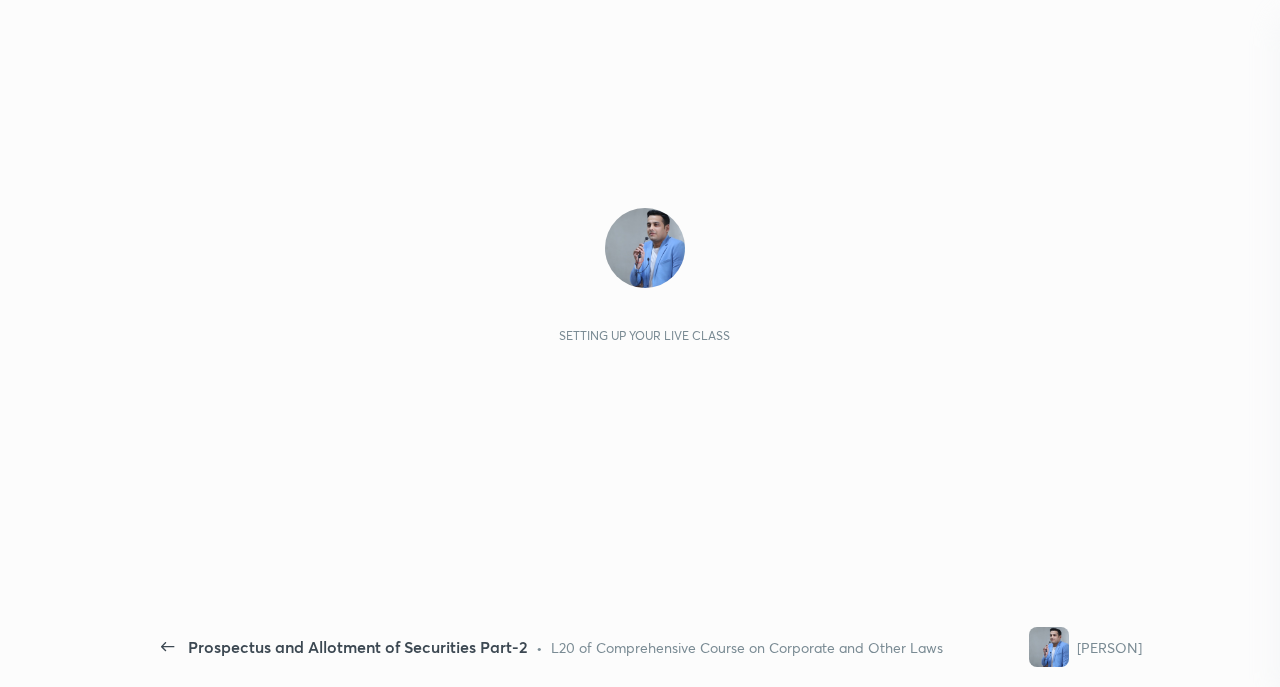 scroll, scrollTop: 0, scrollLeft: 0, axis: both 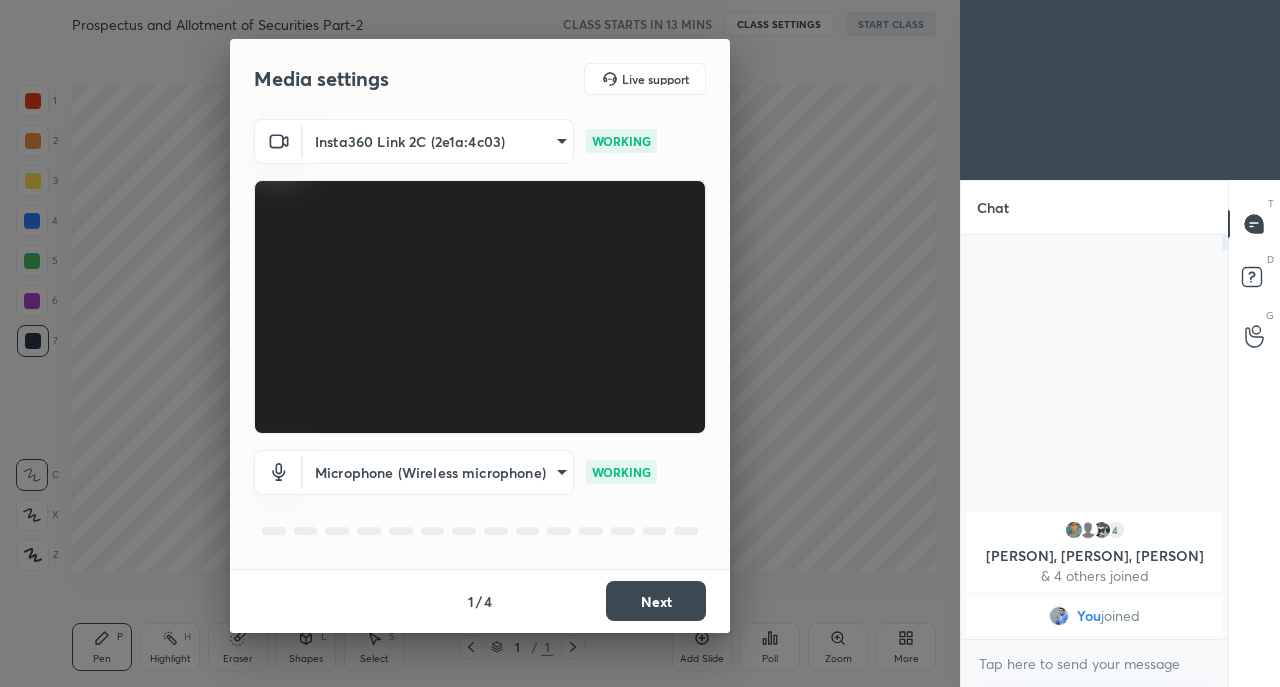 click on "Next" at bounding box center (656, 601) 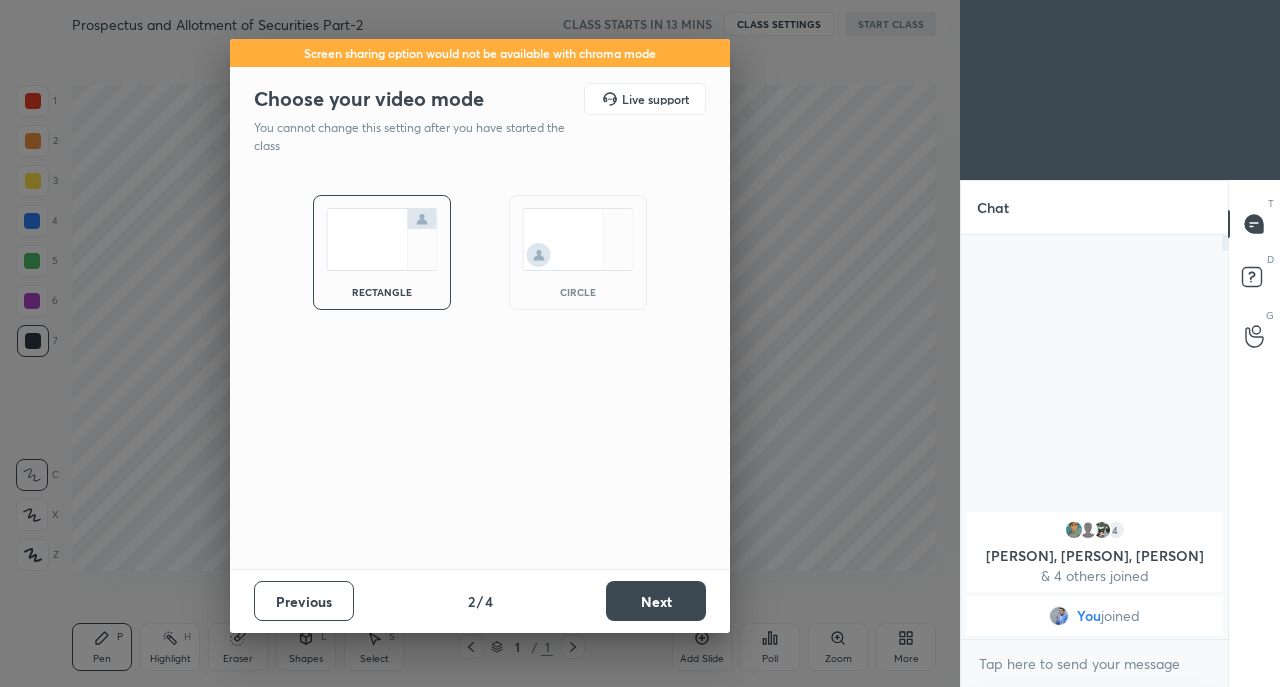 click on "Next" at bounding box center (656, 601) 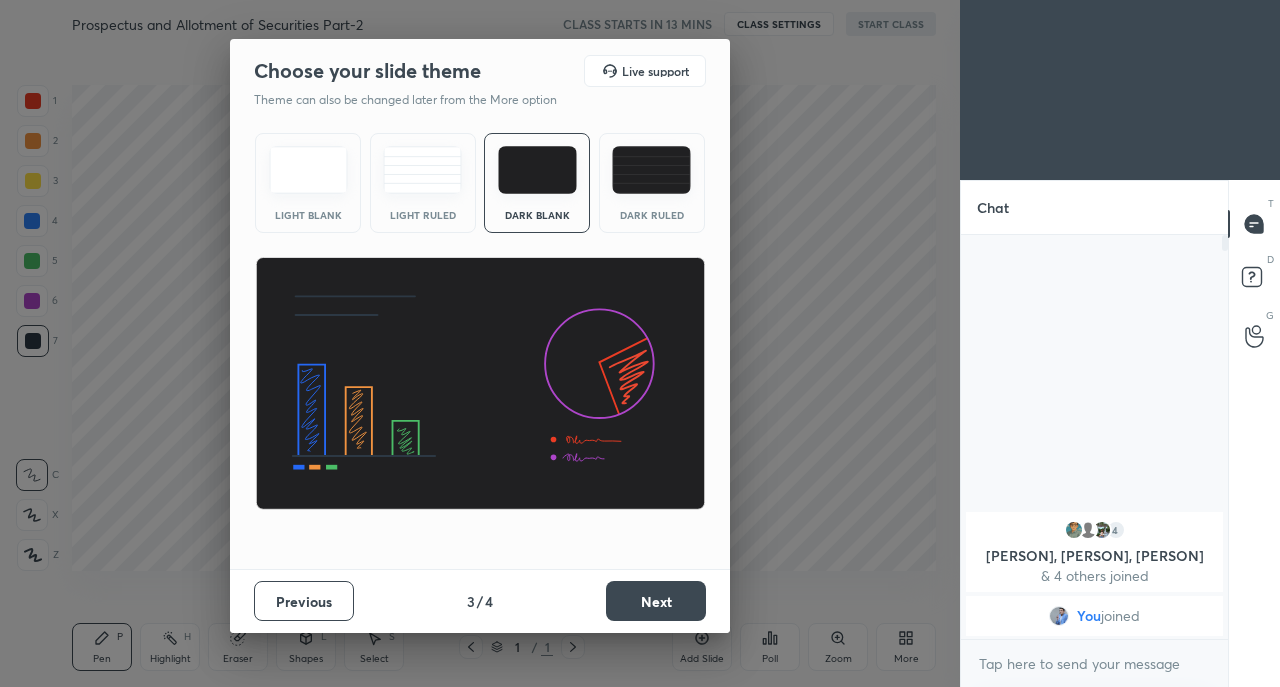 click on "Next" at bounding box center [656, 601] 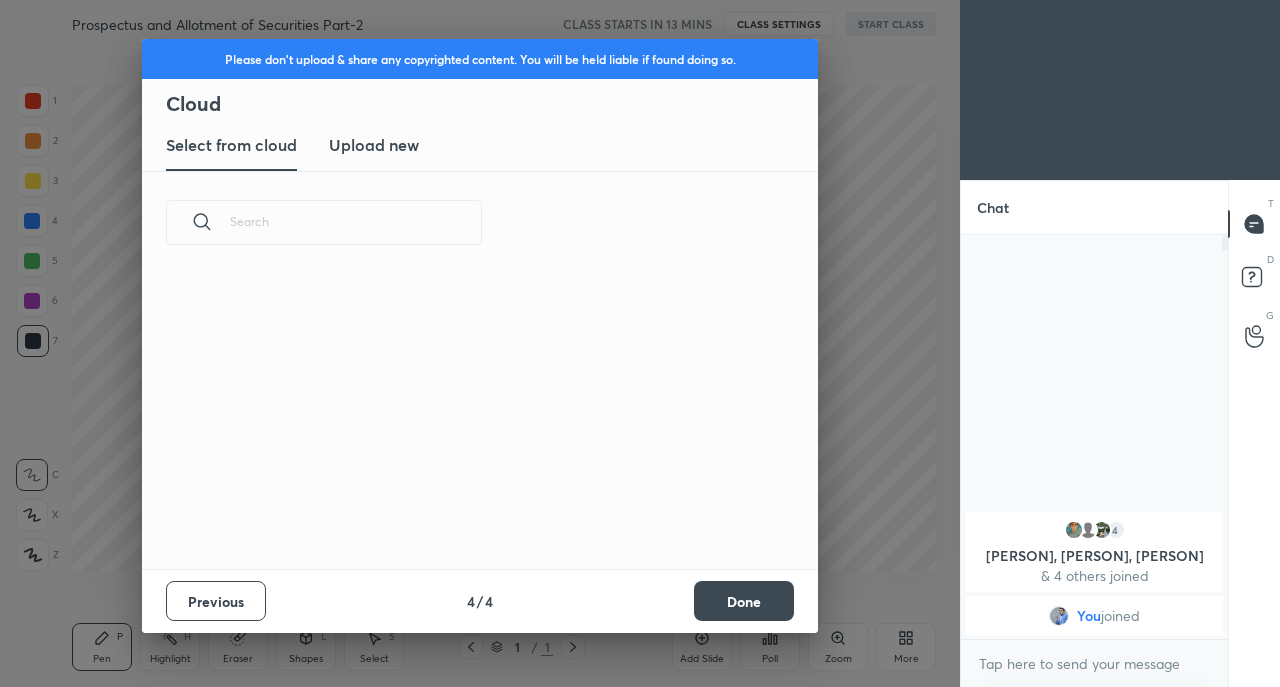 click on "Previous 4 / 4 Done" at bounding box center [480, 601] 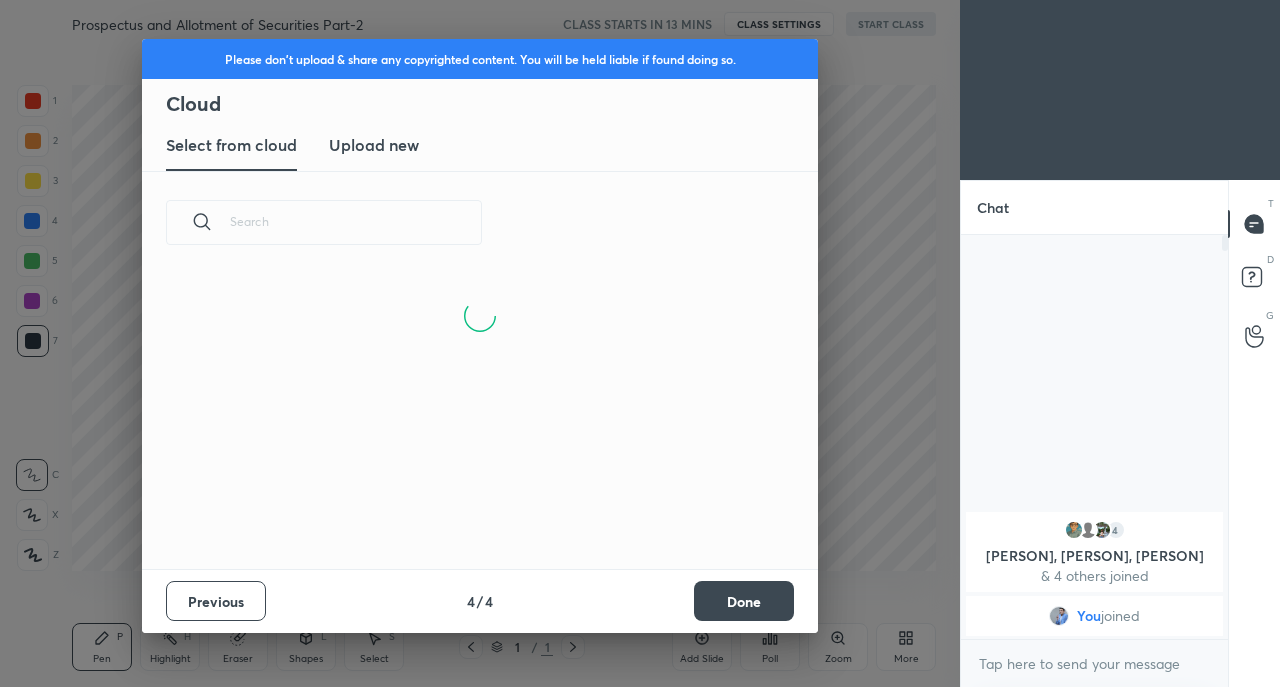 click on "Done" at bounding box center [744, 601] 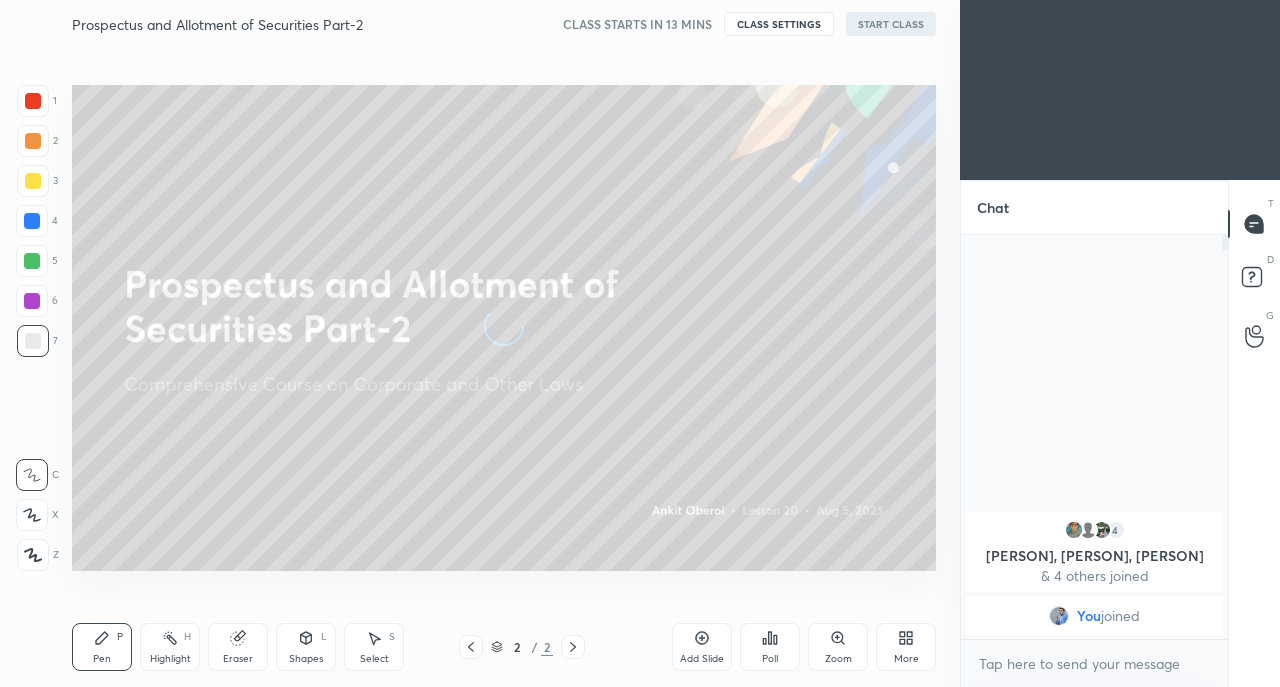 click on "More" at bounding box center [906, 647] 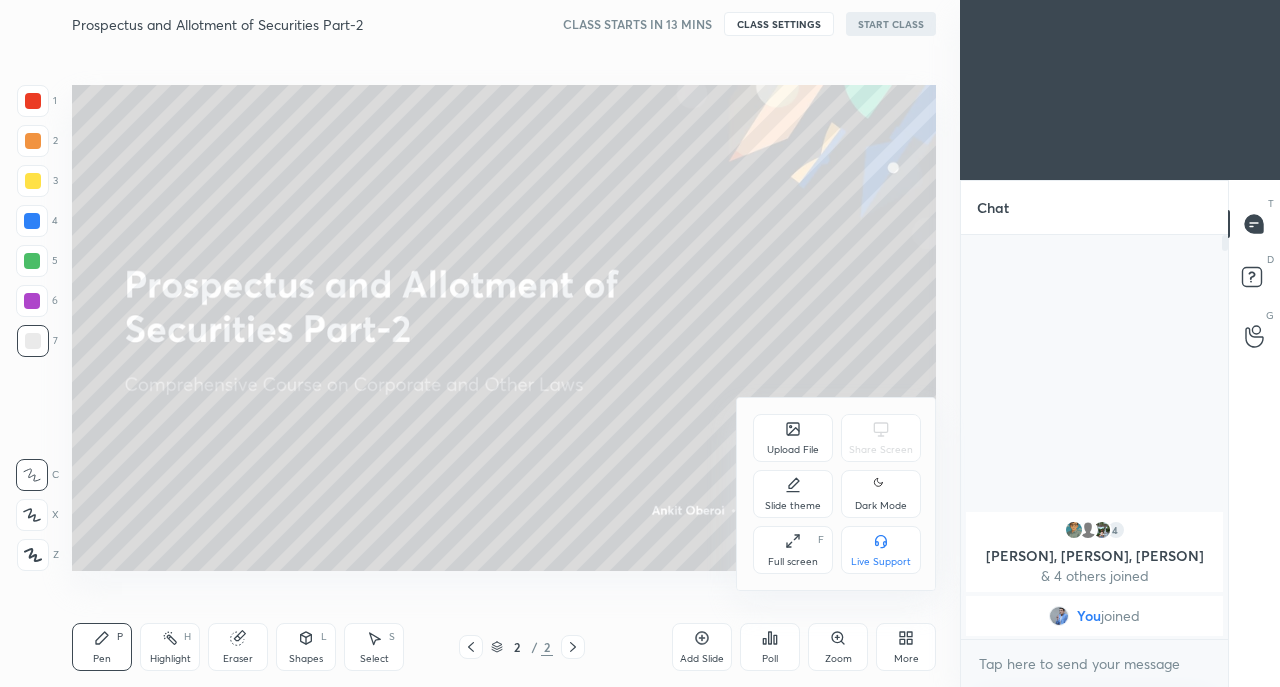 click 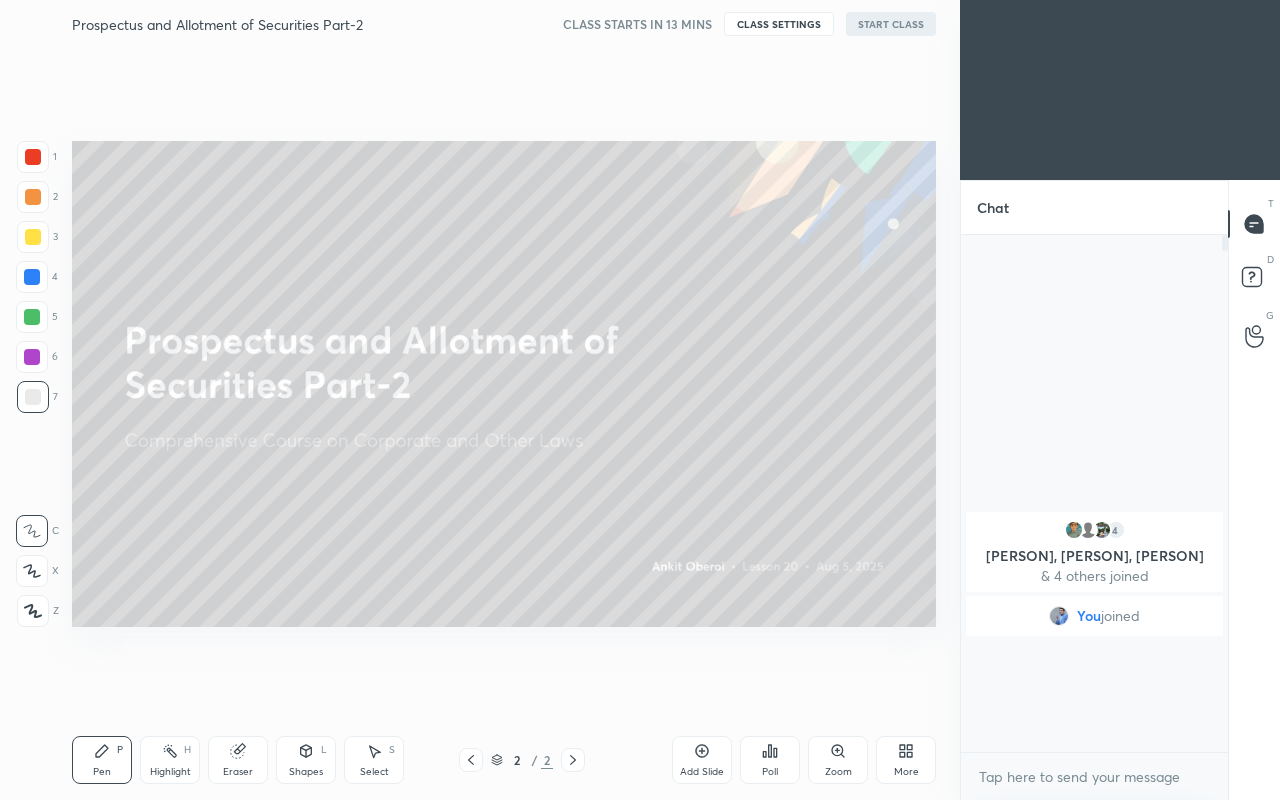 scroll, scrollTop: 99328, scrollLeft: 99120, axis: both 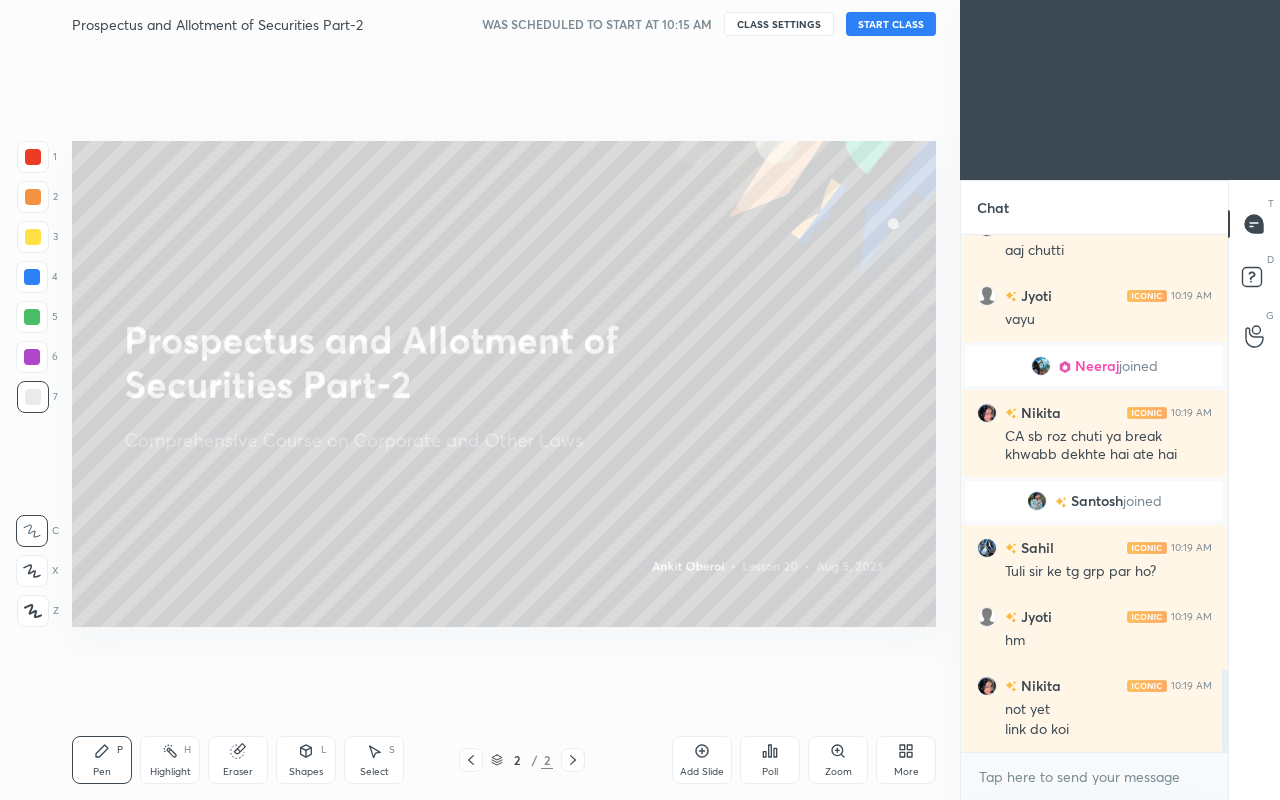 click on "START CLASS" at bounding box center [891, 24] 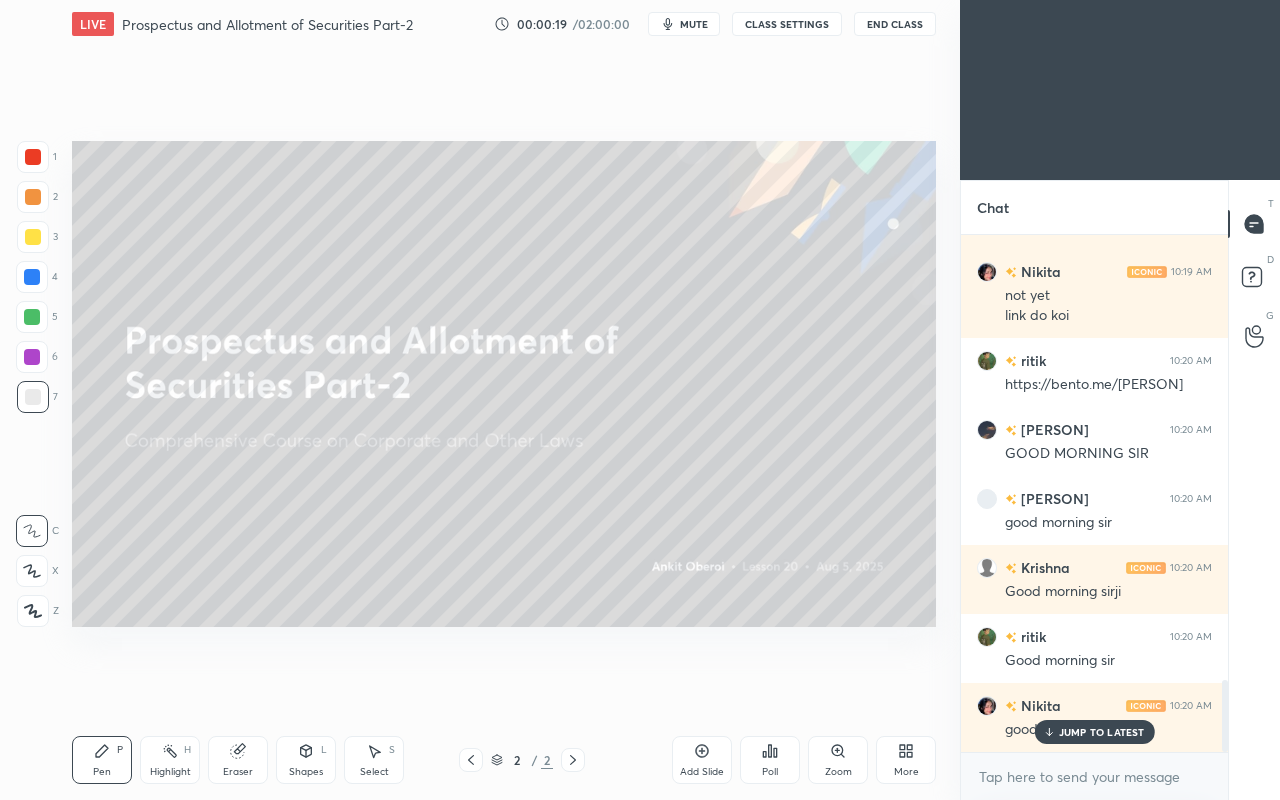 scroll, scrollTop: 3182, scrollLeft: 0, axis: vertical 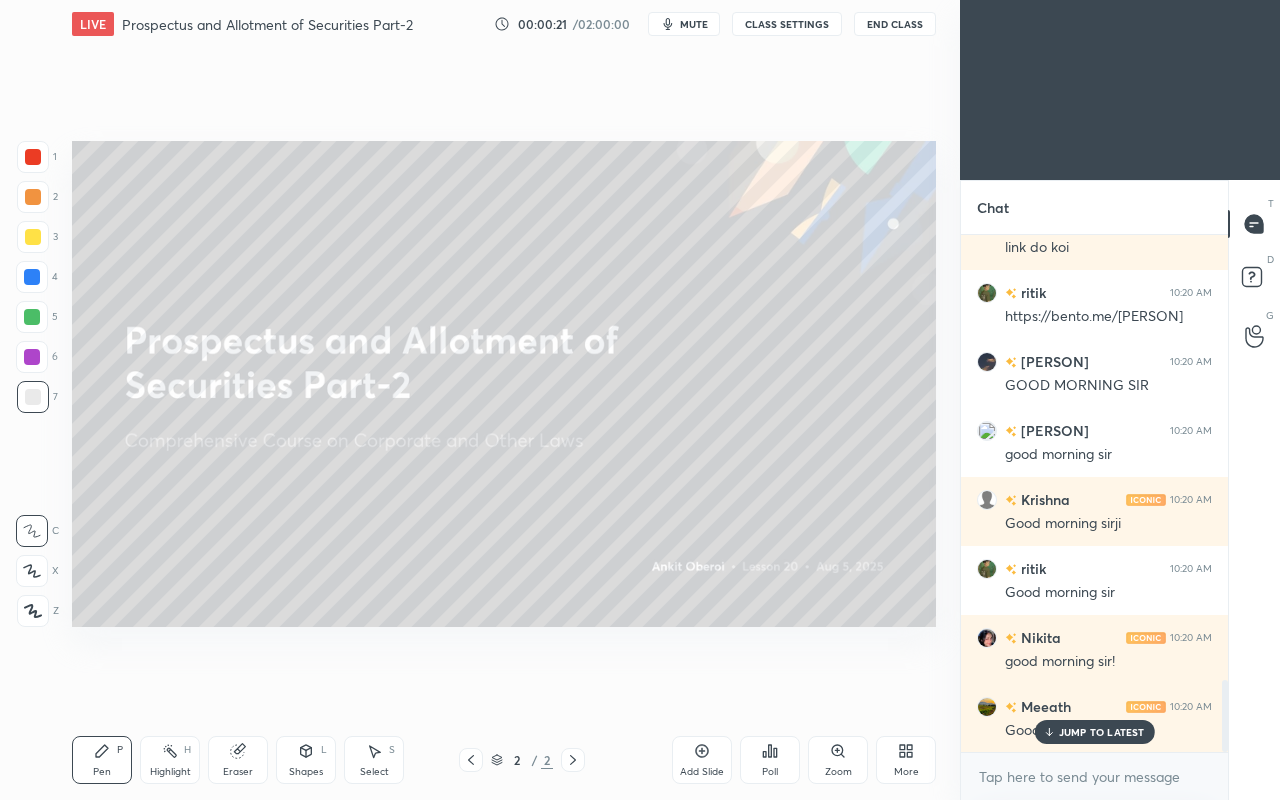 click on "JUMP TO LATEST" at bounding box center (1102, 732) 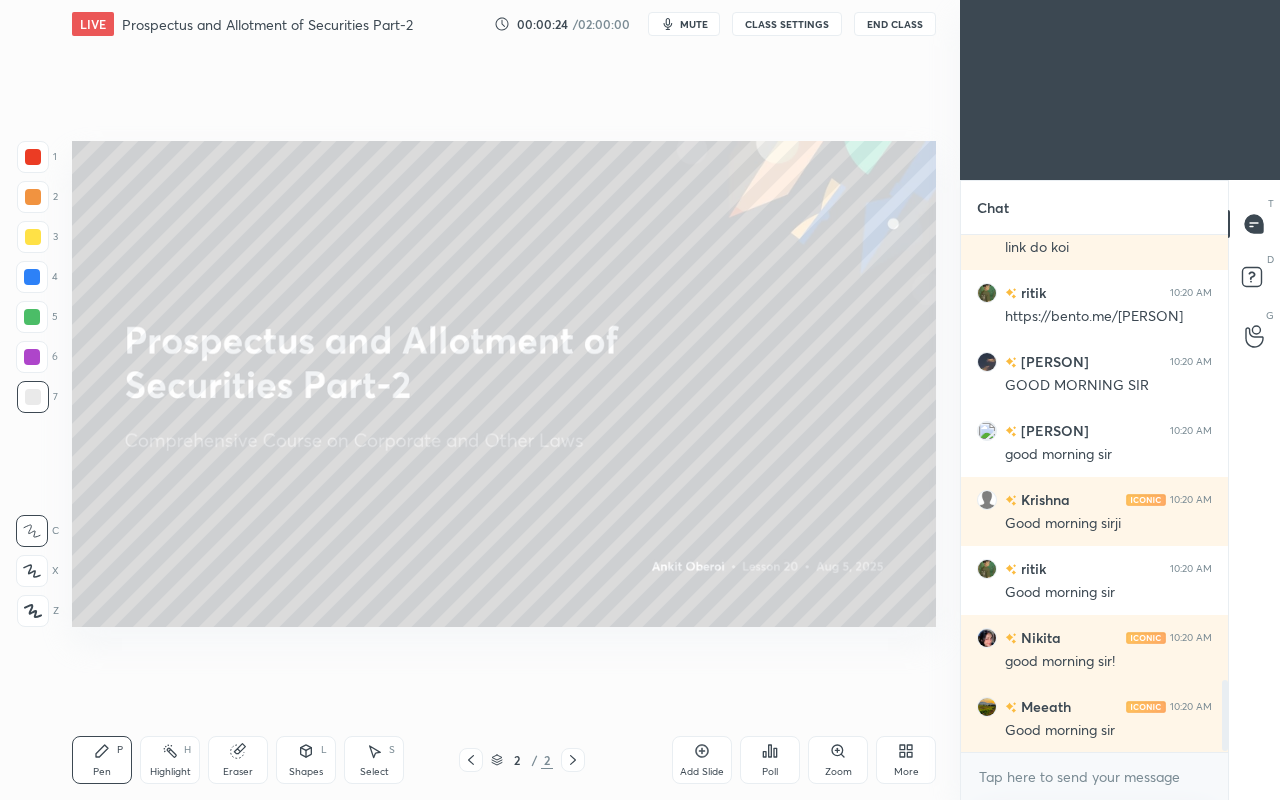 scroll, scrollTop: 3252, scrollLeft: 0, axis: vertical 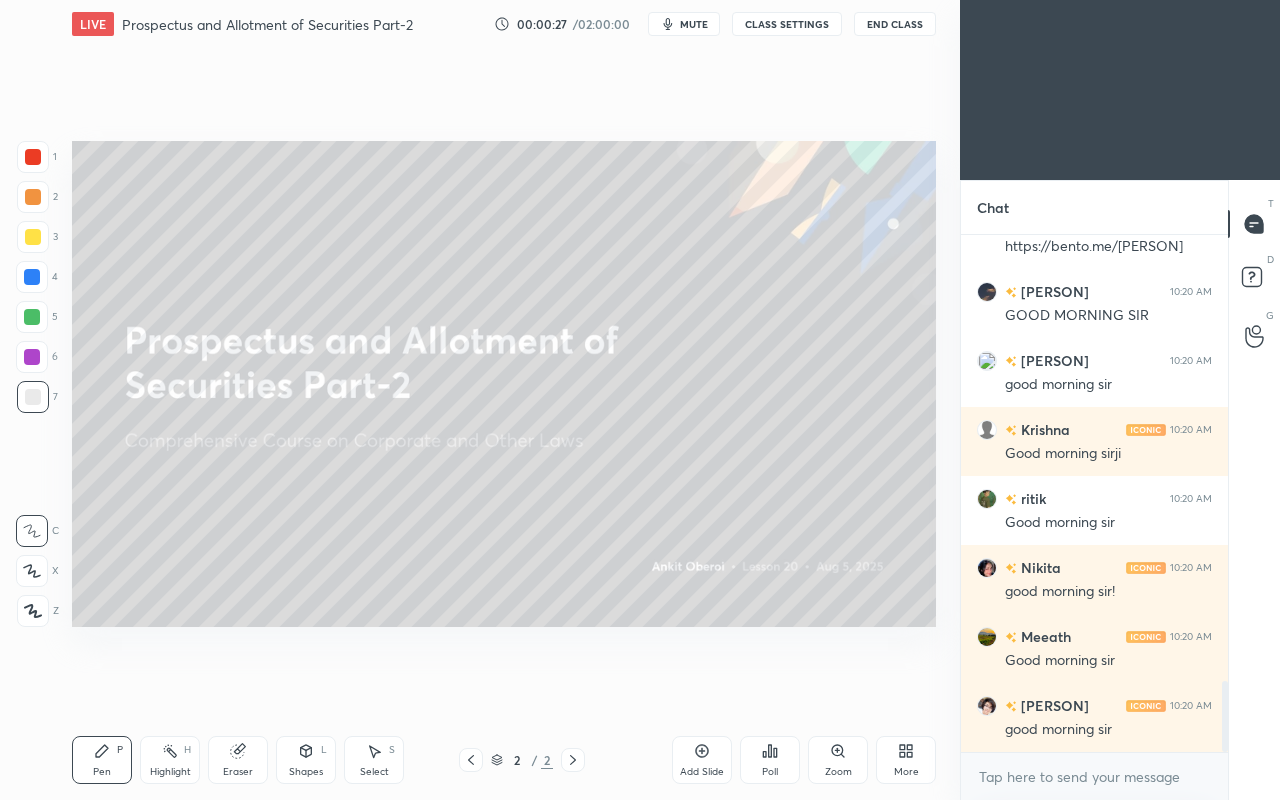 click on "[PERSON]" at bounding box center [1053, 705] 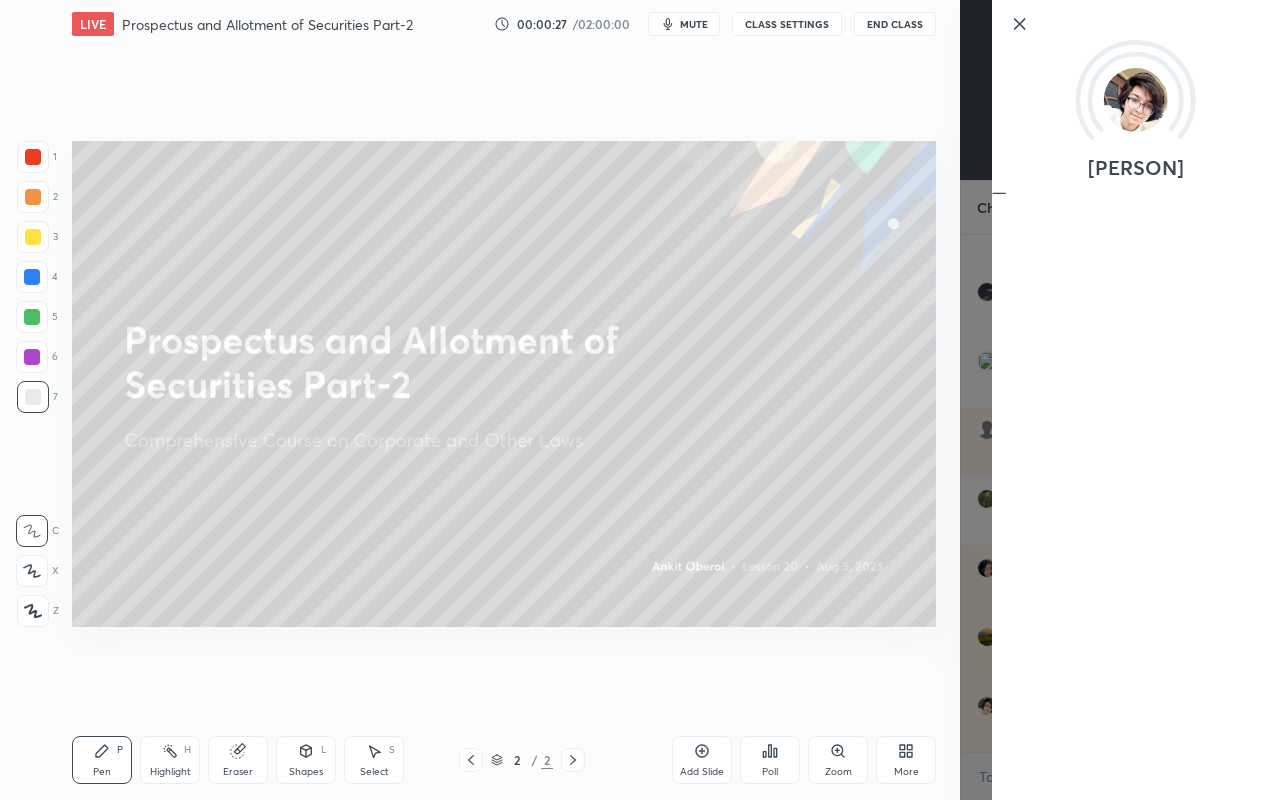 scroll, scrollTop: 3338, scrollLeft: 0, axis: vertical 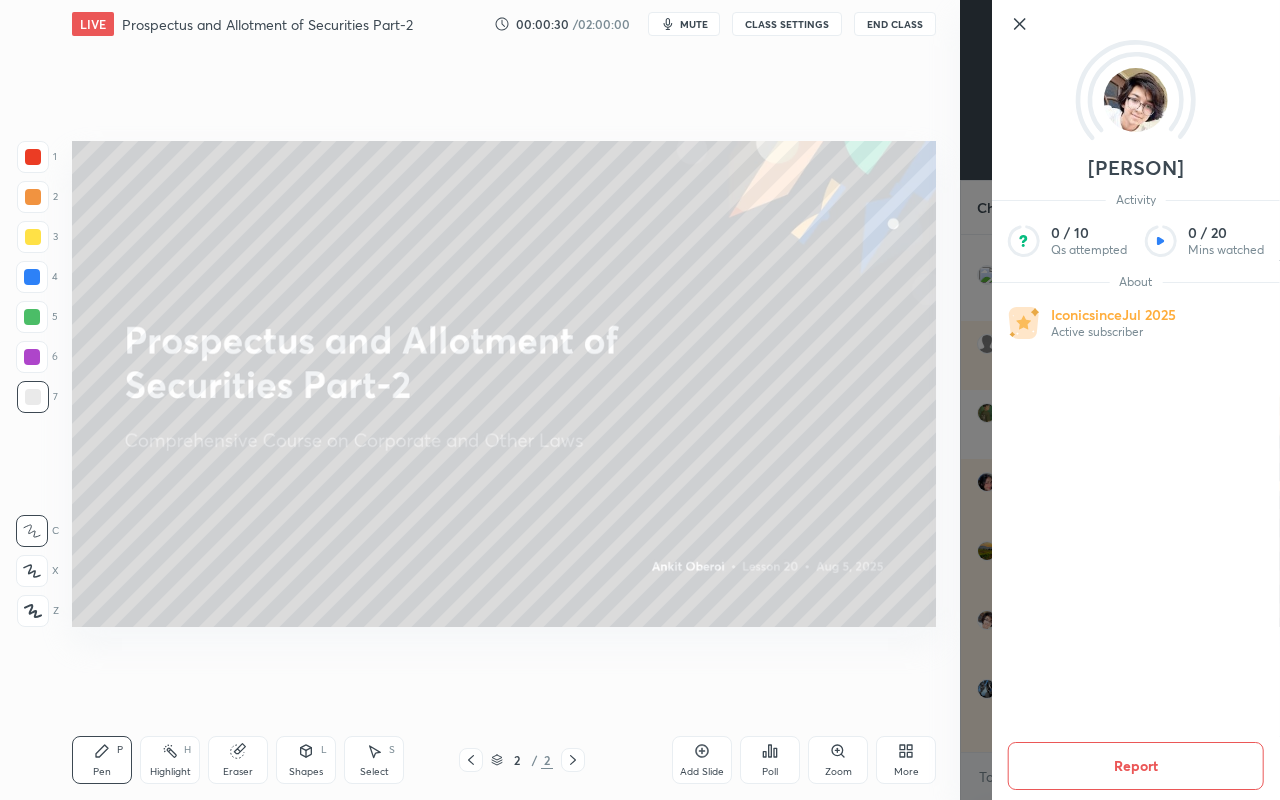 click 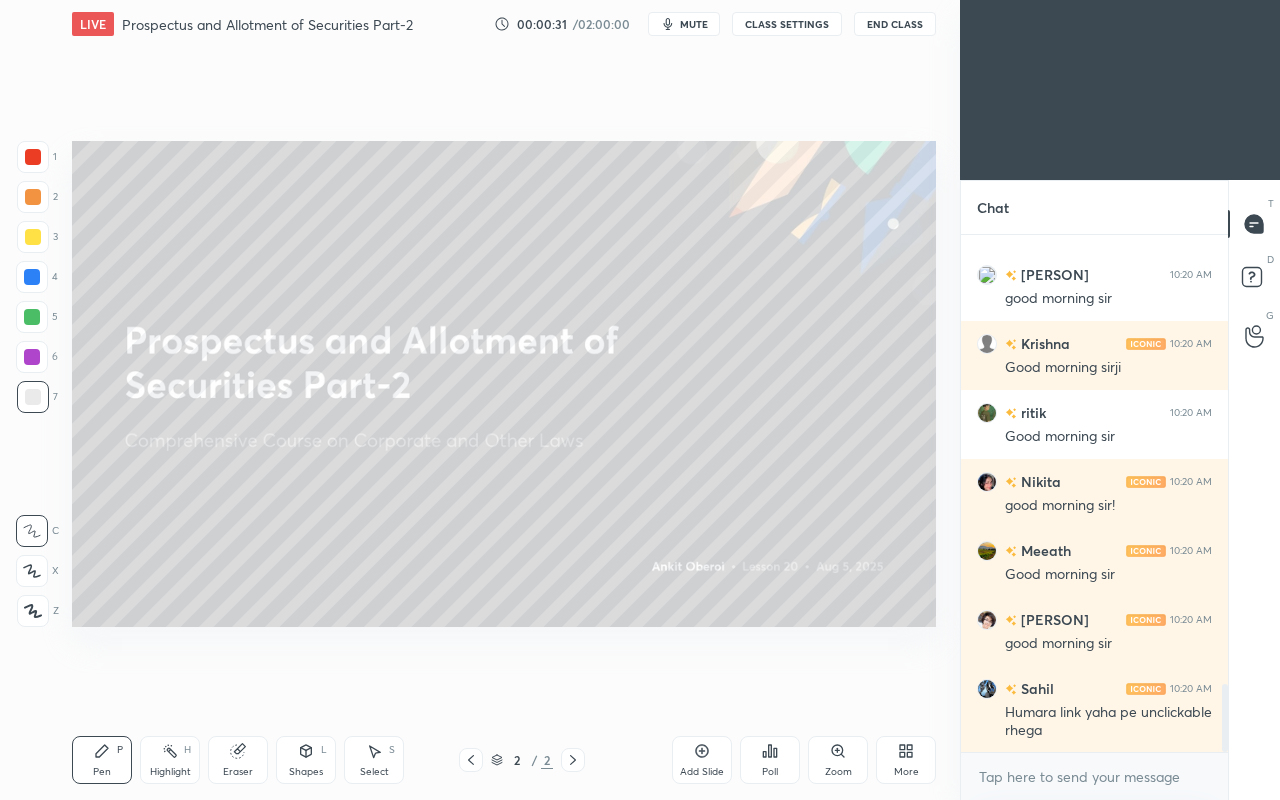 scroll, scrollTop: 3408, scrollLeft: 0, axis: vertical 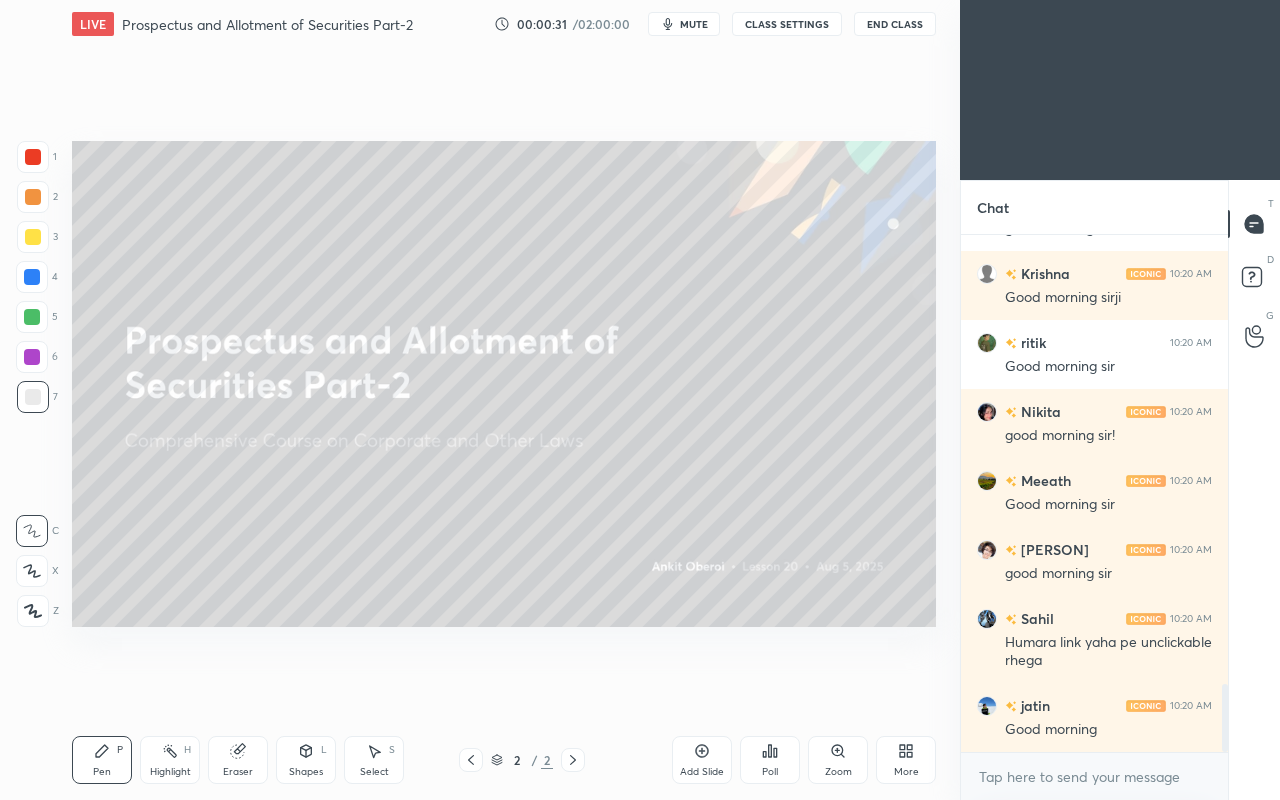 click on "[PERSON] 10:20 AM Good morning" at bounding box center (1094, 717) 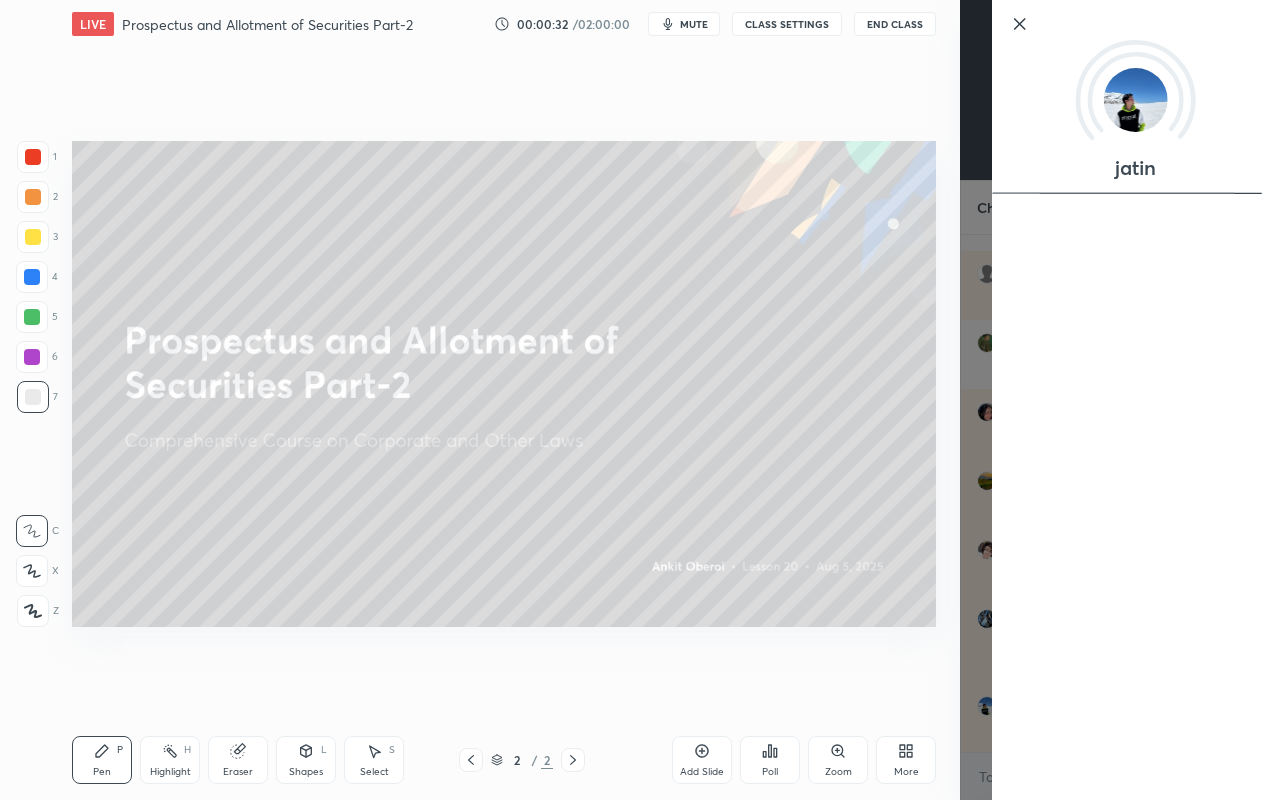 click on "Setting up your live class Poll for   secs No correct answer Start poll" at bounding box center (504, 384) 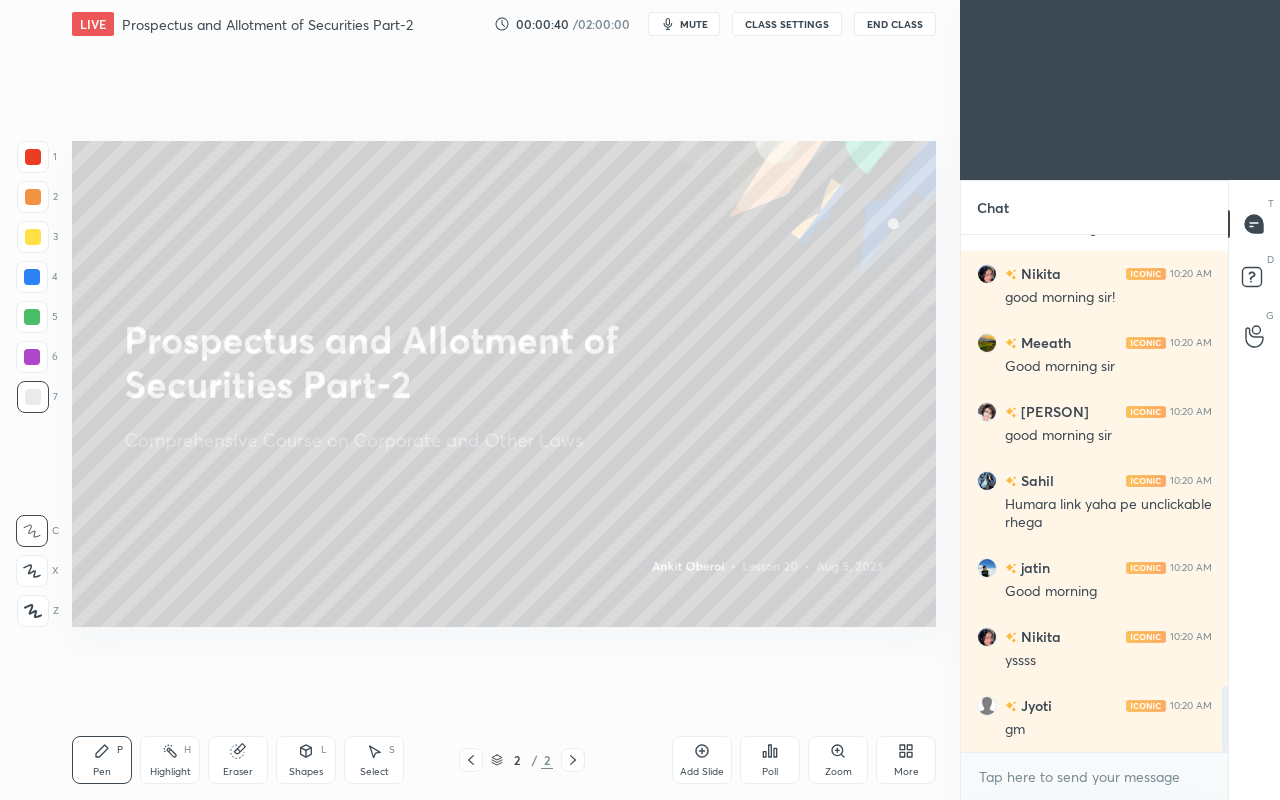 scroll, scrollTop: 3614, scrollLeft: 0, axis: vertical 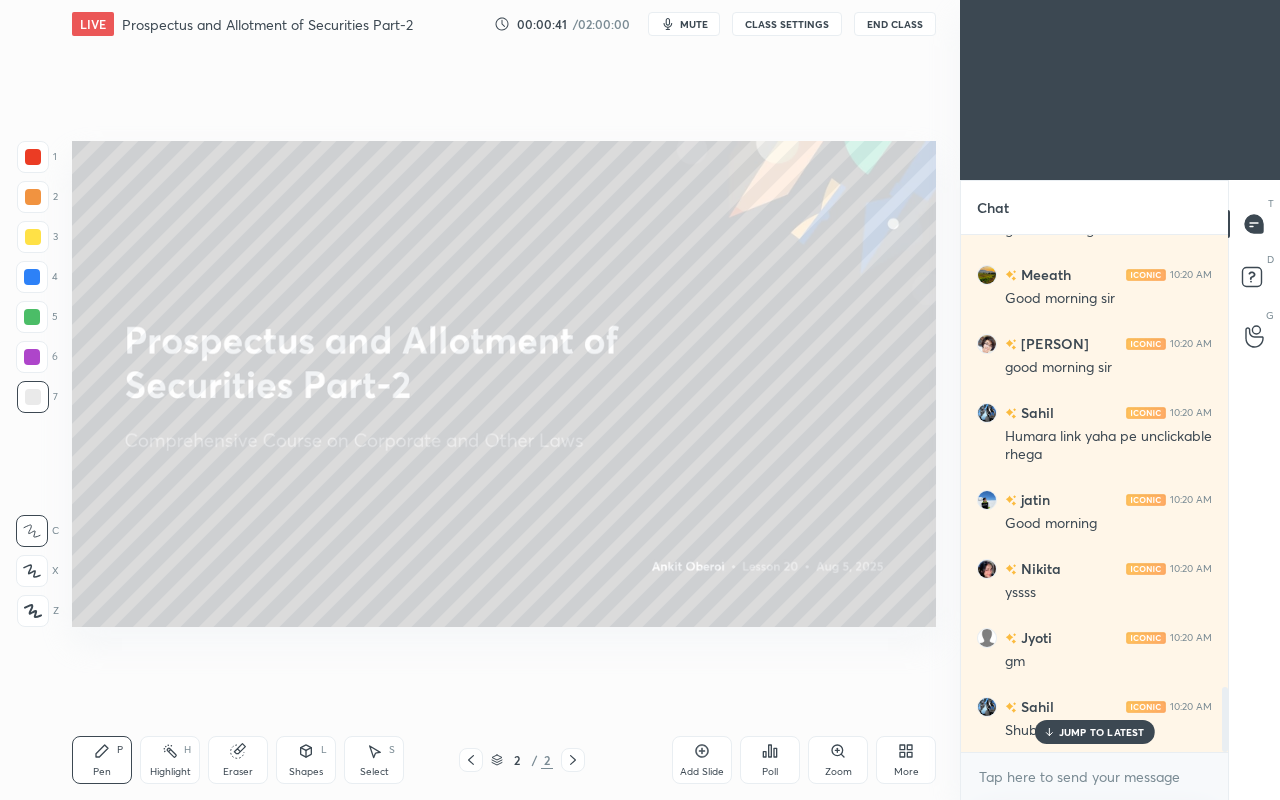 click on "JUMP TO LATEST" at bounding box center (1102, 732) 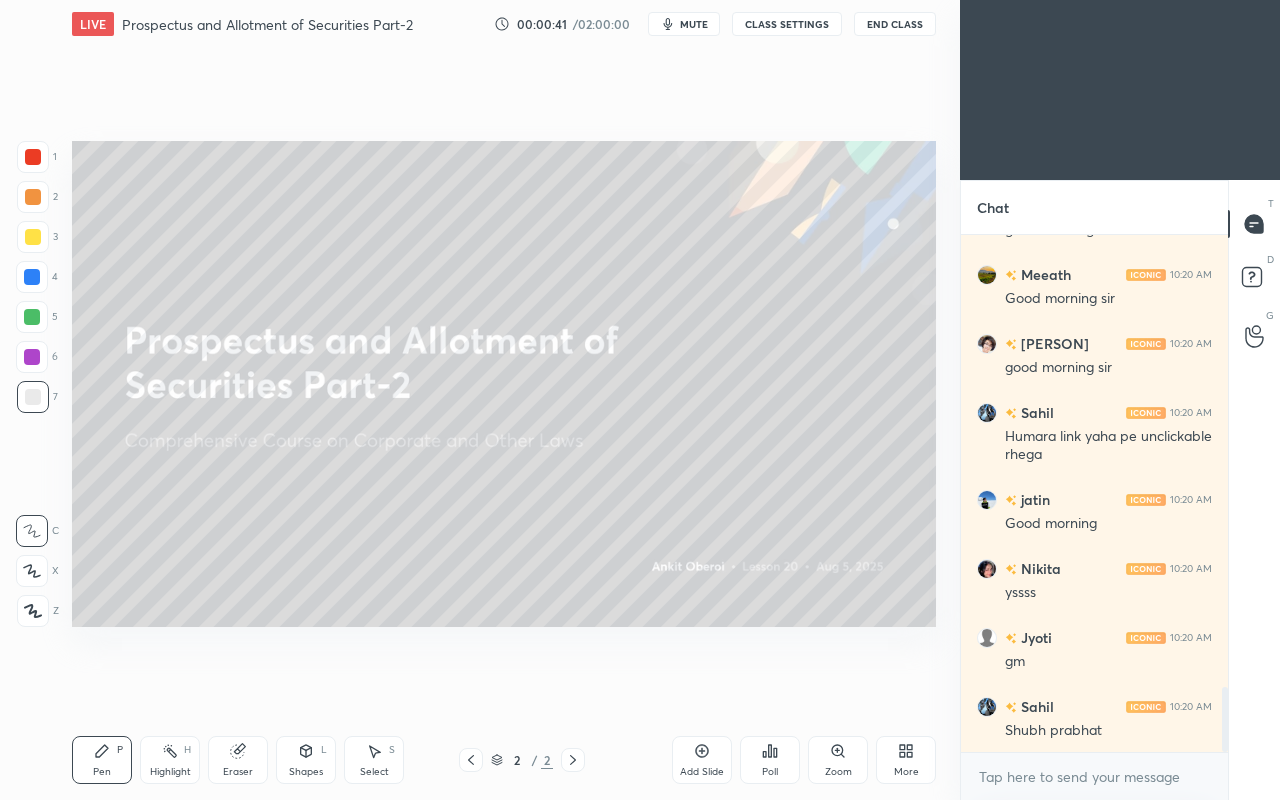 scroll, scrollTop: 3684, scrollLeft: 0, axis: vertical 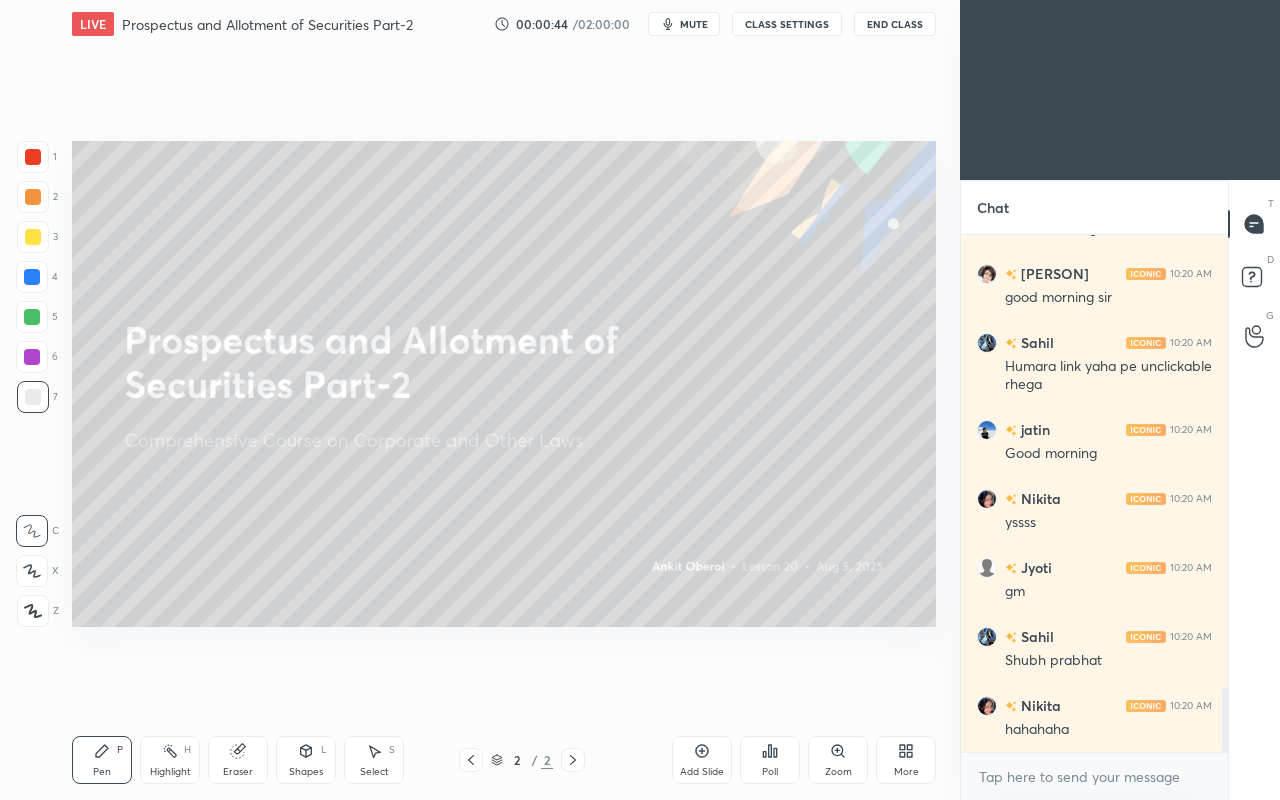 click on "[PERSON] 10:20 AM" at bounding box center (1094, 705) 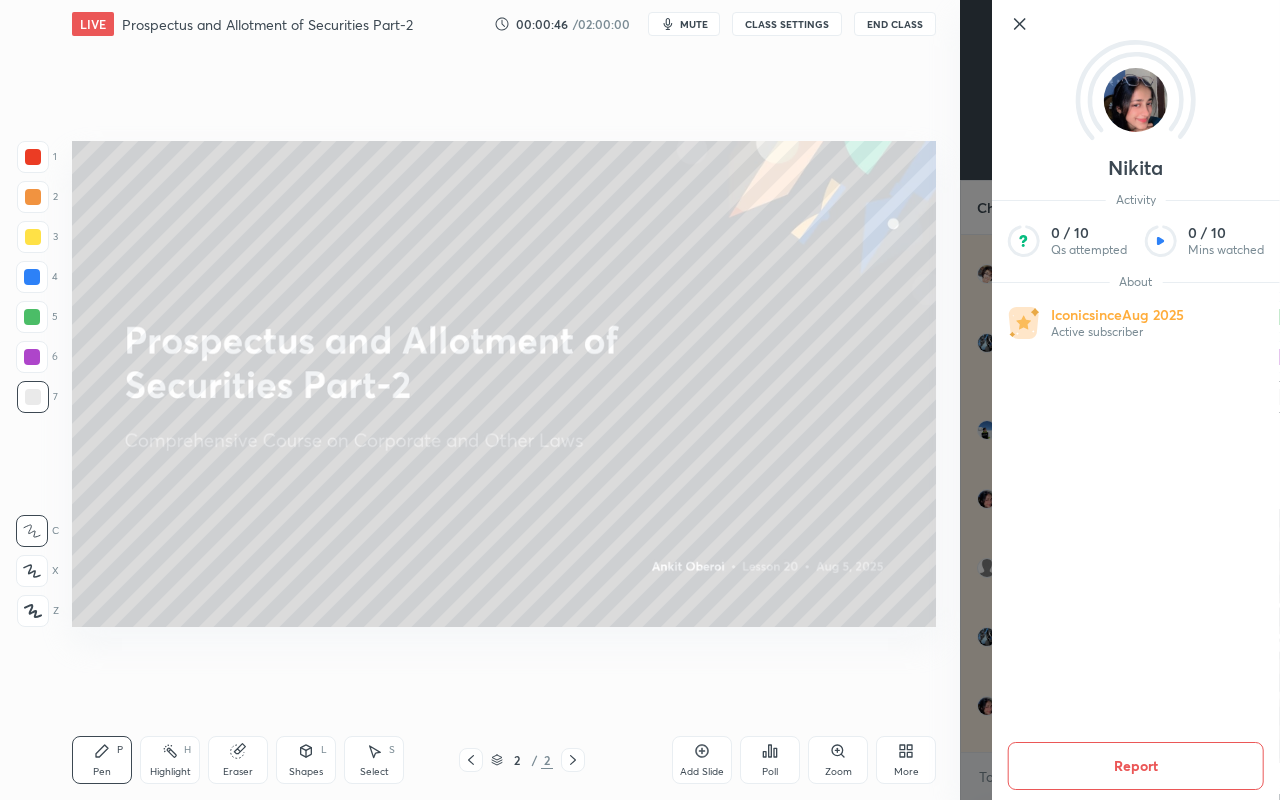 click 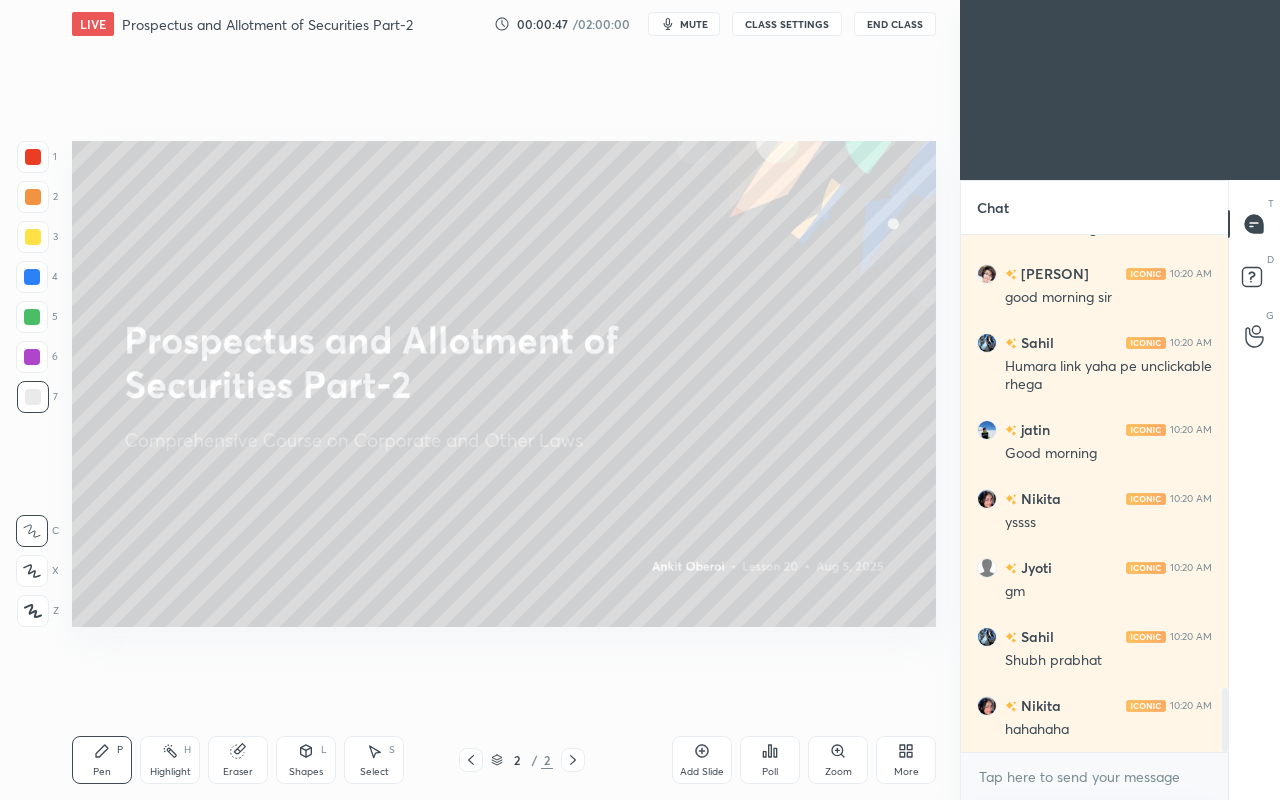 click 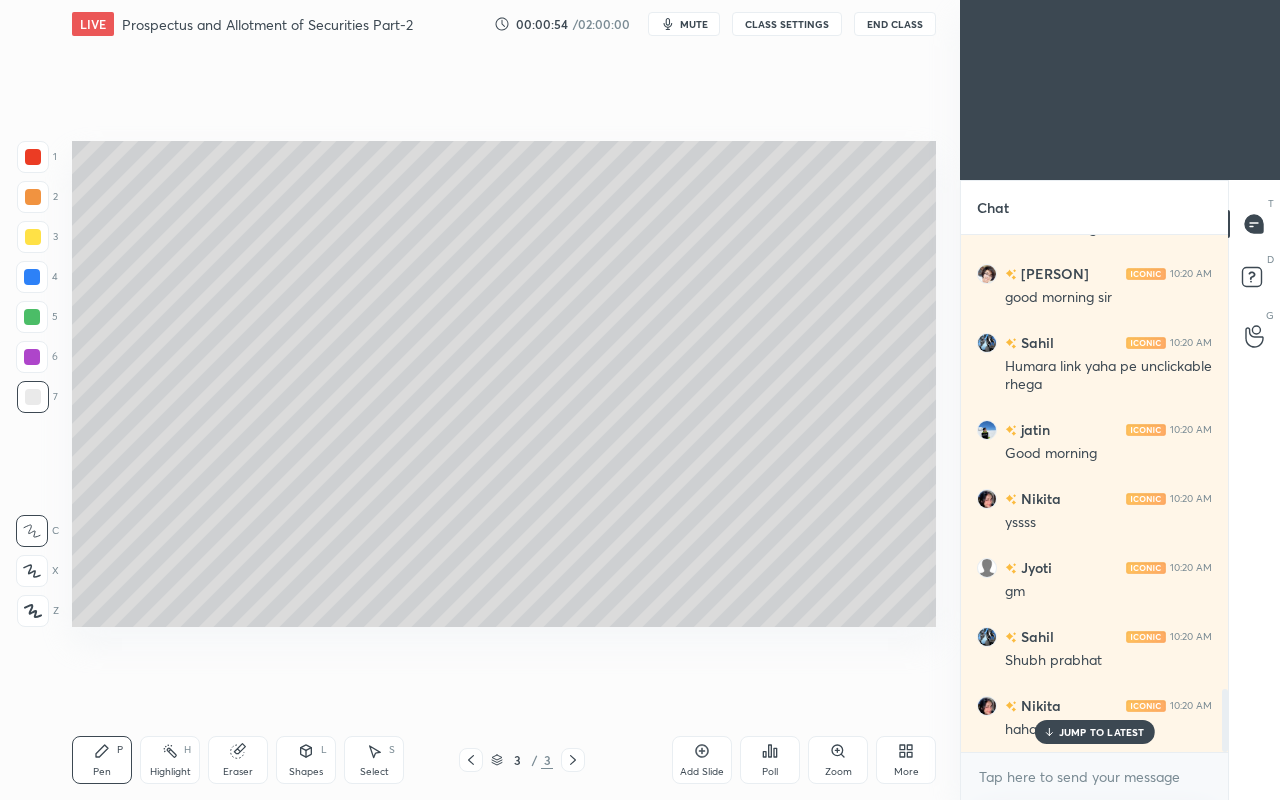 scroll, scrollTop: 3752, scrollLeft: 0, axis: vertical 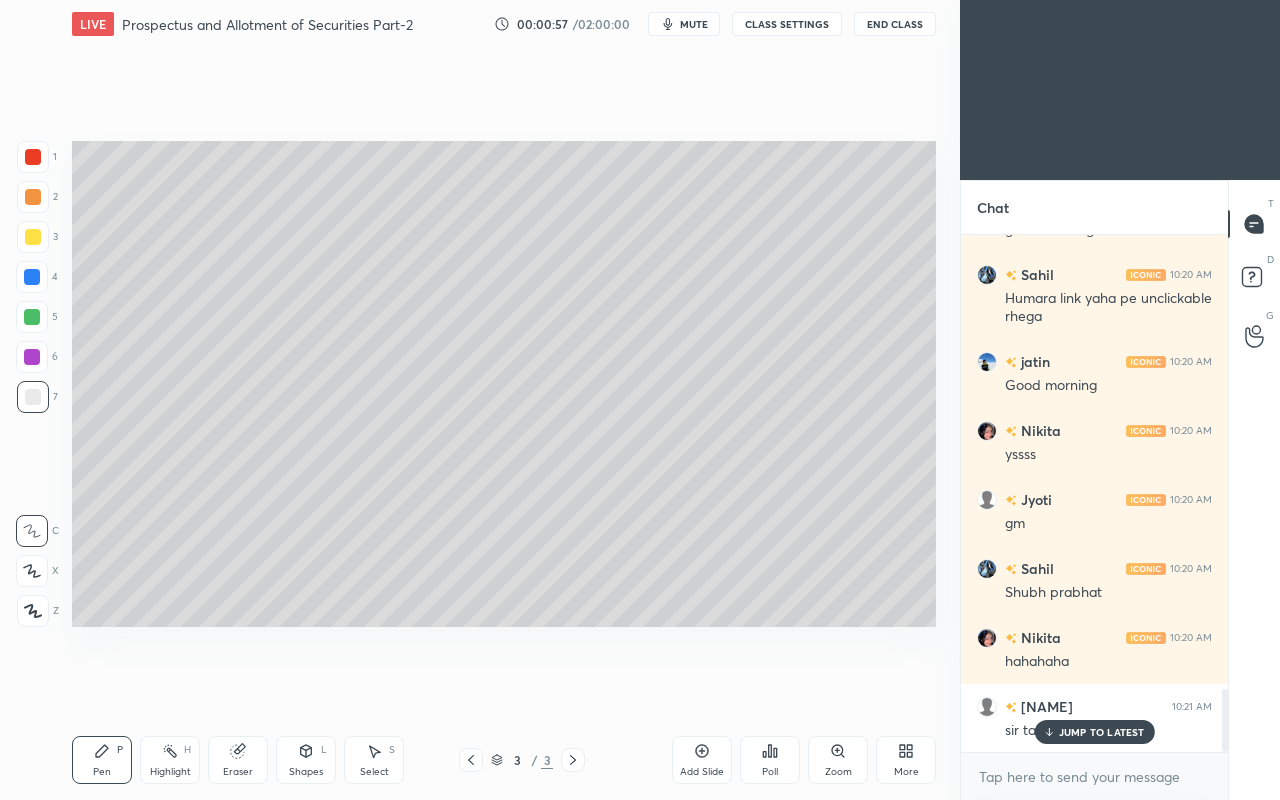 click on "JUMP TO LATEST" at bounding box center (1094, 732) 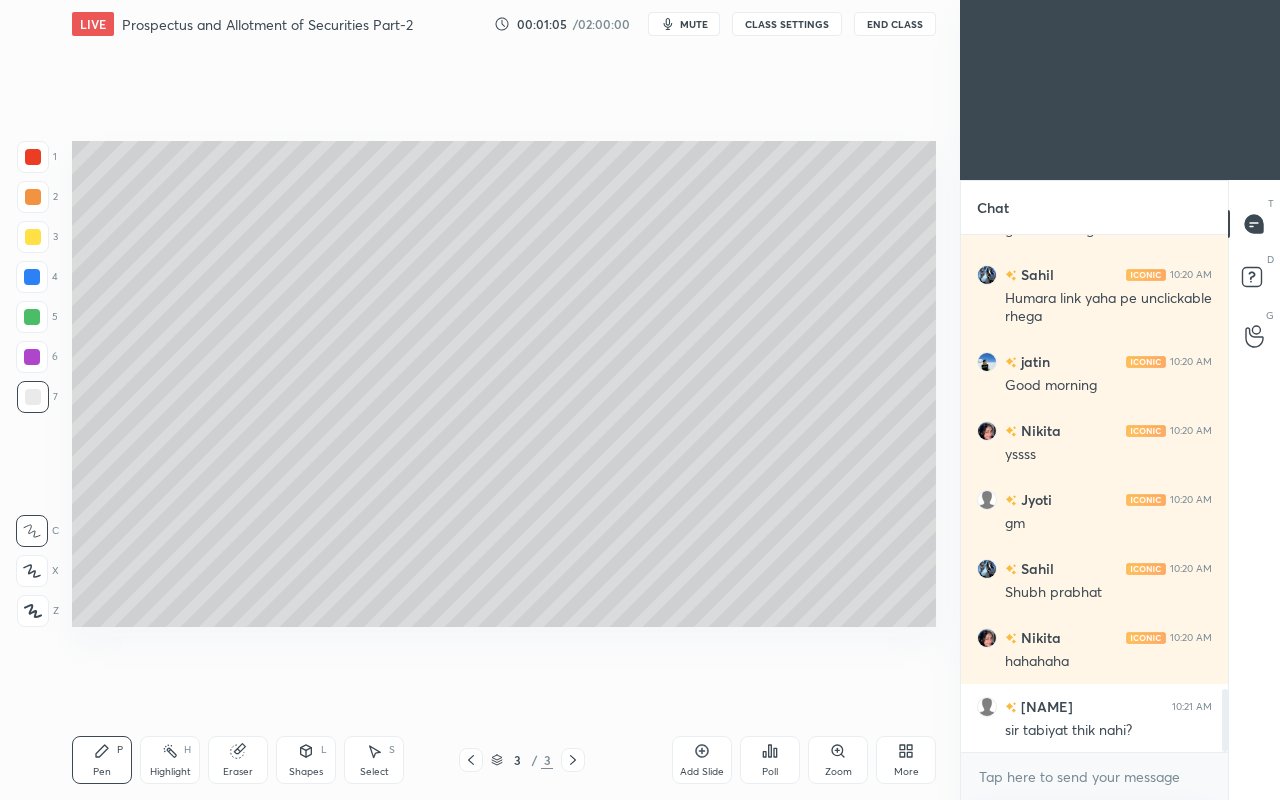 scroll, scrollTop: 3800, scrollLeft: 0, axis: vertical 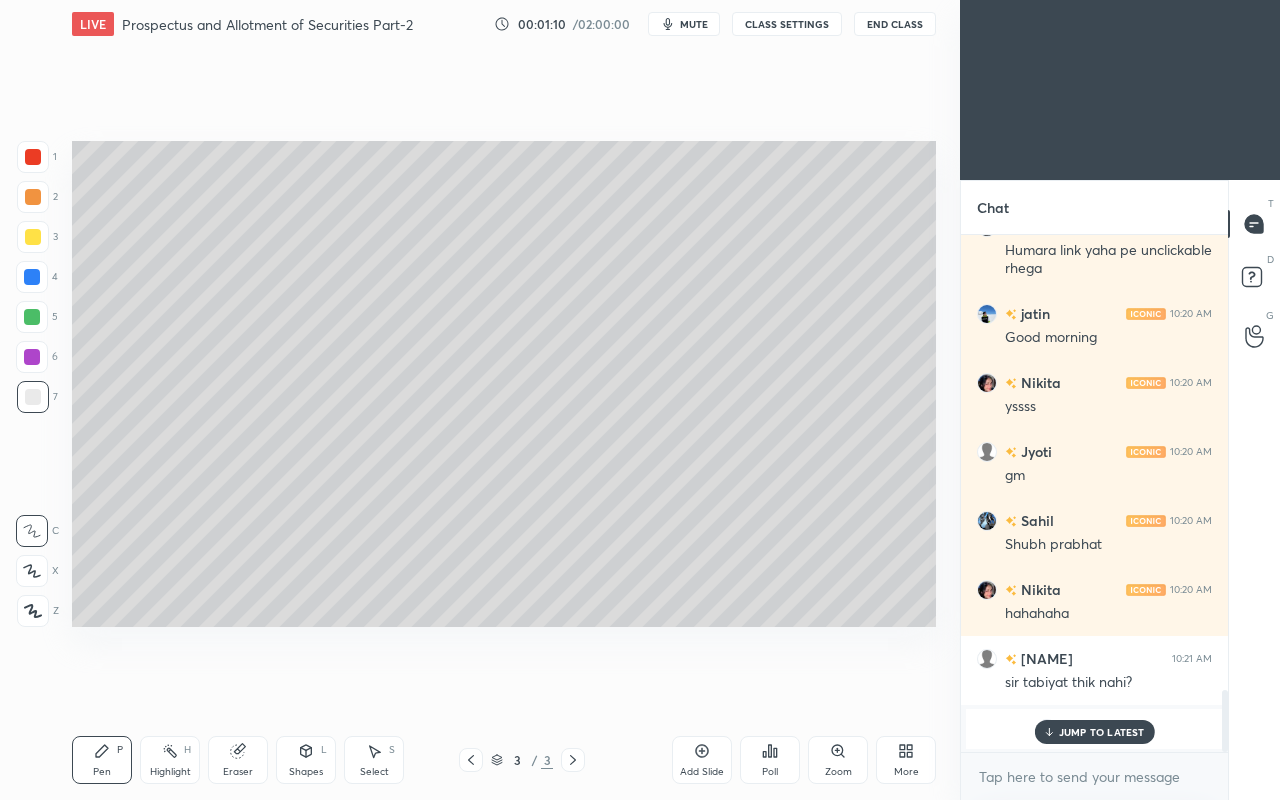 click on "JUMP TO LATEST" at bounding box center [1102, 732] 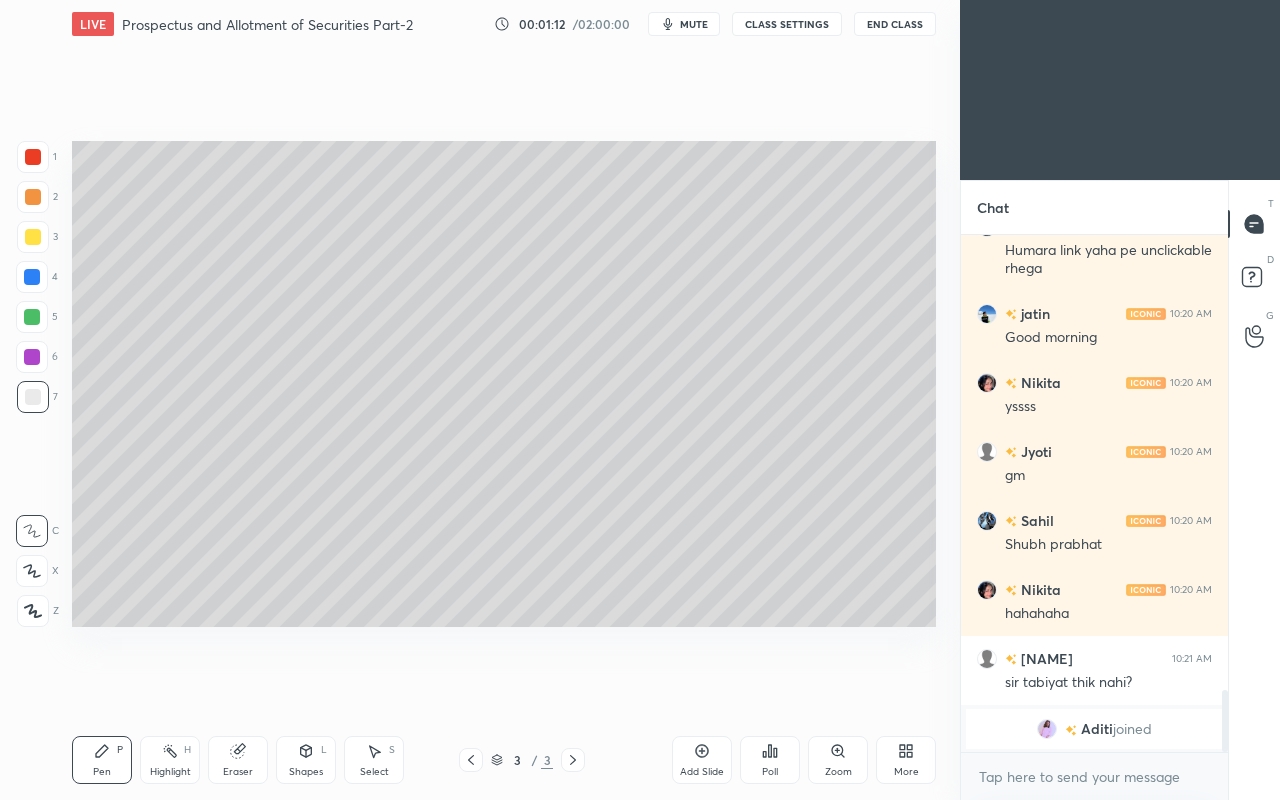 click on "Aditi" at bounding box center (1097, 729) 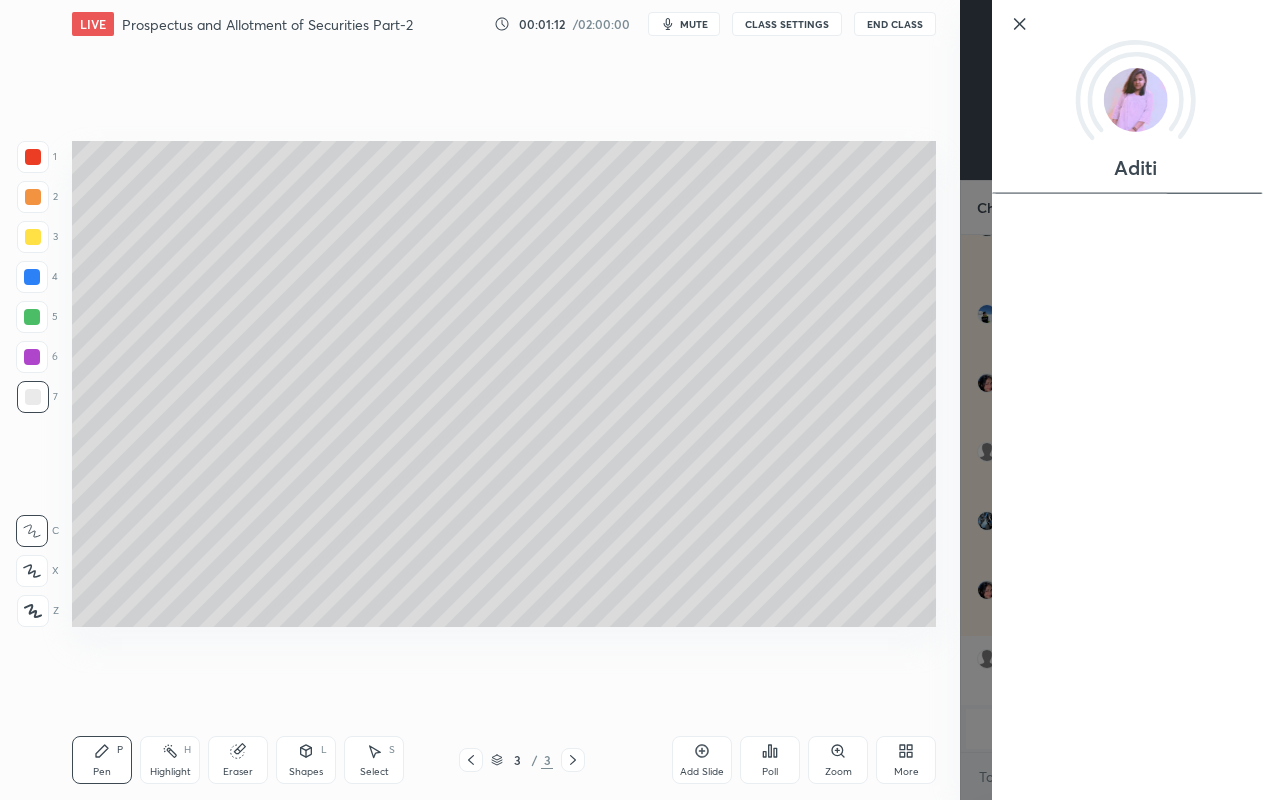 scroll, scrollTop: 470, scrollLeft: 261, axis: both 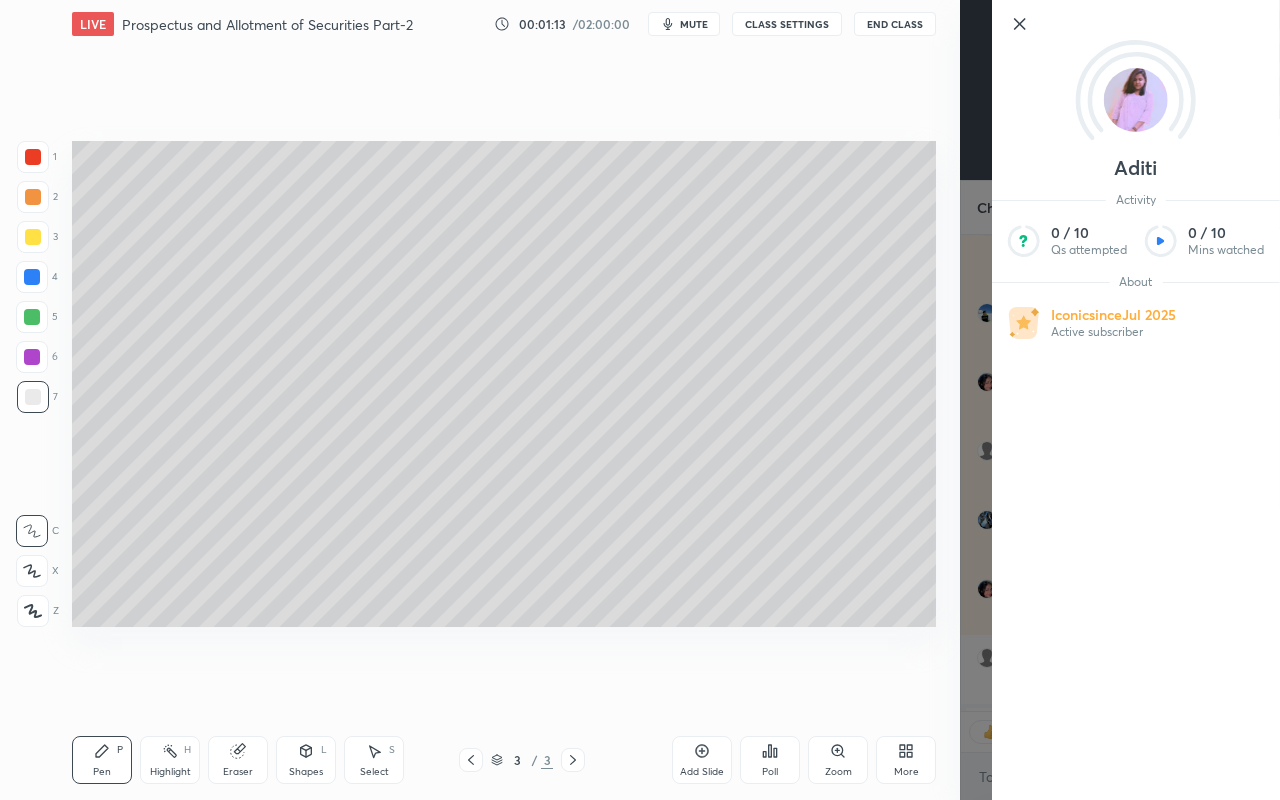 click 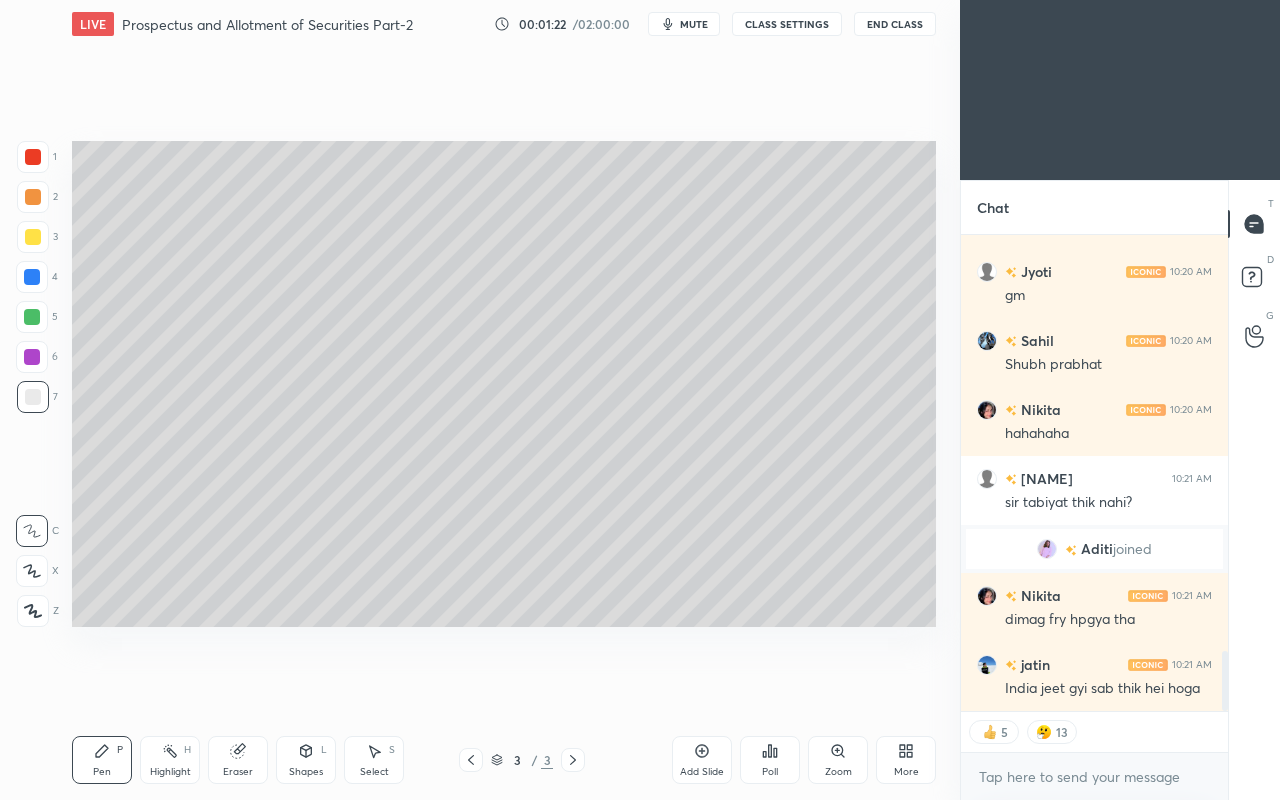 scroll, scrollTop: 3340, scrollLeft: 0, axis: vertical 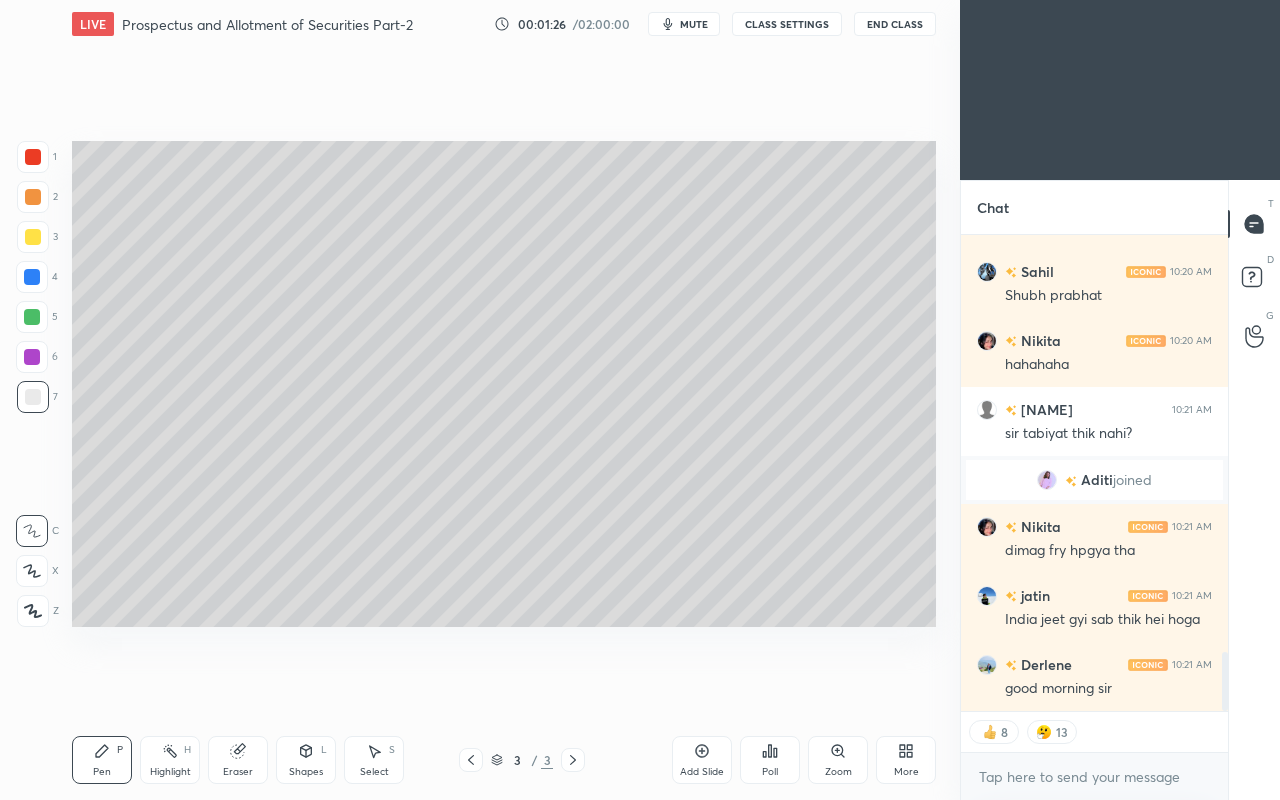 click on "CLASS SETTINGS" at bounding box center (787, 24) 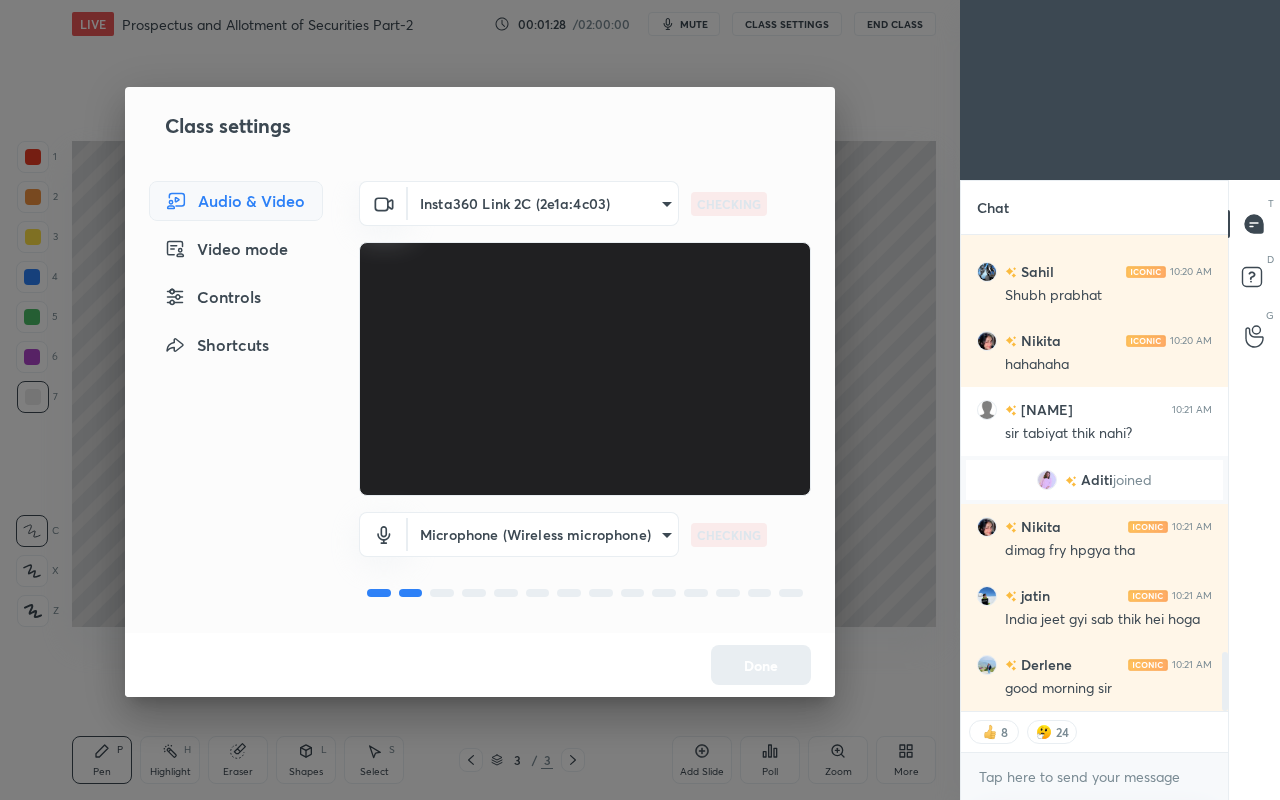 click on "Controls" at bounding box center [236, 297] 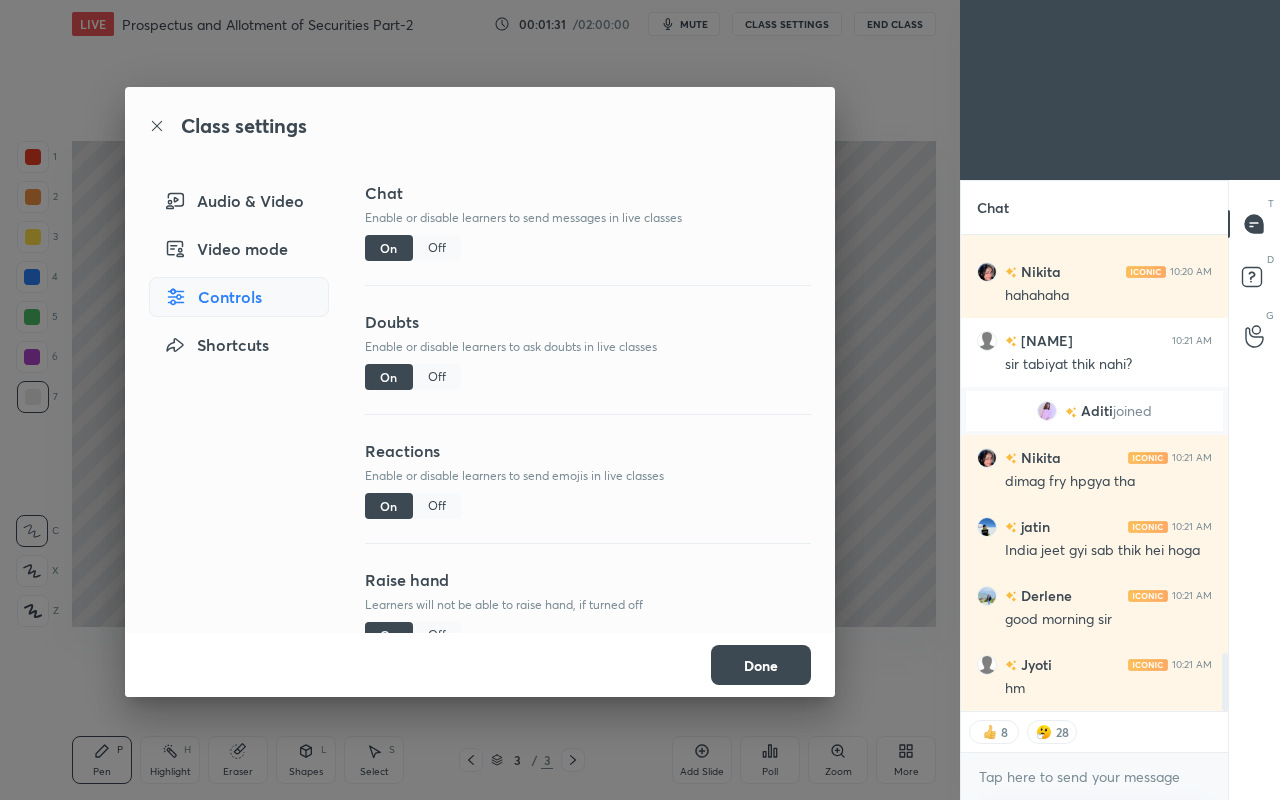 click on "Off" at bounding box center [437, 506] 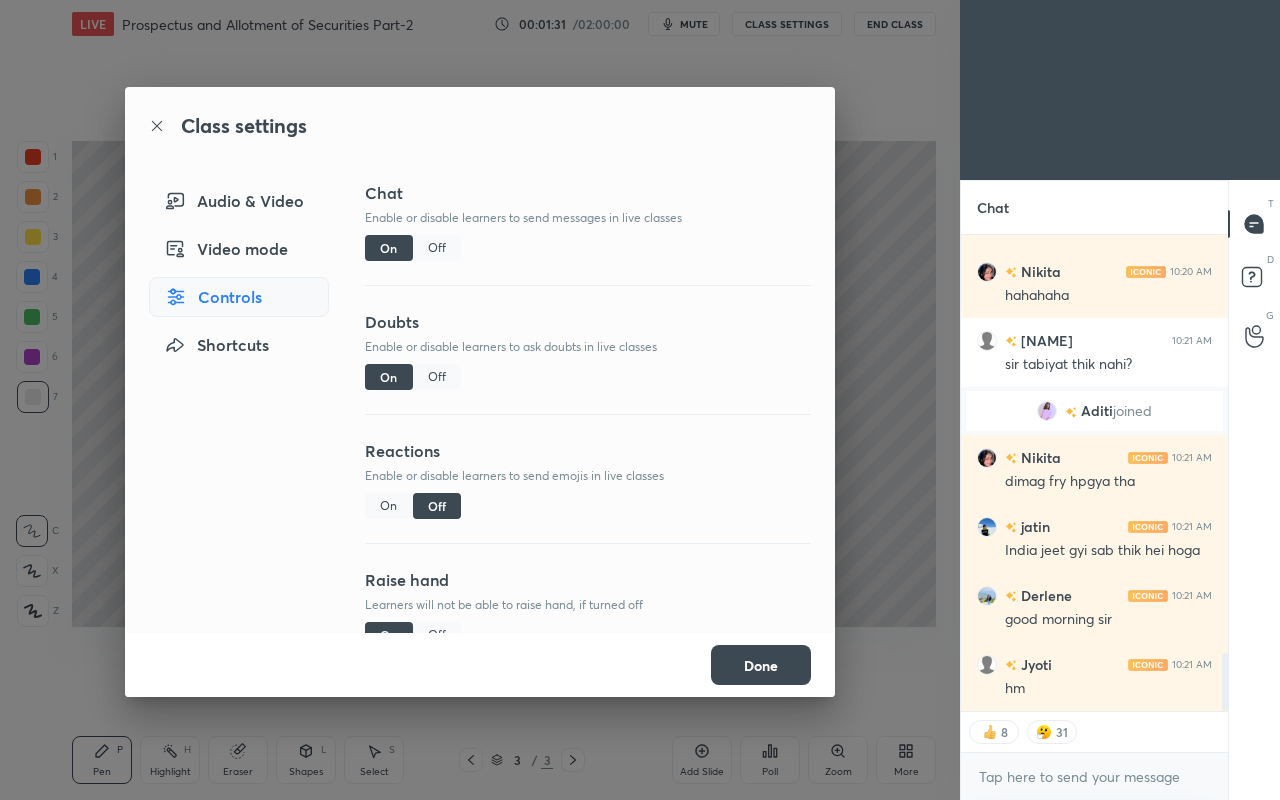 scroll, scrollTop: 6, scrollLeft: 6, axis: both 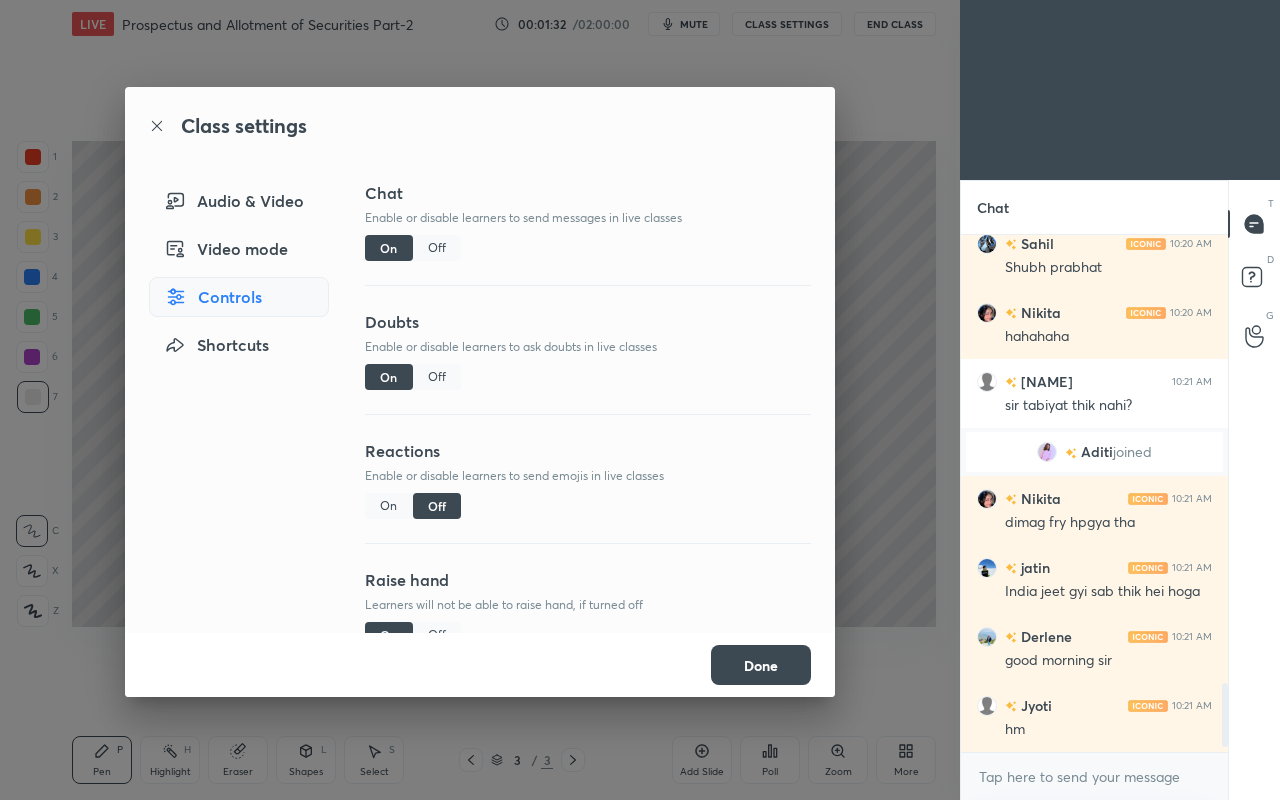 click on "Done" at bounding box center [761, 665] 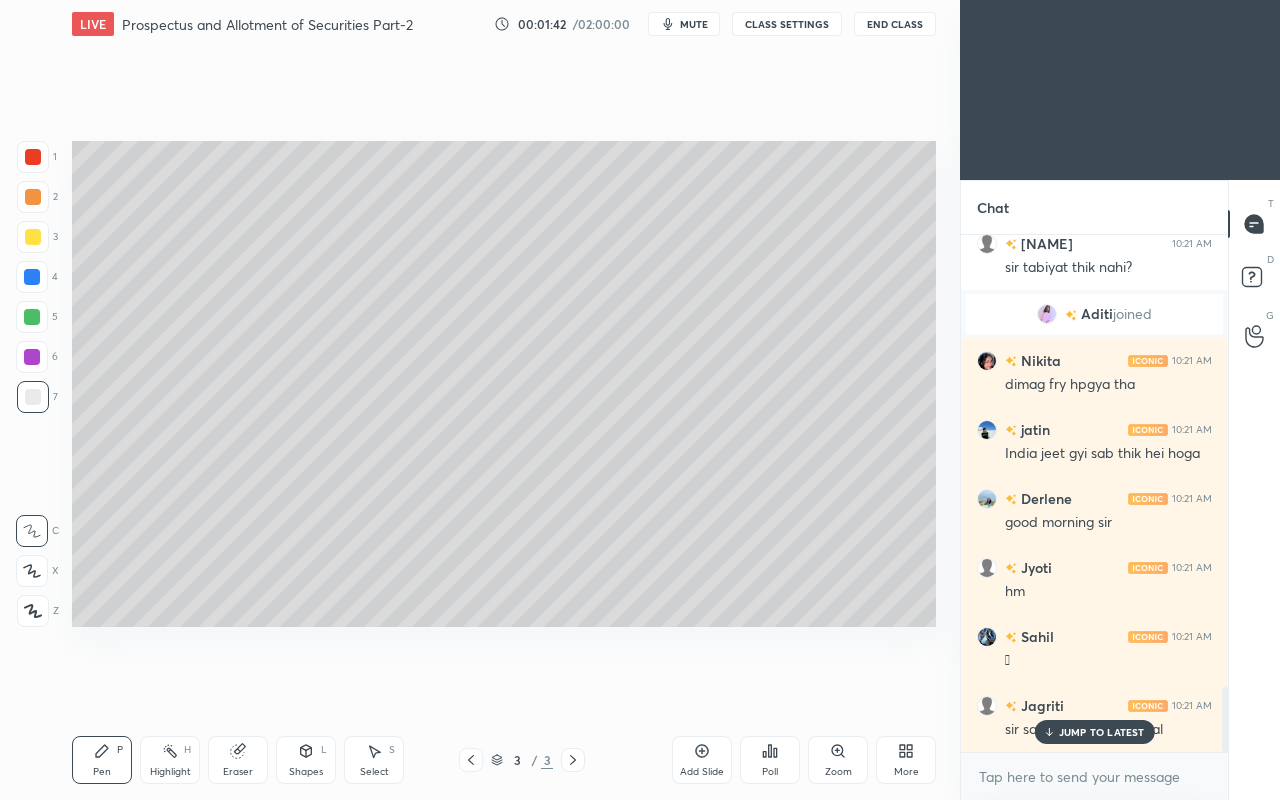 scroll, scrollTop: 3574, scrollLeft: 0, axis: vertical 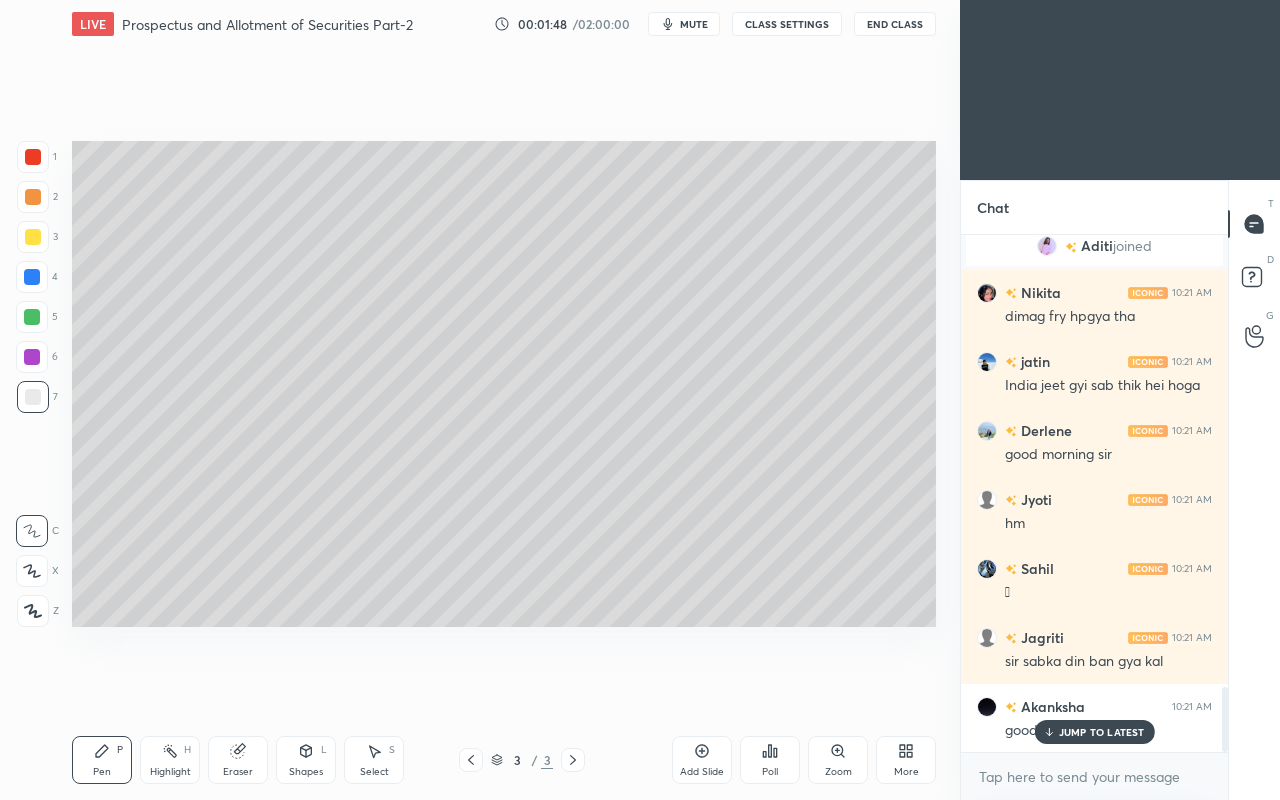 click 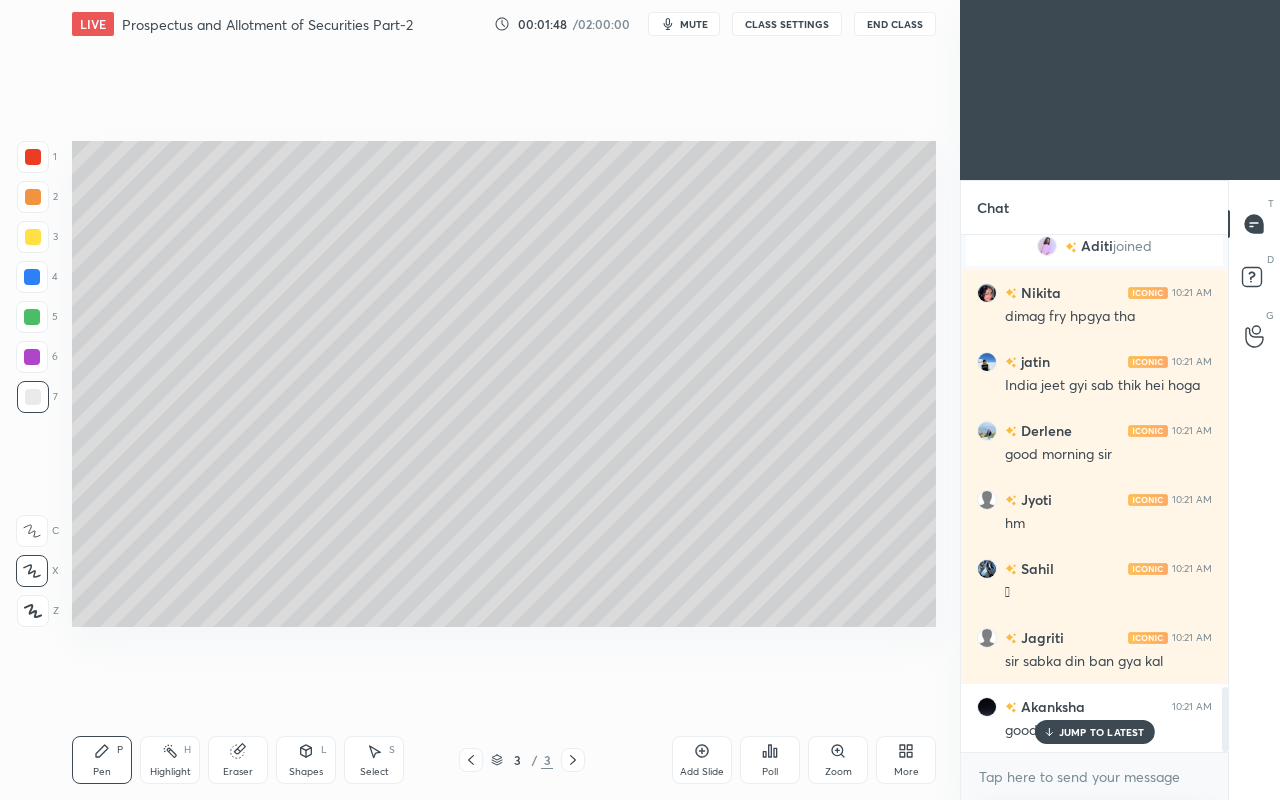click 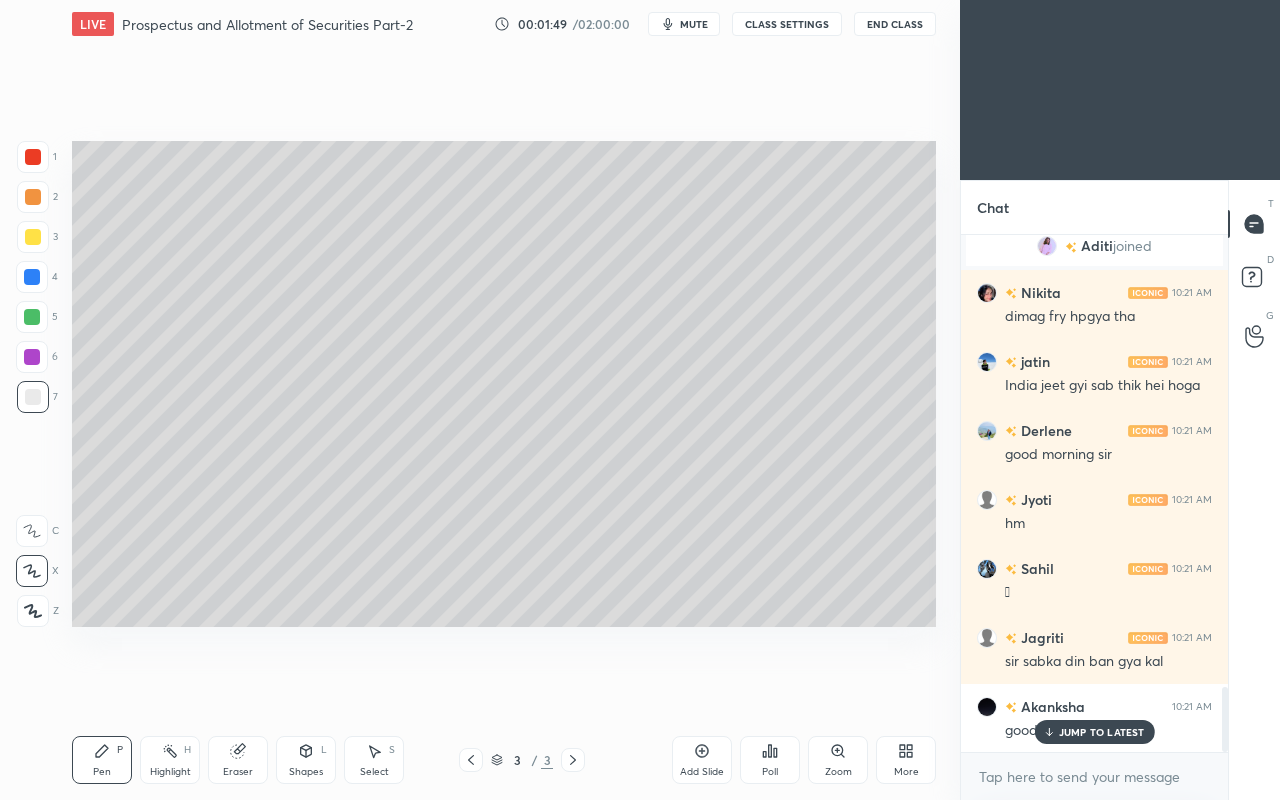 click at bounding box center (33, 237) 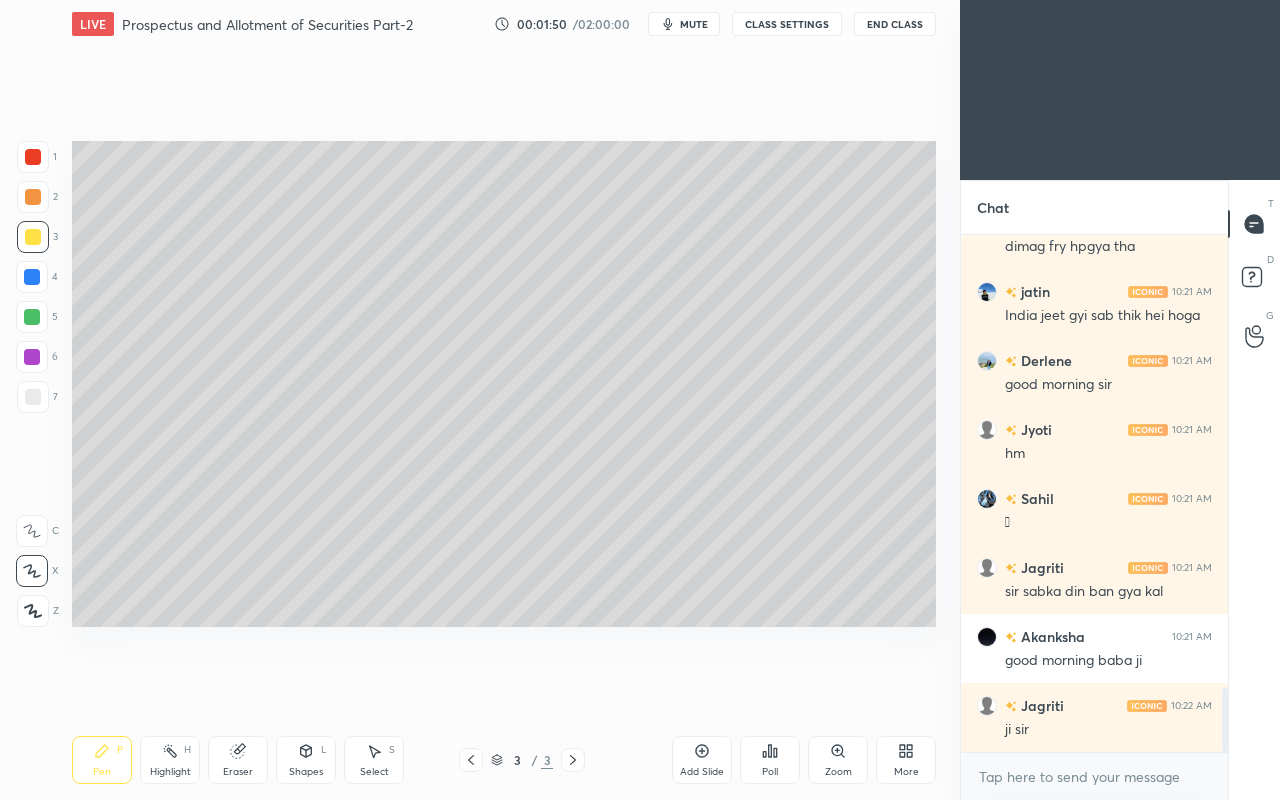 scroll, scrollTop: 3712, scrollLeft: 0, axis: vertical 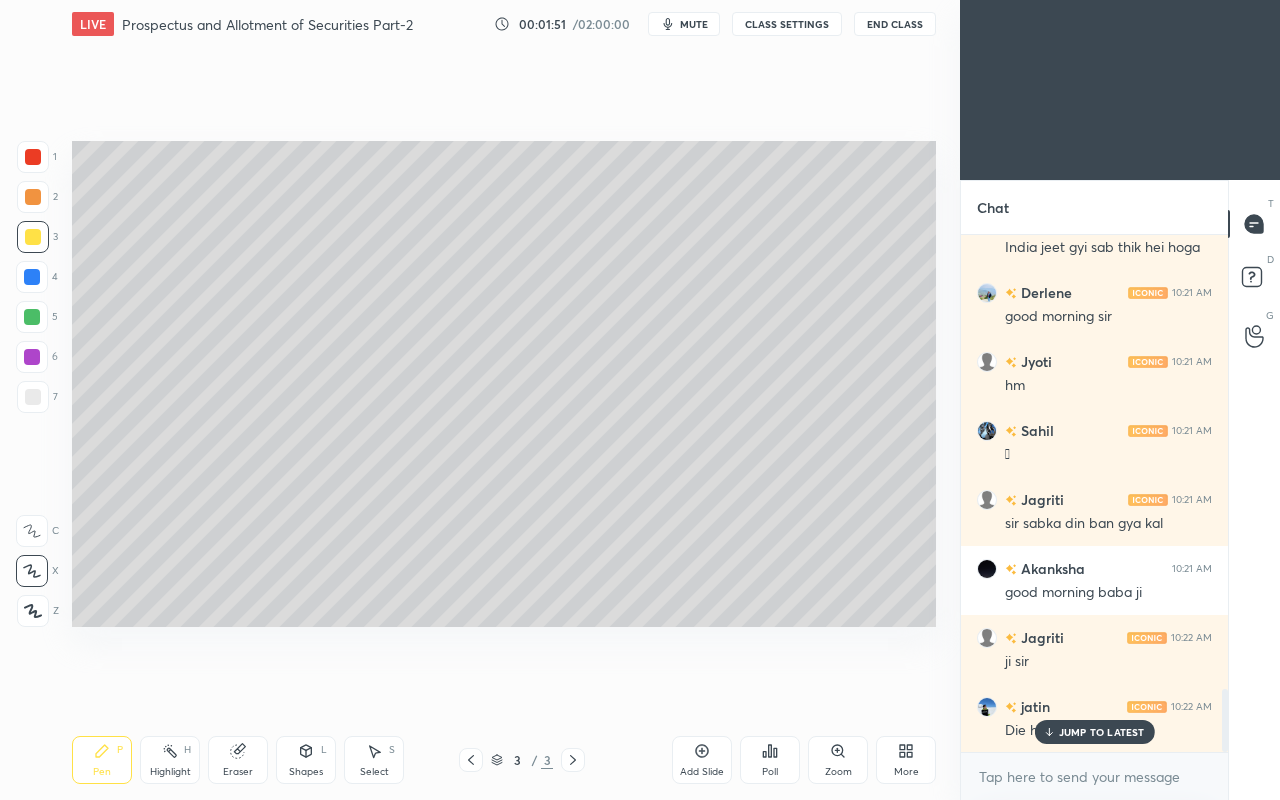 click on "JUMP TO LATEST" at bounding box center [1102, 732] 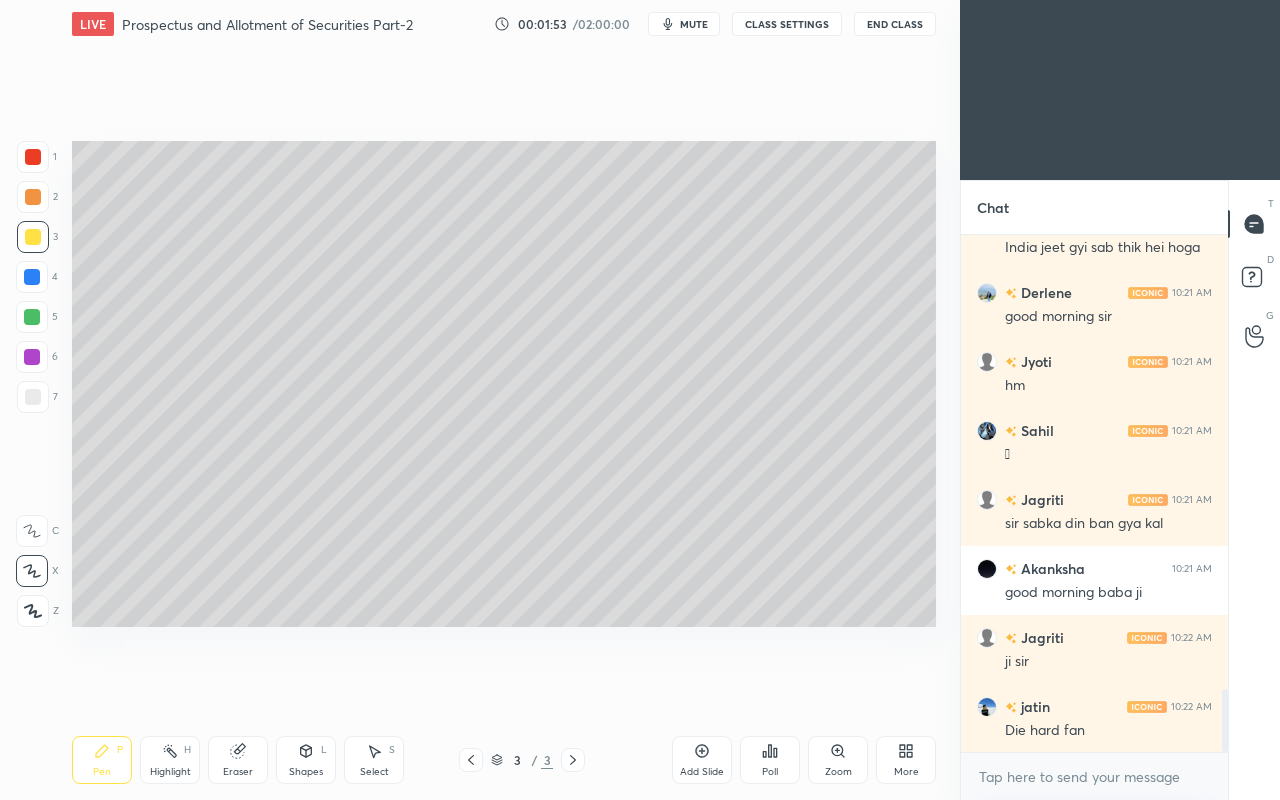 click on "1 2 3 4 5 6 7 C X Z C X Z E E Erase all   H H" at bounding box center [32, 384] 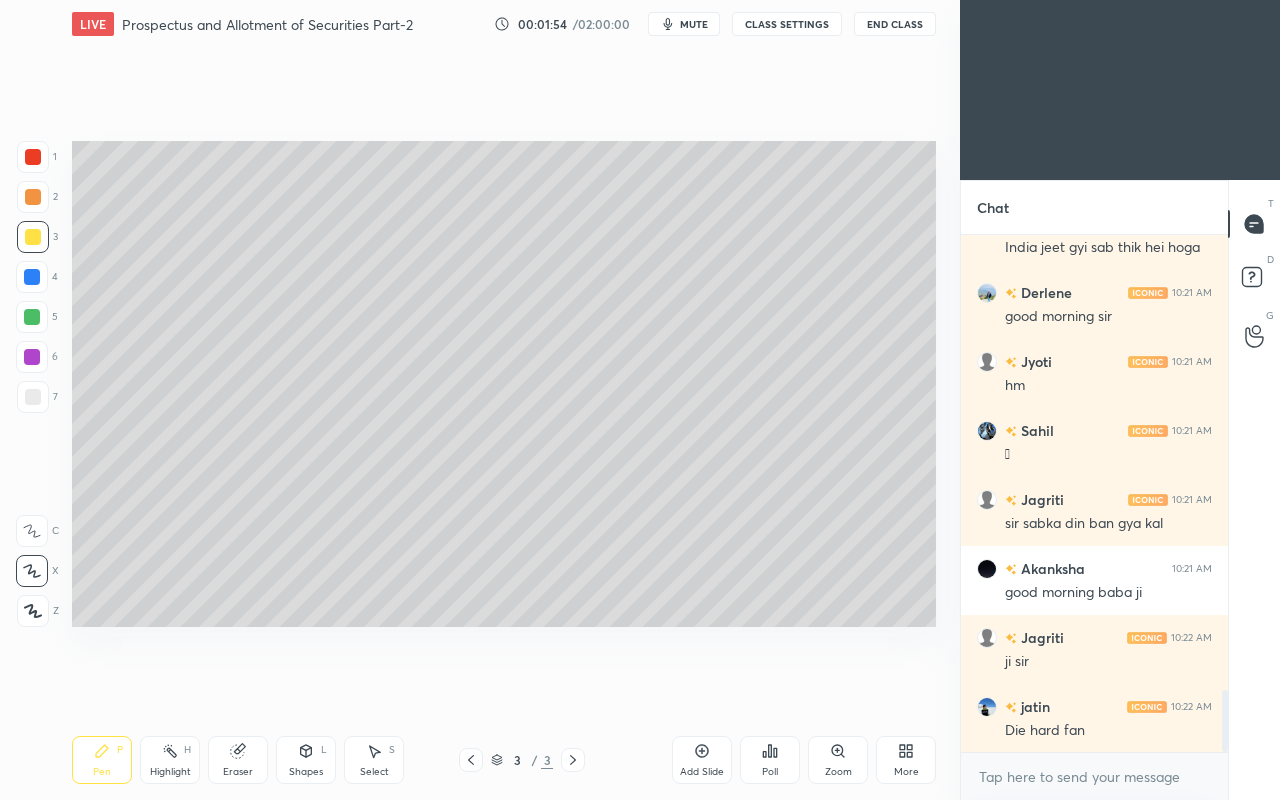 scroll, scrollTop: 3782, scrollLeft: 0, axis: vertical 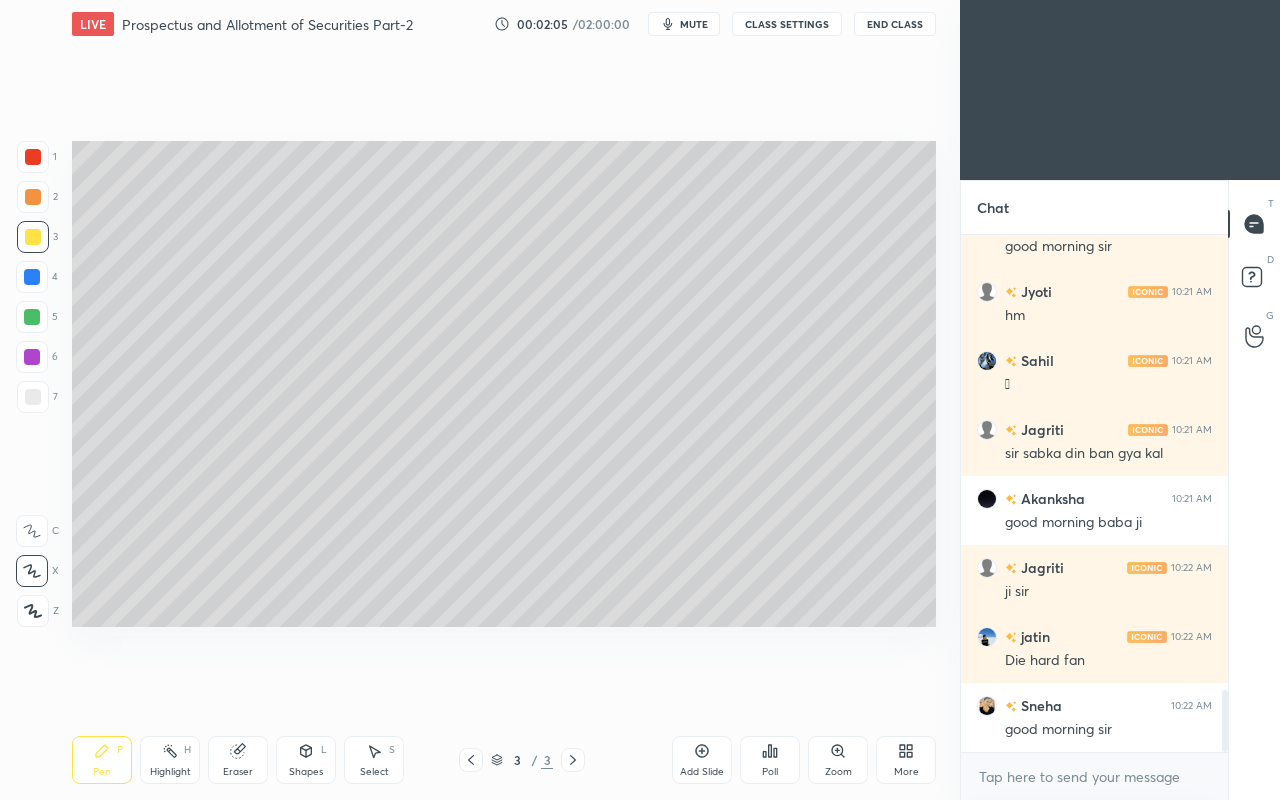 click on "Eraser" at bounding box center [238, 760] 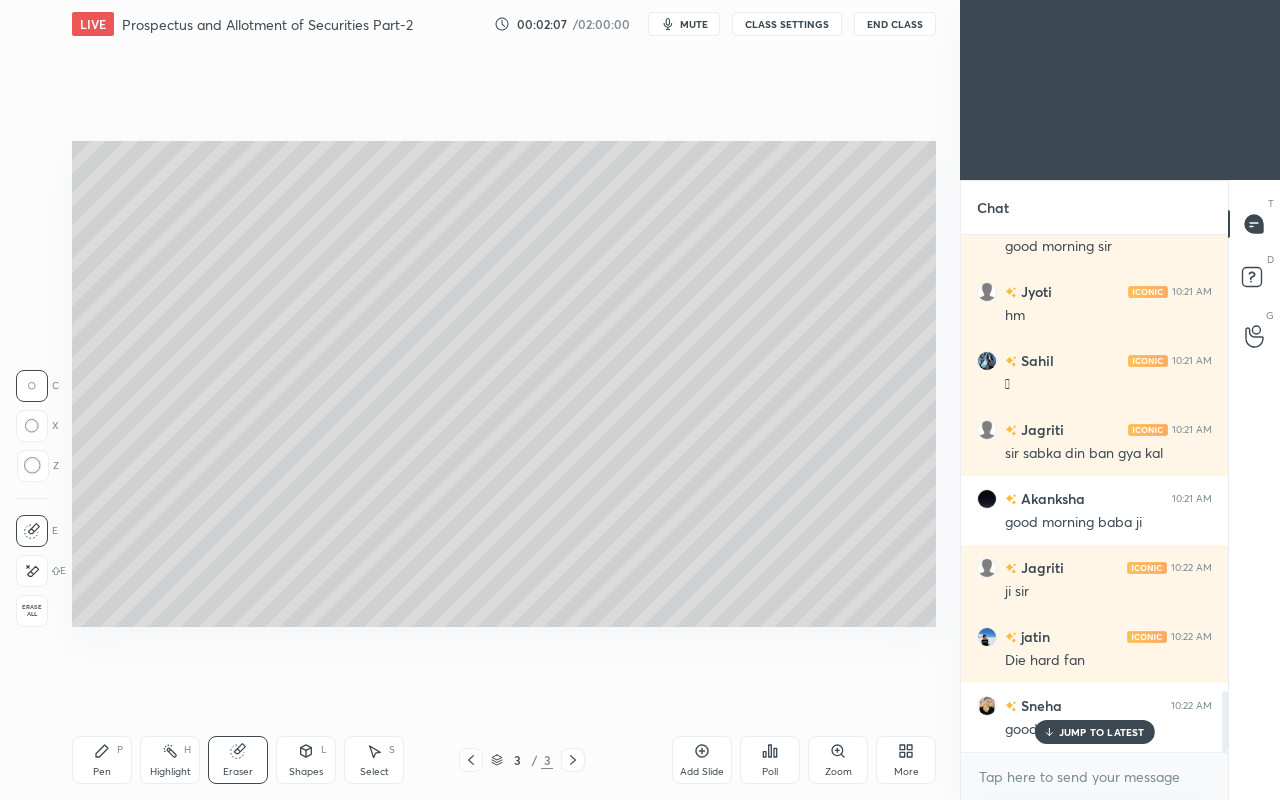 scroll, scrollTop: 3868, scrollLeft: 0, axis: vertical 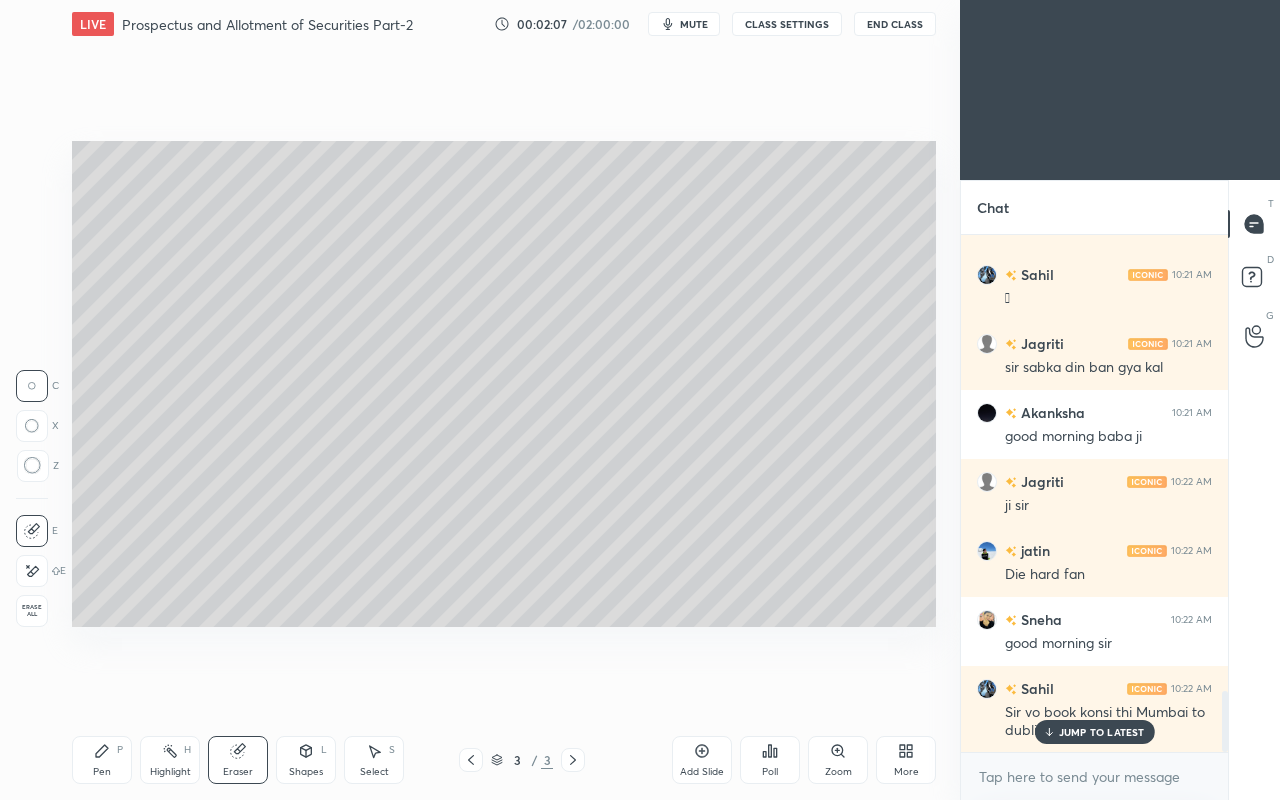 click 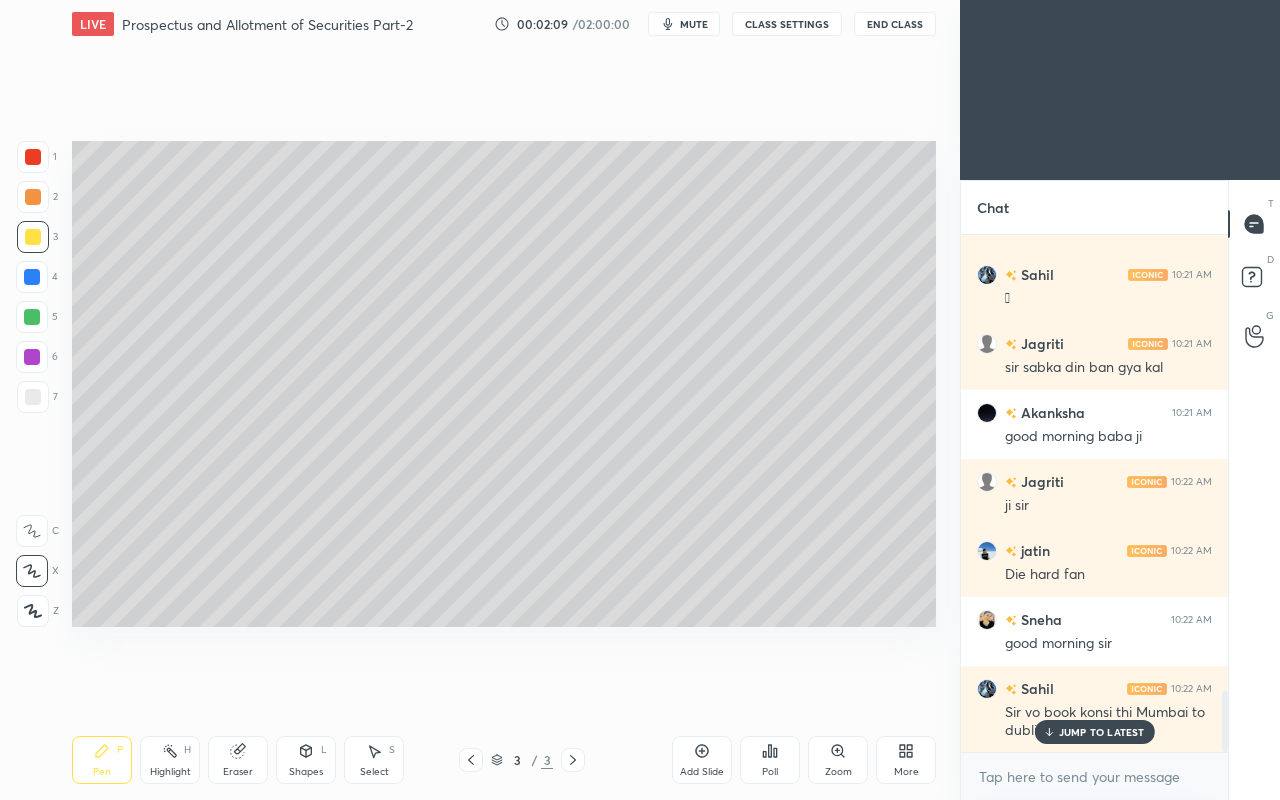 click on "JUMP TO LATEST" at bounding box center [1102, 732] 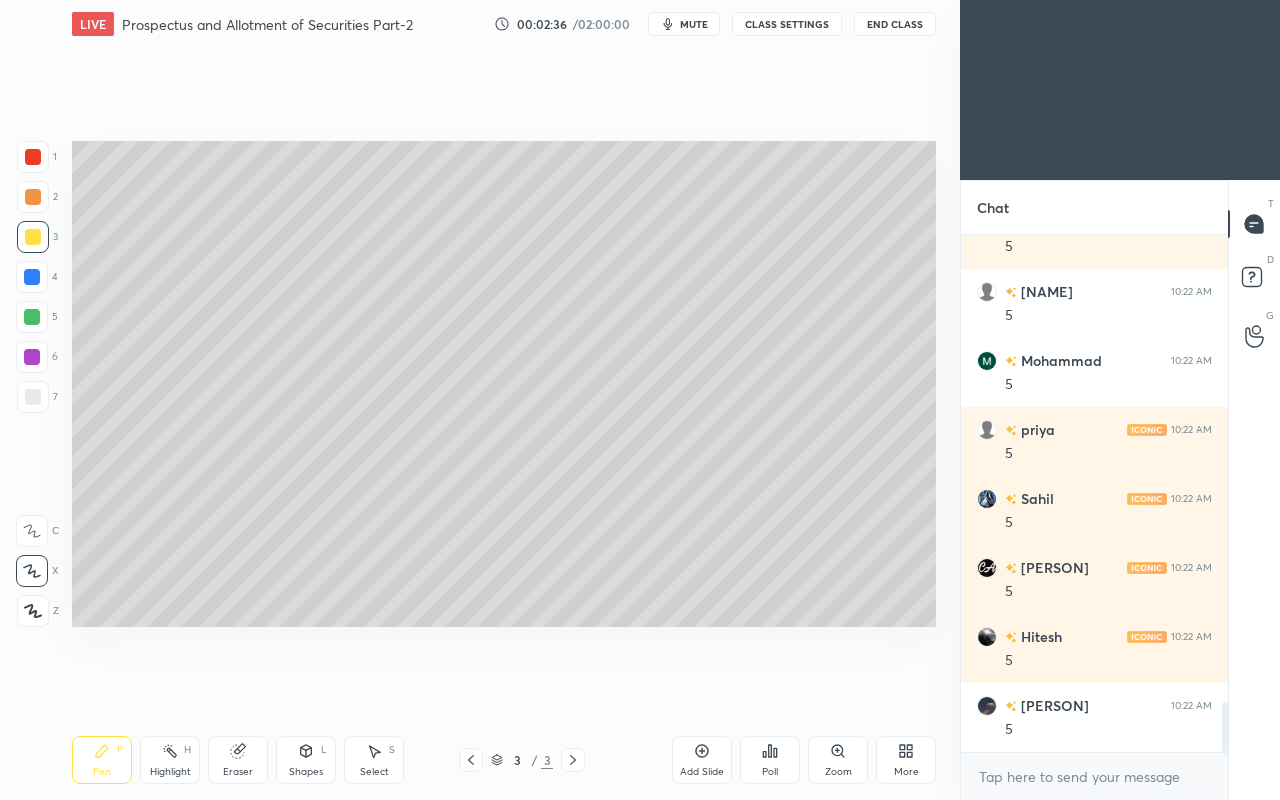 scroll, scrollTop: 5002, scrollLeft: 0, axis: vertical 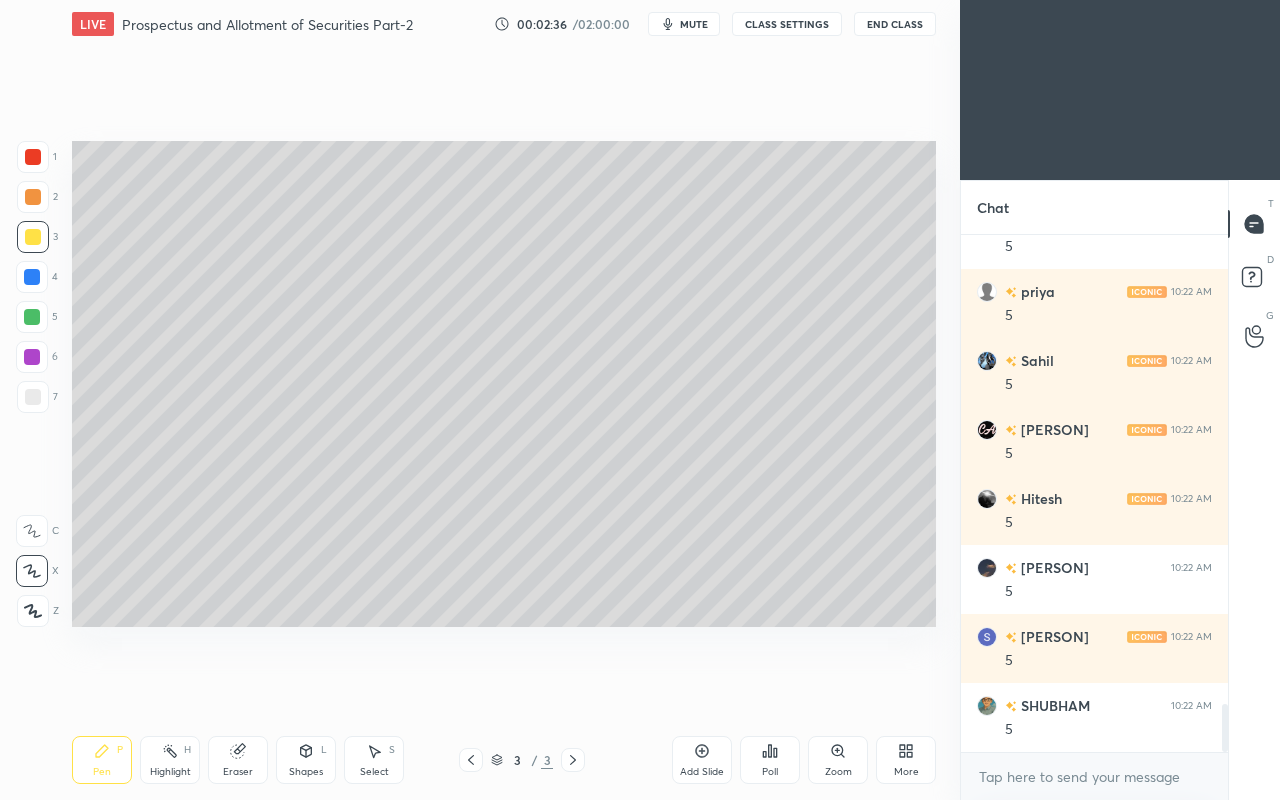 click 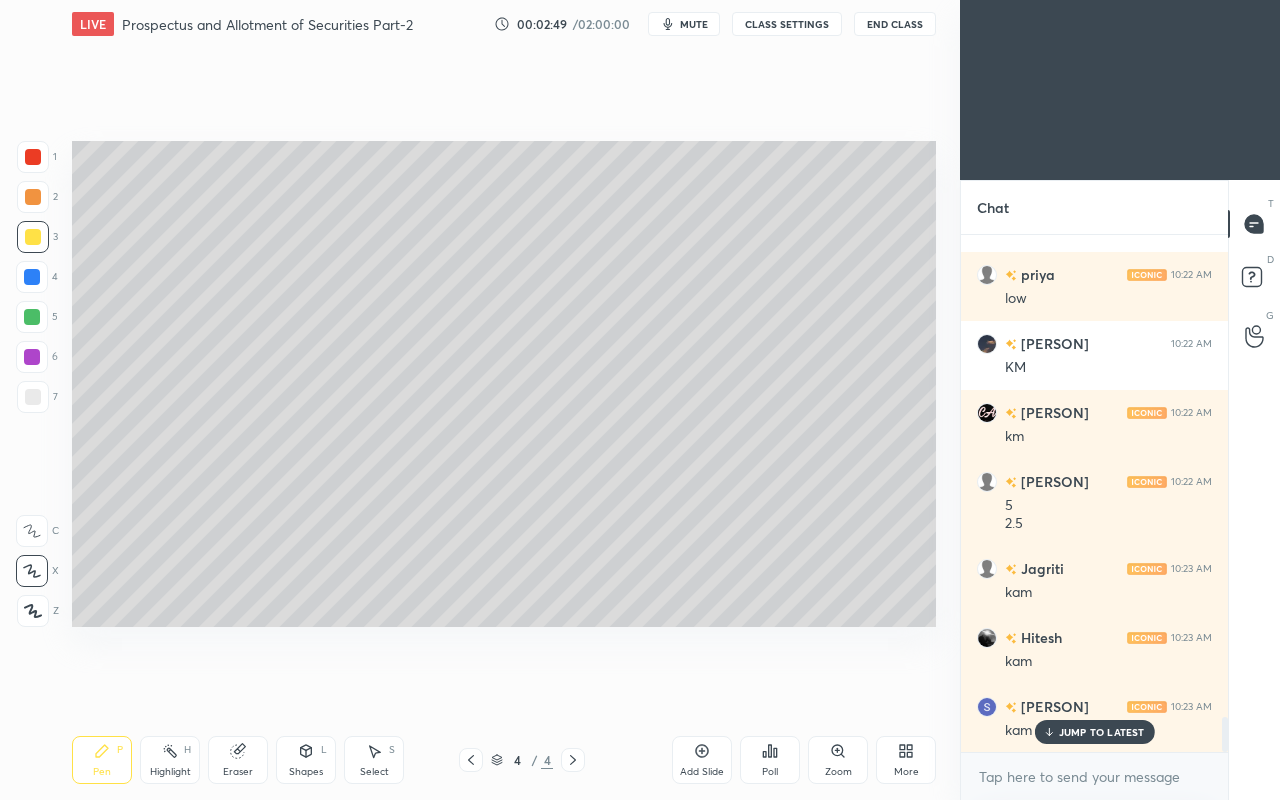 scroll, scrollTop: 7314, scrollLeft: 0, axis: vertical 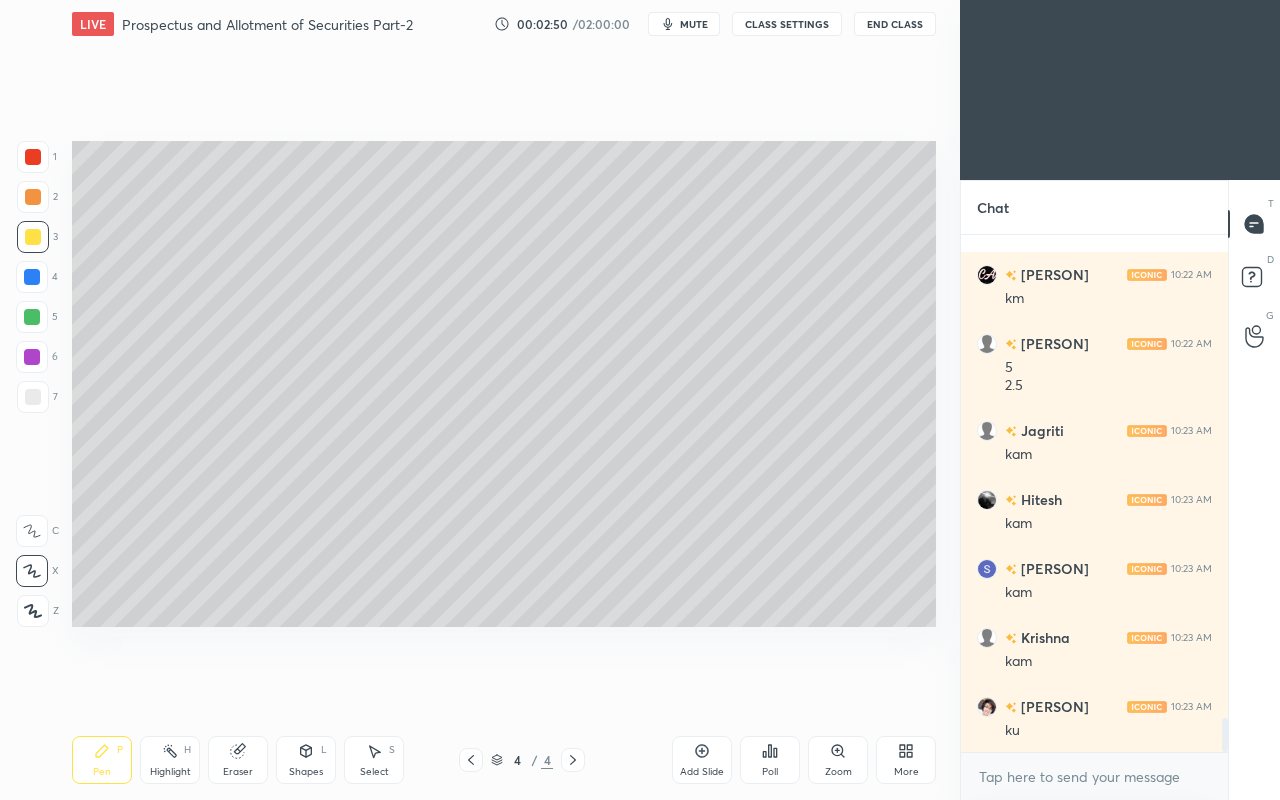 click on "Select S" at bounding box center [374, 760] 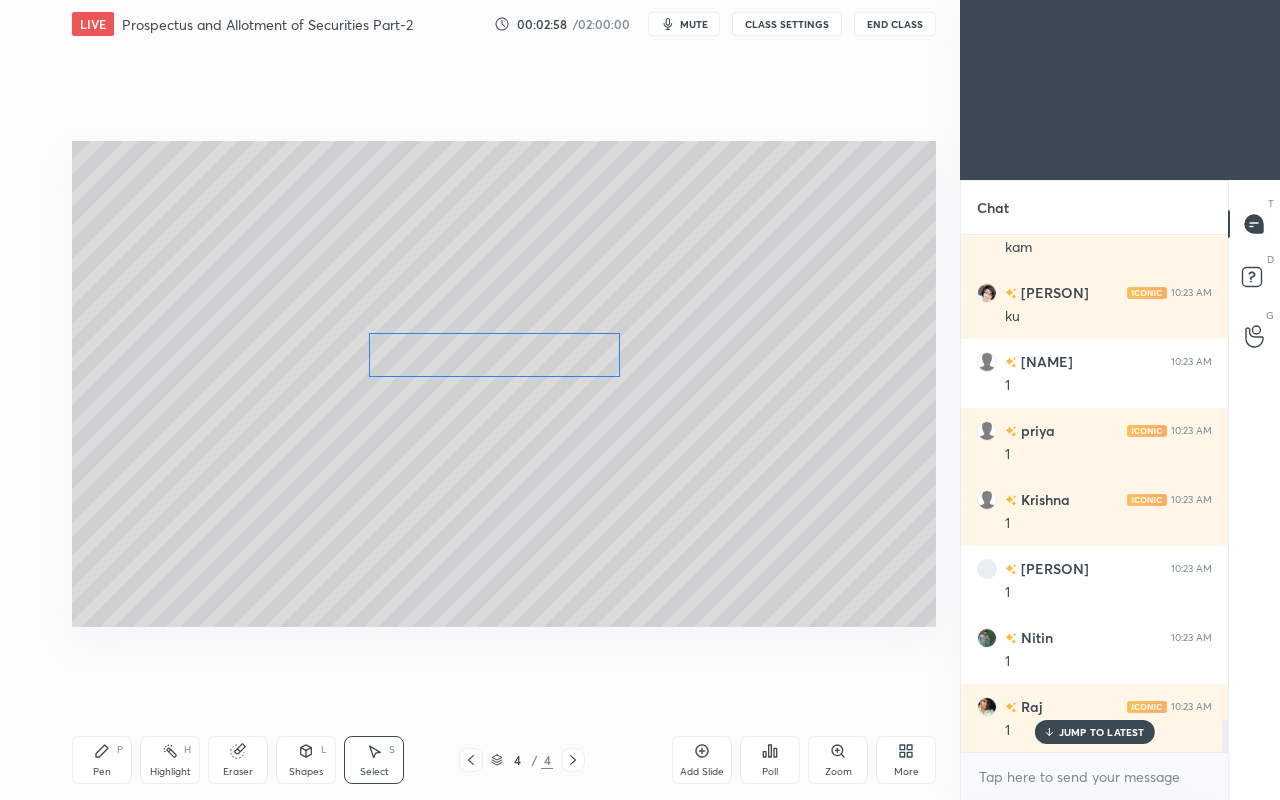 scroll, scrollTop: 8004, scrollLeft: 0, axis: vertical 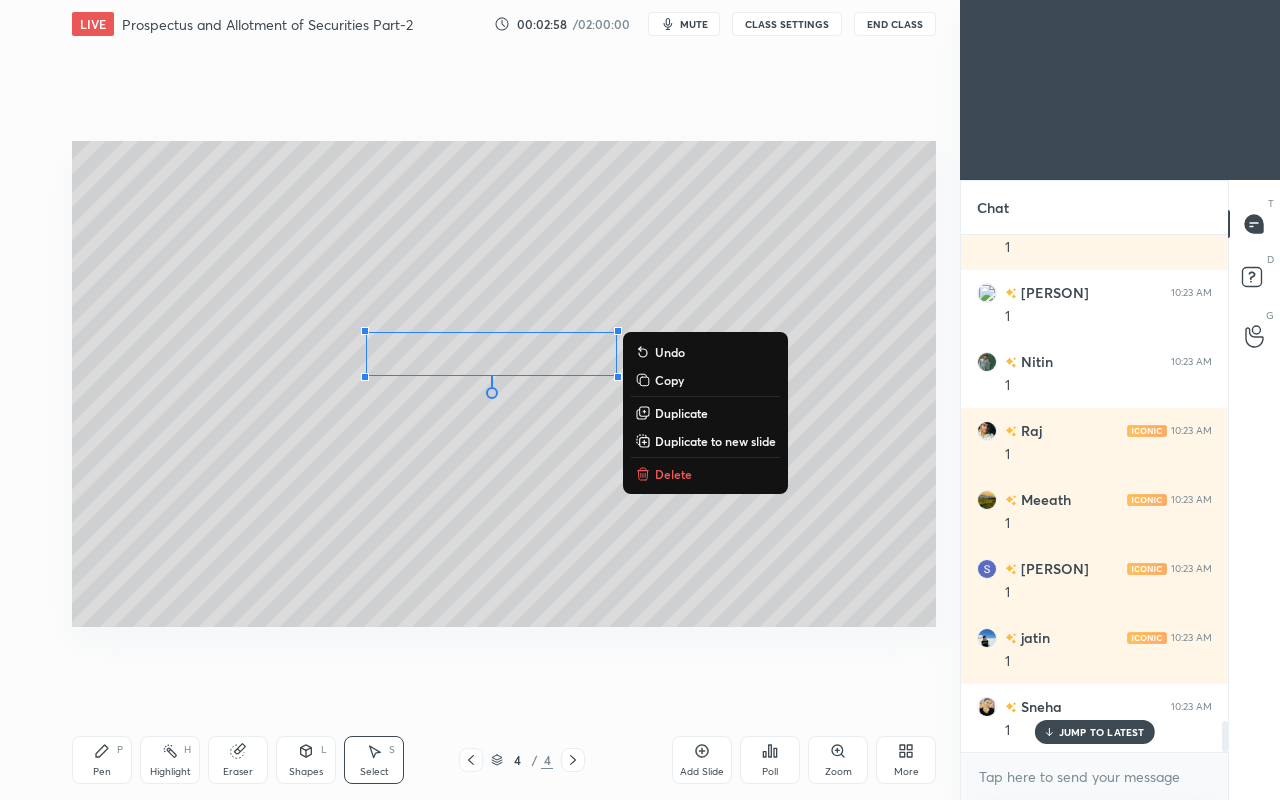 click on "0 ° Undo Copy Duplicate Duplicate to new slide Delete" at bounding box center (504, 384) 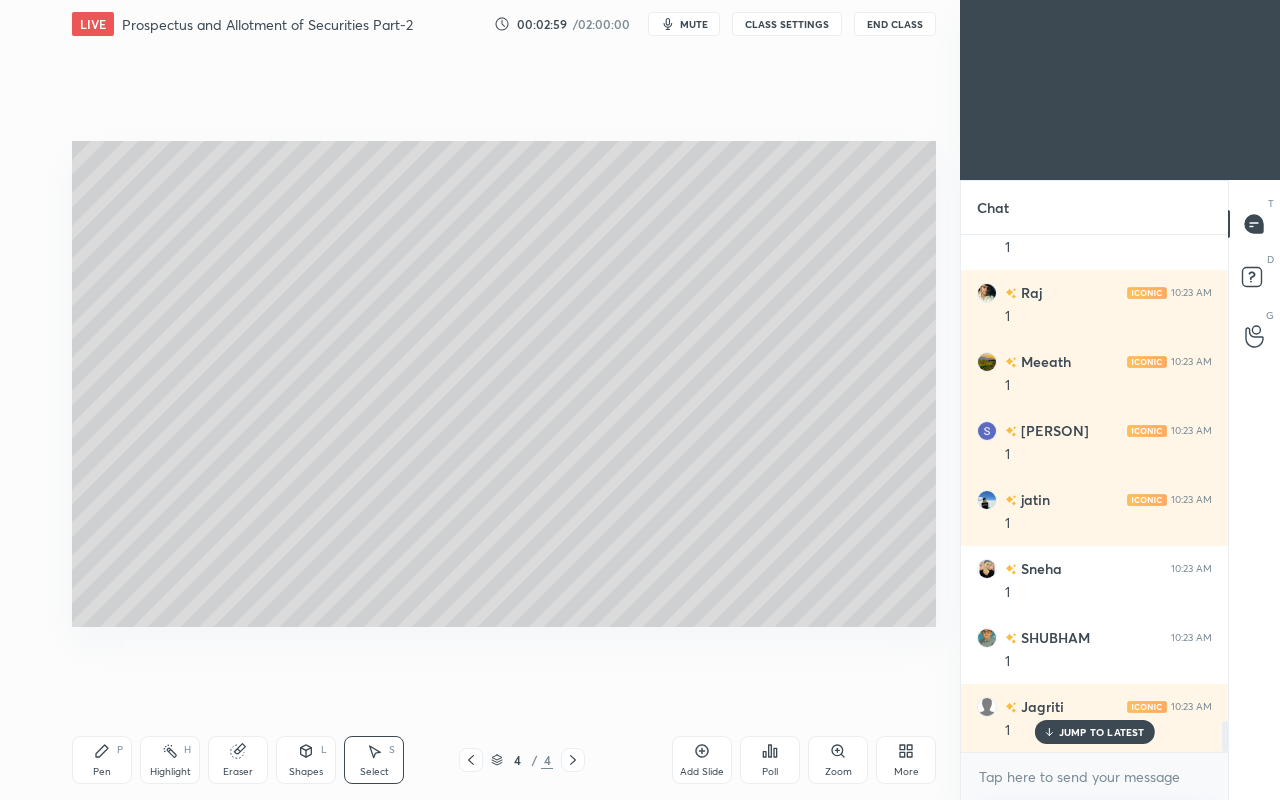 click 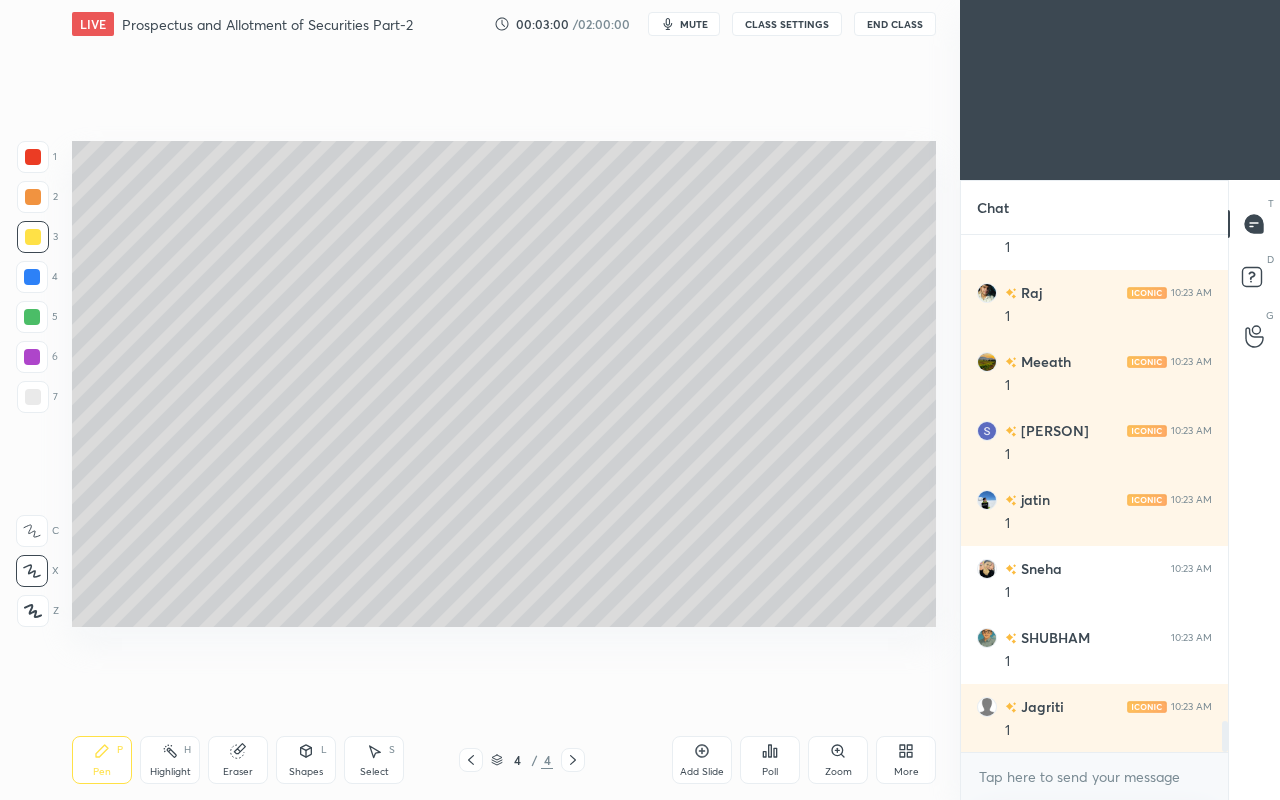 scroll, scrollTop: 8212, scrollLeft: 0, axis: vertical 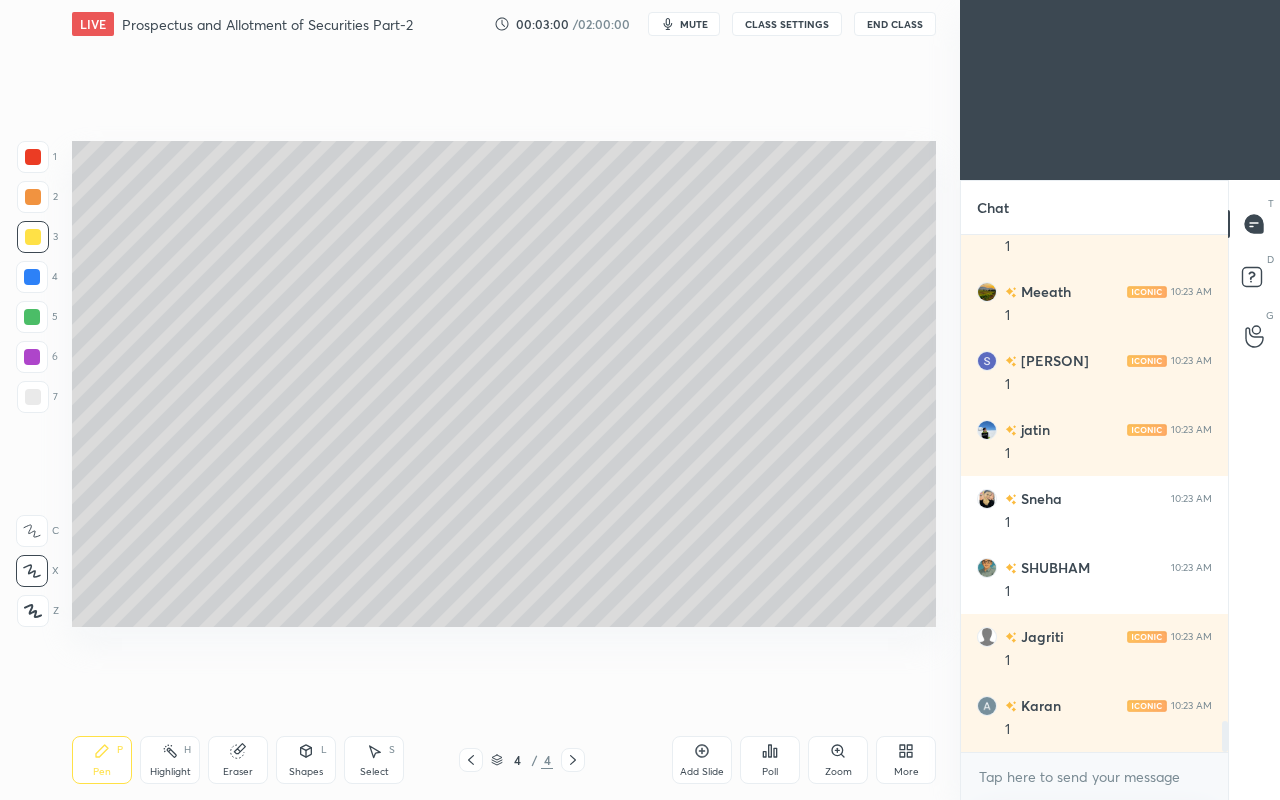 click at bounding box center (33, 397) 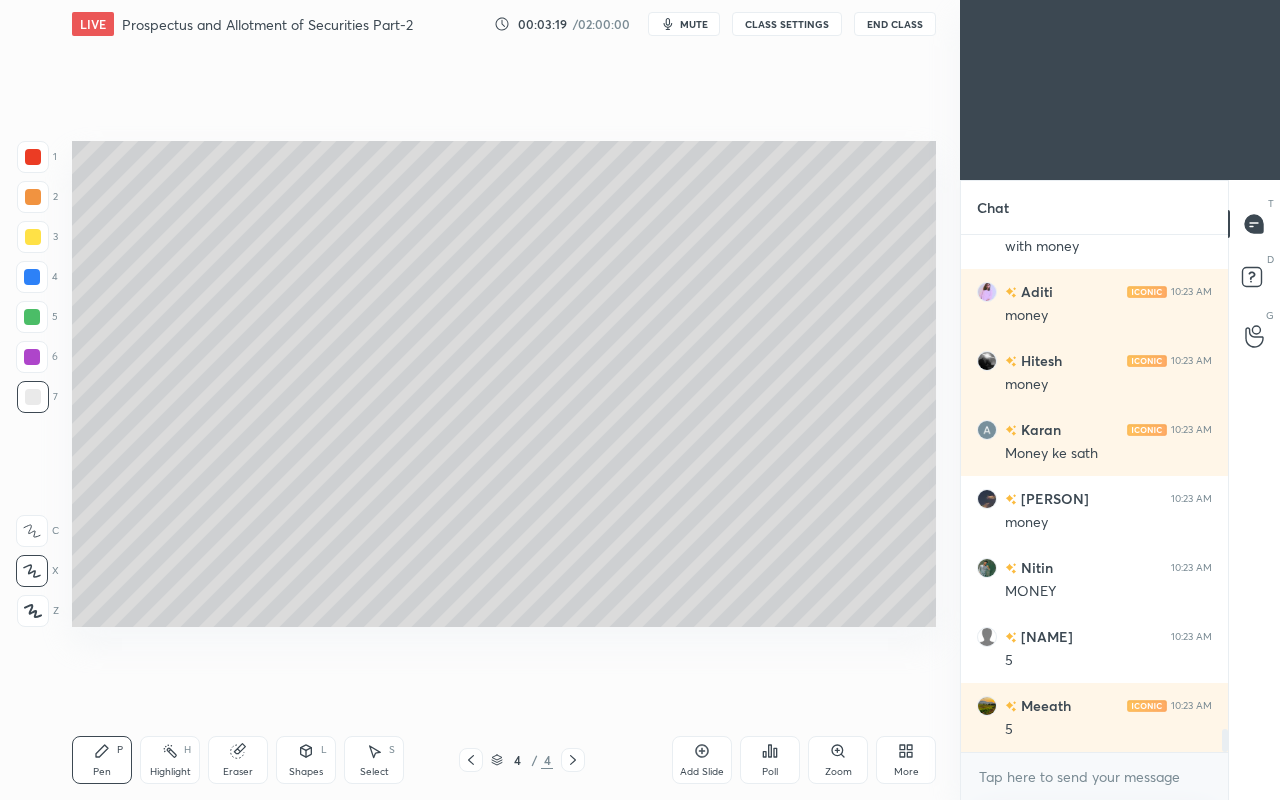 scroll, scrollTop: 11800, scrollLeft: 0, axis: vertical 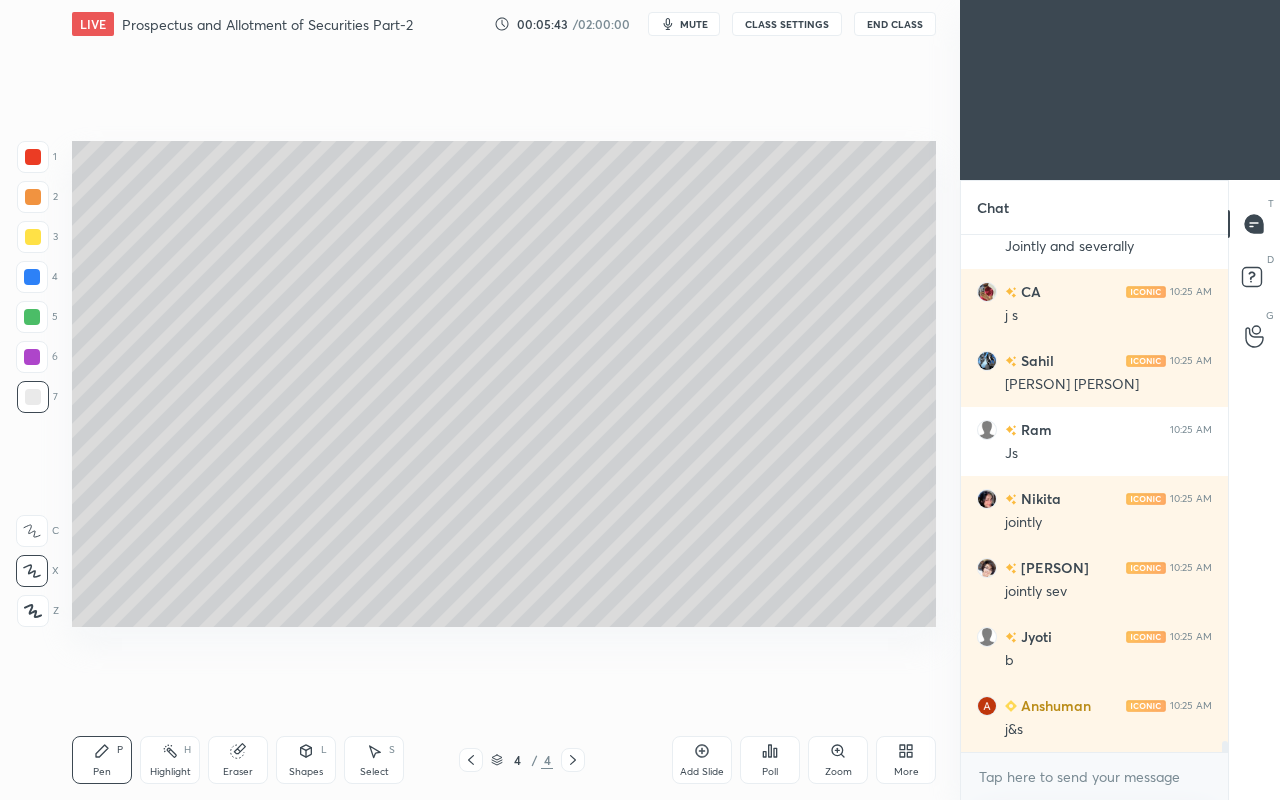 click at bounding box center (33, 237) 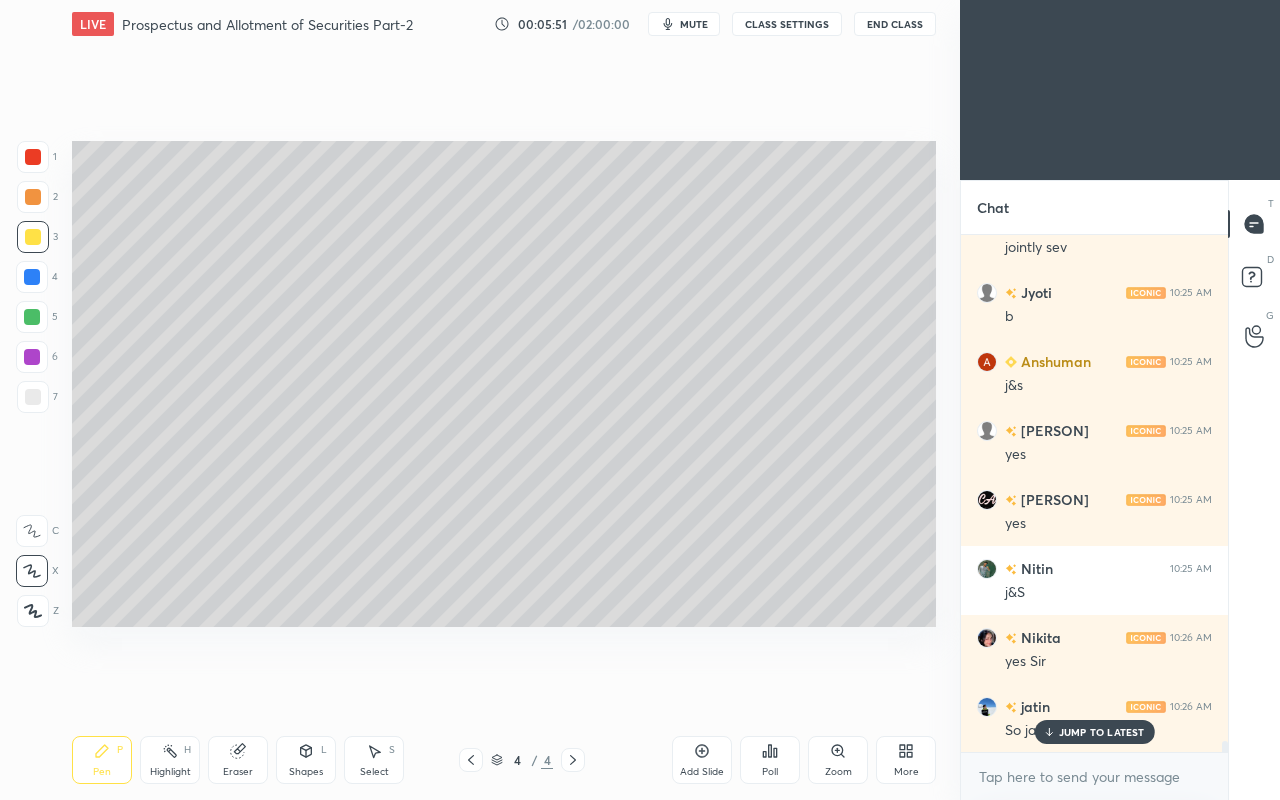 click at bounding box center [33, 397] 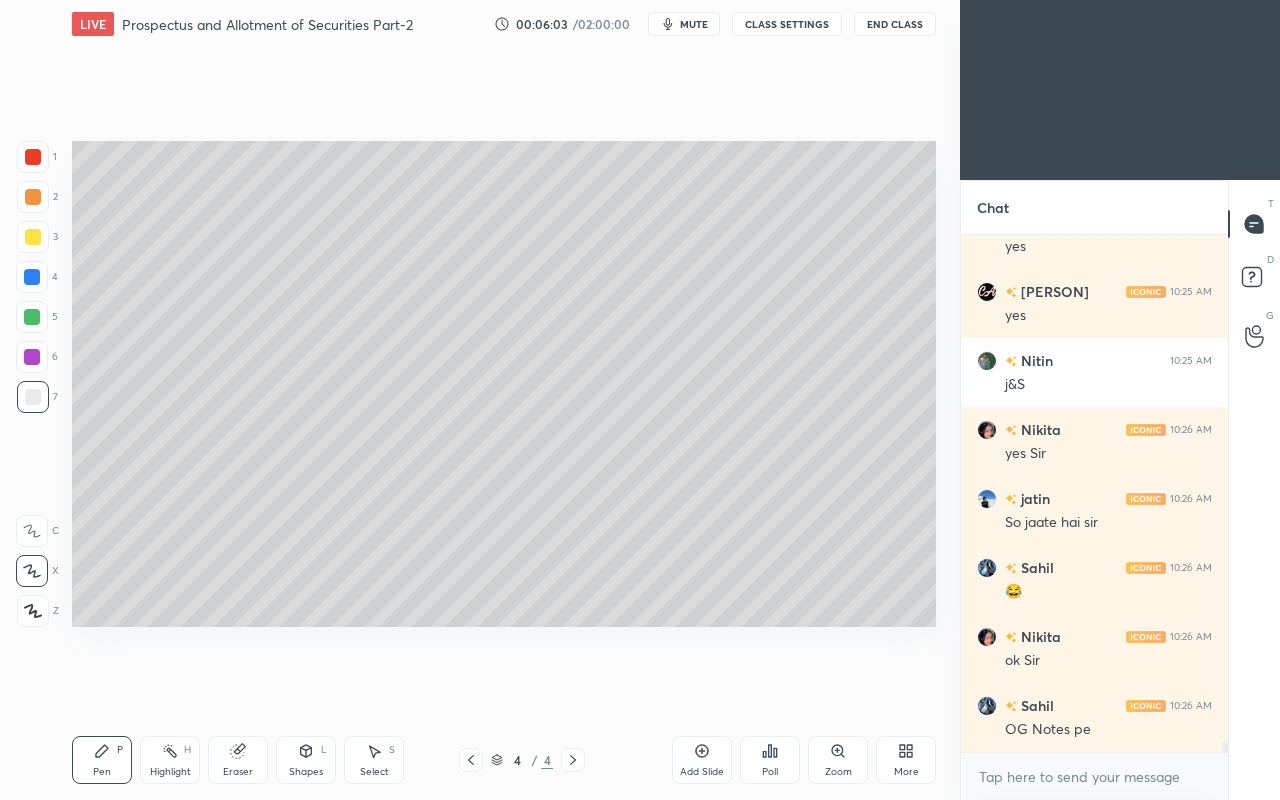 click 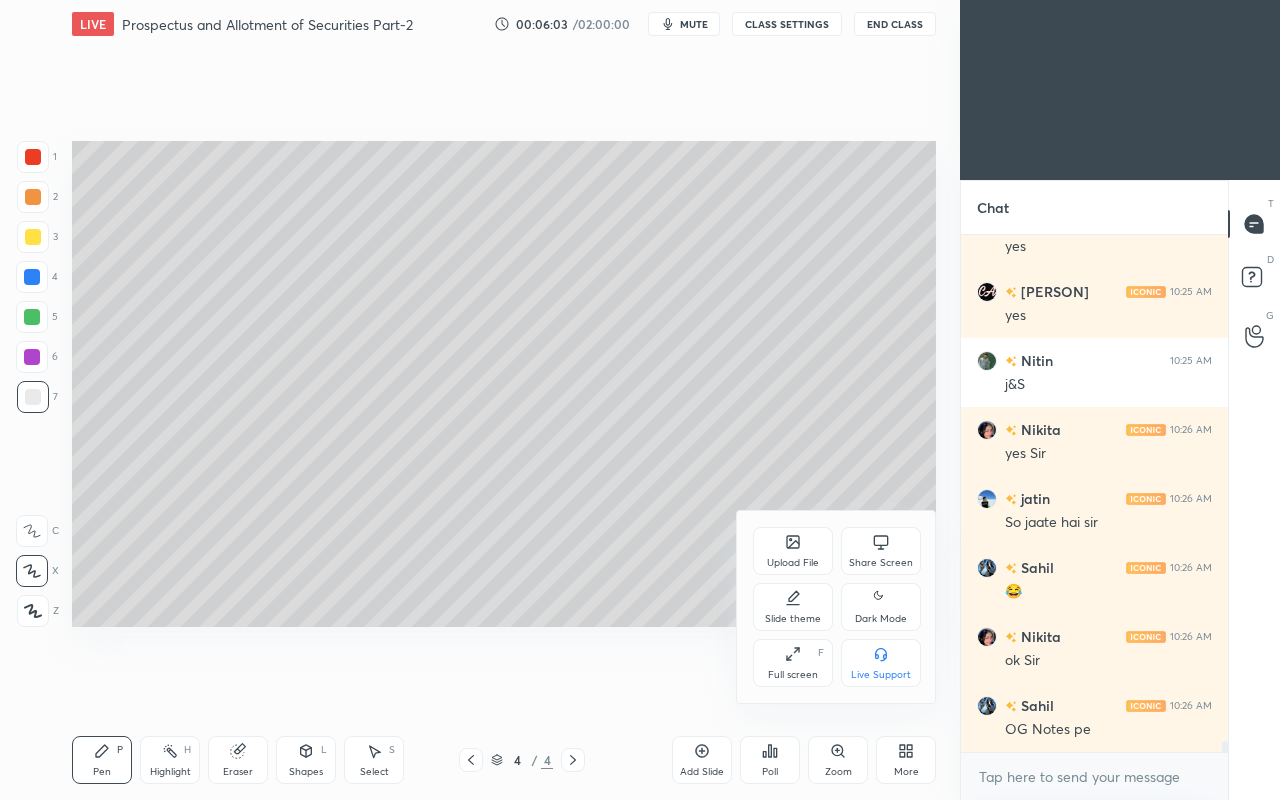 click on "Share Screen" at bounding box center [881, 551] 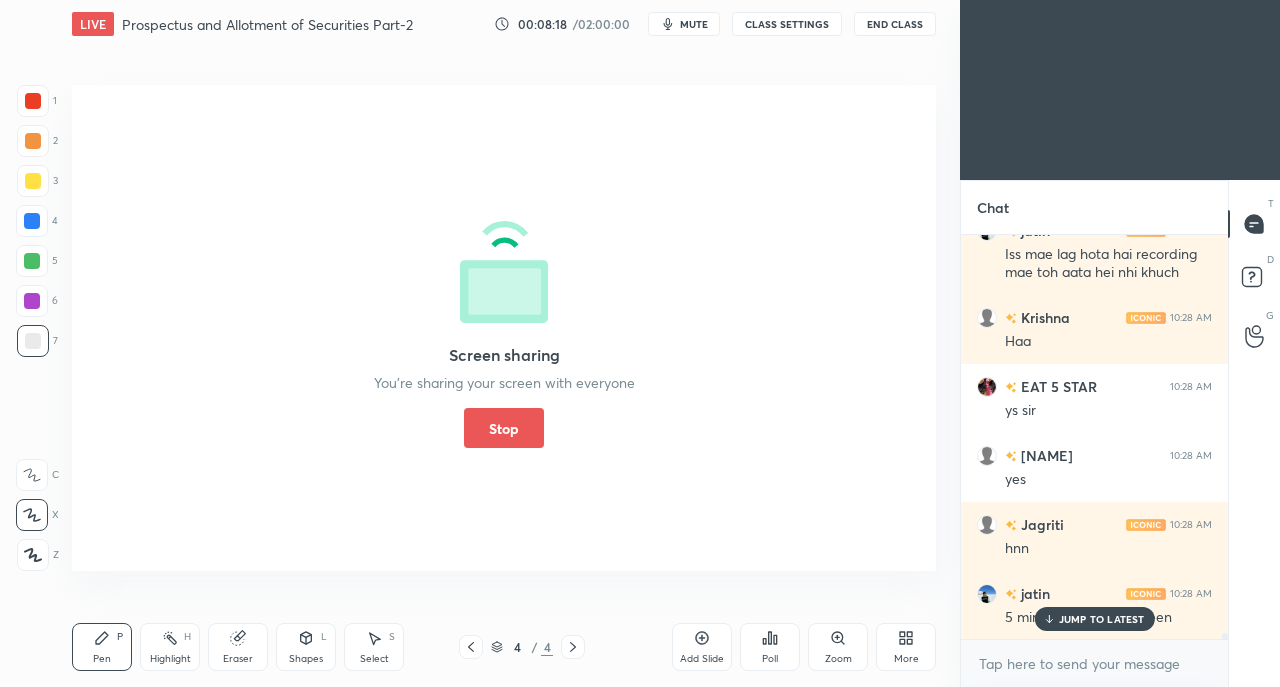 scroll, scrollTop: 27822, scrollLeft: 0, axis: vertical 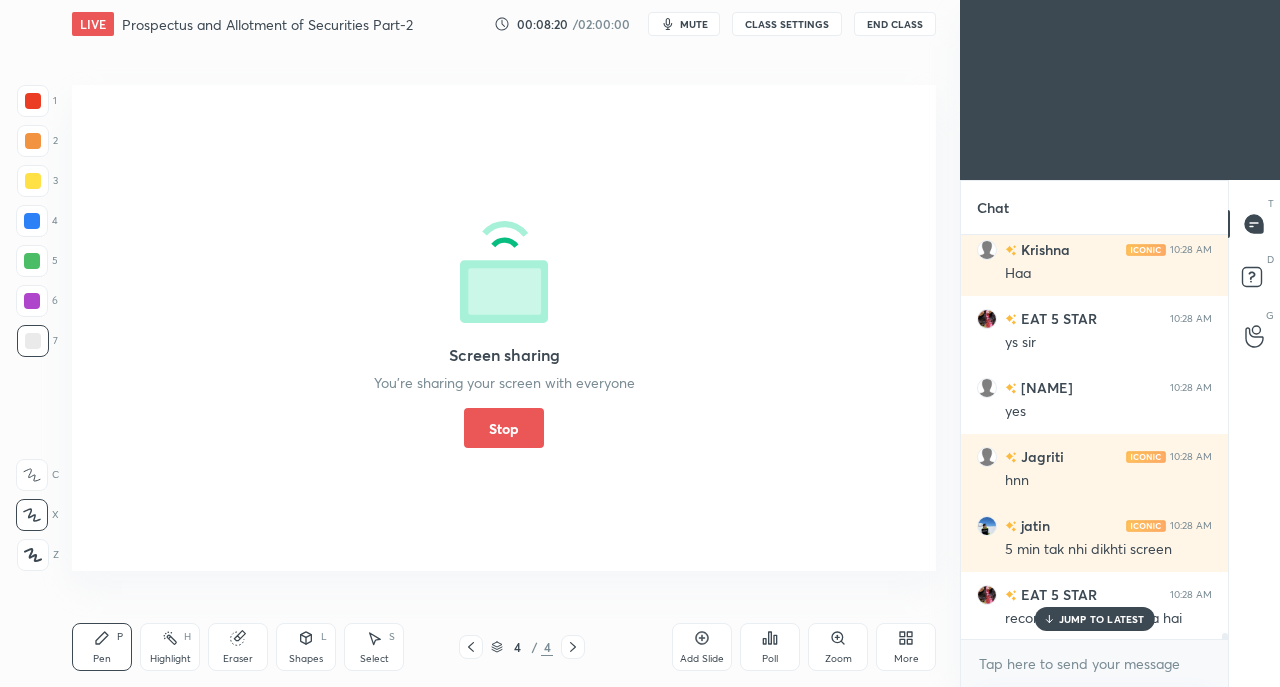 click on "Stop" at bounding box center [504, 428] 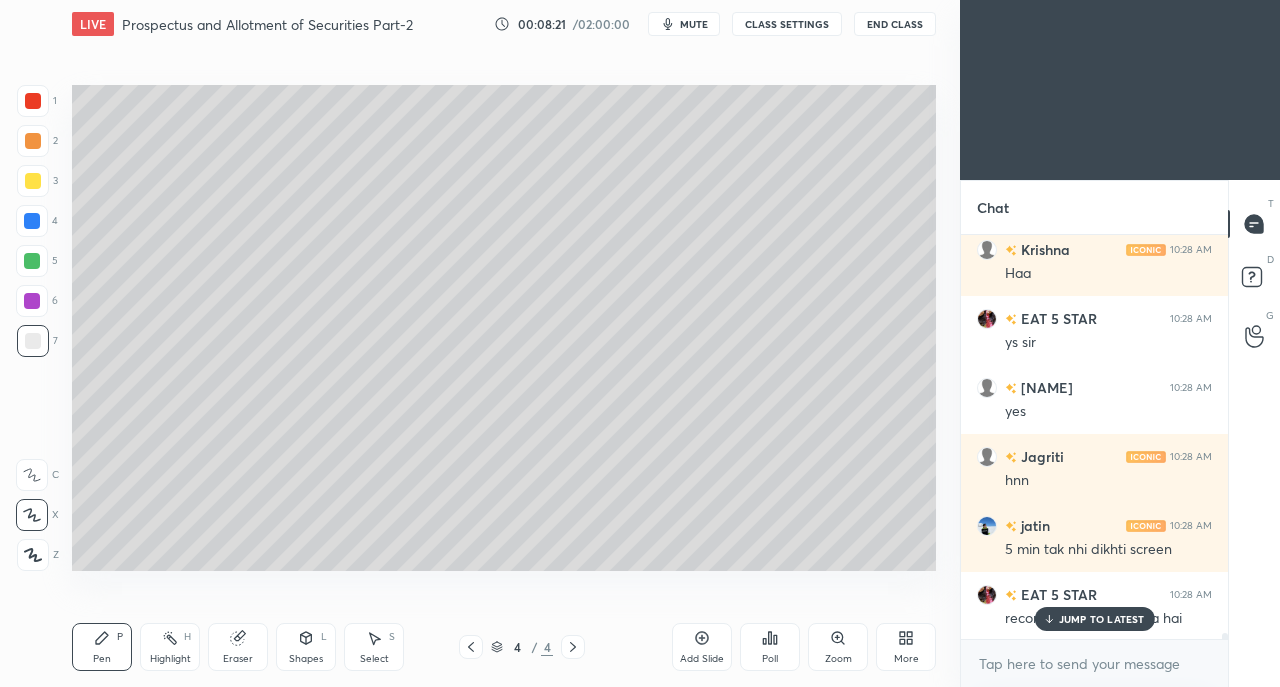 click on "JUMP TO LATEST" at bounding box center (1094, 619) 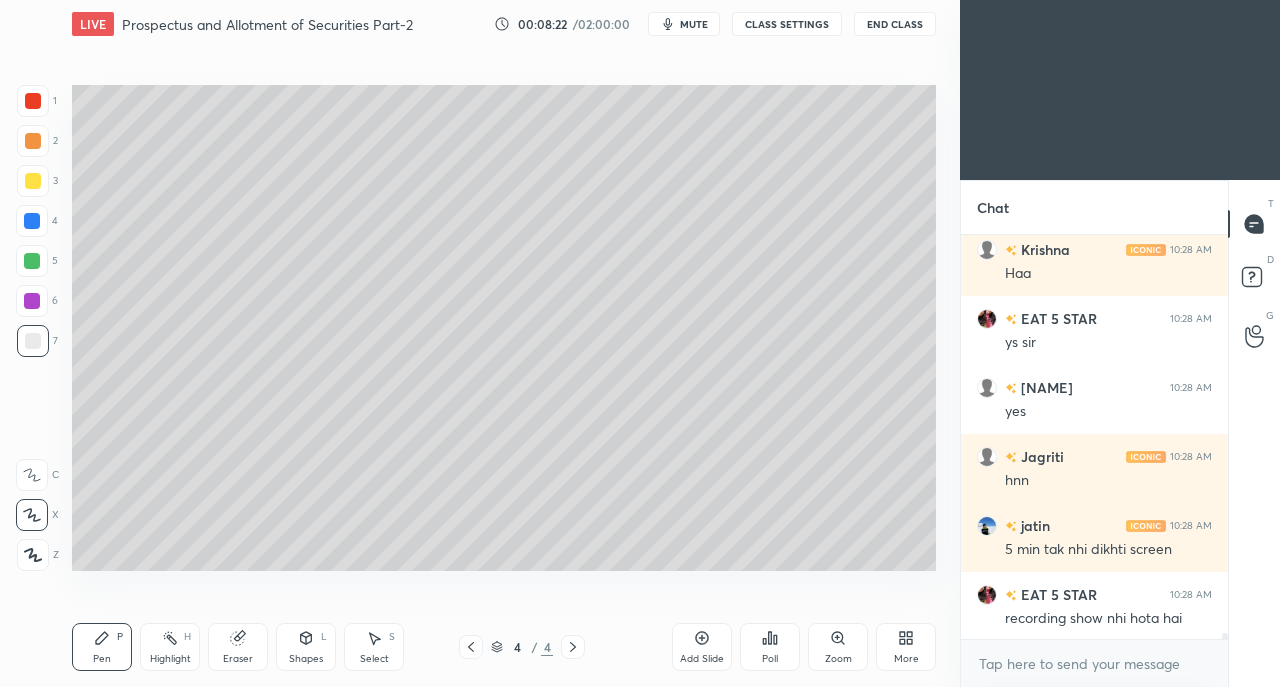 scroll, scrollTop: 27910, scrollLeft: 0, axis: vertical 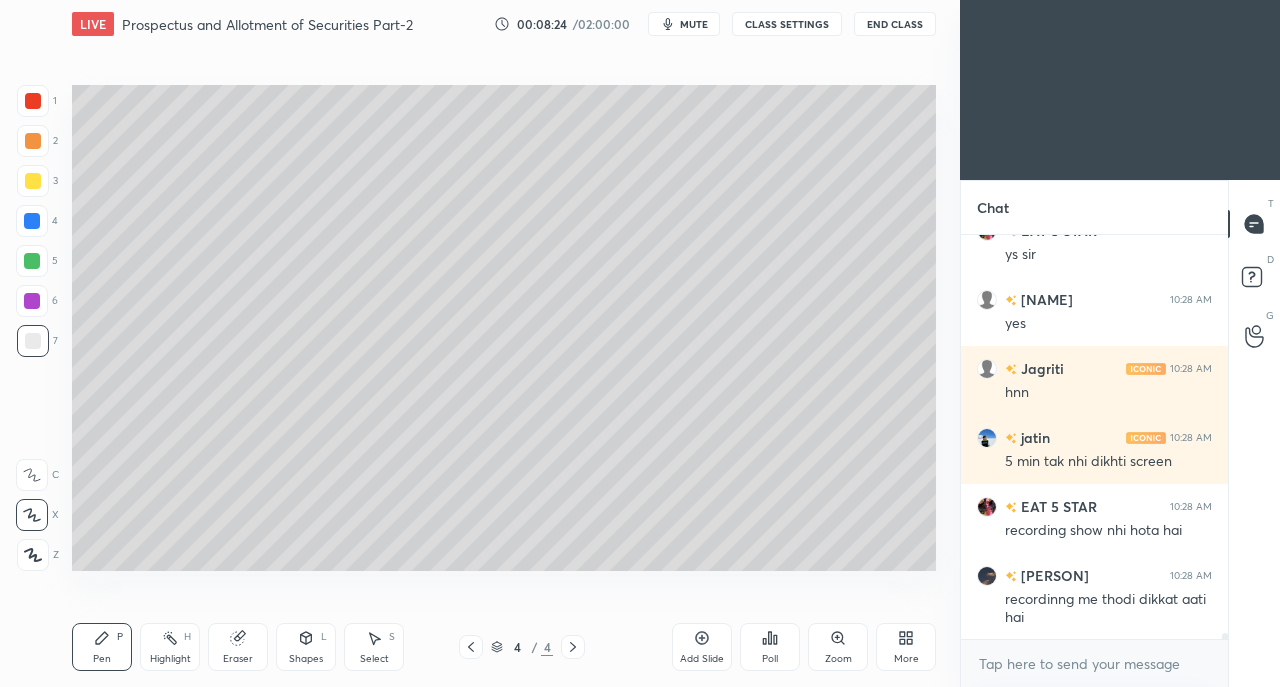 click 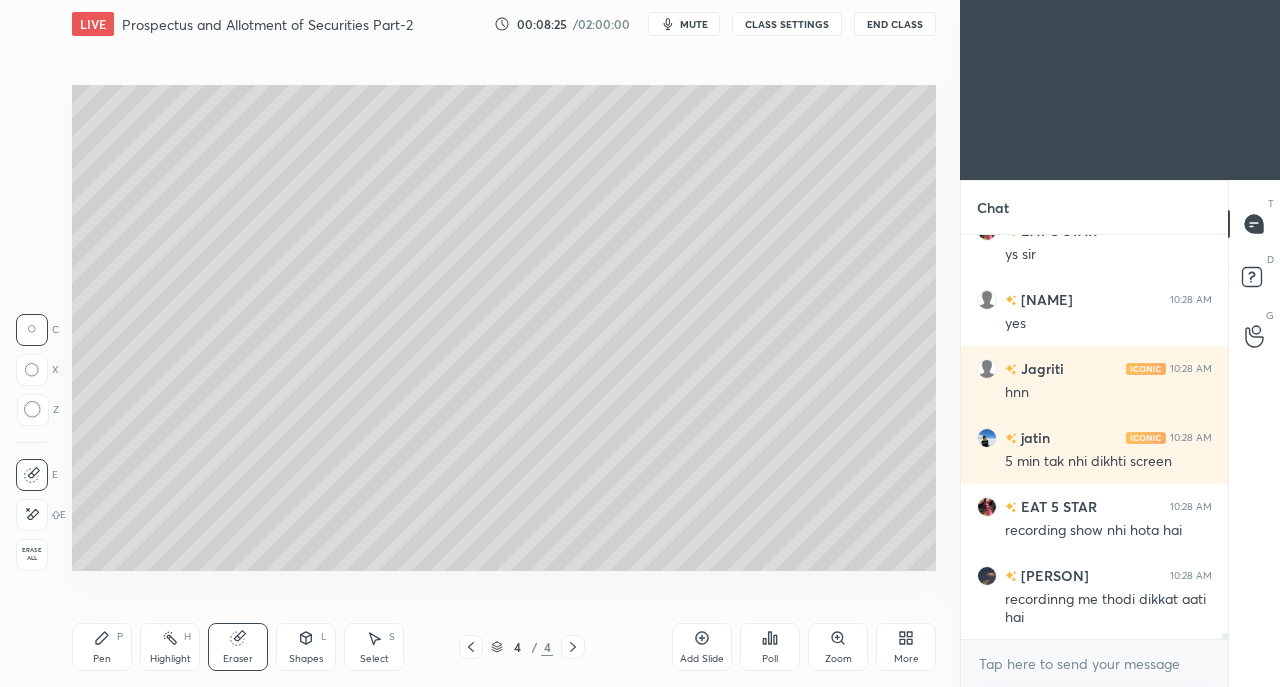 click on "Erase all" at bounding box center (32, 554) 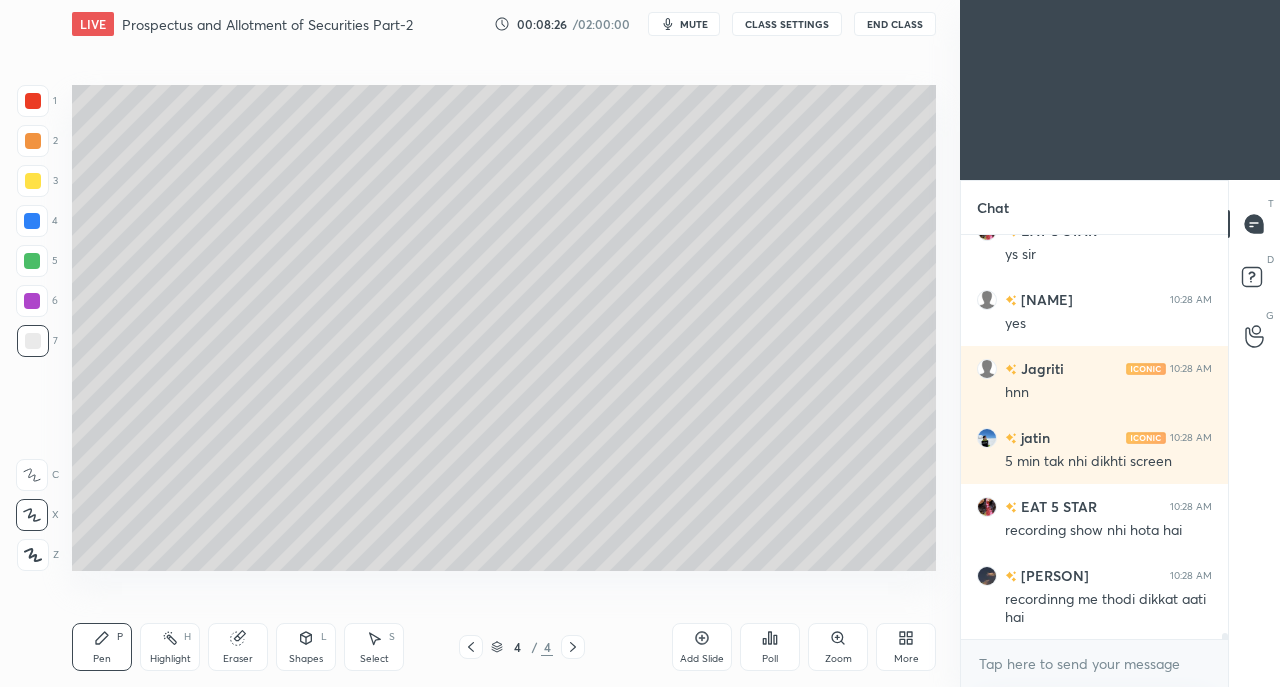 click 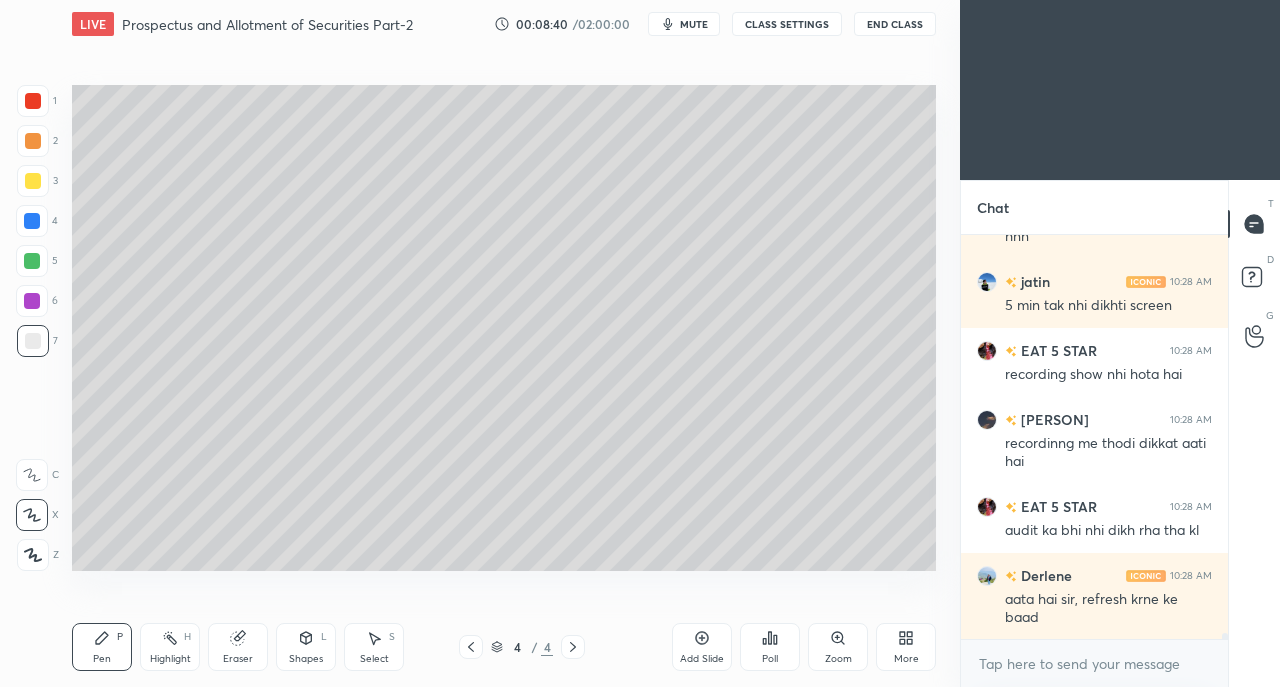 scroll, scrollTop: 28134, scrollLeft: 0, axis: vertical 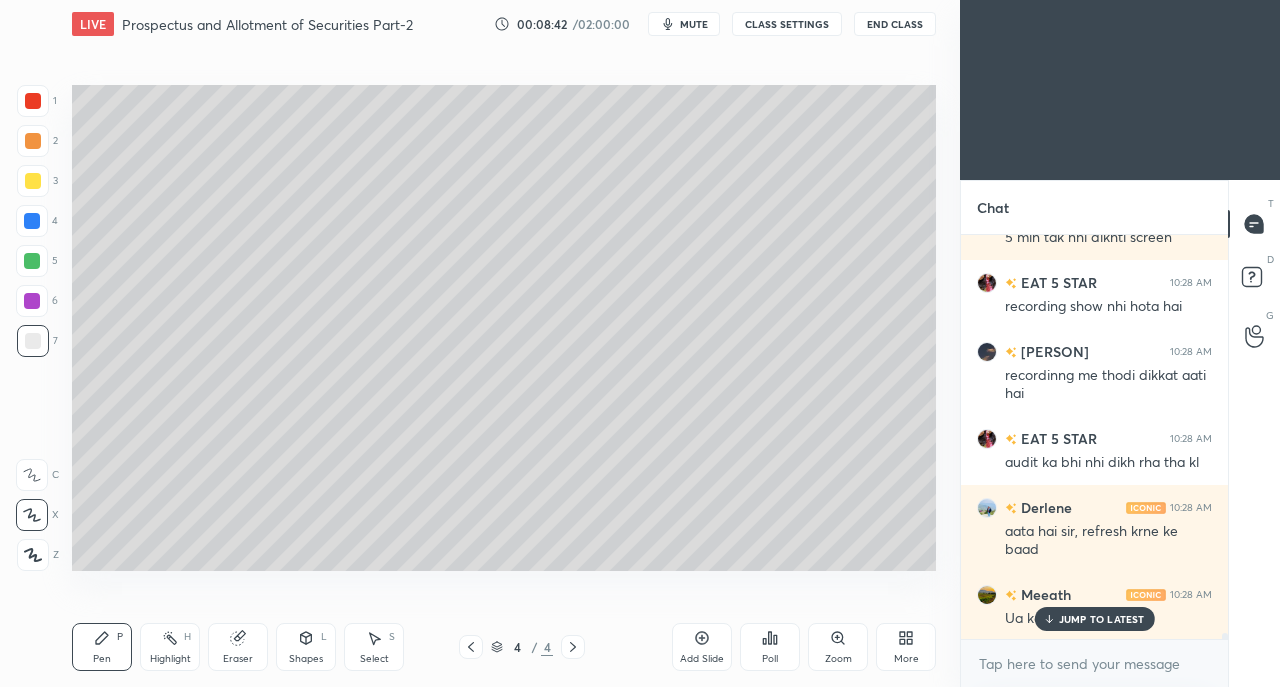 click at bounding box center [33, 181] 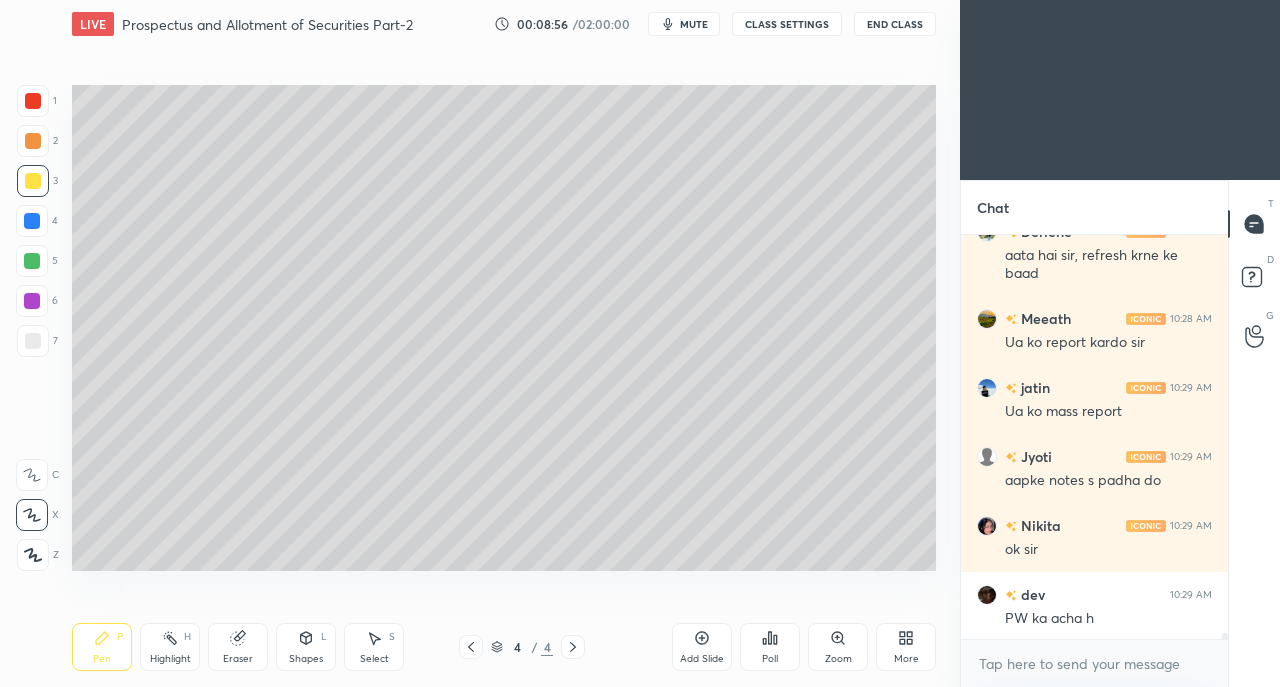 scroll, scrollTop: 28480, scrollLeft: 0, axis: vertical 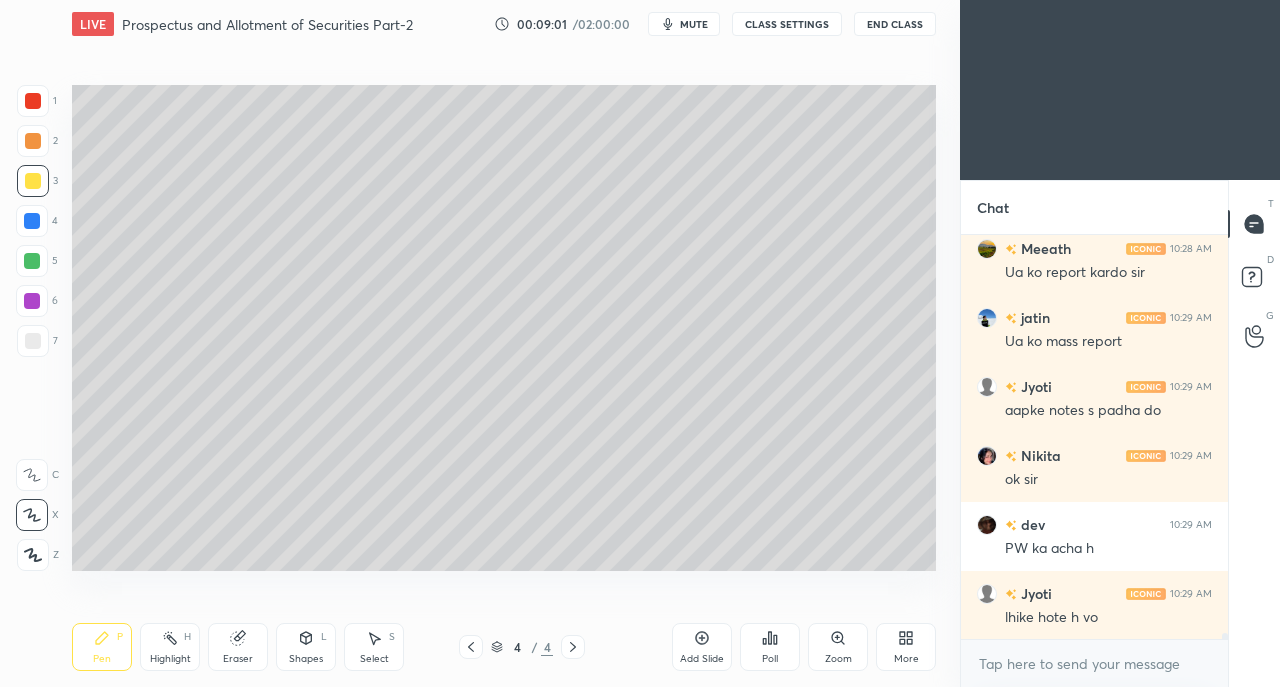 click 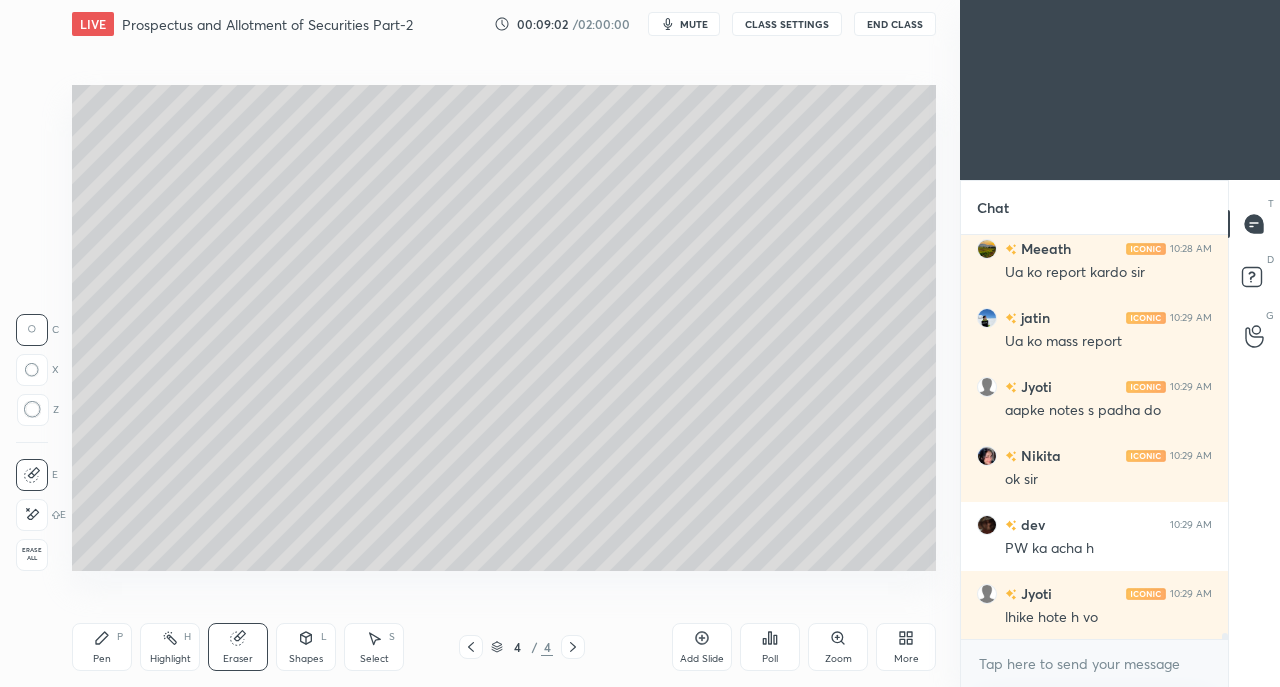 click 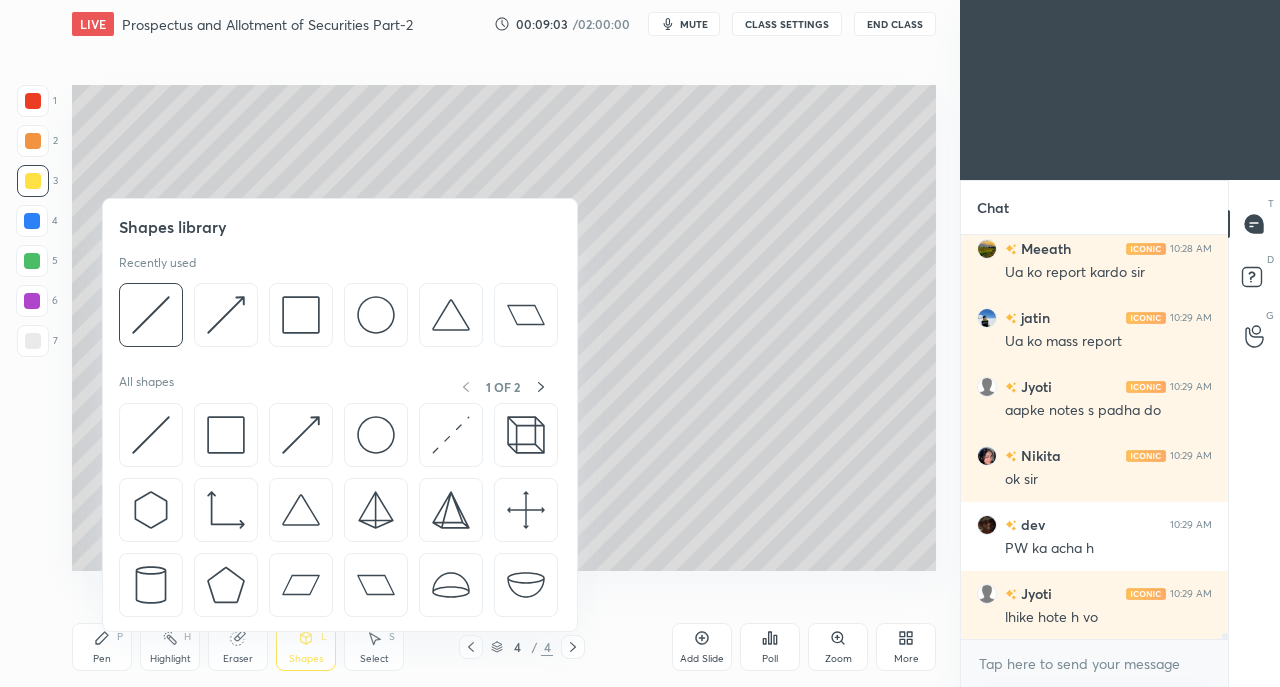 click at bounding box center [226, 435] 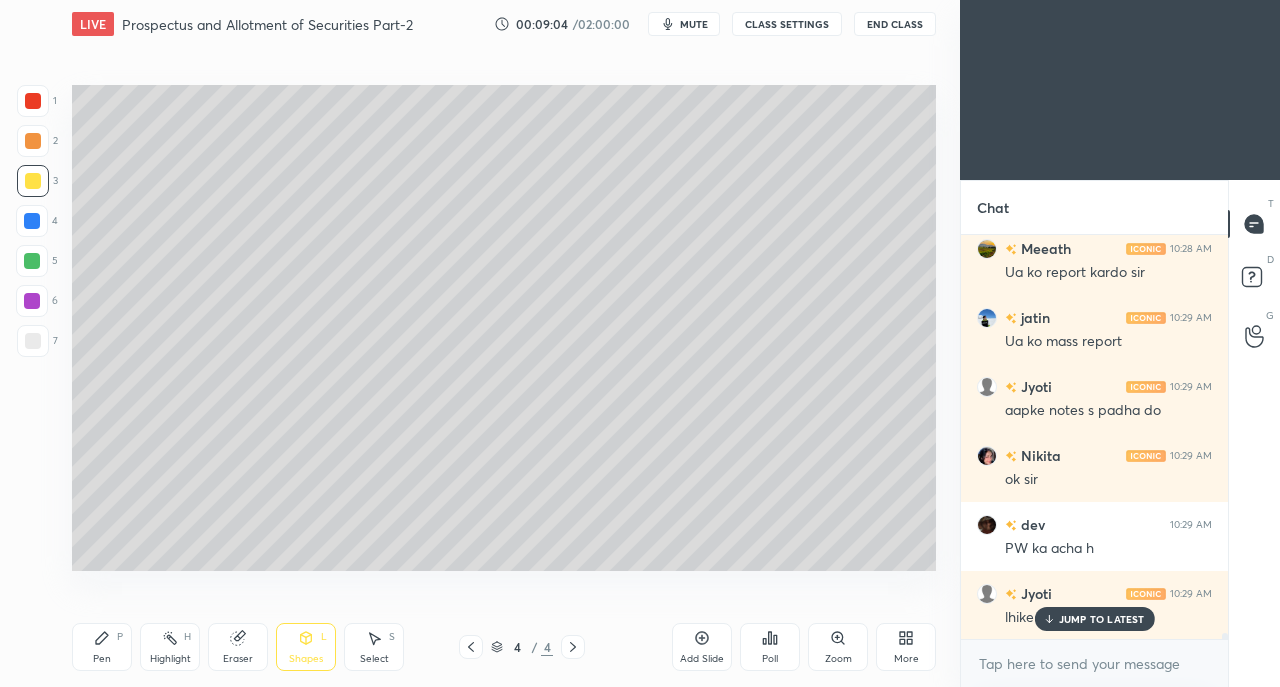 scroll, scrollTop: 28548, scrollLeft: 0, axis: vertical 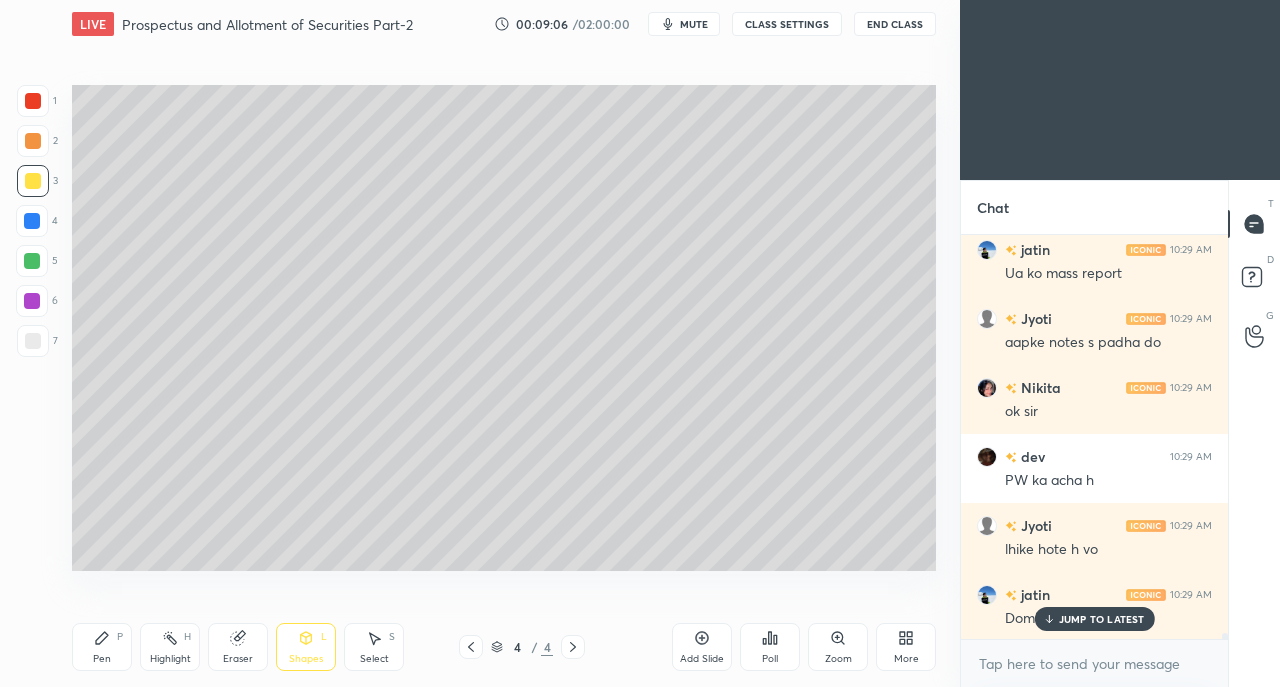 click 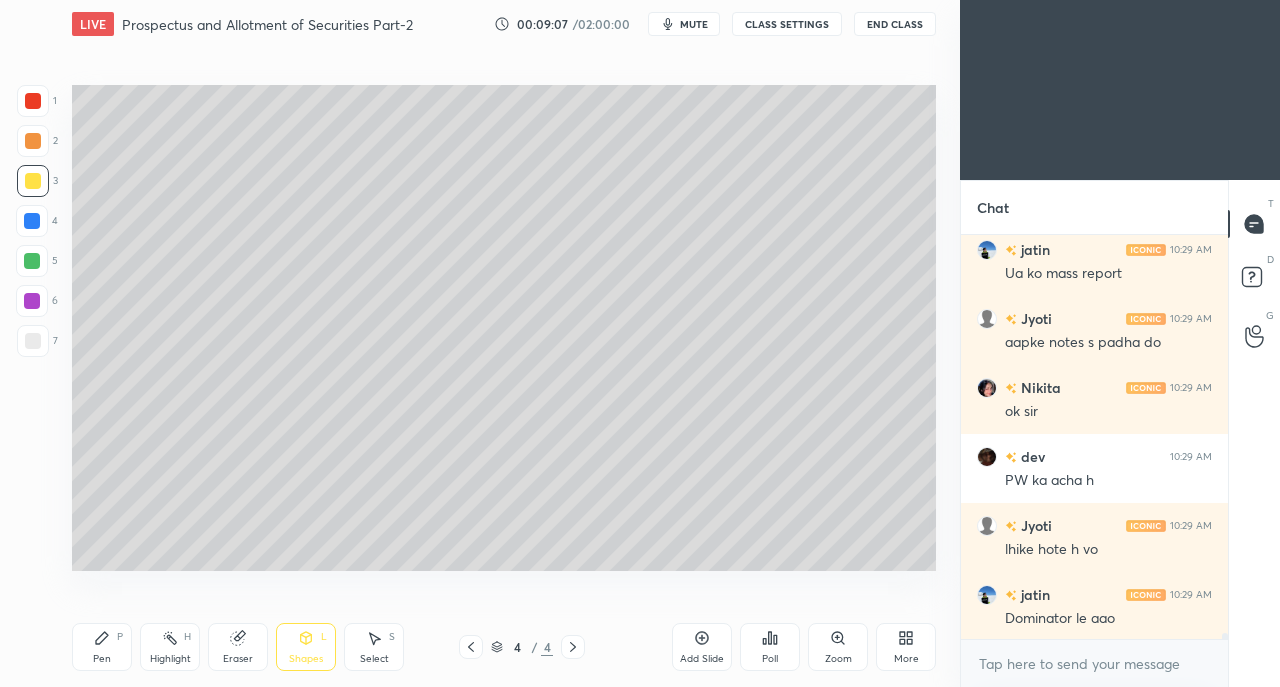click 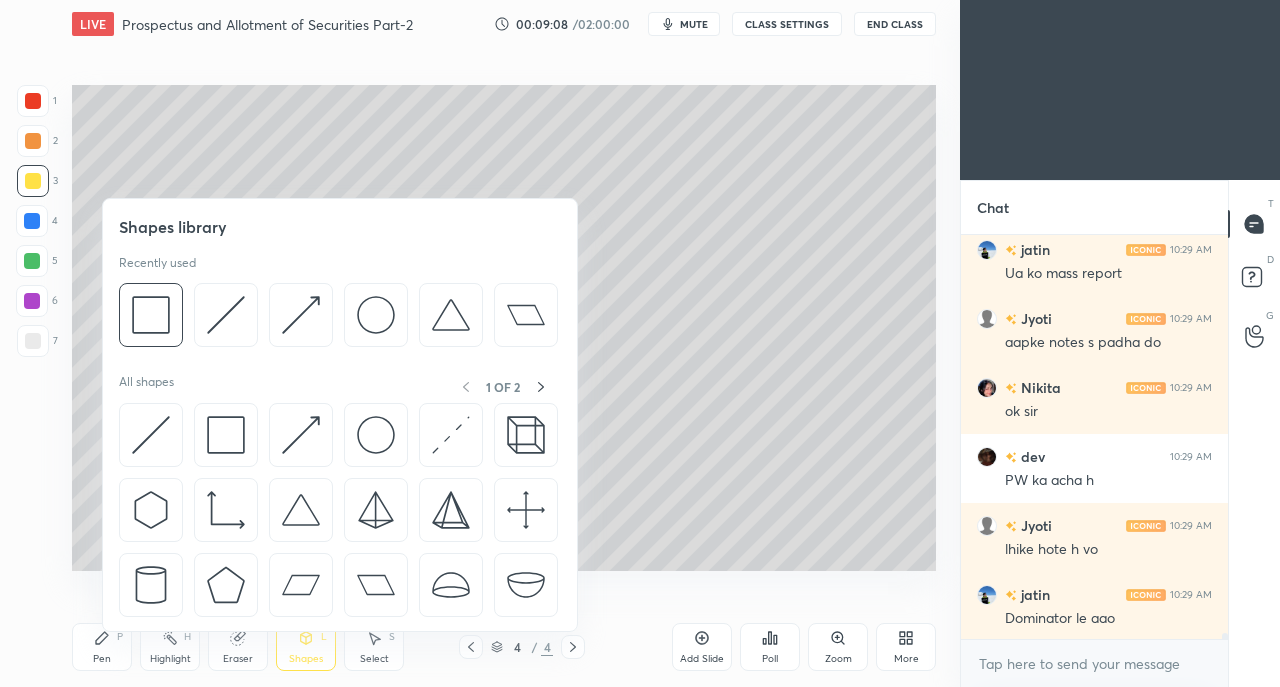 click at bounding box center [151, 435] 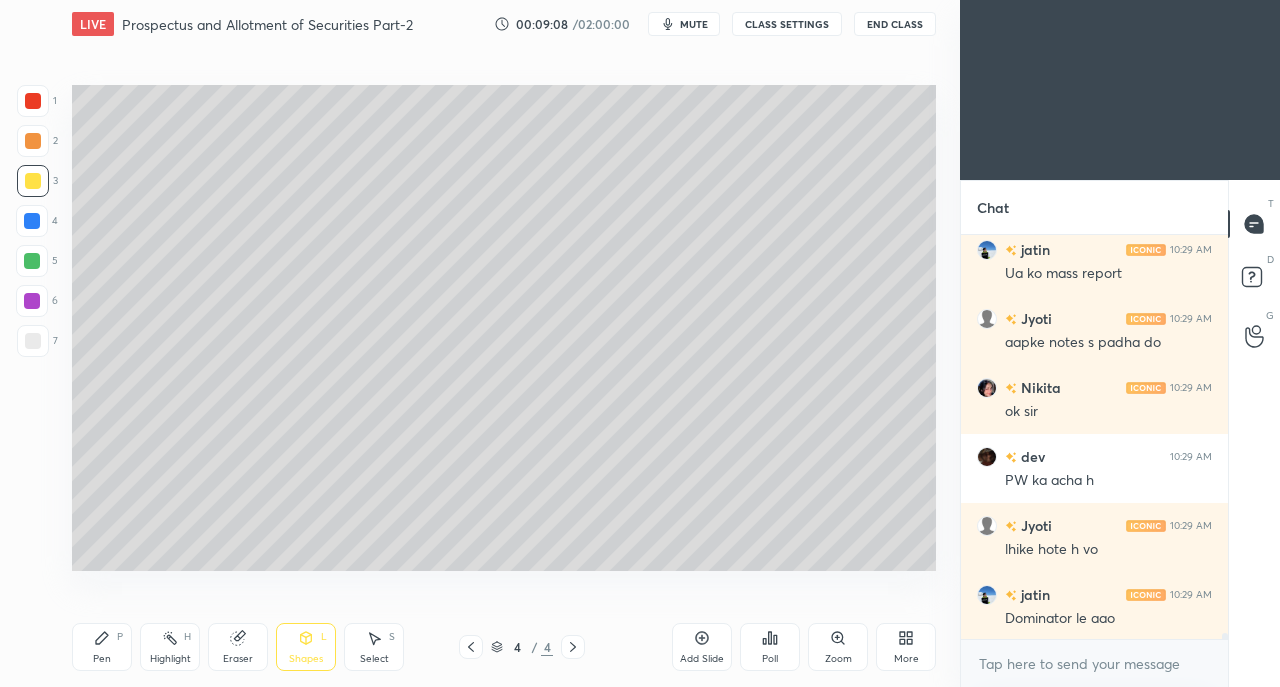 scroll, scrollTop: 28618, scrollLeft: 0, axis: vertical 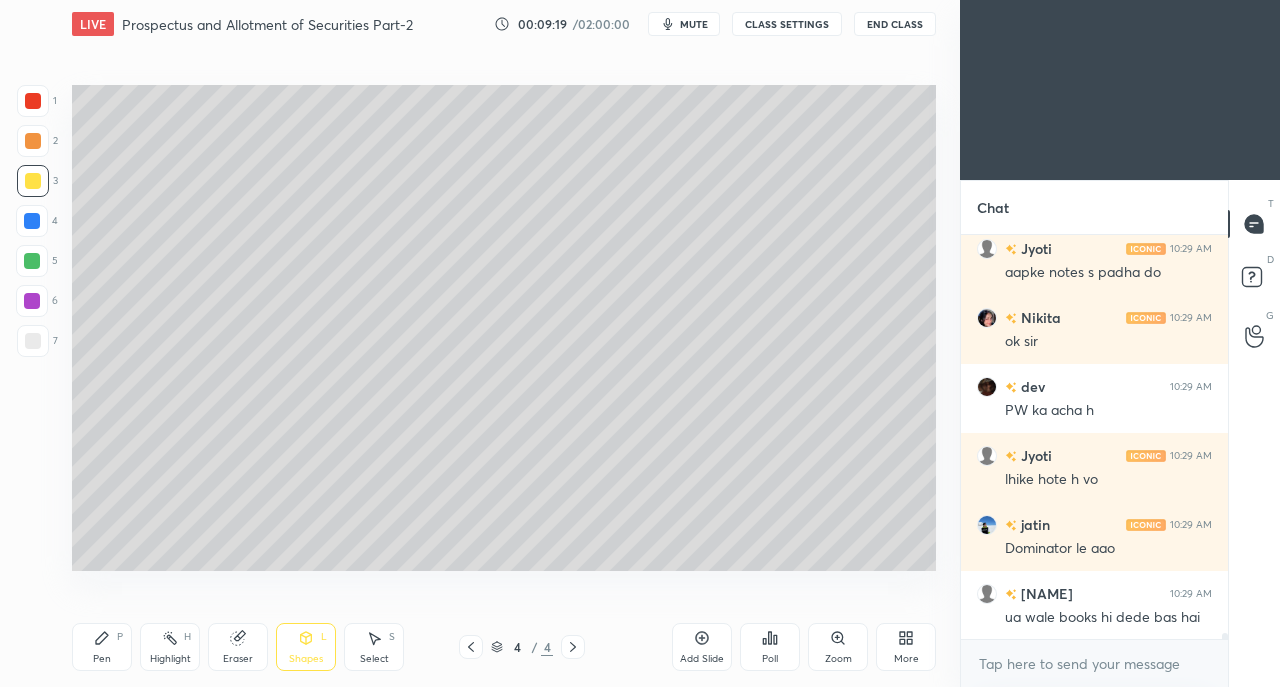 click on "Pen" at bounding box center (102, 659) 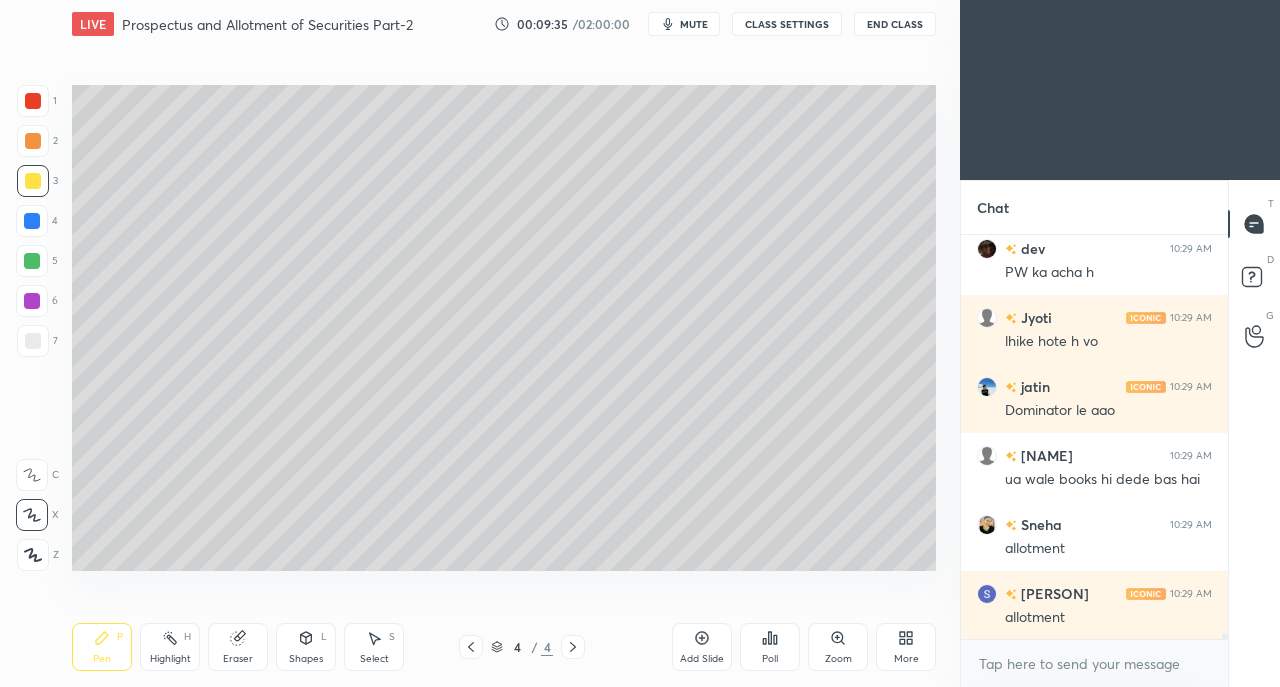 scroll, scrollTop: 28824, scrollLeft: 0, axis: vertical 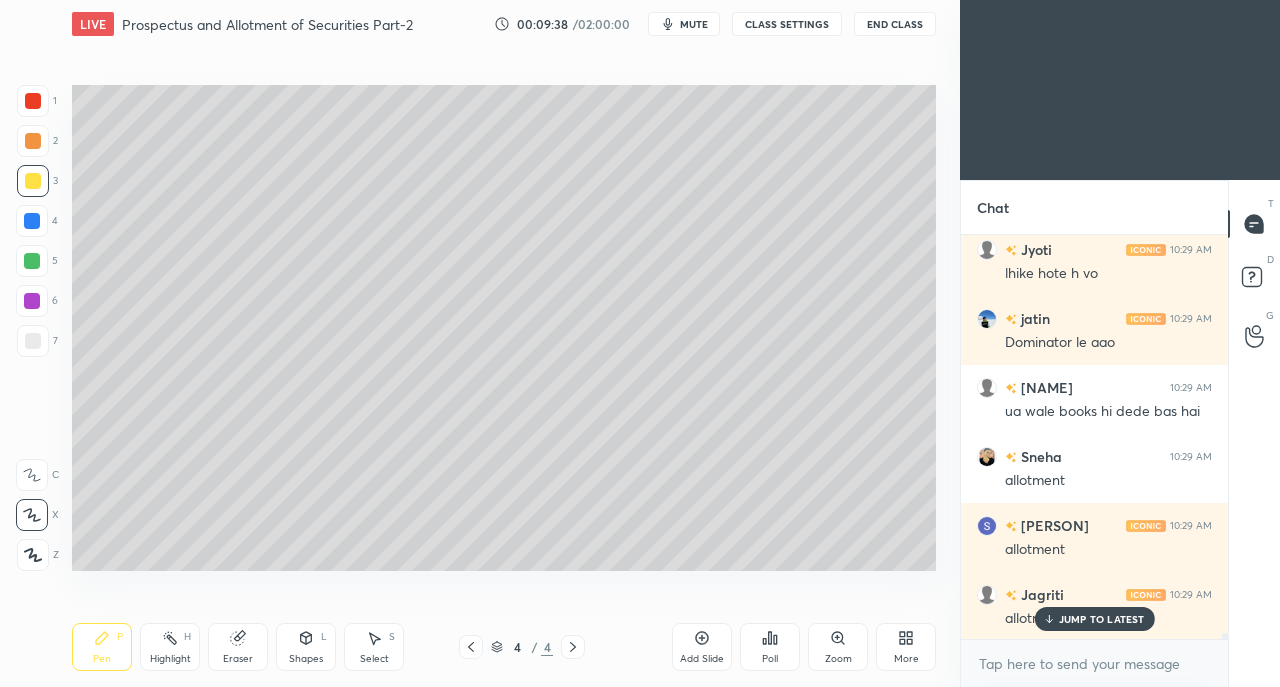 click at bounding box center [33, 341] 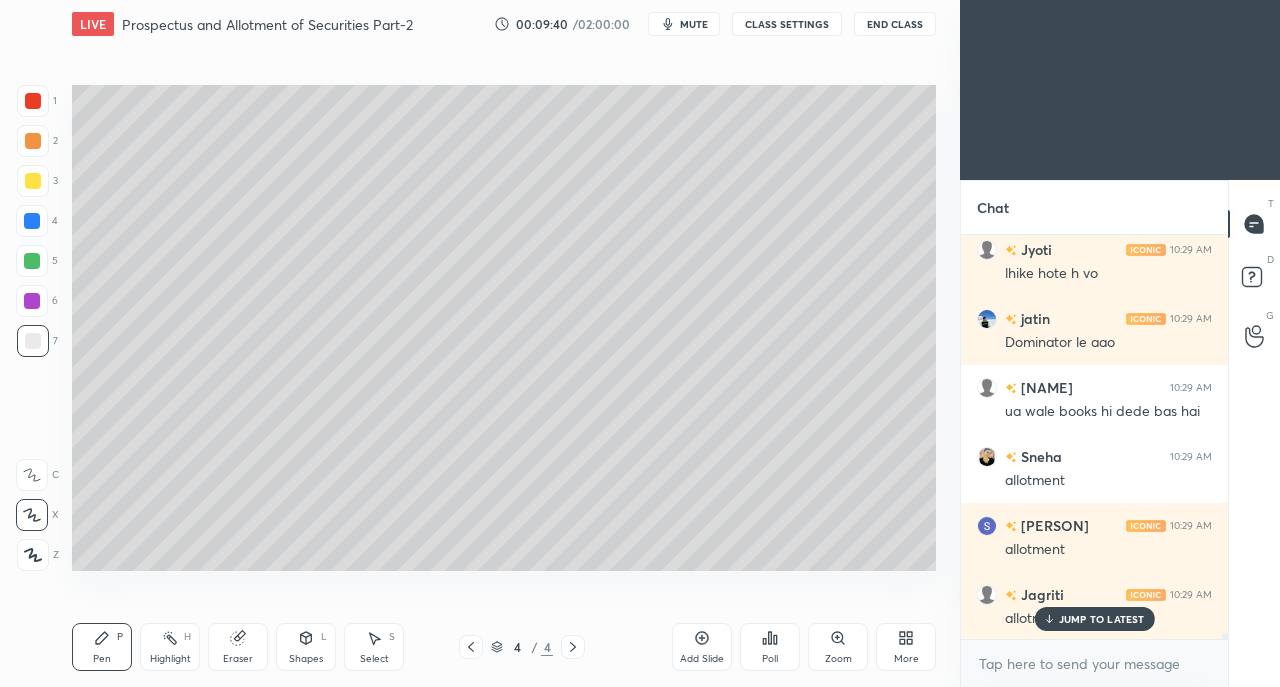 click at bounding box center [33, 181] 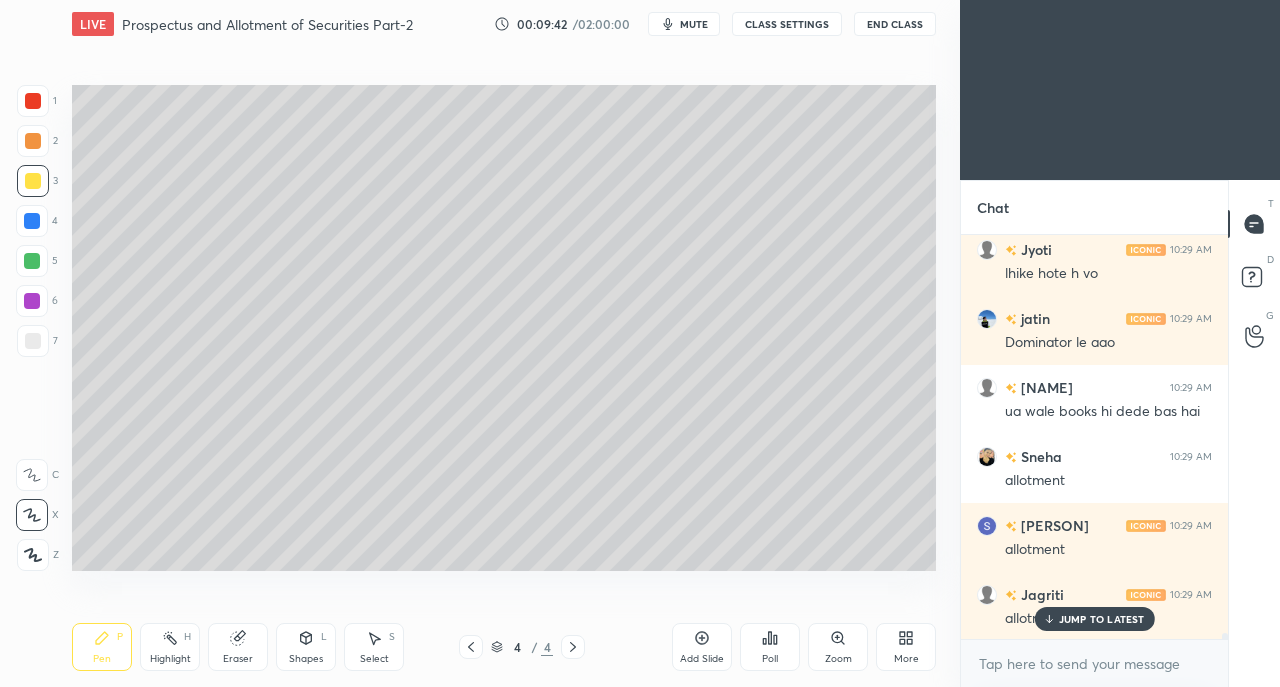 click at bounding box center (33, 341) 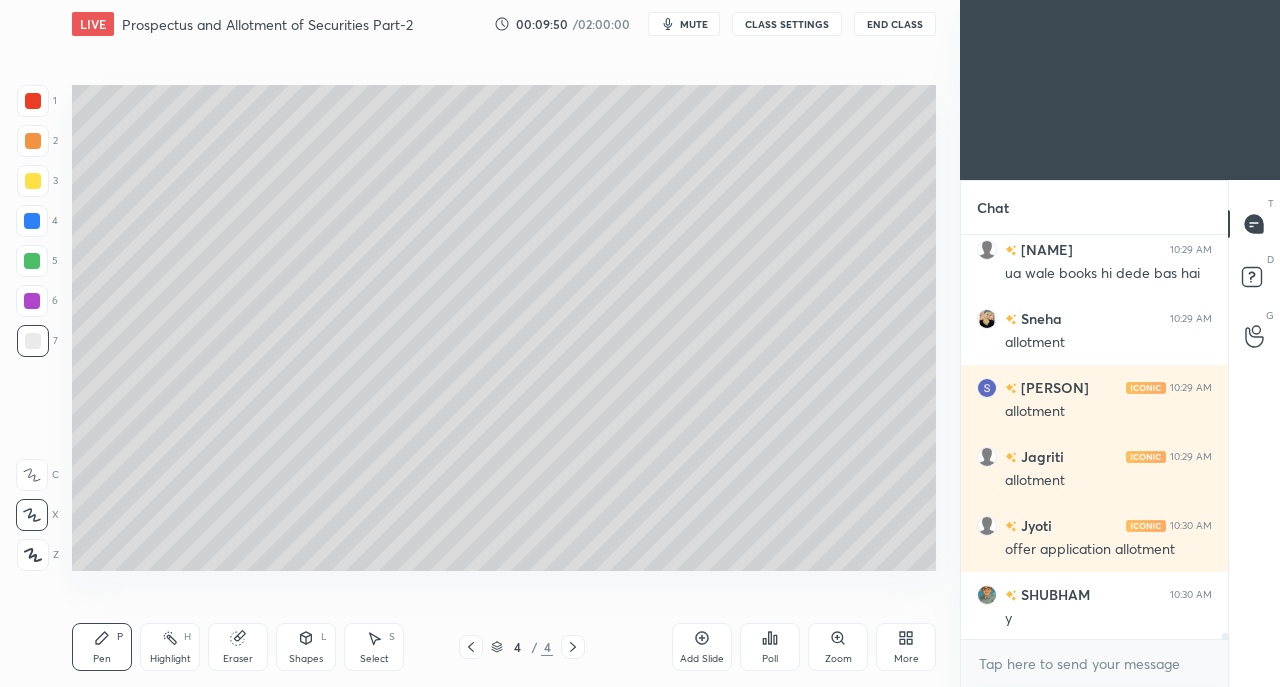 scroll, scrollTop: 29032, scrollLeft: 0, axis: vertical 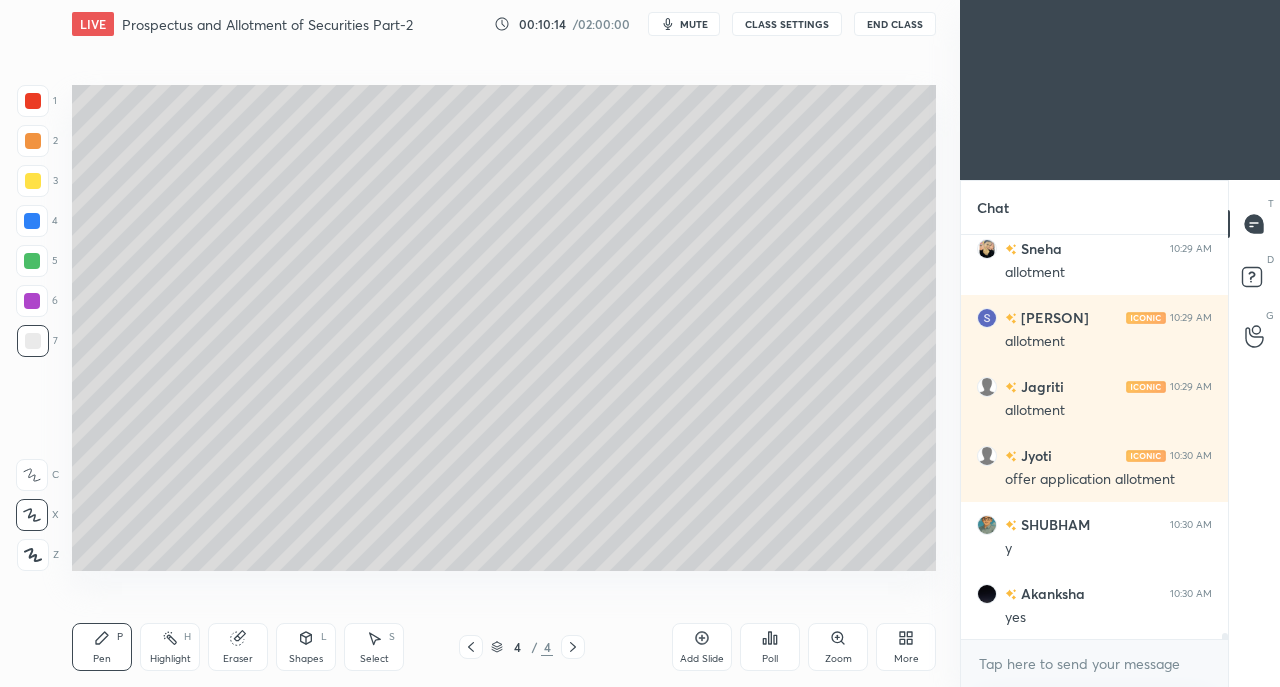 click 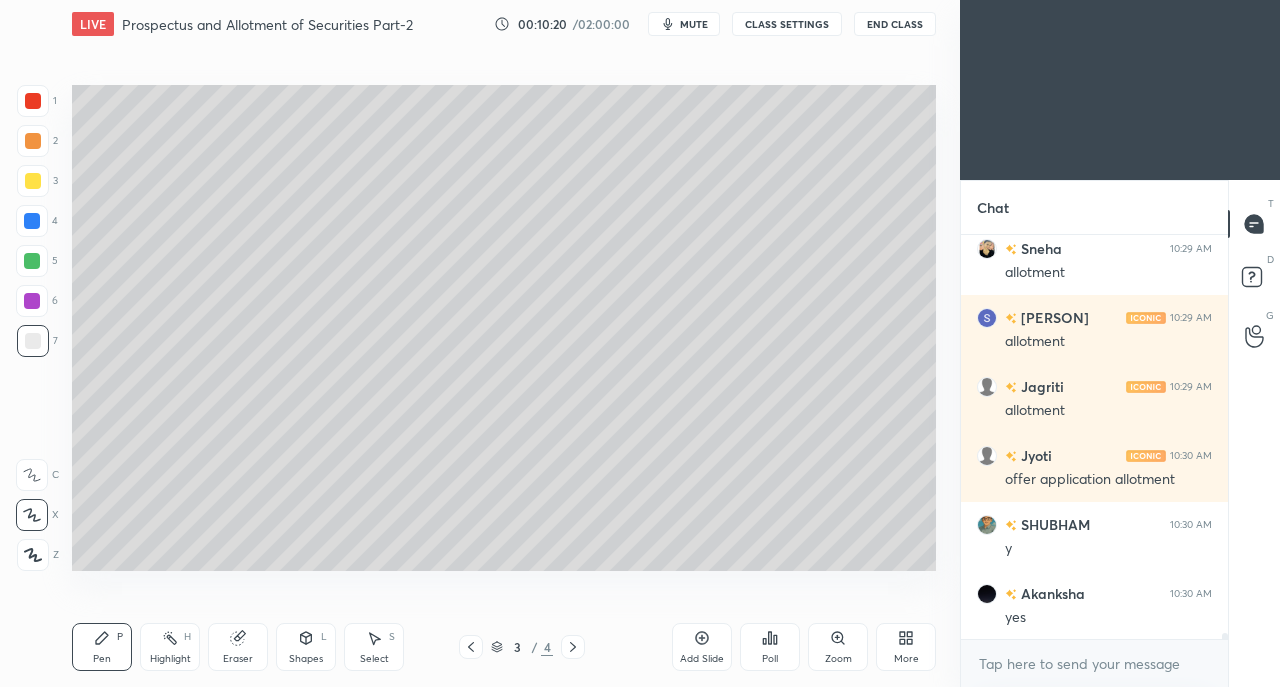 click on "Add Slide" at bounding box center [702, 647] 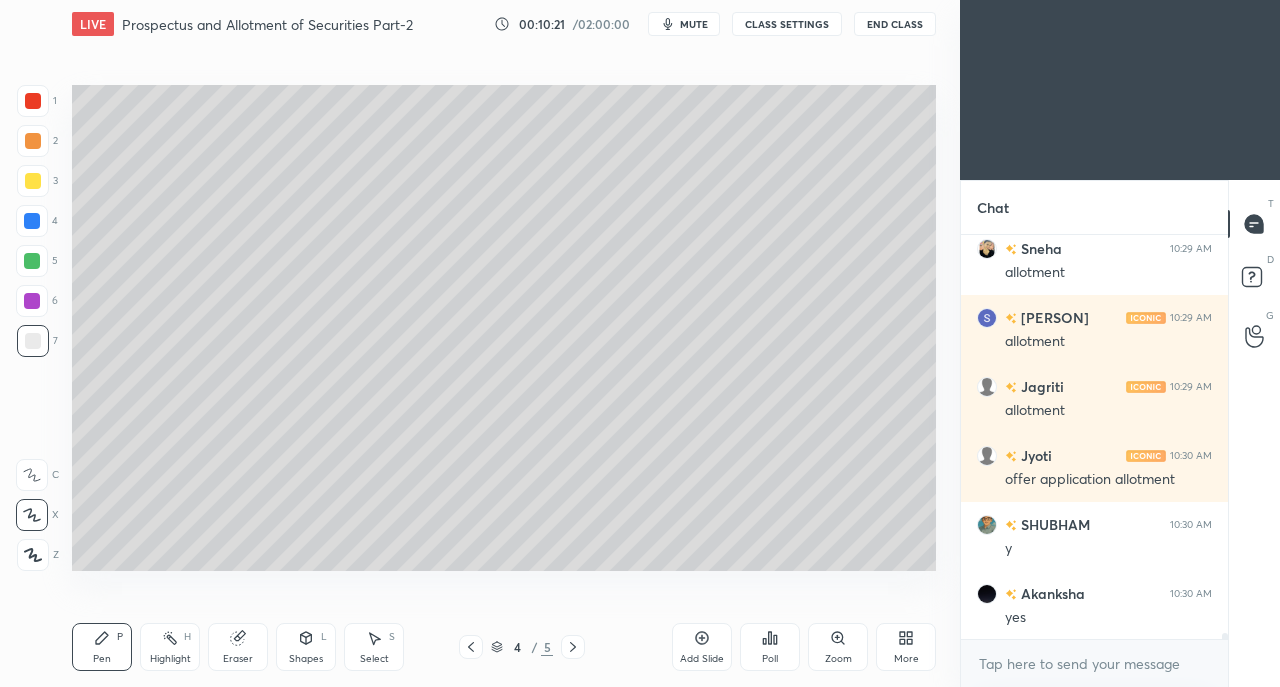 click 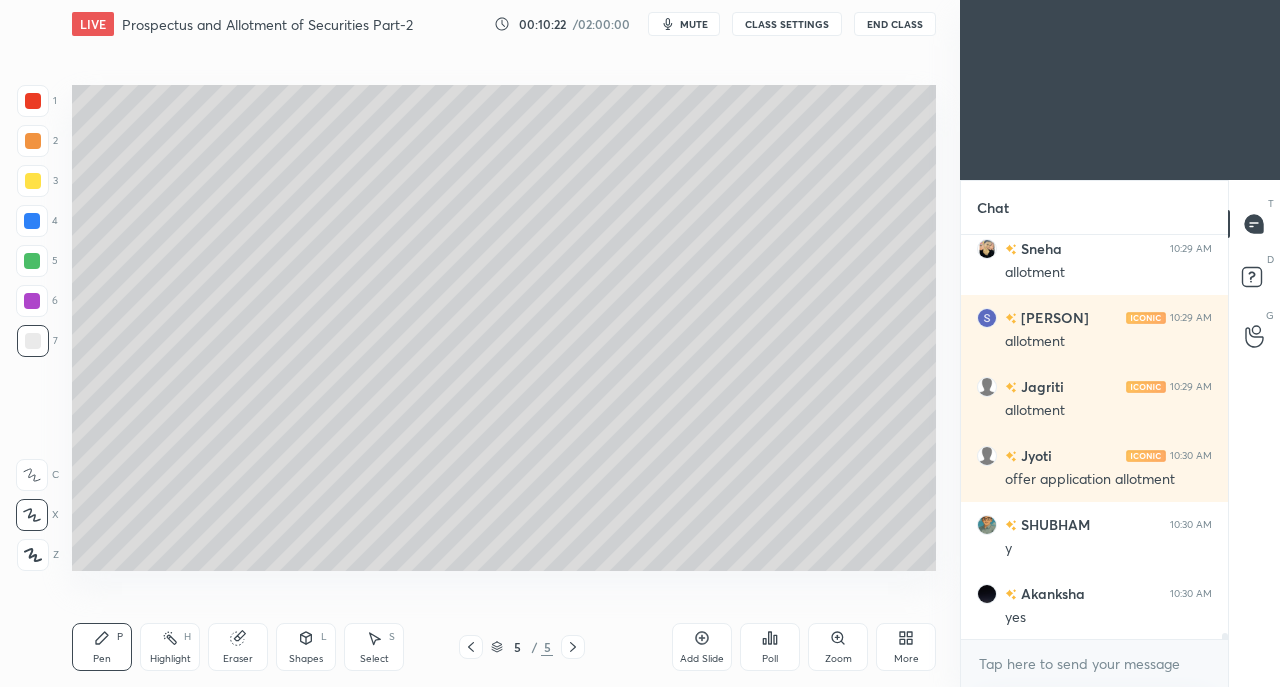 click 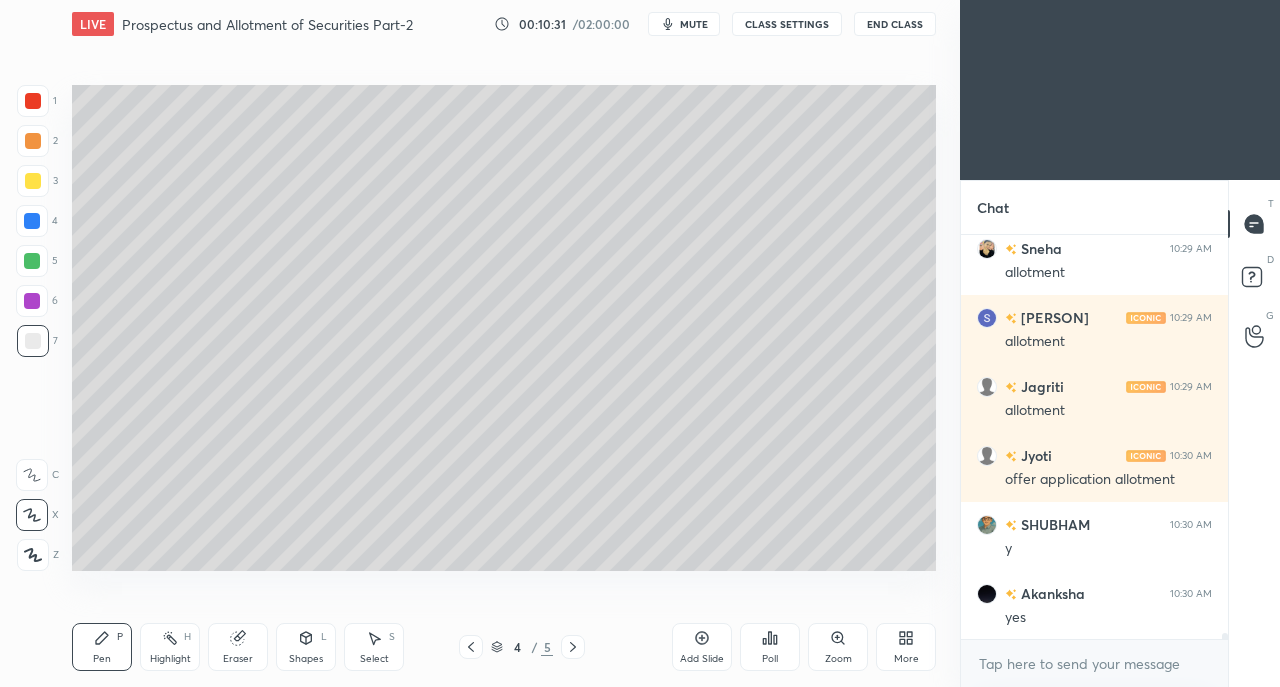 scroll, scrollTop: 29100, scrollLeft: 0, axis: vertical 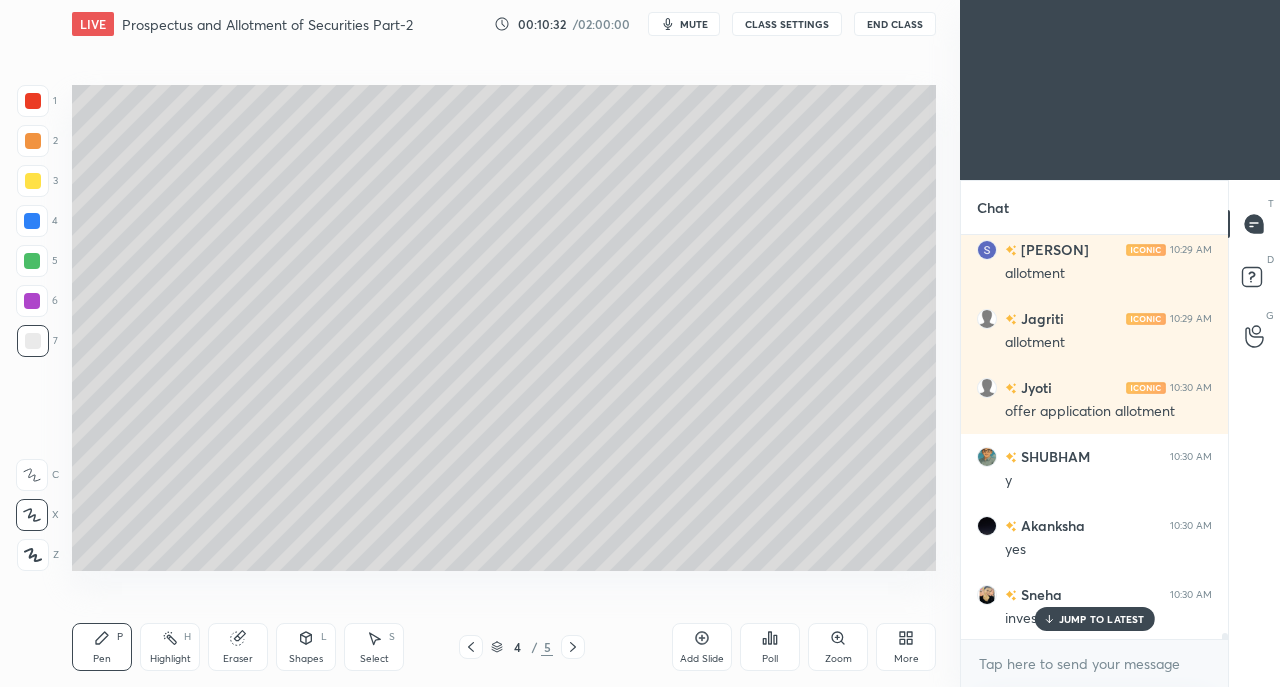click on "JUMP TO LATEST" at bounding box center [1102, 619] 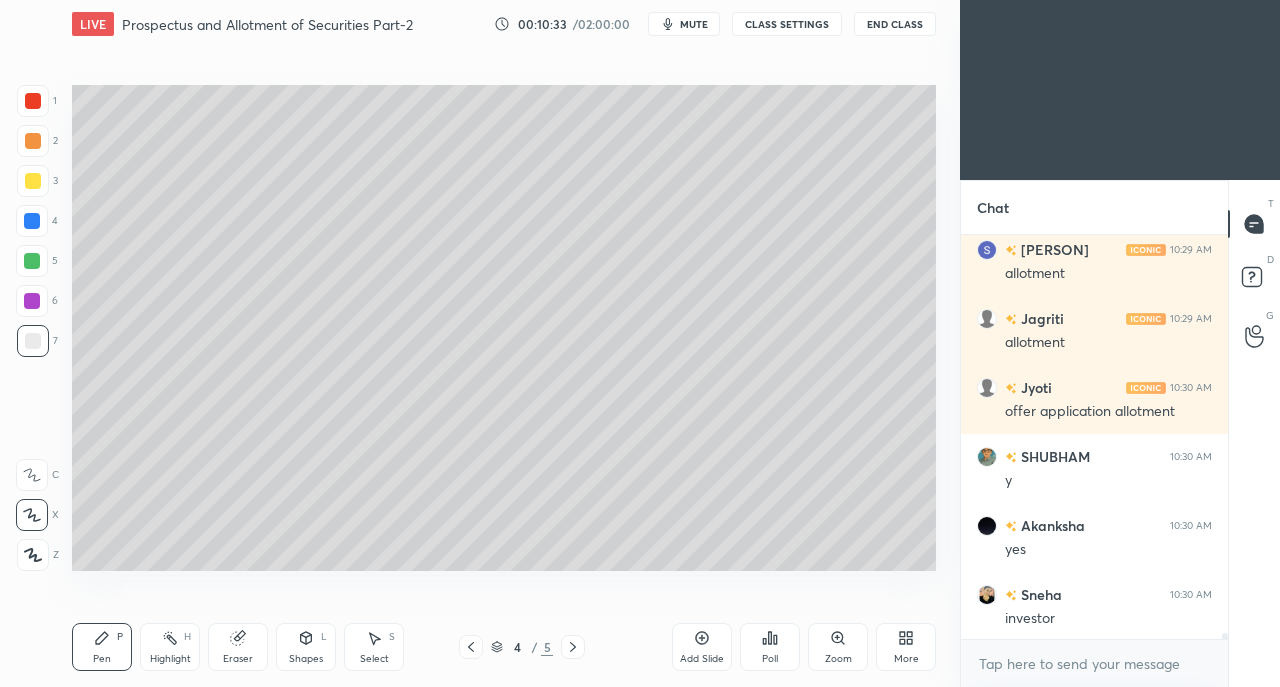 click 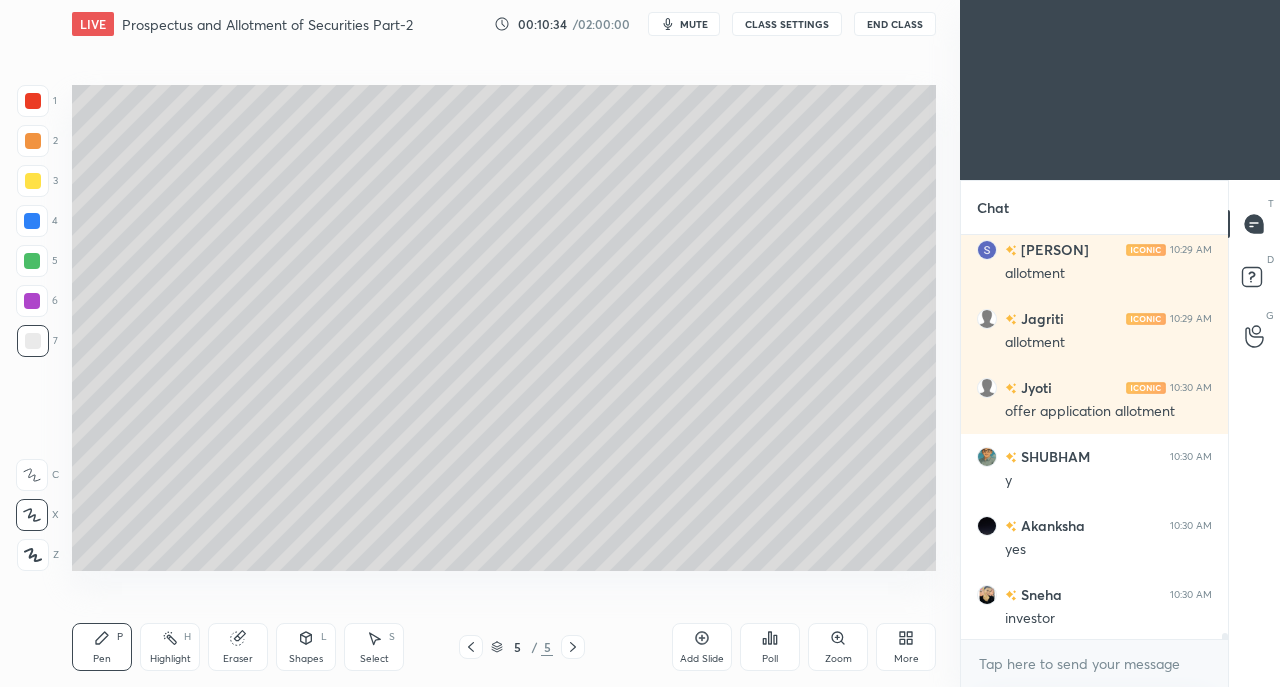 click 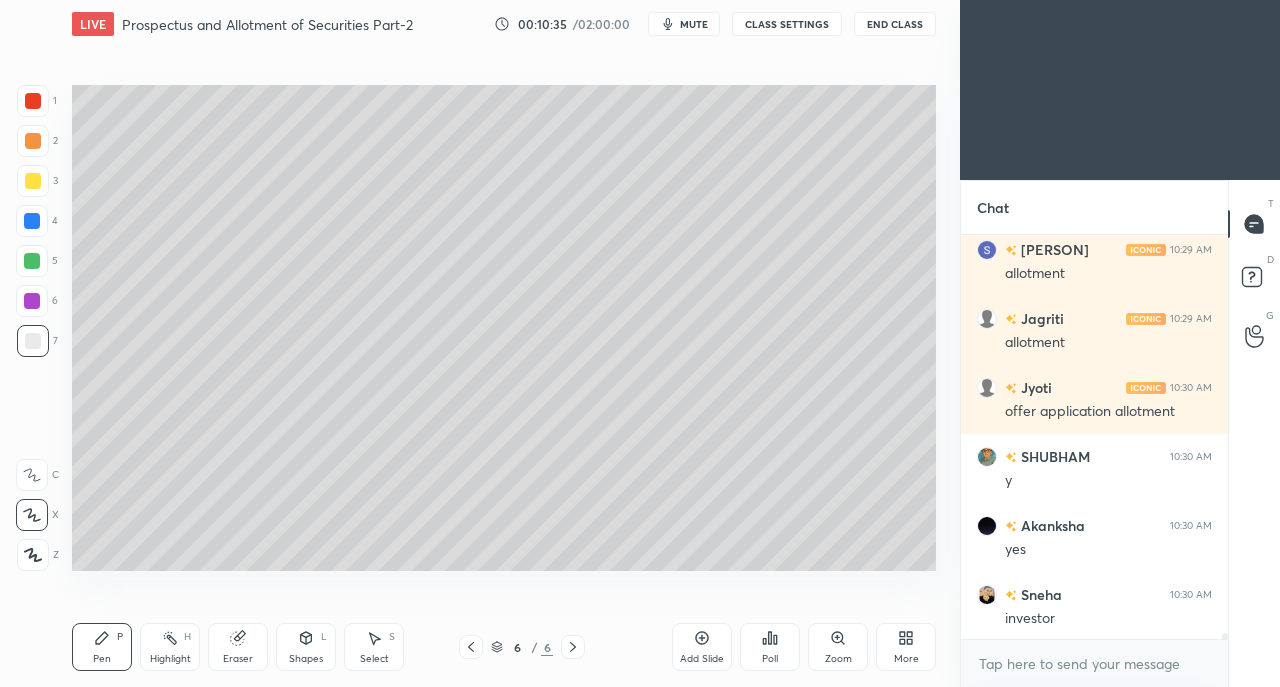 click 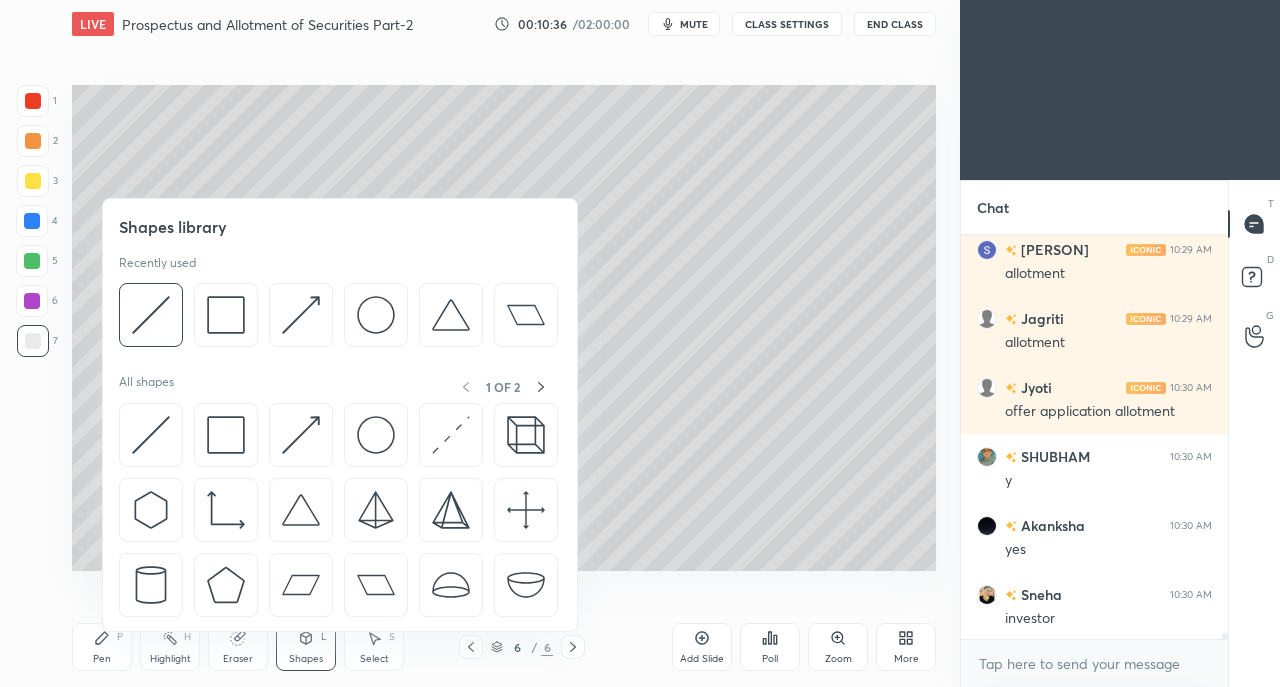 click at bounding box center [226, 435] 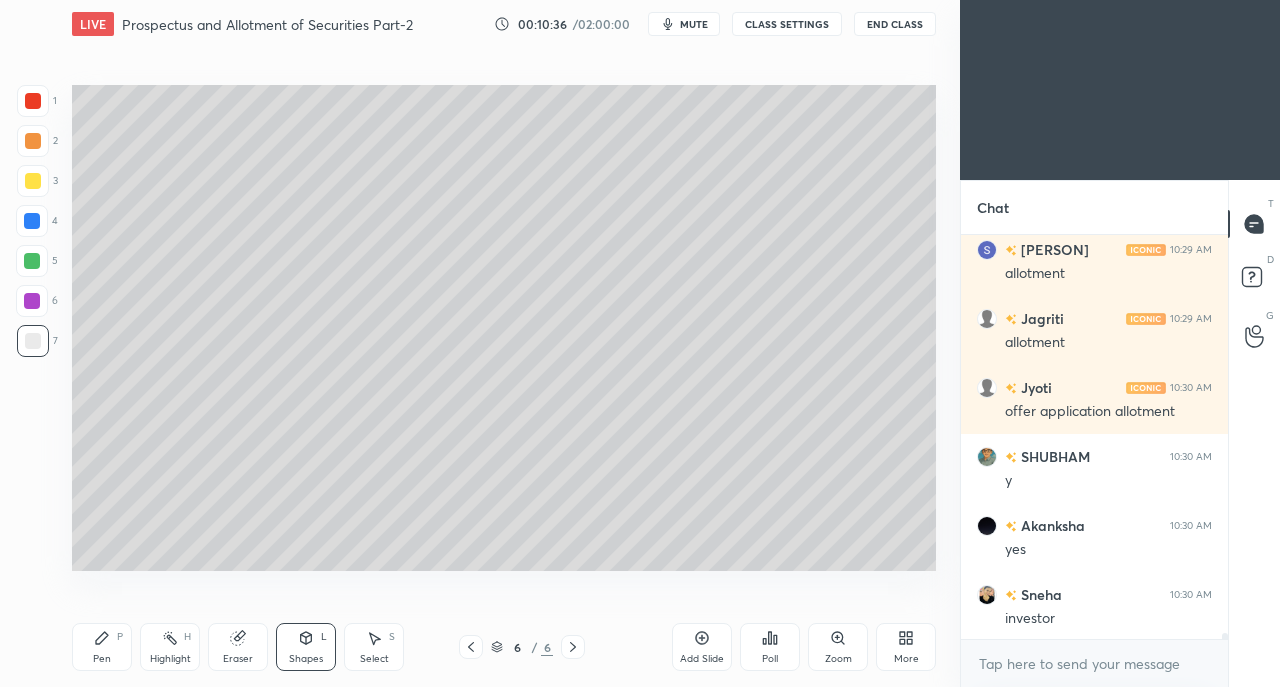 click at bounding box center (33, 181) 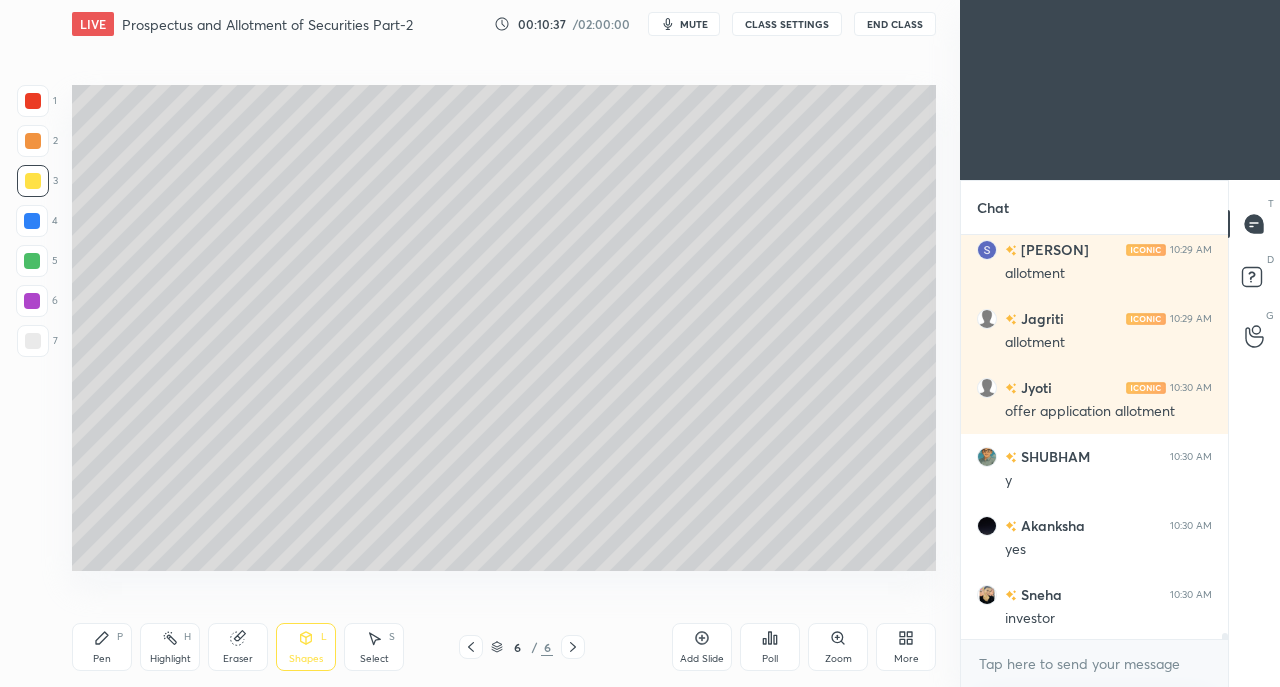 scroll, scrollTop: 29170, scrollLeft: 0, axis: vertical 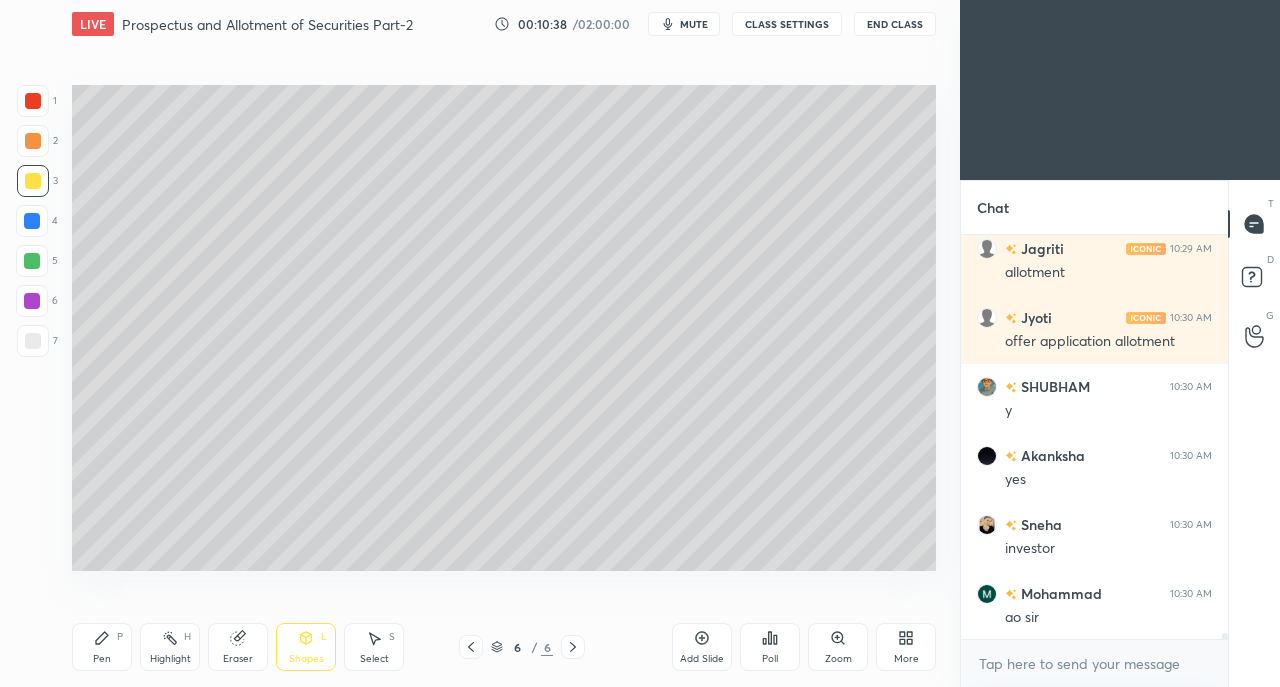 click on "Shapes L" at bounding box center [306, 647] 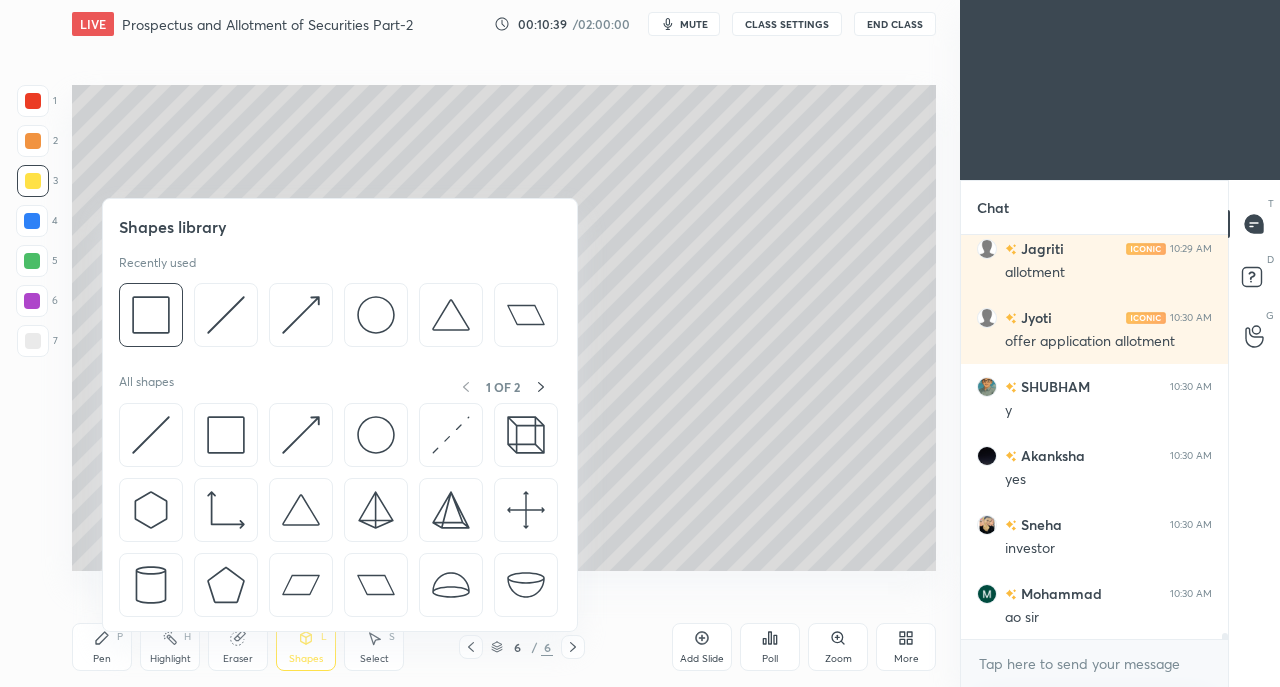 click at bounding box center (226, 435) 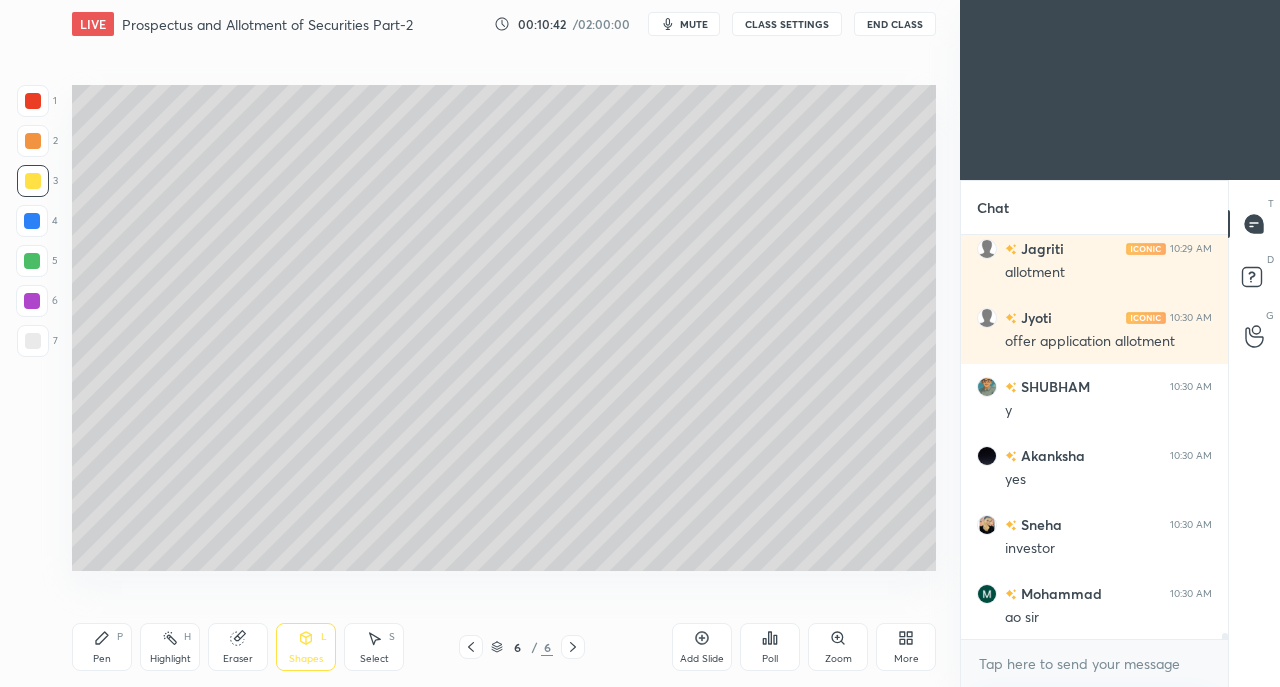 click 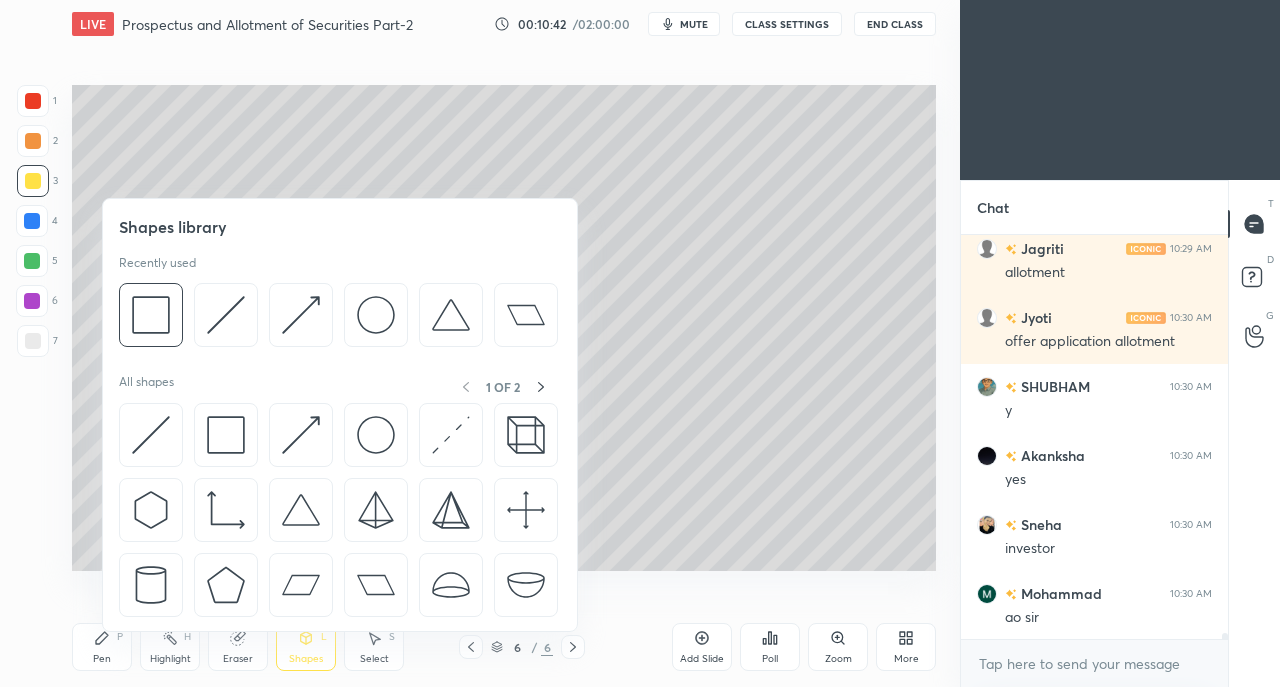 click at bounding box center (151, 435) 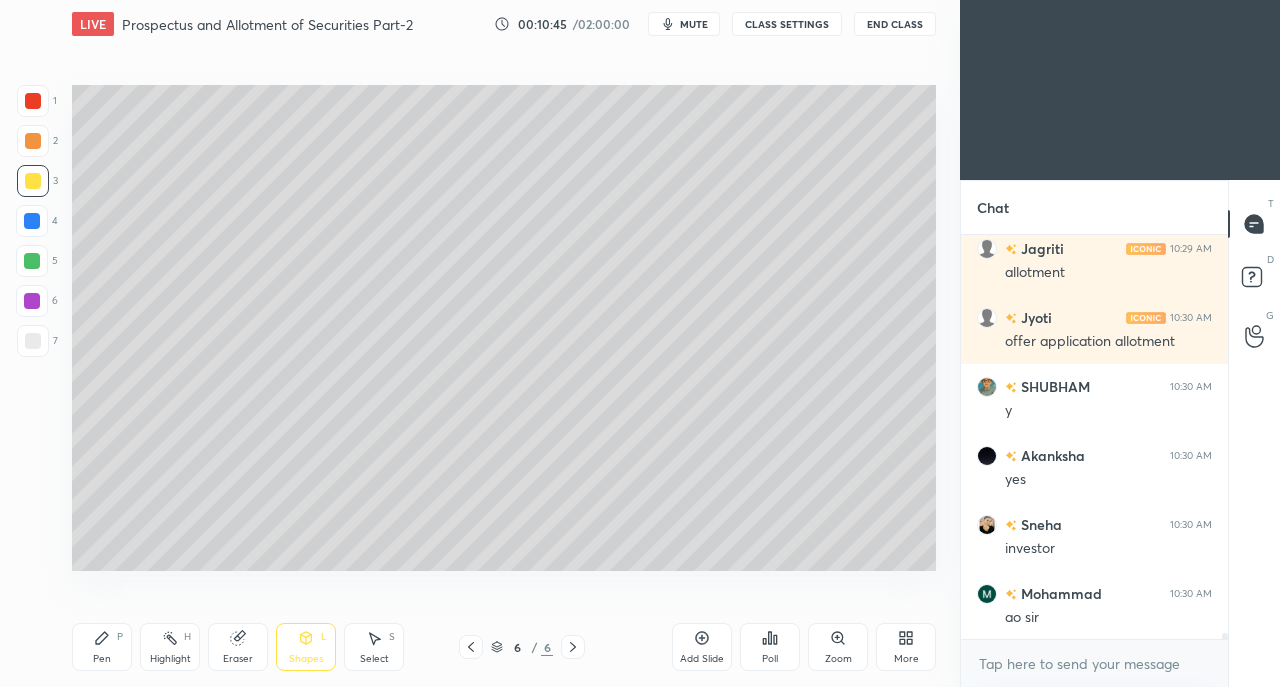 click 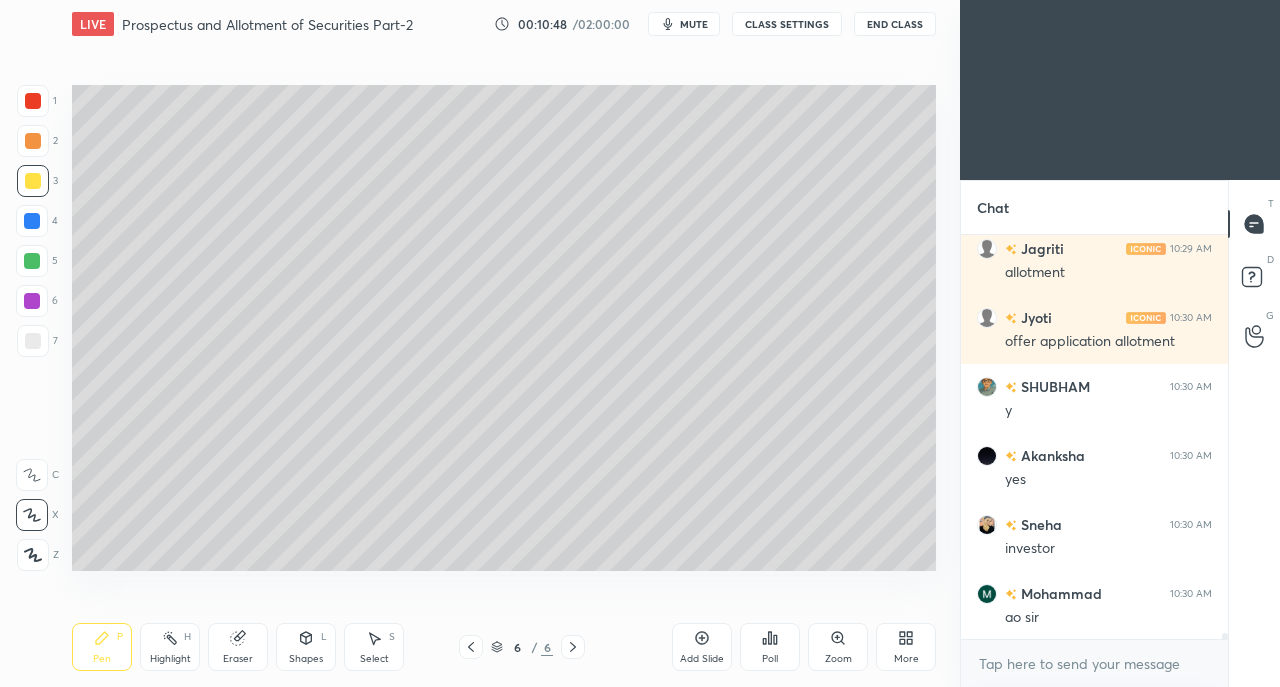 scroll, scrollTop: 29238, scrollLeft: 0, axis: vertical 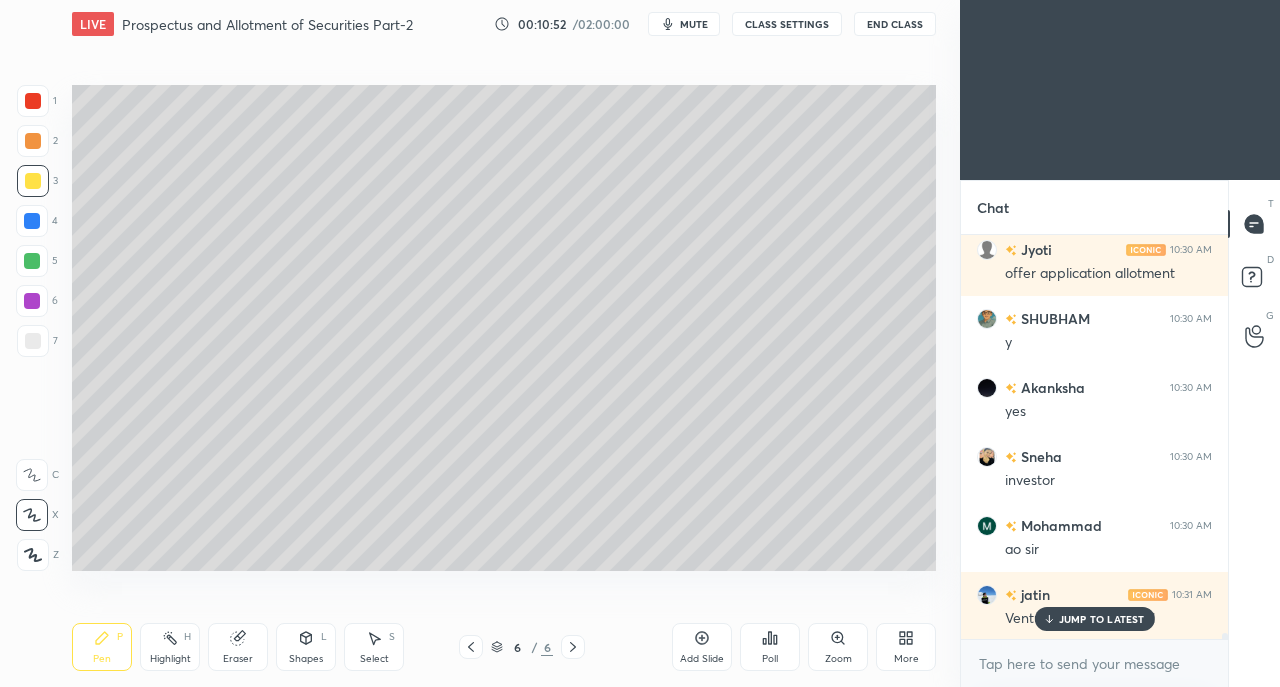 click at bounding box center [33, 341] 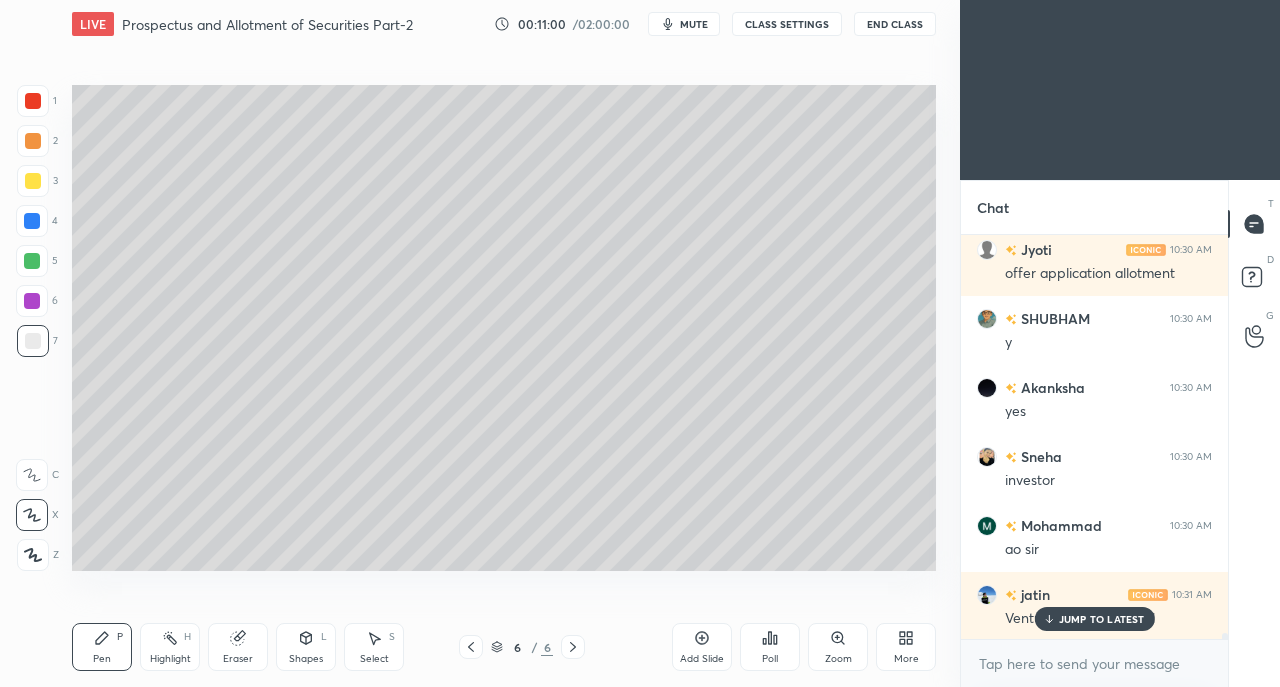 scroll, scrollTop: 29308, scrollLeft: 0, axis: vertical 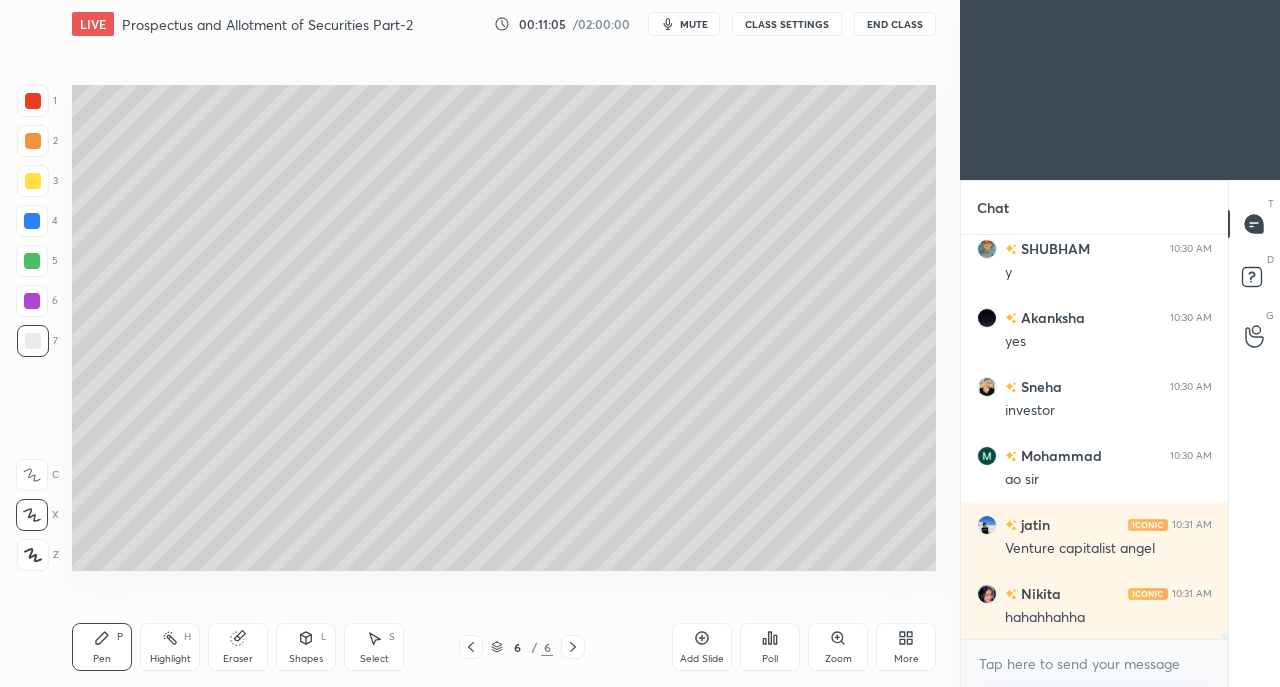 click on "Shapes" at bounding box center [306, 659] 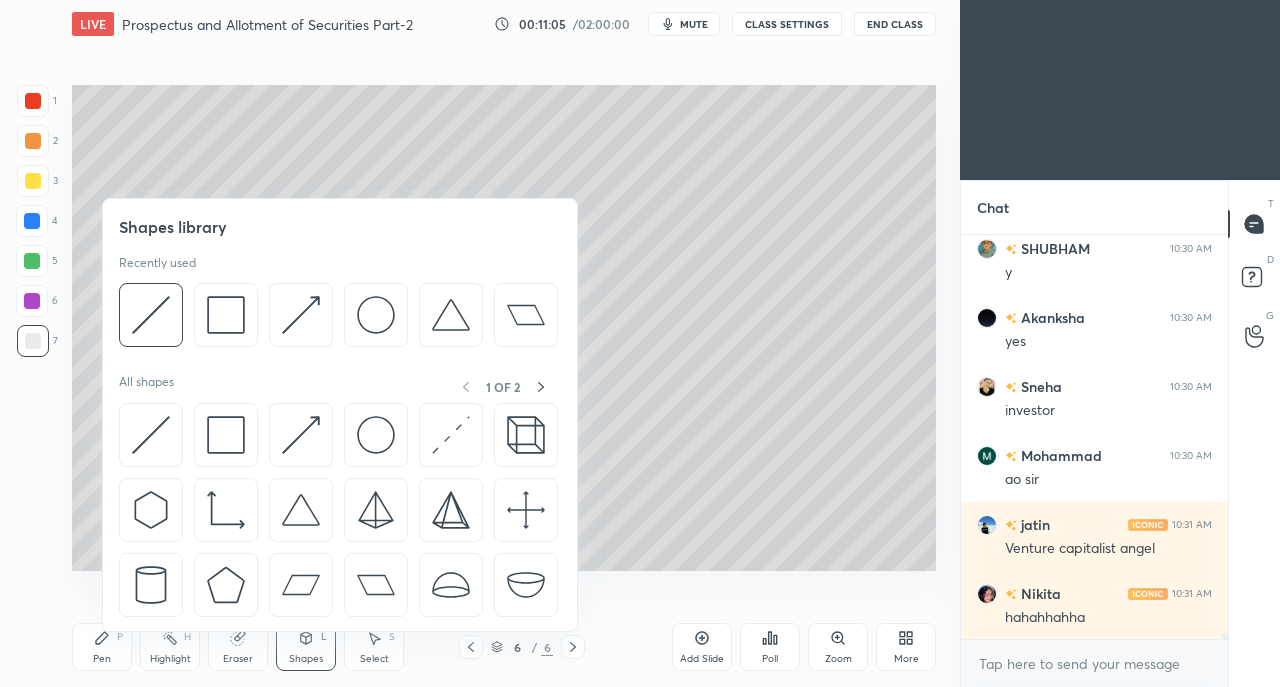 click at bounding box center [301, 435] 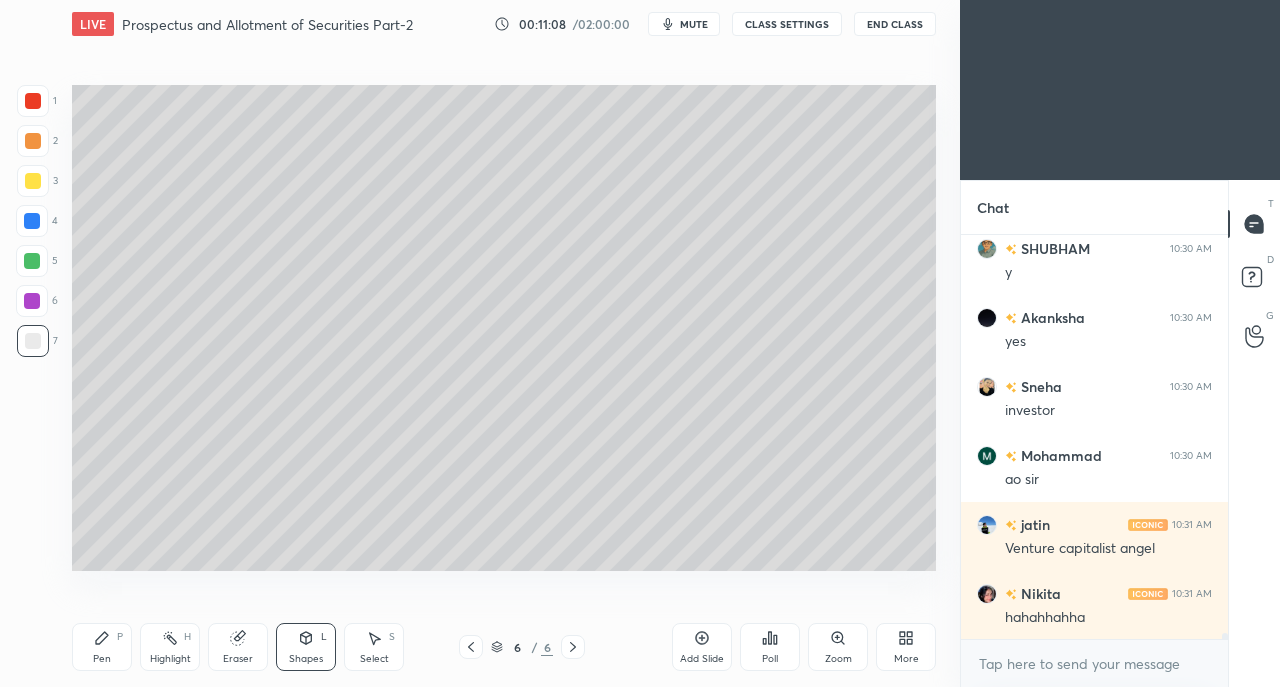 click 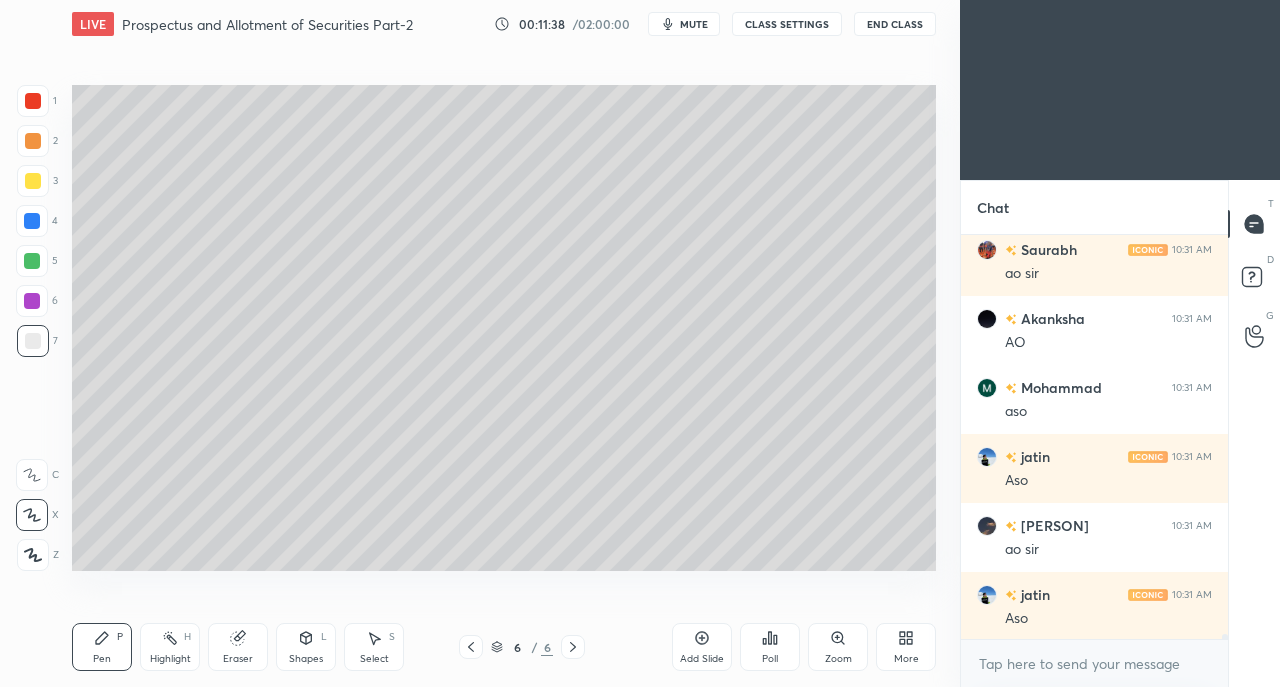 scroll, scrollTop: 30412, scrollLeft: 0, axis: vertical 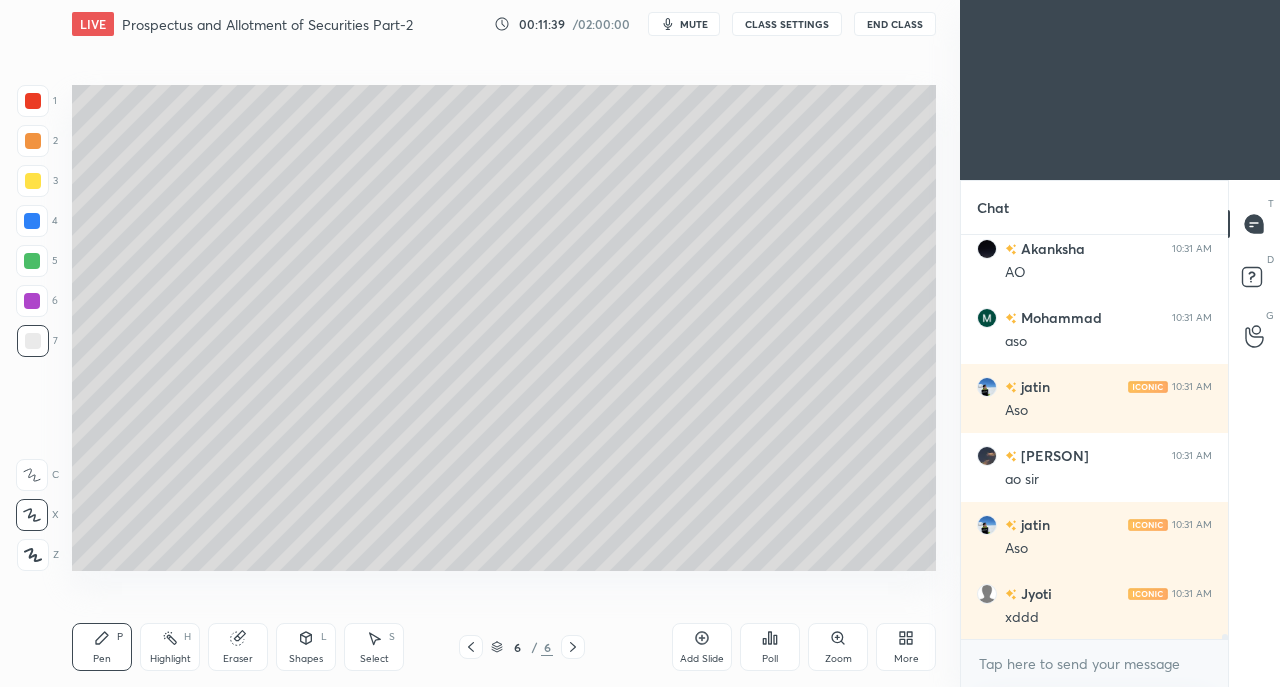 click on "Shapes L" at bounding box center [306, 647] 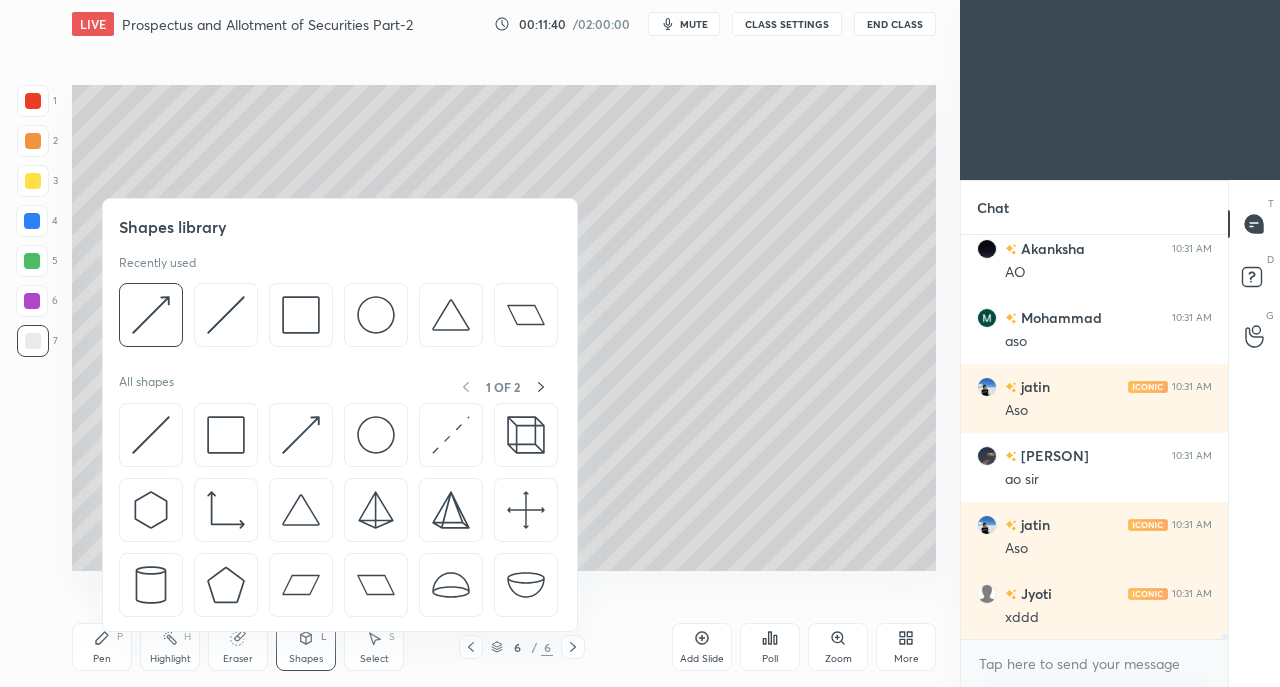 click at bounding box center (301, 435) 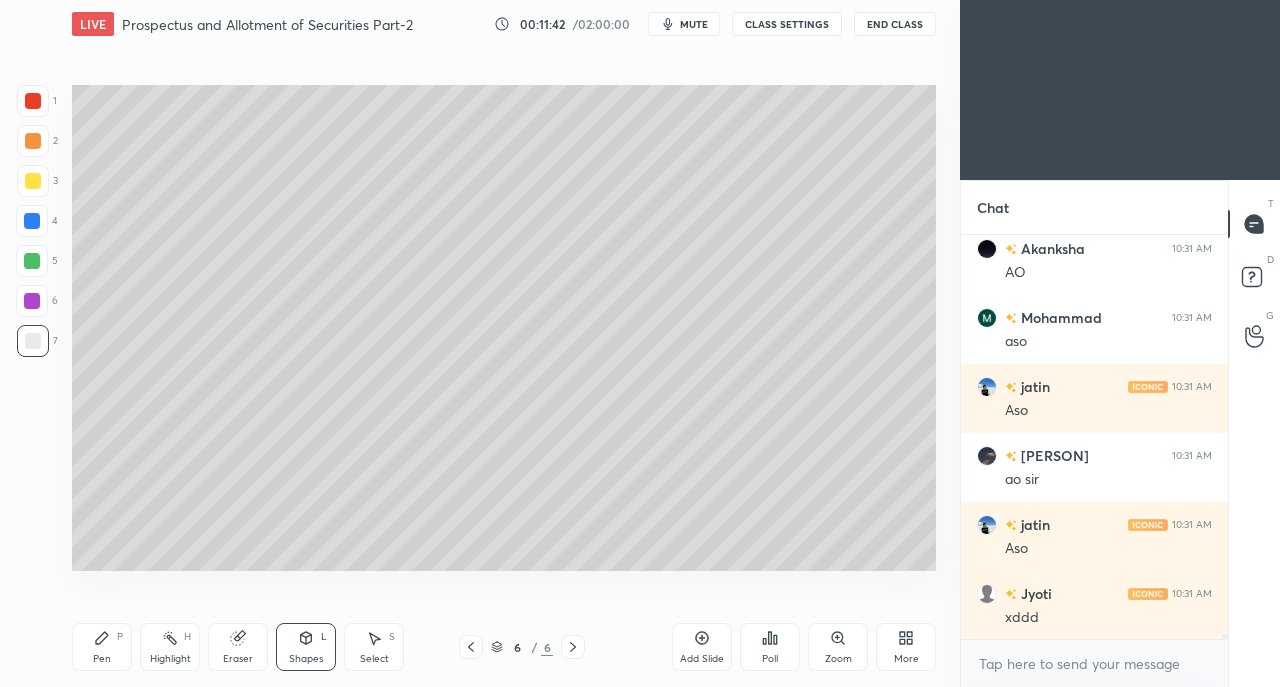 click on "Pen P" at bounding box center [102, 647] 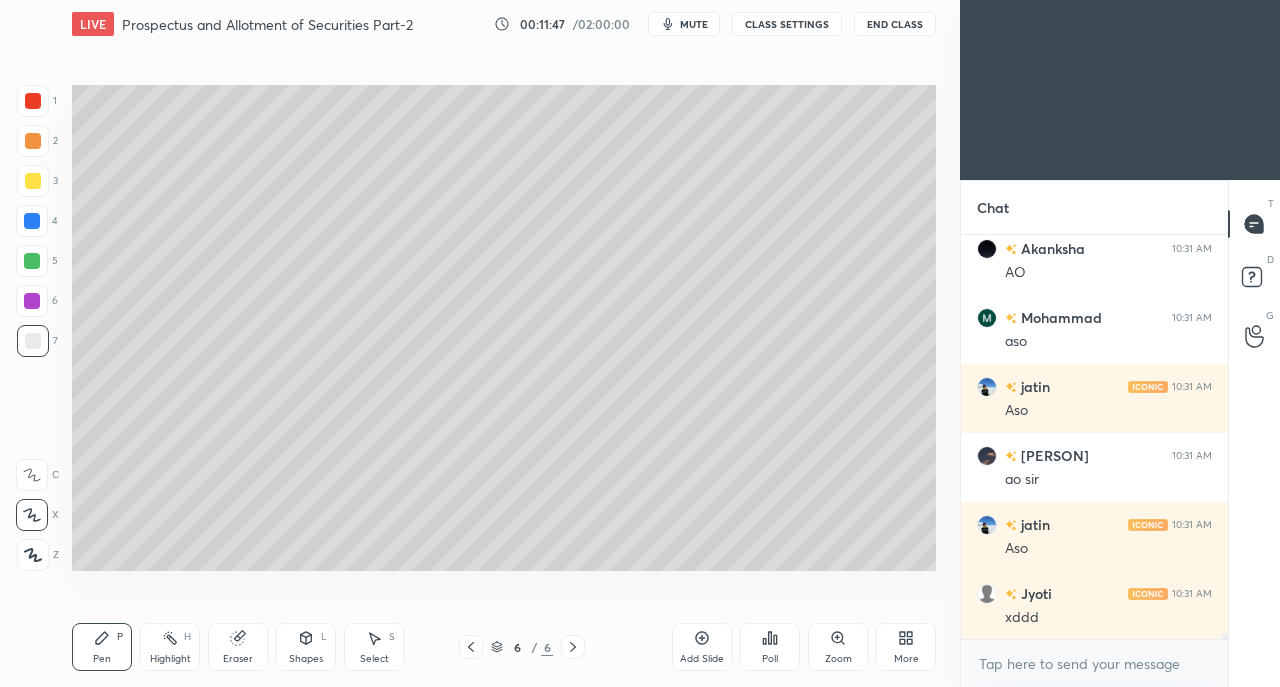 scroll, scrollTop: 30480, scrollLeft: 0, axis: vertical 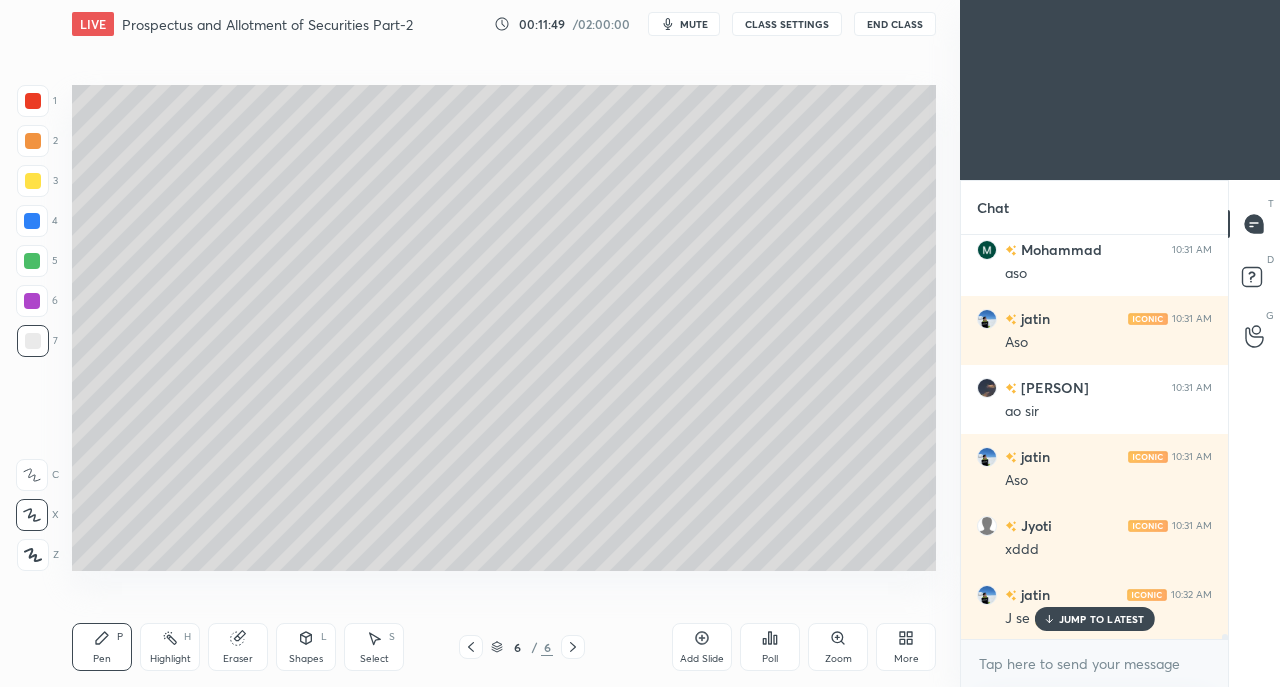click at bounding box center [33, 181] 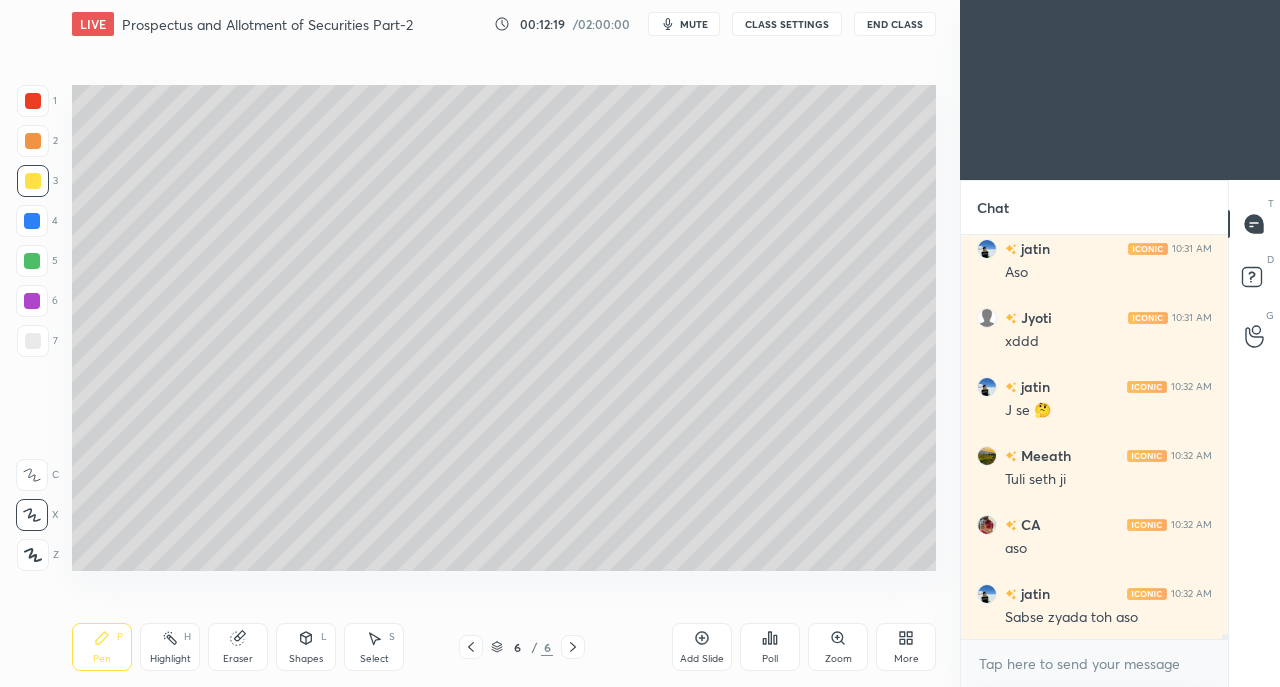 scroll, scrollTop: 30756, scrollLeft: 0, axis: vertical 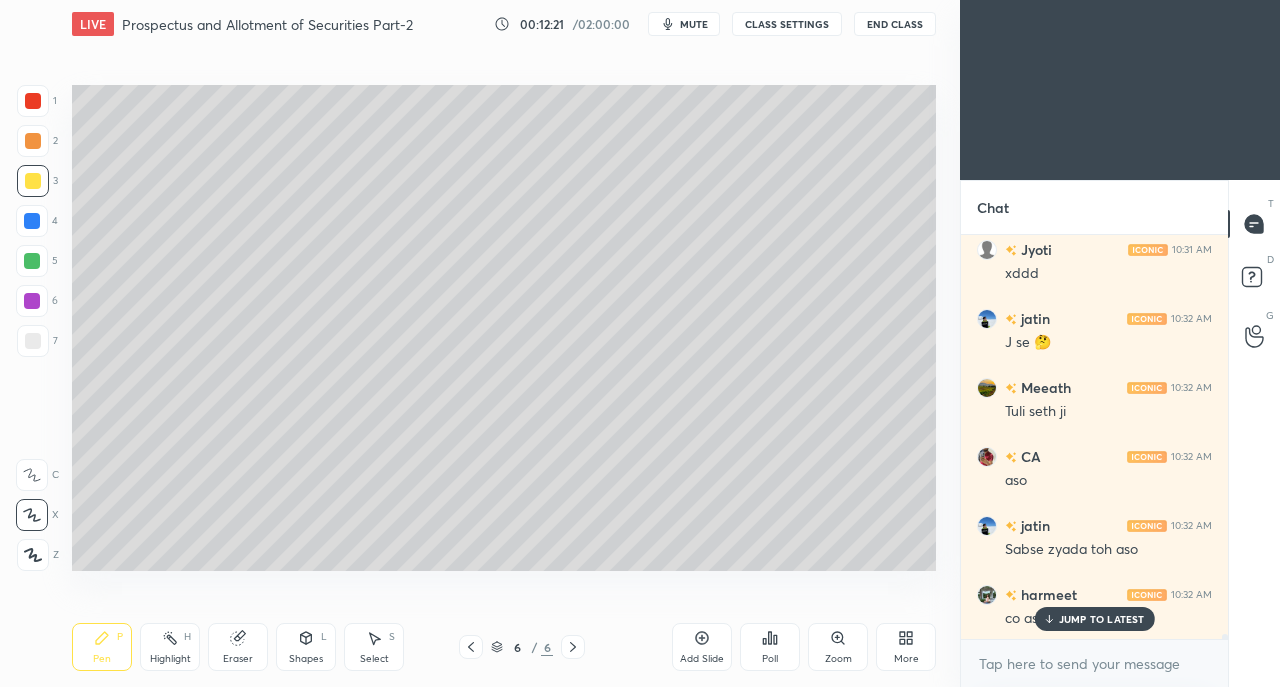 click on "JUMP TO LATEST" at bounding box center [1094, 619] 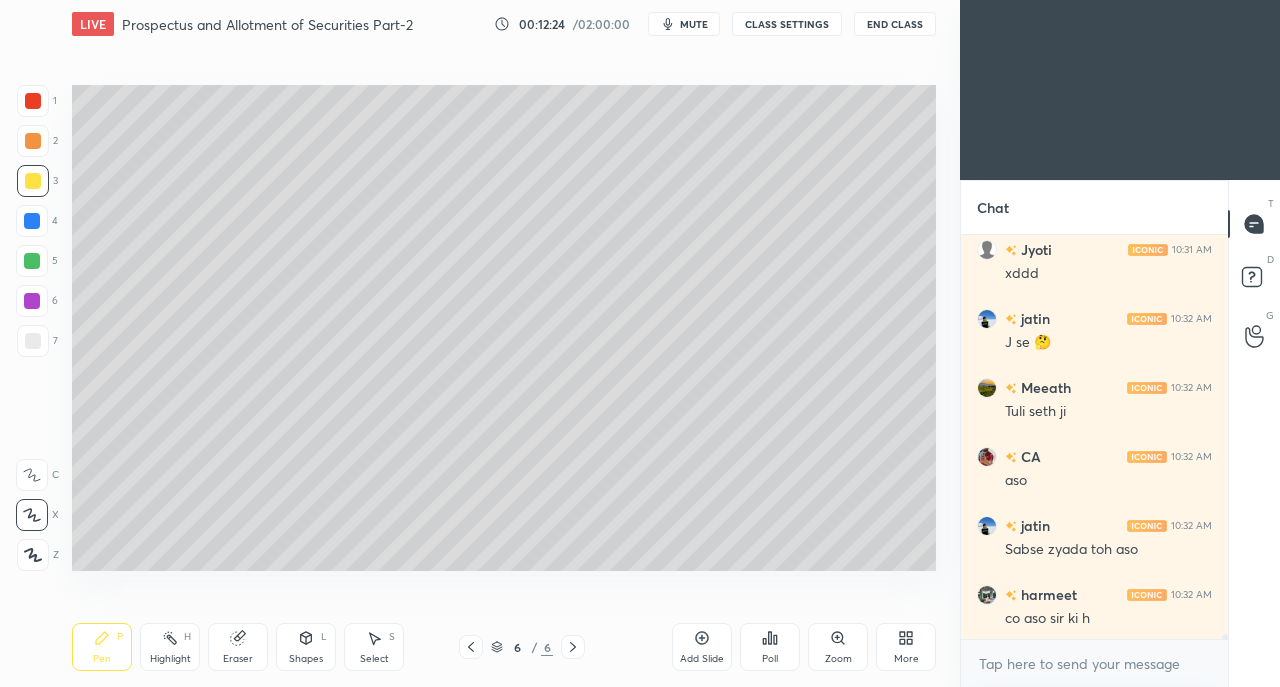 scroll, scrollTop: 30826, scrollLeft: 0, axis: vertical 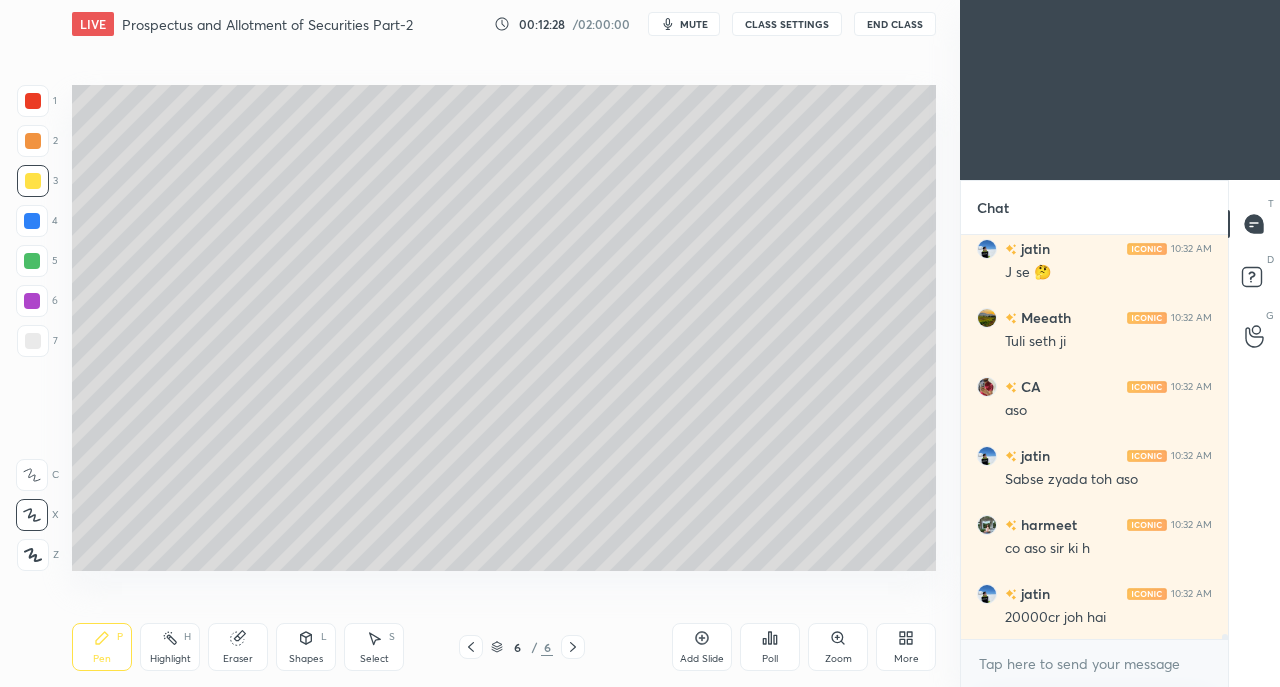 click on "Eraser" at bounding box center [238, 659] 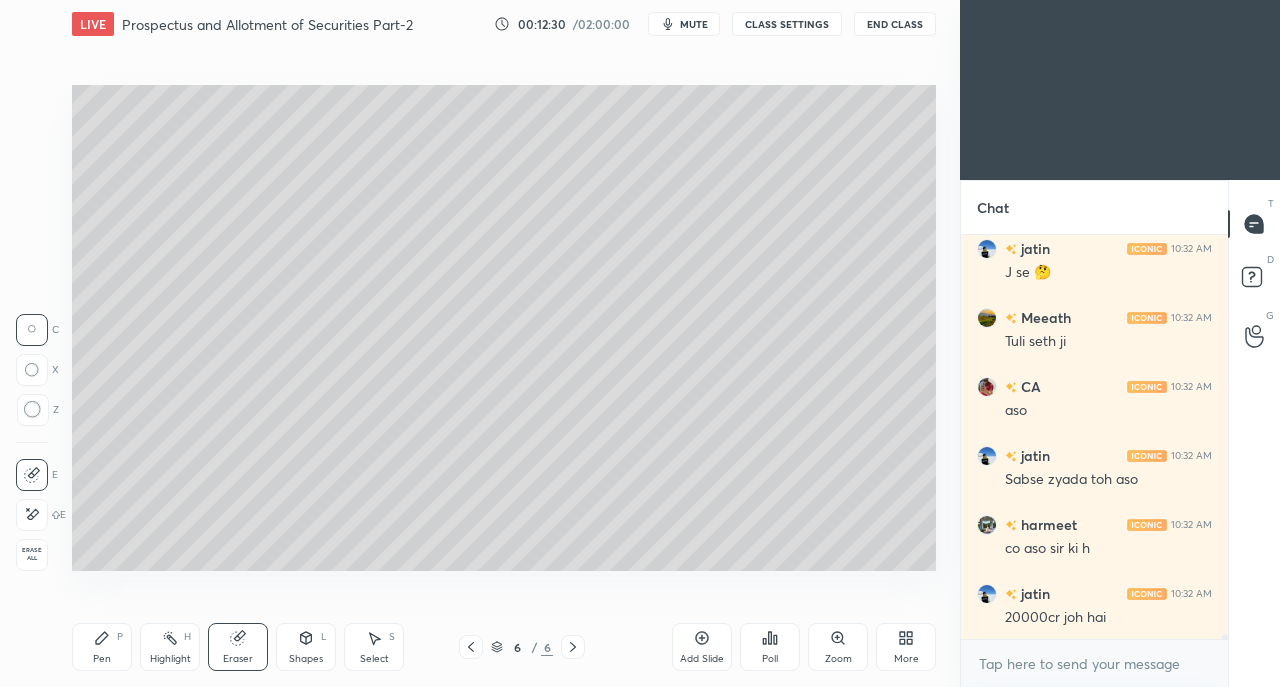 click 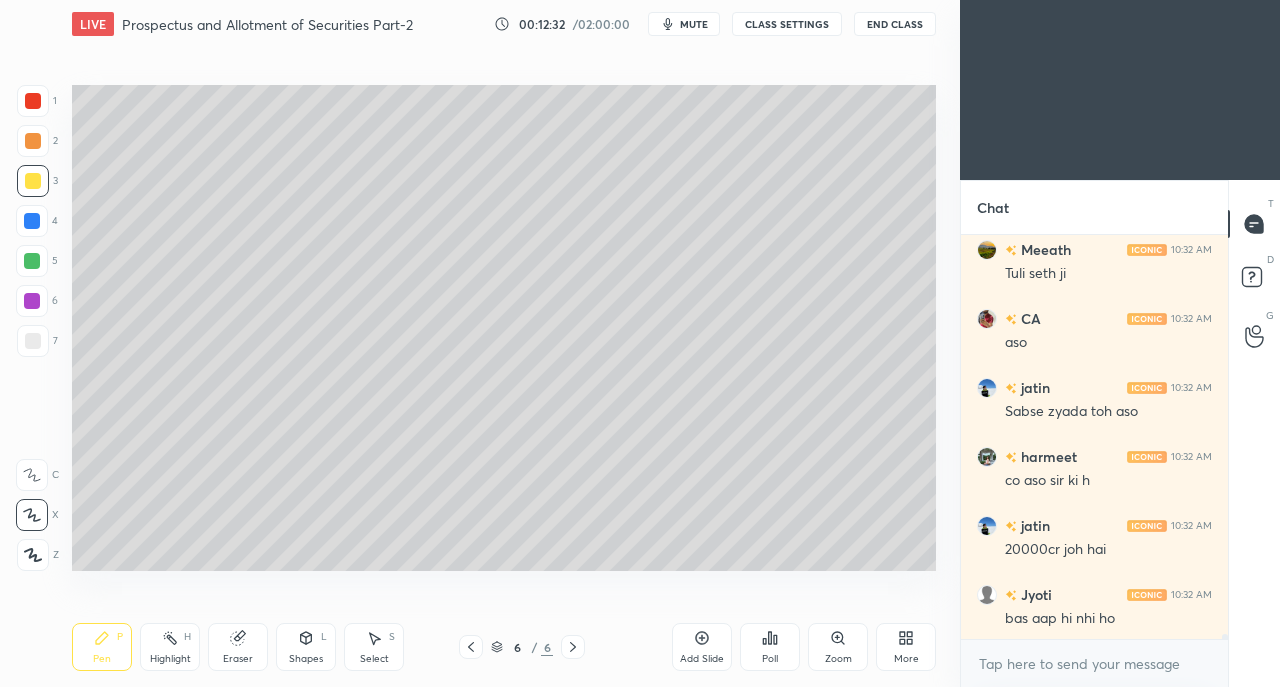 scroll, scrollTop: 30982, scrollLeft: 0, axis: vertical 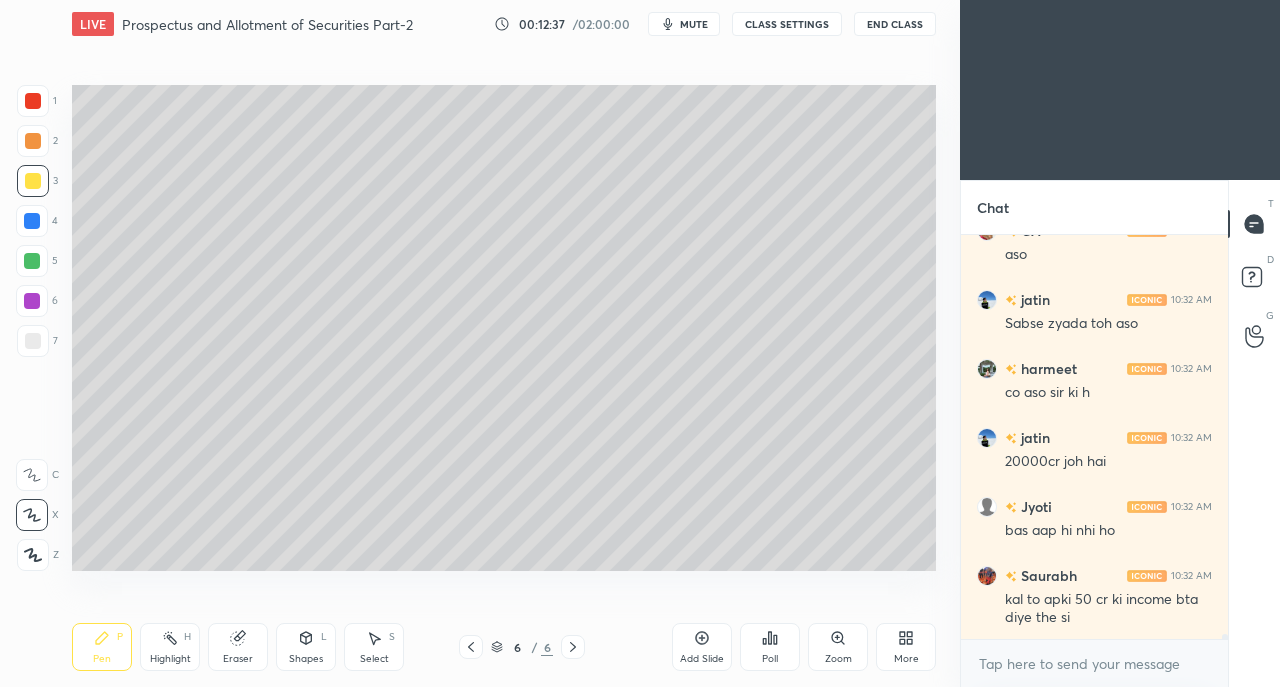 click on "Shapes L" at bounding box center [306, 647] 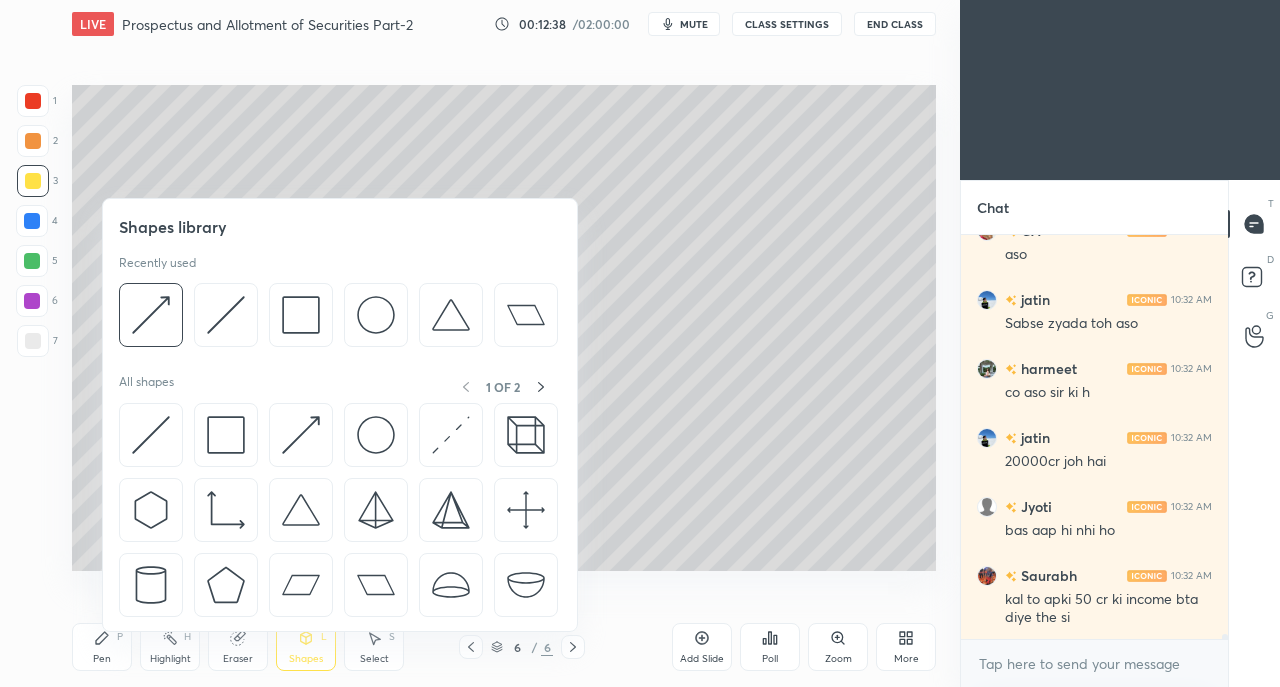 click at bounding box center [226, 315] 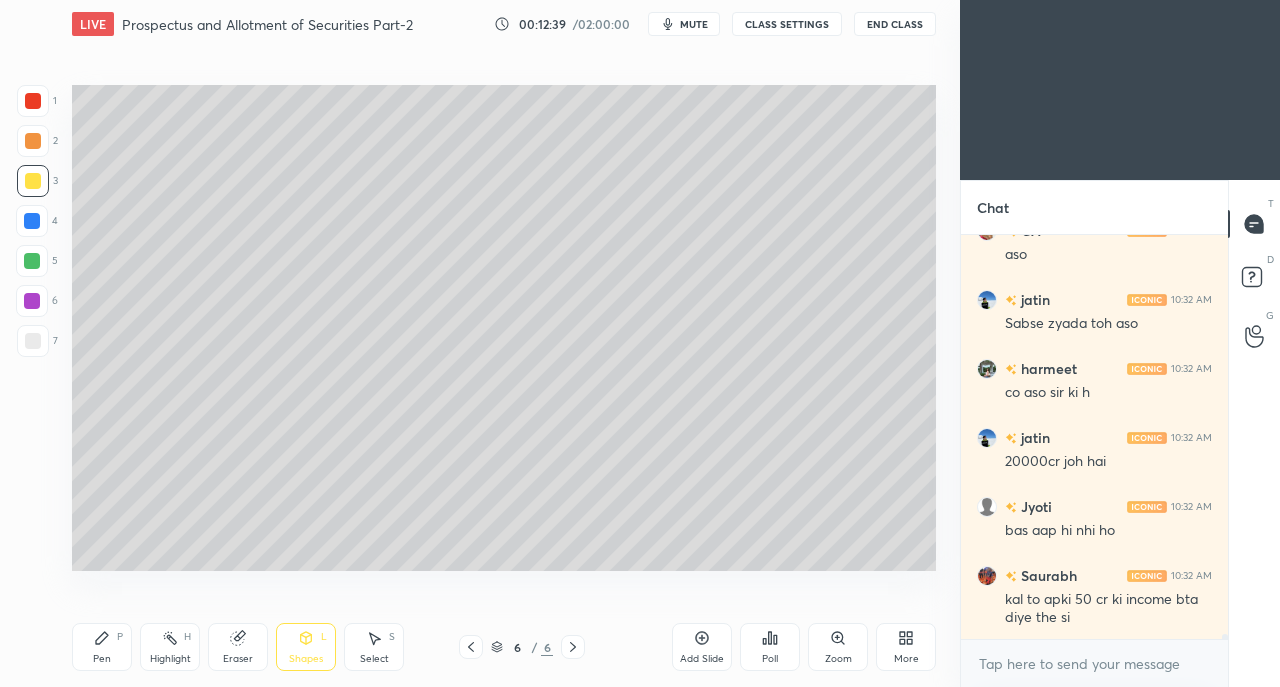 click at bounding box center (33, 341) 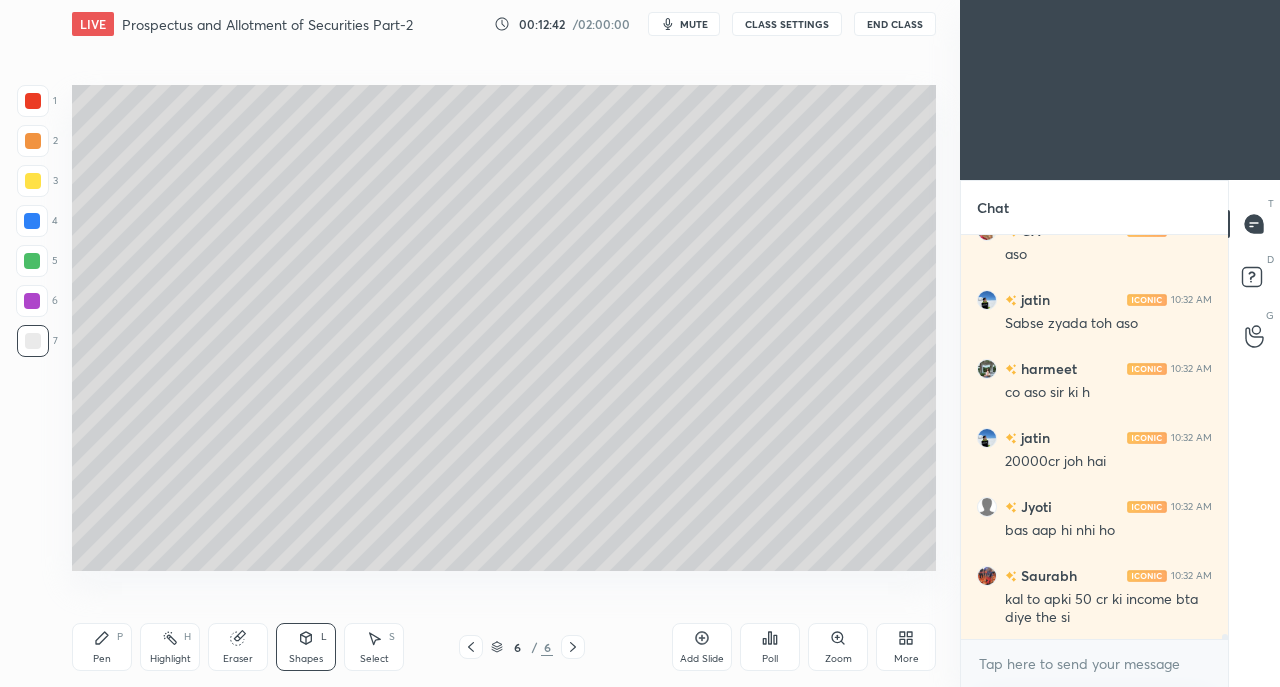 click on "Pen P" at bounding box center [102, 647] 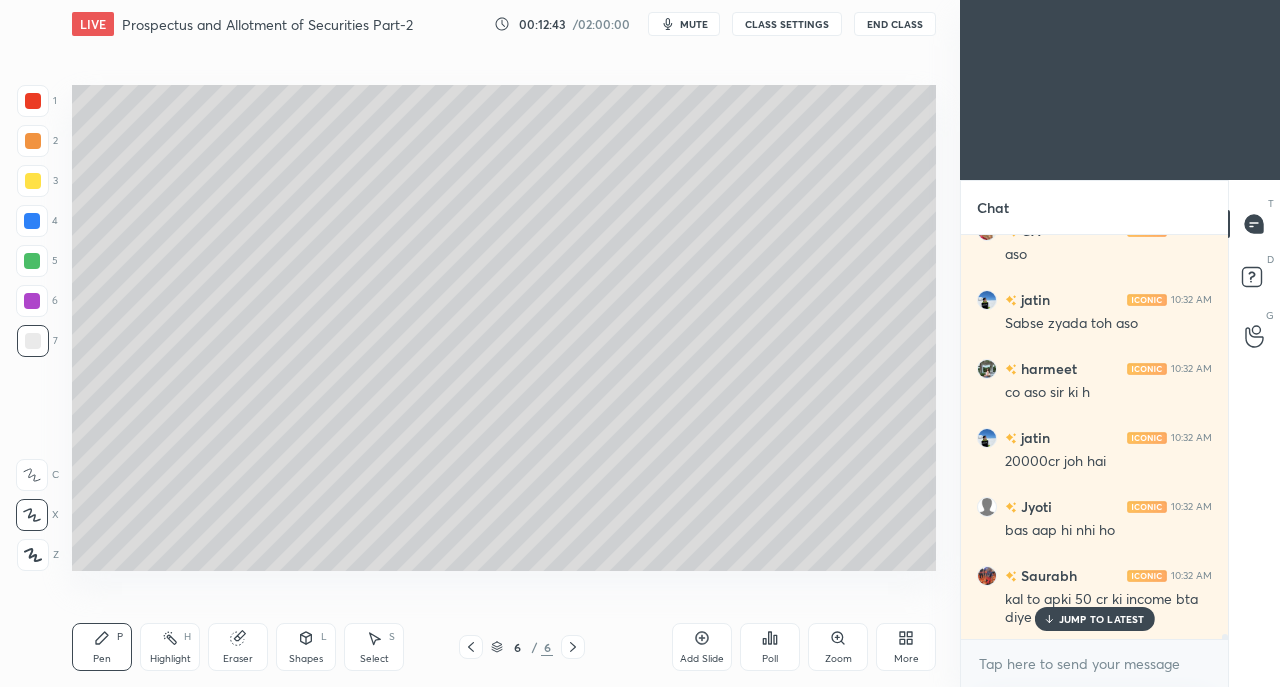 scroll, scrollTop: 31050, scrollLeft: 0, axis: vertical 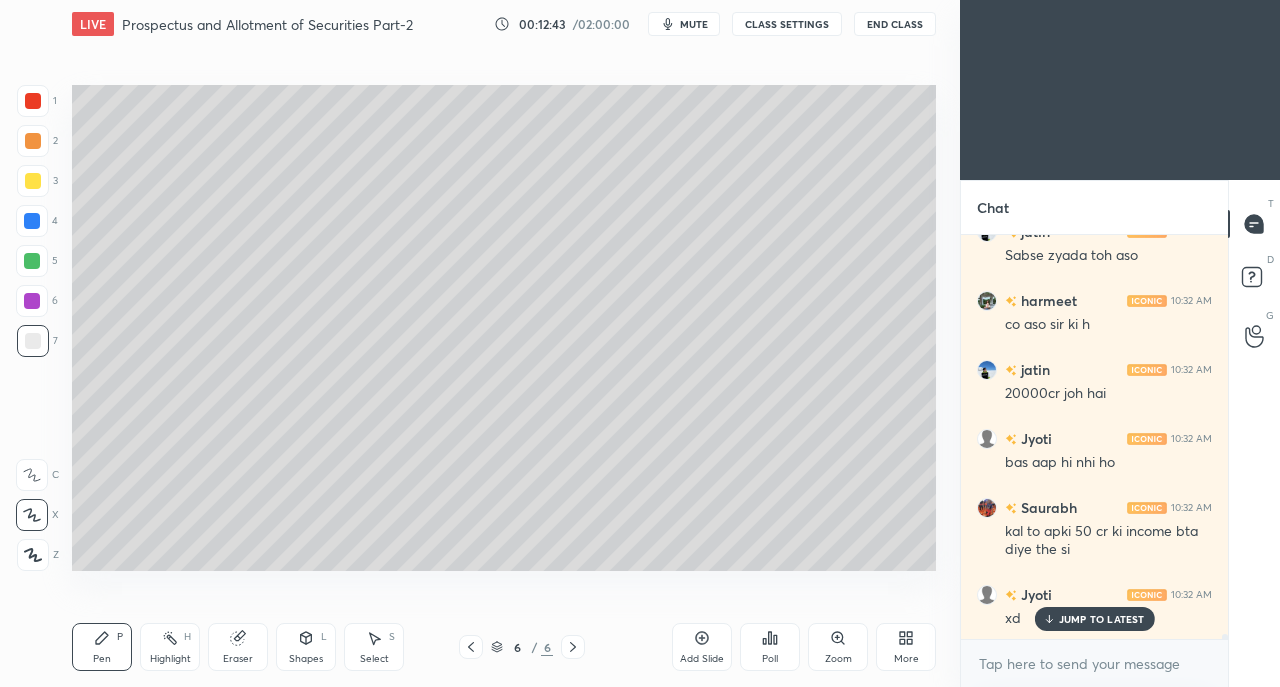 click at bounding box center (33, 181) 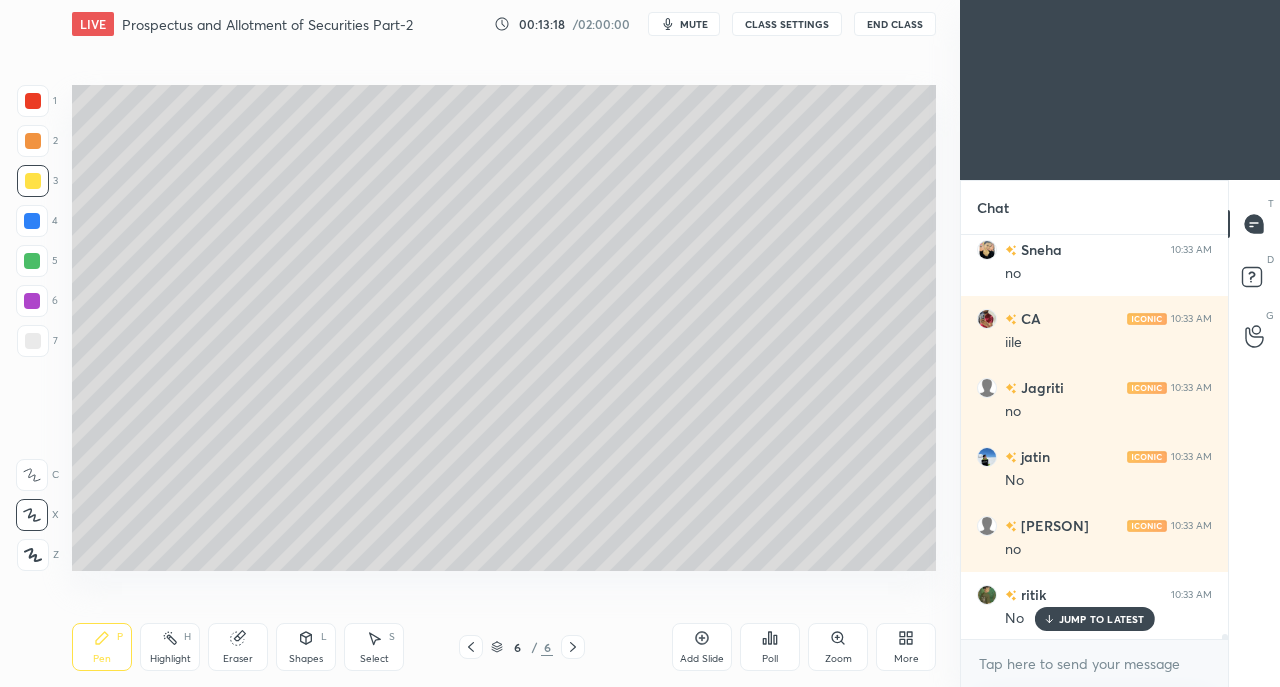 scroll, scrollTop: 32082, scrollLeft: 0, axis: vertical 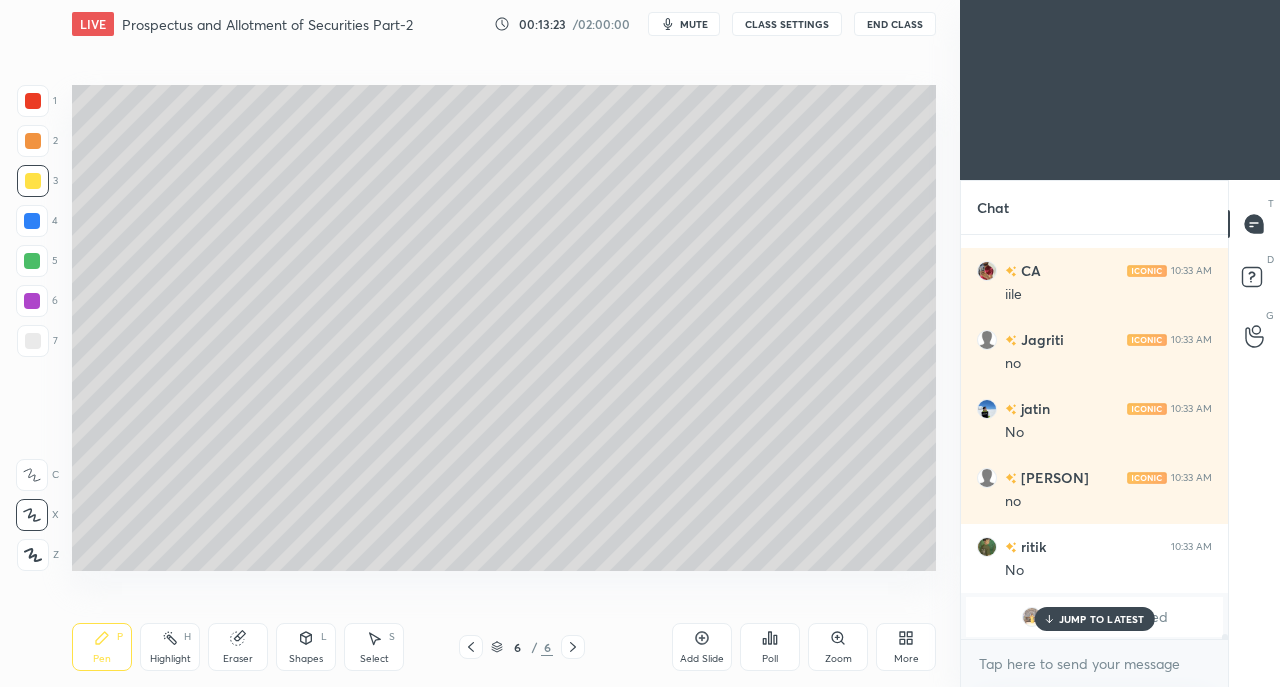 click 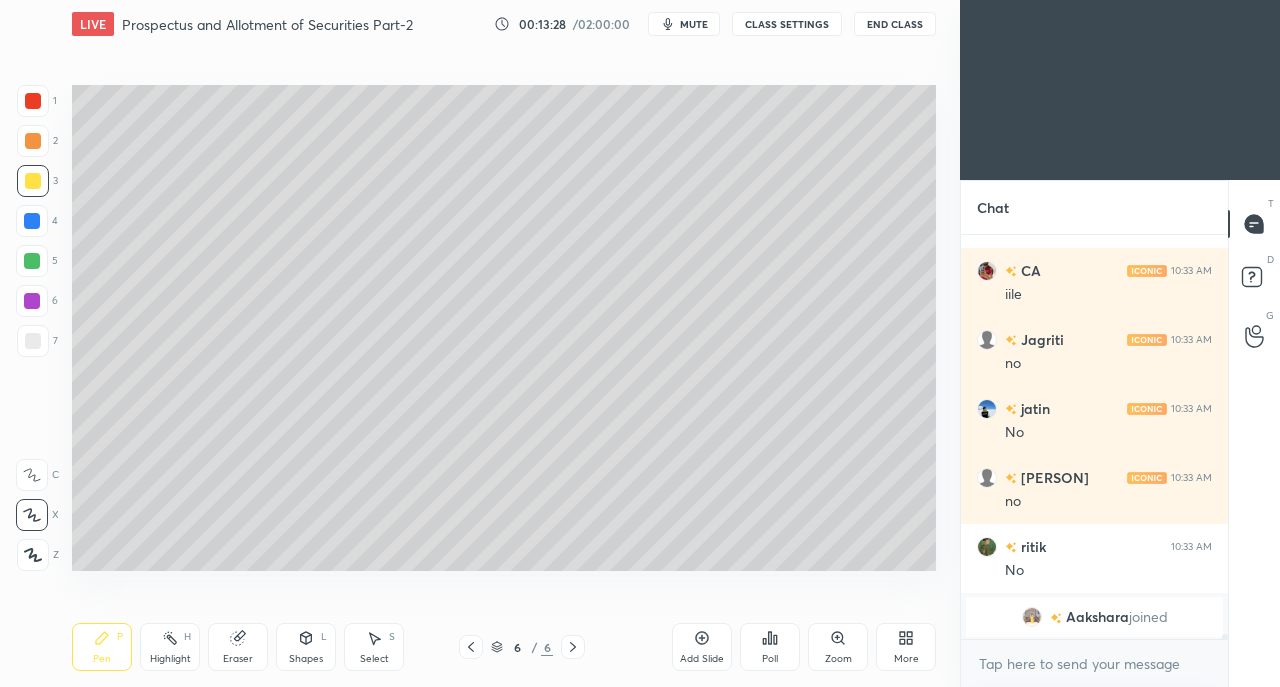 click at bounding box center (32, 221) 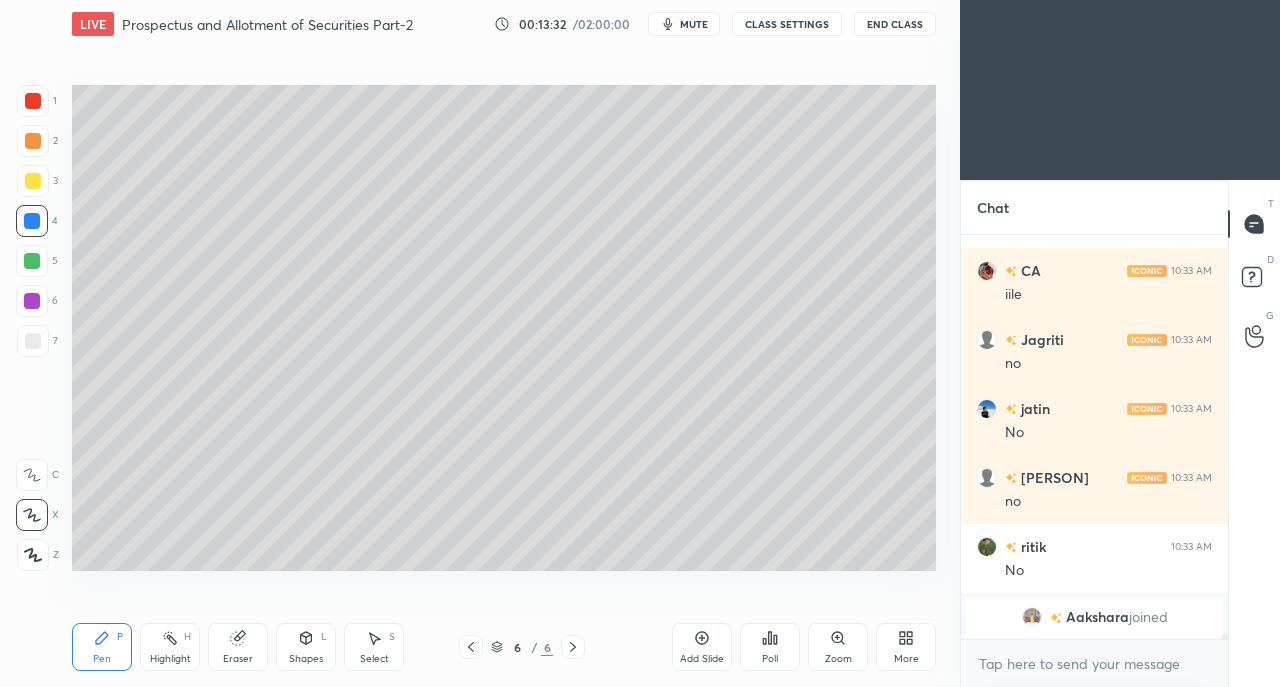 click on "Shapes L" at bounding box center (306, 647) 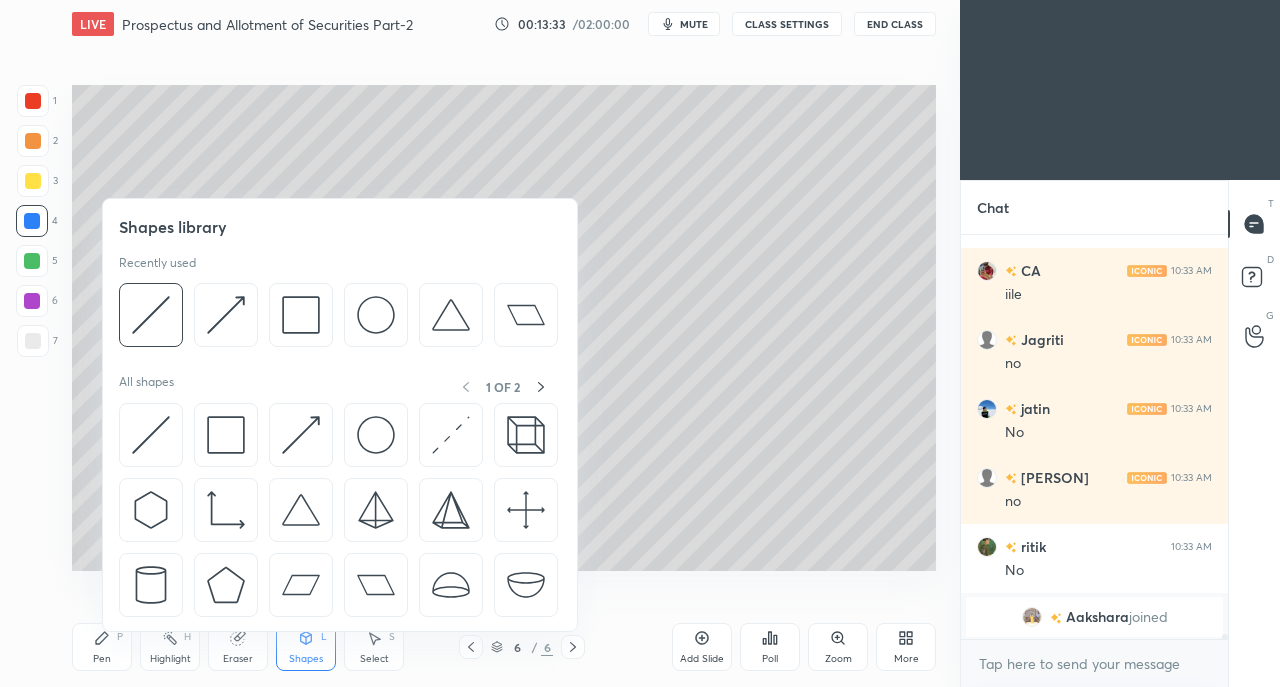 click at bounding box center (151, 435) 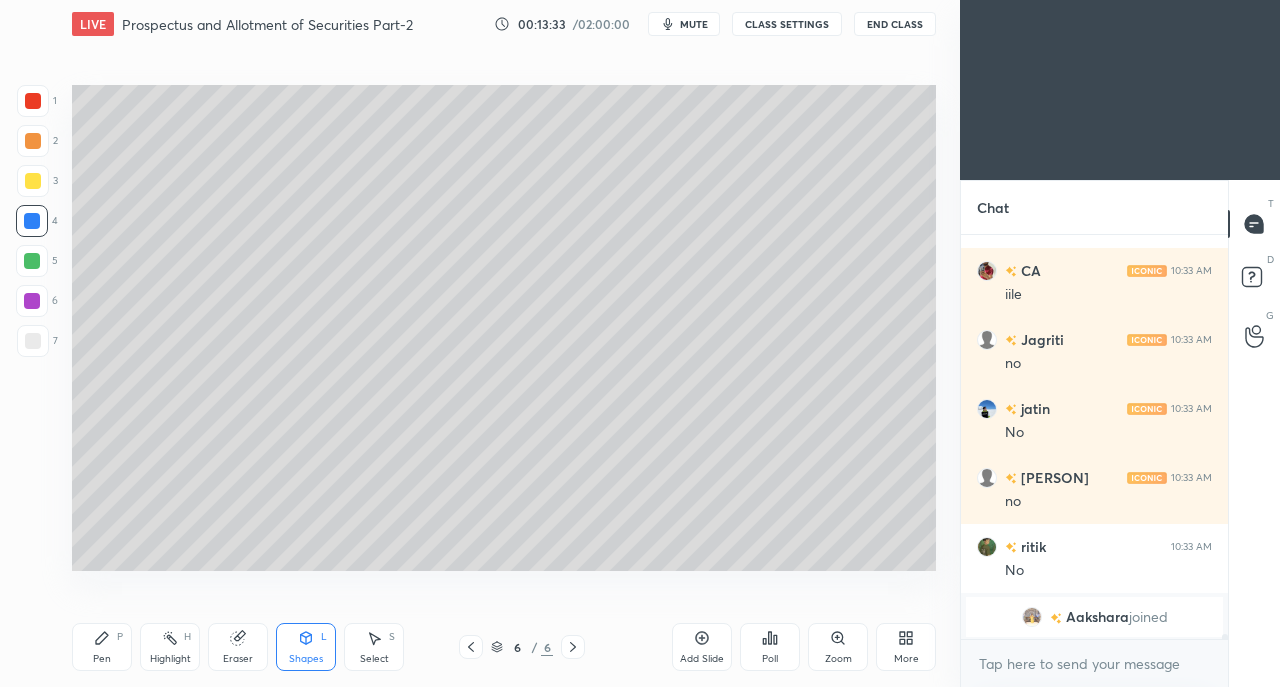 click at bounding box center [33, 341] 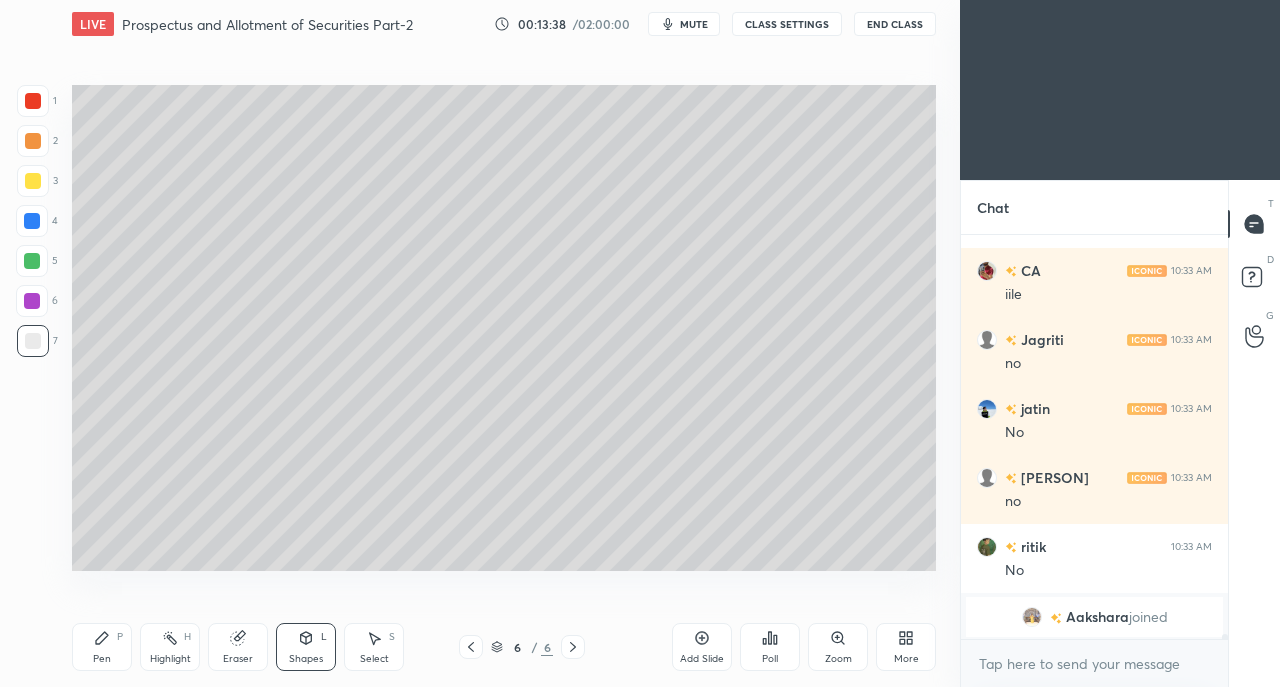 click on "Pen P" at bounding box center (102, 647) 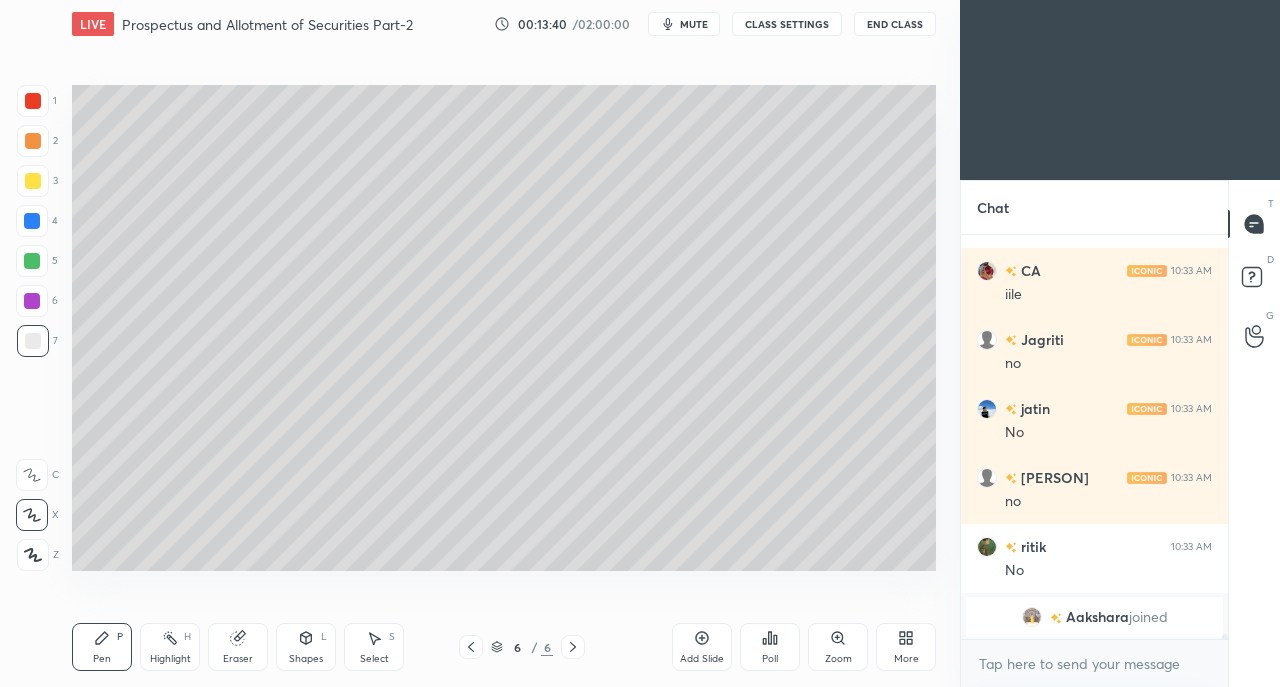click at bounding box center (33, 181) 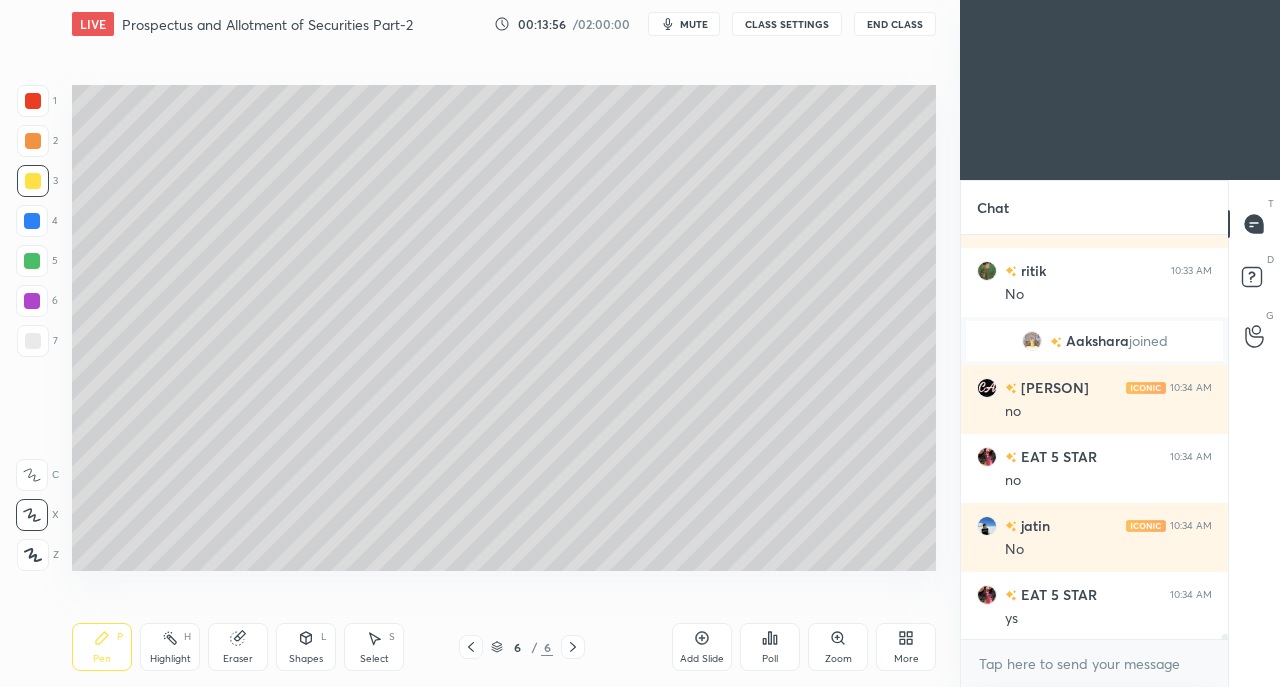 scroll, scrollTop: 32428, scrollLeft: 0, axis: vertical 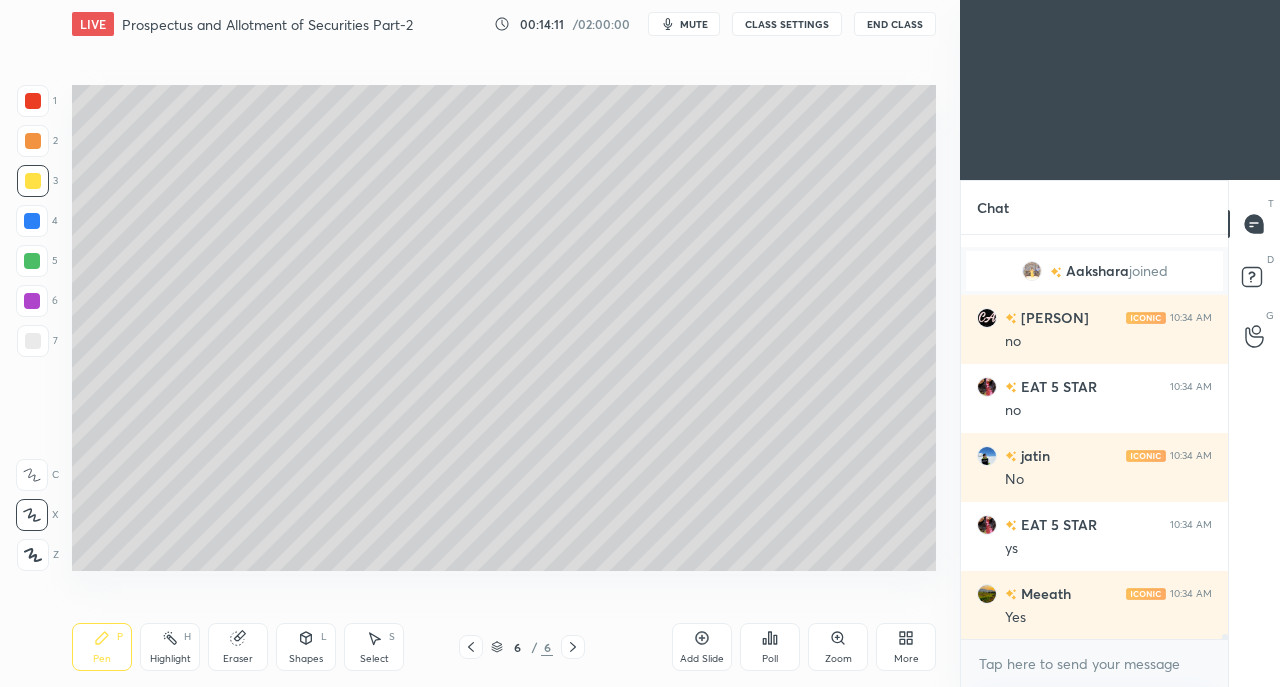 click 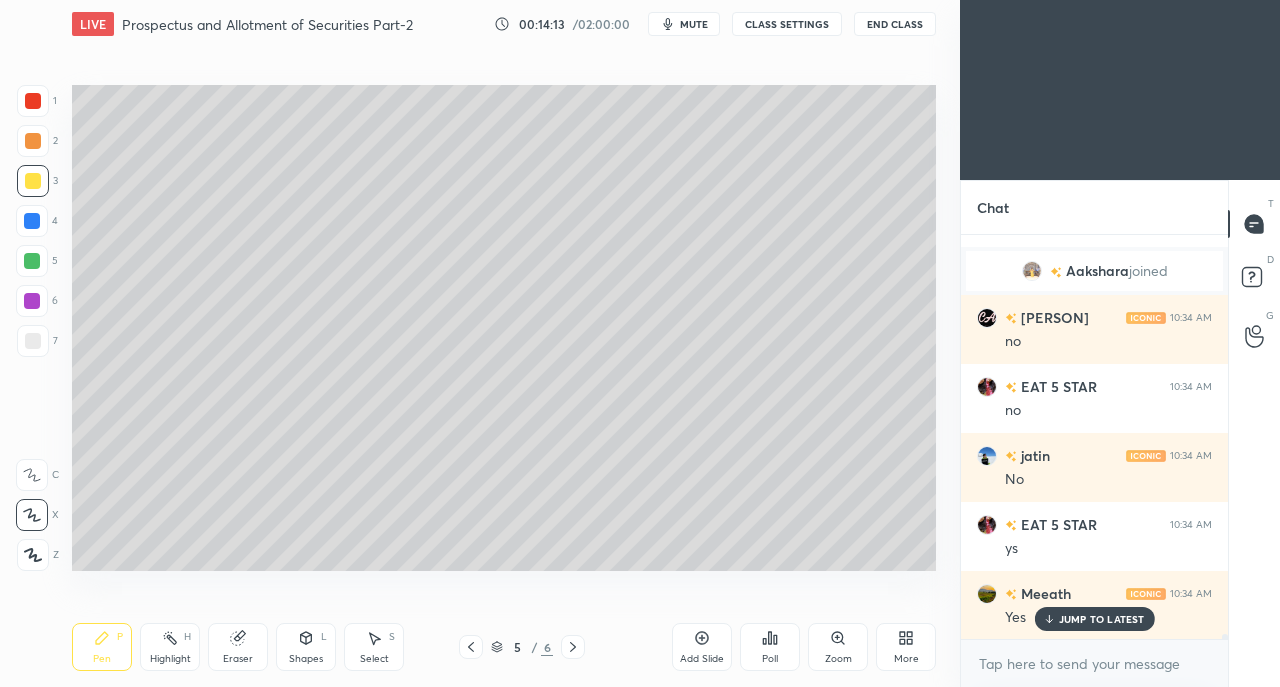 scroll, scrollTop: 32496, scrollLeft: 0, axis: vertical 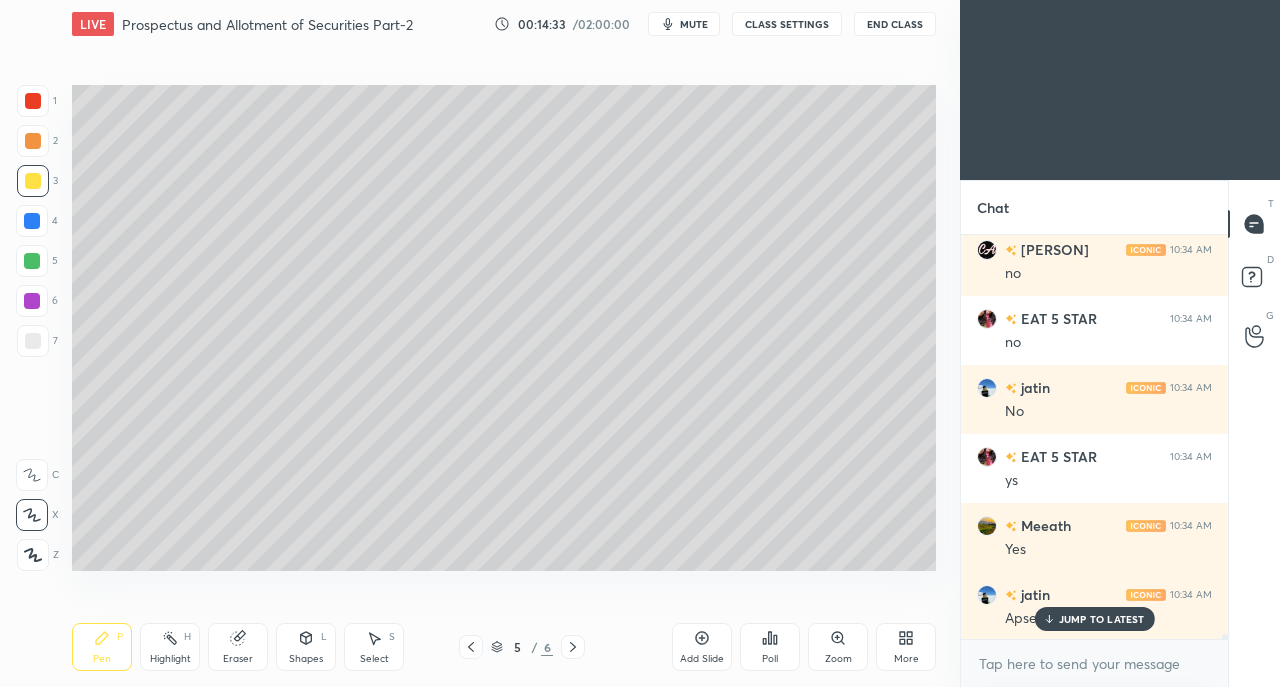 click on "JUMP TO LATEST" at bounding box center (1102, 619) 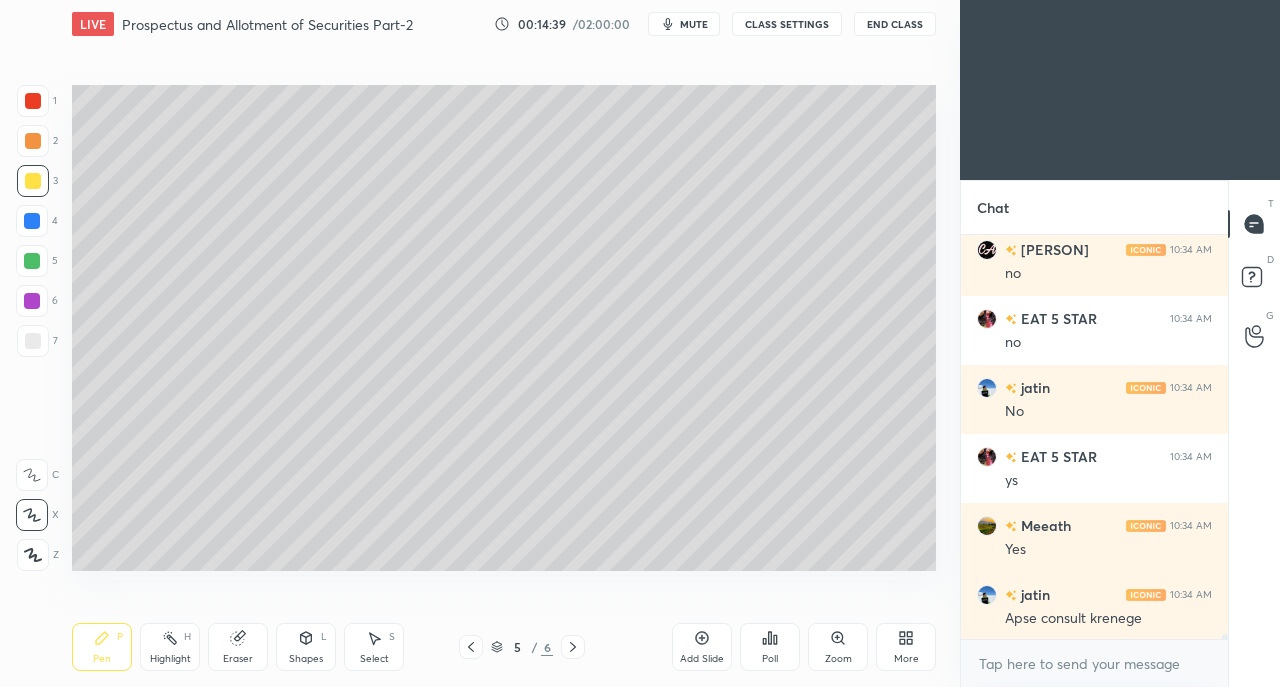 click 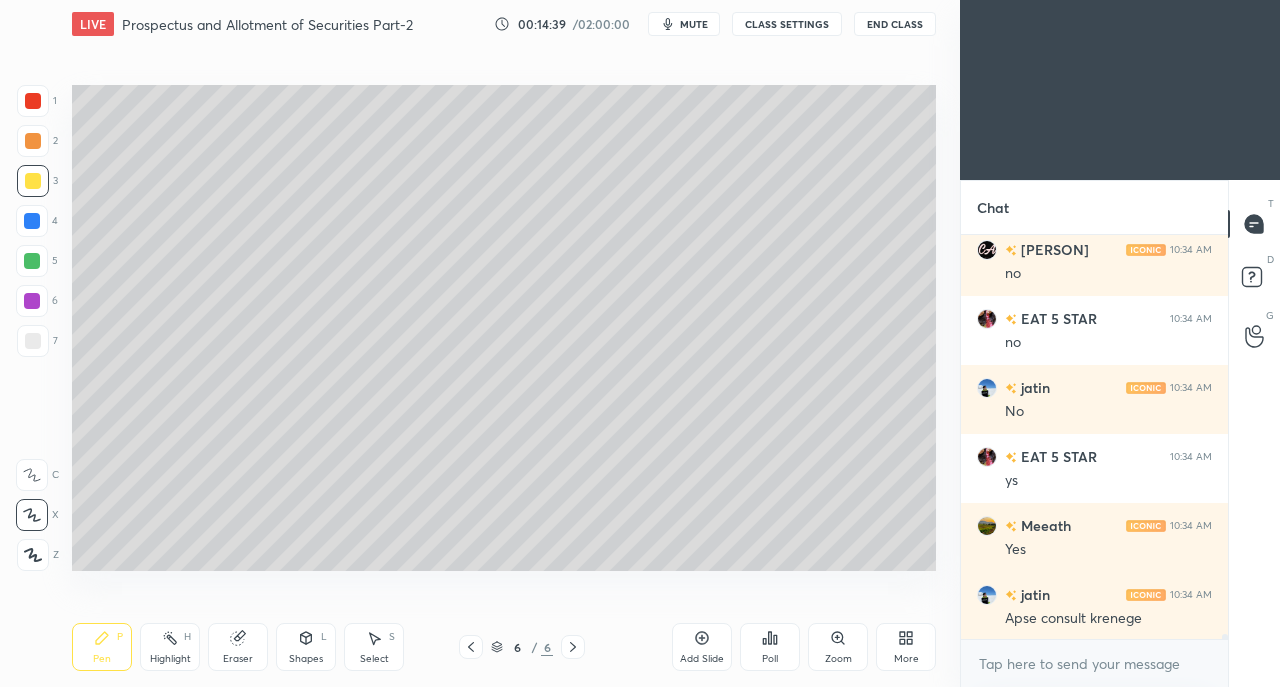 click 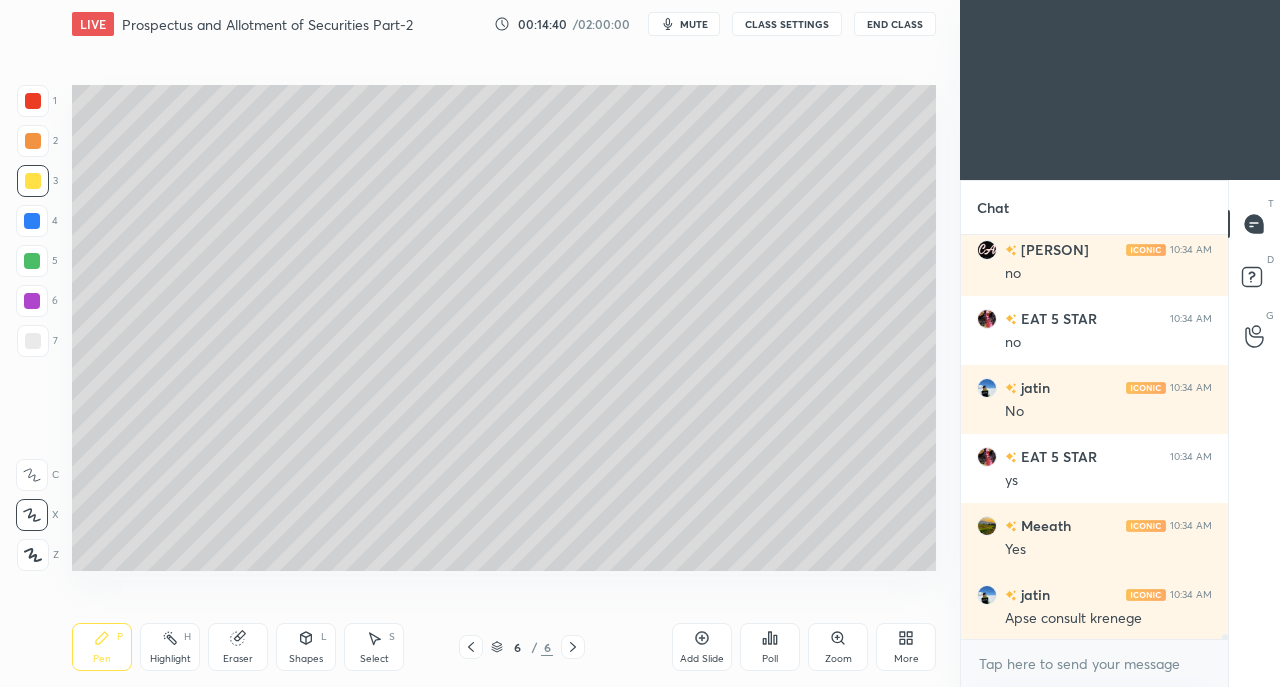 click on "Add Slide" at bounding box center [702, 647] 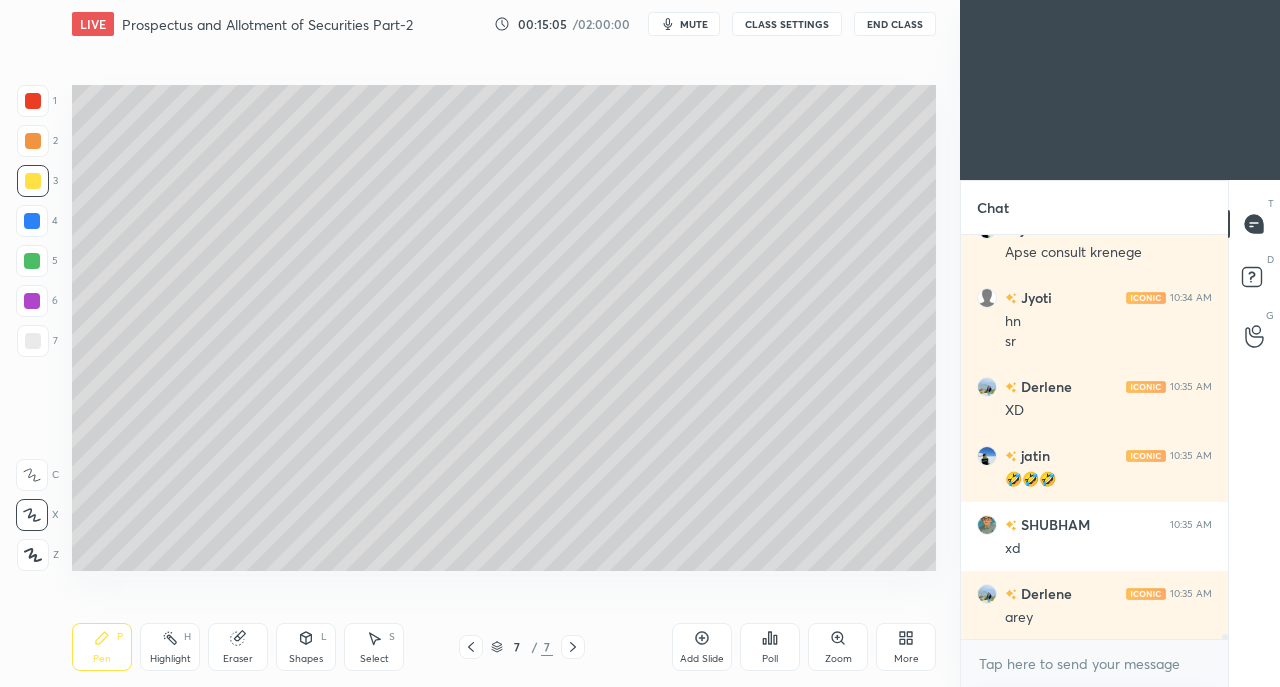 scroll, scrollTop: 32930, scrollLeft: 0, axis: vertical 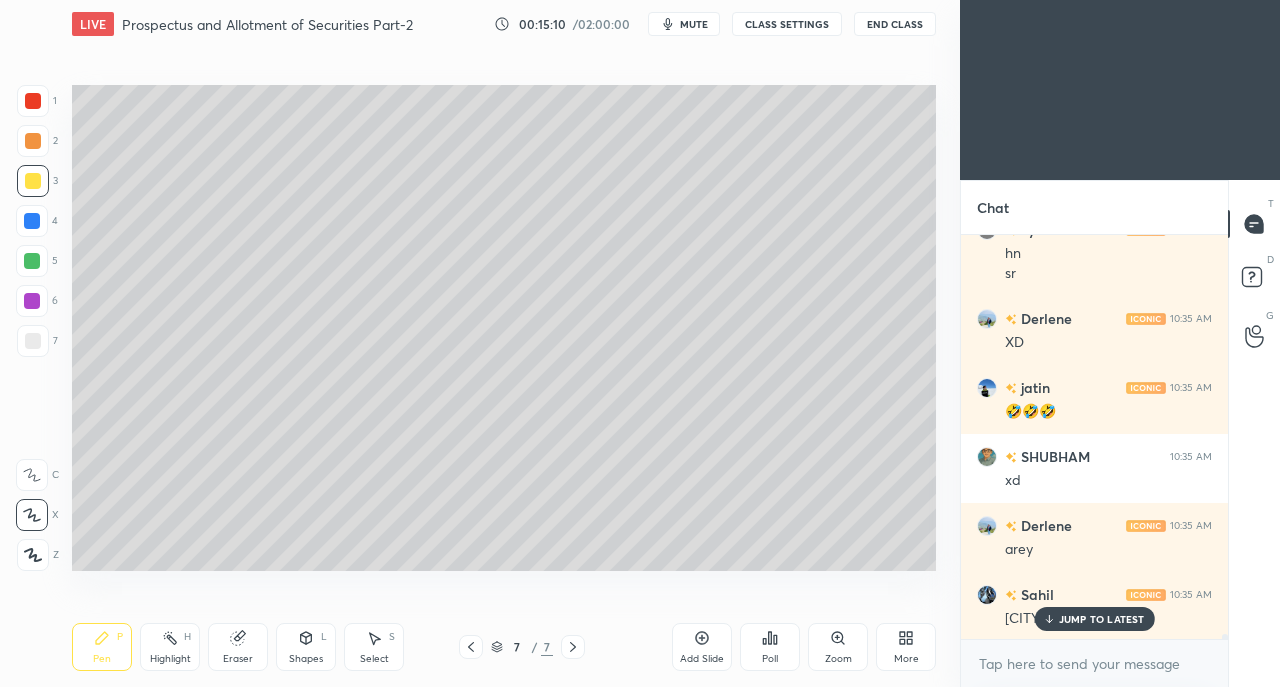 click 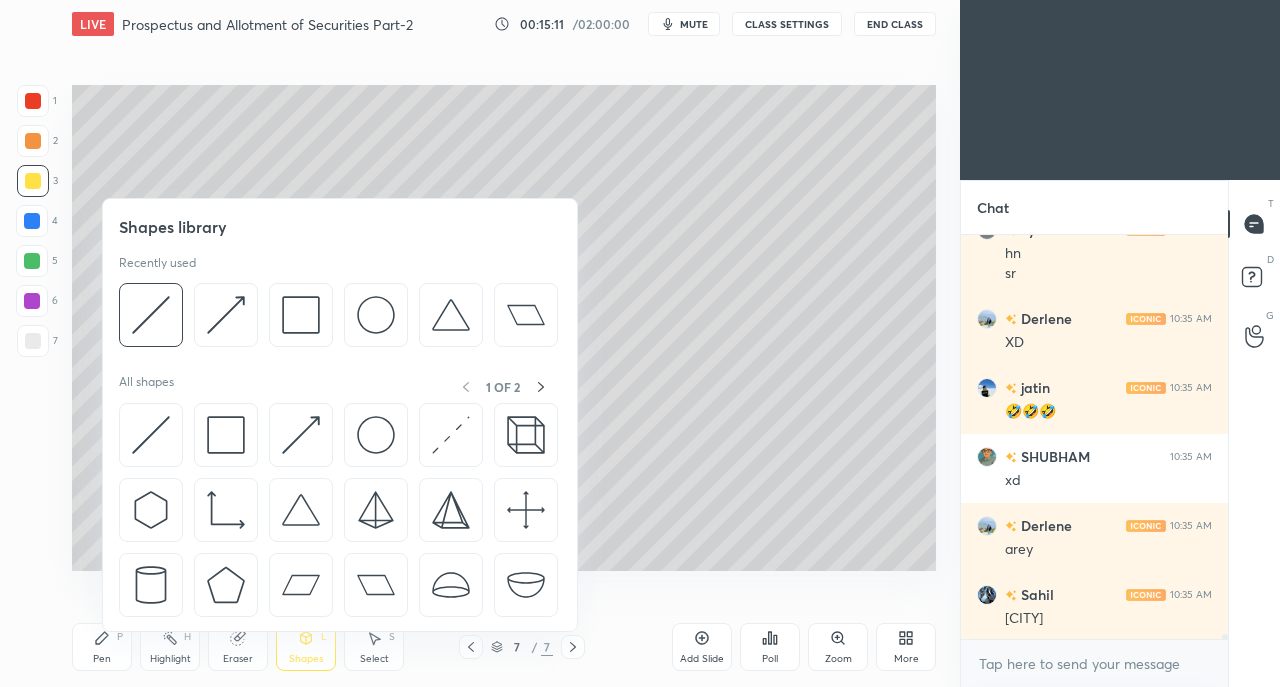 scroll, scrollTop: 33000, scrollLeft: 0, axis: vertical 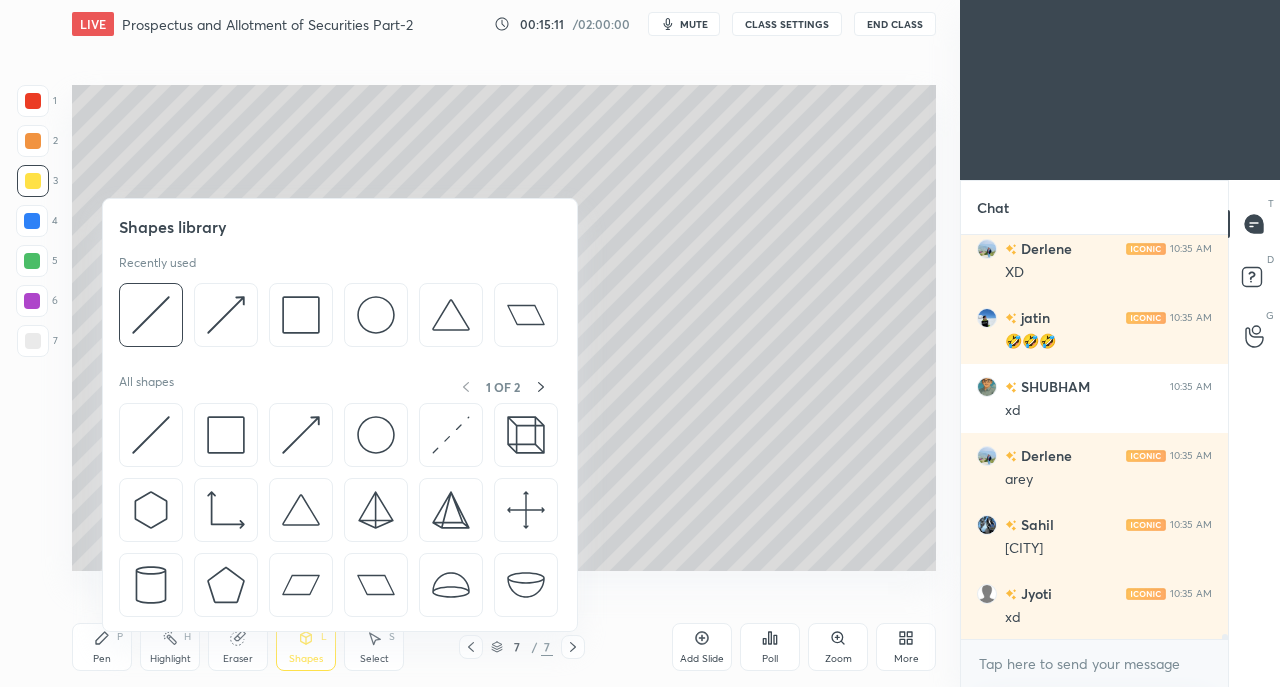 click at bounding box center (226, 435) 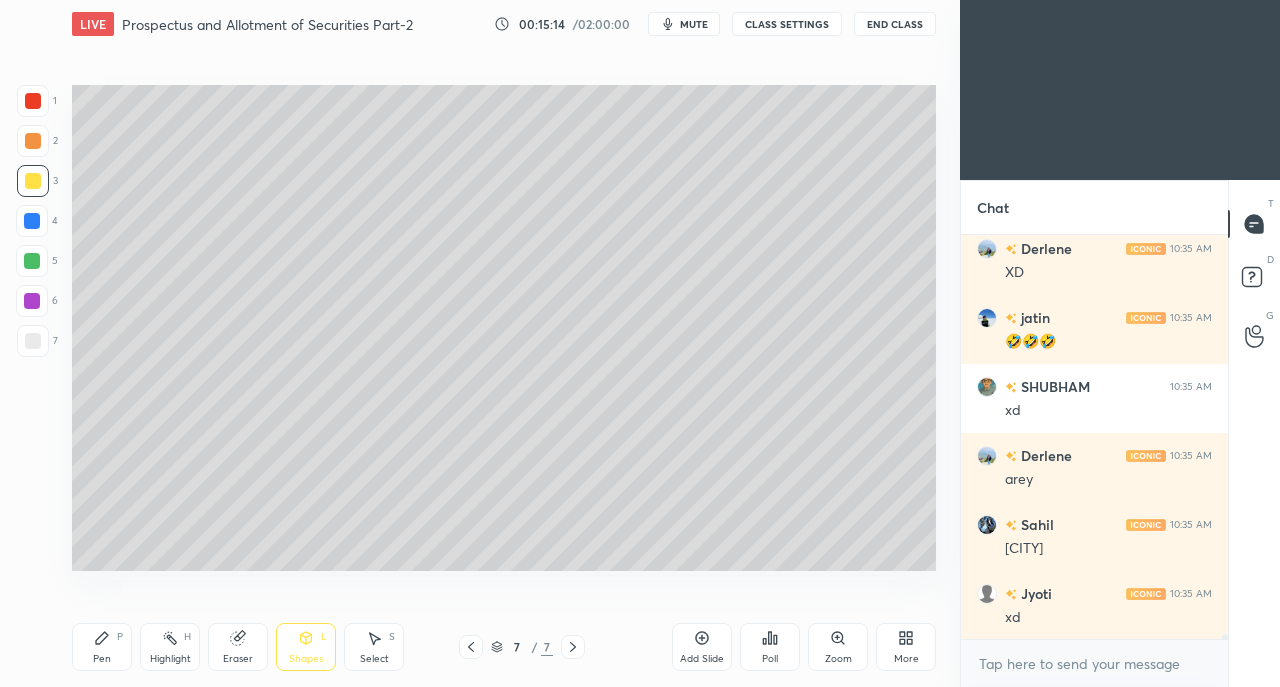 click on "Shapes L" at bounding box center (306, 647) 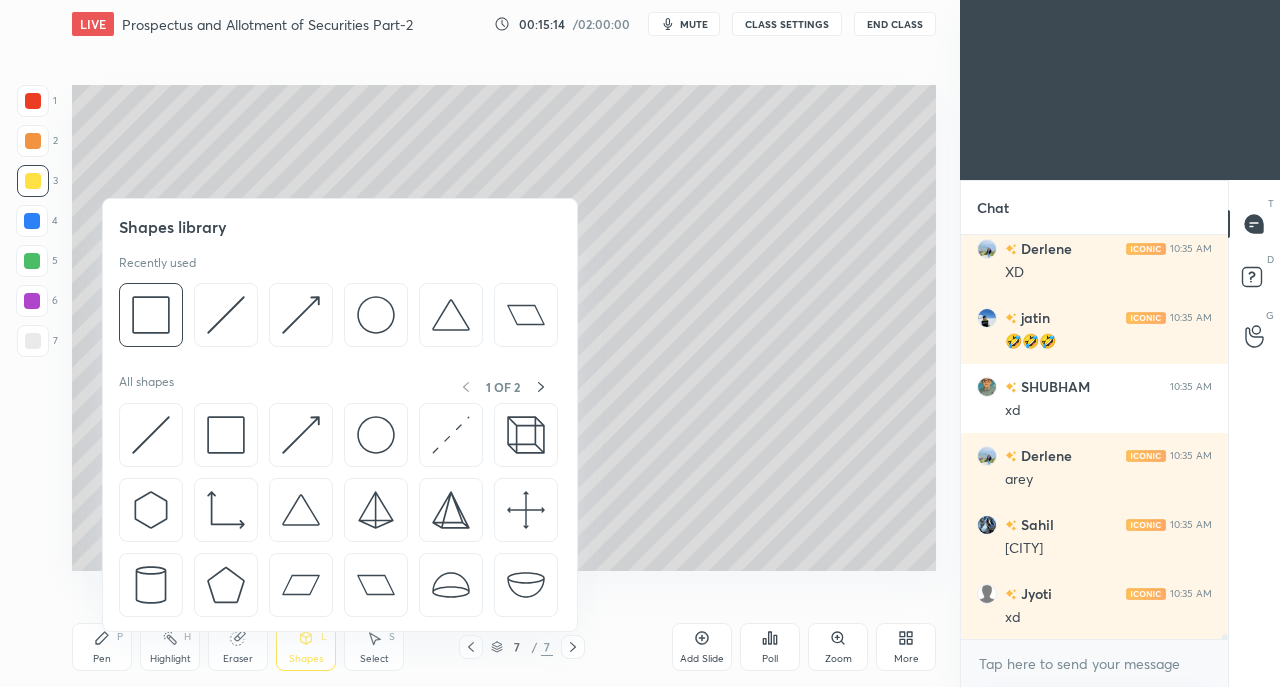click at bounding box center [301, 315] 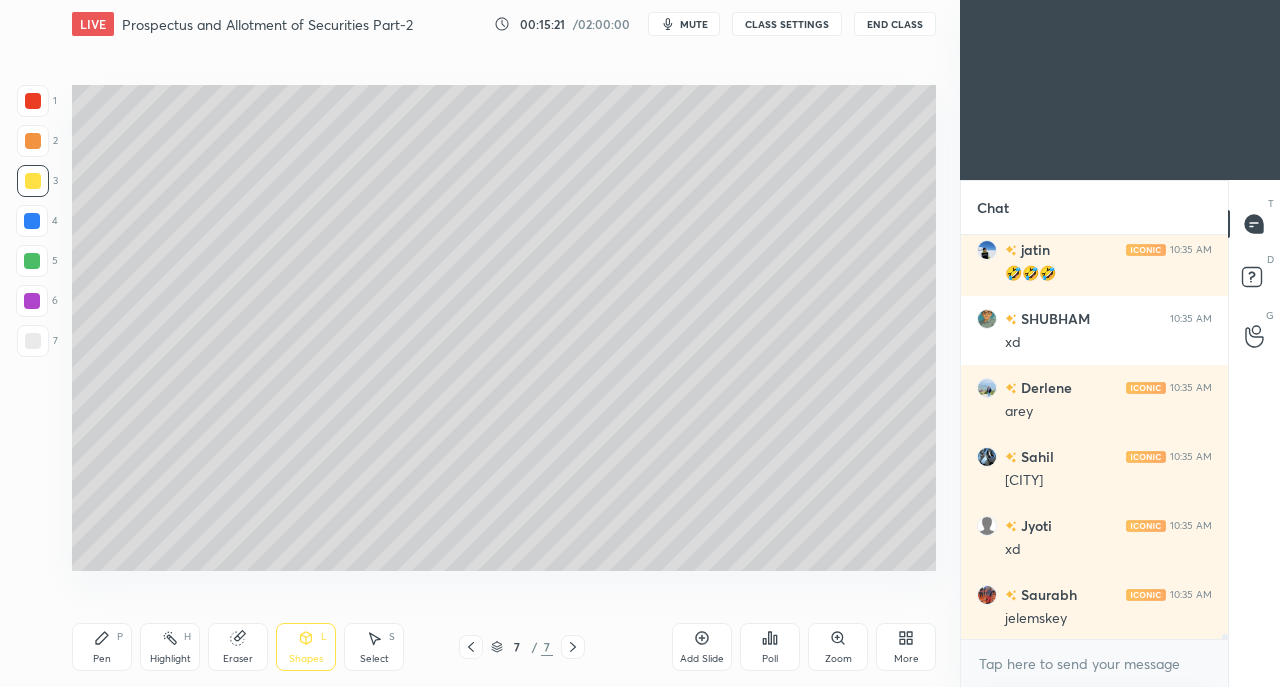 scroll, scrollTop: 33138, scrollLeft: 0, axis: vertical 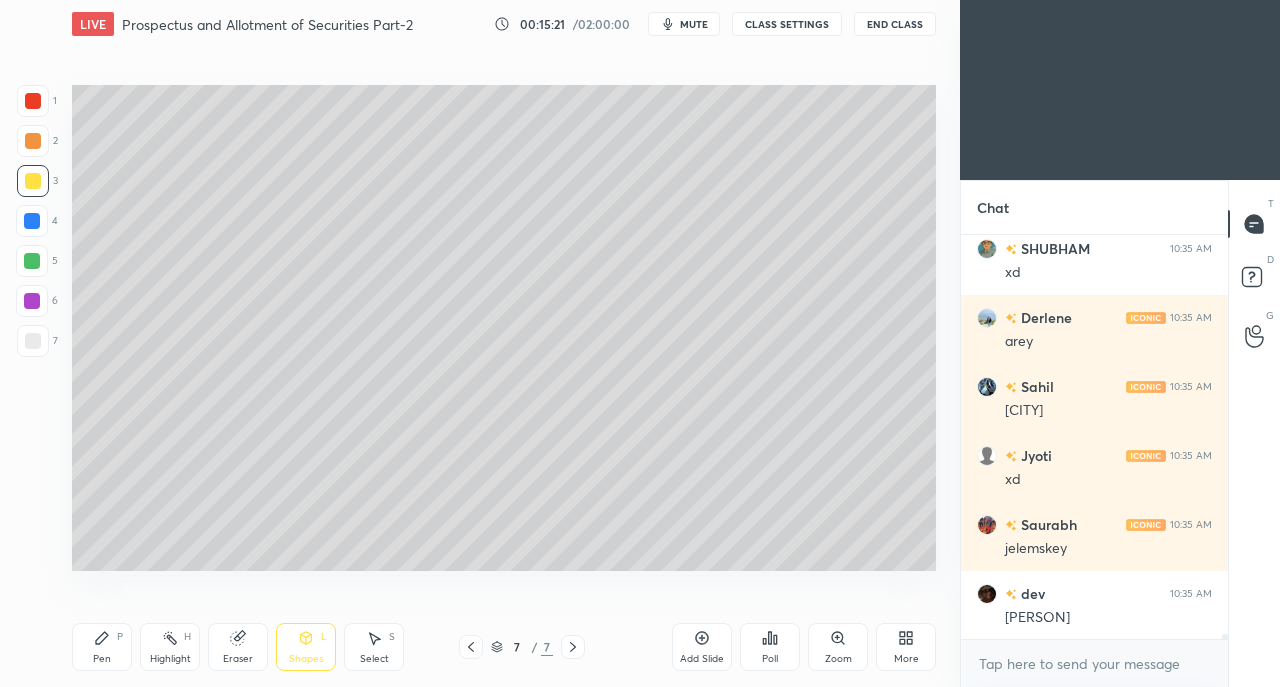 click on "[PERSON]" at bounding box center [1108, 618] 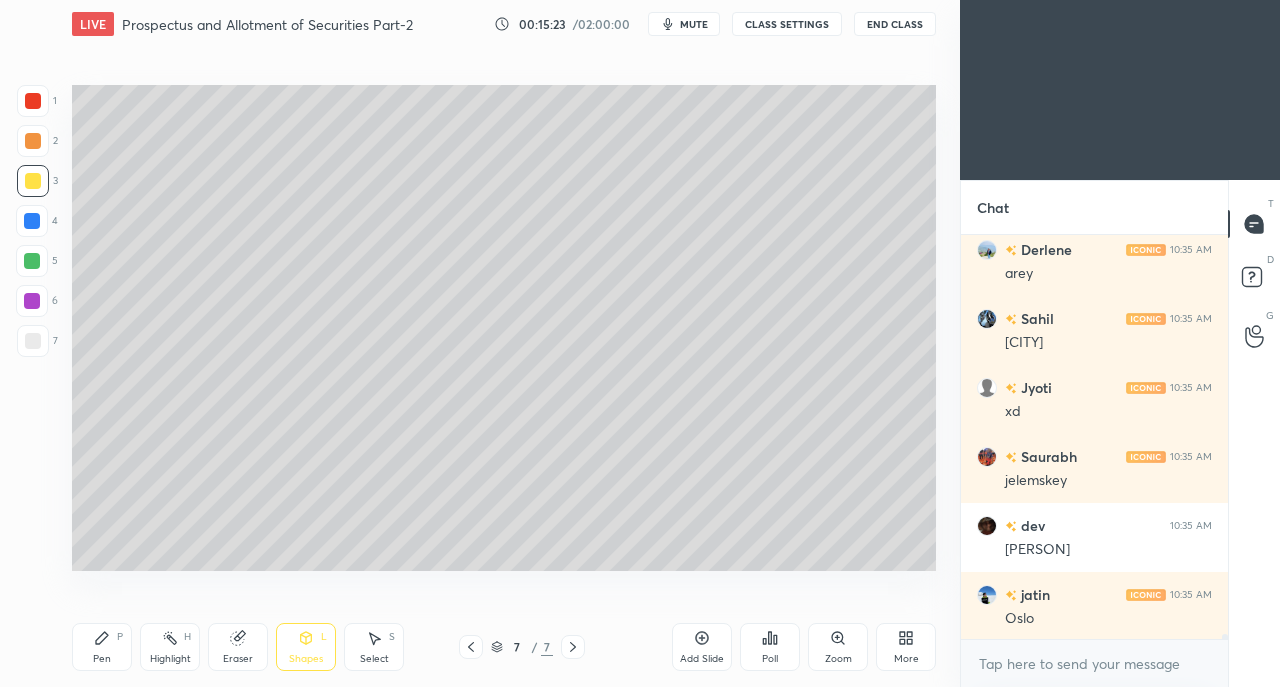 scroll, scrollTop: 33276, scrollLeft: 0, axis: vertical 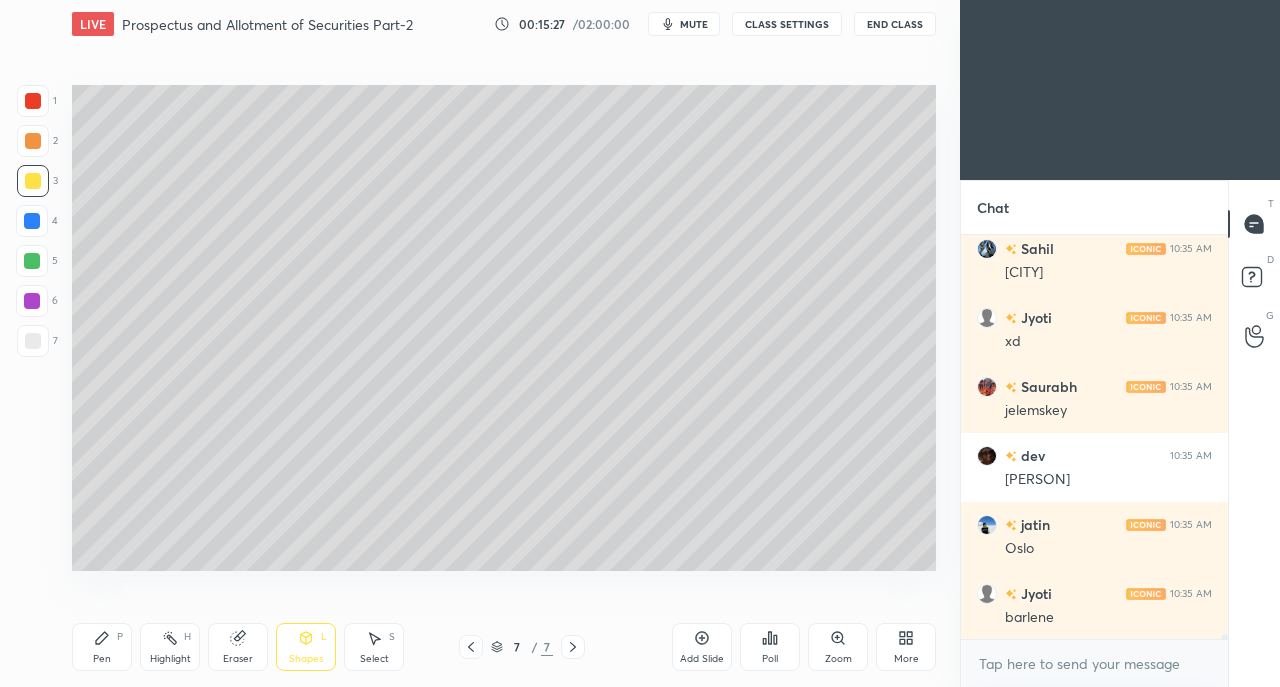 click on "Eraser" at bounding box center [238, 647] 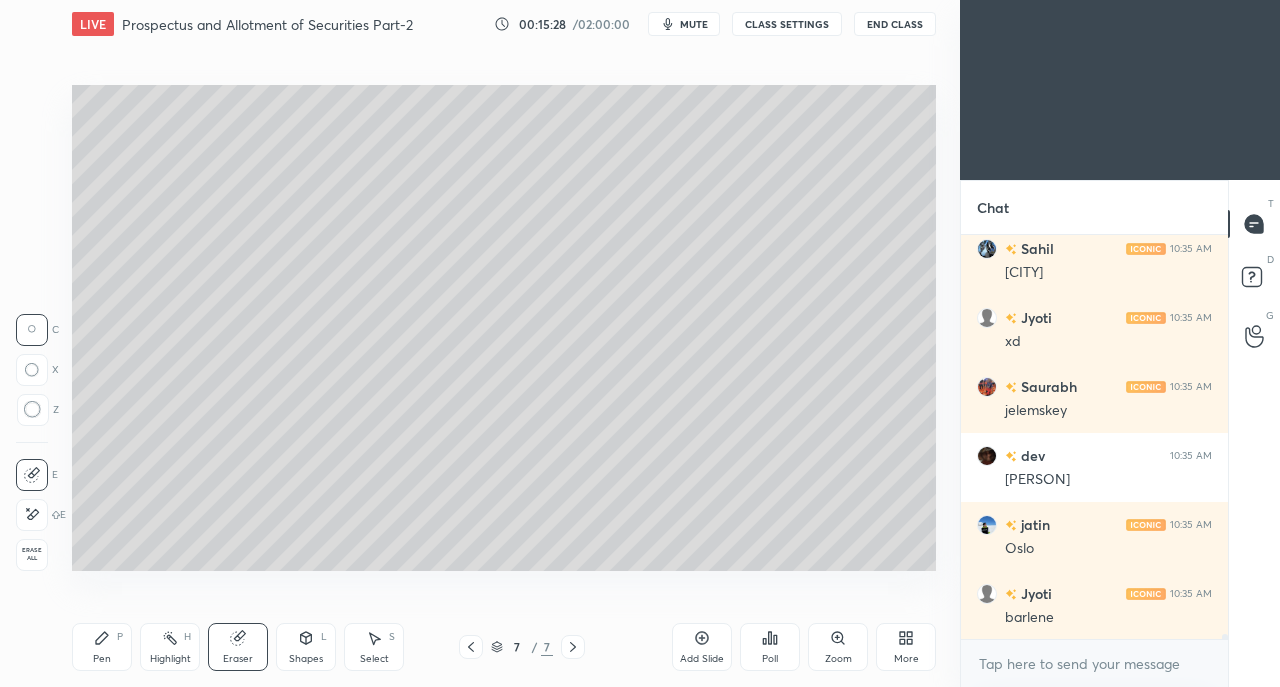 click 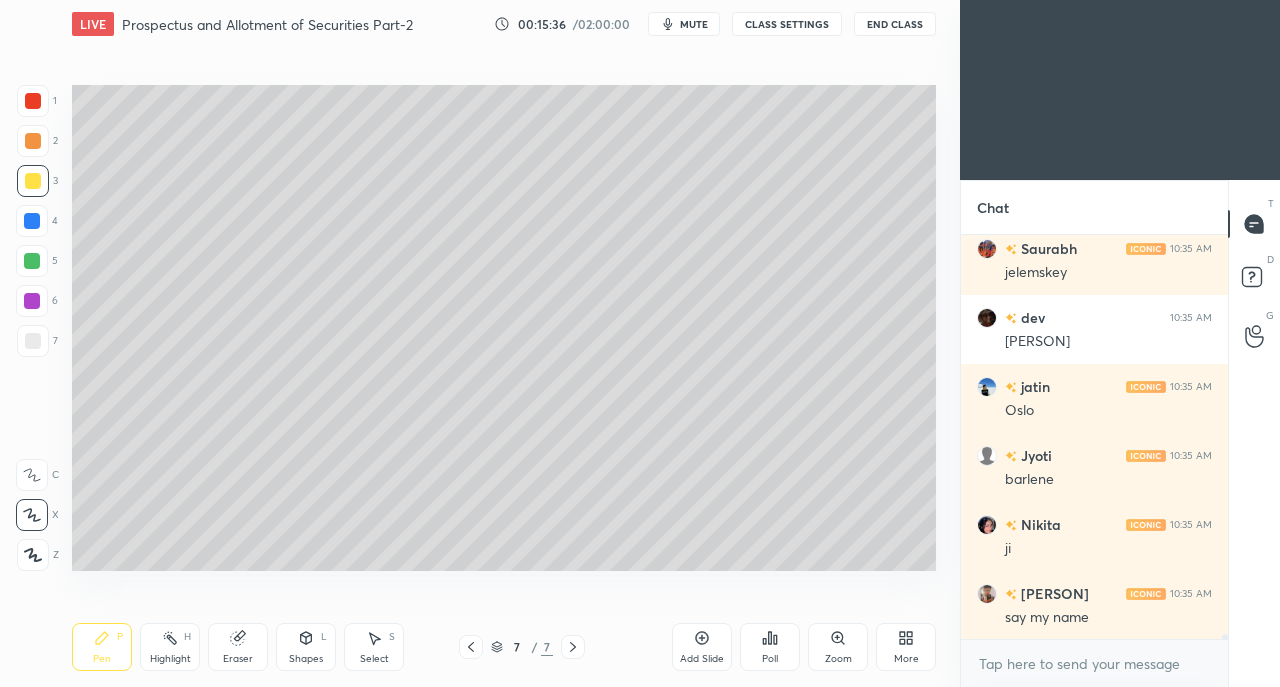 scroll, scrollTop: 33482, scrollLeft: 0, axis: vertical 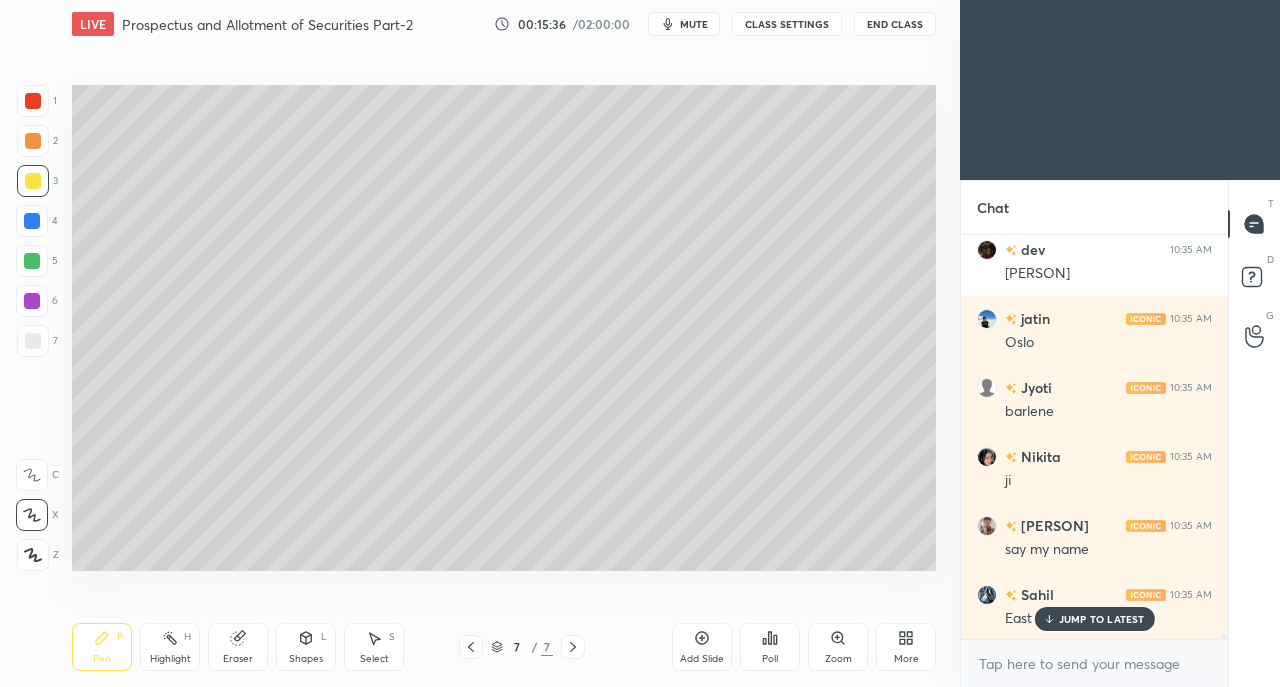 click 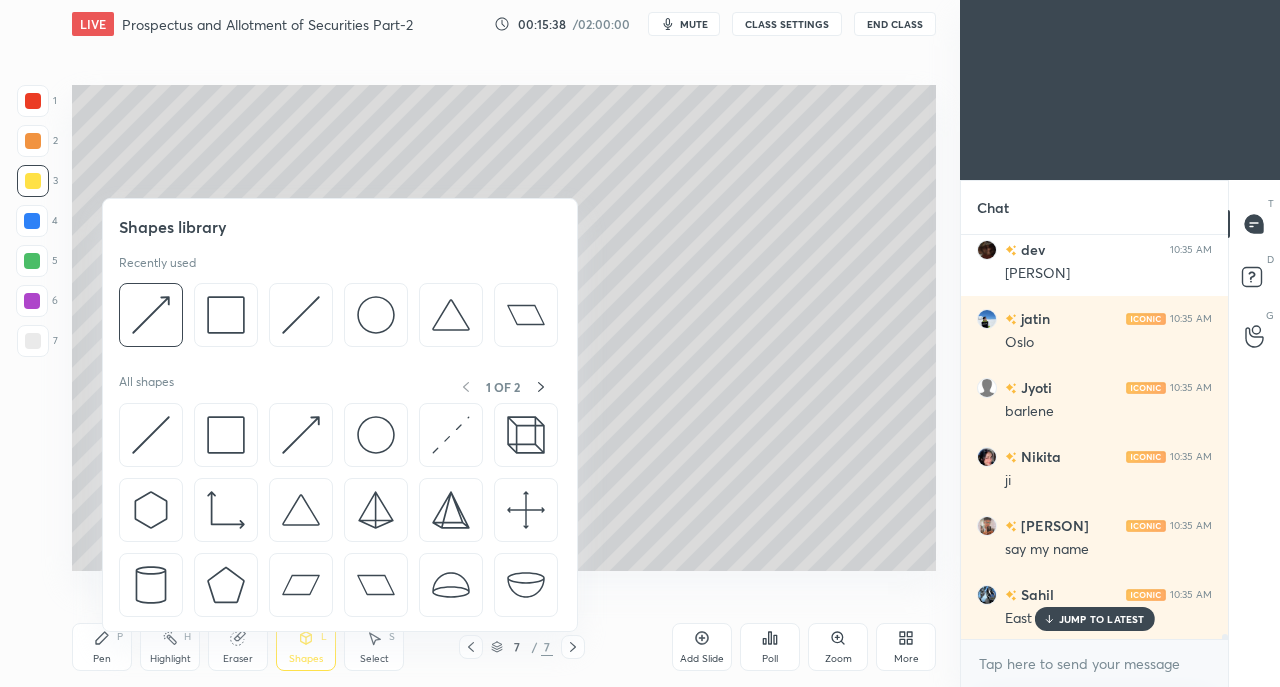 click at bounding box center [151, 435] 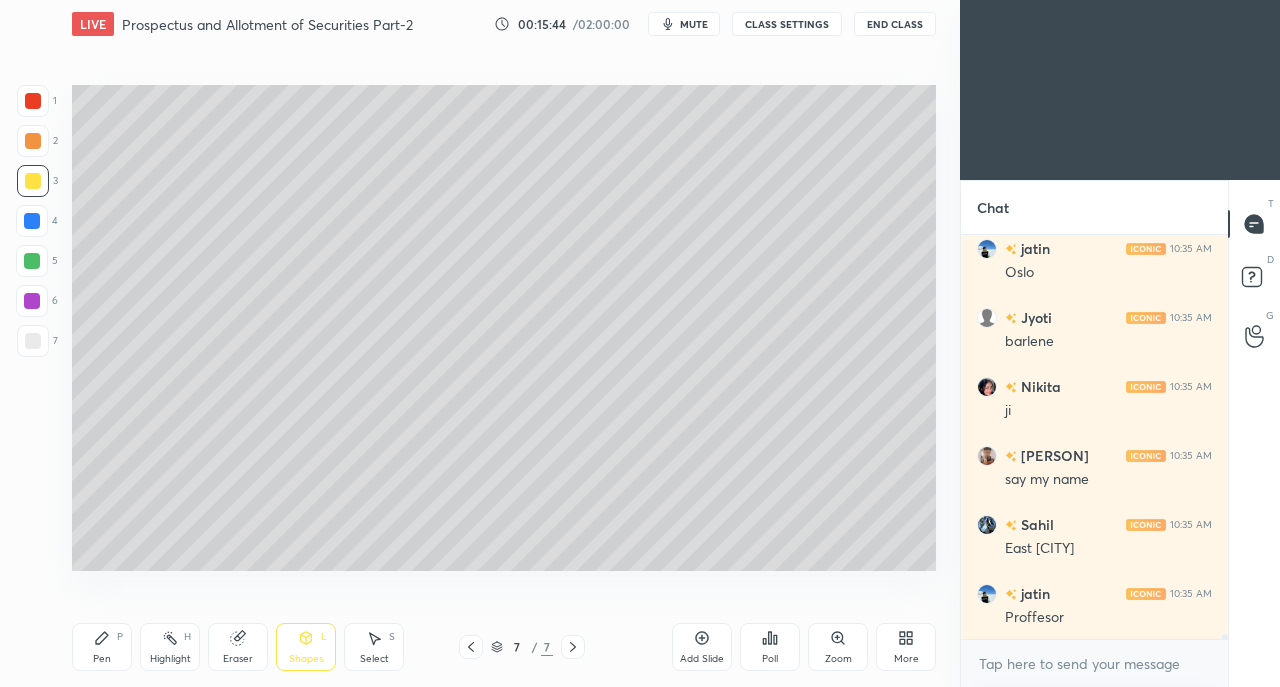 scroll, scrollTop: 33620, scrollLeft: 0, axis: vertical 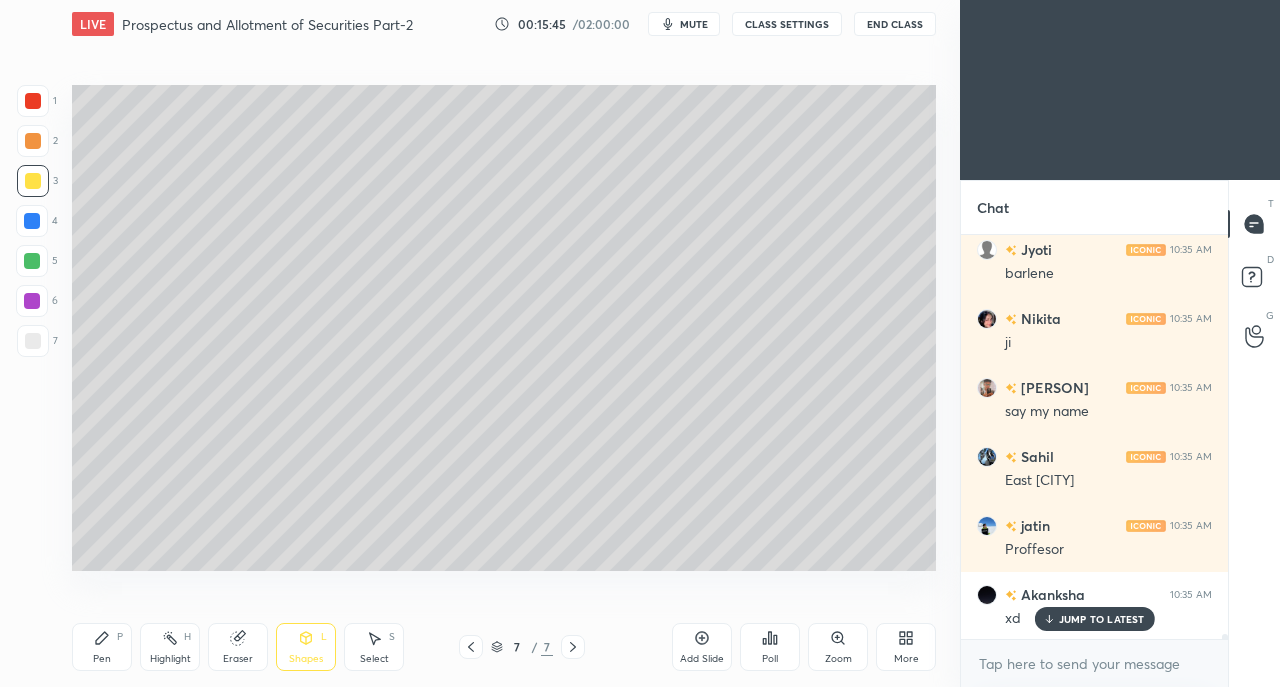 click at bounding box center (33, 341) 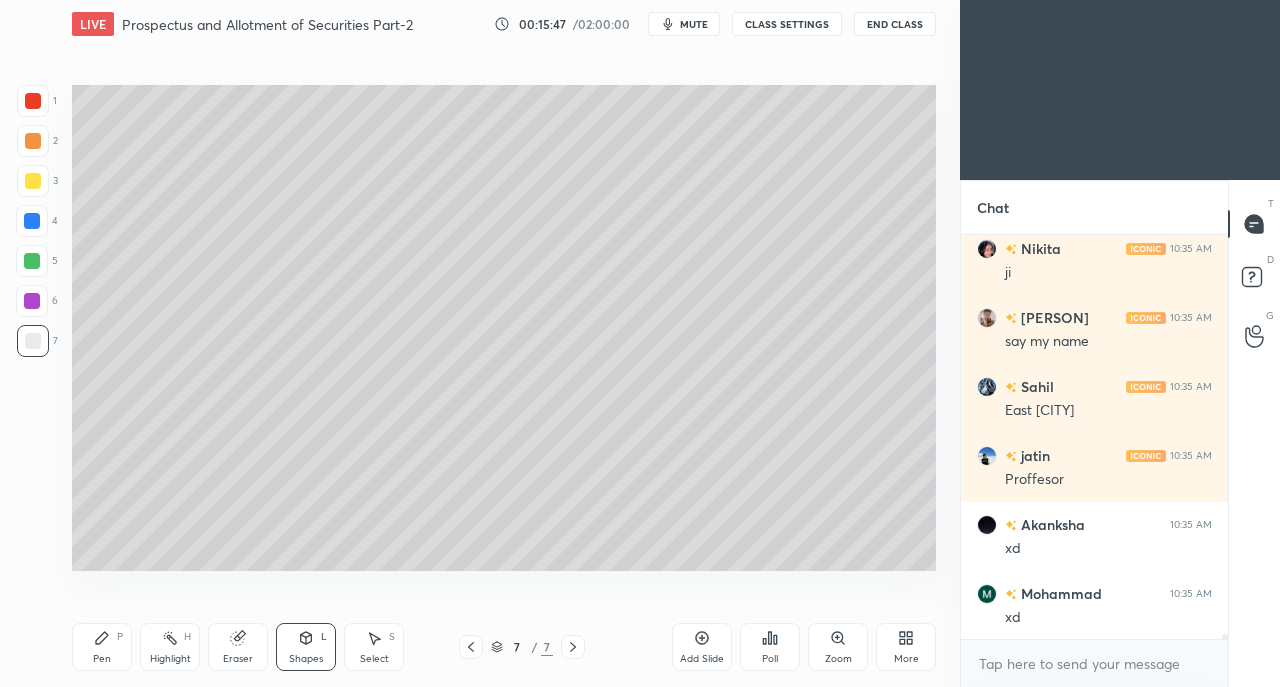 scroll, scrollTop: 33758, scrollLeft: 0, axis: vertical 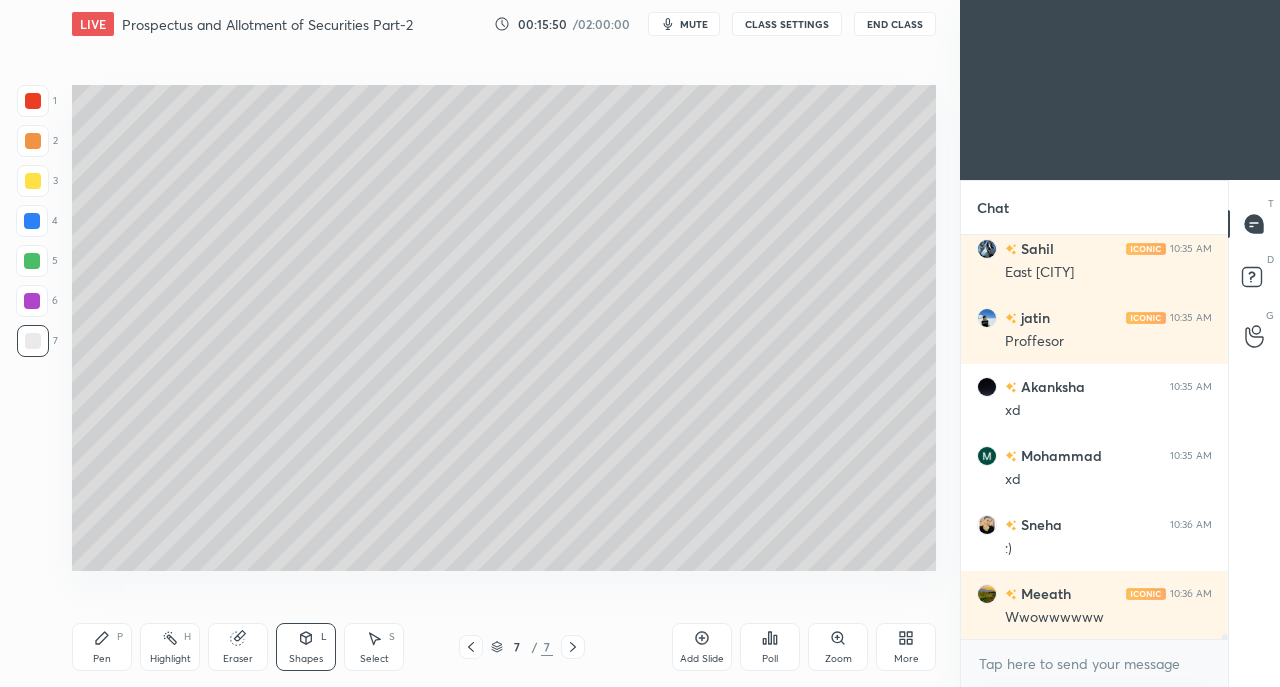 click 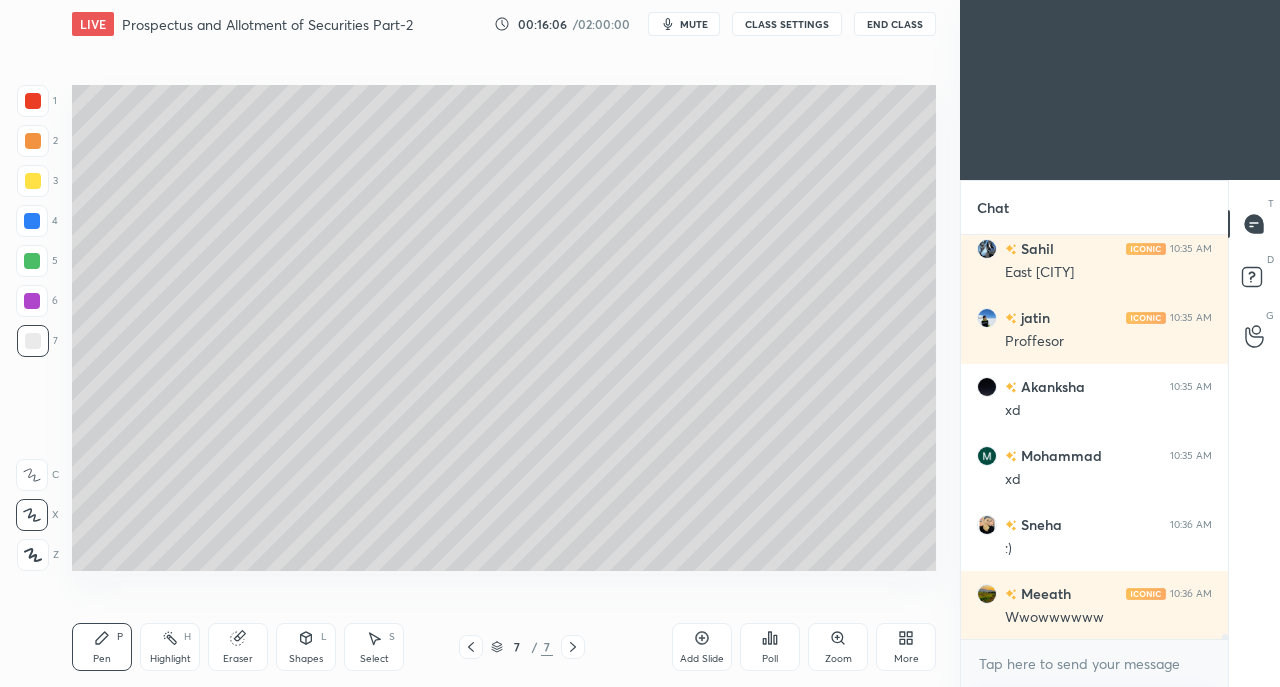 click 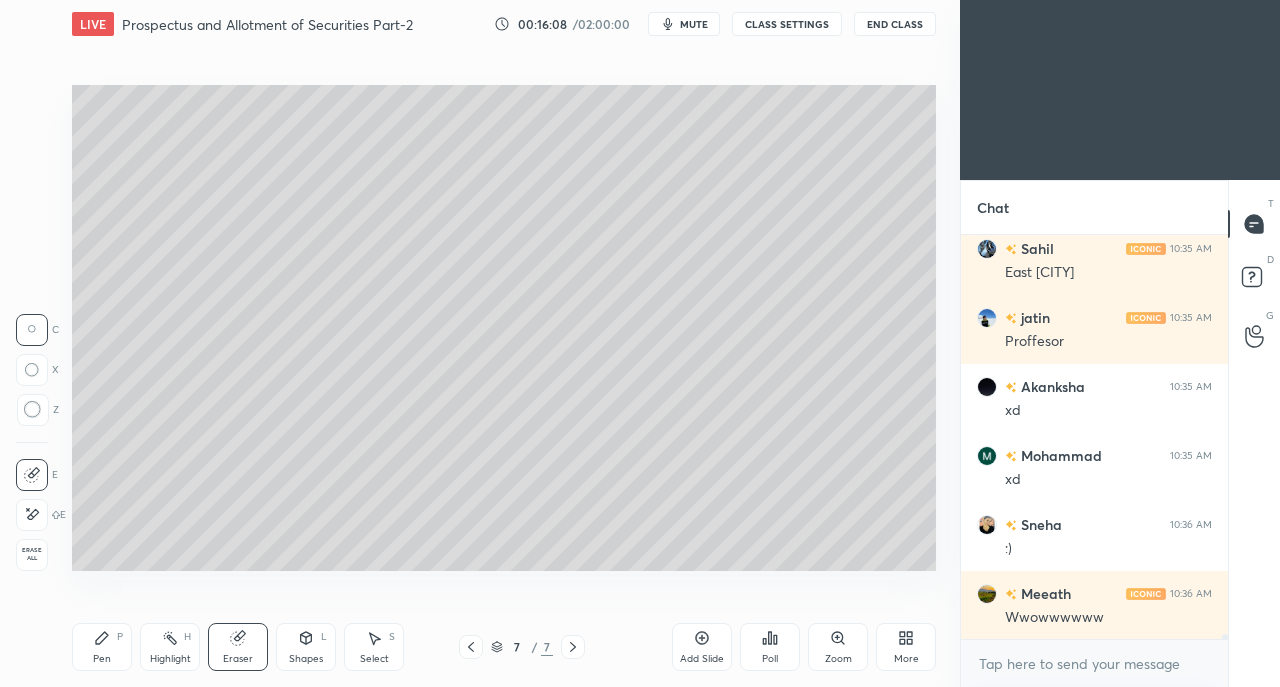 scroll, scrollTop: 33896, scrollLeft: 0, axis: vertical 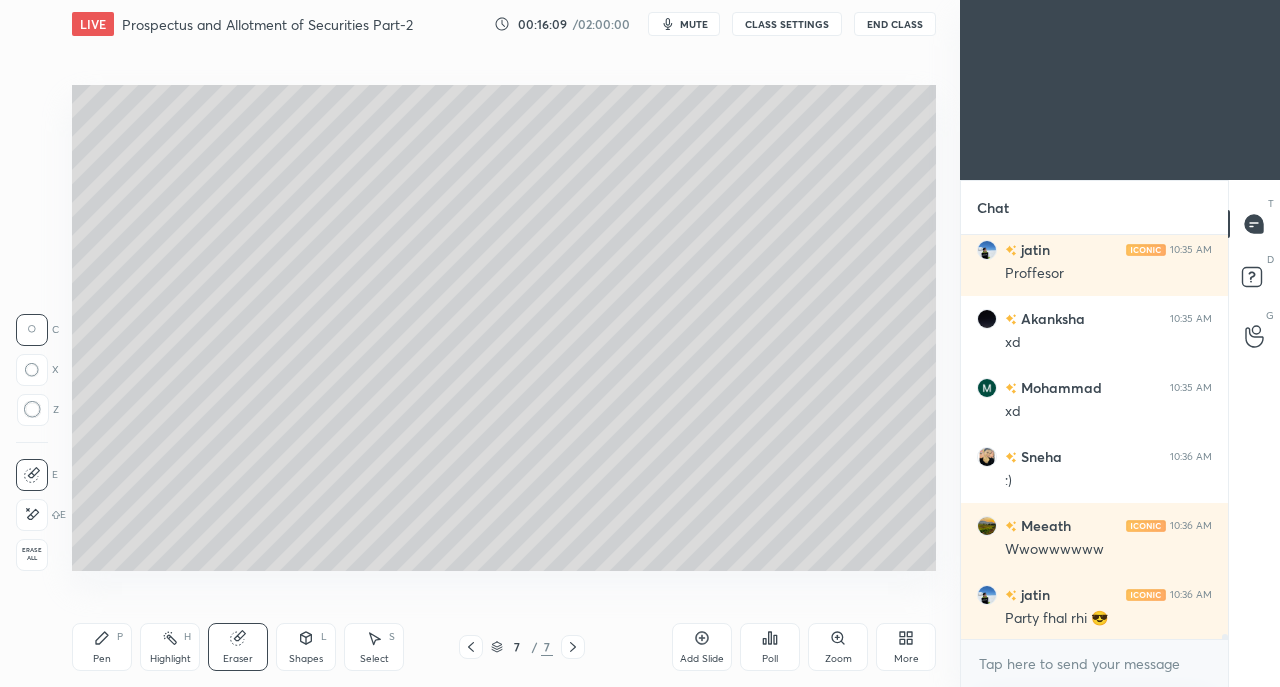 click on "Pen P" at bounding box center (102, 647) 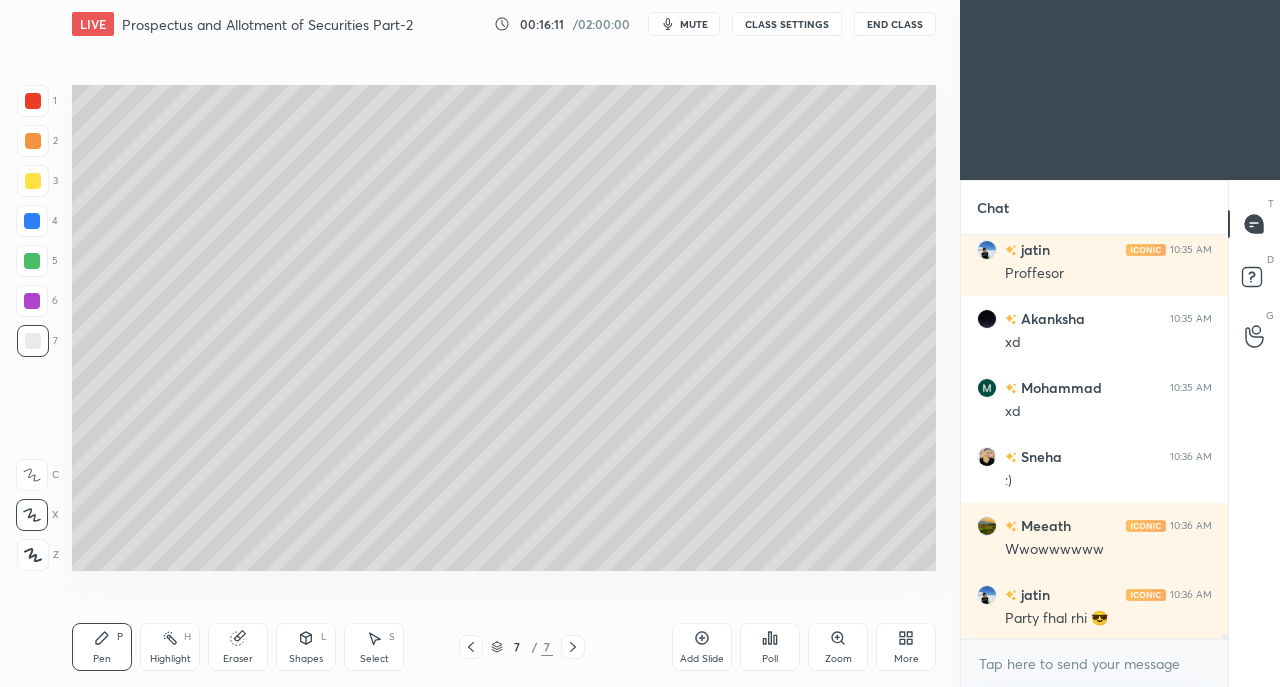 click at bounding box center (33, 181) 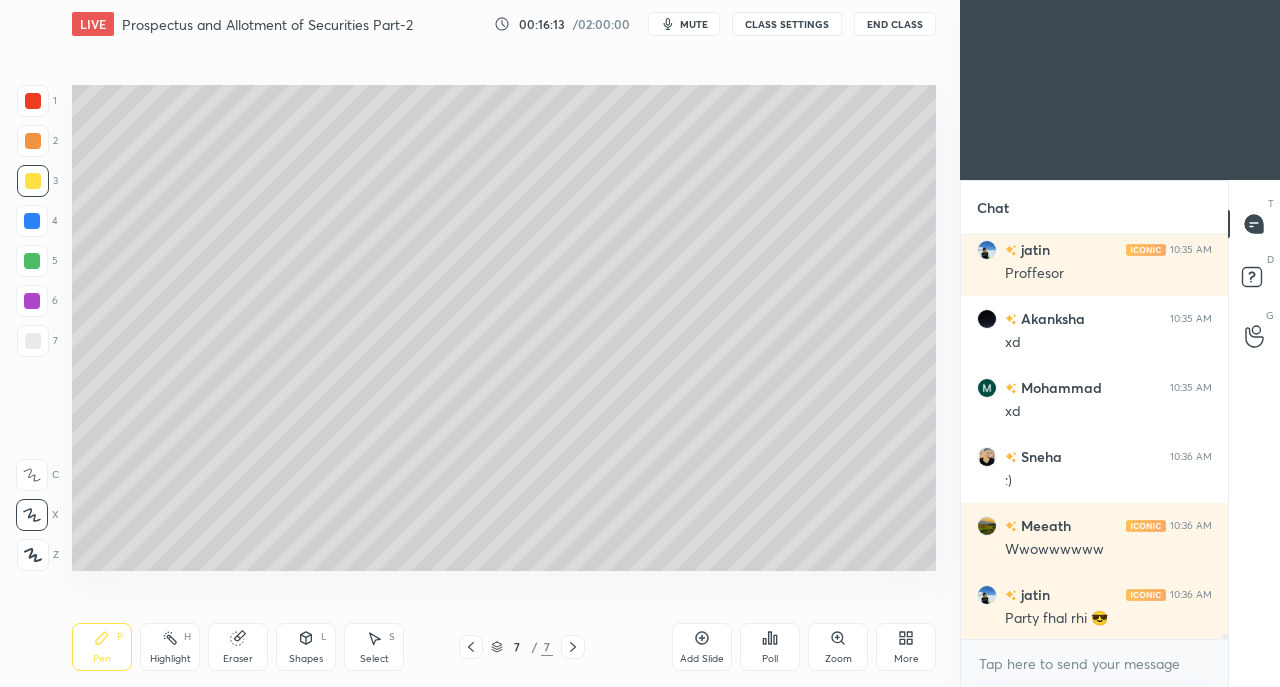 click at bounding box center [33, 341] 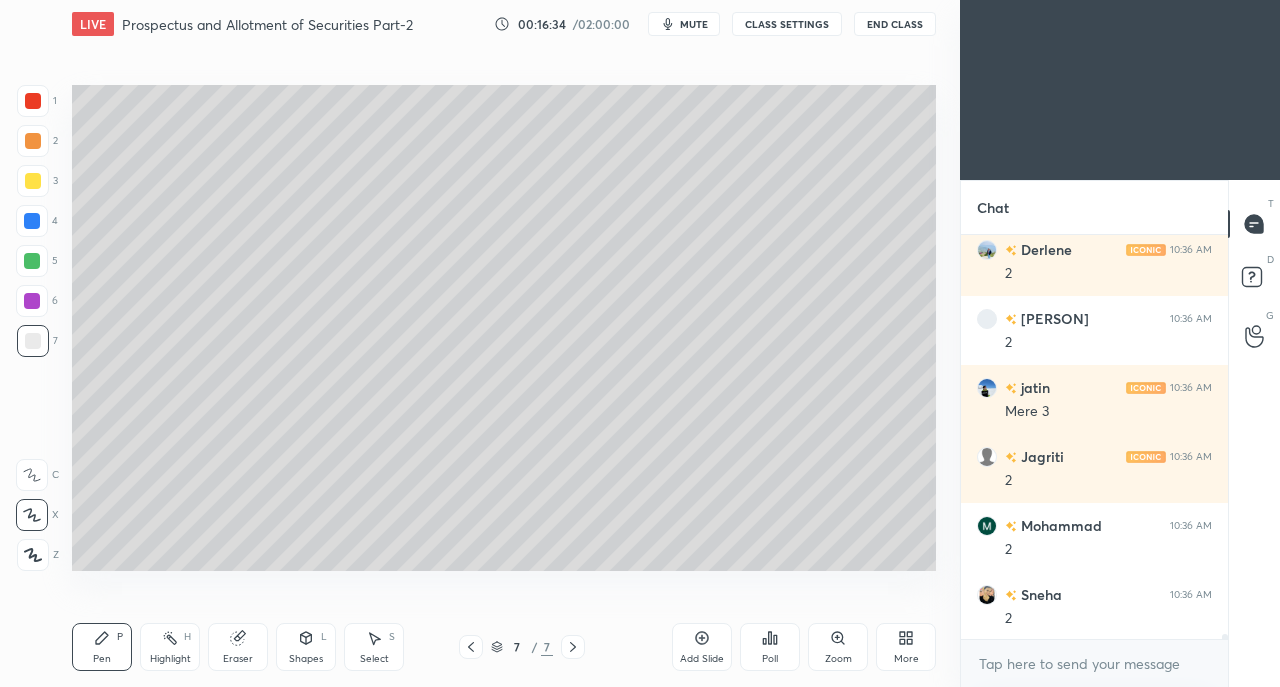 scroll, scrollTop: 34518, scrollLeft: 0, axis: vertical 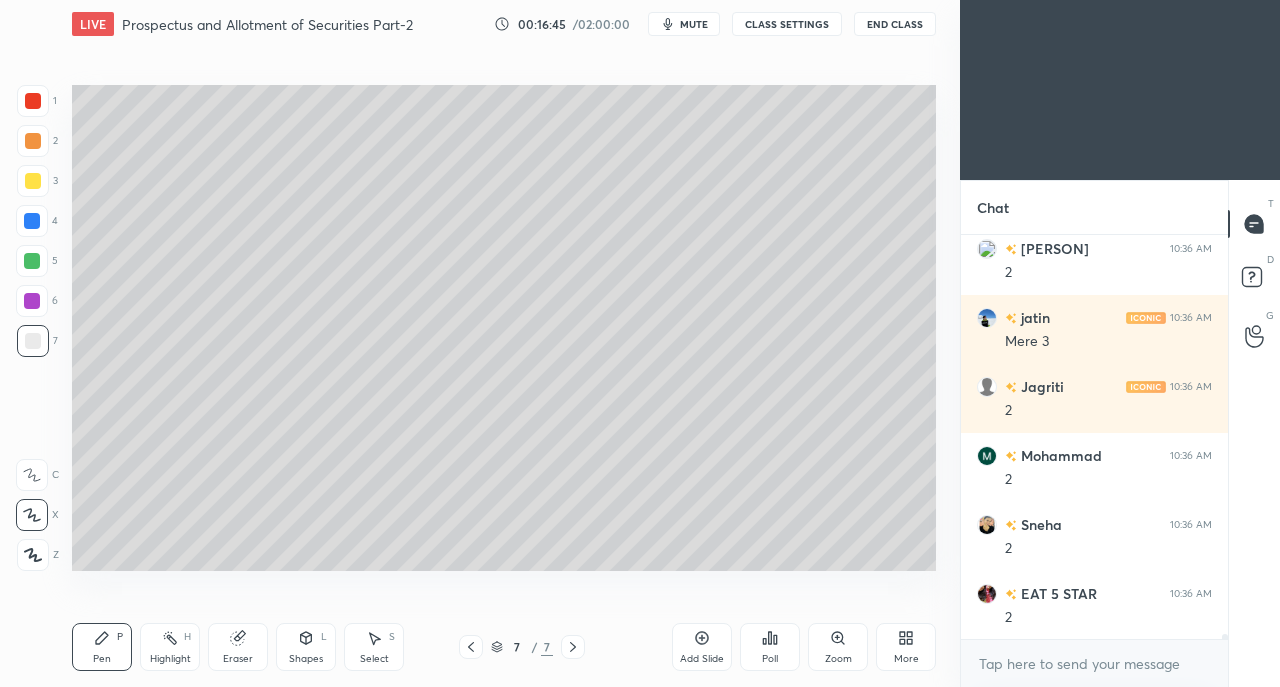 click on "Eraser" at bounding box center [238, 647] 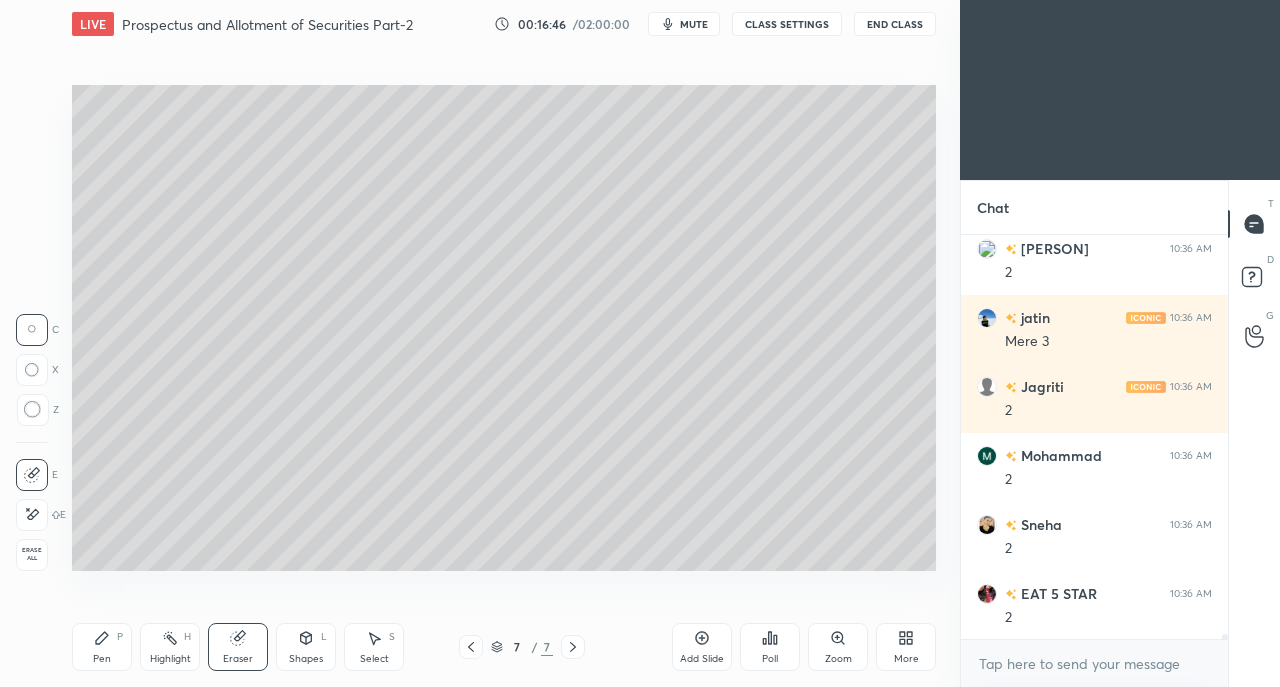 click at bounding box center [32, 515] 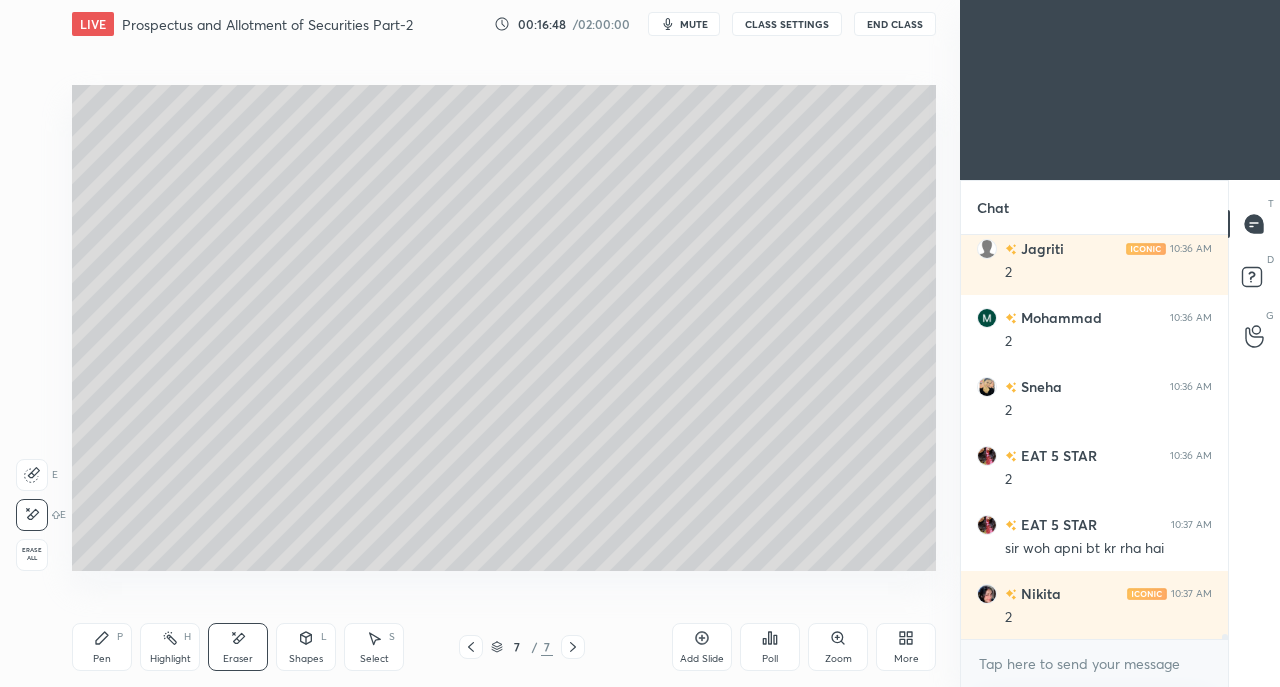 scroll, scrollTop: 34724, scrollLeft: 0, axis: vertical 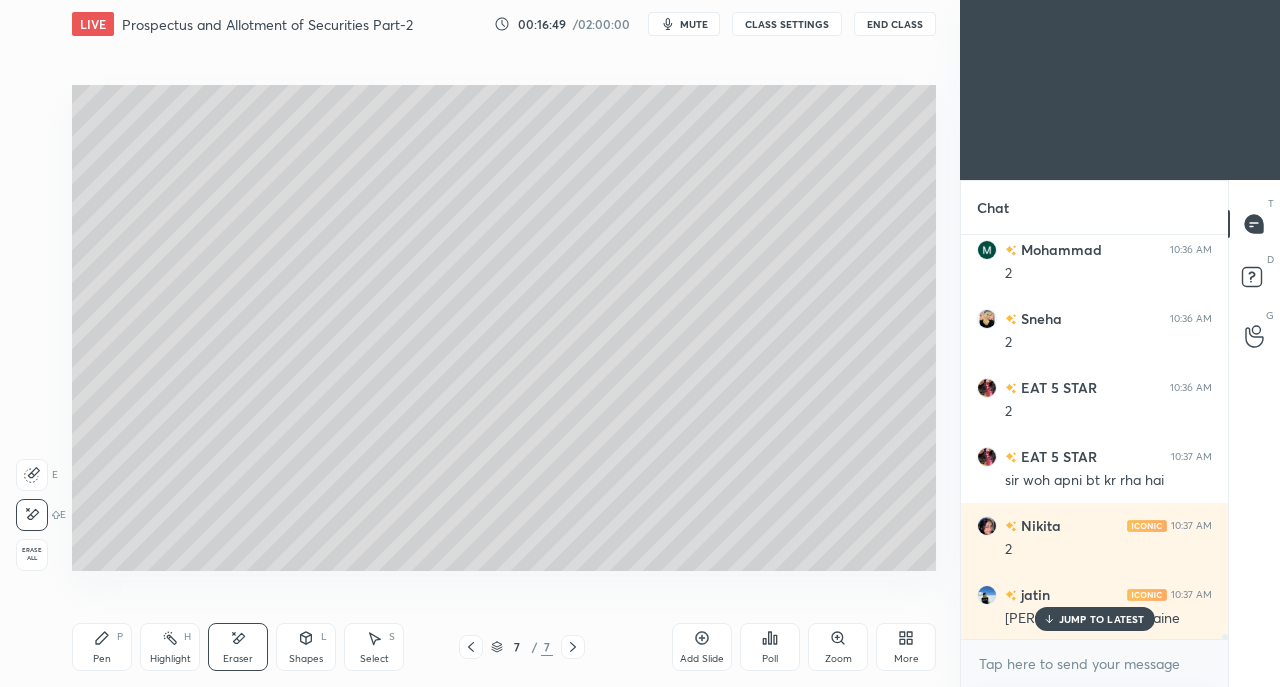 click on "Pen P" at bounding box center [102, 647] 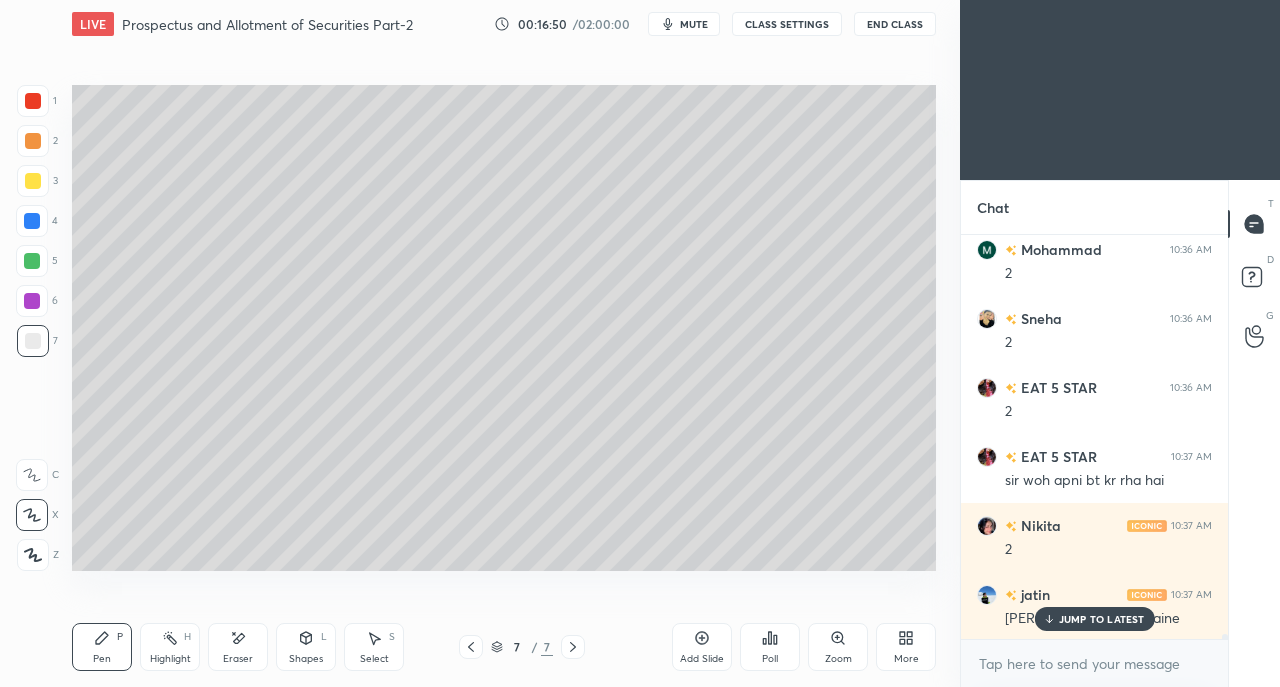 click on "JUMP TO LATEST" at bounding box center [1094, 619] 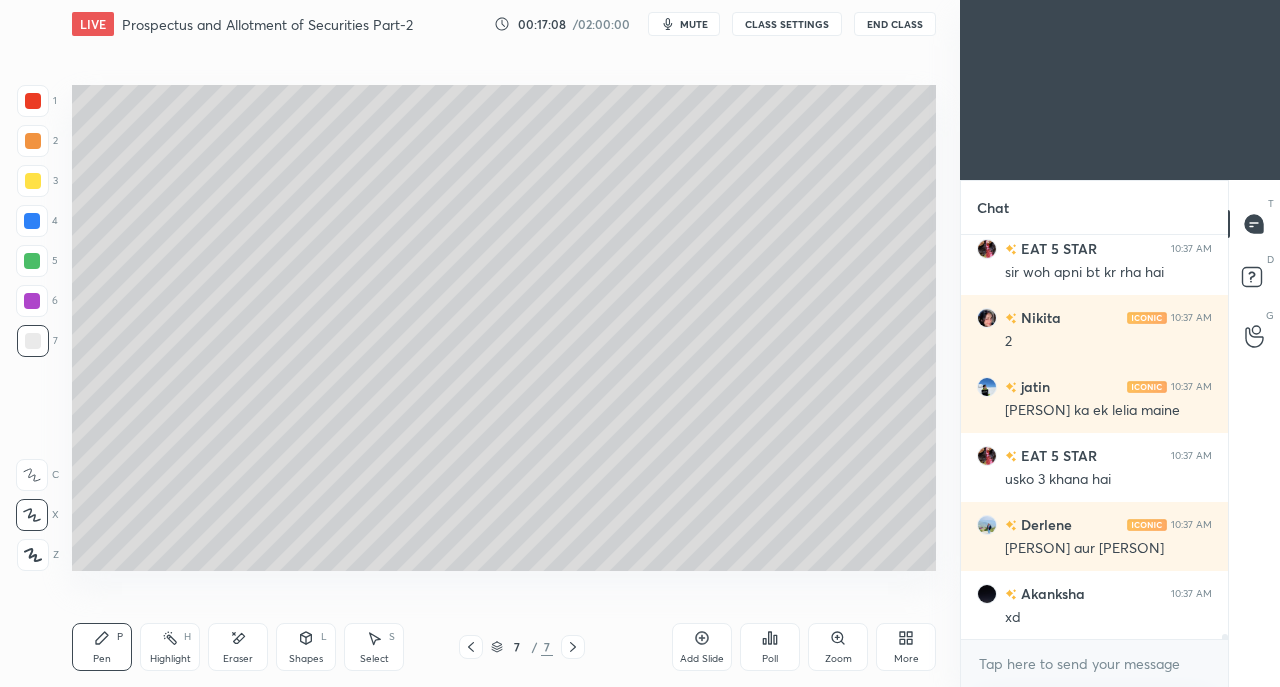 scroll, scrollTop: 35000, scrollLeft: 0, axis: vertical 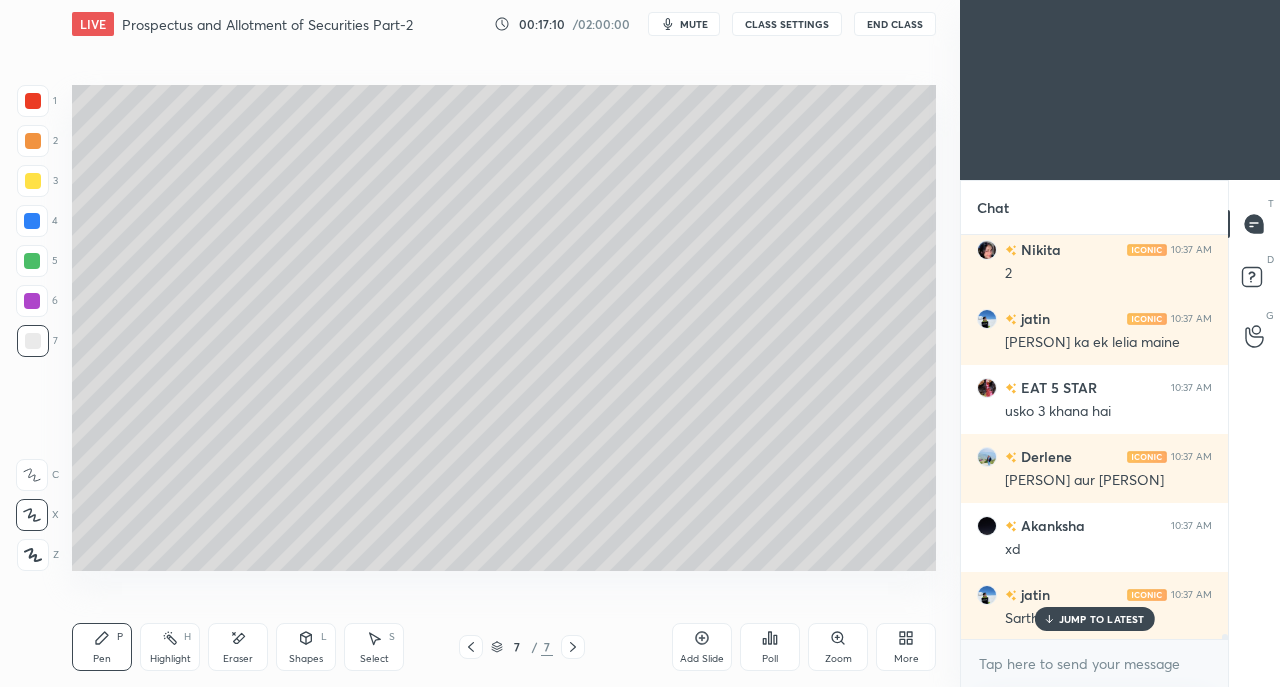 click on "JUMP TO LATEST" at bounding box center (1102, 619) 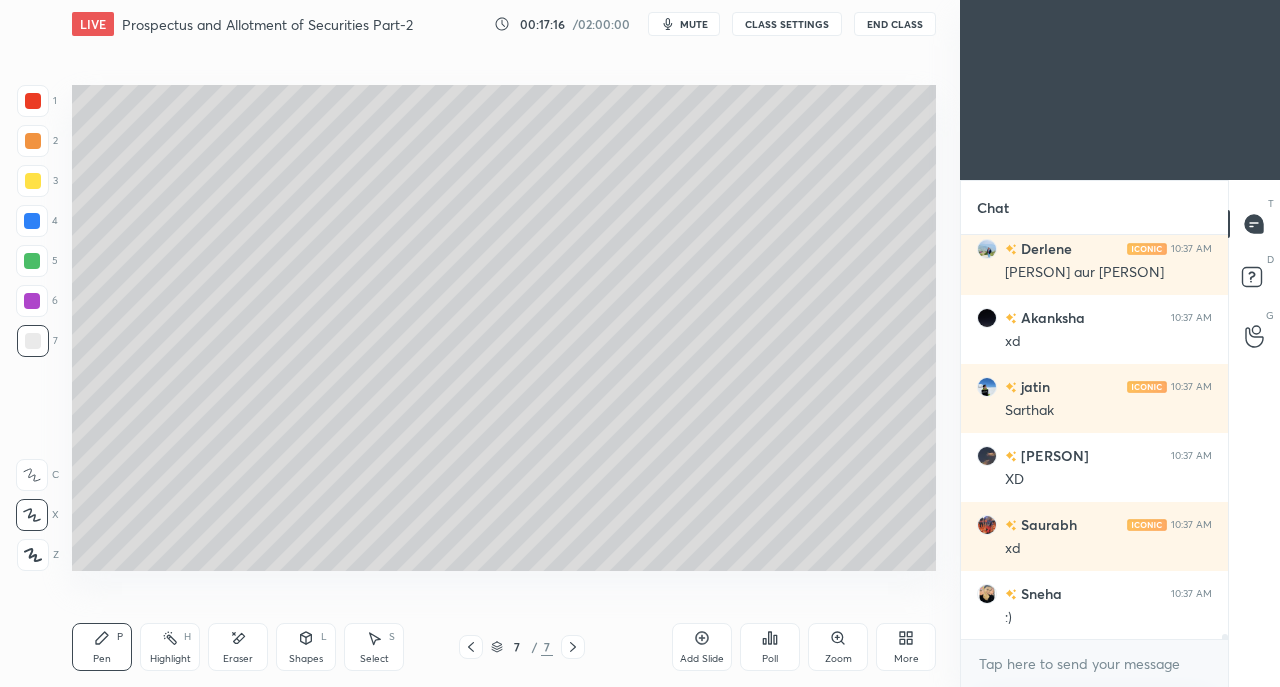 scroll, scrollTop: 35276, scrollLeft: 0, axis: vertical 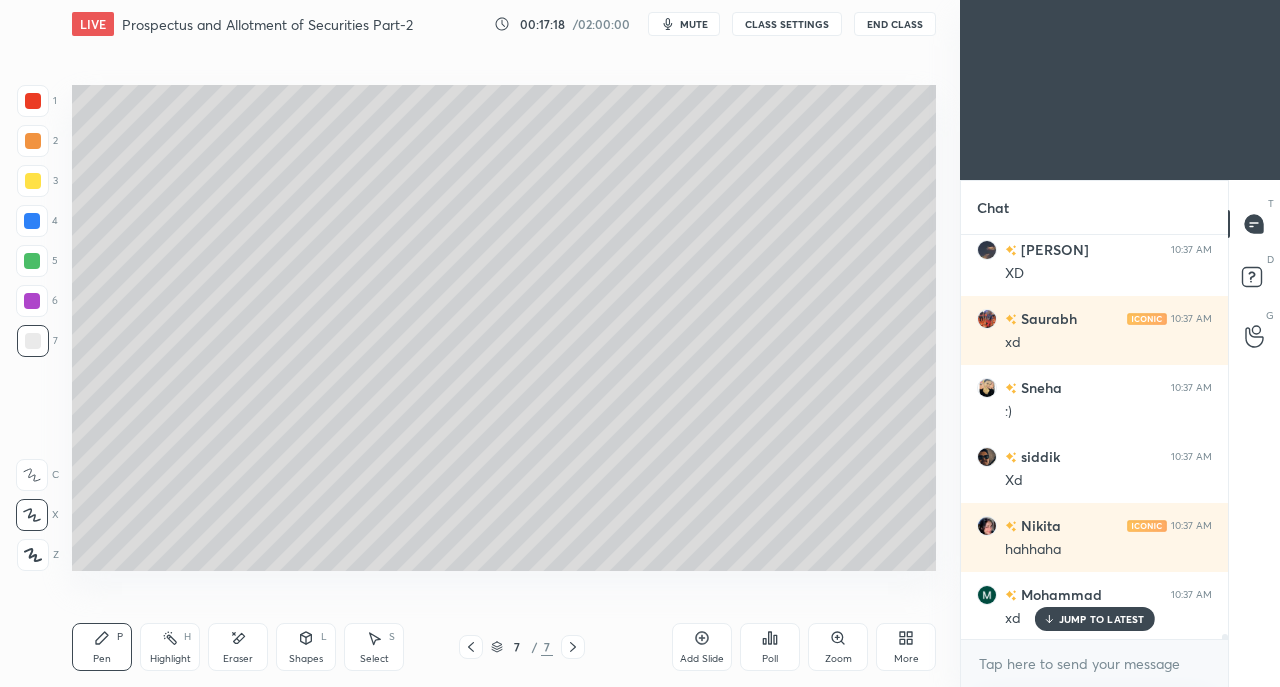 click on "JUMP TO LATEST" at bounding box center (1094, 619) 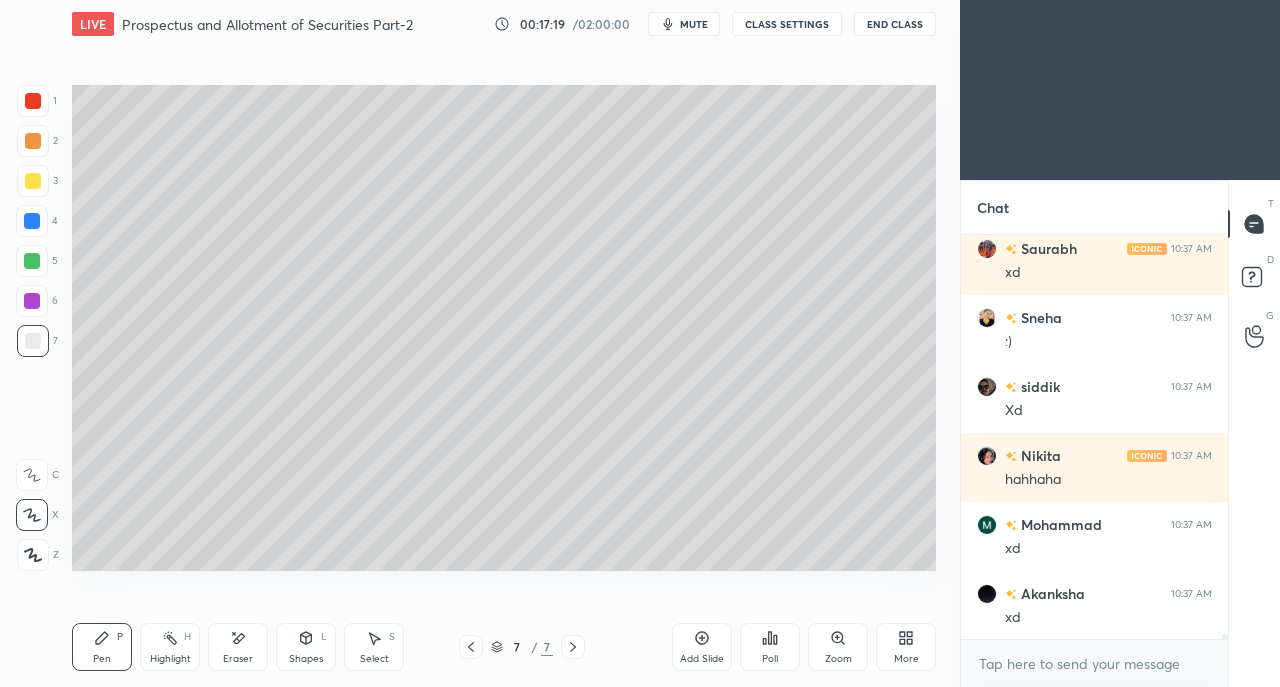 click 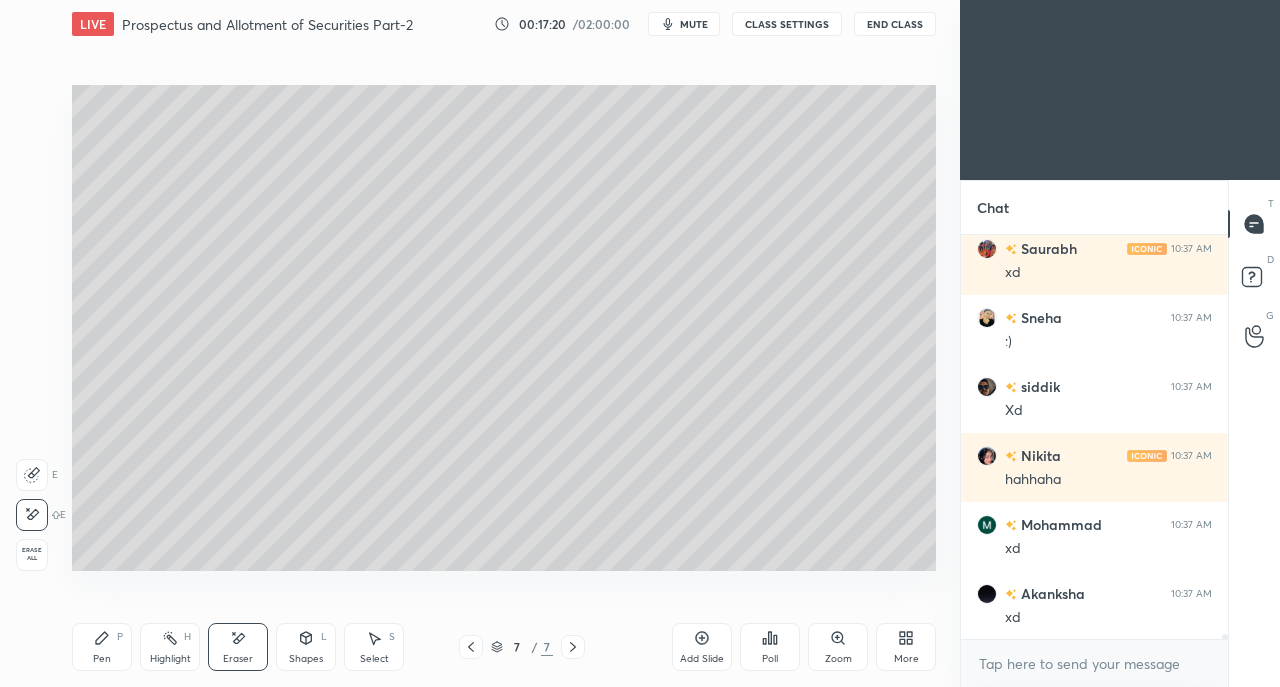 scroll, scrollTop: 35552, scrollLeft: 0, axis: vertical 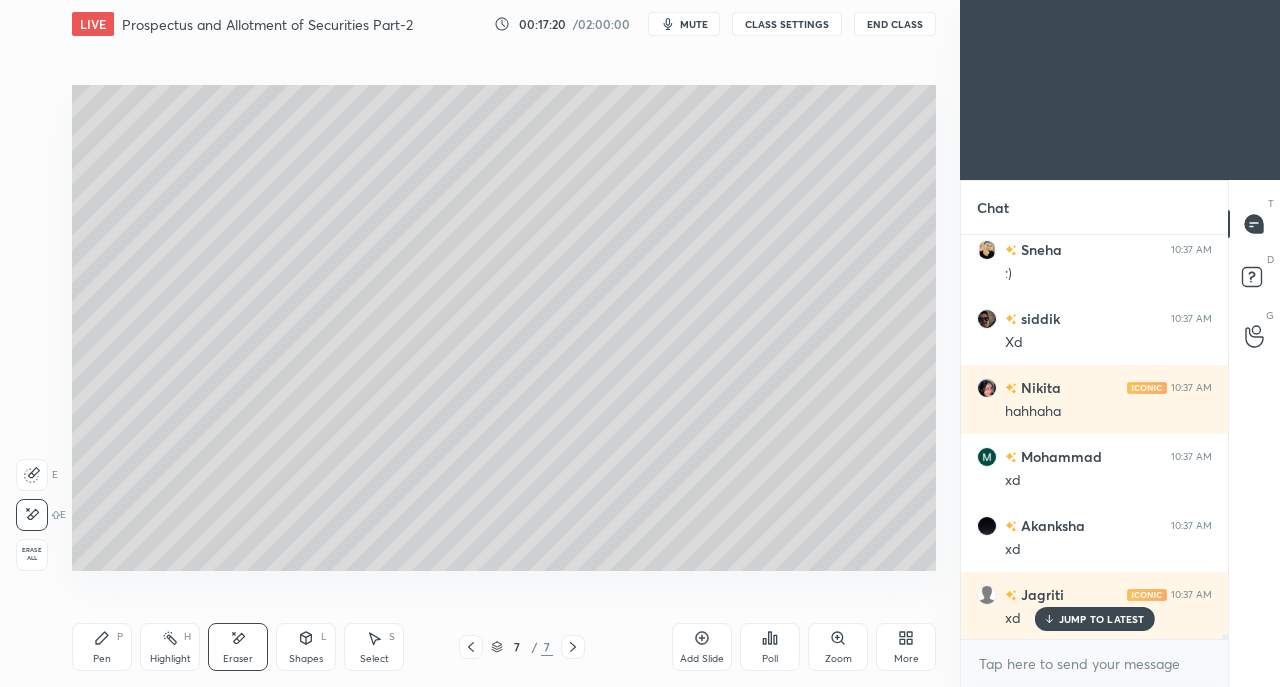 click 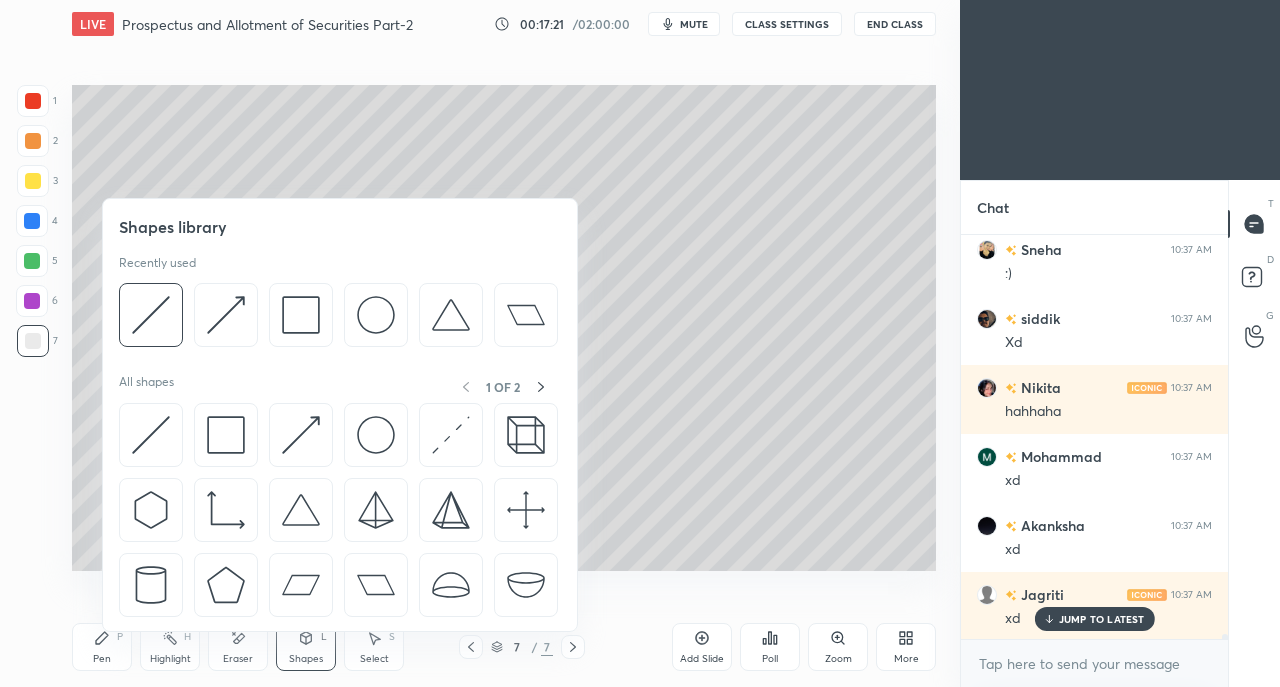 click at bounding box center [226, 435] 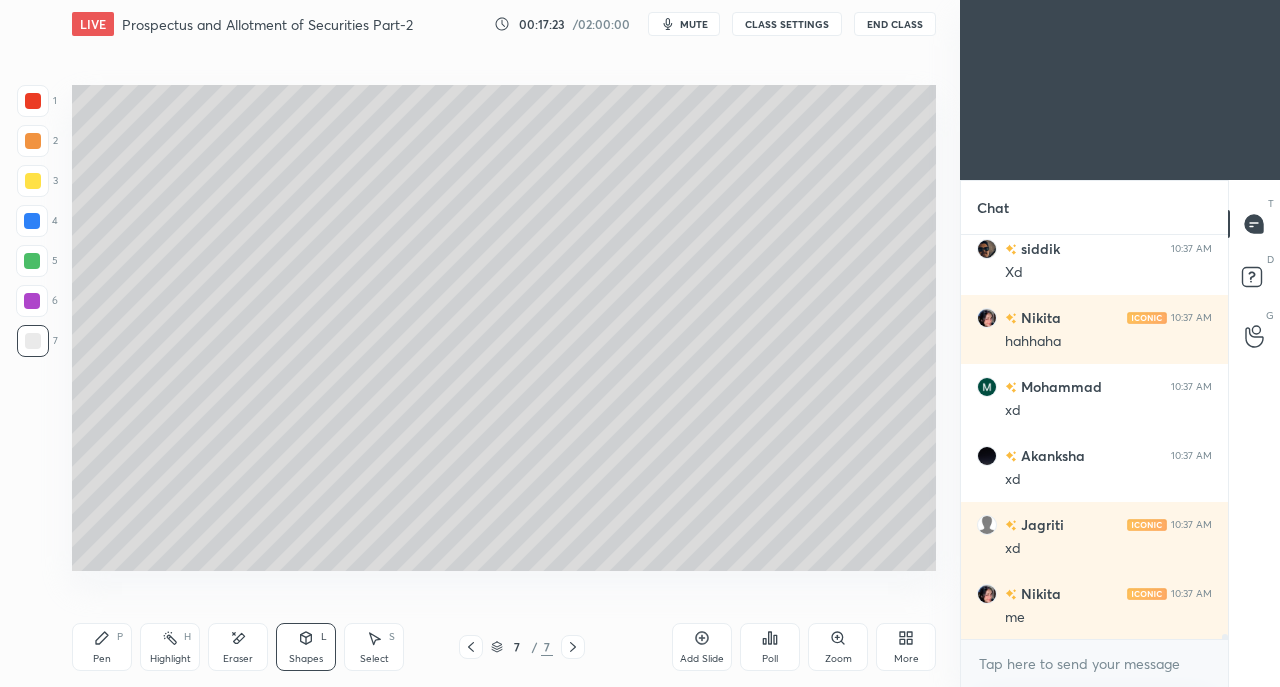 click 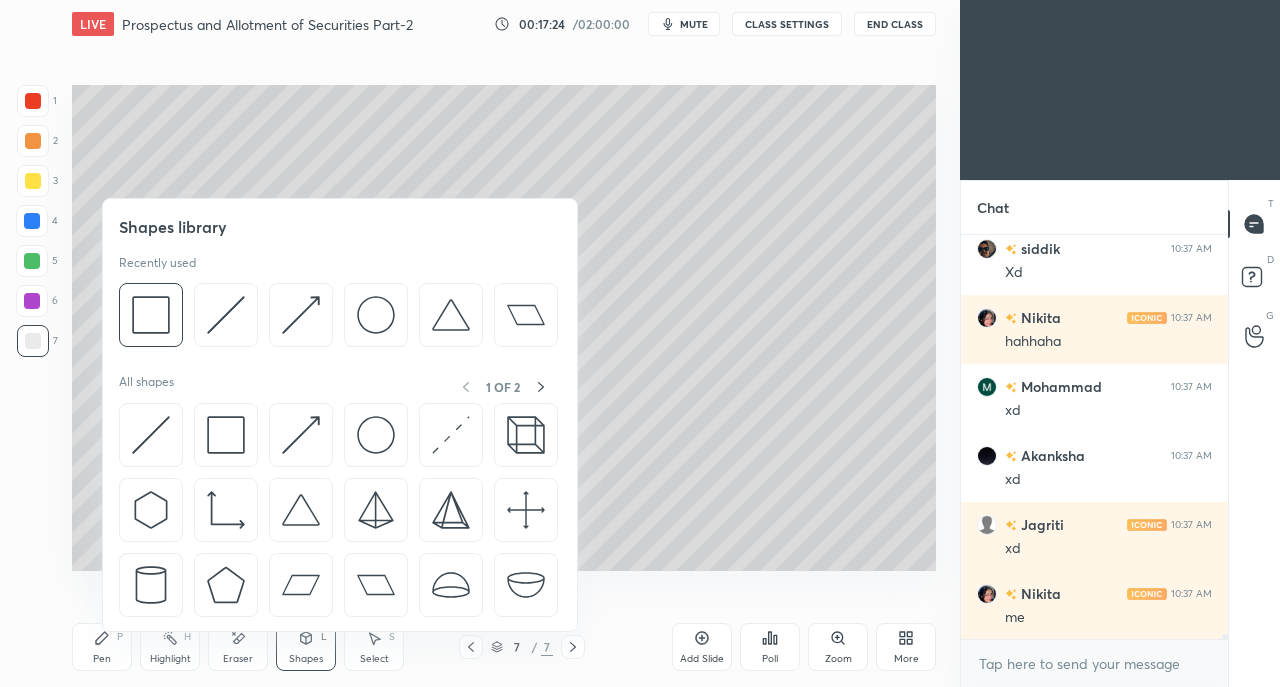 scroll, scrollTop: 35690, scrollLeft: 0, axis: vertical 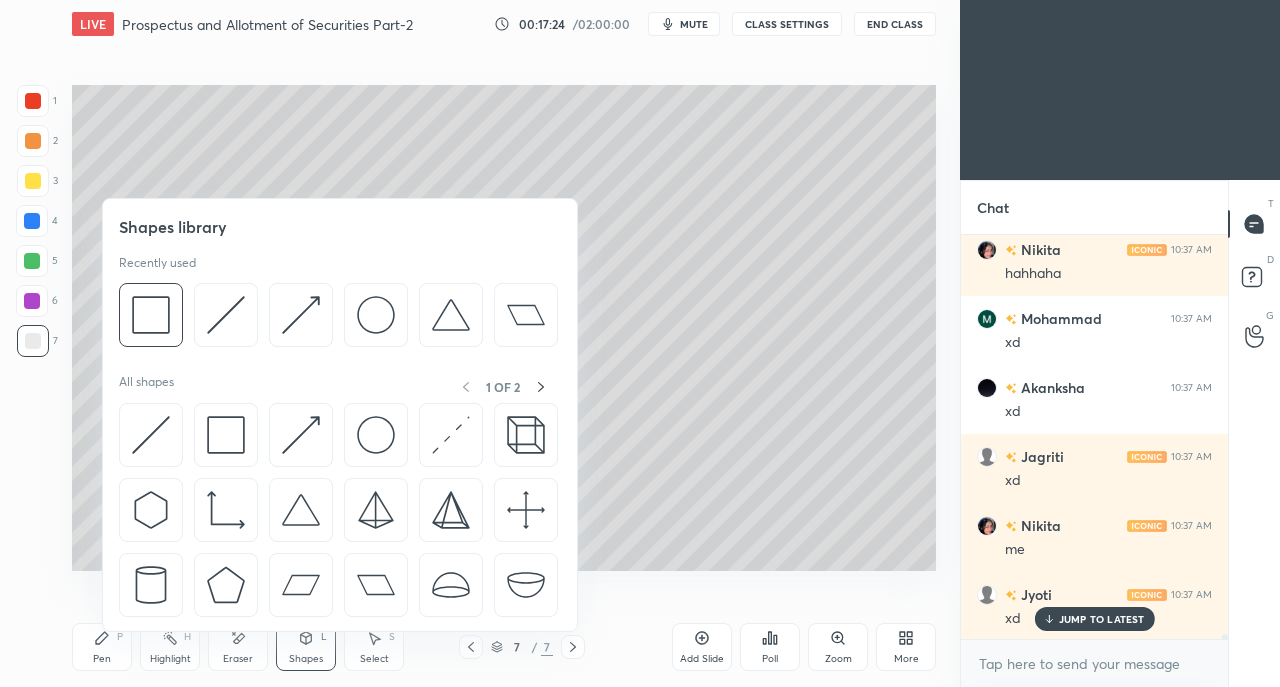 click at bounding box center (301, 435) 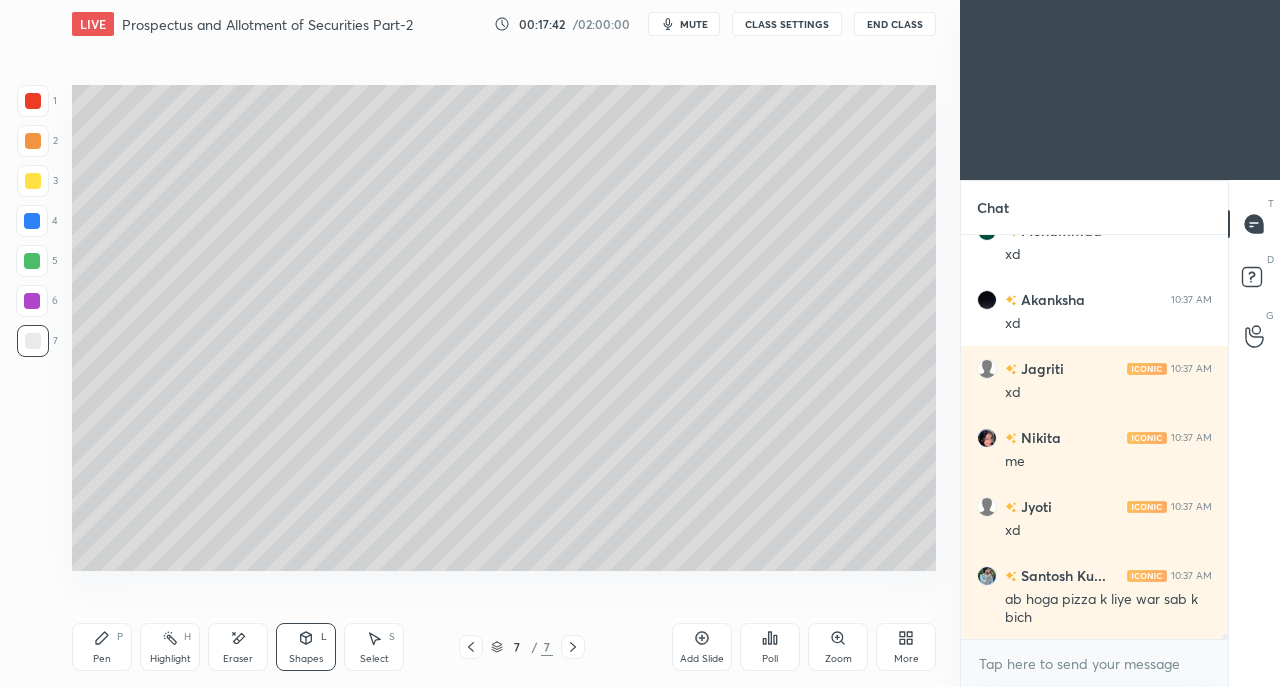 scroll, scrollTop: 35846, scrollLeft: 0, axis: vertical 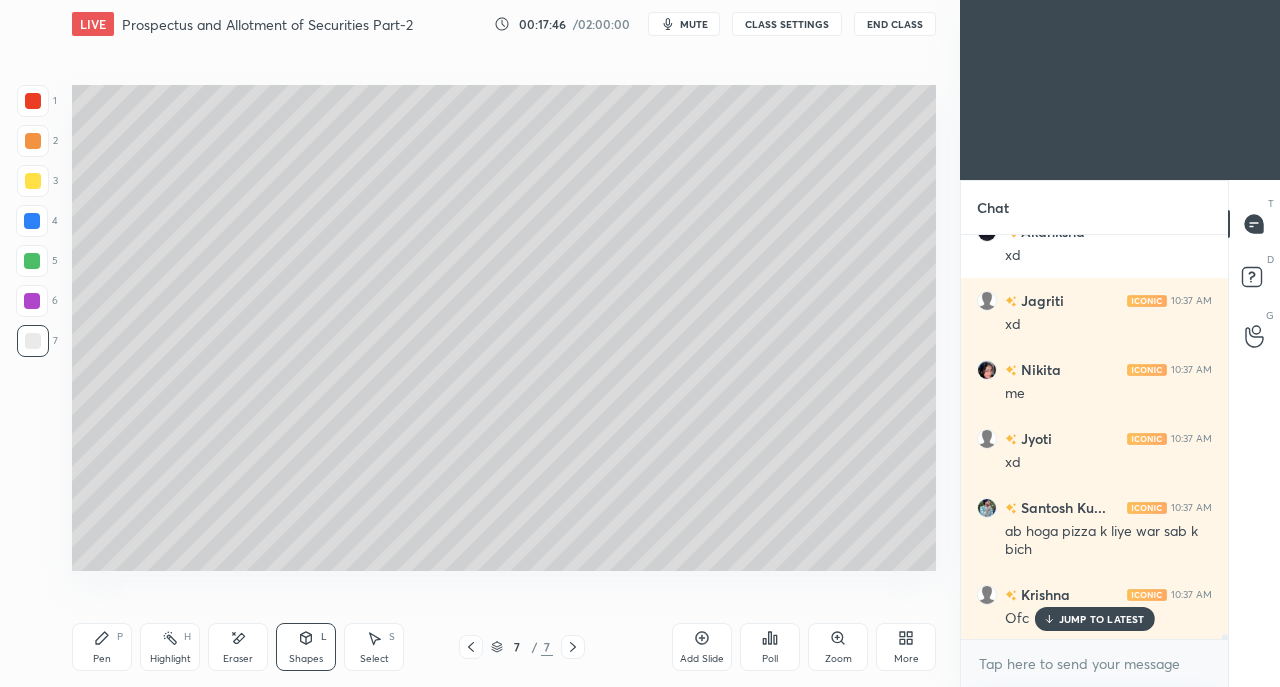 click on "Pen P" at bounding box center (102, 647) 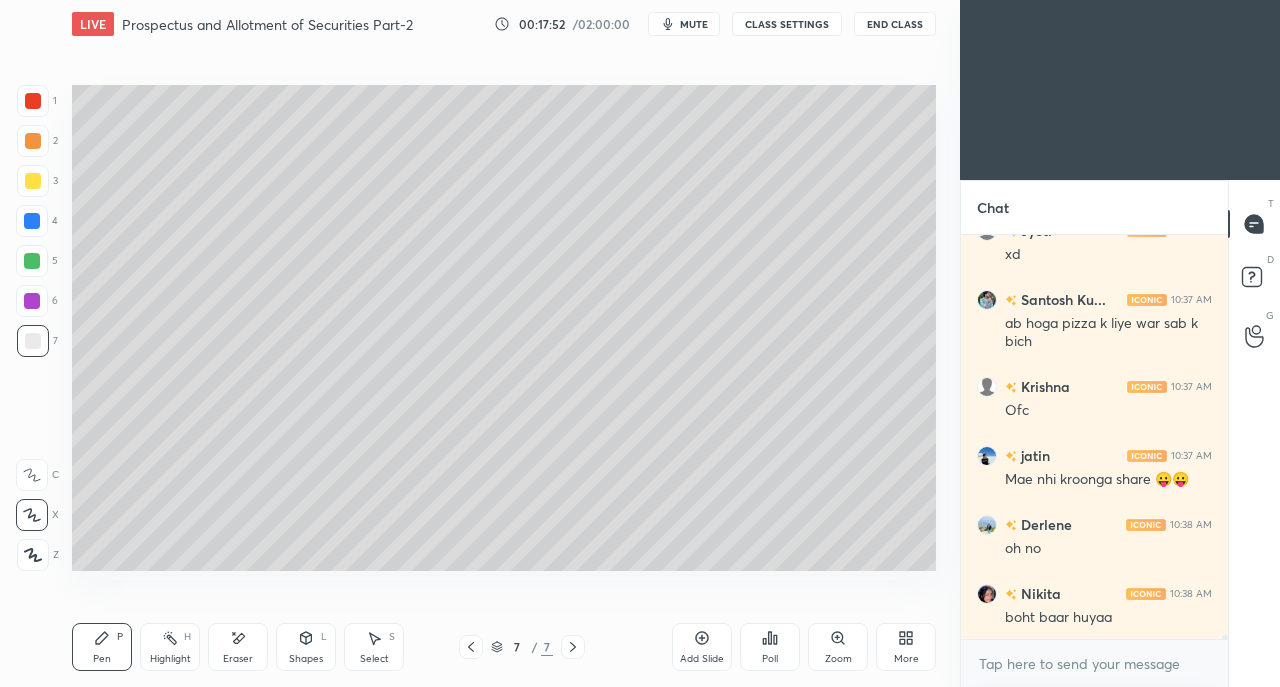 scroll, scrollTop: 36122, scrollLeft: 0, axis: vertical 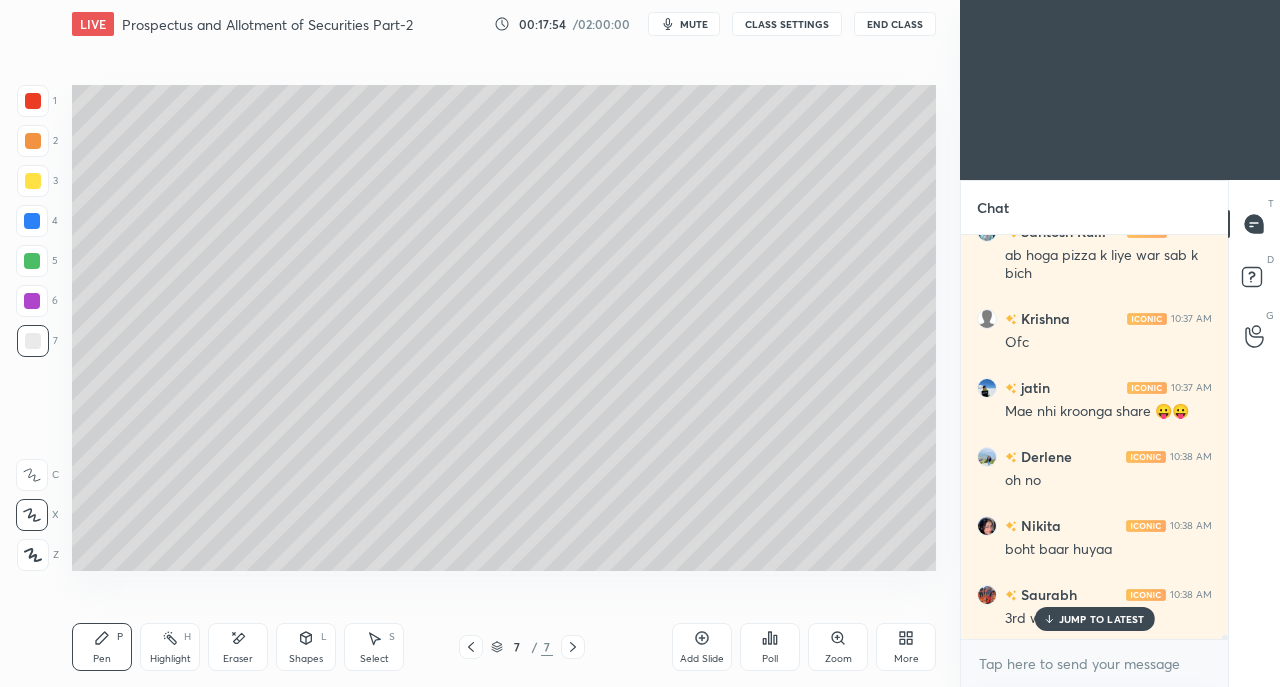 click at bounding box center (33, 181) 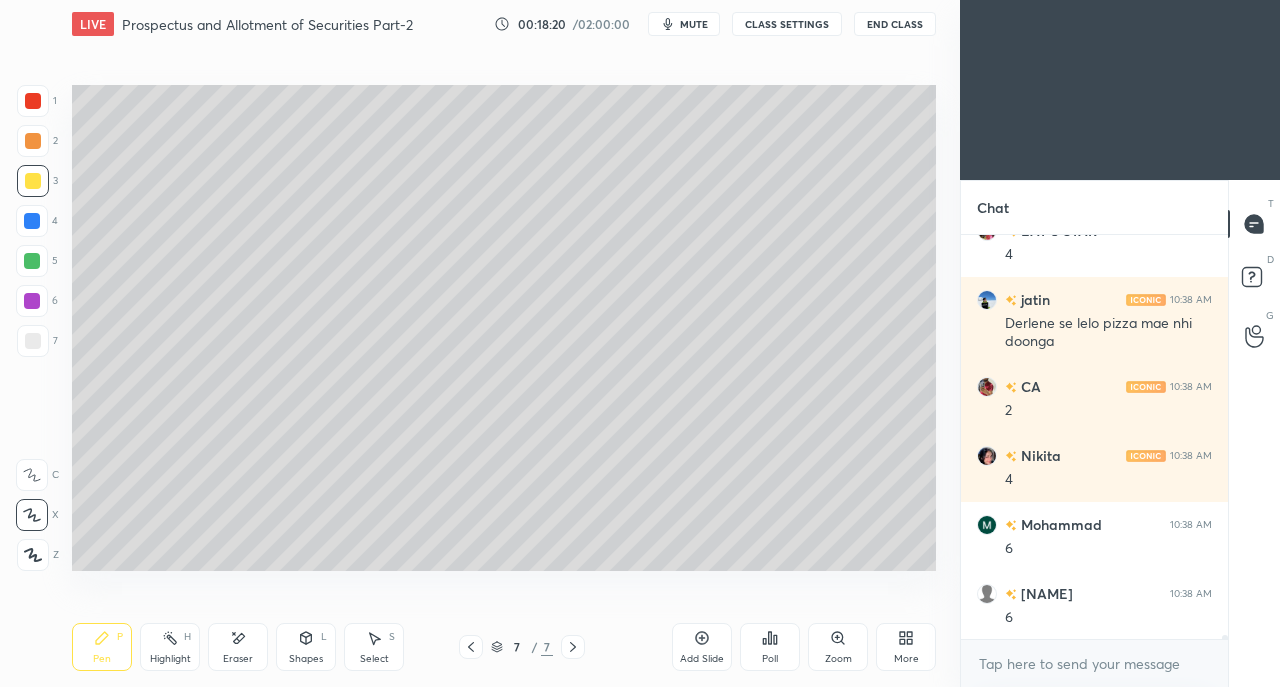 scroll, scrollTop: 37382, scrollLeft: 0, axis: vertical 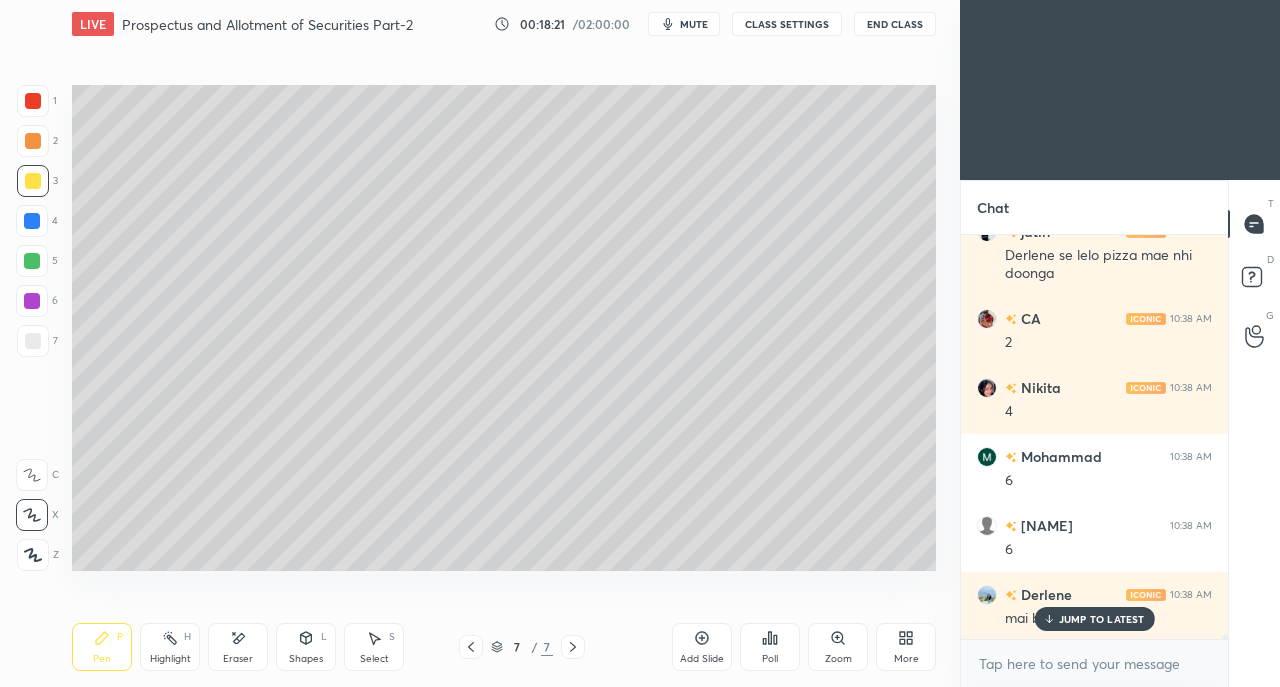 click on "Eraser" at bounding box center [238, 647] 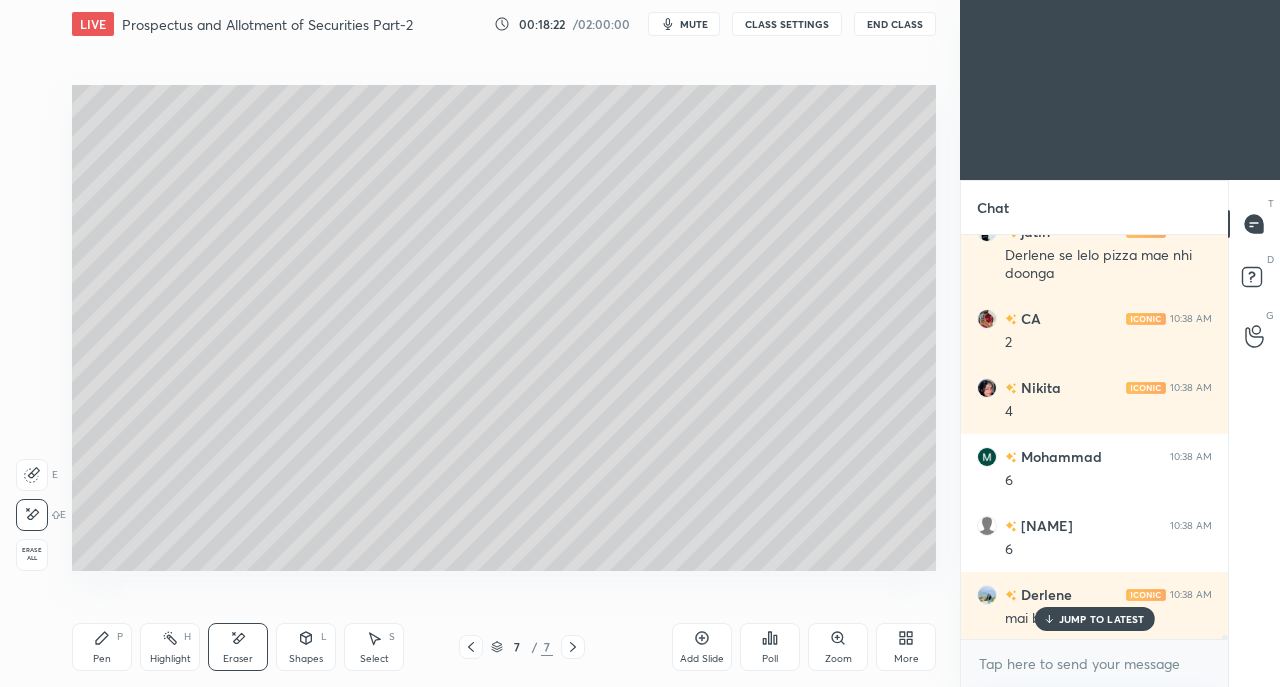 scroll, scrollTop: 37452, scrollLeft: 0, axis: vertical 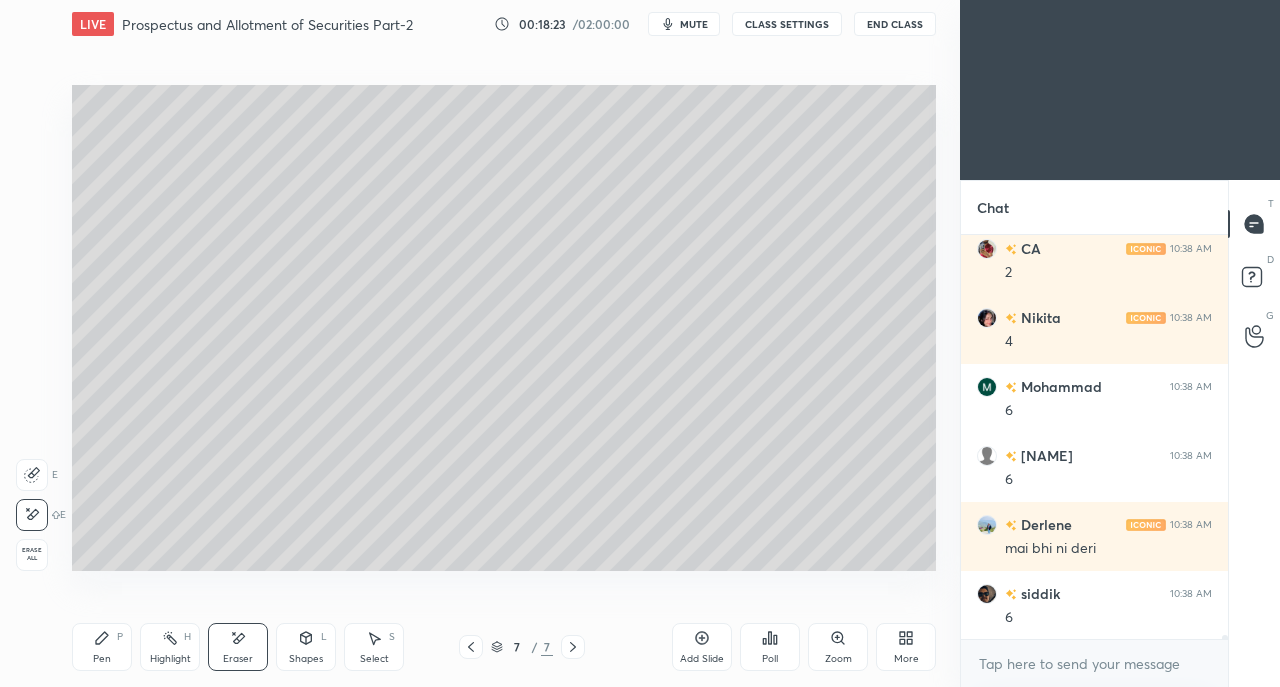click on "Pen P" at bounding box center (102, 647) 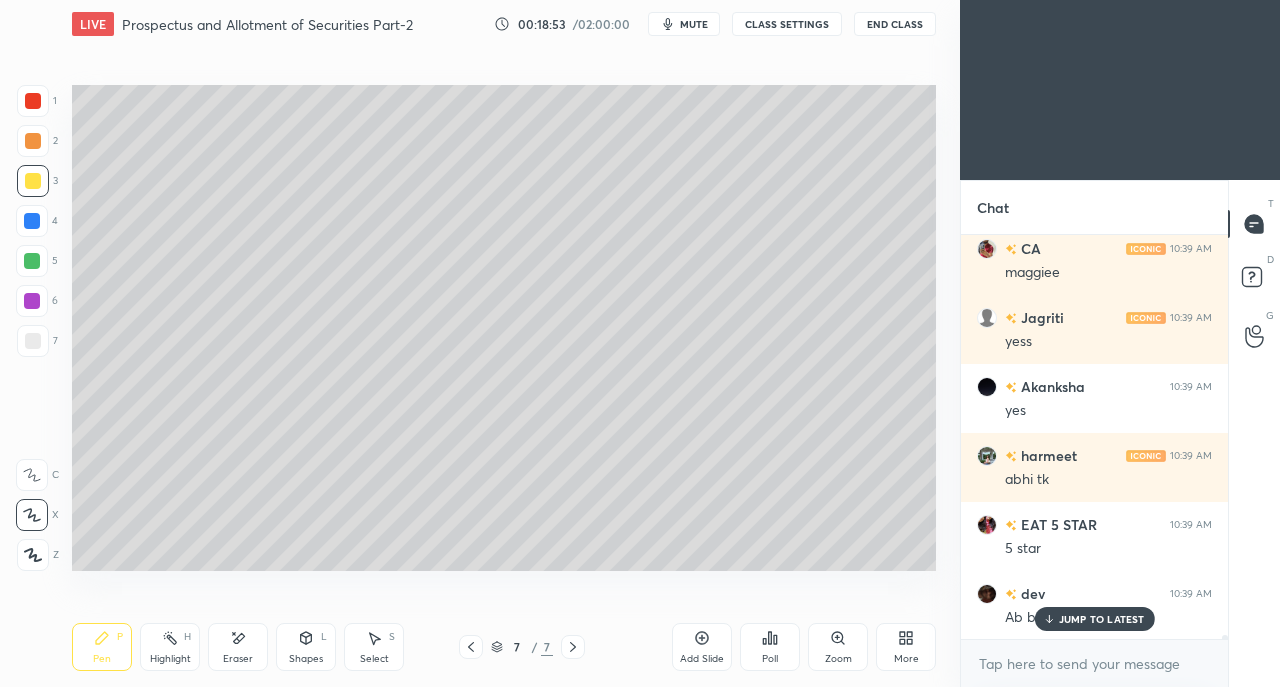 scroll, scrollTop: 38938, scrollLeft: 0, axis: vertical 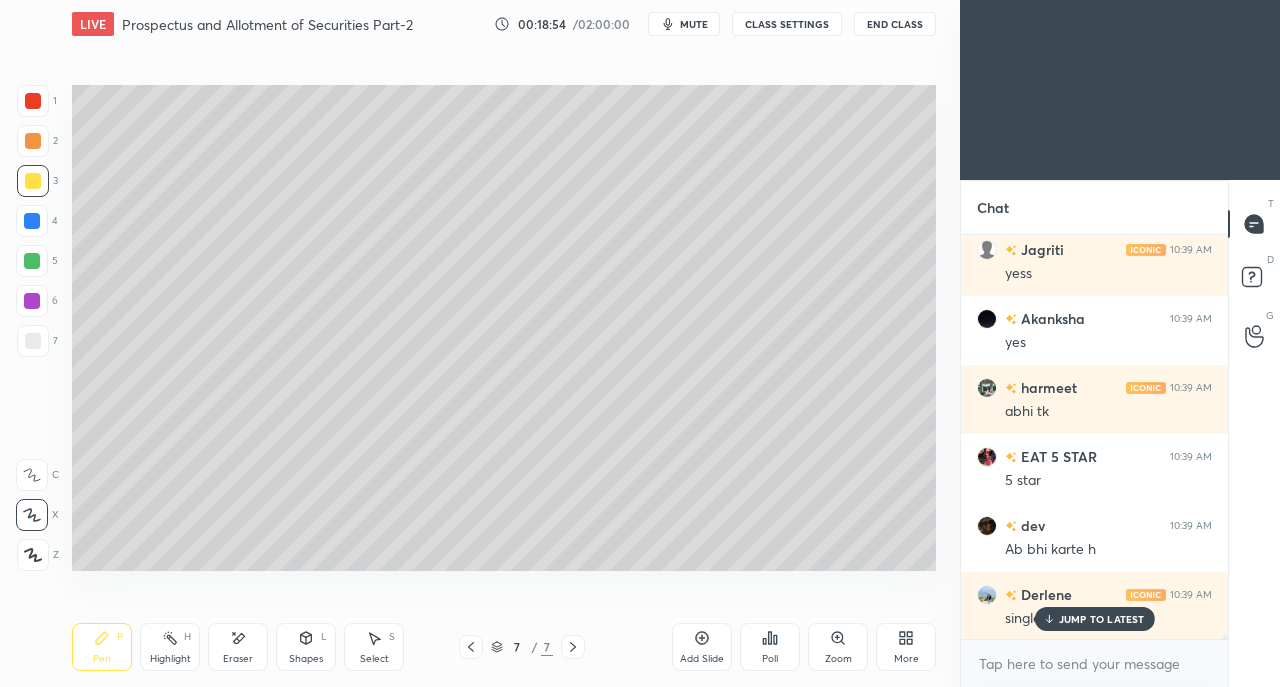 click on "JUMP TO LATEST" at bounding box center [1102, 619] 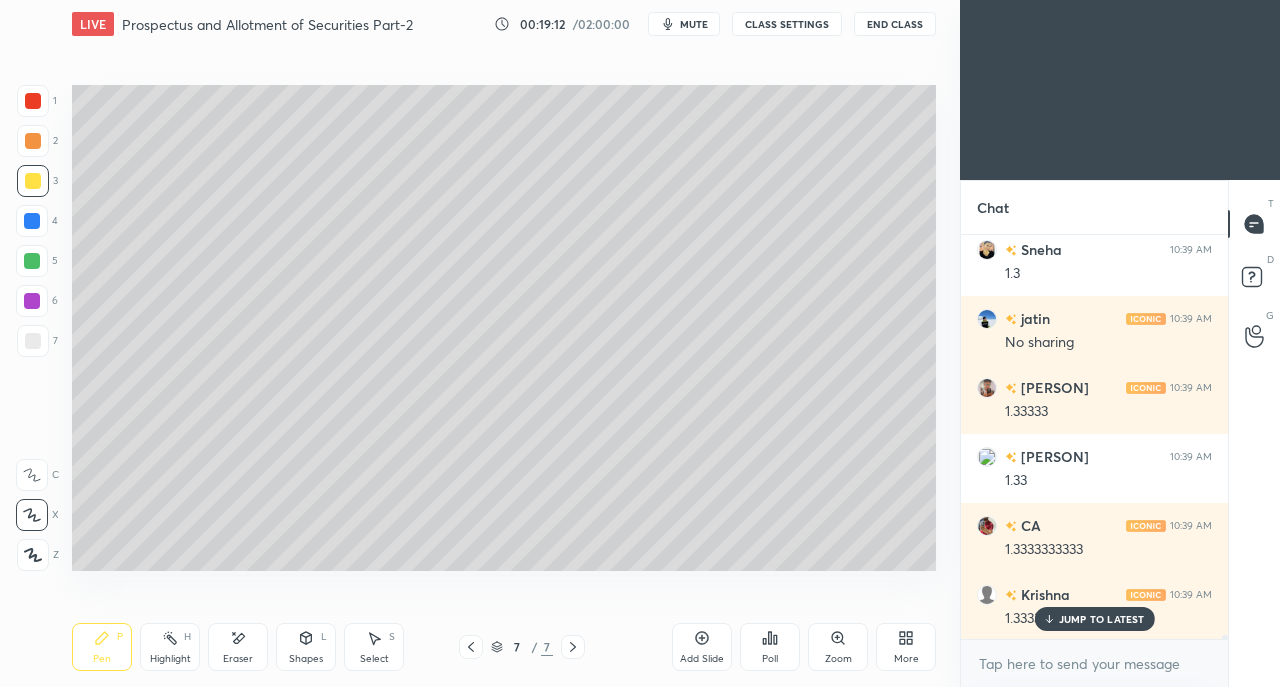 scroll, scrollTop: 39580, scrollLeft: 0, axis: vertical 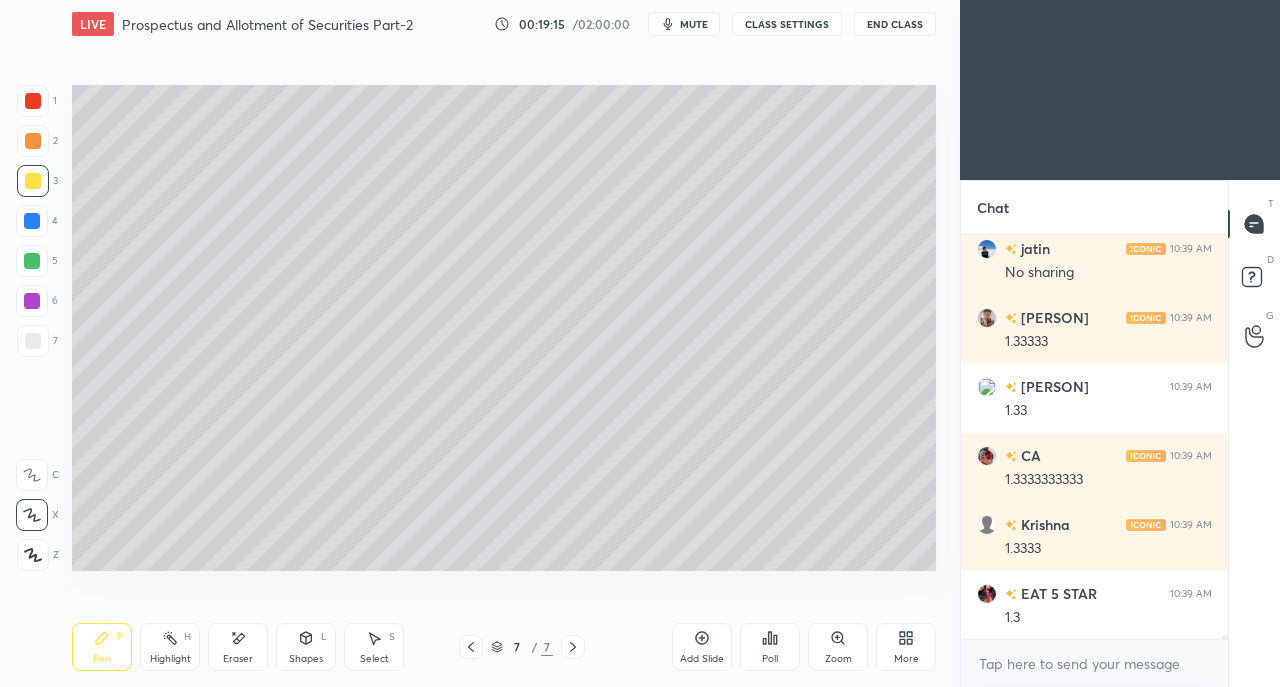 click at bounding box center [33, 341] 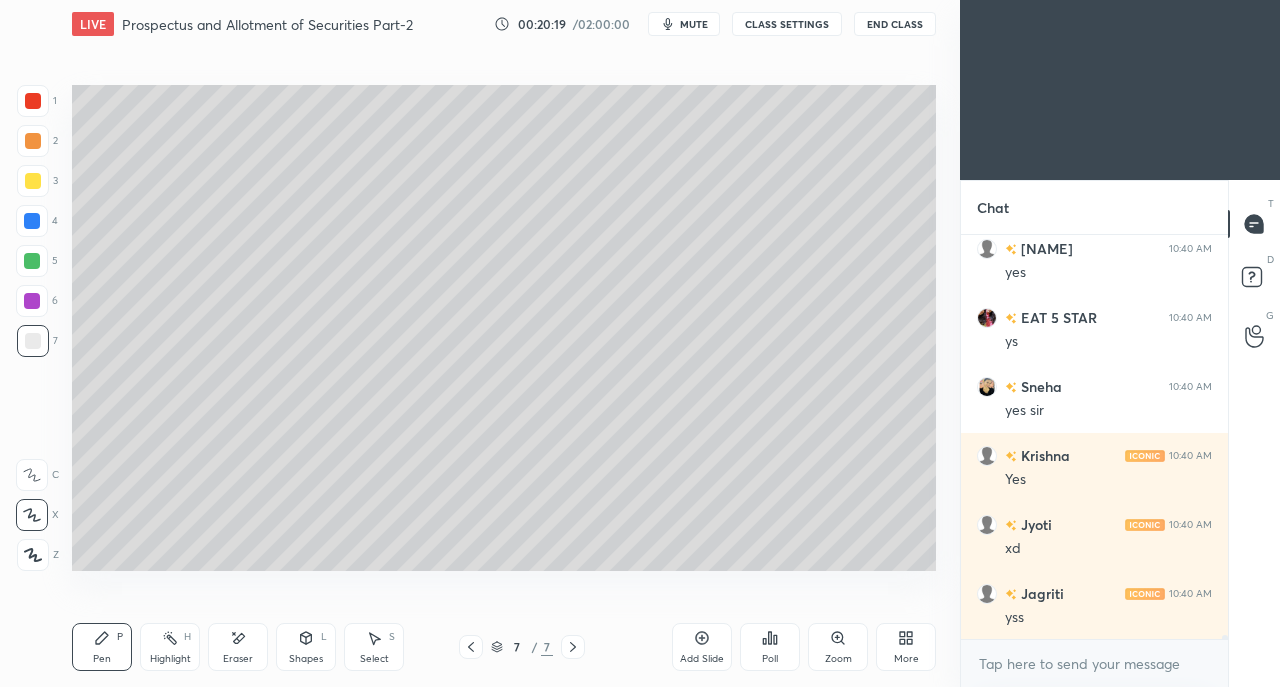 scroll, scrollTop: 41736, scrollLeft: 0, axis: vertical 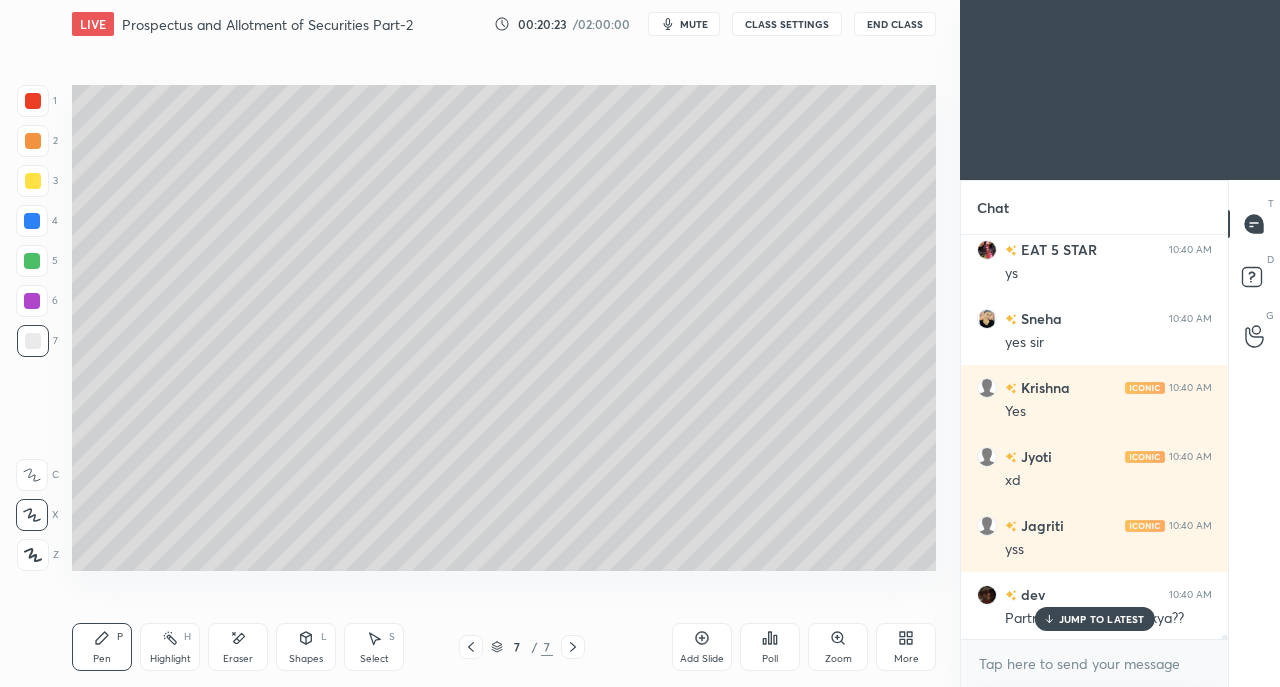 click 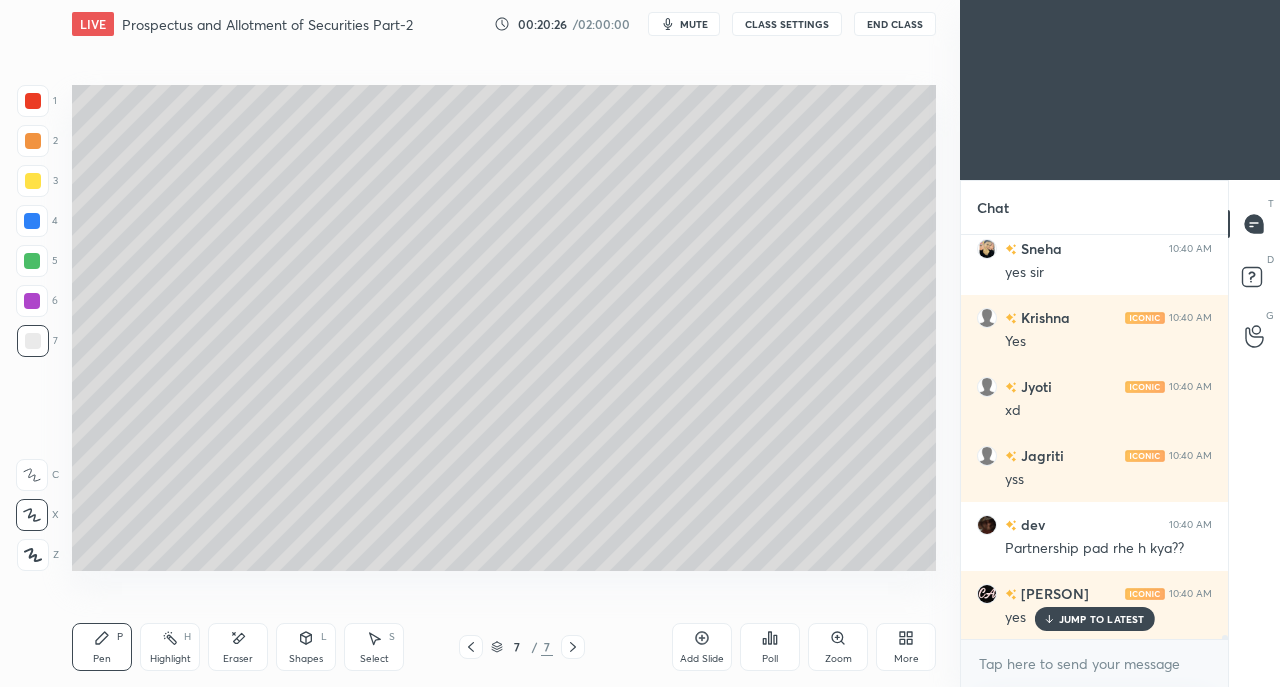 scroll, scrollTop: 41874, scrollLeft: 0, axis: vertical 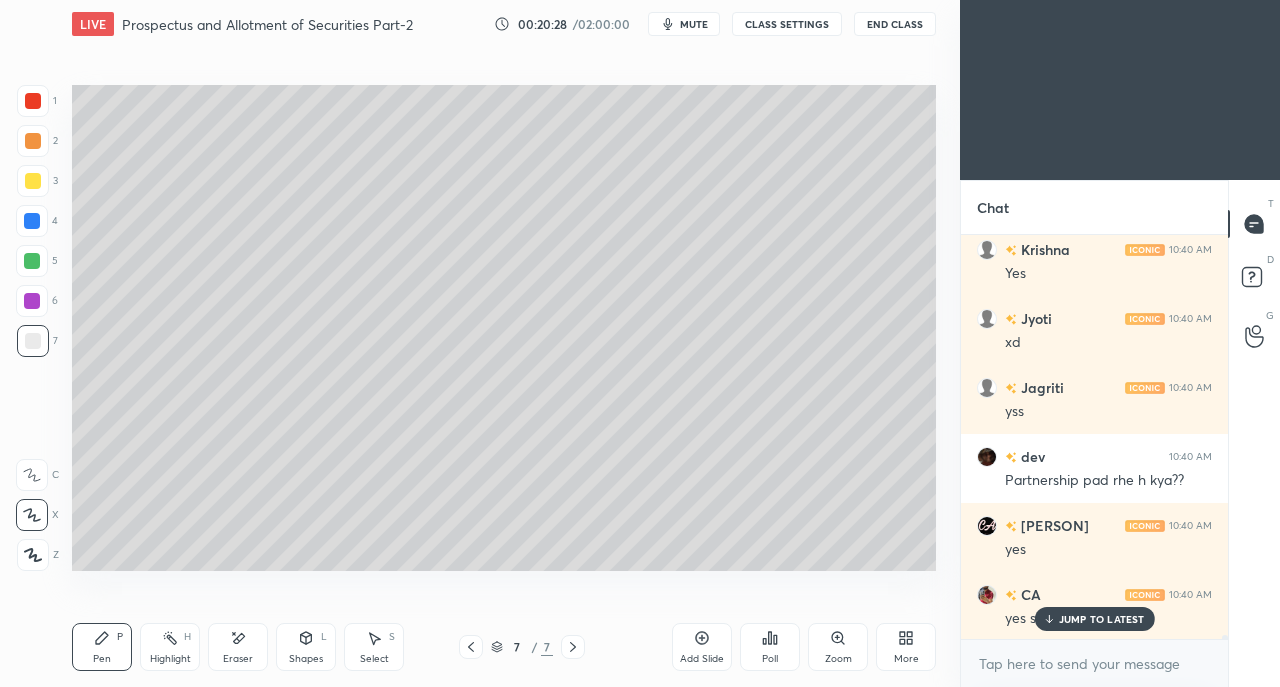 click 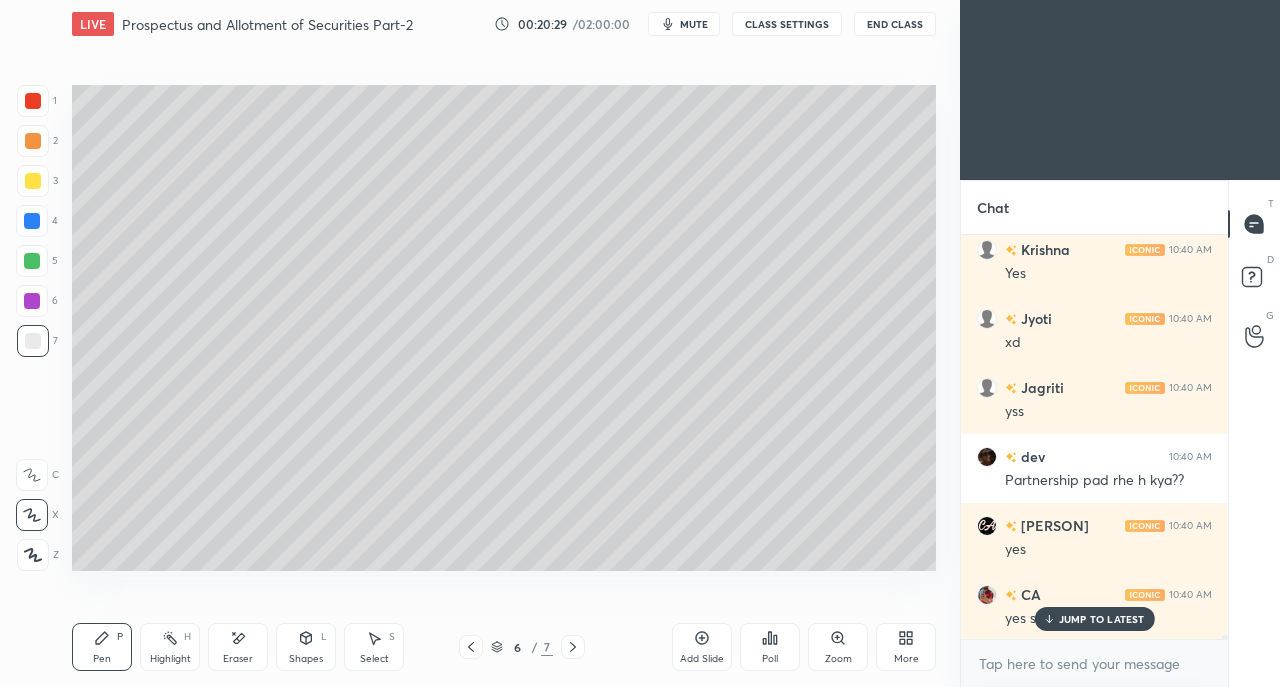 click 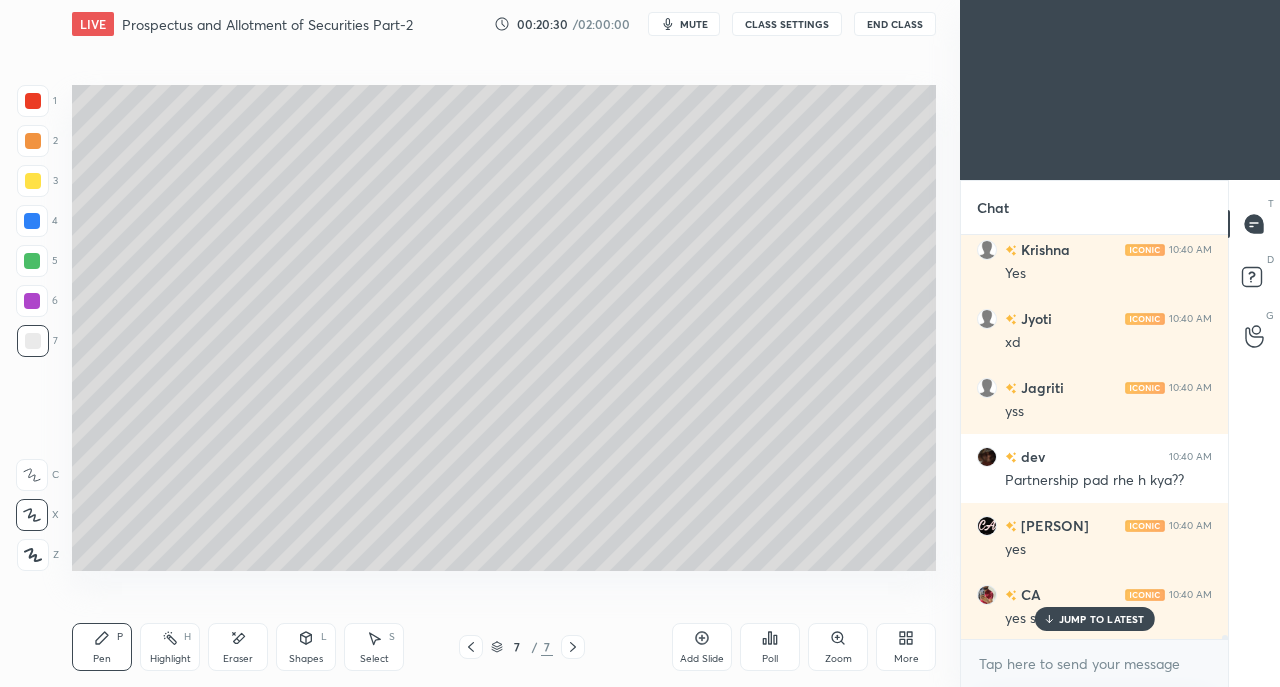 click 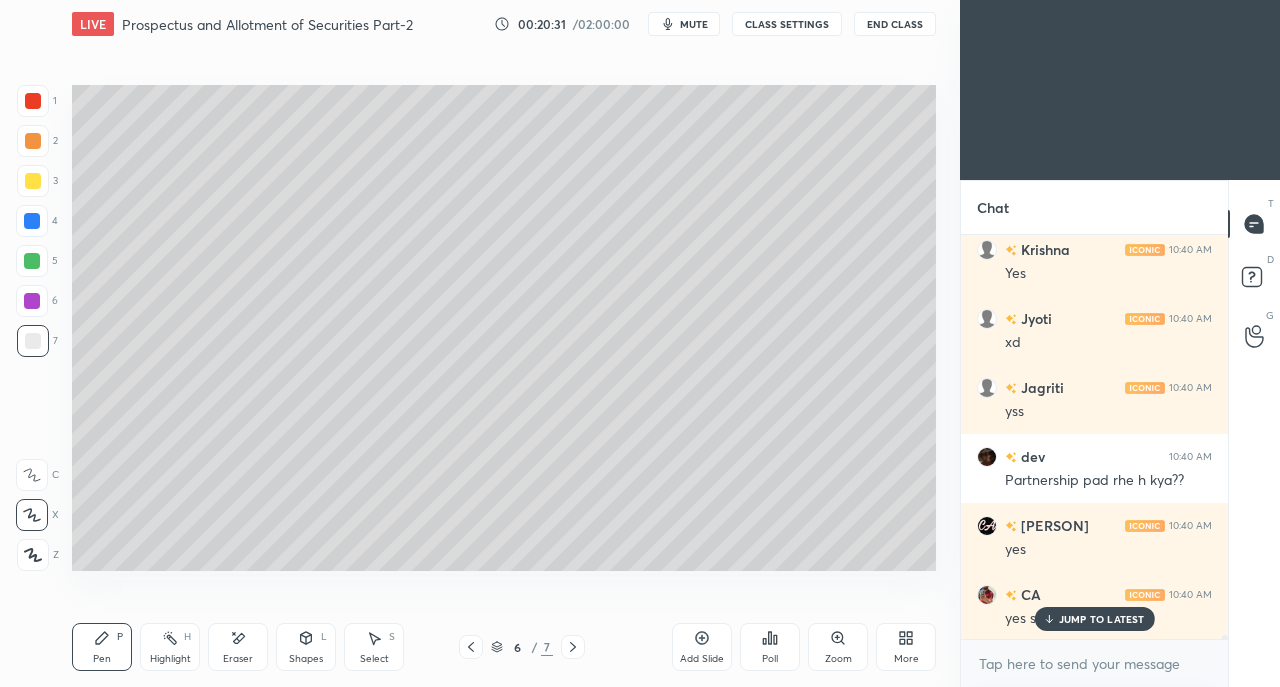 click on "Add Slide" at bounding box center [702, 647] 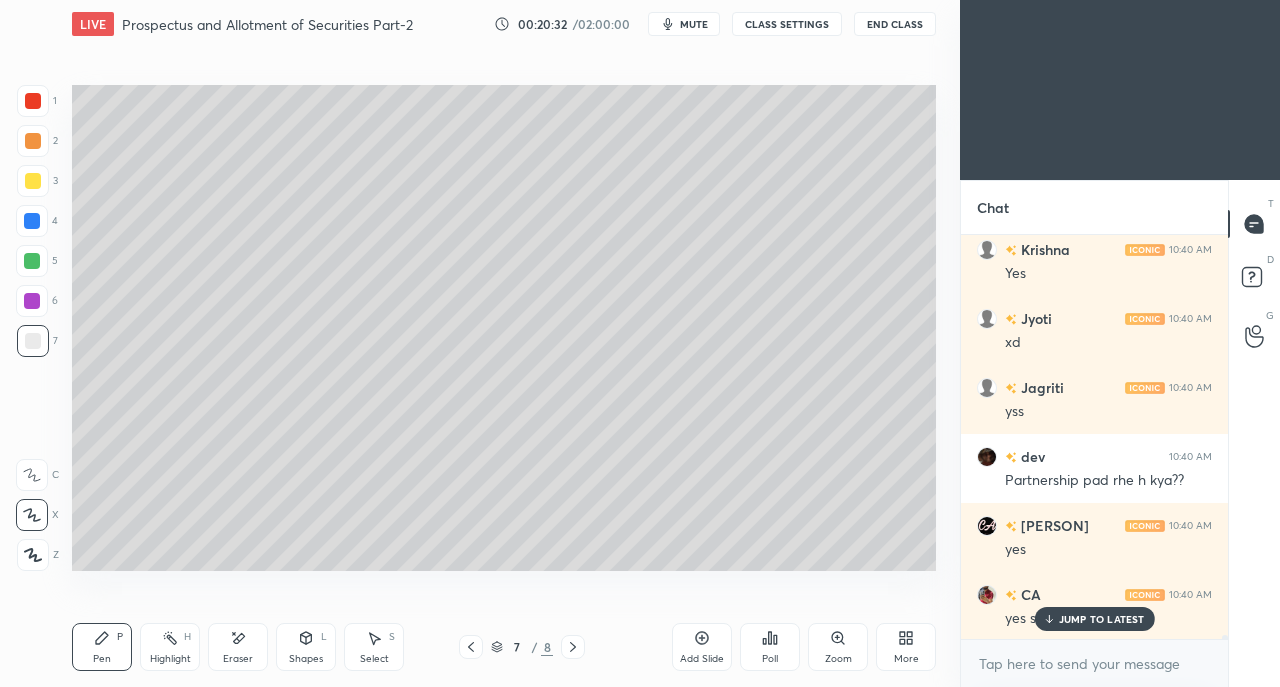 click at bounding box center (33, 181) 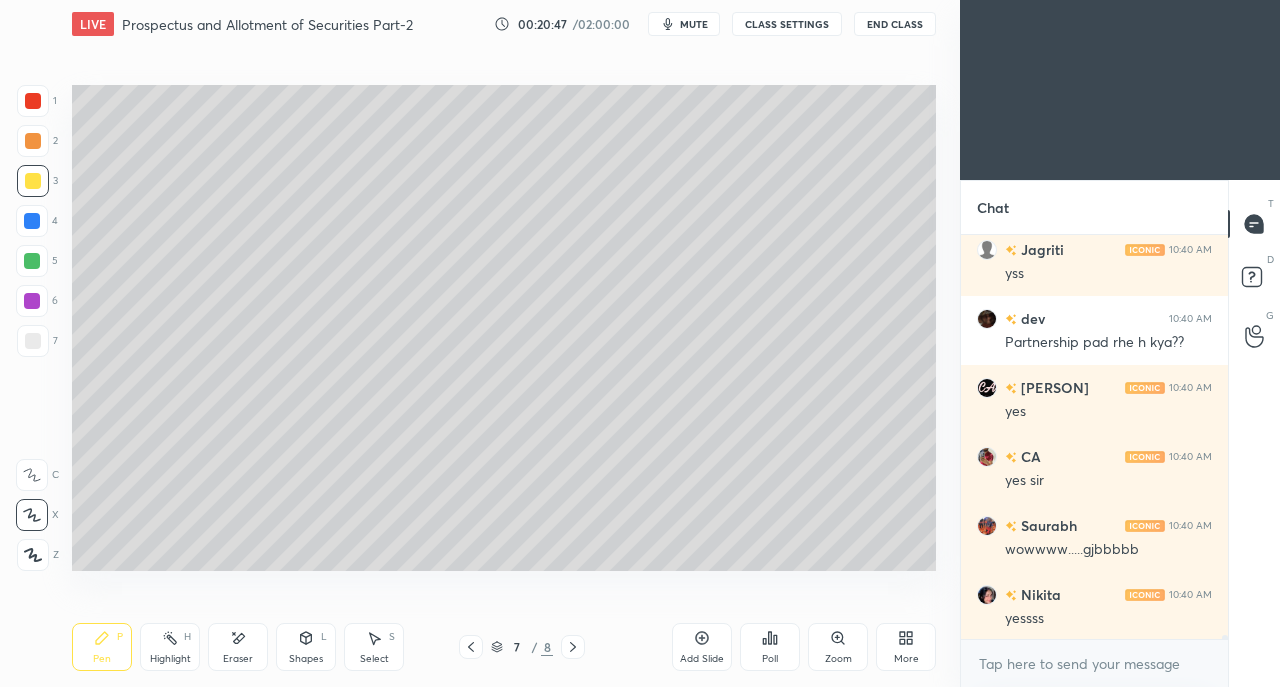 scroll, scrollTop: 42082, scrollLeft: 0, axis: vertical 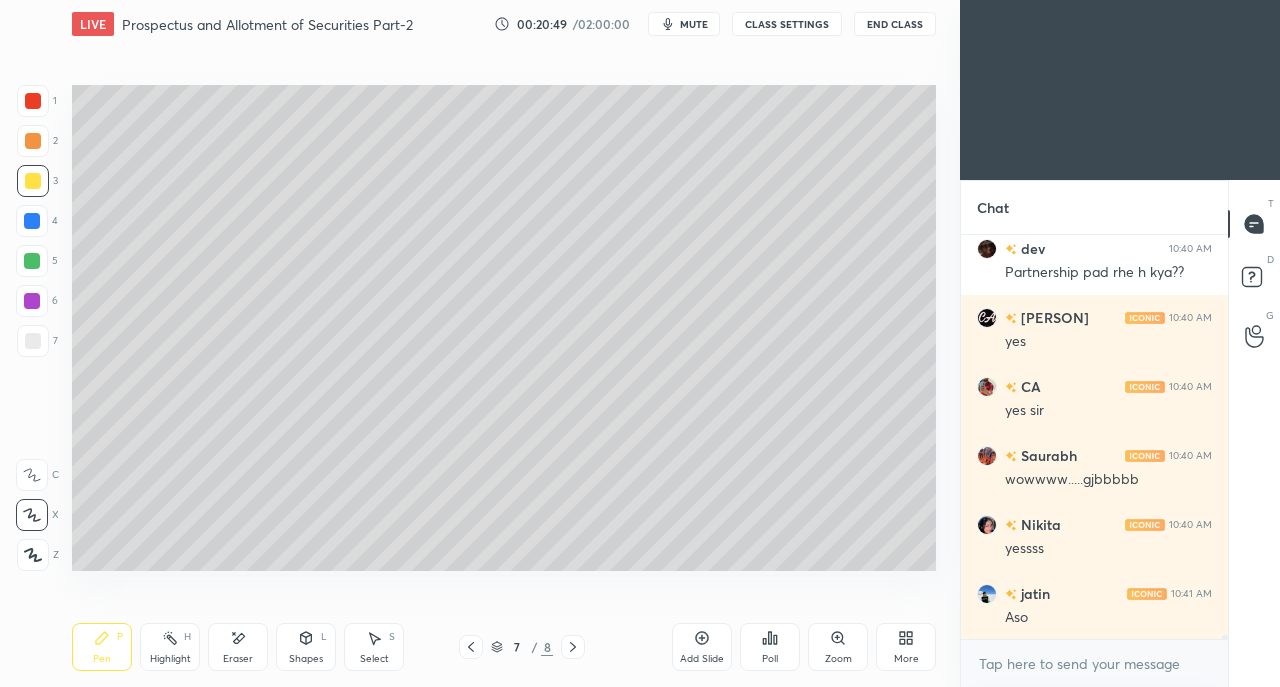 click at bounding box center [33, 341] 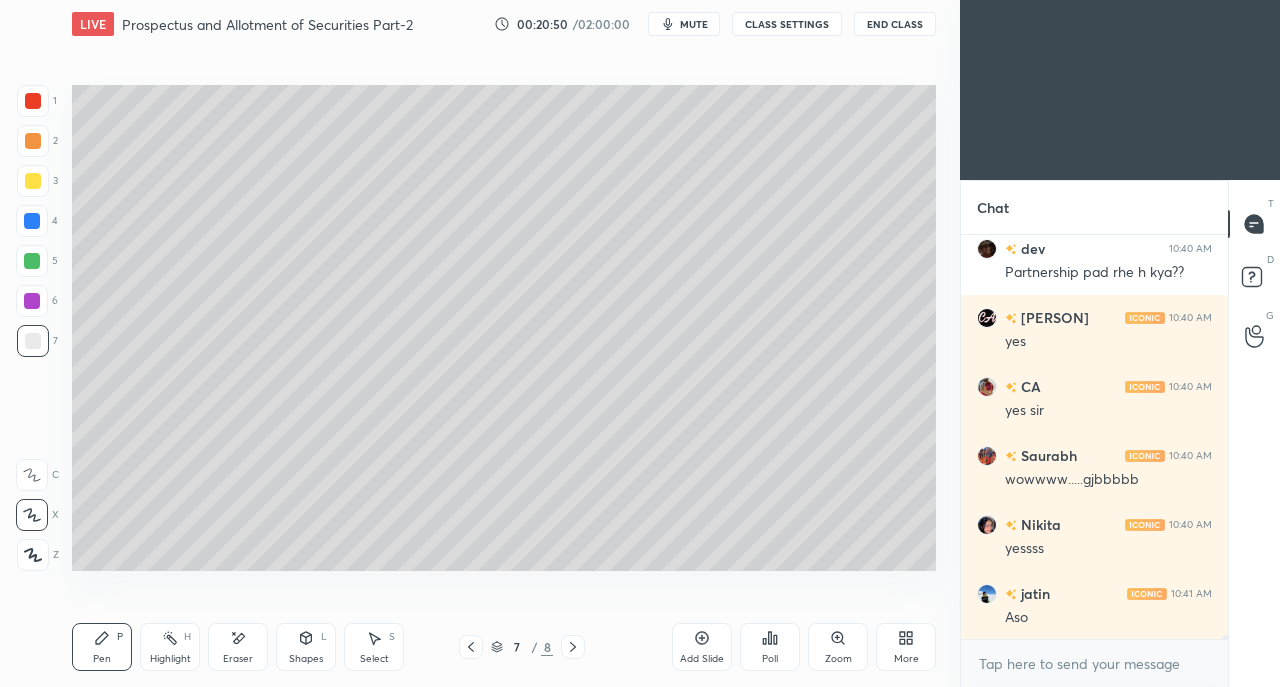click on "Shapes L" at bounding box center [306, 647] 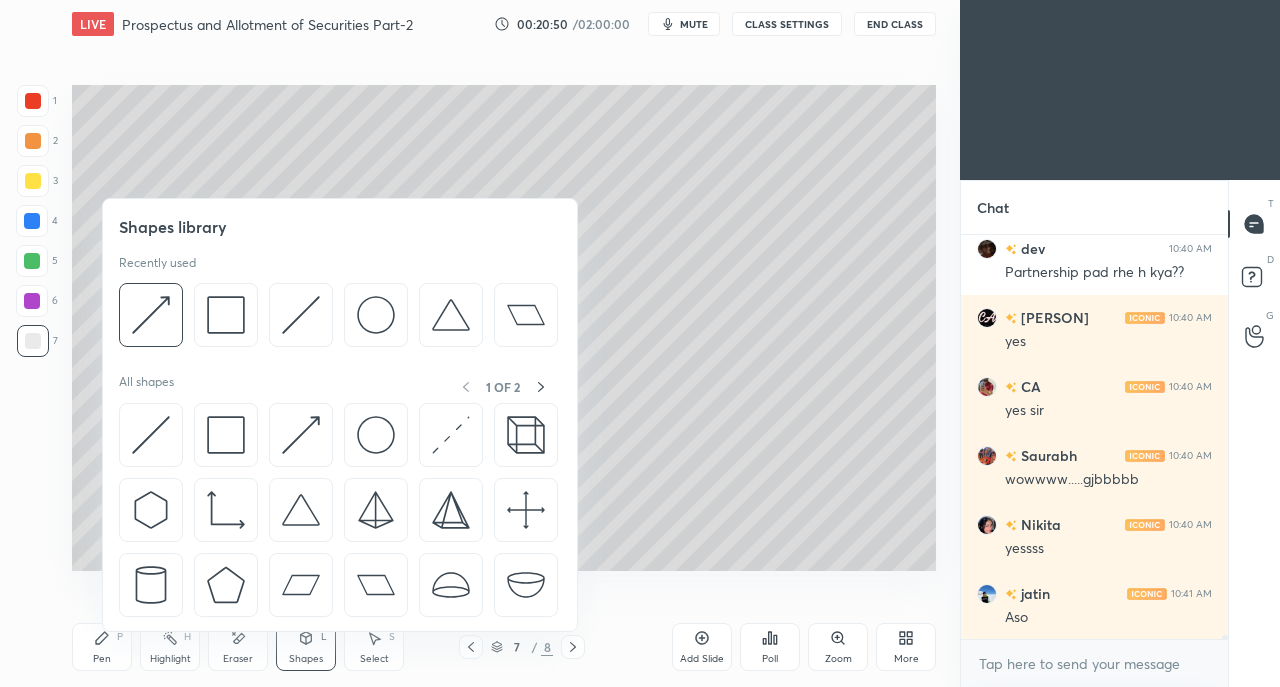 click at bounding box center [226, 435] 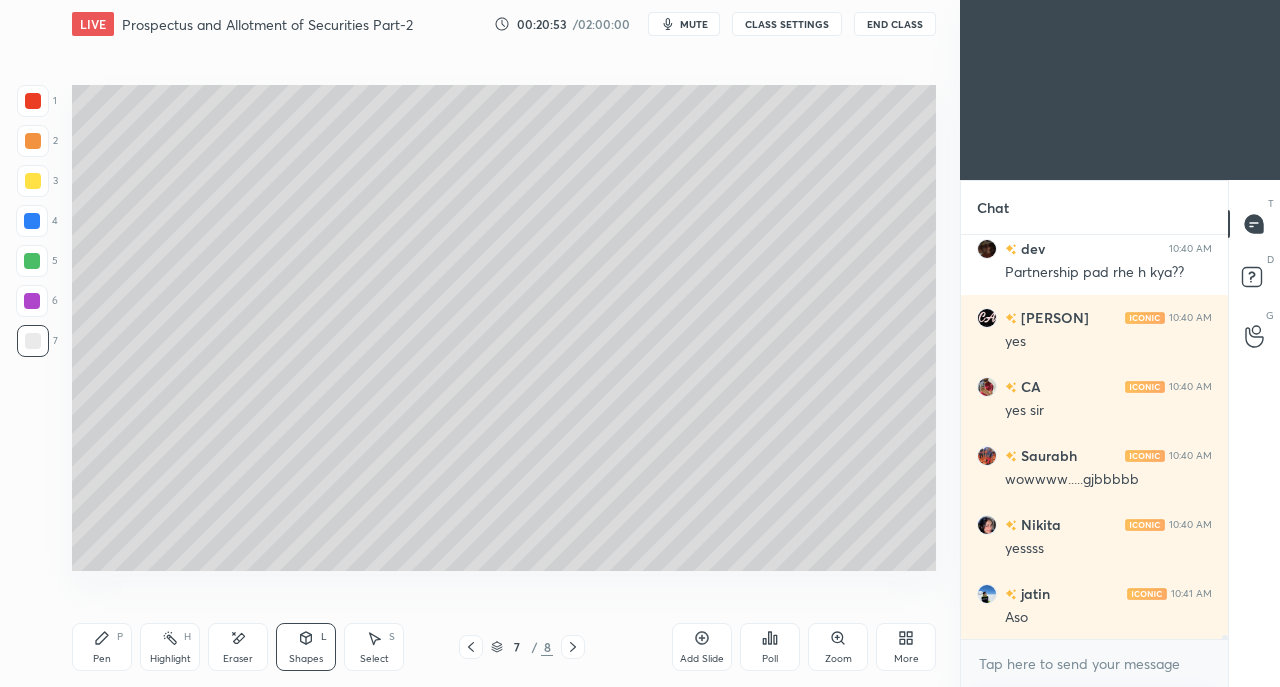 click 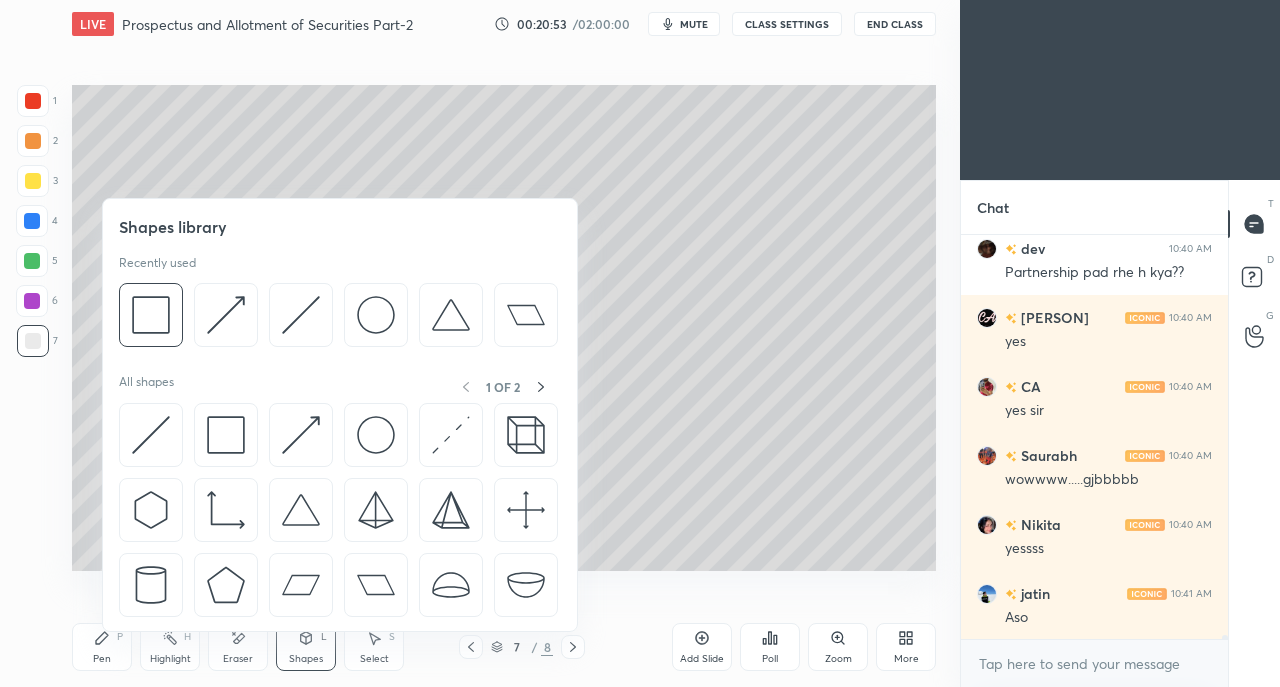 click at bounding box center (301, 435) 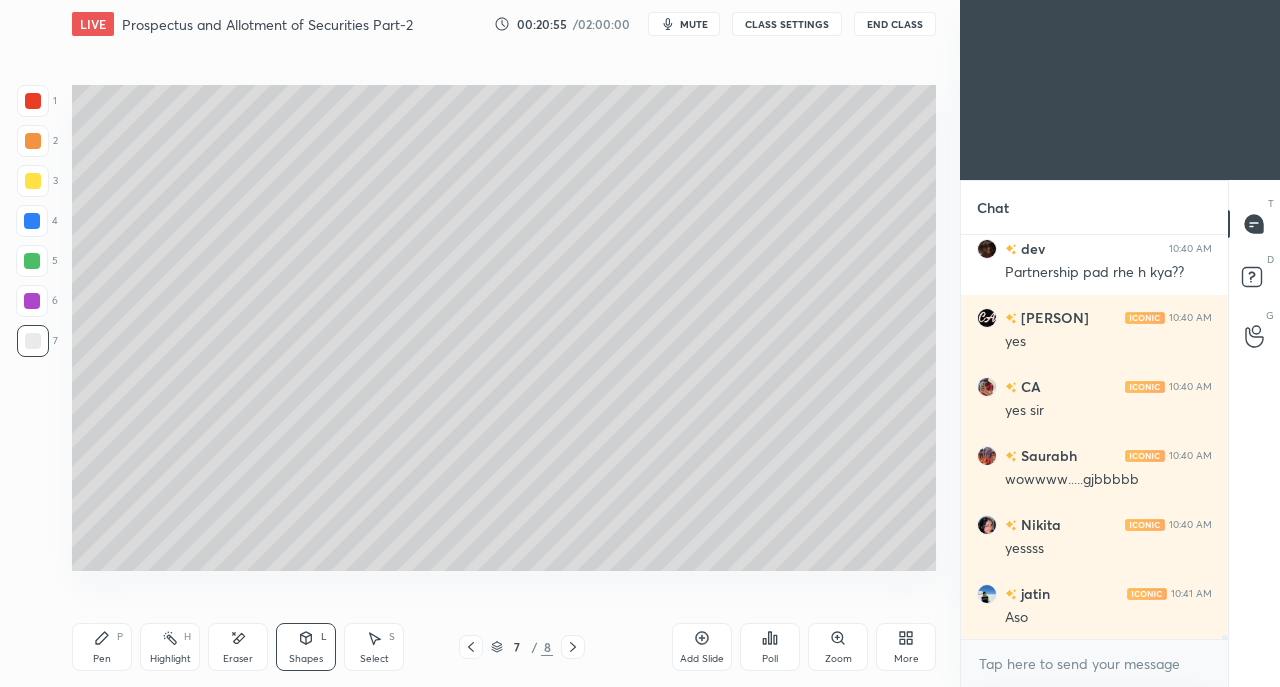 click on "Shapes L" at bounding box center [306, 647] 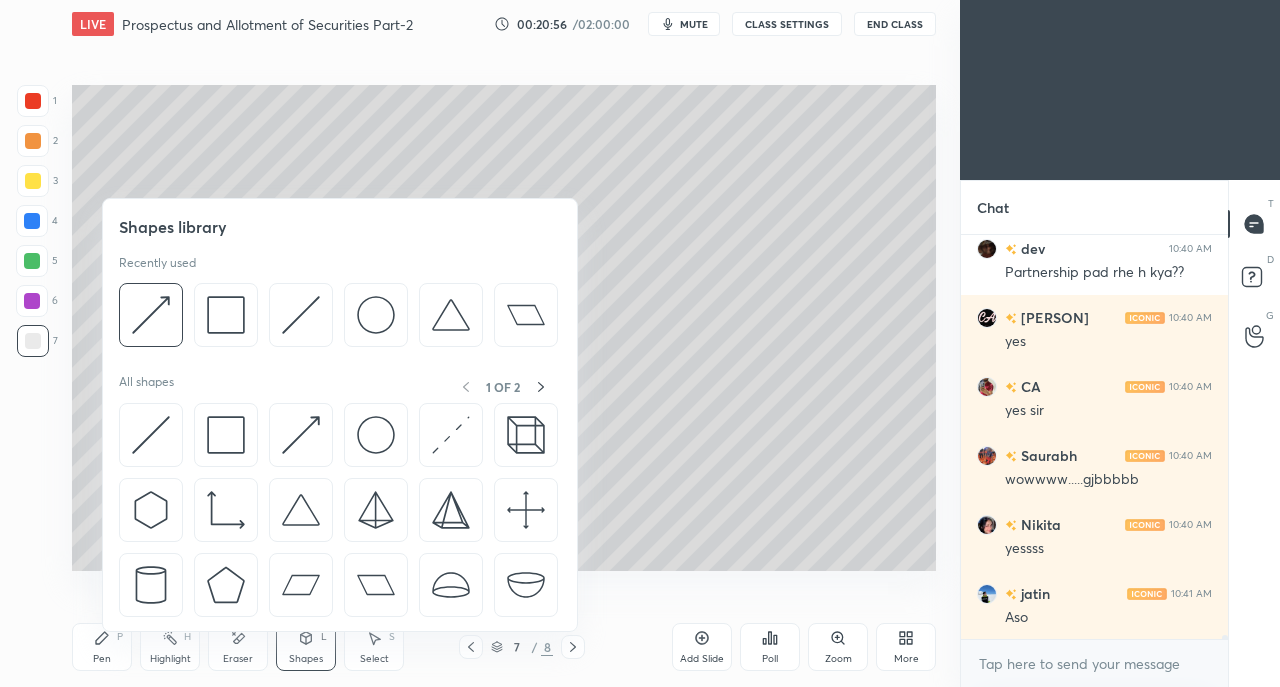 click at bounding box center [226, 435] 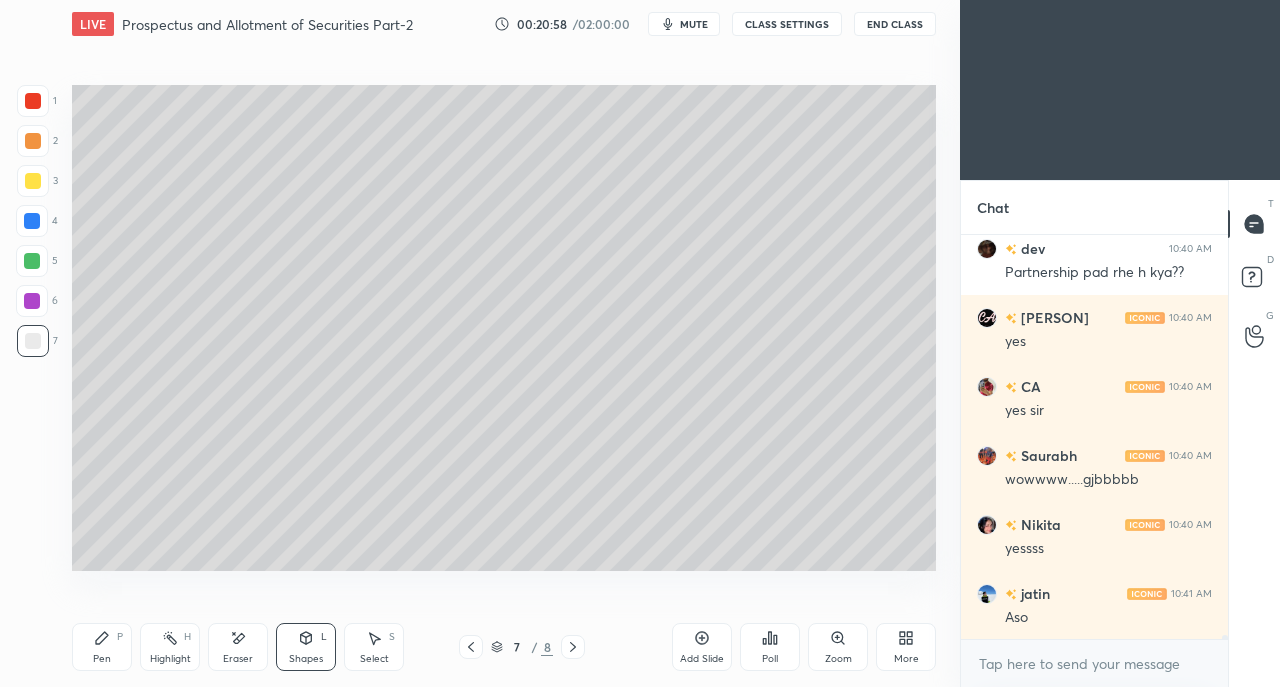 click on "Pen P" at bounding box center [102, 647] 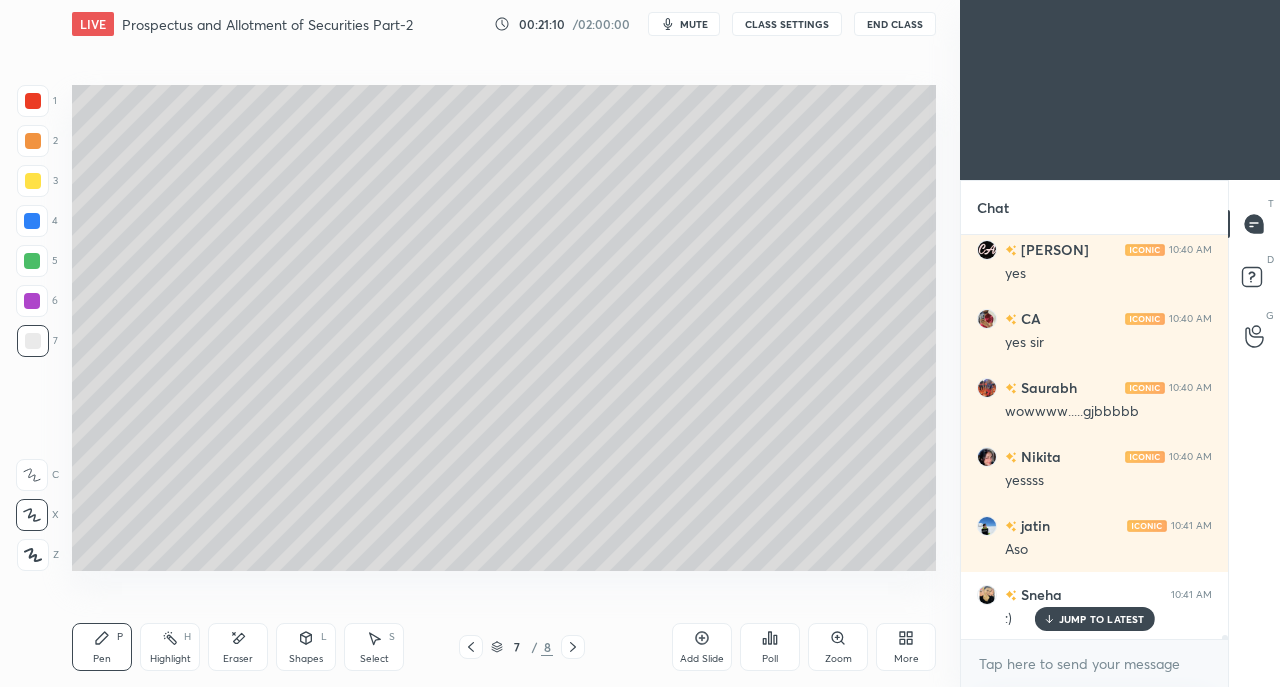 scroll, scrollTop: 42288, scrollLeft: 0, axis: vertical 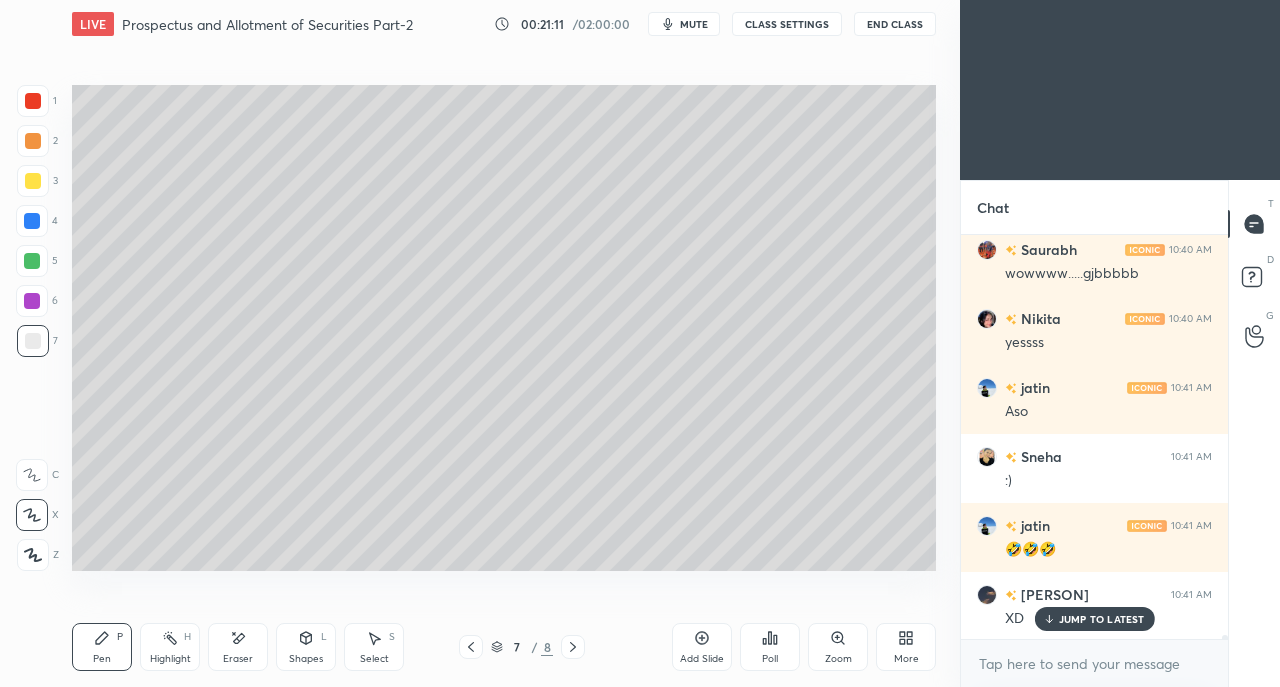 click 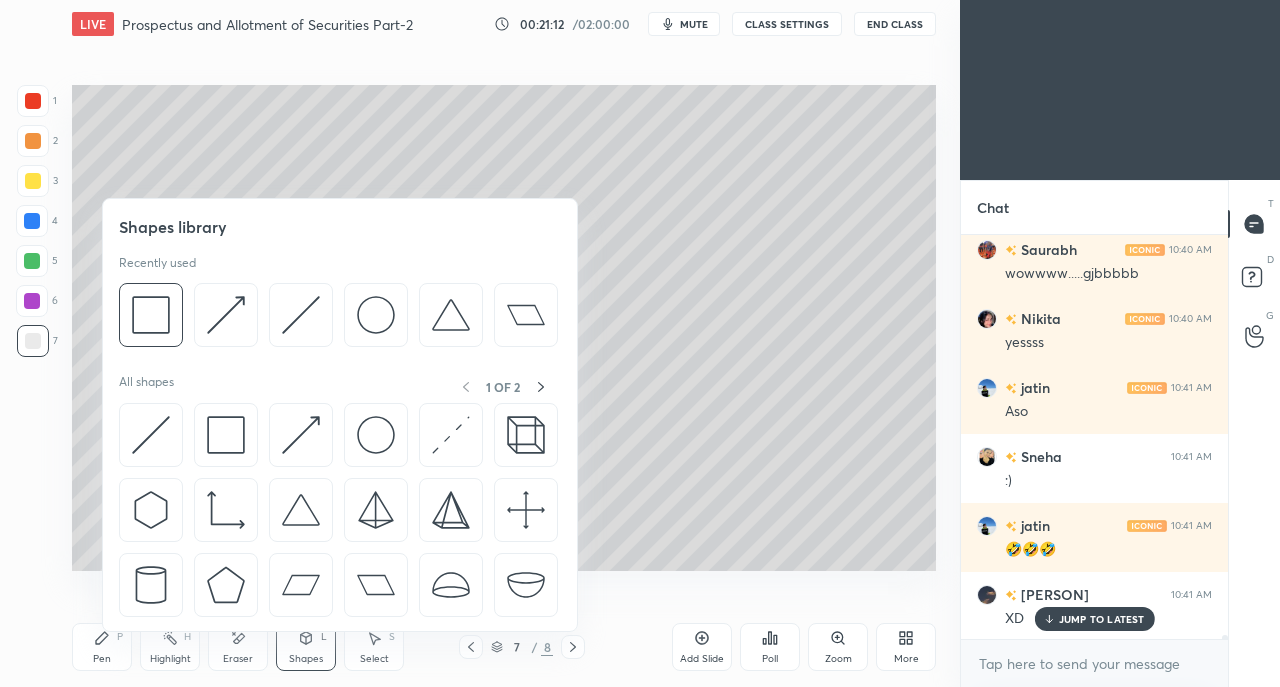 click at bounding box center [151, 435] 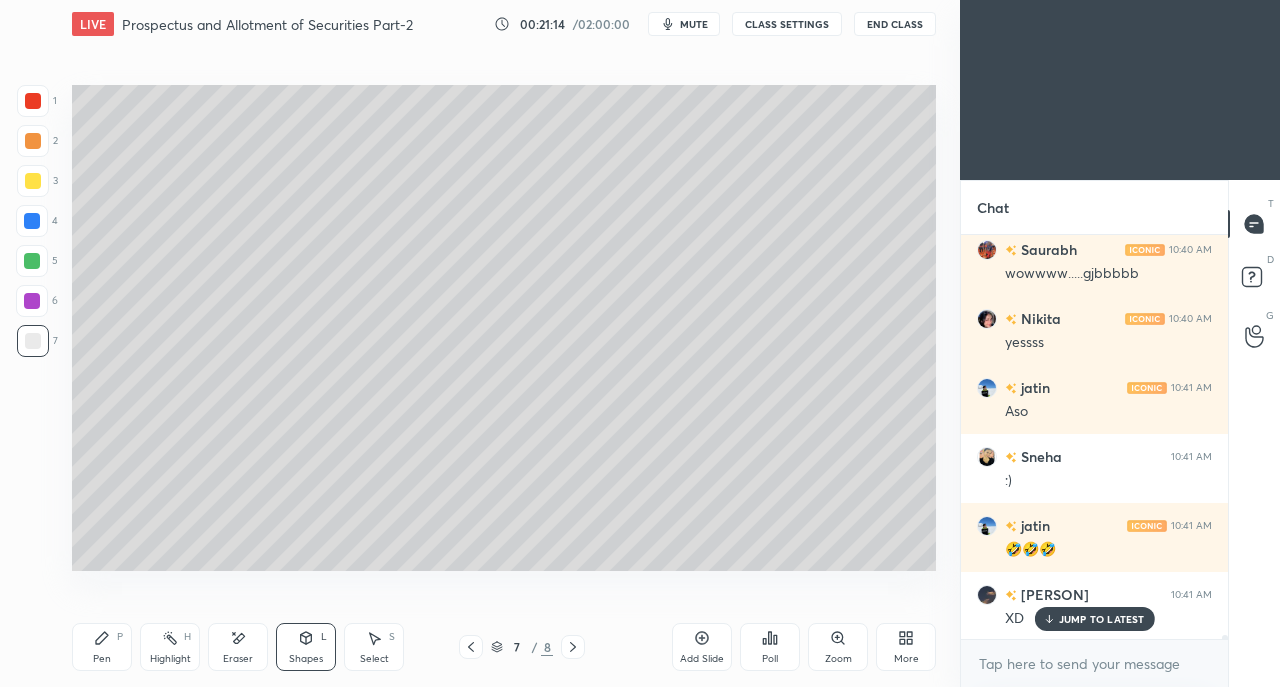 scroll, scrollTop: 42358, scrollLeft: 0, axis: vertical 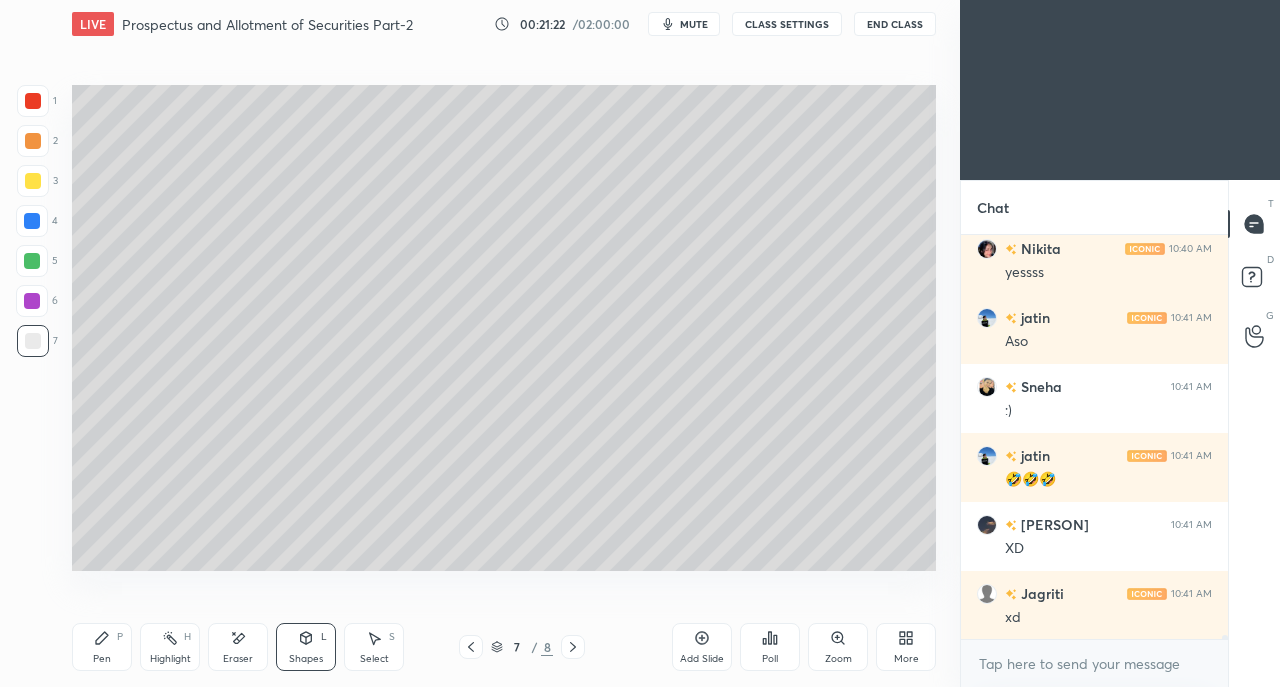 click on "Pen P" at bounding box center (102, 647) 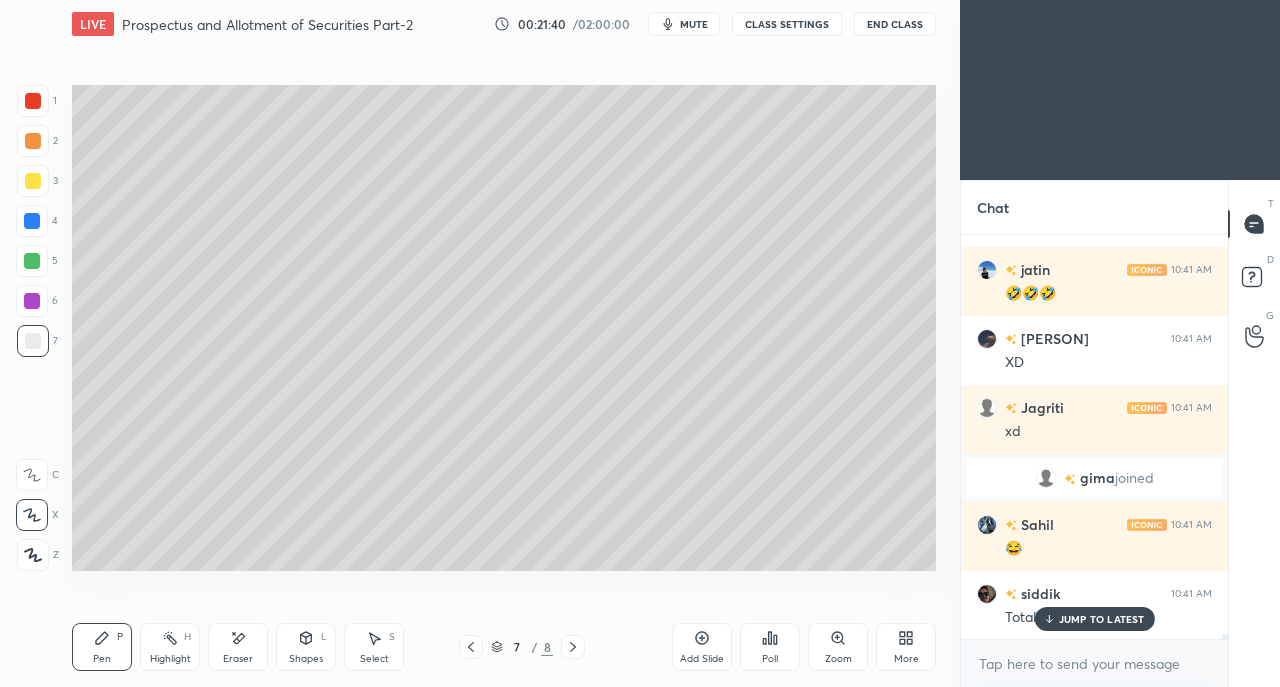 scroll, scrollTop: 35022, scrollLeft: 0, axis: vertical 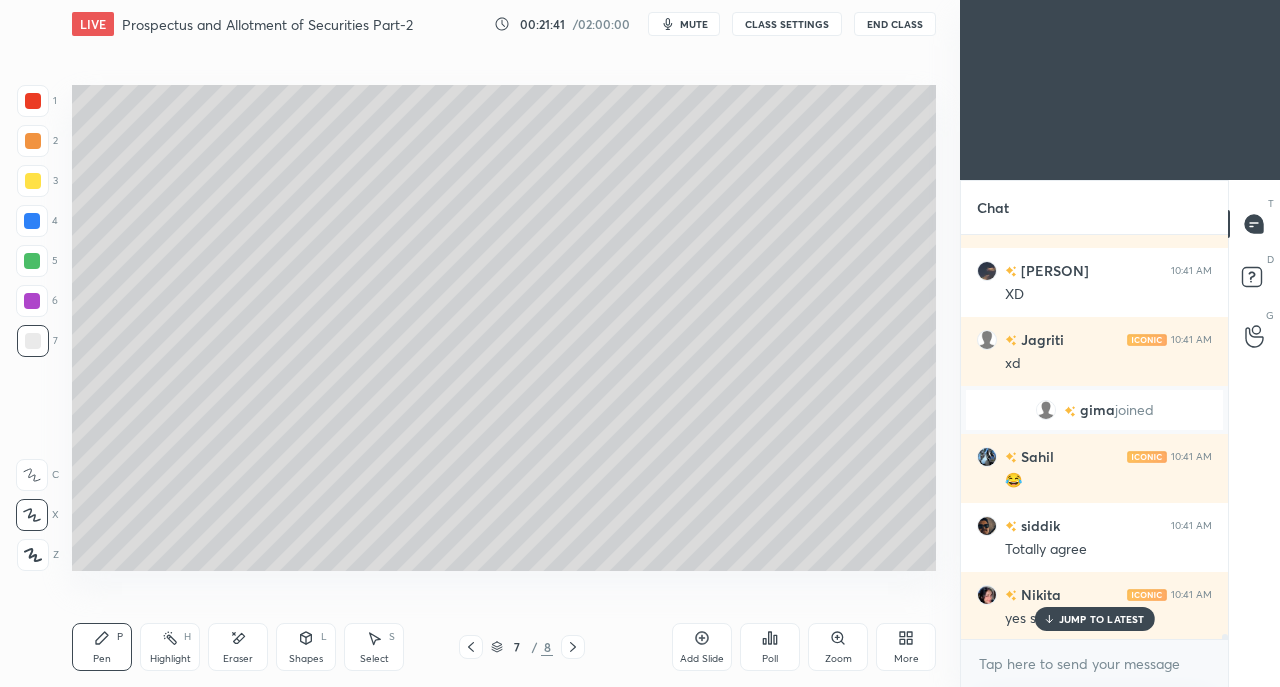 click at bounding box center (33, 181) 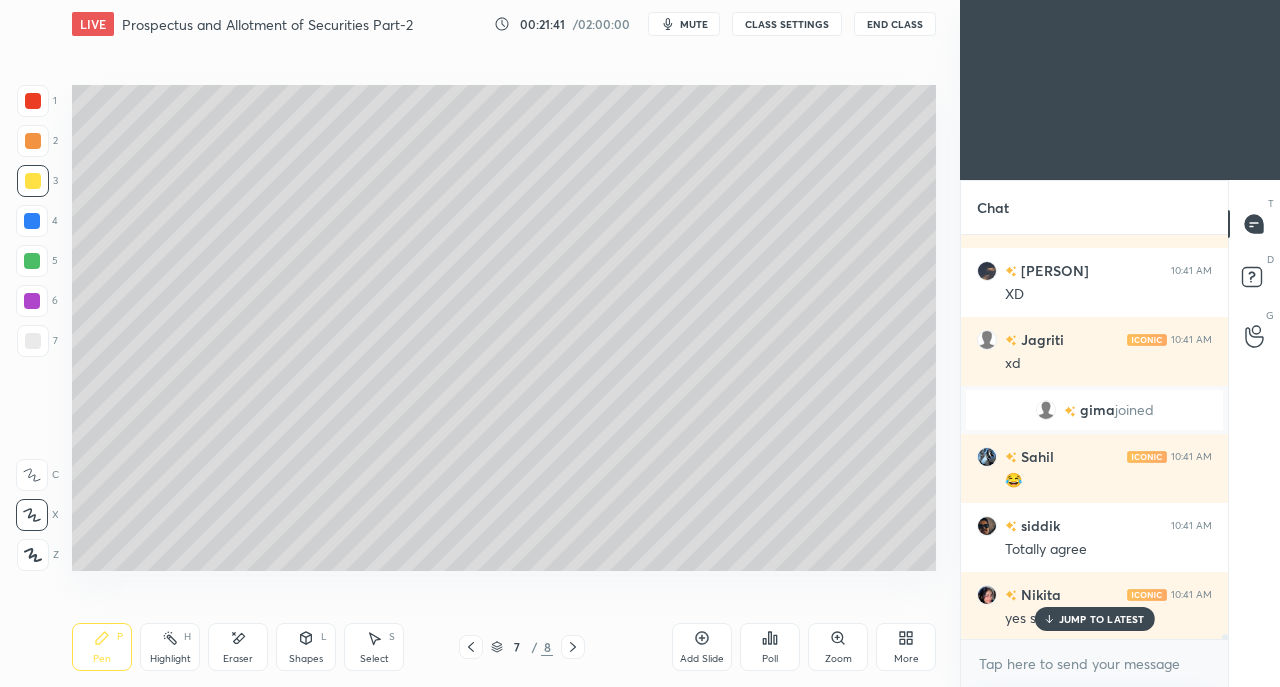 click on "JUMP TO LATEST" at bounding box center (1094, 619) 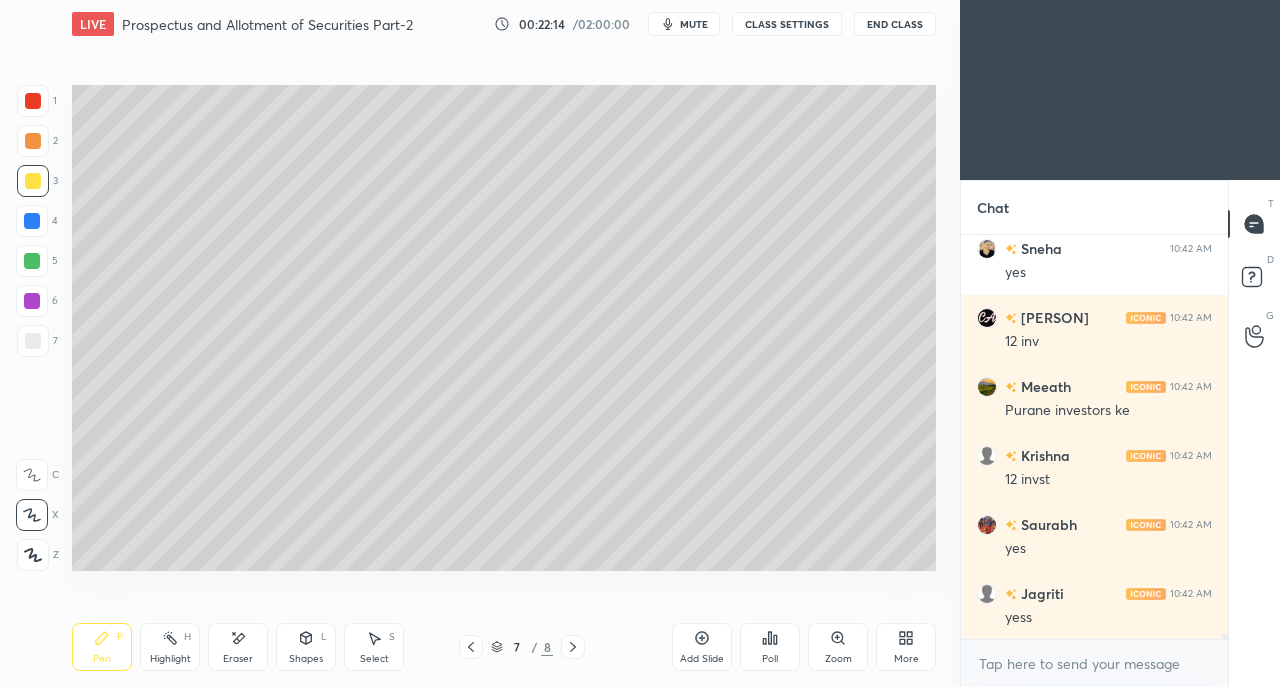 scroll, scrollTop: 35574, scrollLeft: 0, axis: vertical 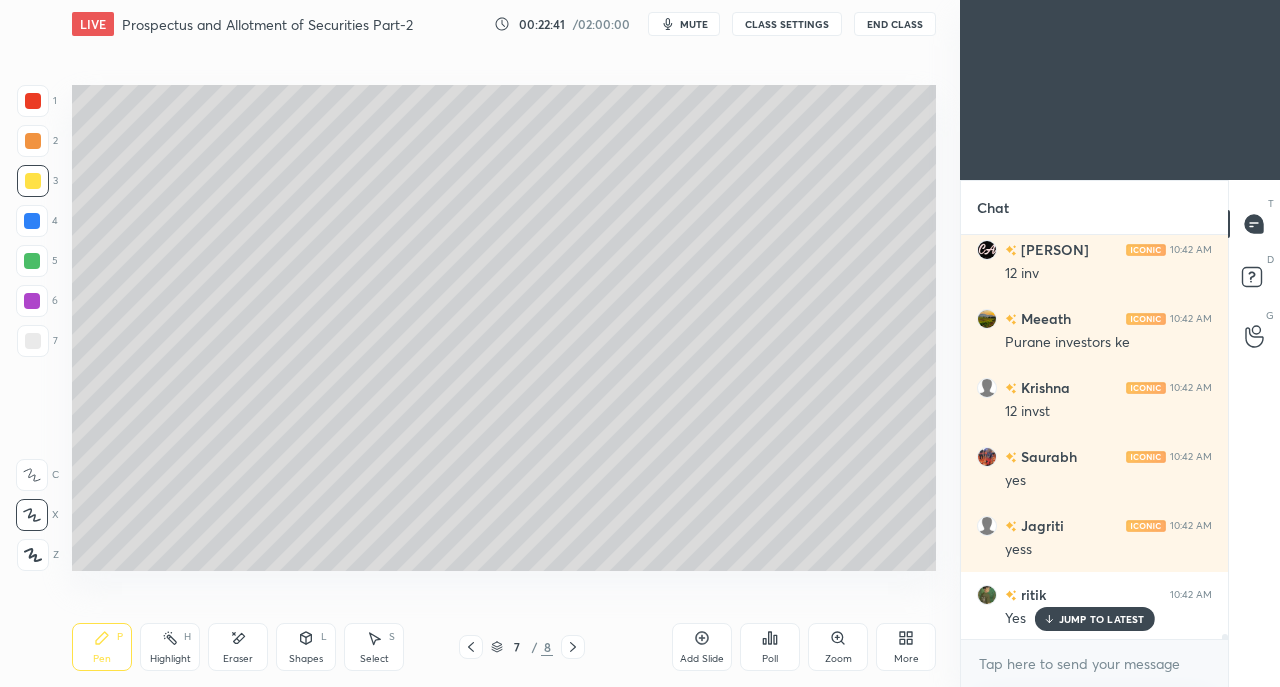 click at bounding box center (33, 341) 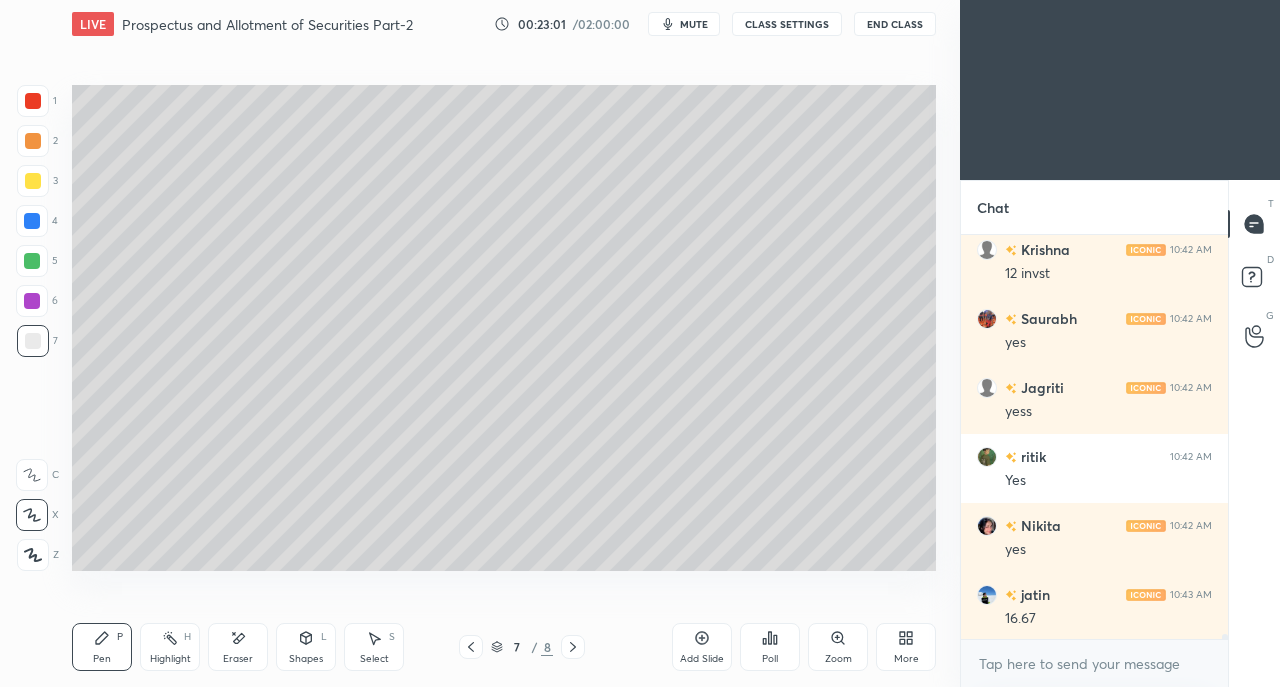 scroll, scrollTop: 35782, scrollLeft: 0, axis: vertical 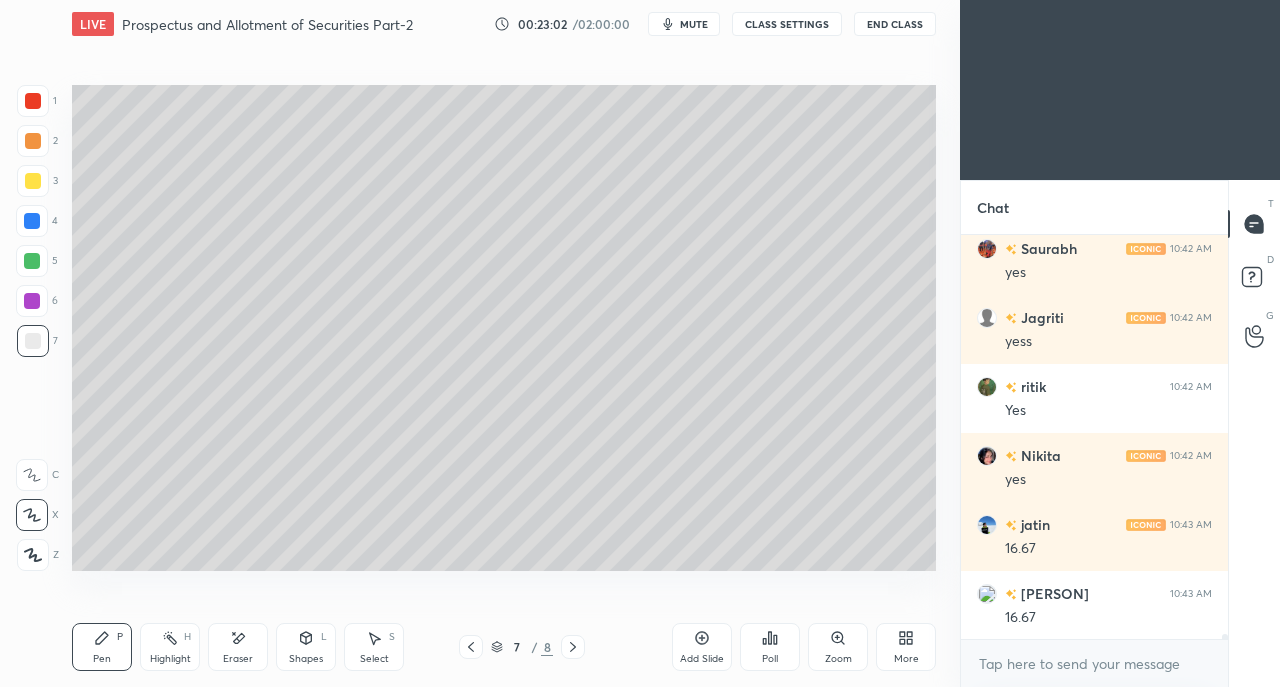 click on "Eraser" at bounding box center [238, 647] 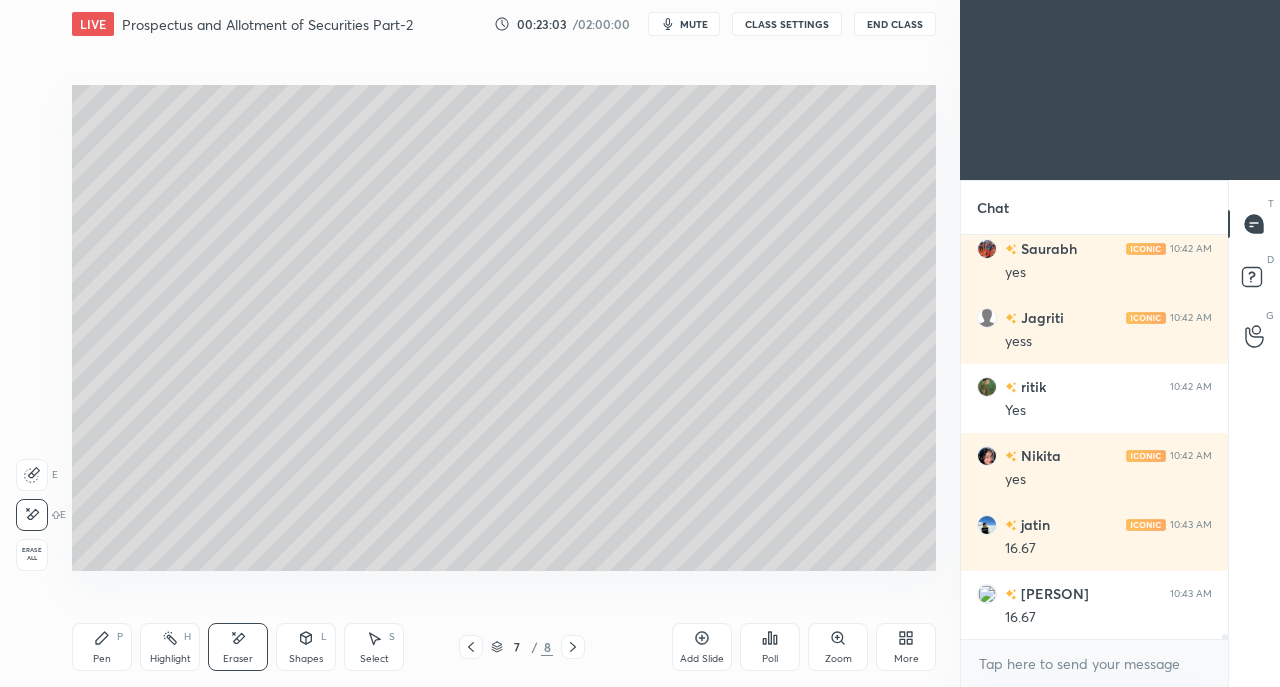 click on "Pen" at bounding box center [102, 659] 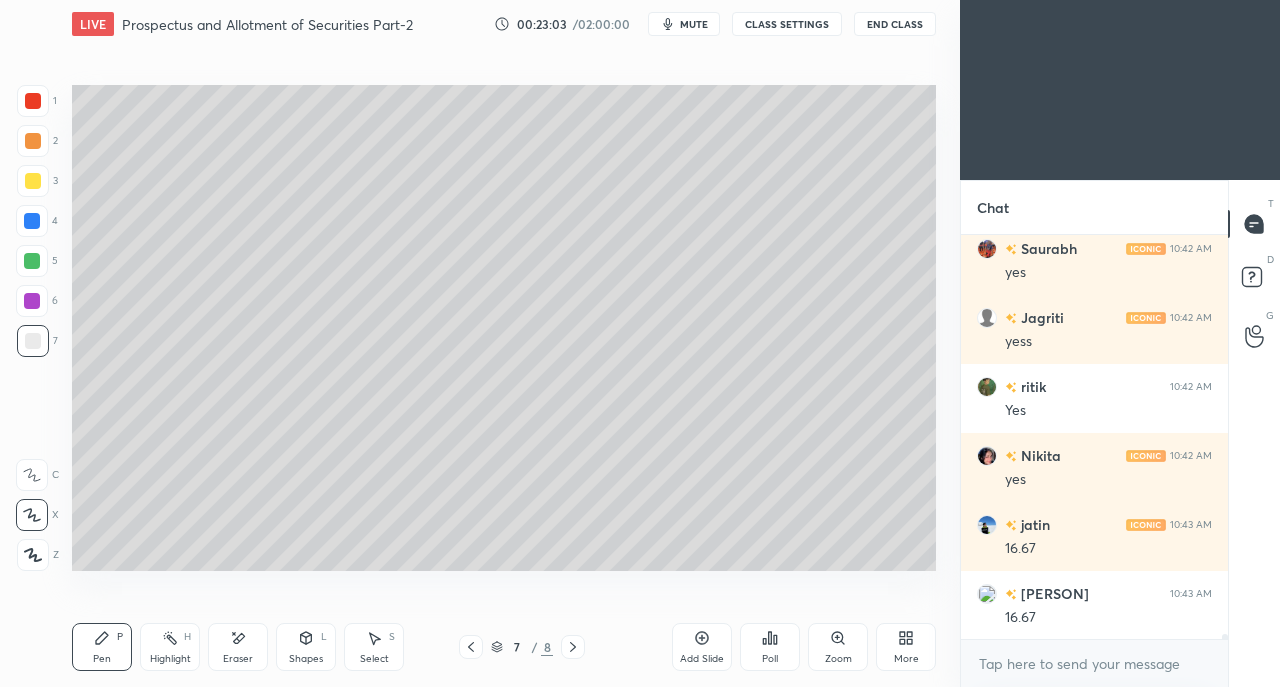 scroll, scrollTop: 35850, scrollLeft: 0, axis: vertical 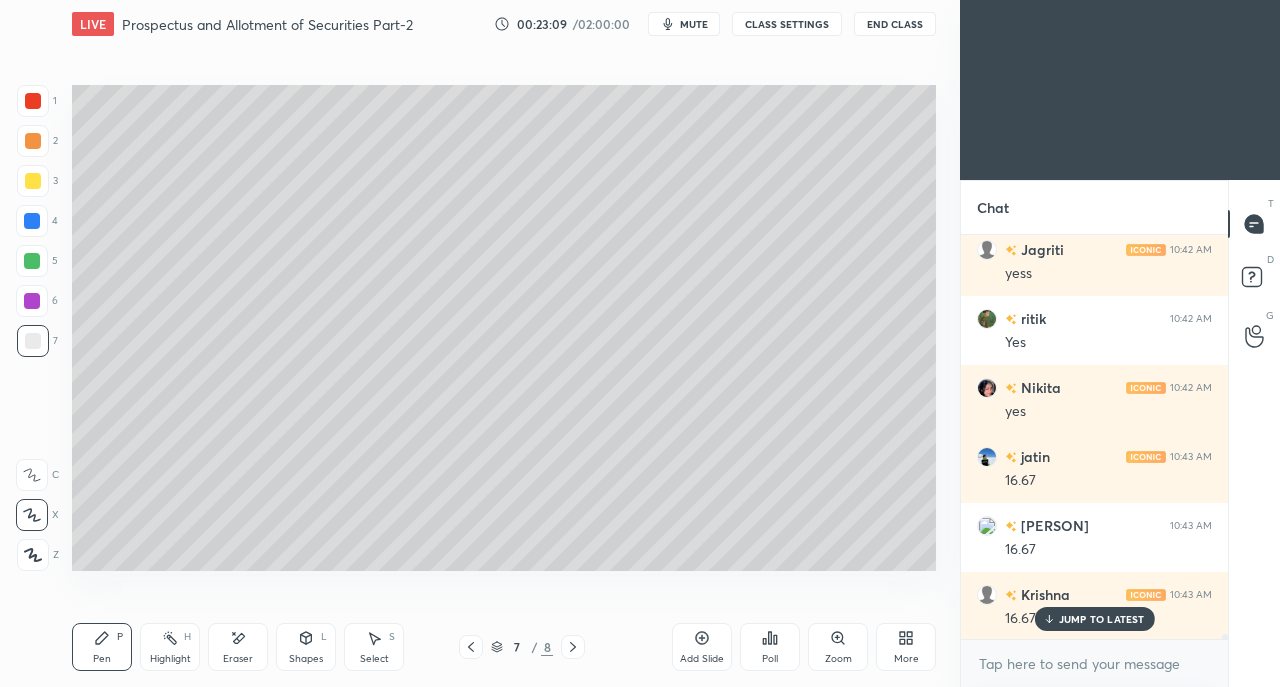 click on "[PERSON] 10:43 AM 16.67" at bounding box center (1094, 606) 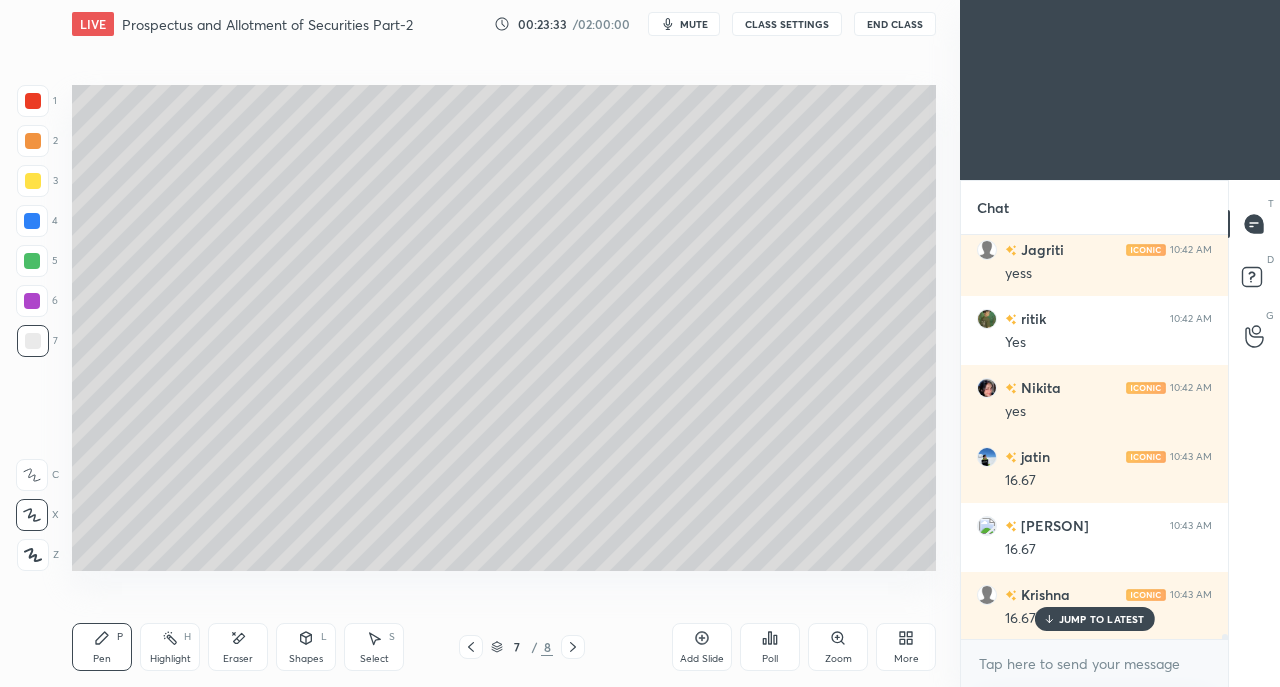 click at bounding box center [33, 181] 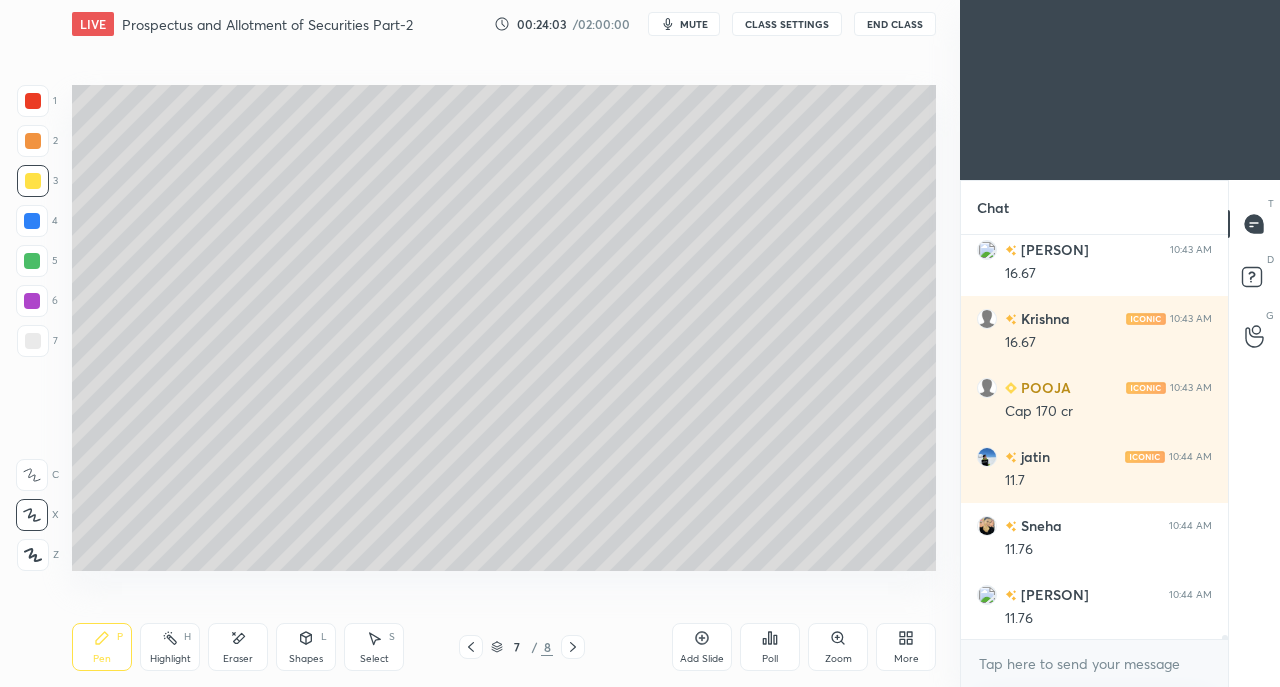 scroll, scrollTop: 36196, scrollLeft: 0, axis: vertical 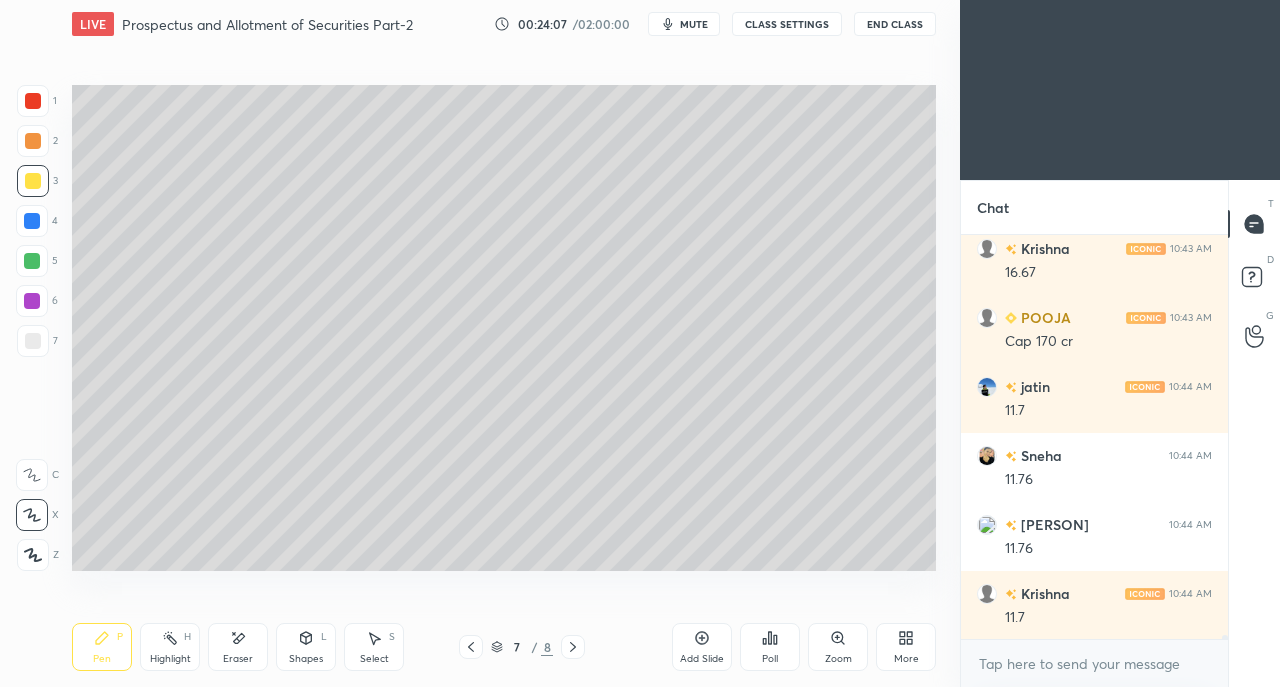 click at bounding box center (33, 341) 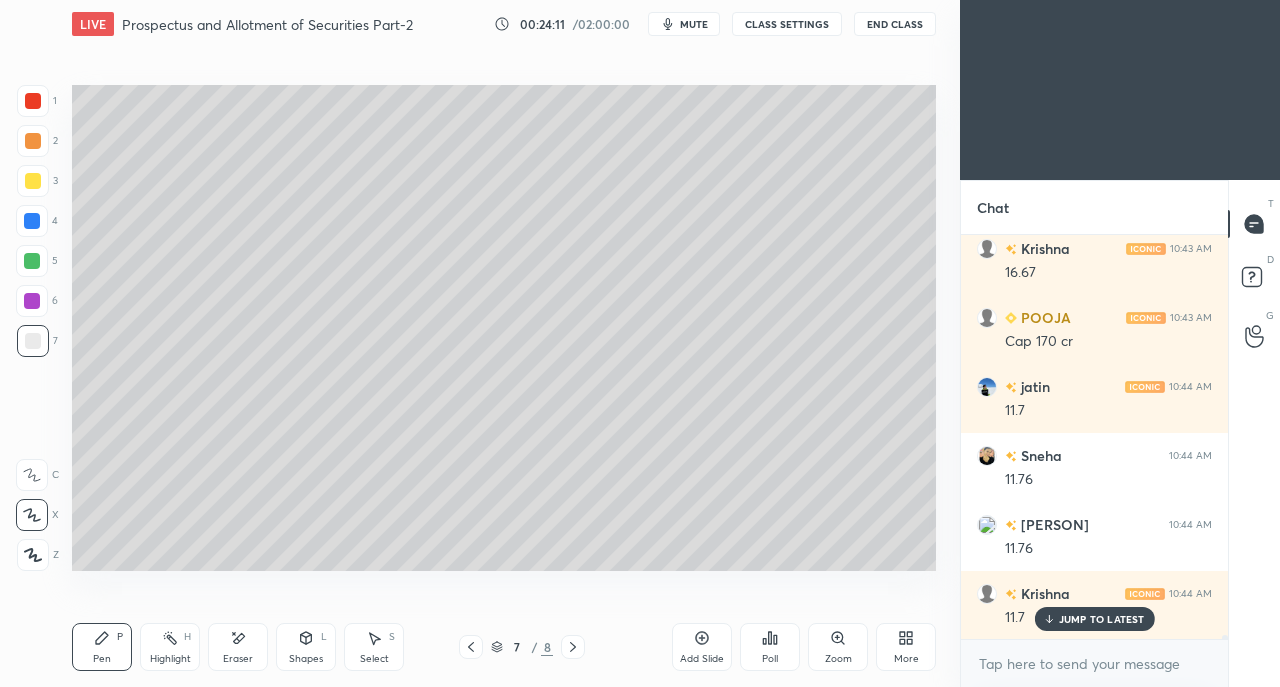 scroll, scrollTop: 36264, scrollLeft: 0, axis: vertical 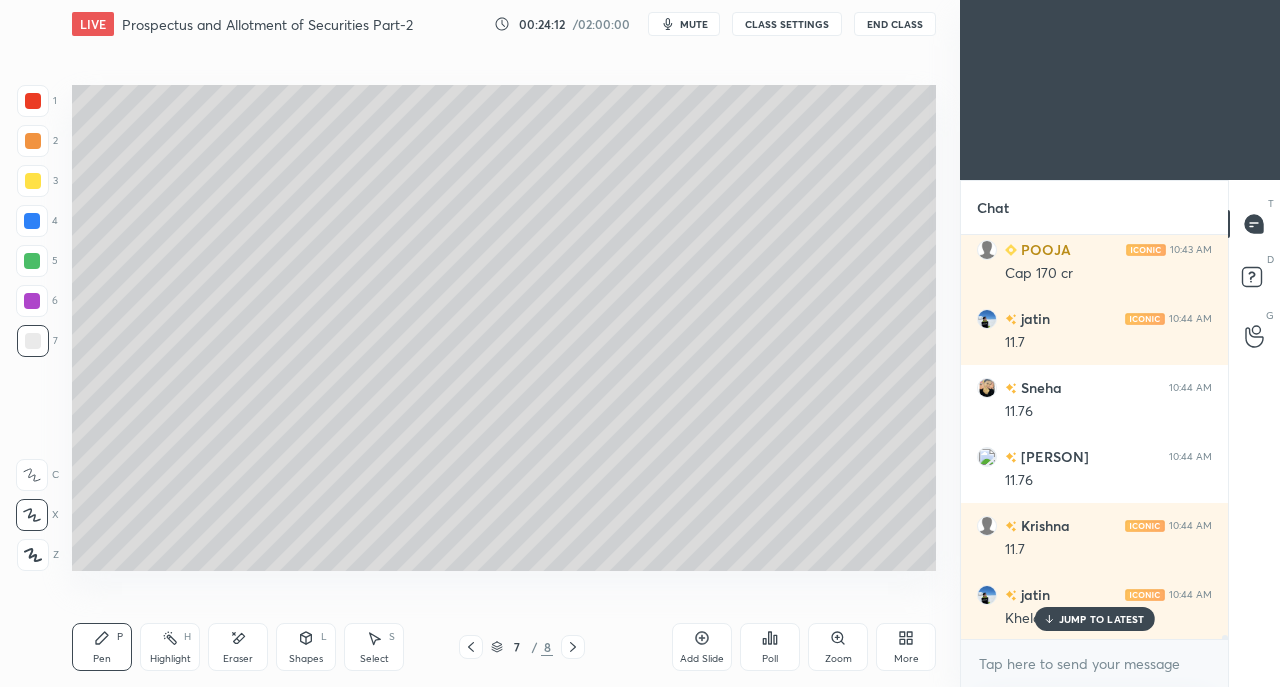 click on "JUMP TO LATEST" at bounding box center [1102, 619] 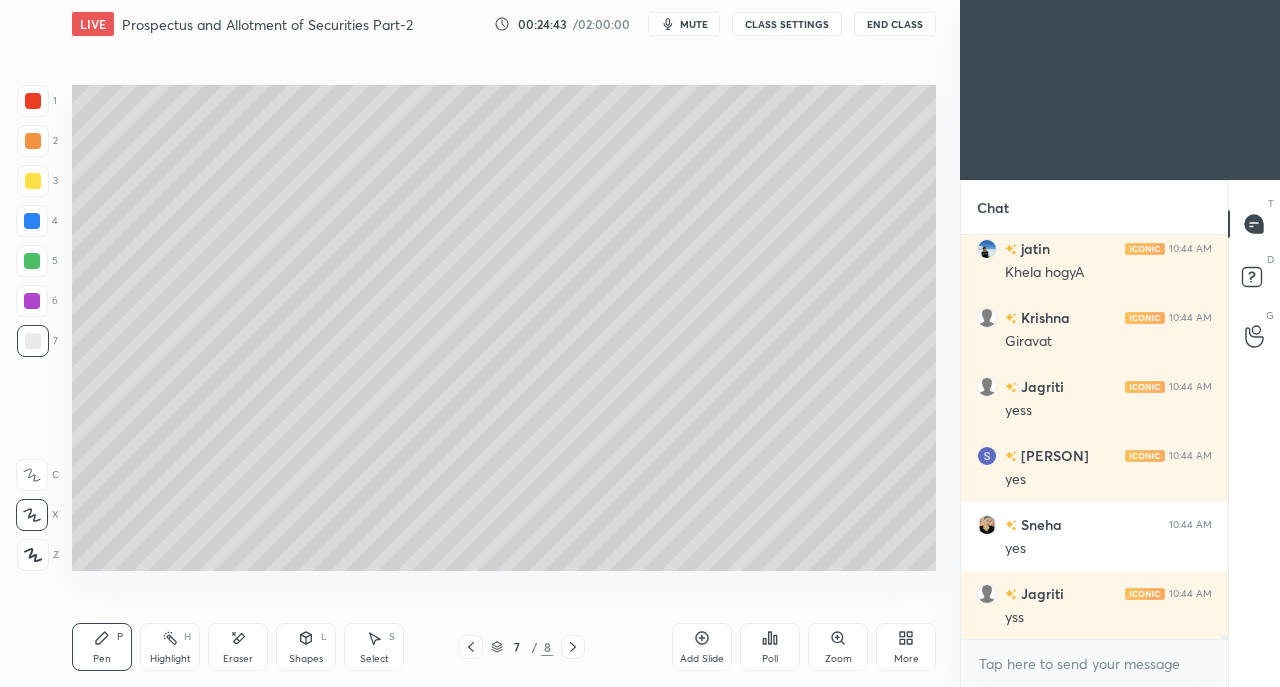 scroll, scrollTop: 36678, scrollLeft: 0, axis: vertical 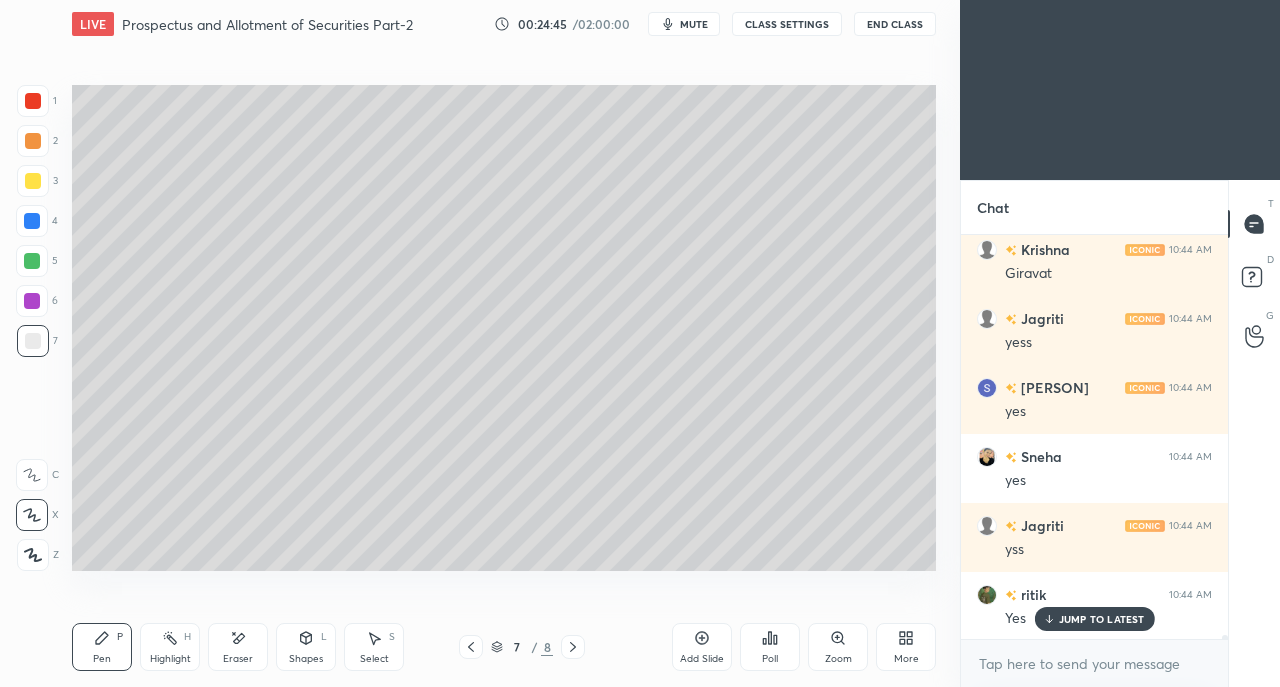 click 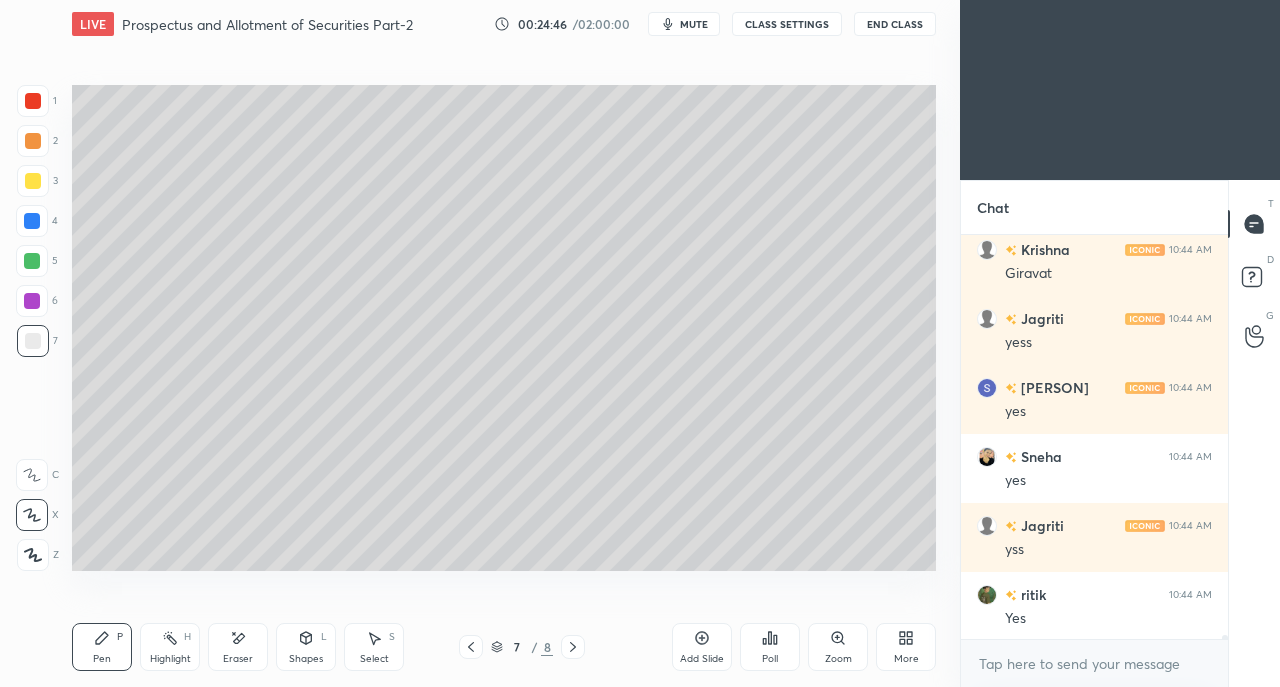 click 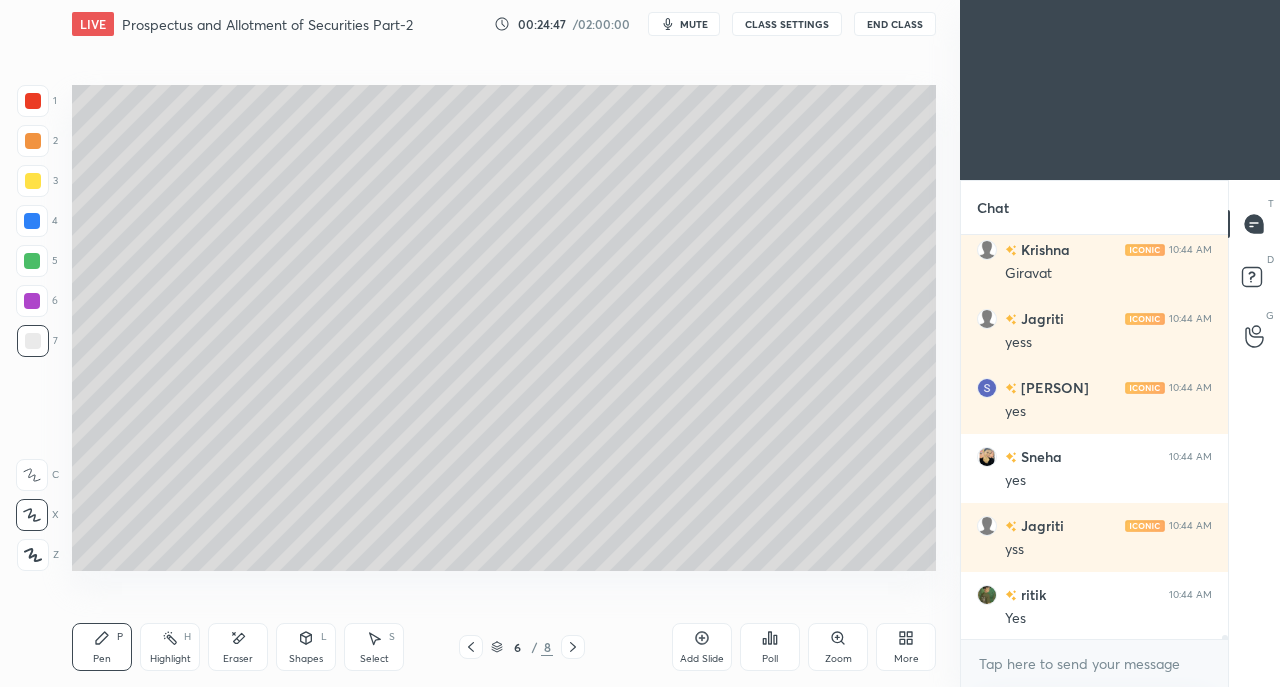 click 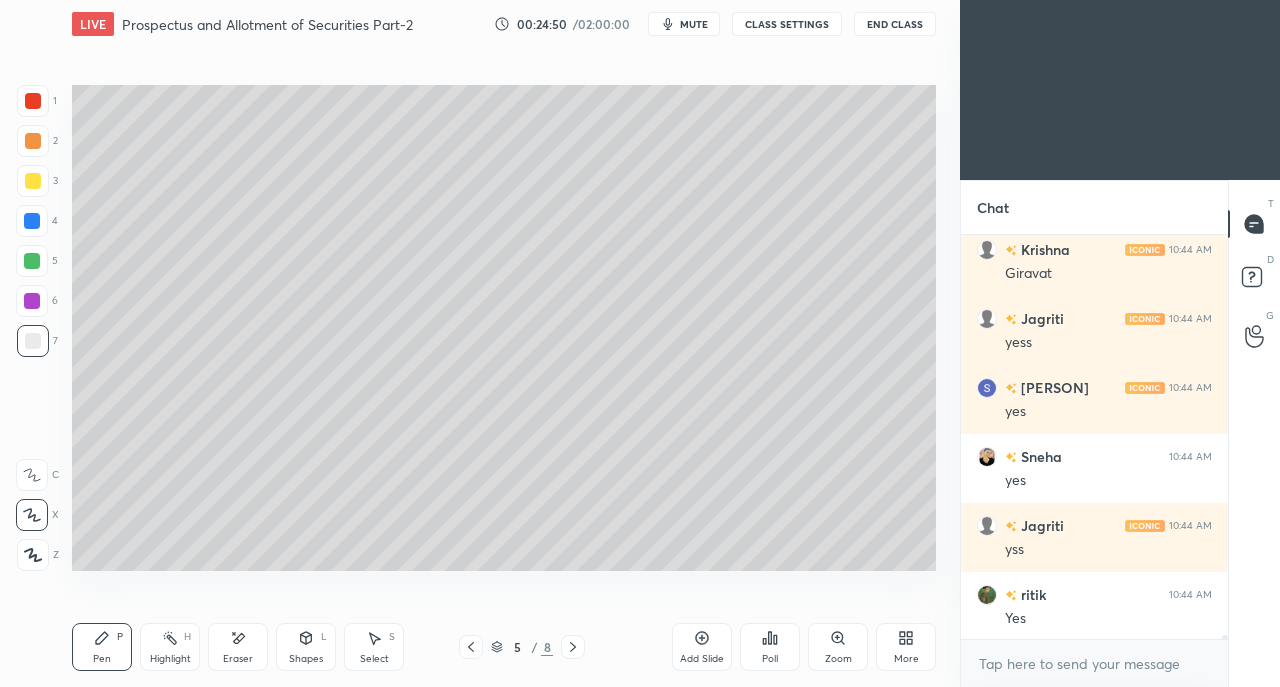 click at bounding box center (33, 181) 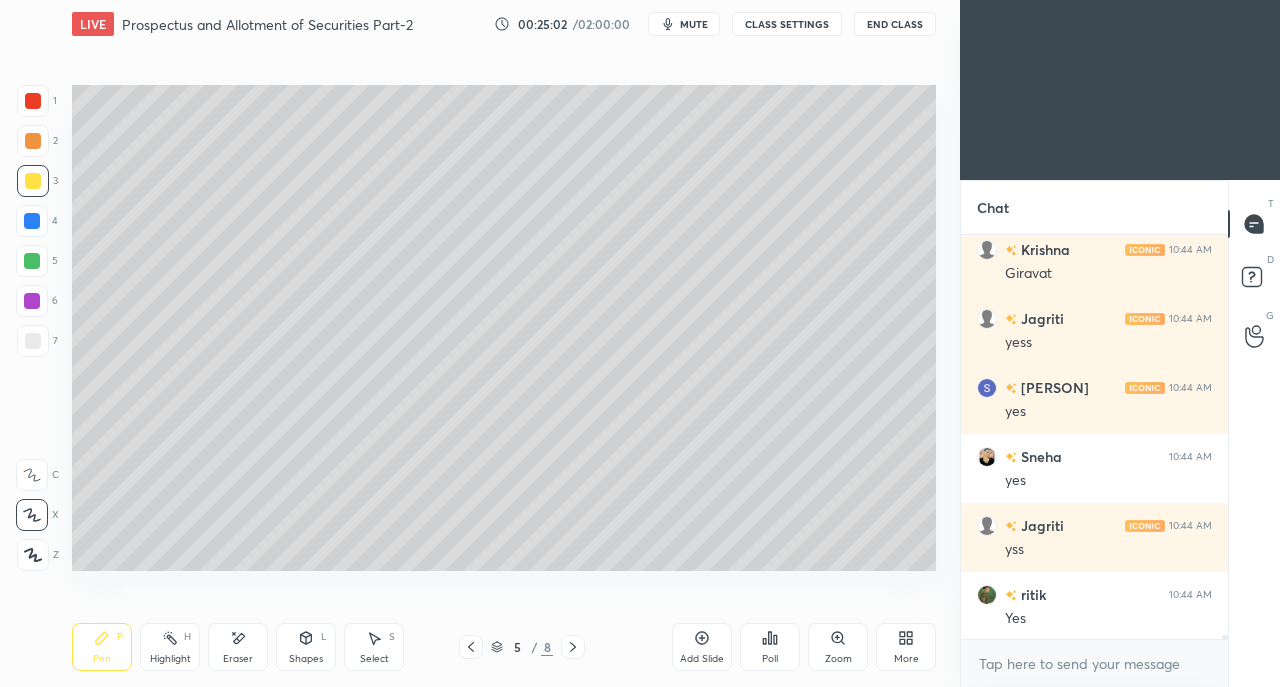 scroll, scrollTop: 36748, scrollLeft: 0, axis: vertical 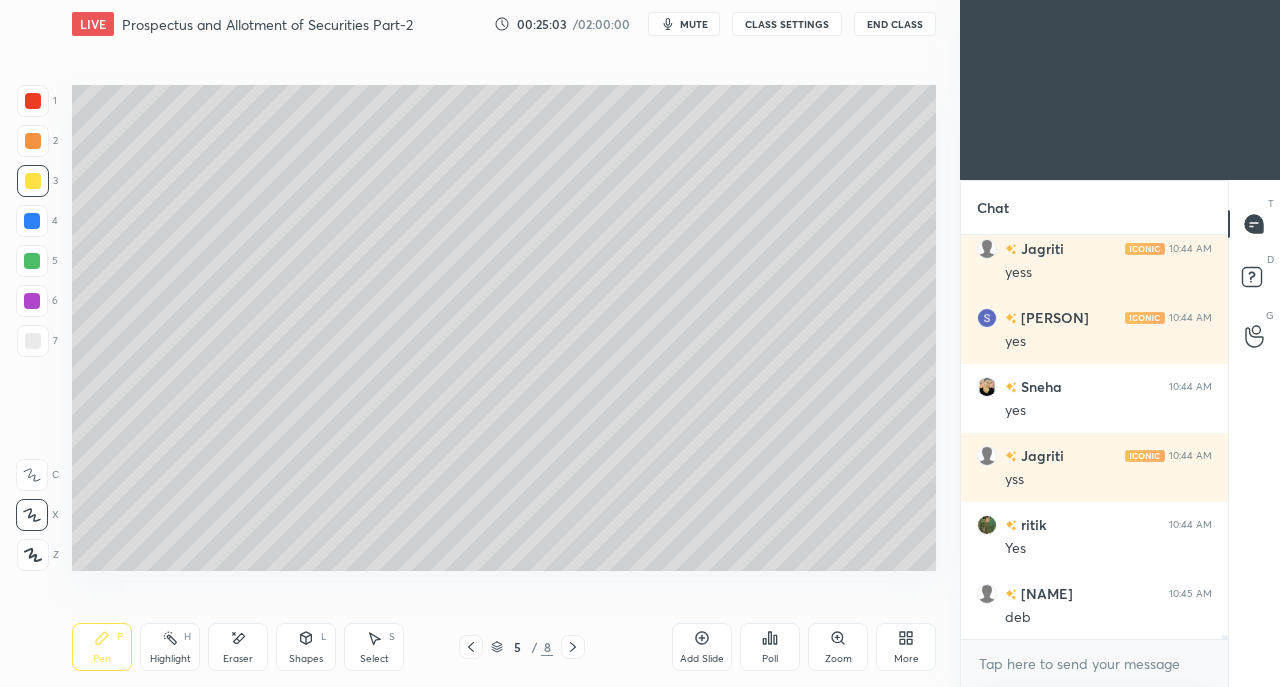 click 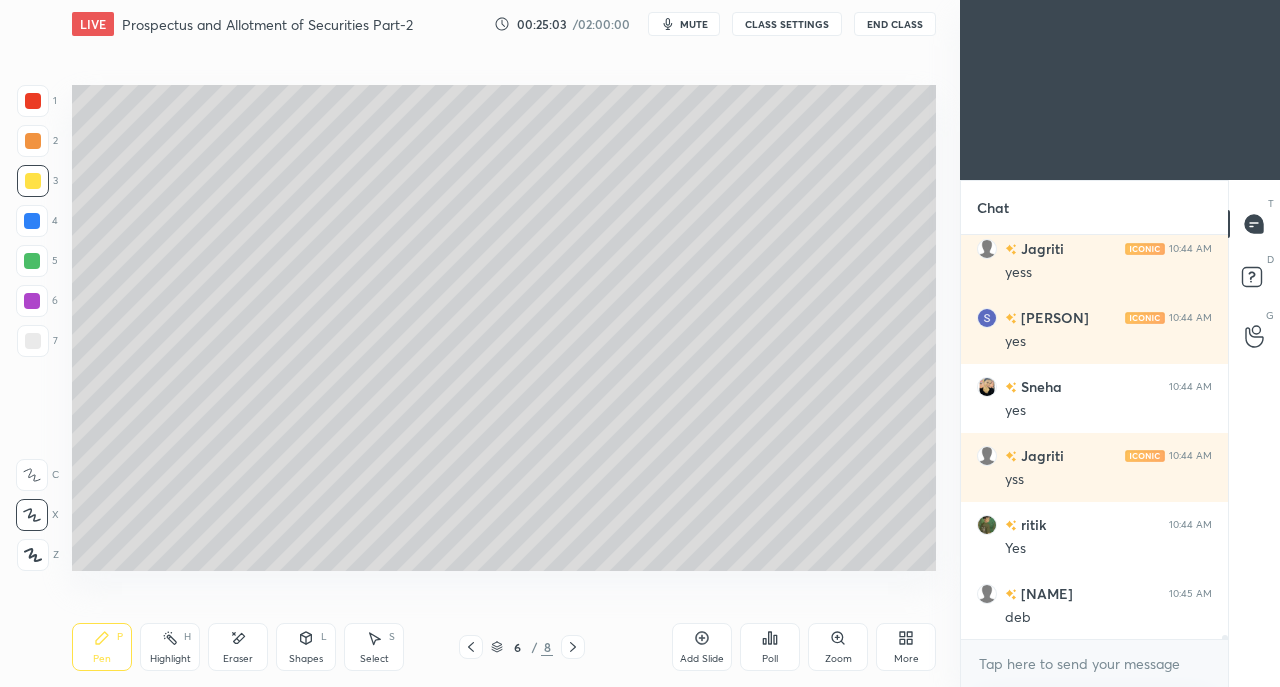 scroll, scrollTop: 36816, scrollLeft: 0, axis: vertical 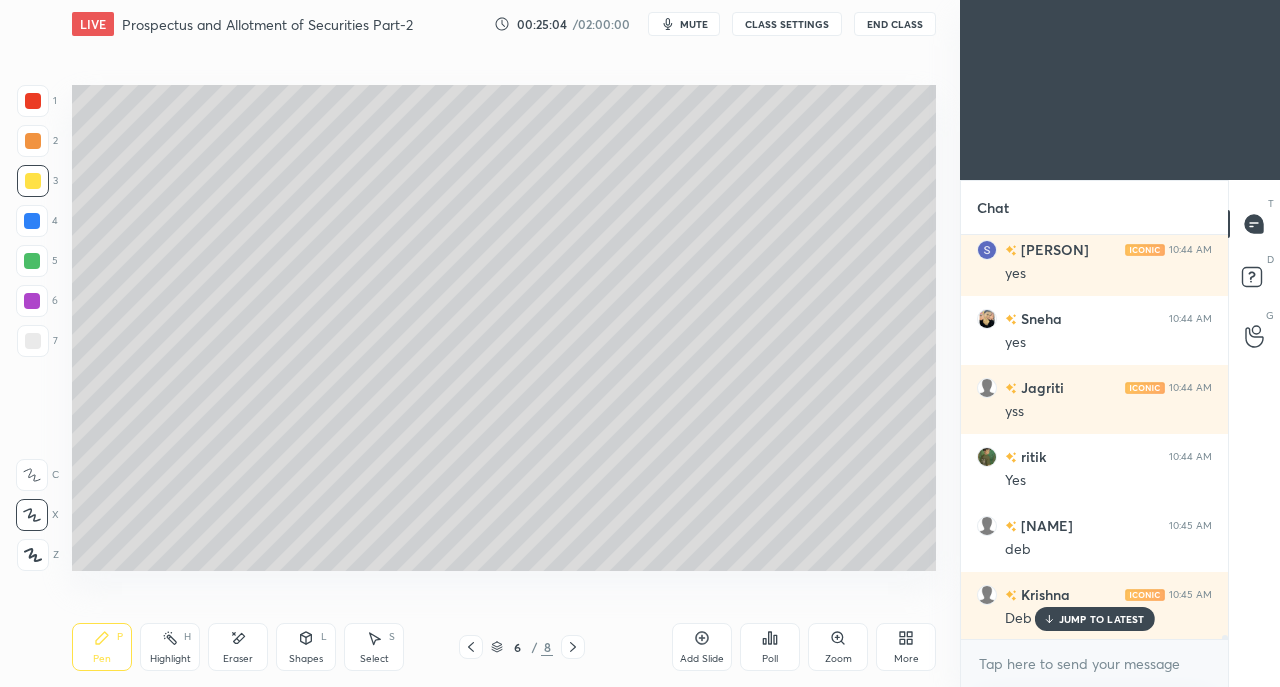 click 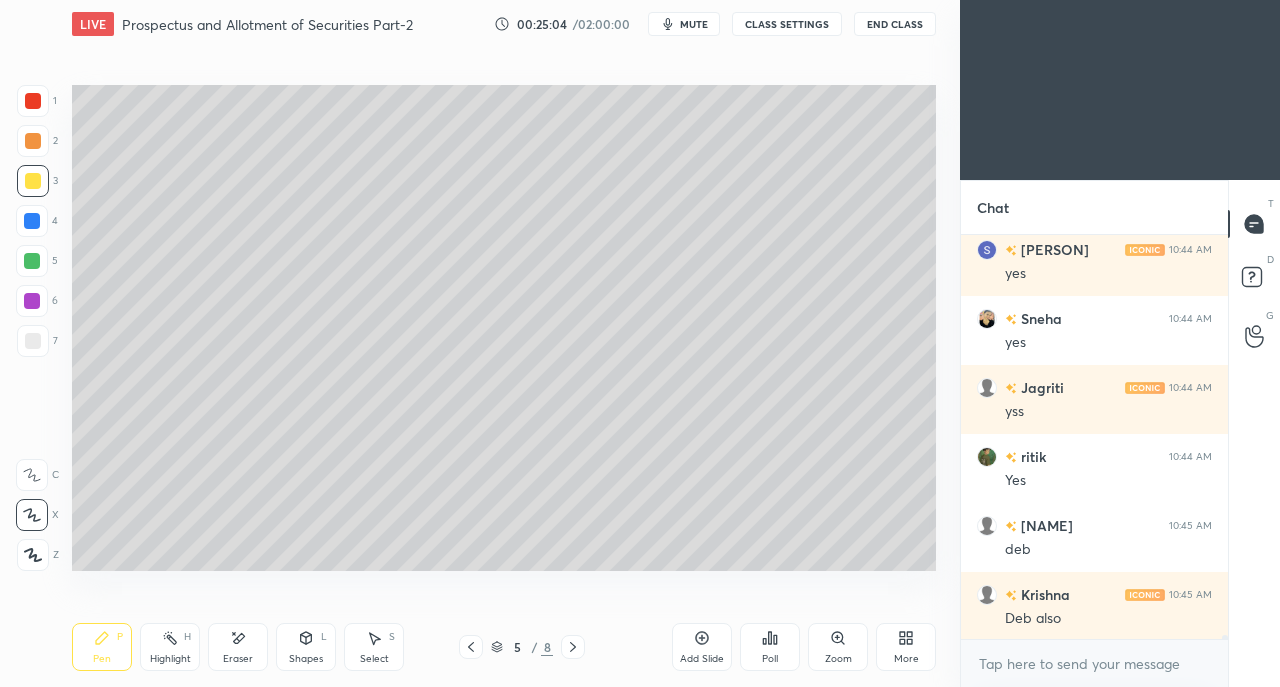 scroll, scrollTop: 36886, scrollLeft: 0, axis: vertical 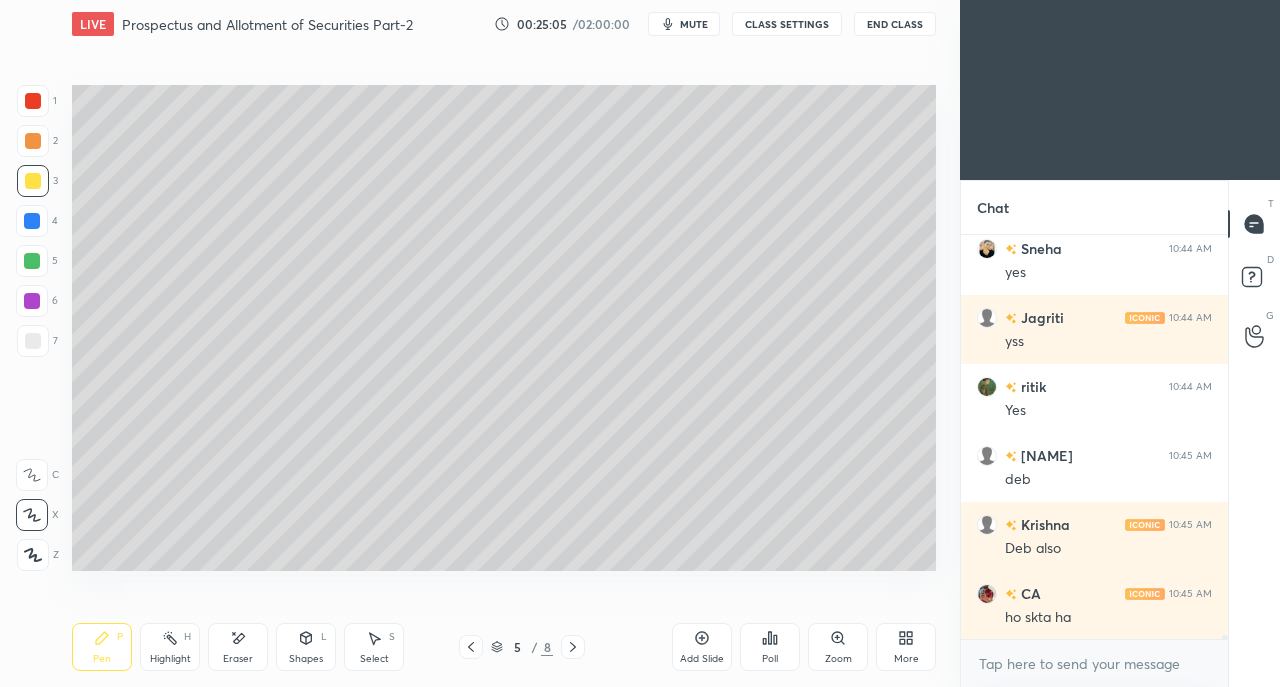 click 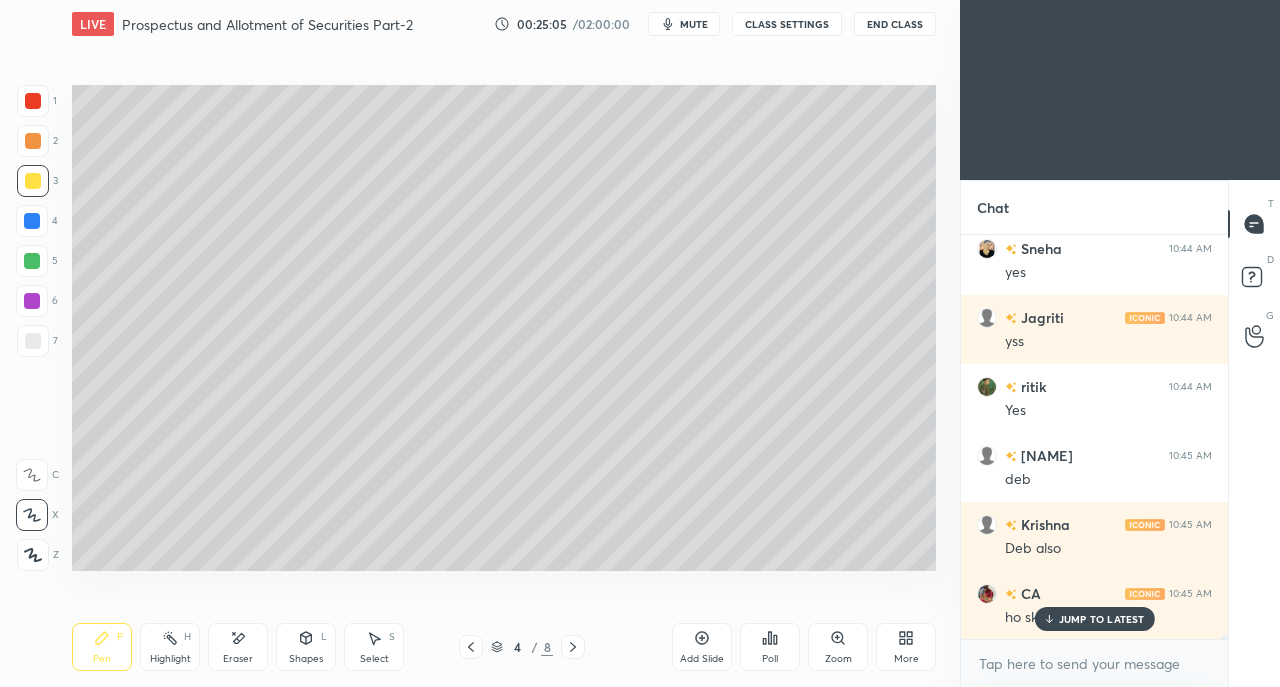 scroll, scrollTop: 36954, scrollLeft: 0, axis: vertical 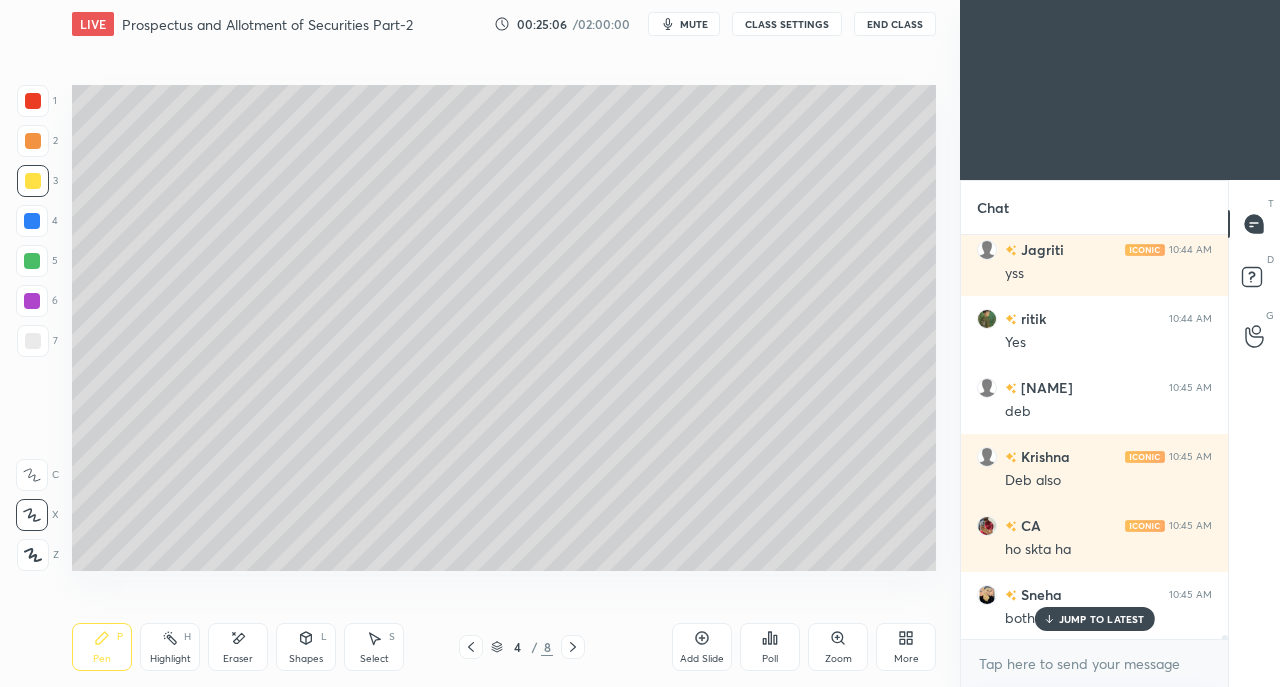 click on "Add Slide" at bounding box center (702, 647) 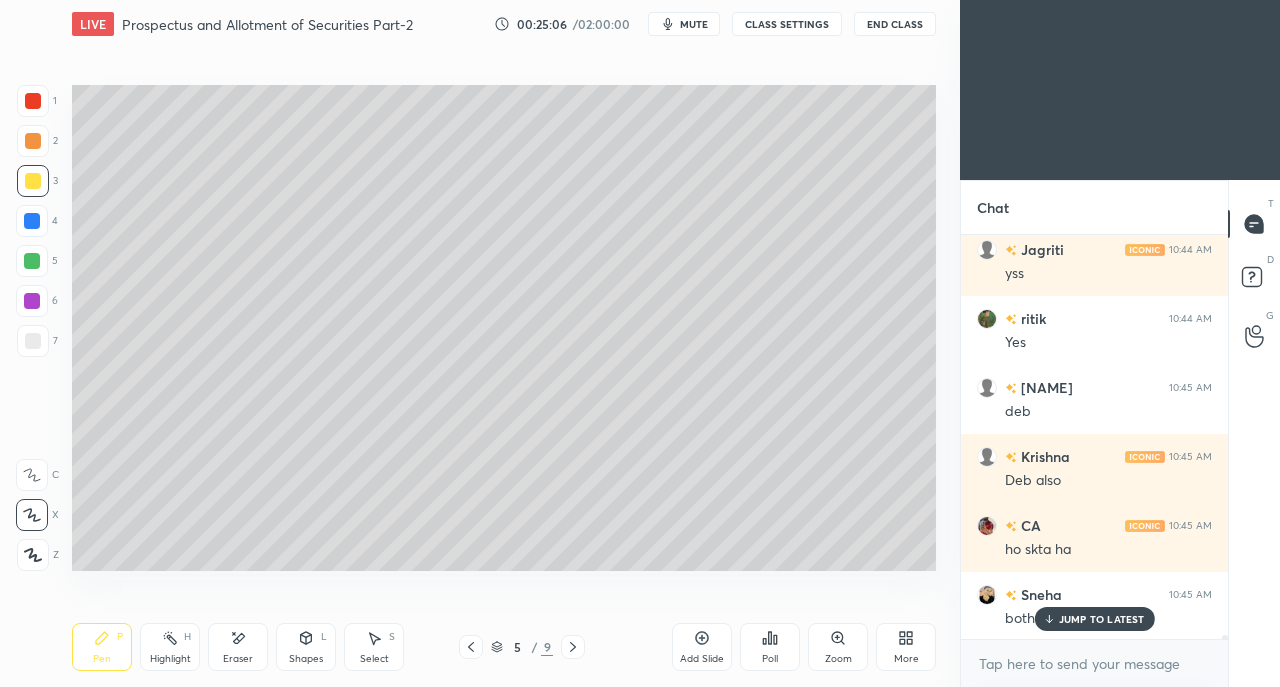 click at bounding box center [33, 181] 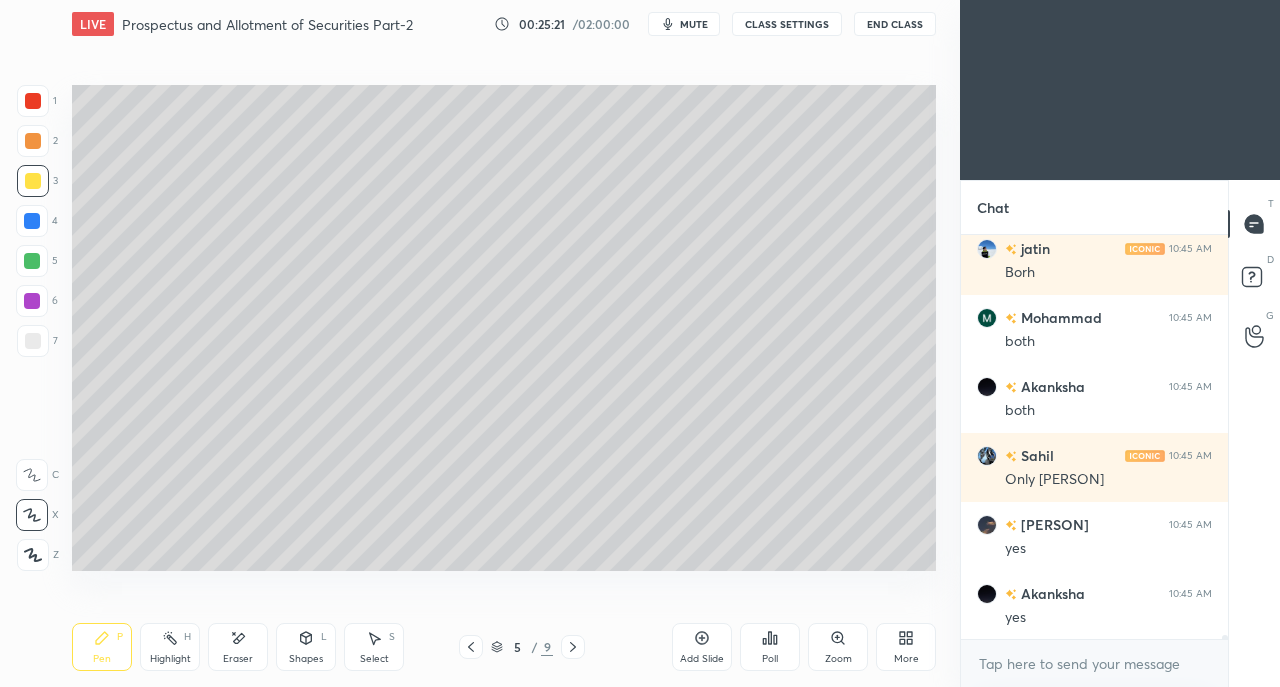 scroll, scrollTop: 37506, scrollLeft: 0, axis: vertical 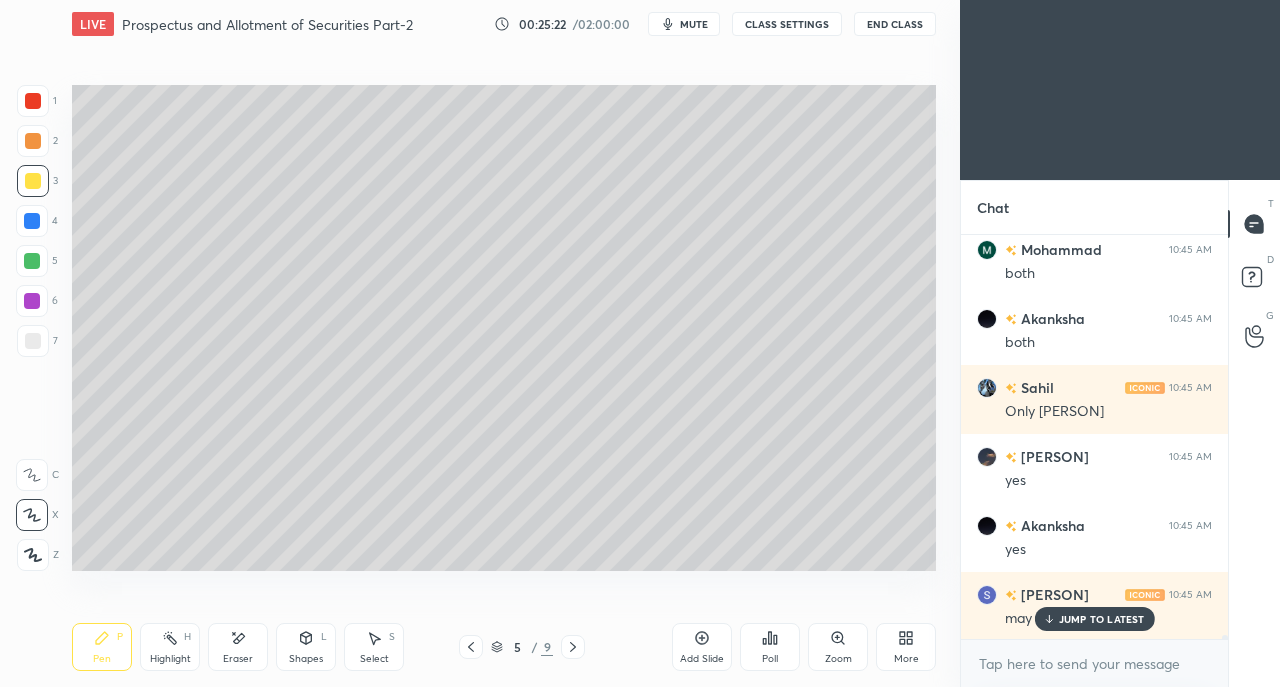 click at bounding box center [33, 341] 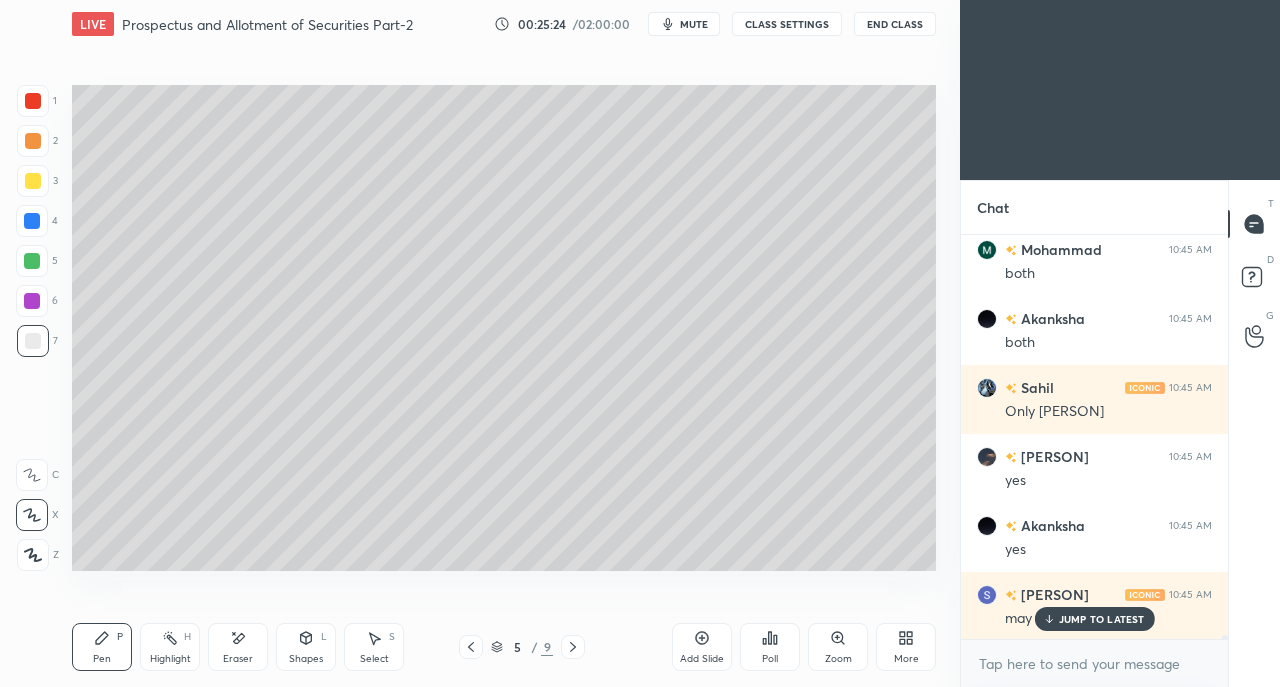 click on "Shapes L" at bounding box center [306, 647] 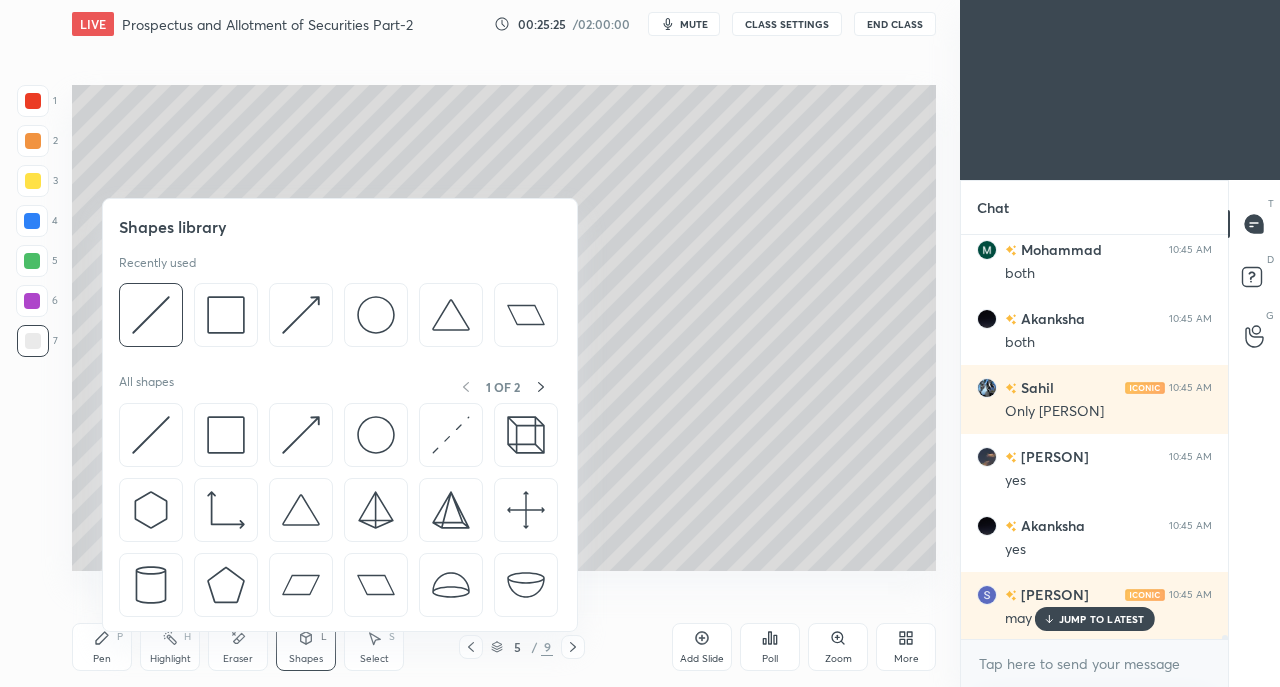 click at bounding box center (151, 435) 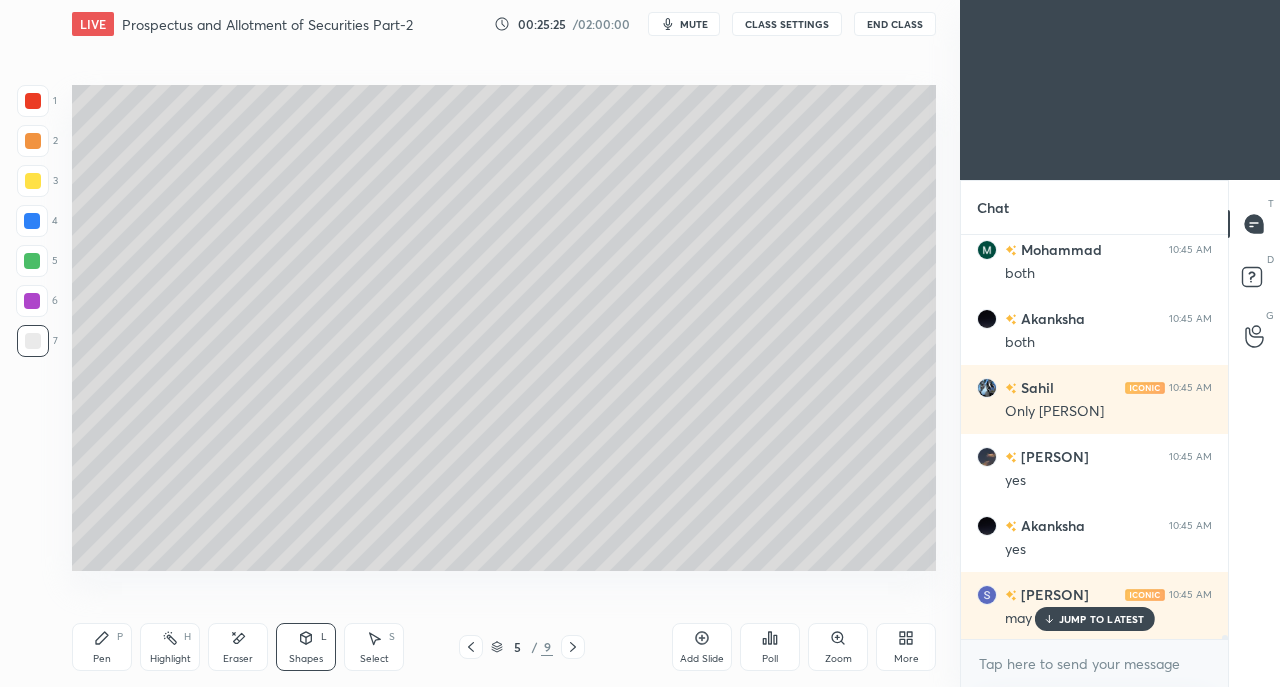 click on "JUMP TO LATEST" at bounding box center [1094, 619] 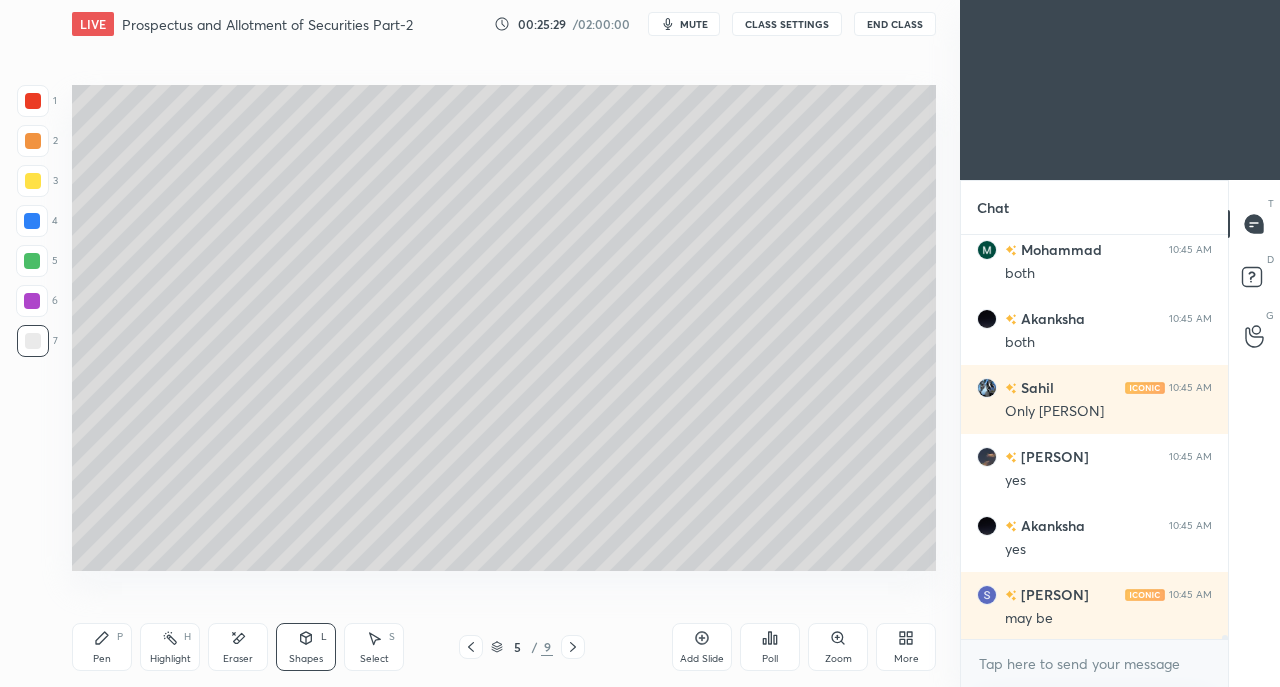 click 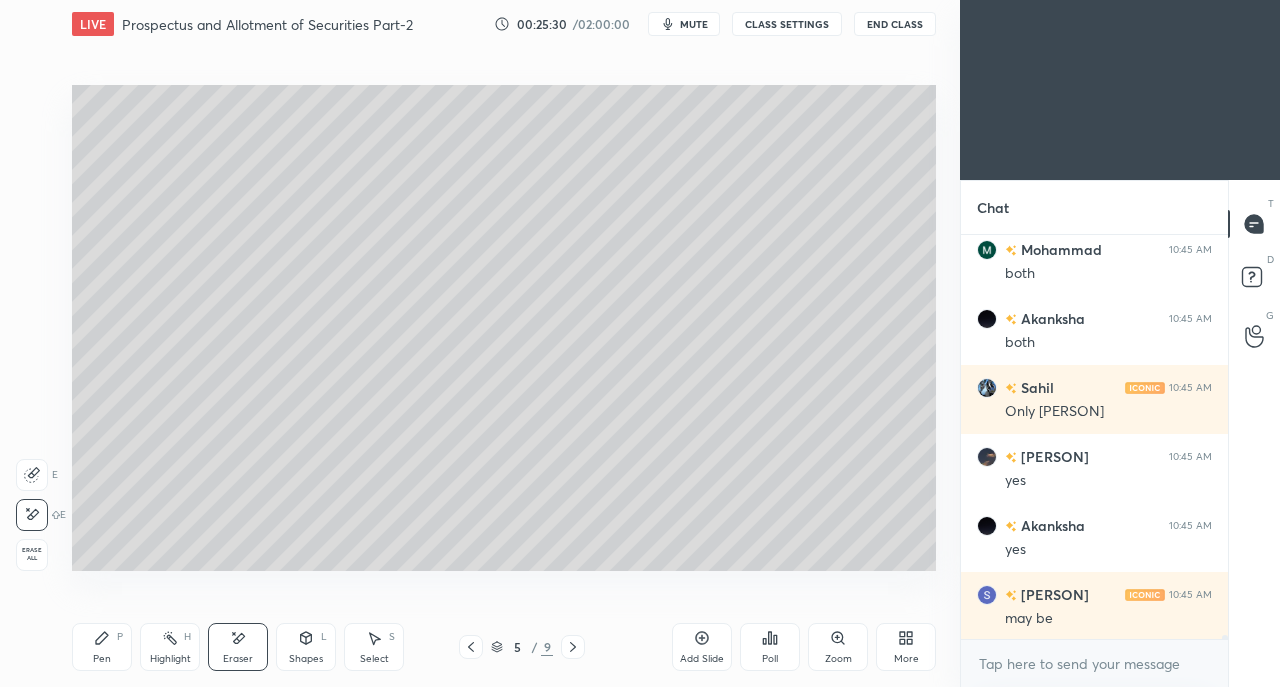 click on "Shapes L" at bounding box center (306, 647) 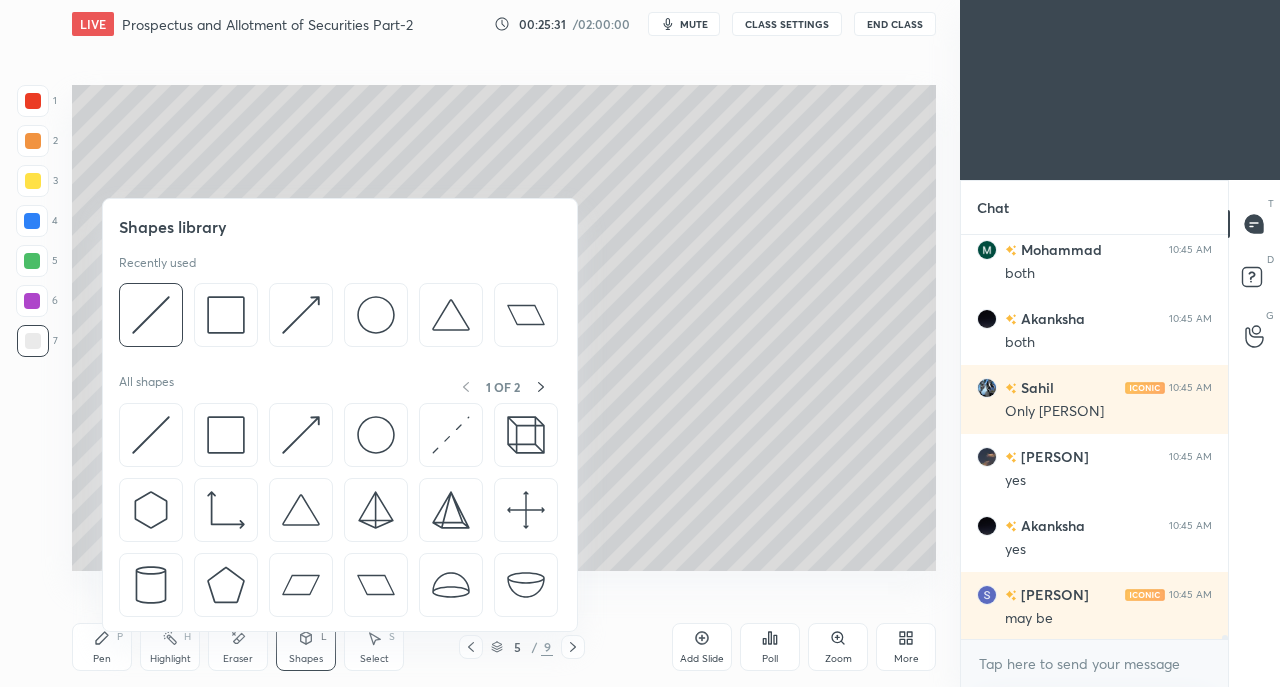 click at bounding box center [151, 435] 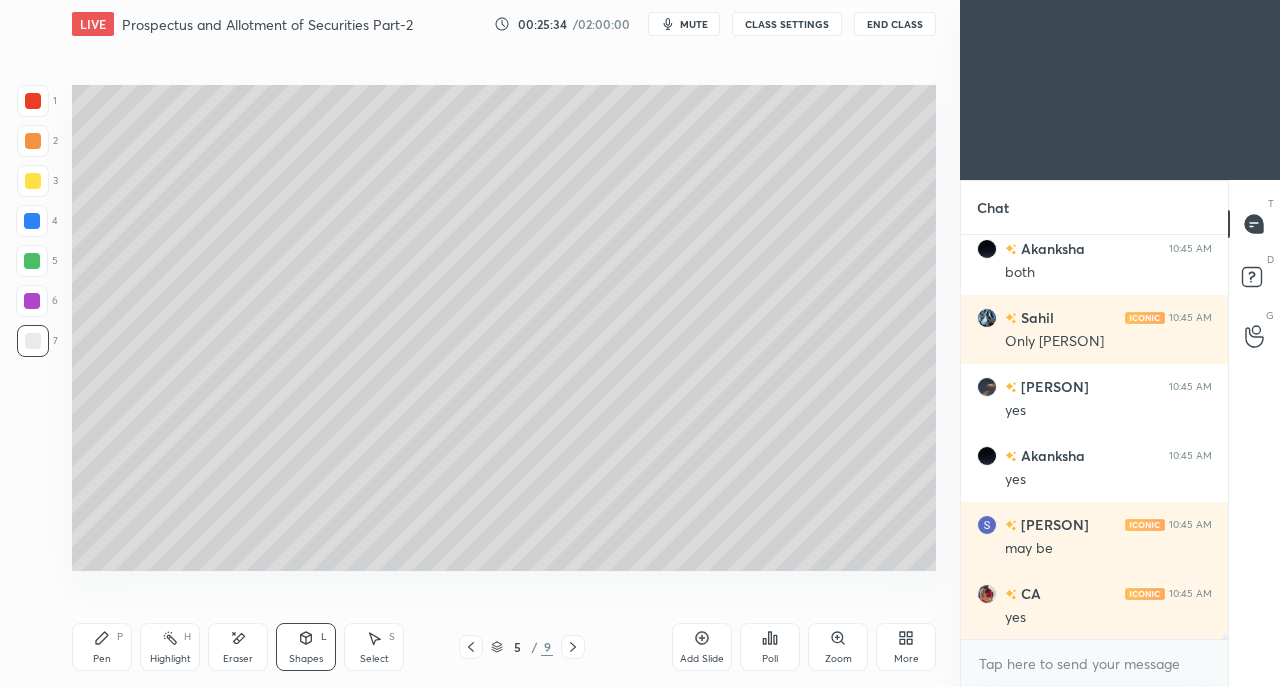scroll, scrollTop: 37644, scrollLeft: 0, axis: vertical 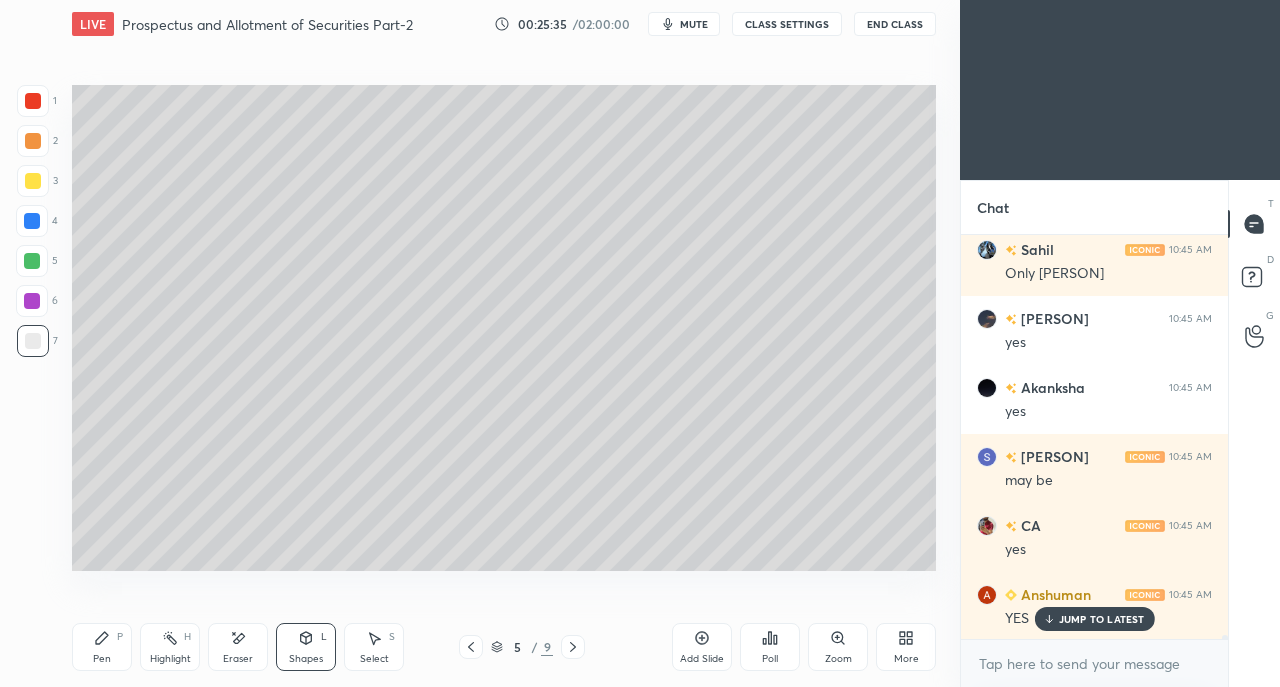 click on "Pen P" at bounding box center [102, 647] 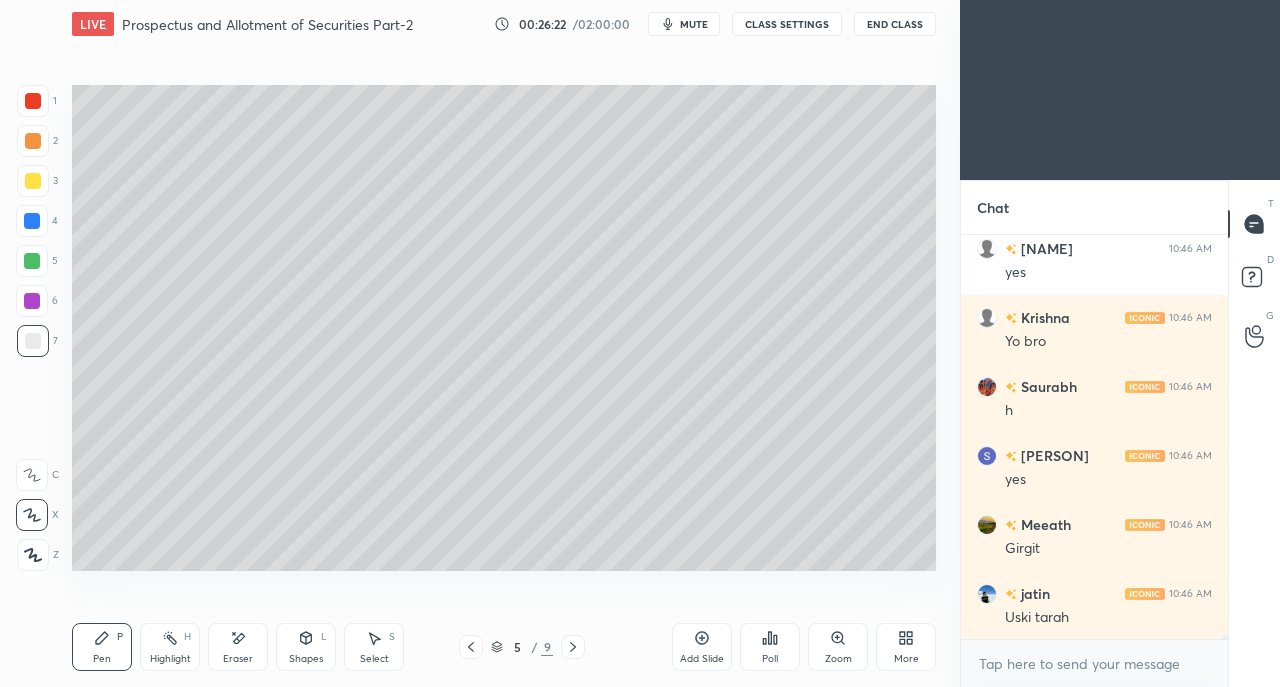 scroll, scrollTop: 38610, scrollLeft: 0, axis: vertical 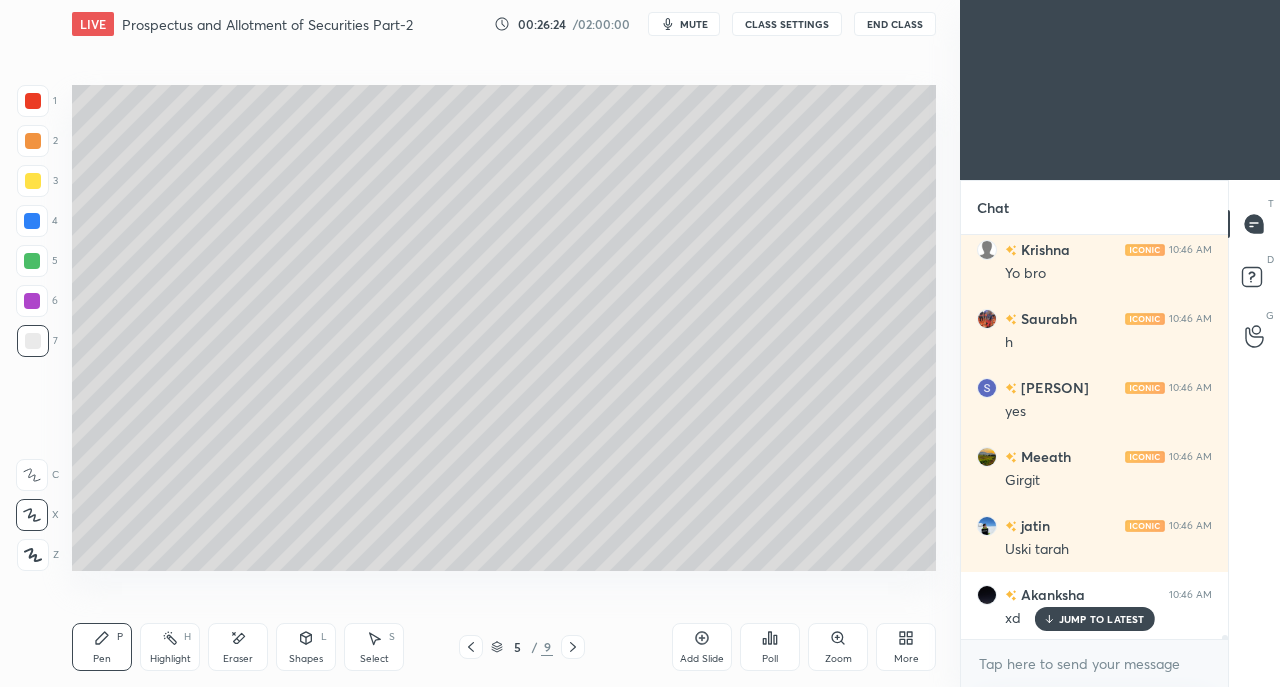 click on "Eraser" at bounding box center [238, 647] 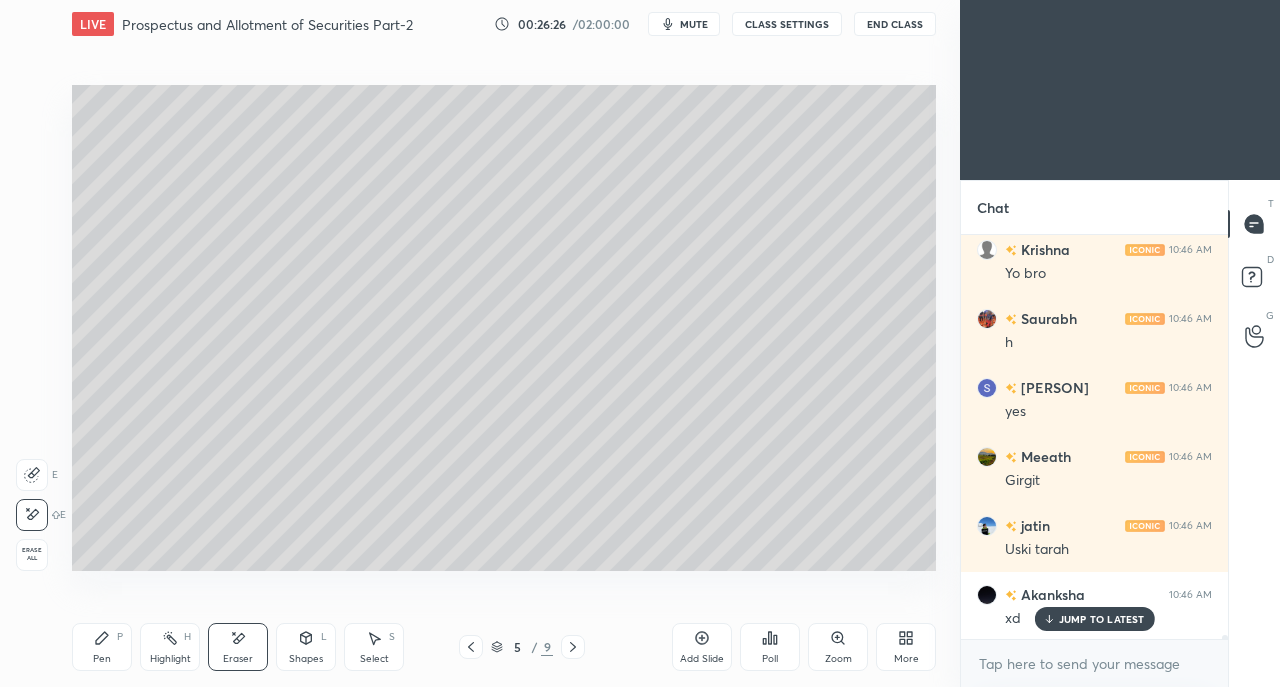 click on "Pen P" at bounding box center [102, 647] 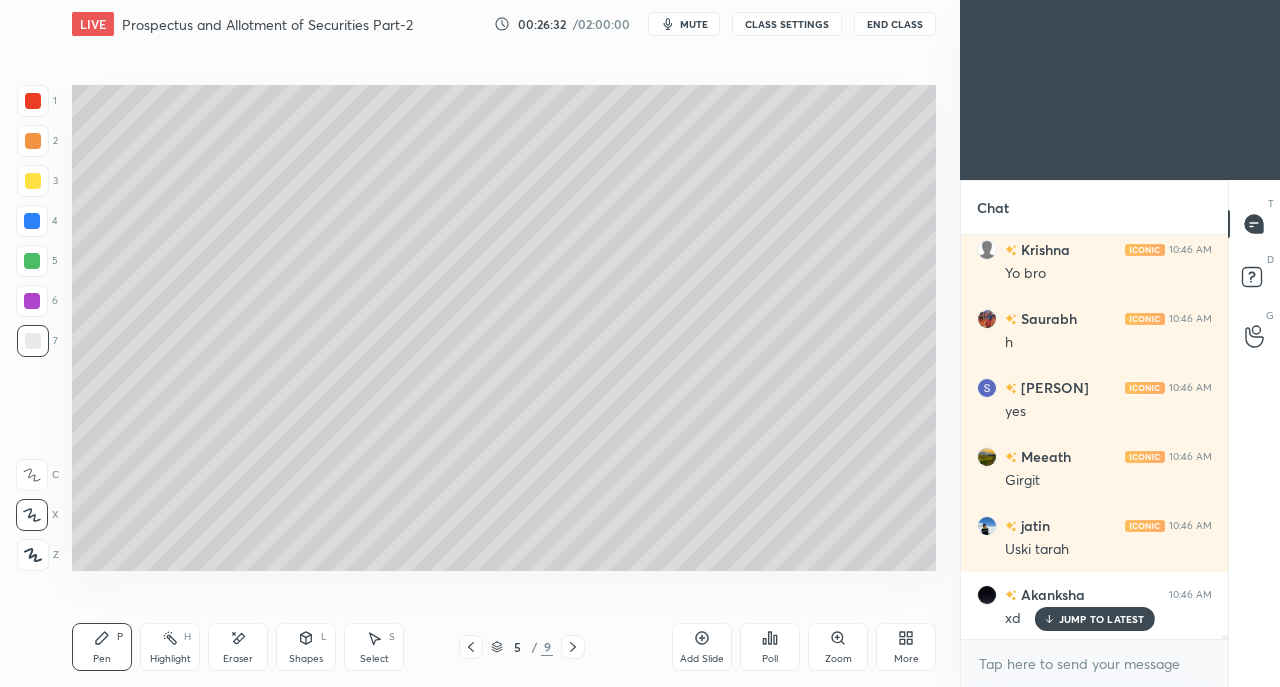 scroll, scrollTop: 38680, scrollLeft: 0, axis: vertical 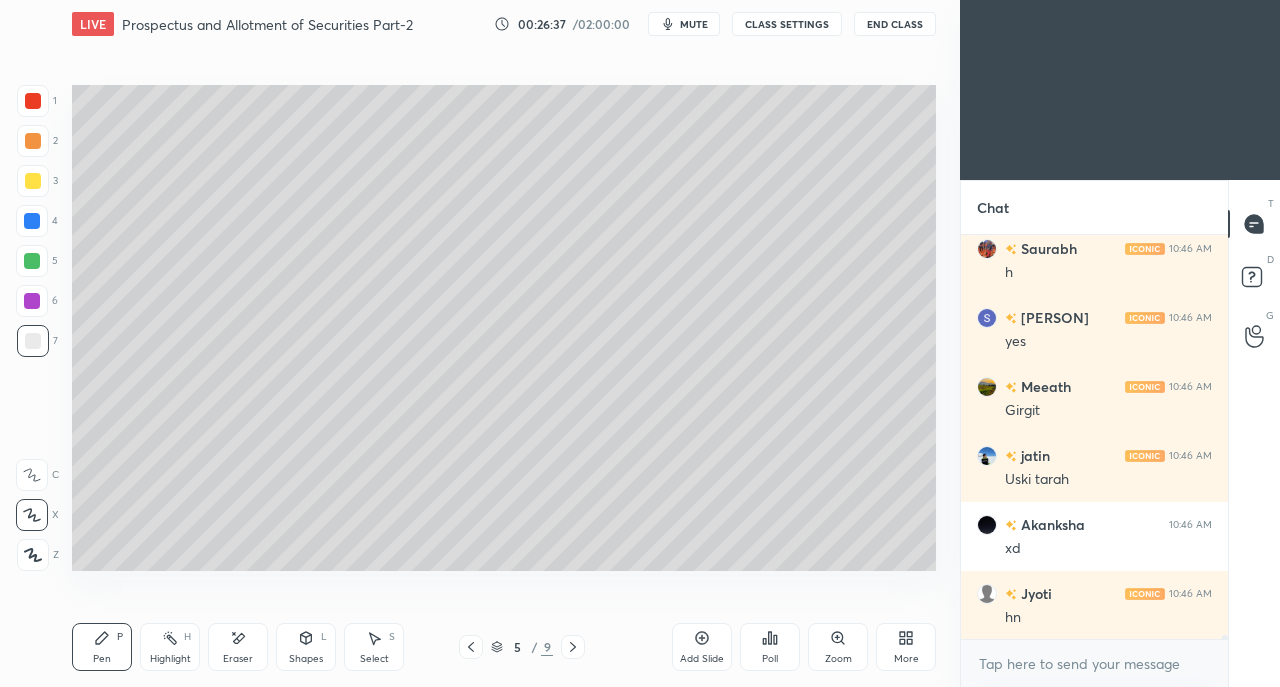 click on "Eraser" at bounding box center (238, 659) 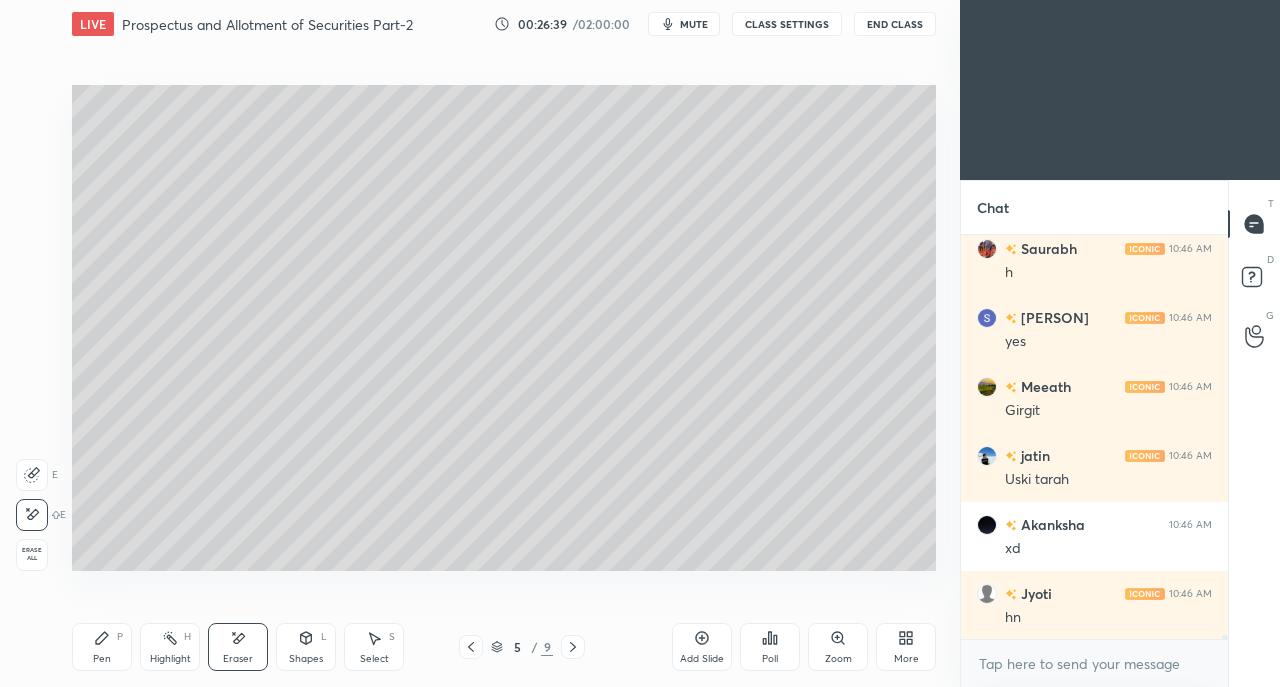 click on "Pen P" at bounding box center (102, 647) 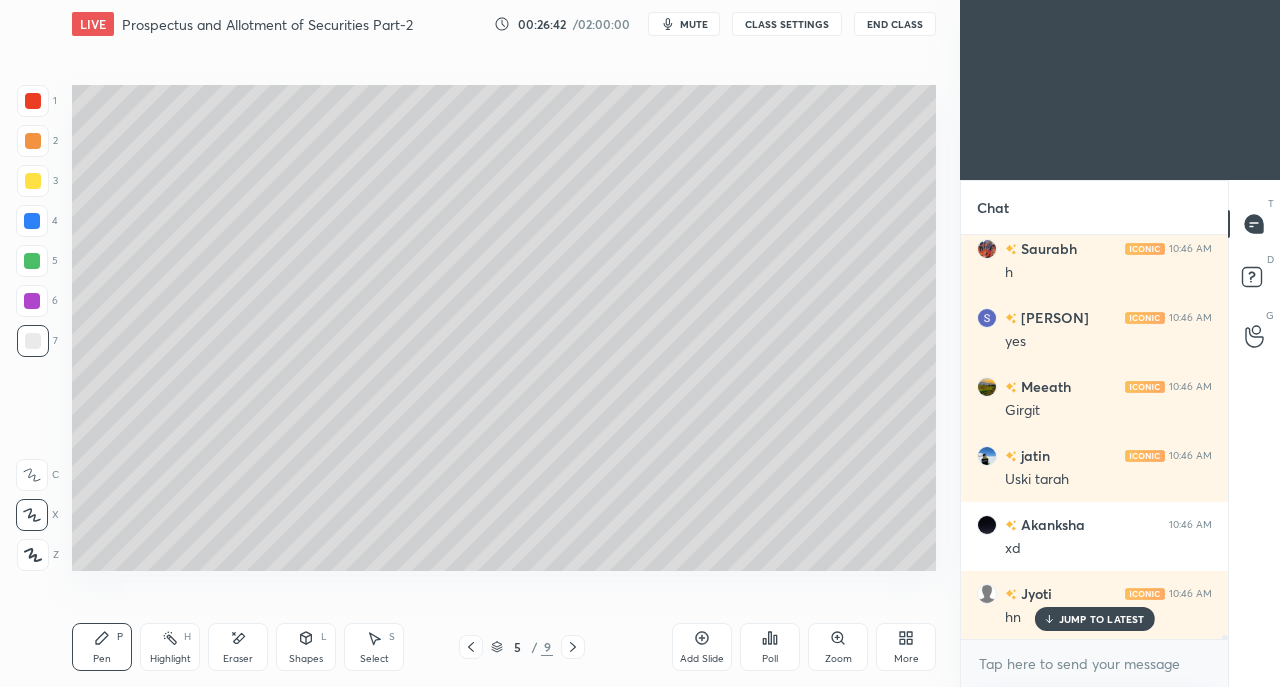 scroll, scrollTop: 38748, scrollLeft: 0, axis: vertical 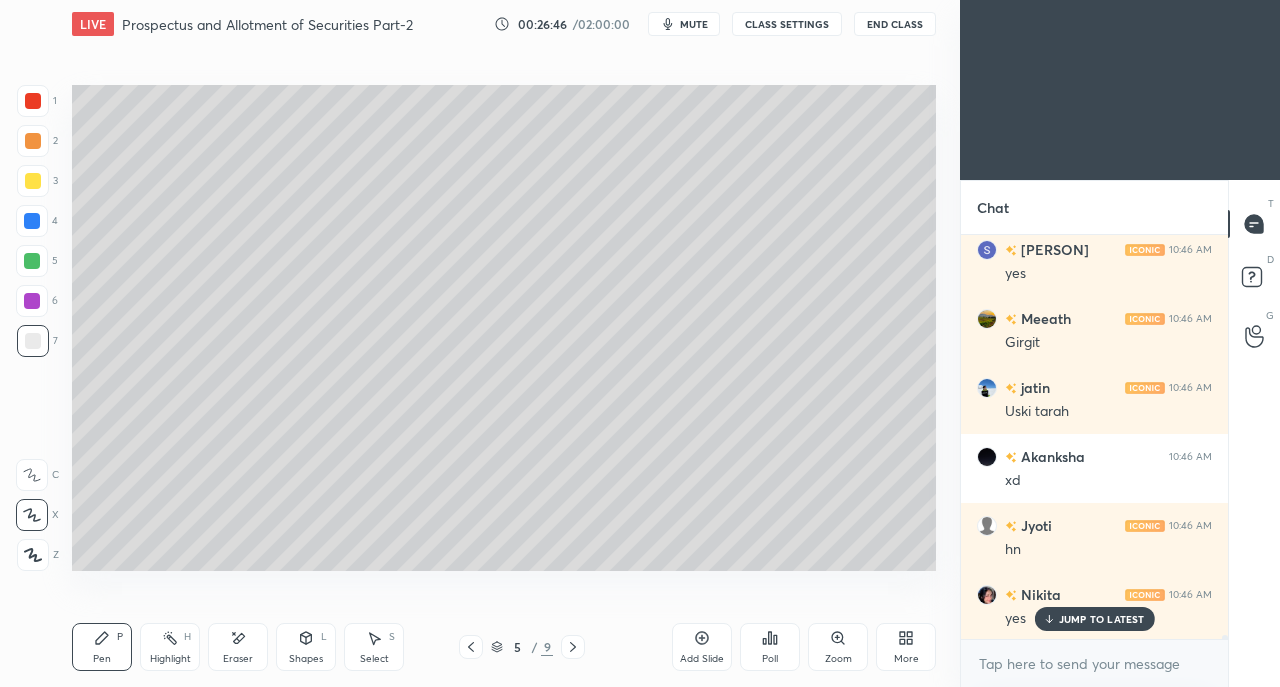 click at bounding box center [33, 181] 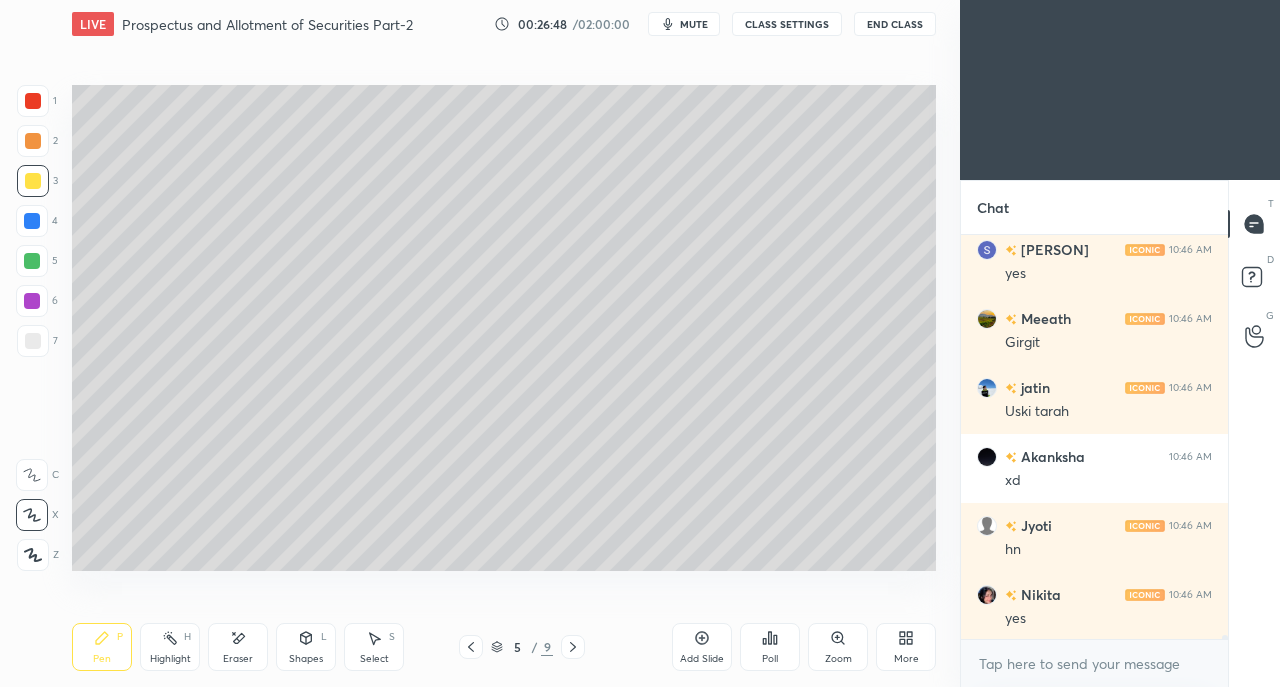 scroll, scrollTop: 38818, scrollLeft: 0, axis: vertical 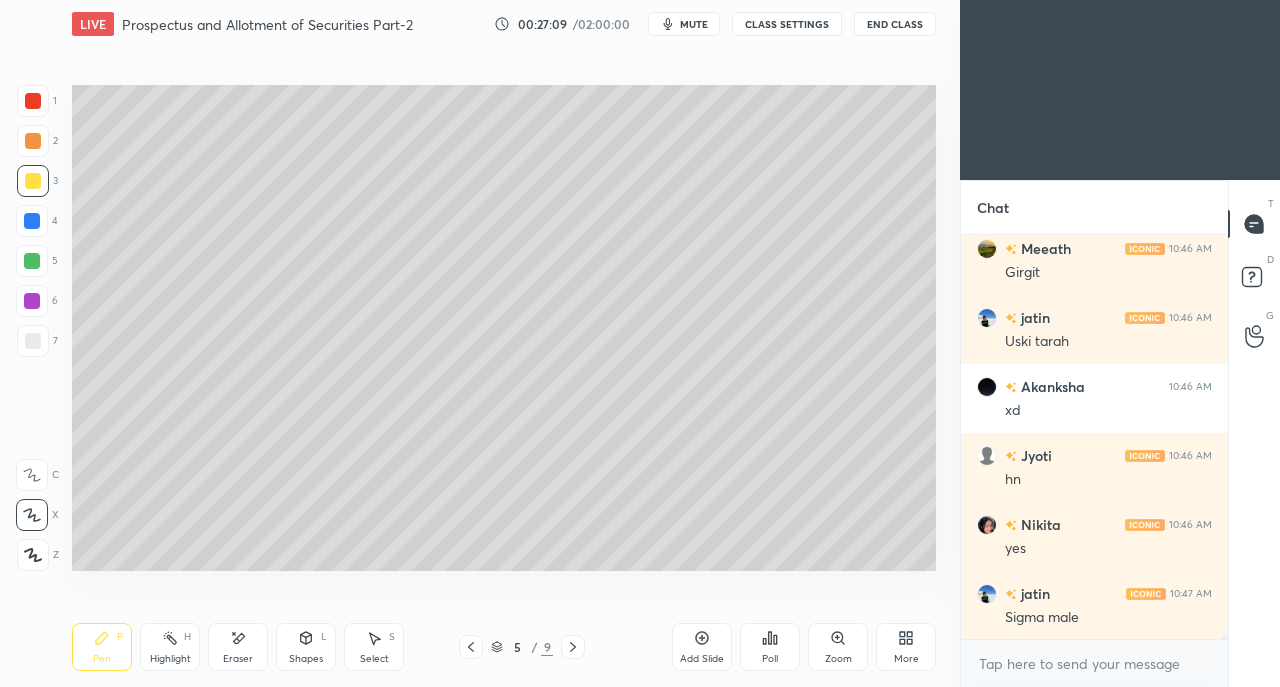click 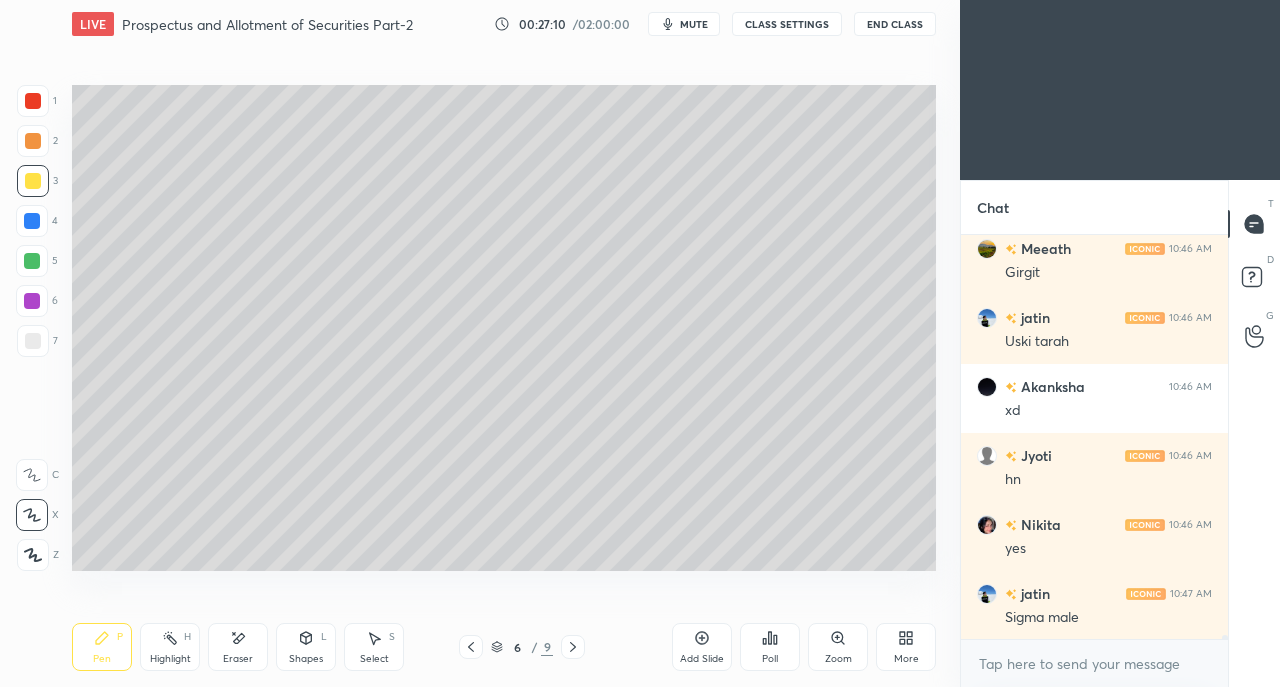 click 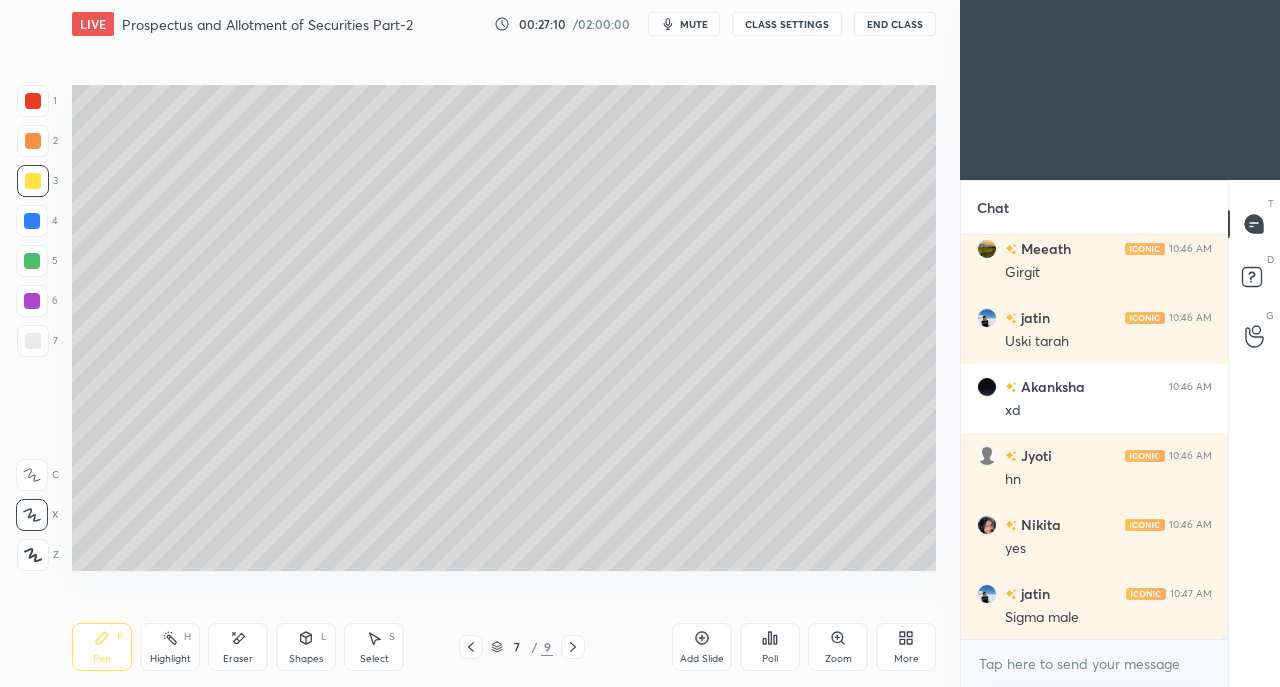 click 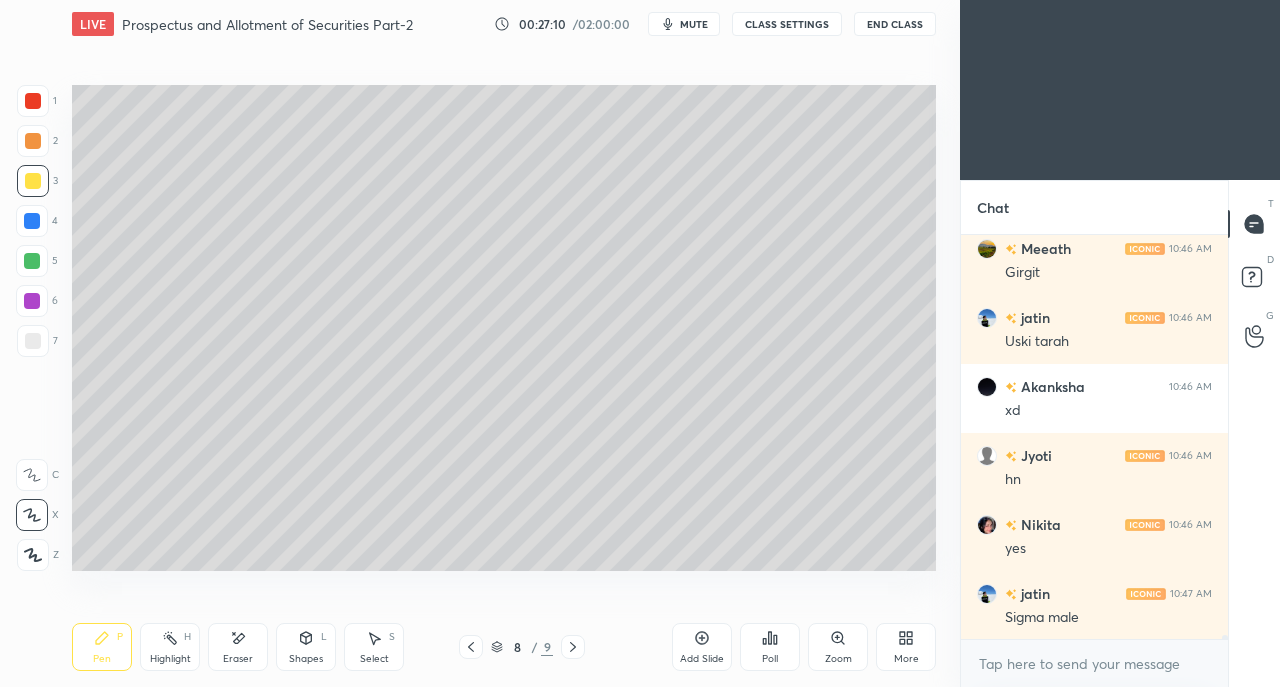 click 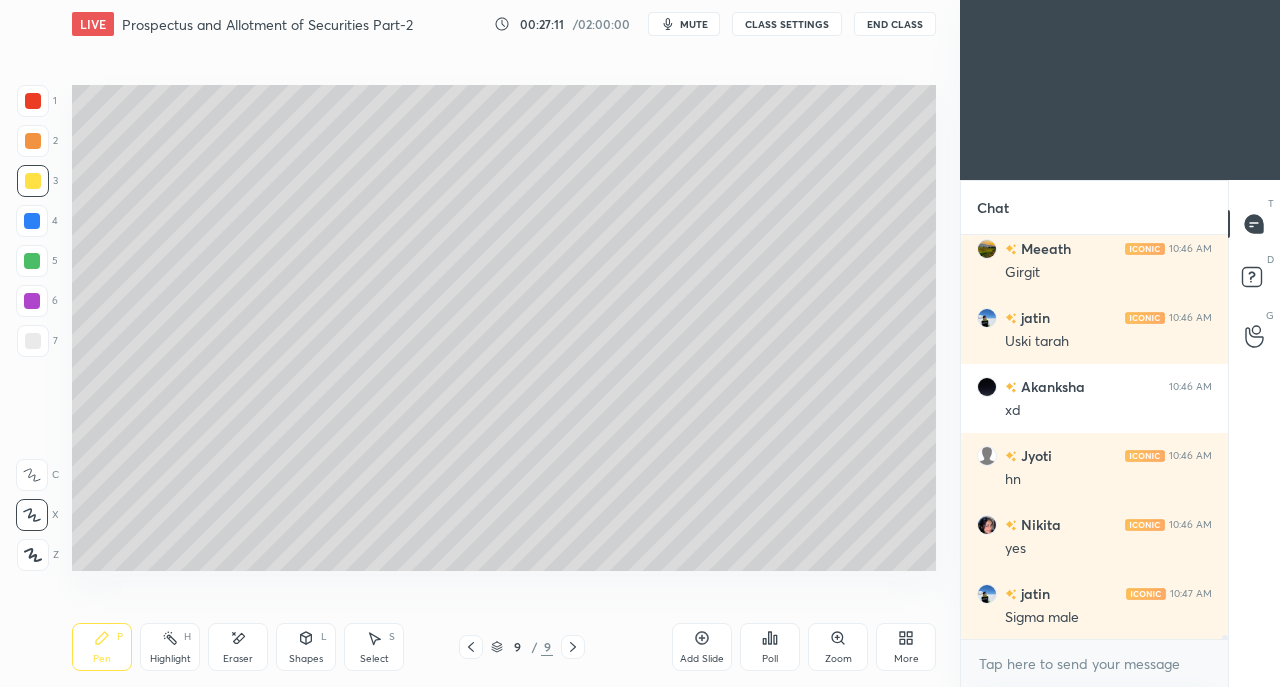click 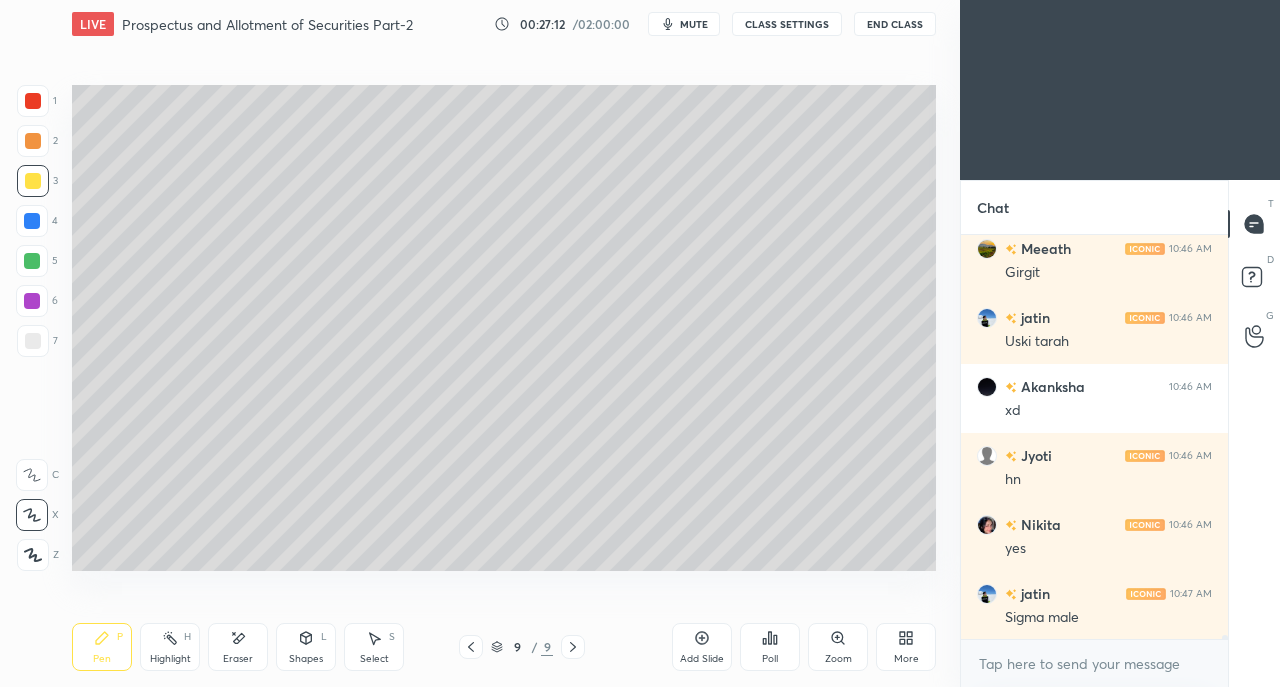 click 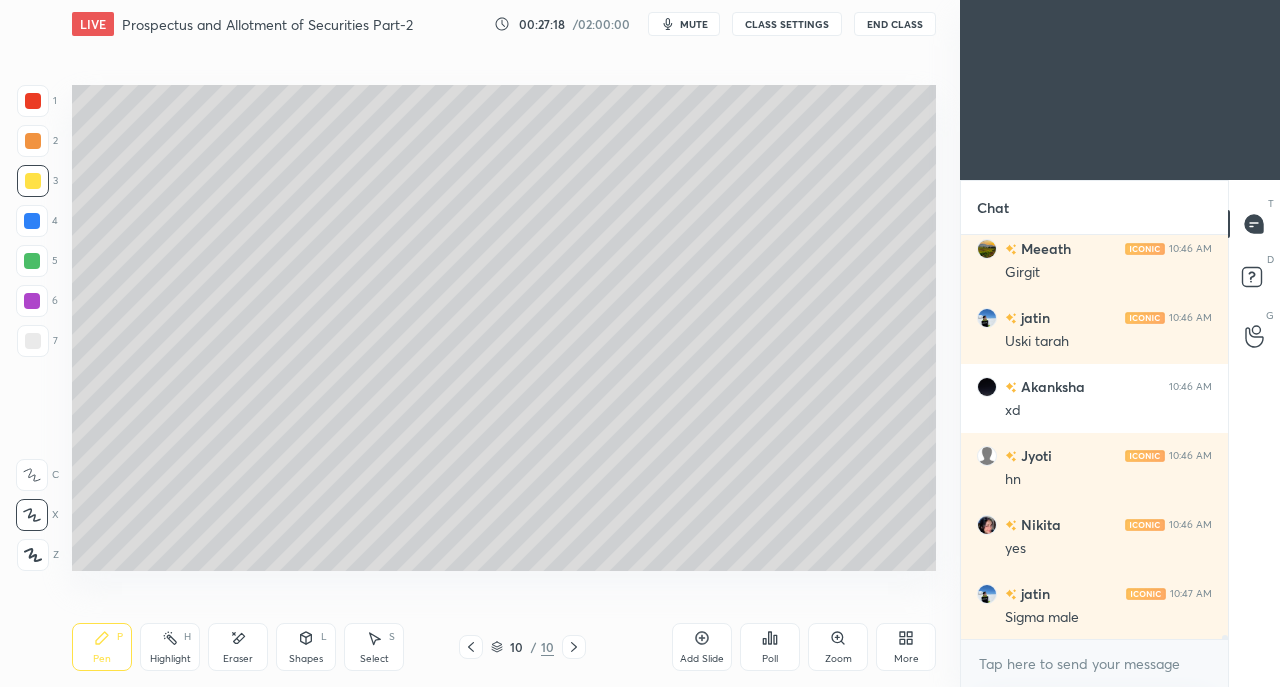 click at bounding box center (33, 341) 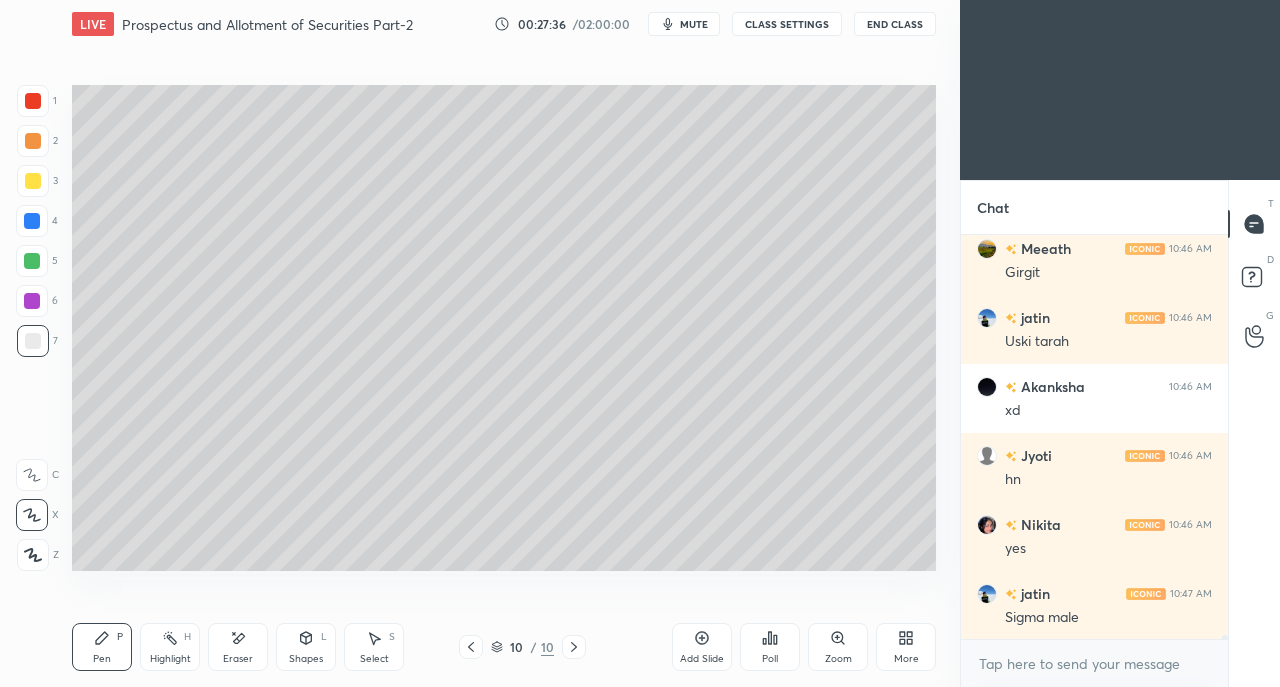 click 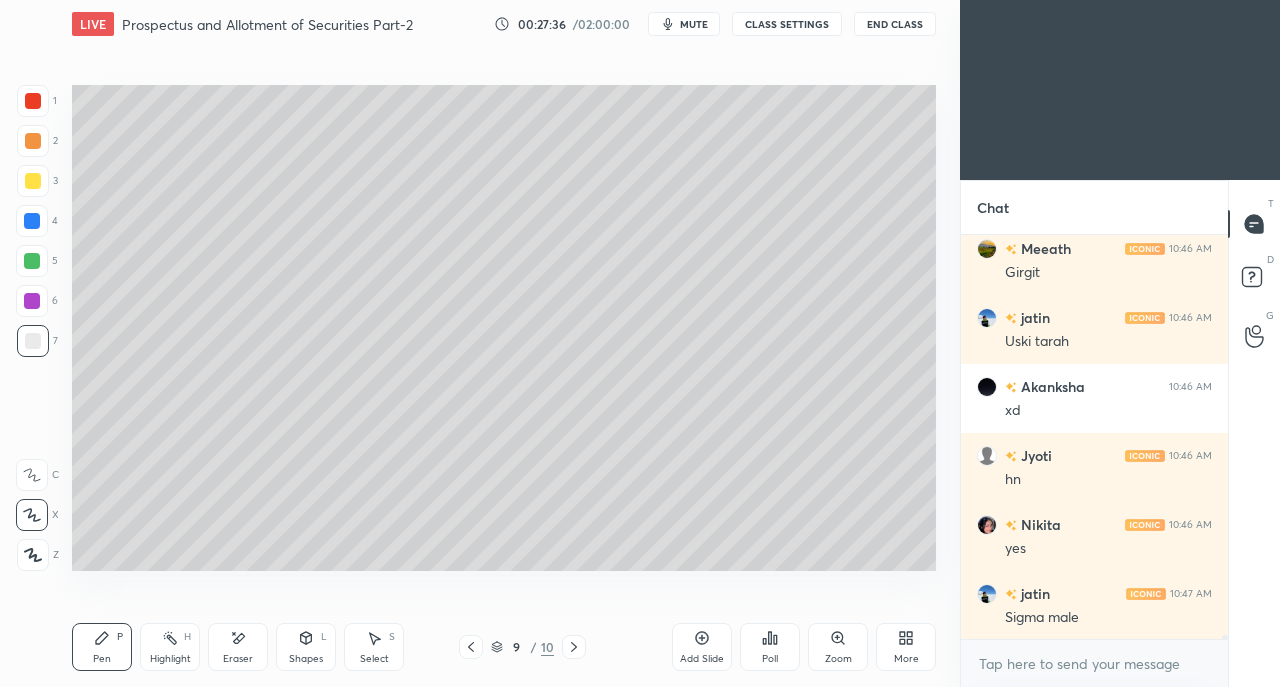 click 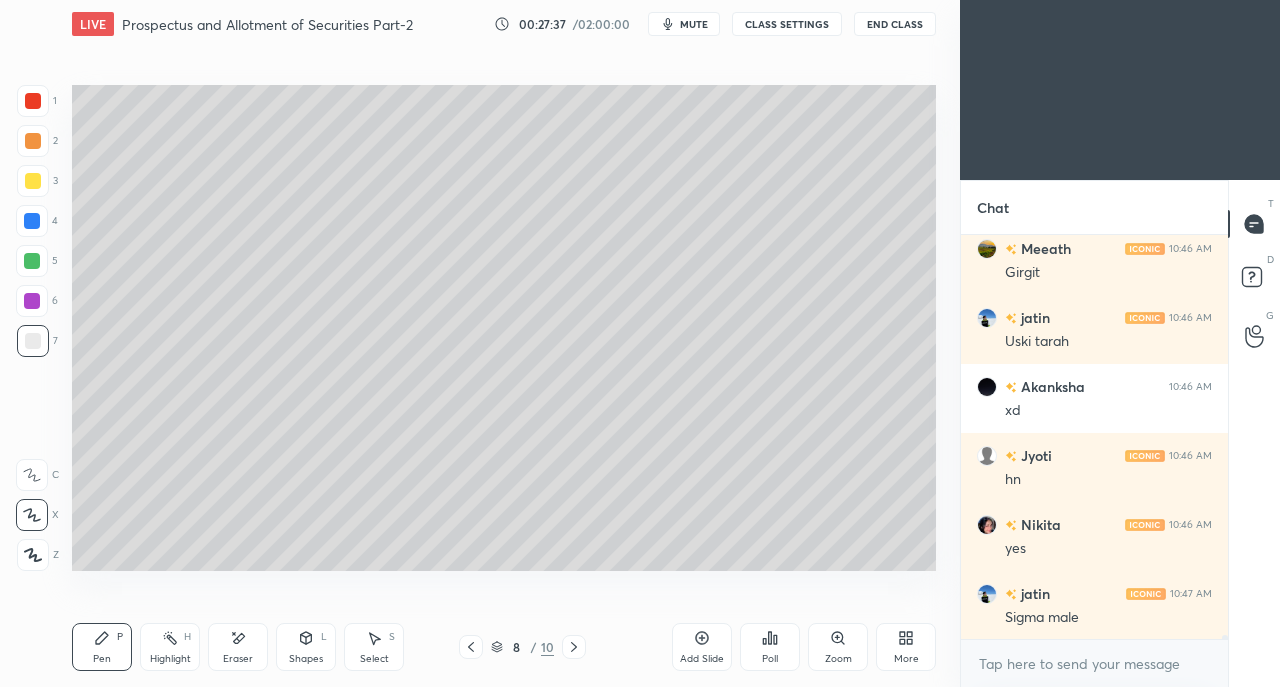 click 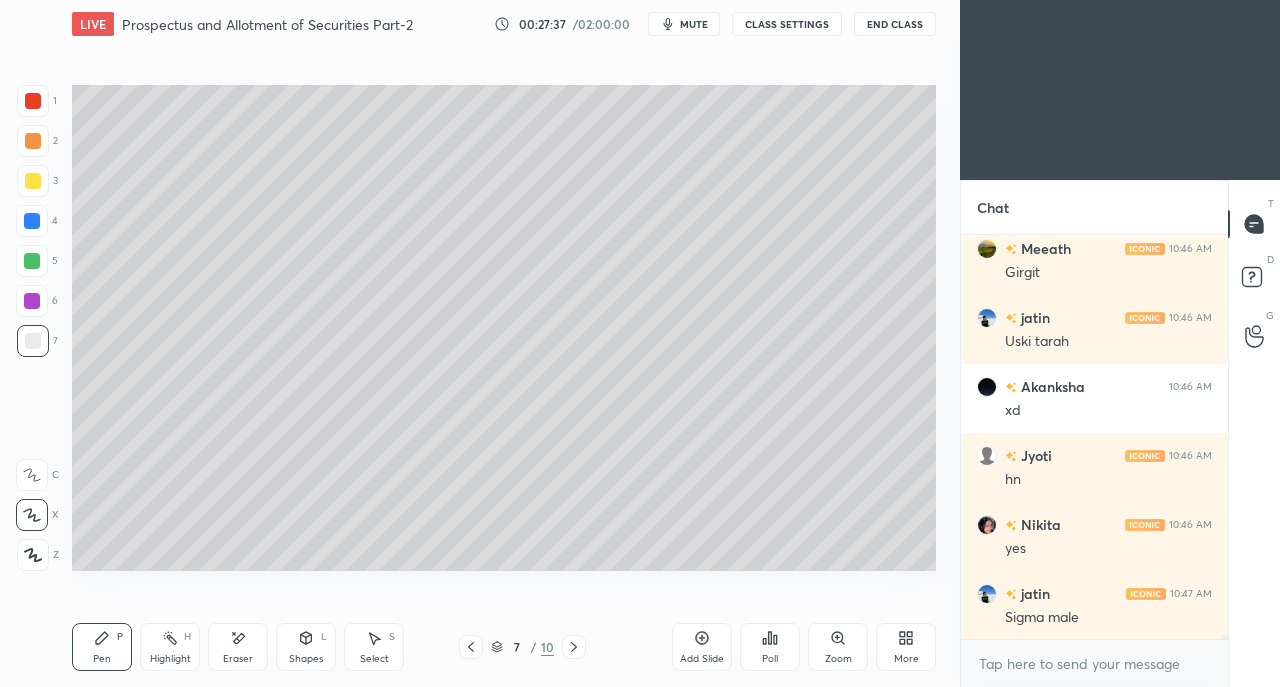 click 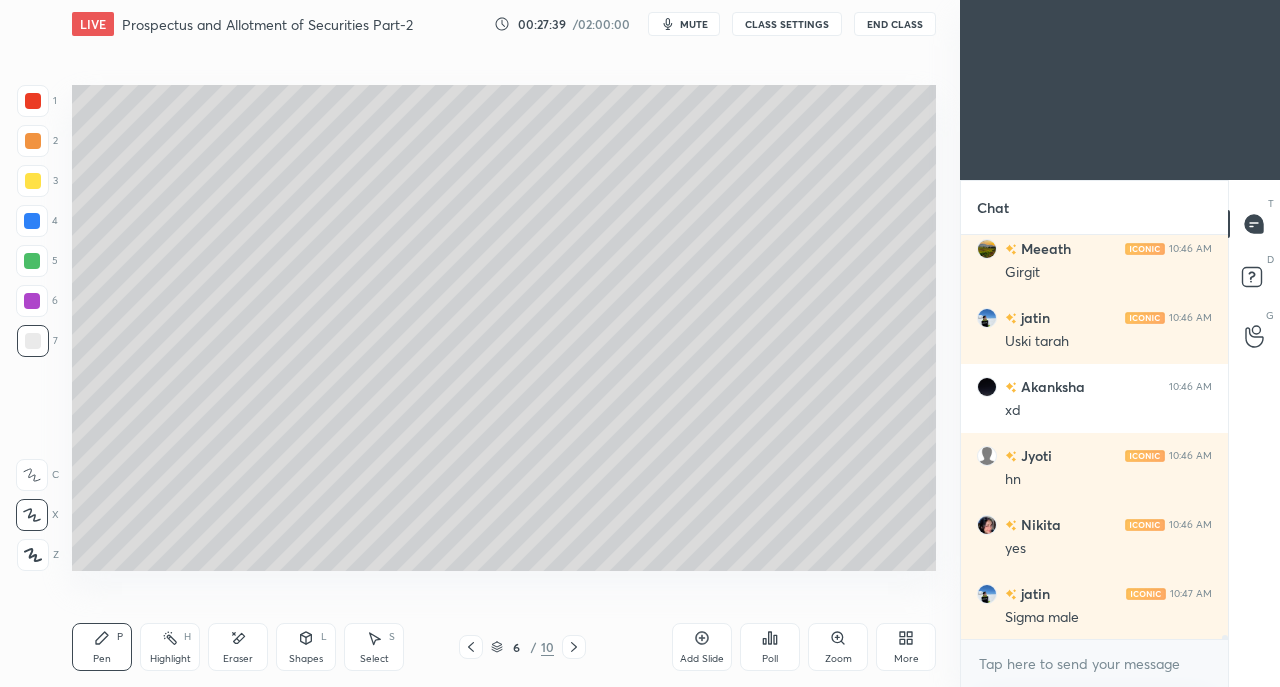 click 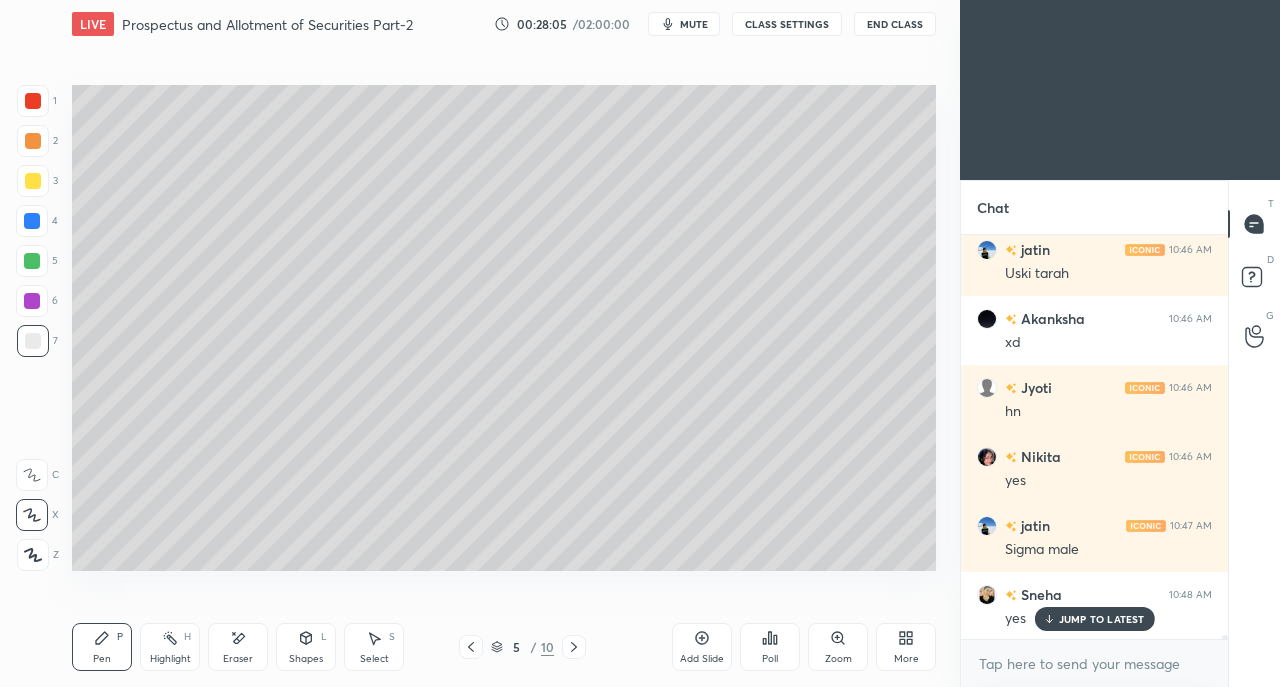 scroll, scrollTop: 38956, scrollLeft: 0, axis: vertical 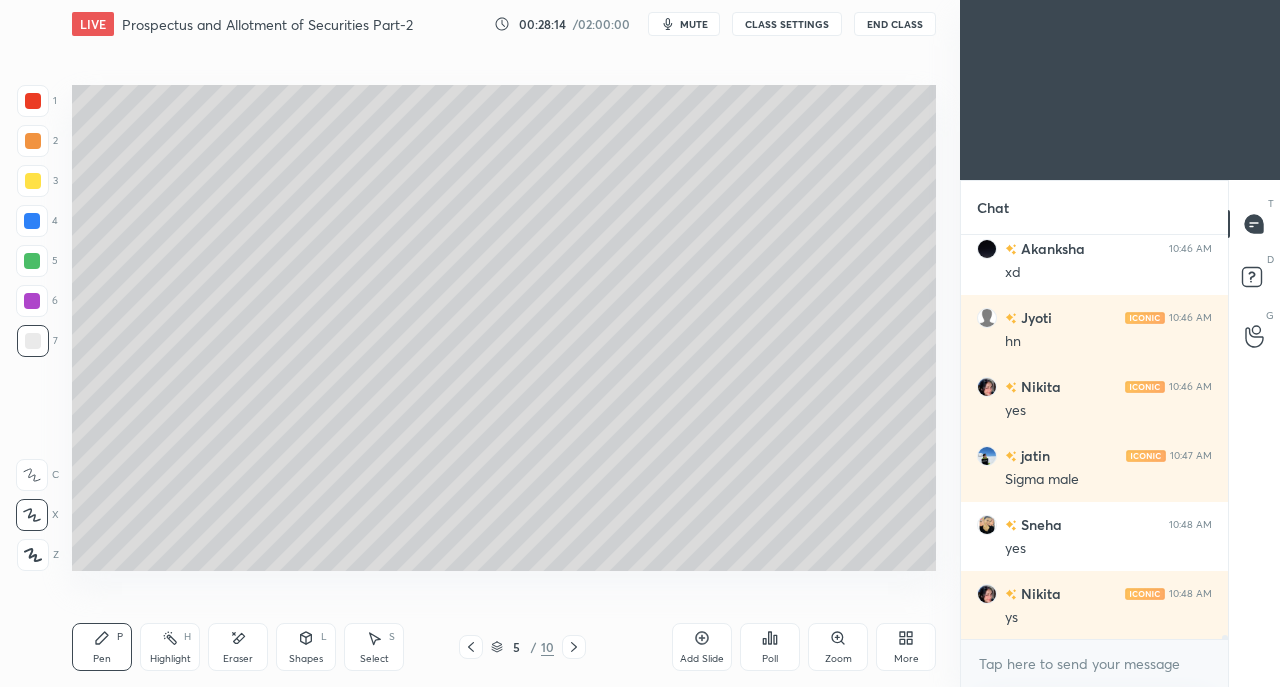 click 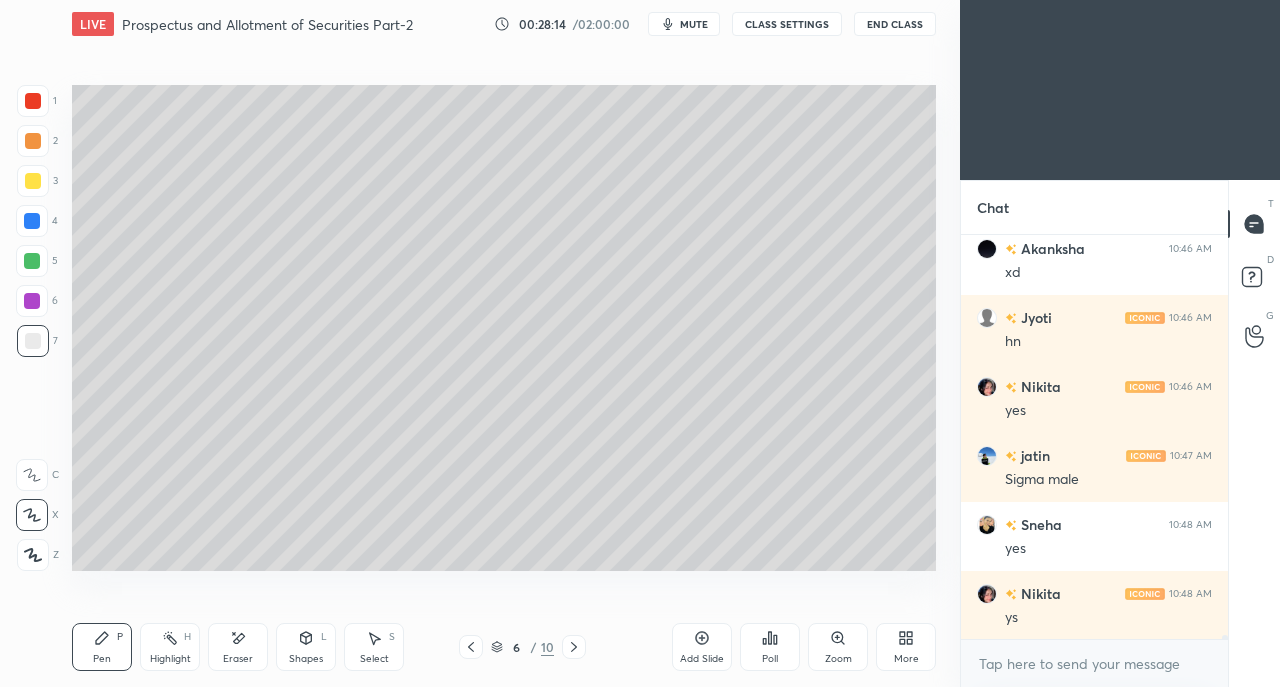 click 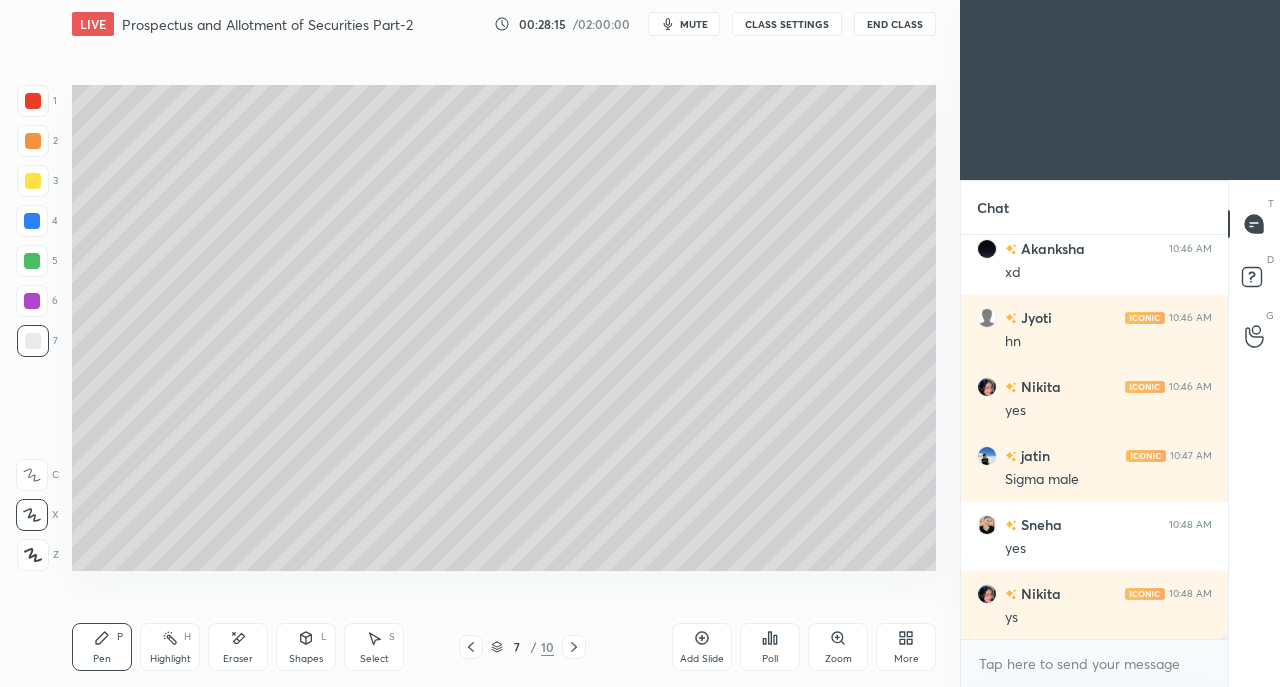 click 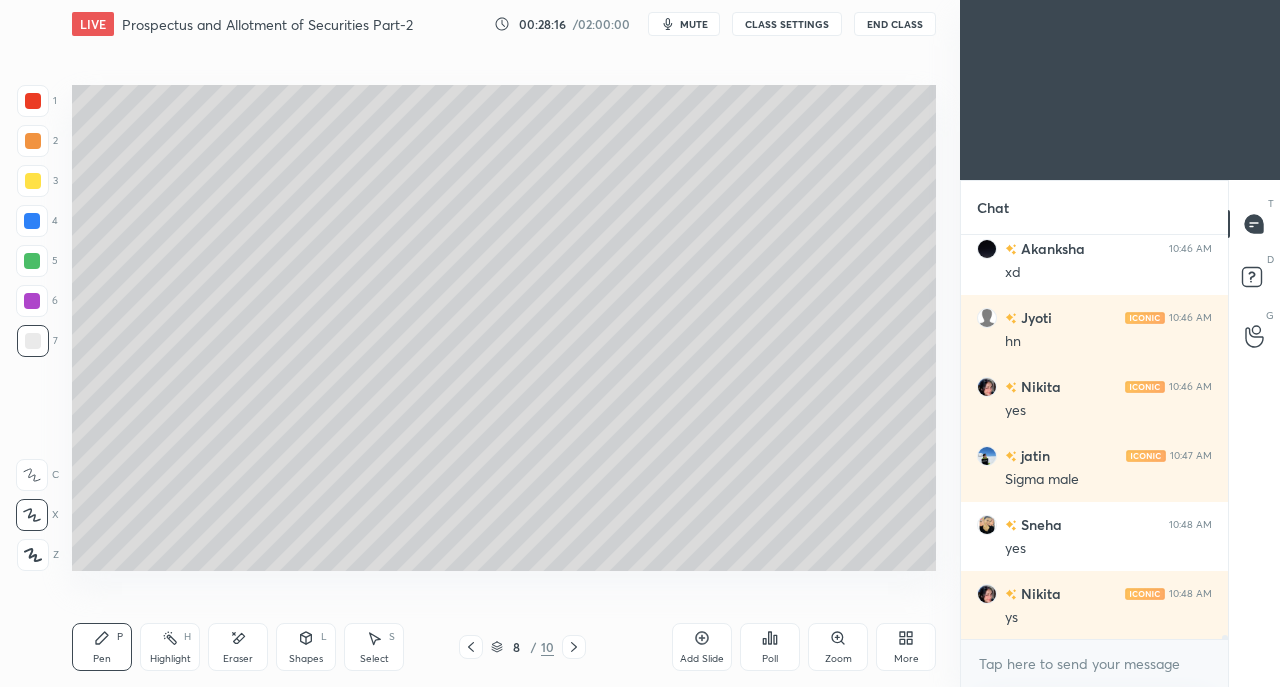 click at bounding box center [574, 647] 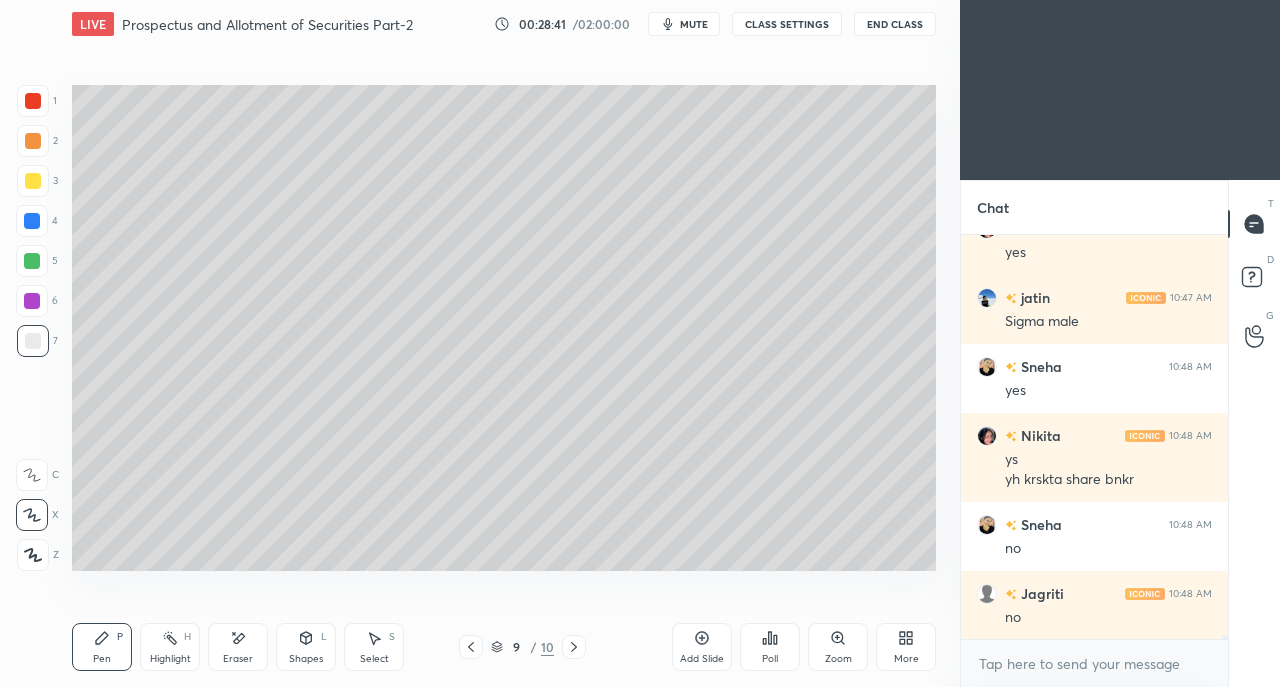 scroll, scrollTop: 39252, scrollLeft: 0, axis: vertical 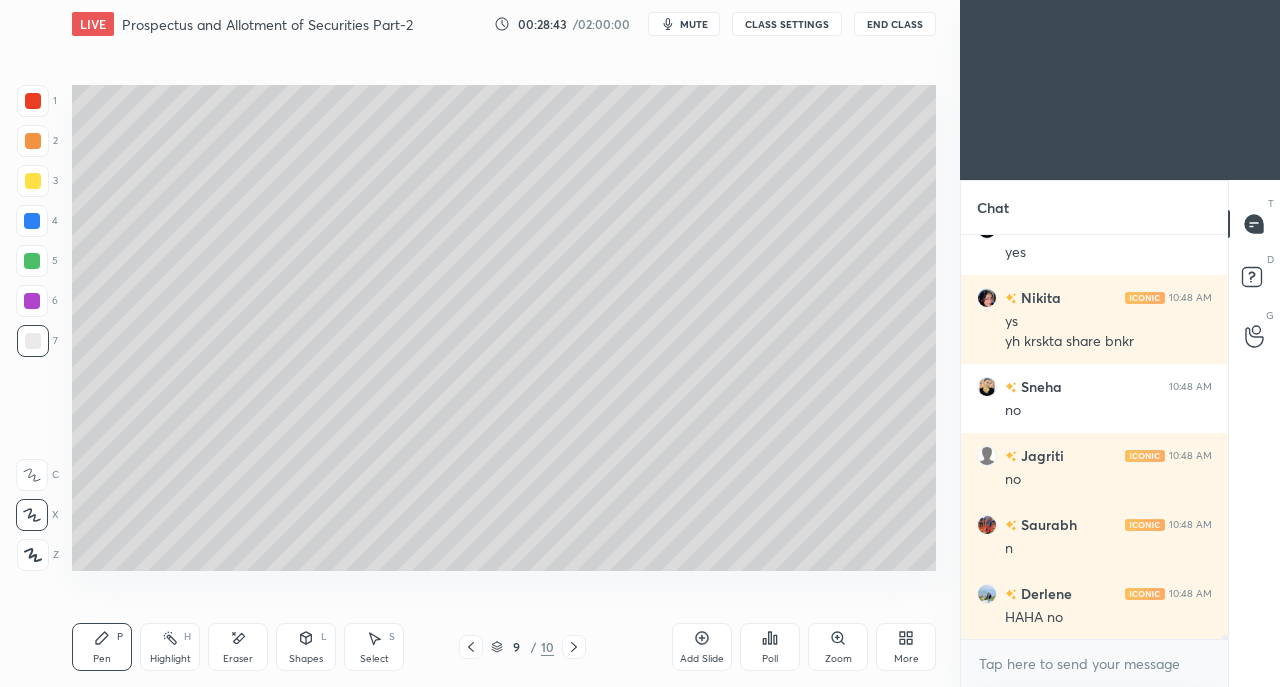 click 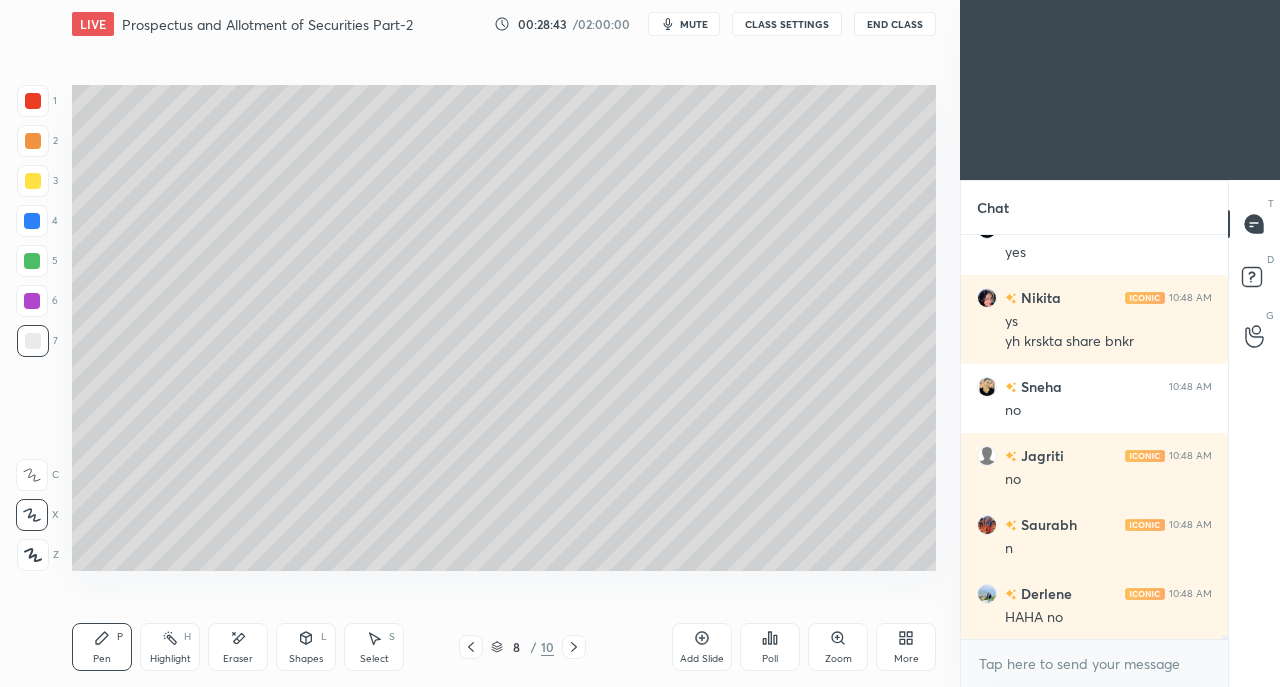 click at bounding box center (471, 647) 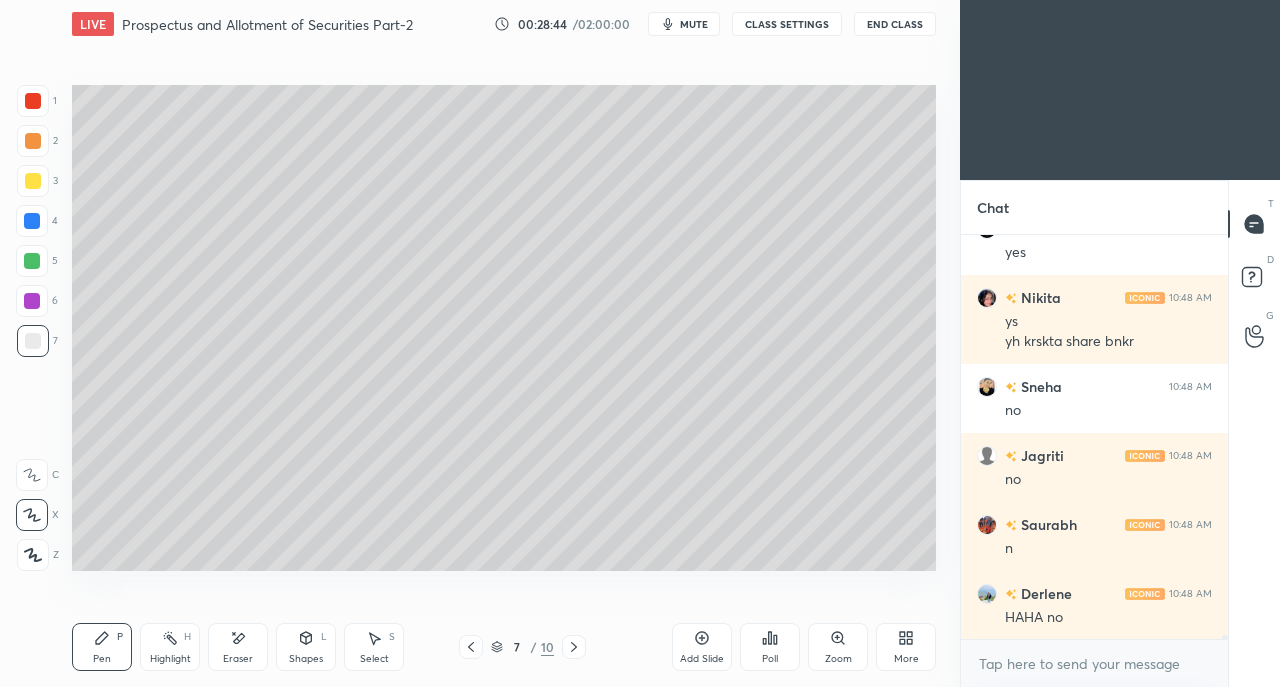 click 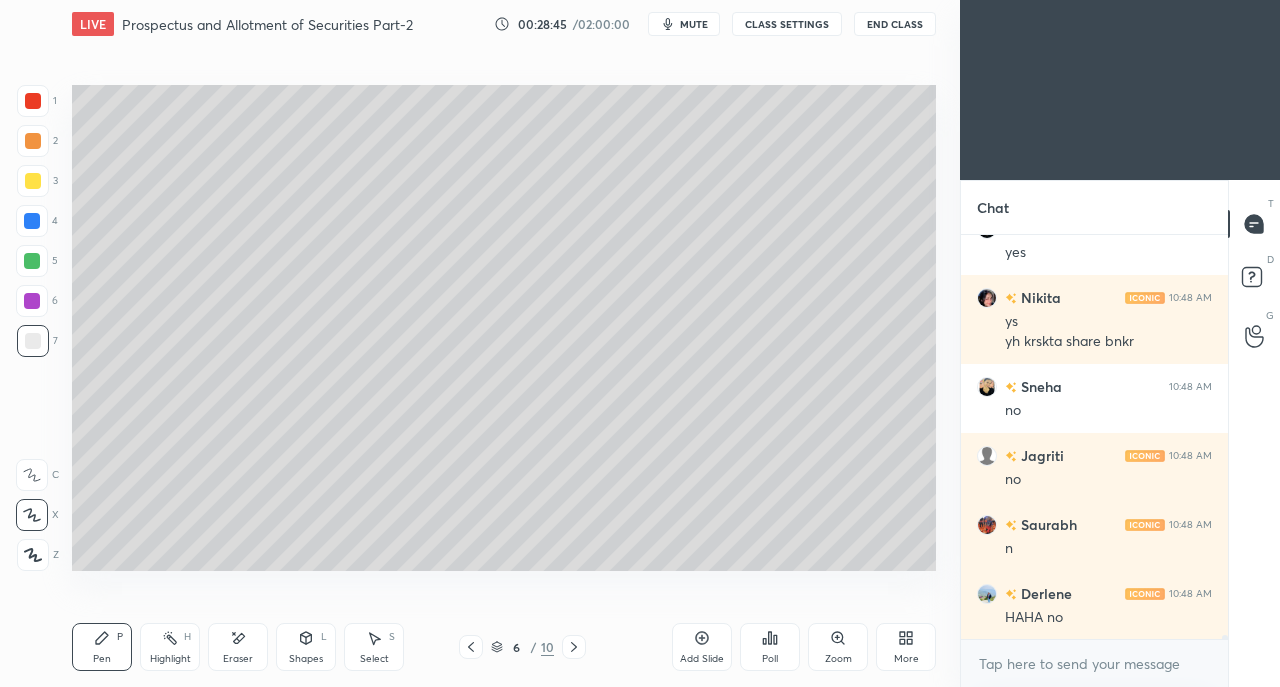click 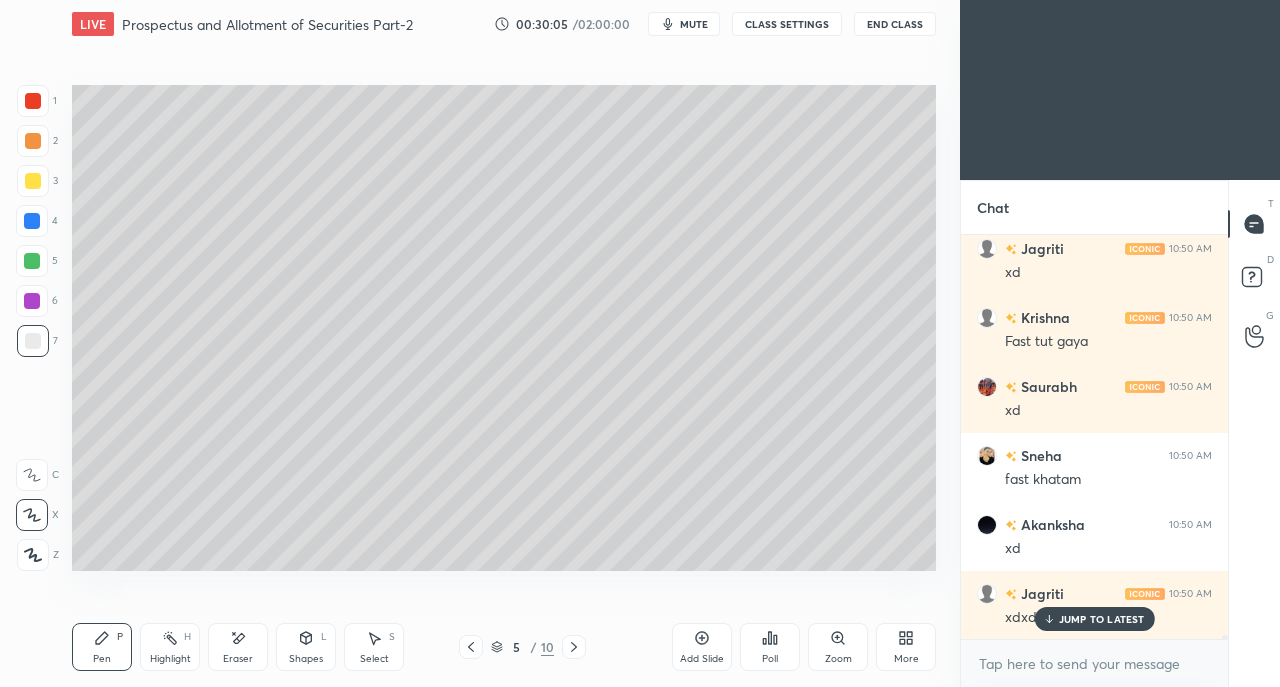 scroll, scrollTop: 40444, scrollLeft: 0, axis: vertical 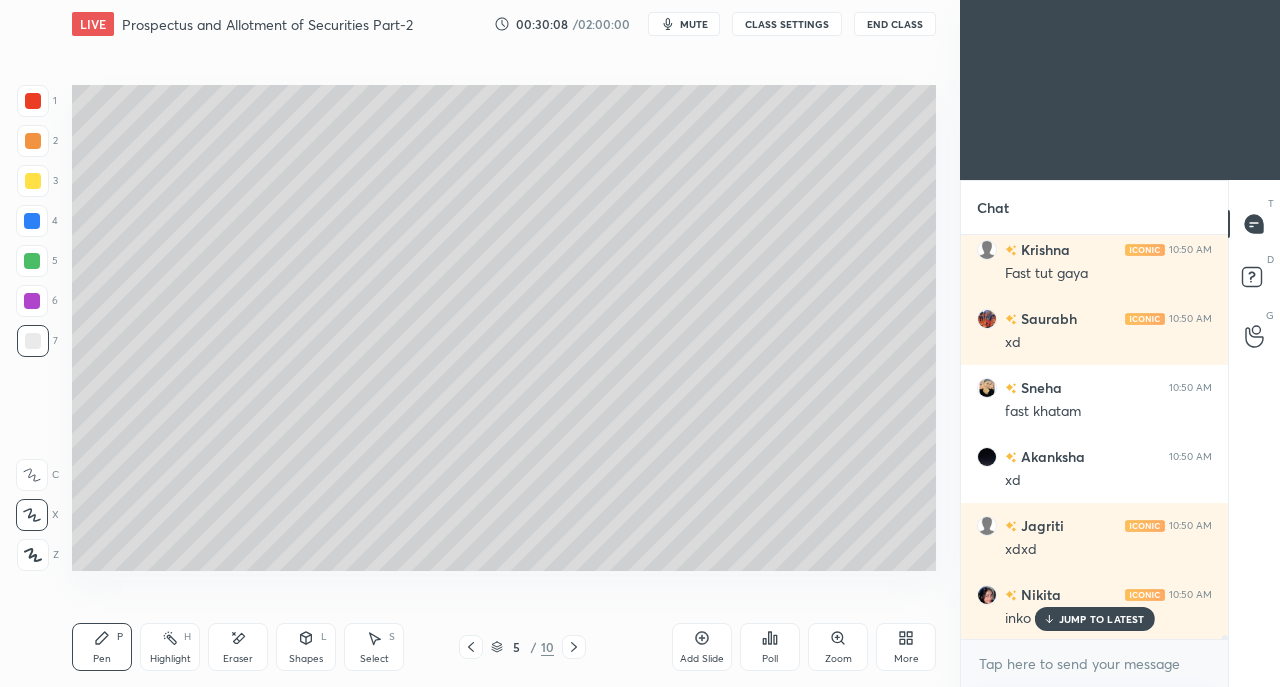 click on "JUMP TO LATEST" at bounding box center [1094, 619] 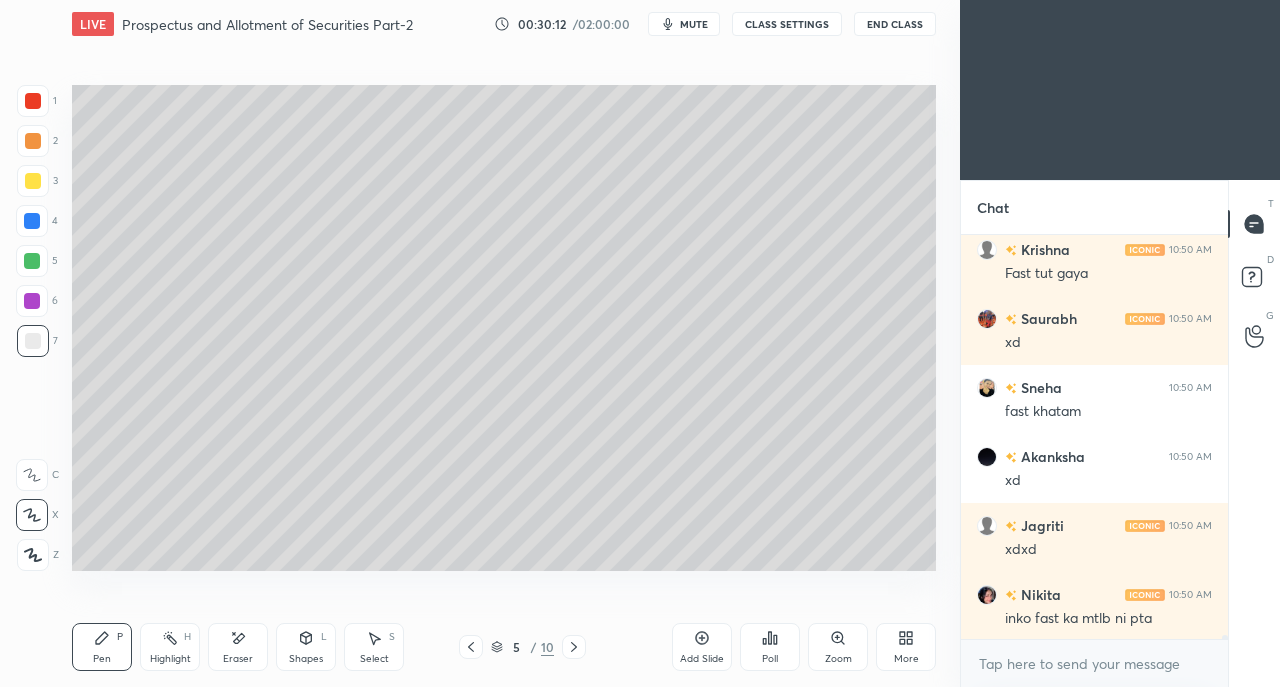 scroll, scrollTop: 40532, scrollLeft: 0, axis: vertical 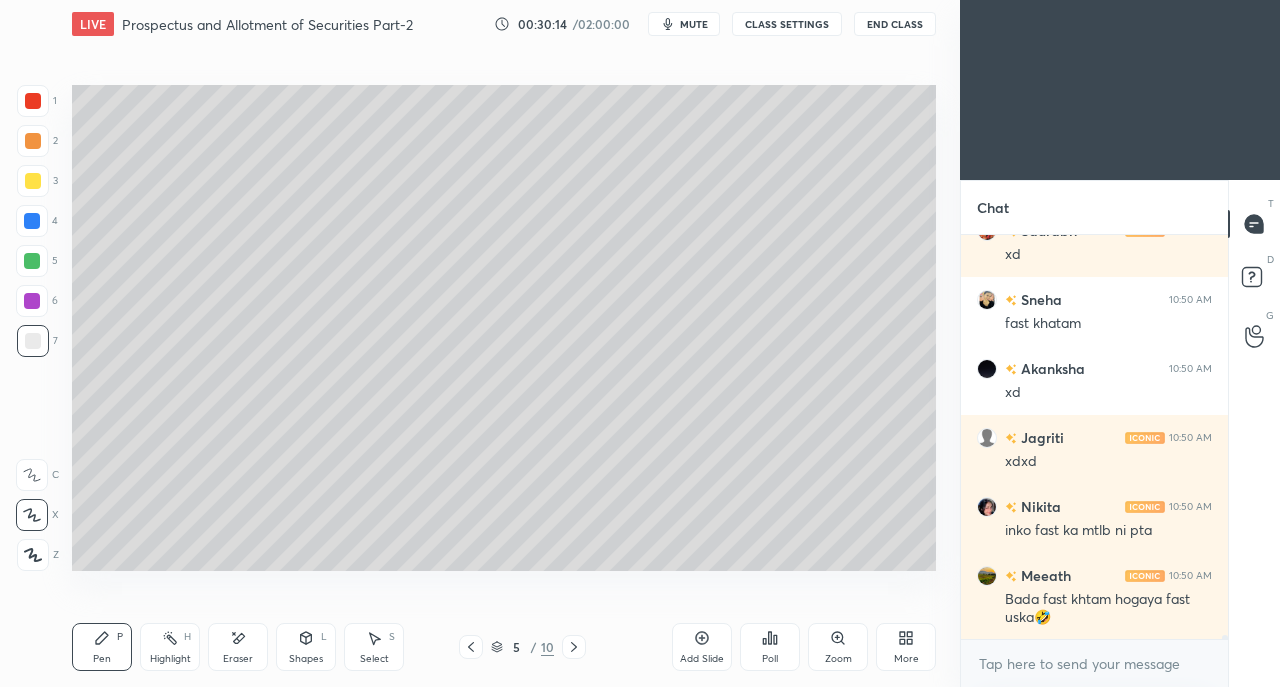 click 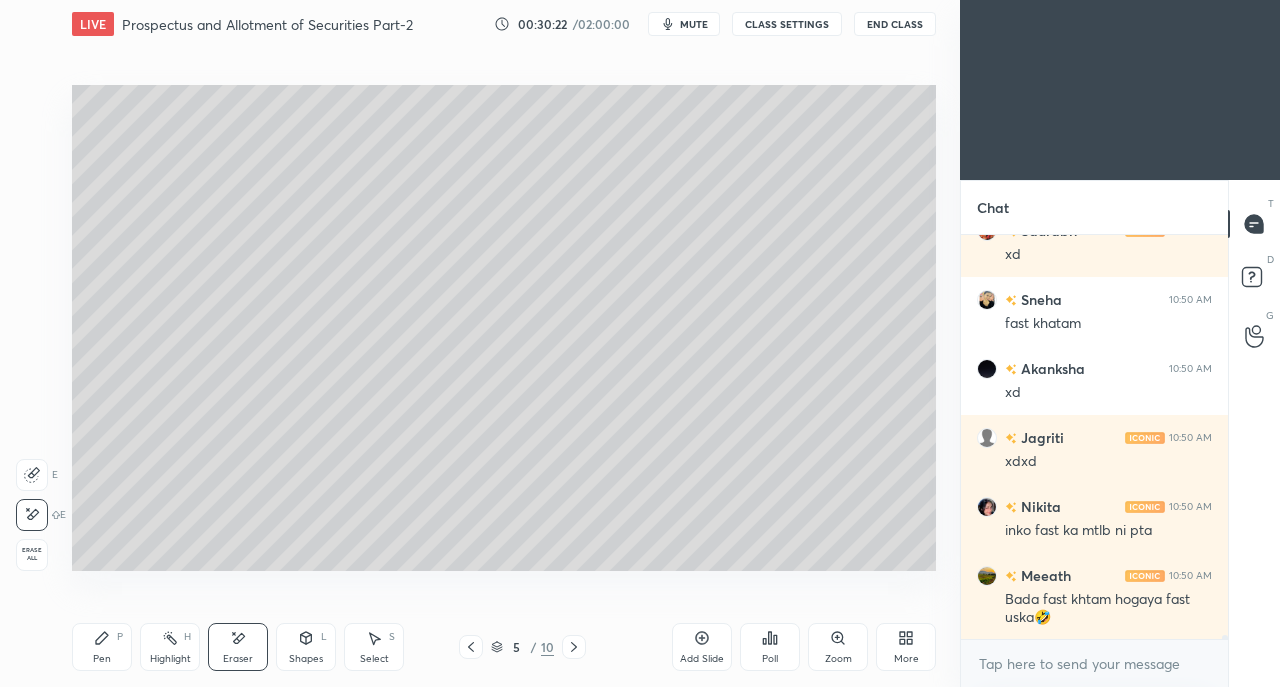 scroll, scrollTop: 40600, scrollLeft: 0, axis: vertical 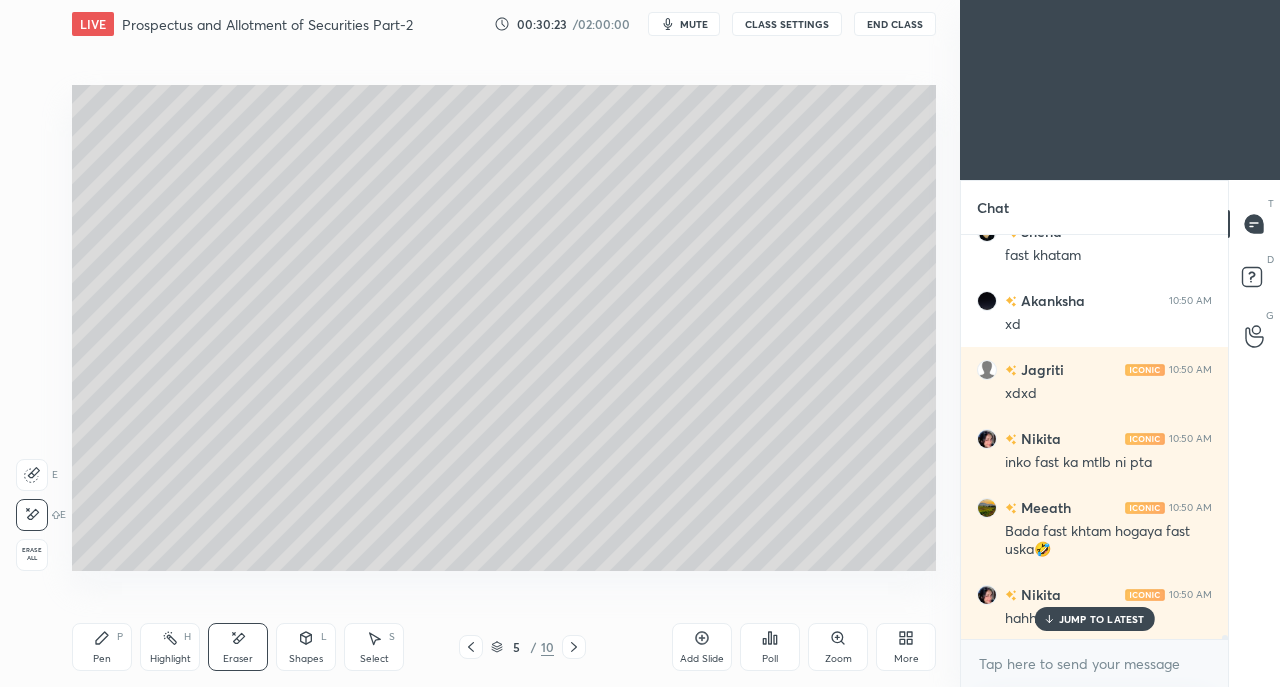 click on "JUMP TO LATEST" at bounding box center (1094, 619) 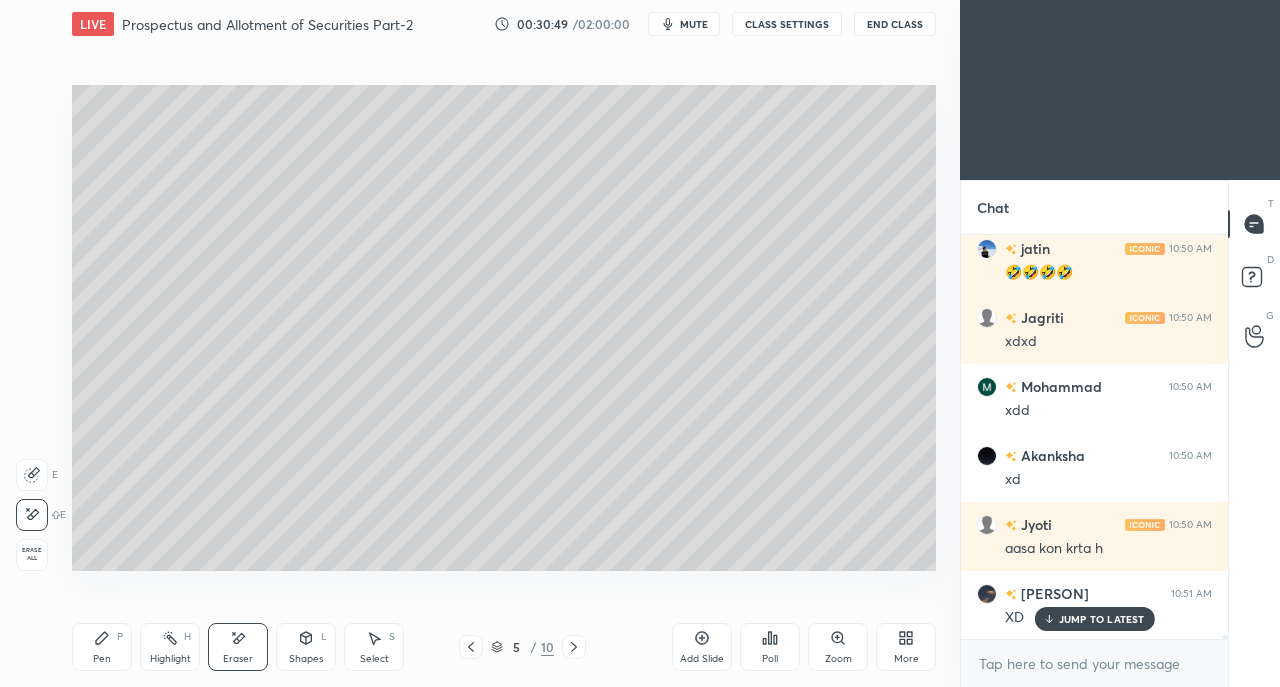 scroll, scrollTop: 41428, scrollLeft: 0, axis: vertical 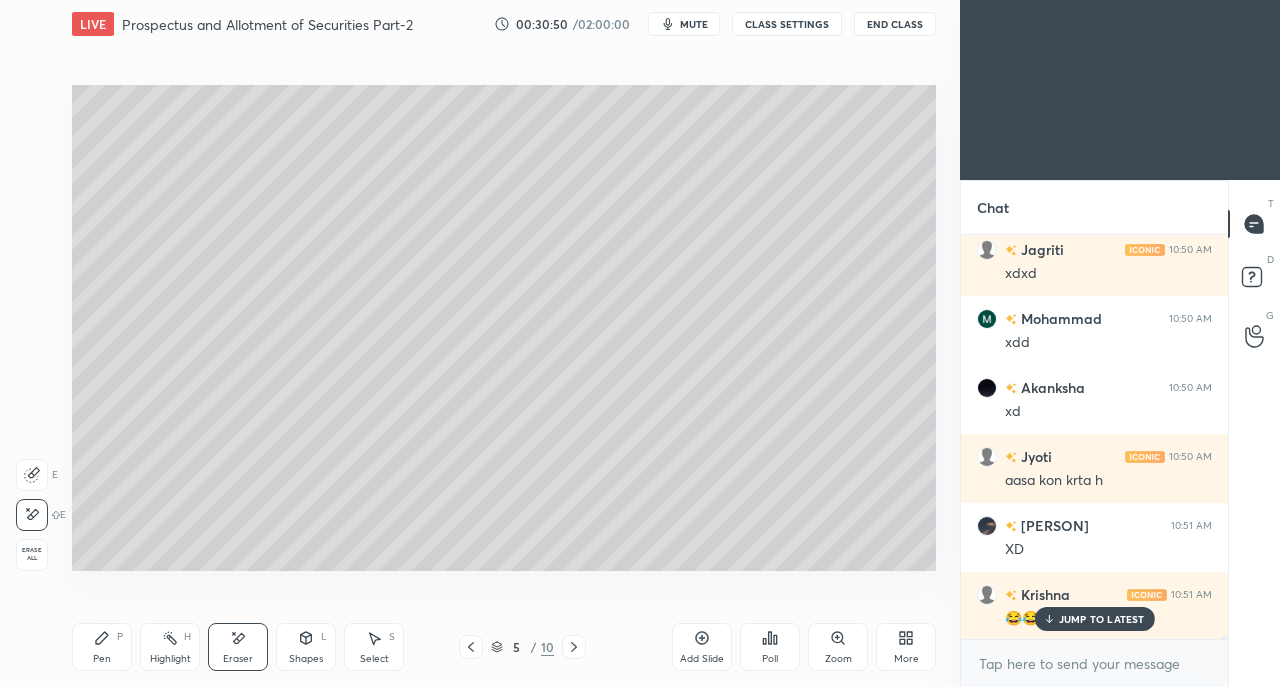 click on "JUMP TO LATEST" at bounding box center (1102, 619) 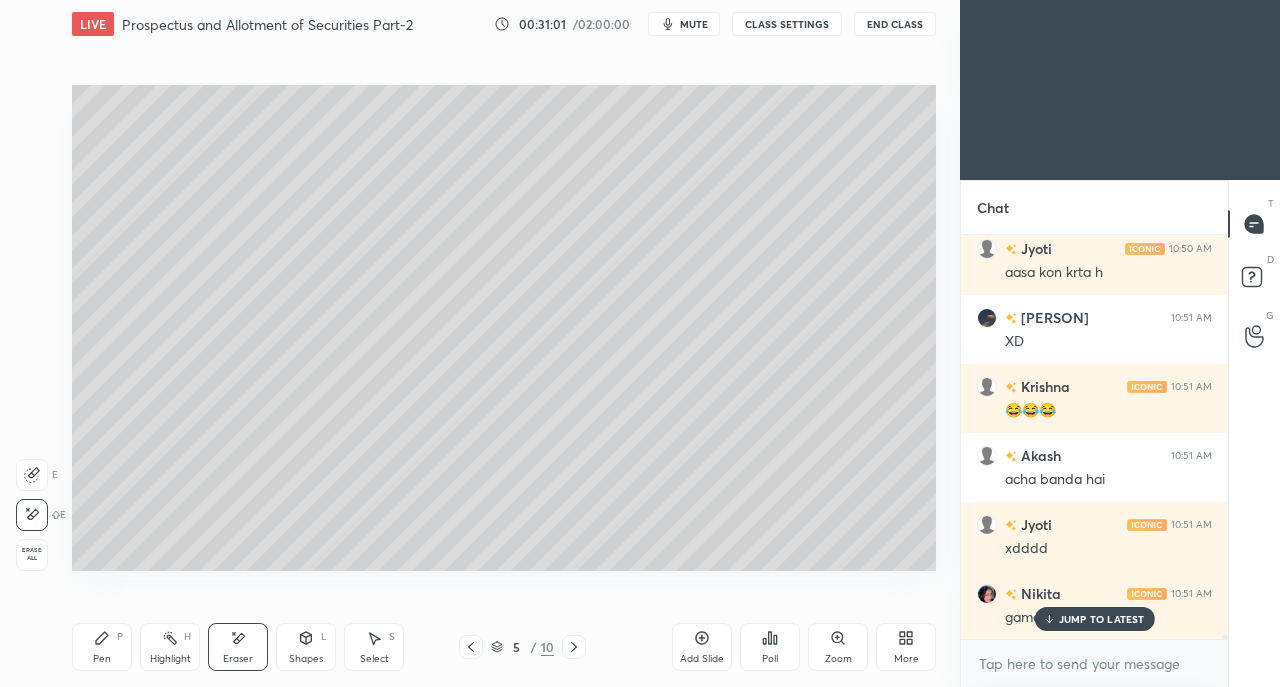 scroll, scrollTop: 41704, scrollLeft: 0, axis: vertical 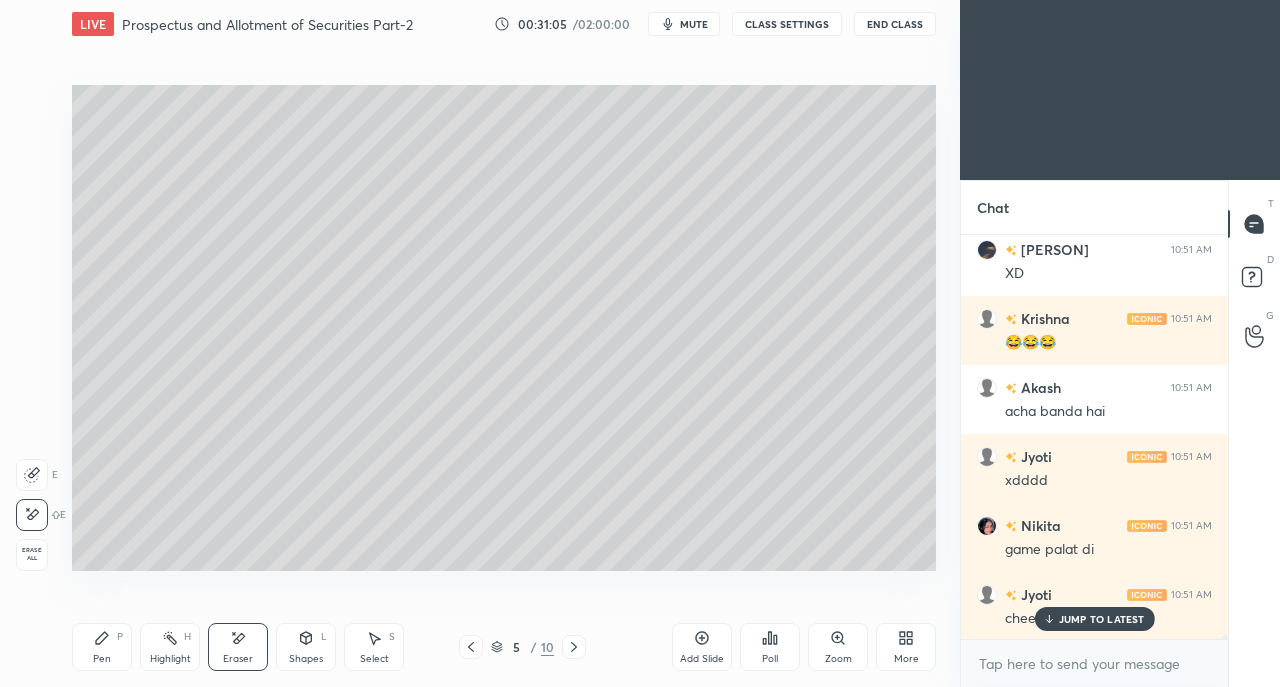 click on "JUMP TO LATEST" at bounding box center [1102, 619] 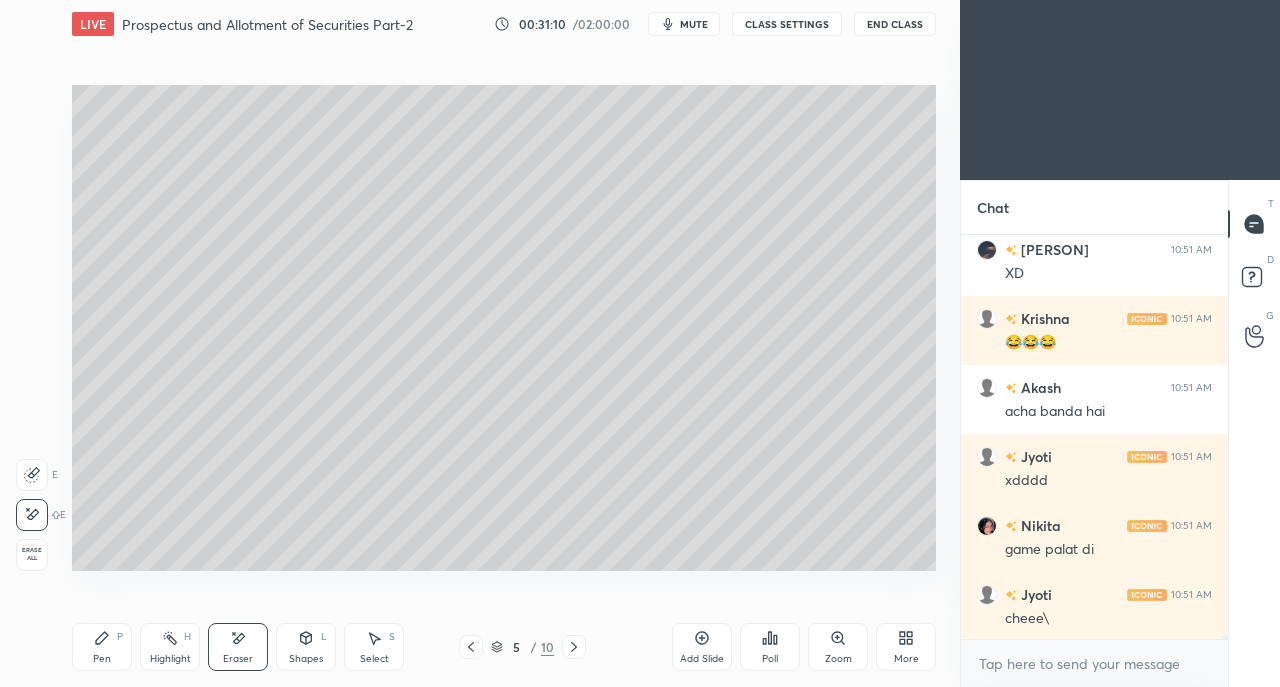 click 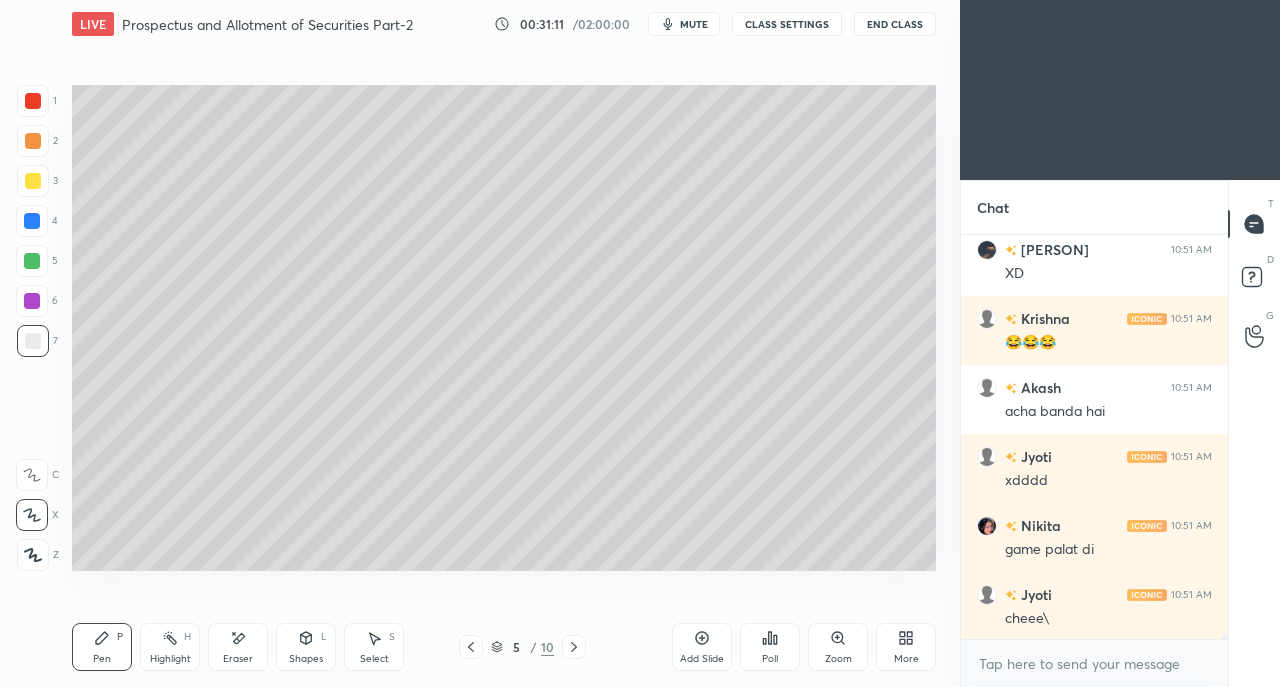 click at bounding box center [33, 181] 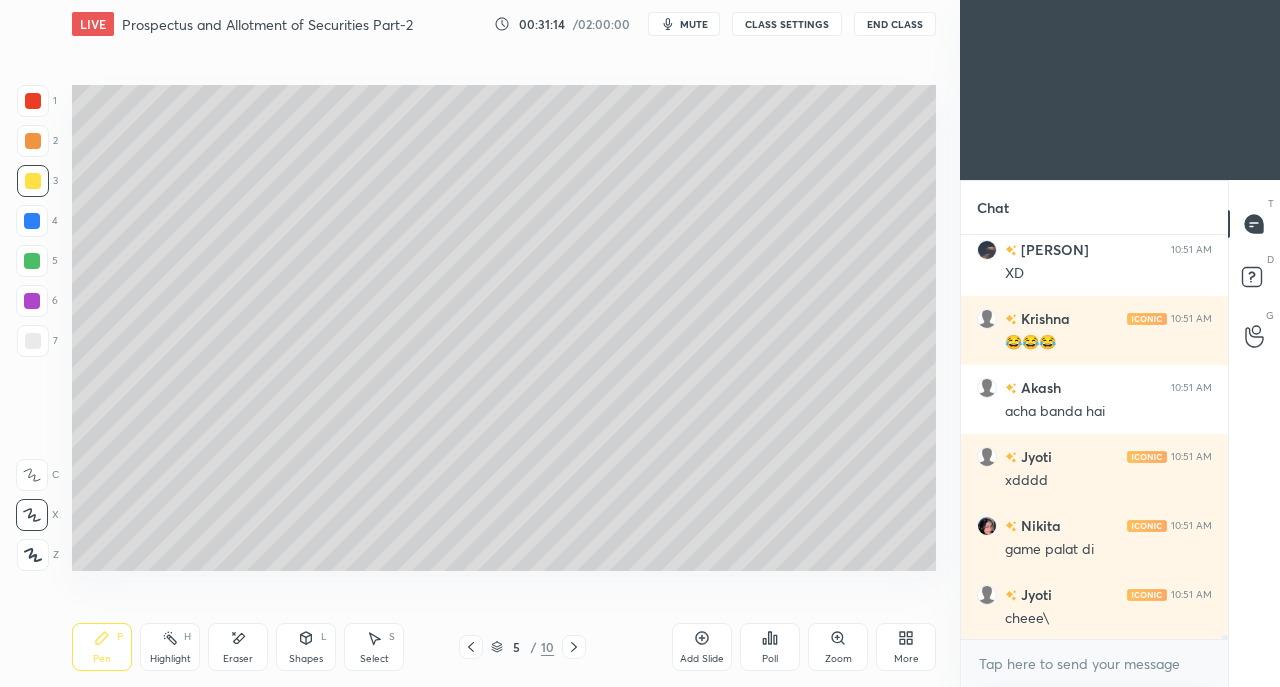 click 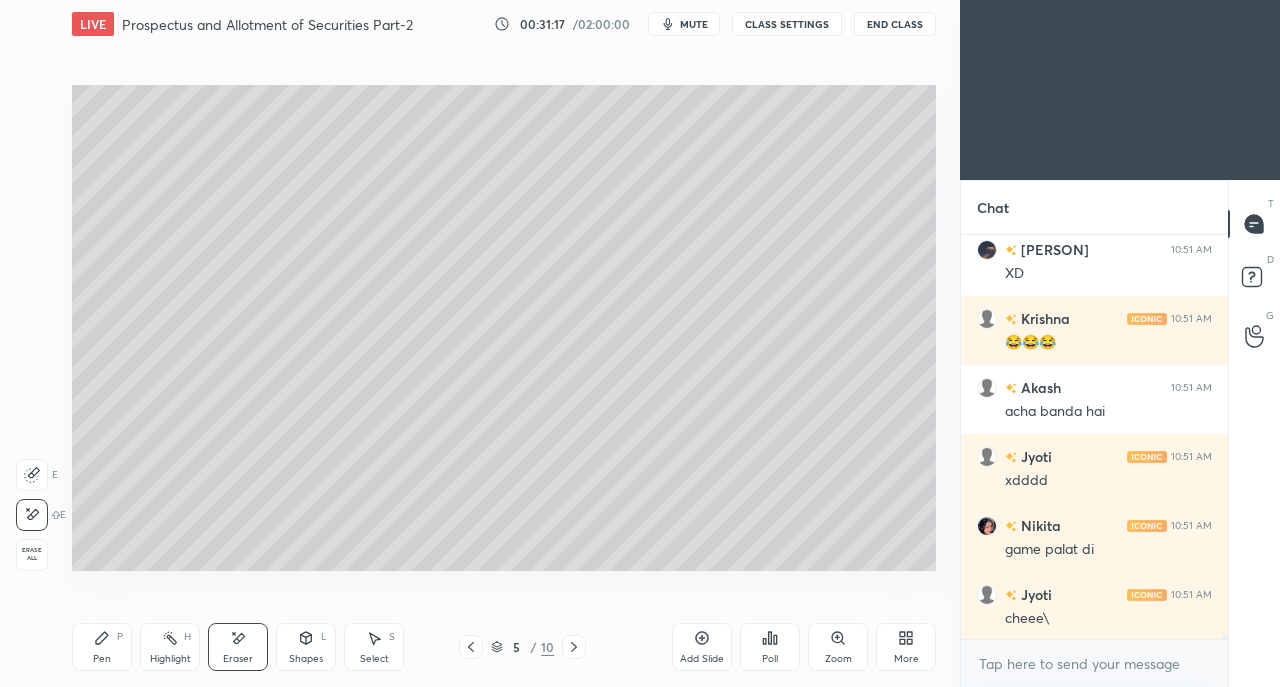 click 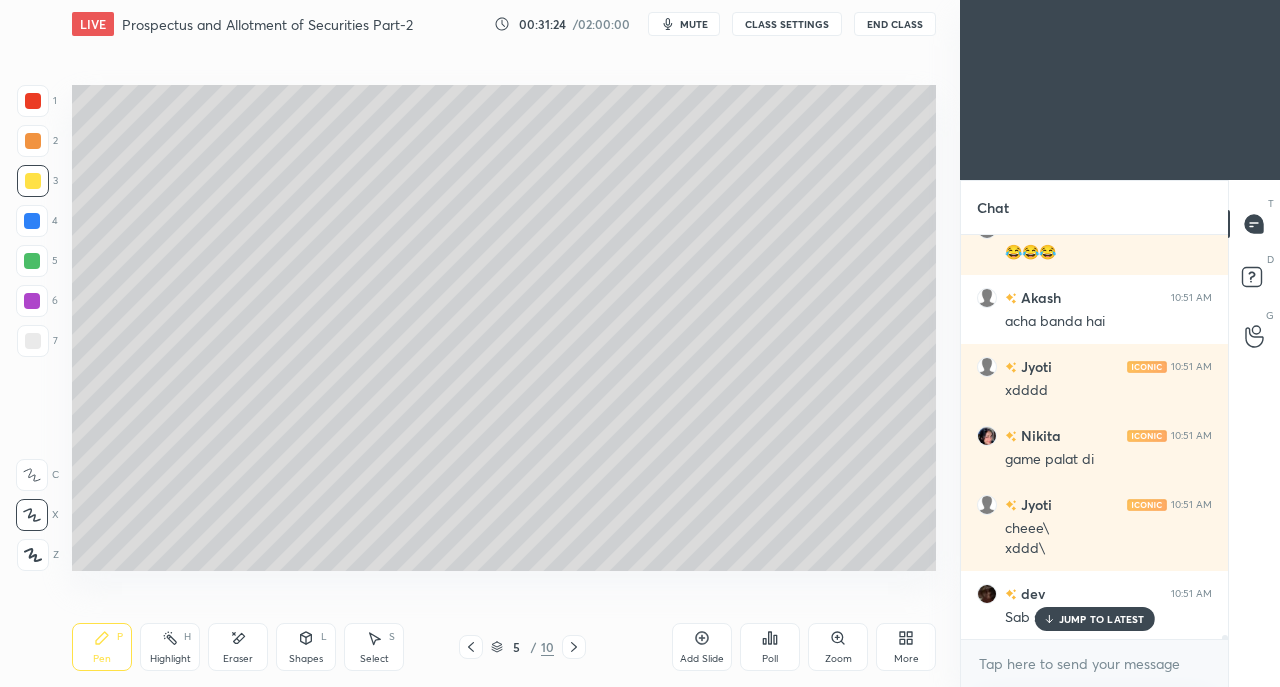 scroll, scrollTop: 41862, scrollLeft: 0, axis: vertical 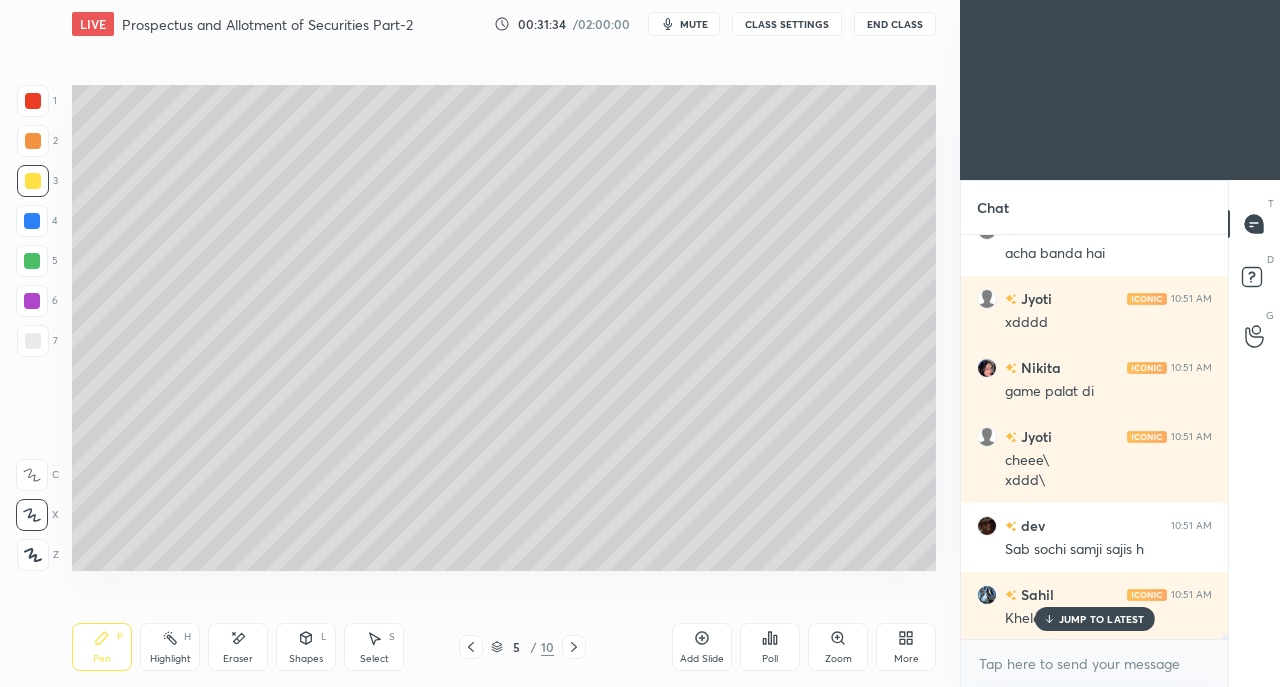 click at bounding box center [33, 341] 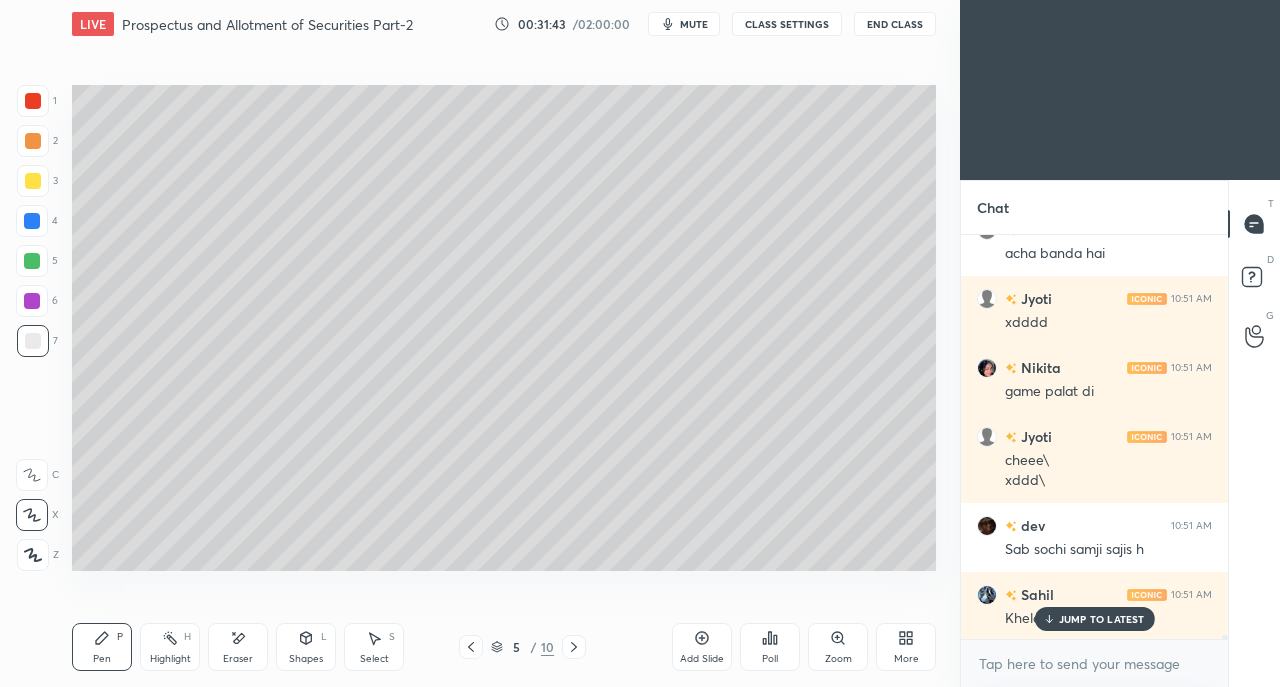 click at bounding box center [471, 647] 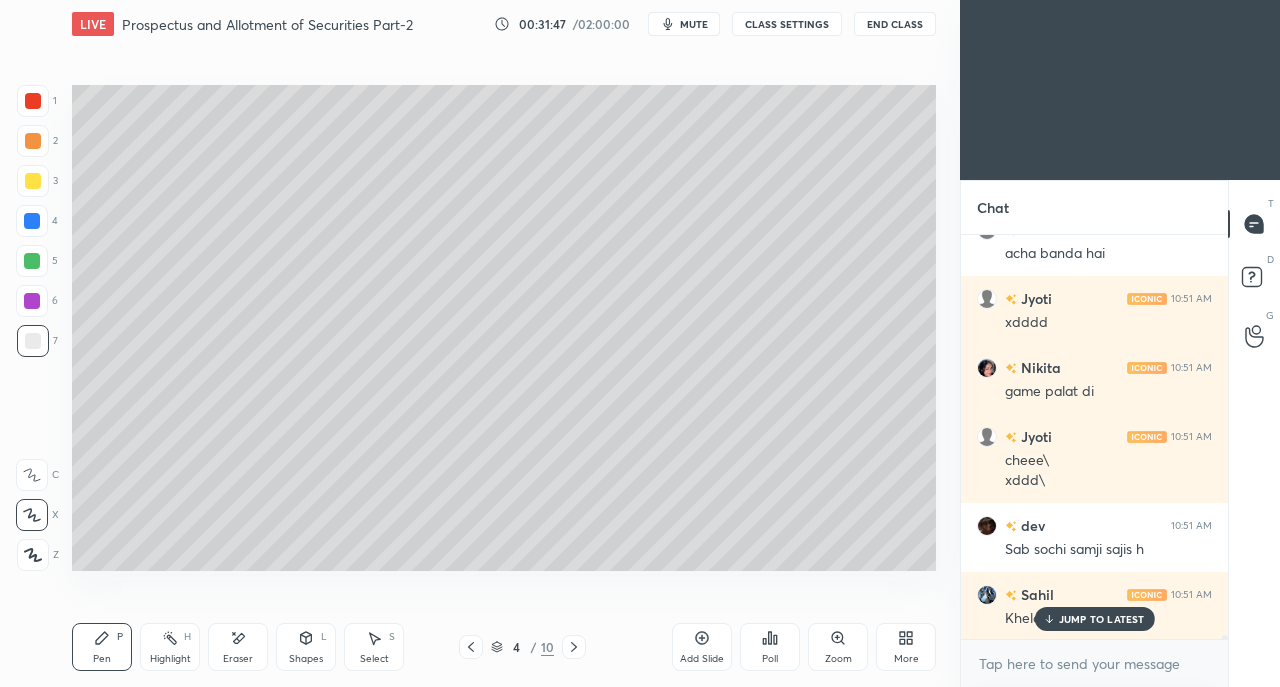 click at bounding box center [33, 181] 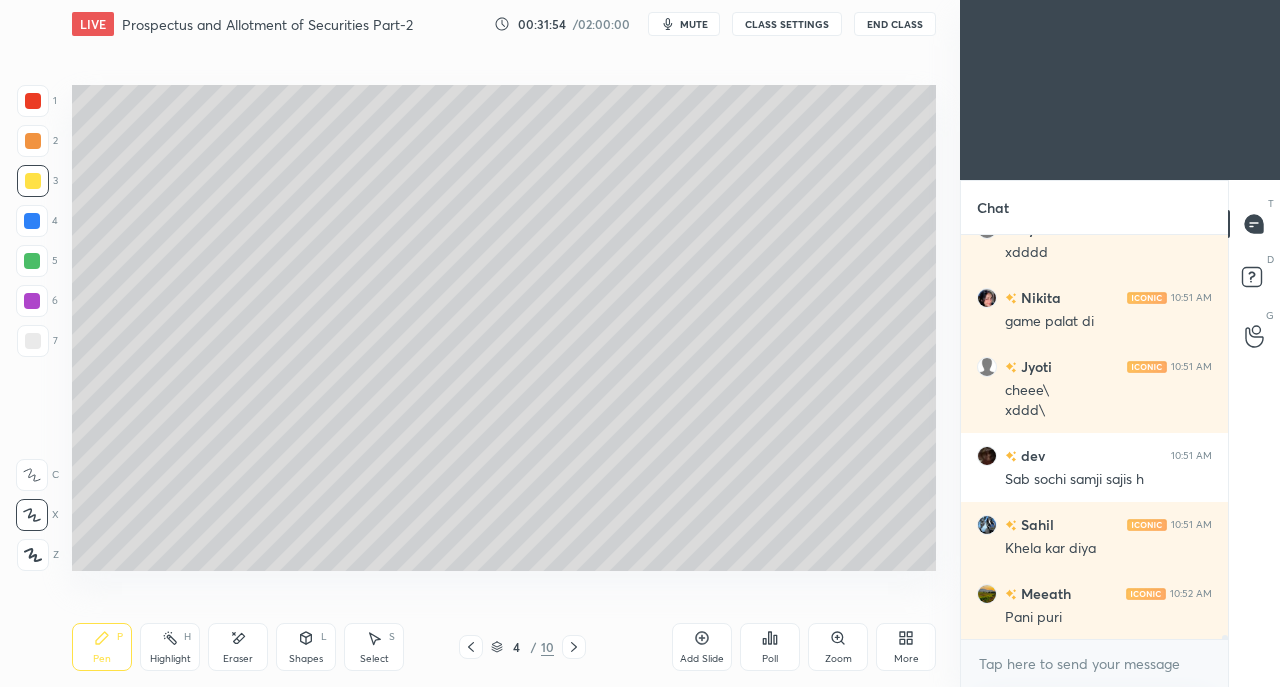 scroll, scrollTop: 42000, scrollLeft: 0, axis: vertical 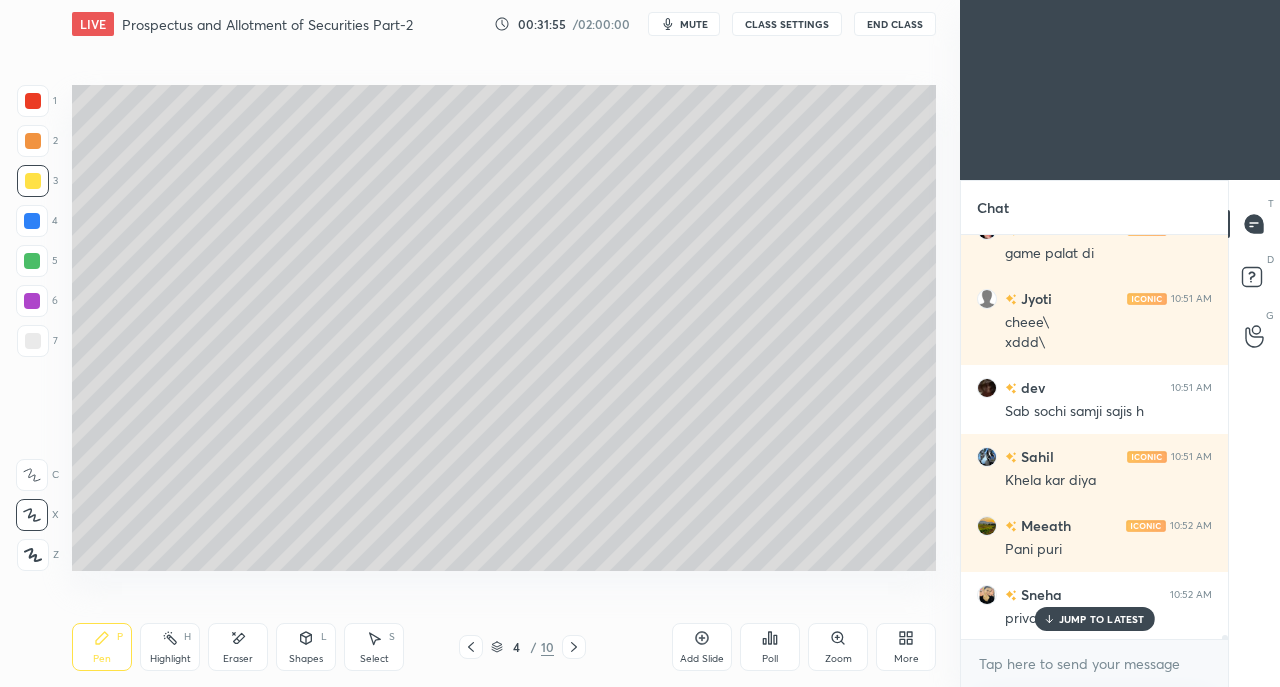 click 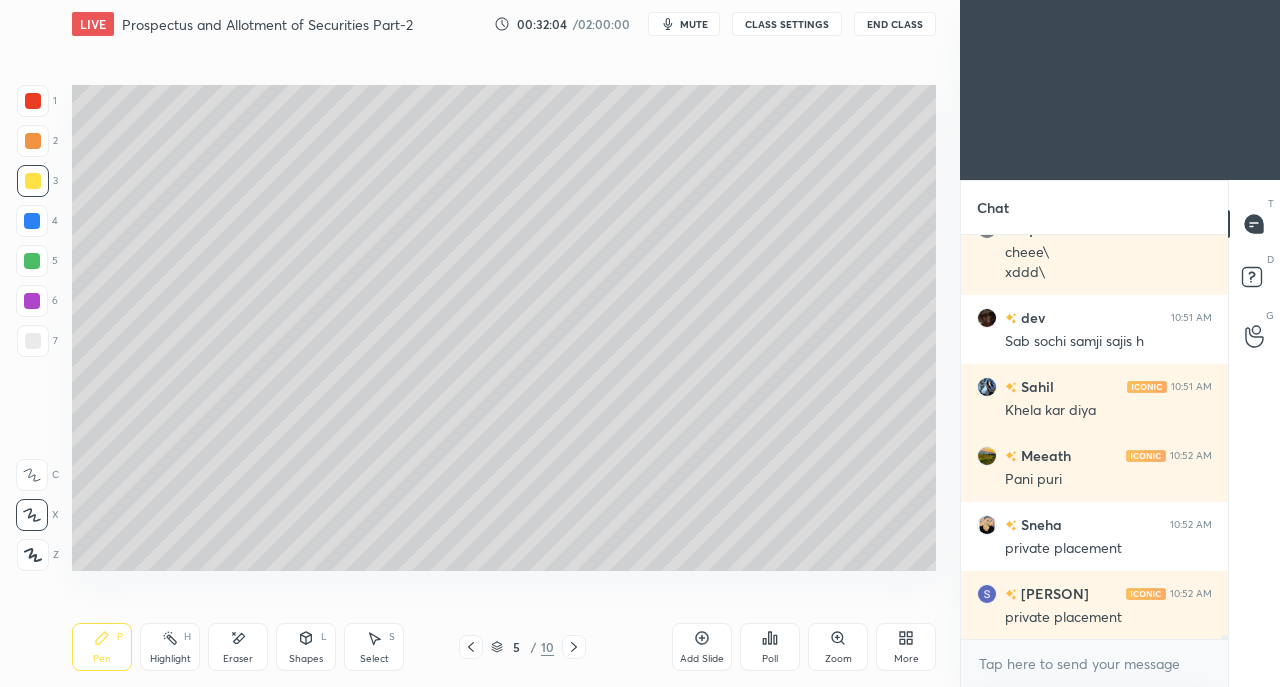 scroll, scrollTop: 42138, scrollLeft: 0, axis: vertical 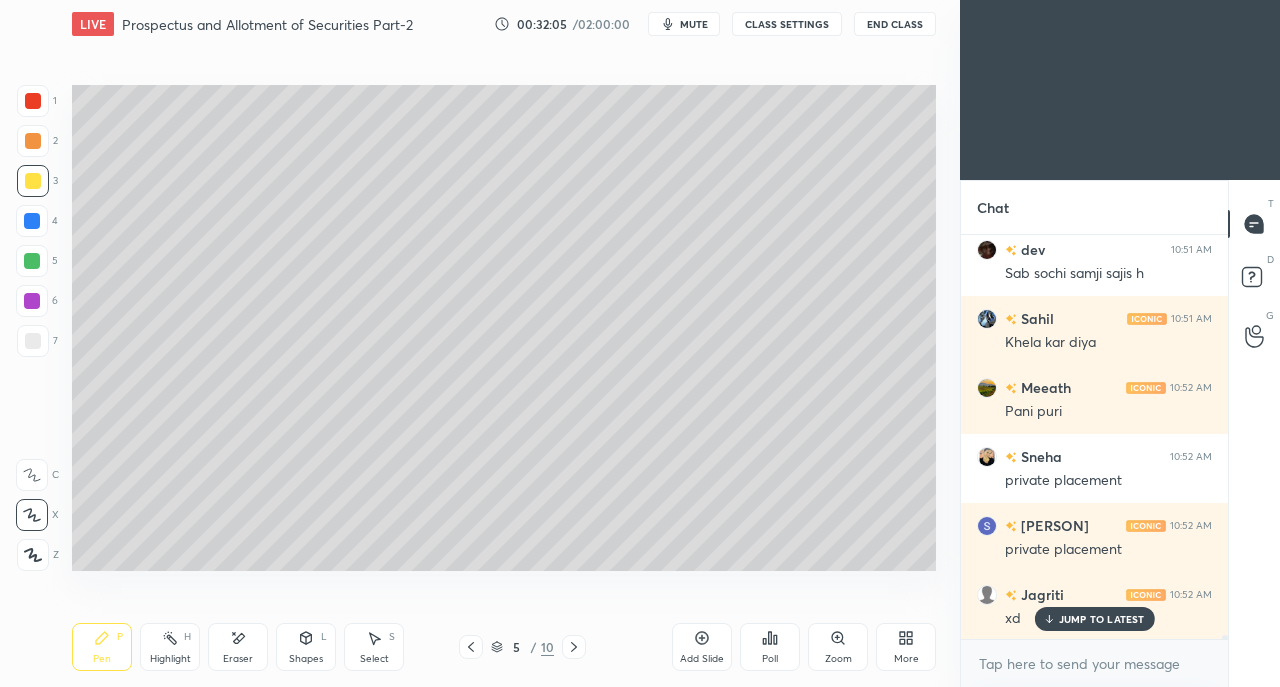 click at bounding box center (33, 341) 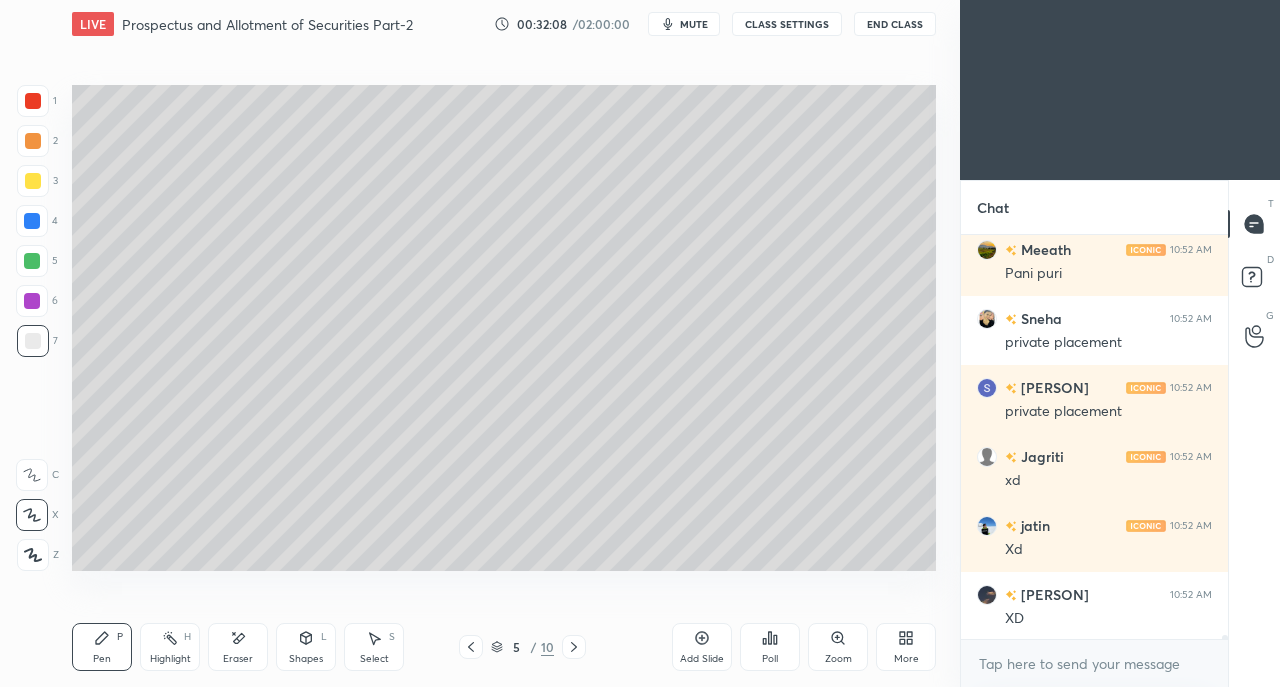 scroll, scrollTop: 42346, scrollLeft: 0, axis: vertical 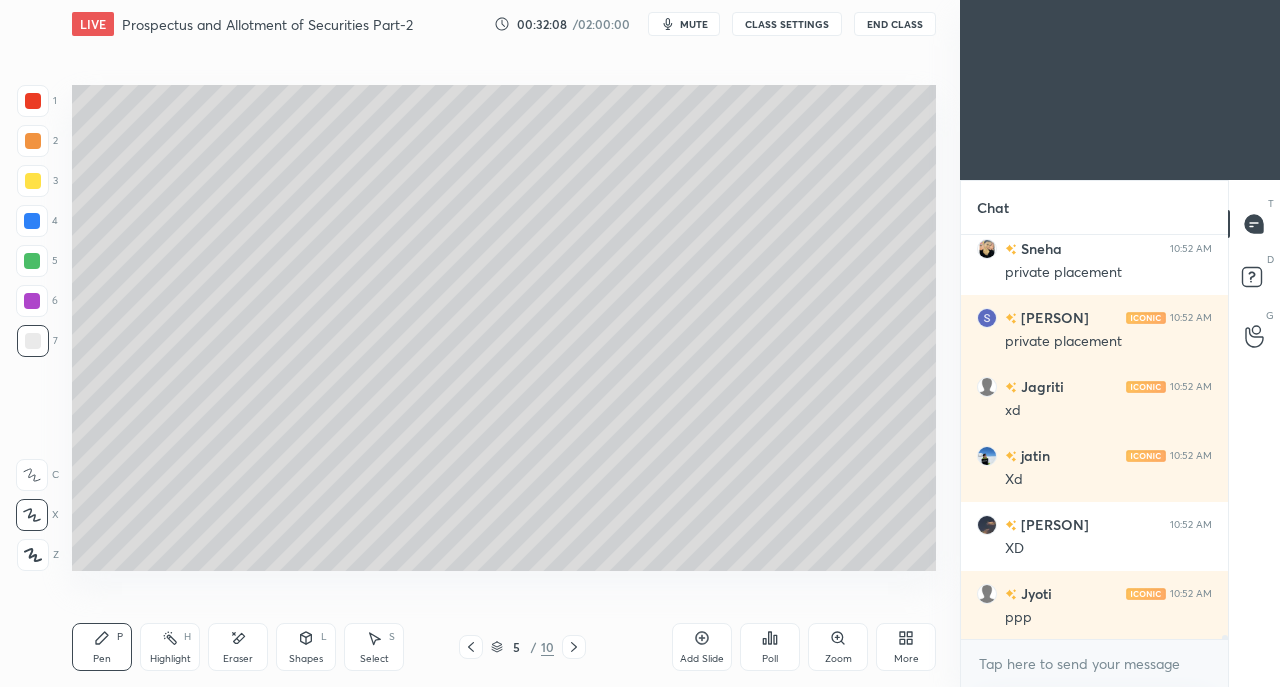click on "Shapes L" at bounding box center [306, 647] 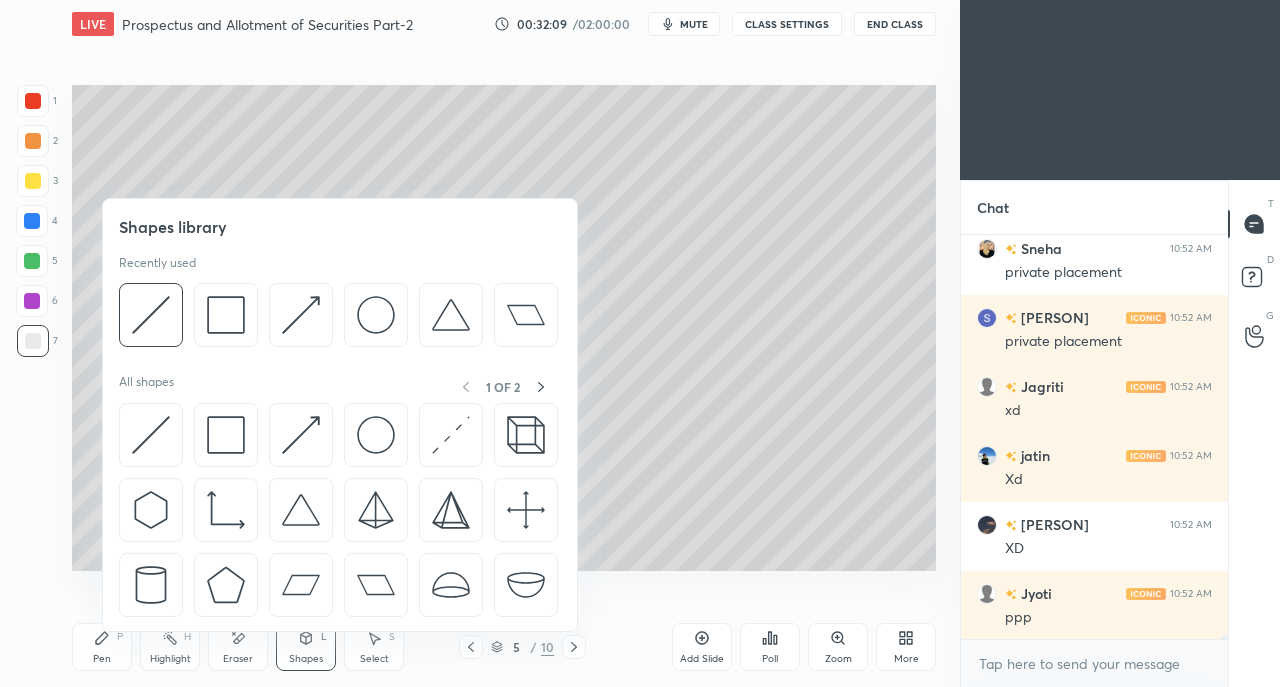 click at bounding box center (151, 435) 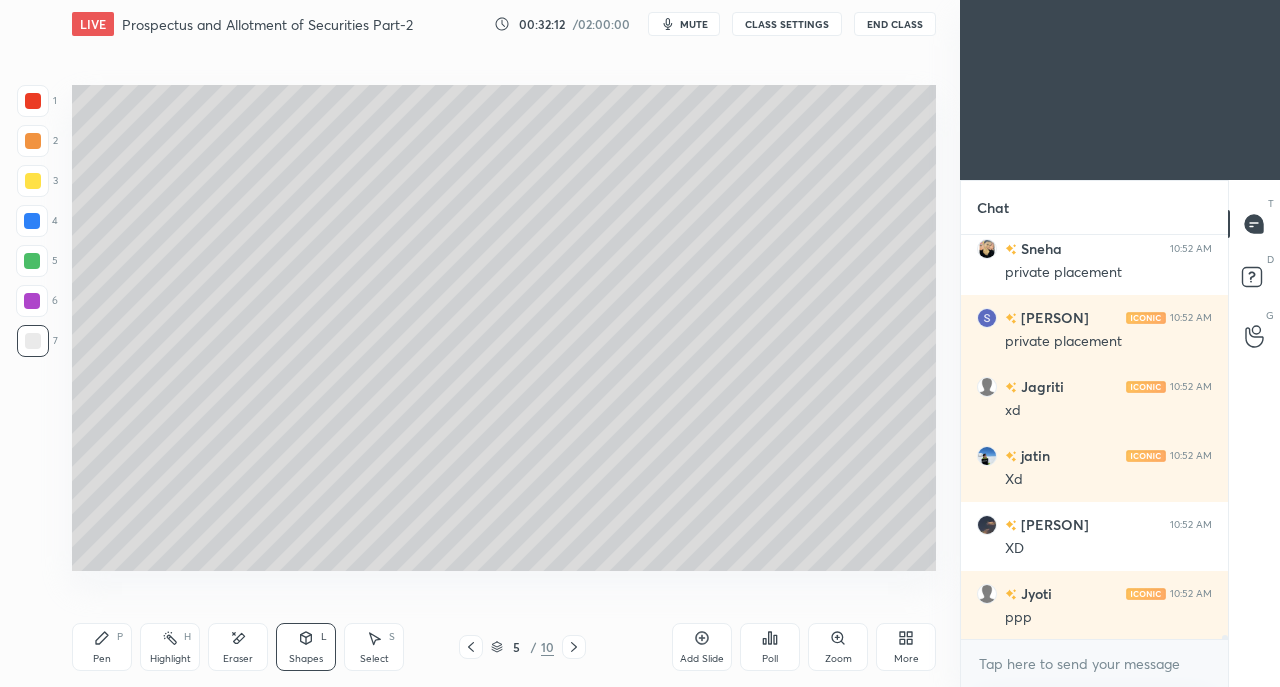 scroll, scrollTop: 42414, scrollLeft: 0, axis: vertical 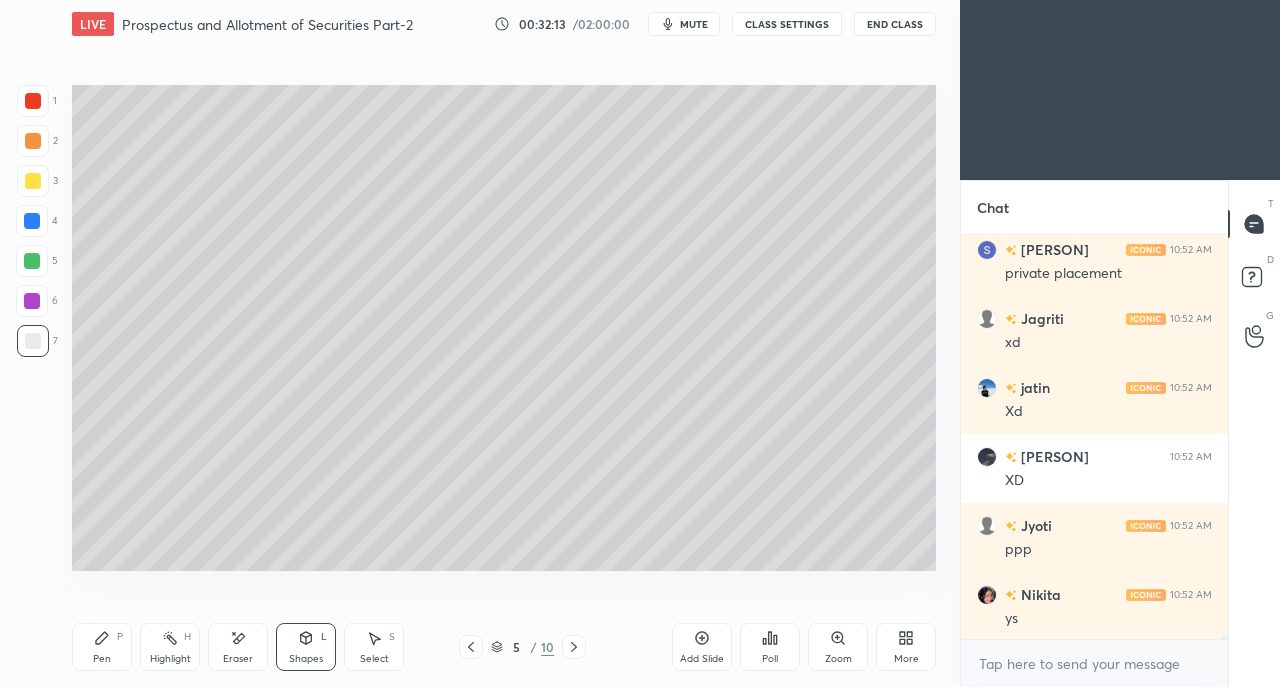 click on "Pen P" at bounding box center (102, 647) 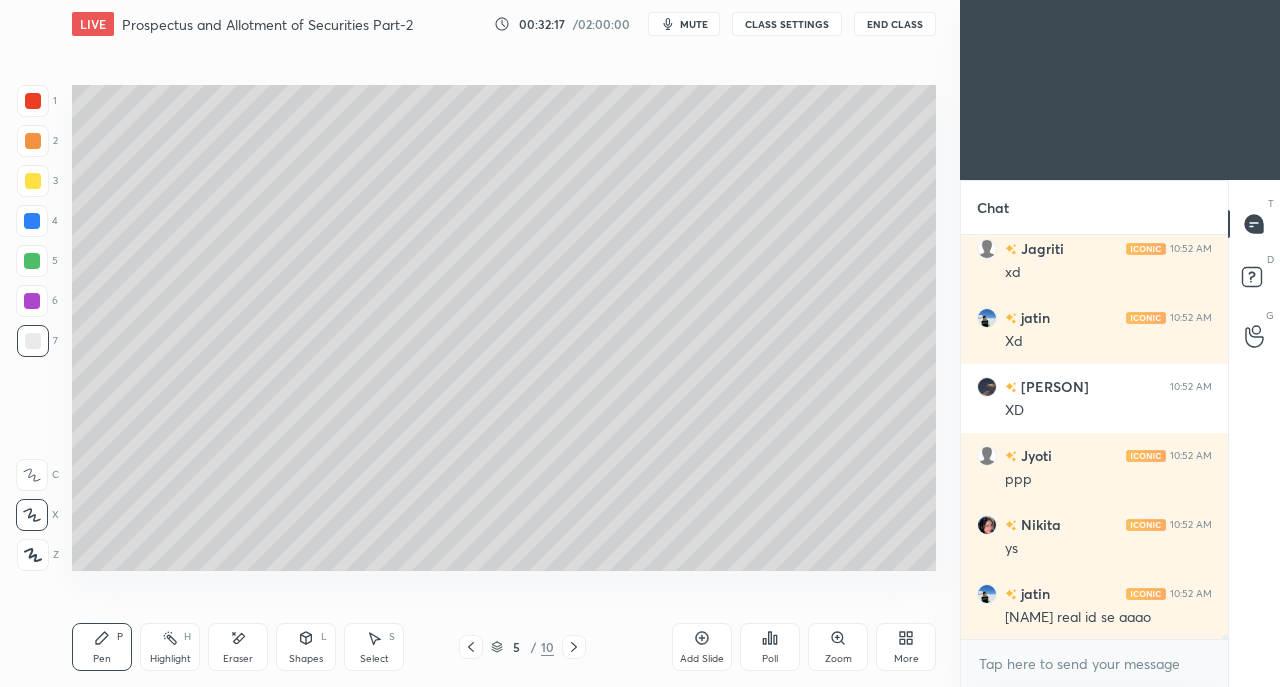 scroll, scrollTop: 42552, scrollLeft: 0, axis: vertical 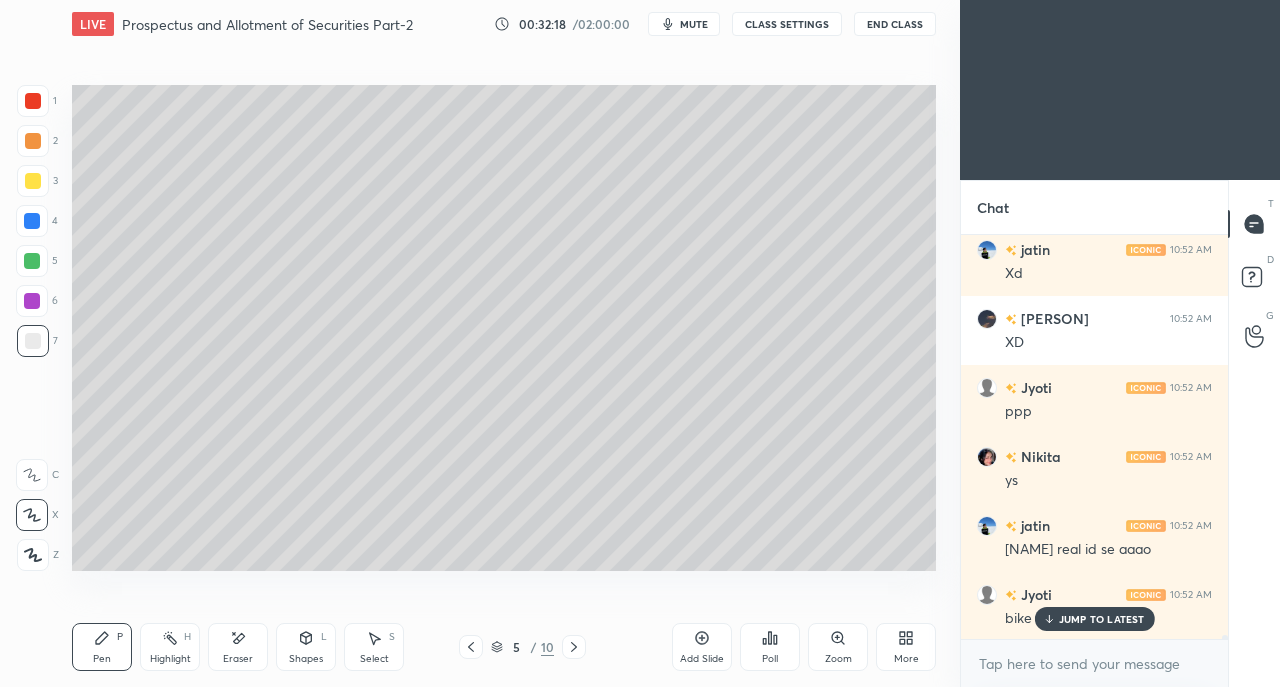 click on "JUMP TO LATEST" at bounding box center [1102, 619] 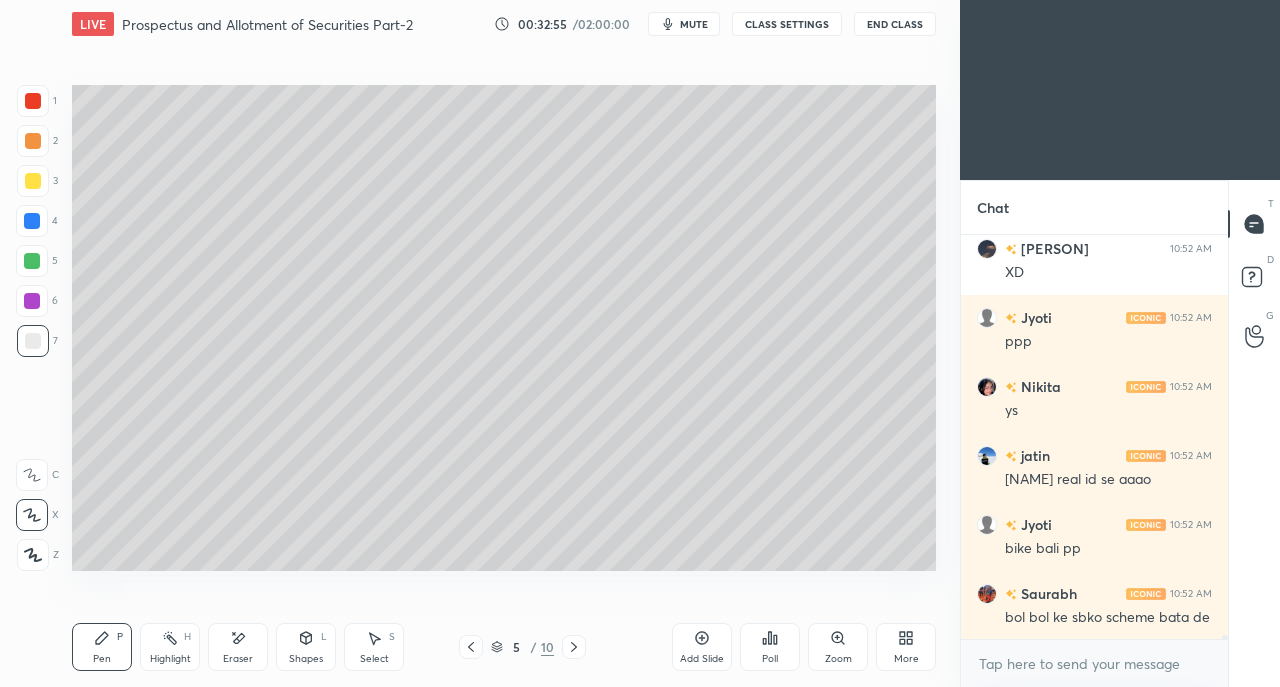 scroll, scrollTop: 42690, scrollLeft: 0, axis: vertical 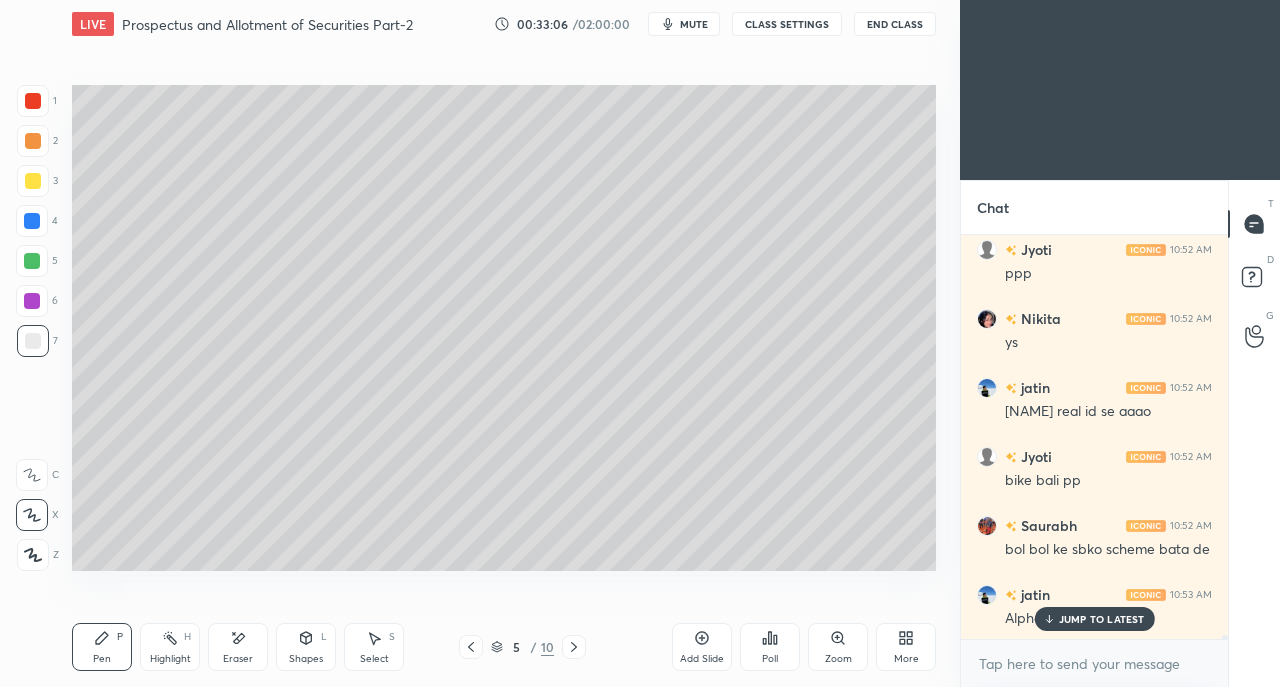 click at bounding box center (33, 181) 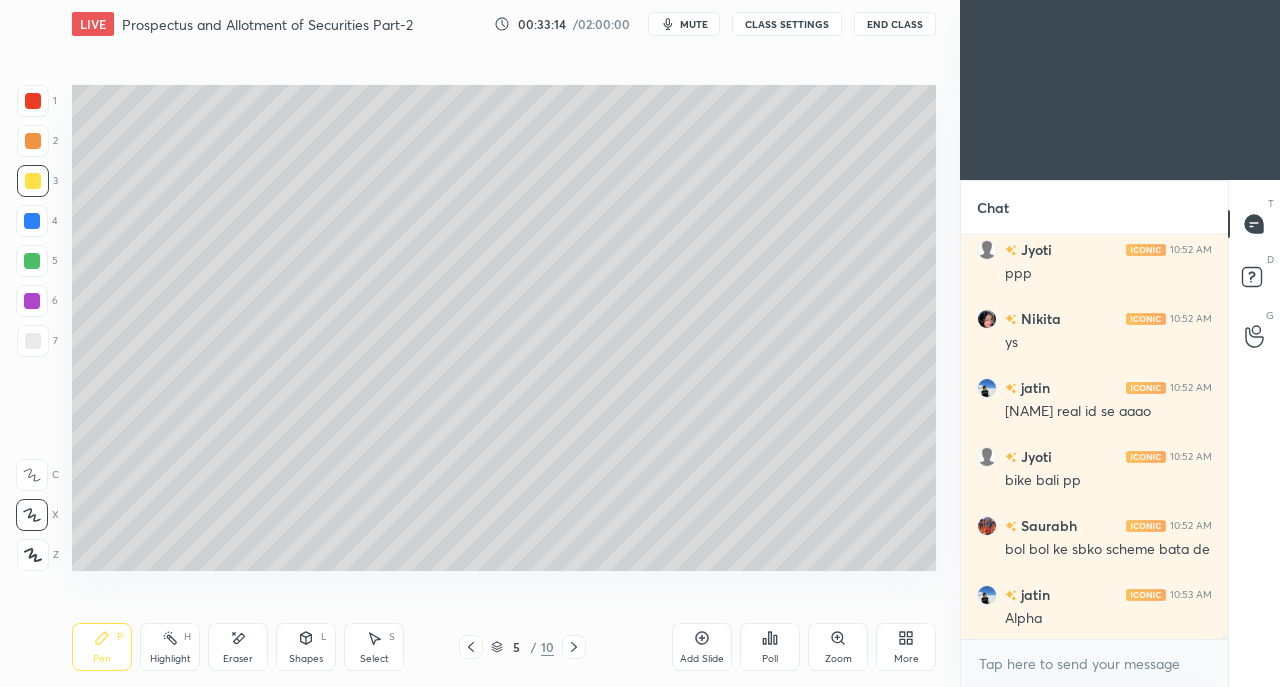 click on "Eraser" at bounding box center (238, 647) 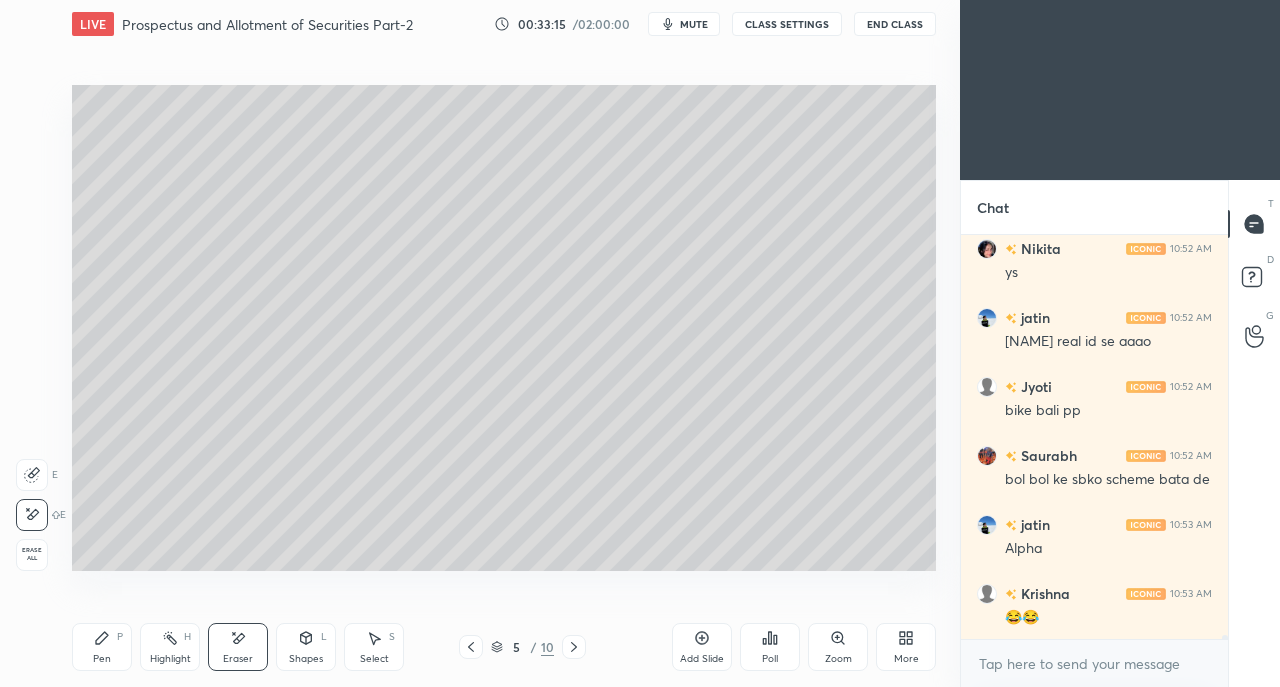 click on "Pen P" at bounding box center [102, 647] 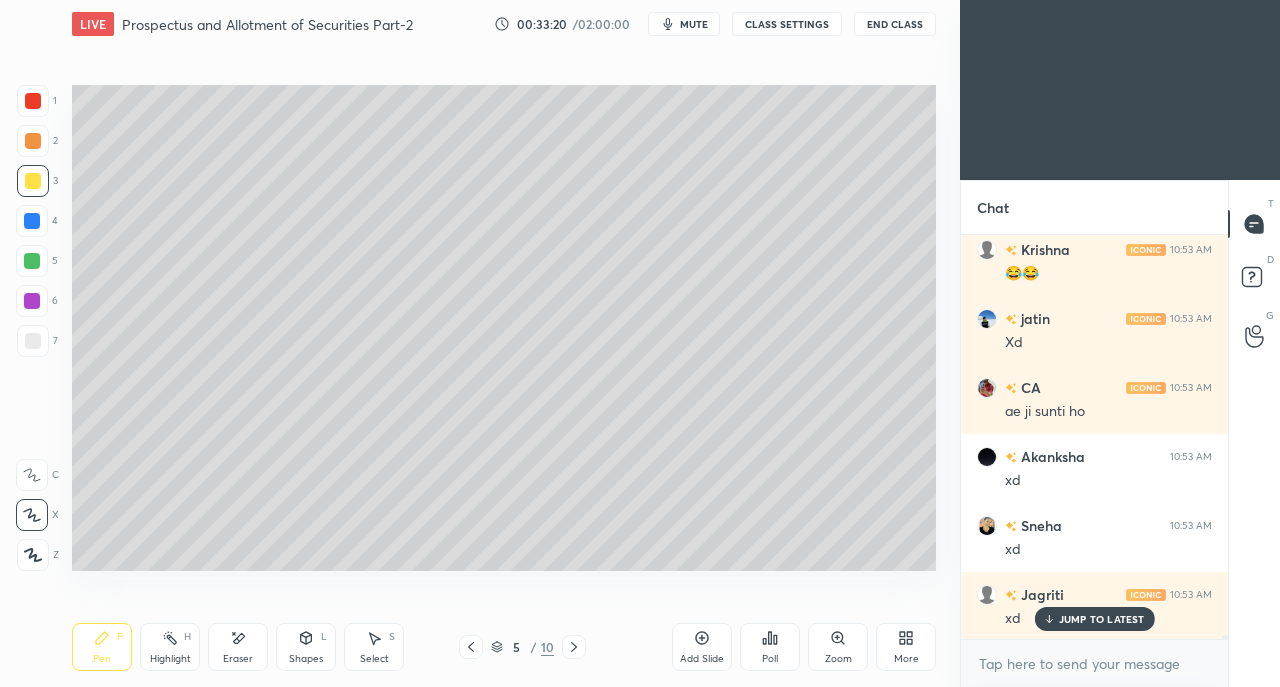 scroll, scrollTop: 43174, scrollLeft: 0, axis: vertical 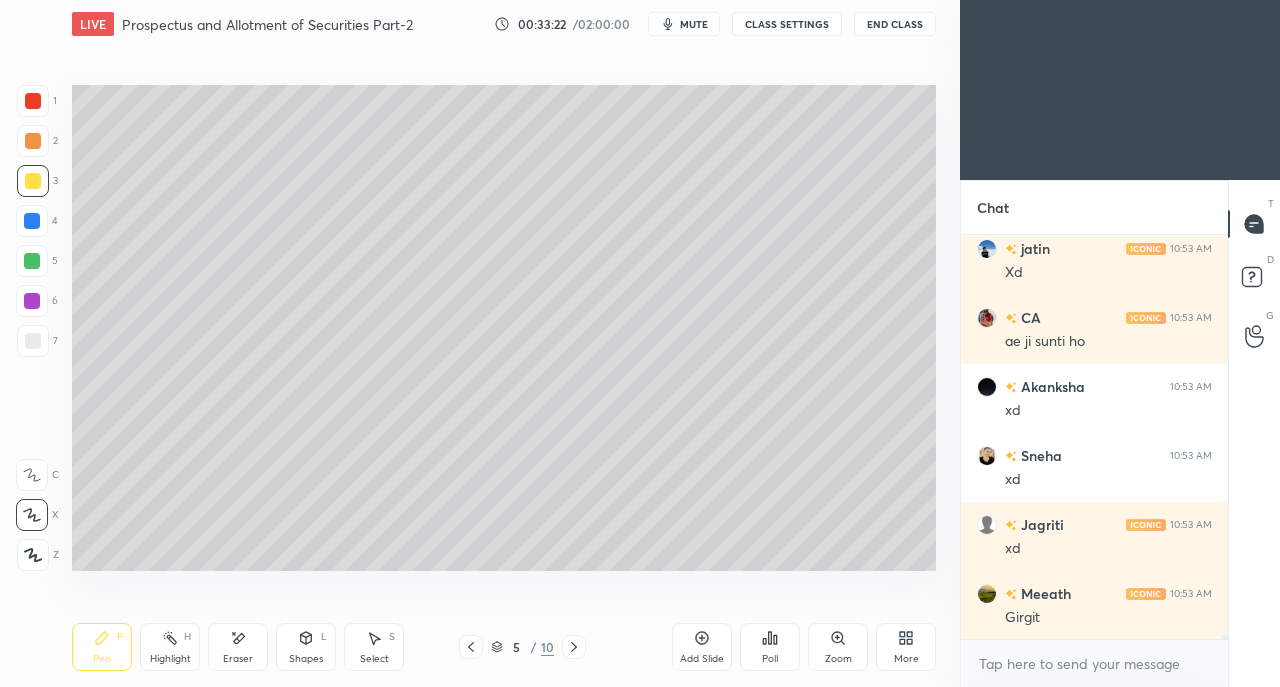 click on "Shapes L" at bounding box center (306, 647) 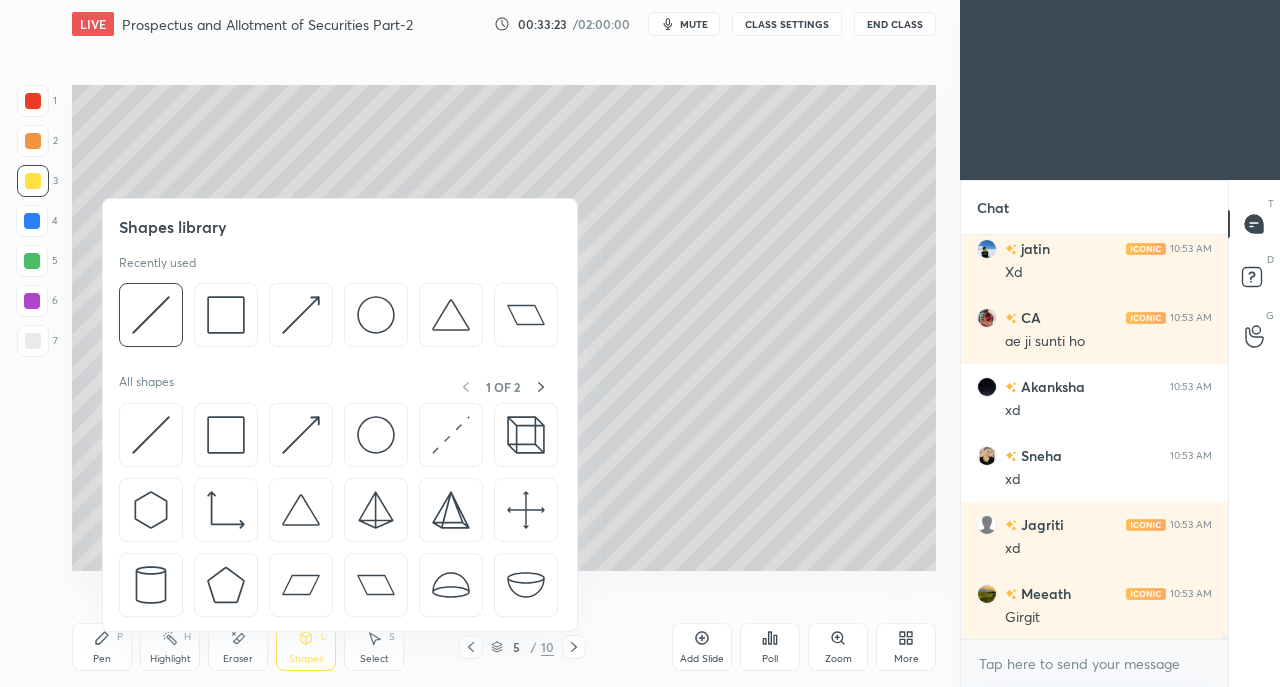 click at bounding box center (151, 435) 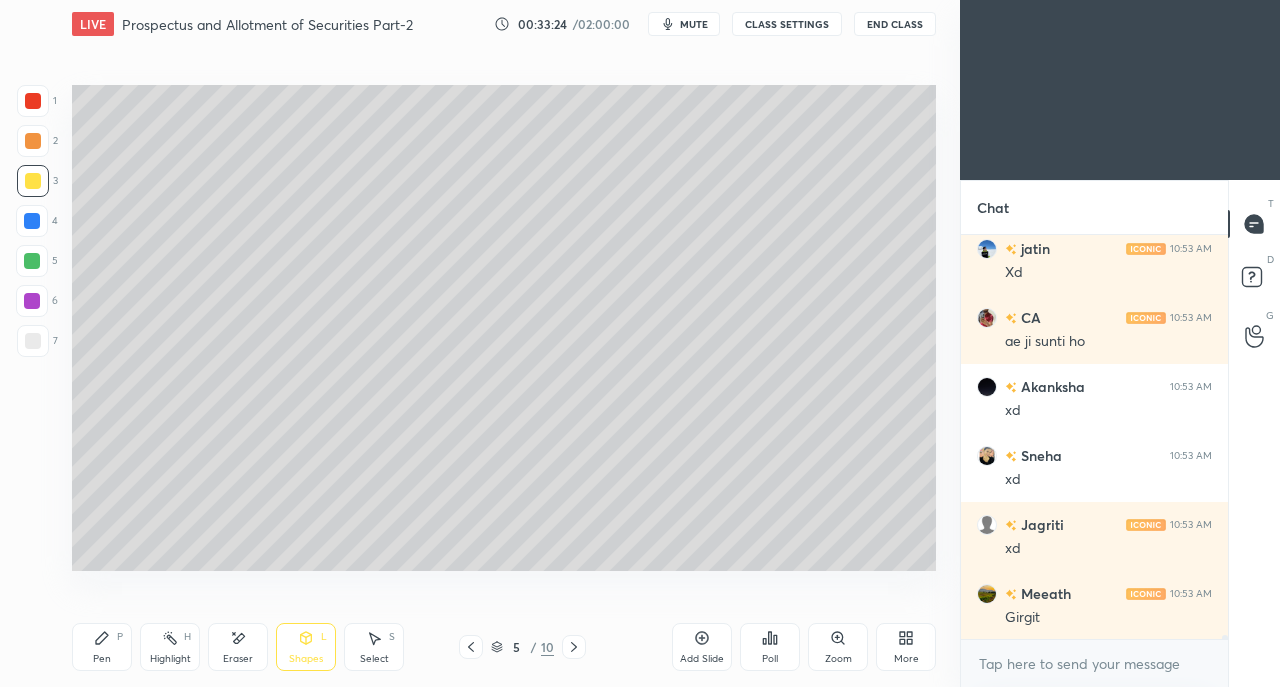 click on "Select" at bounding box center (374, 659) 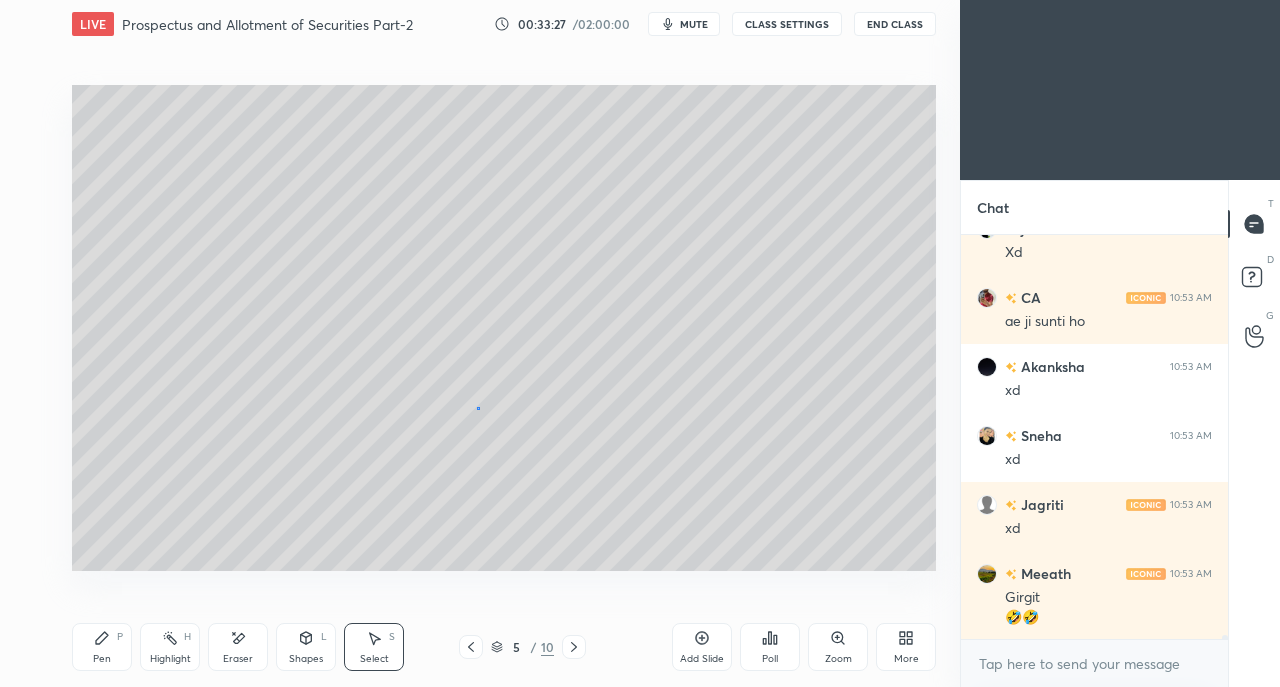 click on "0 ° Undo Copy Duplicate Duplicate to new slide Delete" at bounding box center [504, 328] 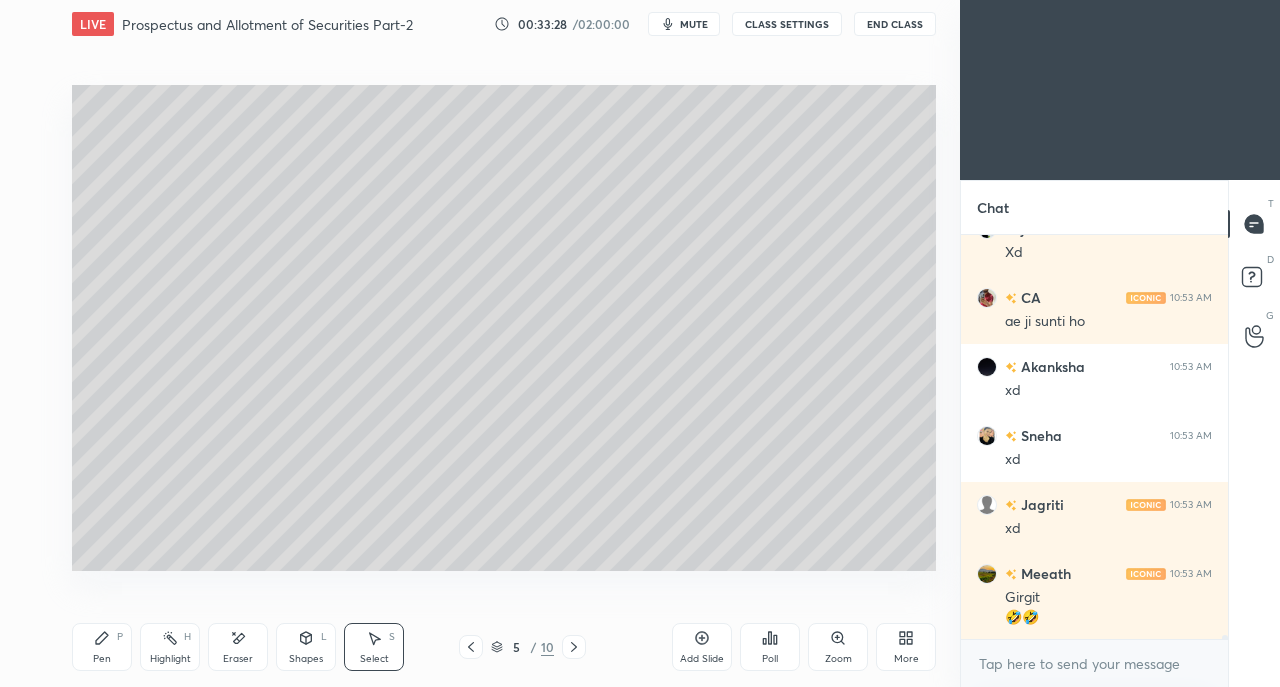 click 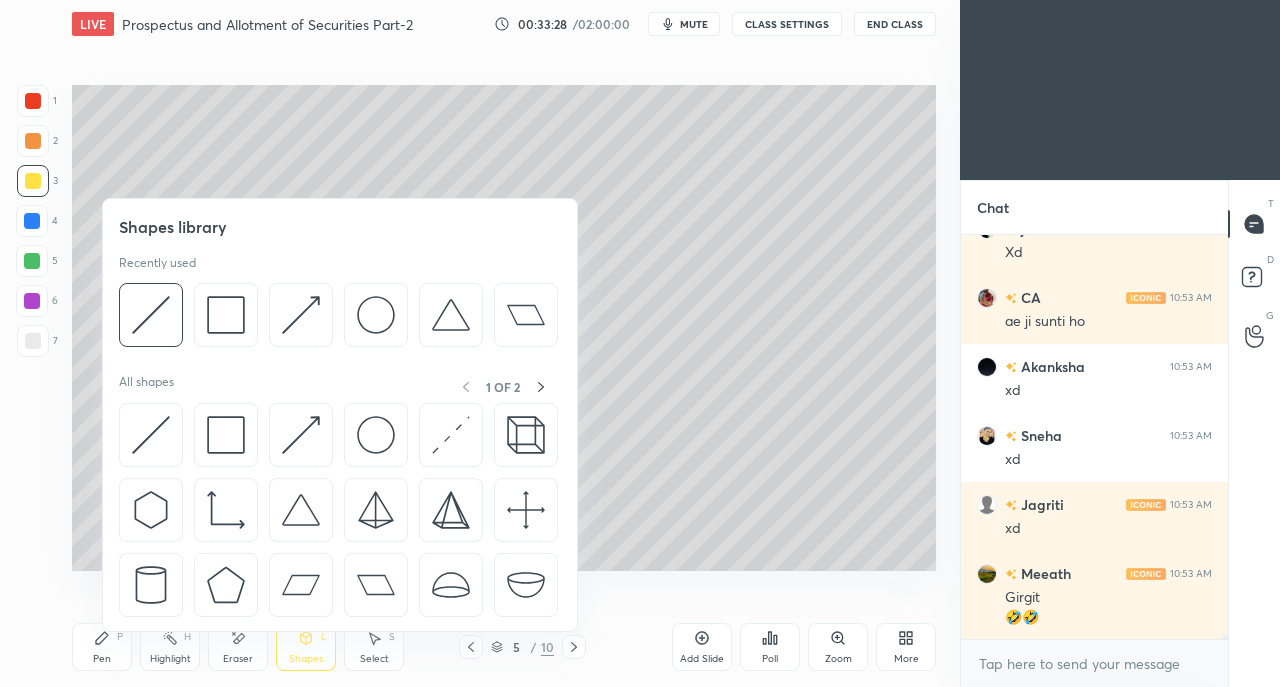 click at bounding box center (151, 435) 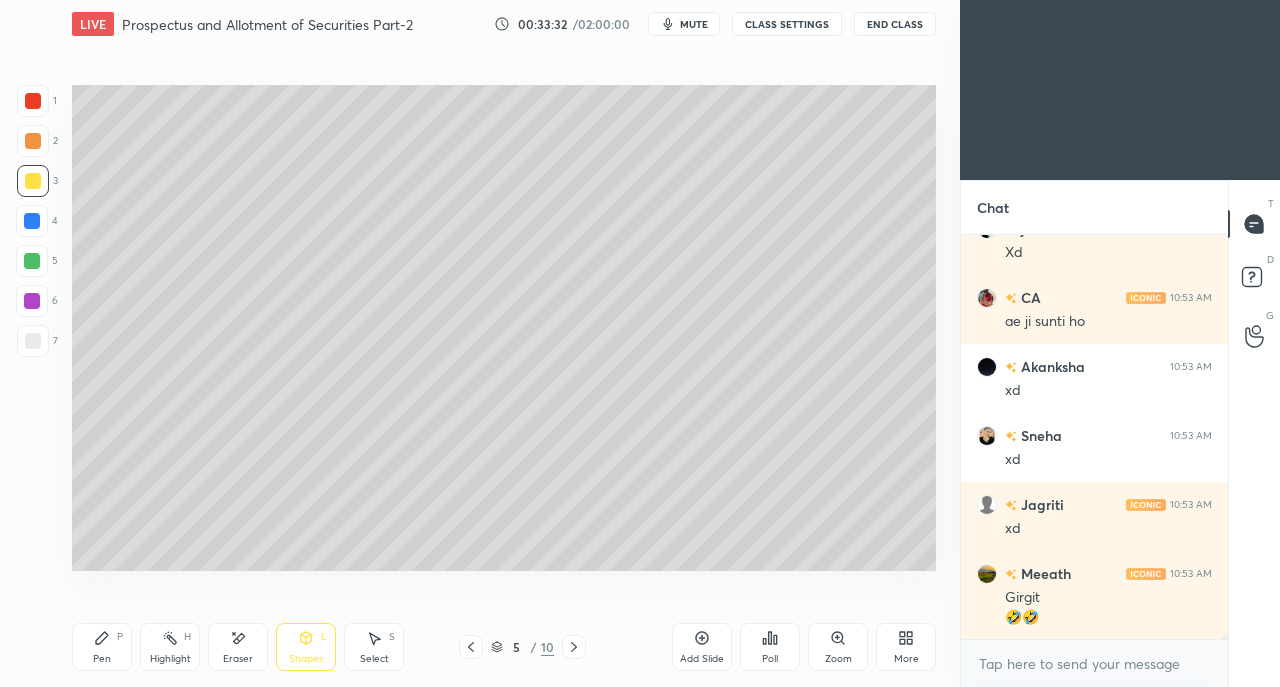click at bounding box center (33, 341) 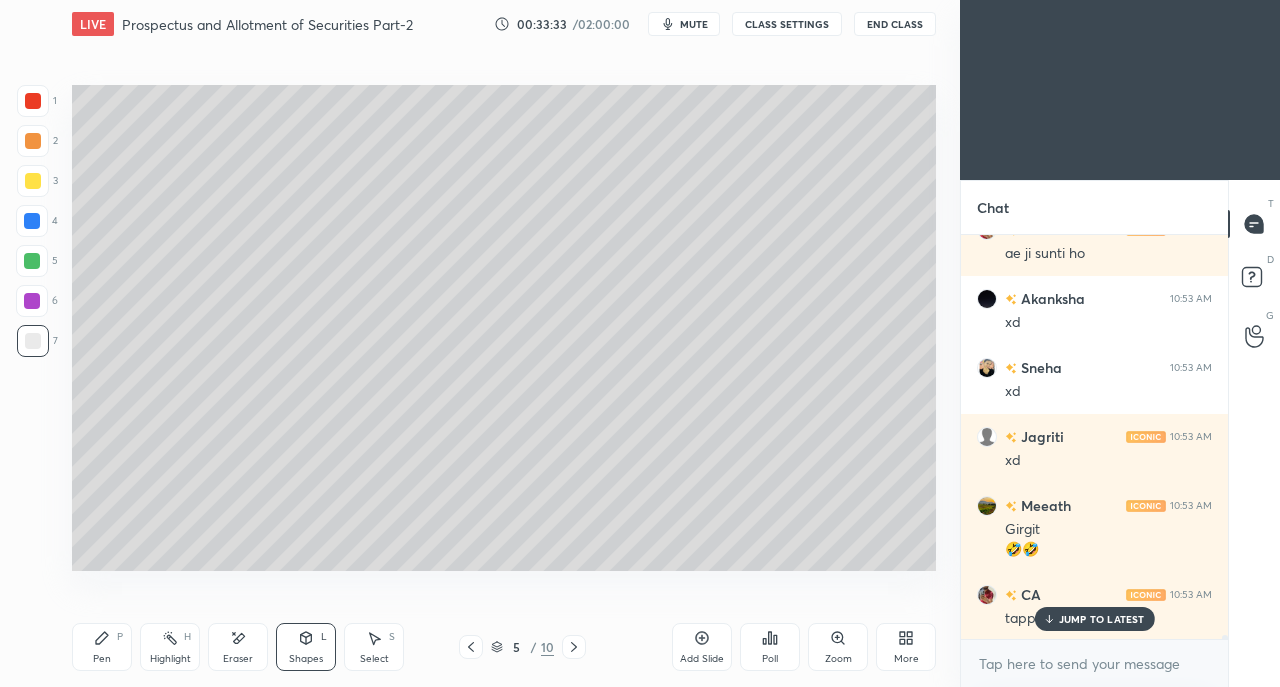 scroll, scrollTop: 43332, scrollLeft: 0, axis: vertical 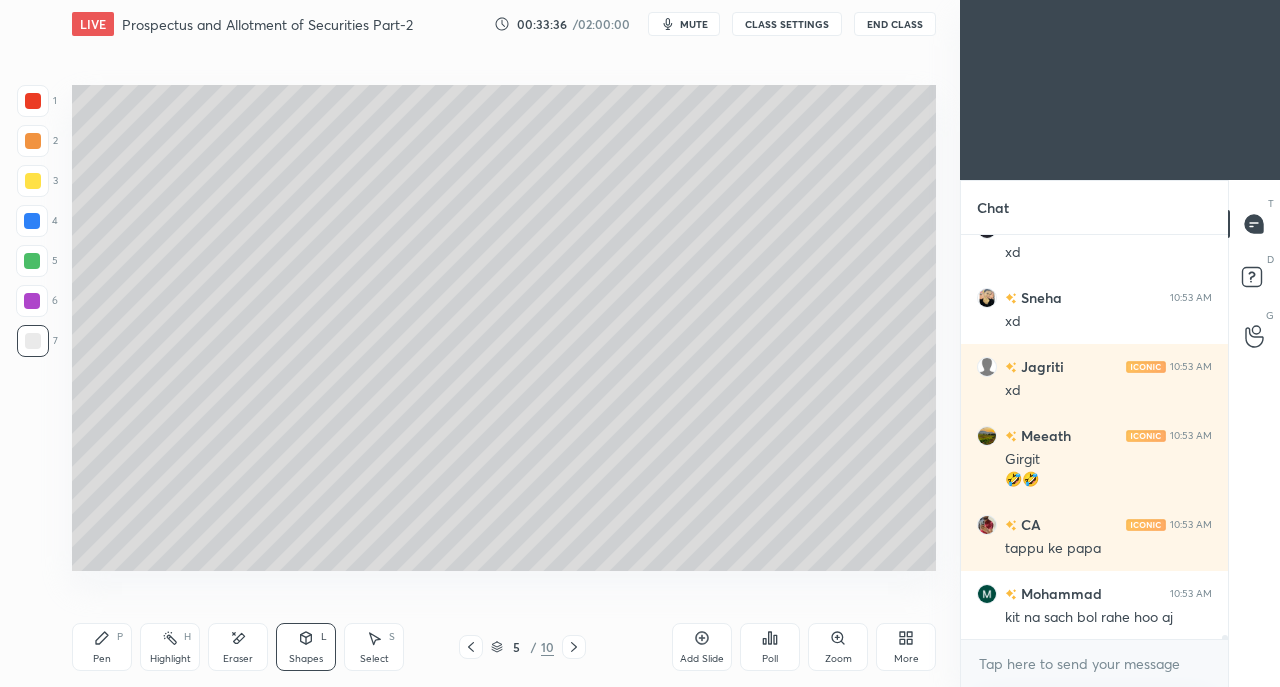 click on "Pen P" at bounding box center (102, 647) 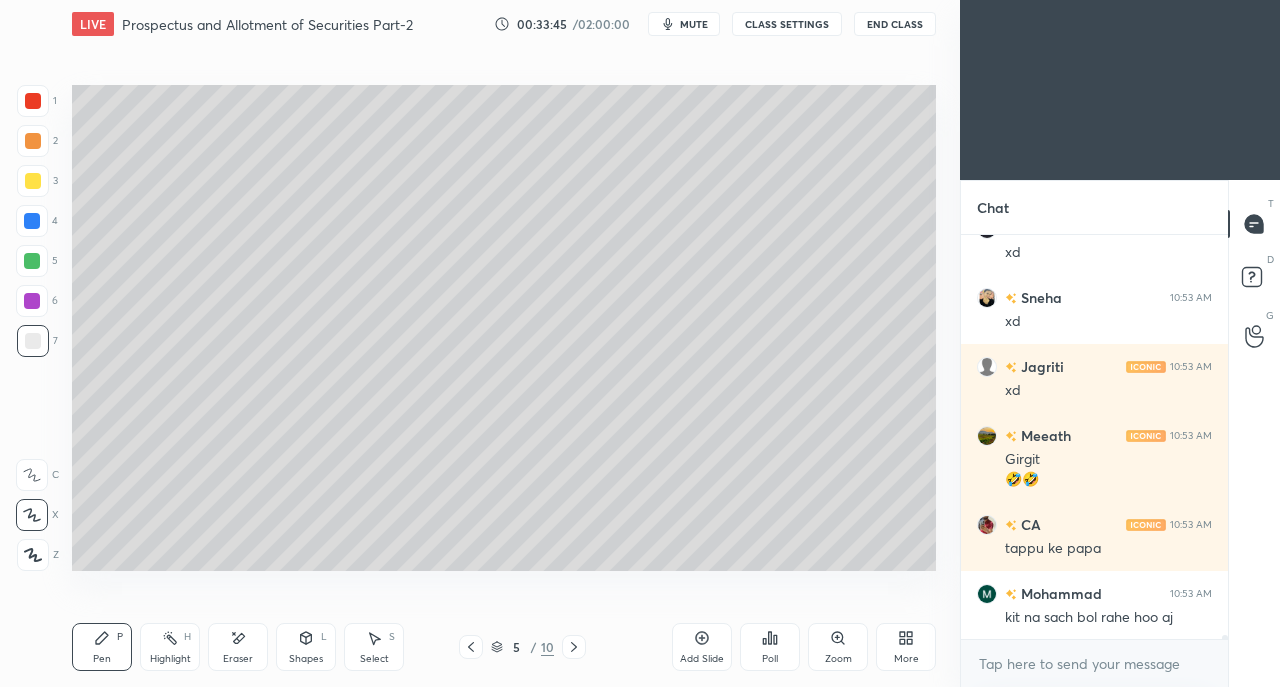 scroll, scrollTop: 43400, scrollLeft: 0, axis: vertical 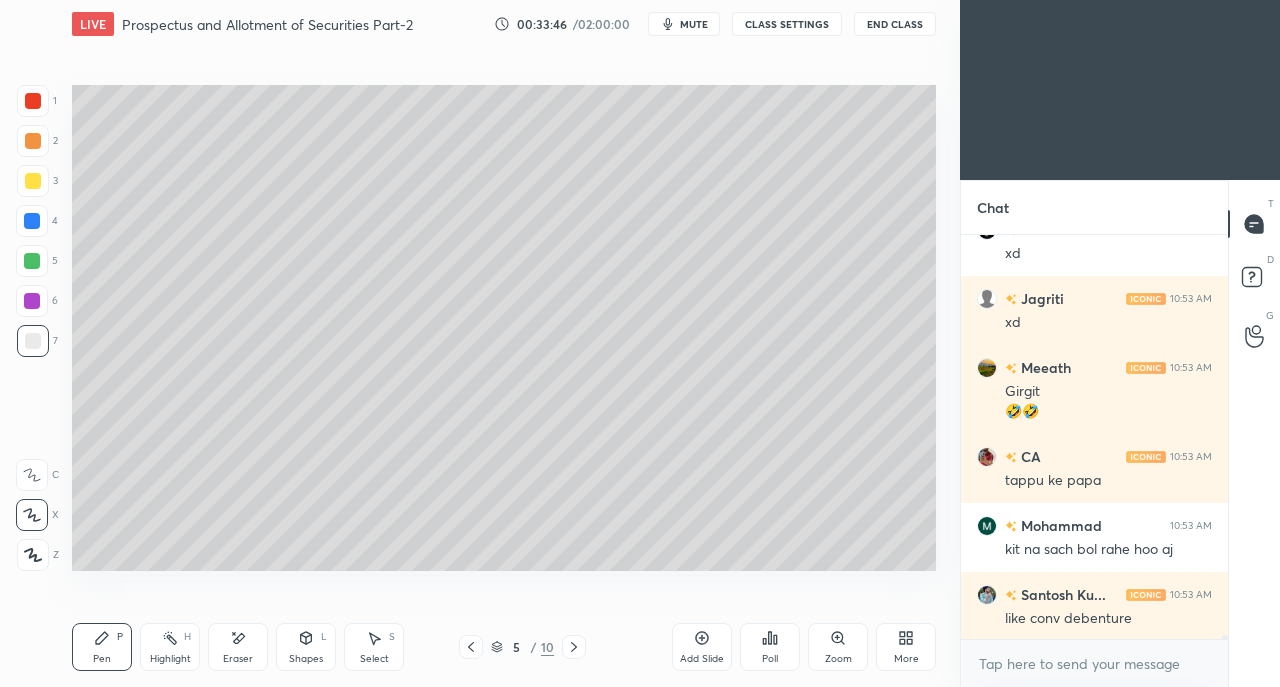 click at bounding box center [33, 181] 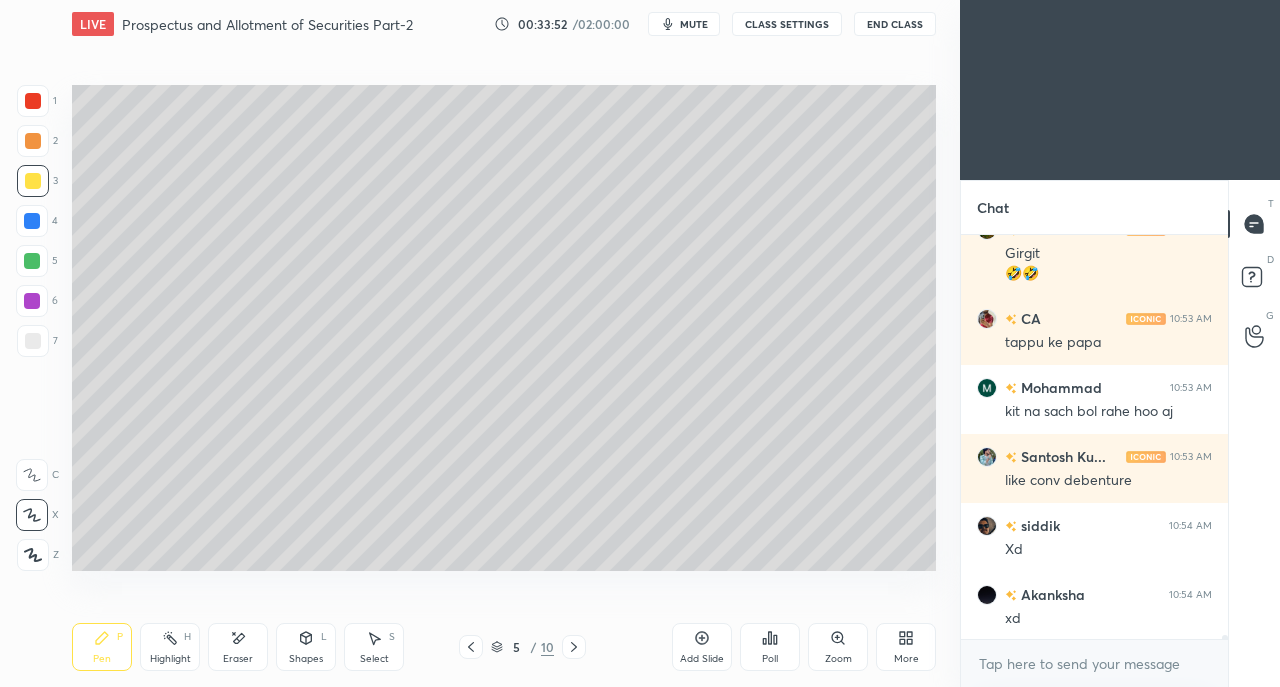 scroll, scrollTop: 43608, scrollLeft: 0, axis: vertical 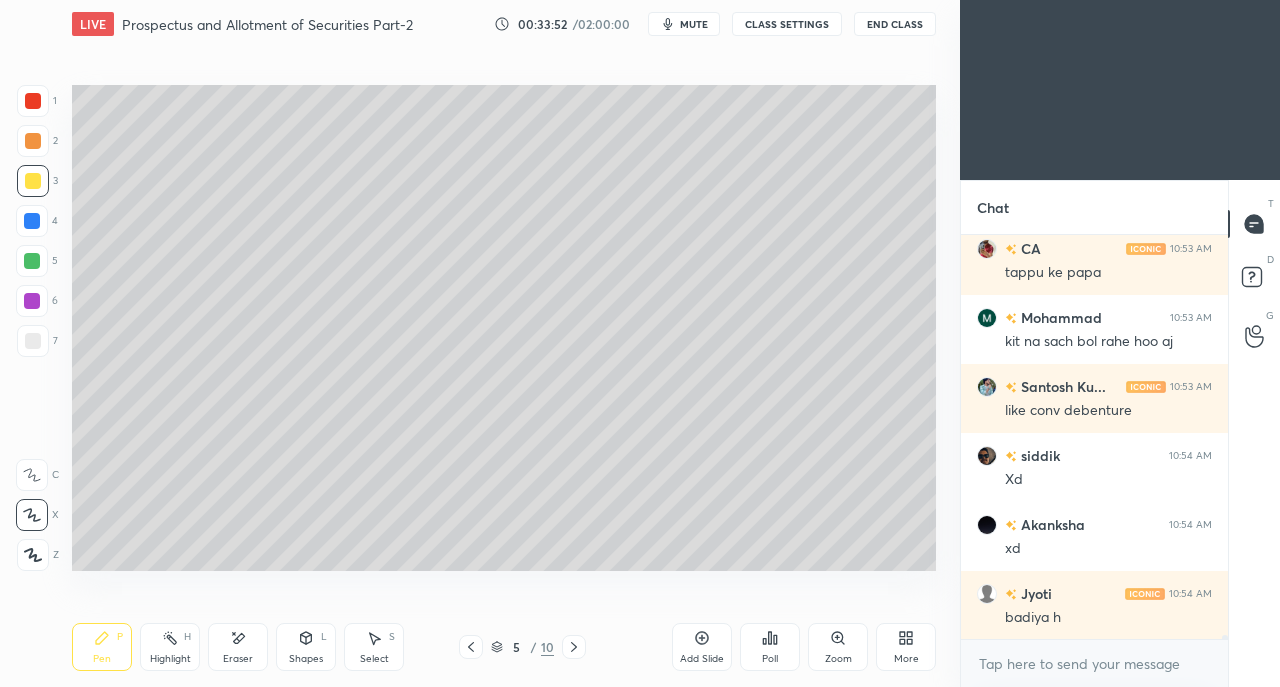 click on "Shapes L" at bounding box center (306, 647) 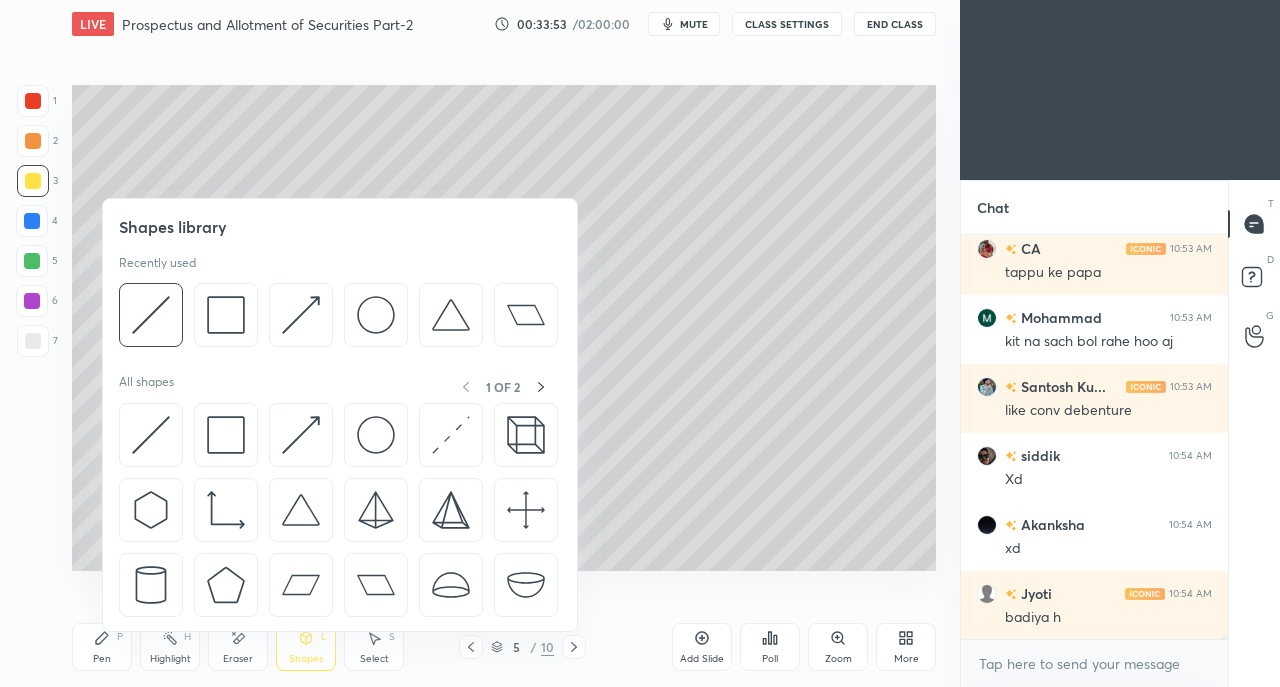 click at bounding box center (151, 435) 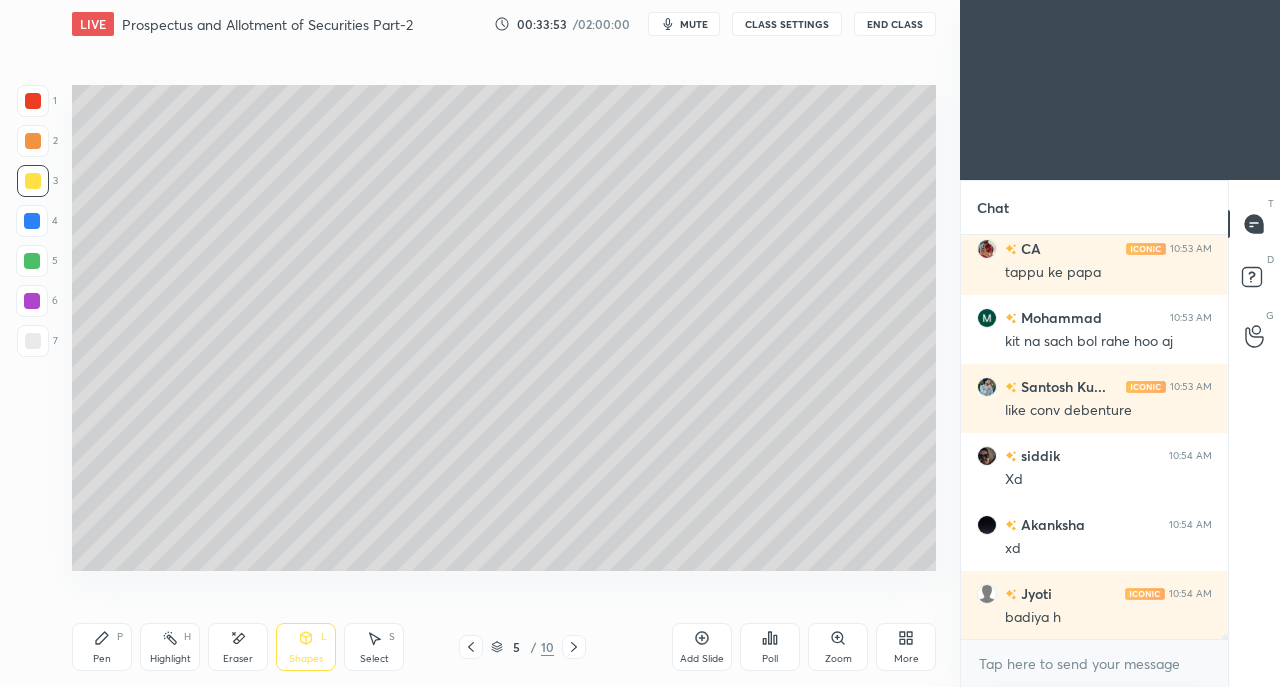 click at bounding box center (33, 341) 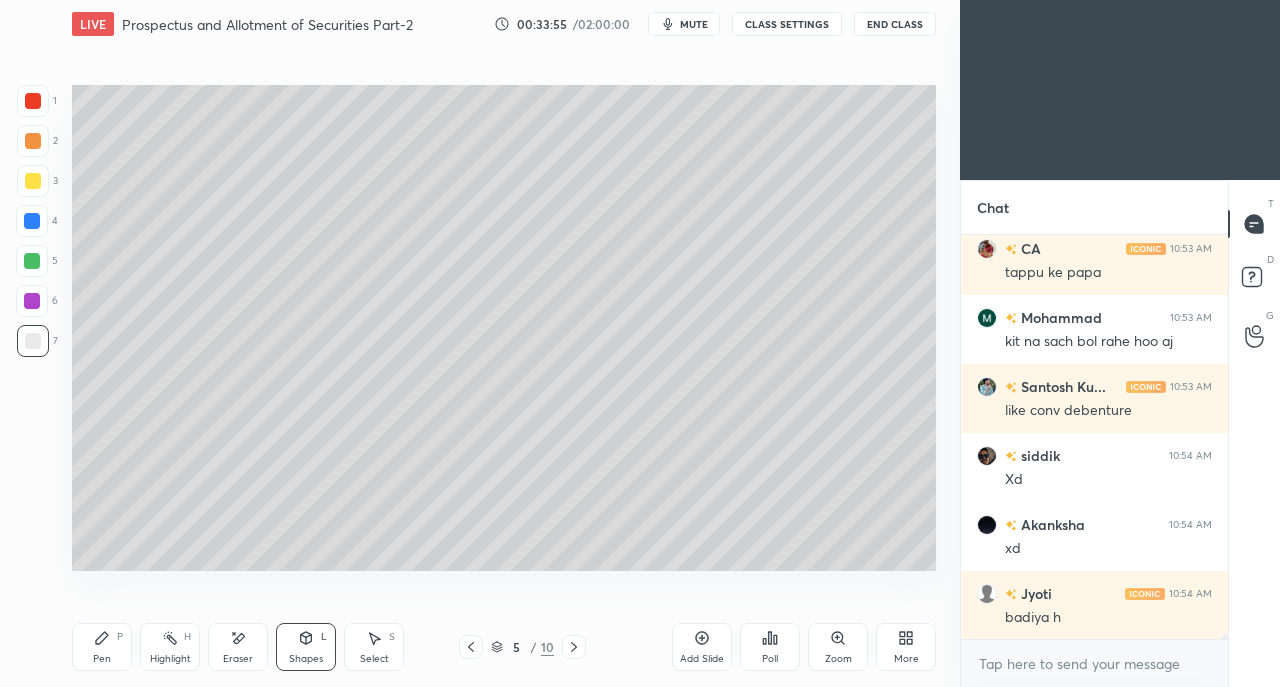 click 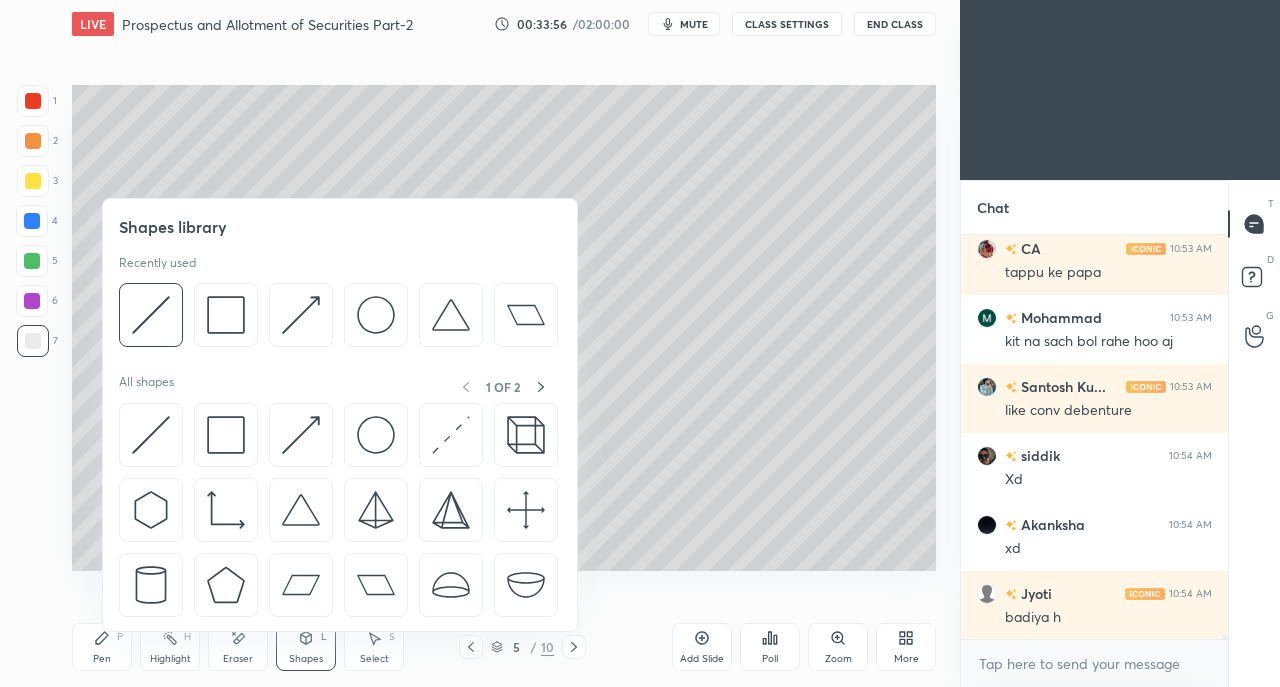click at bounding box center (151, 435) 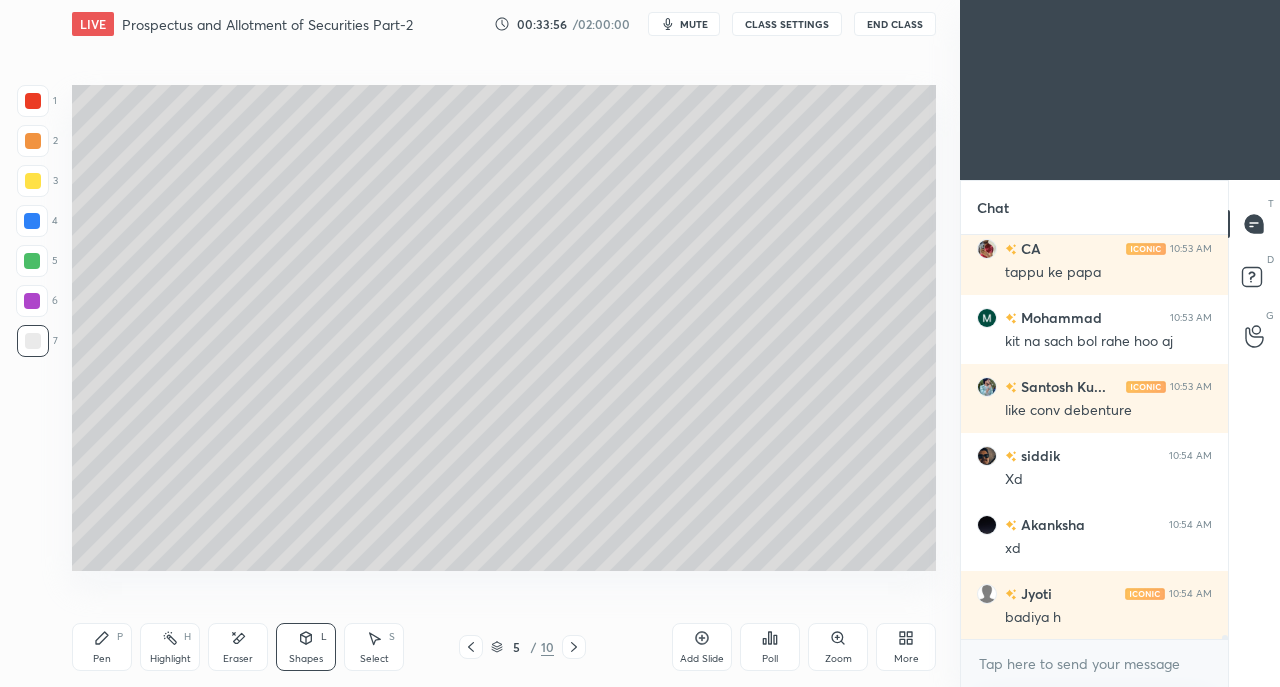 click at bounding box center (33, 181) 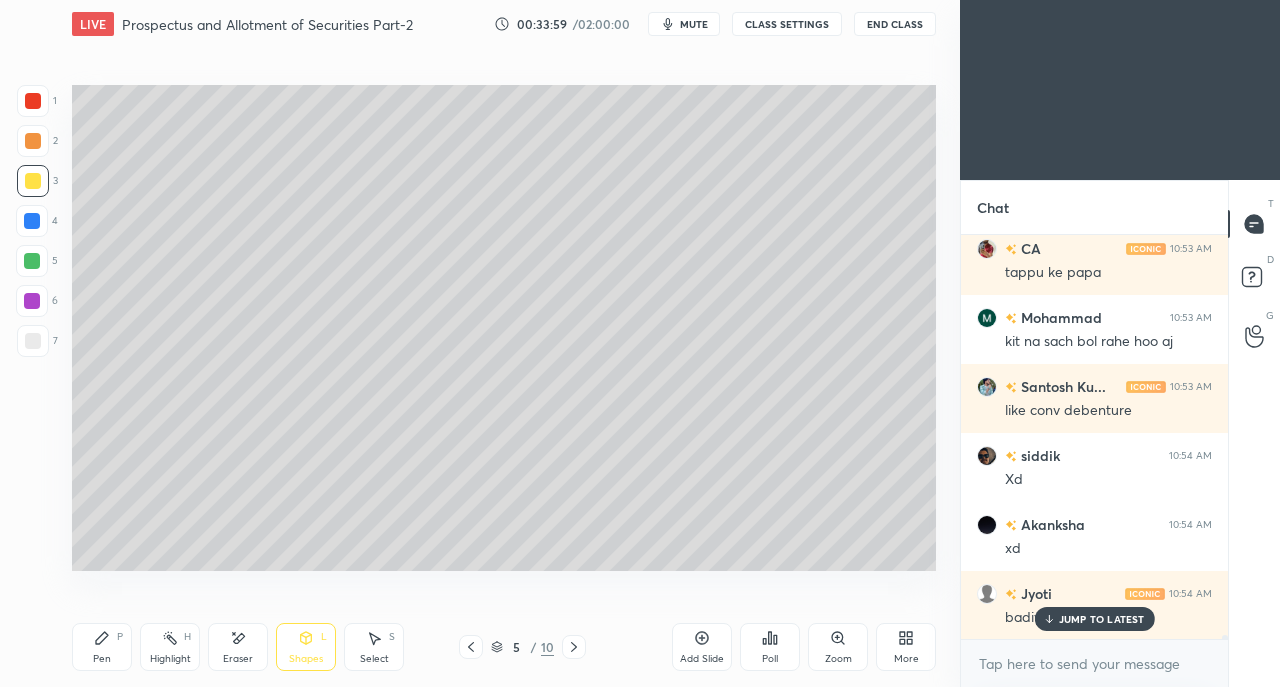 scroll, scrollTop: 43676, scrollLeft: 0, axis: vertical 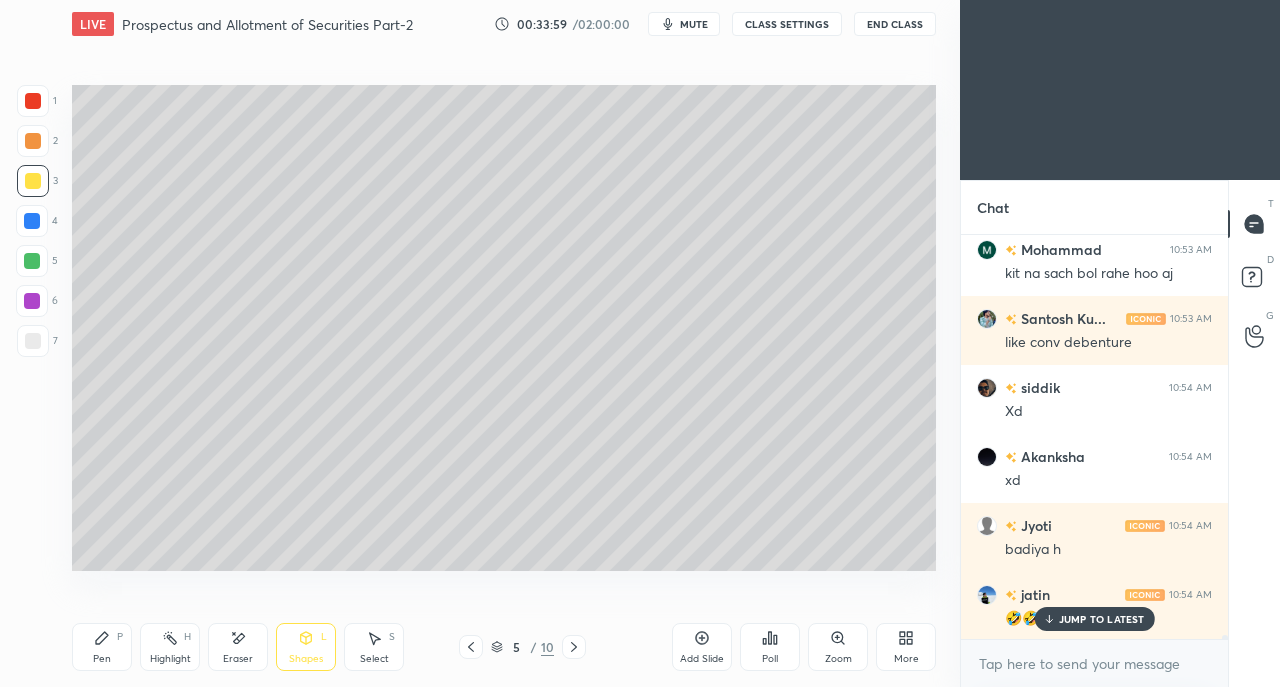 click on "Pen P" at bounding box center [102, 647] 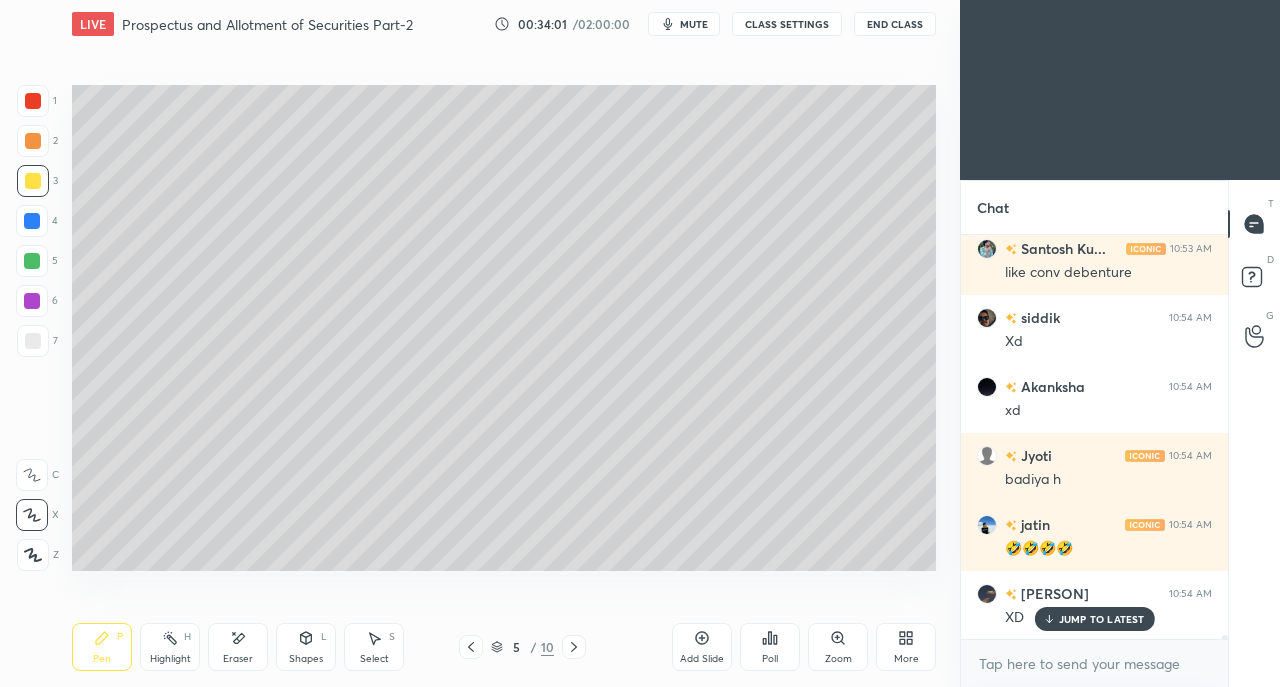 scroll, scrollTop: 43814, scrollLeft: 0, axis: vertical 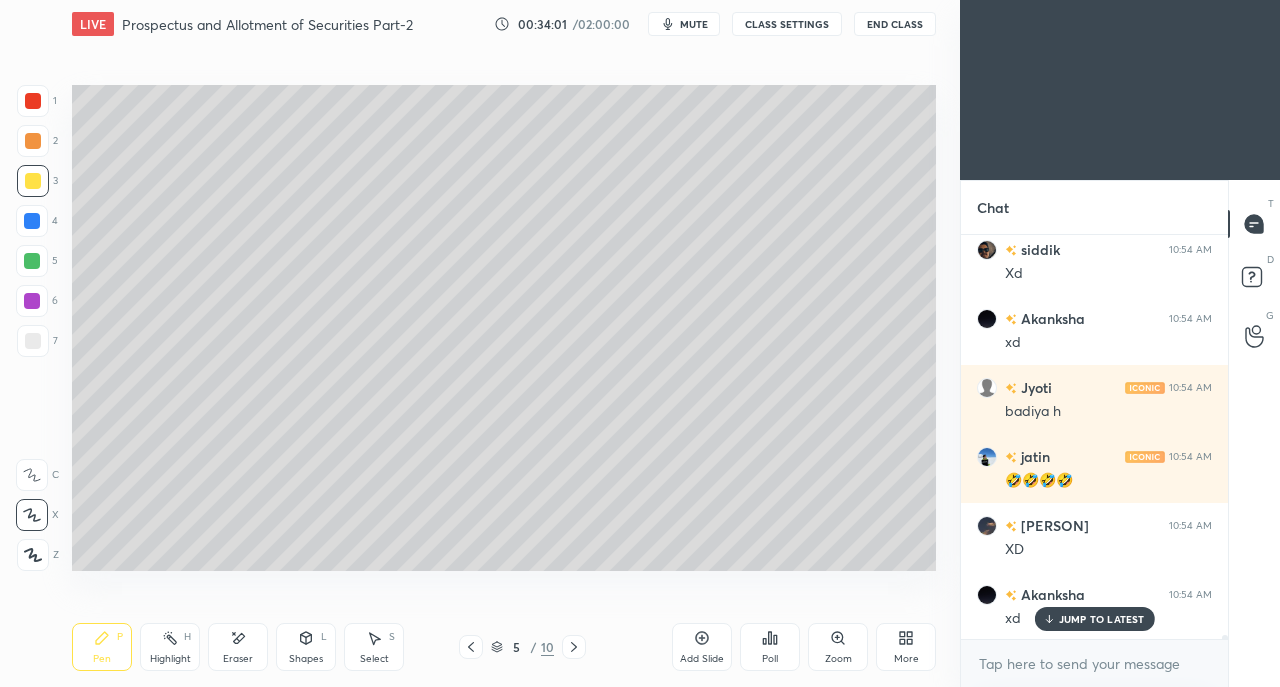 click at bounding box center (33, 341) 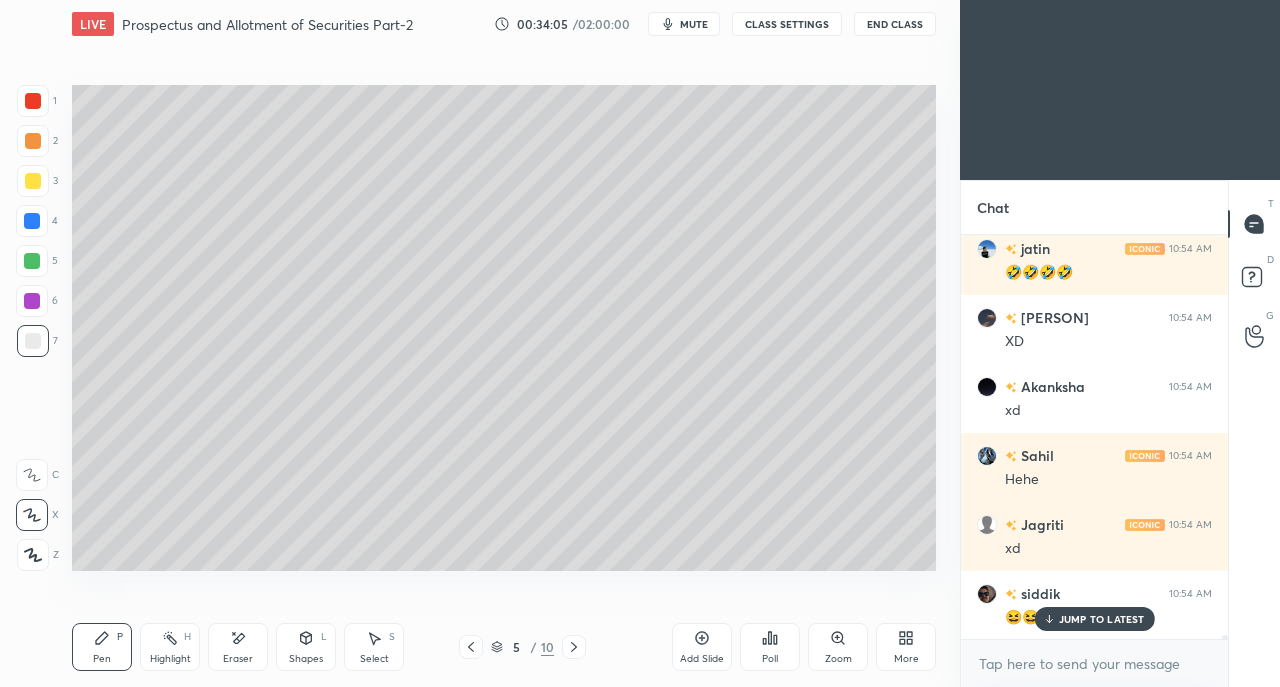 scroll, scrollTop: 44090, scrollLeft: 0, axis: vertical 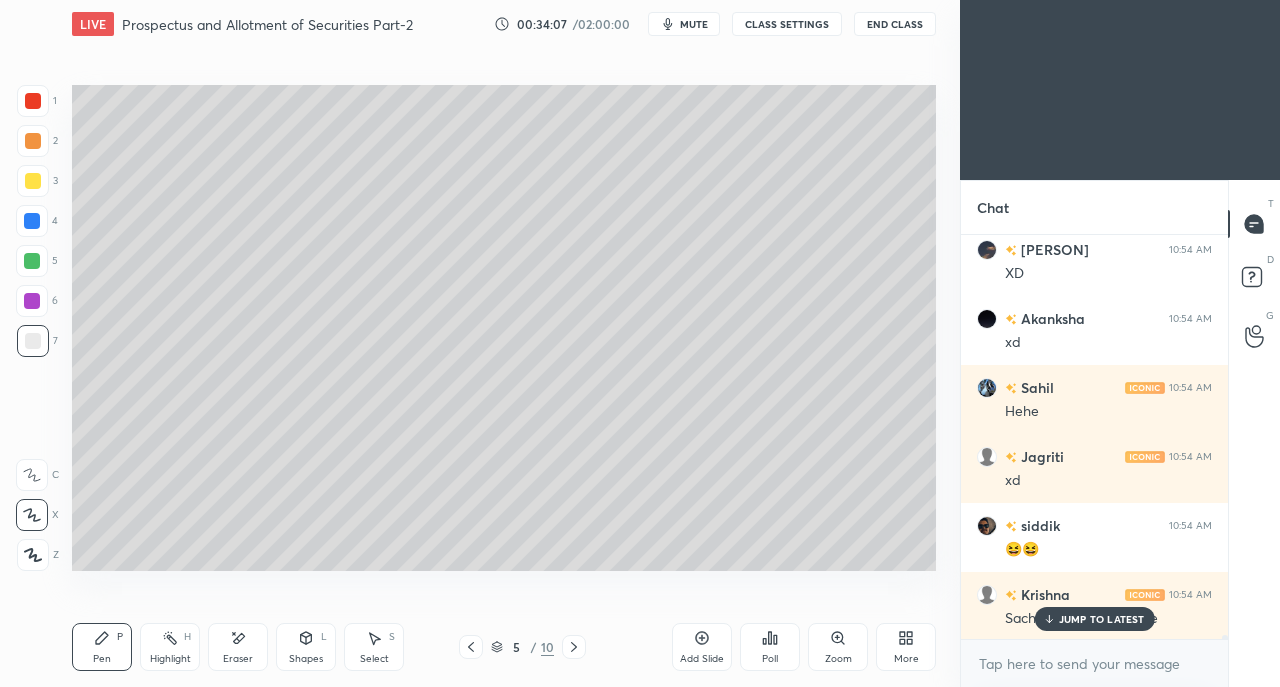 click on "Eraser" at bounding box center [238, 647] 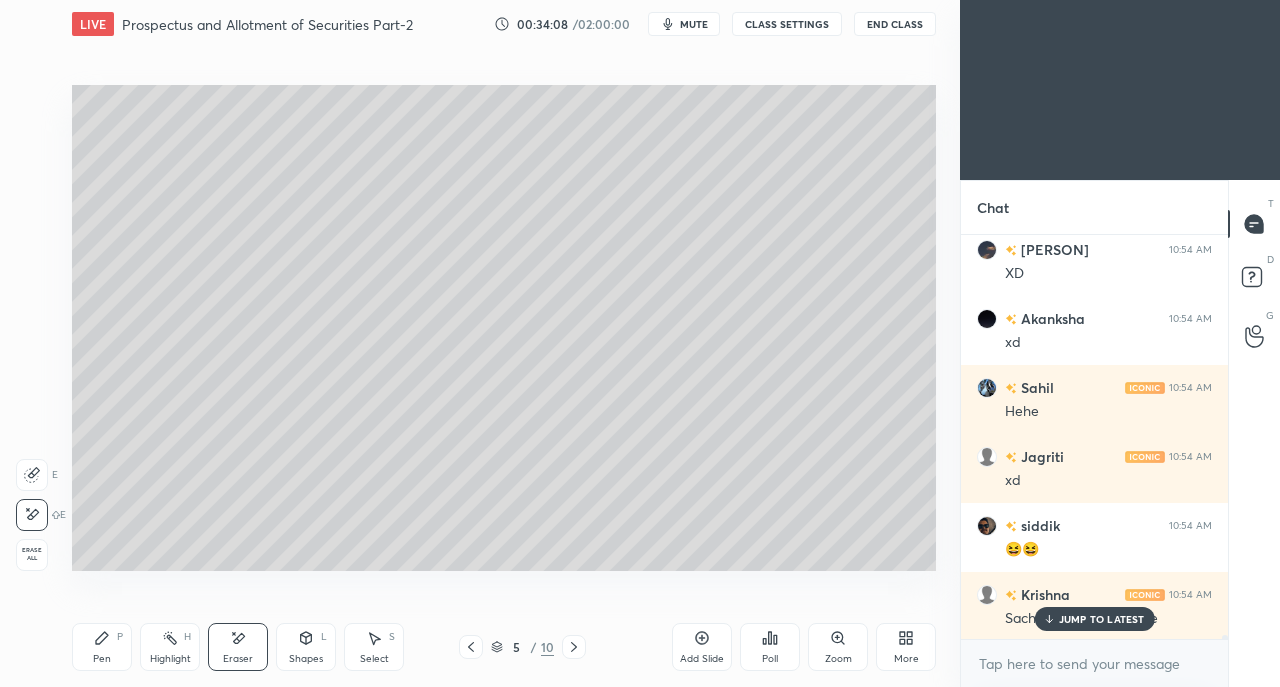 scroll, scrollTop: 44160, scrollLeft: 0, axis: vertical 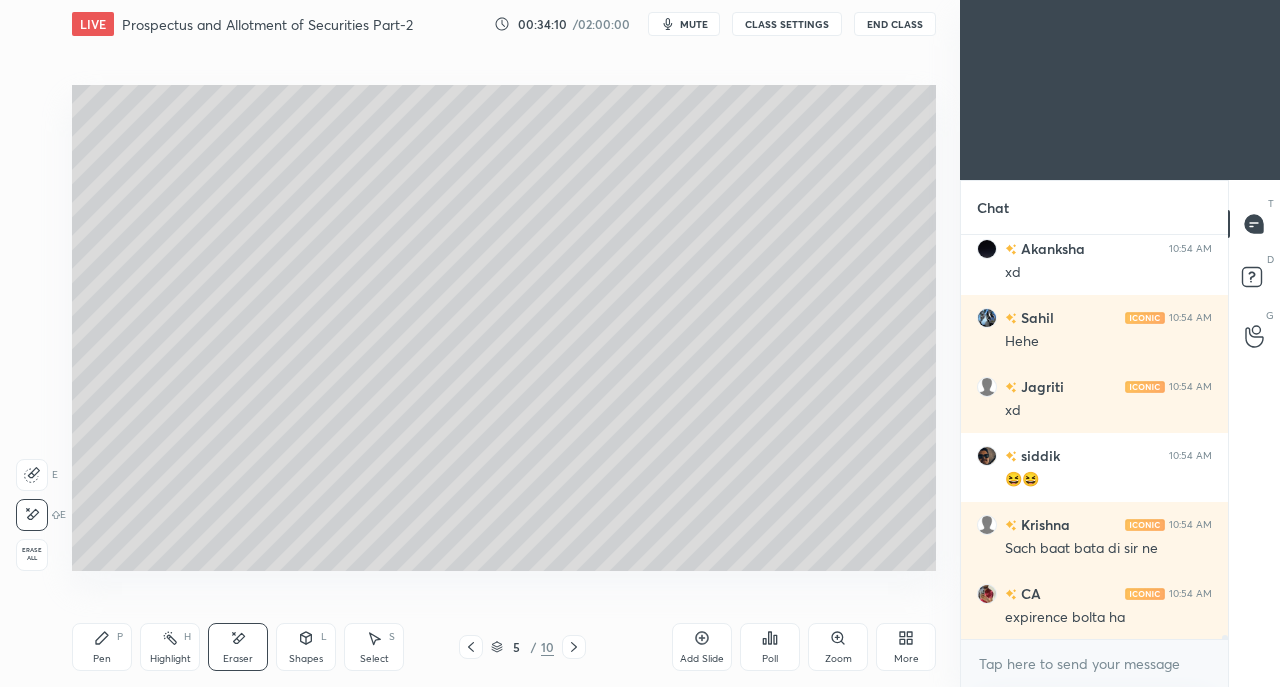 click 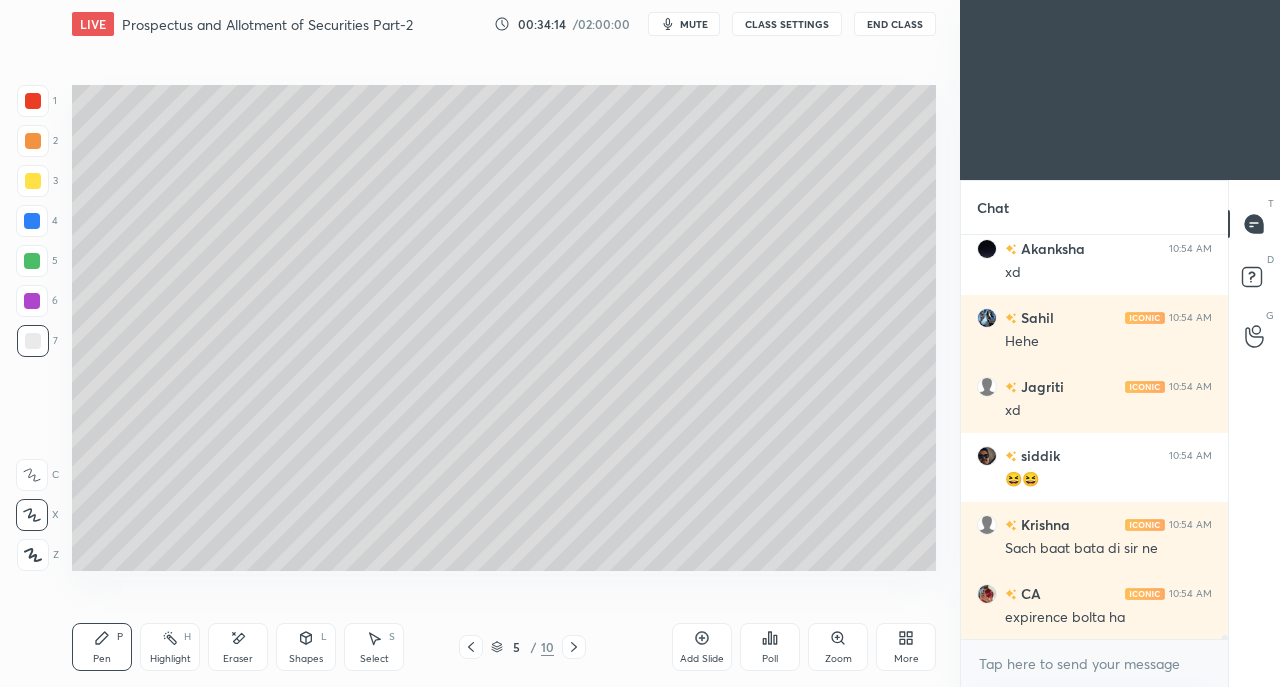 click on "Eraser" at bounding box center (238, 647) 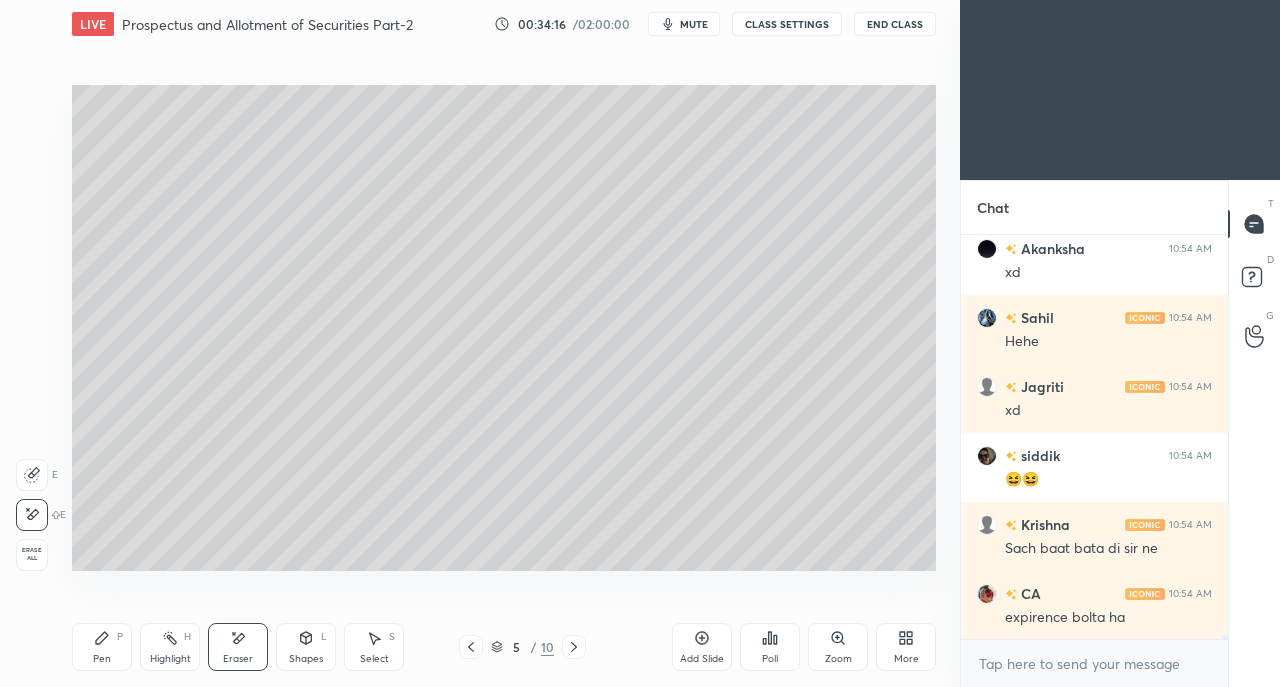 scroll, scrollTop: 44228, scrollLeft: 0, axis: vertical 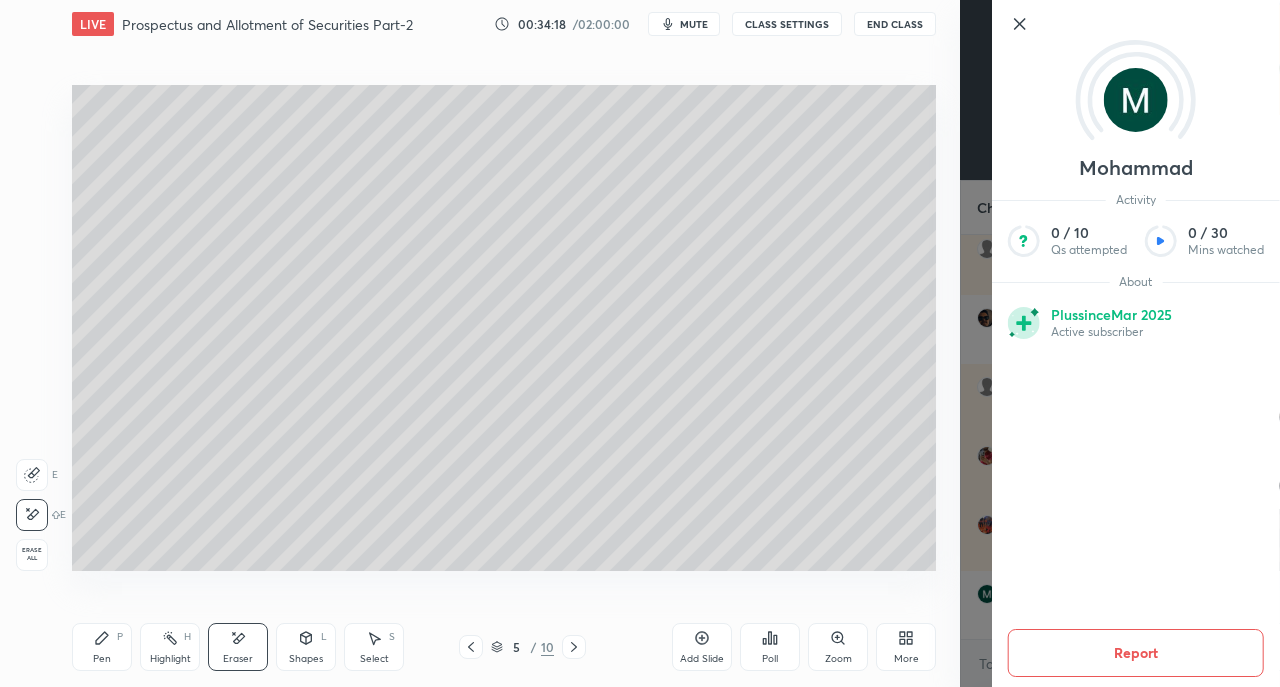 click on "Pen P Highlight H Eraser Shapes L Select S 5 / 10 Add Slide Poll Zoom More" at bounding box center (504, 647) 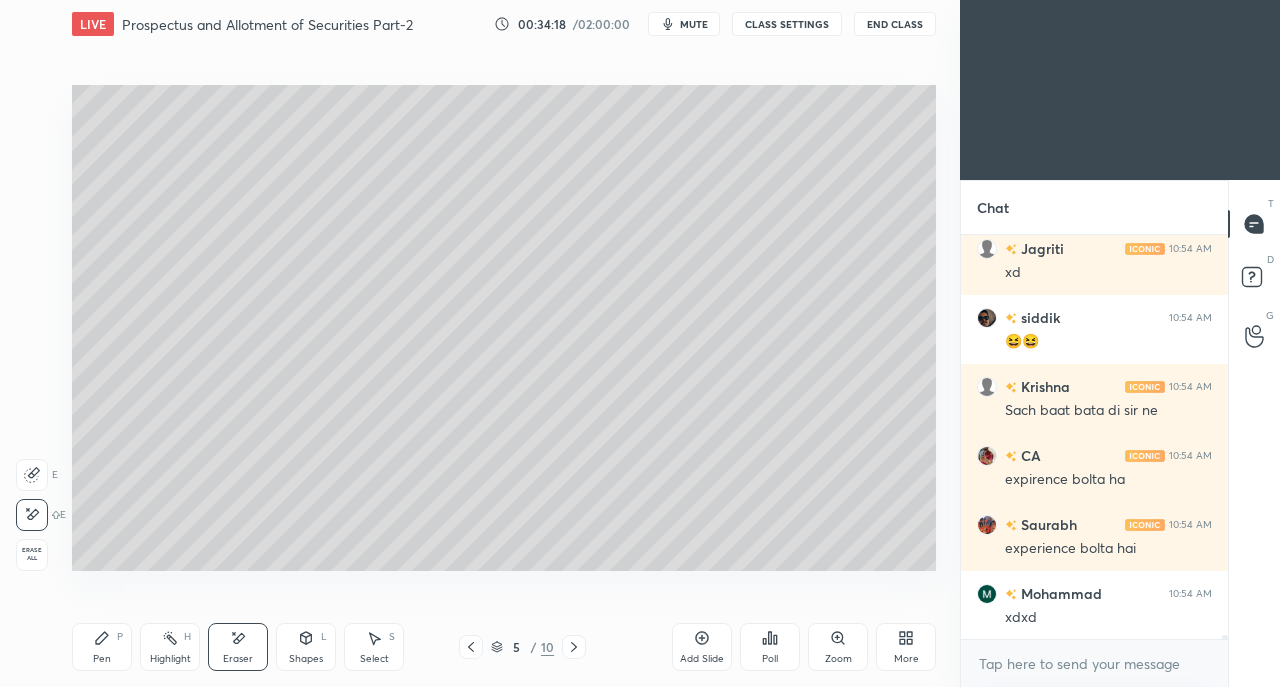 click 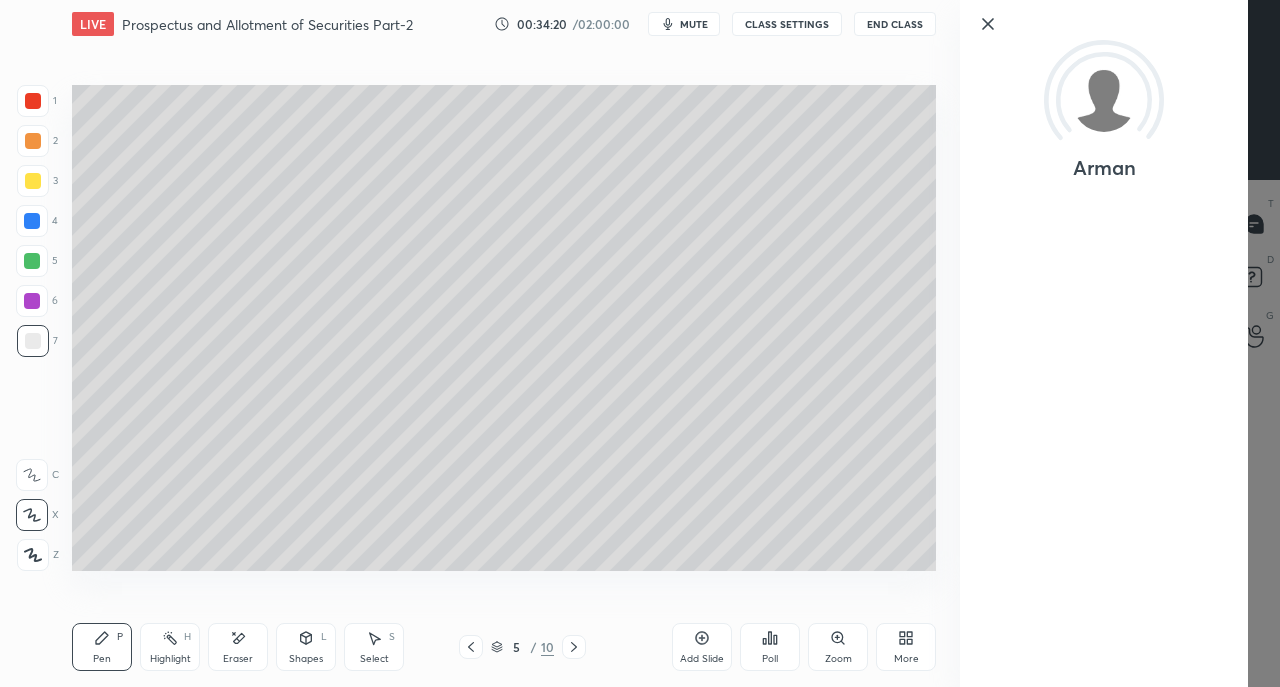scroll, scrollTop: 44574, scrollLeft: 0, axis: vertical 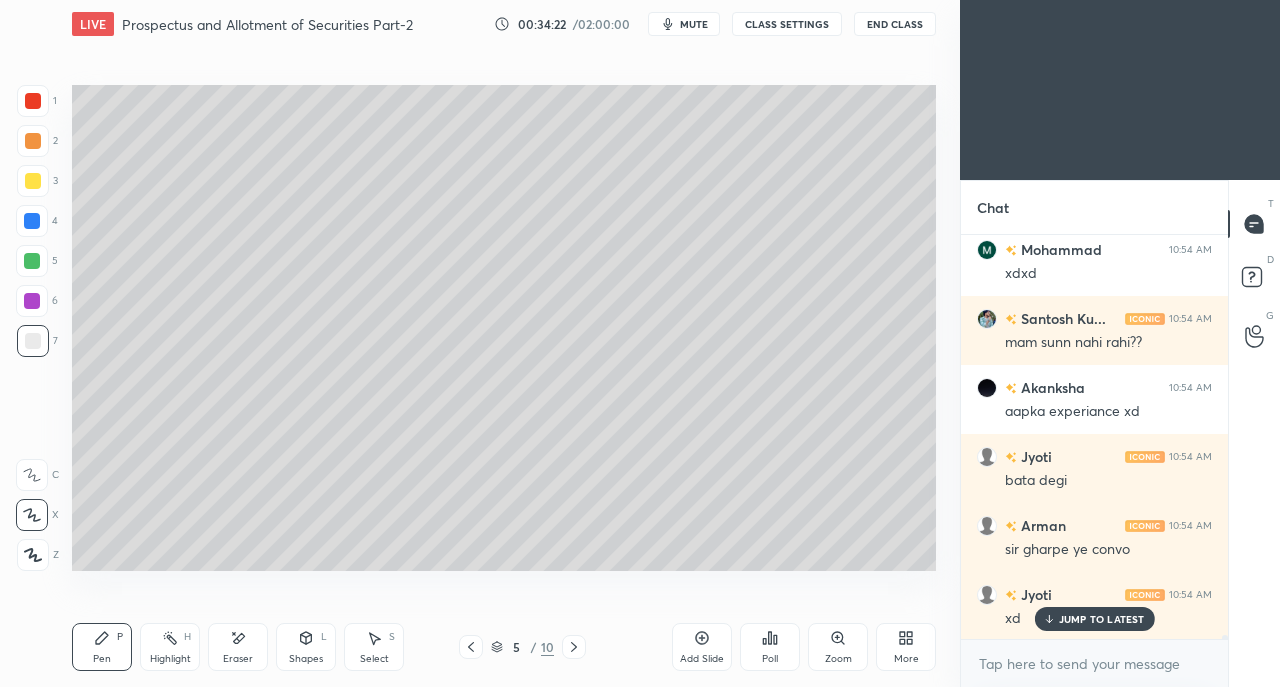 click on "JUMP TO LATEST" at bounding box center [1102, 619] 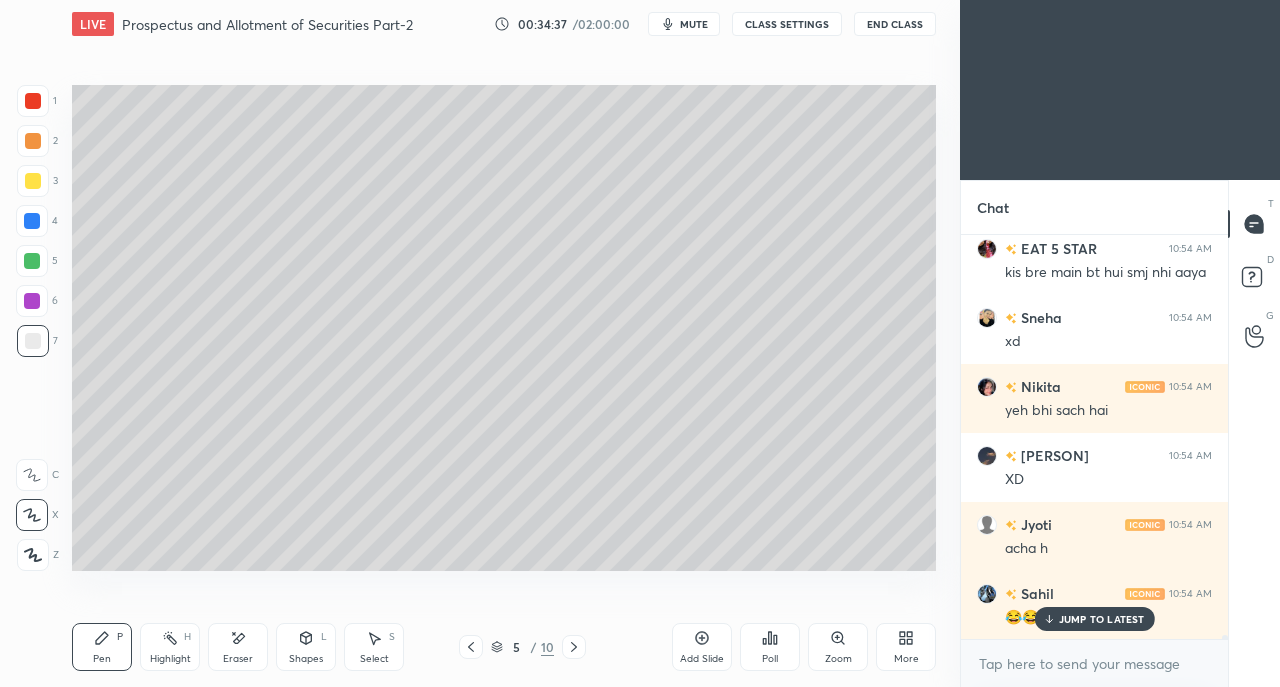 scroll, scrollTop: 45194, scrollLeft: 0, axis: vertical 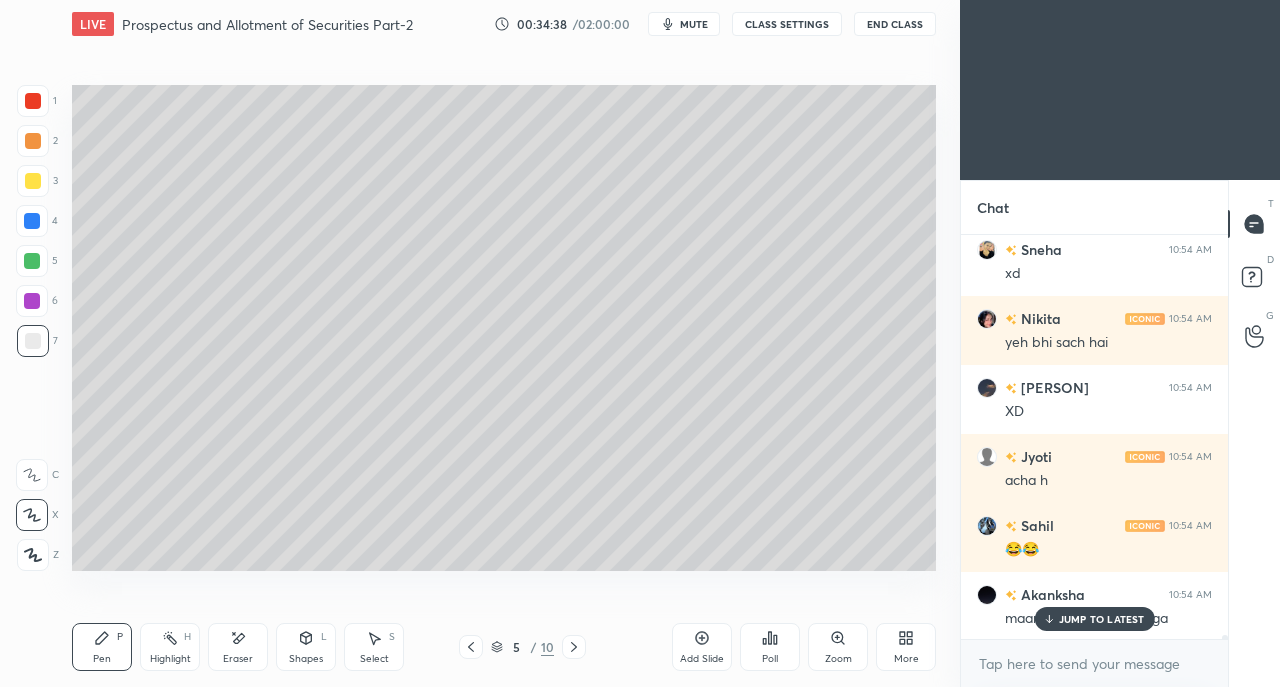 click on "JUMP TO LATEST" at bounding box center [1094, 619] 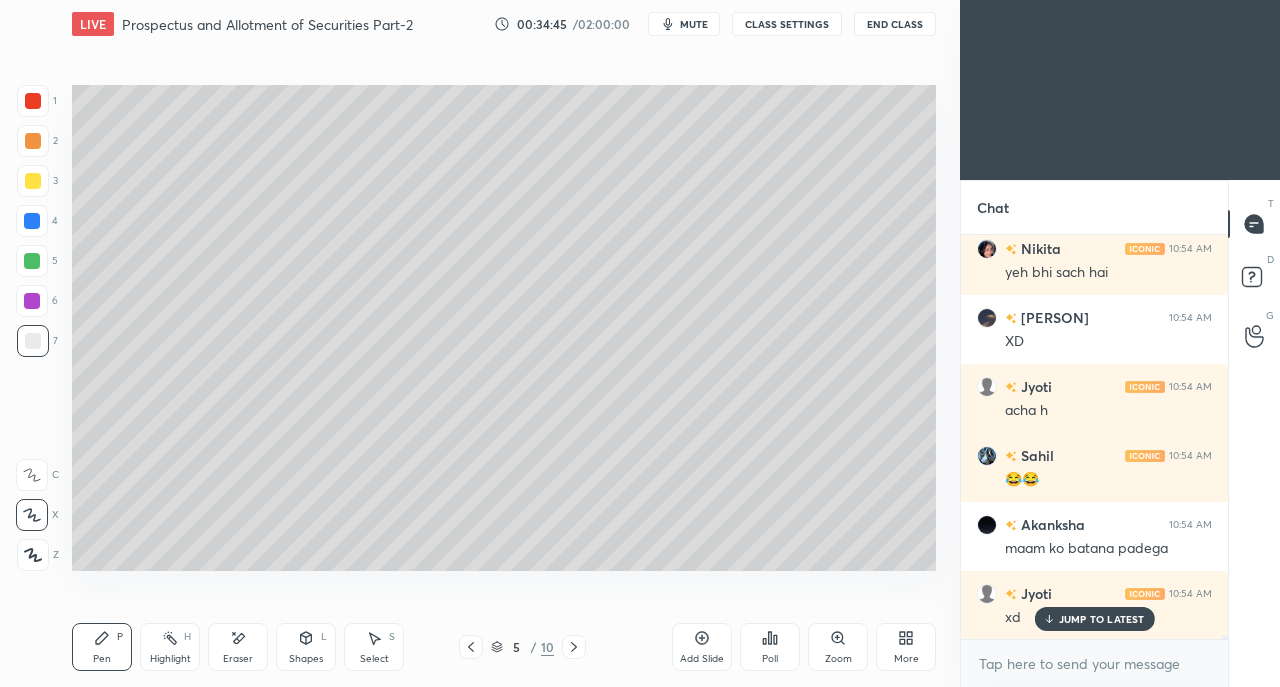 scroll, scrollTop: 45350, scrollLeft: 0, axis: vertical 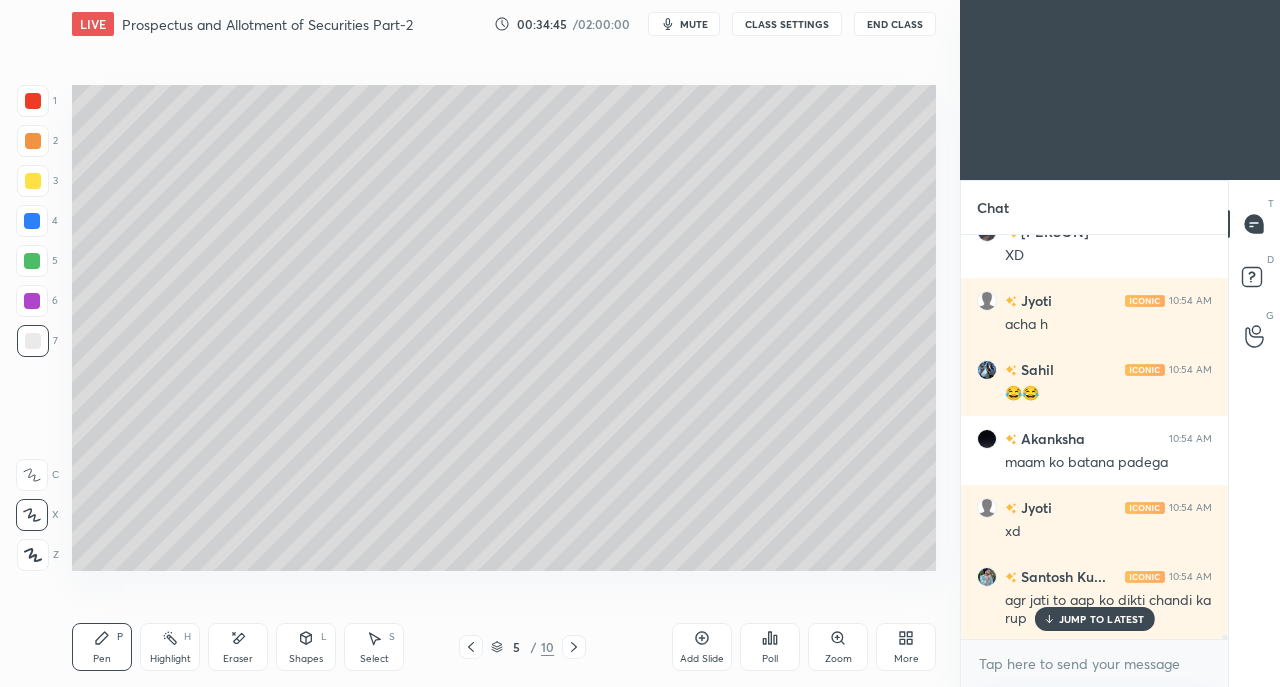 click at bounding box center [33, 341] 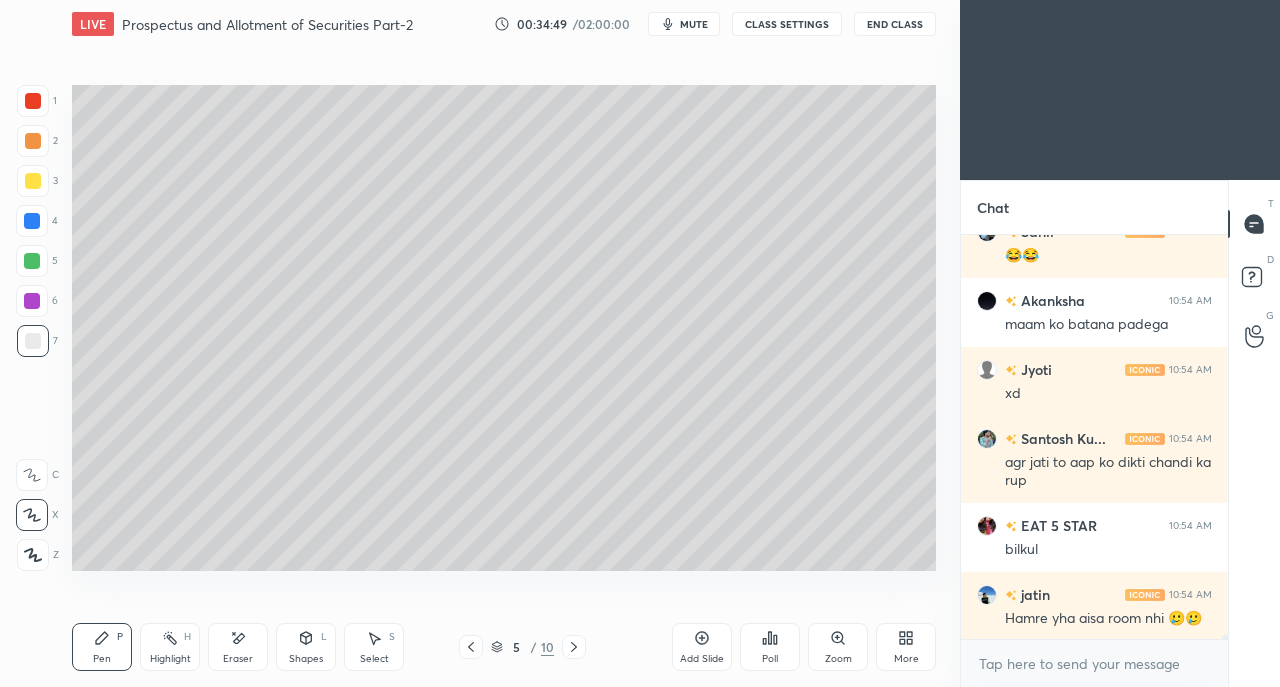 scroll, scrollTop: 45558, scrollLeft: 0, axis: vertical 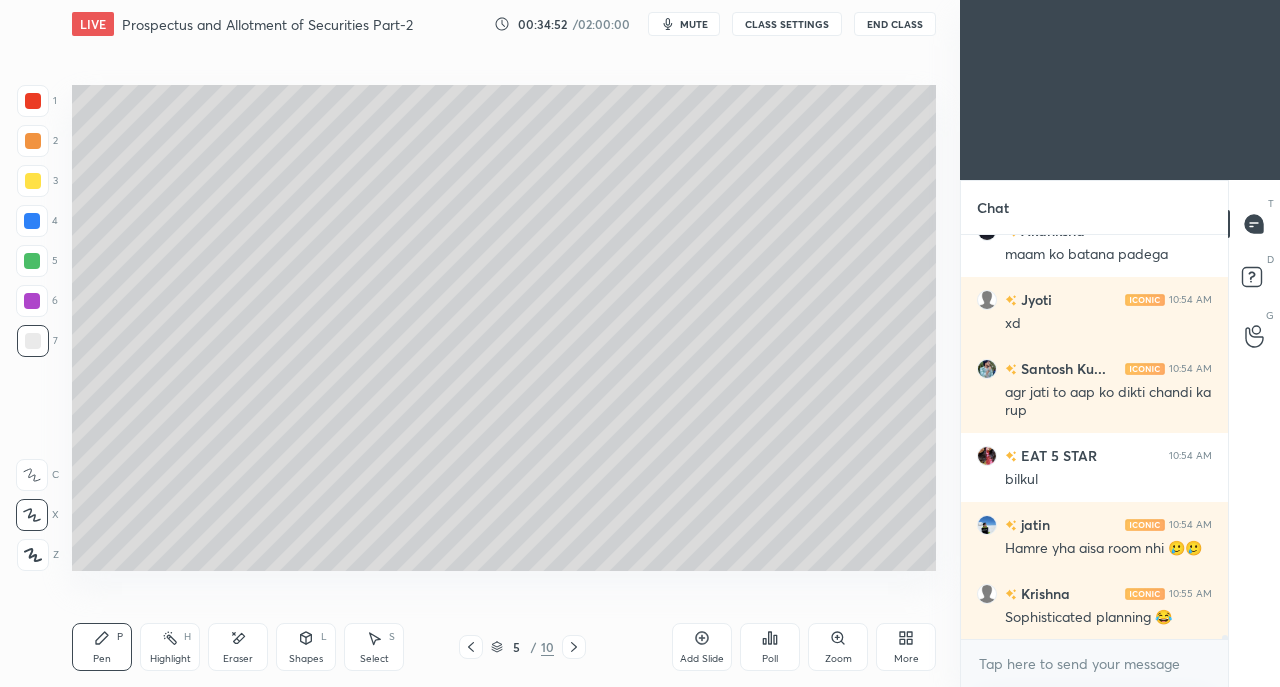 click at bounding box center [33, 181] 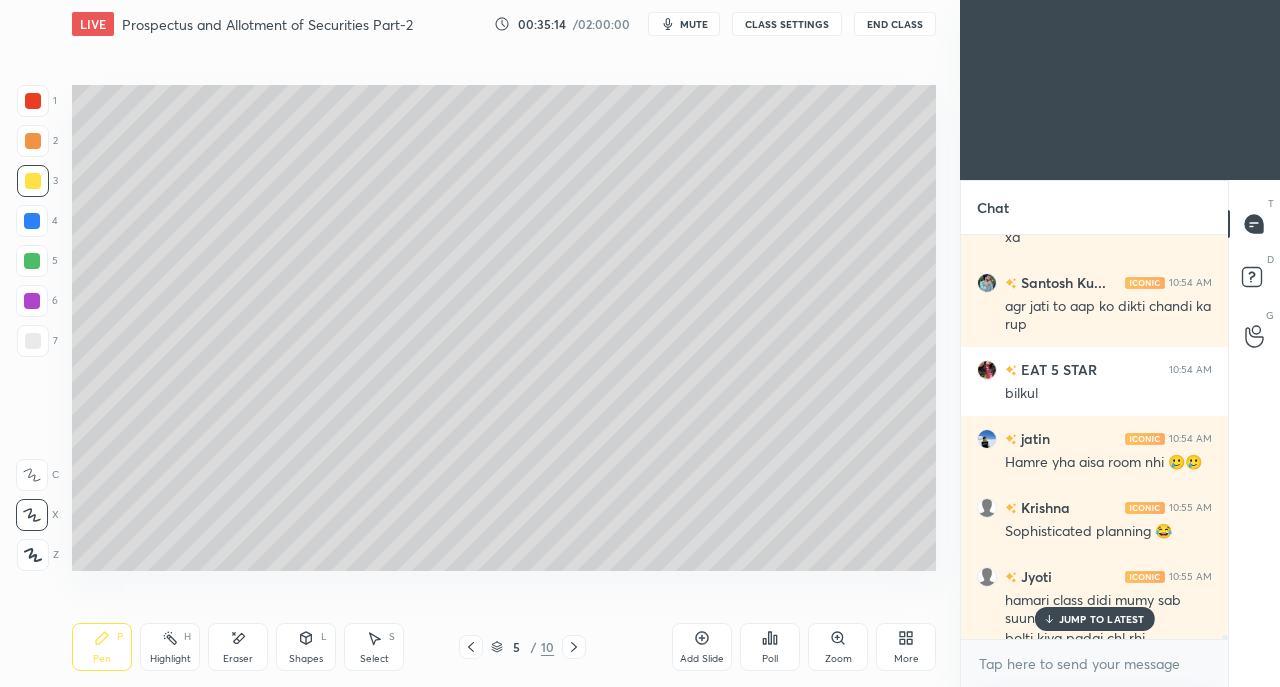 scroll, scrollTop: 45664, scrollLeft: 0, axis: vertical 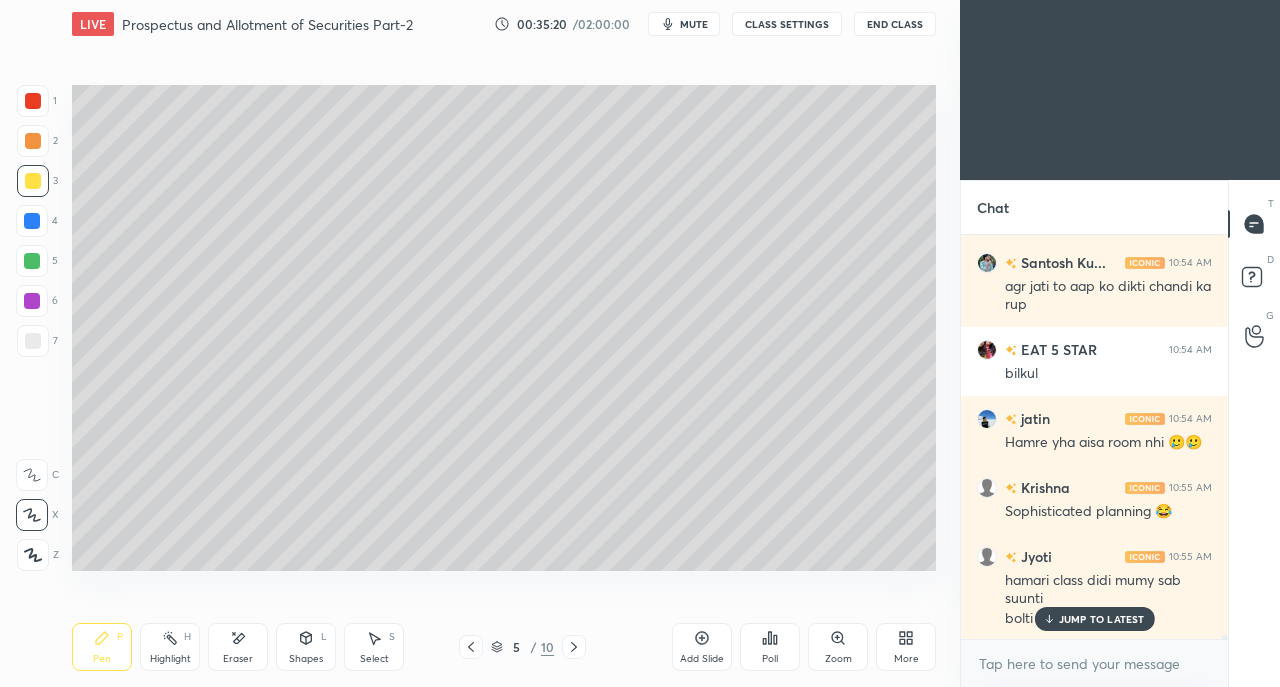 click 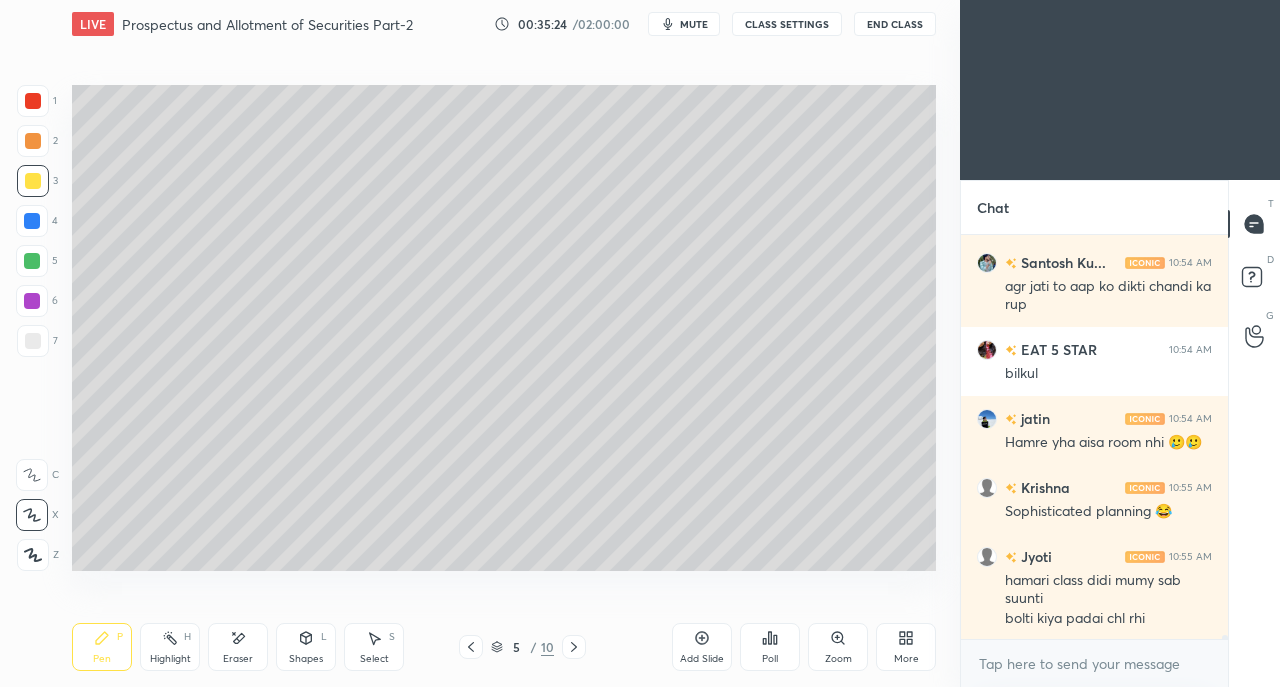 click on "Shapes L" at bounding box center [306, 647] 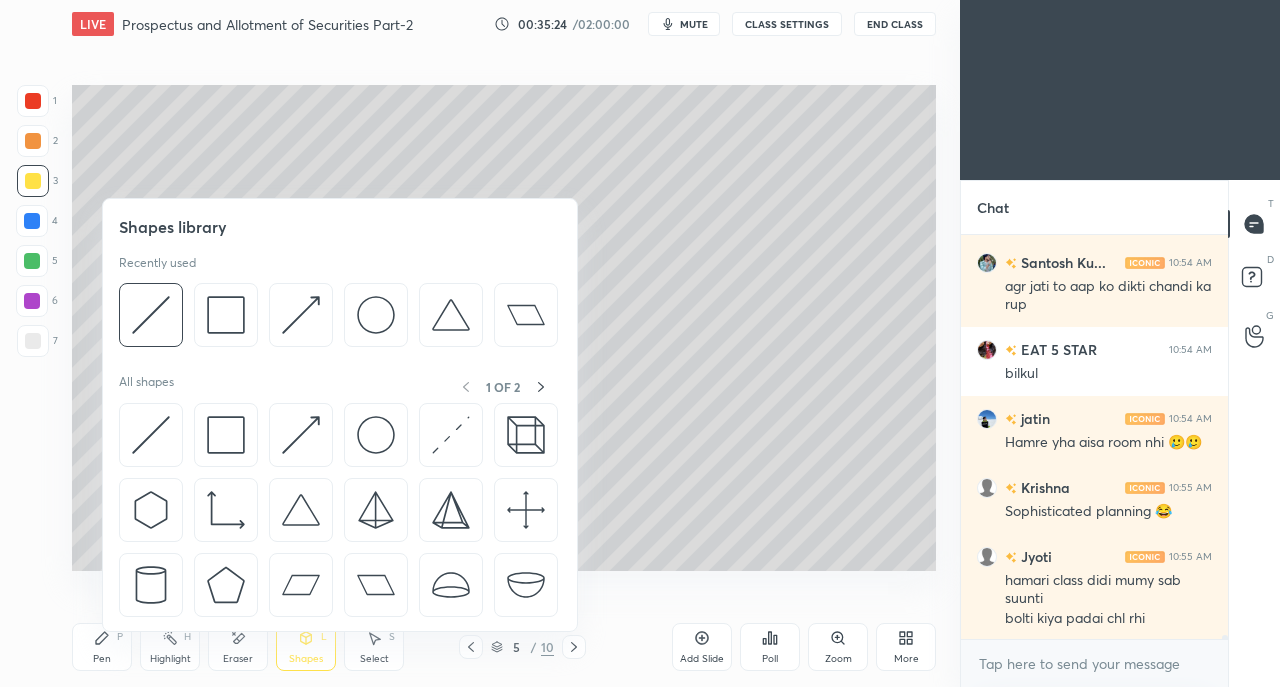 click at bounding box center (151, 435) 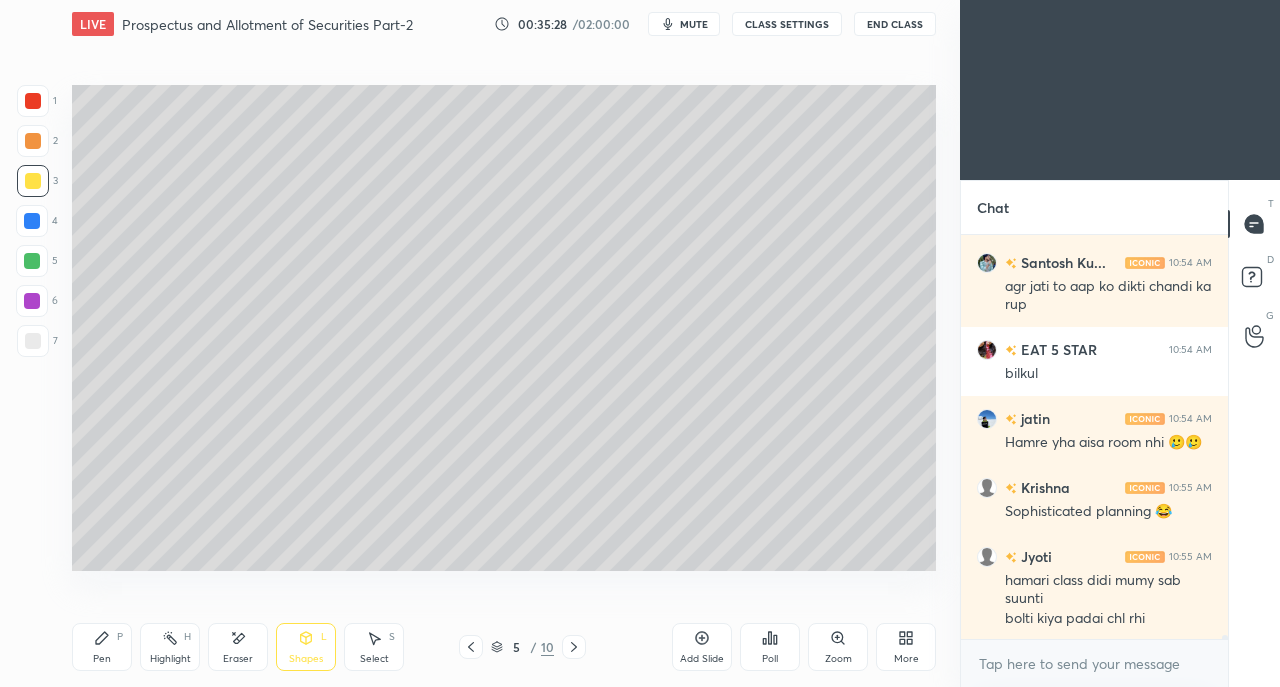 click 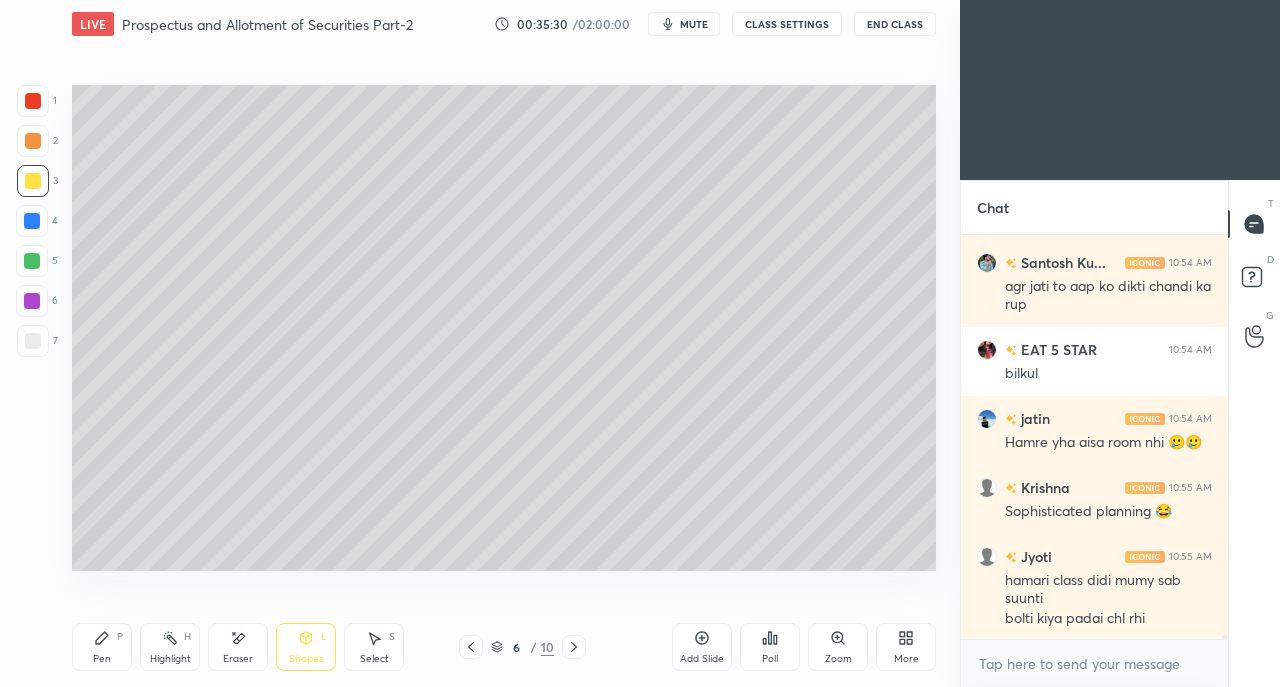 click 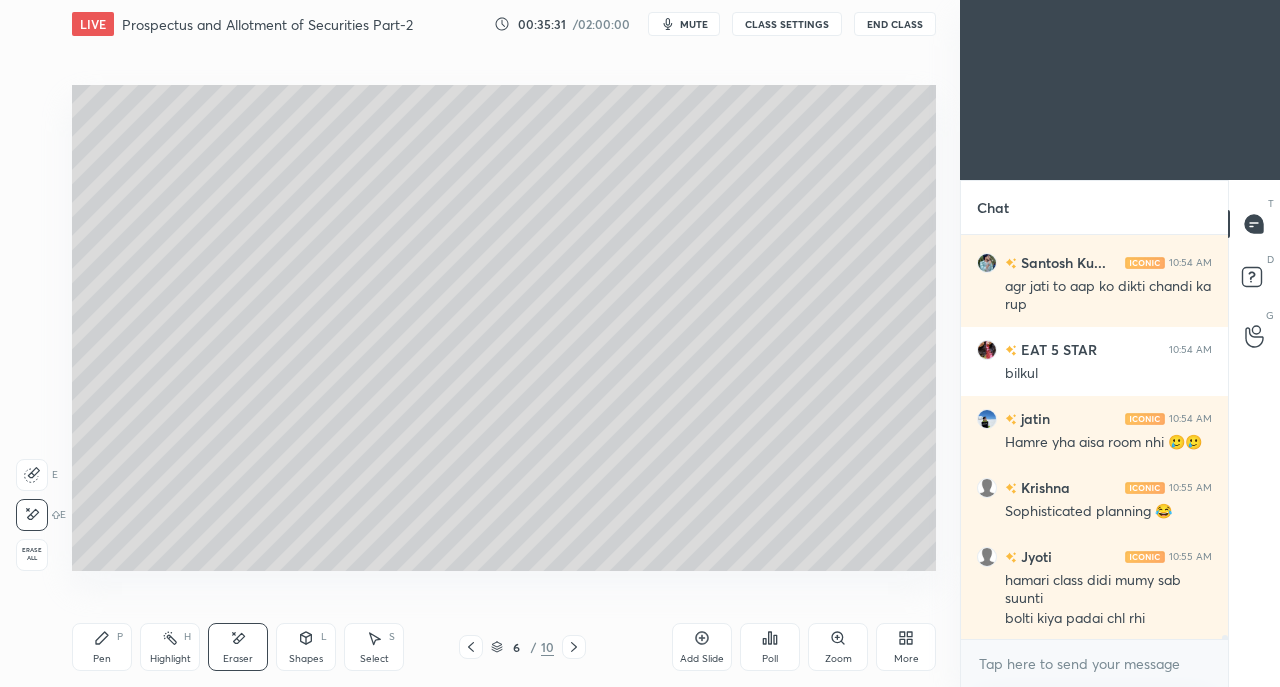 click on "Erase all" at bounding box center [32, 554] 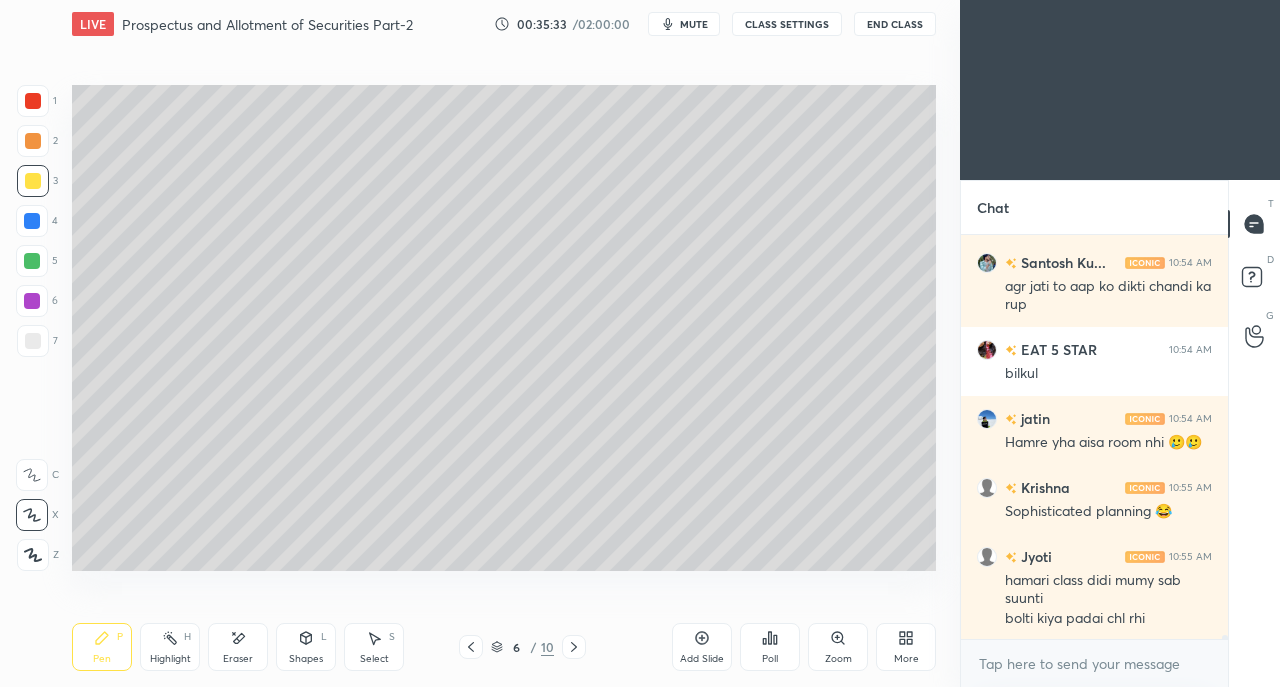click at bounding box center [33, 341] 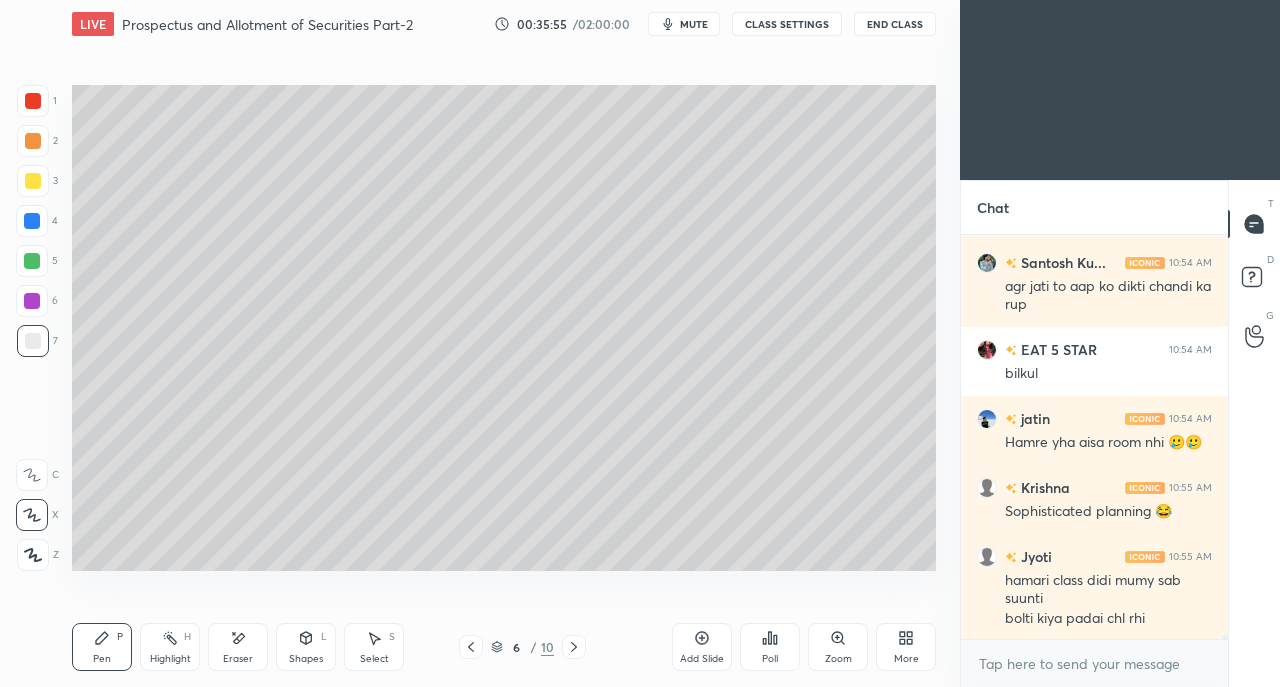 click at bounding box center (33, 181) 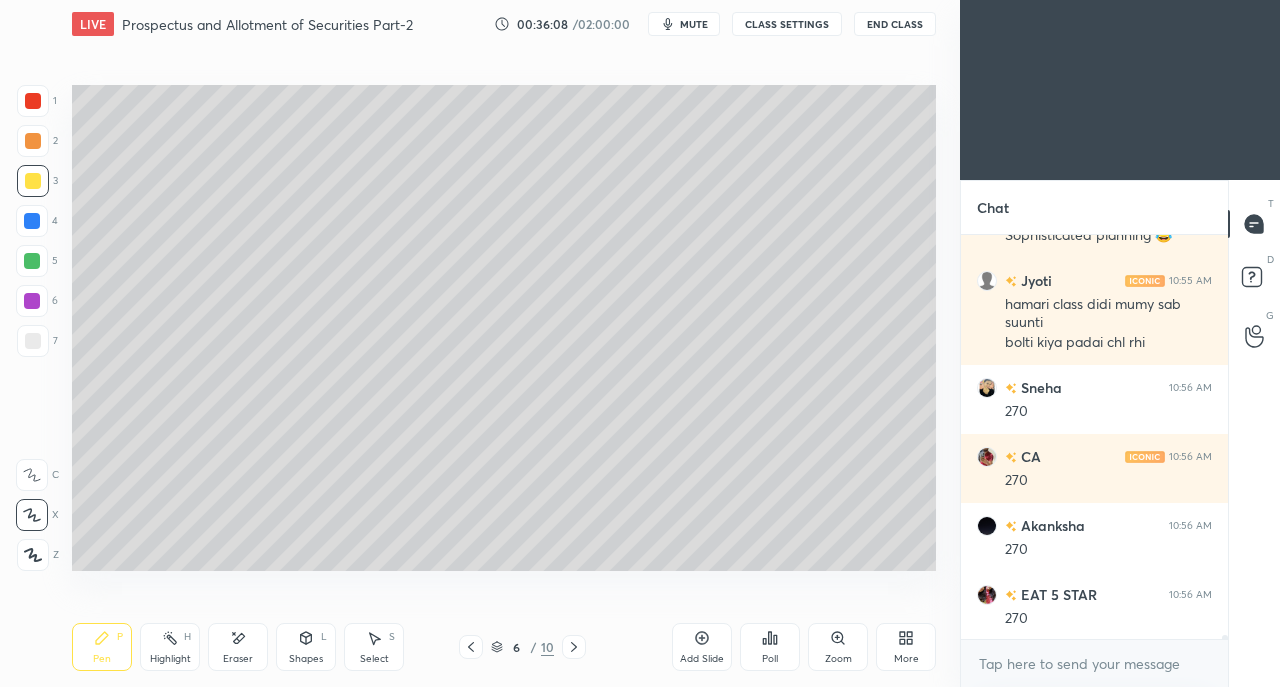 scroll, scrollTop: 46010, scrollLeft: 0, axis: vertical 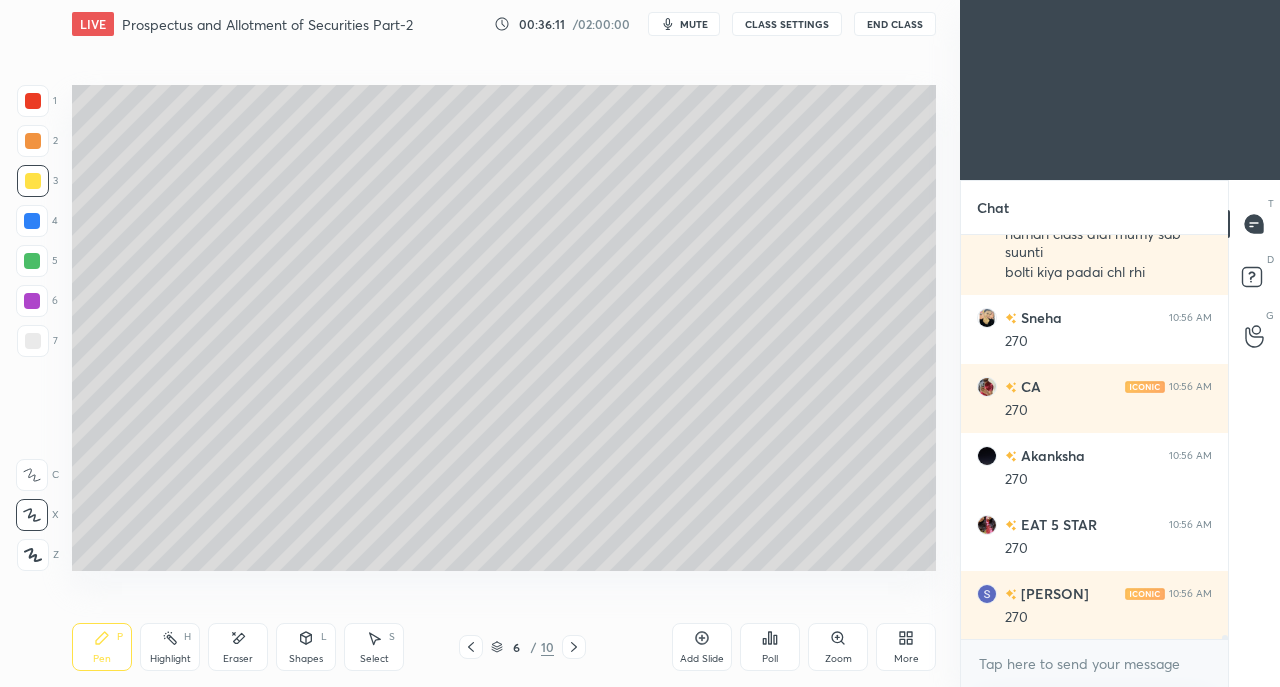 click at bounding box center (471, 647) 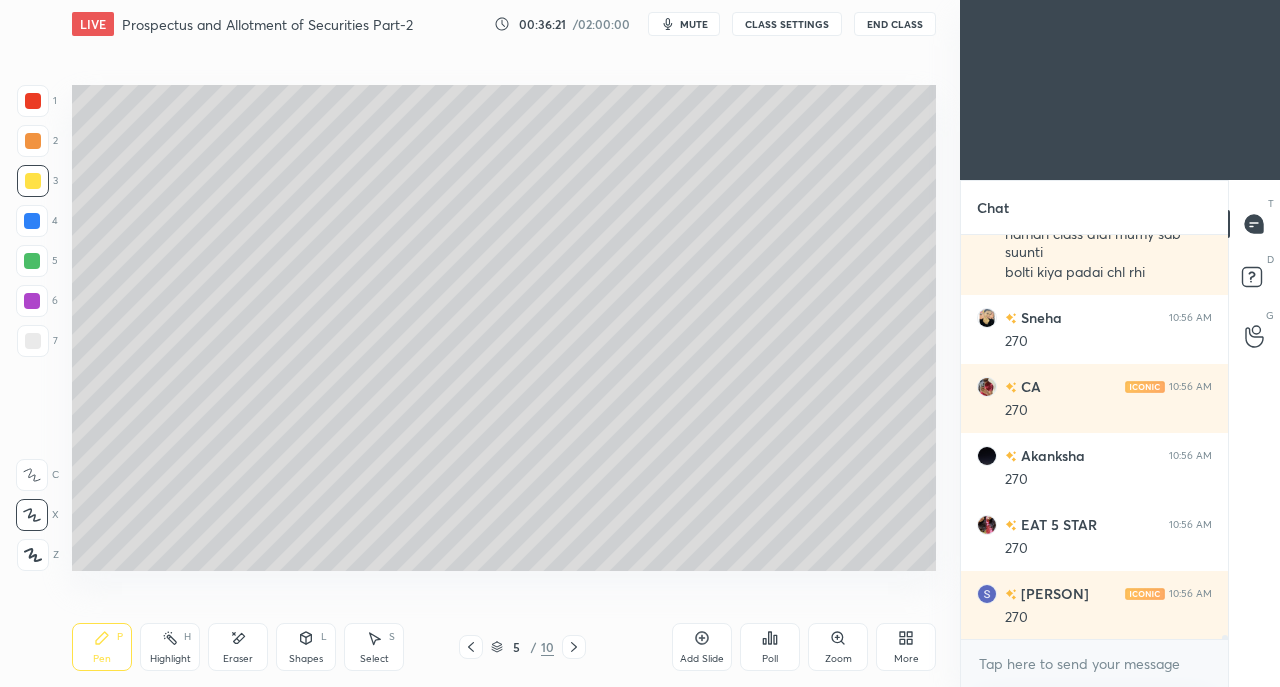 click 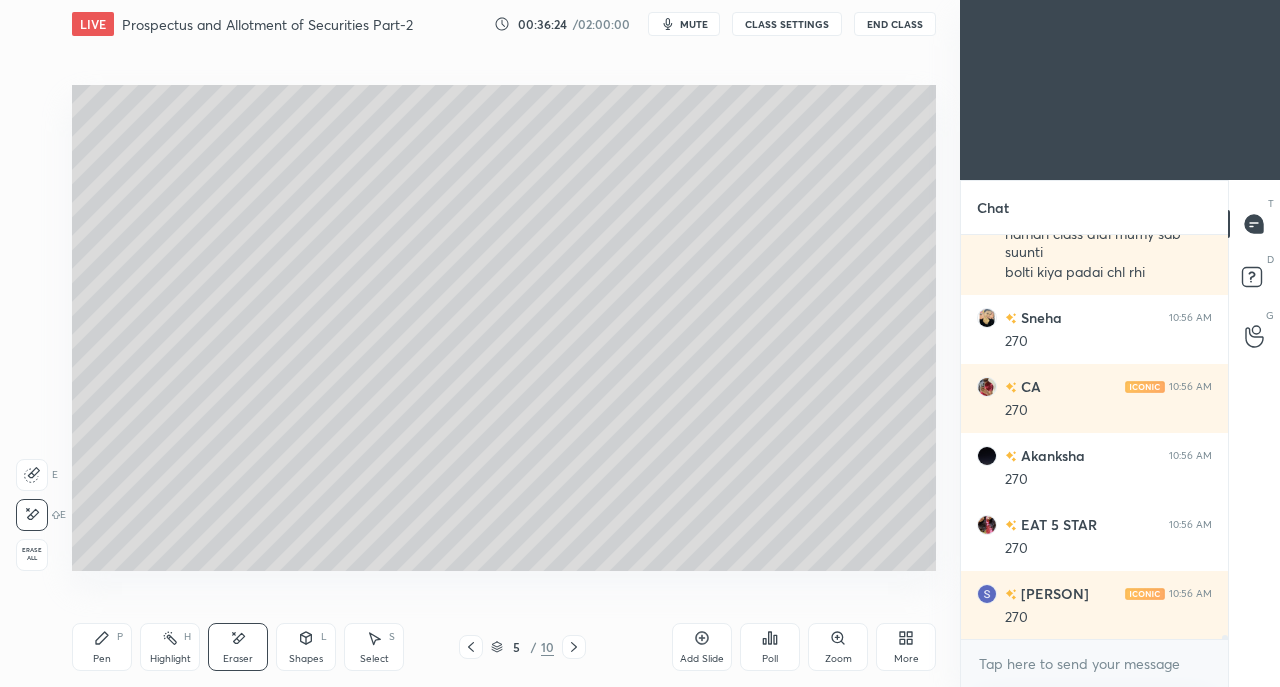 click 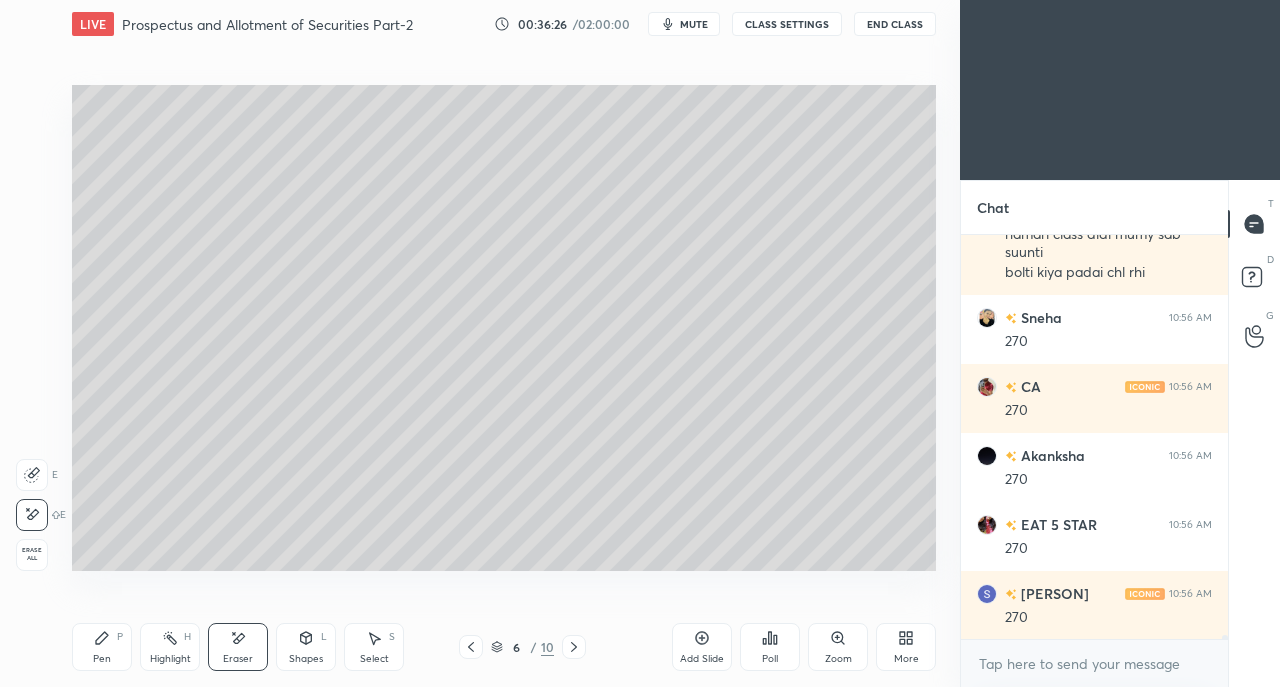 click on "Pen P" at bounding box center (102, 647) 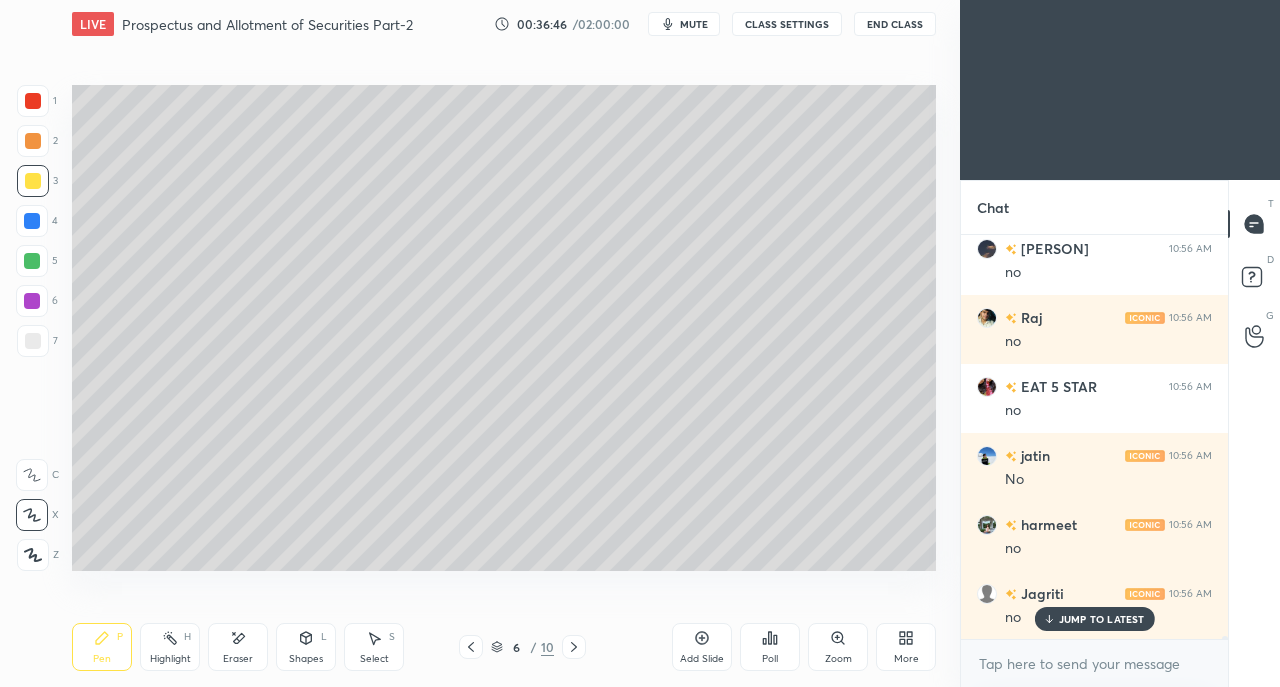 scroll, scrollTop: 47044, scrollLeft: 0, axis: vertical 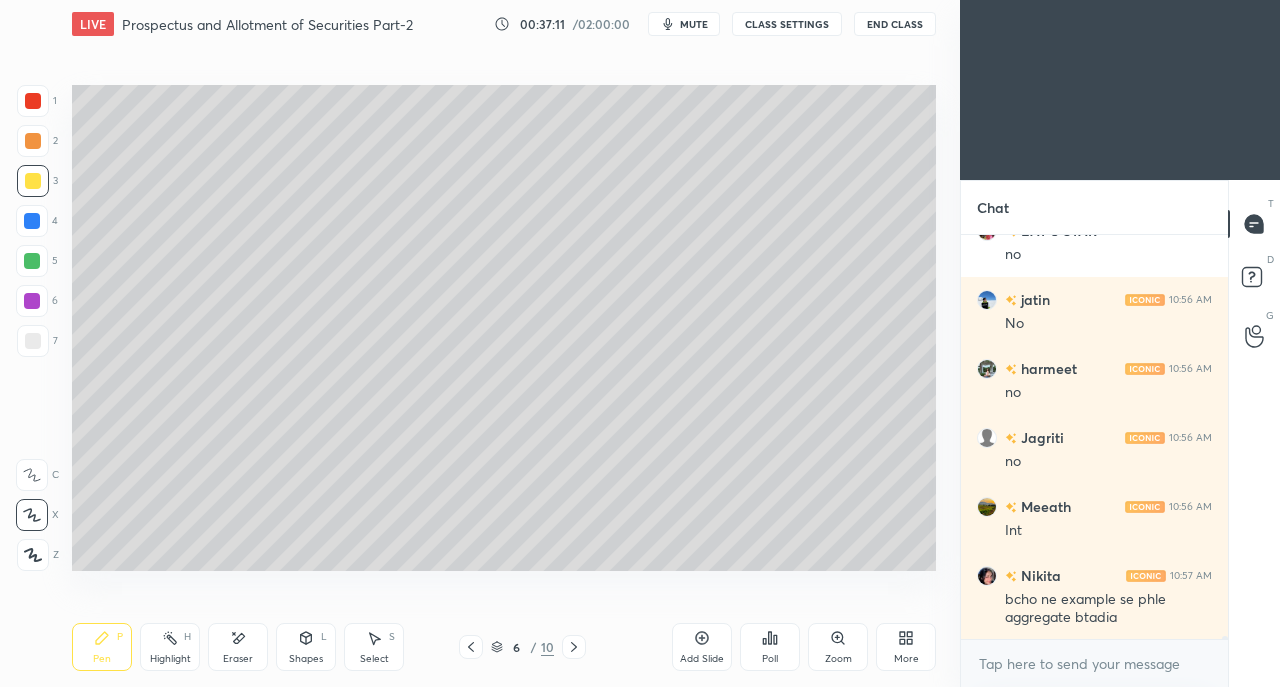 click at bounding box center (33, 341) 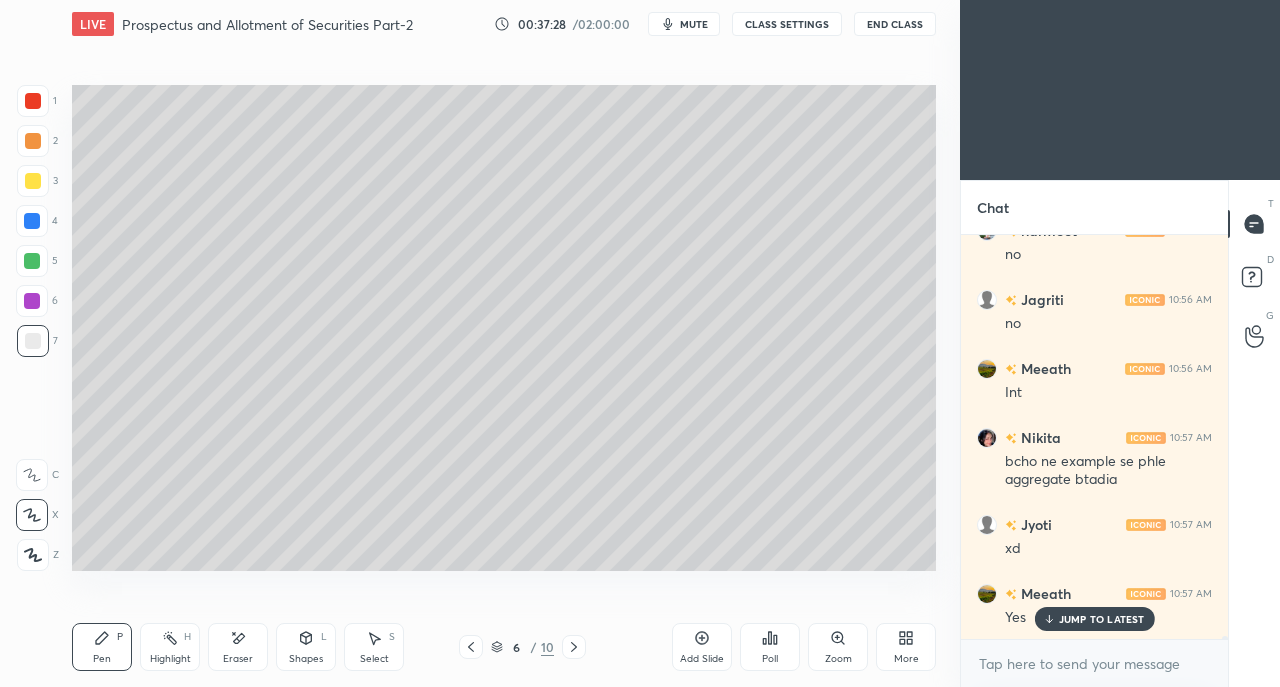 scroll, scrollTop: 47338, scrollLeft: 0, axis: vertical 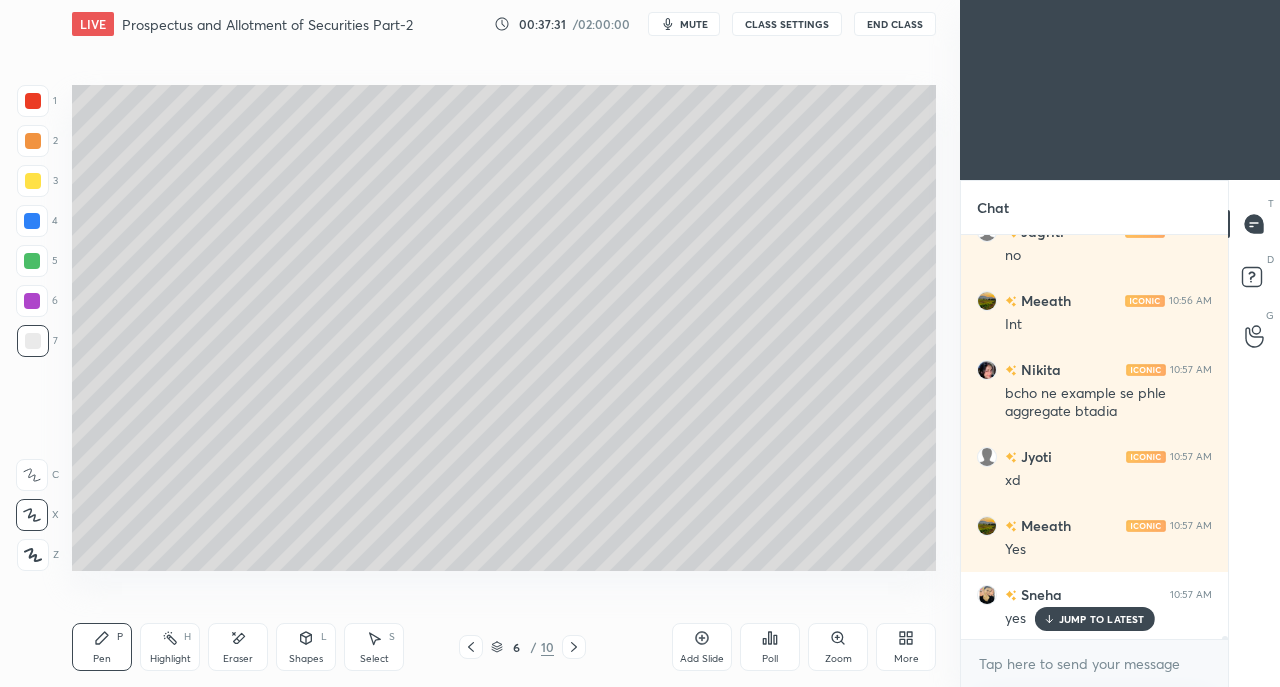 click 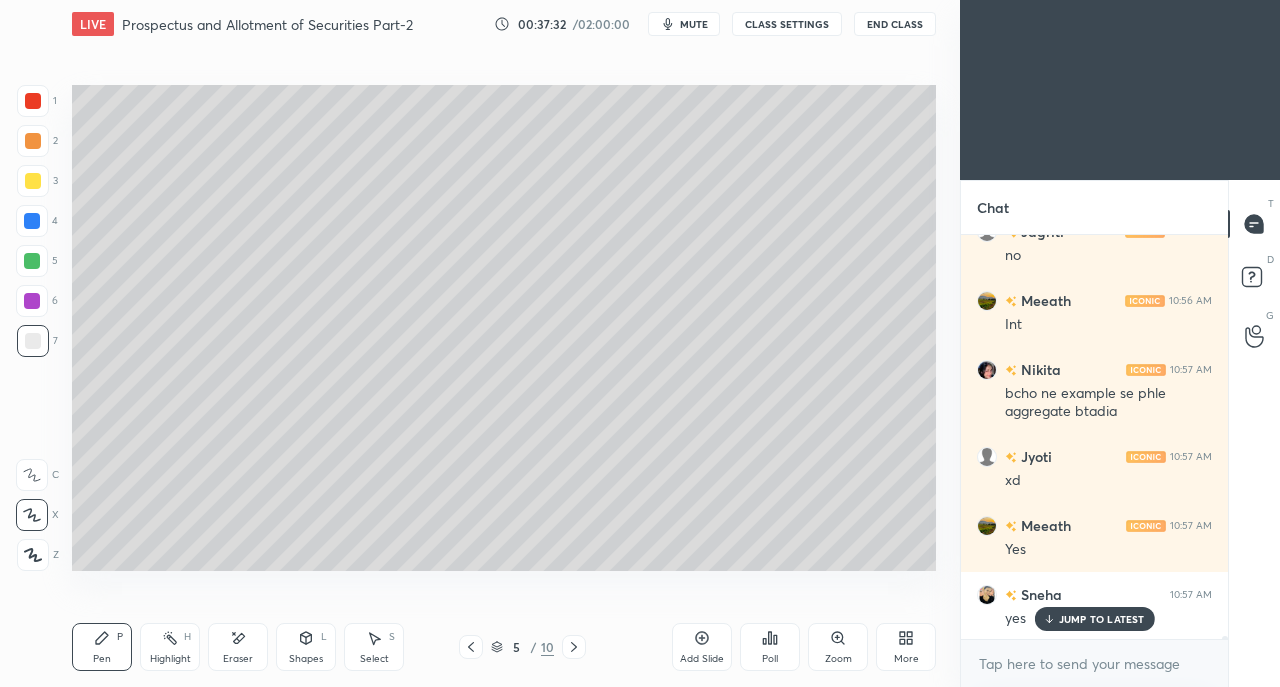 scroll, scrollTop: 47408, scrollLeft: 0, axis: vertical 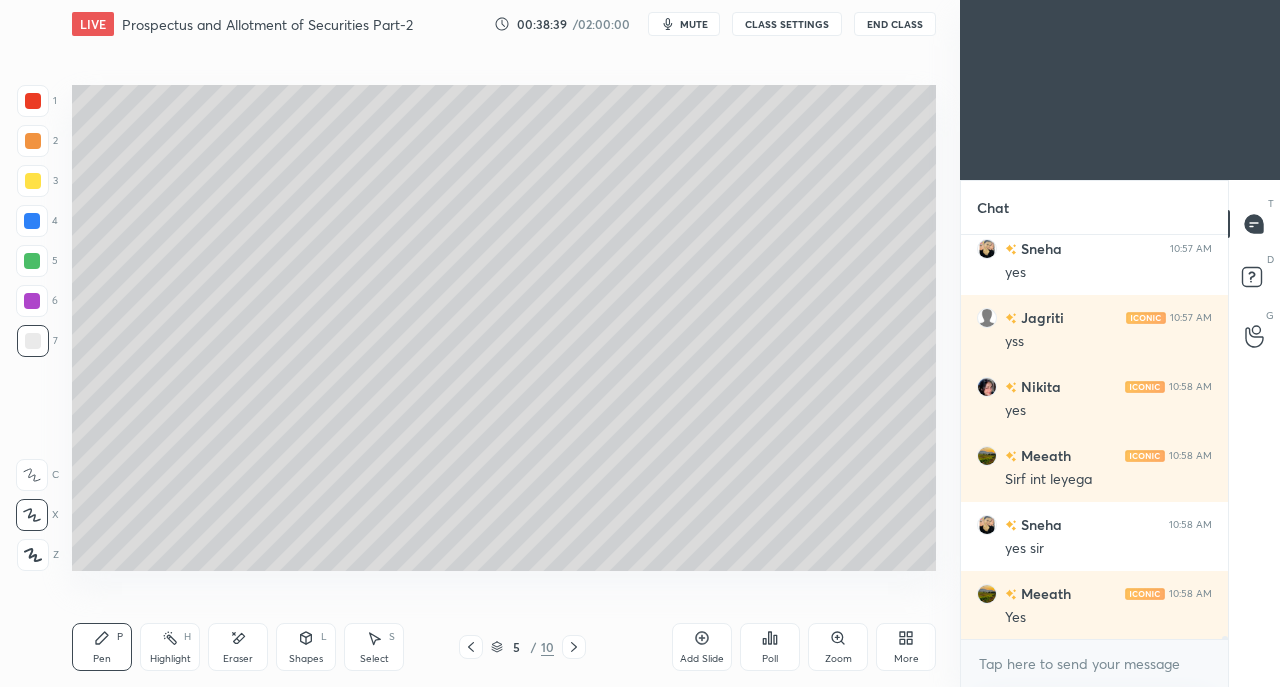 click on "5 / 10" at bounding box center (522, 647) 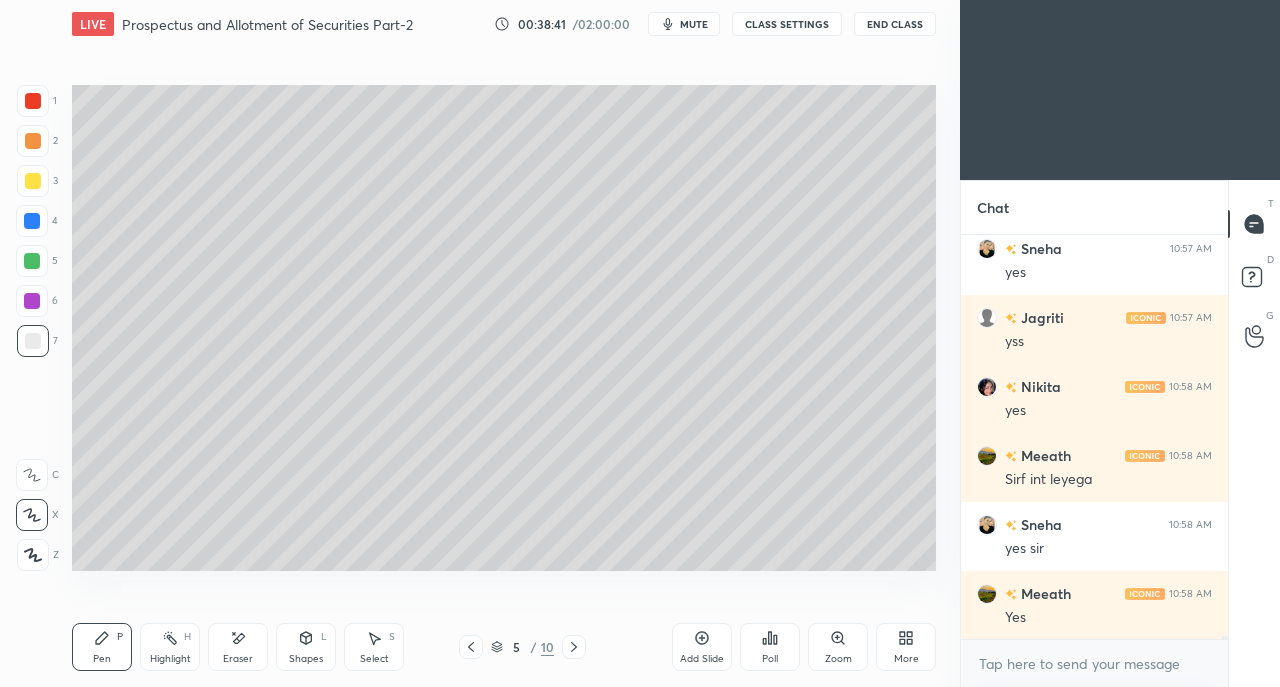 click 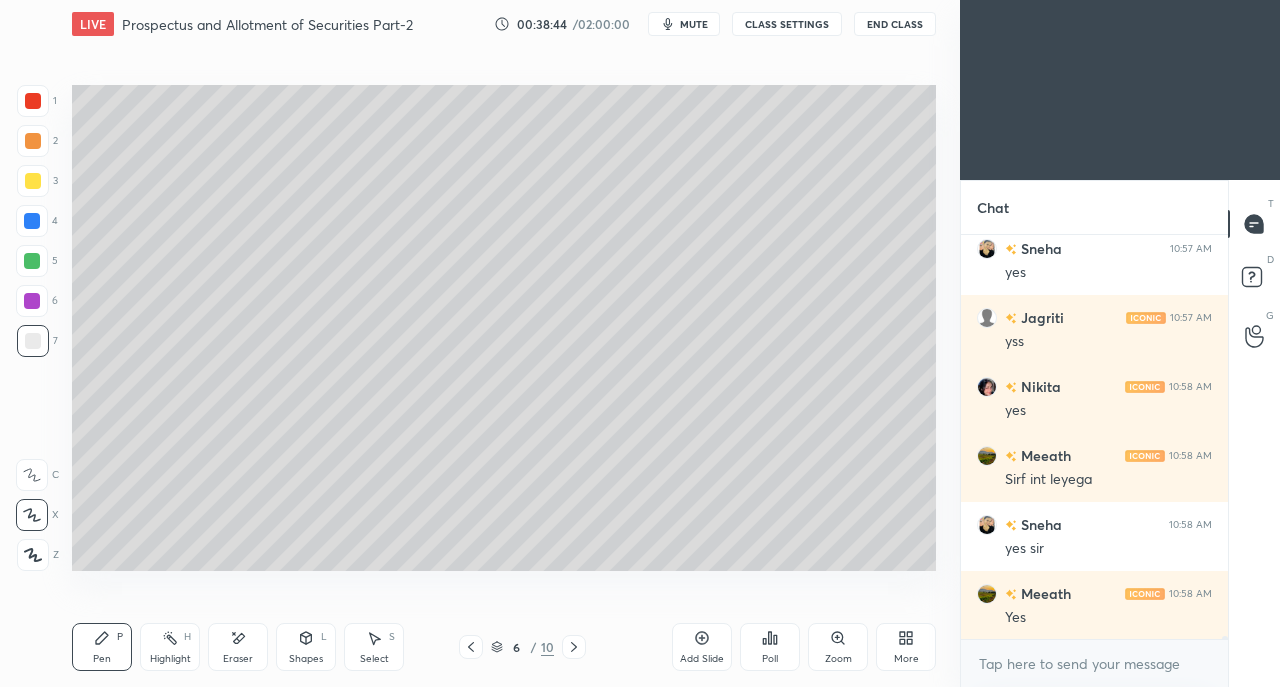 click at bounding box center [33, 181] 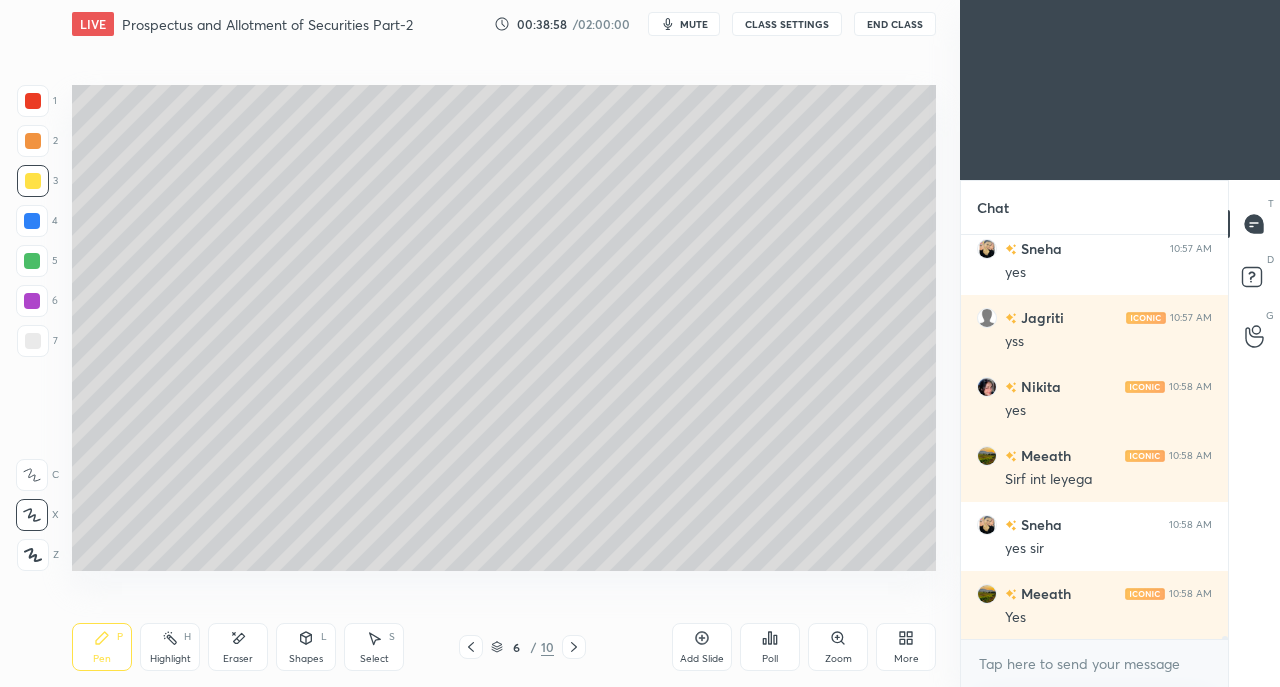click at bounding box center (33, 341) 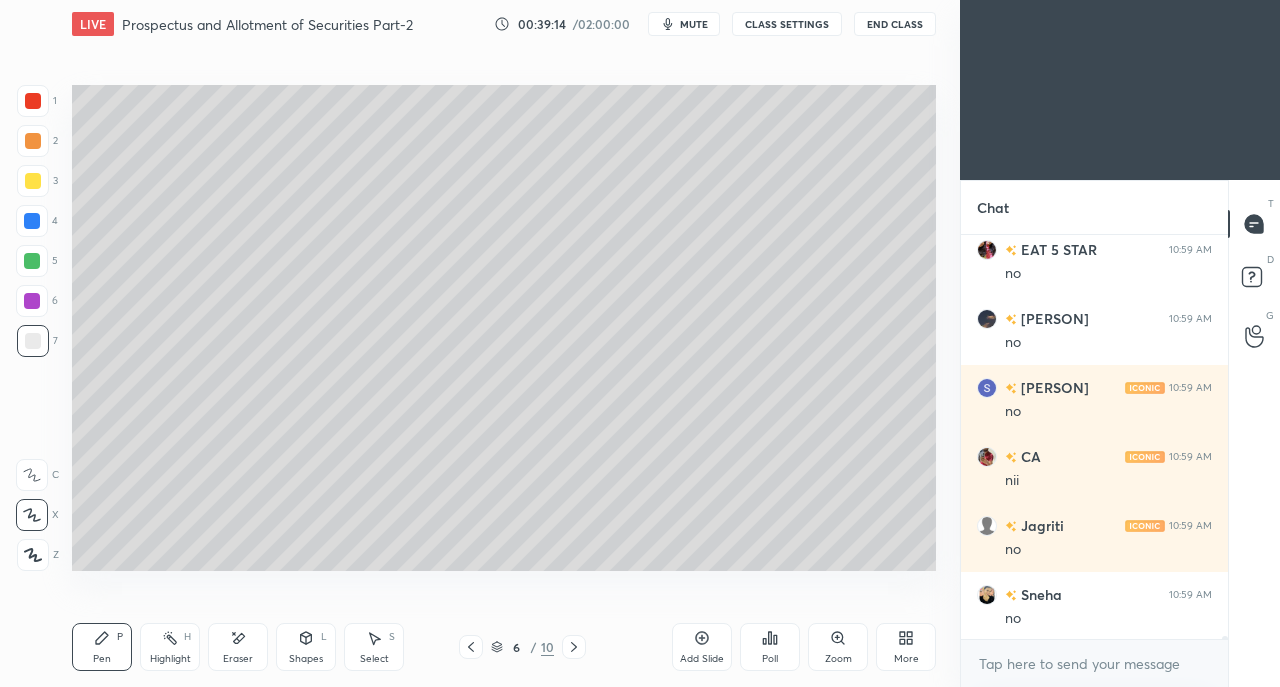 scroll, scrollTop: 48236, scrollLeft: 0, axis: vertical 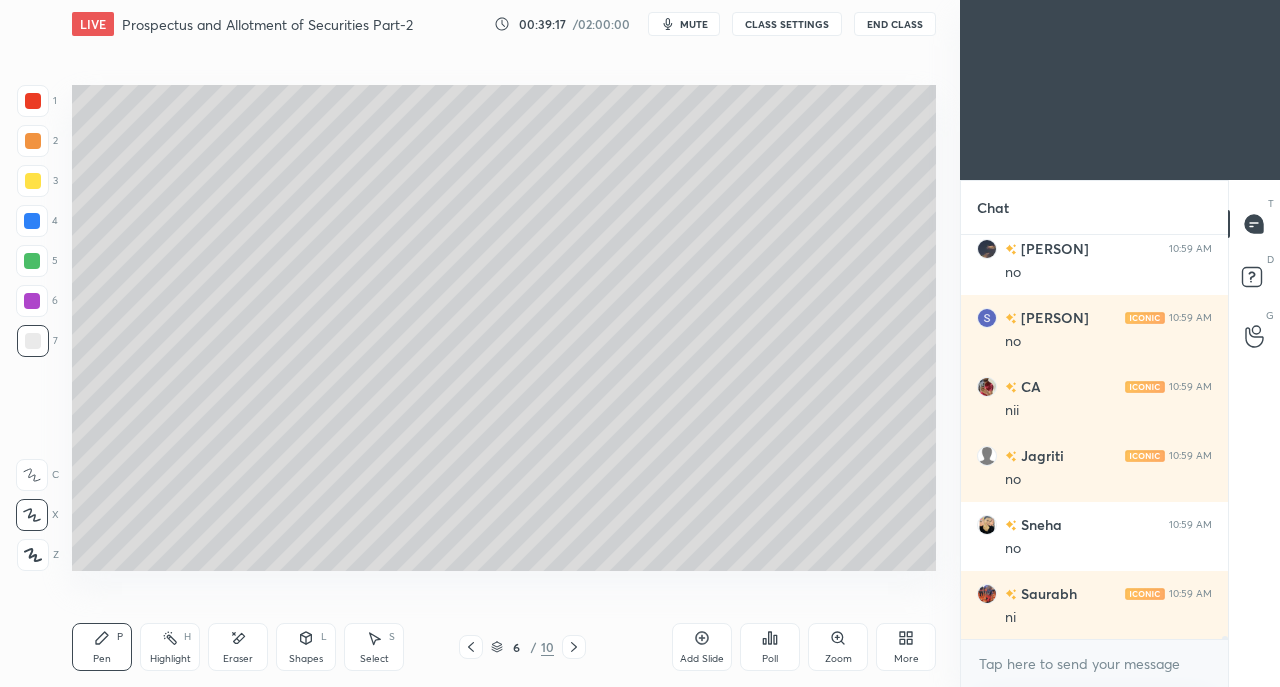click 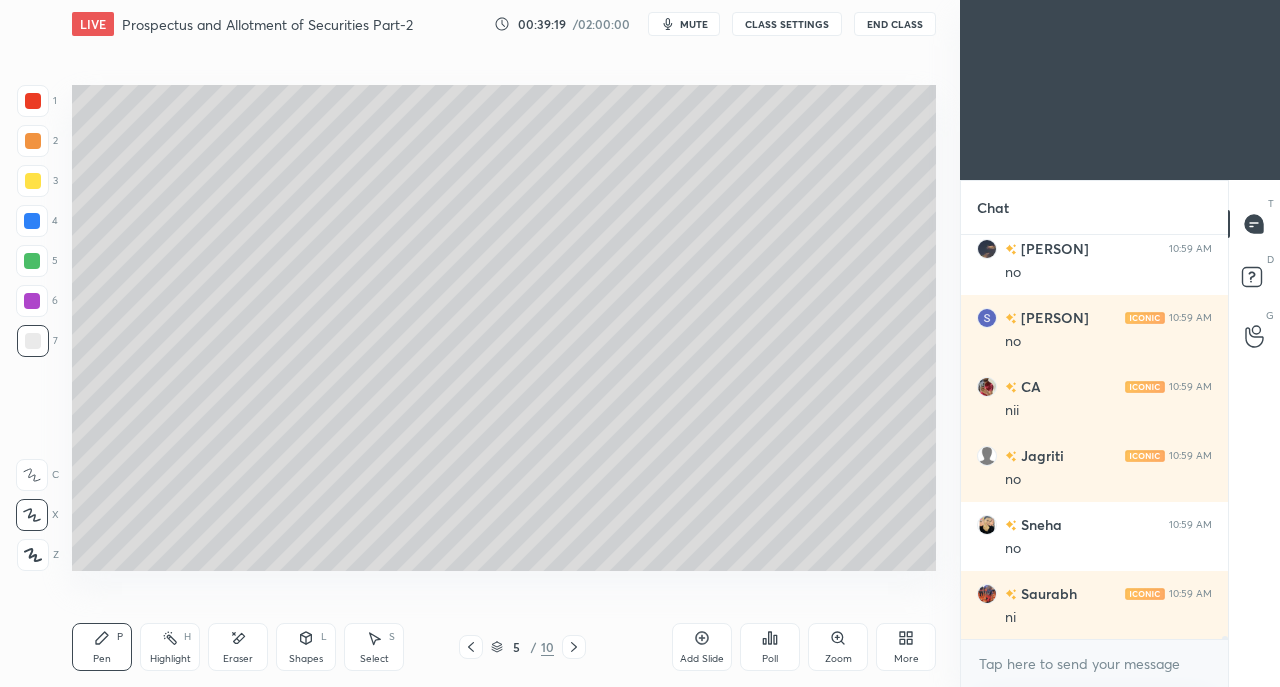 click at bounding box center (33, 181) 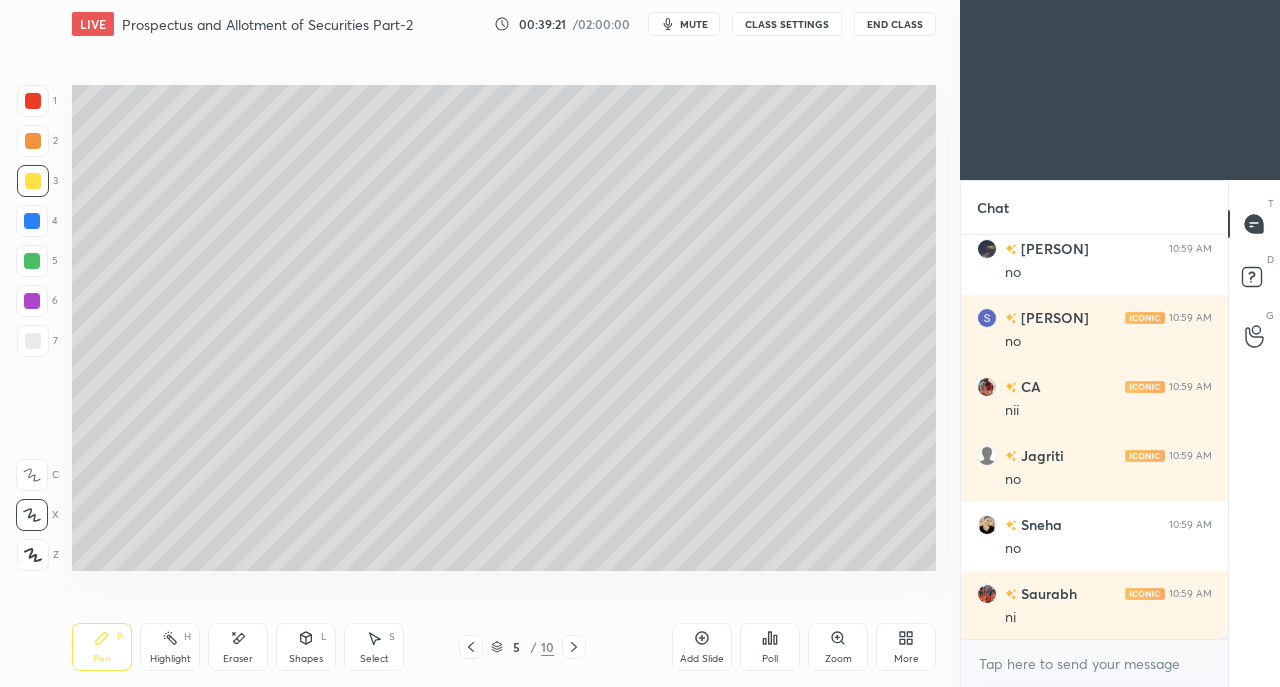 click at bounding box center (33, 341) 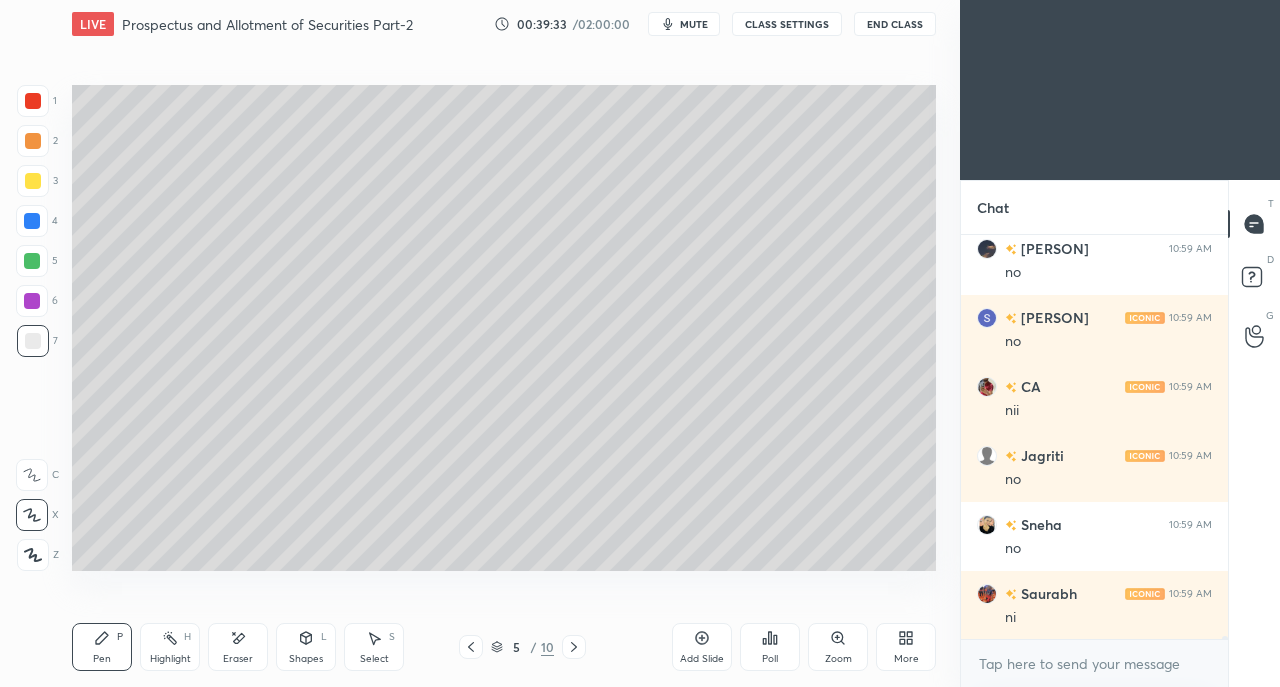click 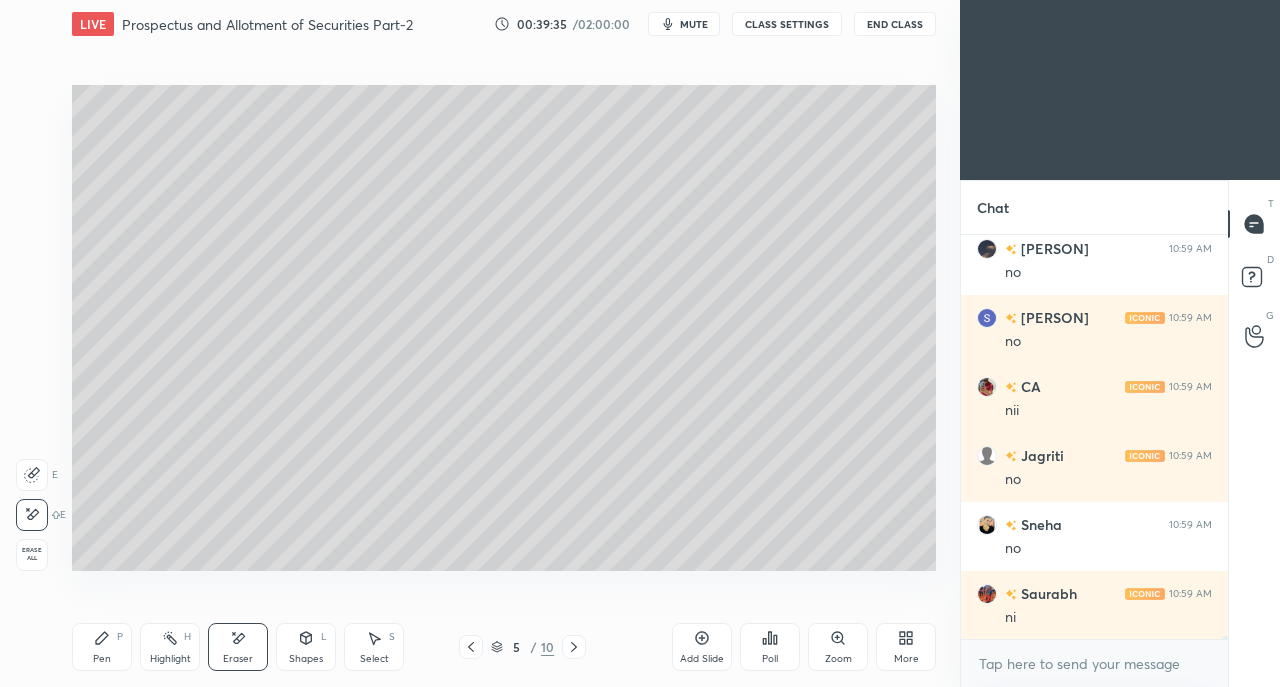 click on "Pen P Highlight H Eraser Shapes L Select S" at bounding box center [222, 647] 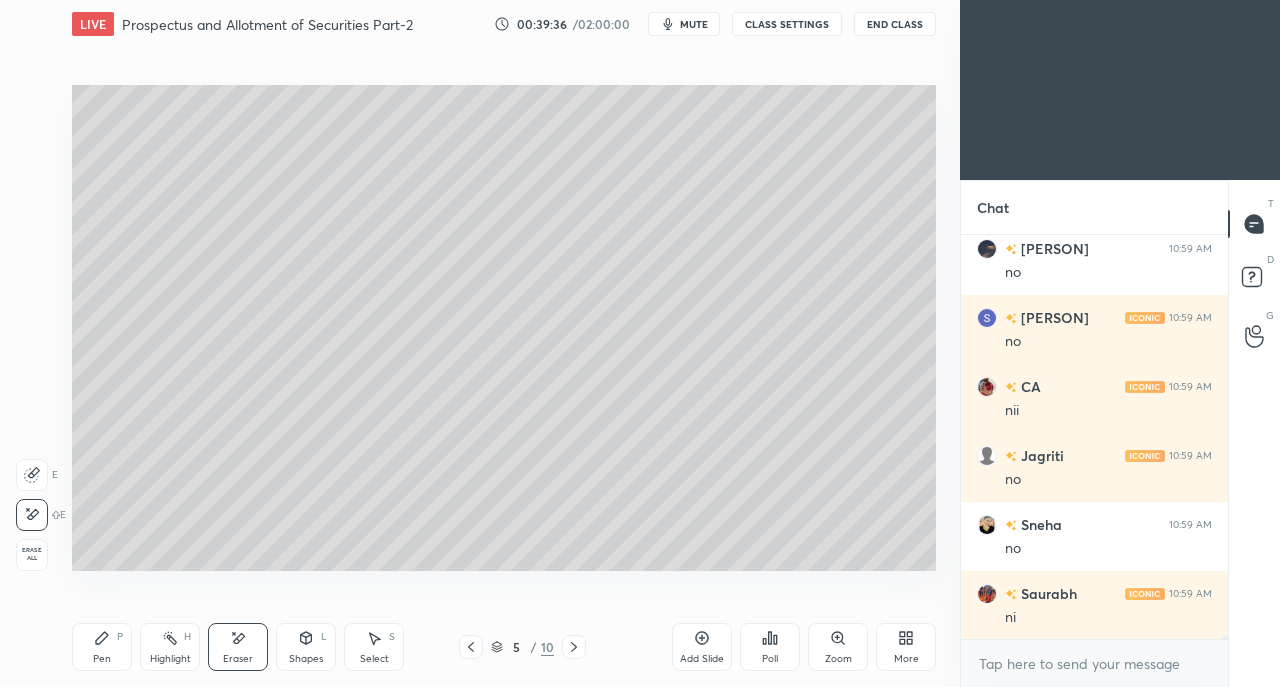 click on "Pen P" at bounding box center (102, 647) 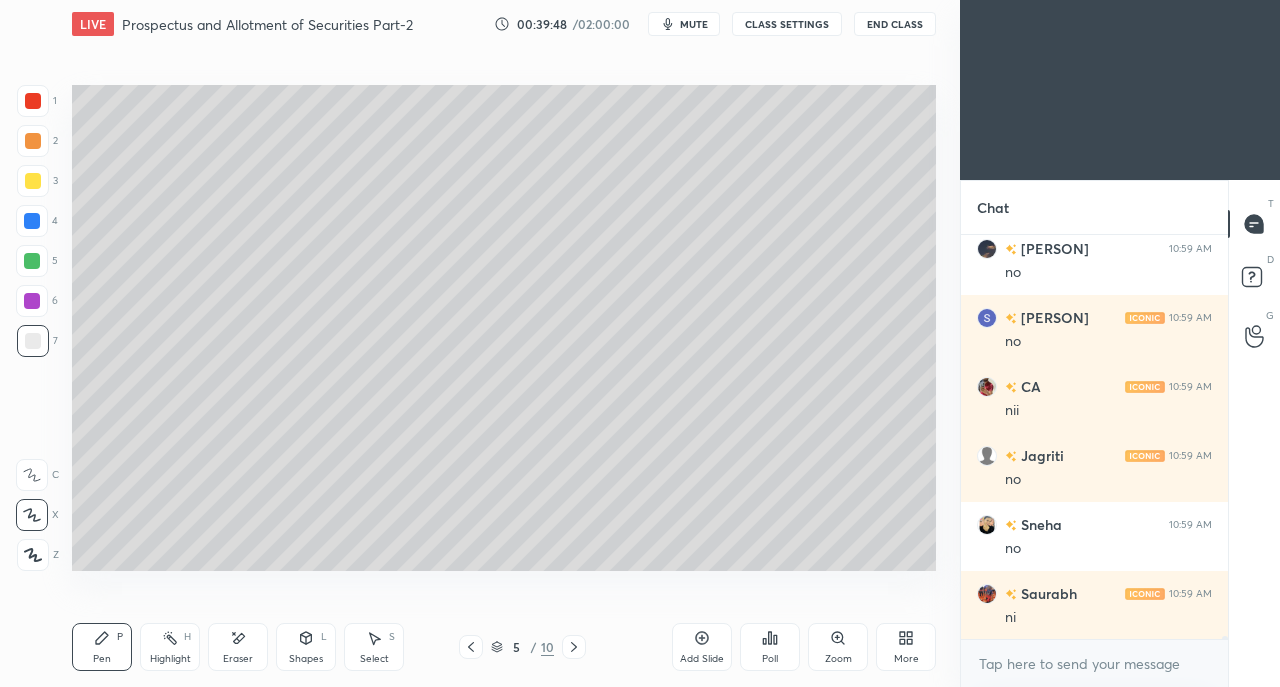 scroll, scrollTop: 48304, scrollLeft: 0, axis: vertical 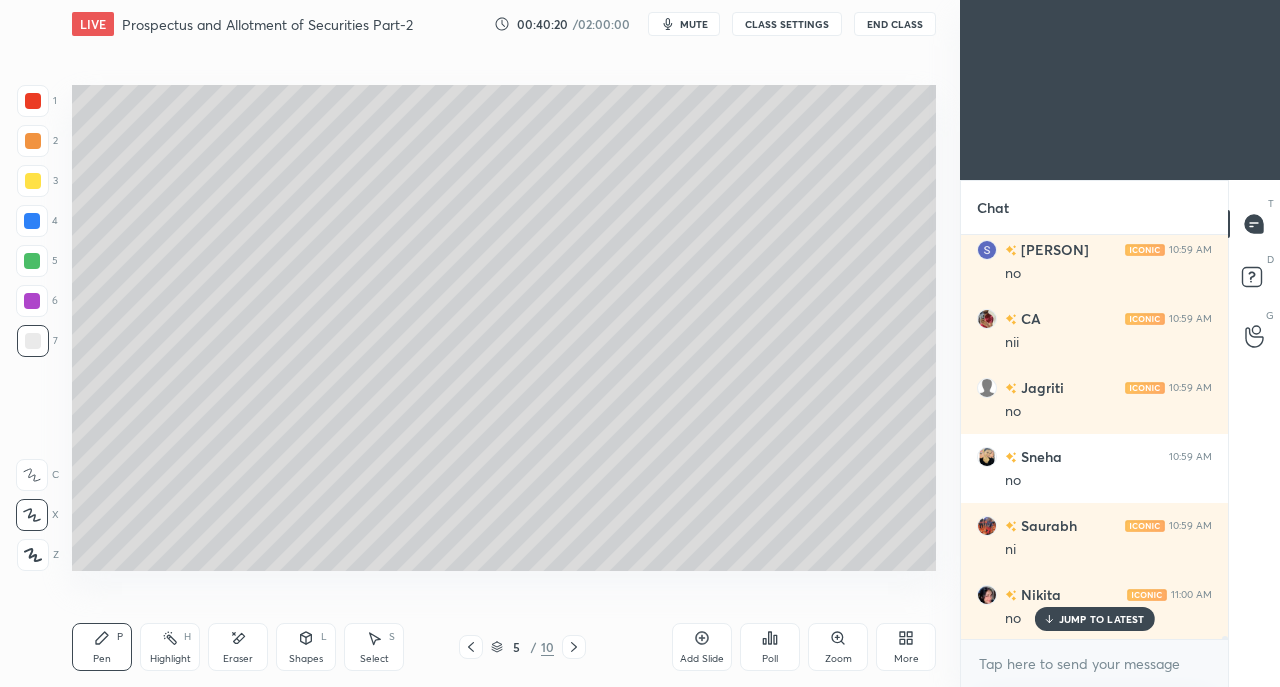 click on "Eraser" at bounding box center (238, 647) 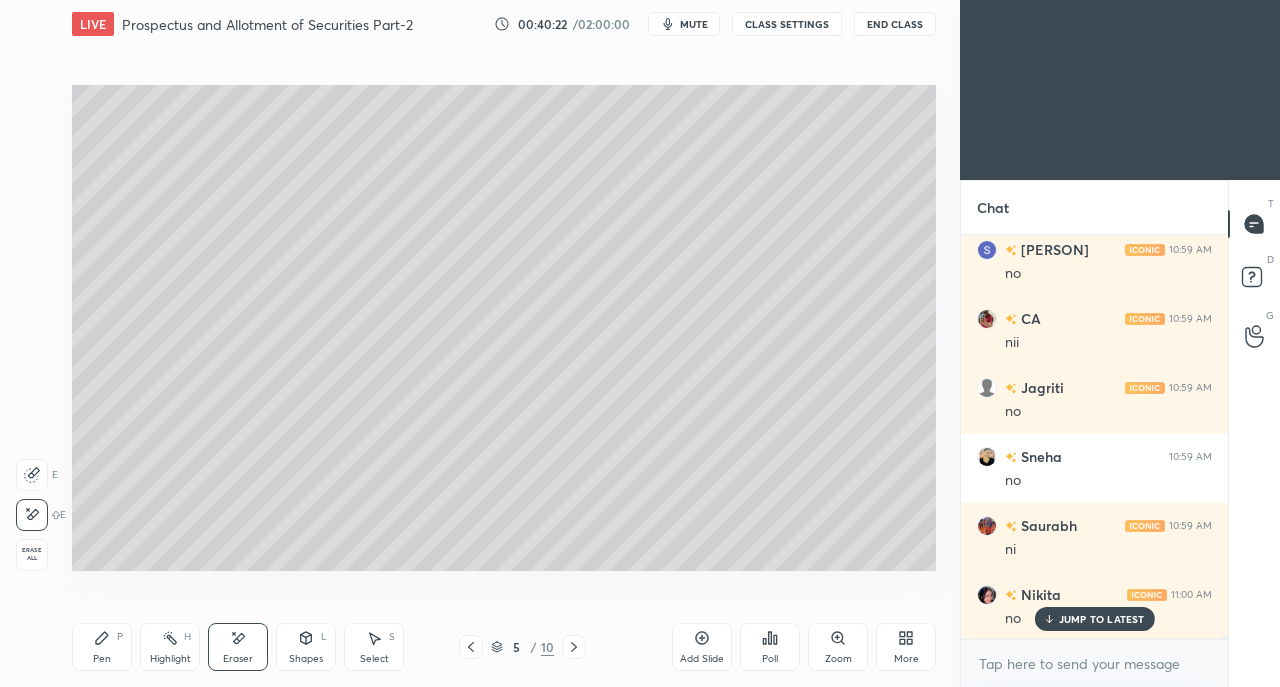 click on "Pen P" at bounding box center (102, 647) 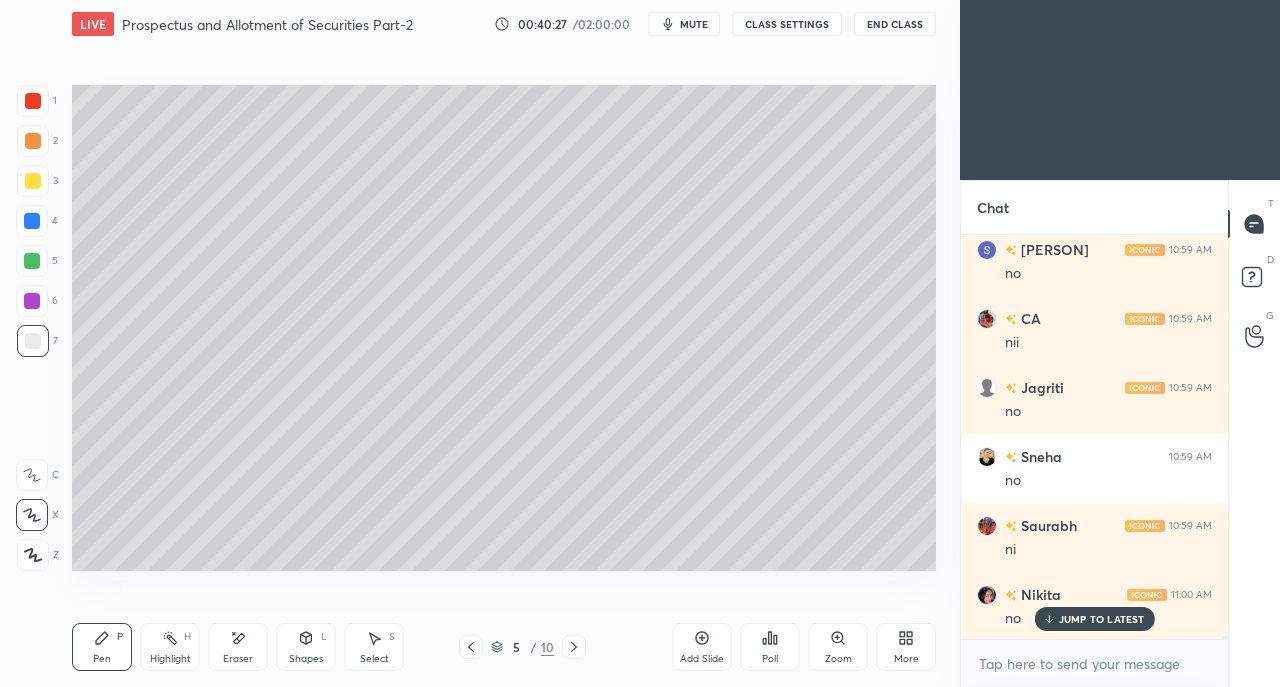click at bounding box center [33, 181] 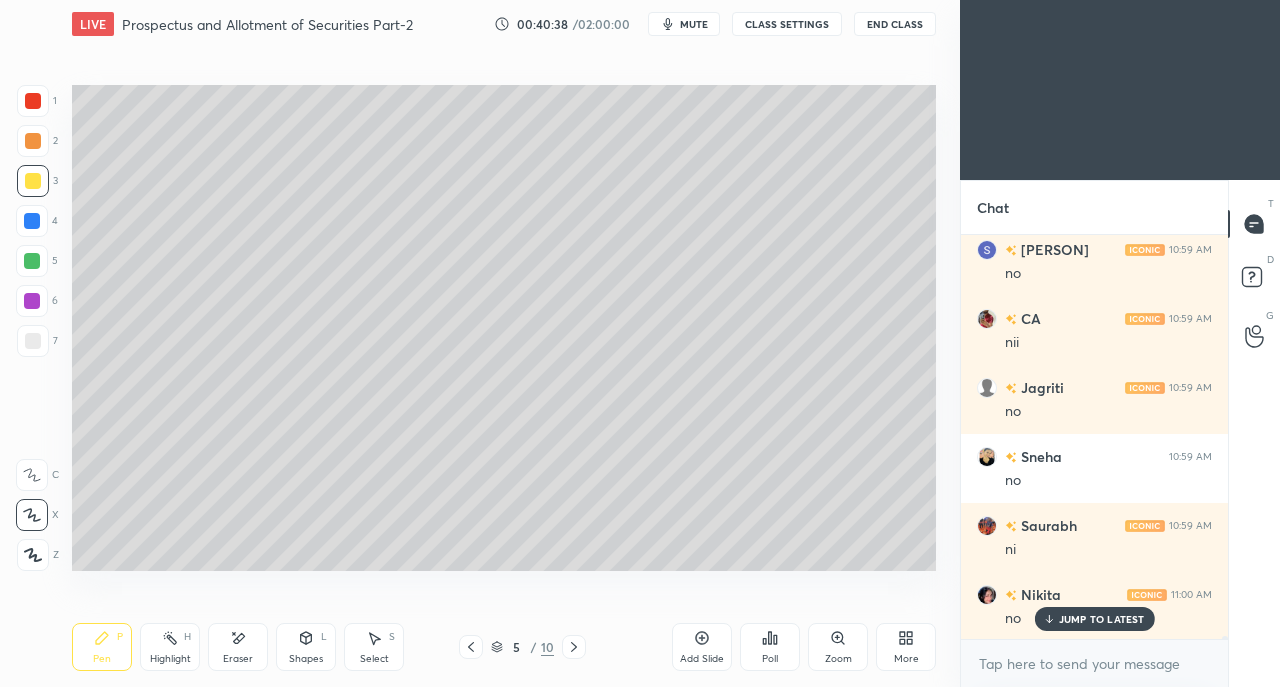 click on "Shapes L" at bounding box center (306, 647) 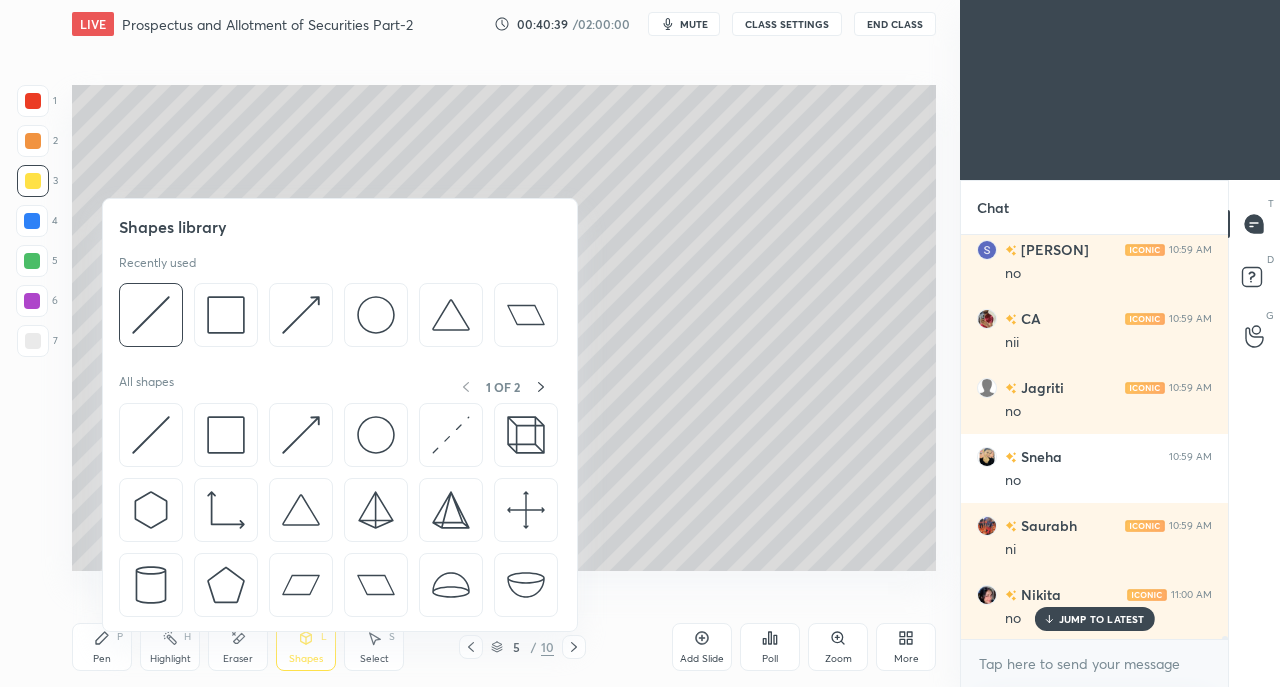 click at bounding box center (151, 435) 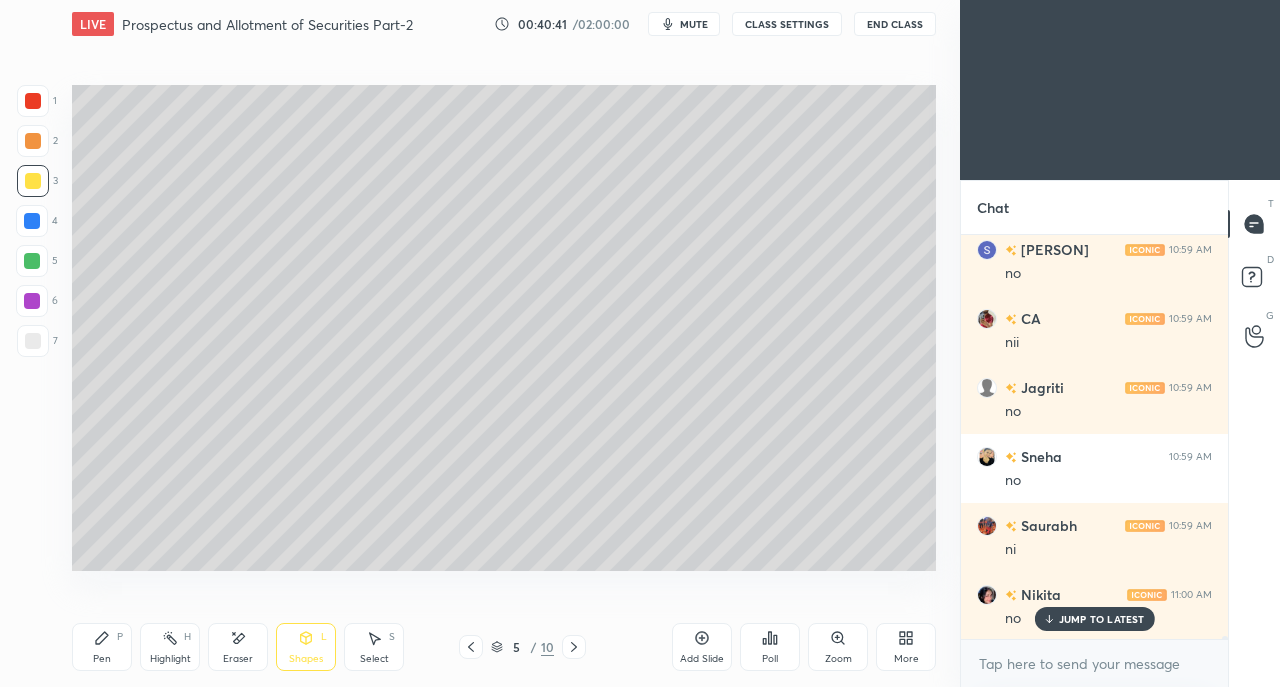 click on "Pen P" at bounding box center (102, 647) 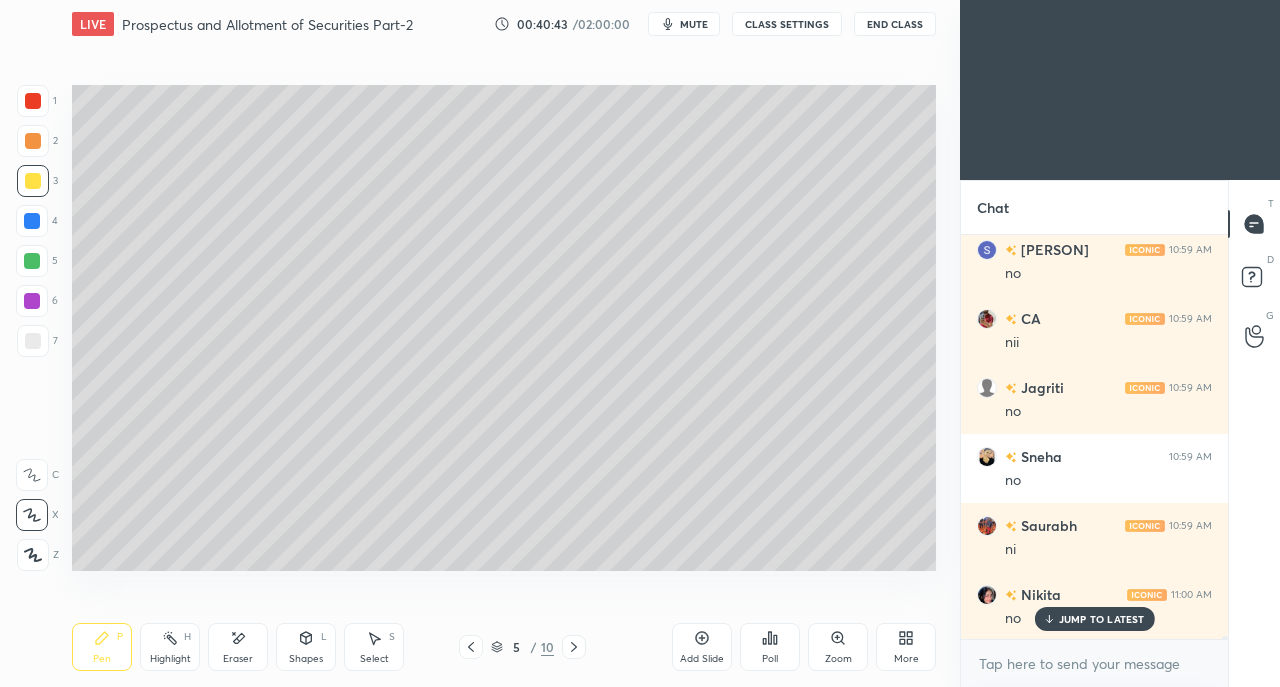 click at bounding box center [33, 101] 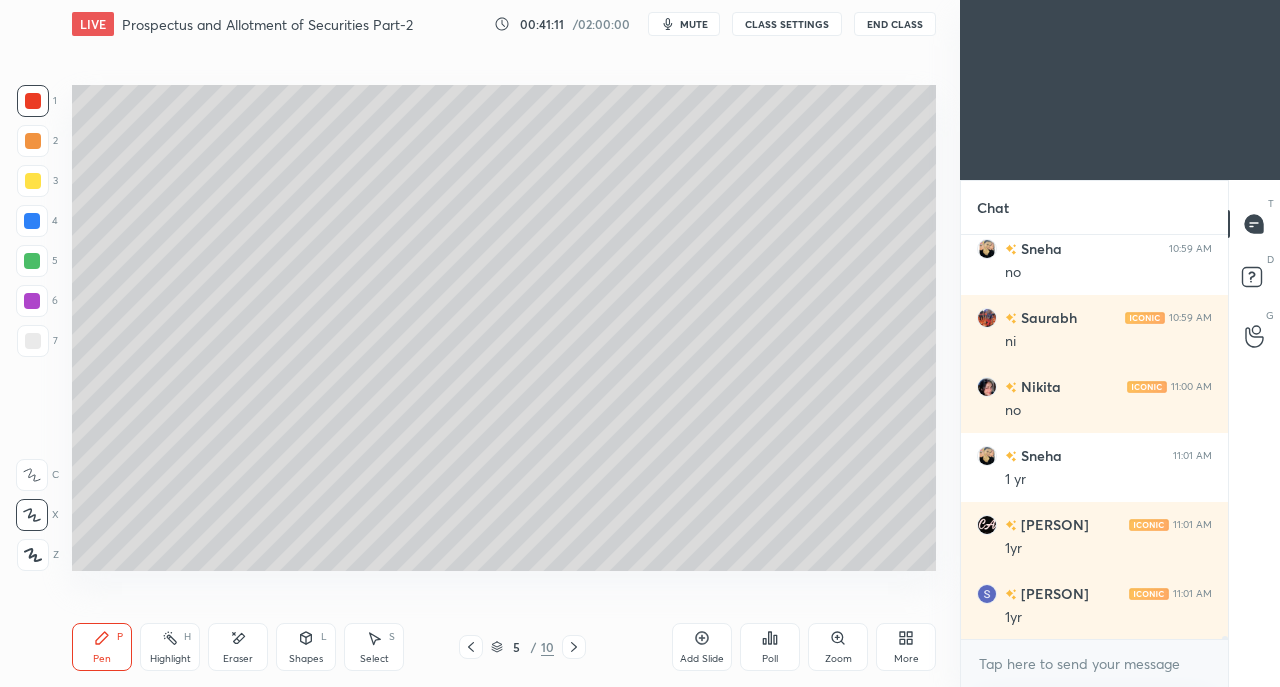scroll, scrollTop: 48580, scrollLeft: 0, axis: vertical 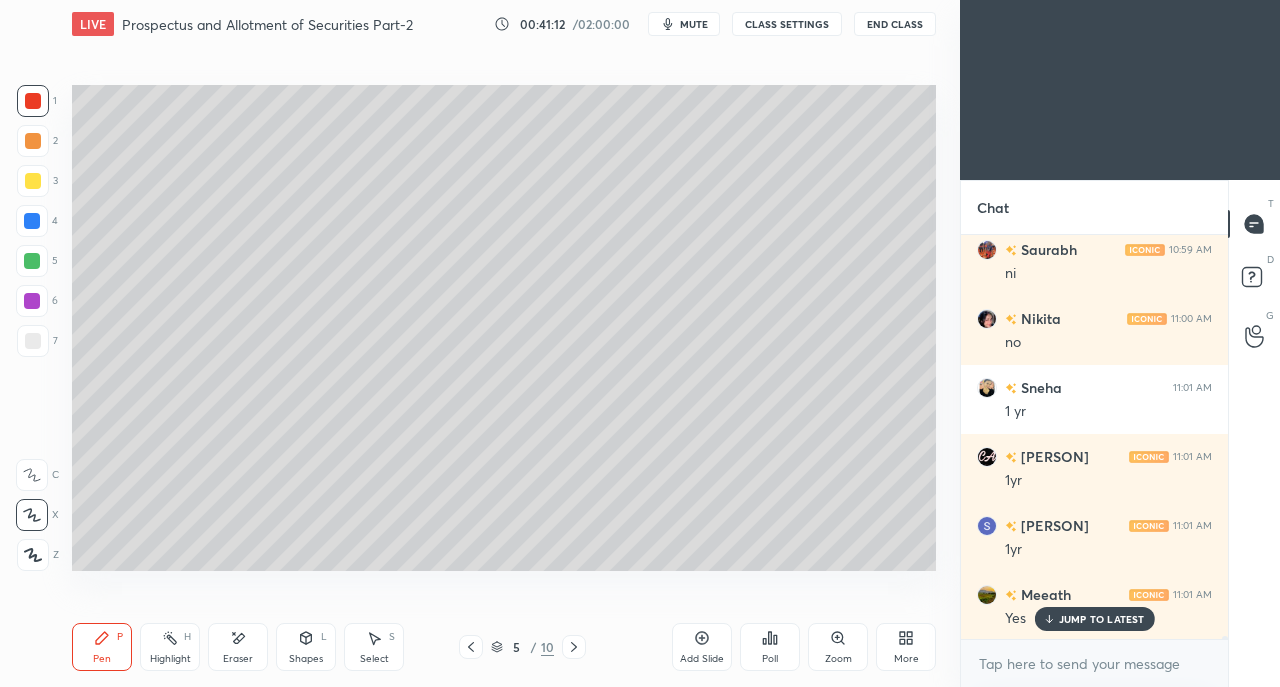 click on "JUMP TO LATEST" at bounding box center [1094, 619] 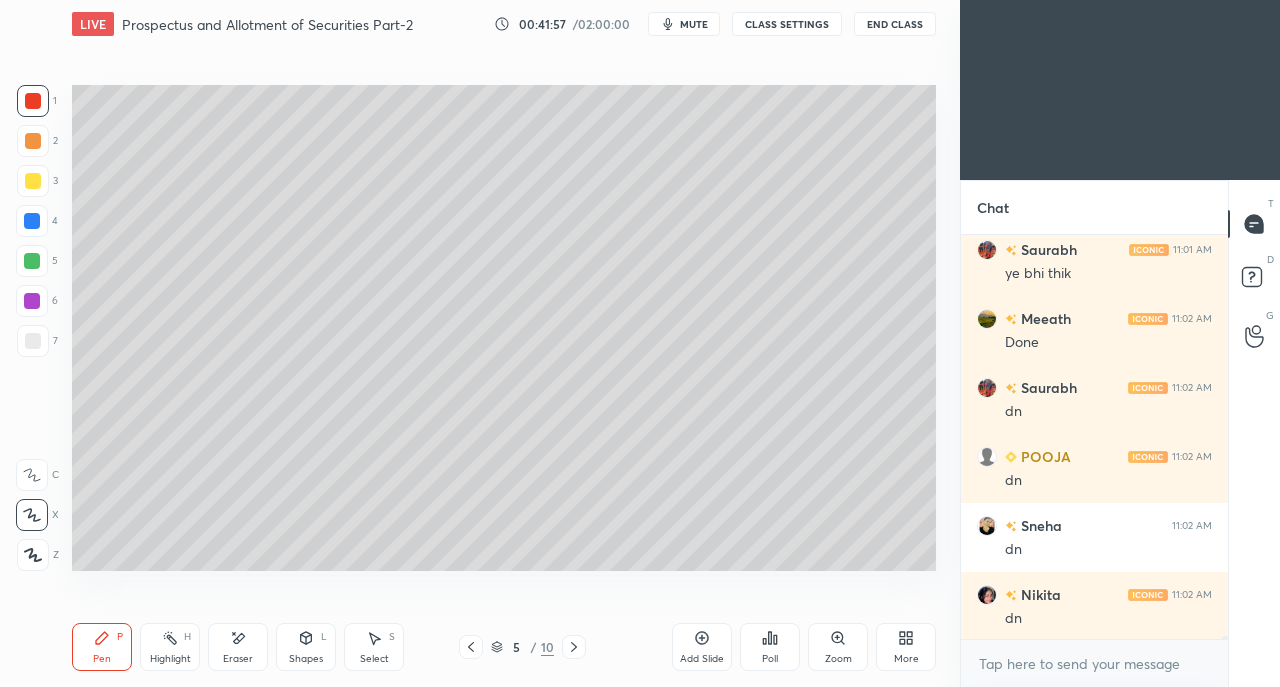 scroll, scrollTop: 49202, scrollLeft: 0, axis: vertical 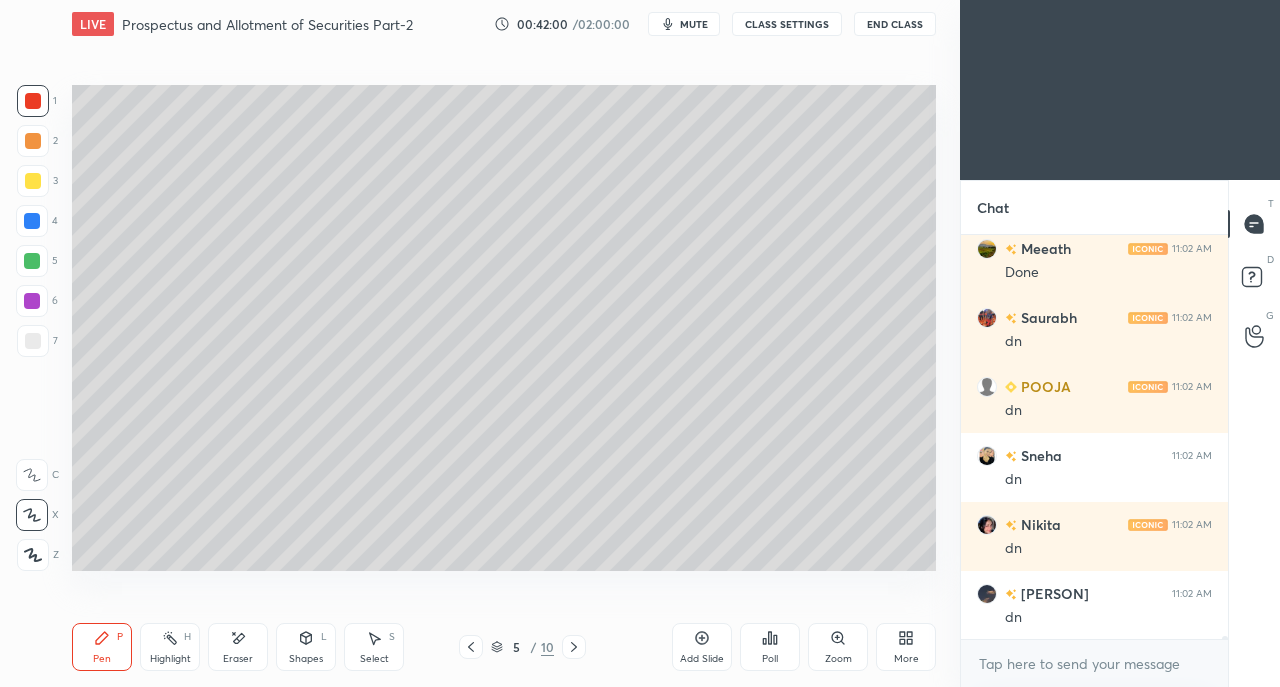 click at bounding box center [574, 647] 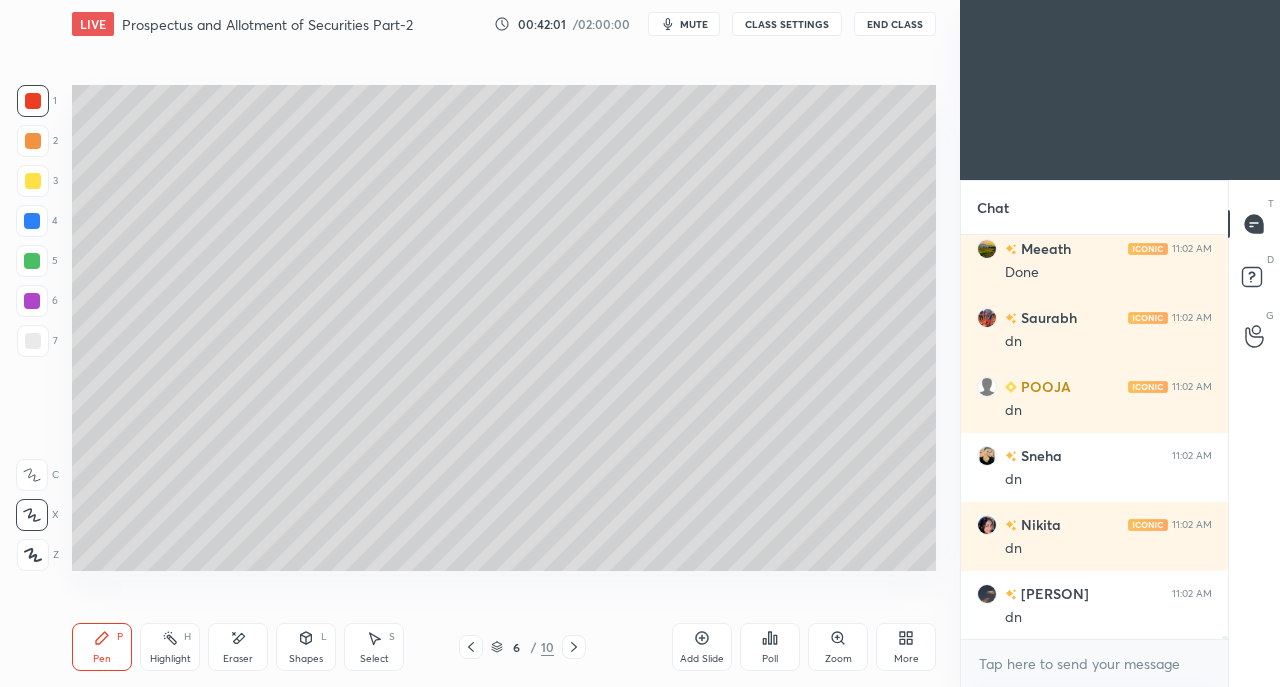 click 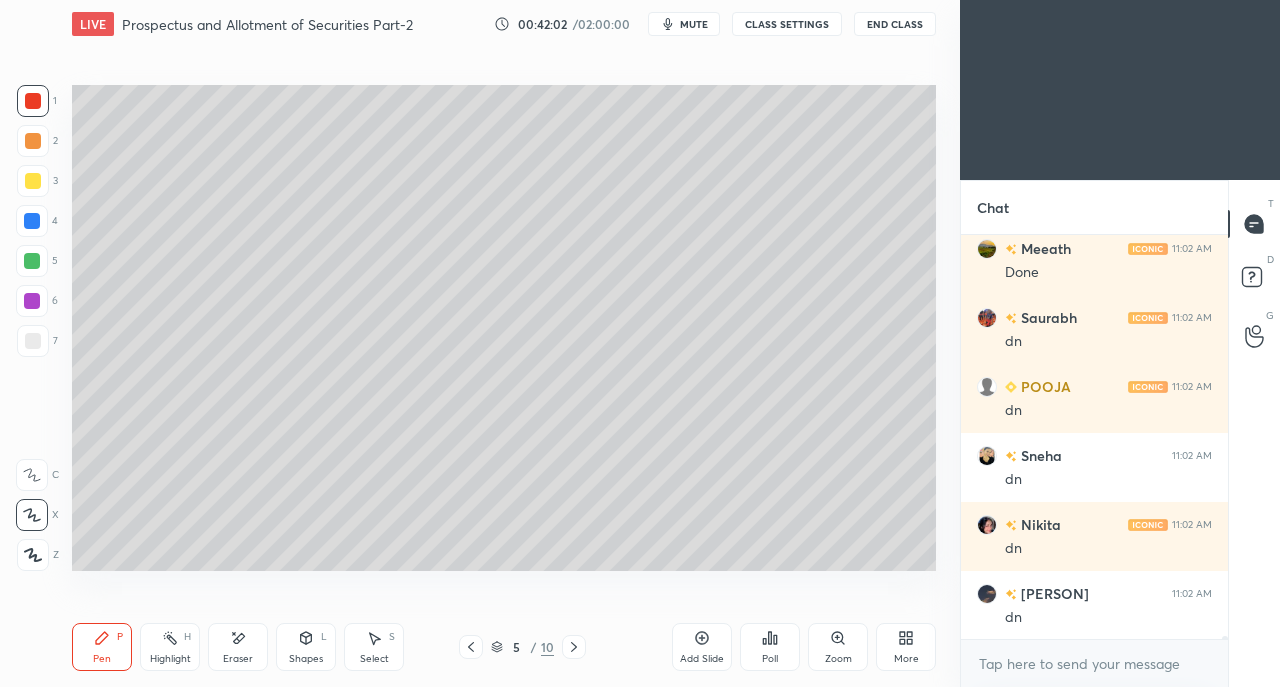 scroll, scrollTop: 49270, scrollLeft: 0, axis: vertical 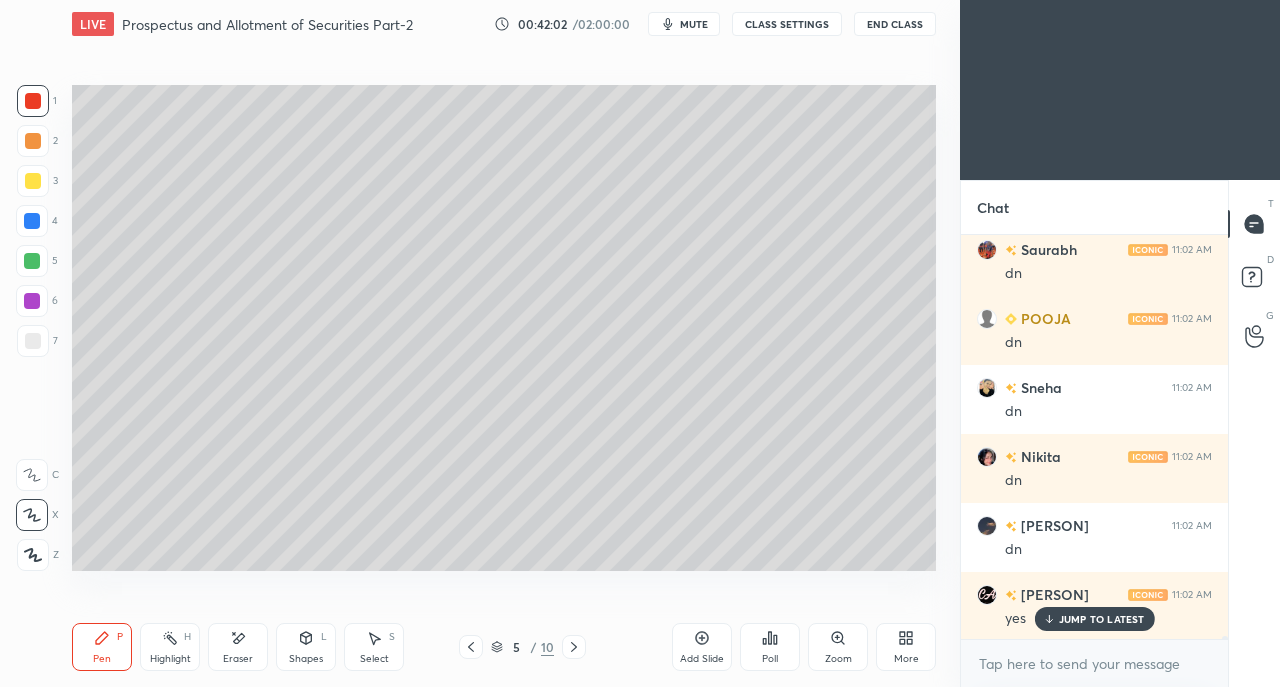 click on "Add Slide" at bounding box center (702, 647) 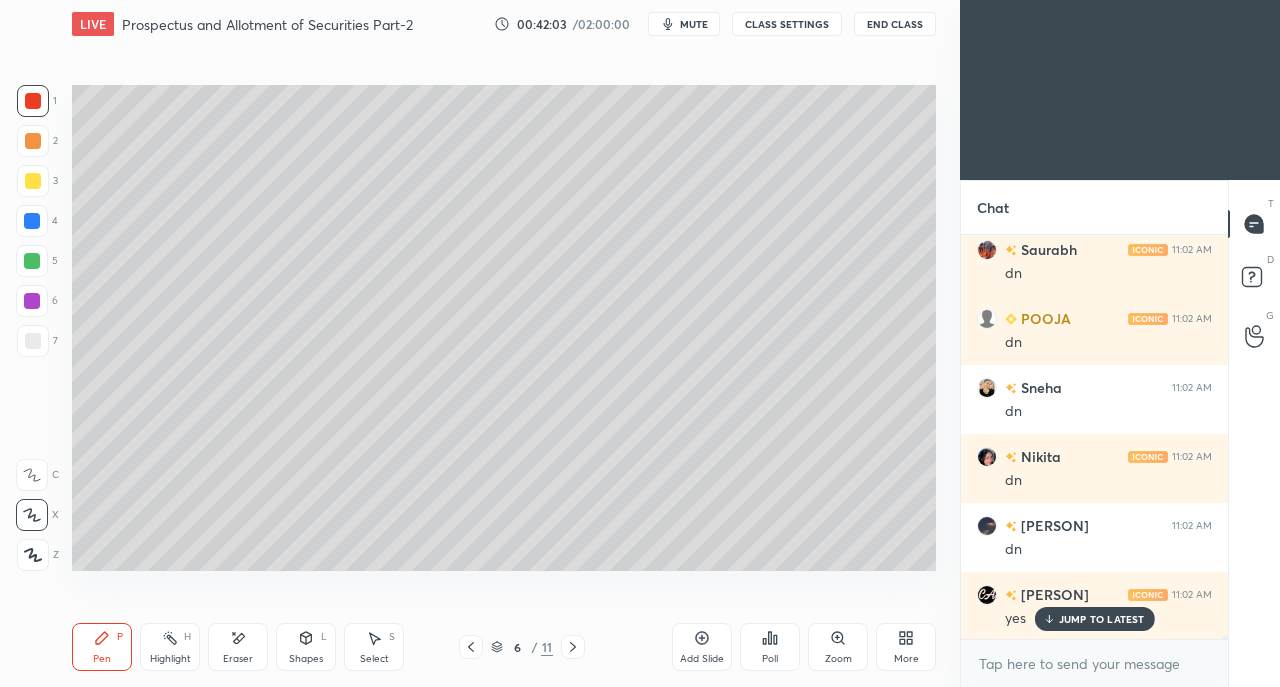 scroll, scrollTop: 49340, scrollLeft: 0, axis: vertical 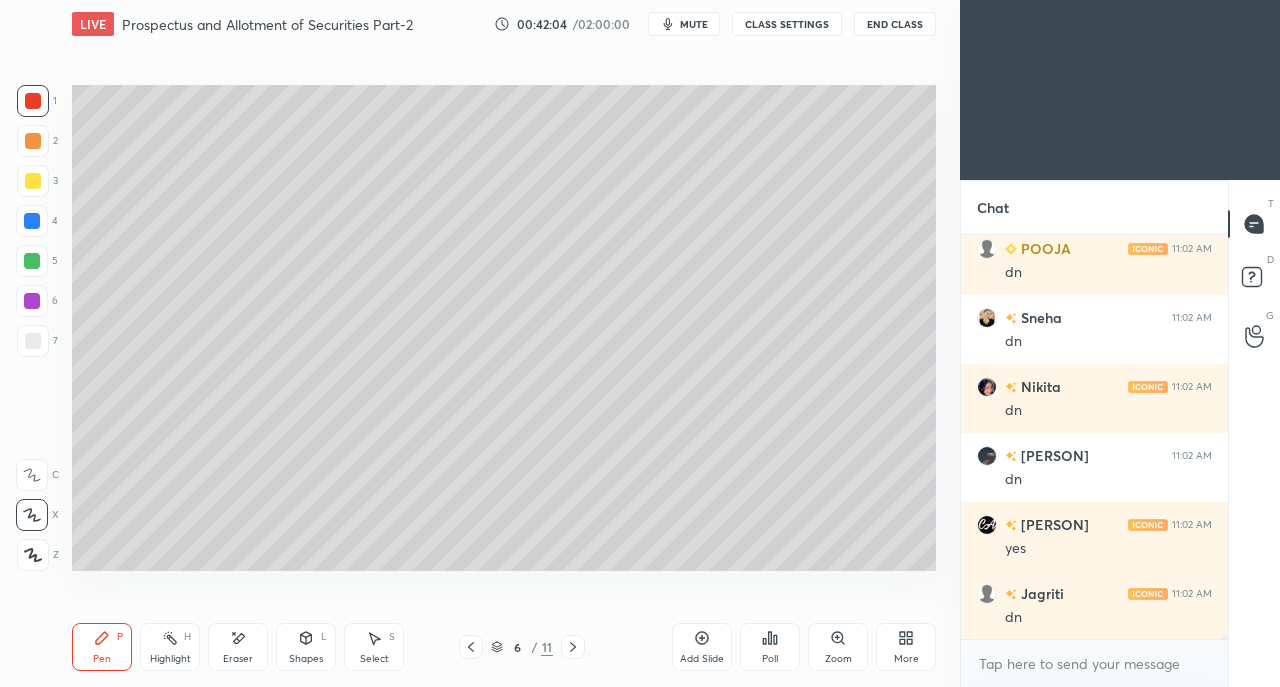 click at bounding box center (33, 341) 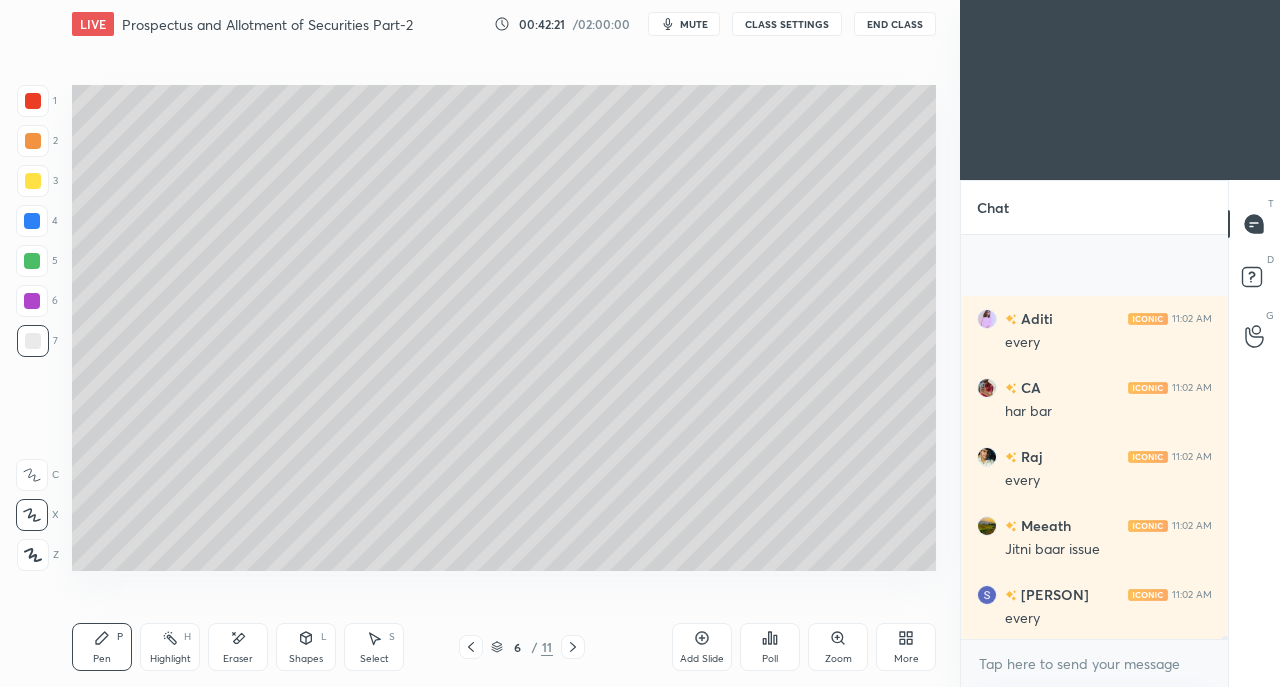 scroll, scrollTop: 50030, scrollLeft: 0, axis: vertical 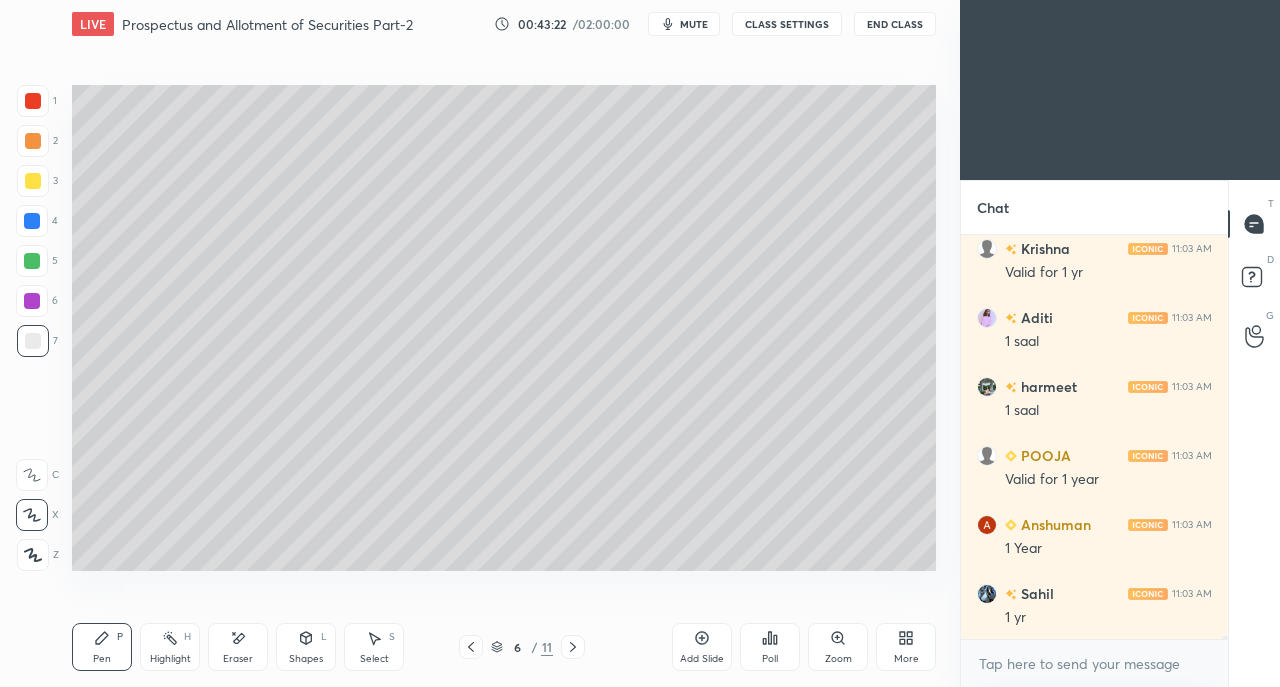 click 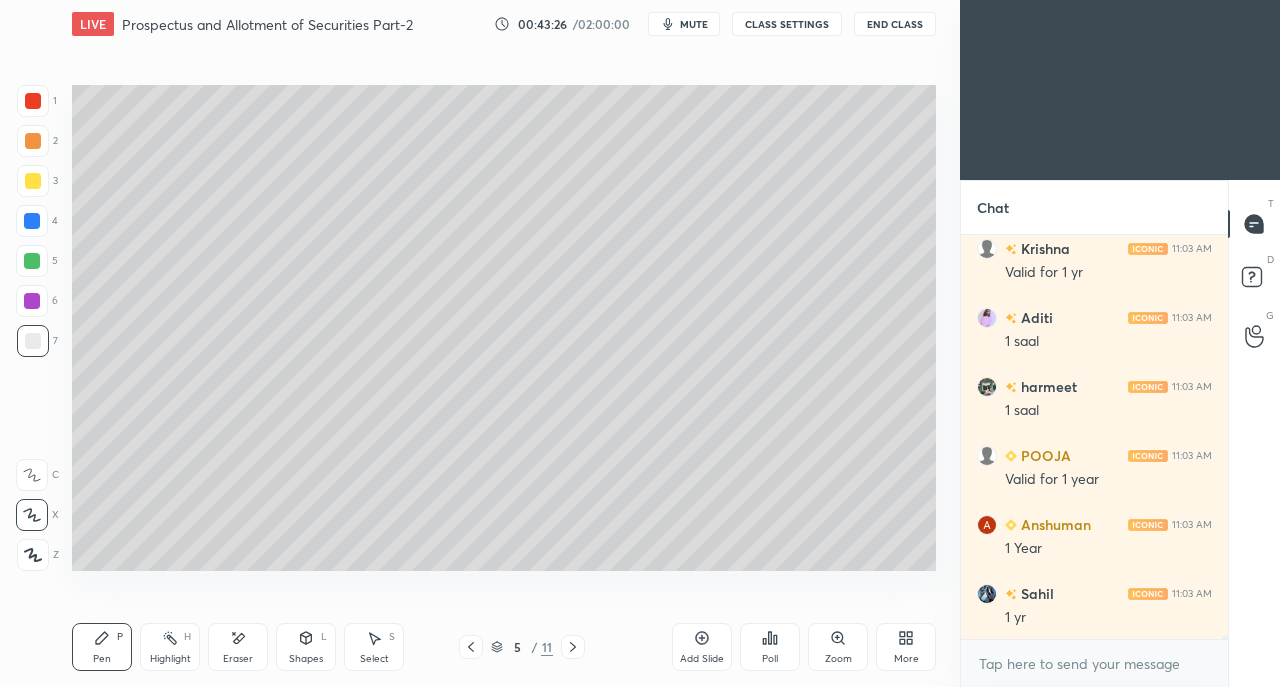 click 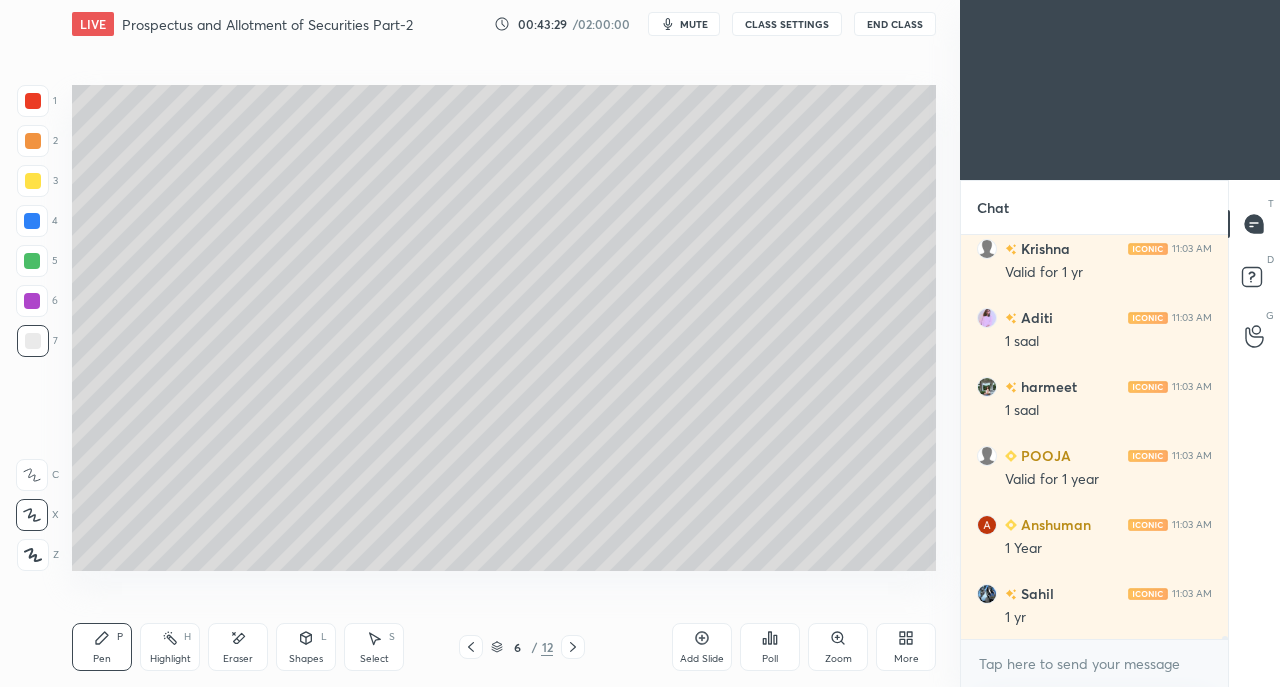 click at bounding box center [33, 181] 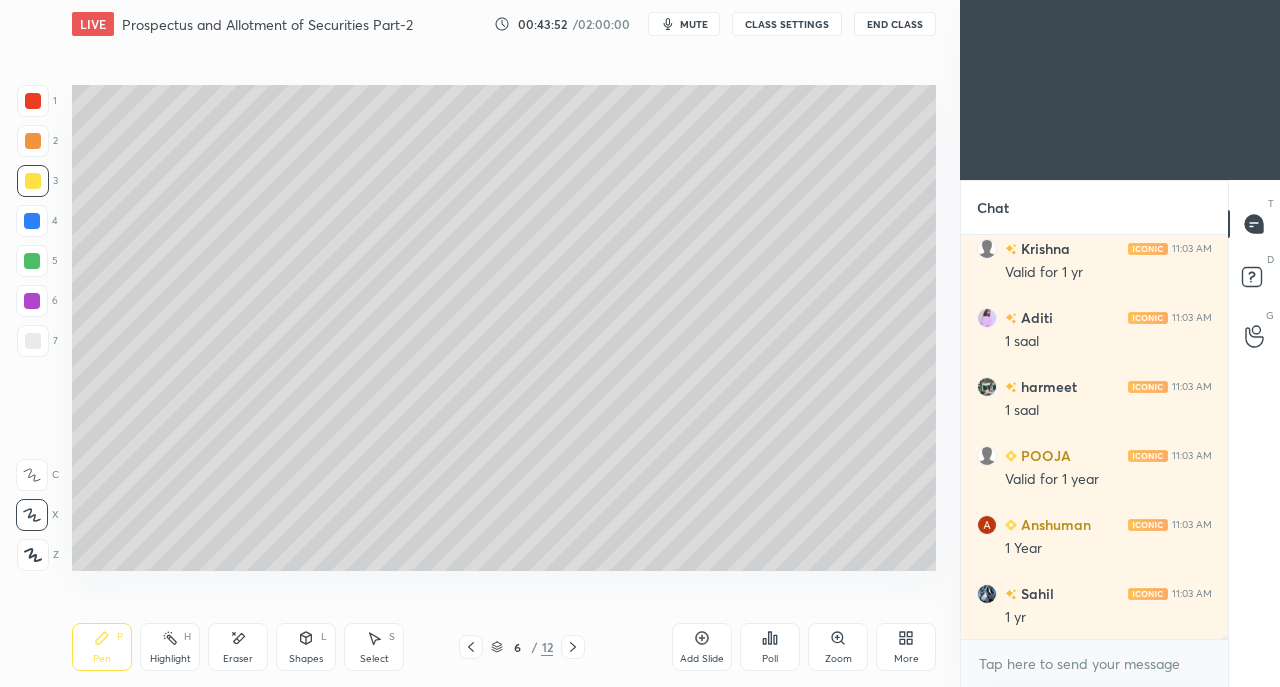 click at bounding box center (33, 341) 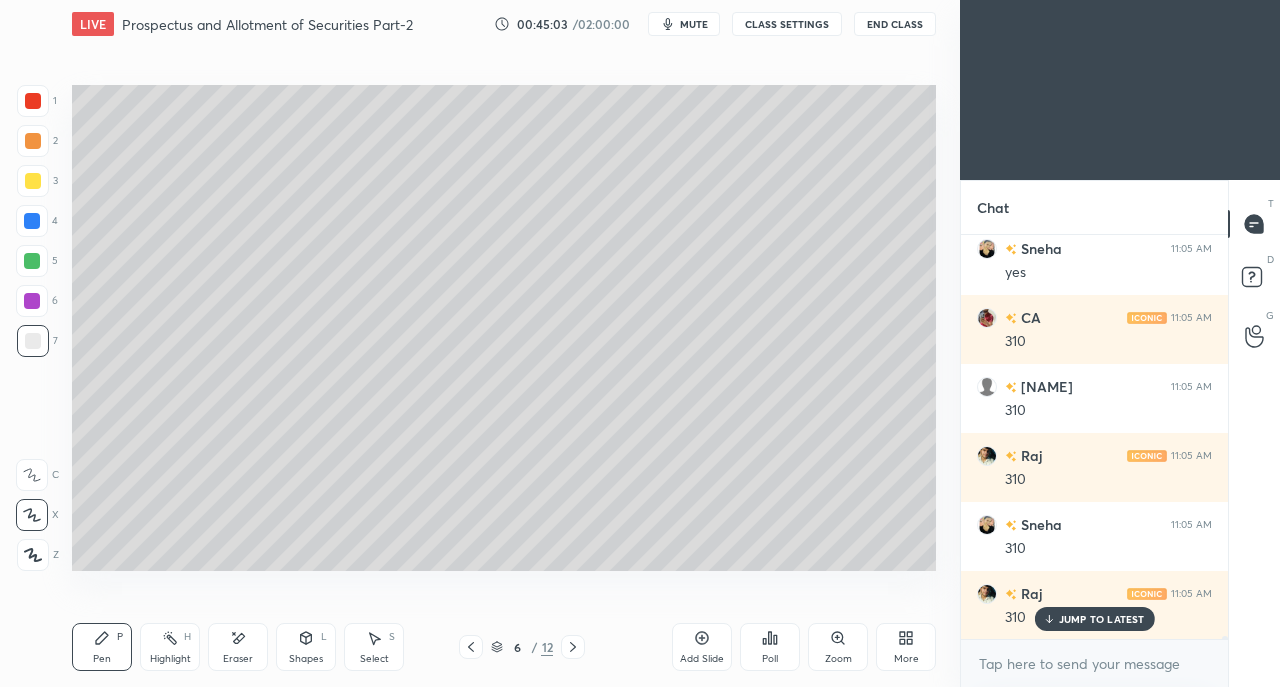scroll, scrollTop: 54448, scrollLeft: 0, axis: vertical 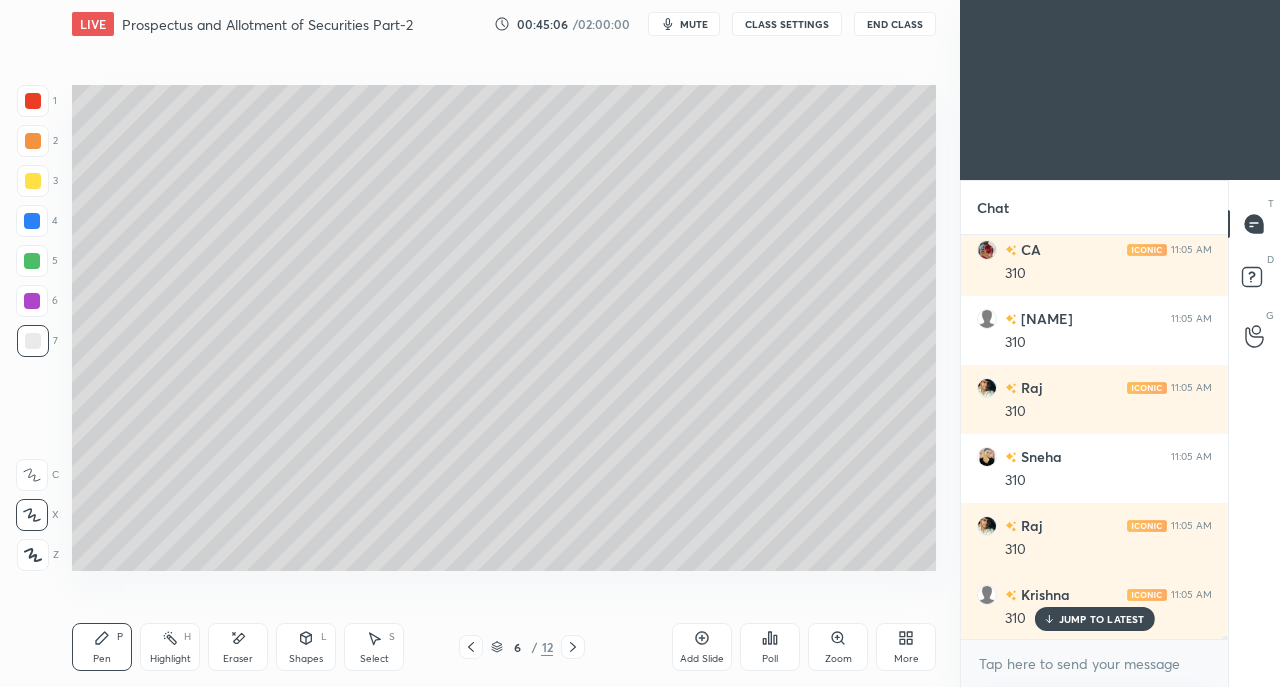 click at bounding box center [33, 181] 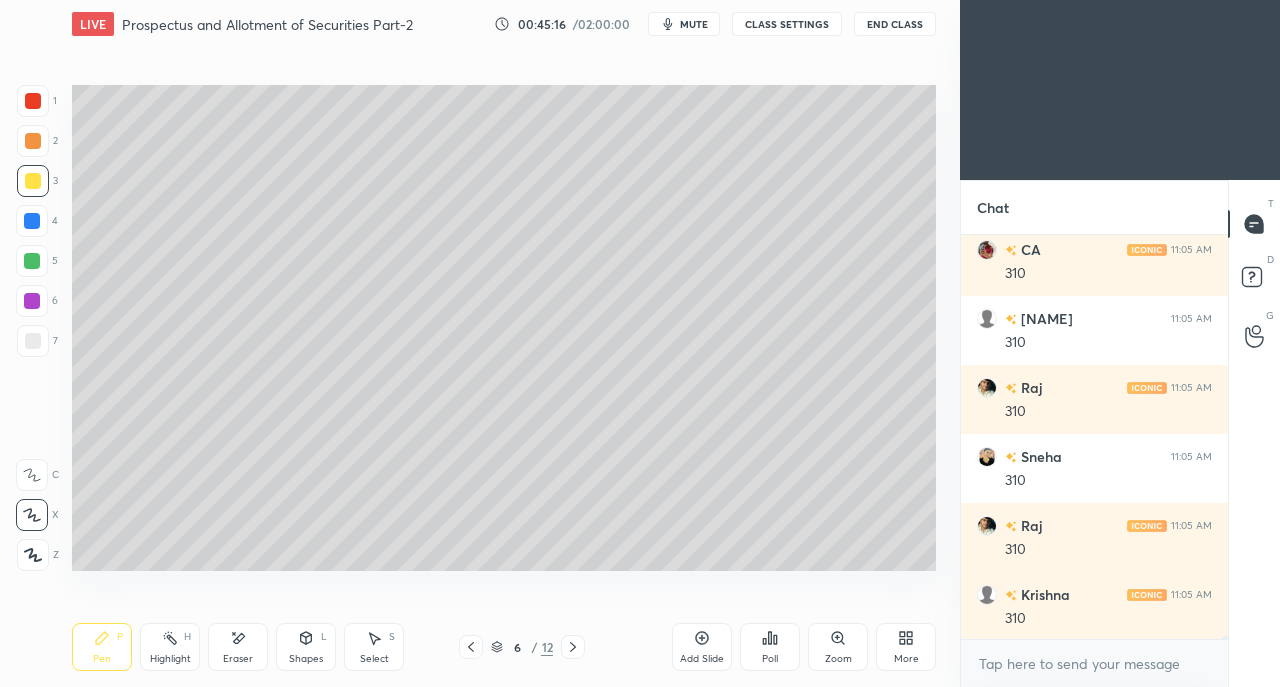 scroll, scrollTop: 54518, scrollLeft: 0, axis: vertical 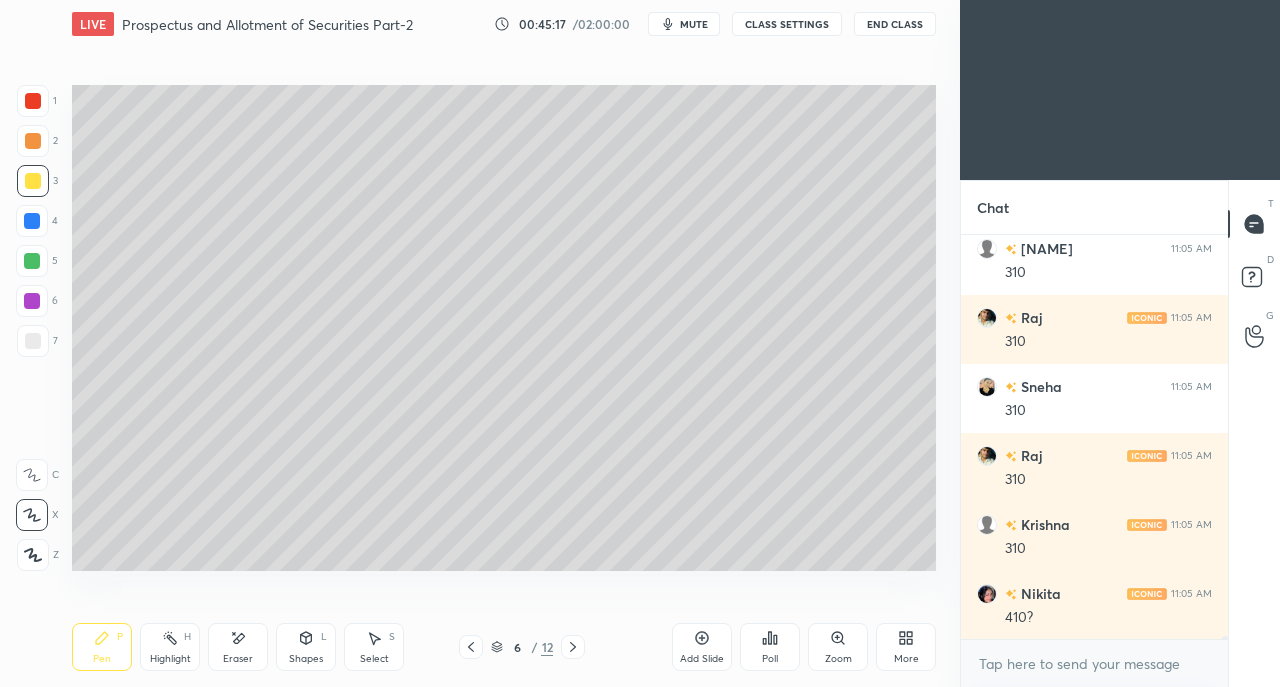 click on "6 / 12" at bounding box center (522, 647) 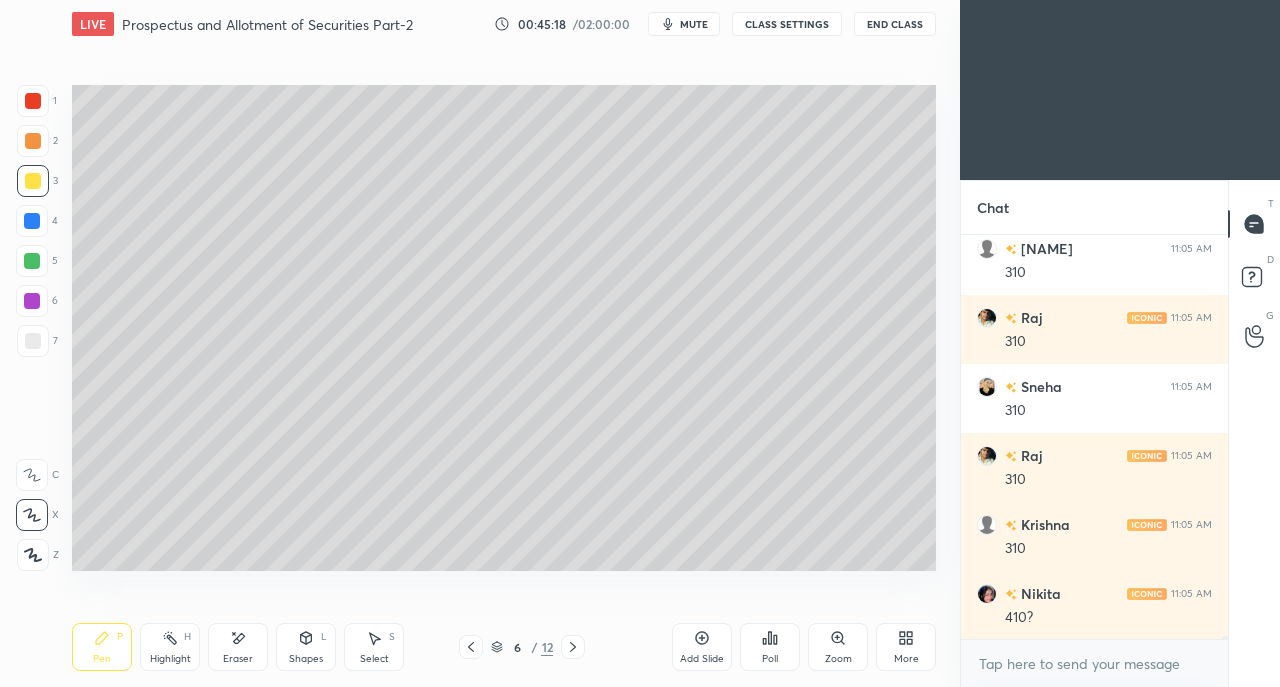 click 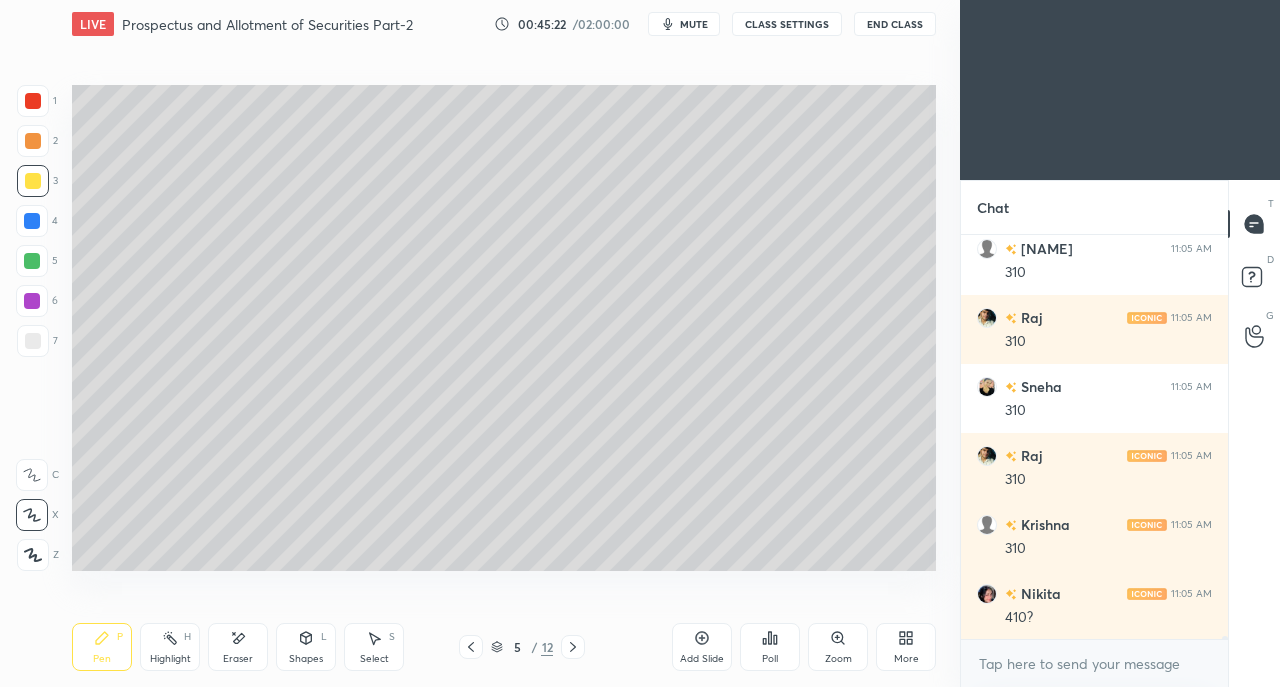 click 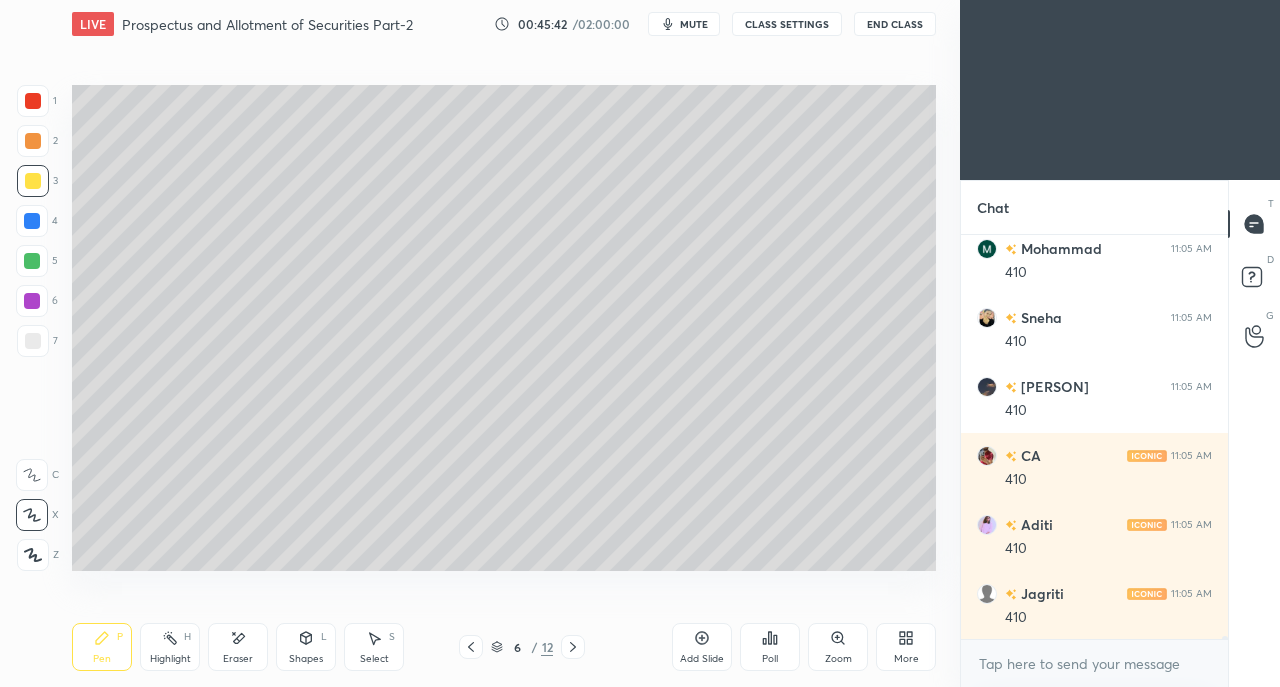 scroll, scrollTop: 55346, scrollLeft: 0, axis: vertical 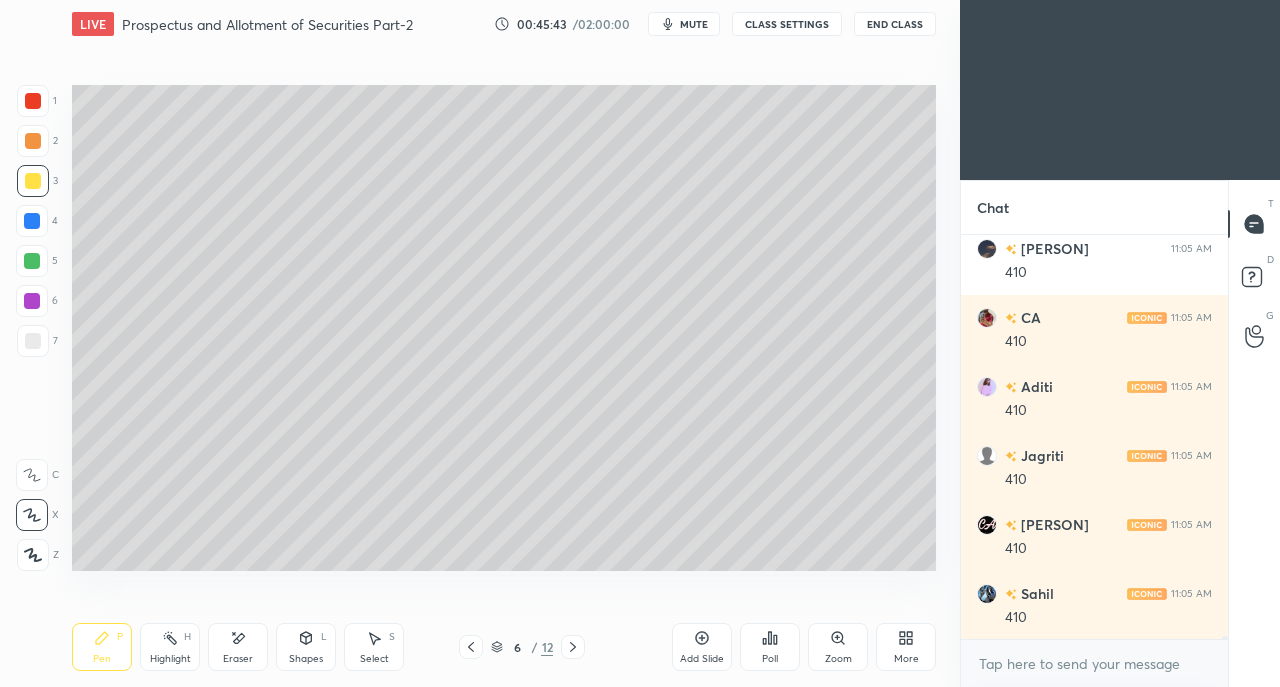 click at bounding box center (33, 341) 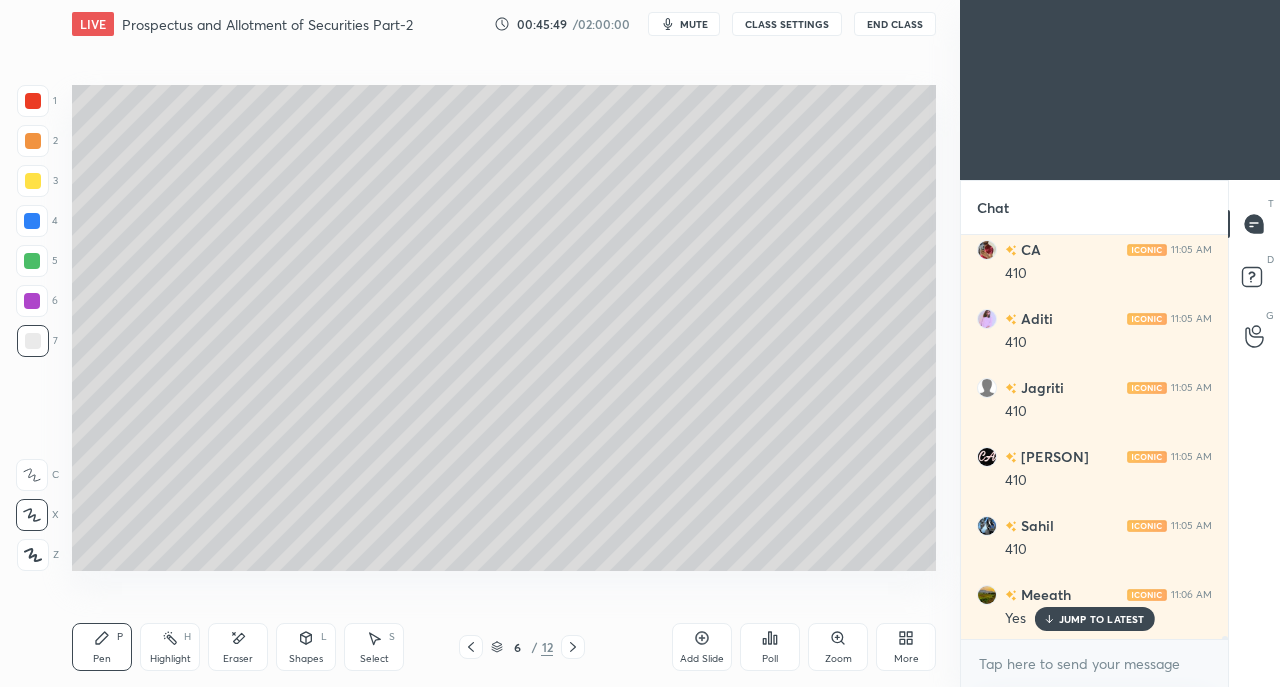 scroll, scrollTop: 55552, scrollLeft: 0, axis: vertical 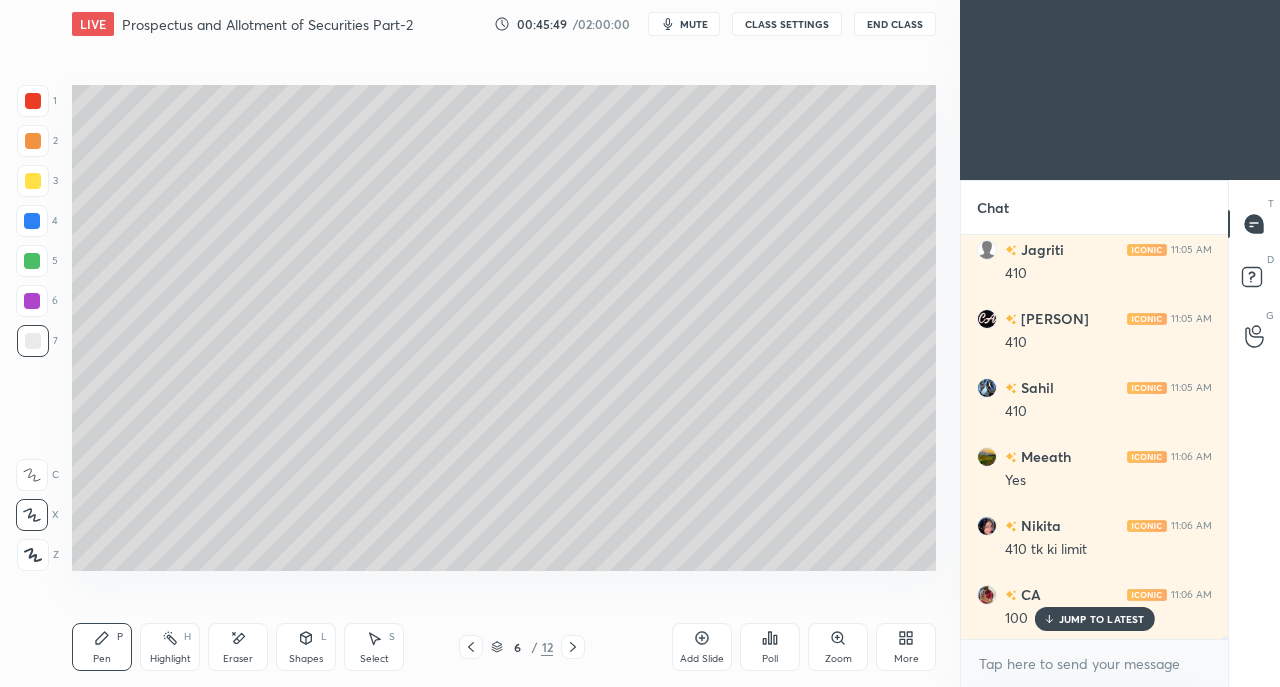click at bounding box center (33, 181) 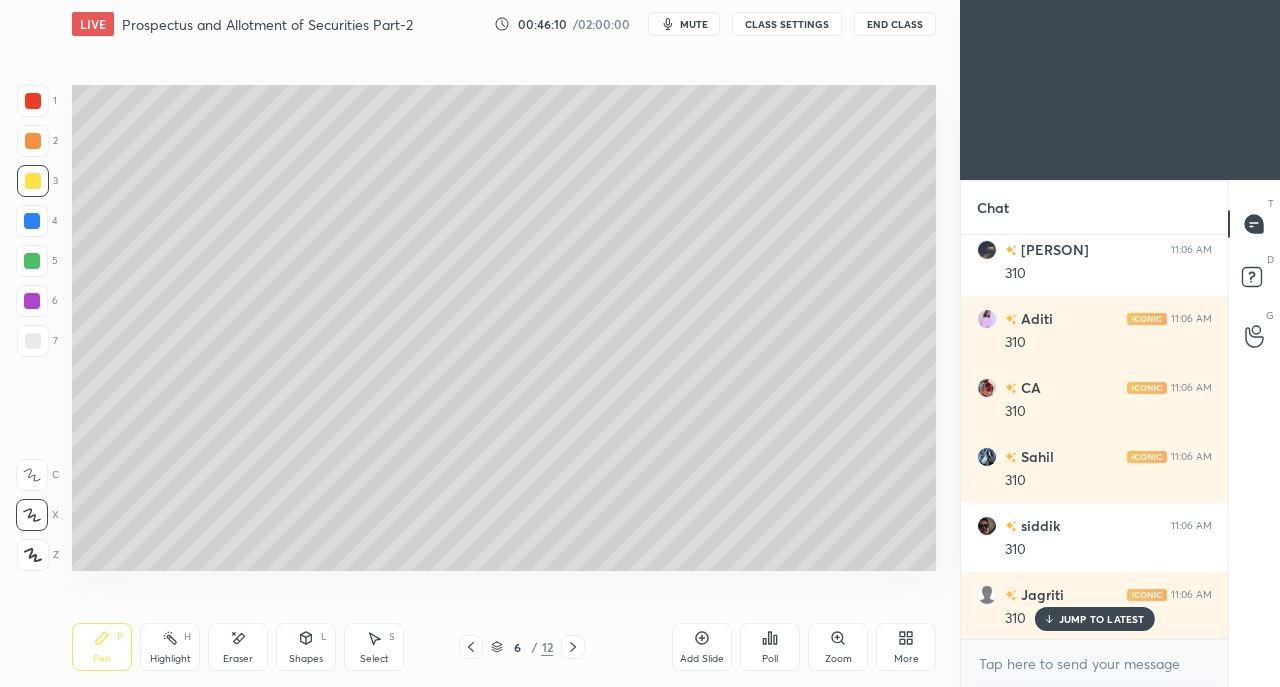 scroll, scrollTop: 56588, scrollLeft: 0, axis: vertical 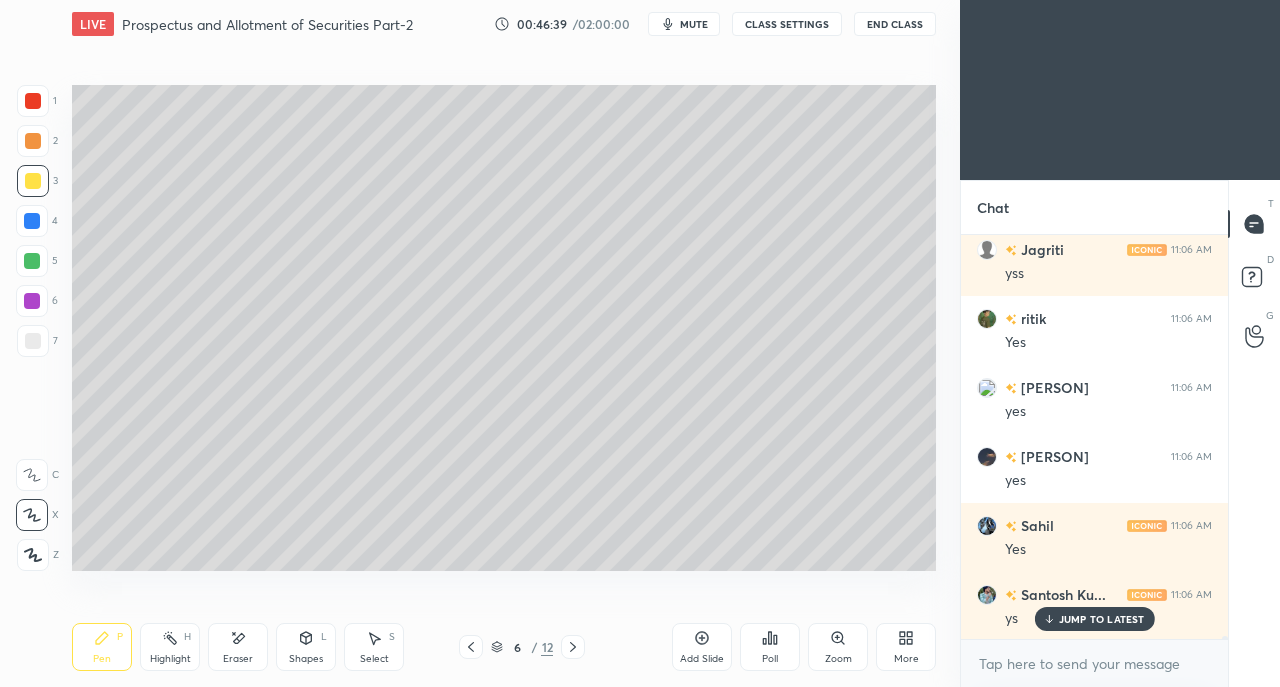 click 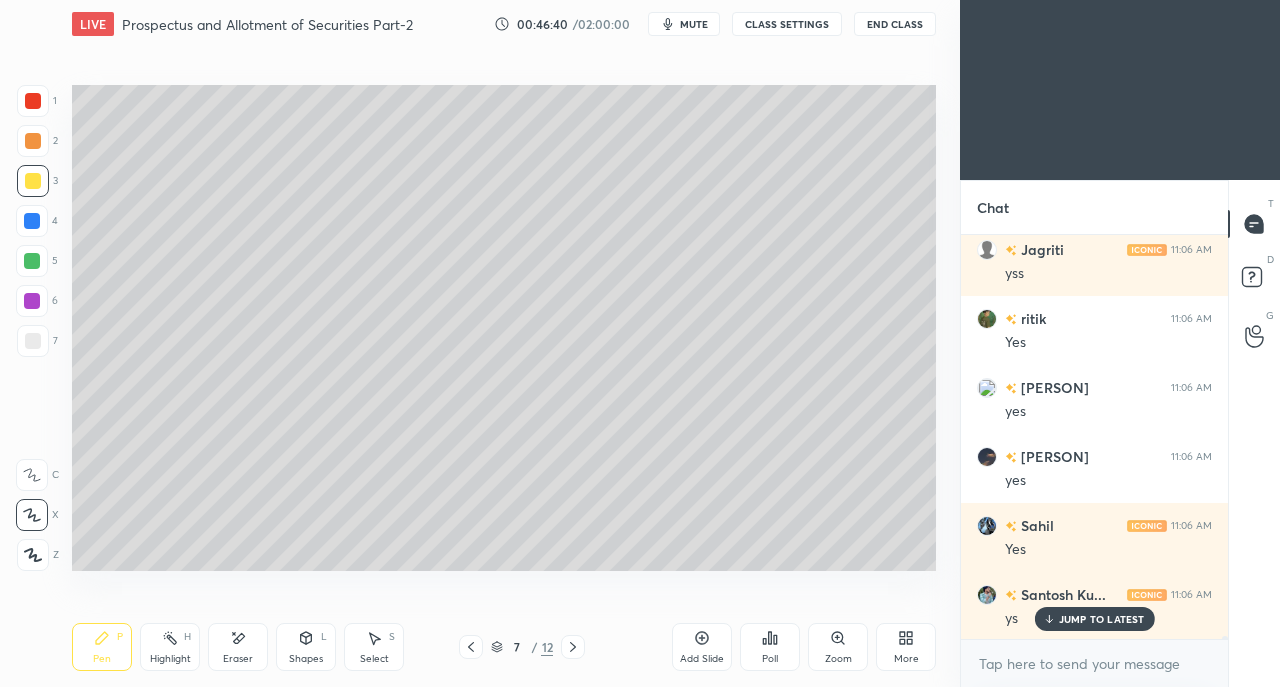 click 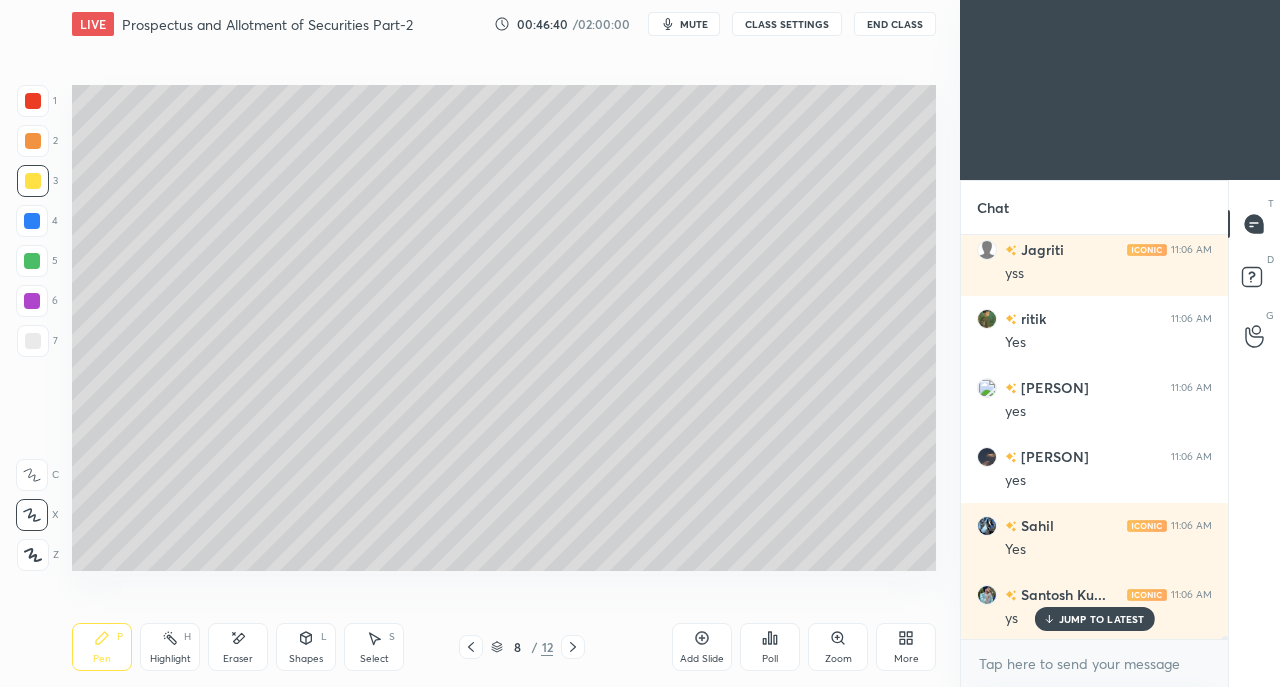 scroll, scrollTop: 57416, scrollLeft: 0, axis: vertical 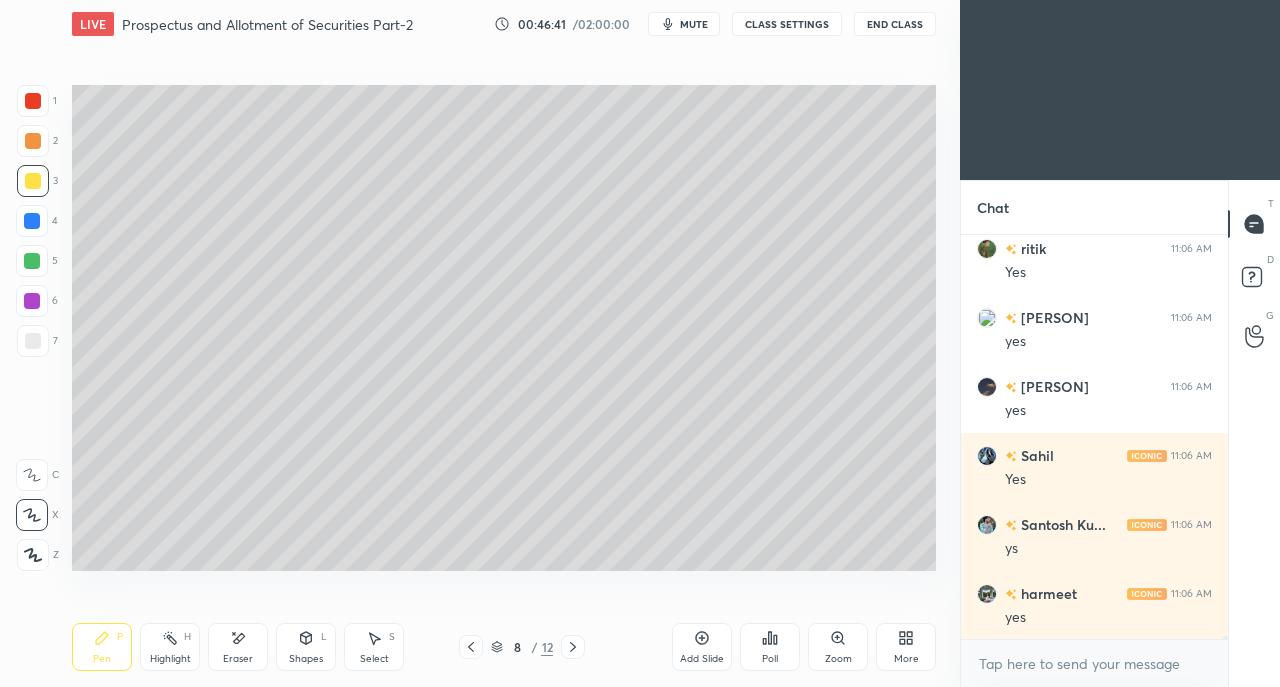click 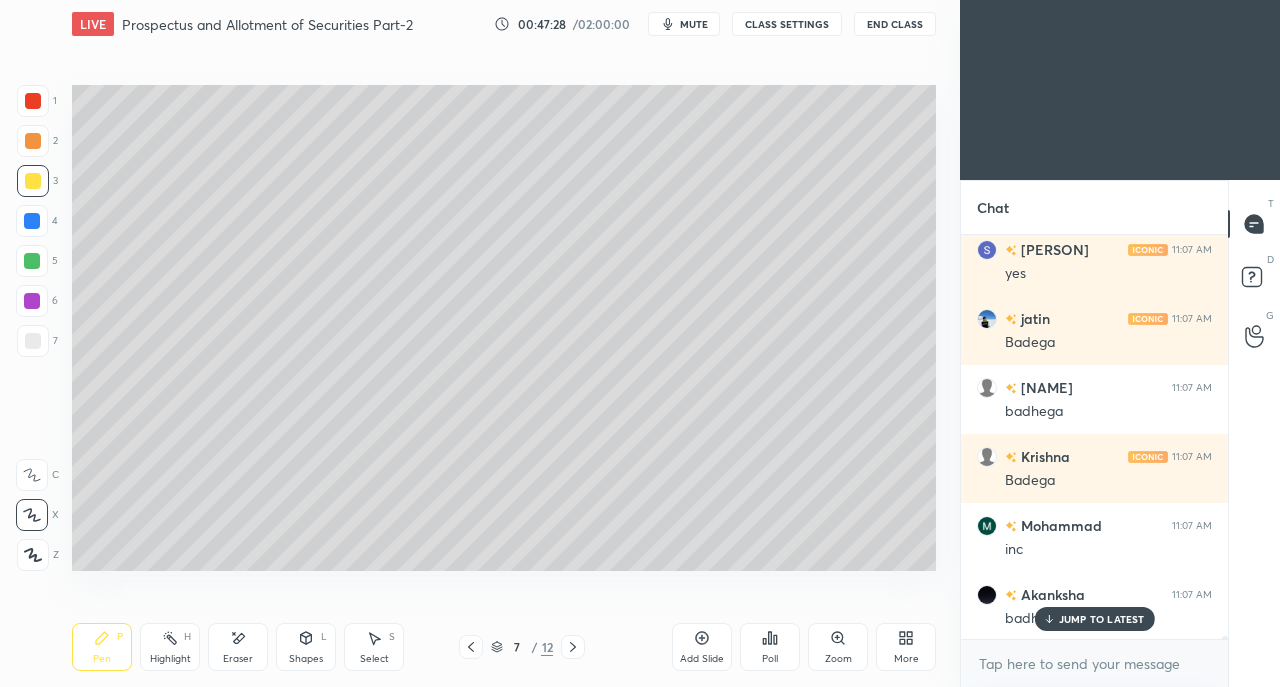 scroll, scrollTop: 58934, scrollLeft: 0, axis: vertical 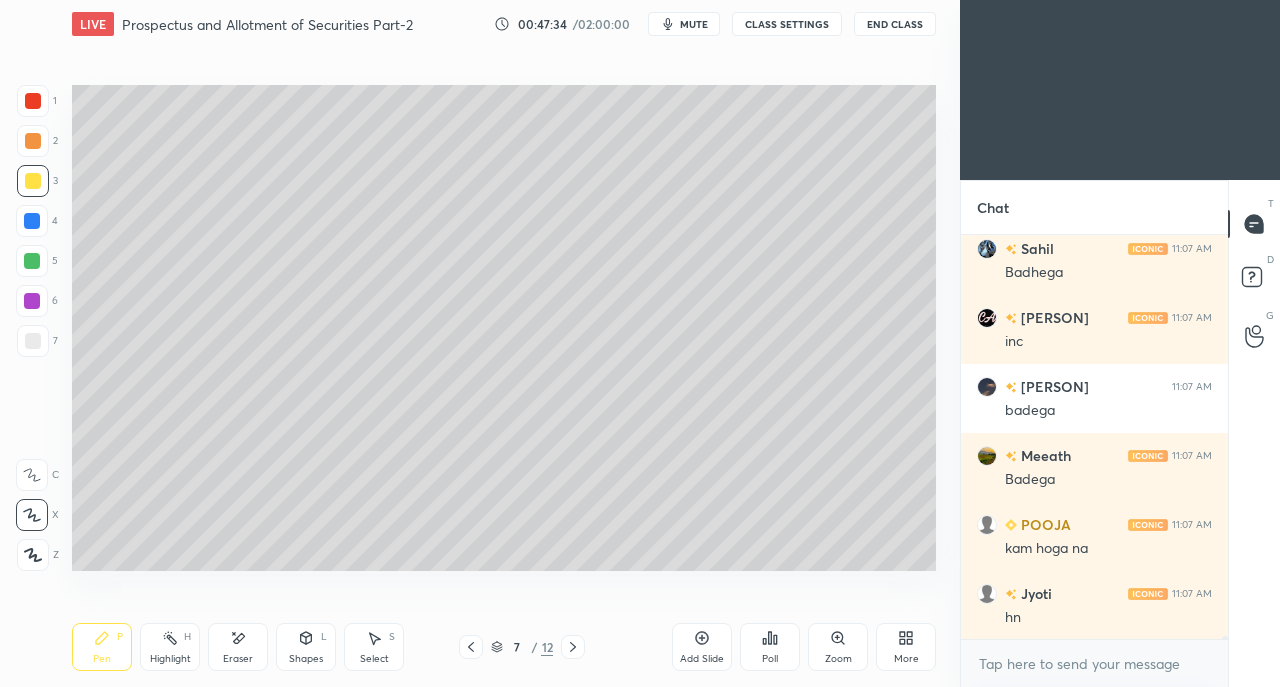 click 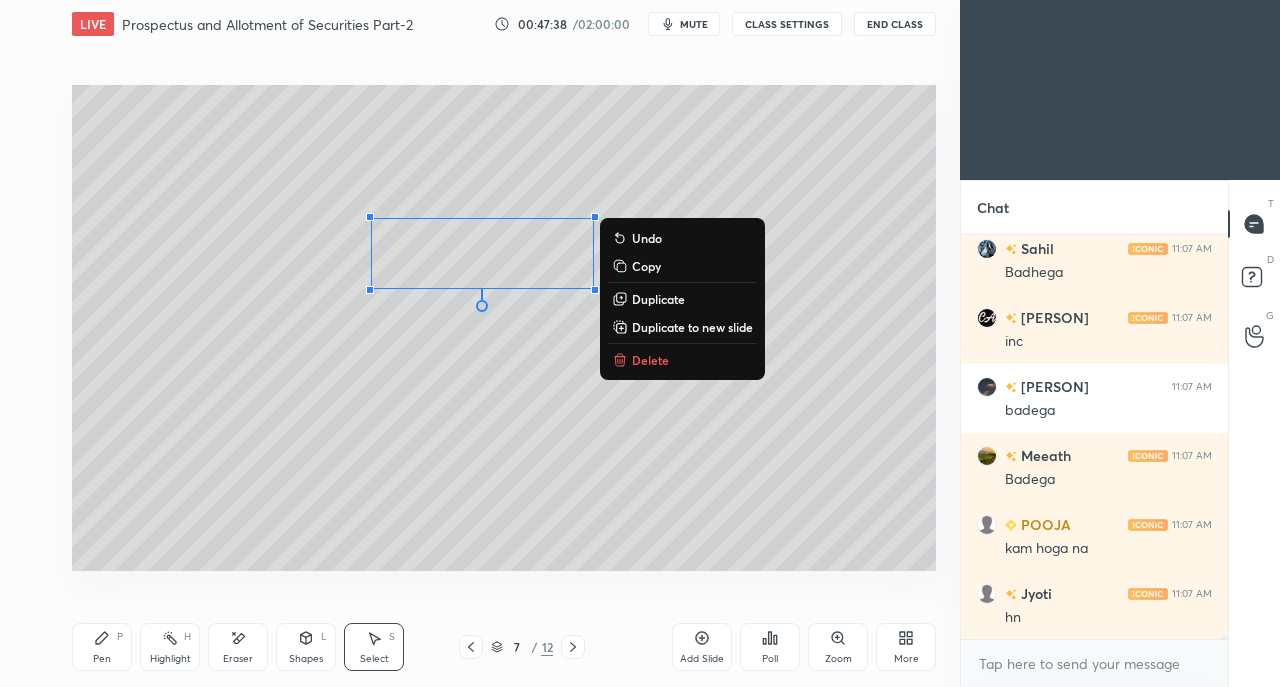 click on "0 ° Undo Copy Duplicate Duplicate to new slide Delete" at bounding box center (504, 328) 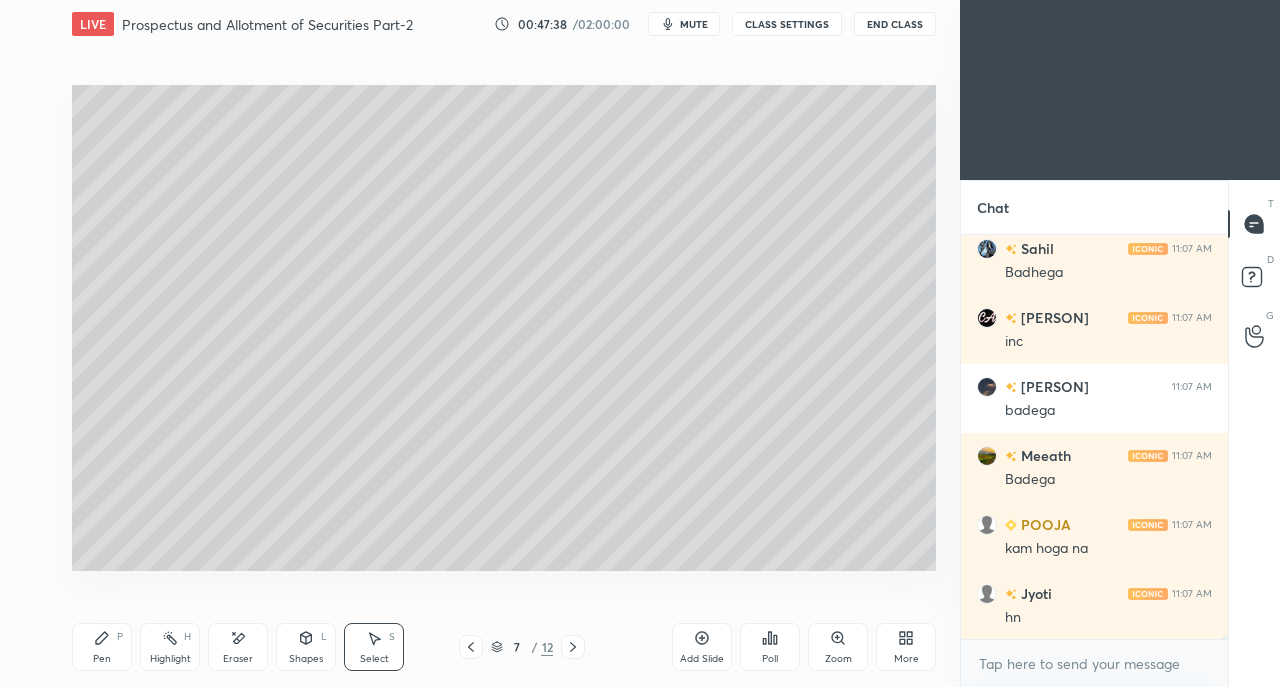 click on "Pen P" at bounding box center [102, 647] 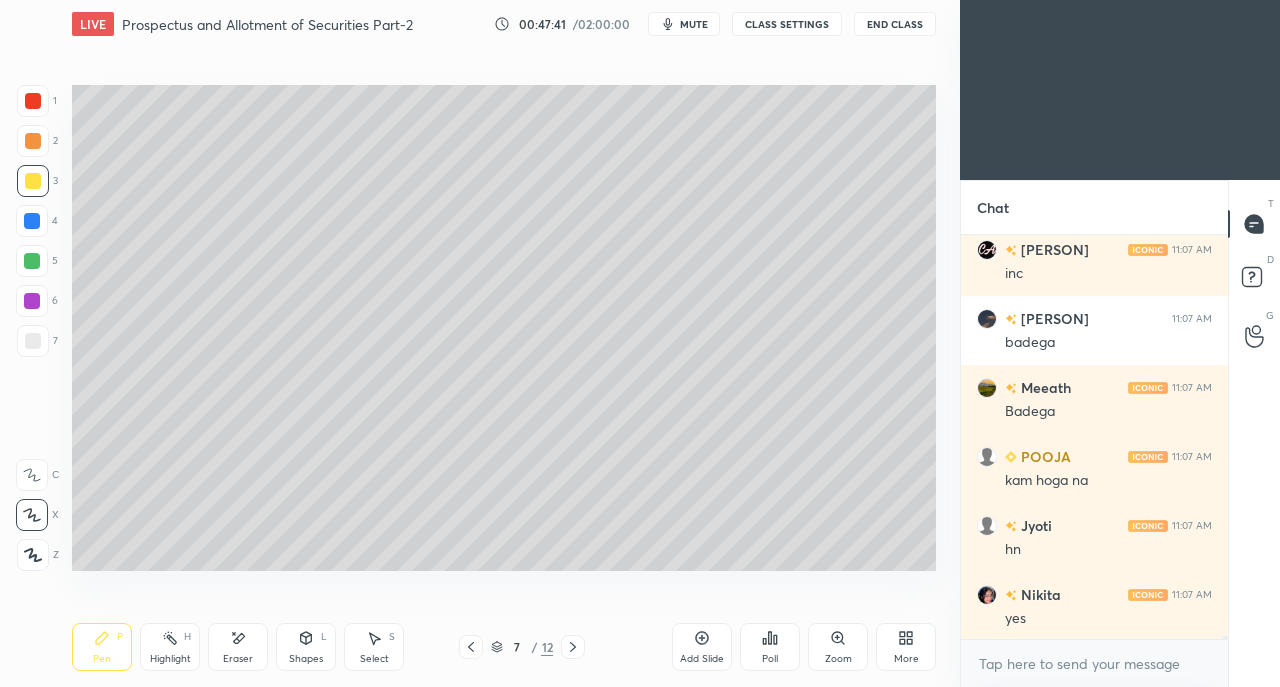 click on "Eraser" at bounding box center [238, 647] 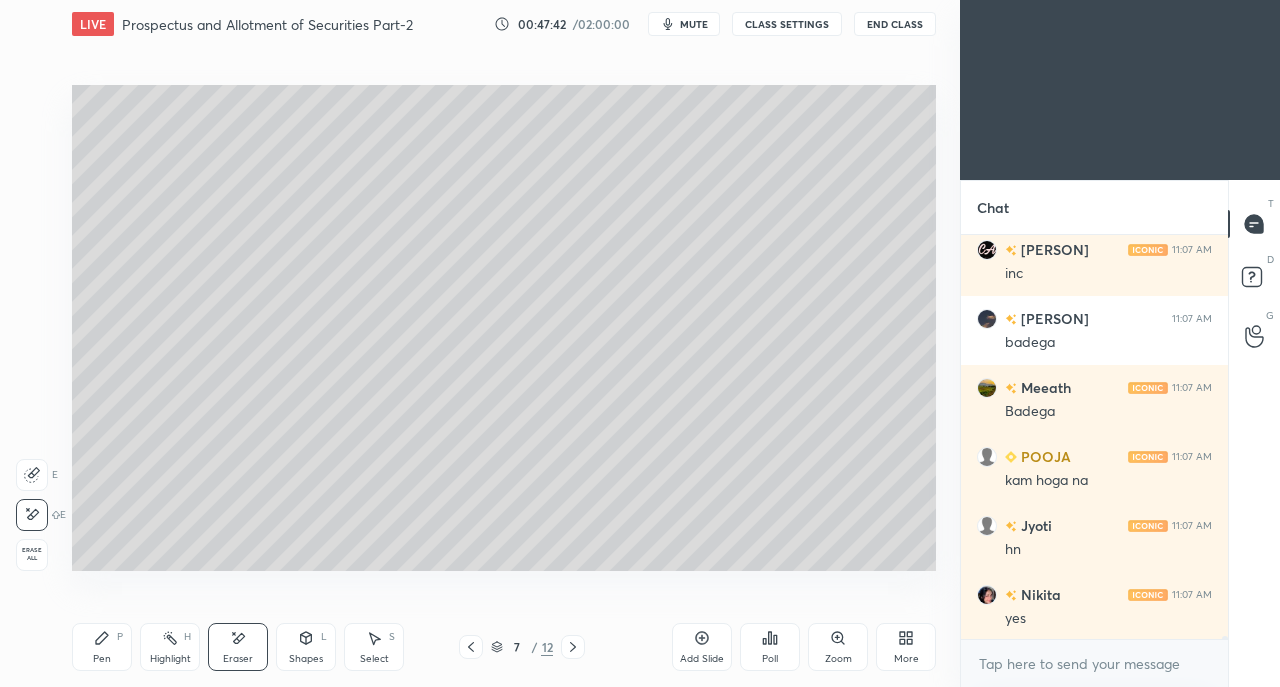 click 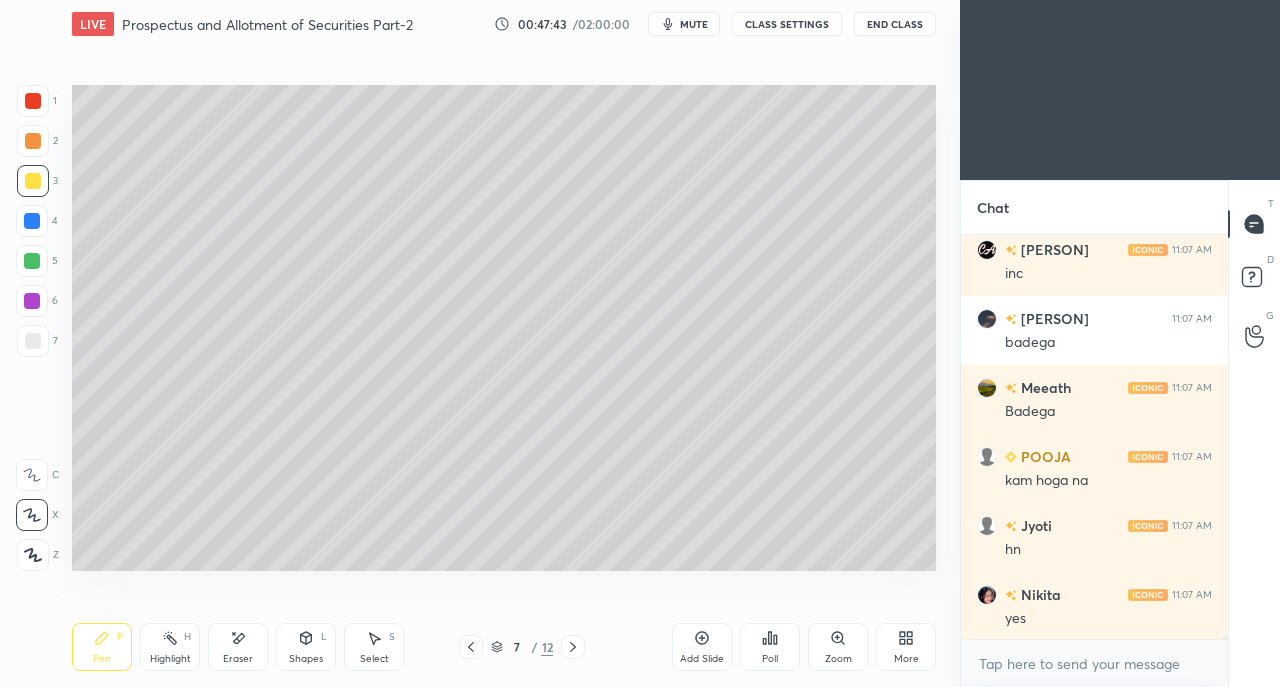 click at bounding box center [33, 341] 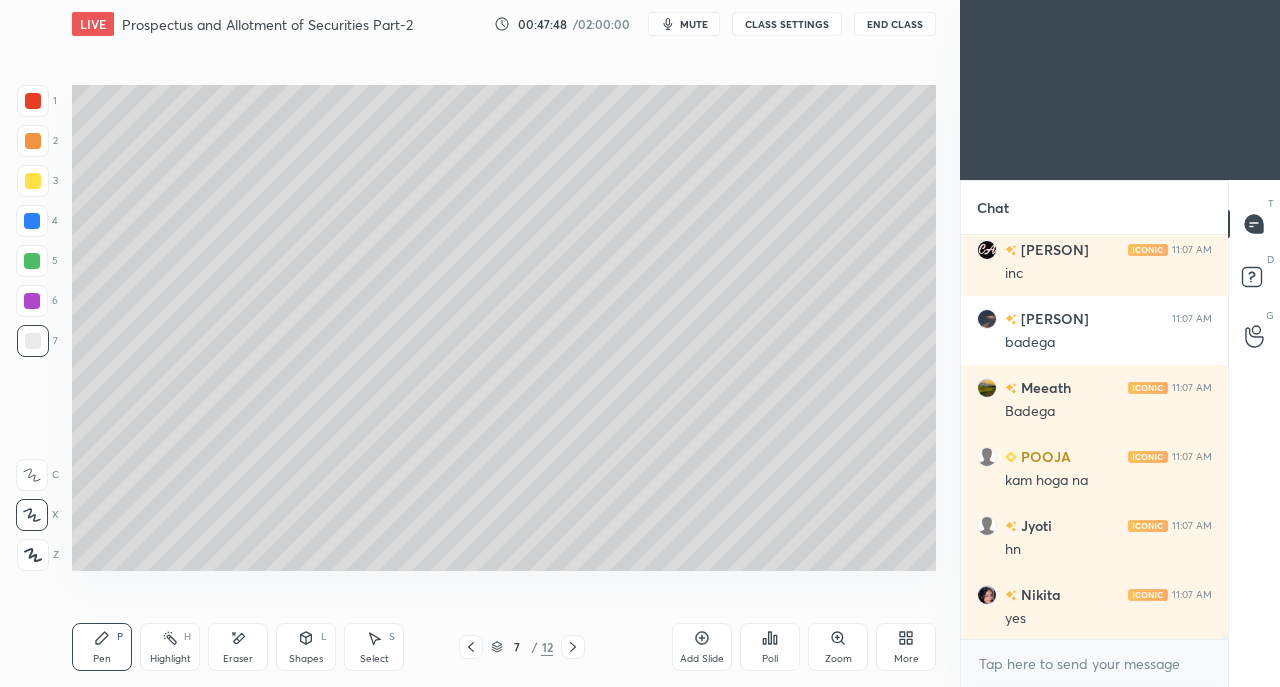 scroll, scrollTop: 59504, scrollLeft: 0, axis: vertical 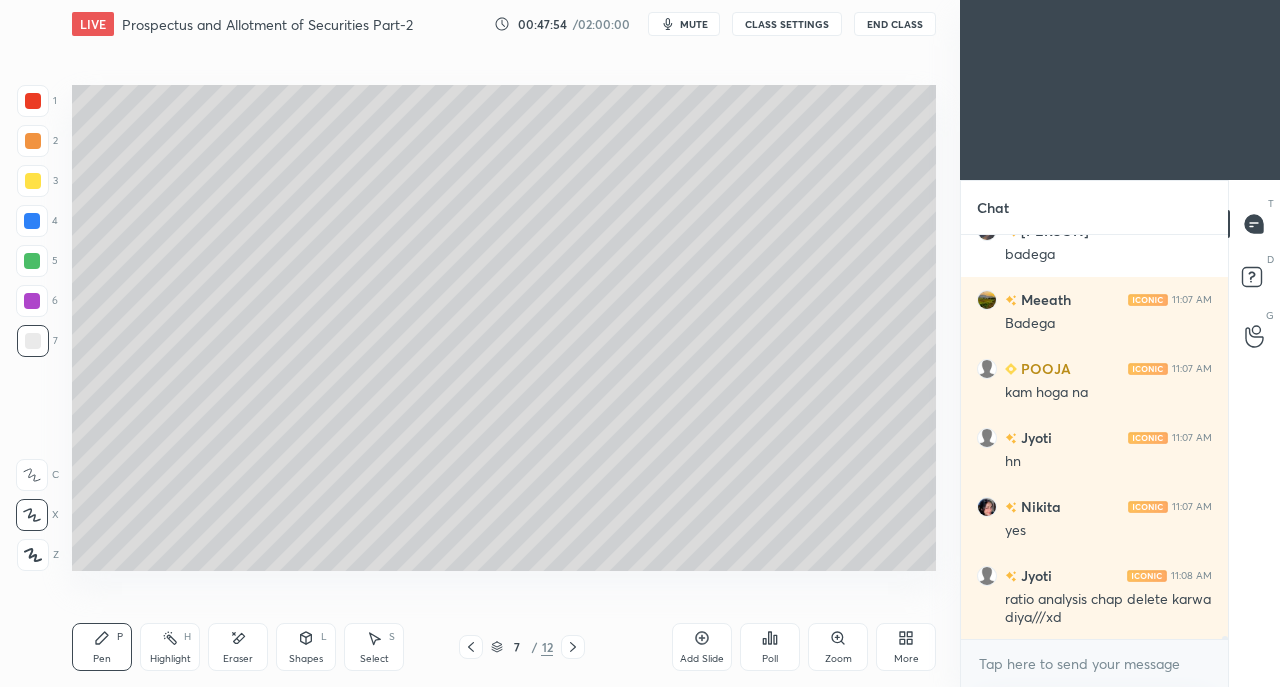 click on "Shapes L" at bounding box center (306, 647) 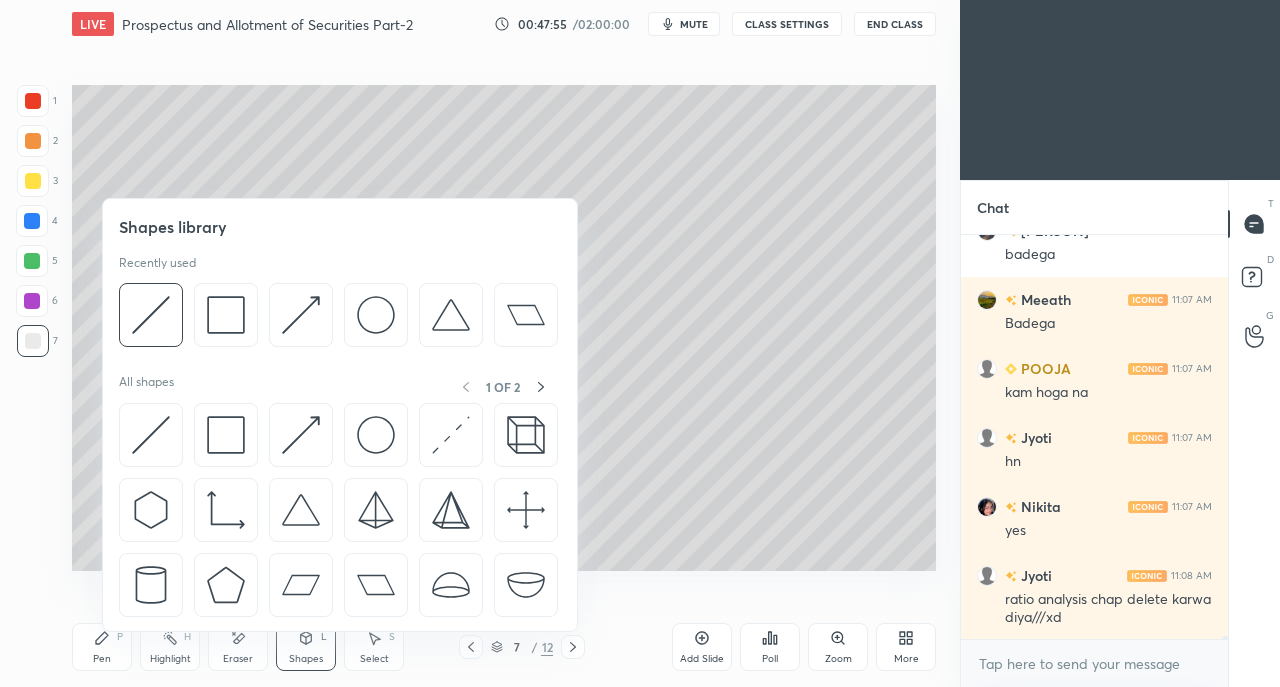 click at bounding box center (226, 435) 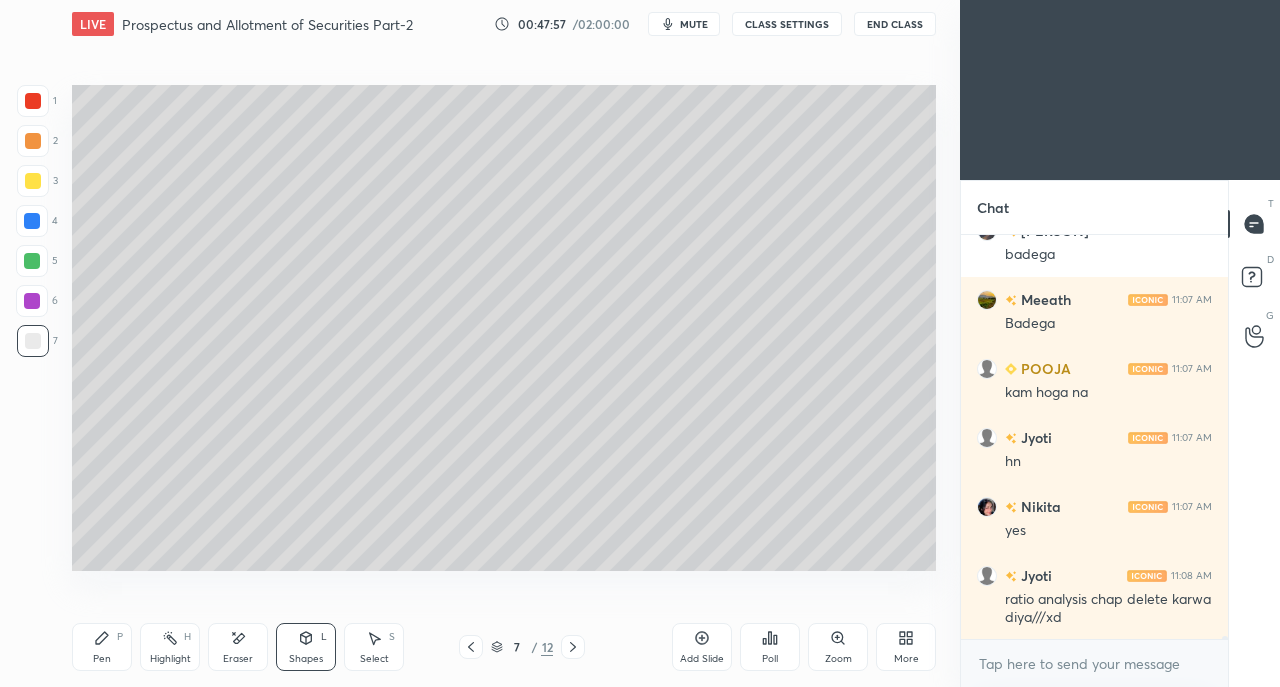 click on "Pen P" at bounding box center [102, 647] 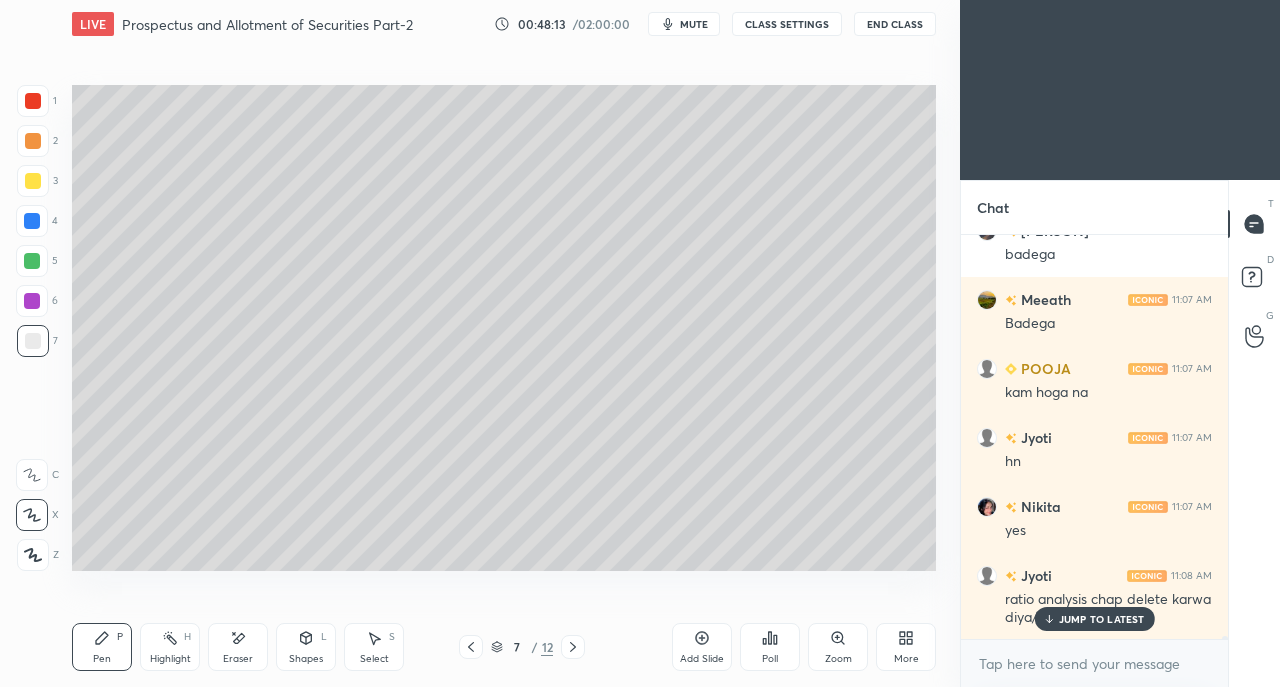 scroll, scrollTop: 59572, scrollLeft: 0, axis: vertical 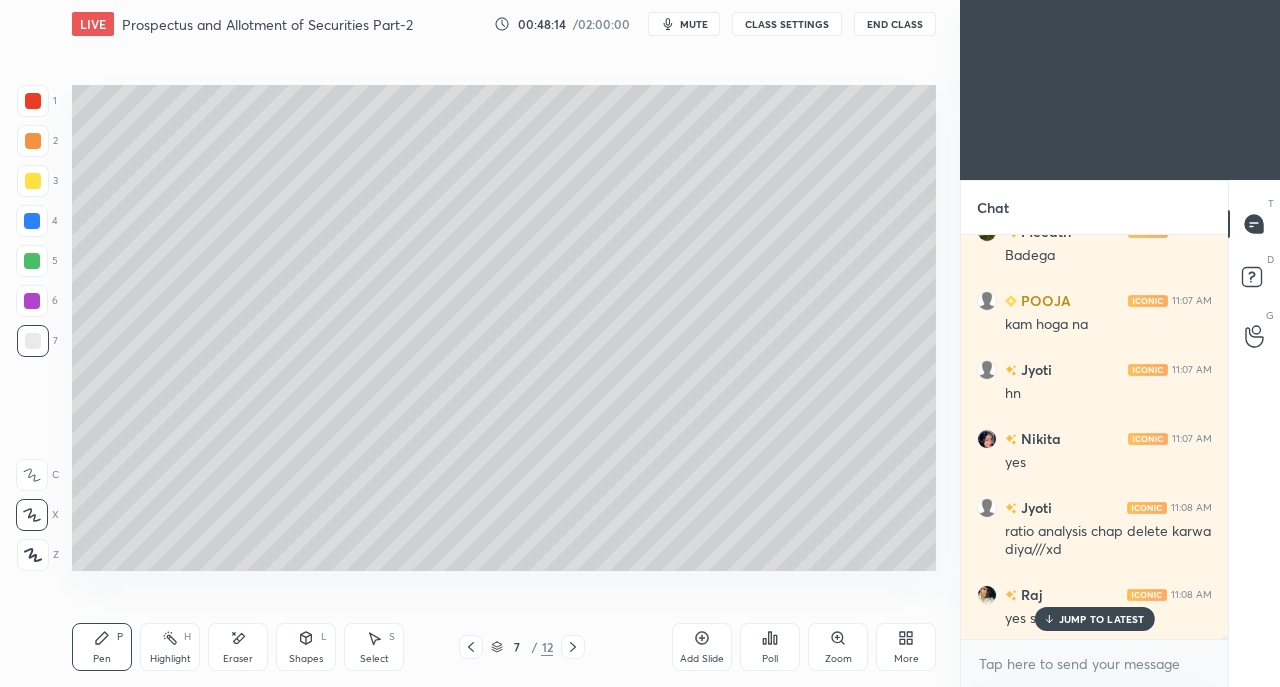 click on "Shapes" at bounding box center [306, 659] 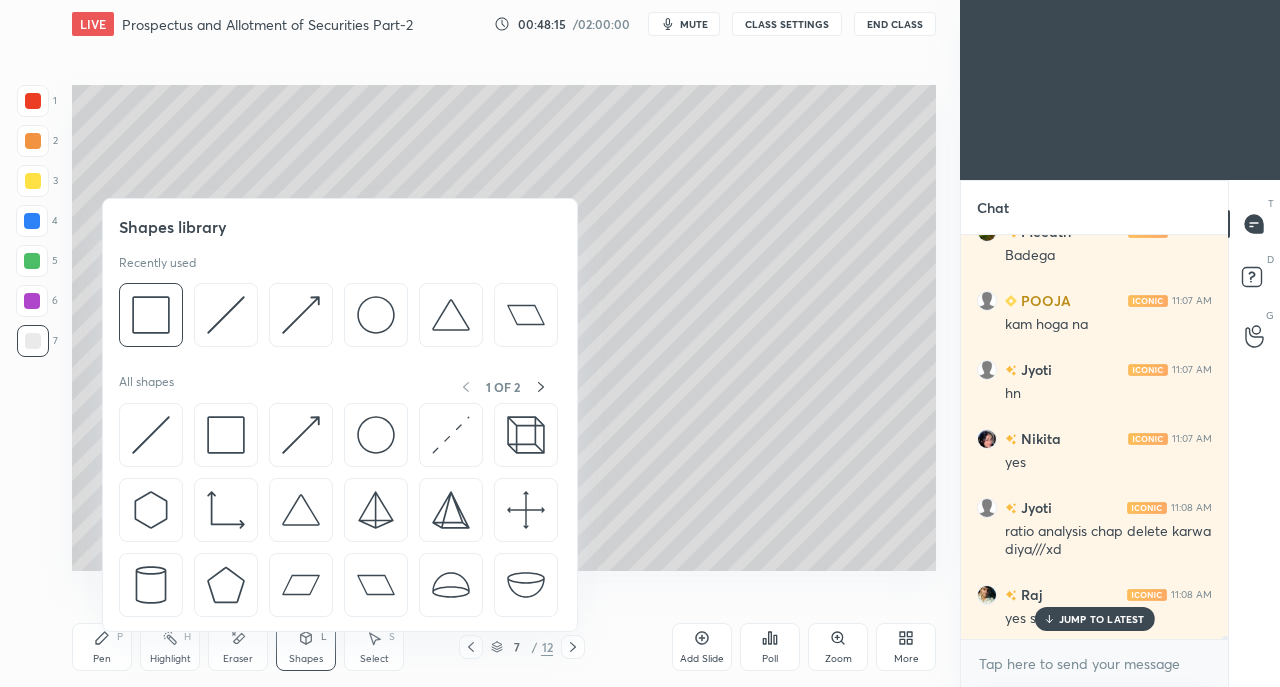 click at bounding box center (226, 435) 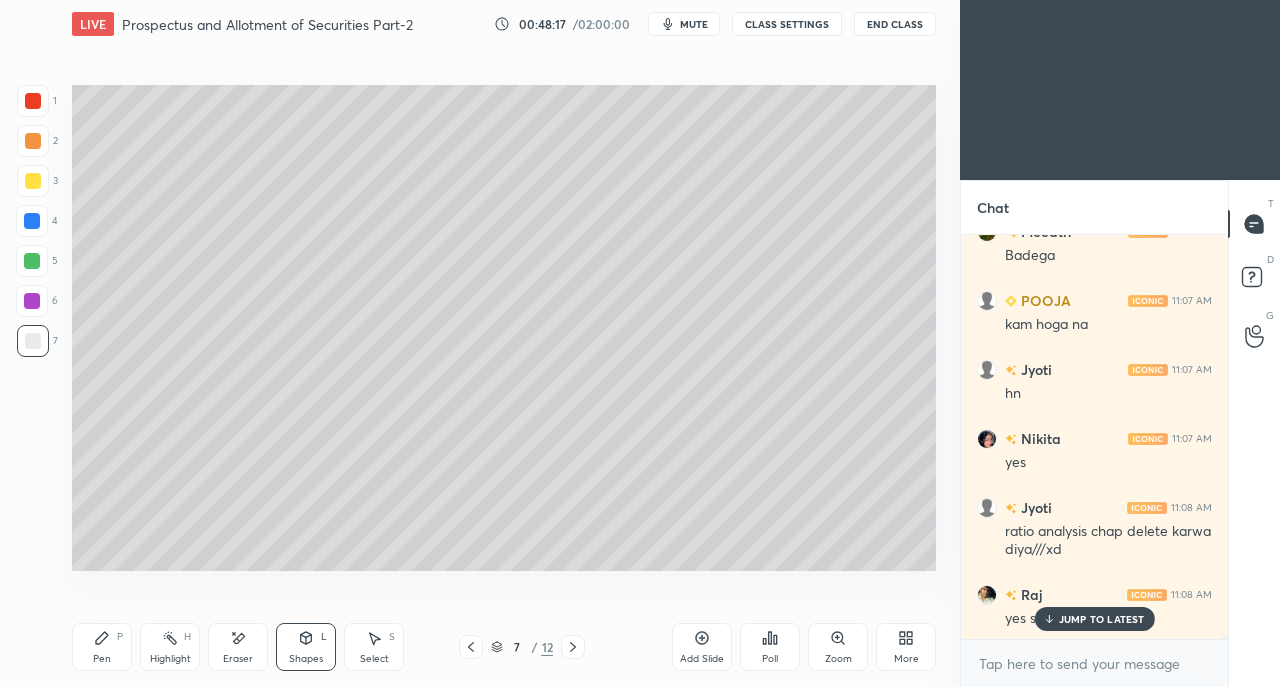 click on "Pen P" at bounding box center (102, 647) 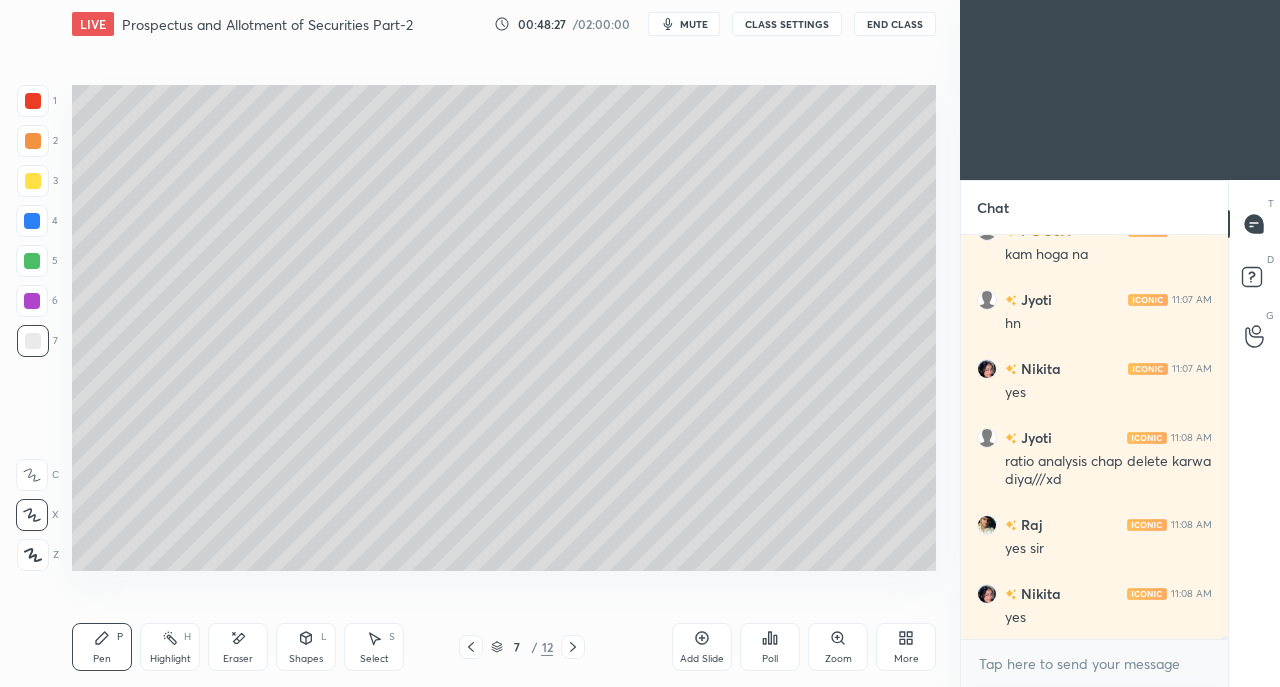 scroll, scrollTop: 59710, scrollLeft: 0, axis: vertical 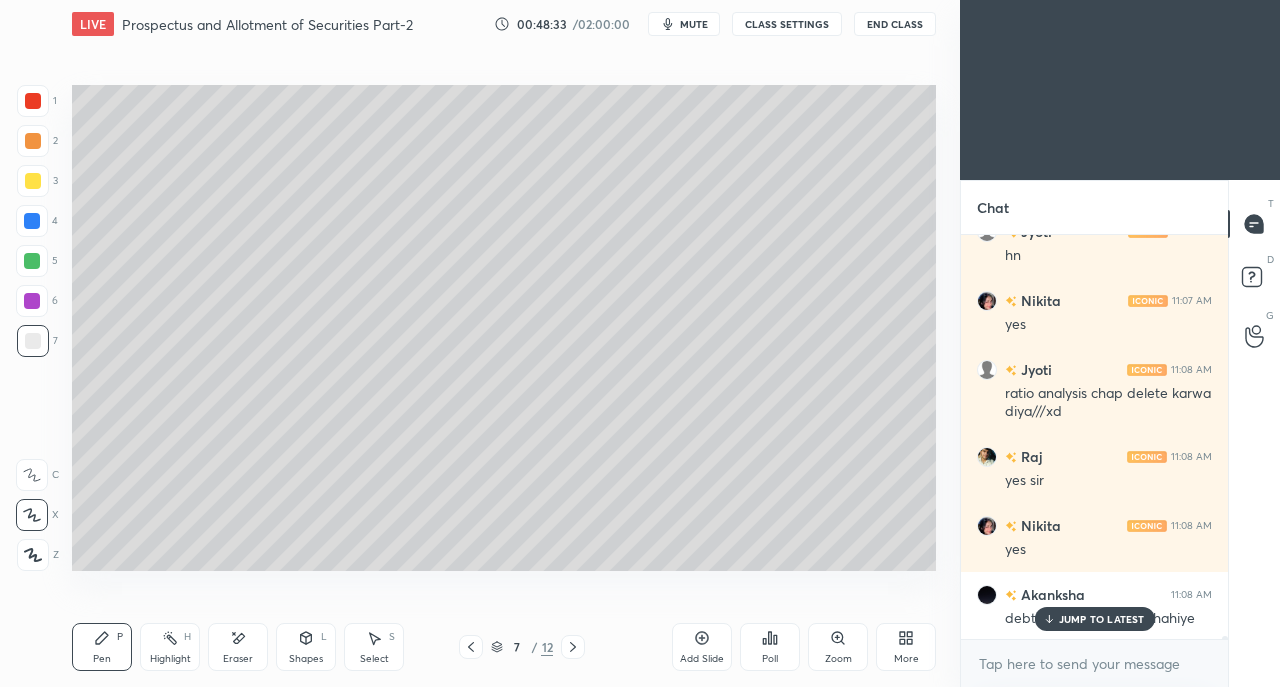 click on "JUMP TO LATEST" at bounding box center [1094, 619] 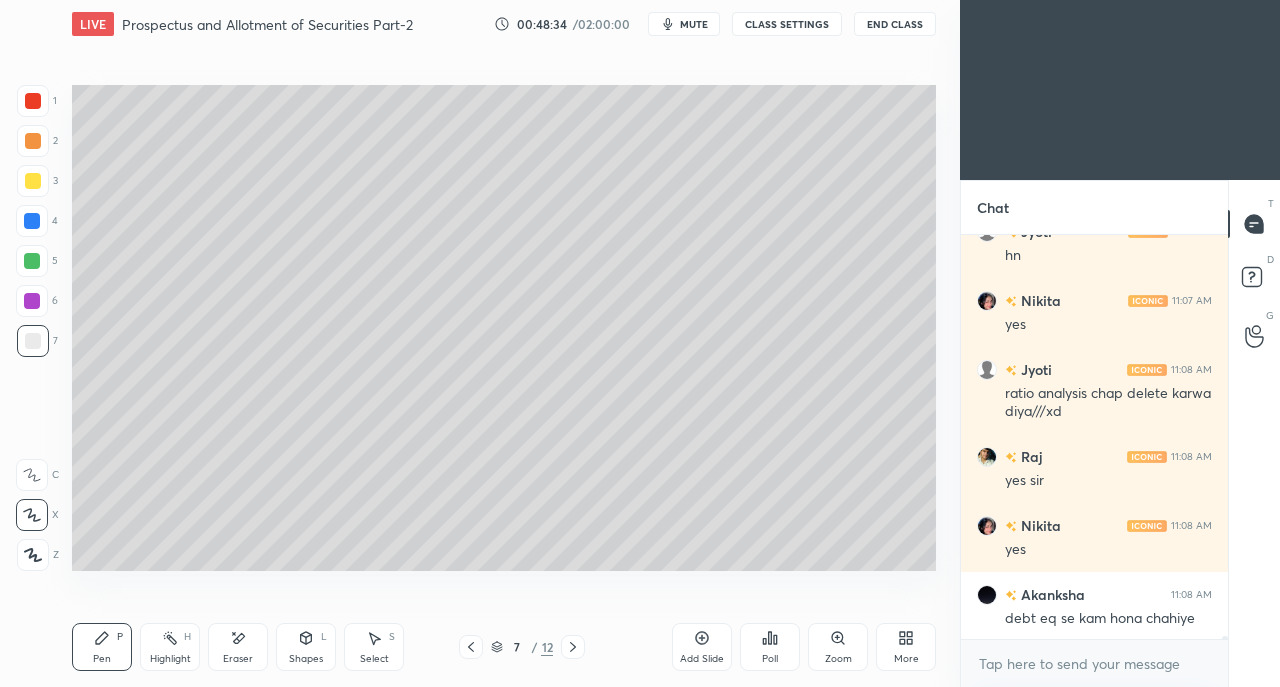 click on "Eraser" at bounding box center (238, 647) 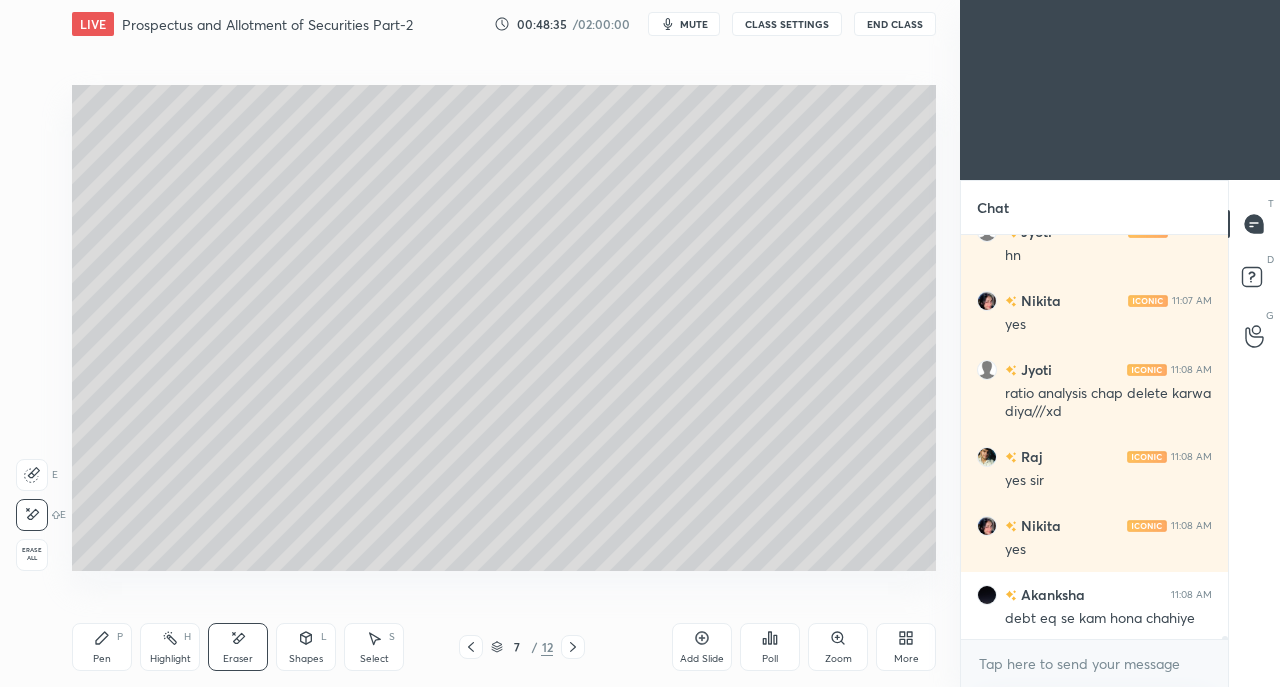 click on "Pen P" at bounding box center (102, 647) 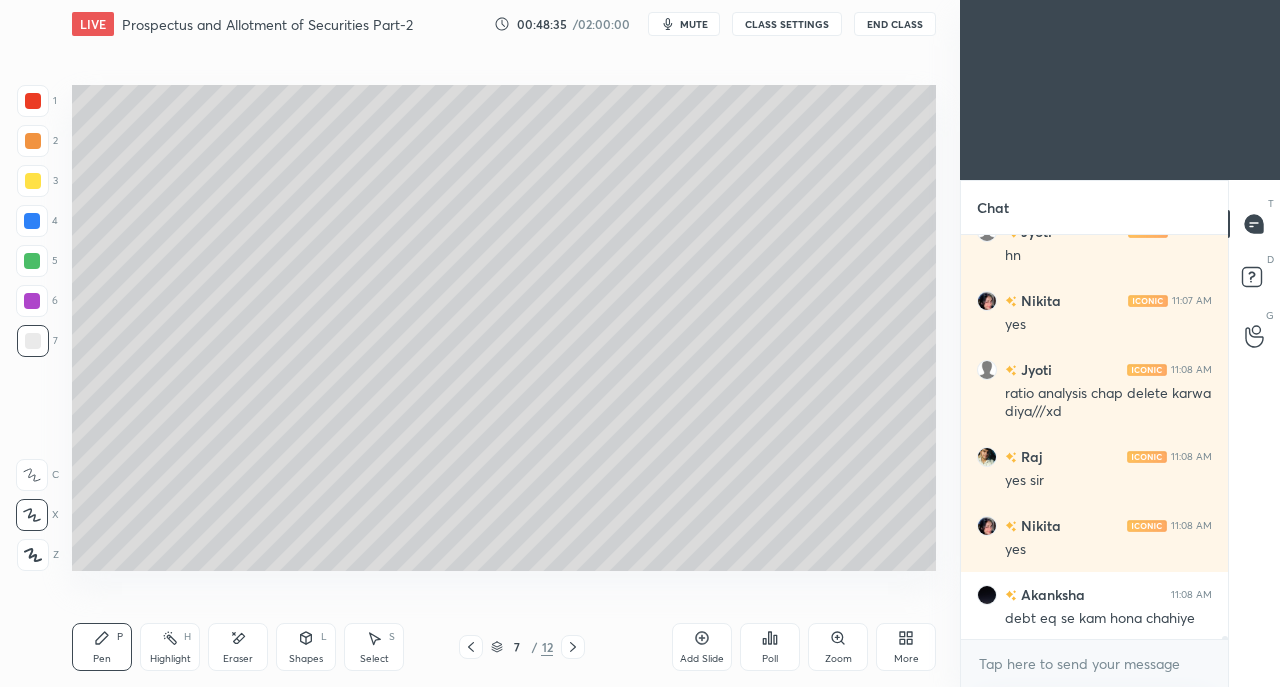 click on "1 2 3 4 5 6 7 C X Z E E Erase all   H H" at bounding box center (32, 328) 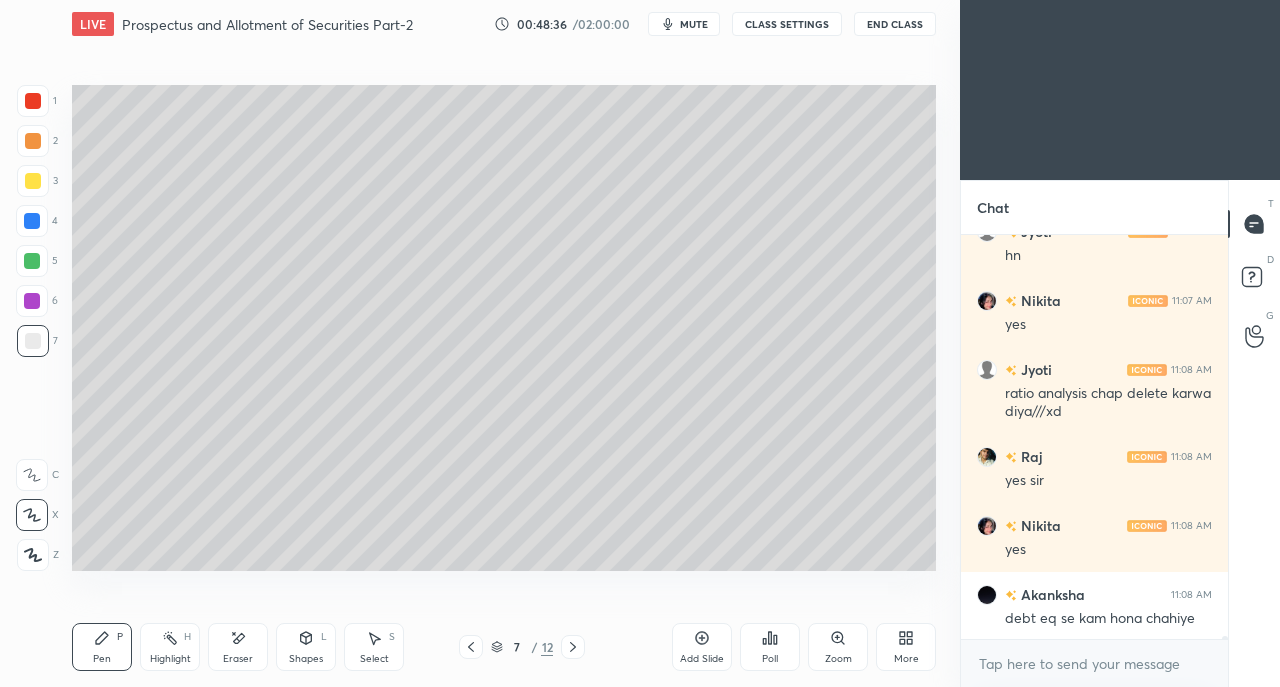 click at bounding box center (33, 181) 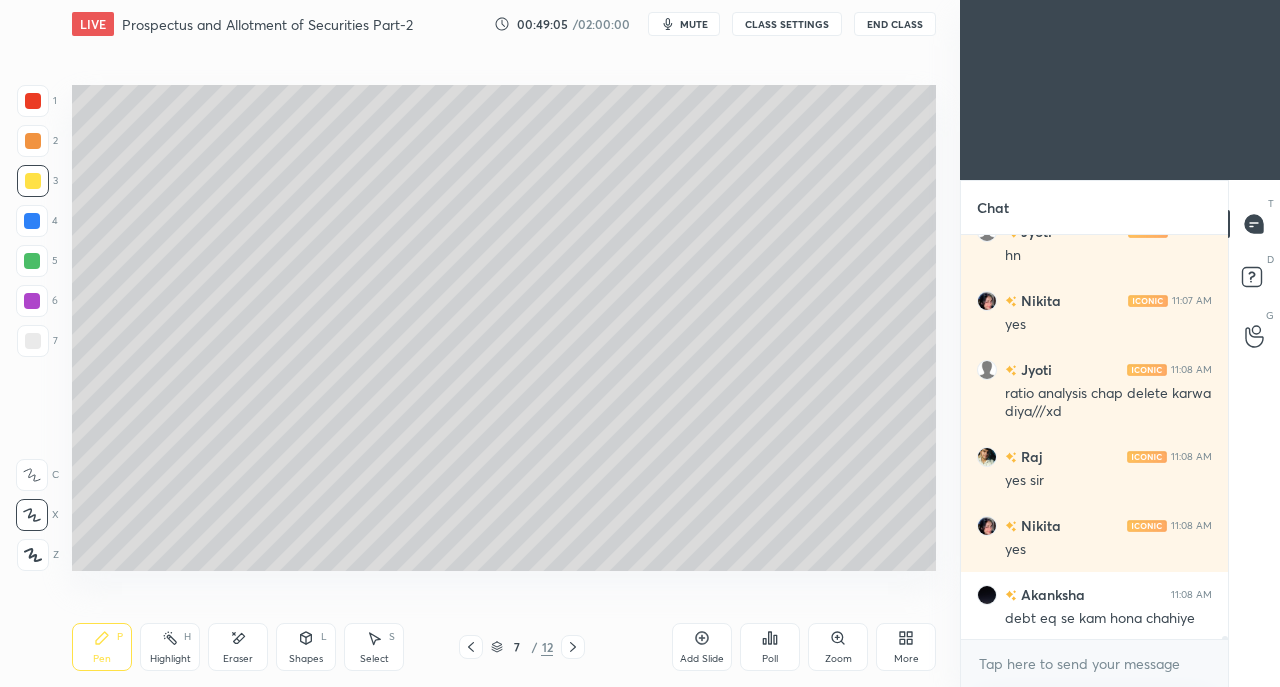 click at bounding box center [33, 101] 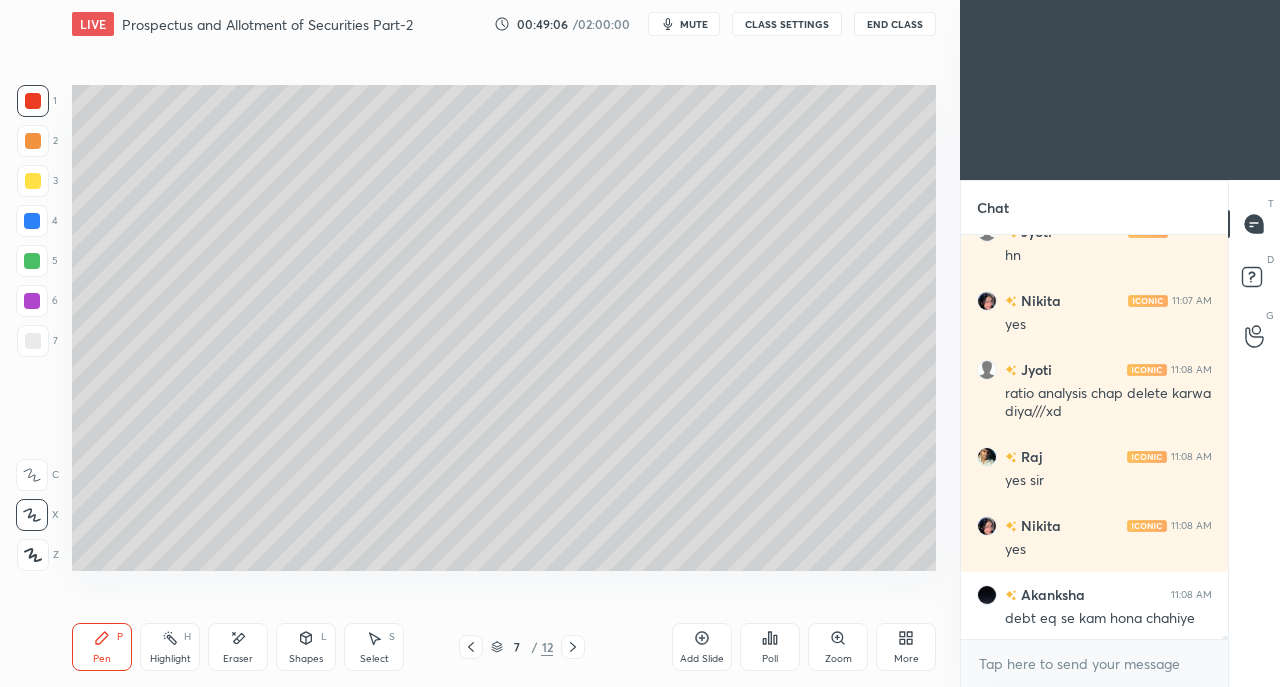 click on "Shapes L" at bounding box center (306, 647) 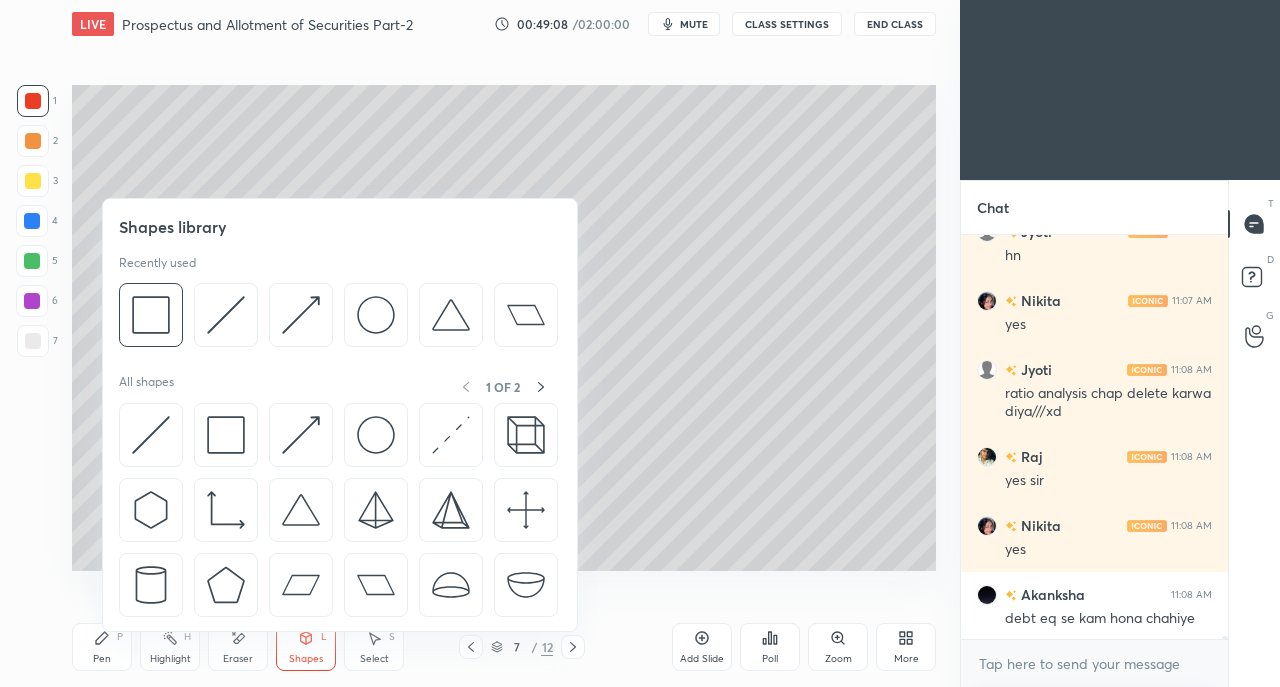 click on "Eraser" at bounding box center (238, 647) 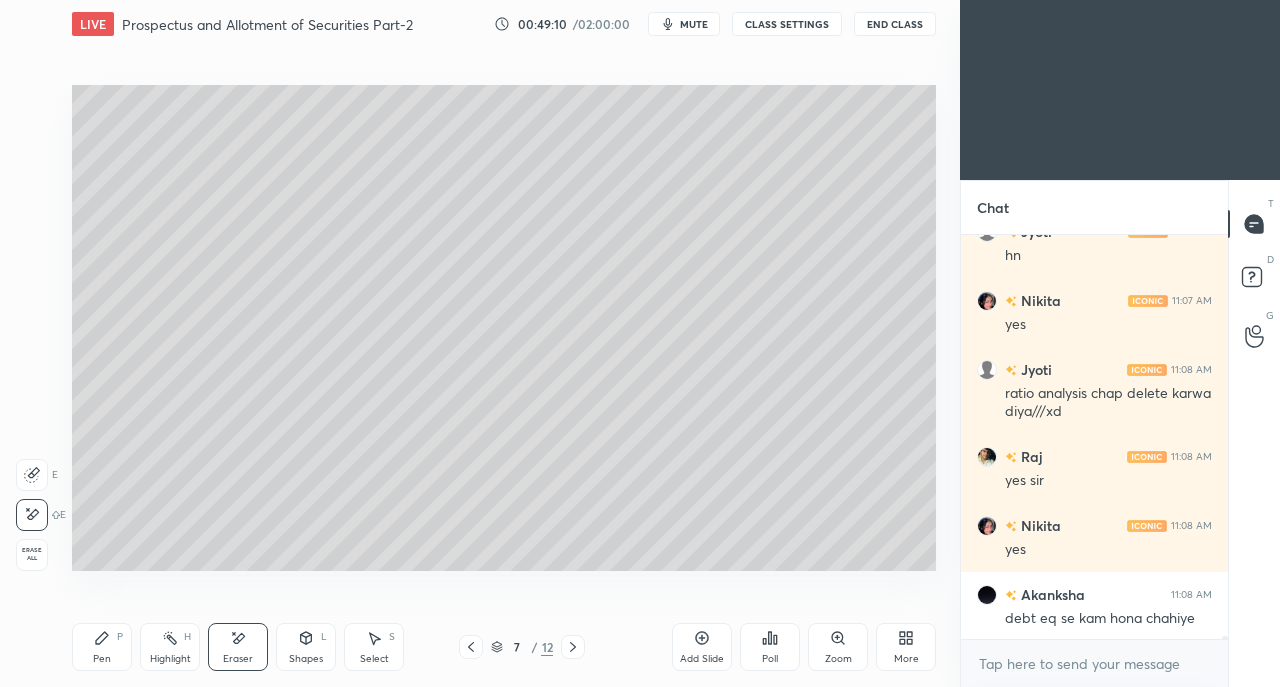 click on "Shapes L" at bounding box center (306, 647) 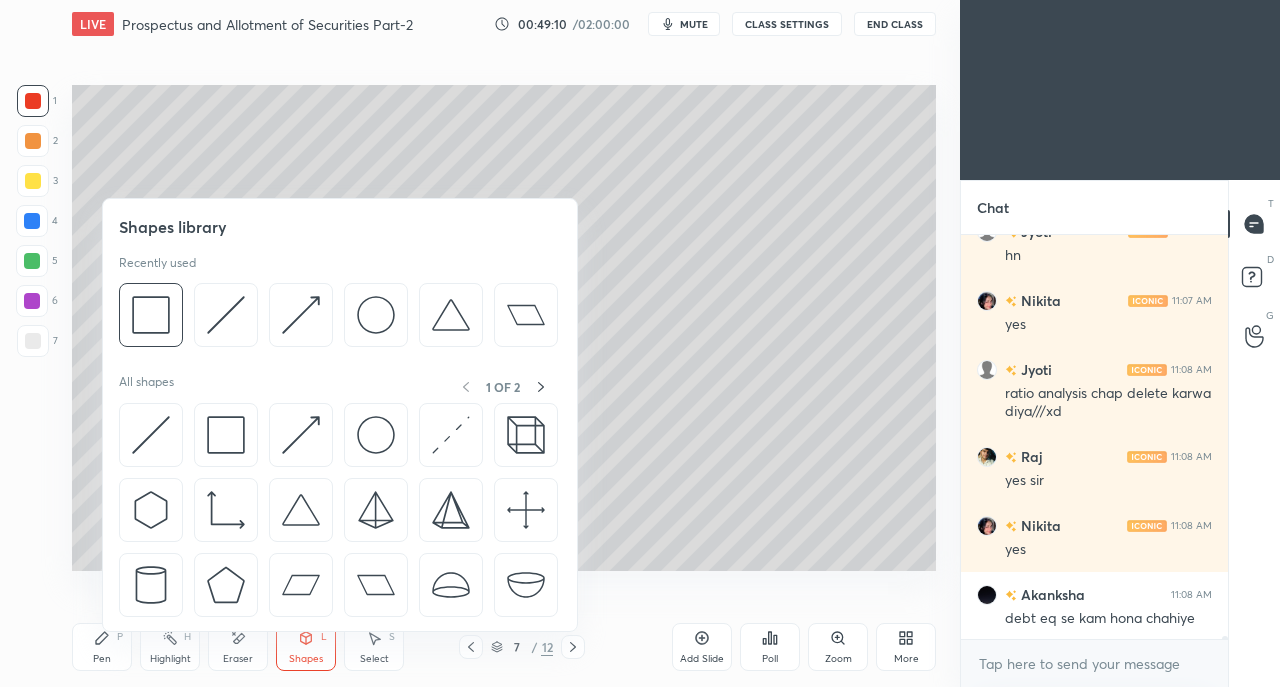 click at bounding box center [226, 435] 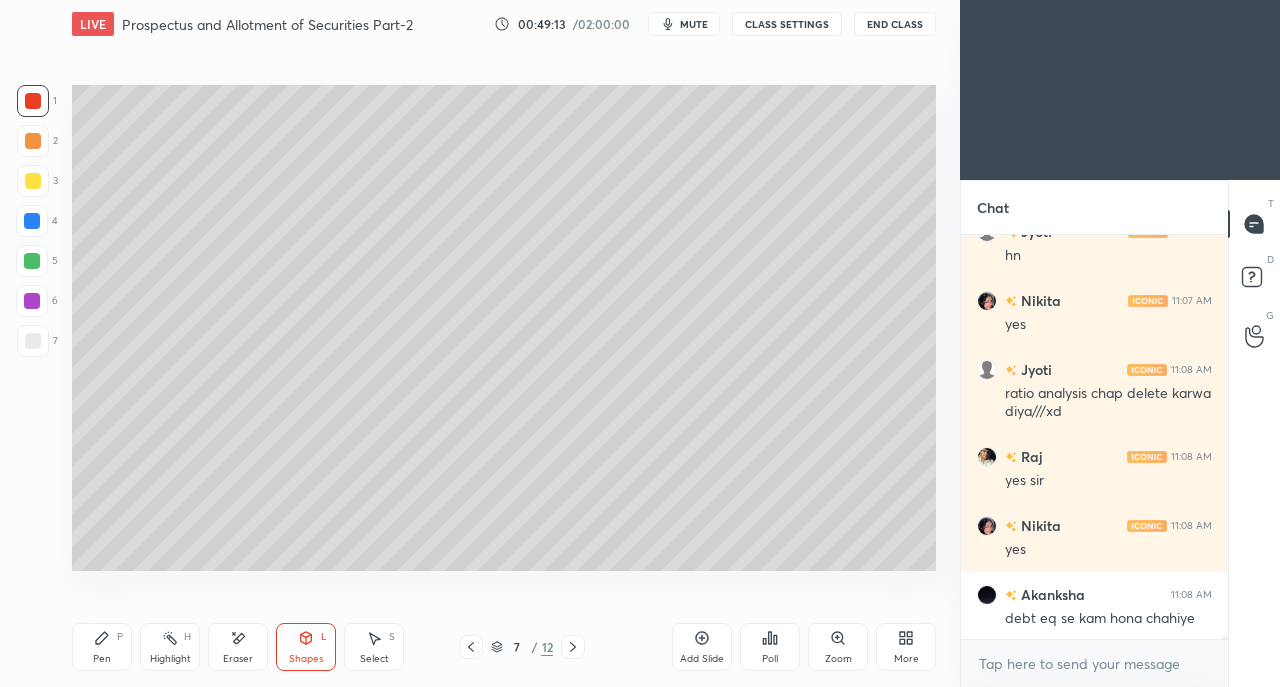 click on "Select S" at bounding box center (374, 647) 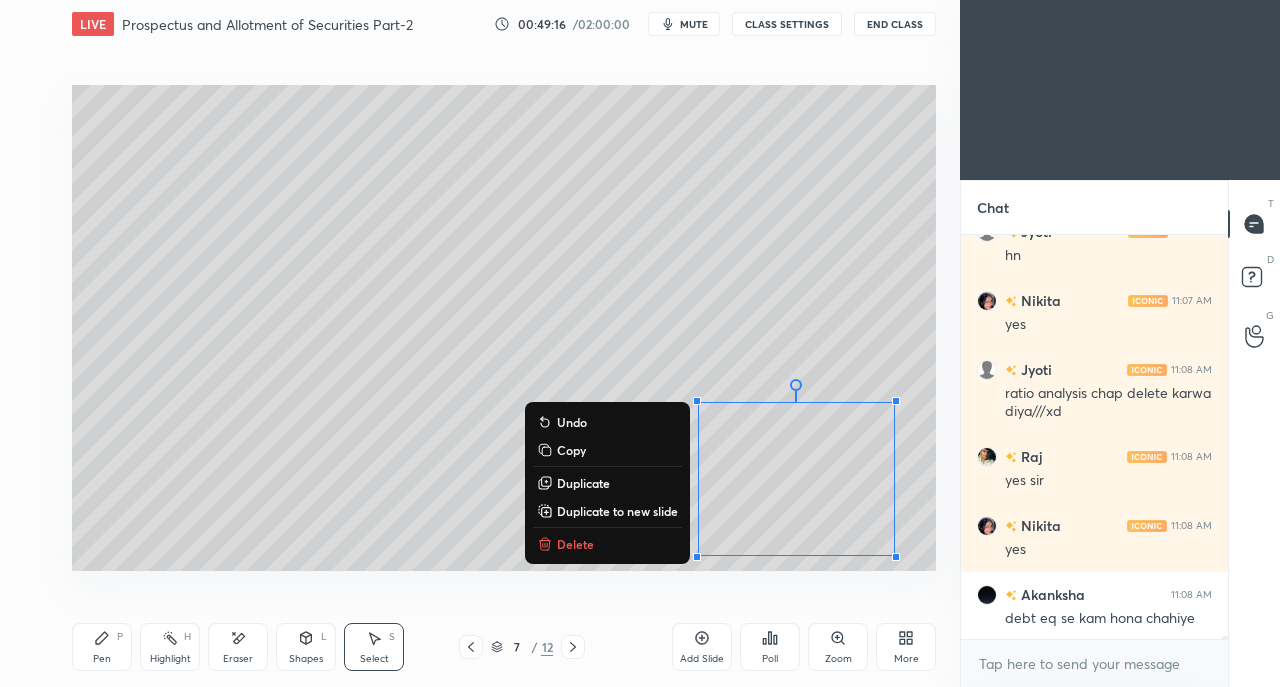 click on "0 ° Undo Copy Duplicate Duplicate to new slide Delete" at bounding box center [504, 328] 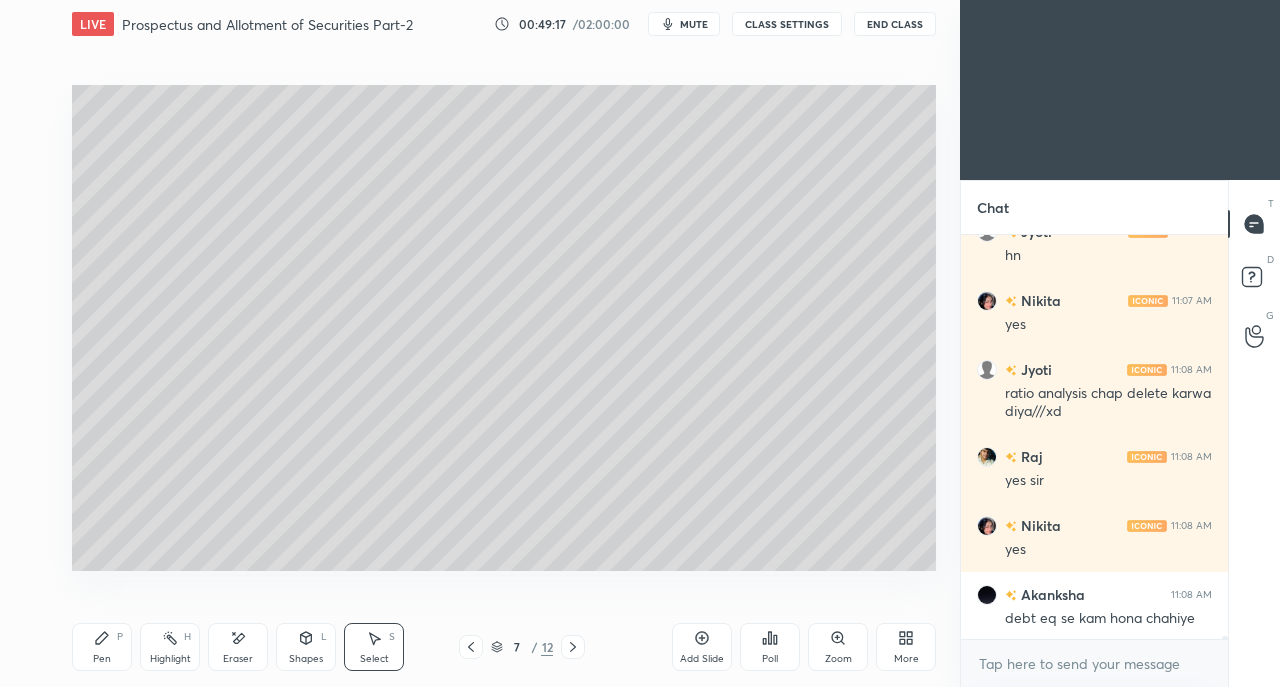 click on "Pen" at bounding box center (102, 659) 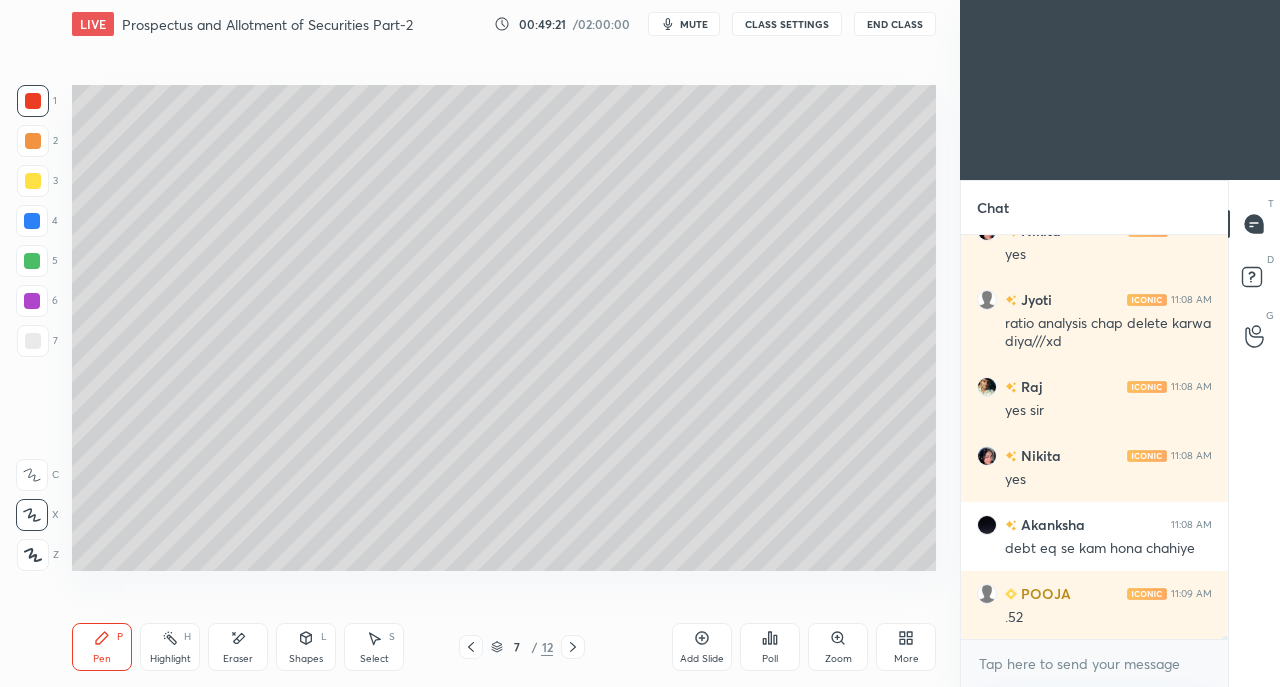 scroll, scrollTop: 59848, scrollLeft: 0, axis: vertical 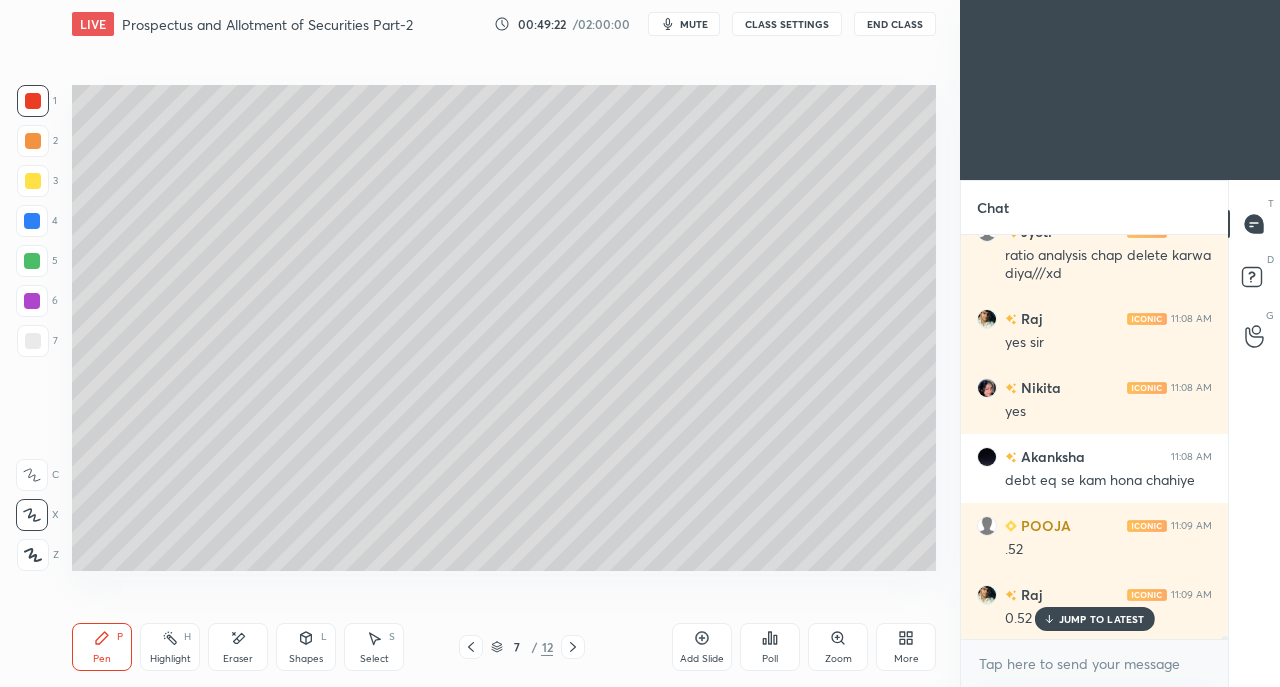 click on "Eraser" at bounding box center [238, 647] 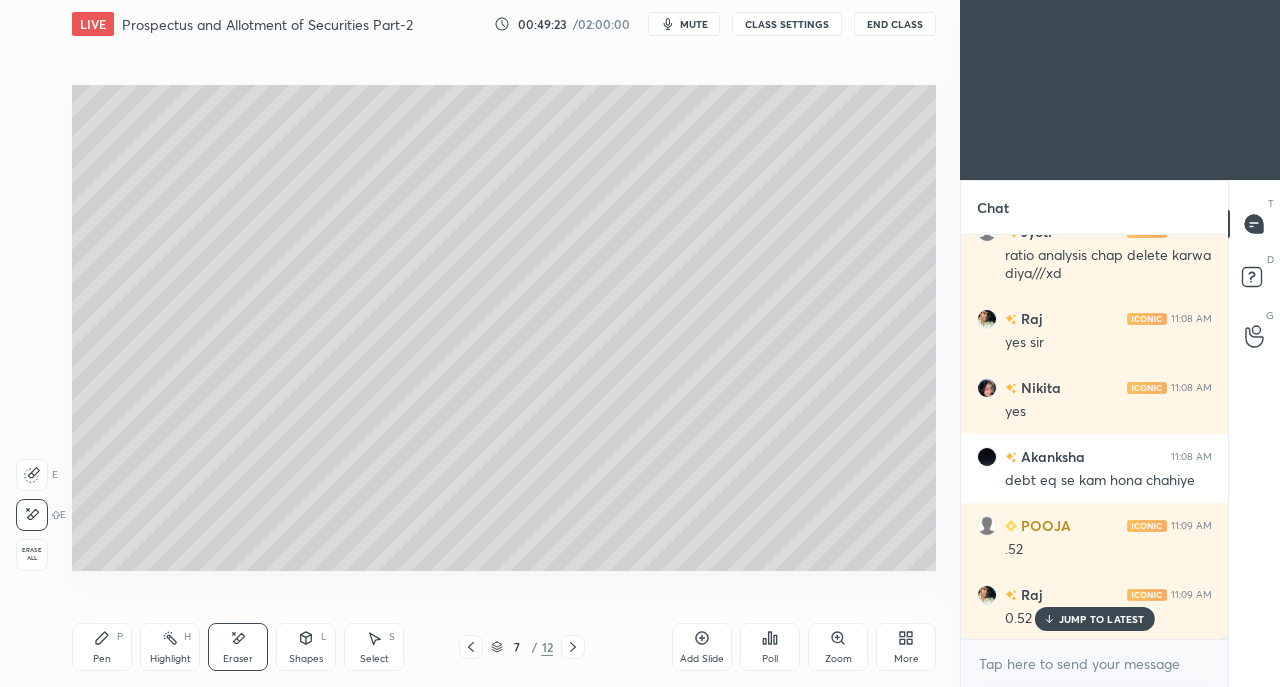 click on "Shapes L" at bounding box center (306, 647) 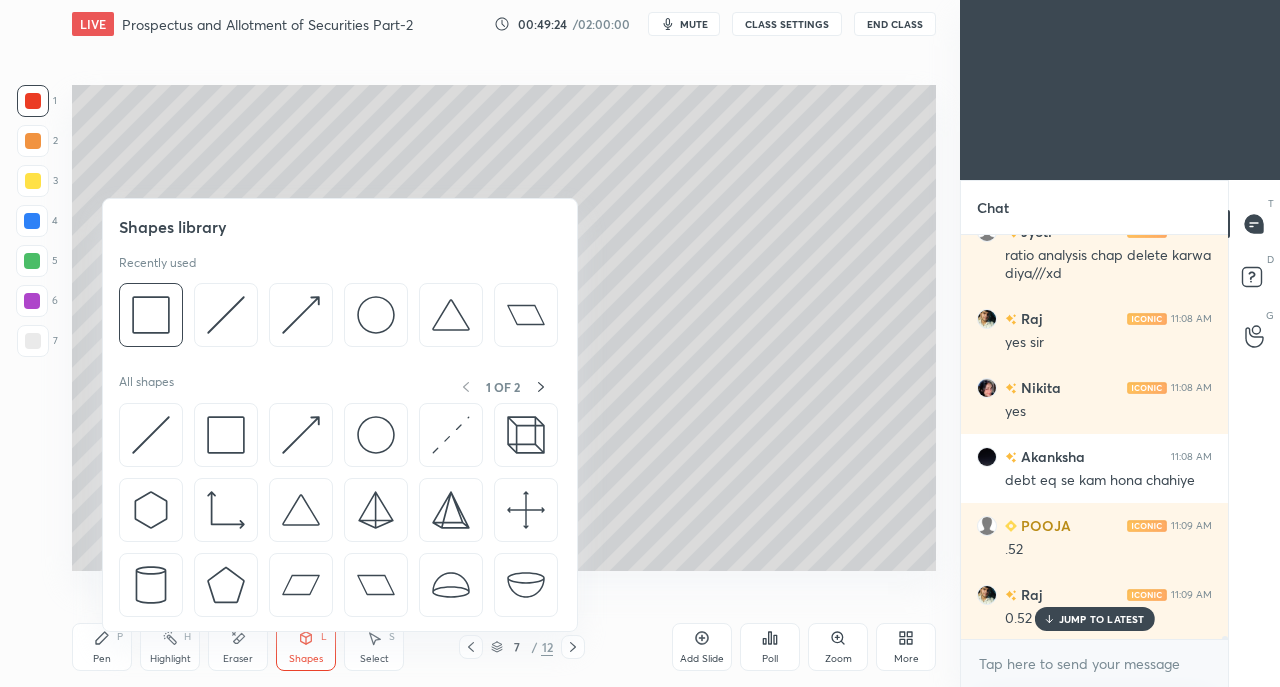 click at bounding box center (226, 315) 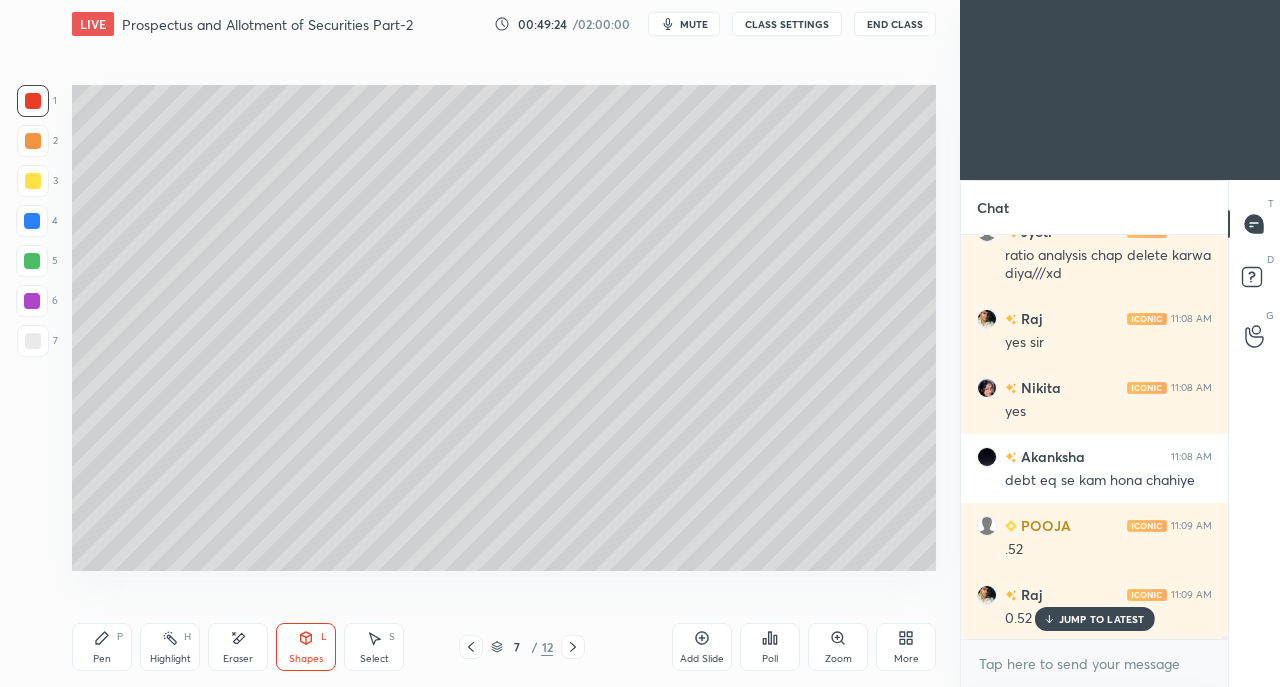 click at bounding box center (33, 341) 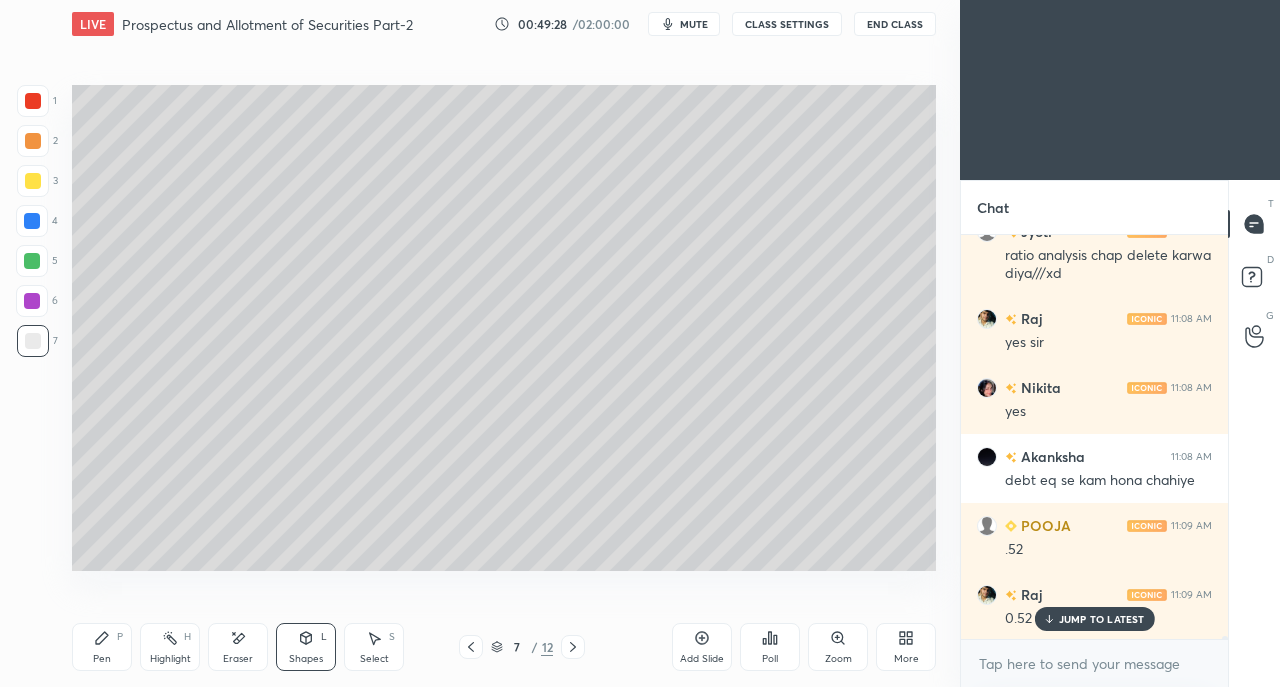 click 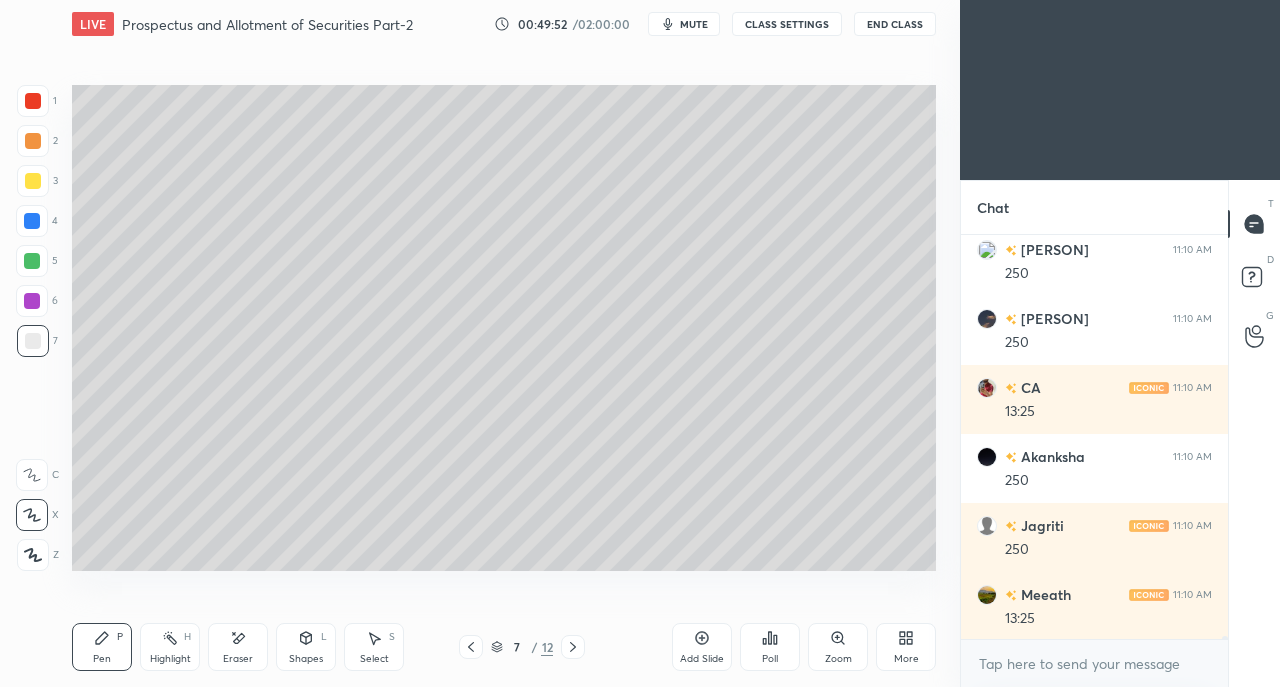 scroll, scrollTop: 60746, scrollLeft: 0, axis: vertical 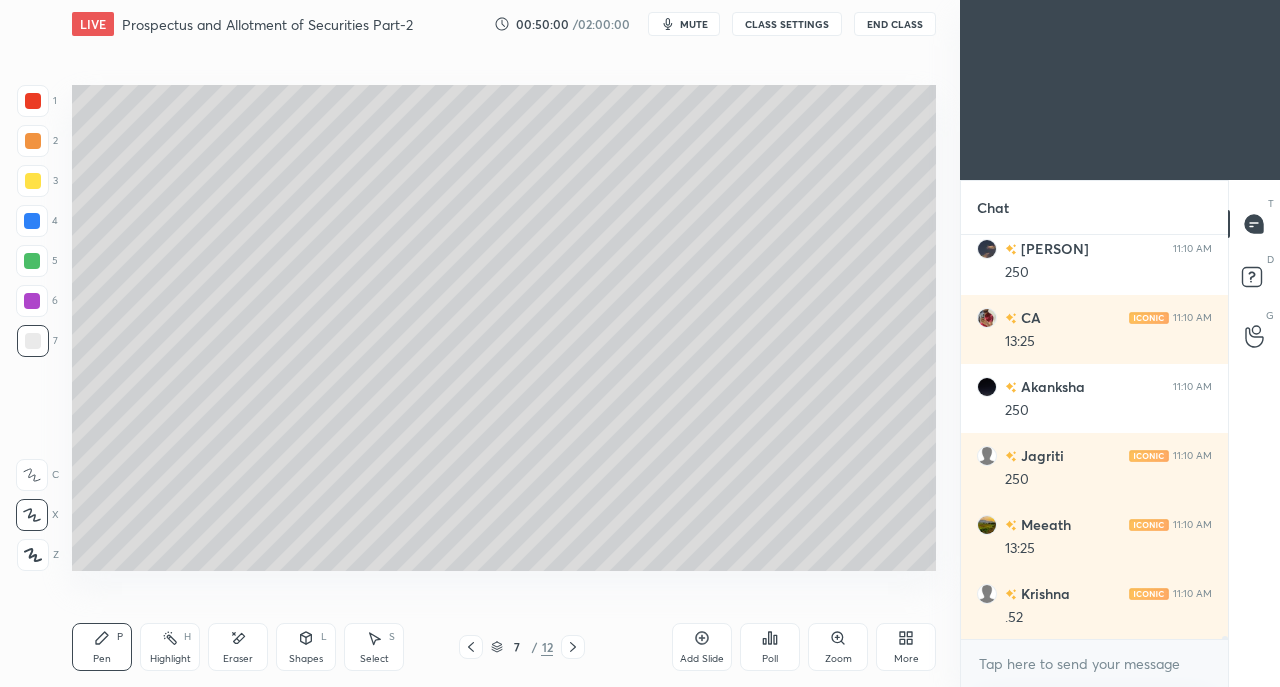 click 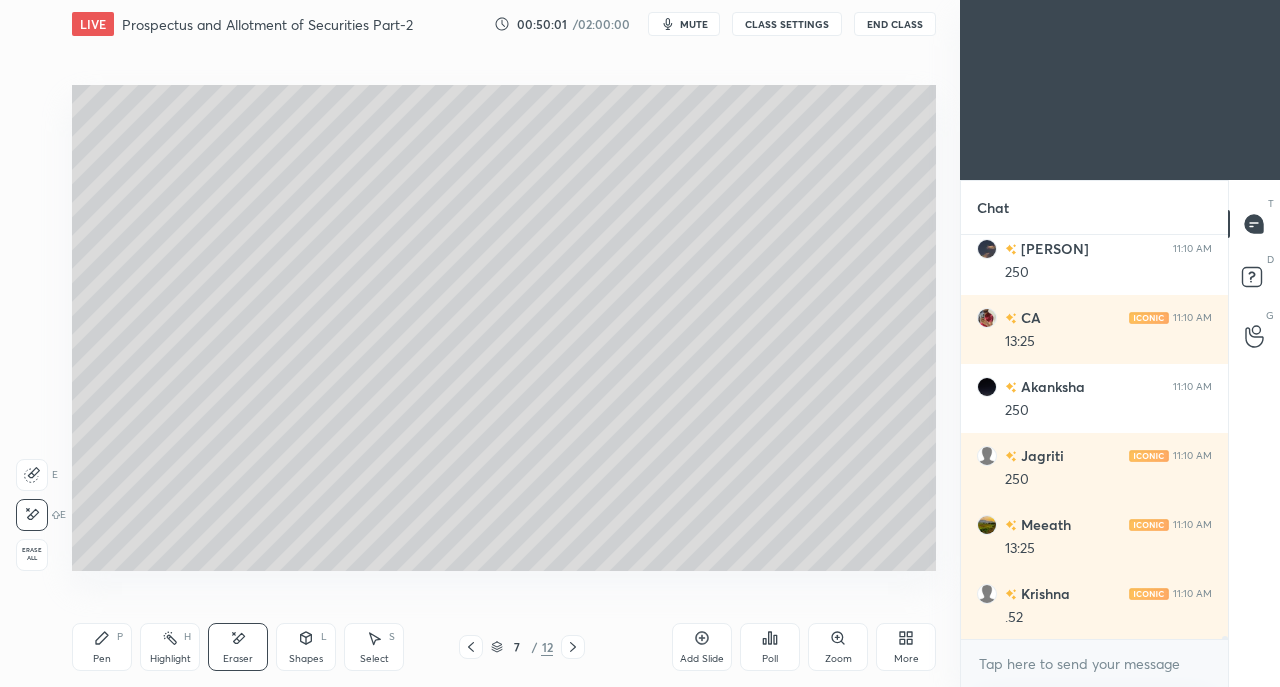 click 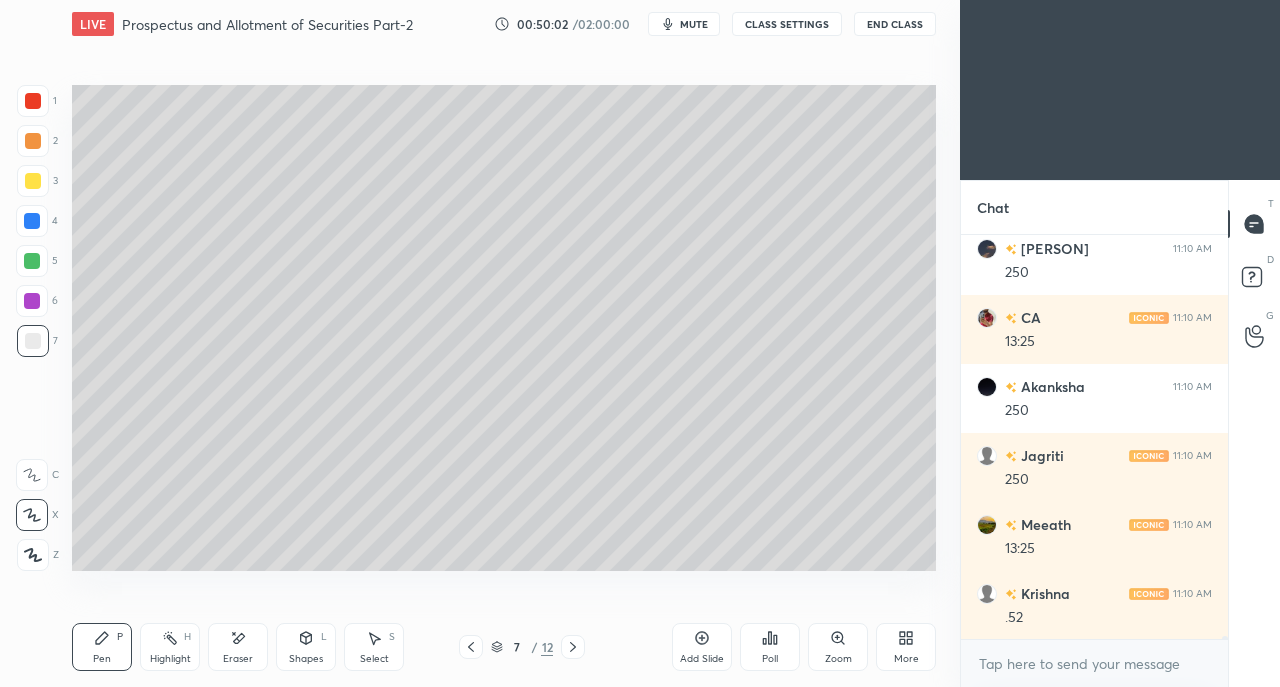 click at bounding box center [33, 181] 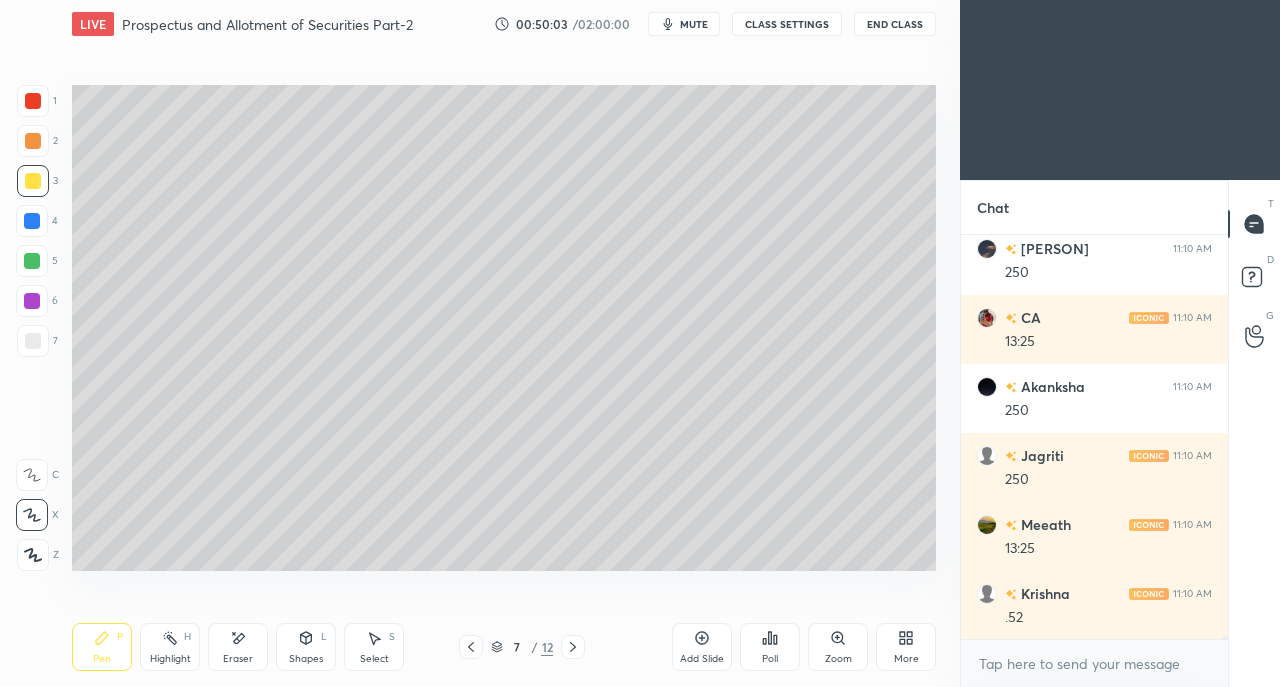 scroll, scrollTop: 60814, scrollLeft: 0, axis: vertical 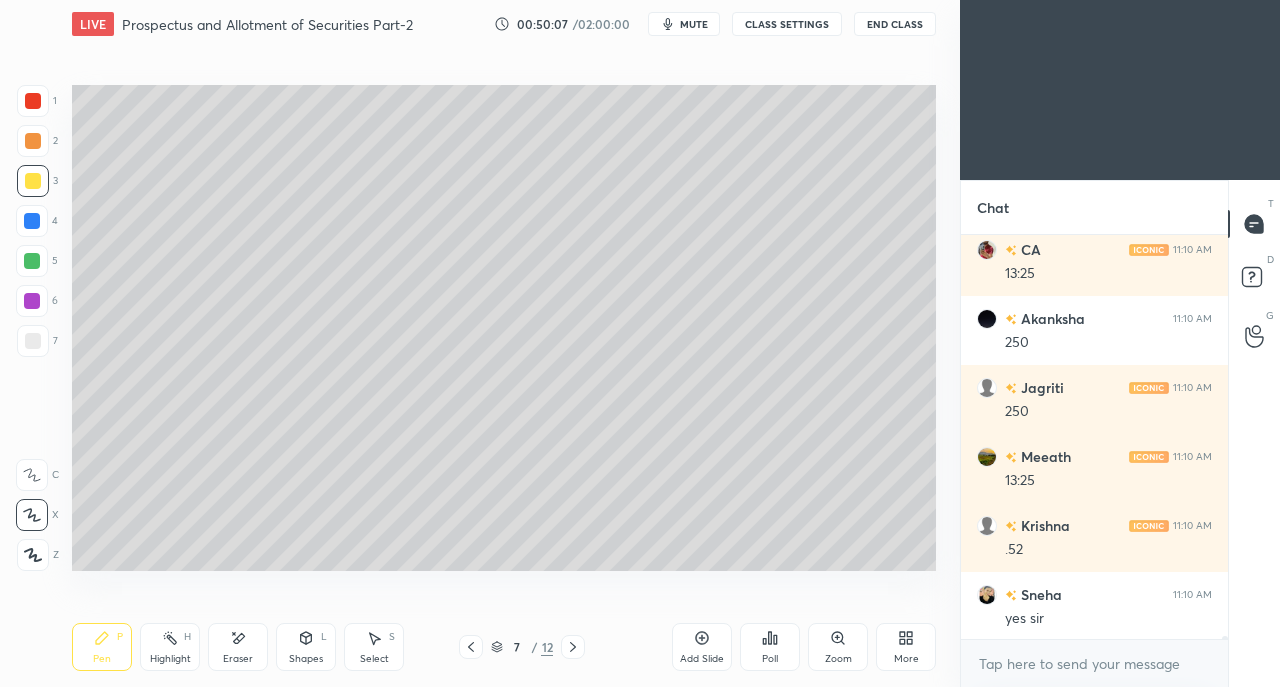click at bounding box center [33, 341] 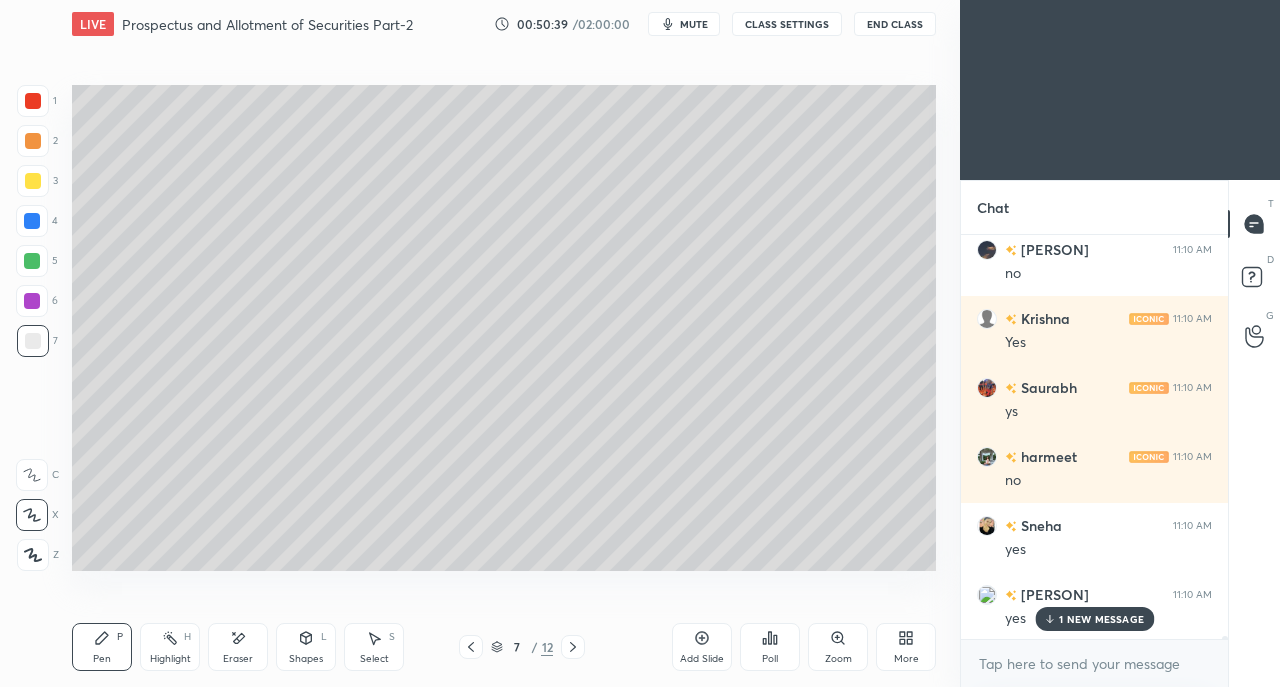 scroll, scrollTop: 62402, scrollLeft: 0, axis: vertical 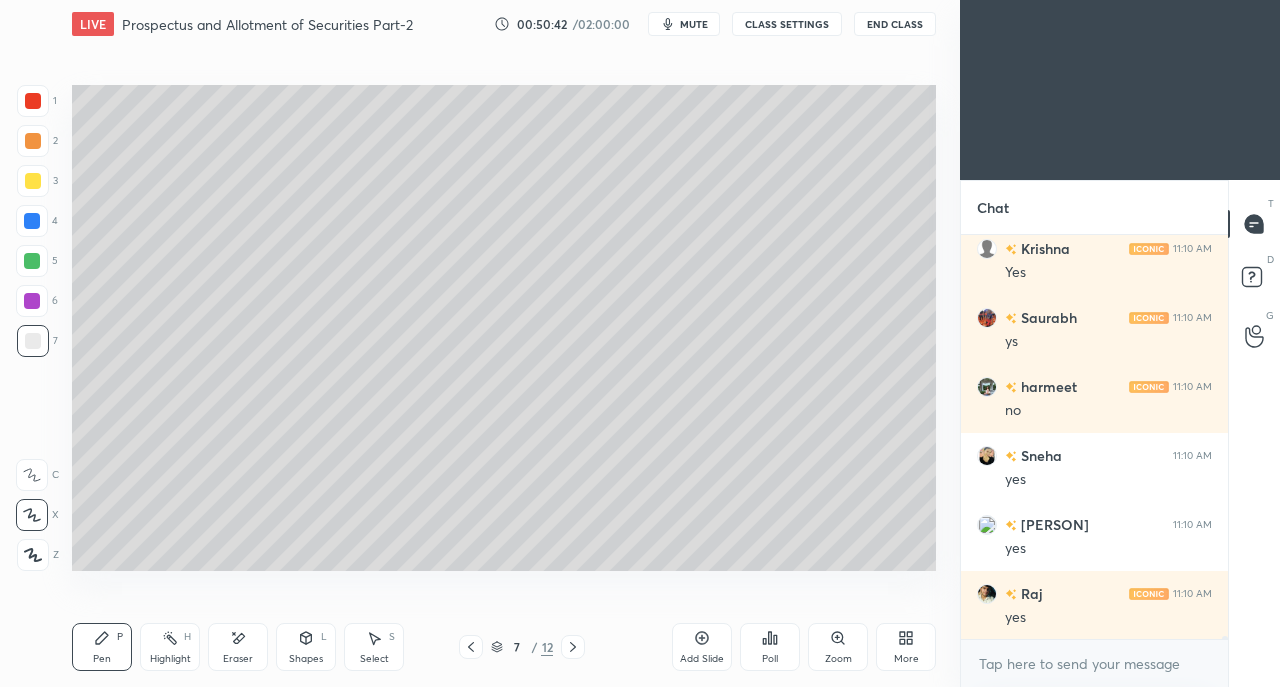 click on "Eraser" at bounding box center [238, 647] 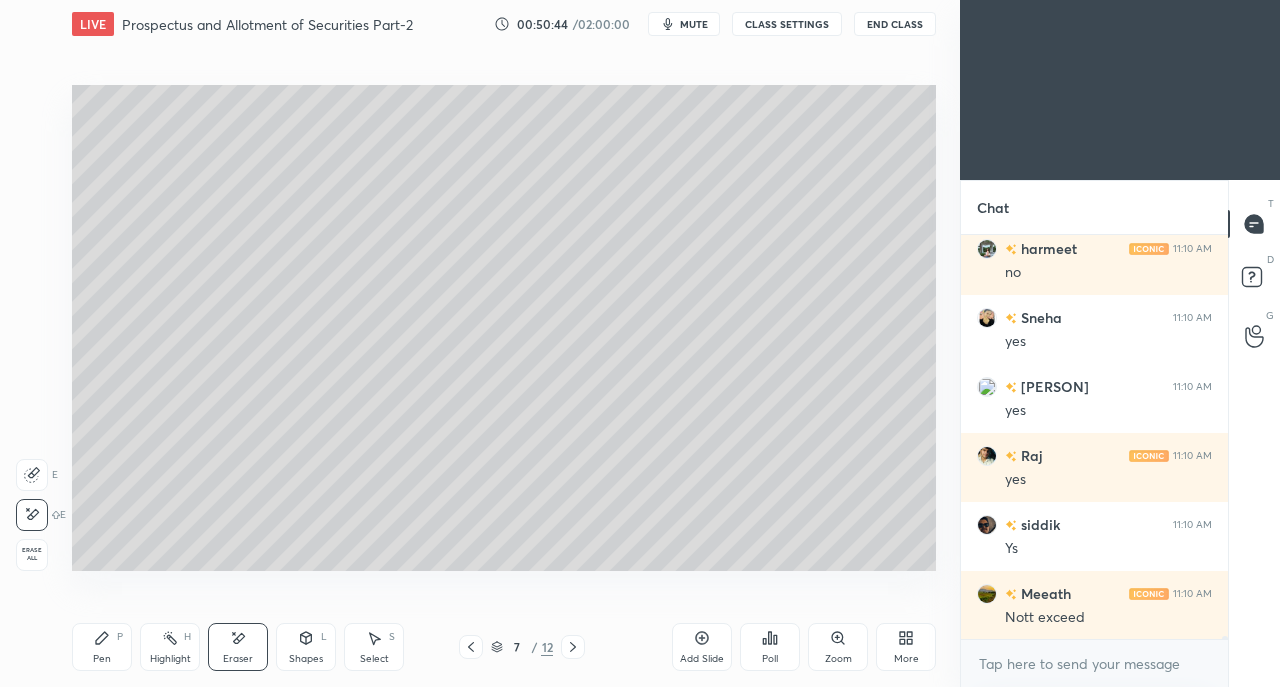 scroll, scrollTop: 62678, scrollLeft: 0, axis: vertical 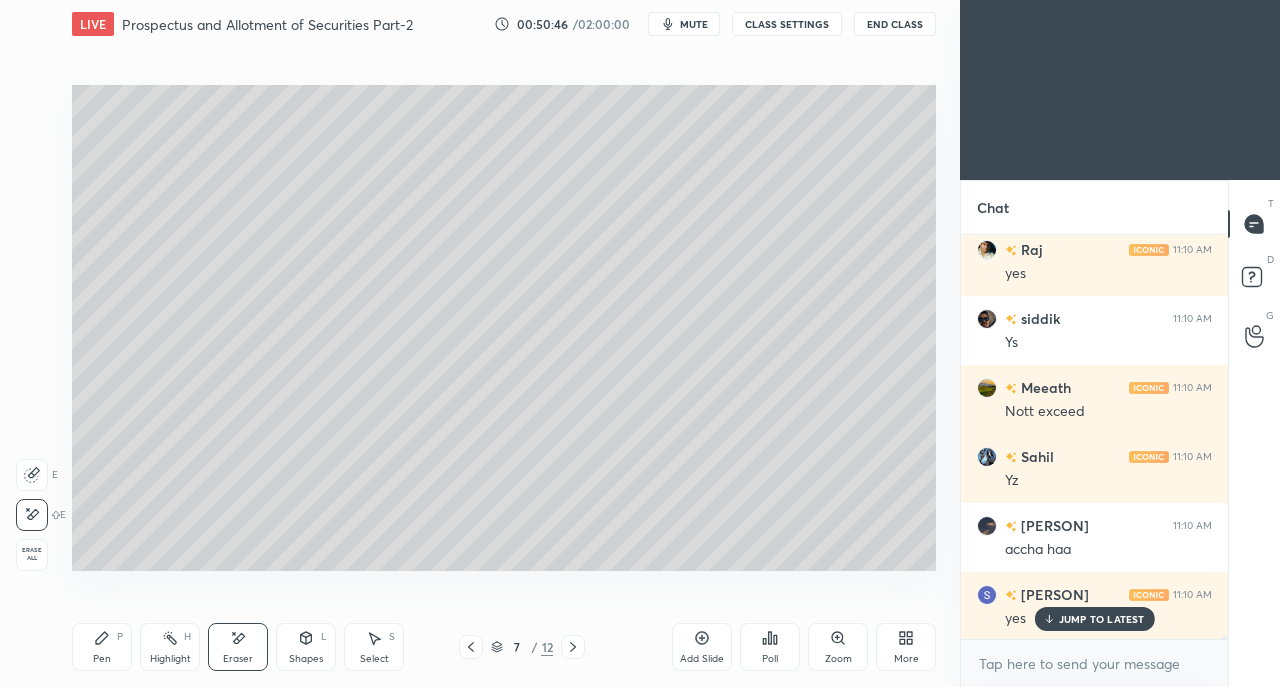 click on "Pen" at bounding box center (102, 659) 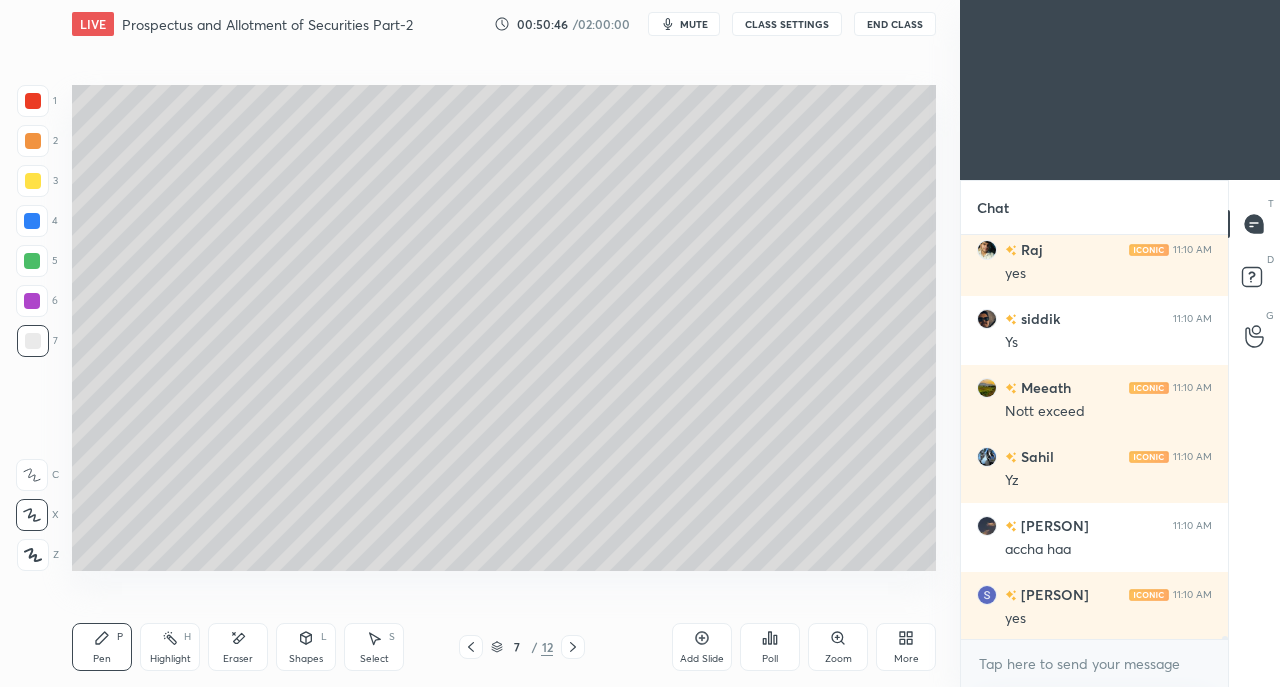 scroll, scrollTop: 62816, scrollLeft: 0, axis: vertical 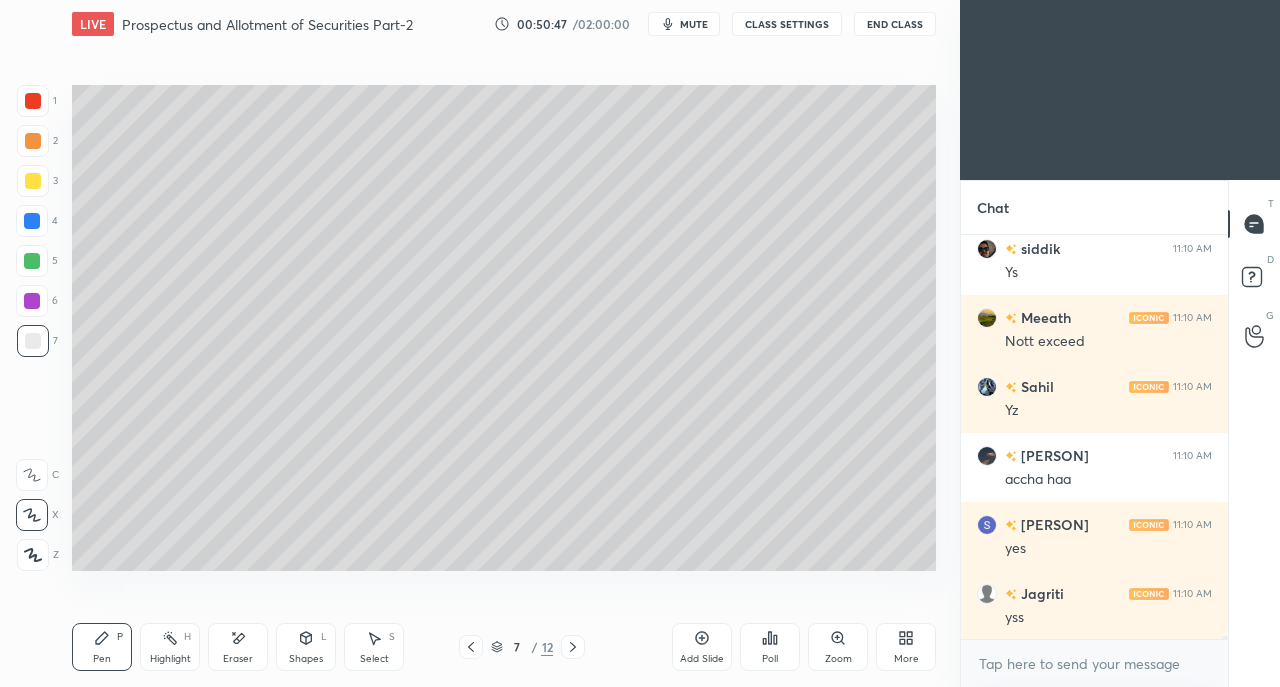 click at bounding box center (33, 181) 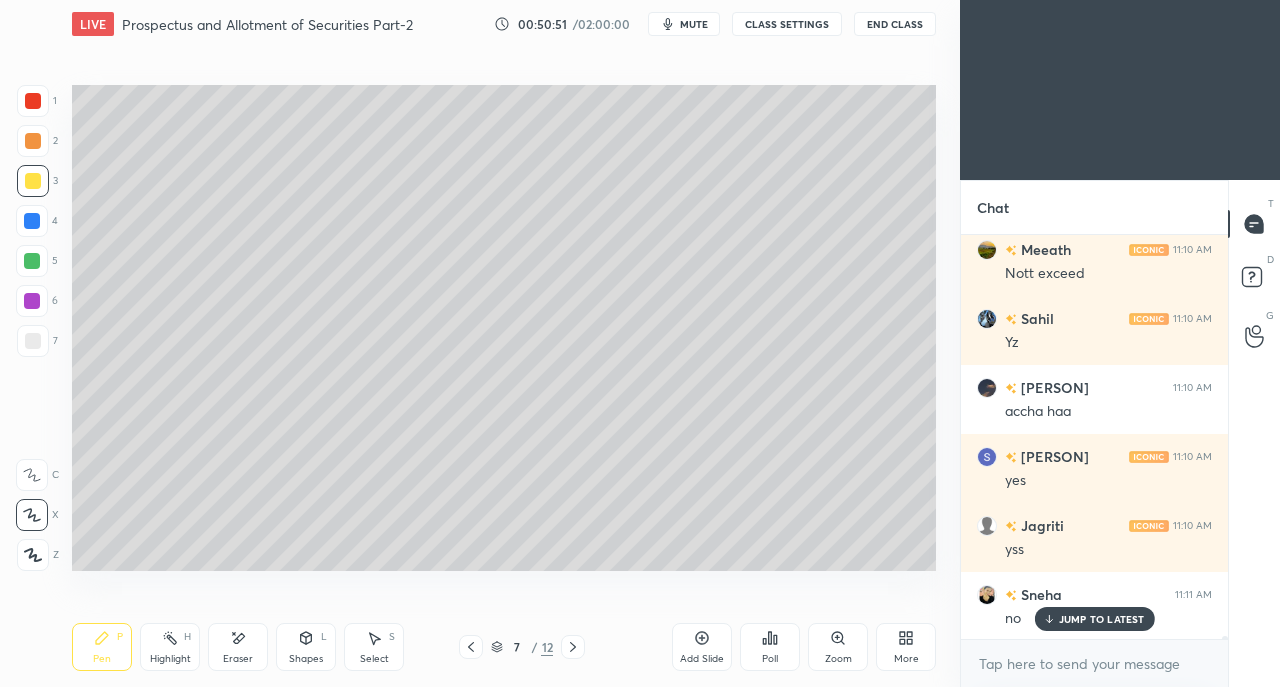 scroll, scrollTop: 62954, scrollLeft: 0, axis: vertical 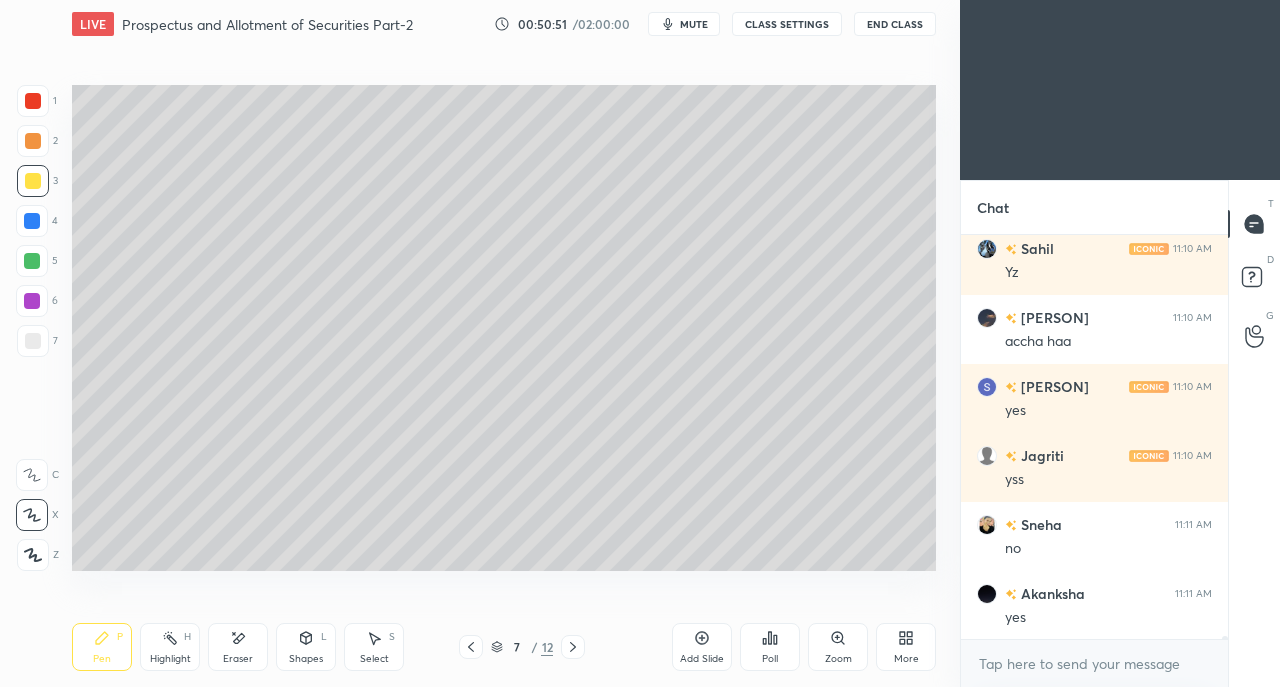 click on "Eraser" at bounding box center (238, 647) 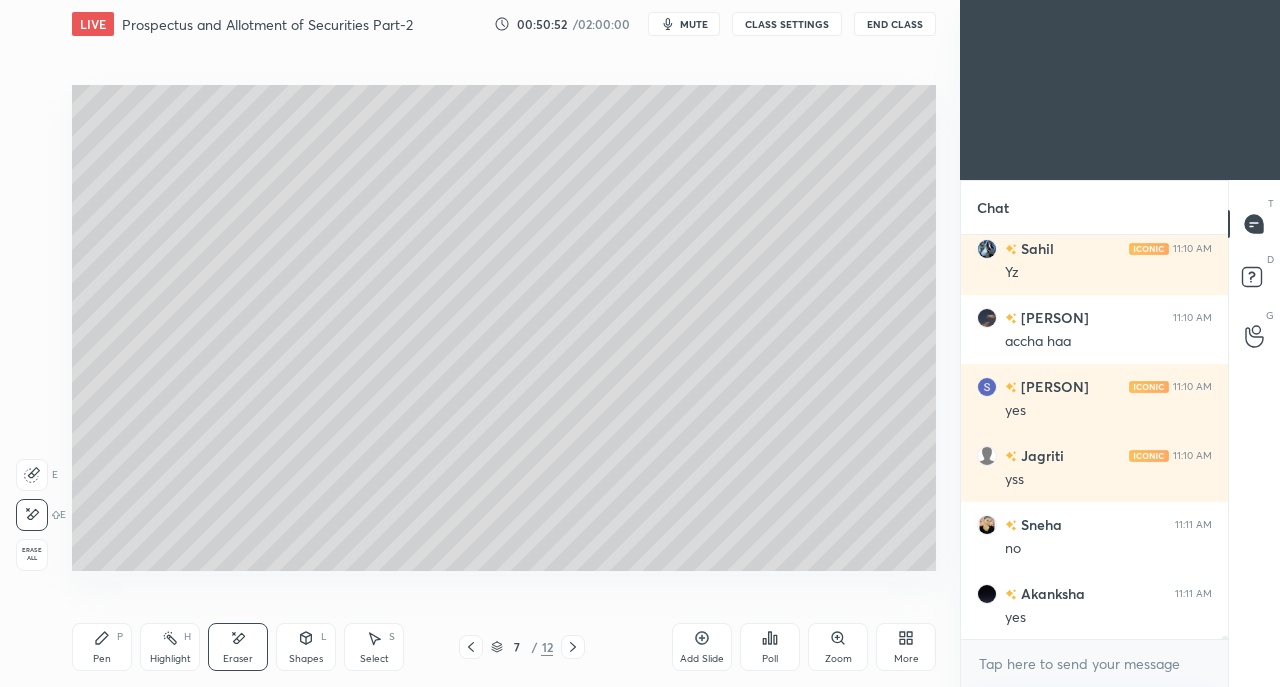 scroll, scrollTop: 63022, scrollLeft: 0, axis: vertical 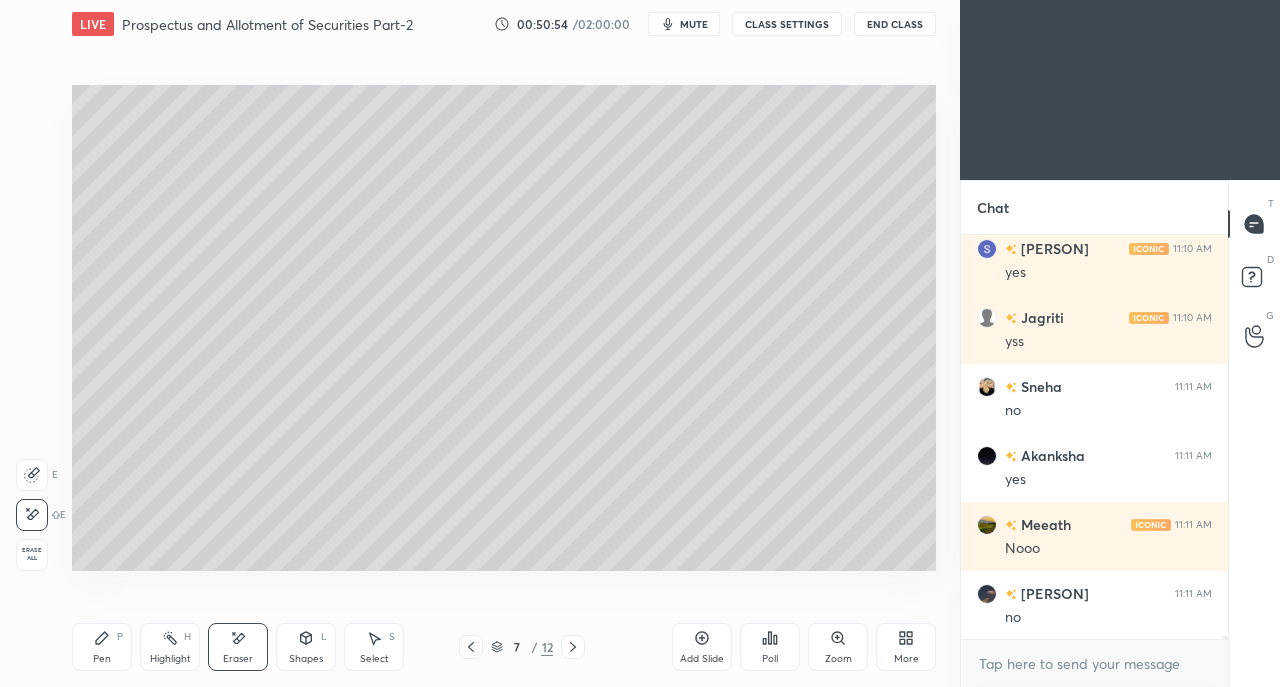 click on "Pen P" at bounding box center [102, 647] 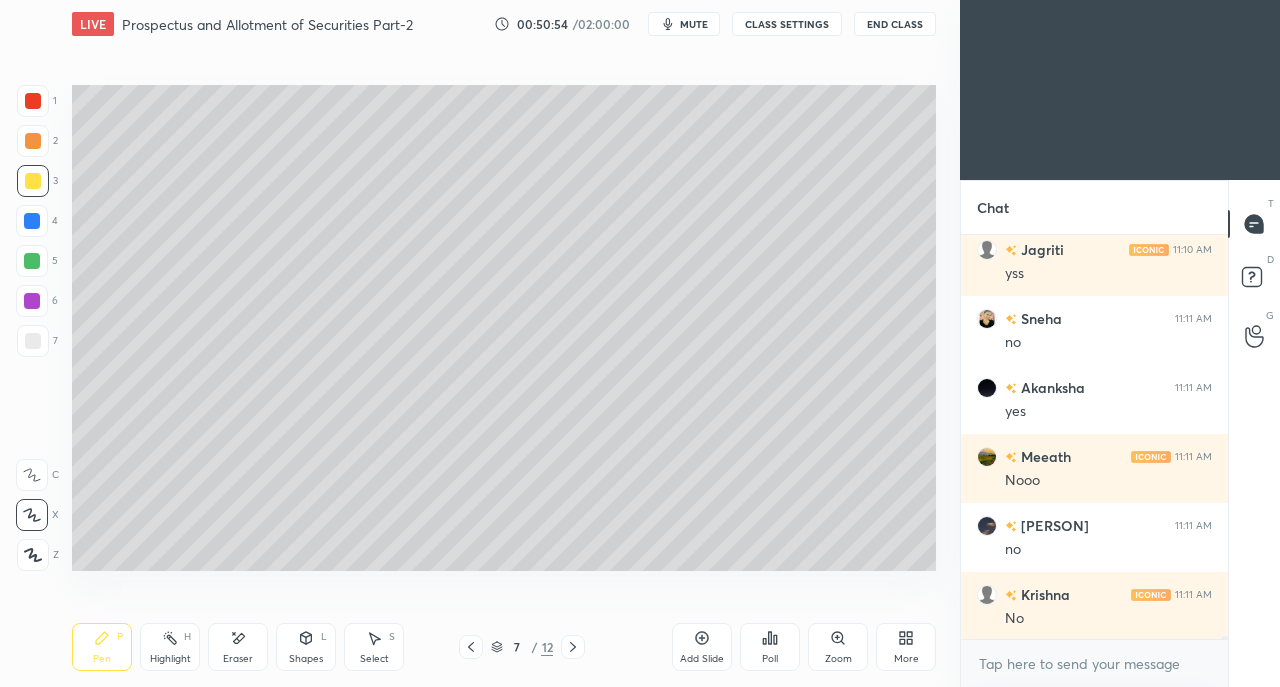 scroll, scrollTop: 63230, scrollLeft: 0, axis: vertical 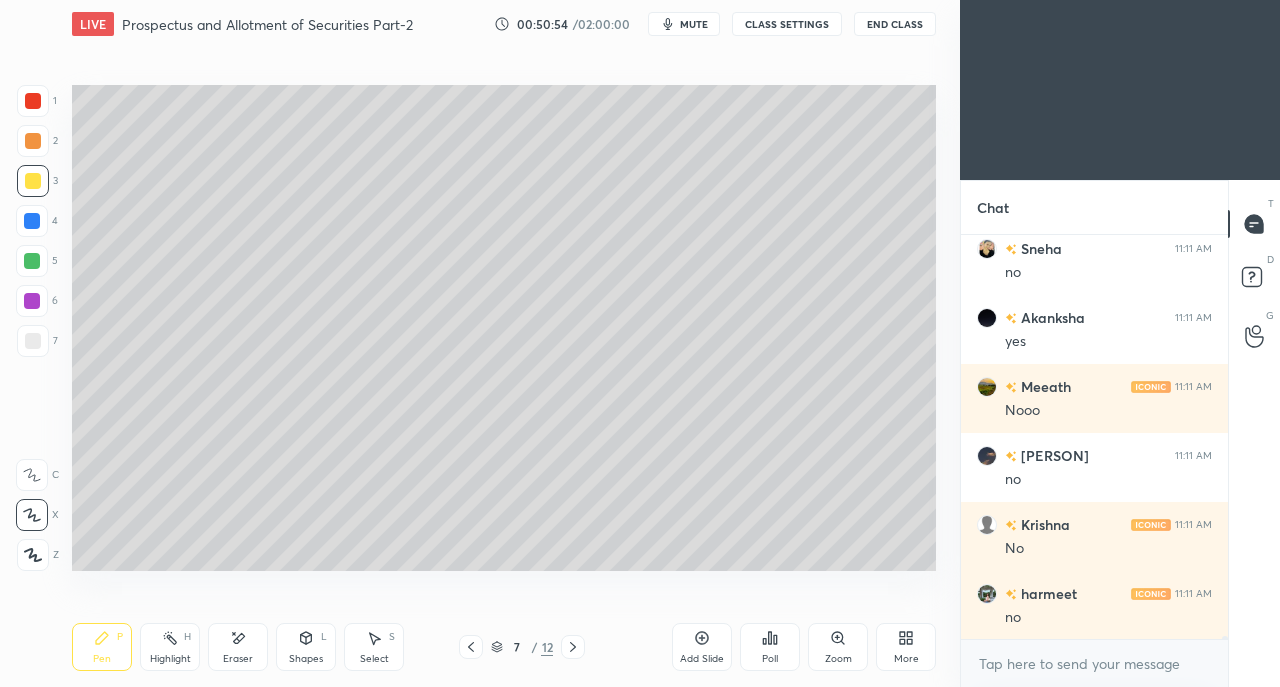 click at bounding box center (33, 341) 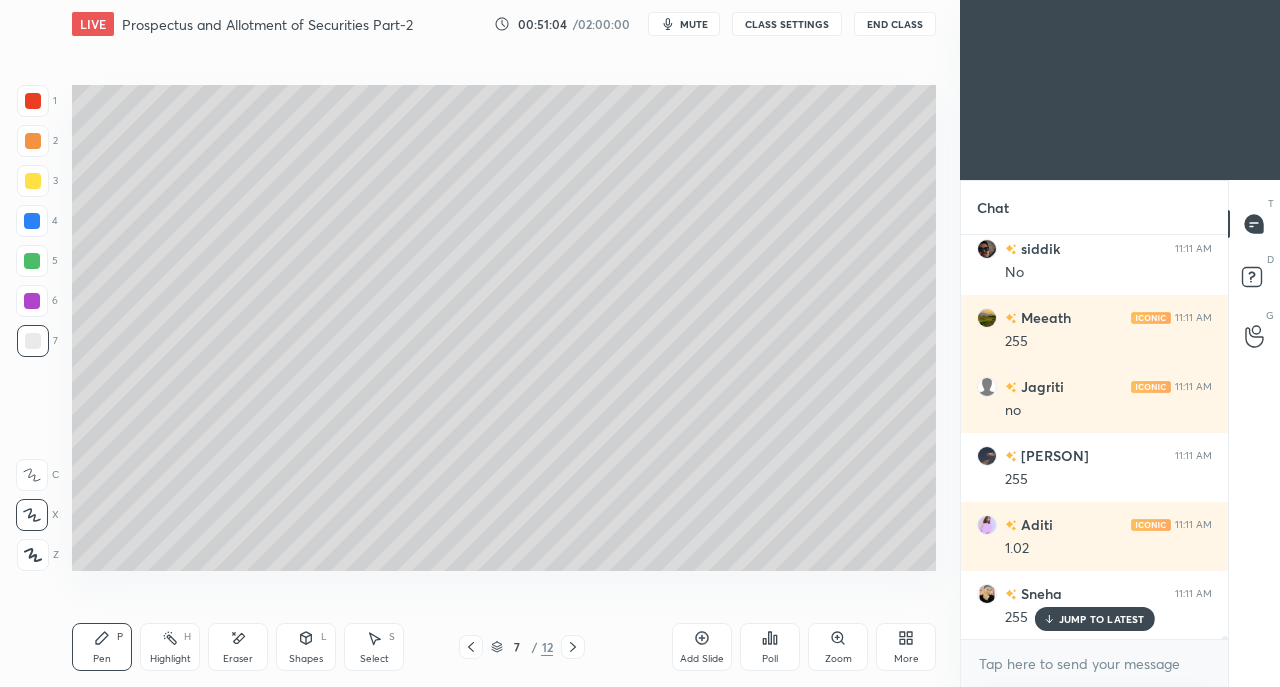 scroll, scrollTop: 63712, scrollLeft: 0, axis: vertical 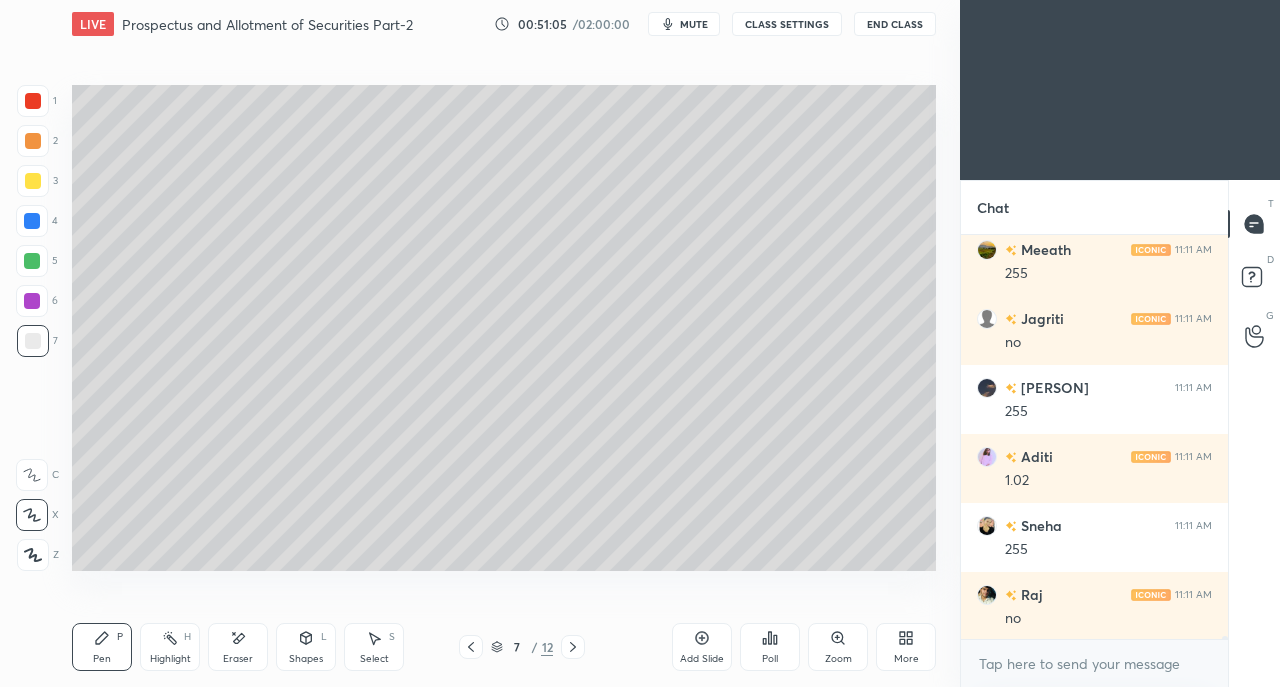 click on "Eraser" at bounding box center [238, 647] 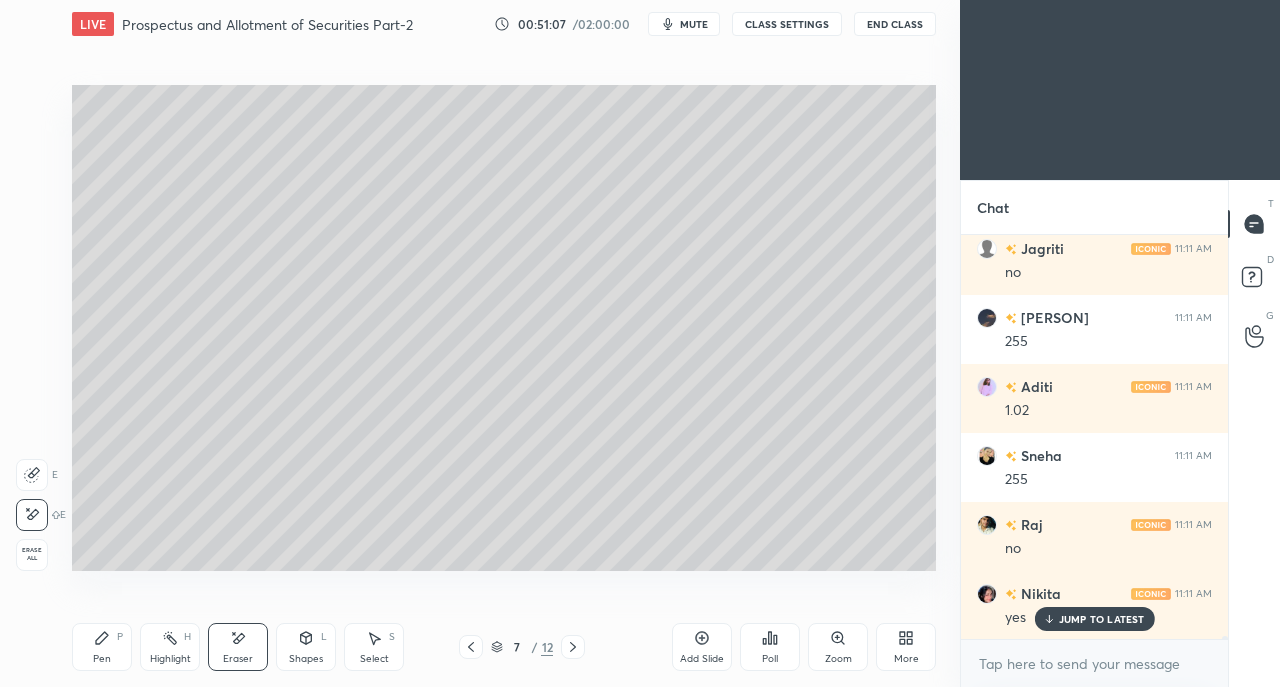 scroll, scrollTop: 63850, scrollLeft: 0, axis: vertical 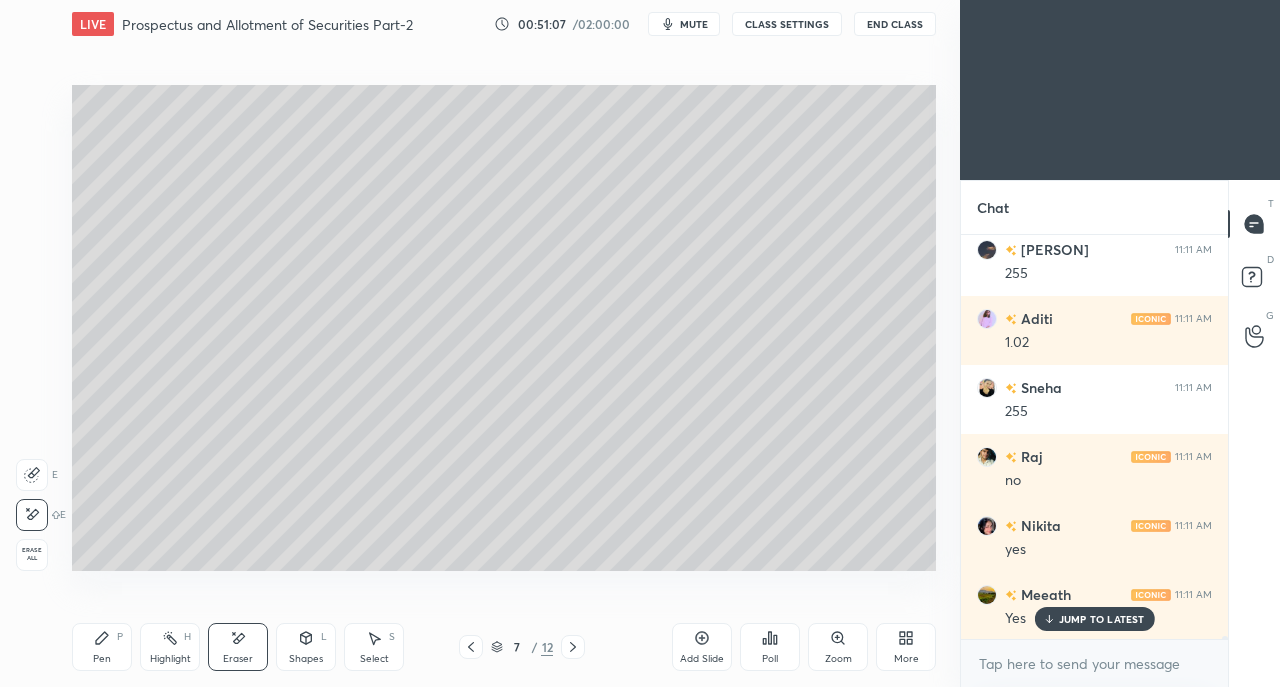 click on "Pen P" at bounding box center (102, 647) 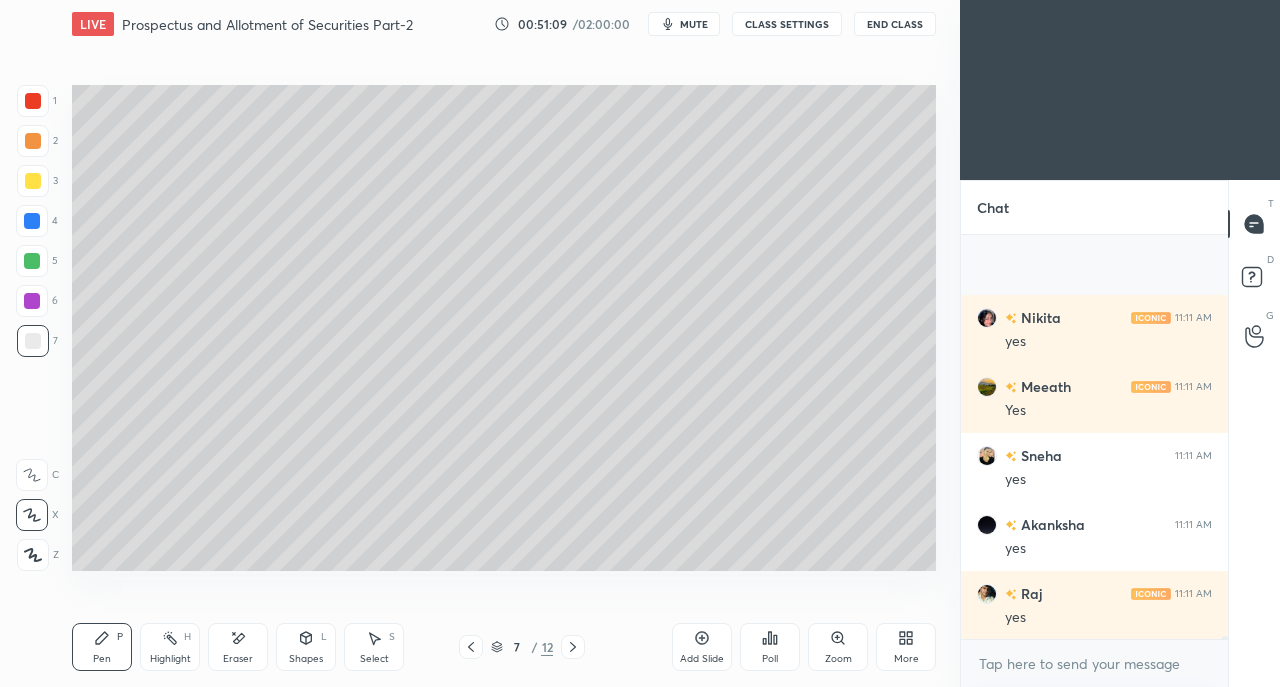 scroll, scrollTop: 64196, scrollLeft: 0, axis: vertical 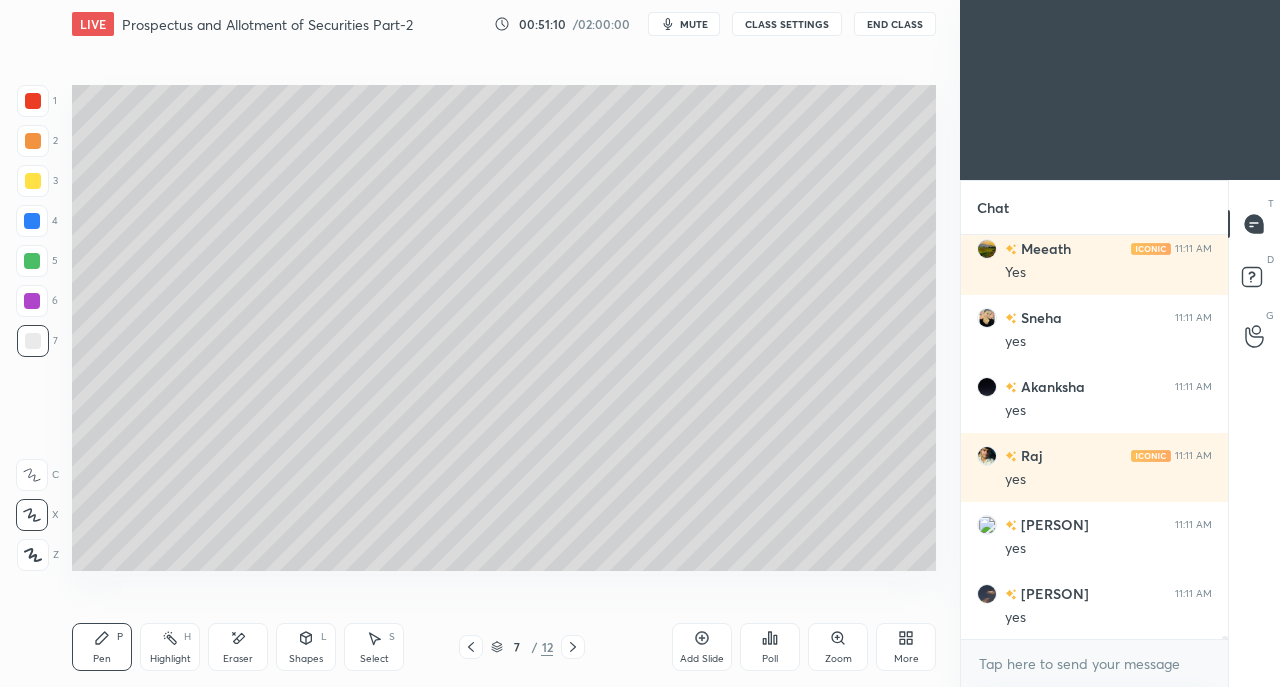 click 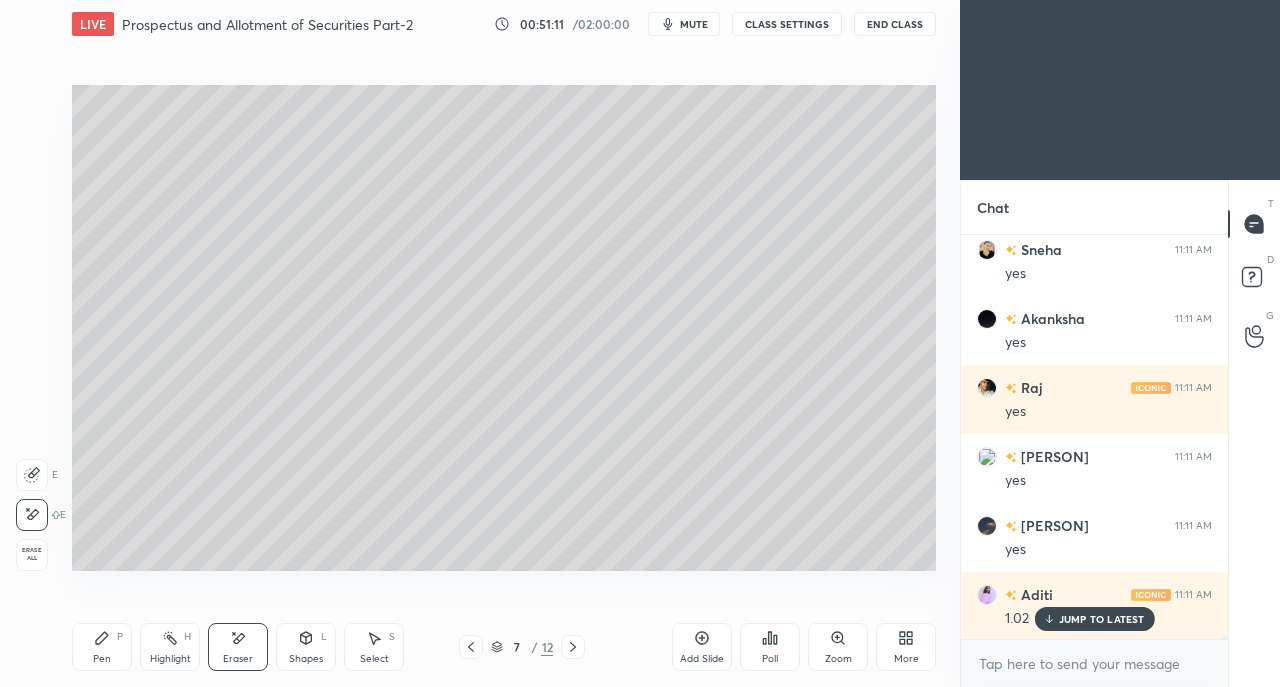 click on "Pen P" at bounding box center [102, 647] 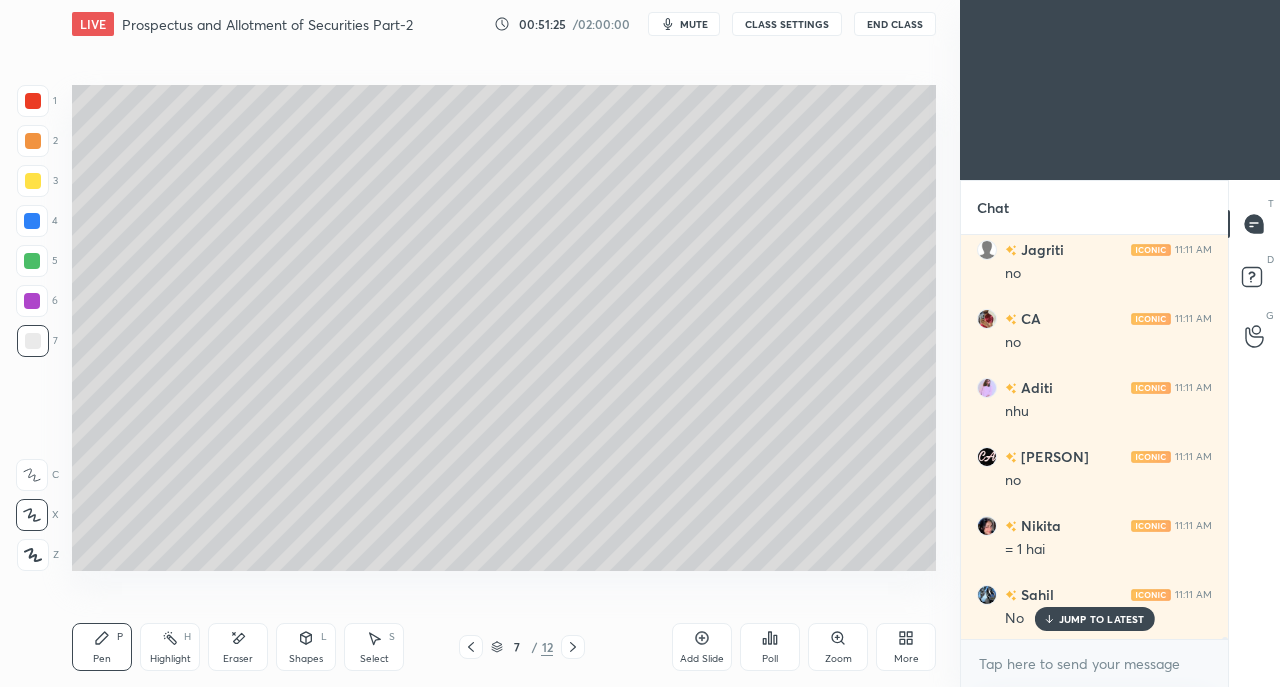 click on "Shapes" at bounding box center [306, 659] 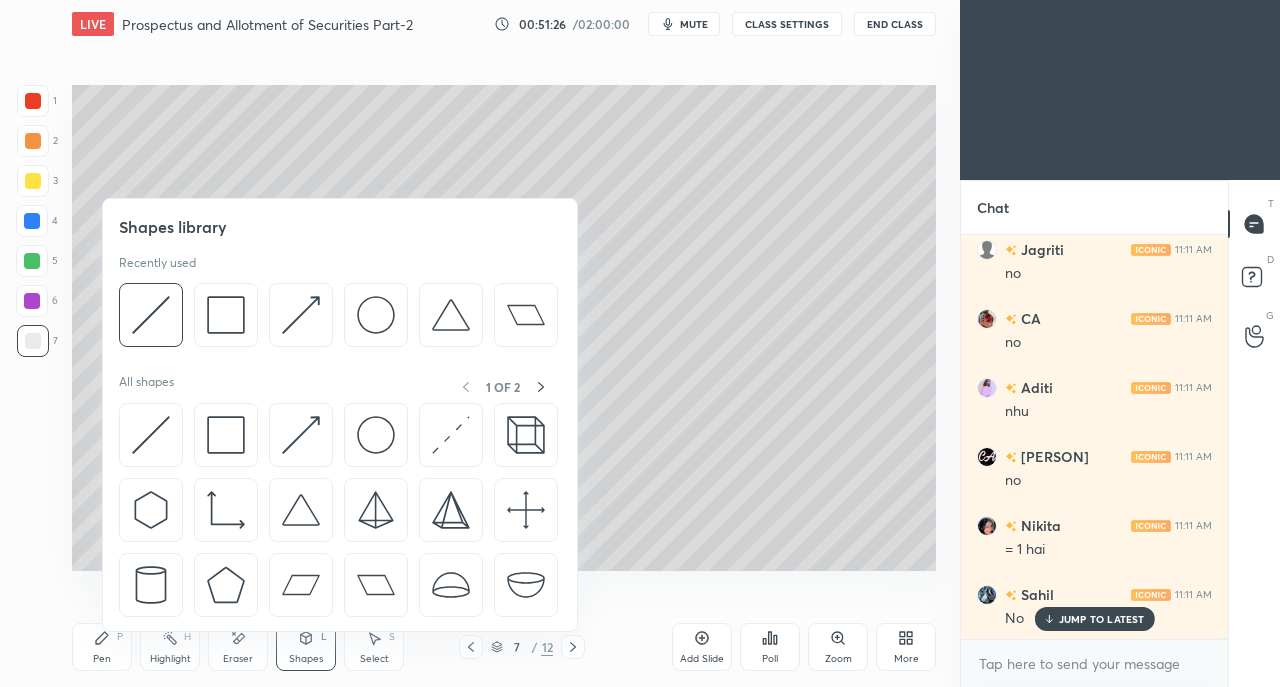click at bounding box center (151, 435) 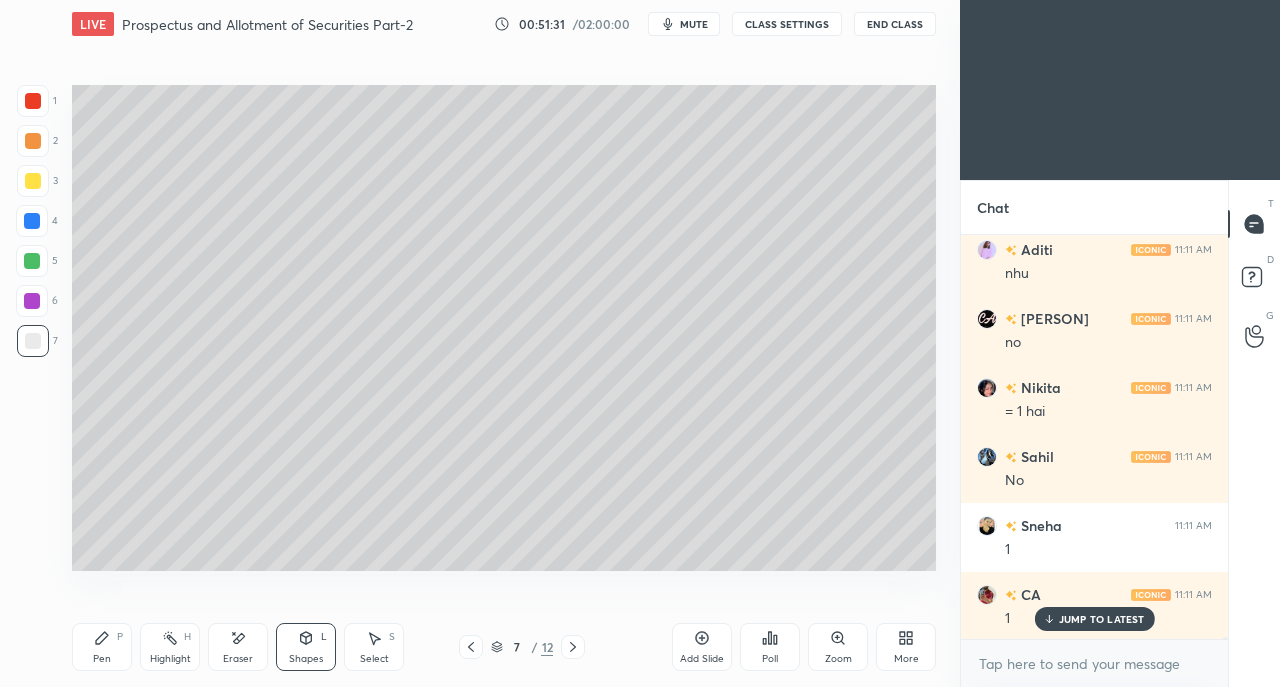 click 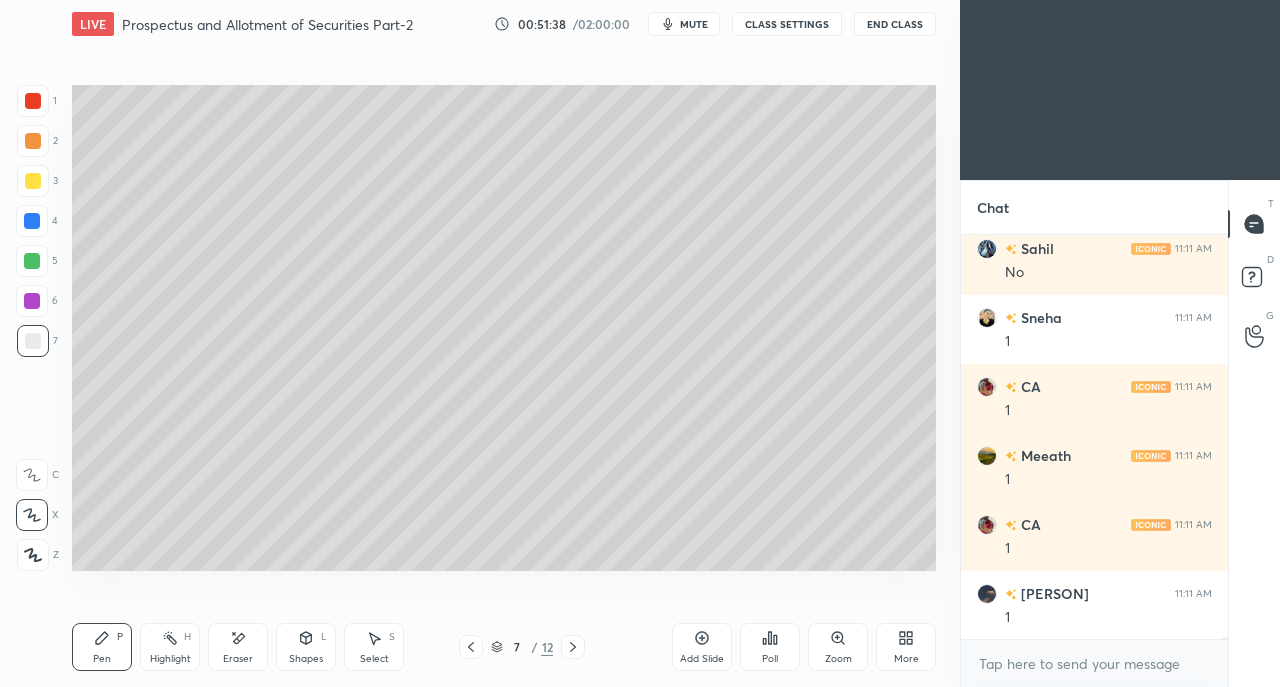 click 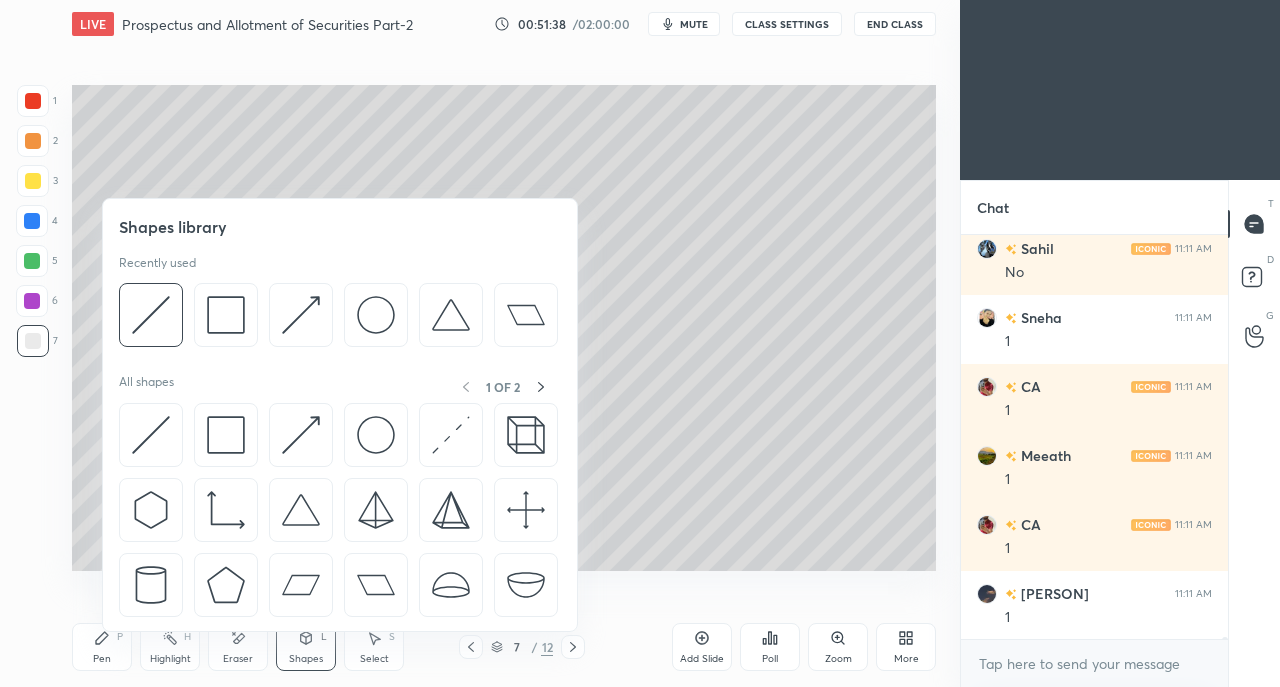click at bounding box center [226, 435] 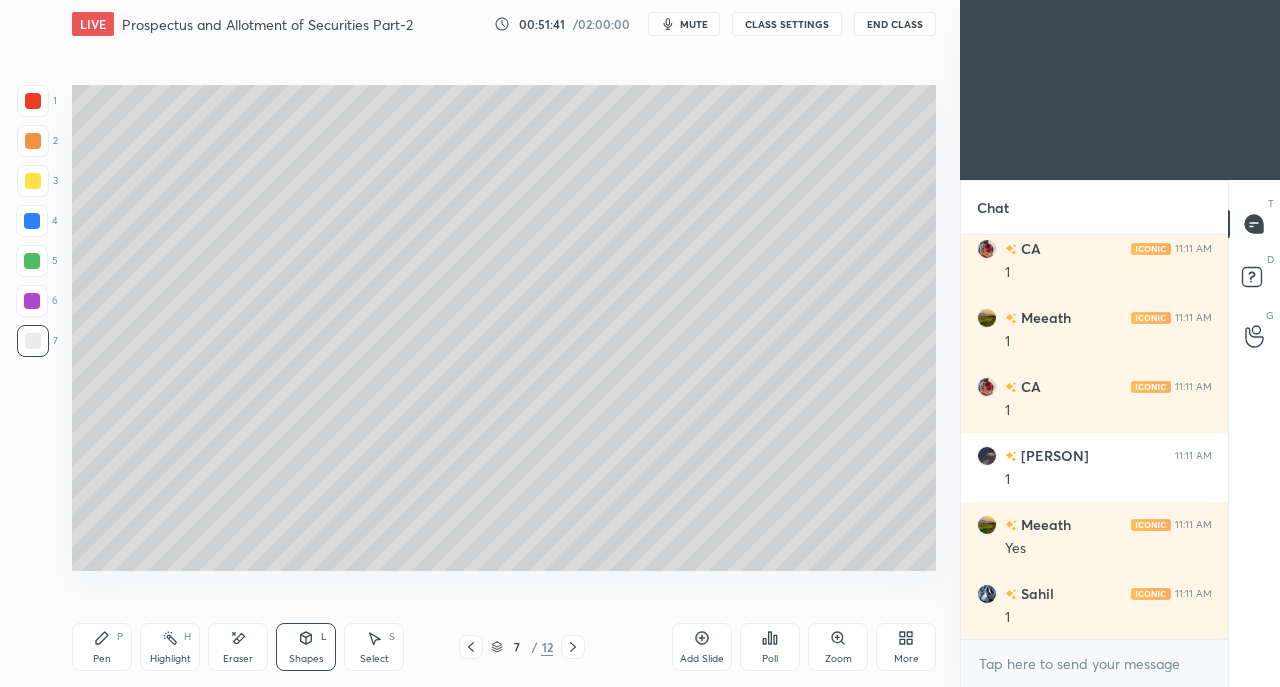 click on "Pen" at bounding box center (102, 659) 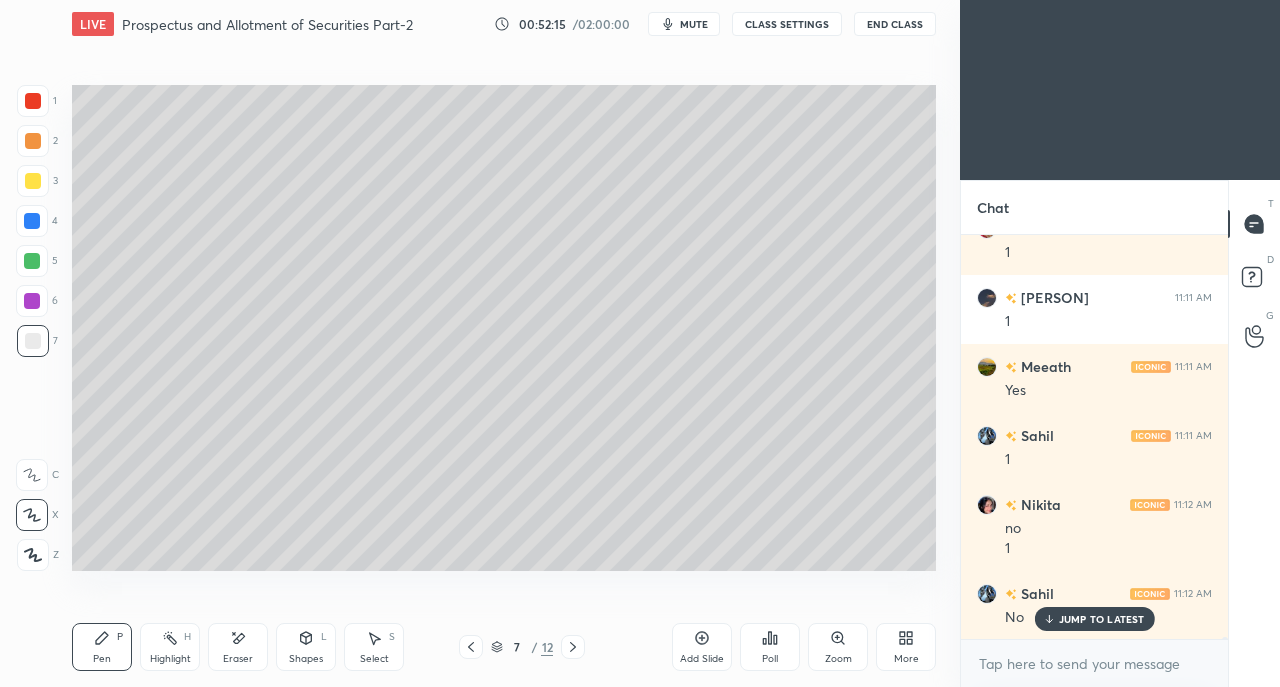 scroll, scrollTop: 66216, scrollLeft: 0, axis: vertical 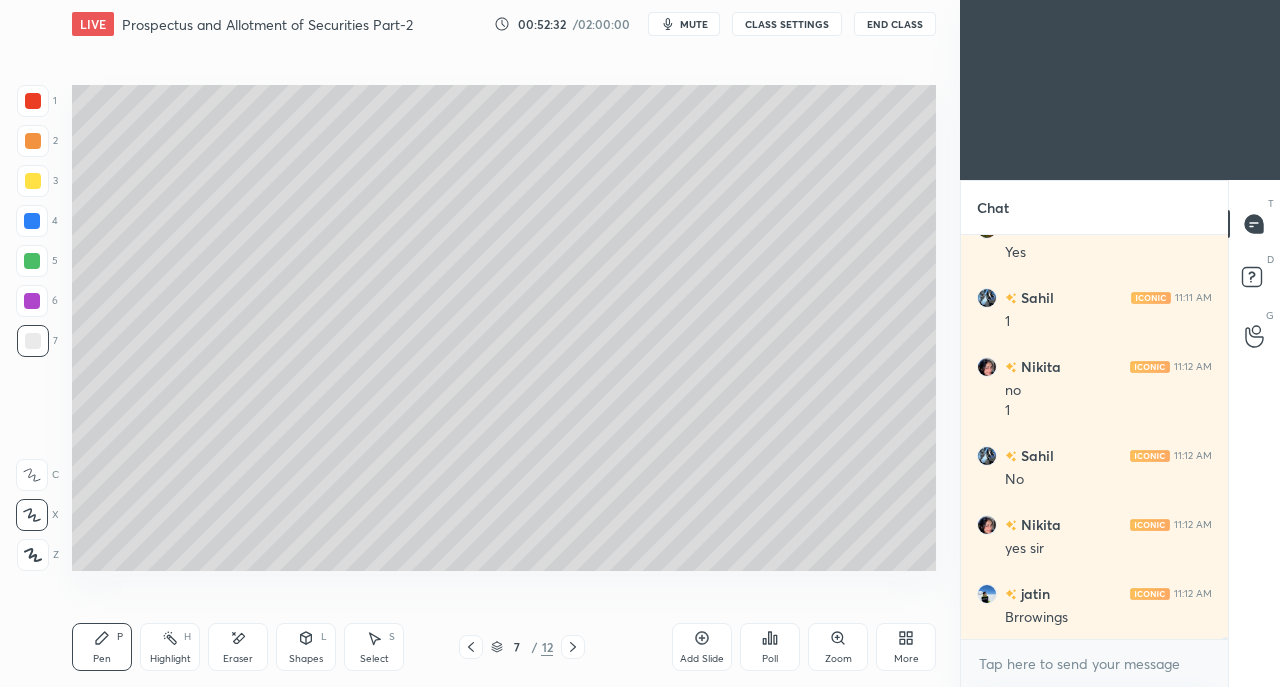 click on "Eraser" at bounding box center (238, 659) 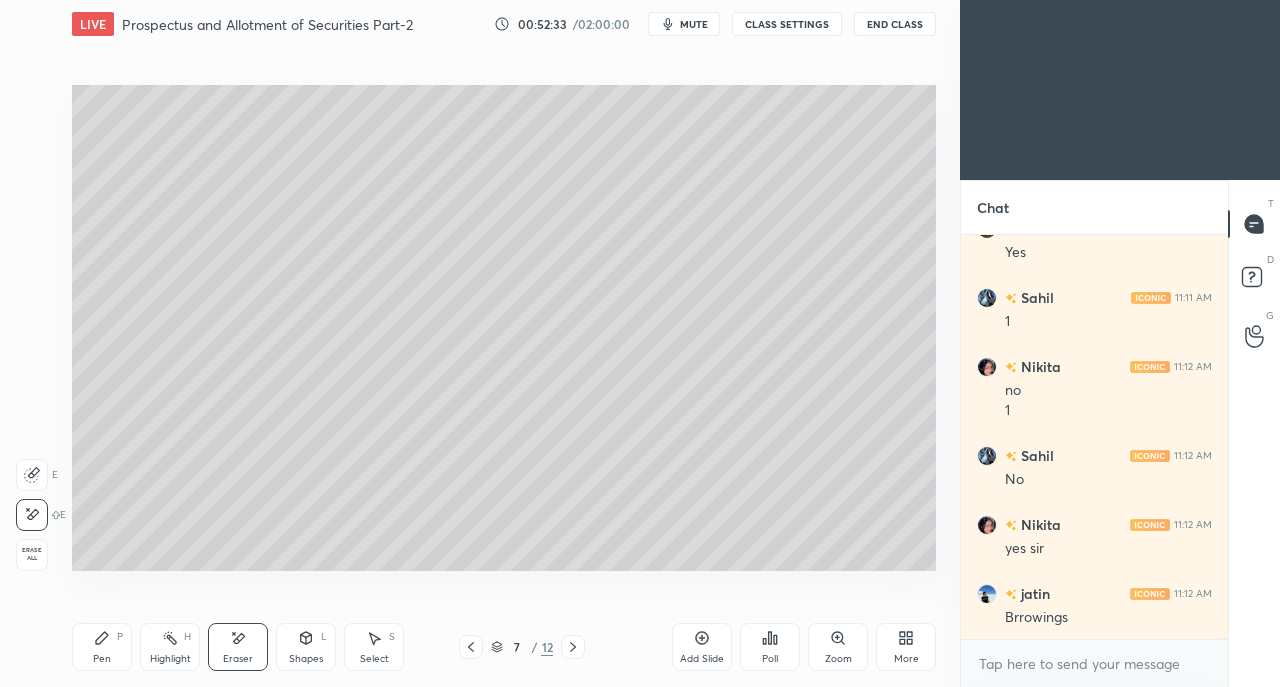 click on "Pen P" at bounding box center (102, 647) 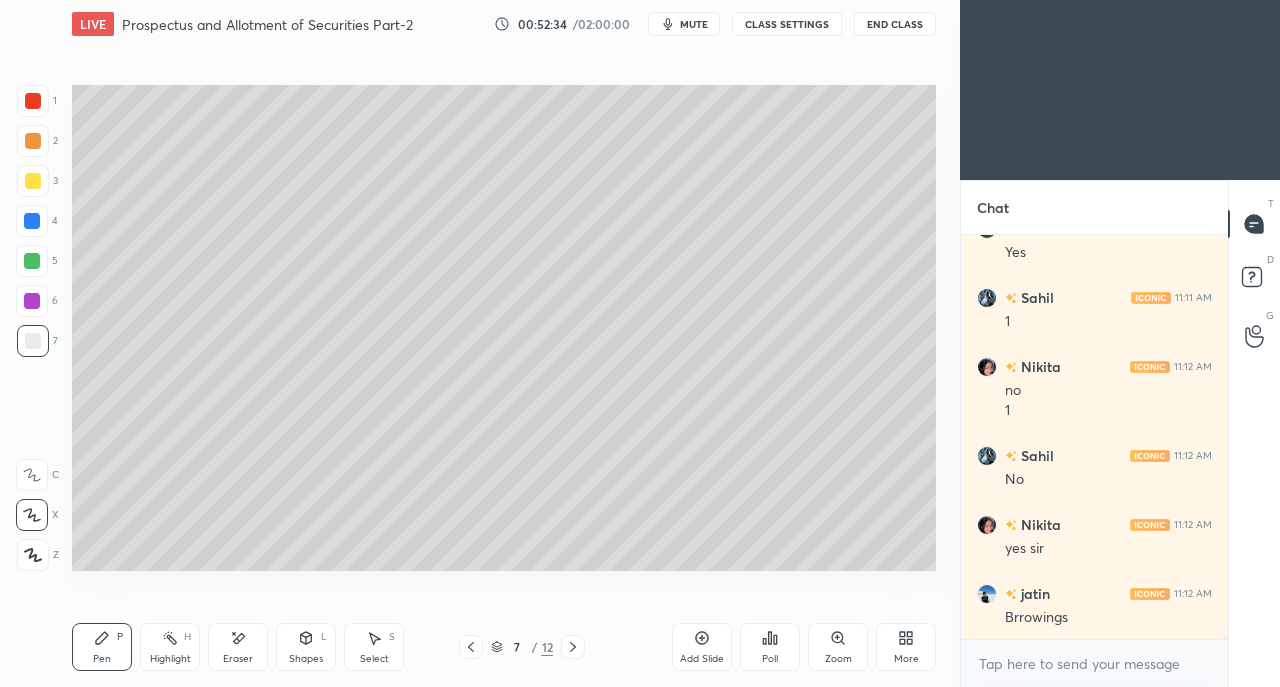 click at bounding box center (33, 181) 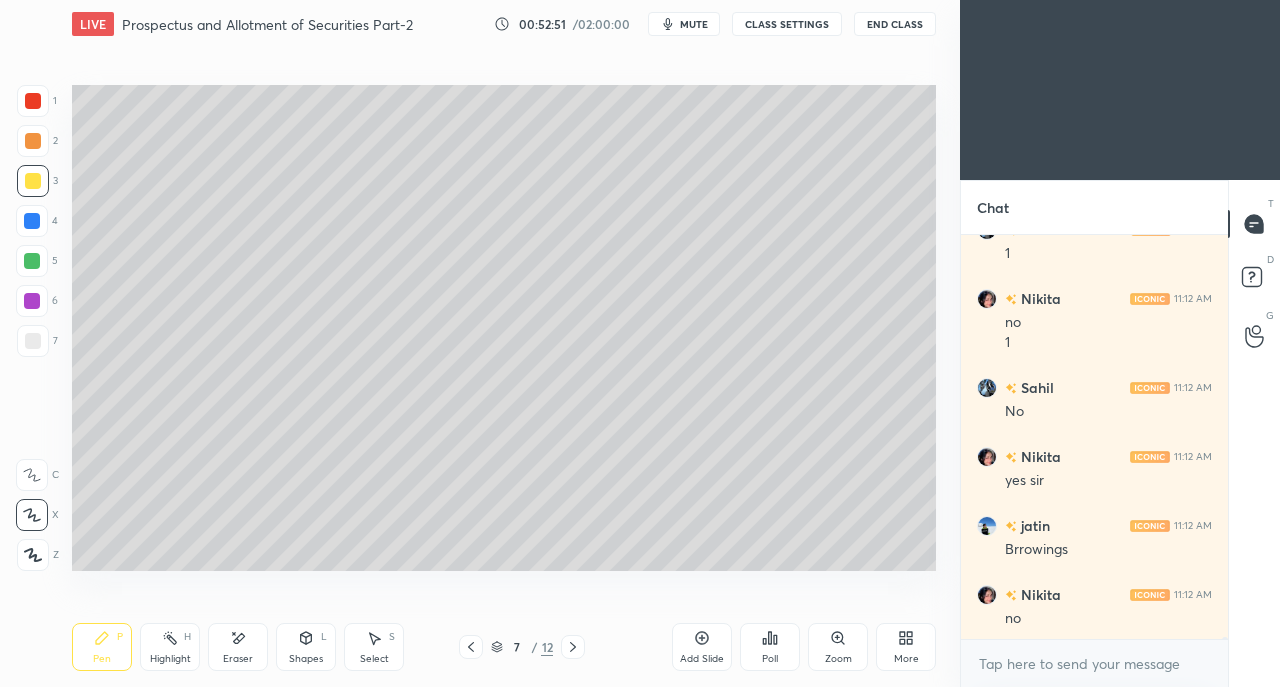 scroll, scrollTop: 66424, scrollLeft: 0, axis: vertical 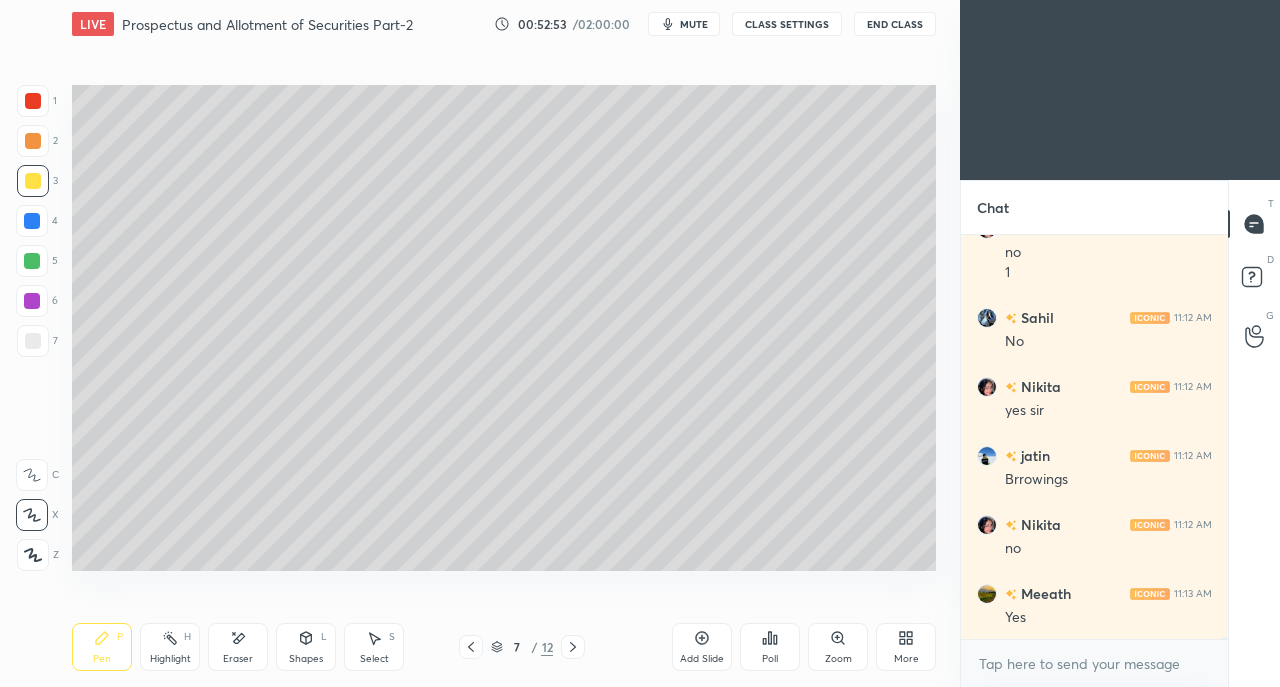 click 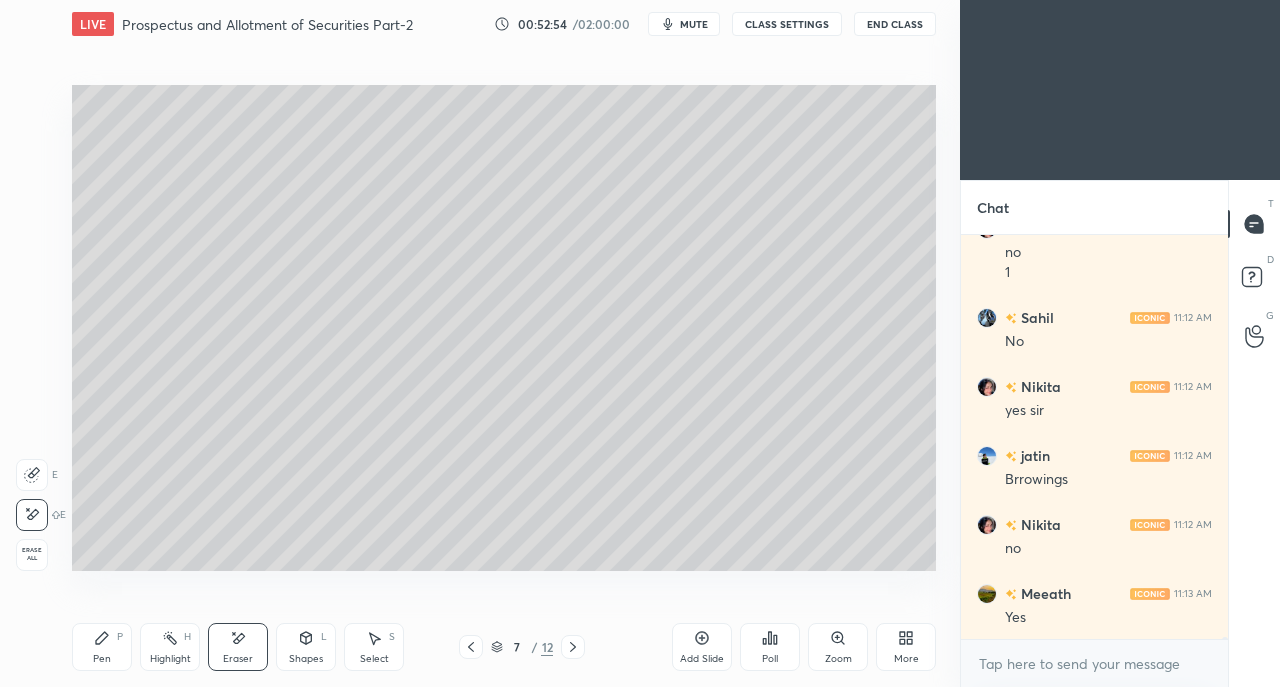 scroll, scrollTop: 66492, scrollLeft: 0, axis: vertical 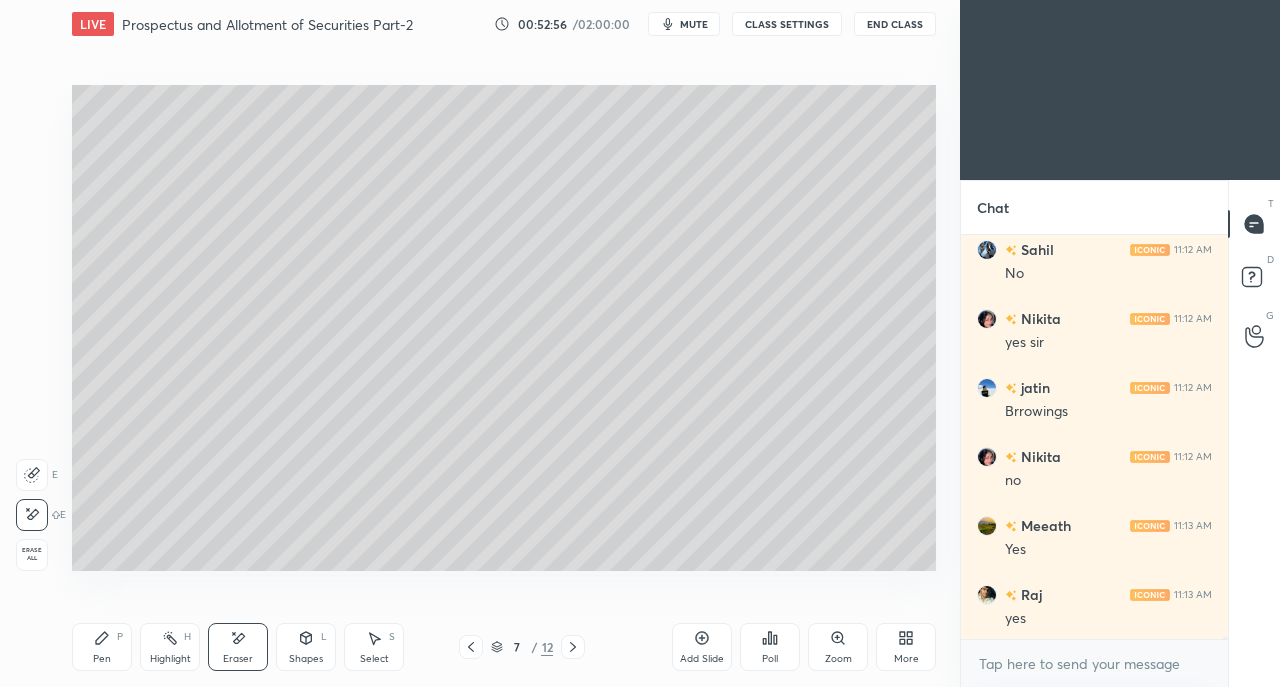 click 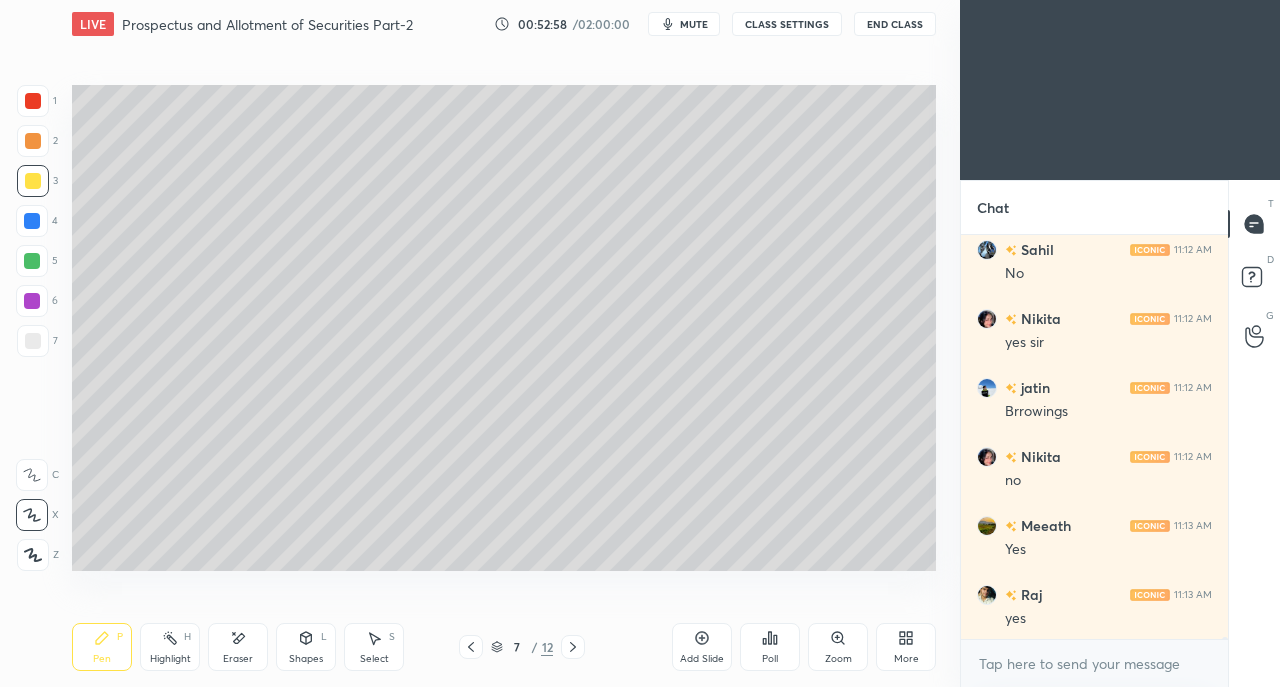 scroll, scrollTop: 66562, scrollLeft: 0, axis: vertical 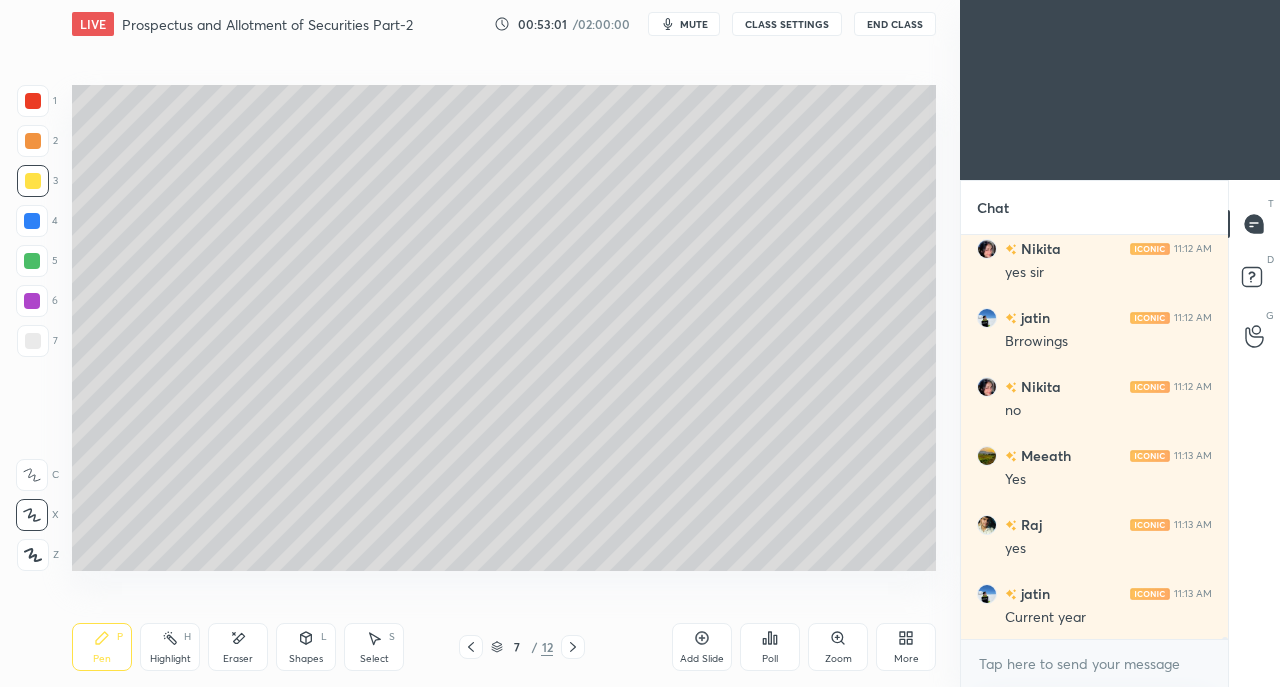 click at bounding box center [33, 101] 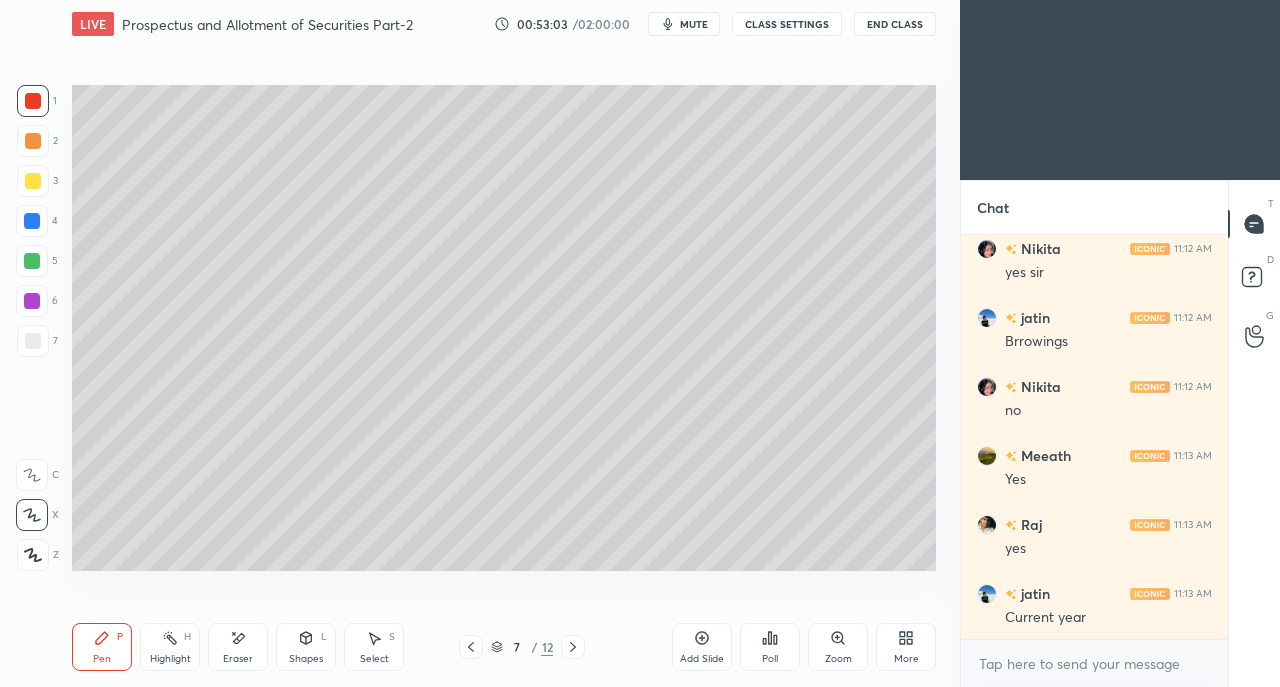 scroll, scrollTop: 66630, scrollLeft: 0, axis: vertical 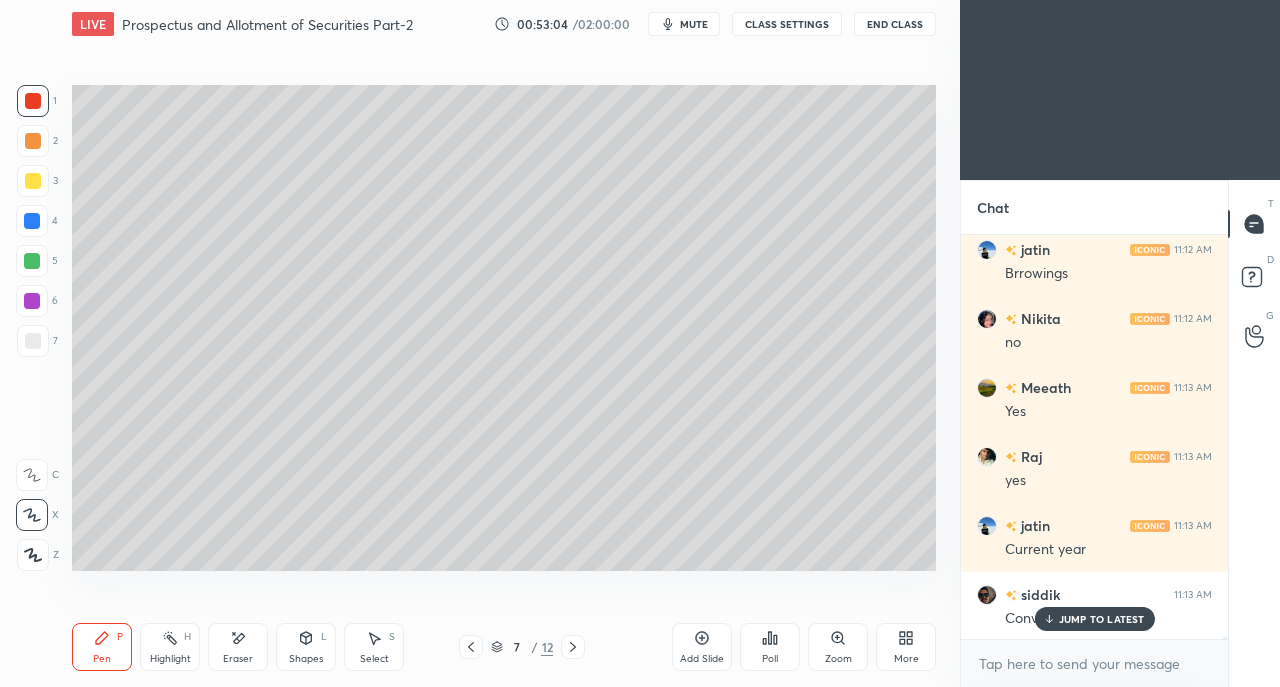 click 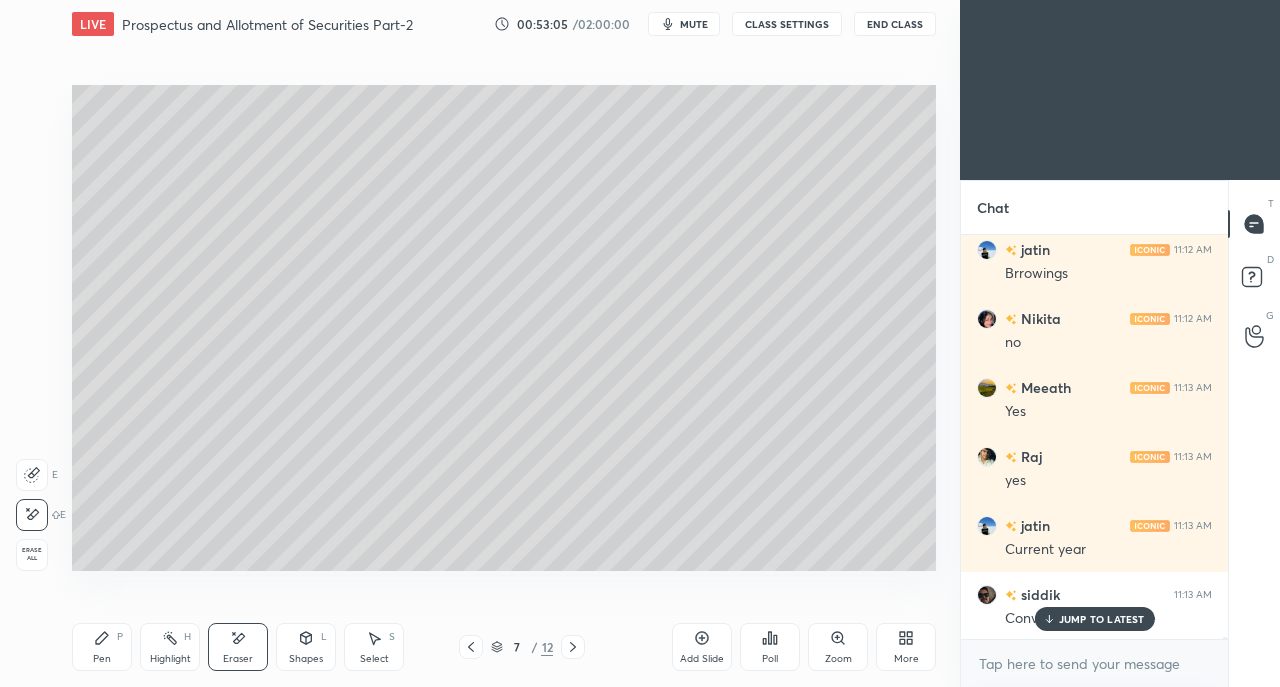 click 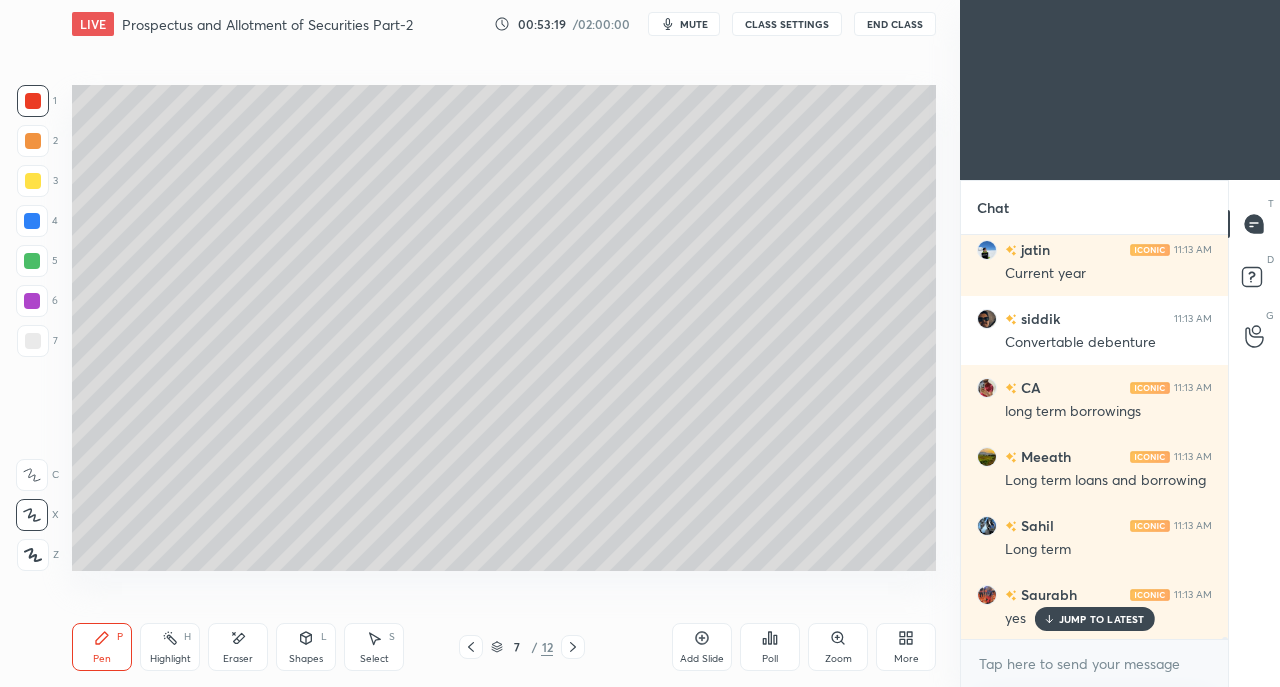 scroll, scrollTop: 66976, scrollLeft: 0, axis: vertical 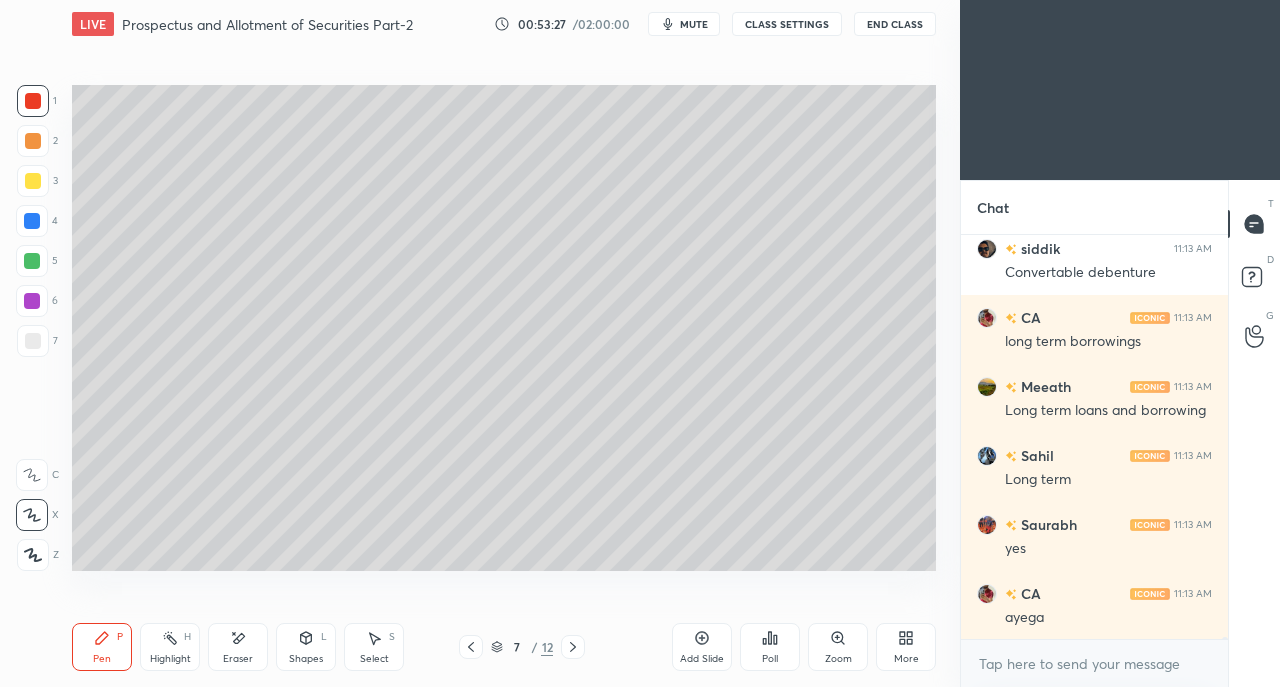 click 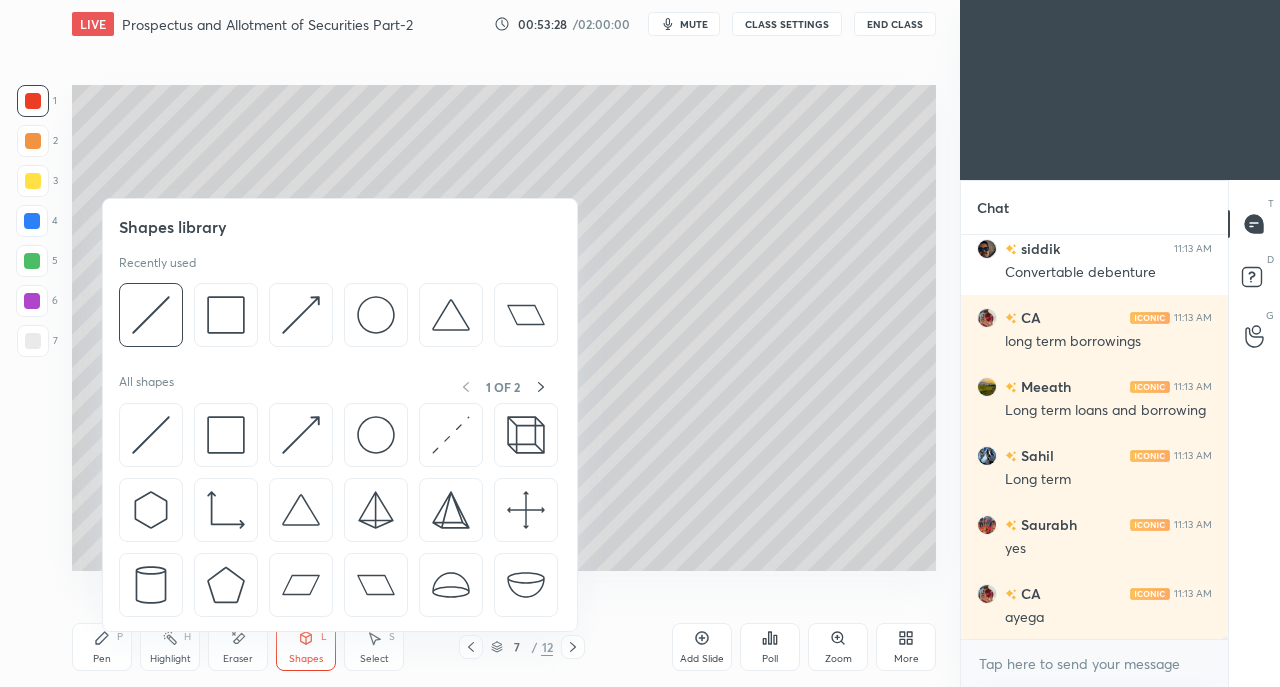 click at bounding box center (151, 435) 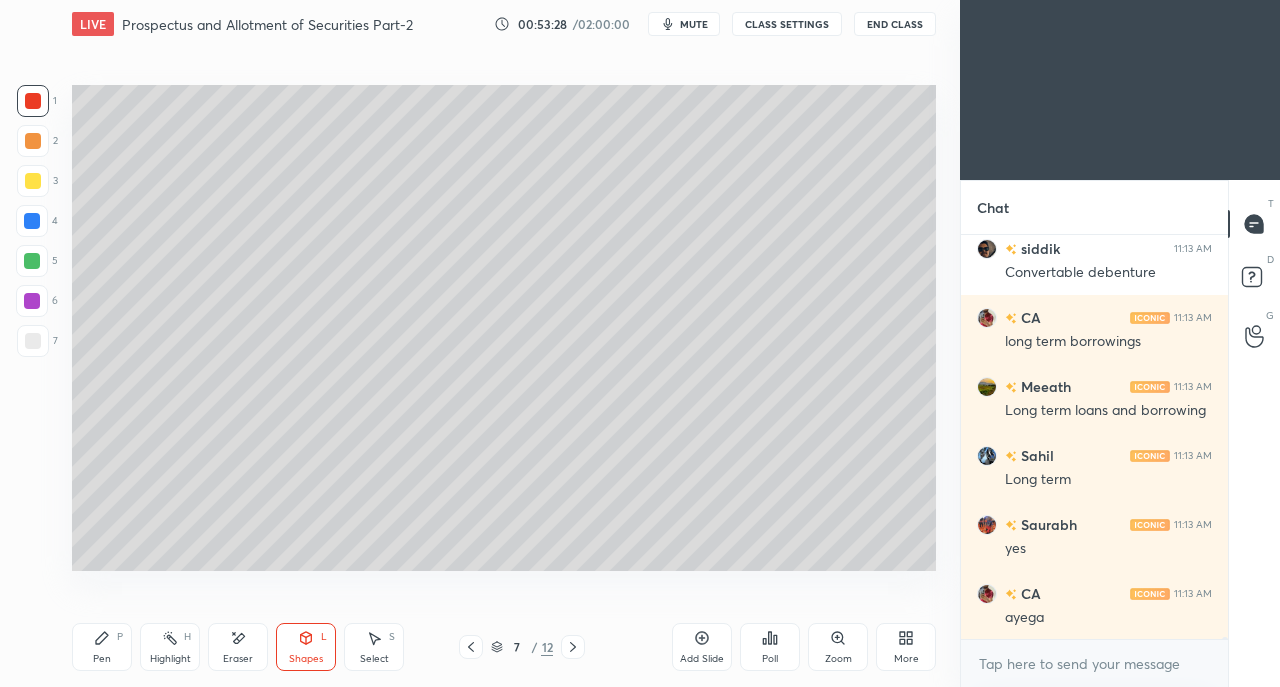 click at bounding box center (32, 301) 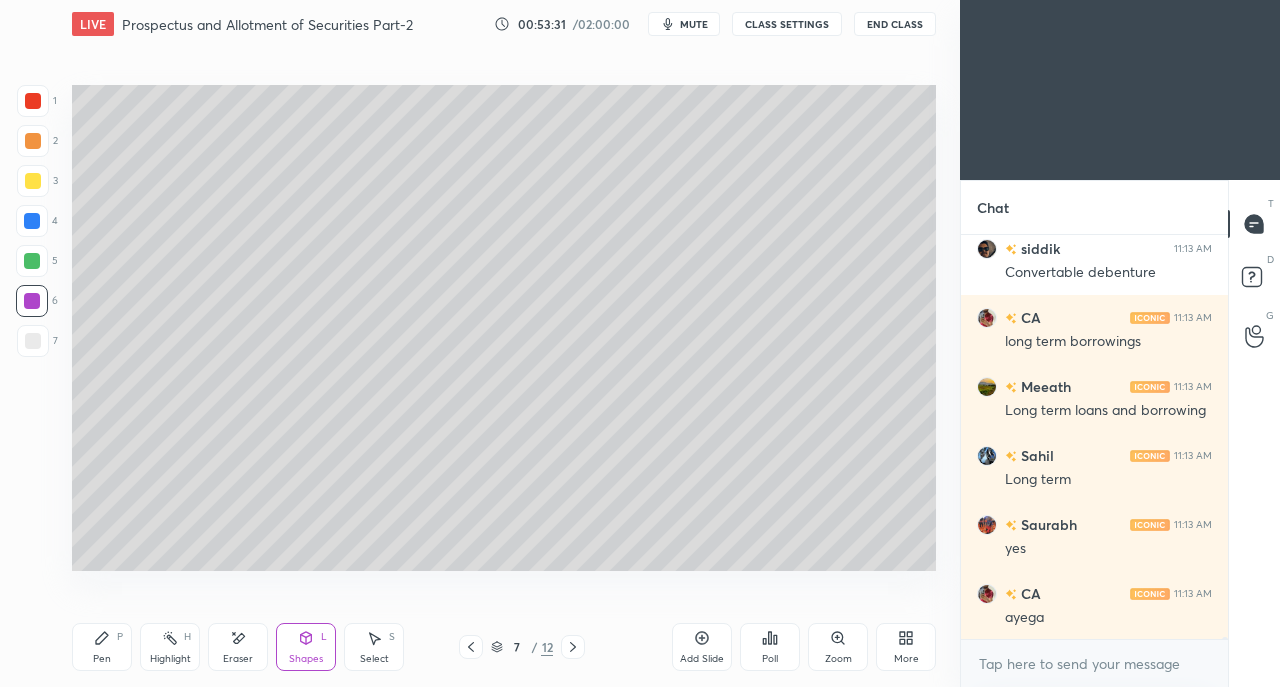 click 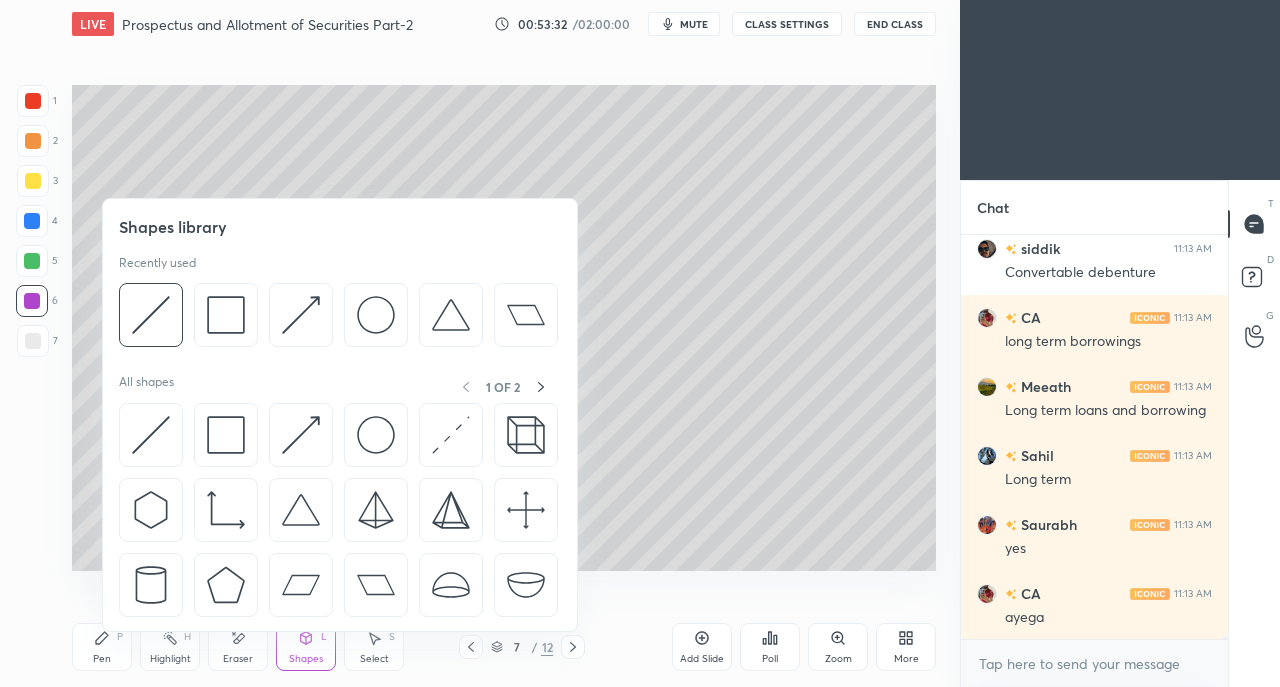 click at bounding box center [151, 435] 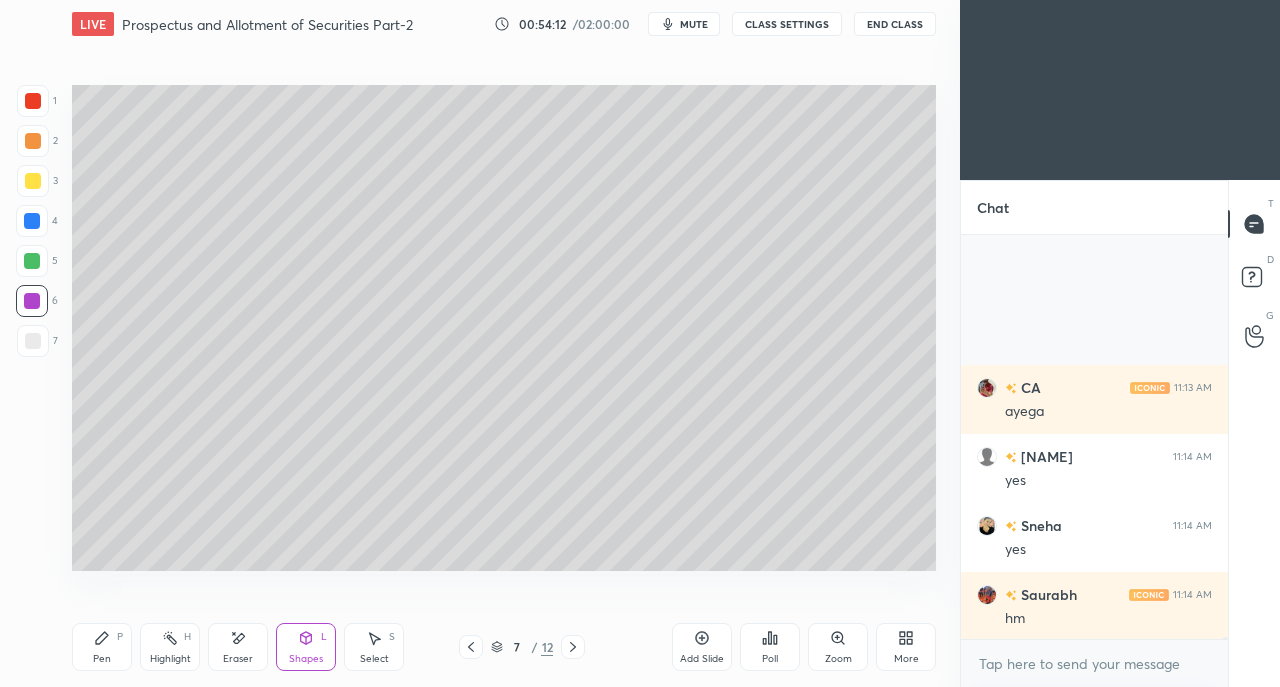 scroll, scrollTop: 67390, scrollLeft: 0, axis: vertical 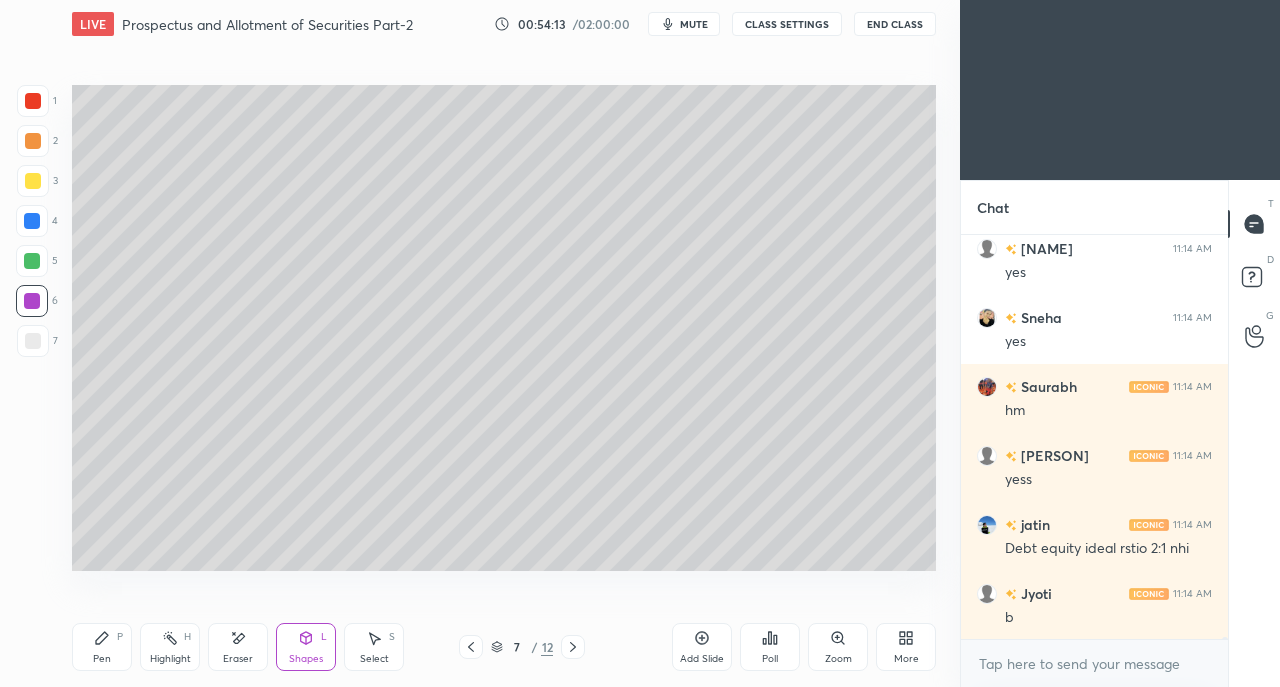 click on "More" at bounding box center (906, 647) 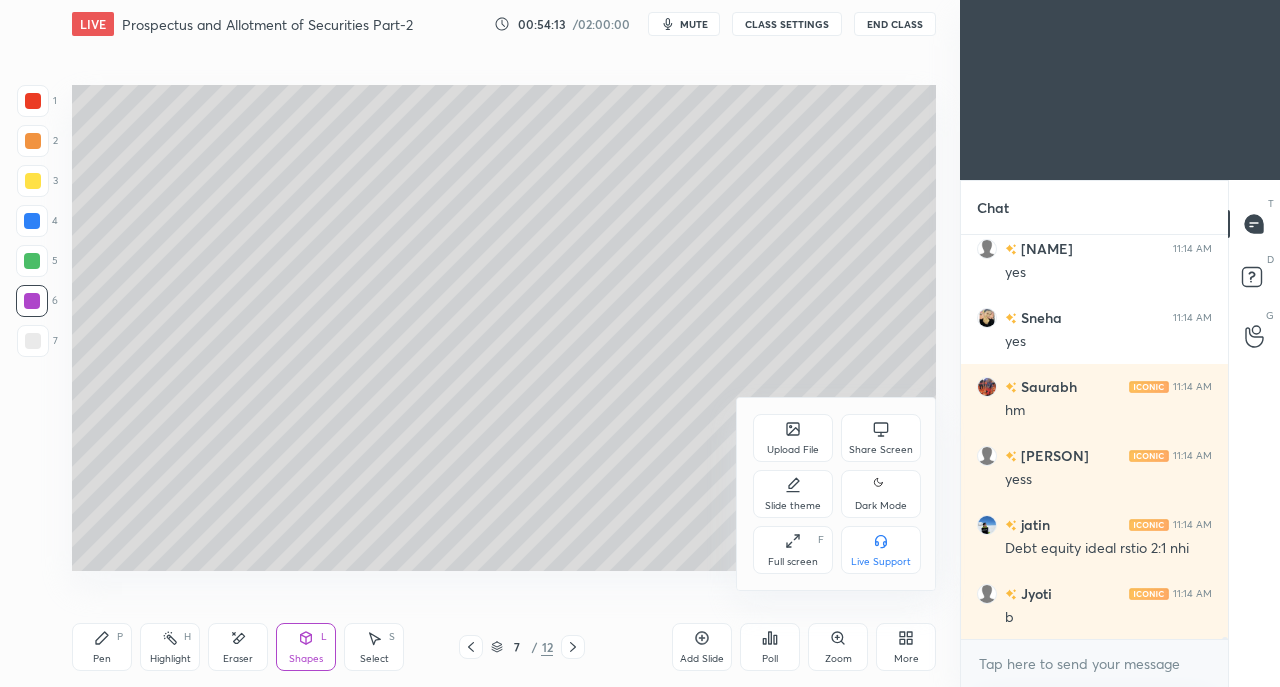 click 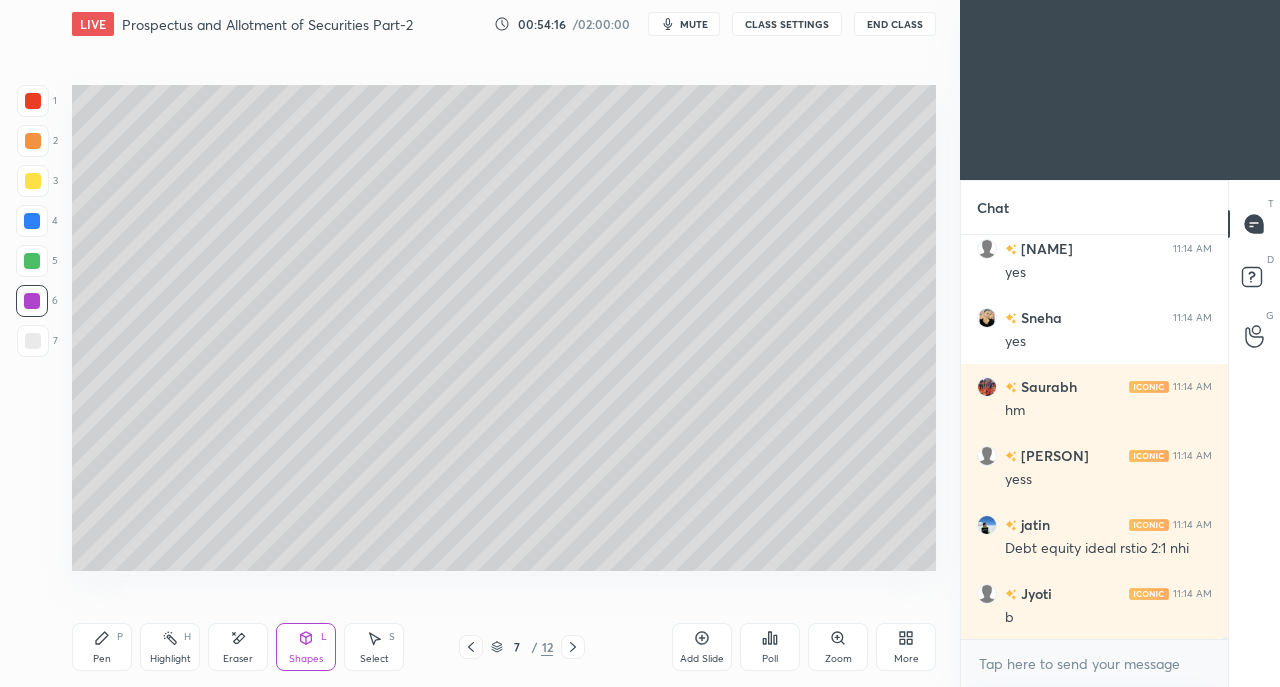 scroll, scrollTop: 67530, scrollLeft: 0, axis: vertical 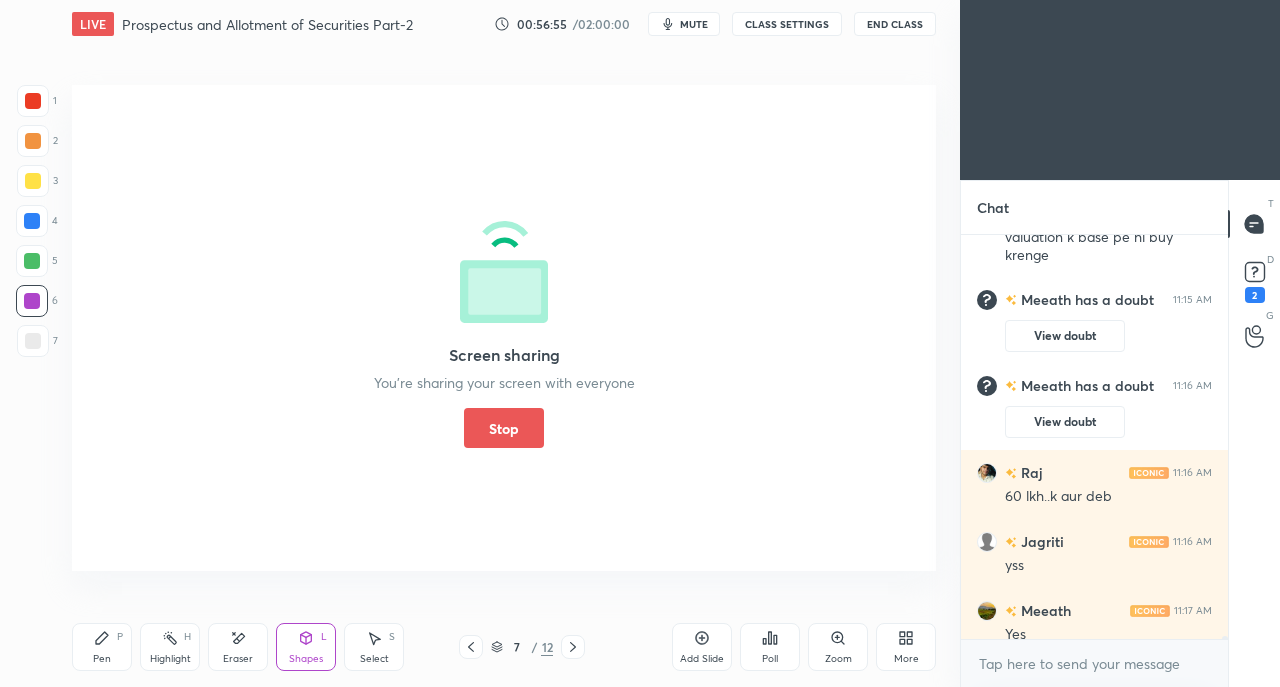click on "Stop" at bounding box center (504, 428) 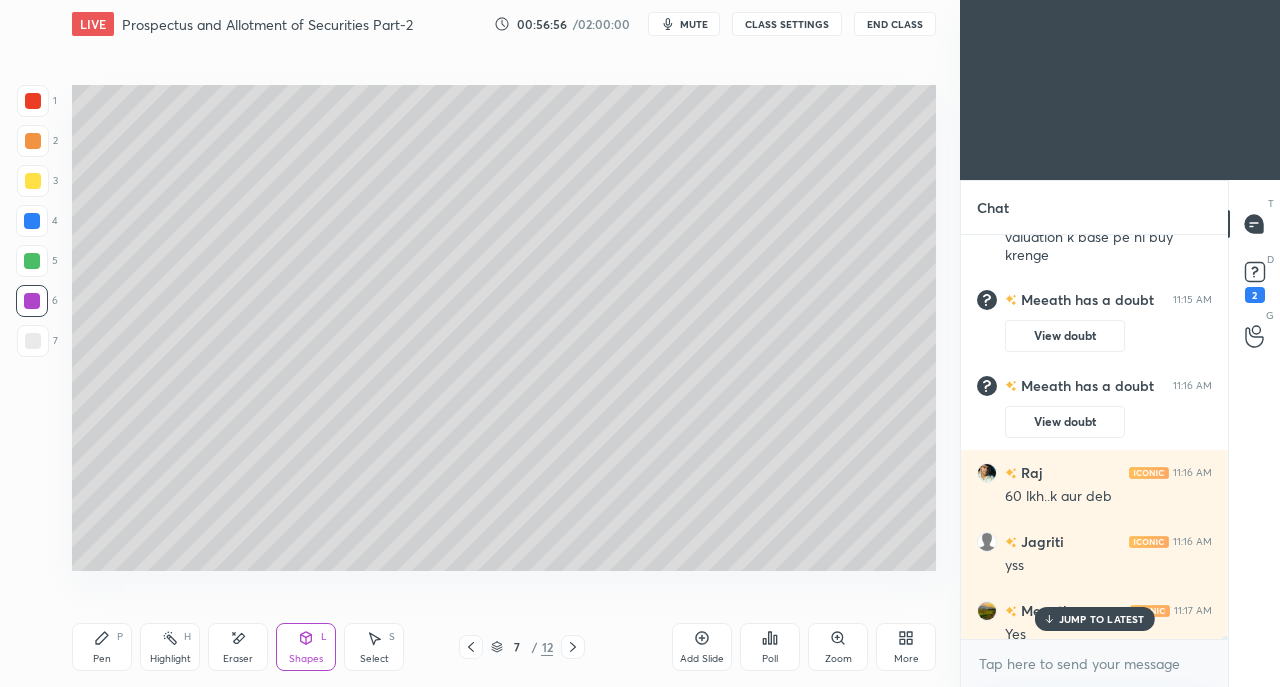 scroll, scrollTop: 58788, scrollLeft: 0, axis: vertical 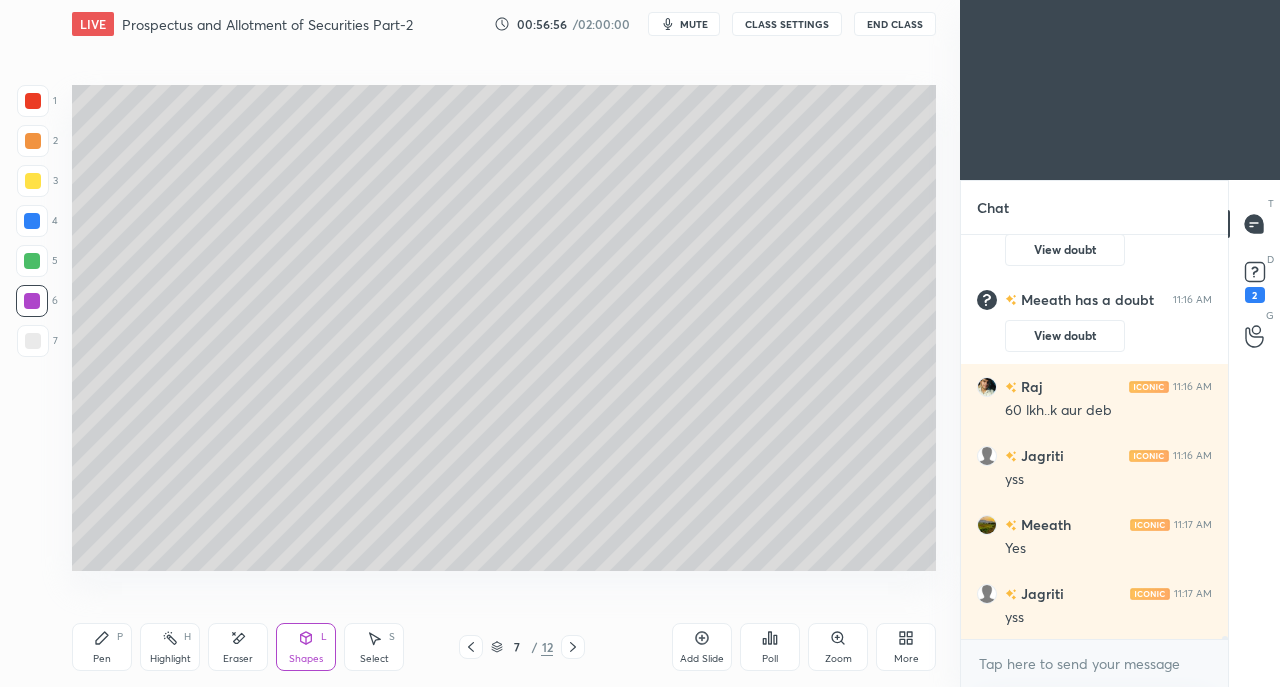 click on "2" at bounding box center (1255, 295) 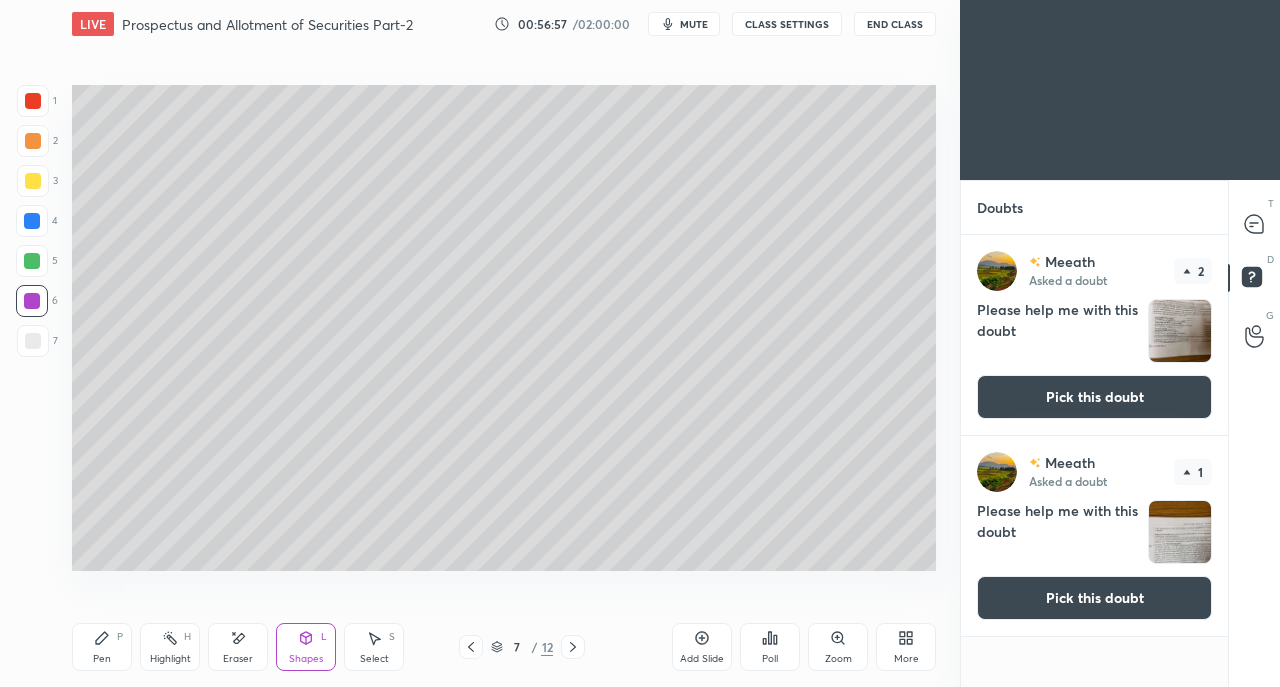 click 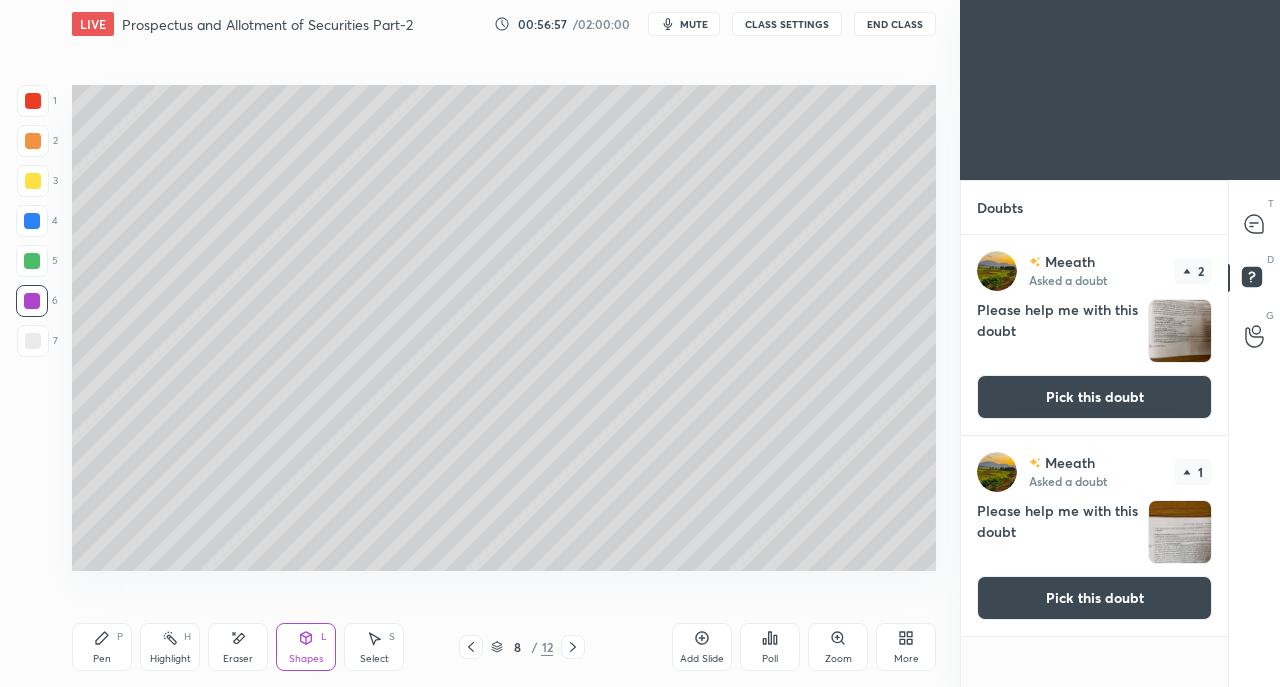 click 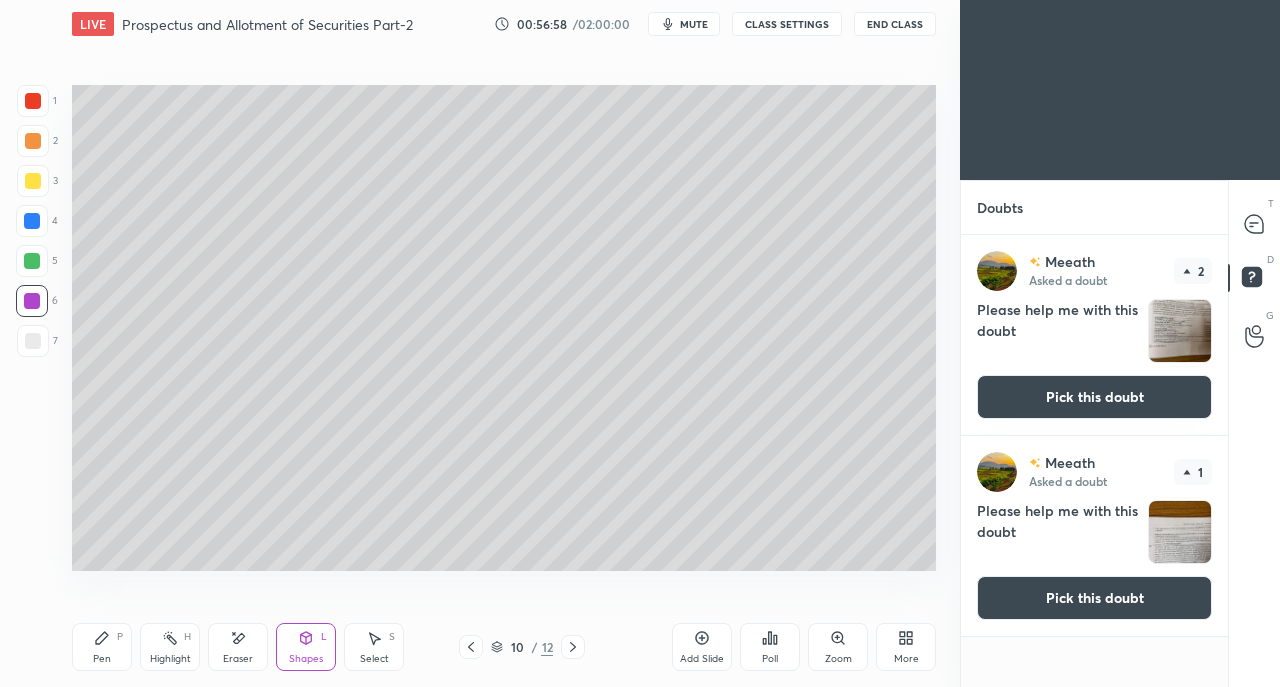 click 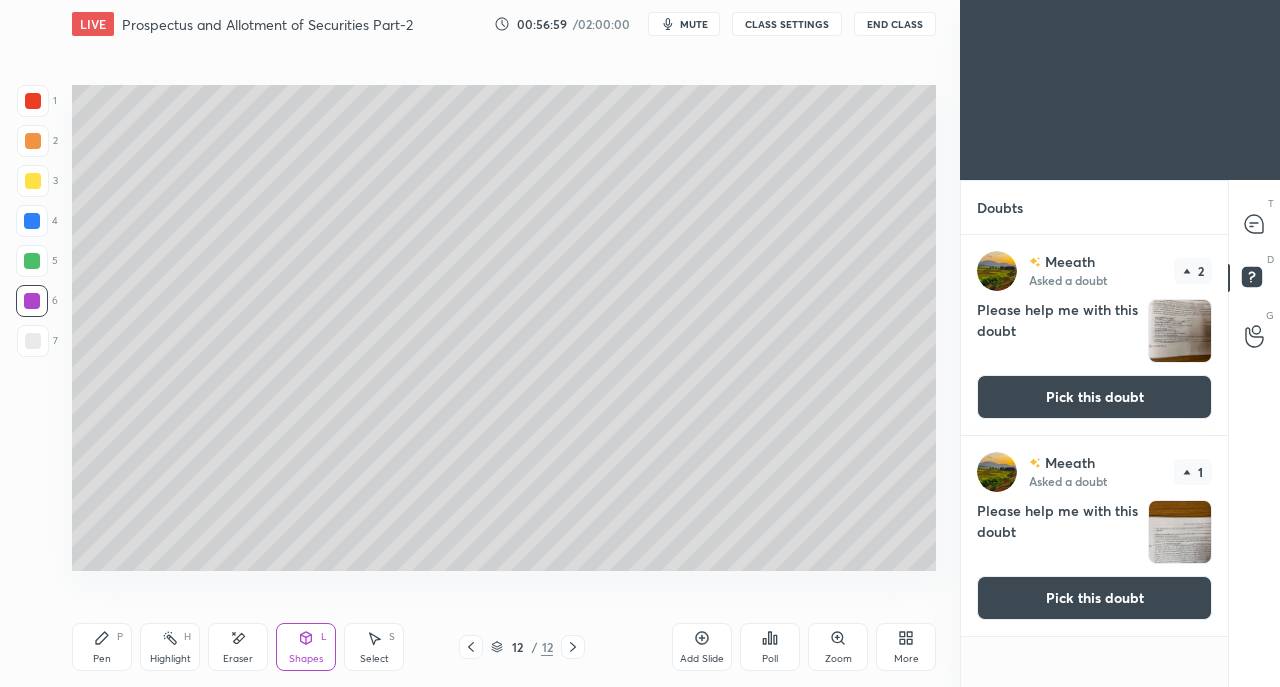 click on "Pick this doubt" at bounding box center [1094, 397] 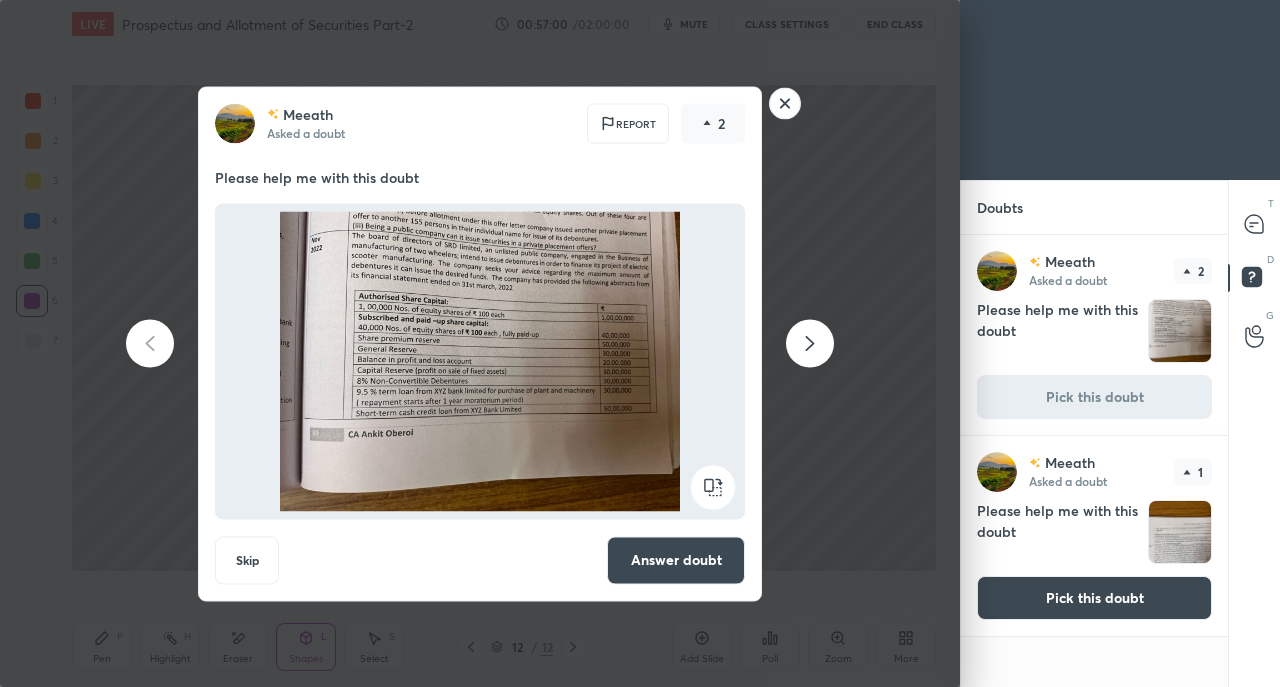 click on "Answer doubt" at bounding box center (676, 560) 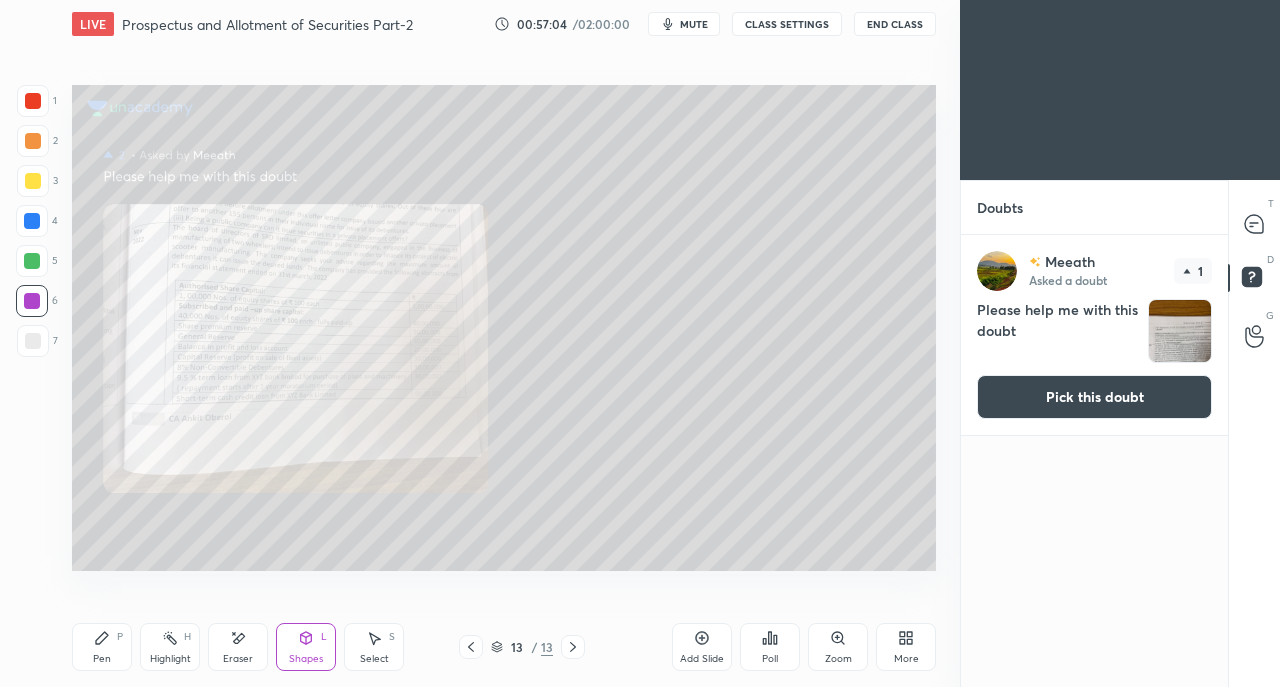 click on "Pick this doubt" at bounding box center [1094, 397] 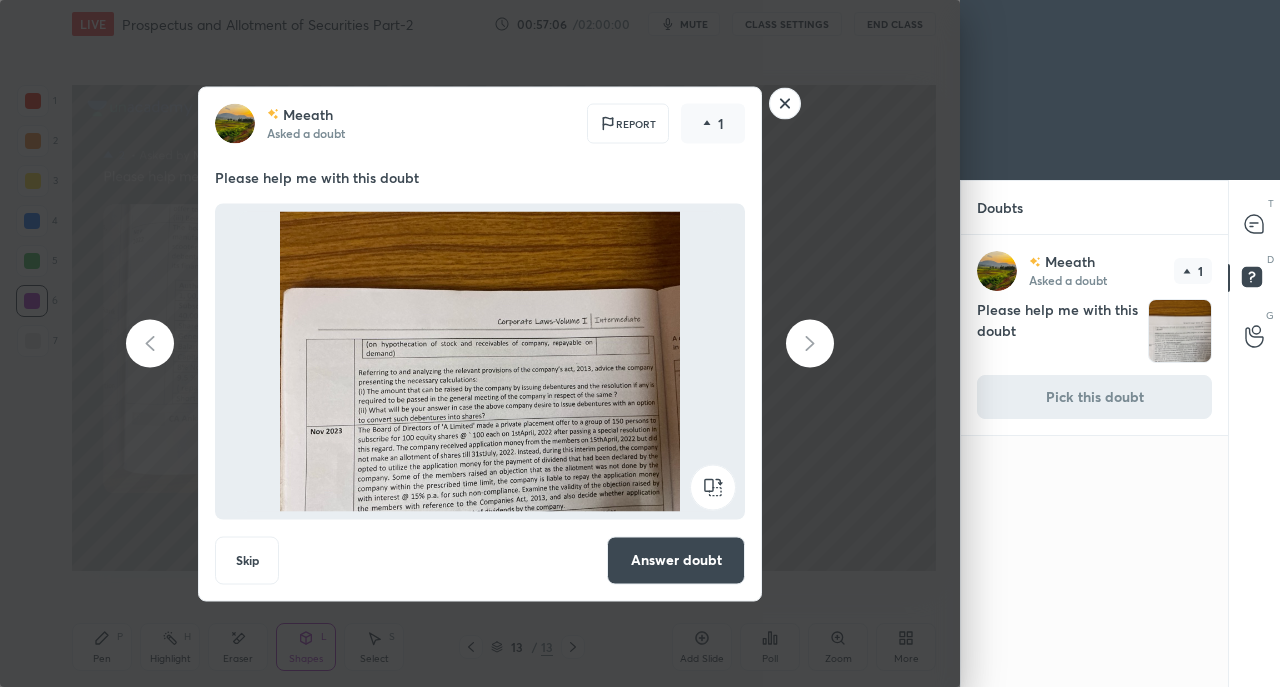 click on "Answer doubt" at bounding box center [676, 560] 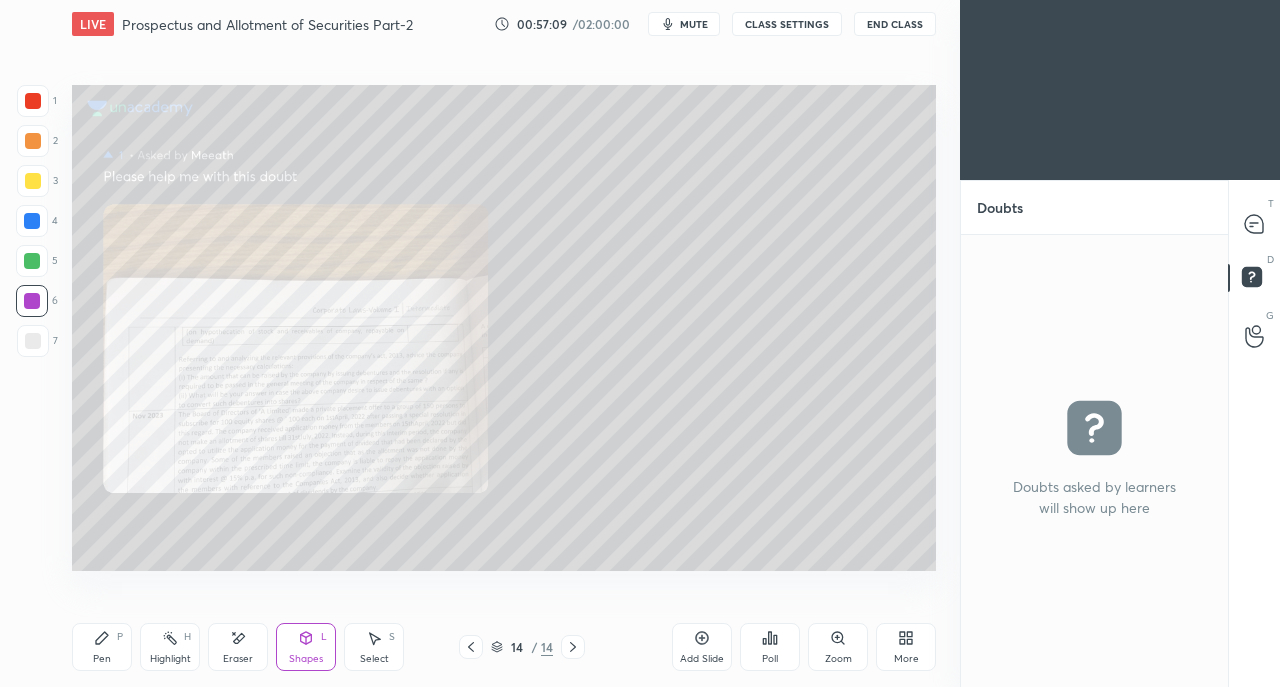 click 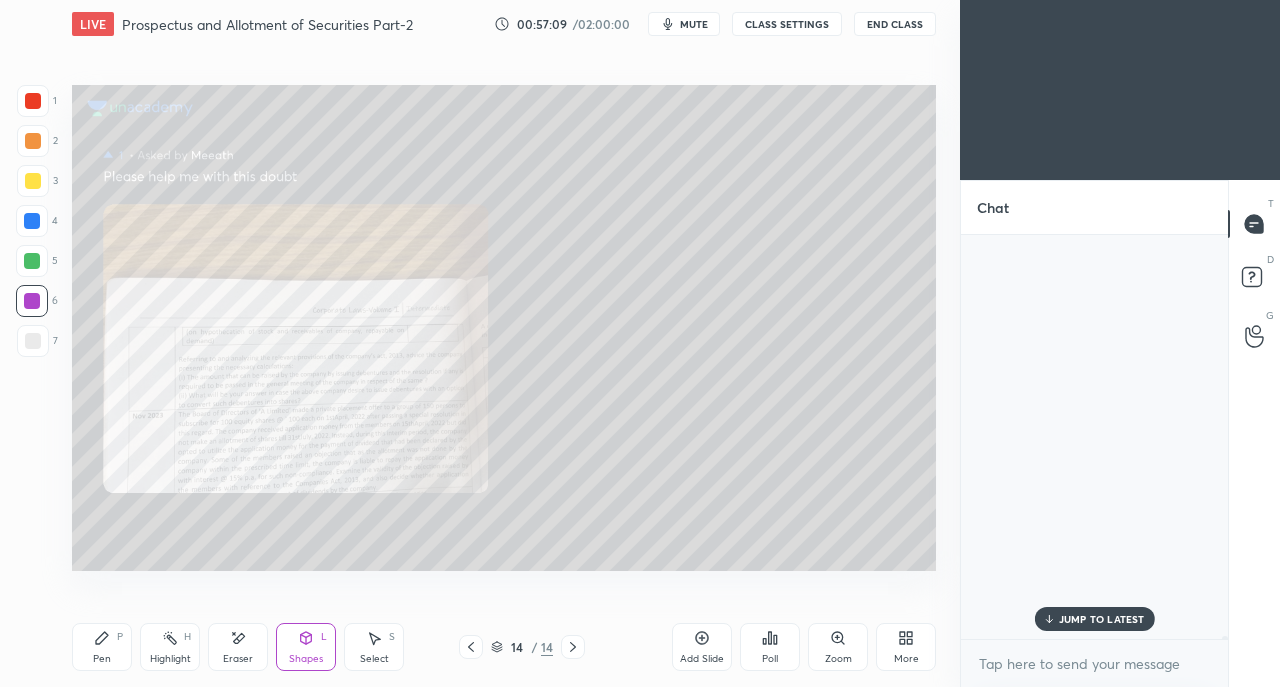 scroll, scrollTop: 58833, scrollLeft: 0, axis: vertical 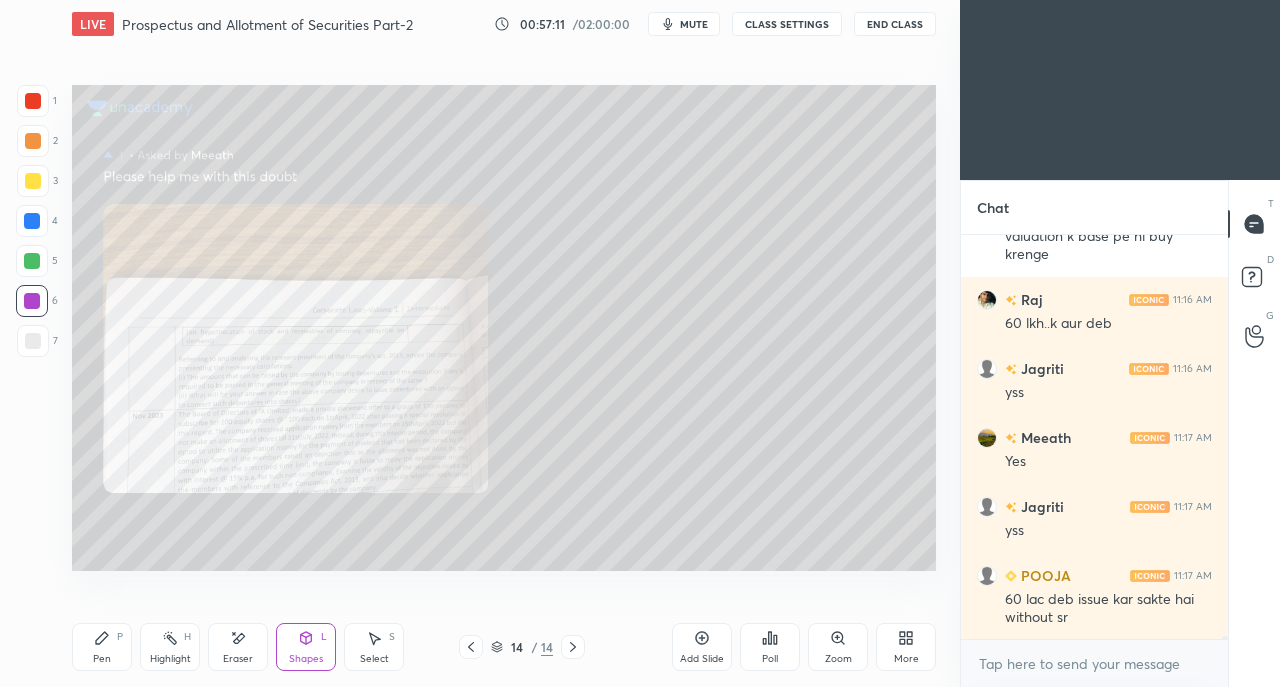 click 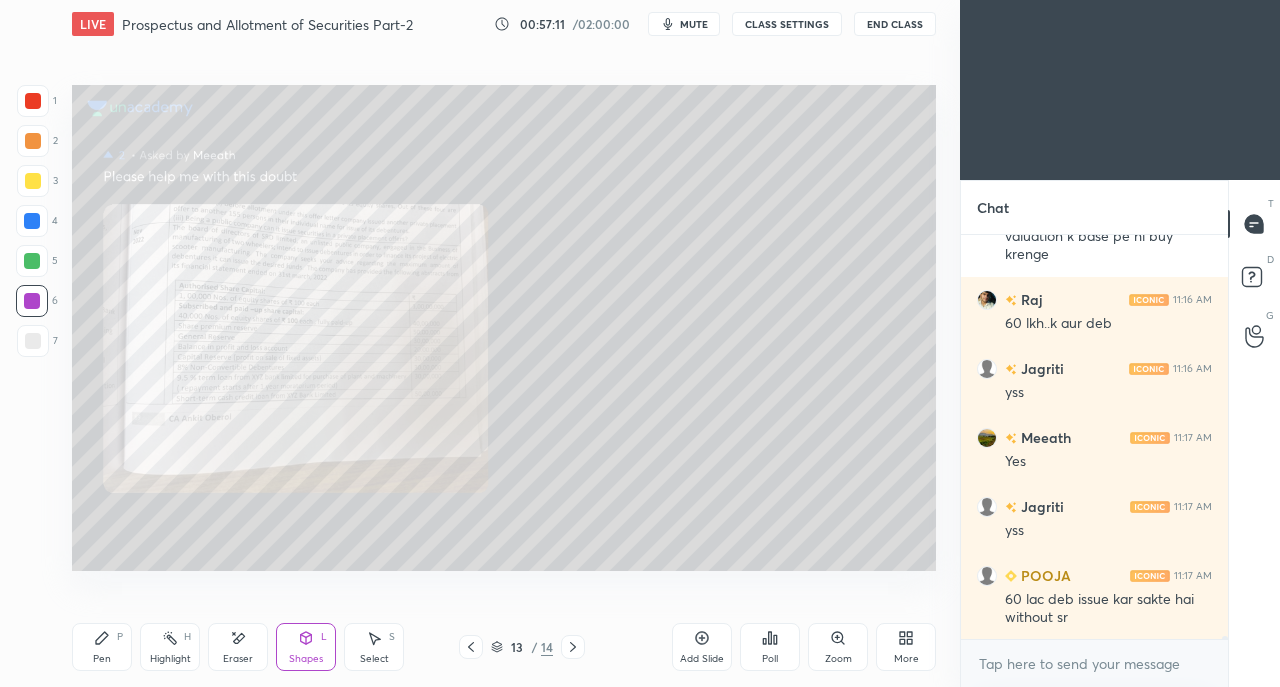 click 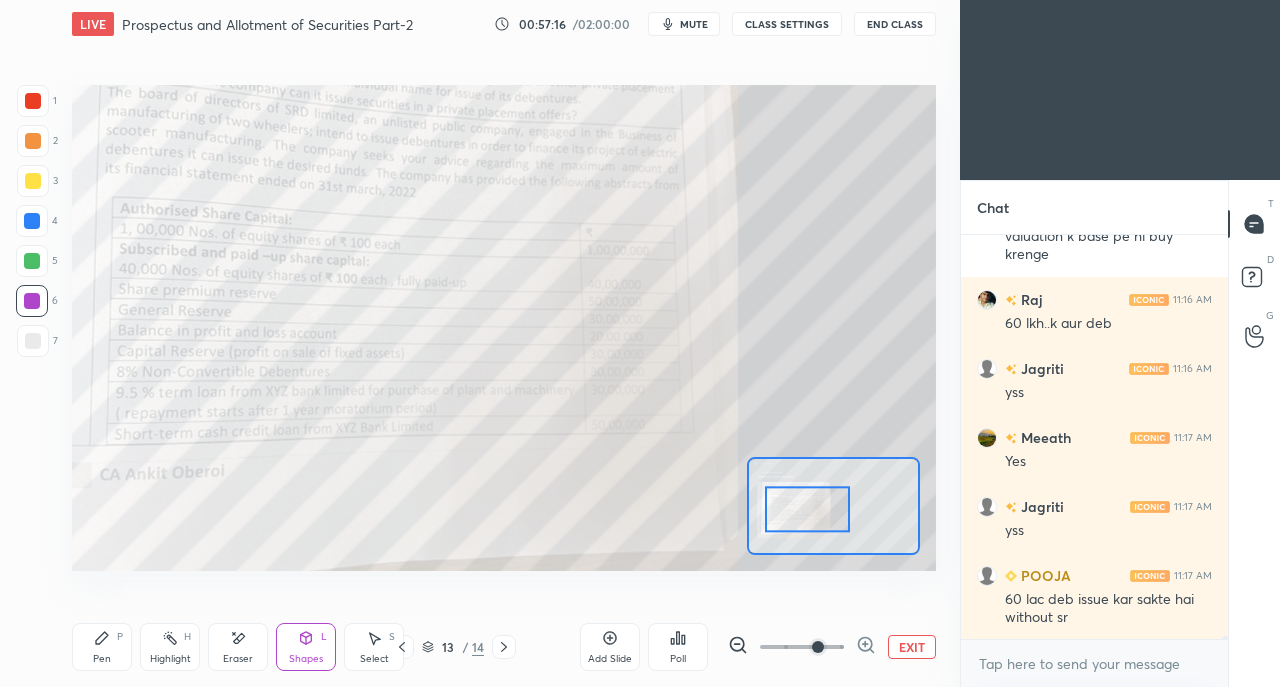click at bounding box center (33, 101) 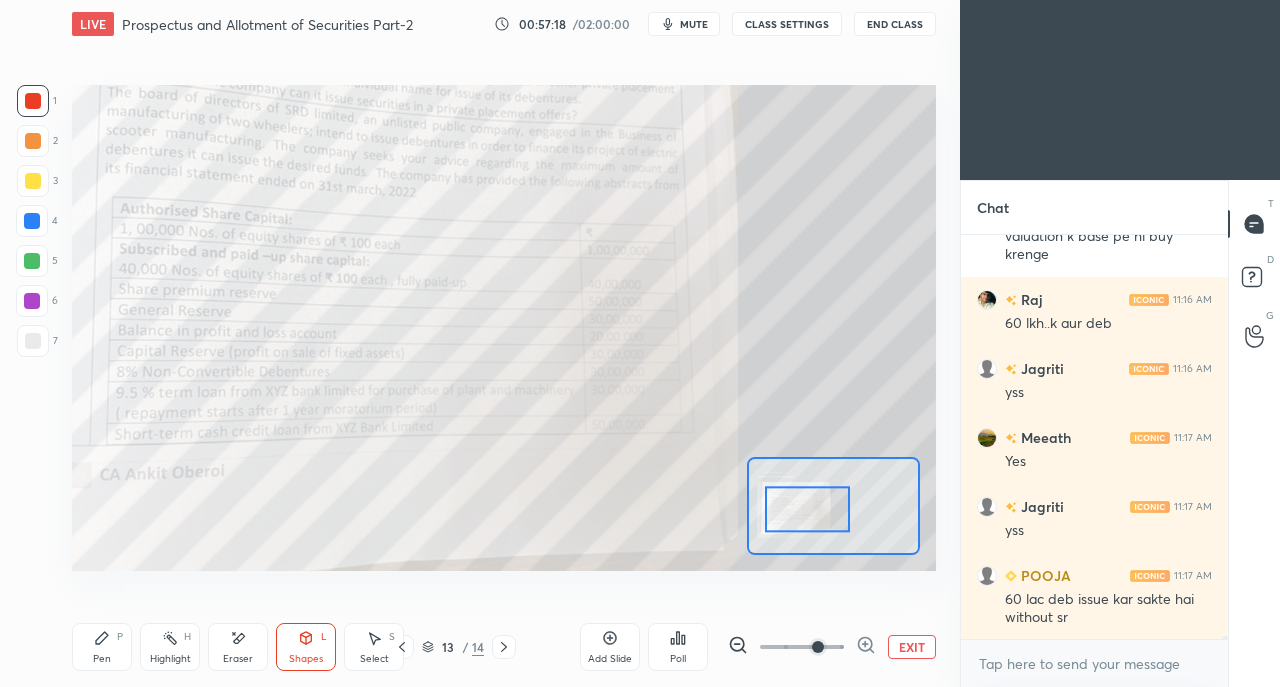 click on "Pen" at bounding box center (102, 659) 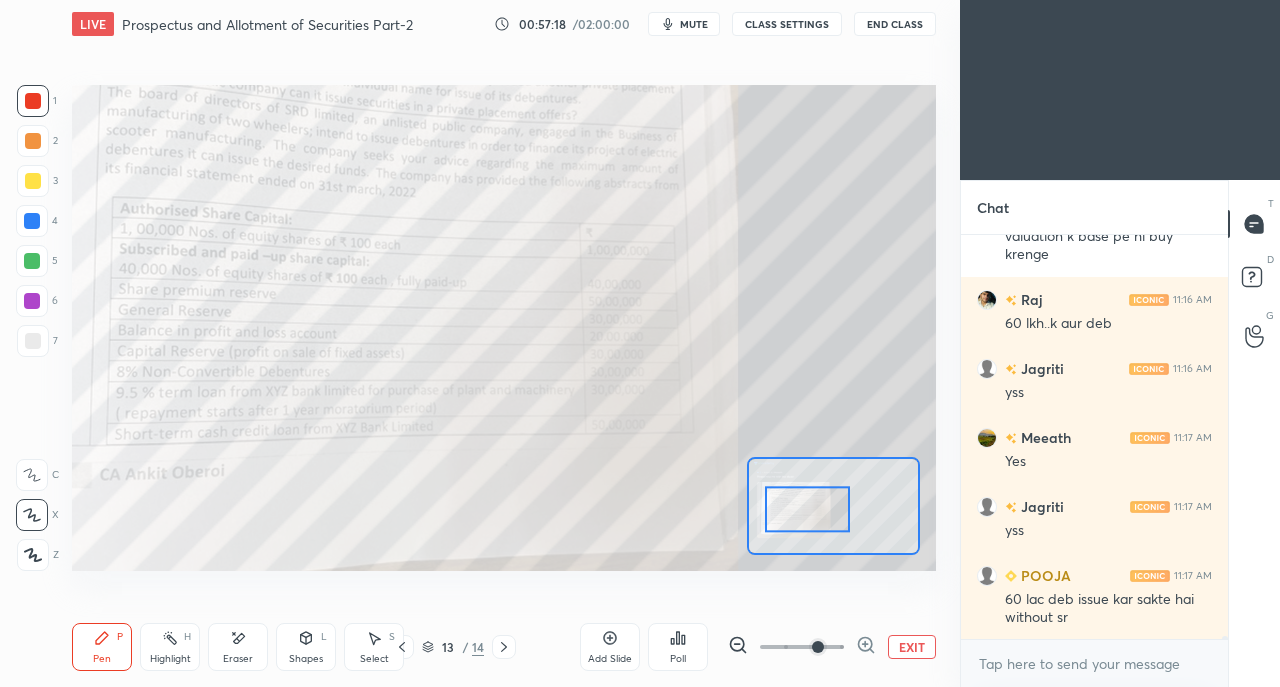 click 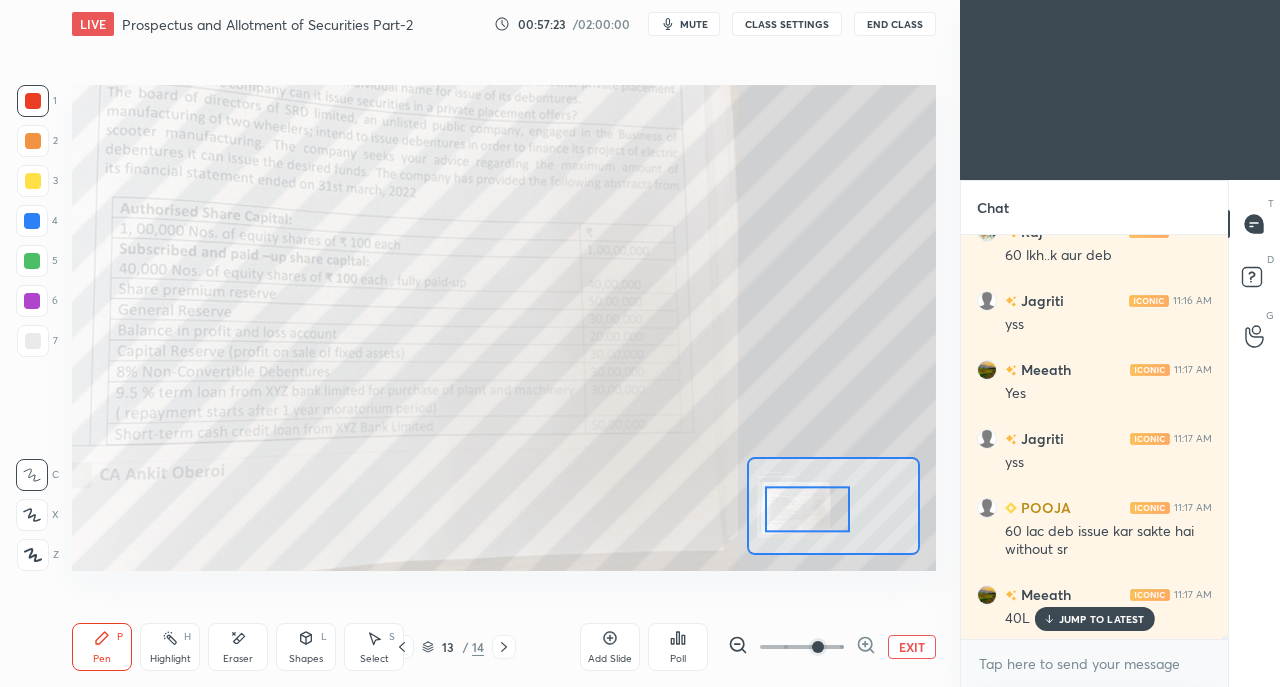 scroll, scrollTop: 59198, scrollLeft: 0, axis: vertical 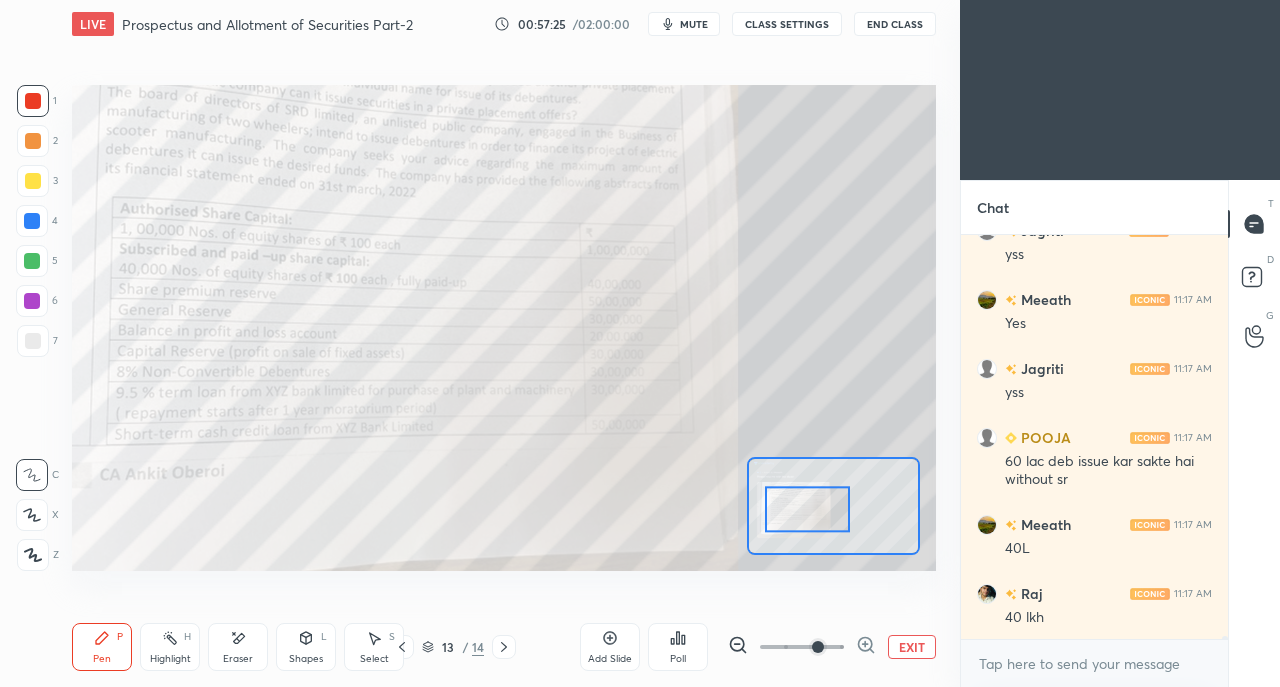click at bounding box center (33, 181) 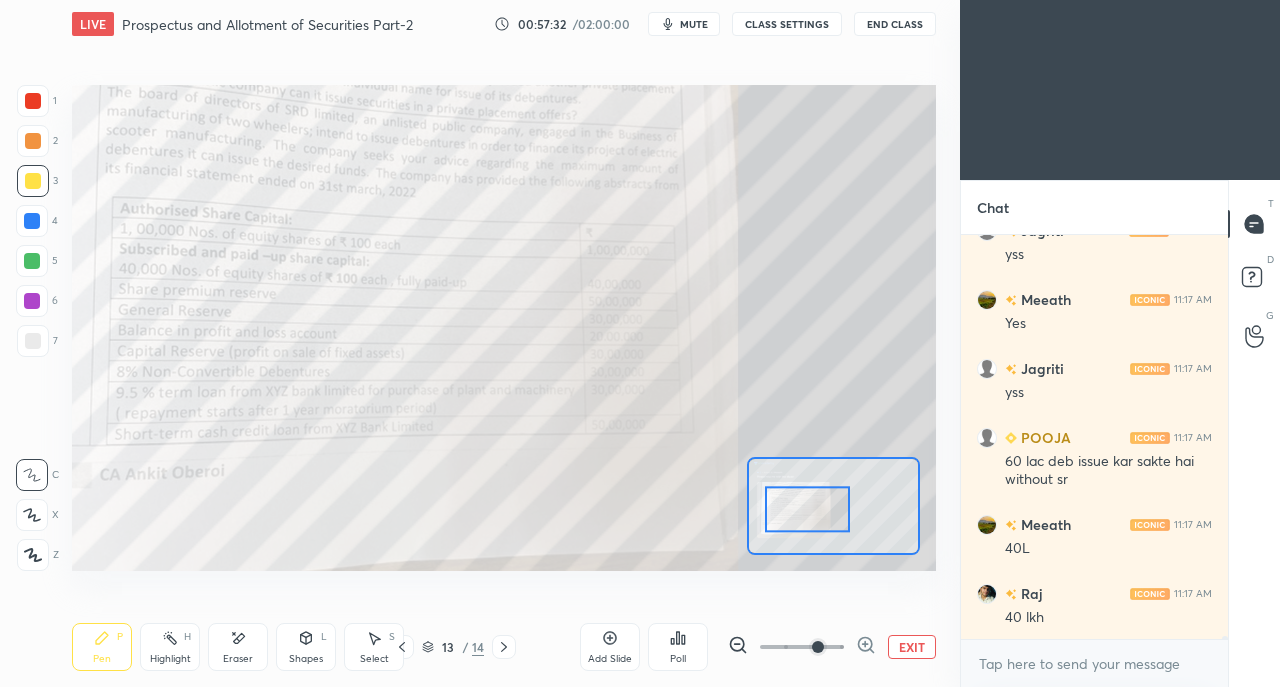 click at bounding box center [33, 101] 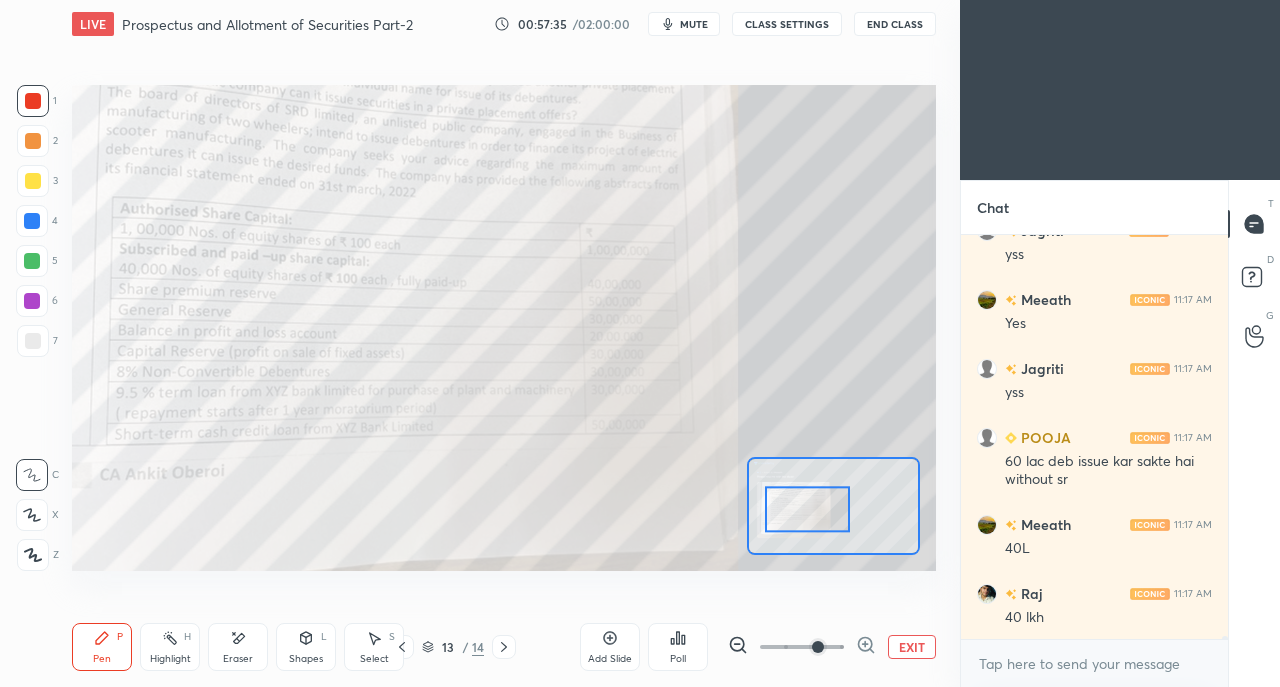 click at bounding box center [33, 181] 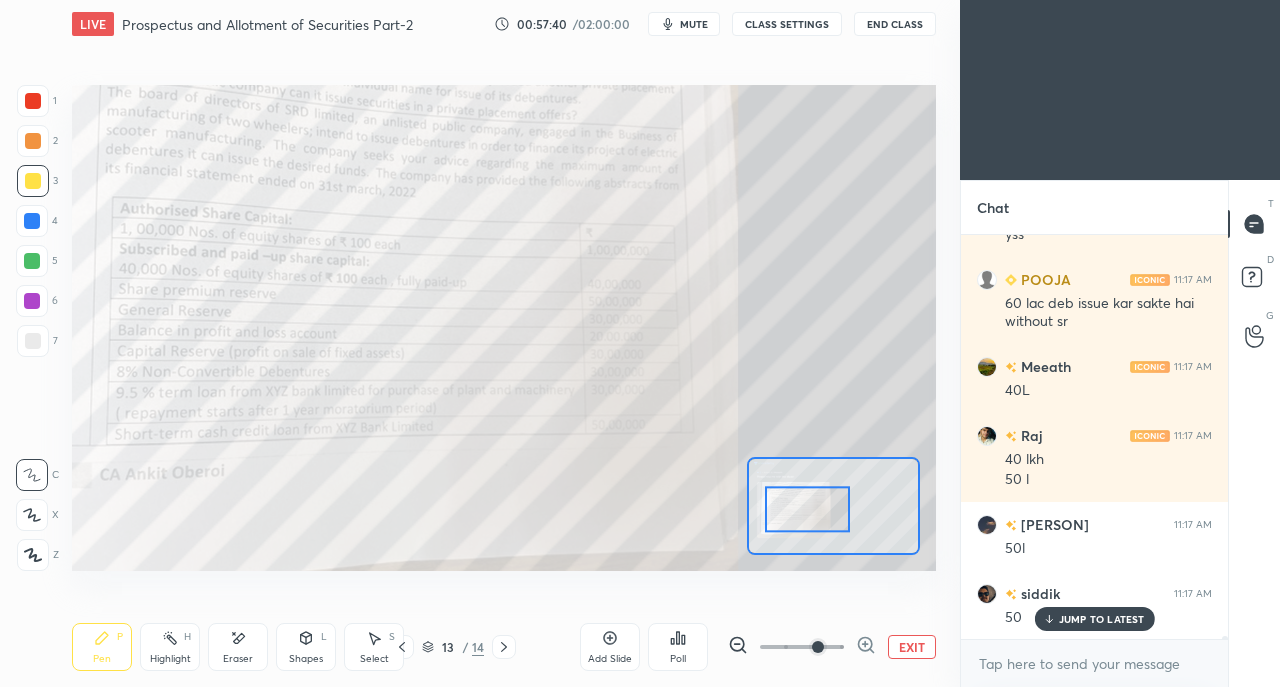 scroll, scrollTop: 59424, scrollLeft: 0, axis: vertical 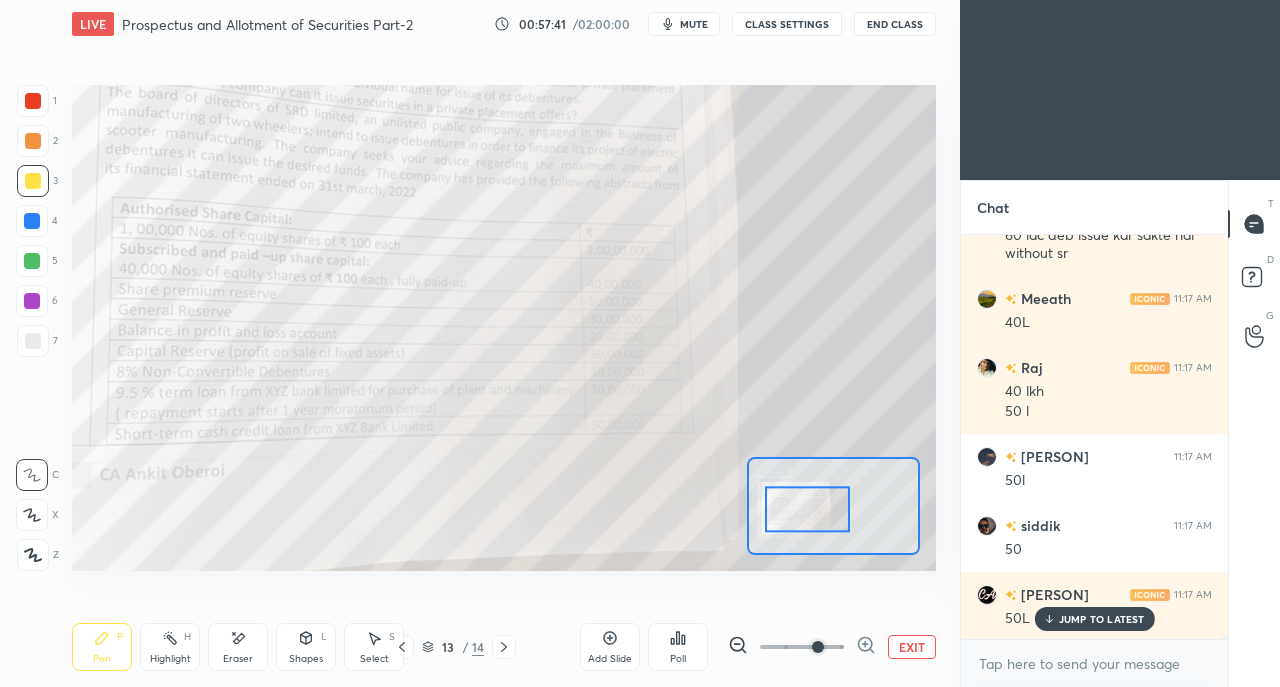 click at bounding box center [33, 101] 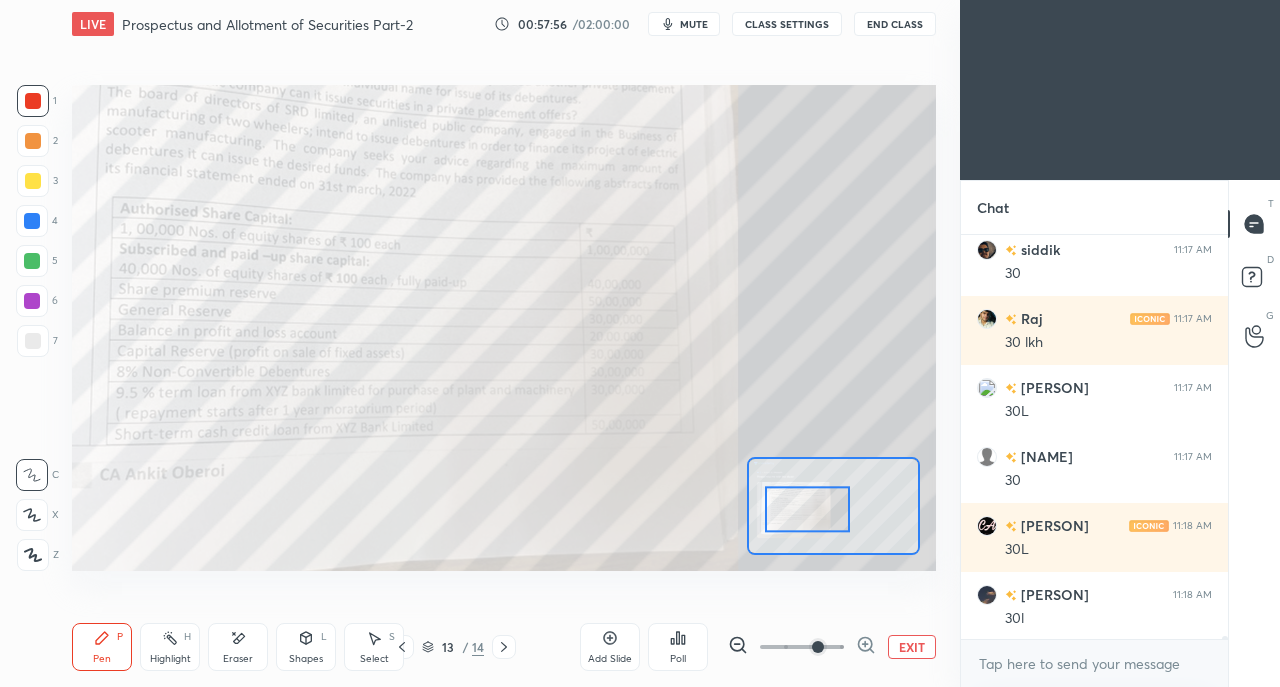 scroll, scrollTop: 59908, scrollLeft: 0, axis: vertical 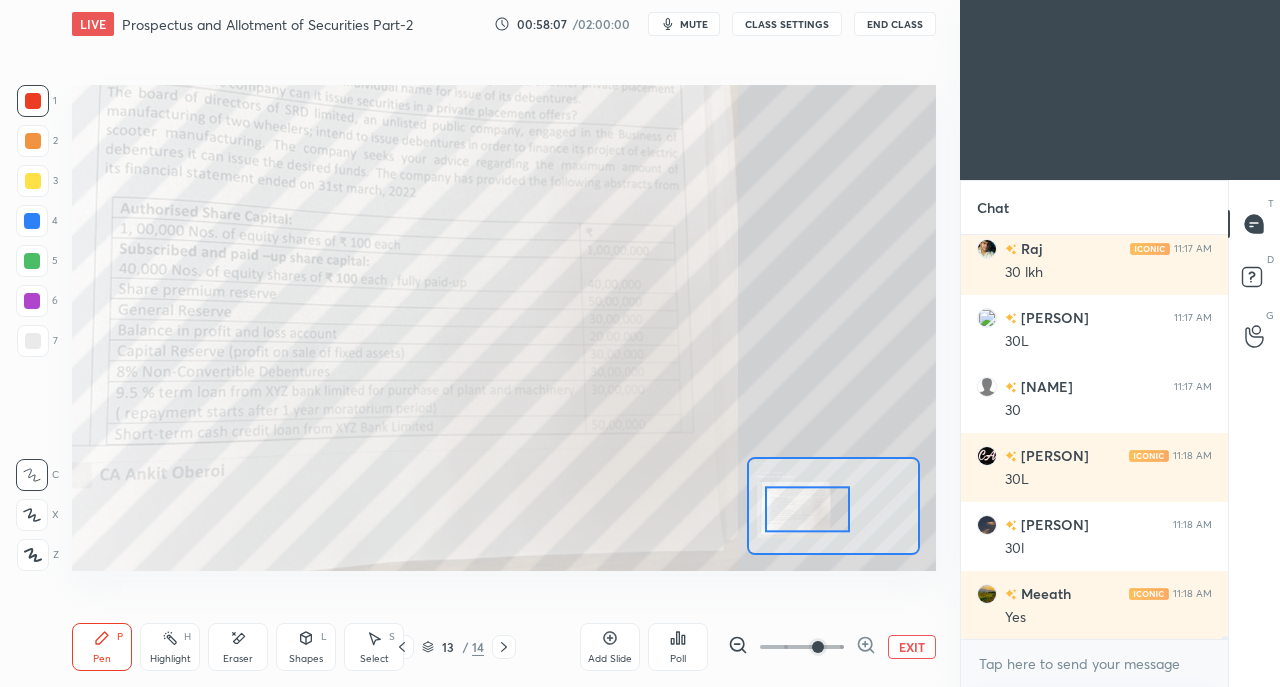 click at bounding box center [33, 181] 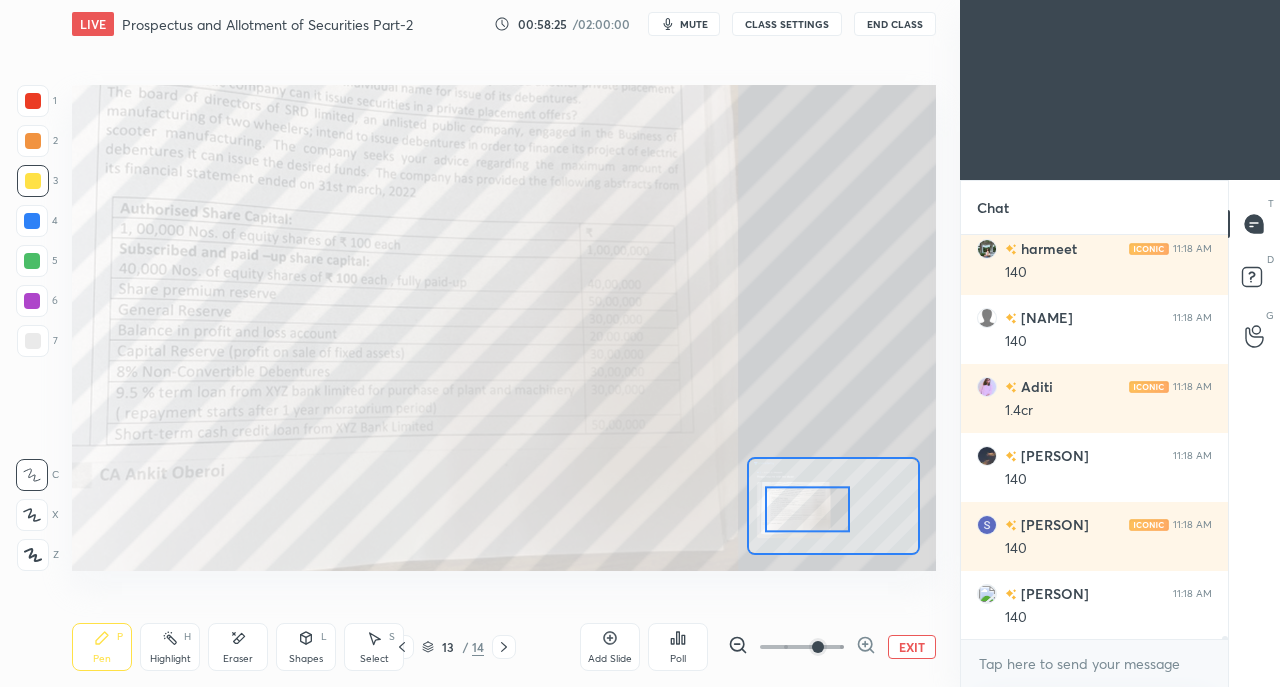 scroll, scrollTop: 60824, scrollLeft: 0, axis: vertical 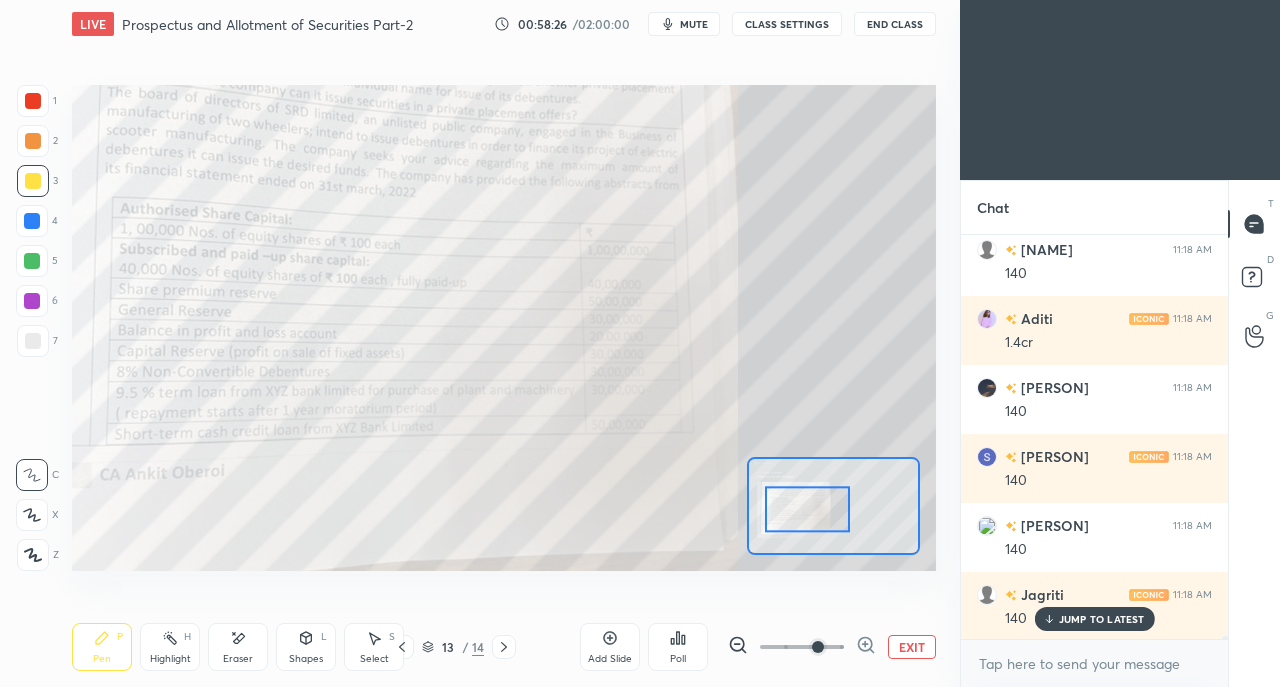 click at bounding box center (33, 101) 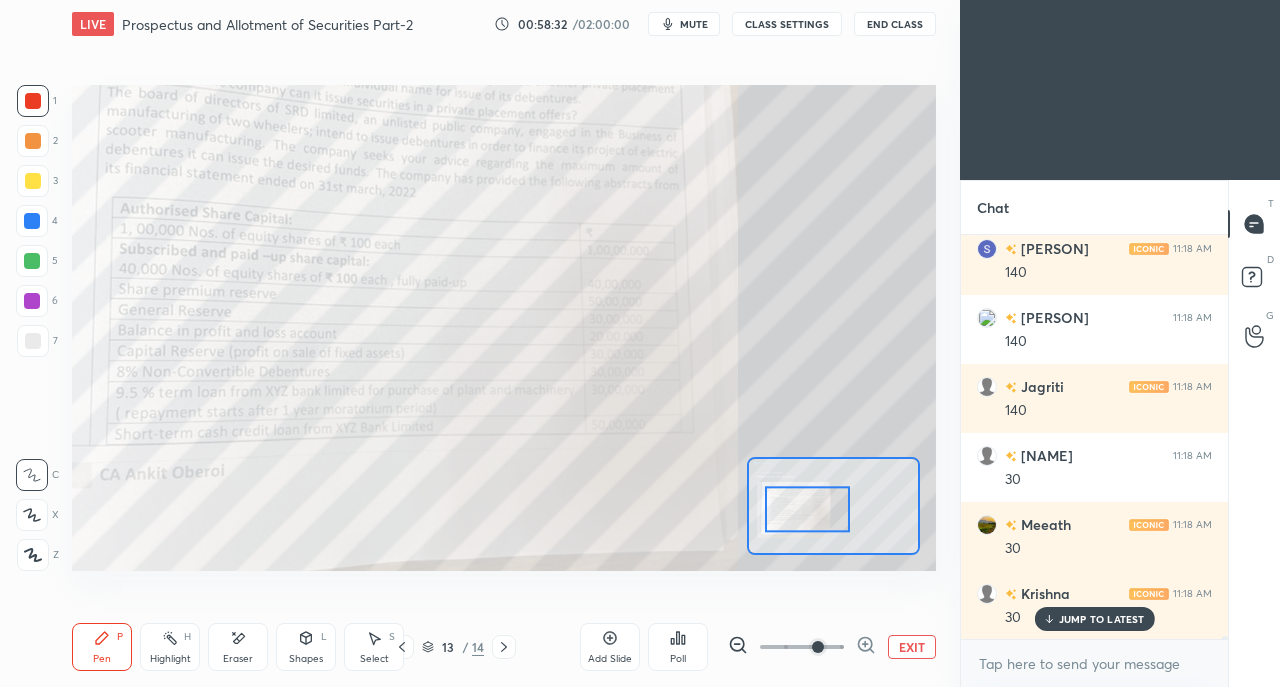 scroll, scrollTop: 61100, scrollLeft: 0, axis: vertical 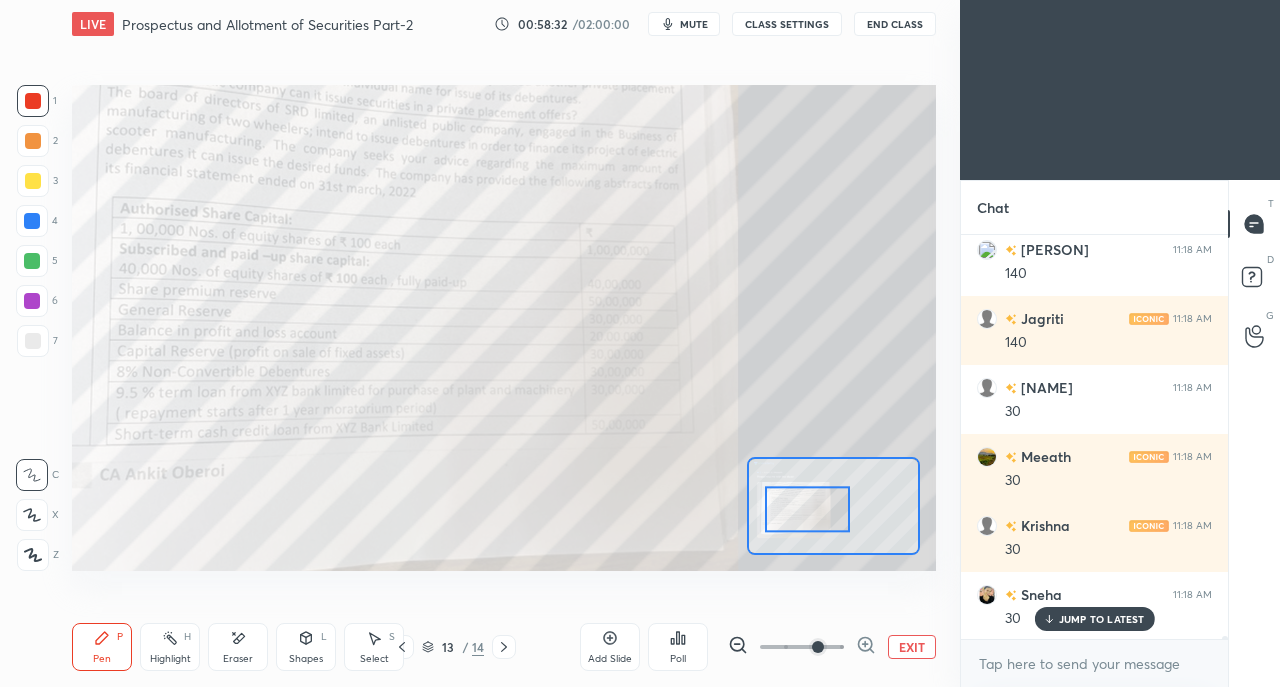 click at bounding box center (33, 181) 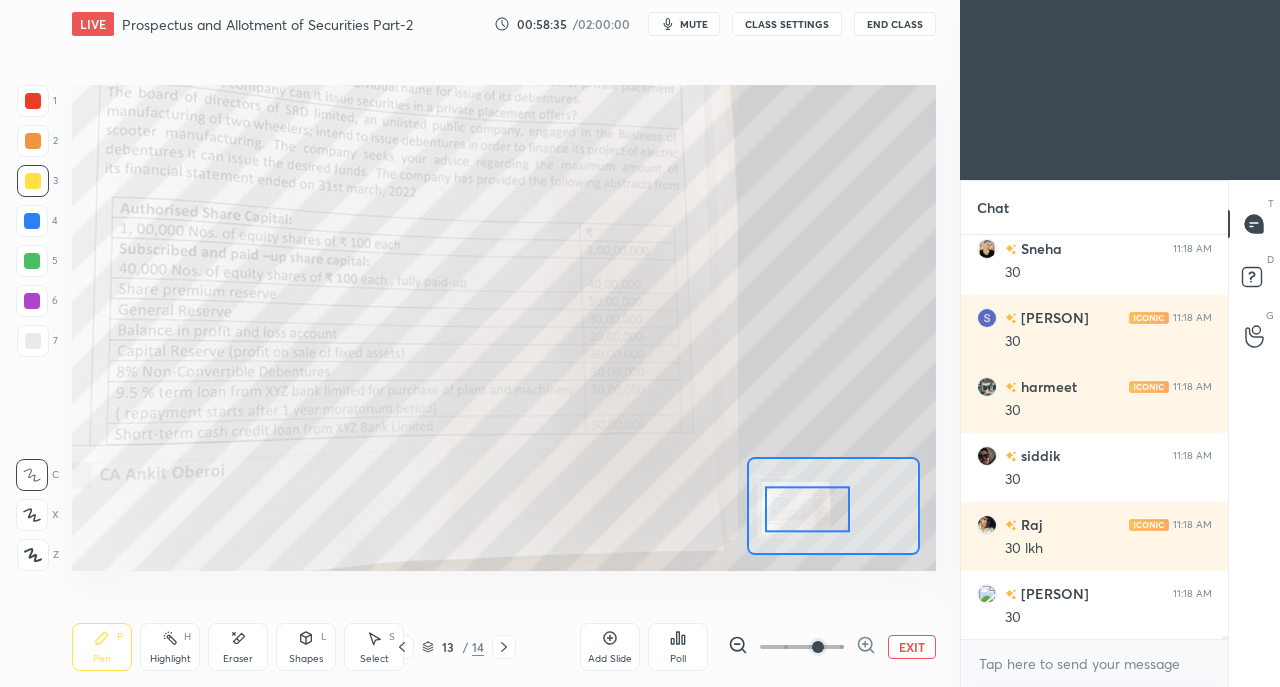 scroll, scrollTop: 61514, scrollLeft: 0, axis: vertical 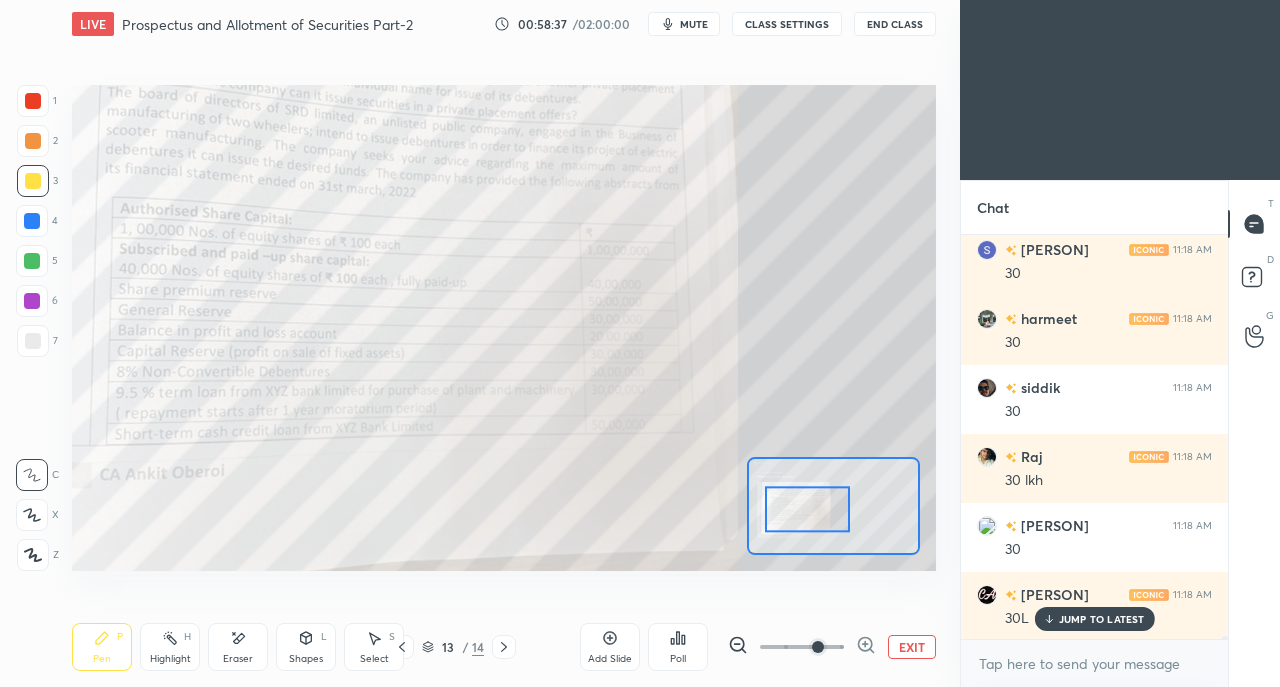 click at bounding box center [33, 101] 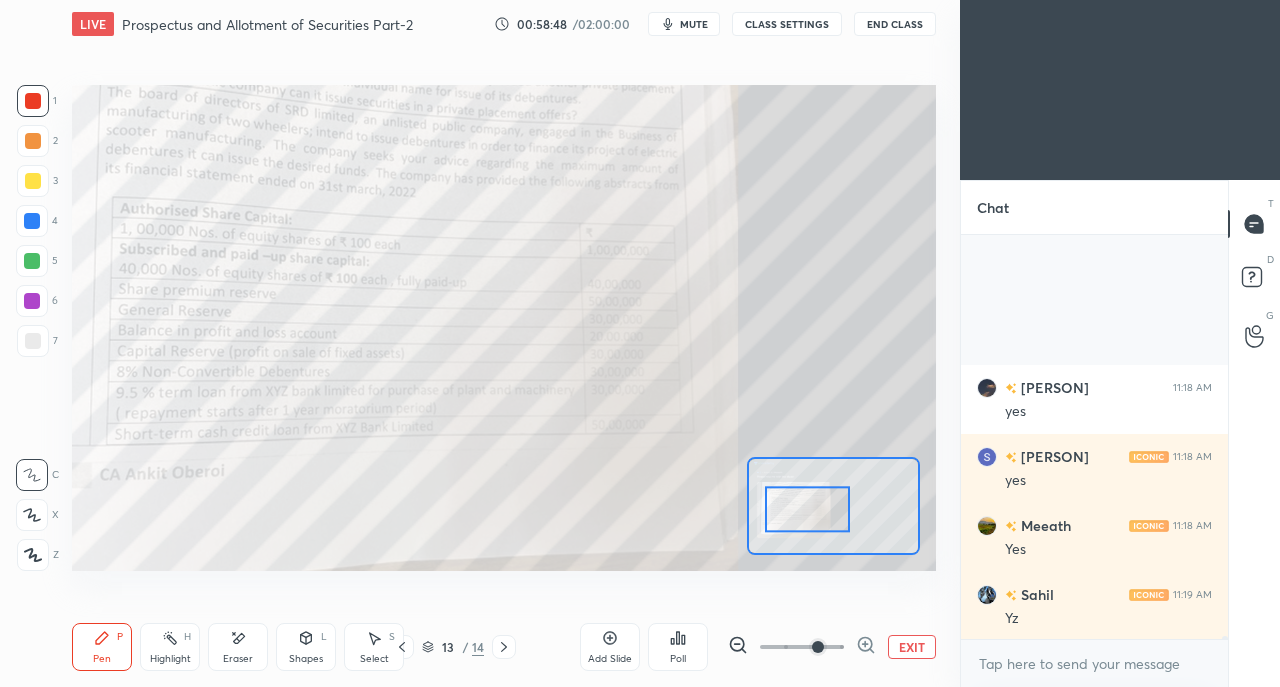 scroll, scrollTop: 62274, scrollLeft: 0, axis: vertical 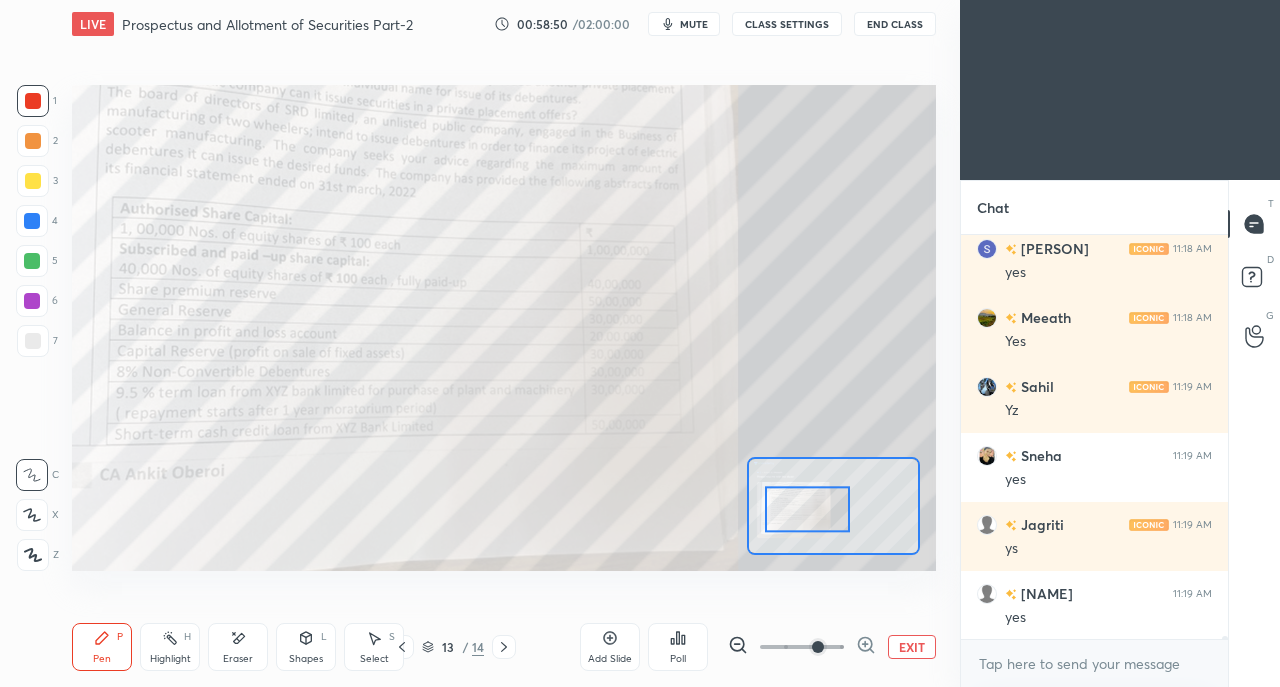 click at bounding box center (33, 181) 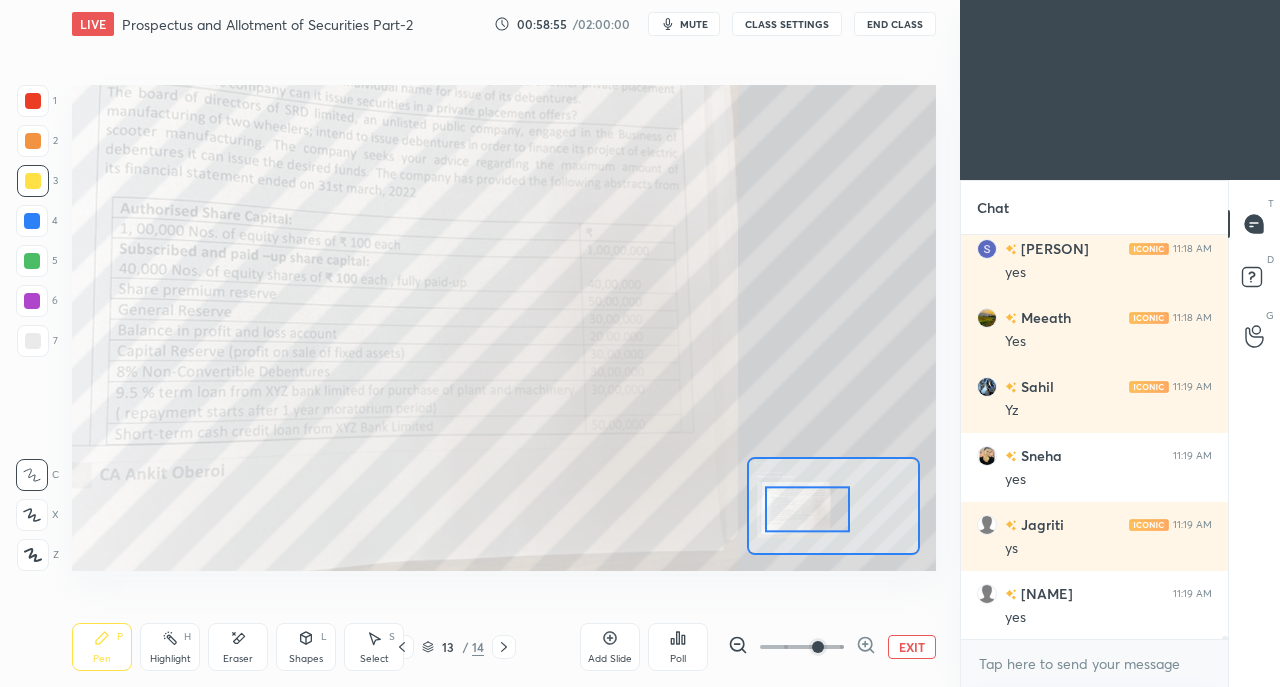 click at bounding box center (33, 101) 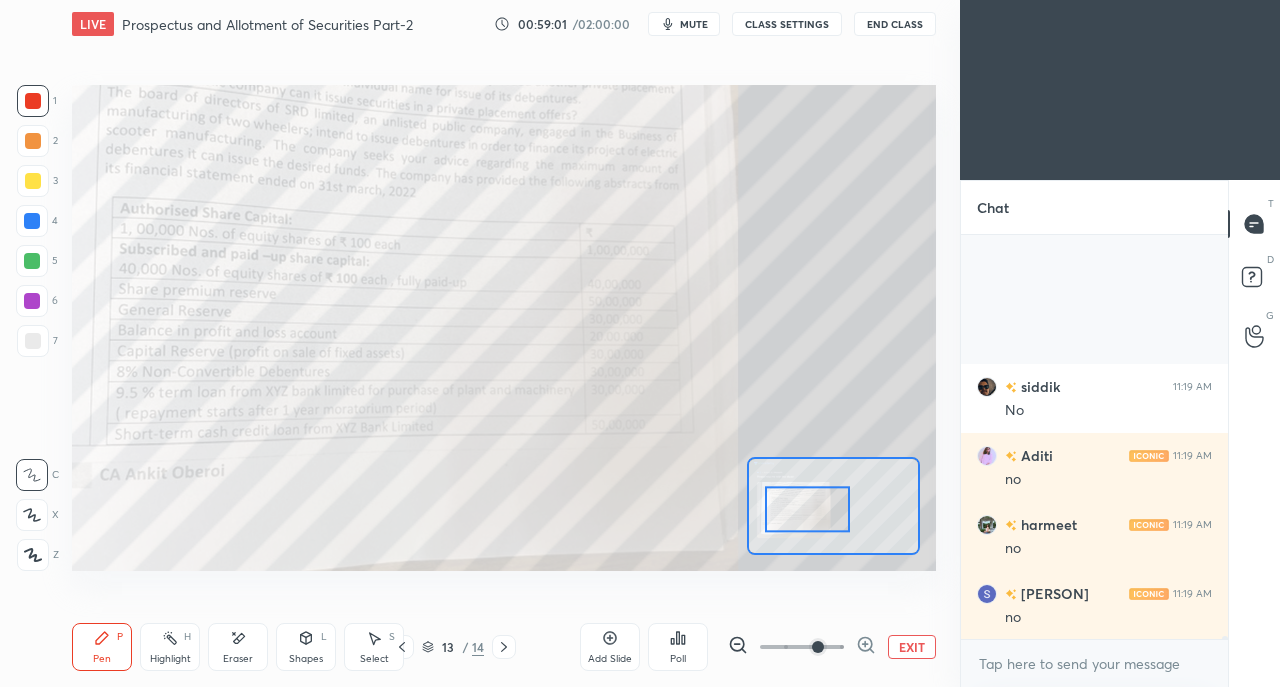 scroll, scrollTop: 62756, scrollLeft: 0, axis: vertical 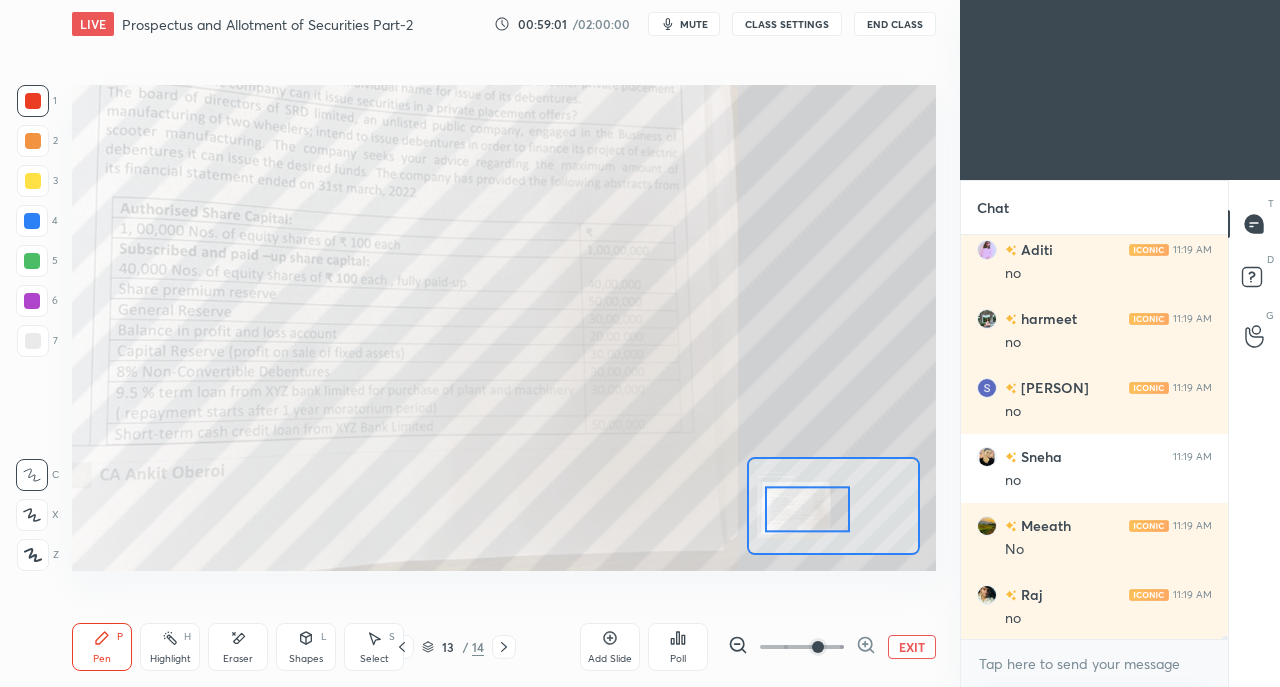 click at bounding box center [33, 181] 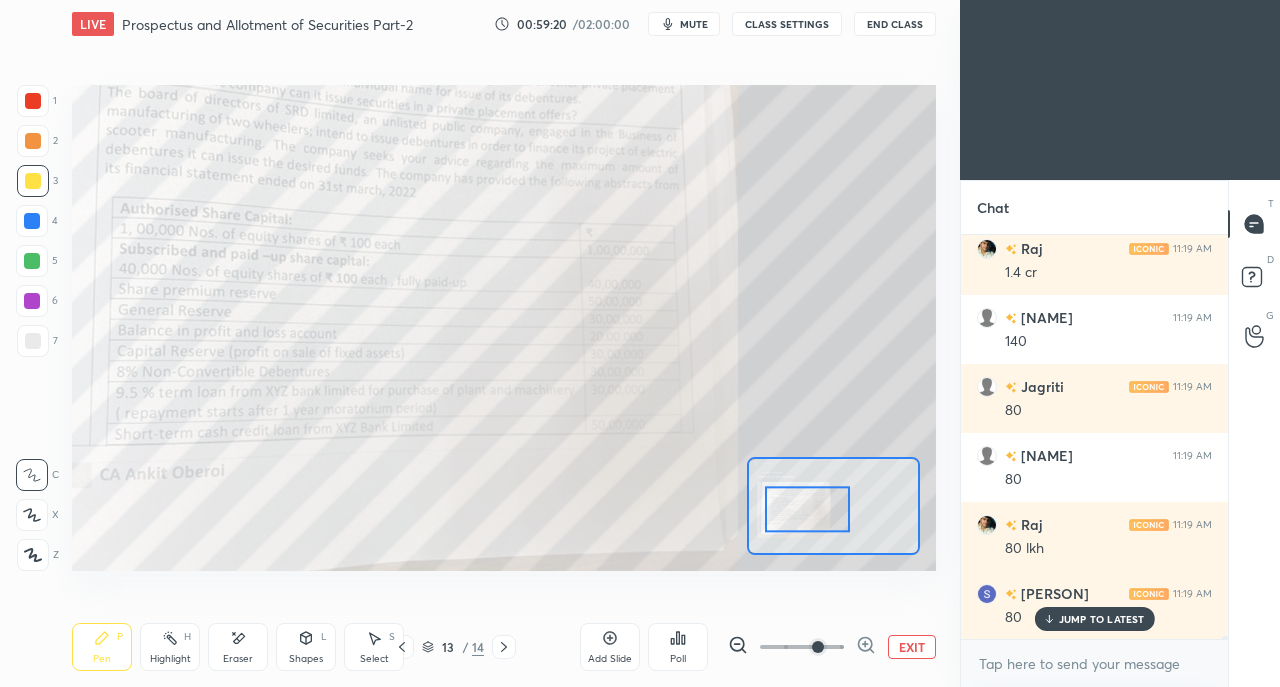 scroll, scrollTop: 63860, scrollLeft: 0, axis: vertical 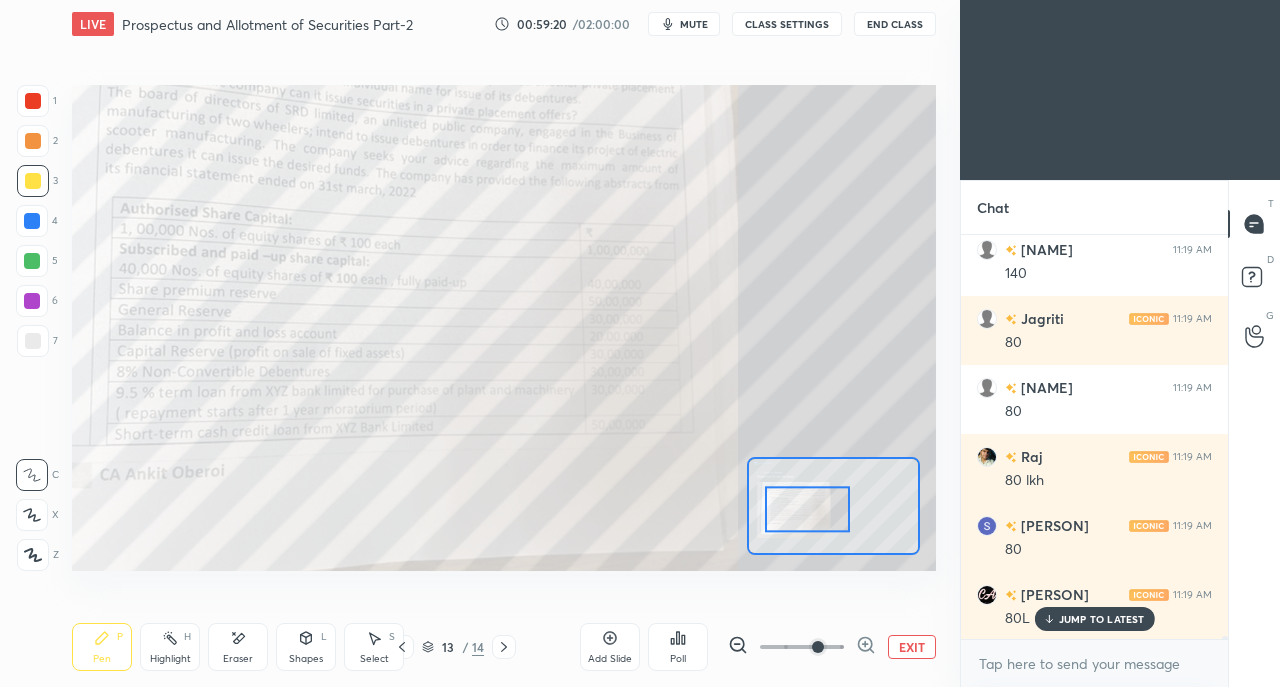 click at bounding box center [33, 101] 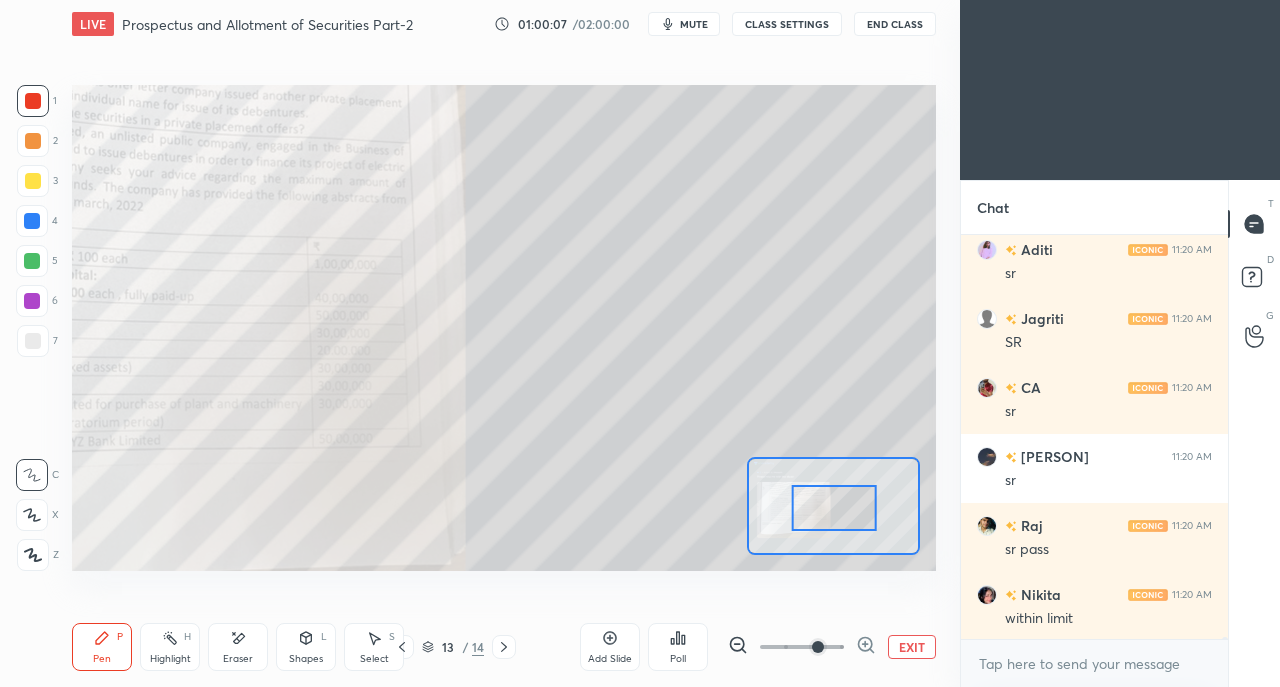 scroll, scrollTop: 66138, scrollLeft: 0, axis: vertical 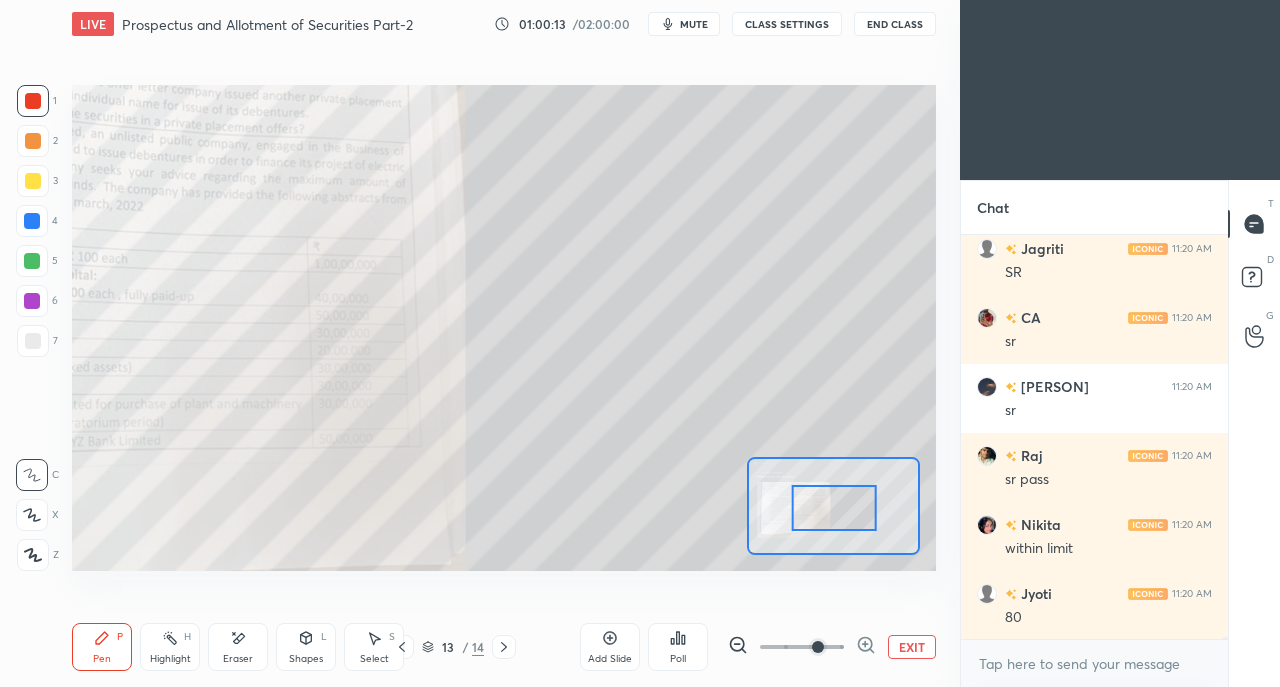 click at bounding box center (33, 181) 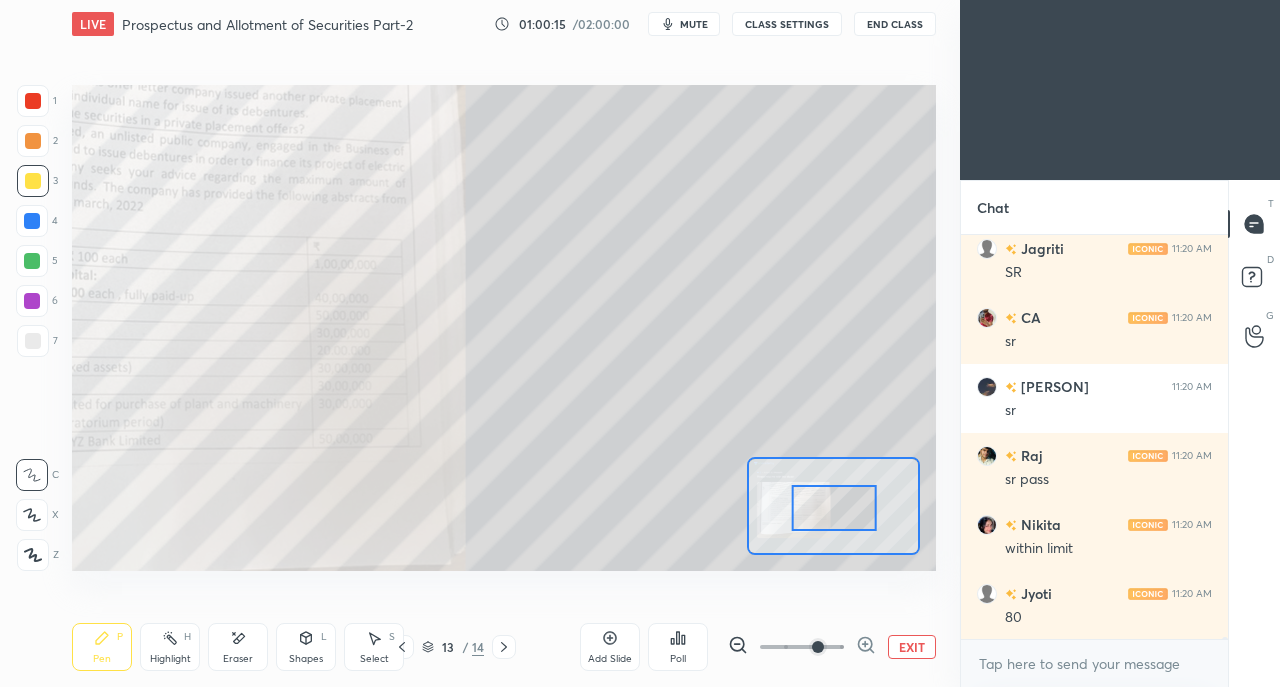 click at bounding box center [33, 141] 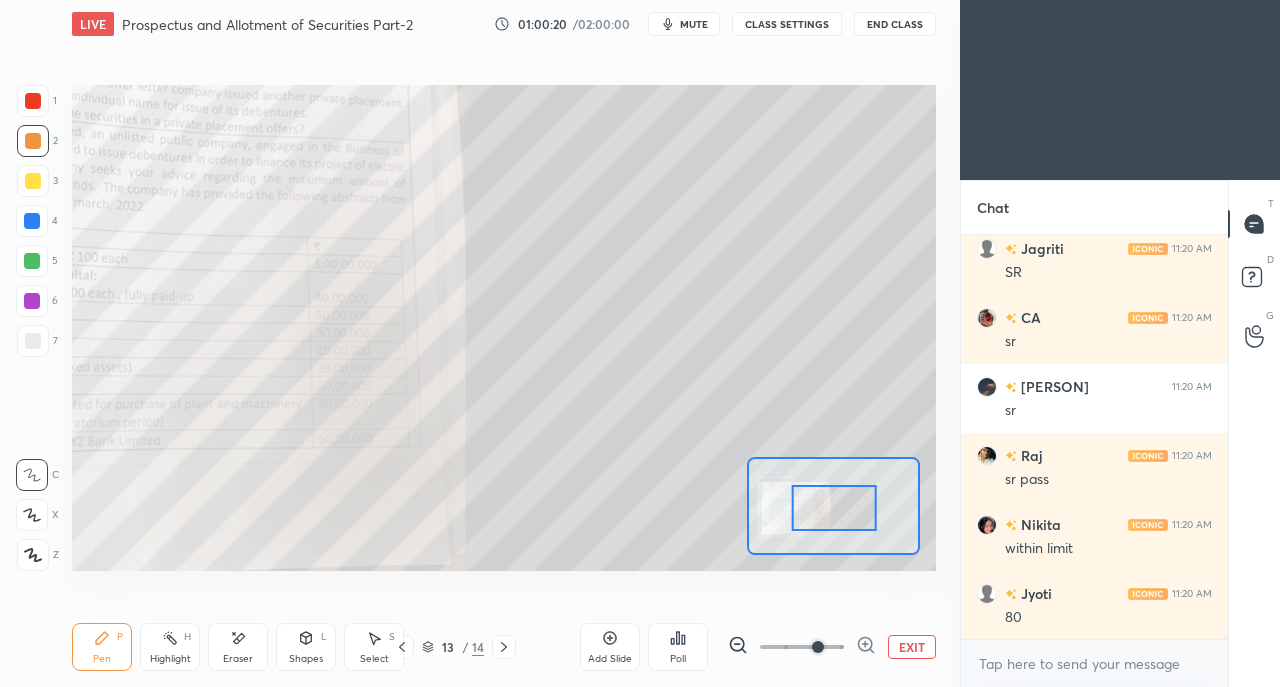 scroll, scrollTop: 66206, scrollLeft: 0, axis: vertical 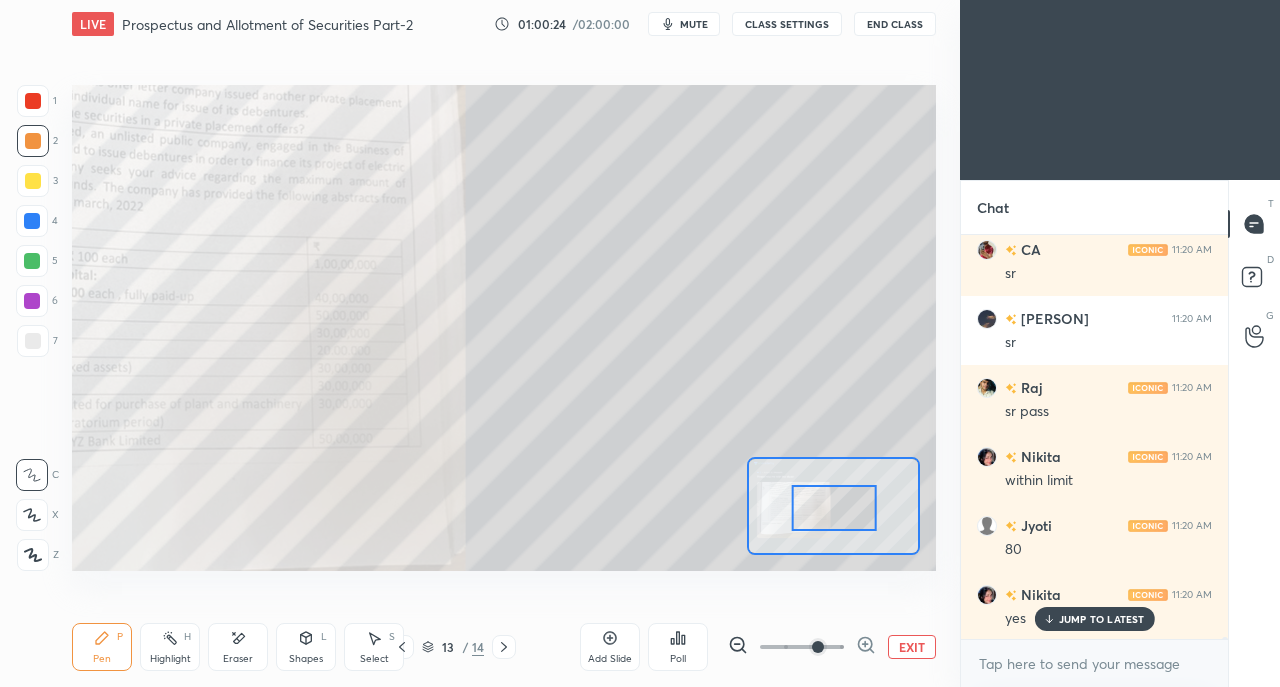 click at bounding box center (33, 101) 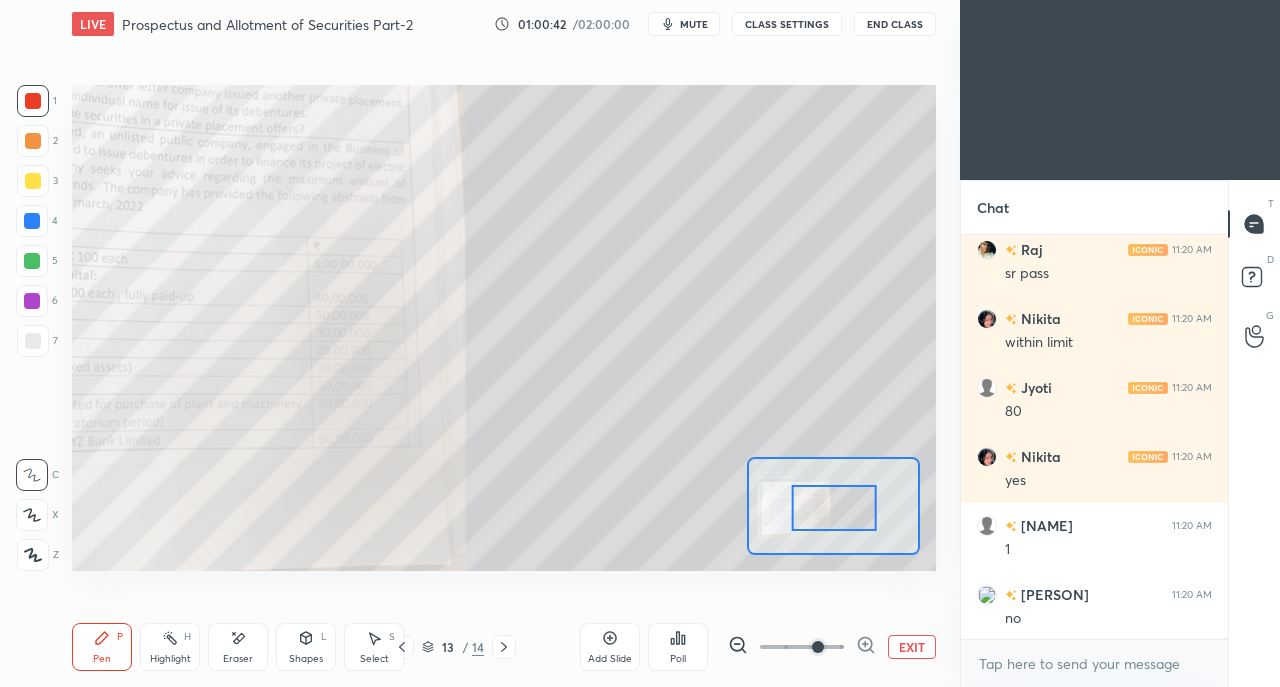 scroll, scrollTop: 66414, scrollLeft: 0, axis: vertical 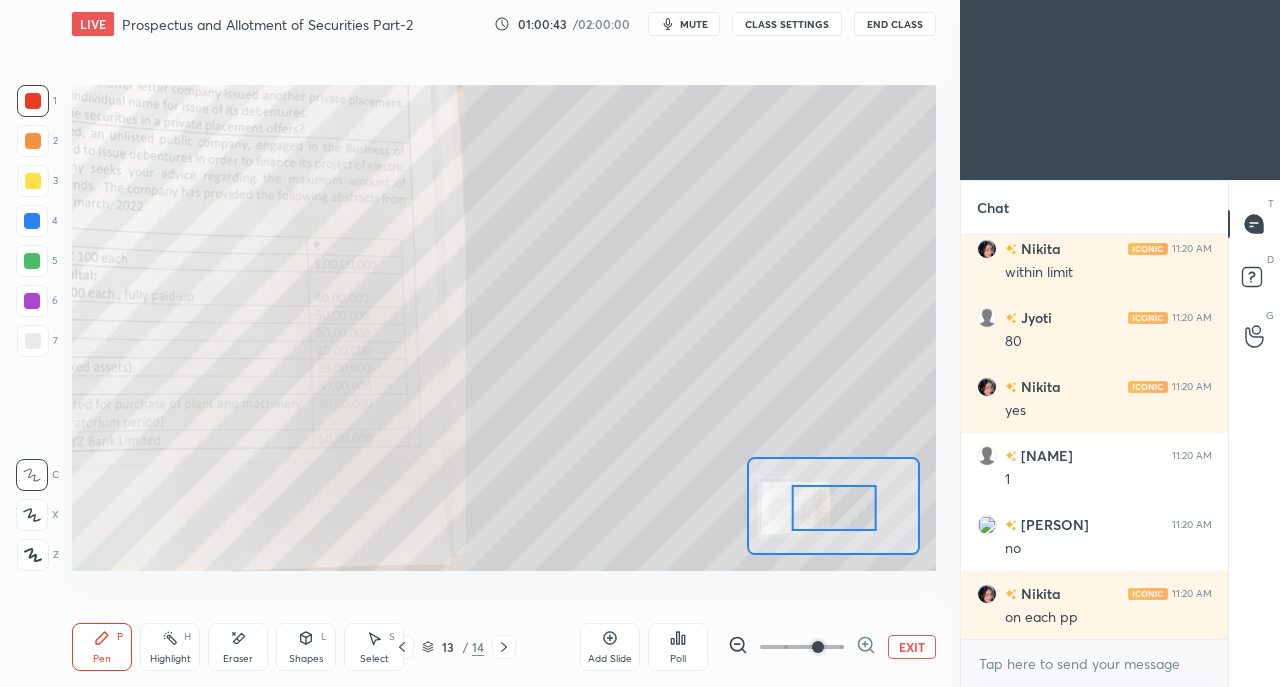 click at bounding box center (33, 181) 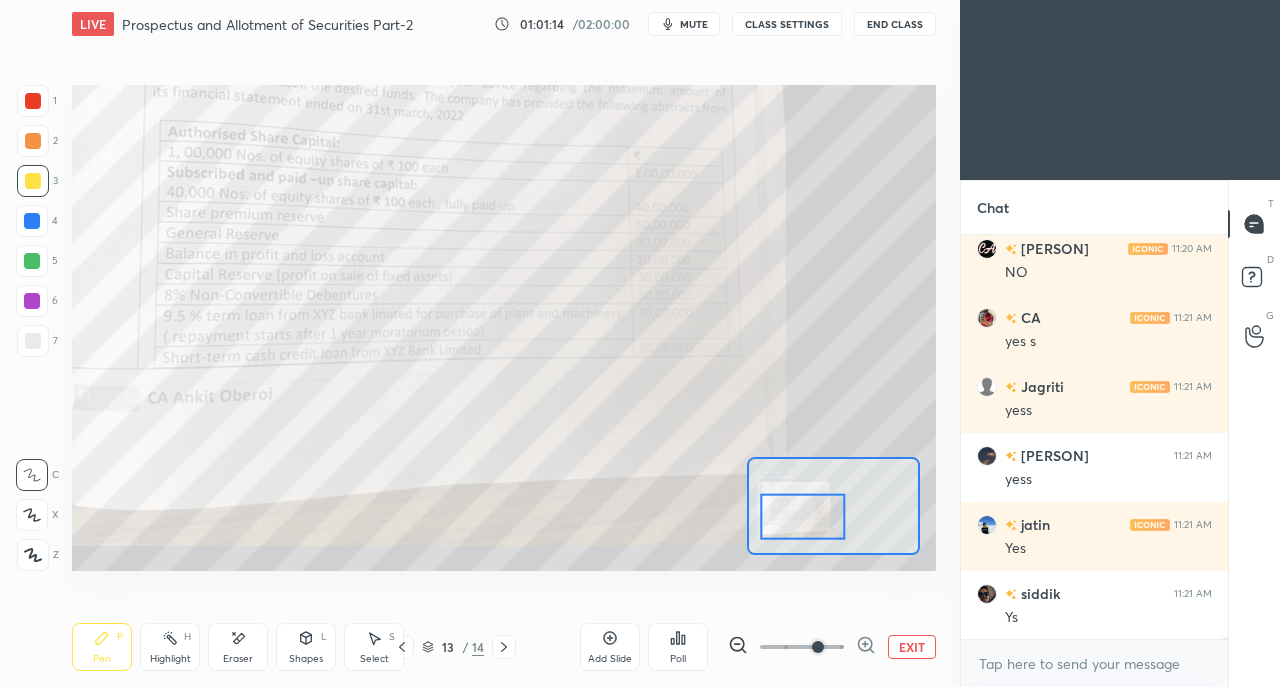 scroll, scrollTop: 67190, scrollLeft: 0, axis: vertical 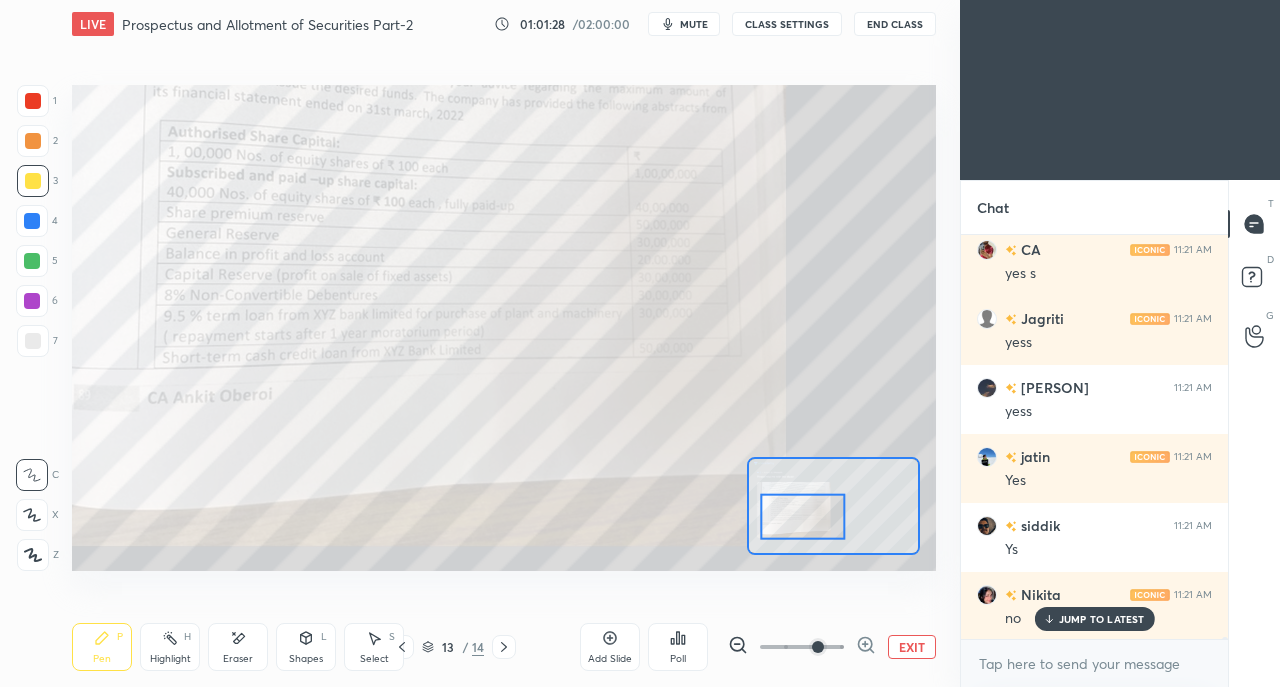click 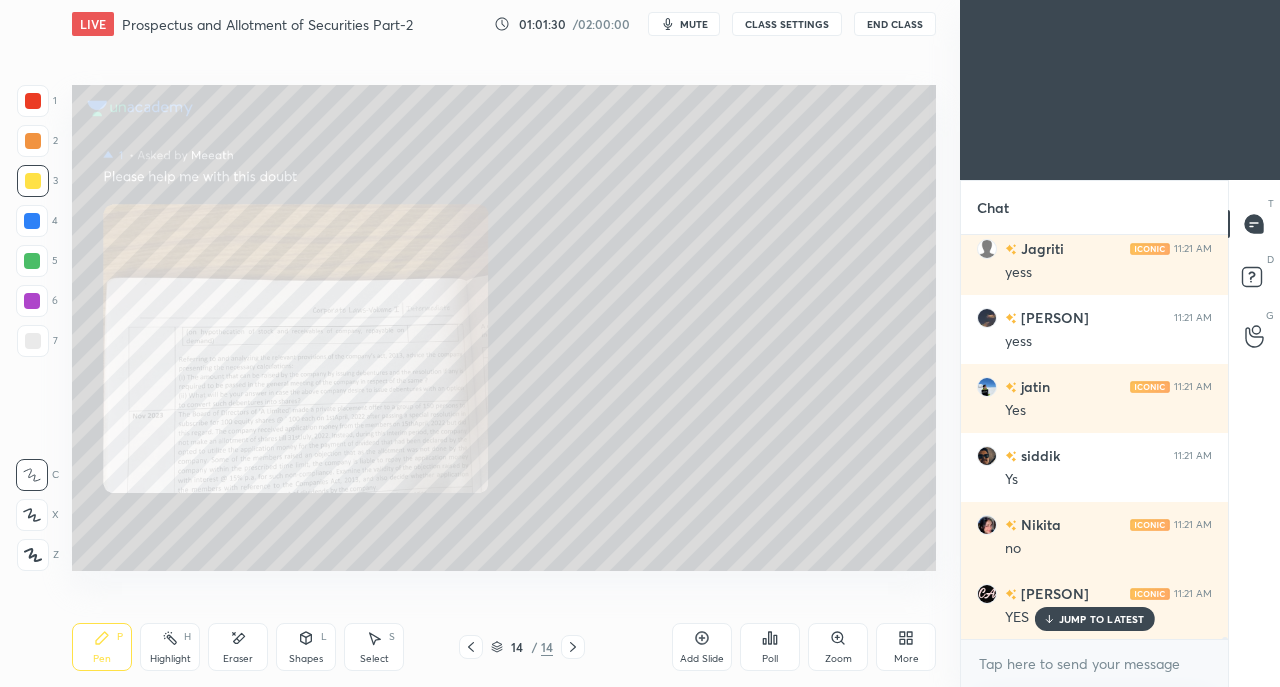 scroll, scrollTop: 67328, scrollLeft: 0, axis: vertical 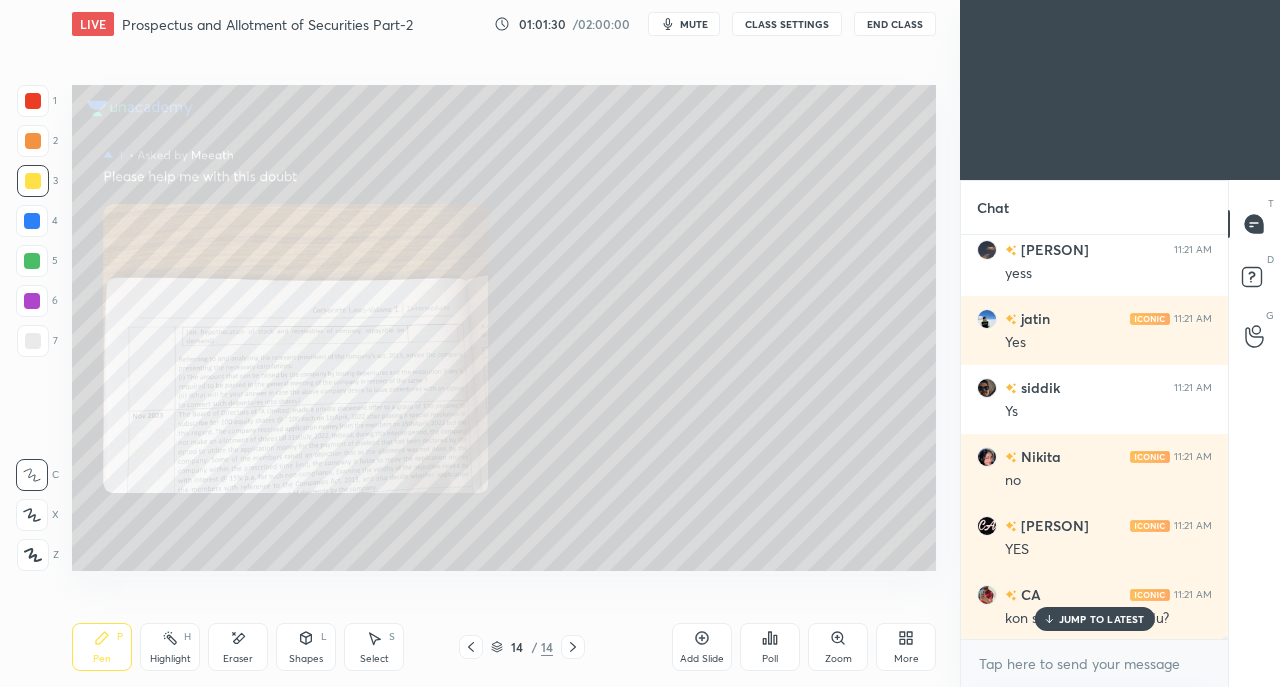 click 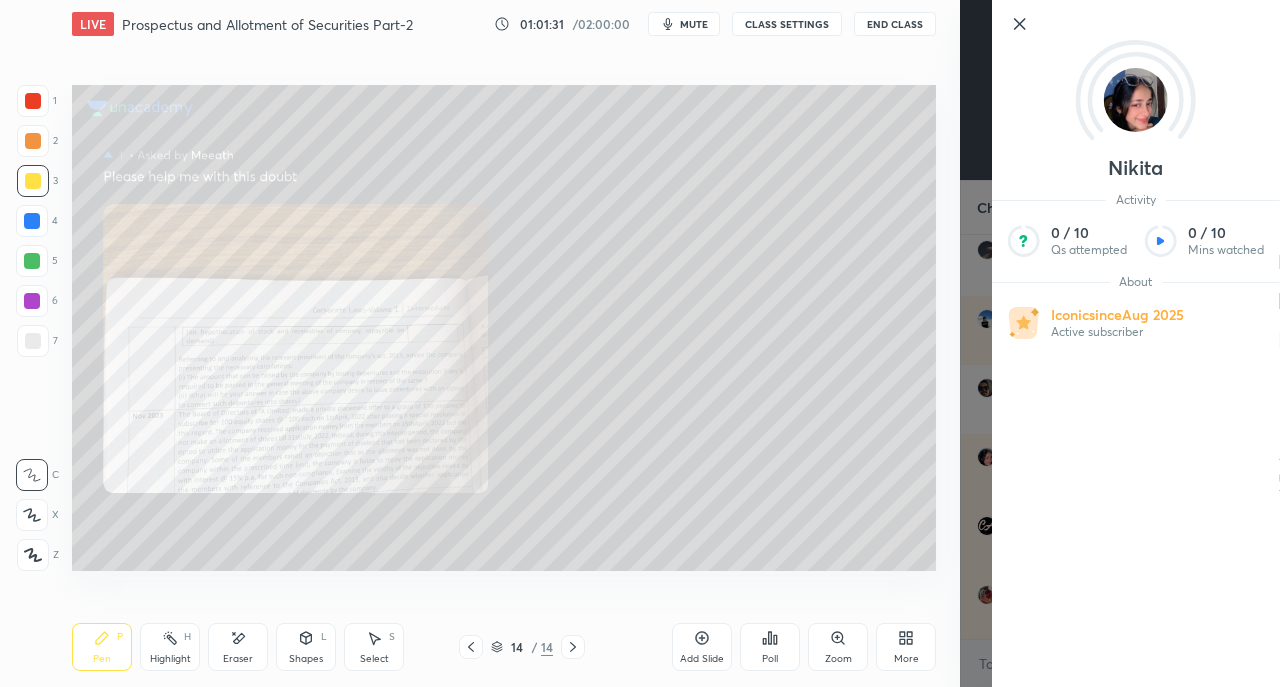 scroll, scrollTop: 67398, scrollLeft: 0, axis: vertical 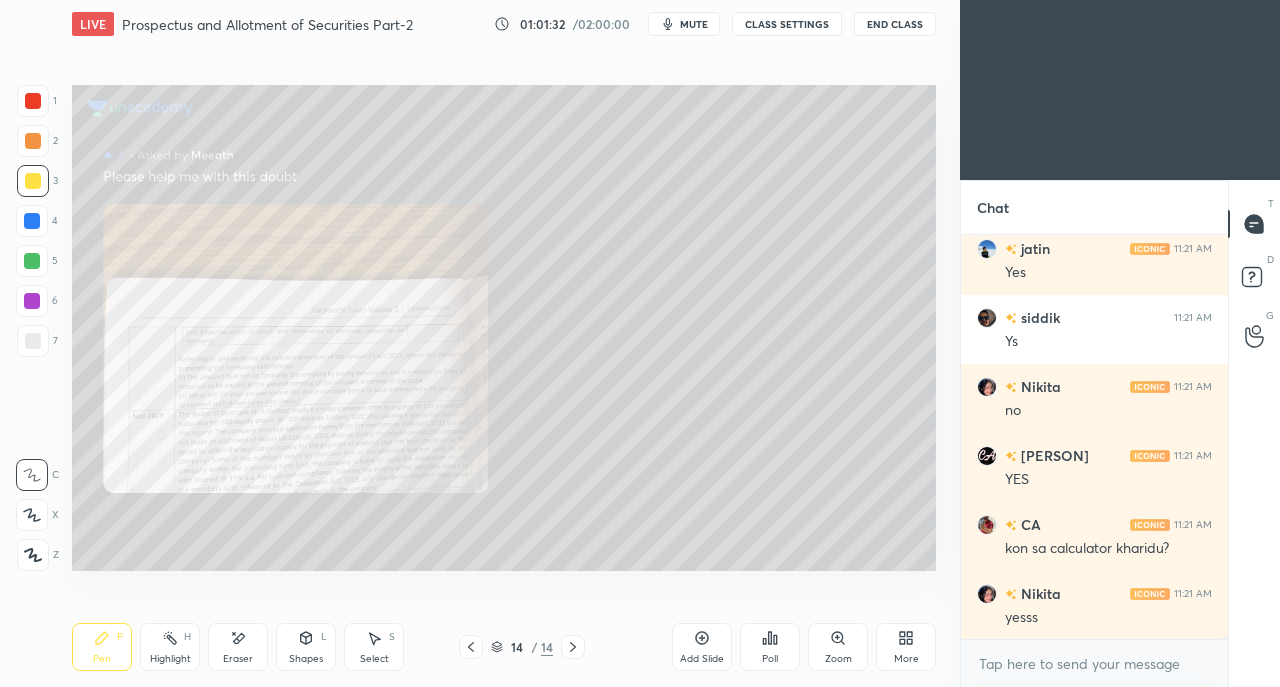 click 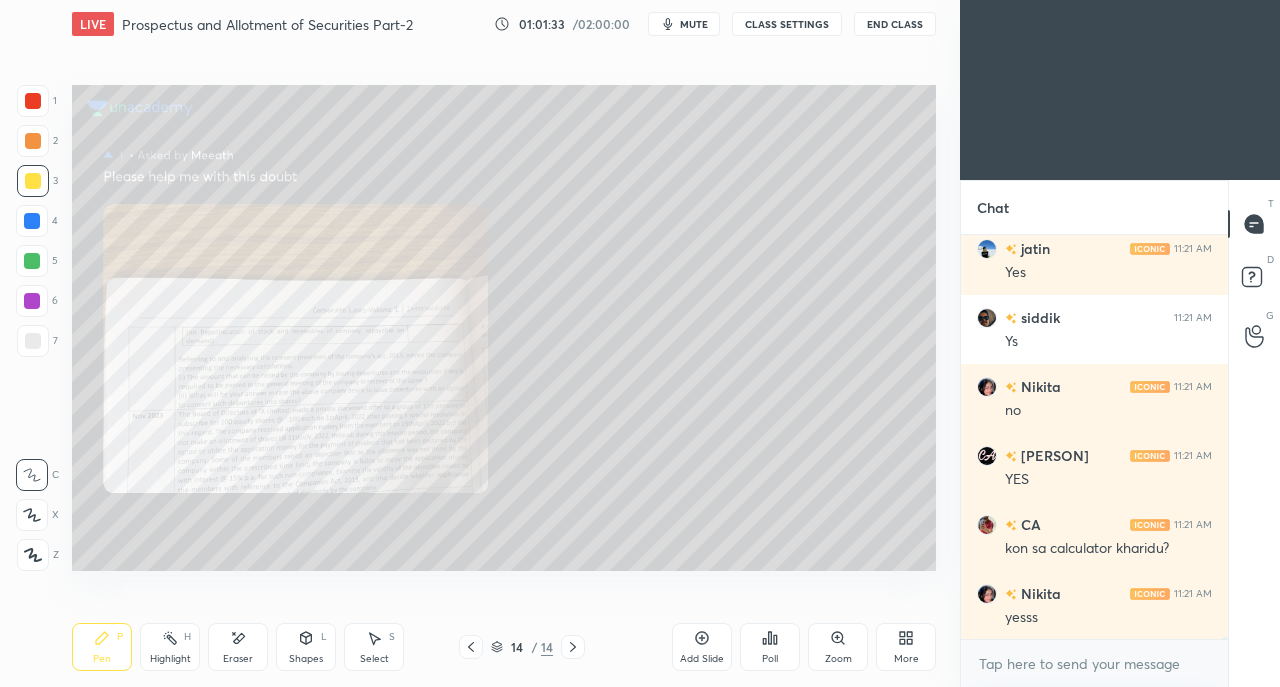 click 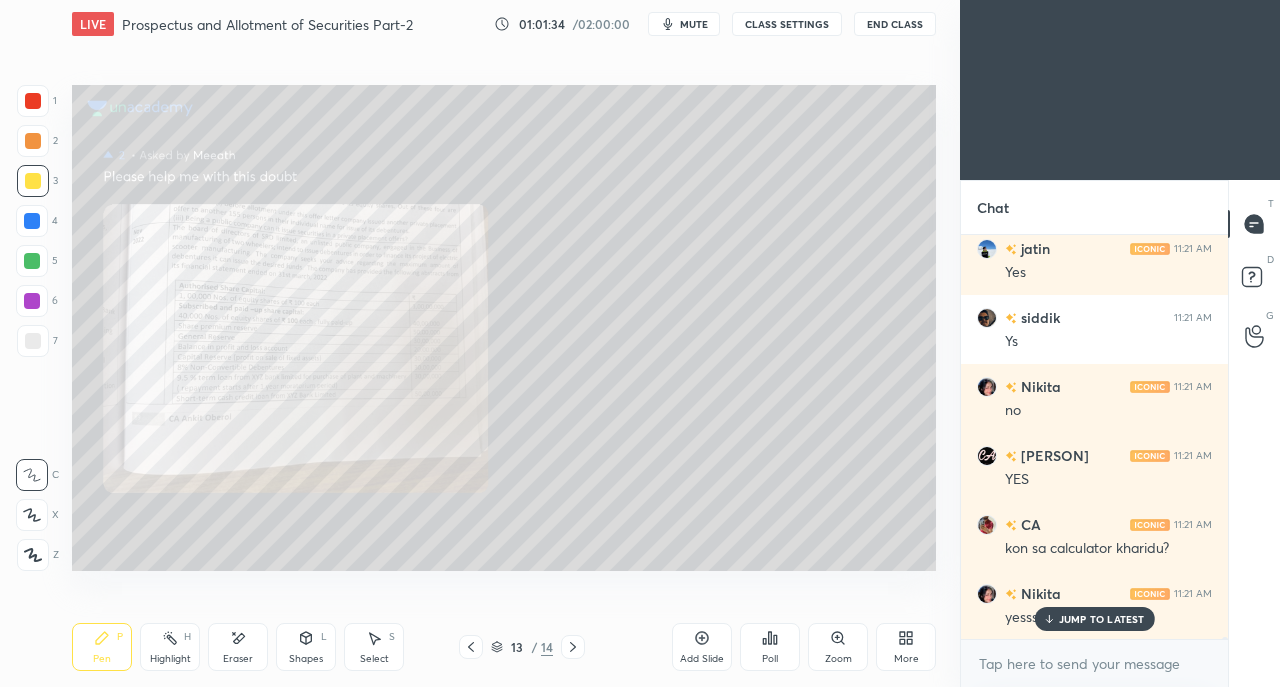 scroll, scrollTop: 67520, scrollLeft: 0, axis: vertical 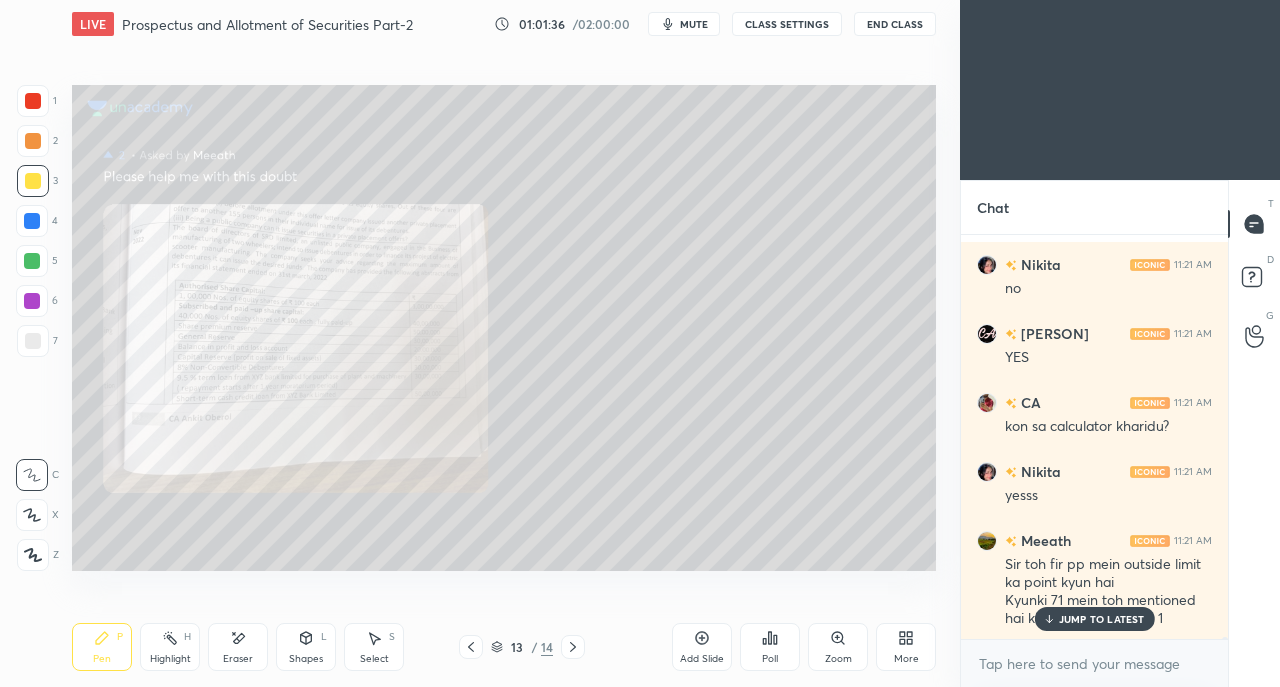 click 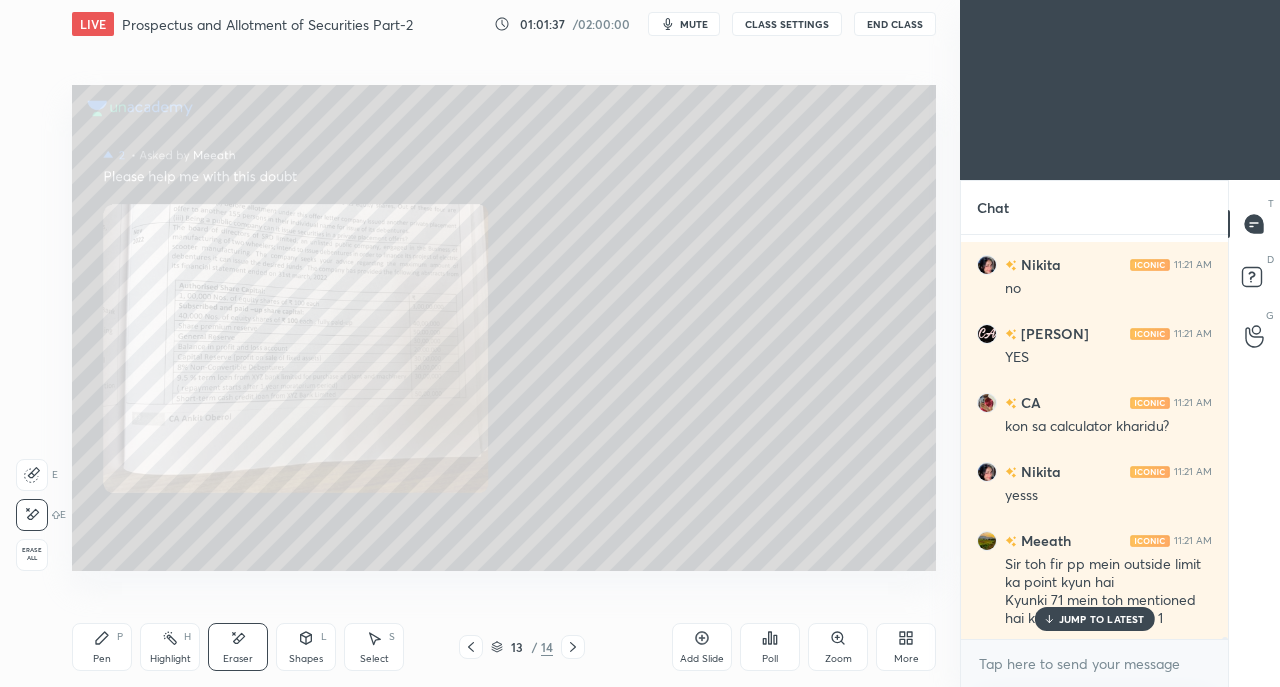 click on "Erase all" at bounding box center (32, 554) 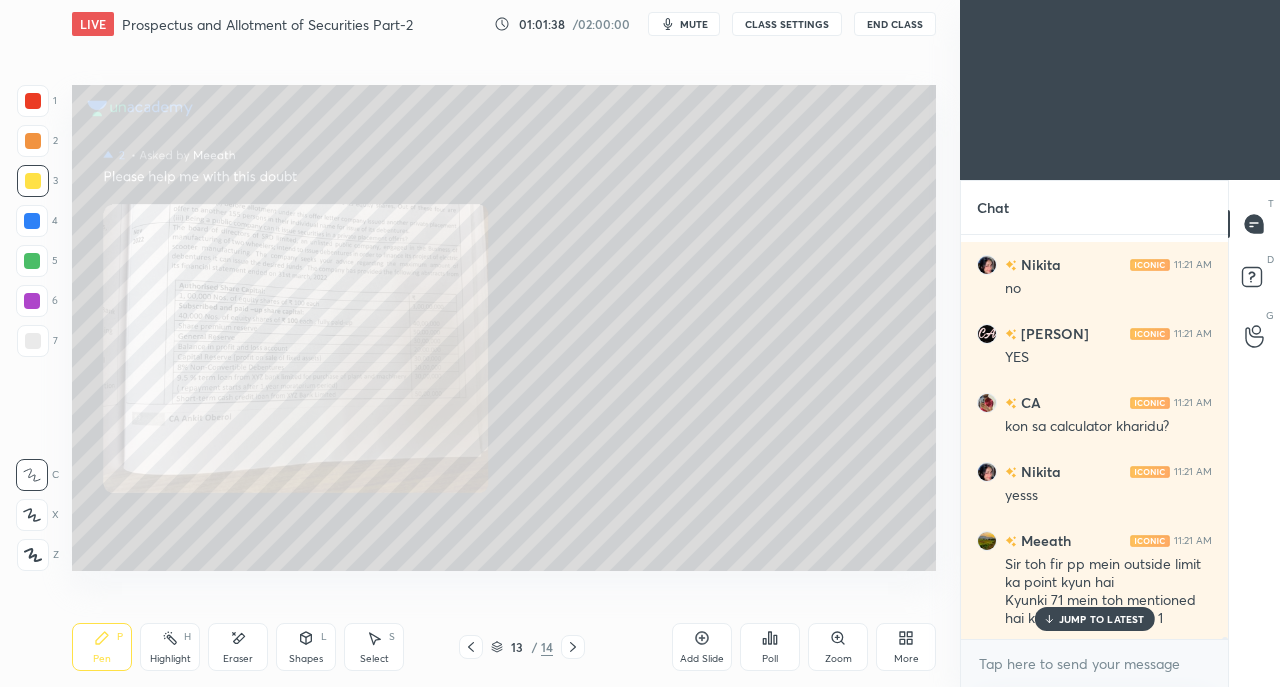 click 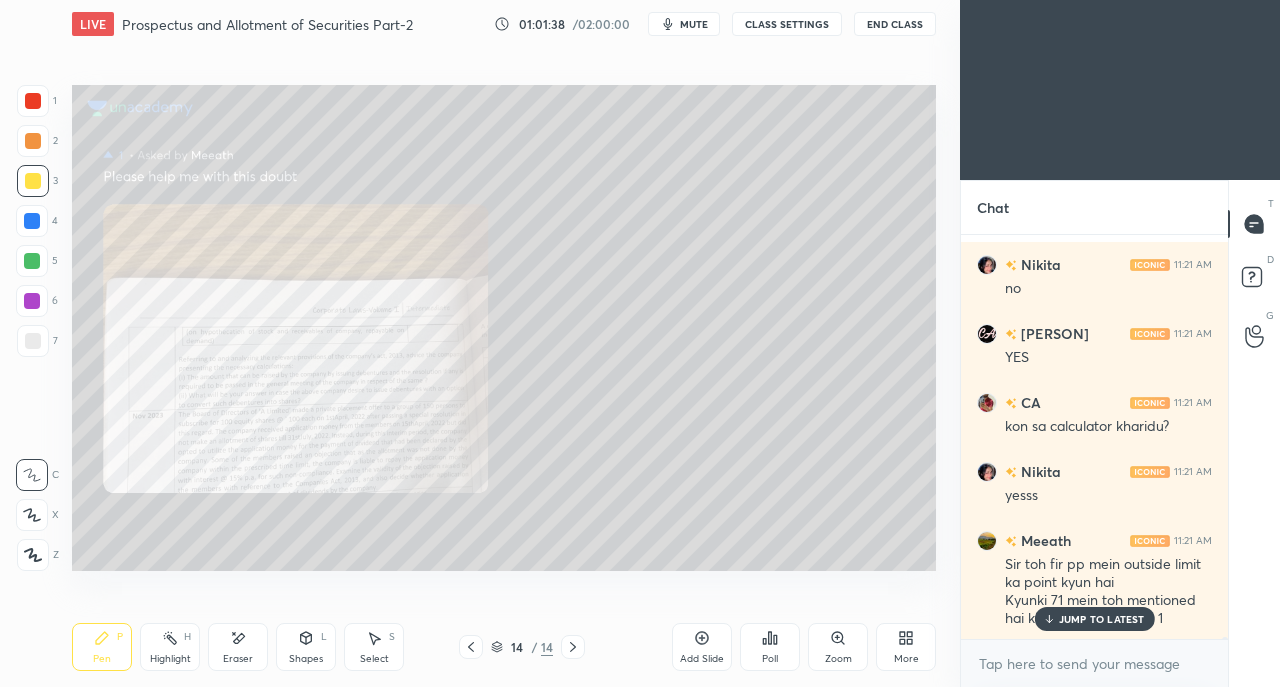 click on "JUMP TO LATEST" at bounding box center (1102, 619) 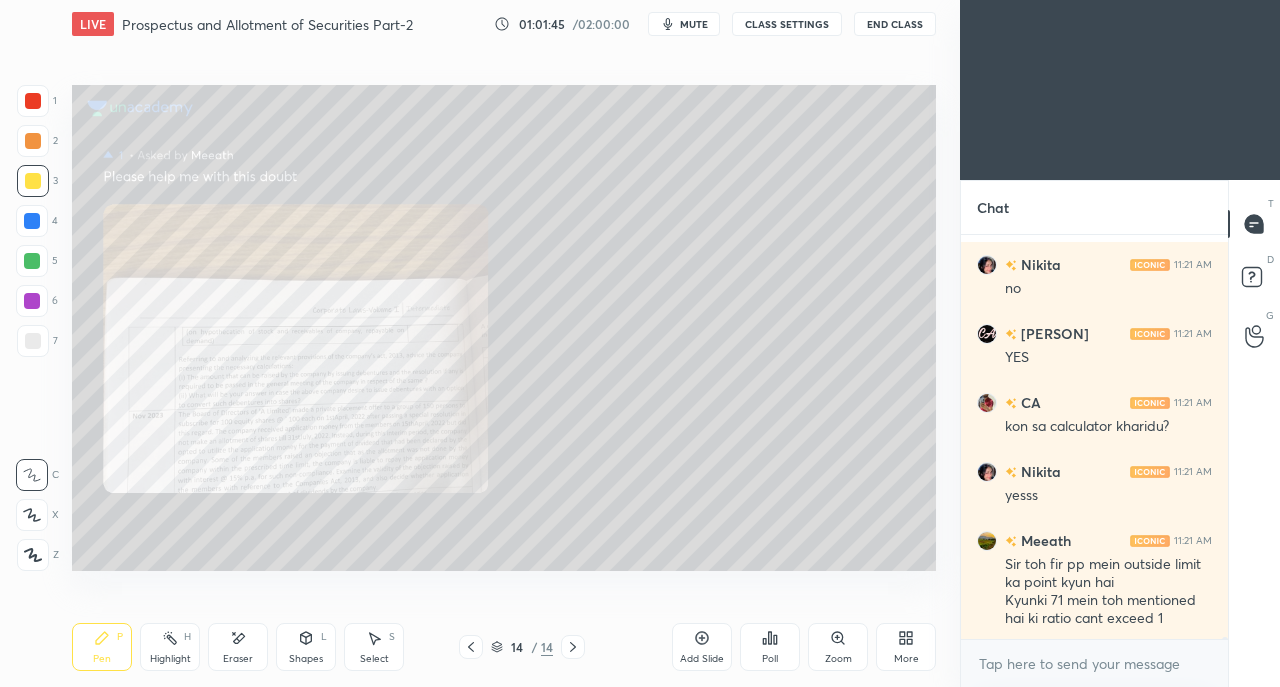 scroll, scrollTop: 67590, scrollLeft: 0, axis: vertical 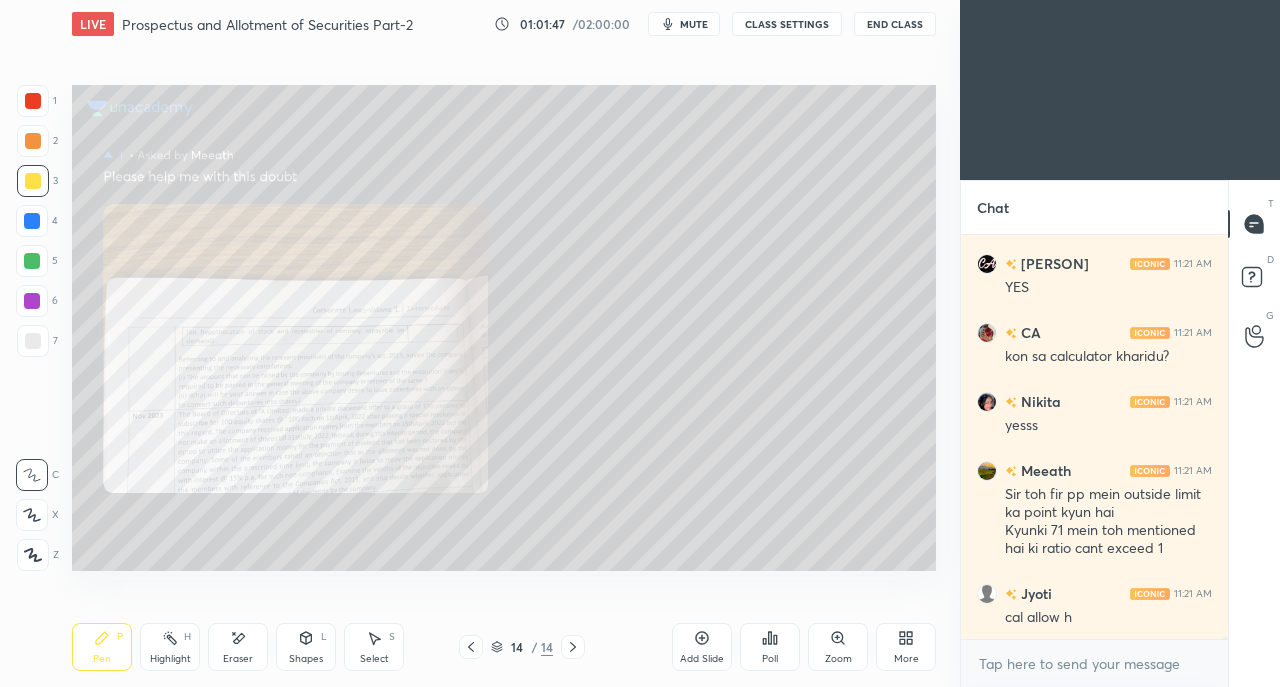 click 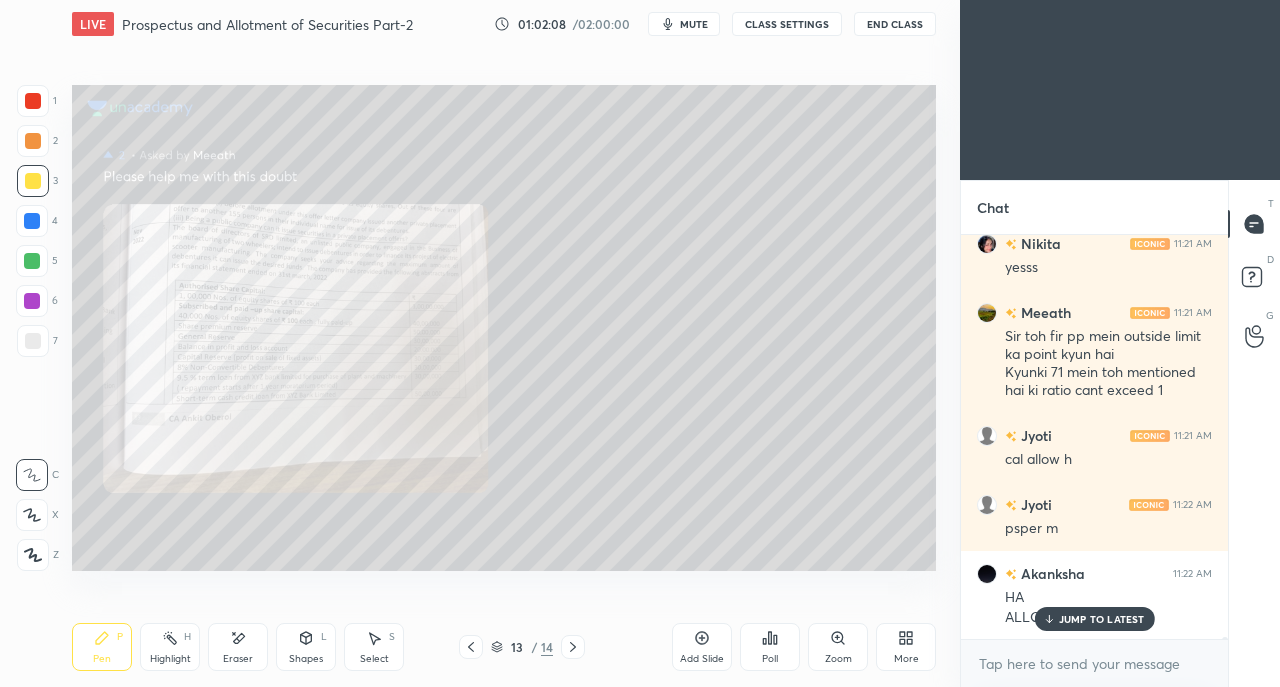 scroll, scrollTop: 67816, scrollLeft: 0, axis: vertical 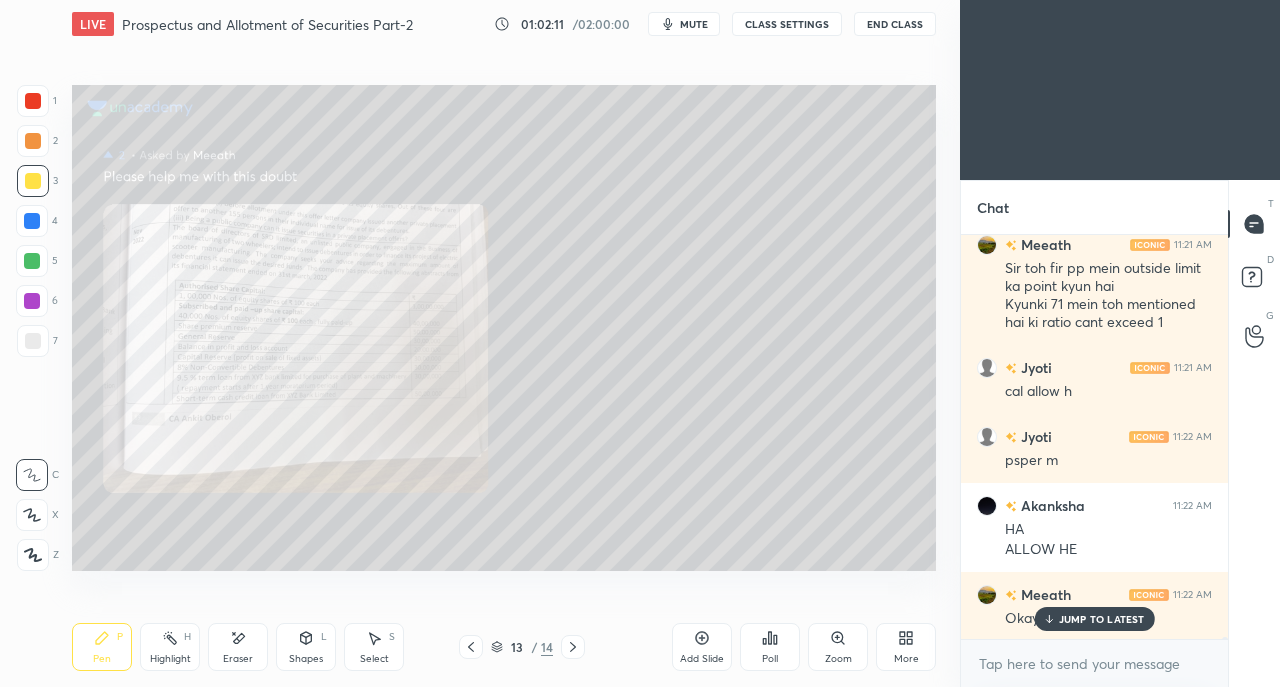 click on "JUMP TO LATEST" at bounding box center [1102, 619] 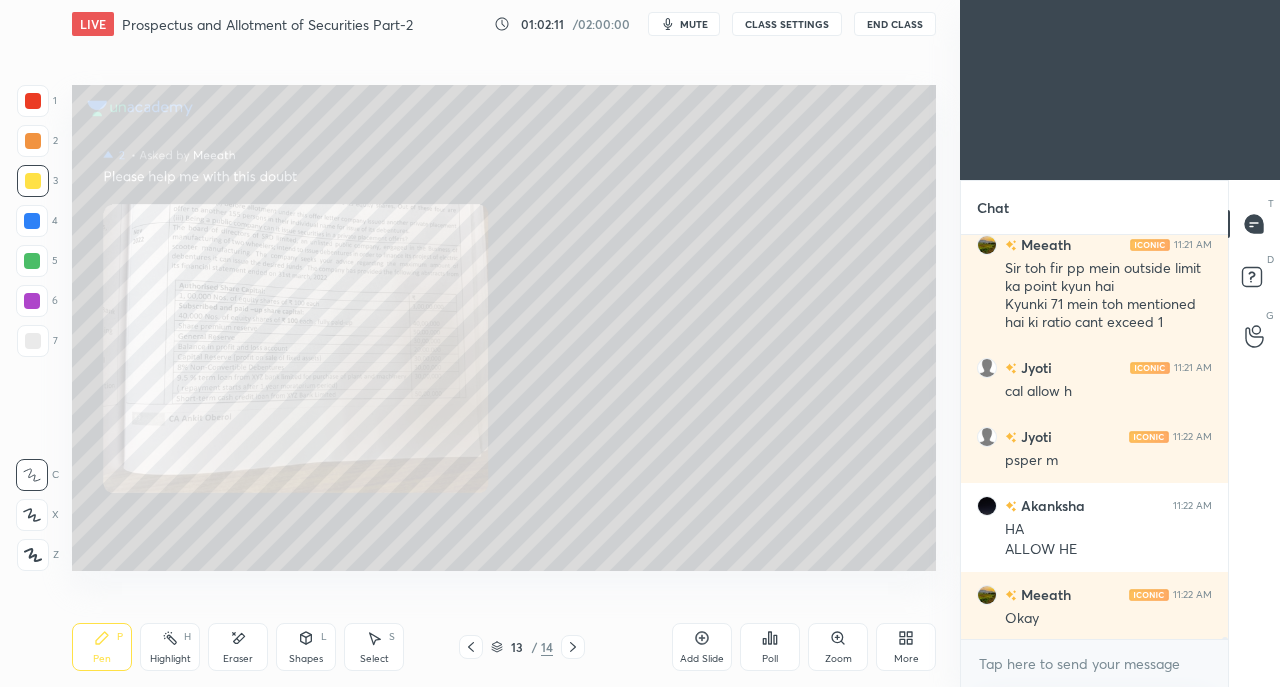 scroll, scrollTop: 67886, scrollLeft: 0, axis: vertical 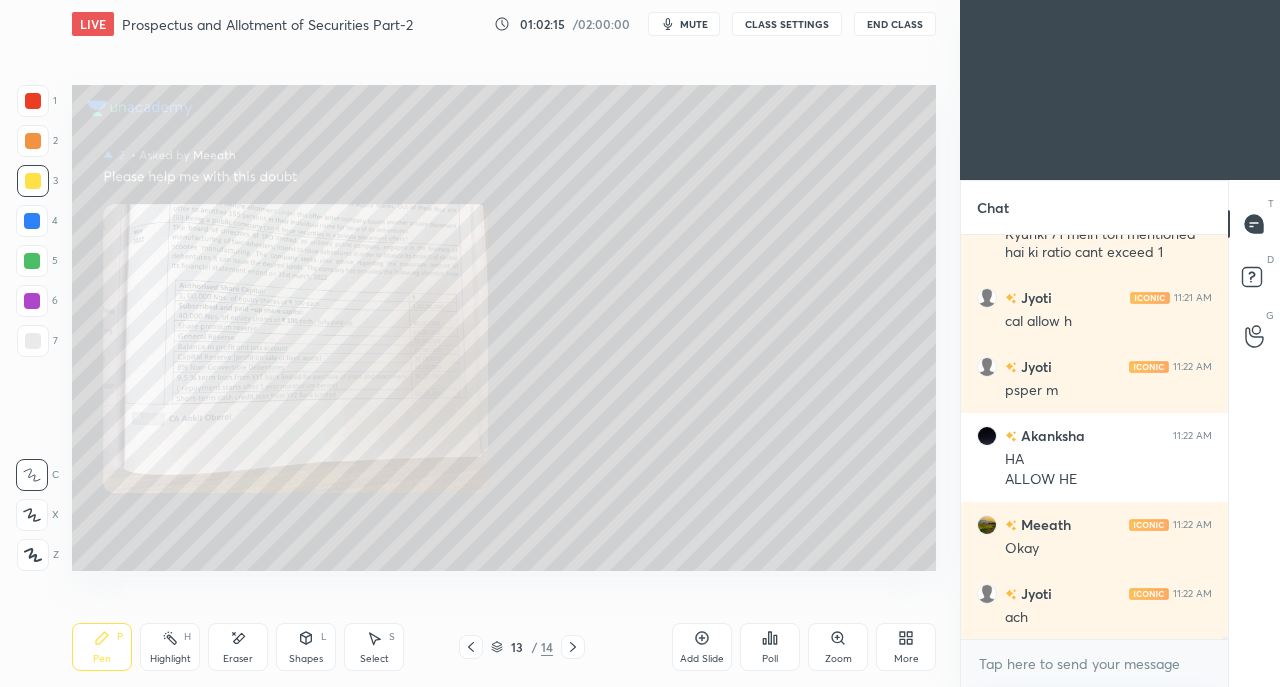 click 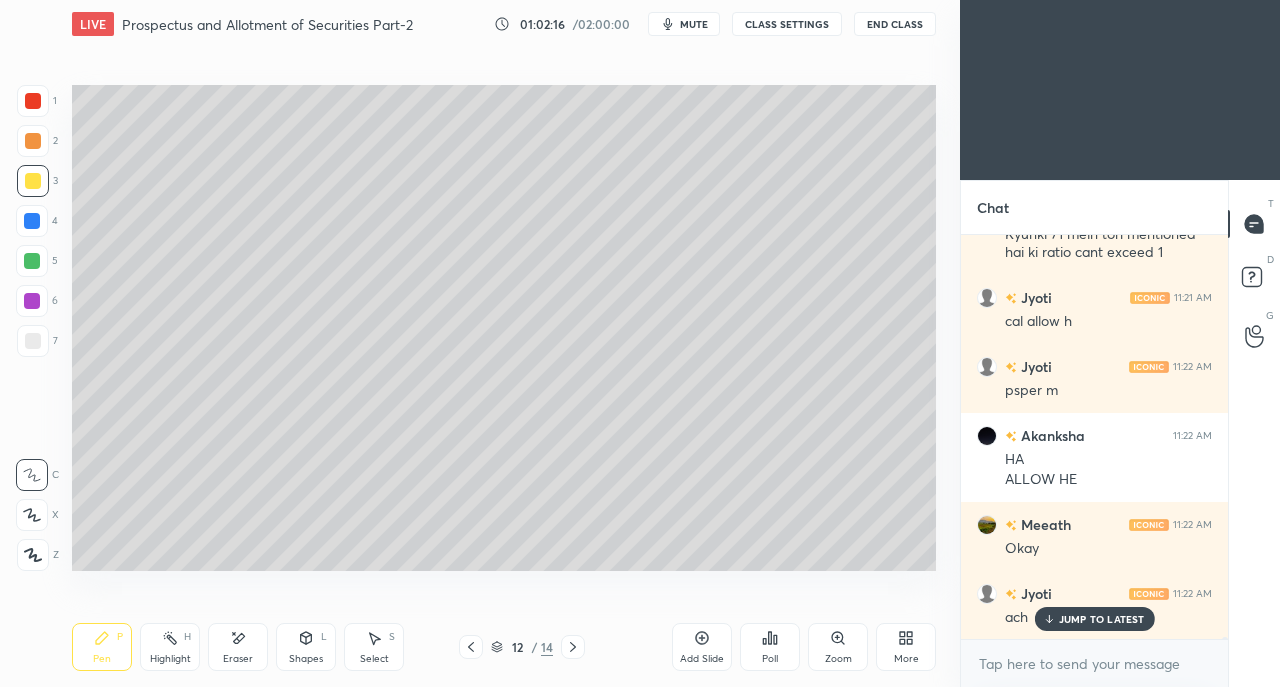 scroll, scrollTop: 67954, scrollLeft: 0, axis: vertical 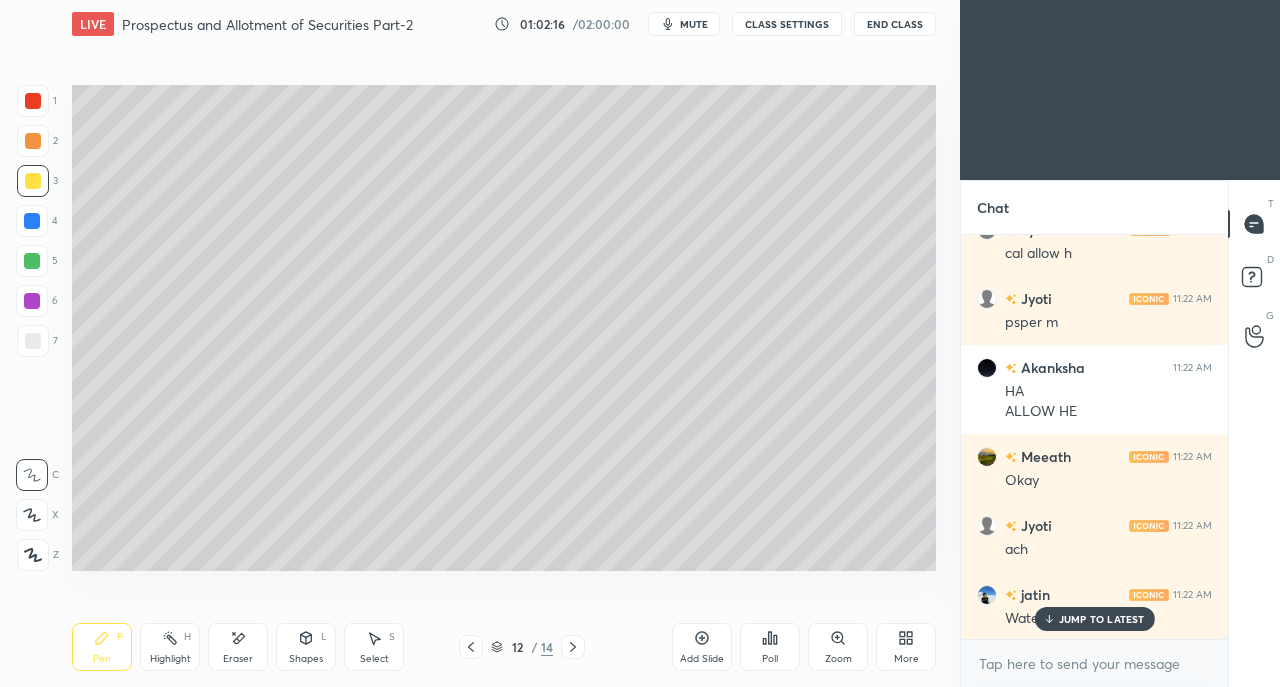 click on "JUMP TO LATEST" at bounding box center [1102, 619] 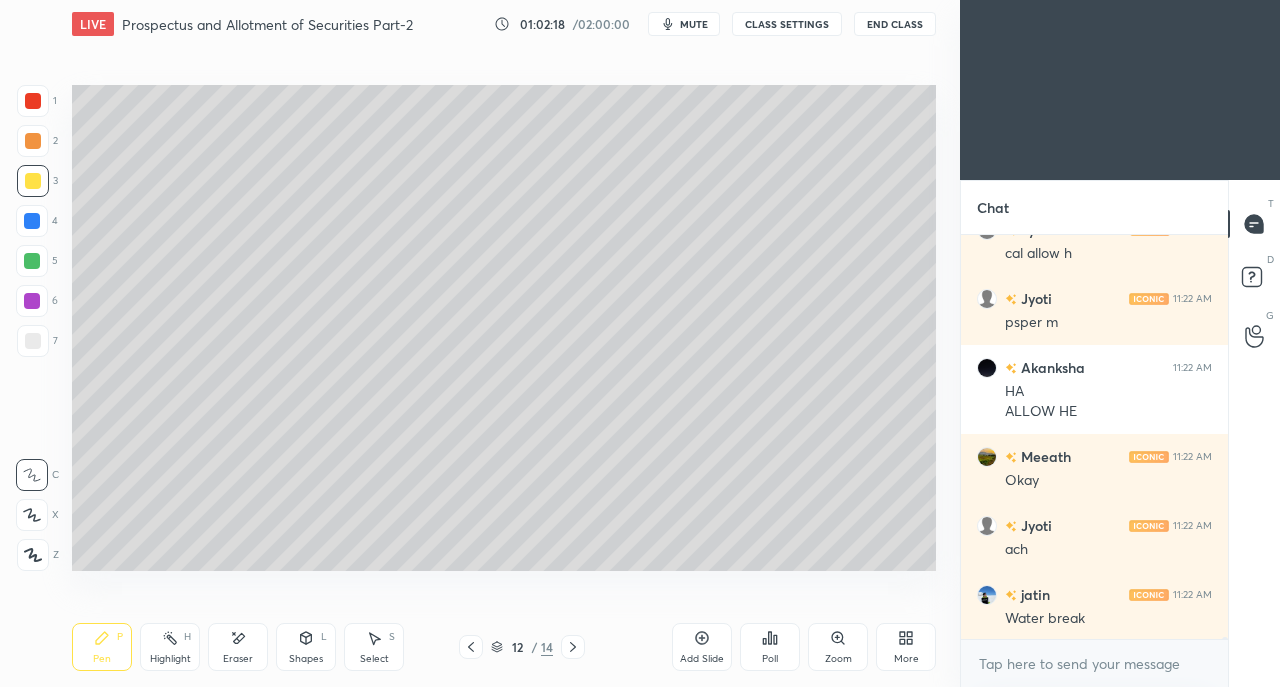 click 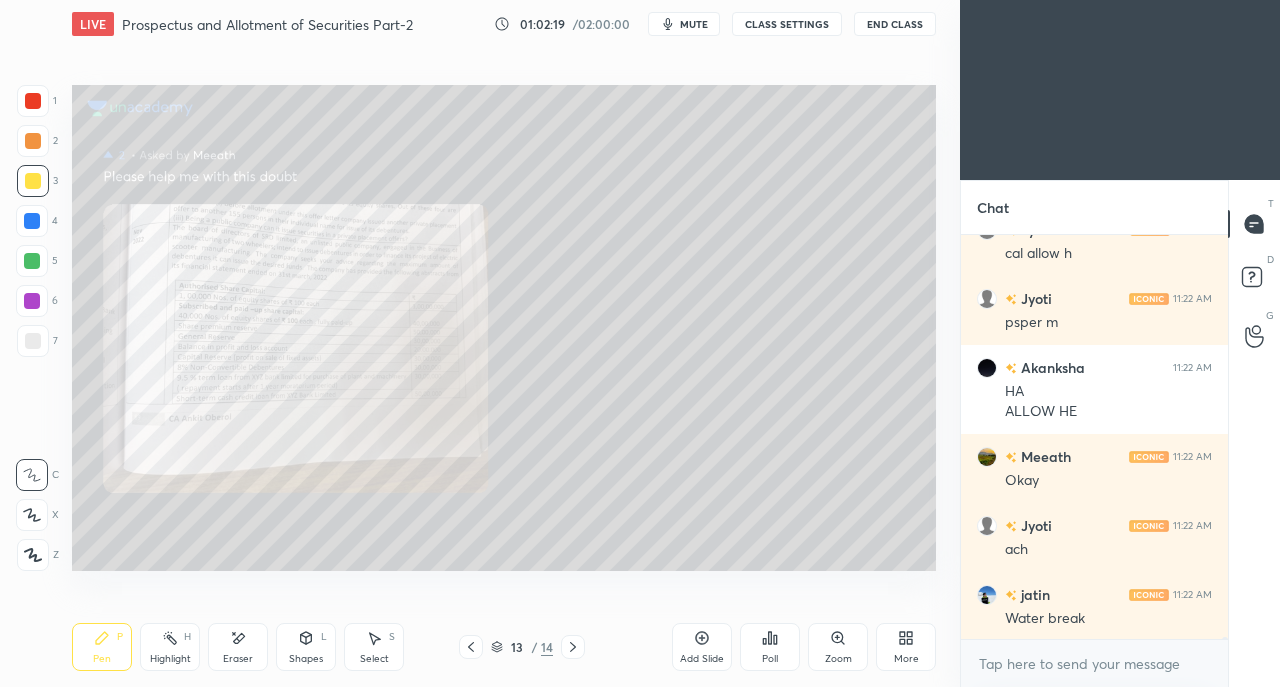 click 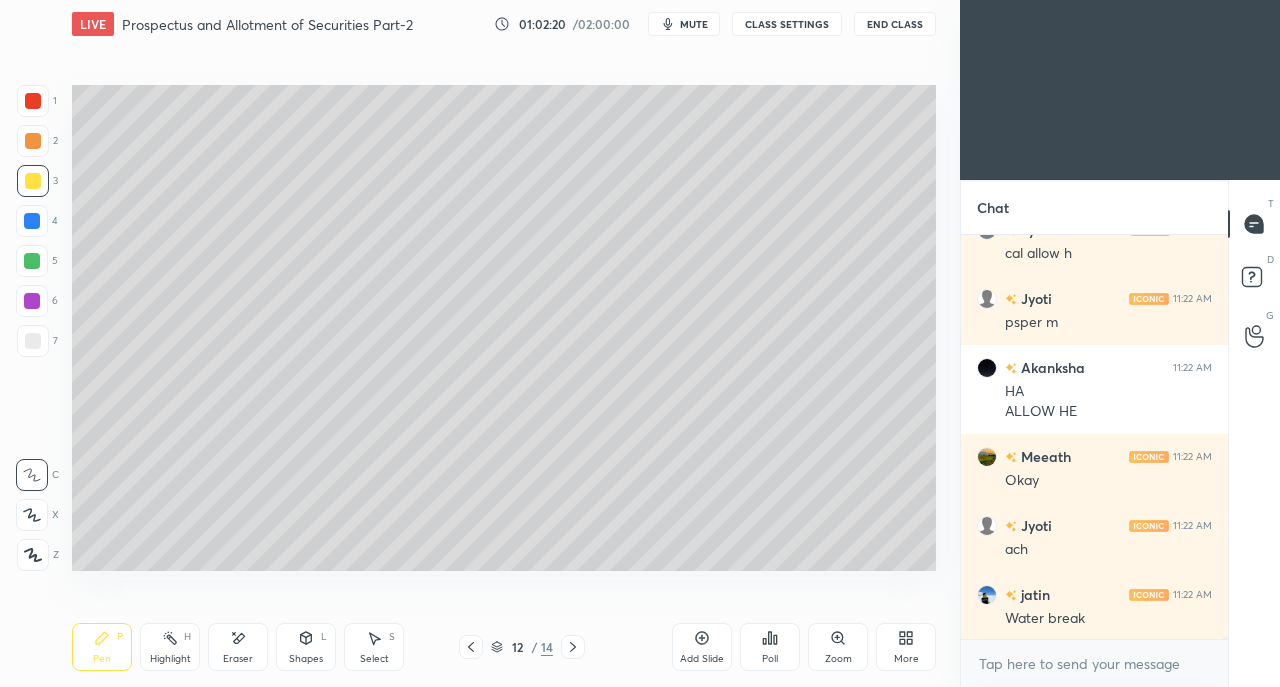 click on "Add Slide" at bounding box center (702, 647) 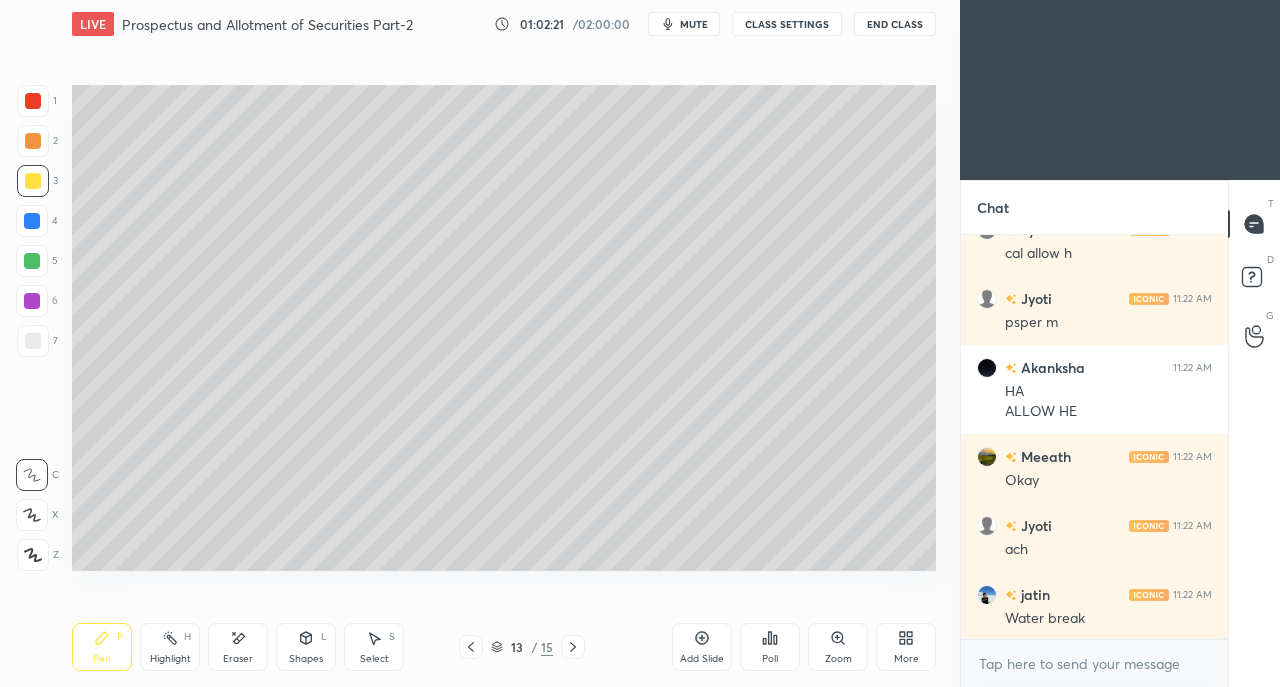 click at bounding box center (33, 181) 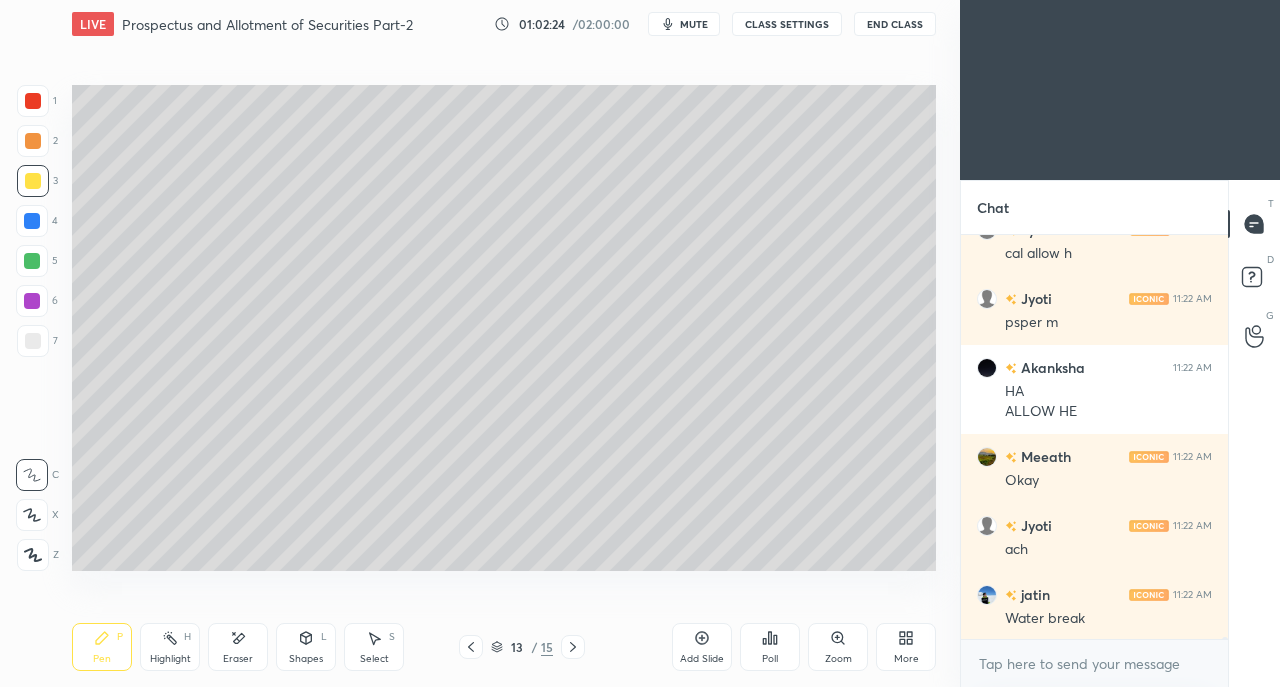 scroll, scrollTop: 68024, scrollLeft: 0, axis: vertical 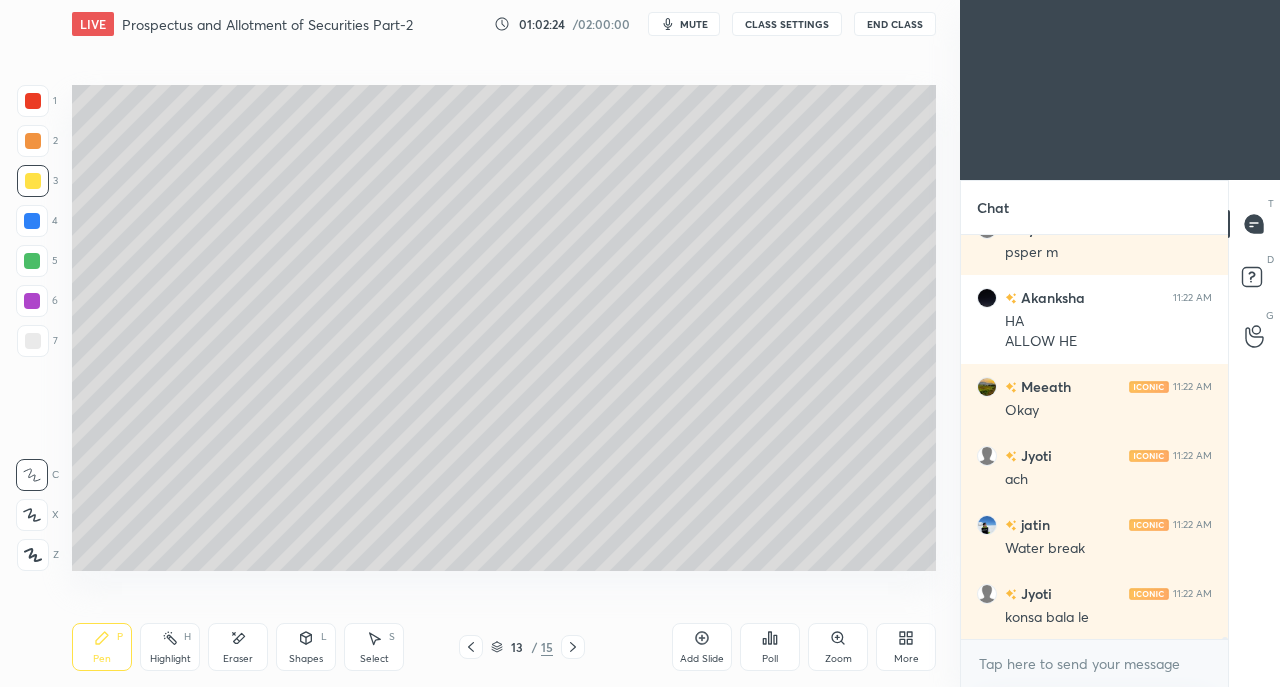 click 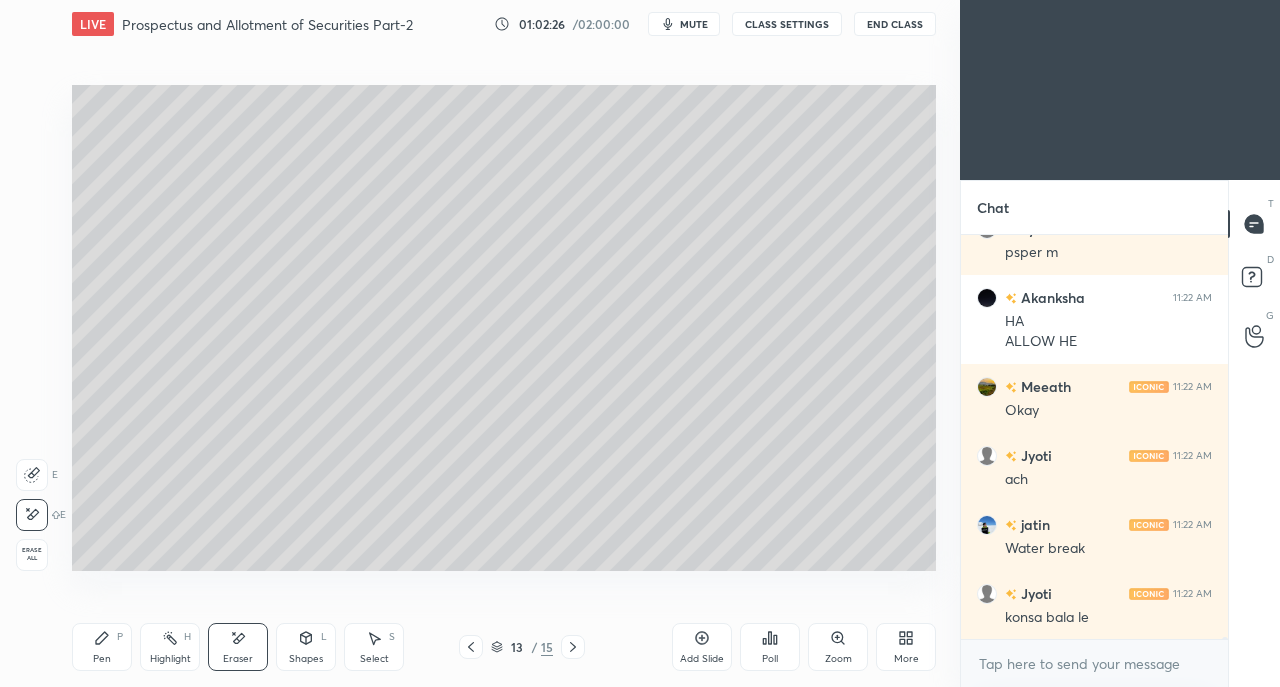 click 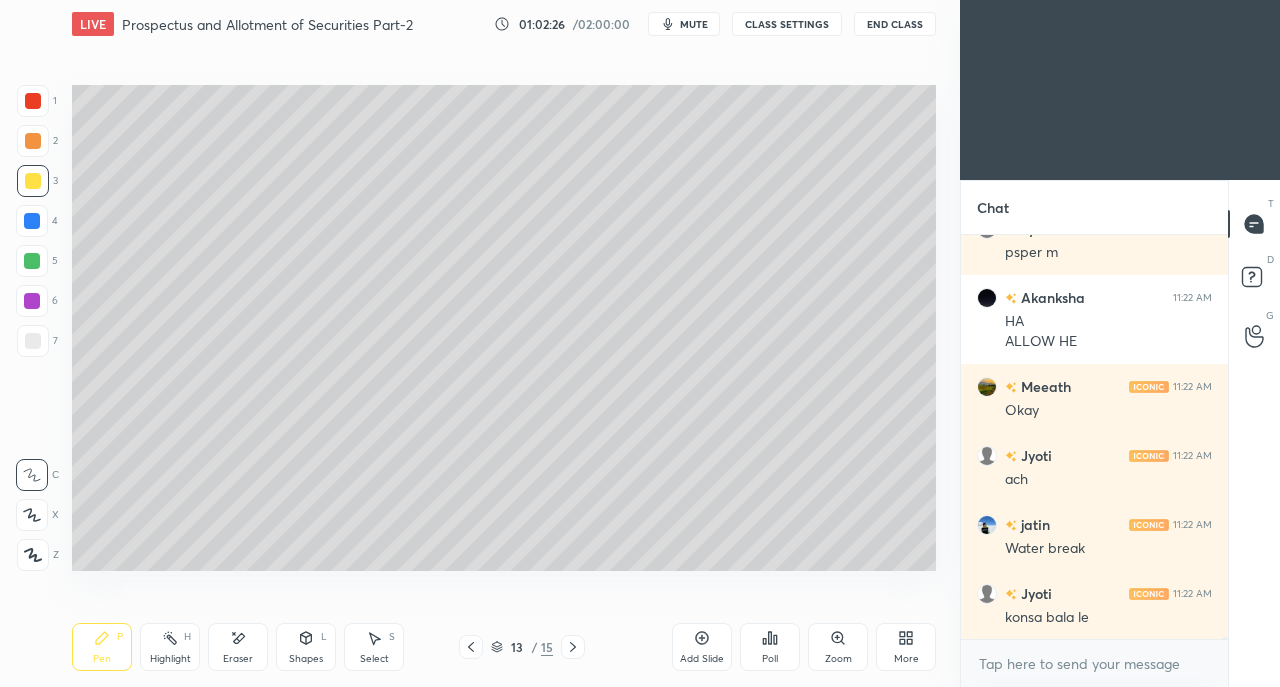 click 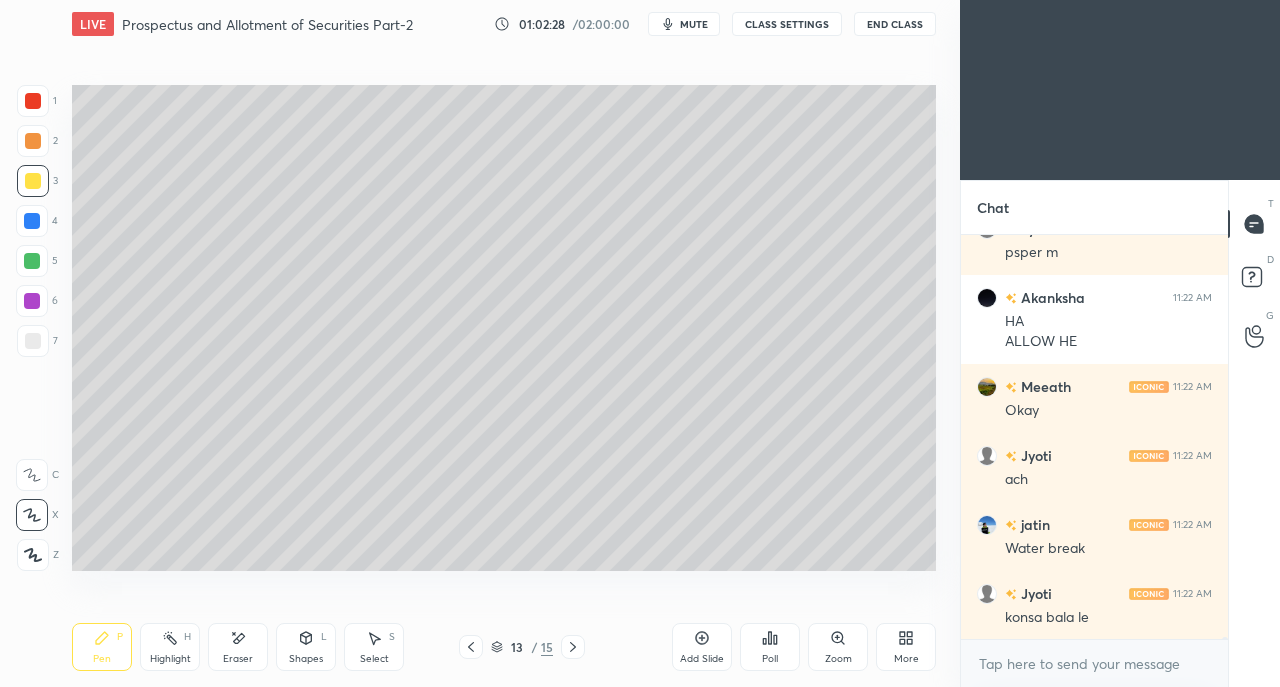 scroll, scrollTop: 68092, scrollLeft: 0, axis: vertical 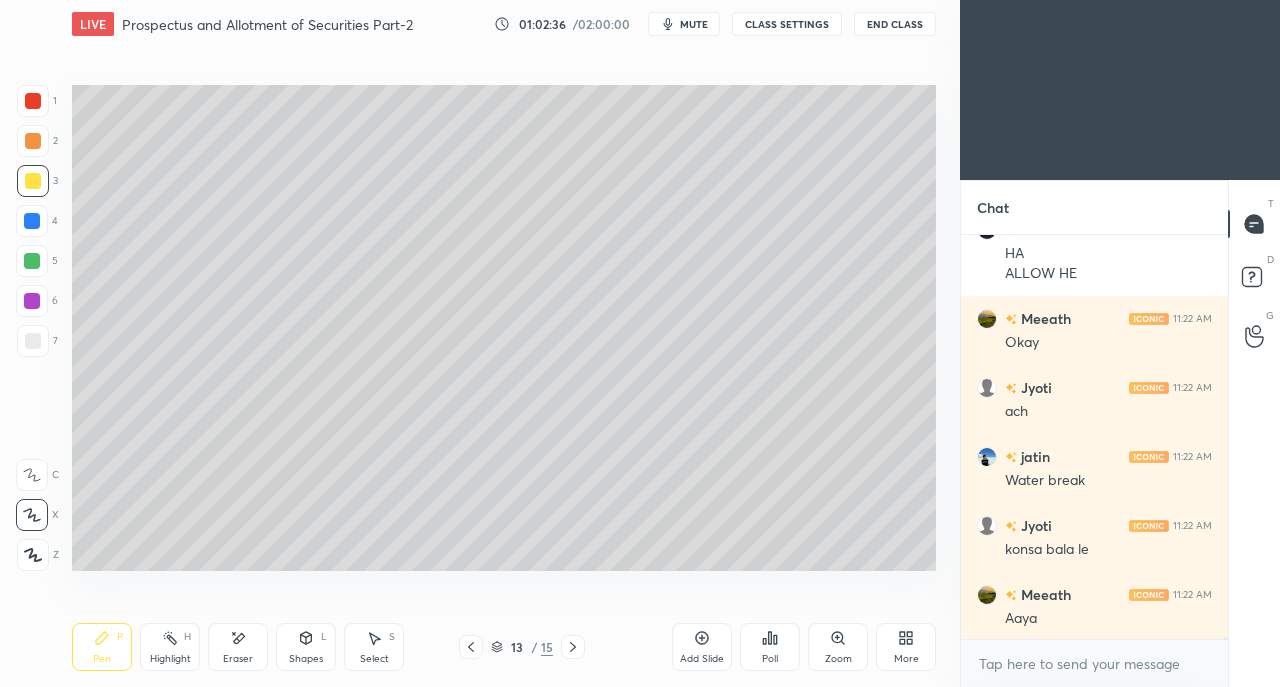 click at bounding box center (33, 341) 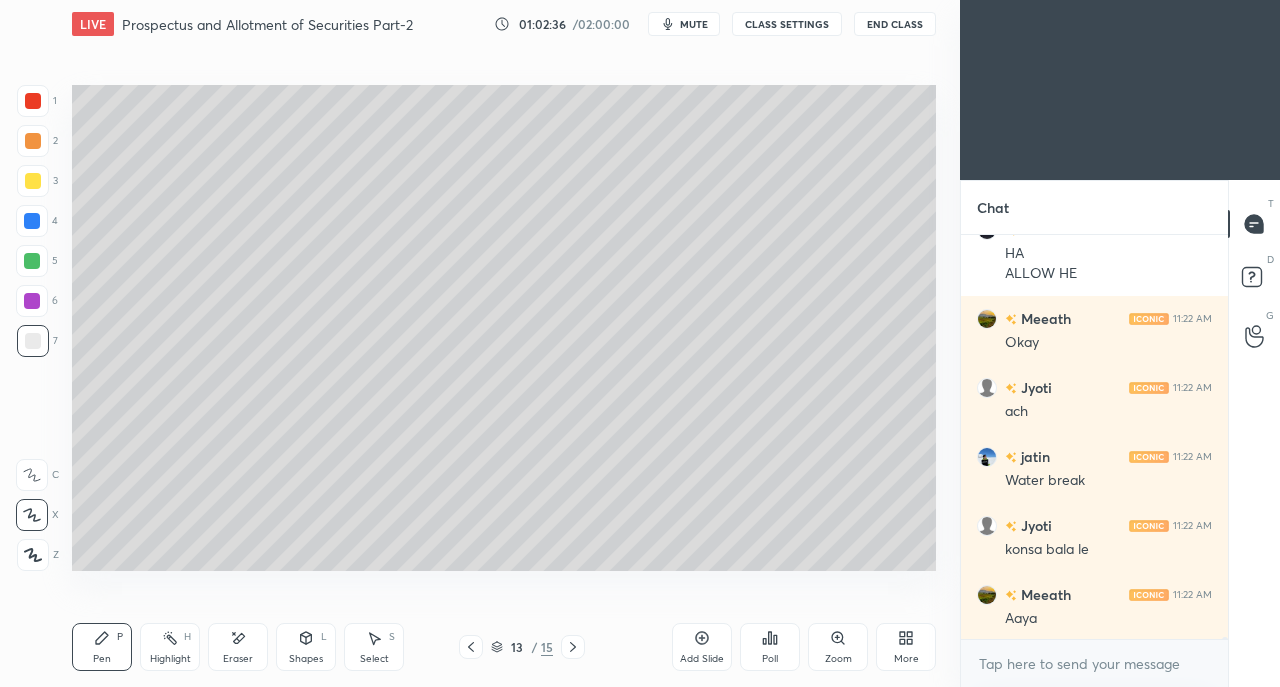 click on "Eraser" at bounding box center (238, 647) 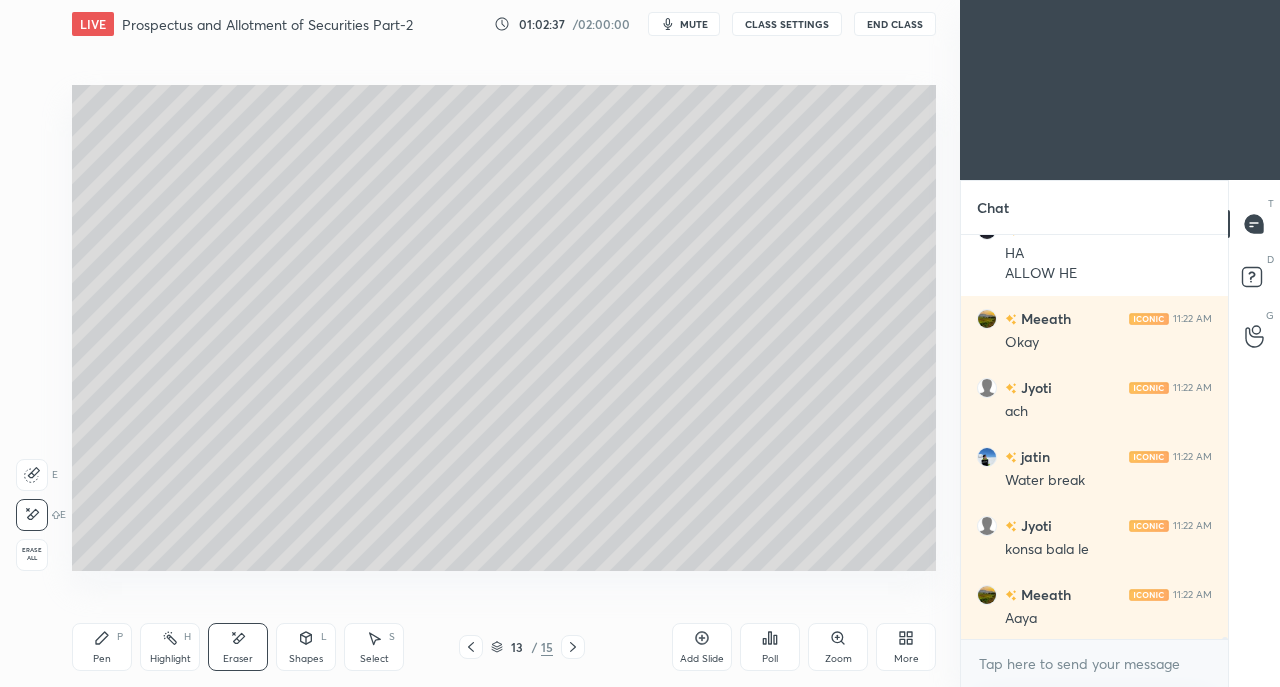 click 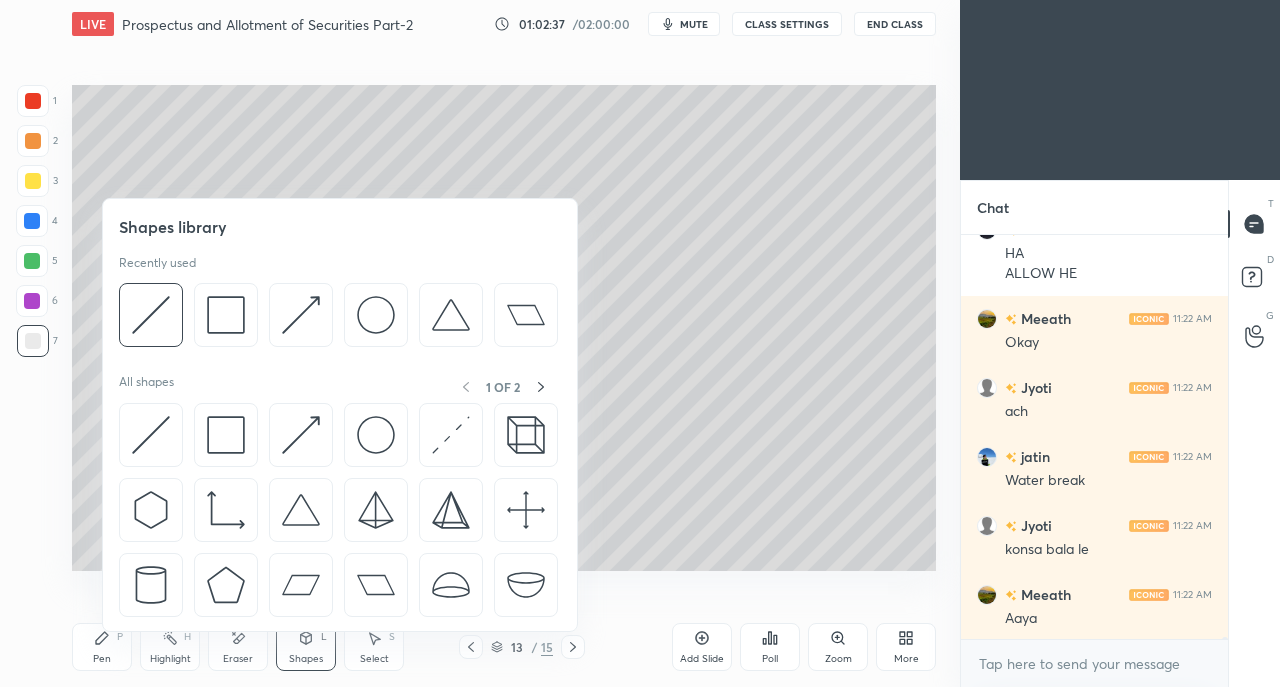 click at bounding box center (151, 435) 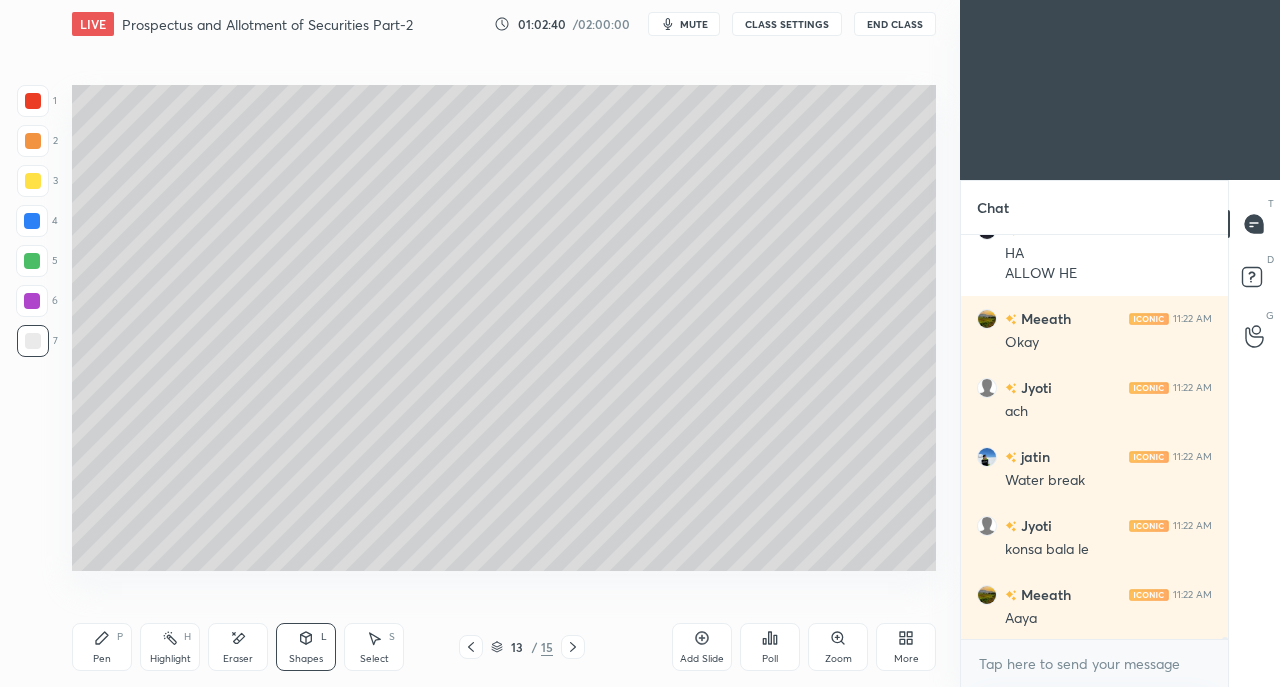 click 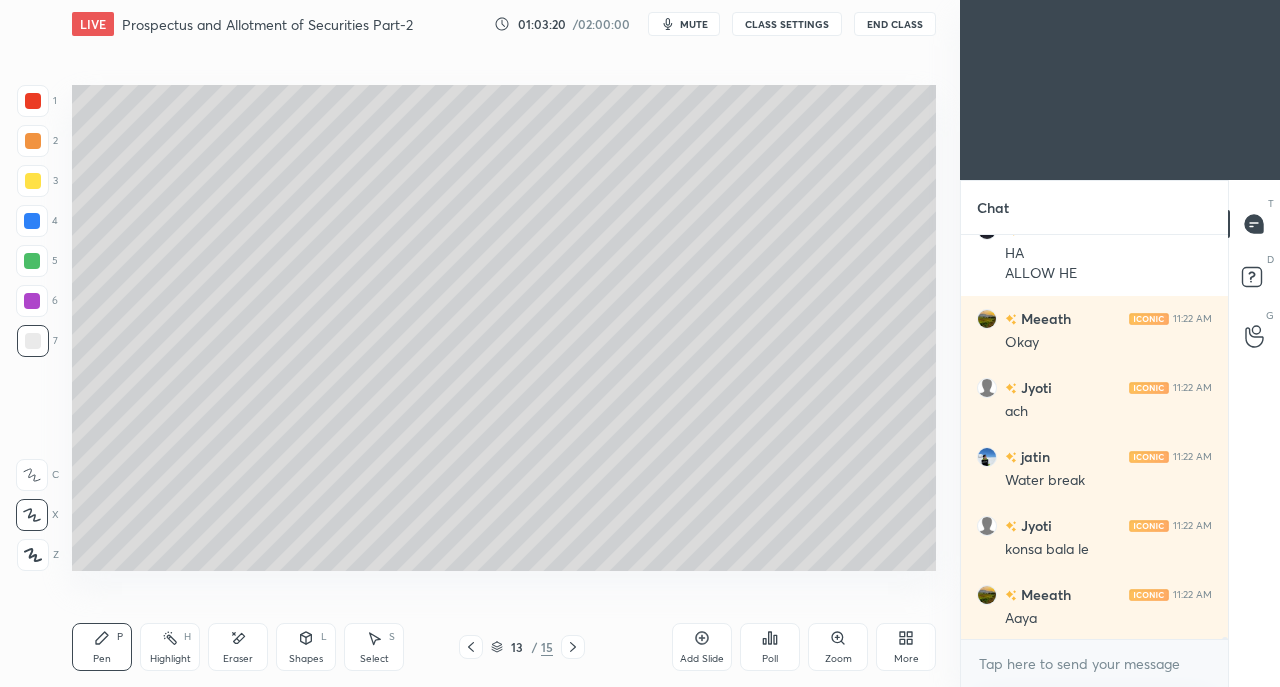 scroll, scrollTop: 68162, scrollLeft: 0, axis: vertical 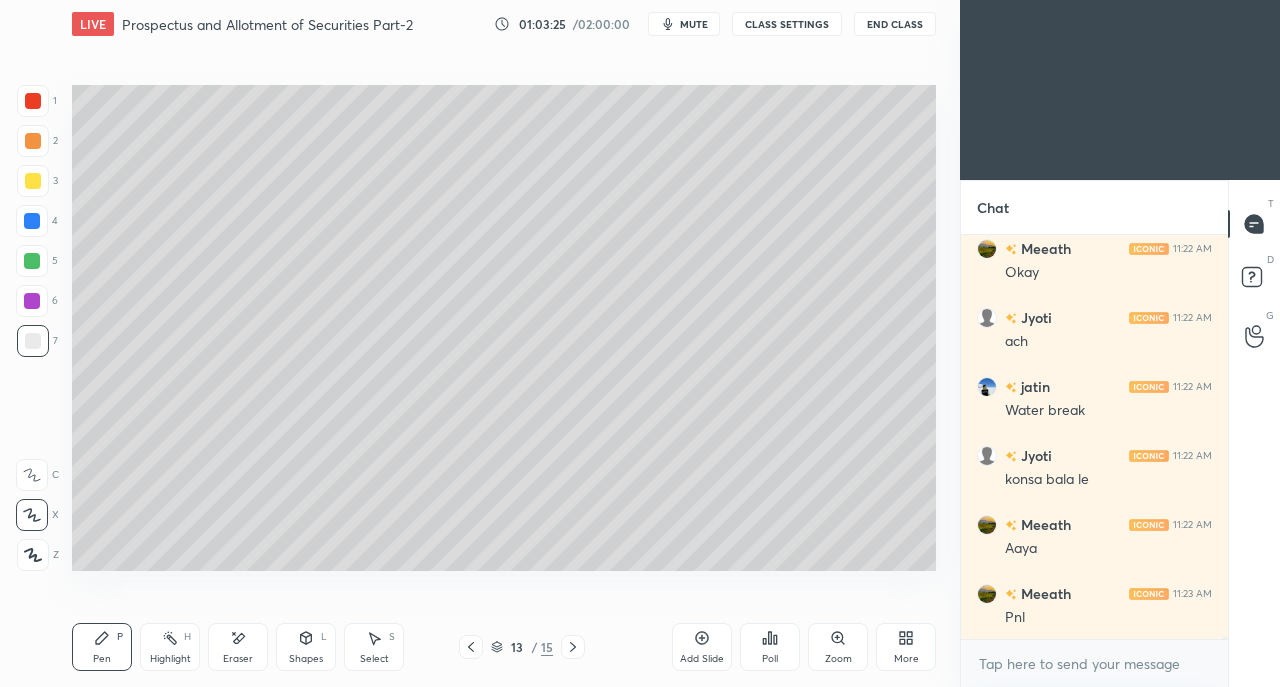 click on "Eraser" at bounding box center (238, 647) 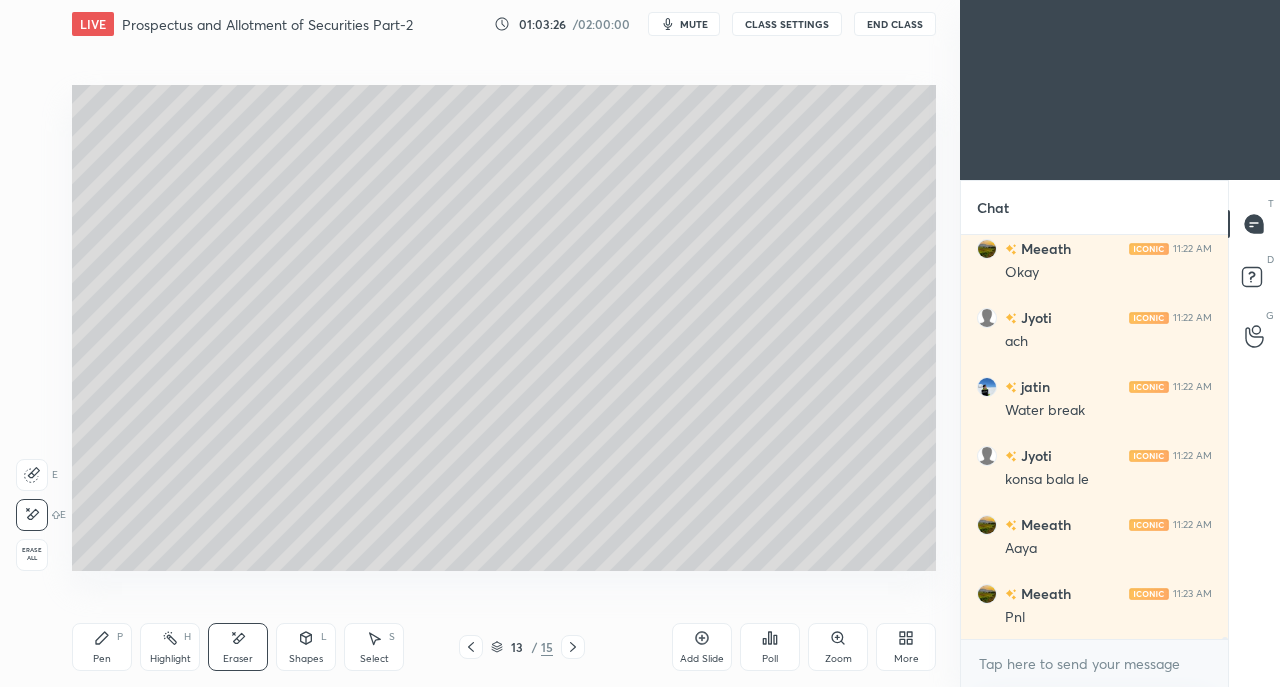 scroll, scrollTop: 68230, scrollLeft: 0, axis: vertical 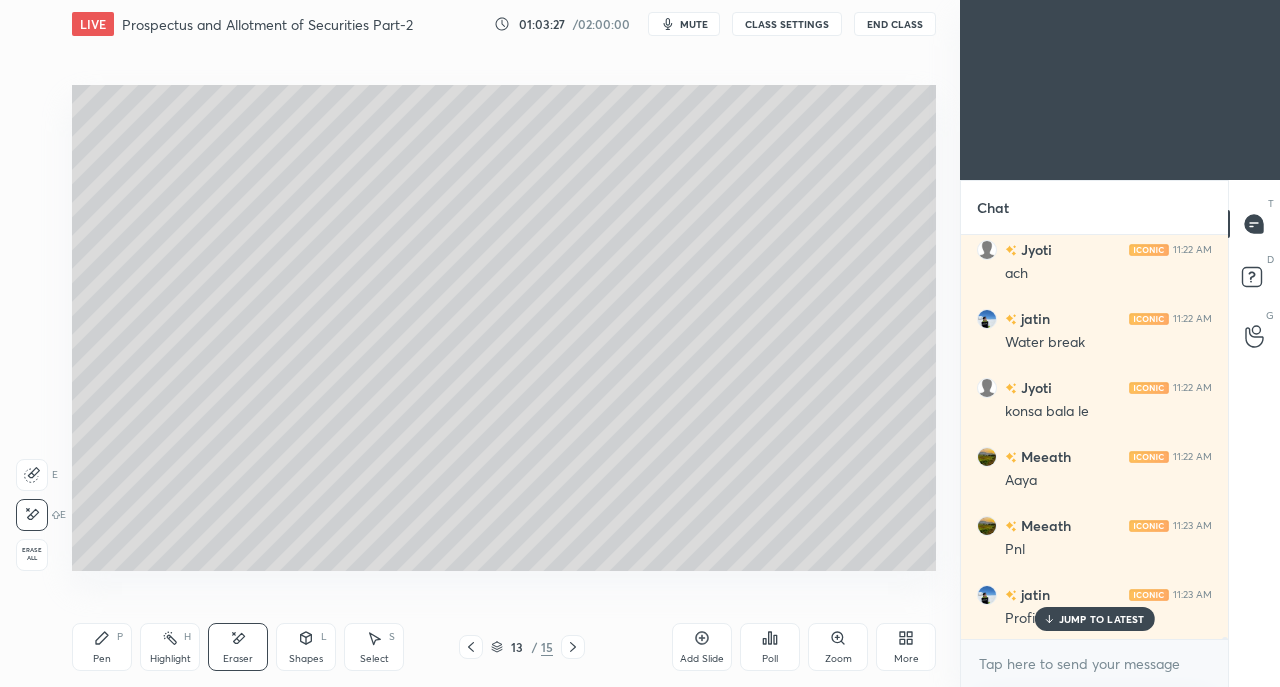 click on "Pen P" at bounding box center [102, 647] 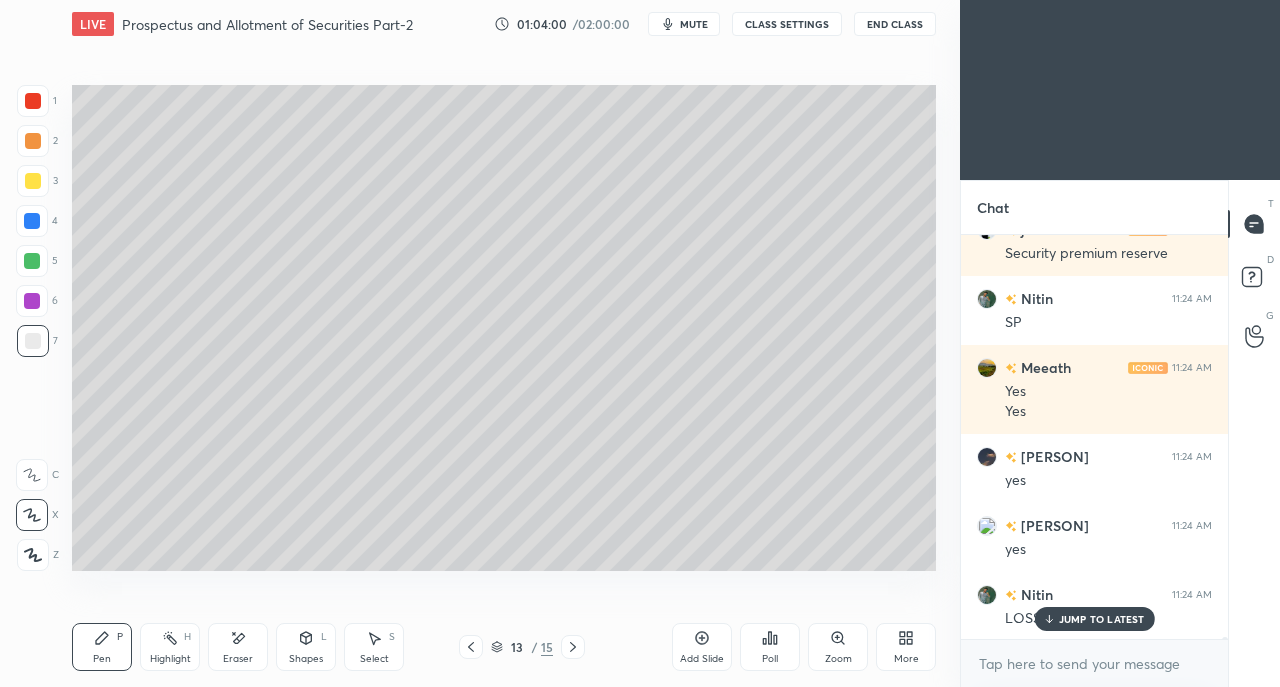 scroll, scrollTop: 69010, scrollLeft: 0, axis: vertical 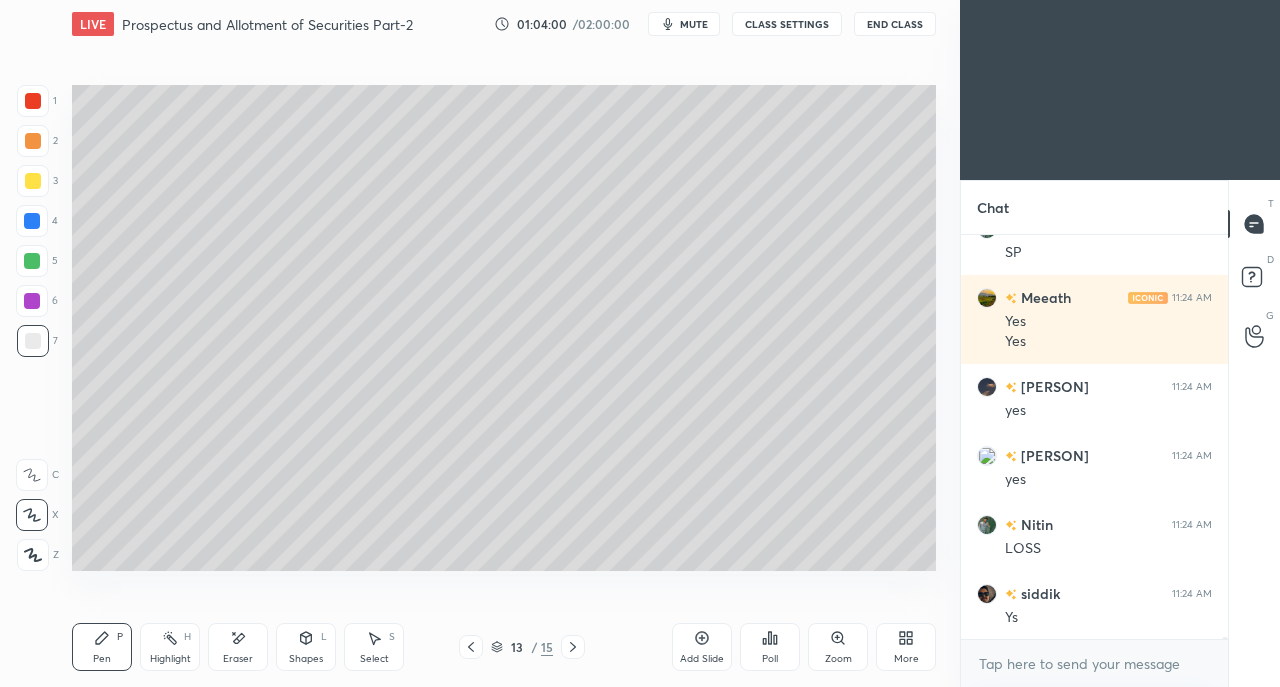 click on "Ys" at bounding box center (1108, 618) 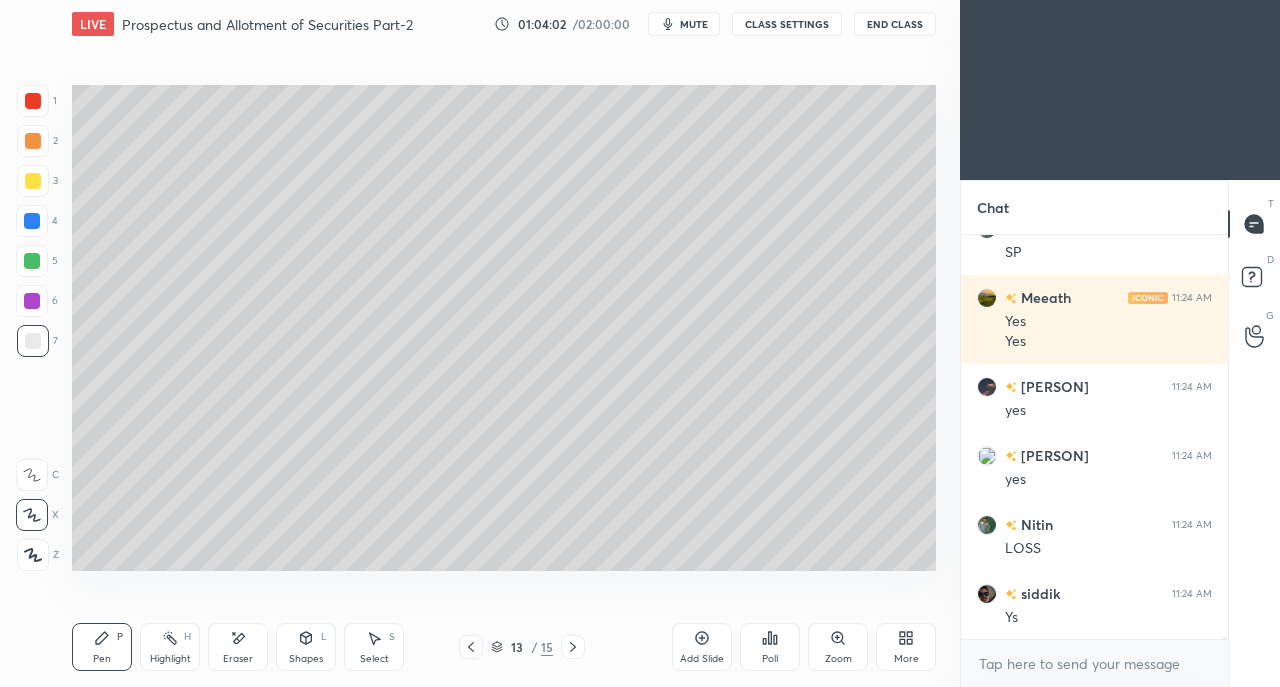 click 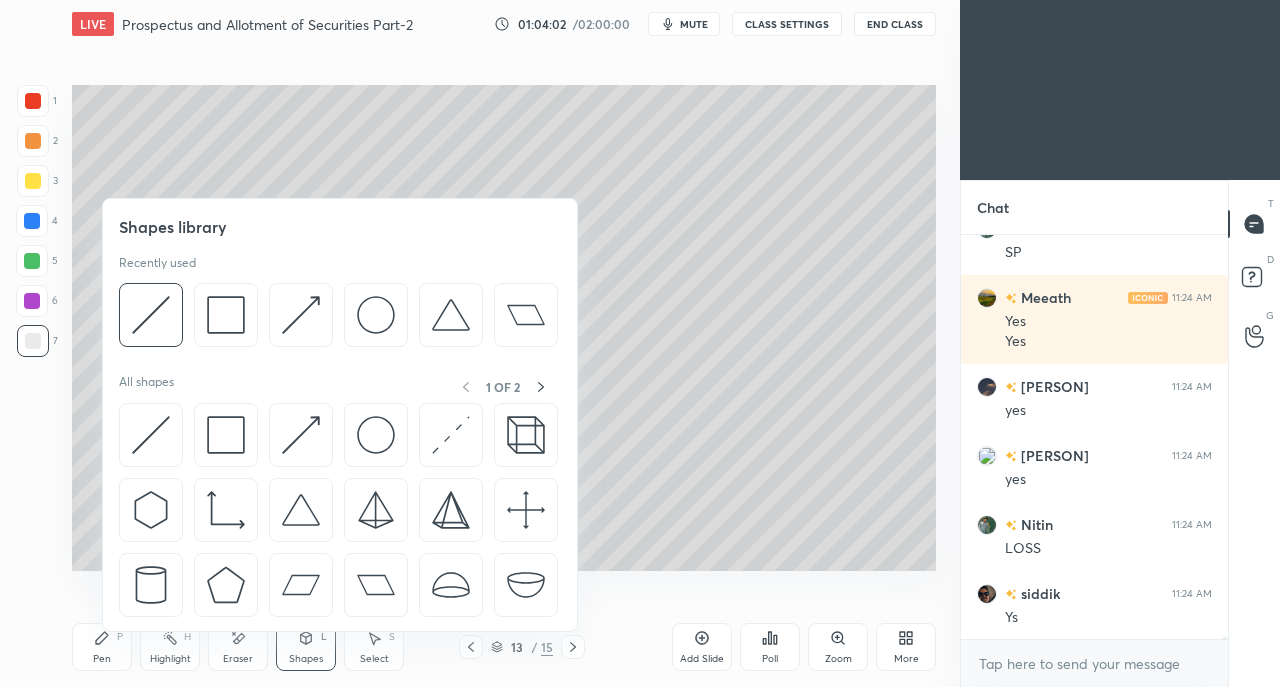 click at bounding box center [226, 315] 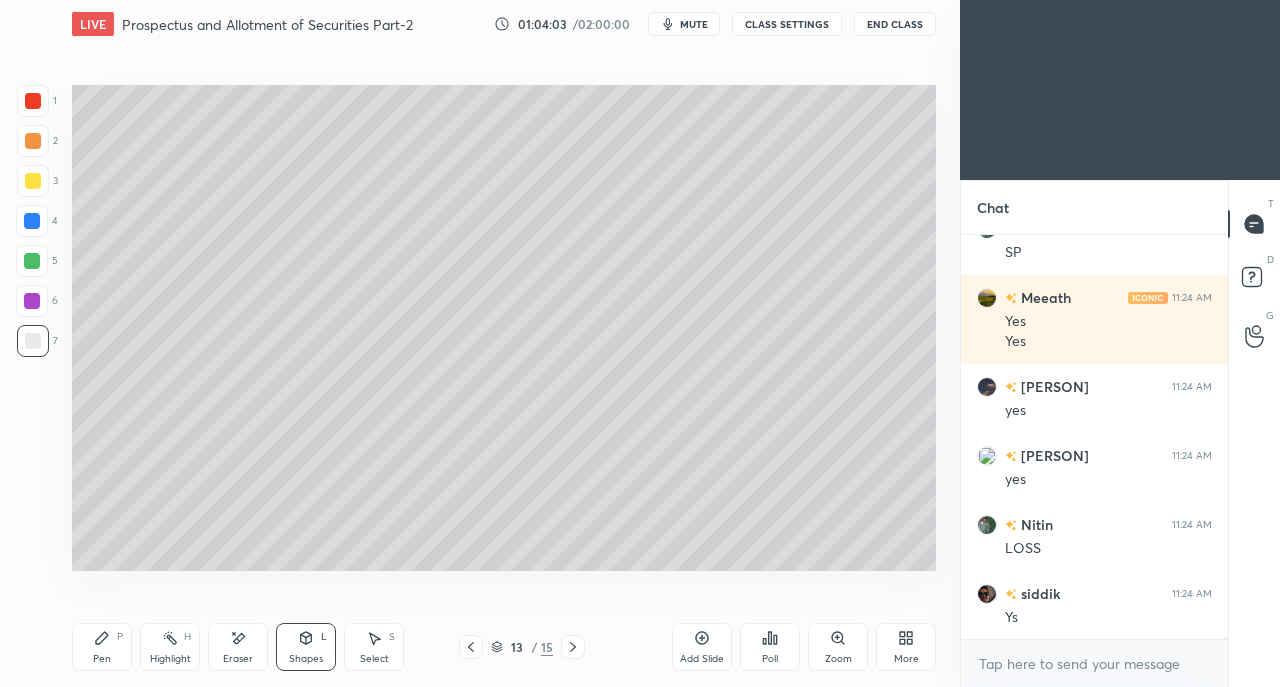 click at bounding box center (33, 101) 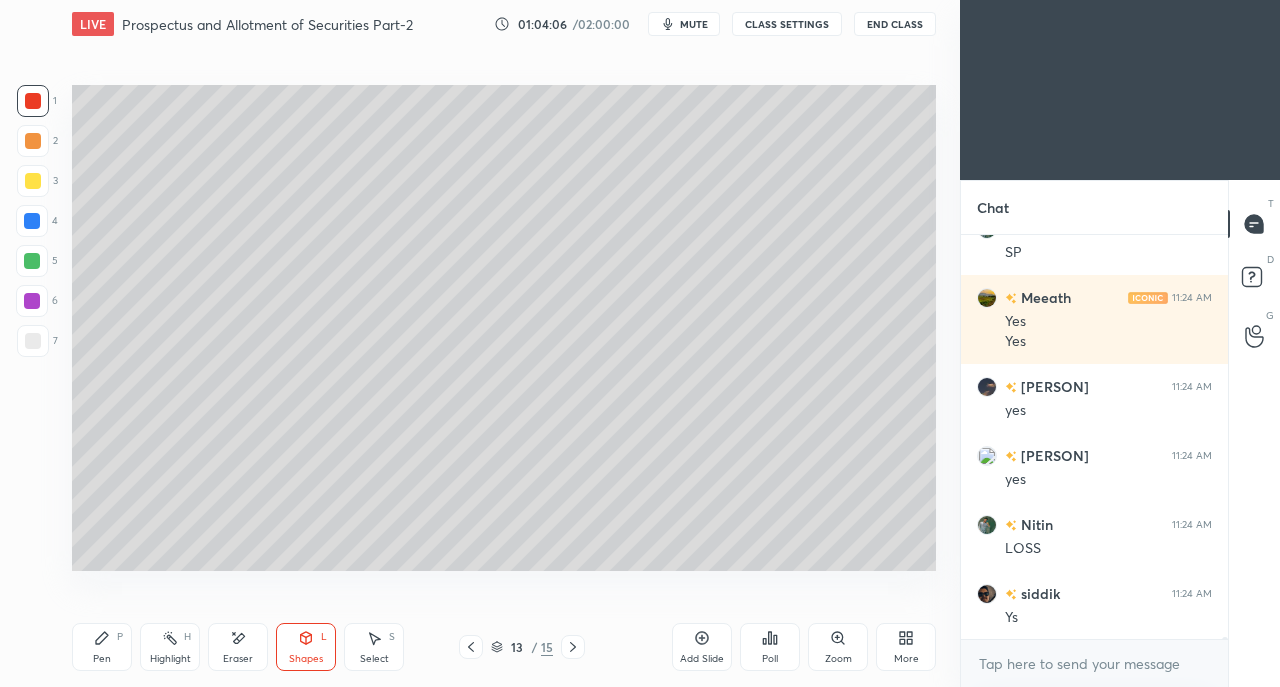 click 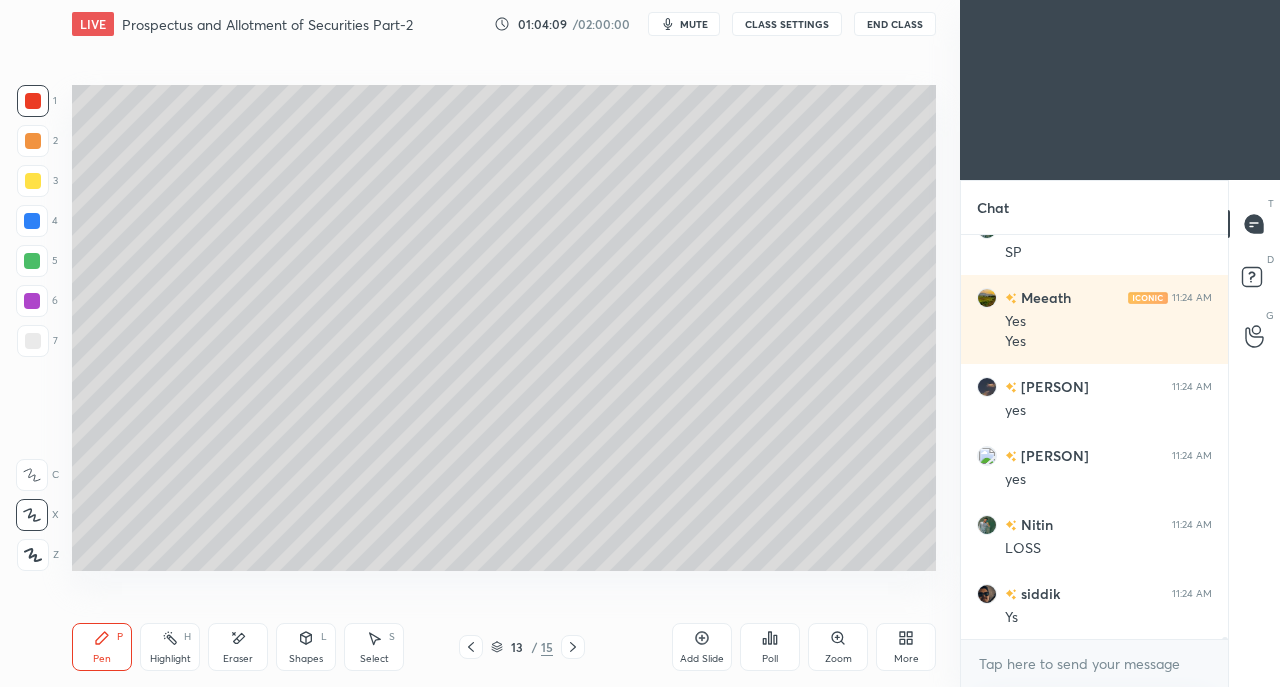 click on "Pen P" at bounding box center (102, 647) 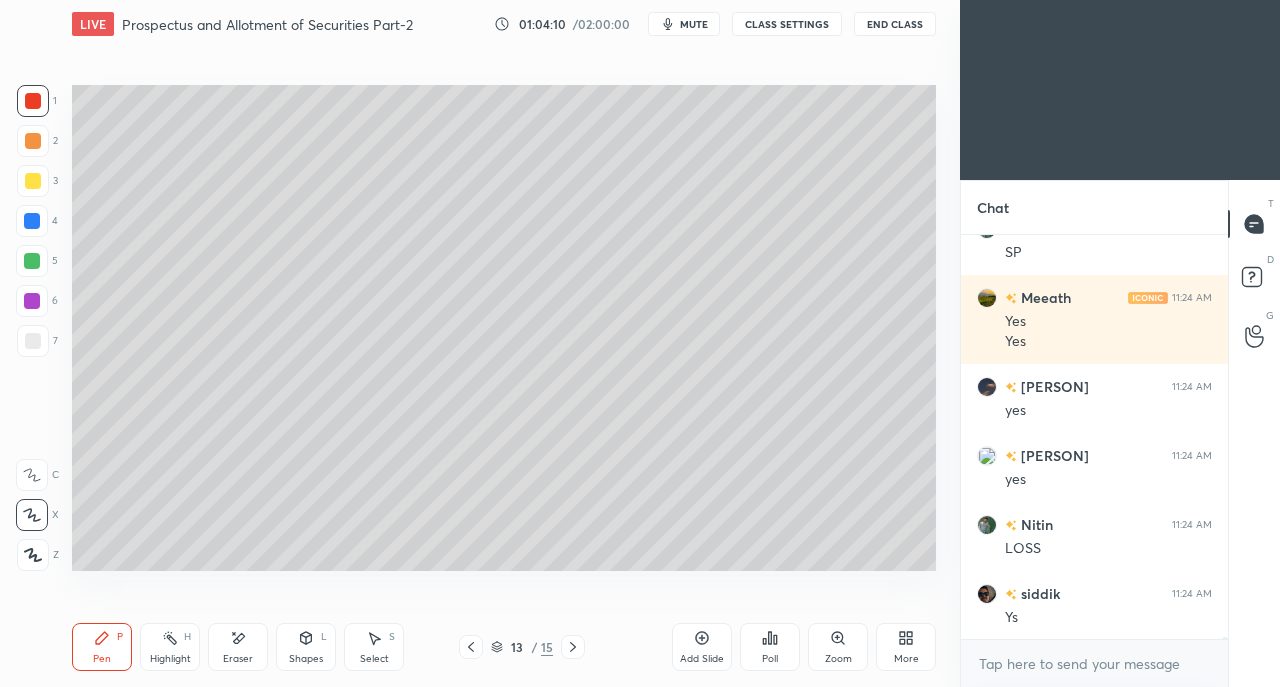 click 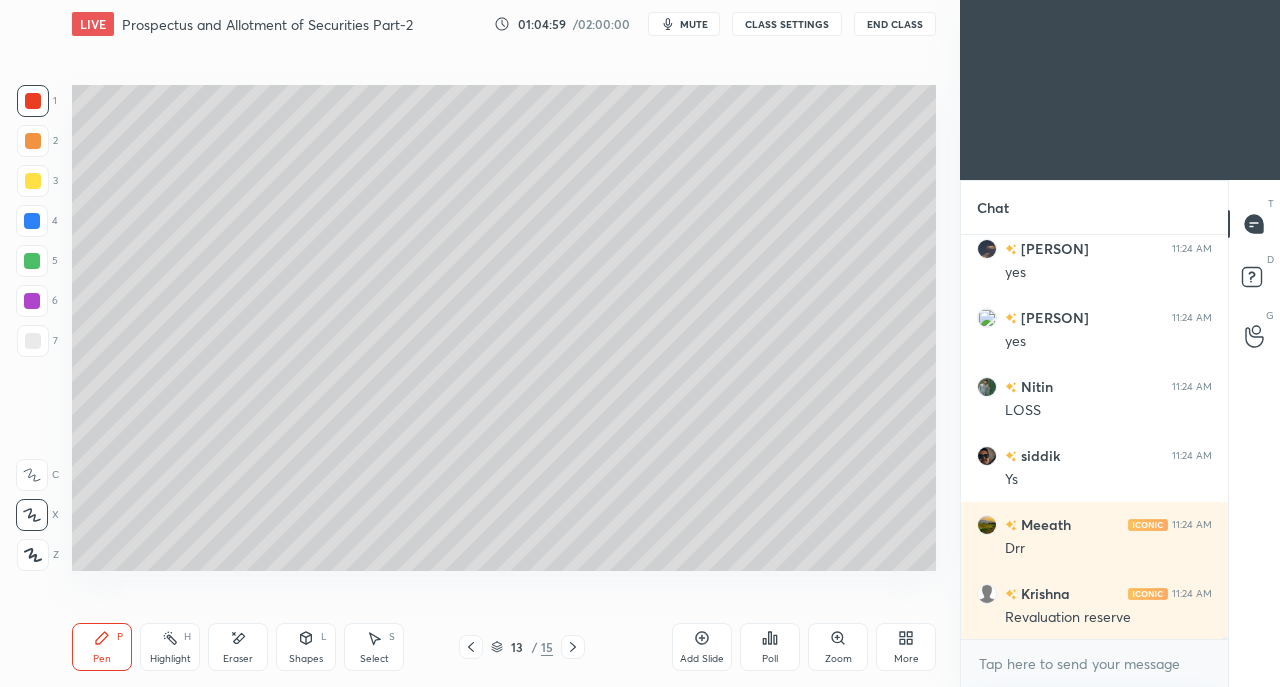 scroll, scrollTop: 69216, scrollLeft: 0, axis: vertical 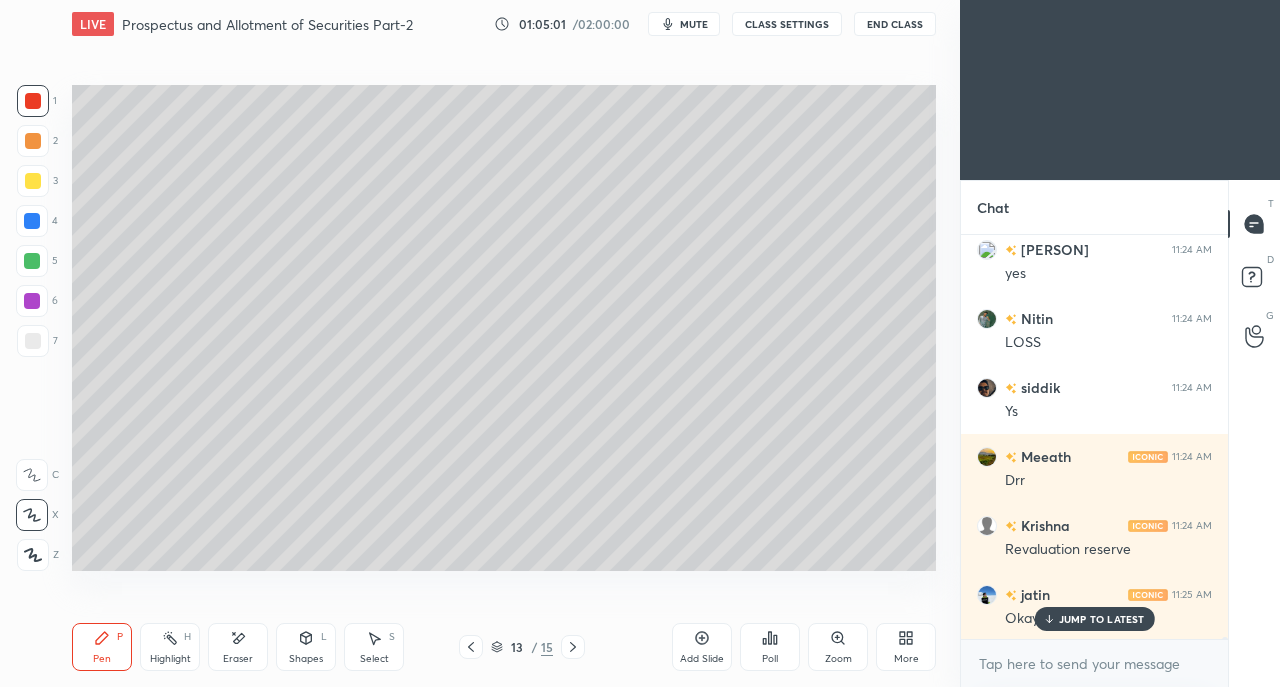 click on "JUMP TO LATEST" at bounding box center [1102, 619] 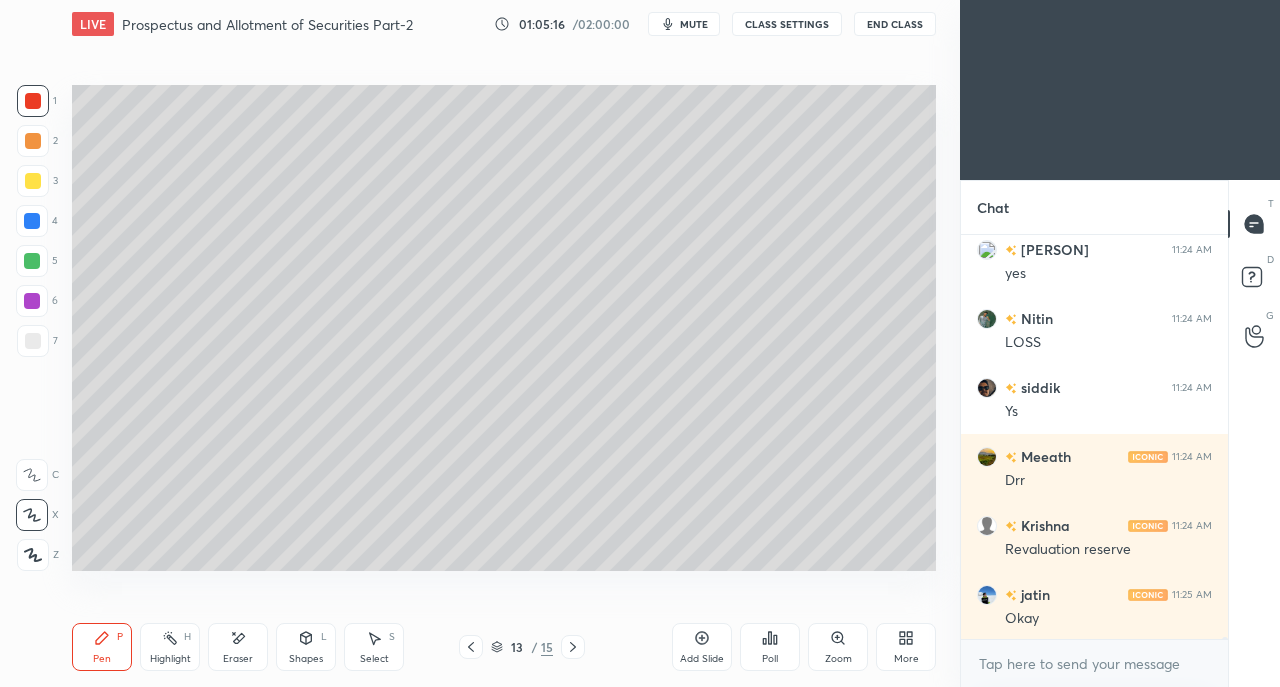 click at bounding box center (33, 181) 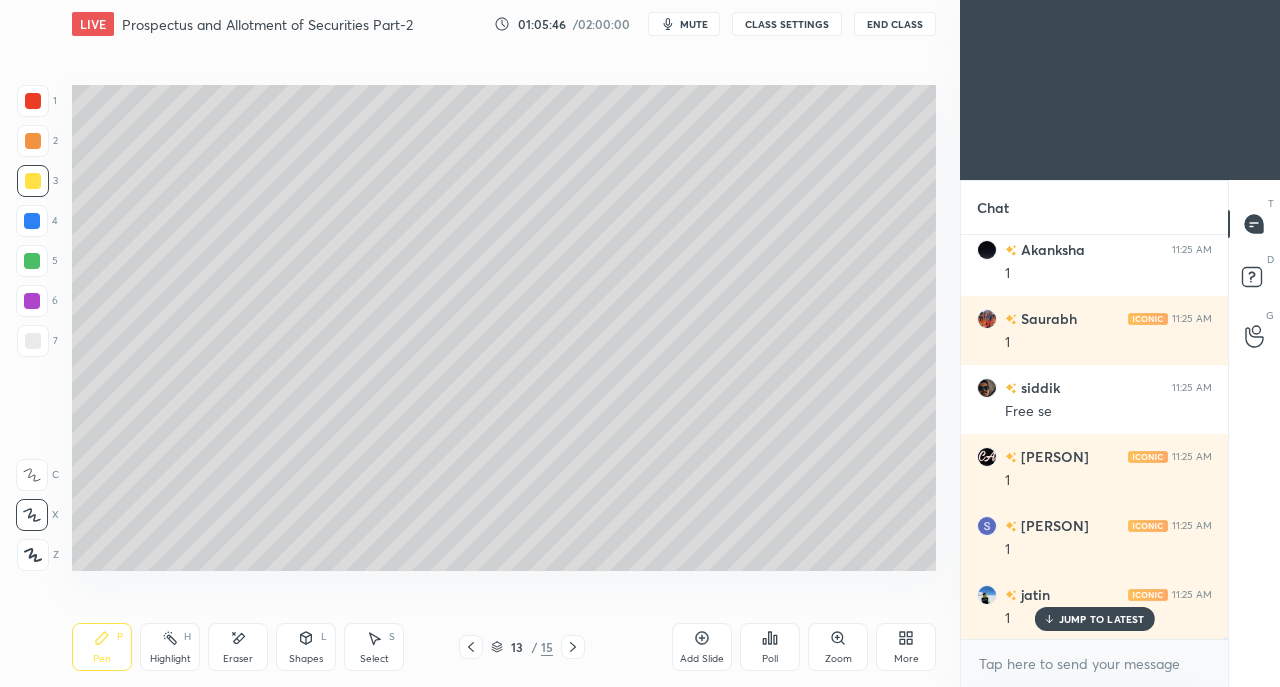 scroll, scrollTop: 70114, scrollLeft: 0, axis: vertical 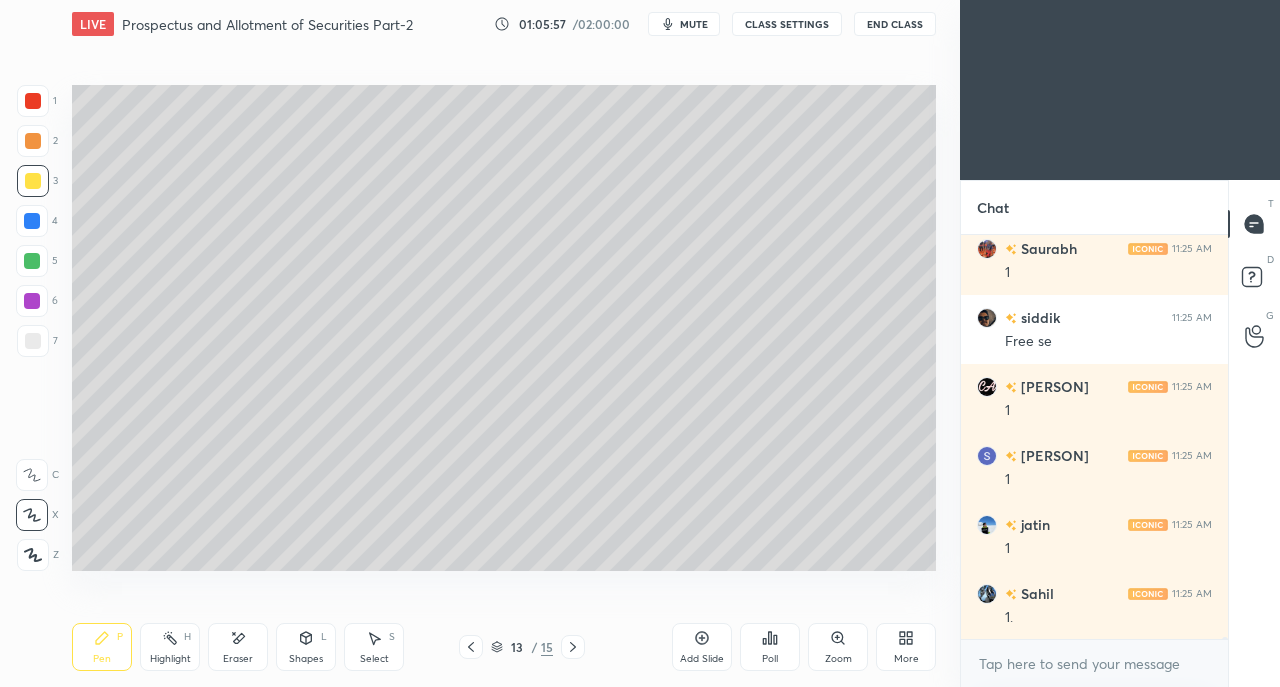 click 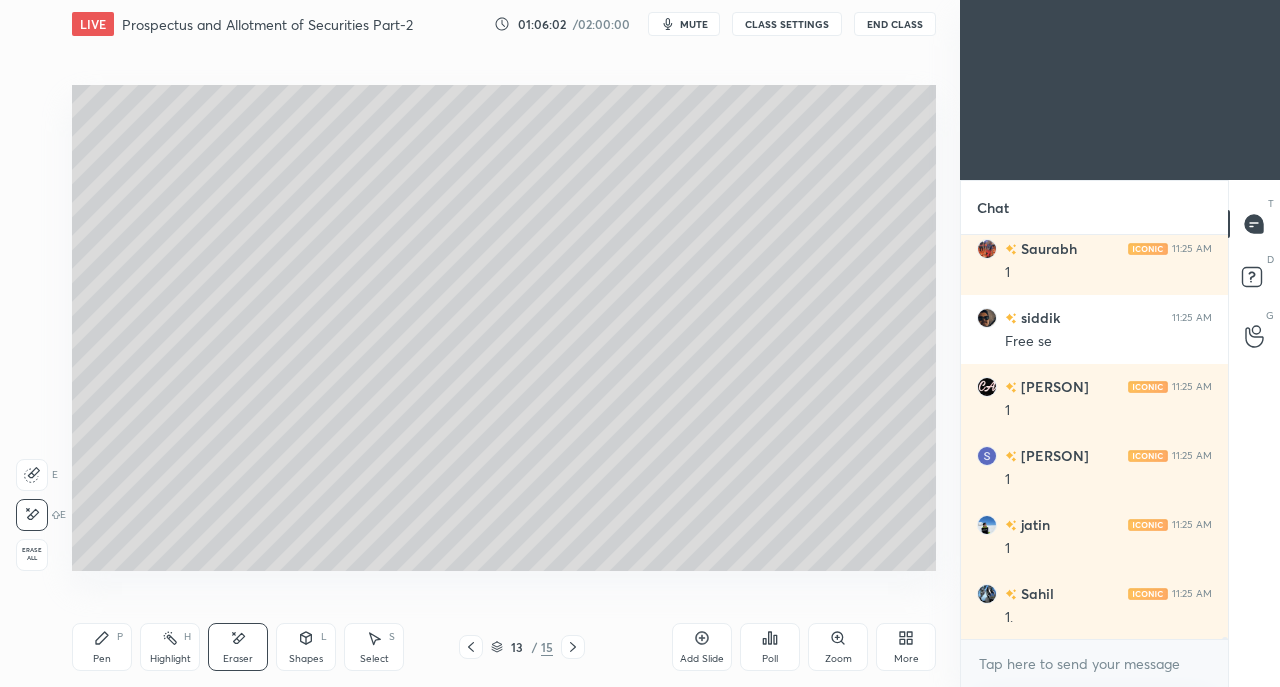 click on "Add Slide" at bounding box center [702, 647] 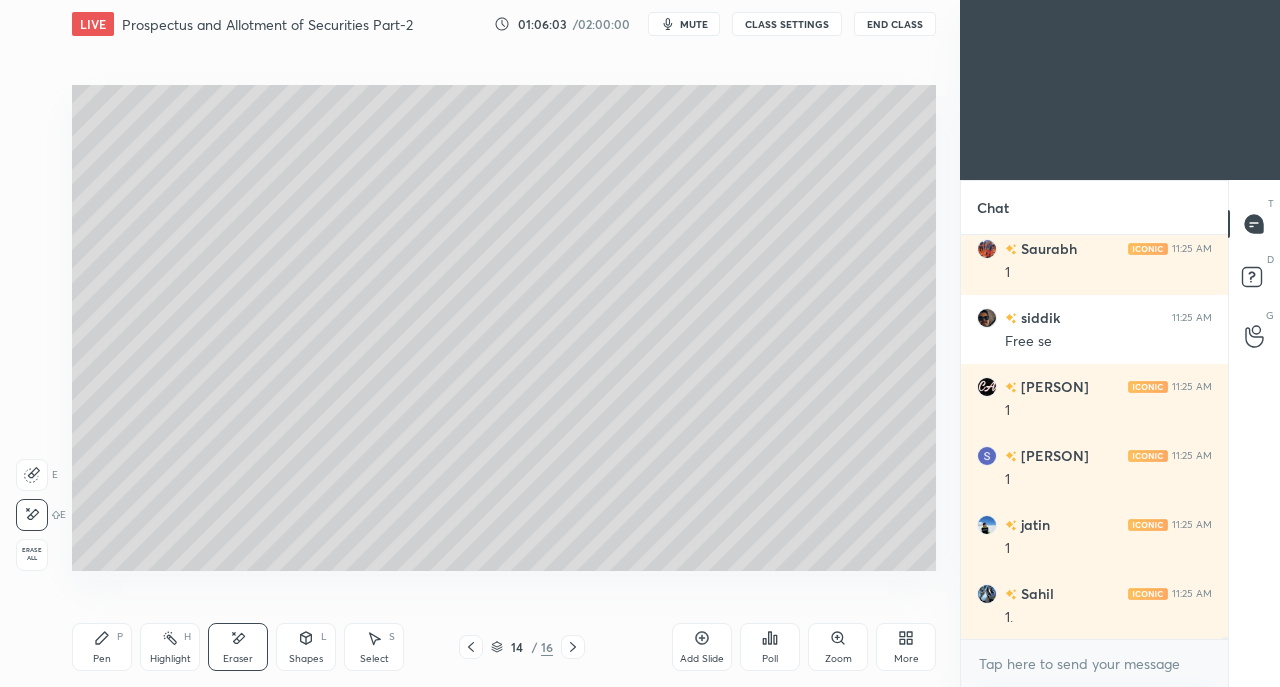 click on "Pen" at bounding box center [102, 659] 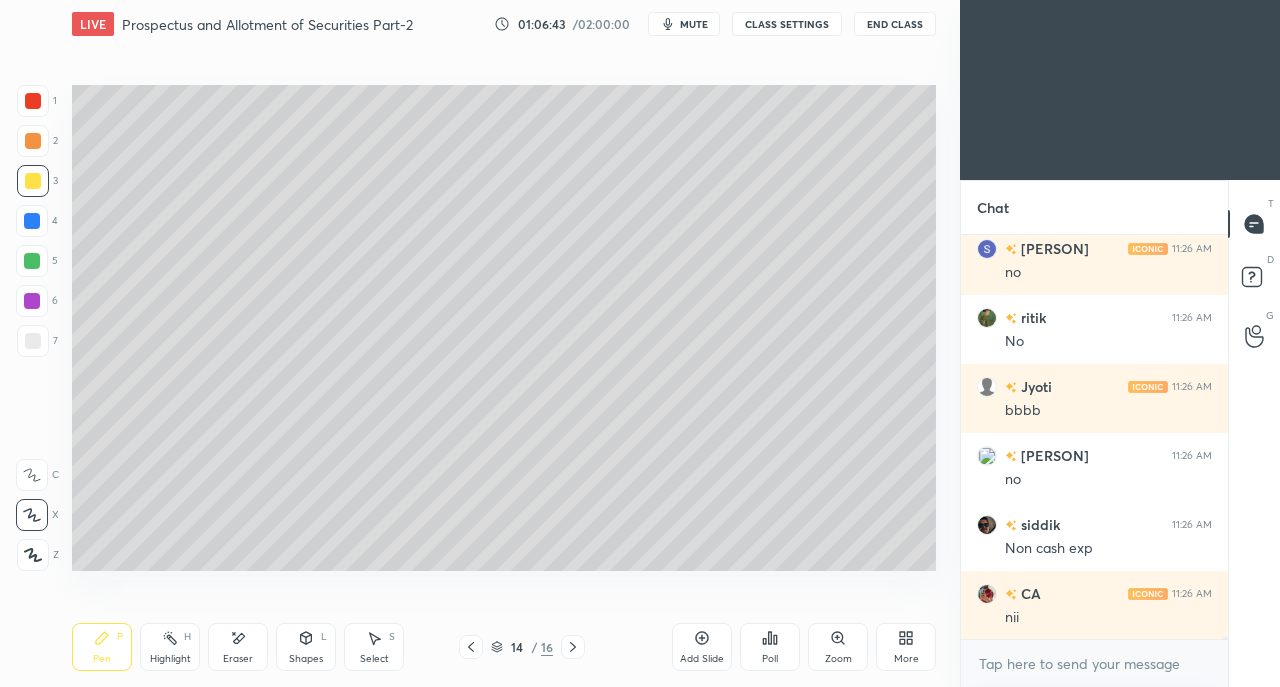 scroll, scrollTop: 71148, scrollLeft: 0, axis: vertical 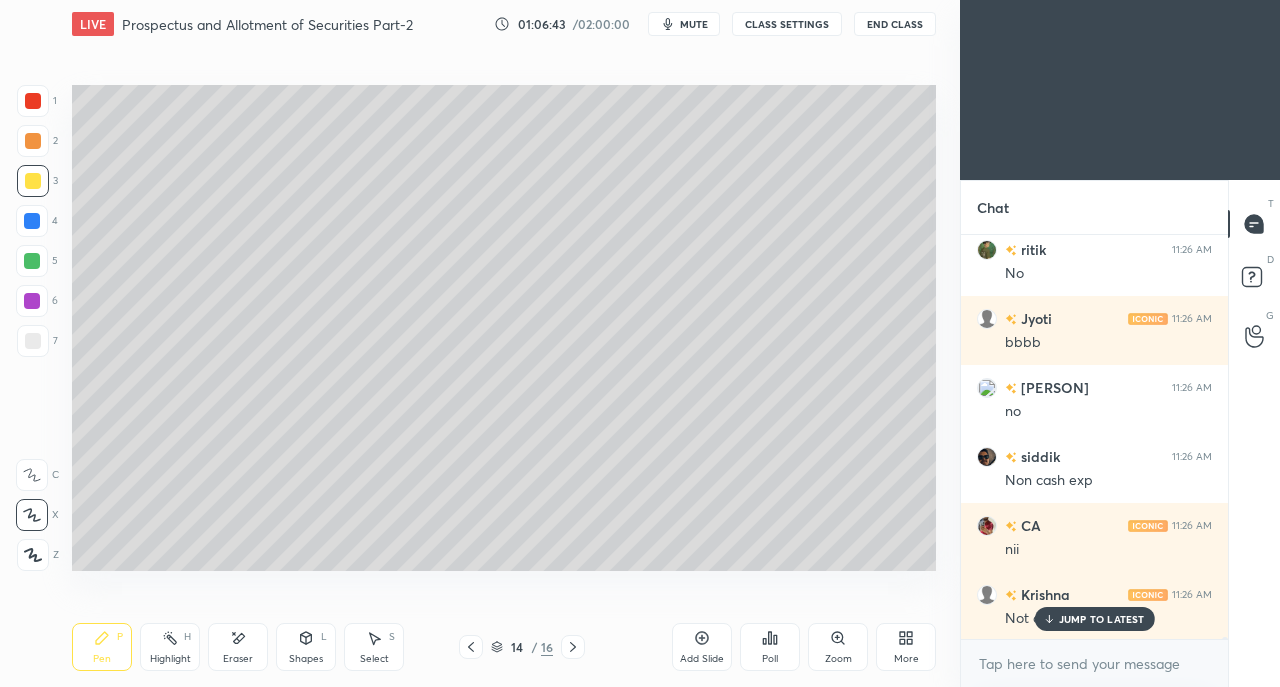 click 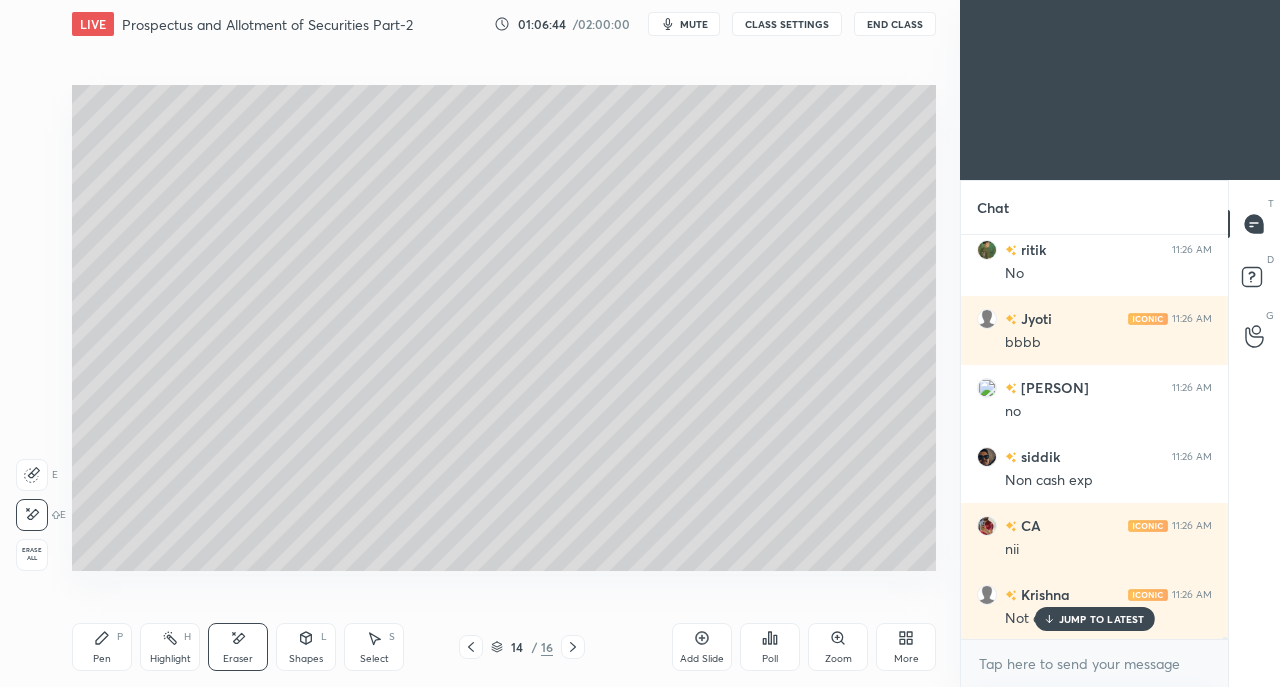 scroll, scrollTop: 71218, scrollLeft: 0, axis: vertical 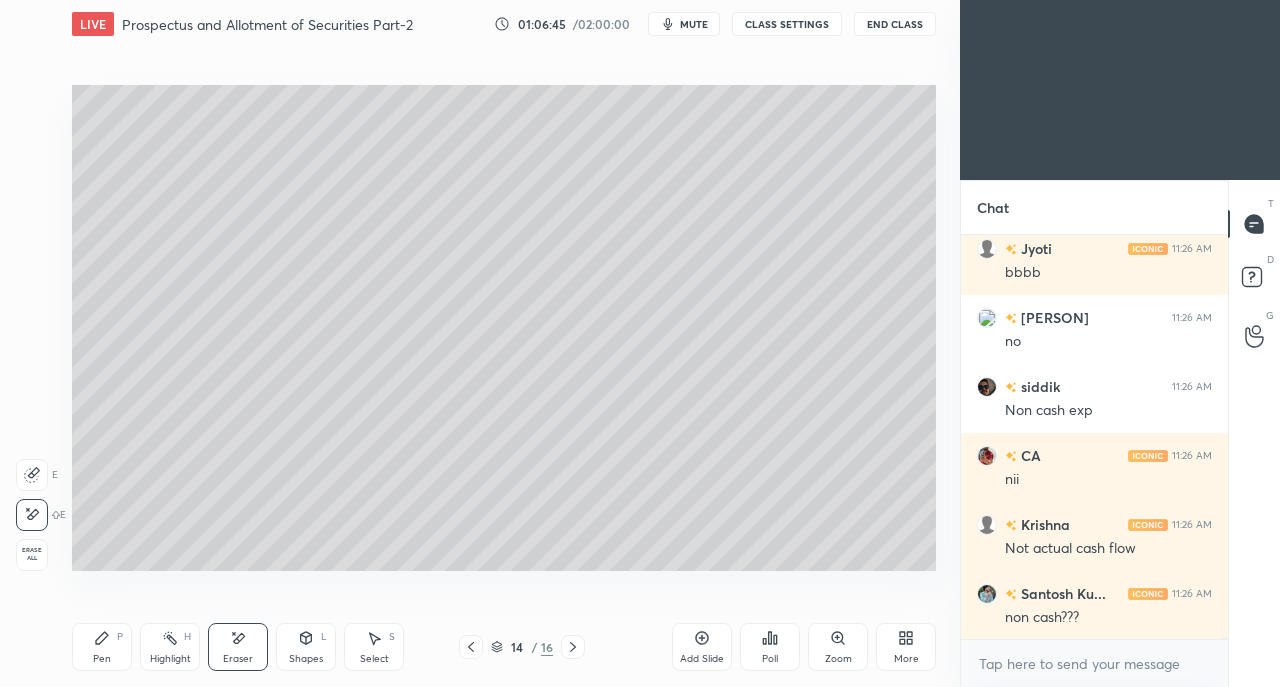 click 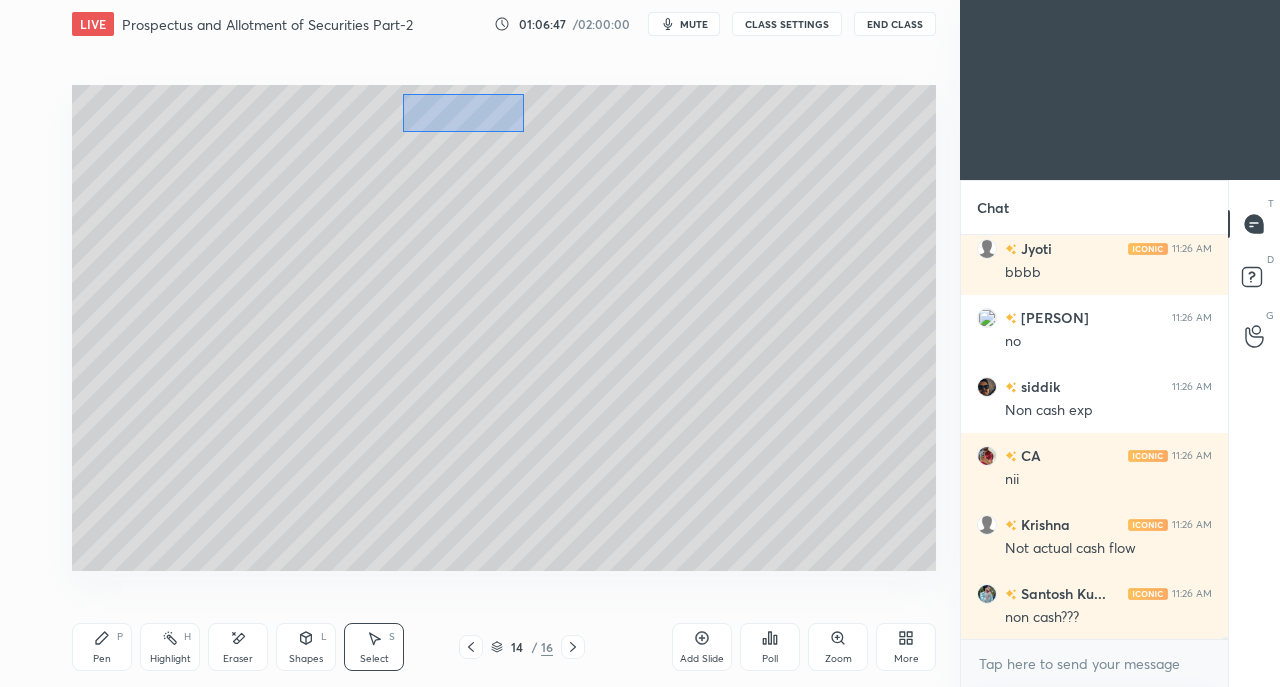 scroll, scrollTop: 71286, scrollLeft: 0, axis: vertical 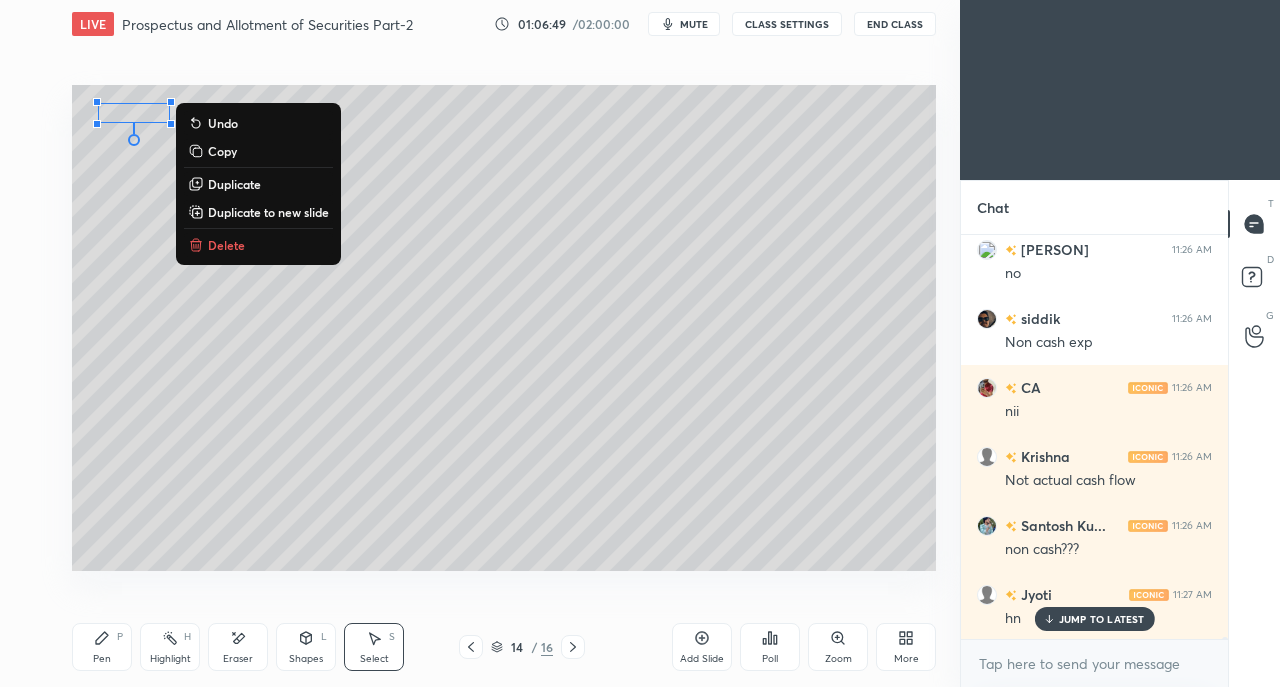click 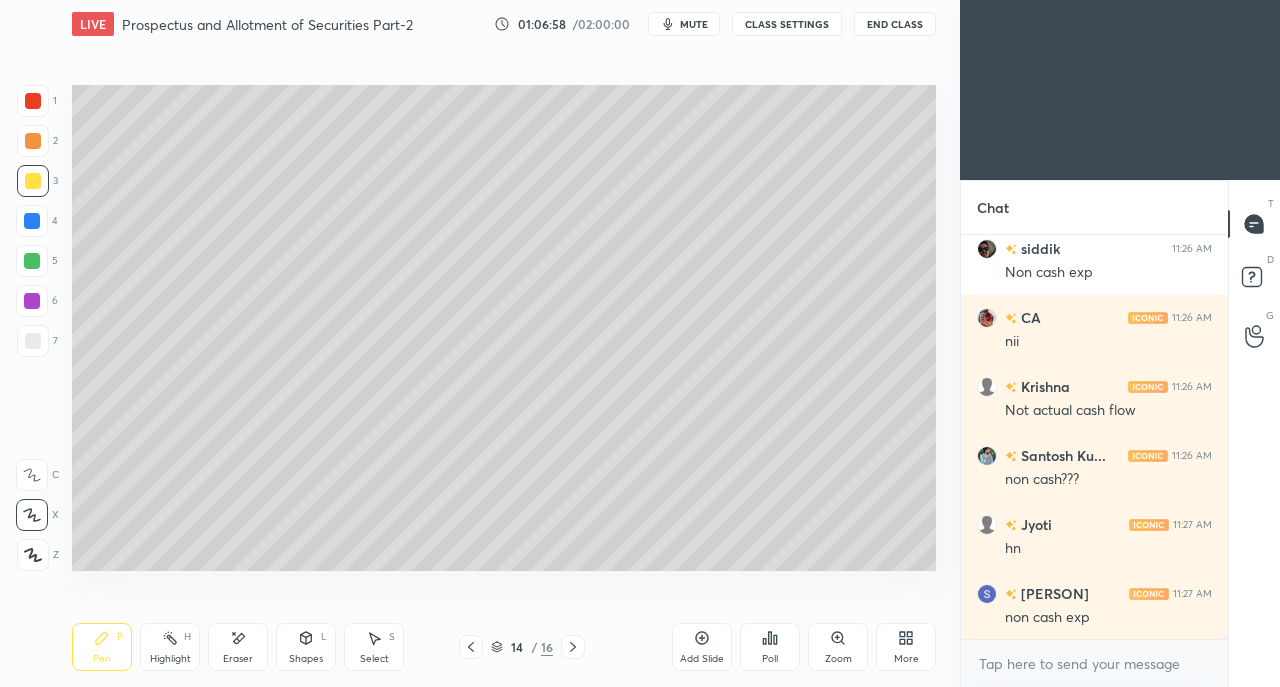 scroll, scrollTop: 71424, scrollLeft: 0, axis: vertical 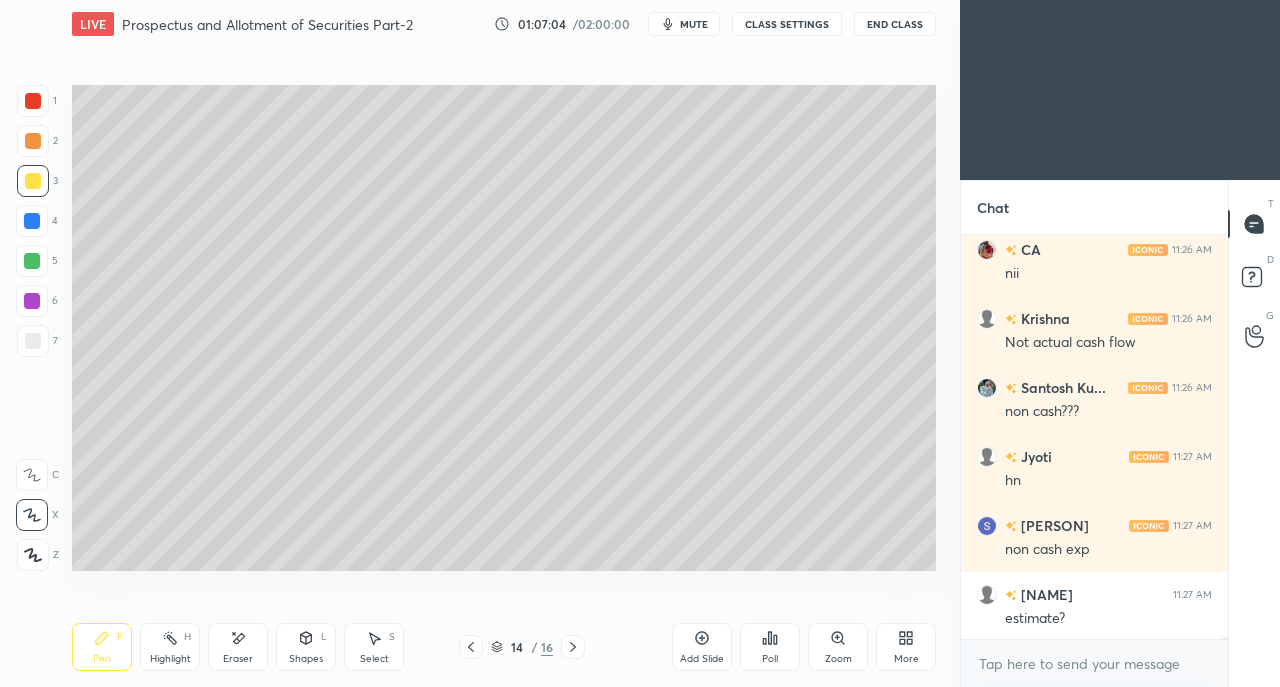 click on "Eraser" at bounding box center (238, 659) 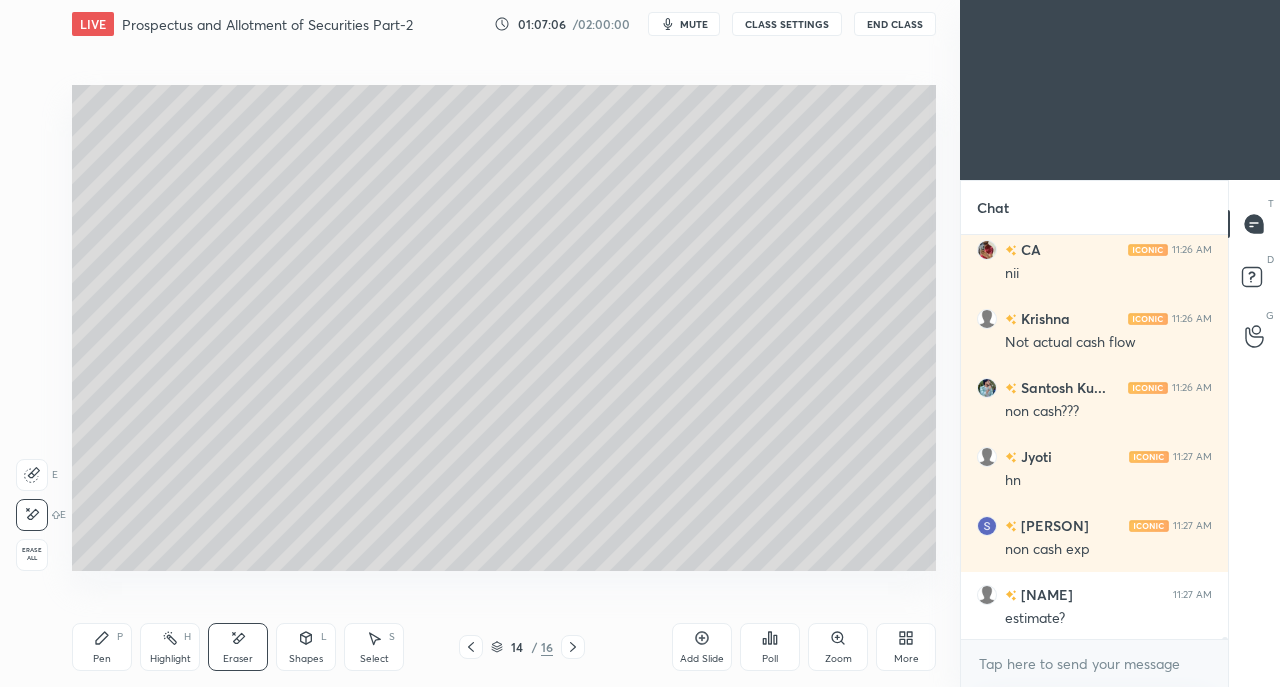 click on "Pen" at bounding box center [102, 659] 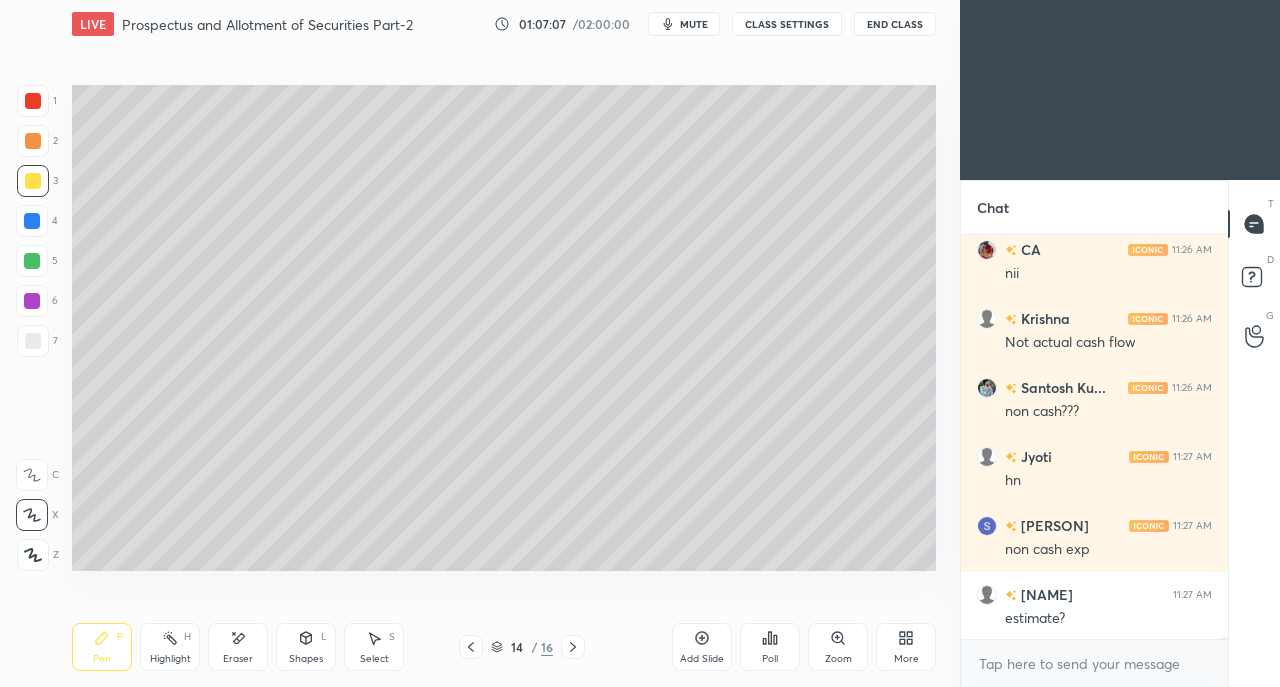 click at bounding box center (33, 341) 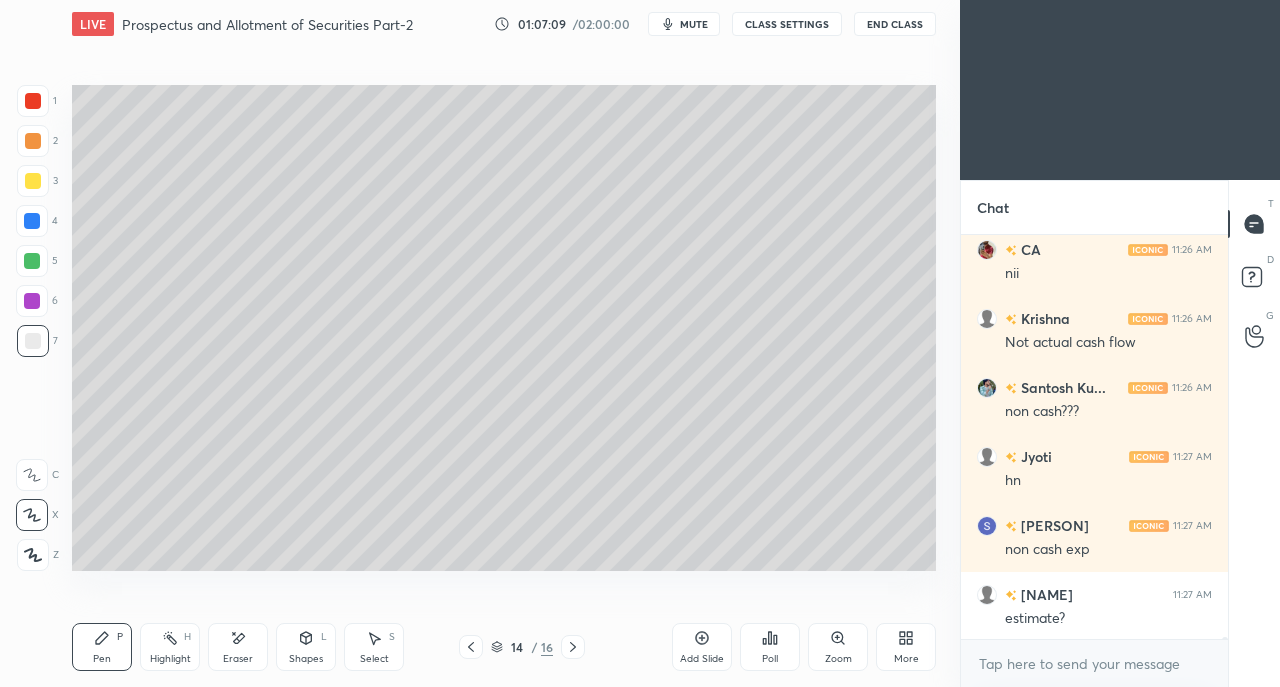 scroll, scrollTop: 71494, scrollLeft: 0, axis: vertical 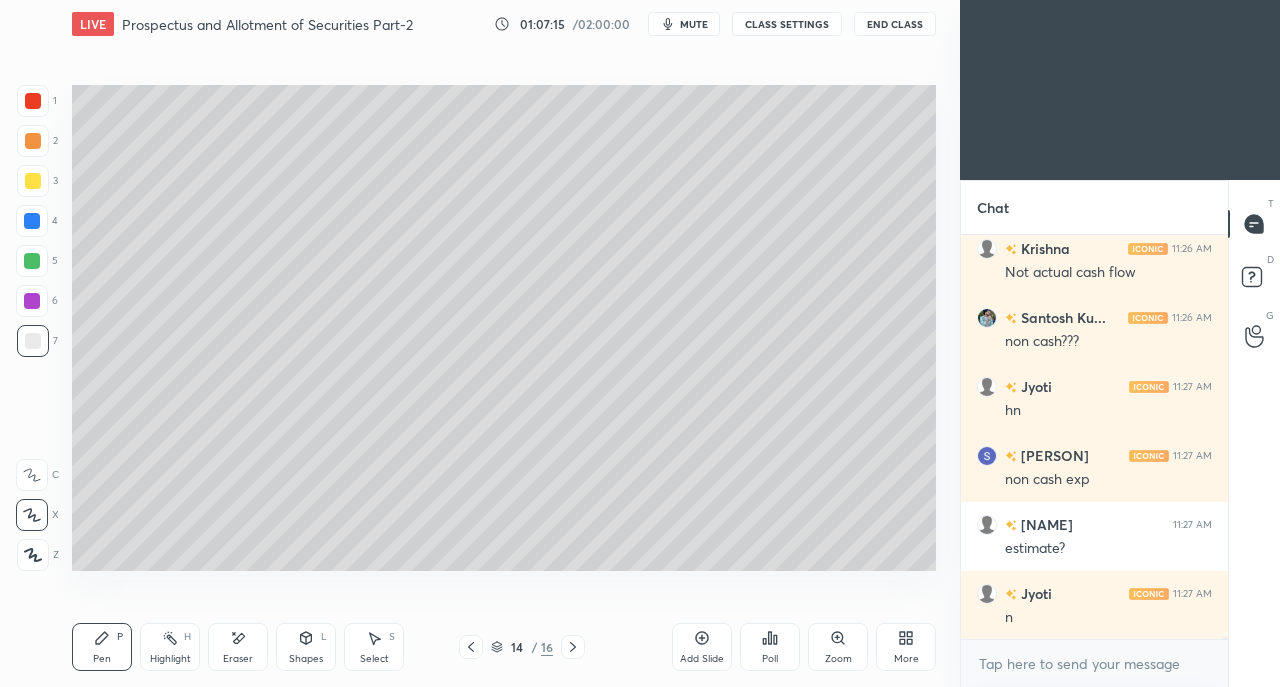 click on "Shapes L" at bounding box center [306, 647] 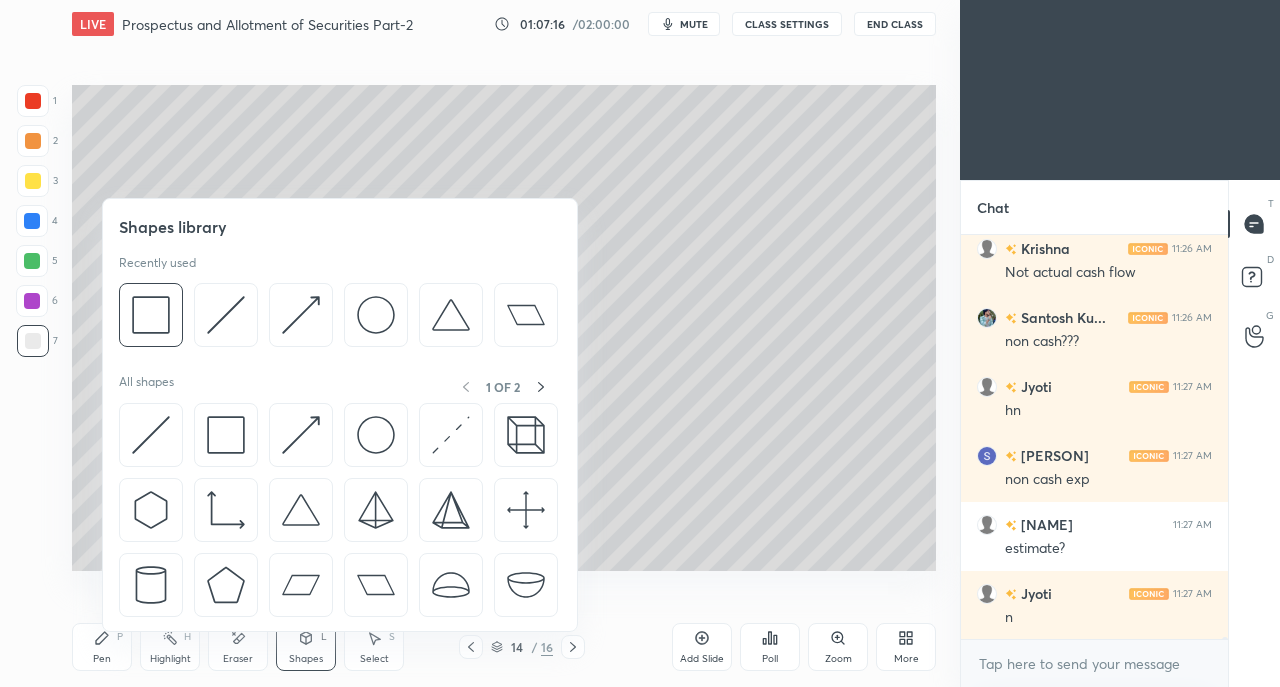 click at bounding box center [301, 435] 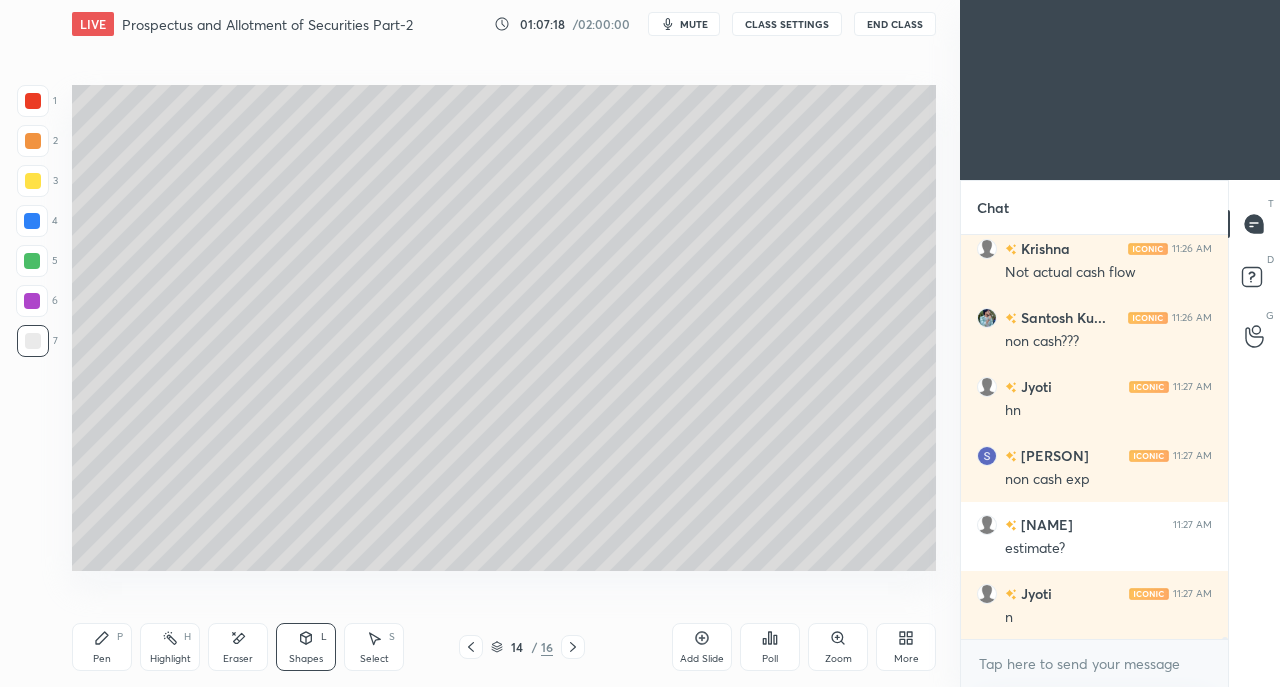 click on "Pen P" at bounding box center [102, 647] 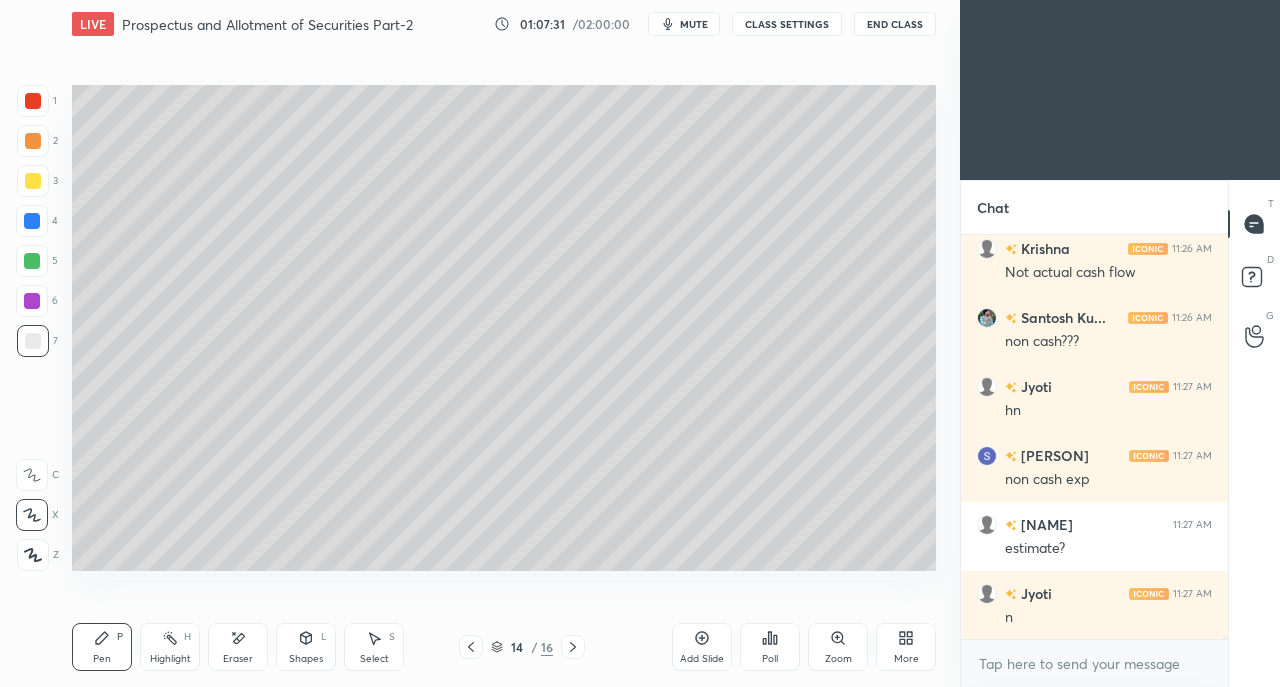 click at bounding box center [33, 181] 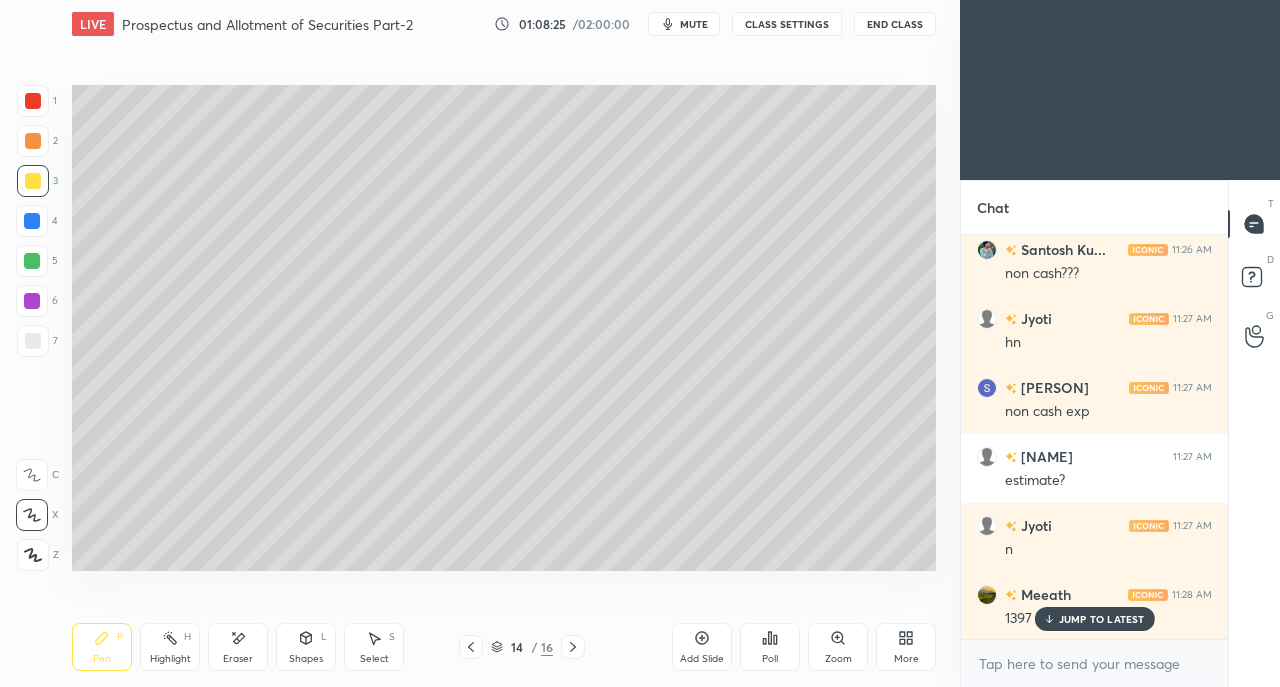 scroll, scrollTop: 71632, scrollLeft: 0, axis: vertical 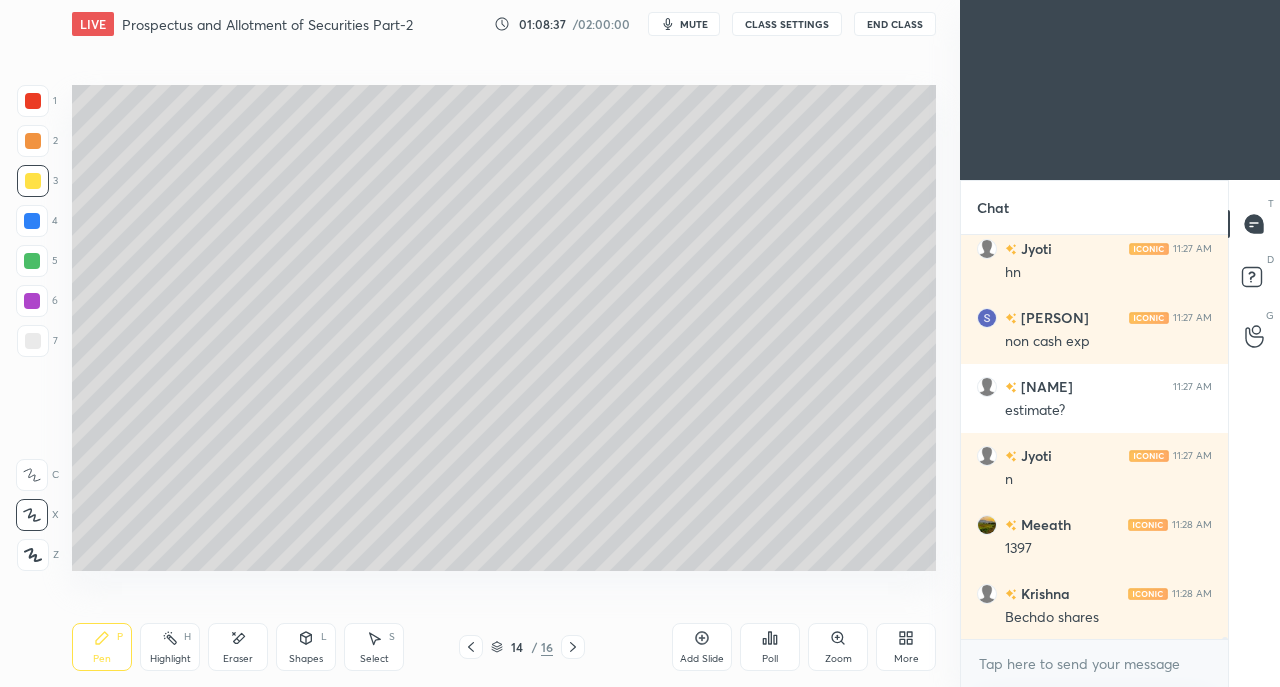 click at bounding box center [33, 341] 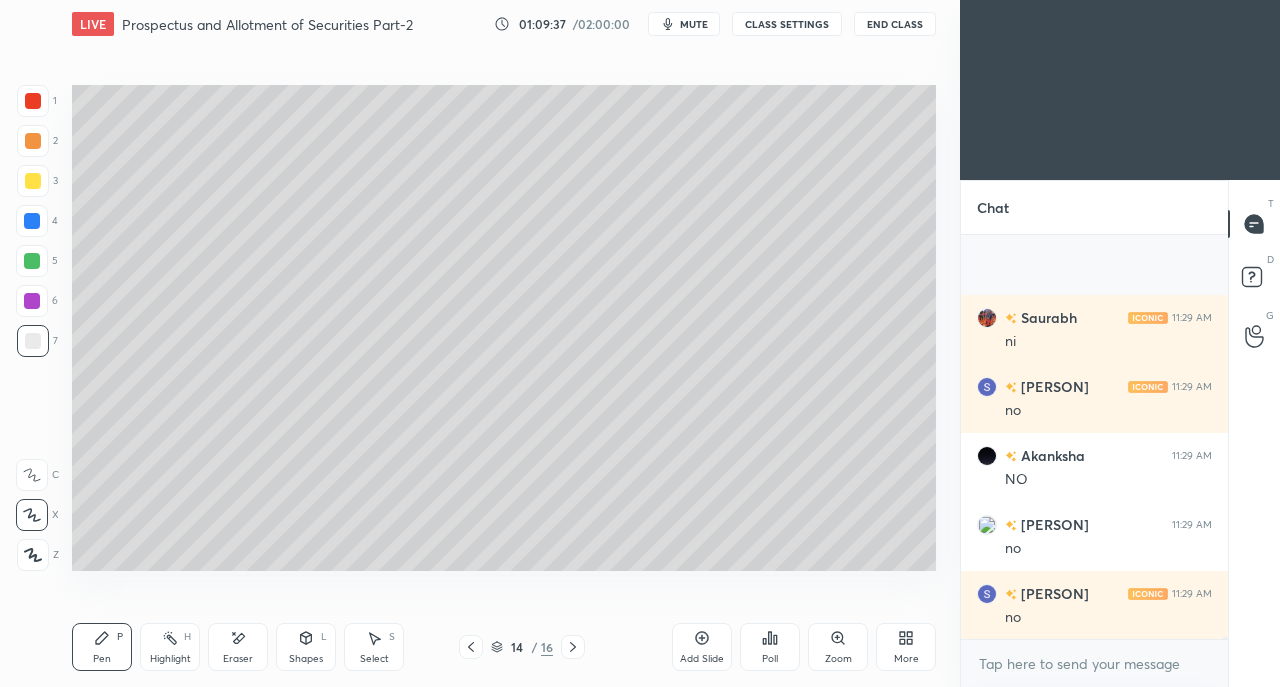scroll, scrollTop: 72894, scrollLeft: 0, axis: vertical 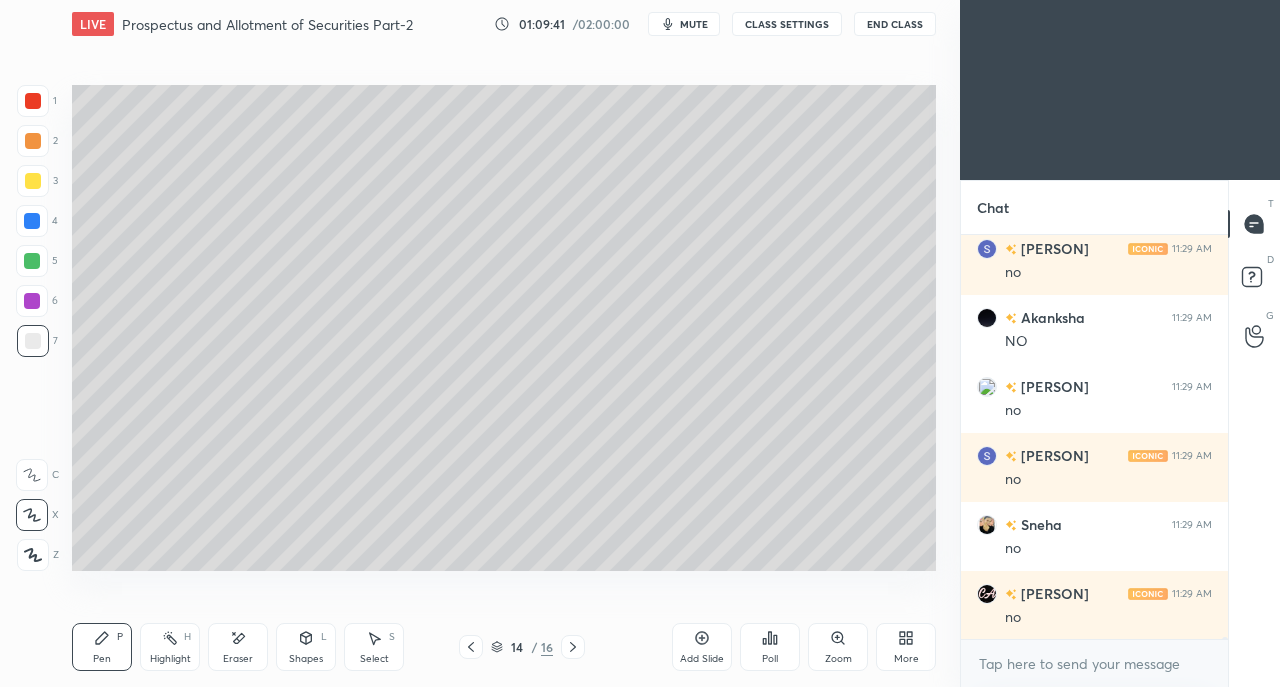 click at bounding box center [33, 181] 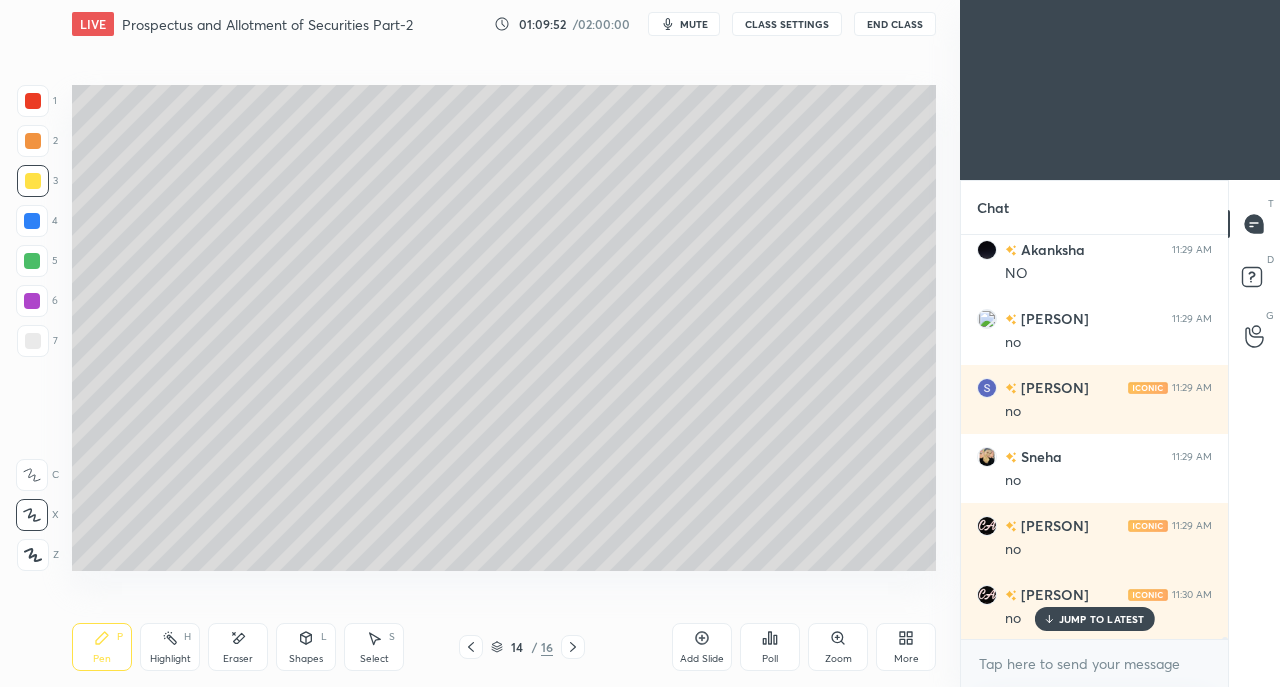 scroll, scrollTop: 73032, scrollLeft: 0, axis: vertical 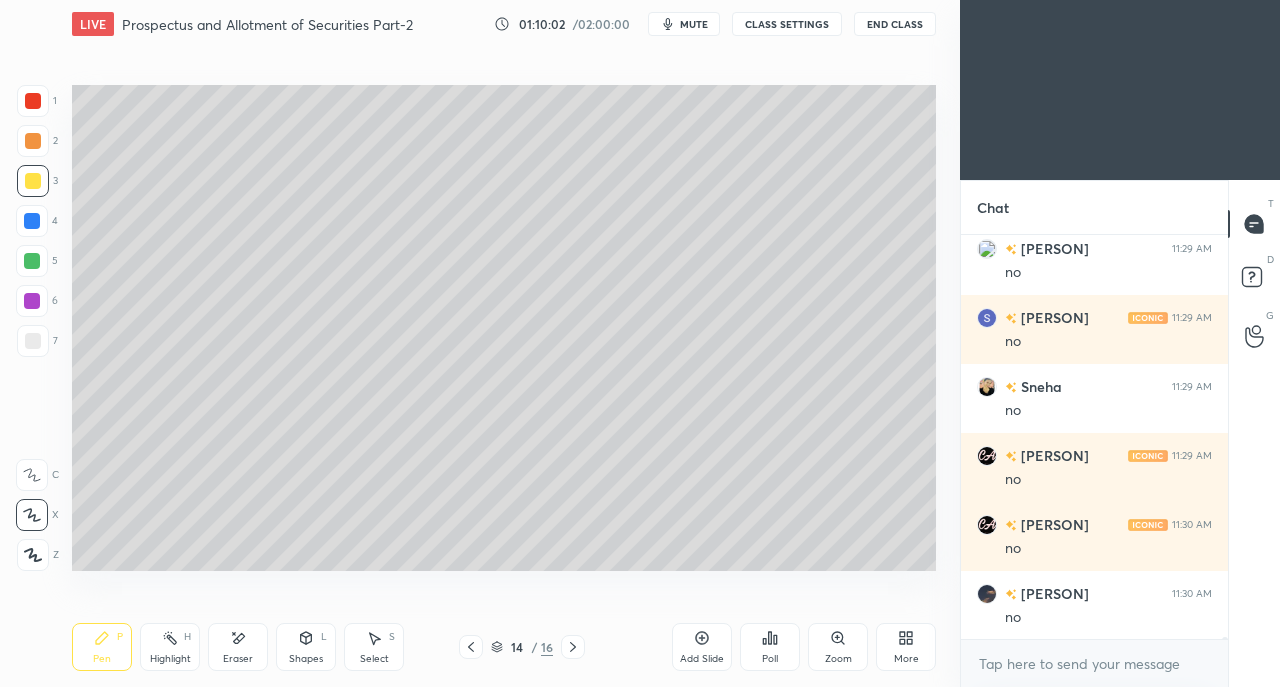 click at bounding box center (33, 341) 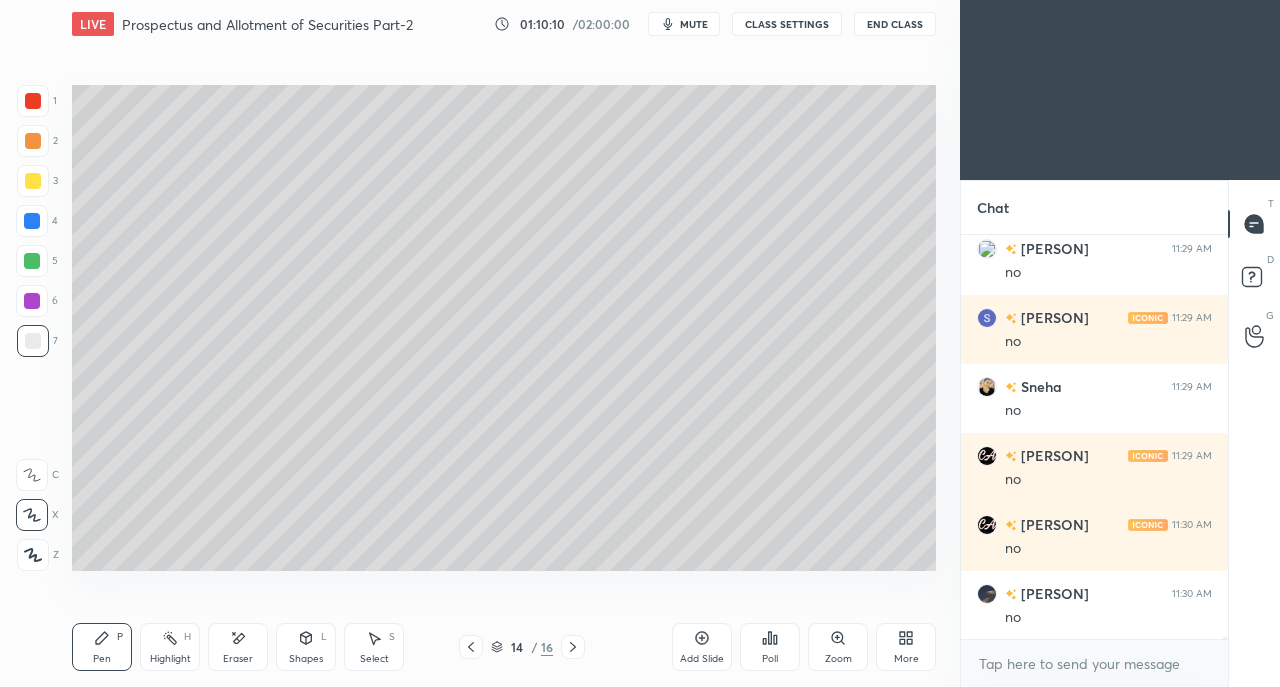 click at bounding box center [33, 181] 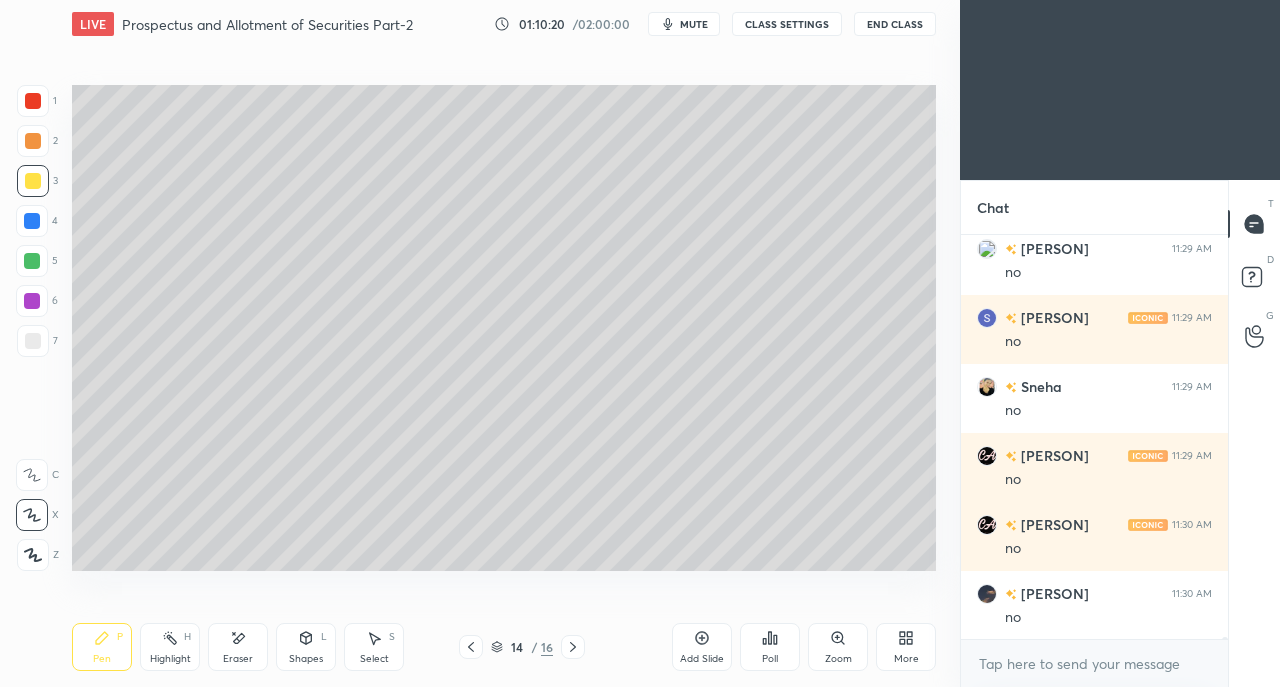 click at bounding box center [33, 341] 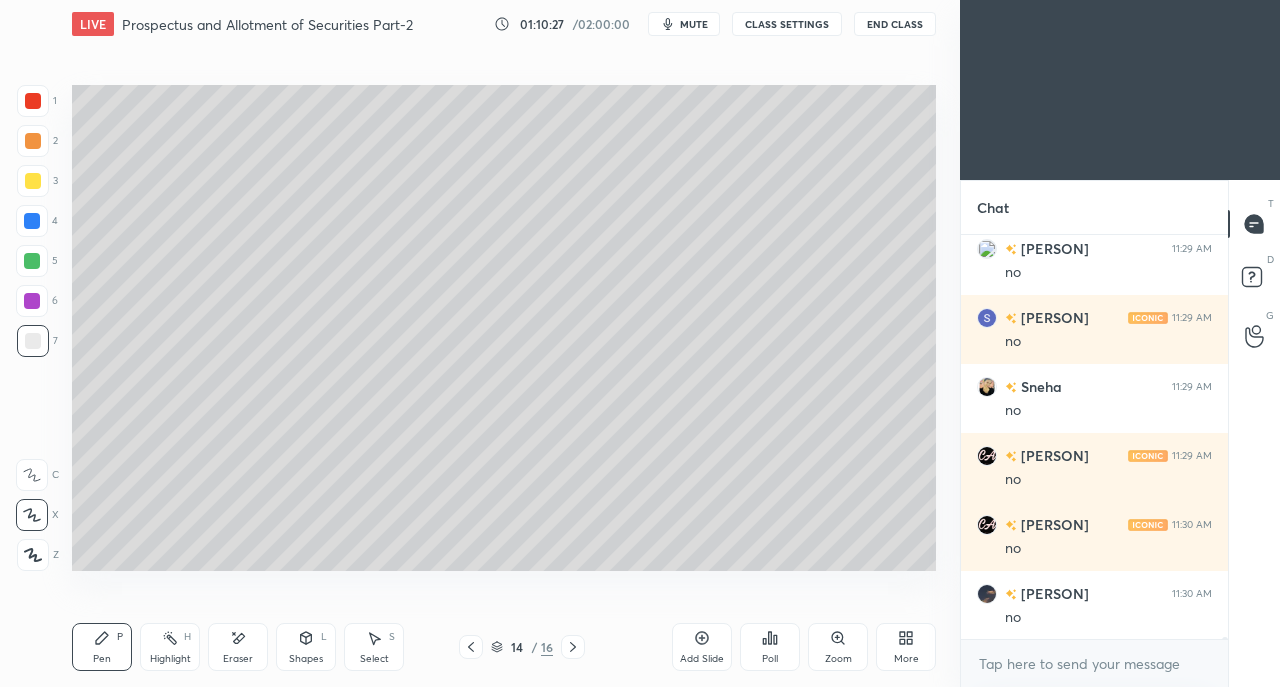 click at bounding box center [33, 181] 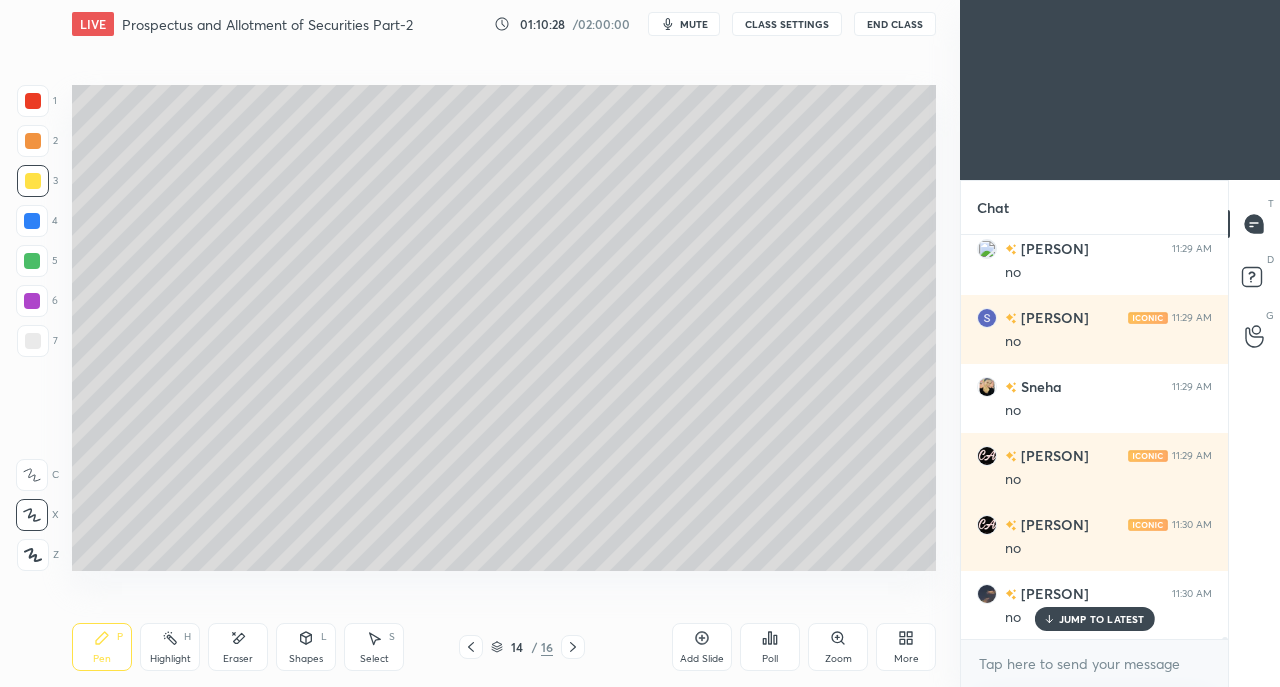 scroll, scrollTop: 73100, scrollLeft: 0, axis: vertical 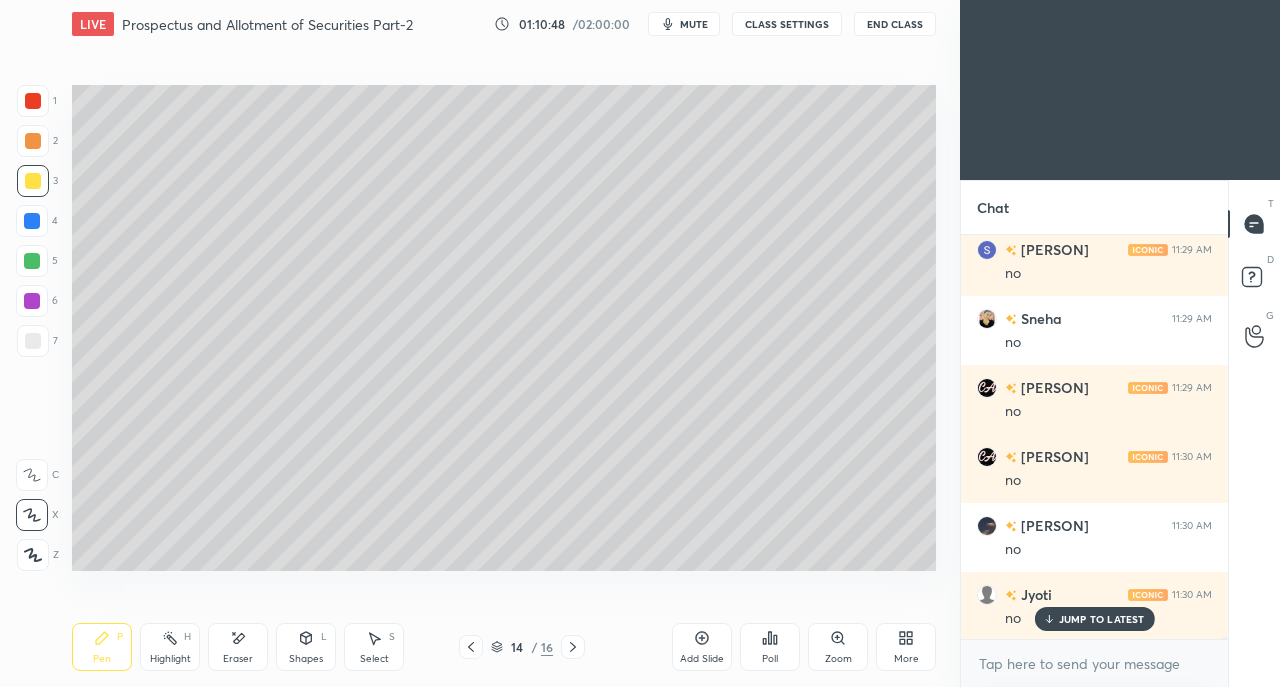 click at bounding box center [33, 341] 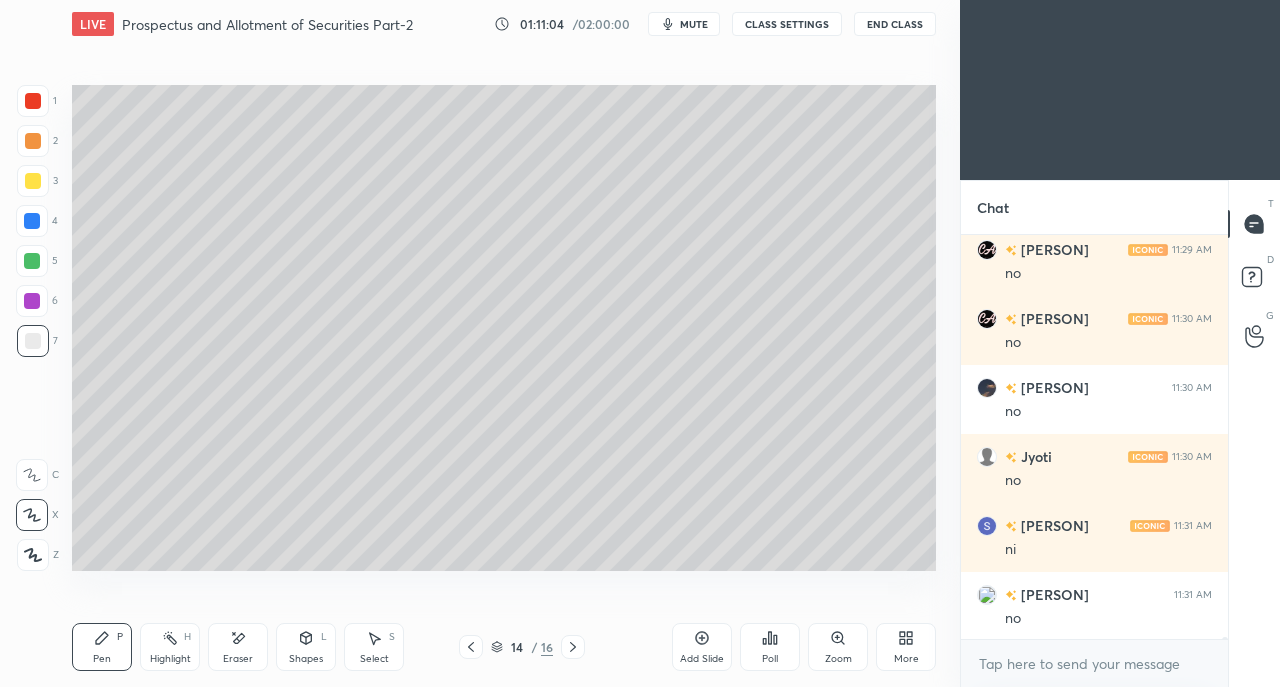 scroll, scrollTop: 73308, scrollLeft: 0, axis: vertical 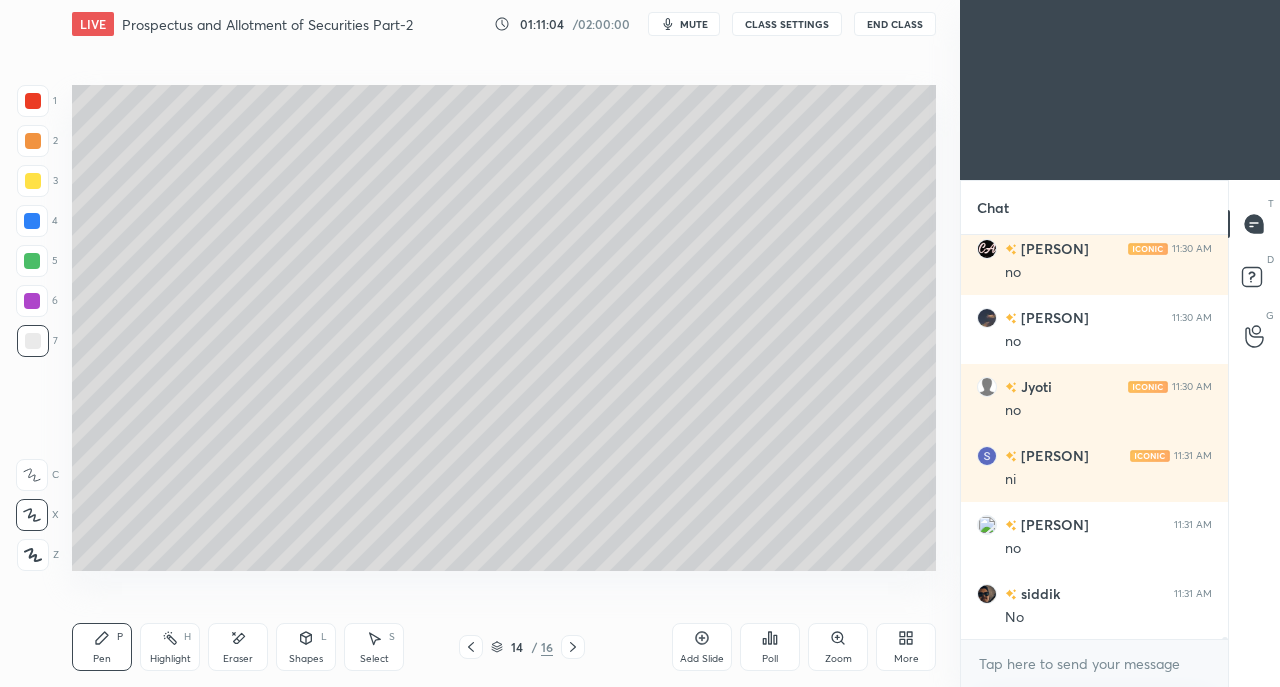 click on "Pen P Highlight H Eraser Shapes L Select S 14 / 16 Add Slide Poll Zoom More" at bounding box center [504, 647] 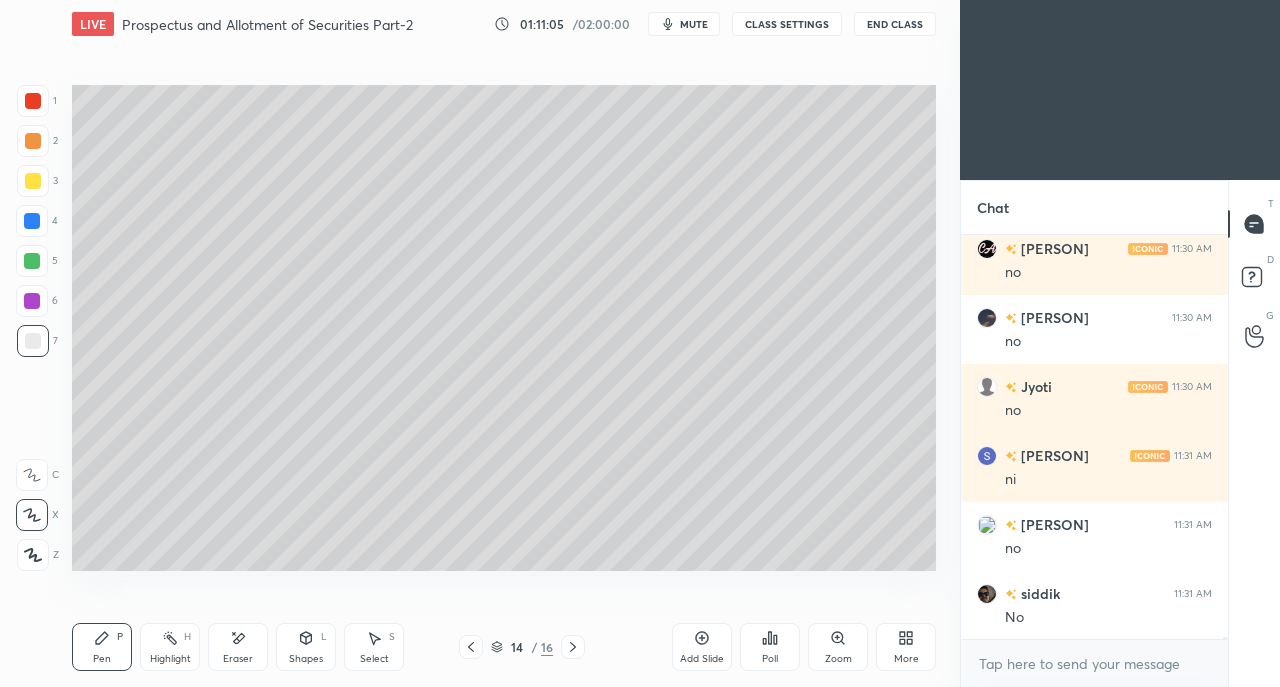 click at bounding box center (33, 101) 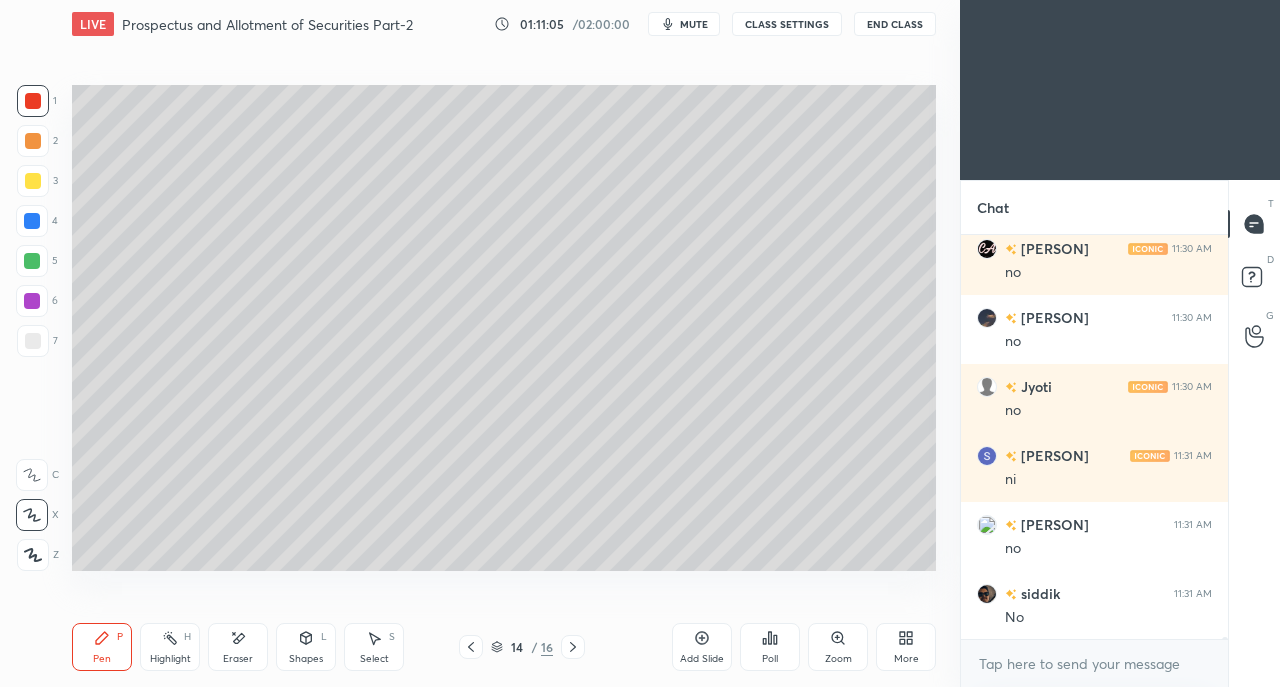 scroll, scrollTop: 73376, scrollLeft: 0, axis: vertical 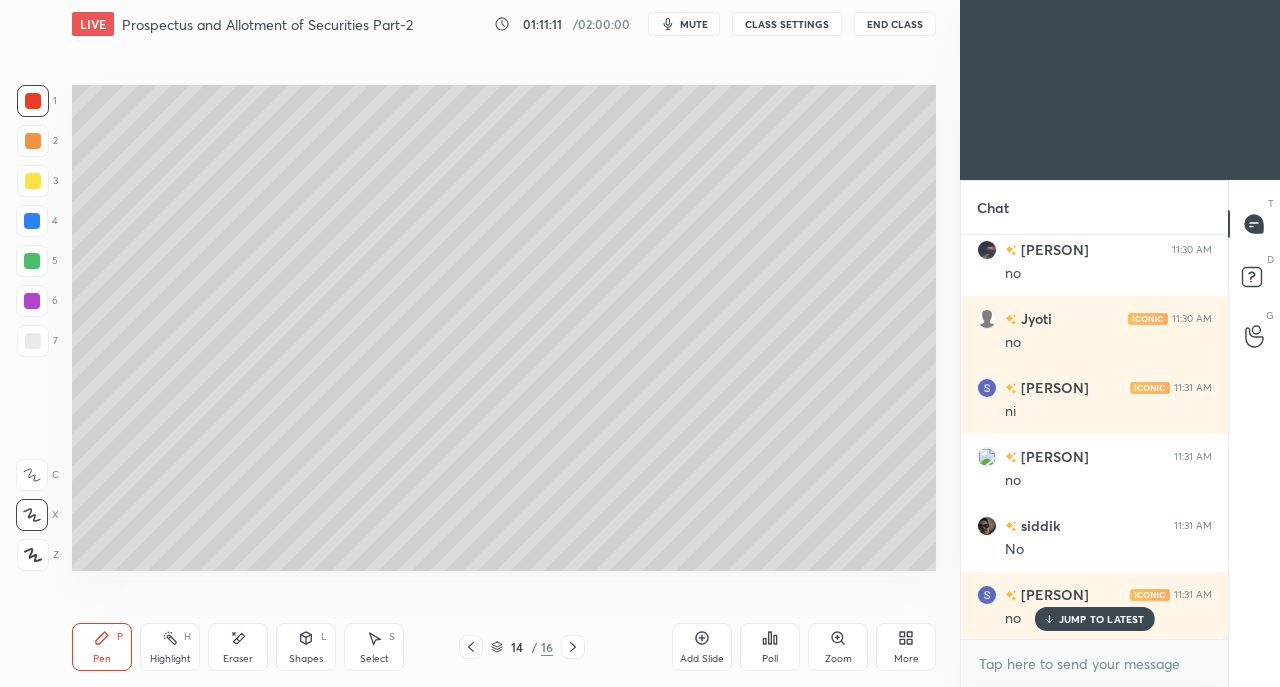 click at bounding box center (32, 221) 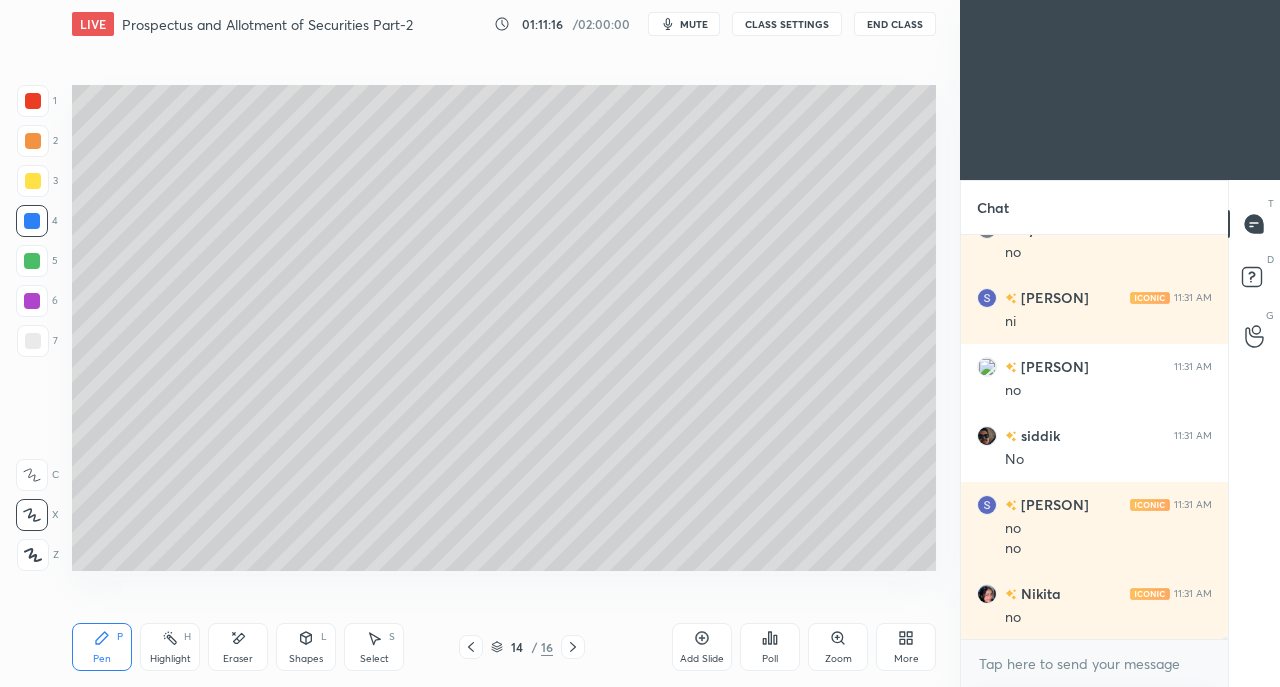 scroll, scrollTop: 73534, scrollLeft: 0, axis: vertical 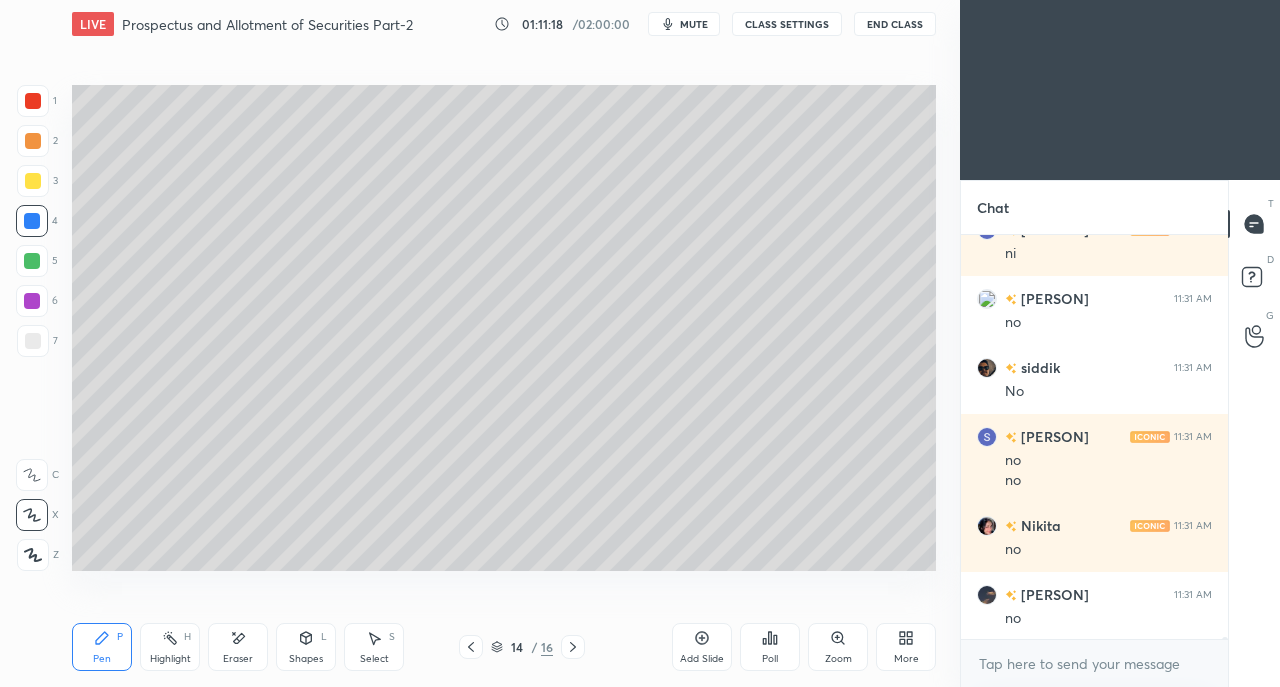 click at bounding box center (33, 101) 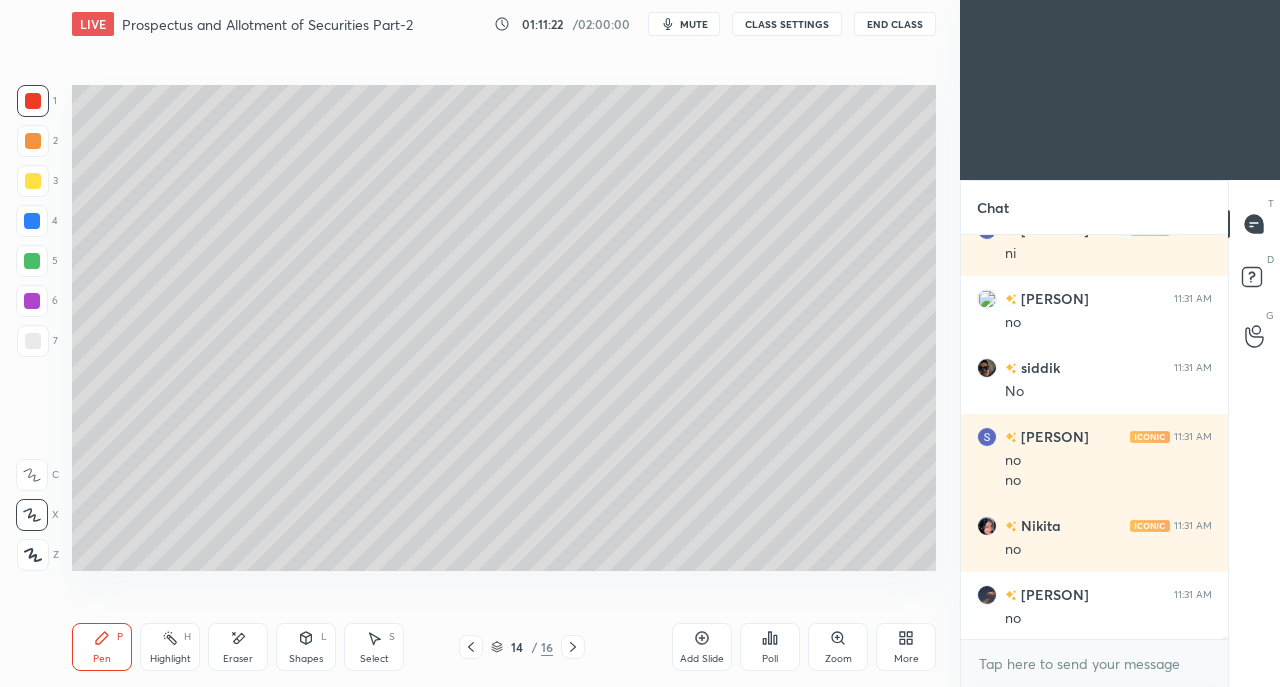 click at bounding box center [33, 341] 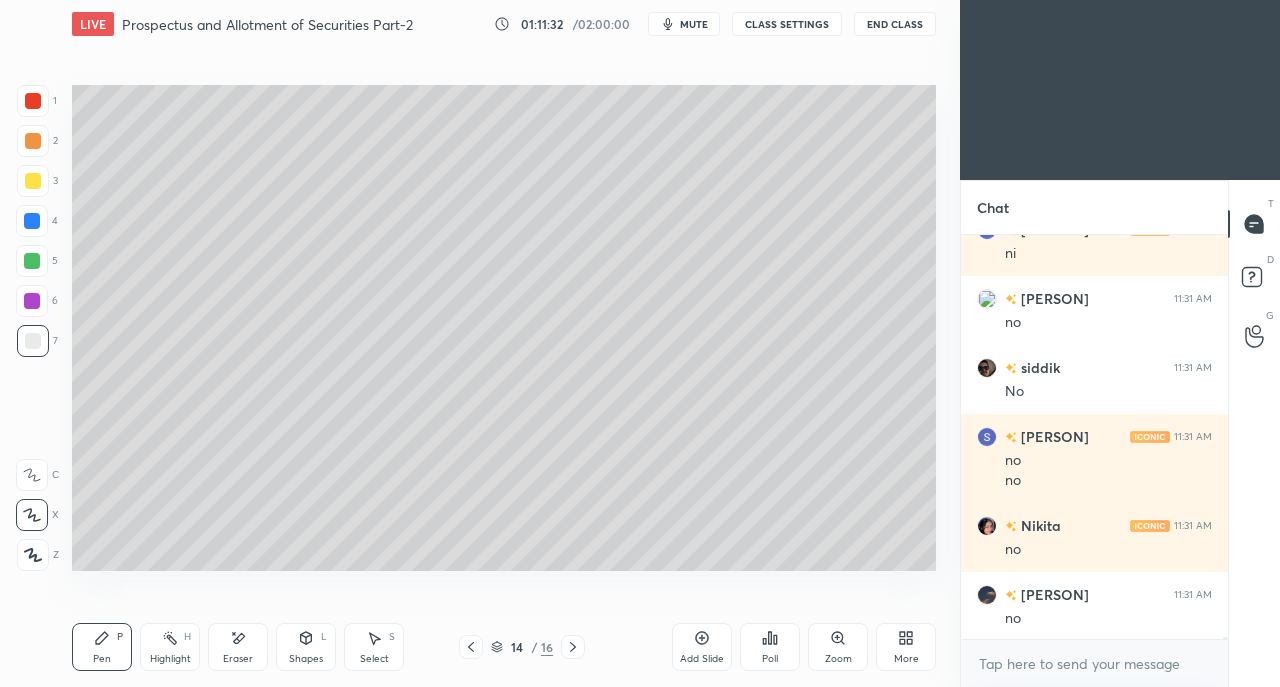 click at bounding box center [33, 181] 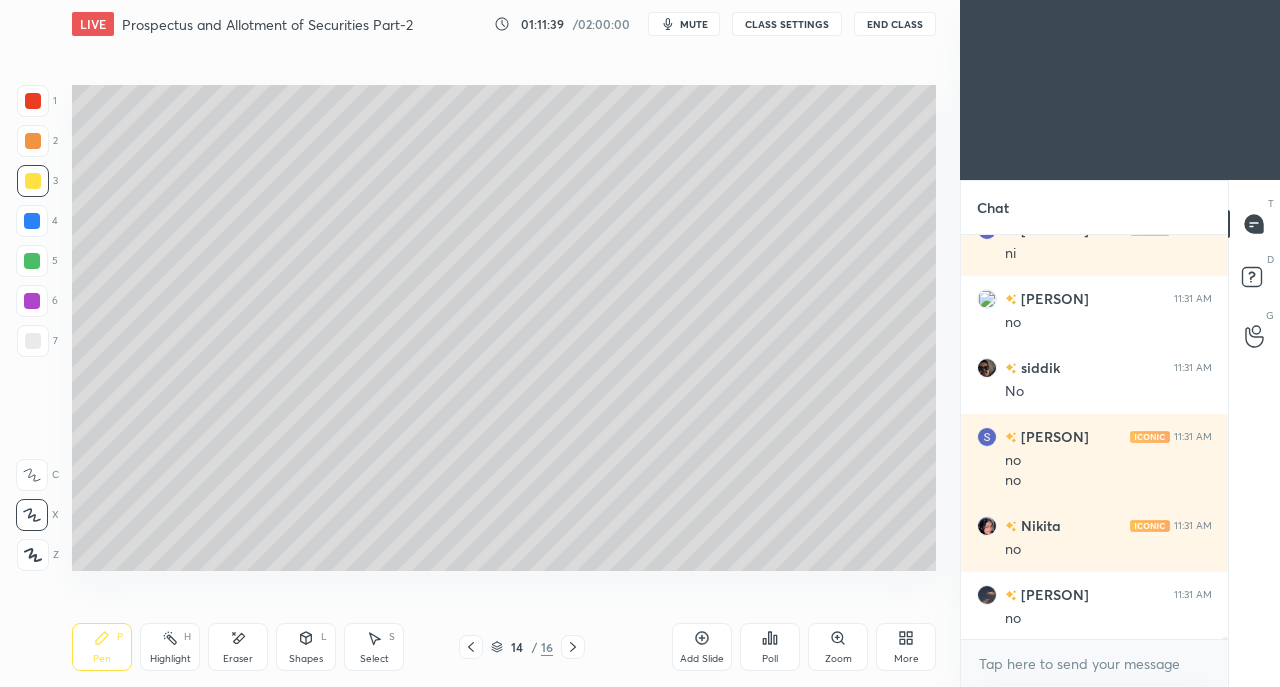 click 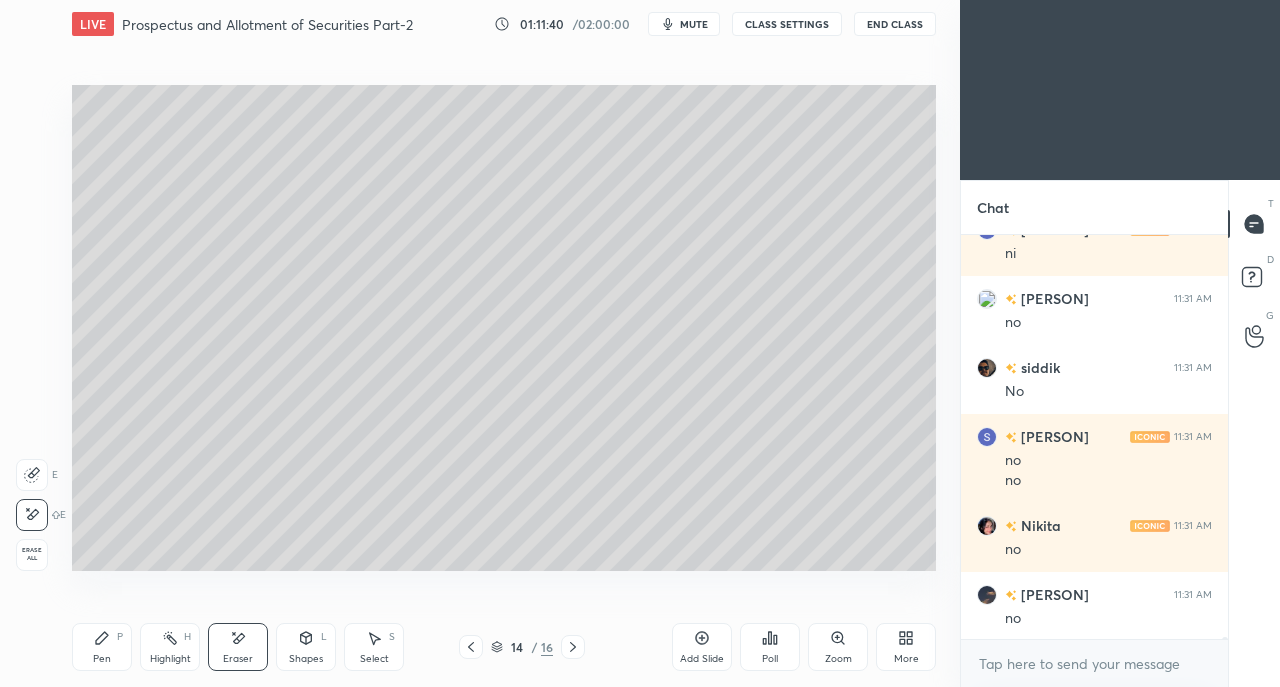 click 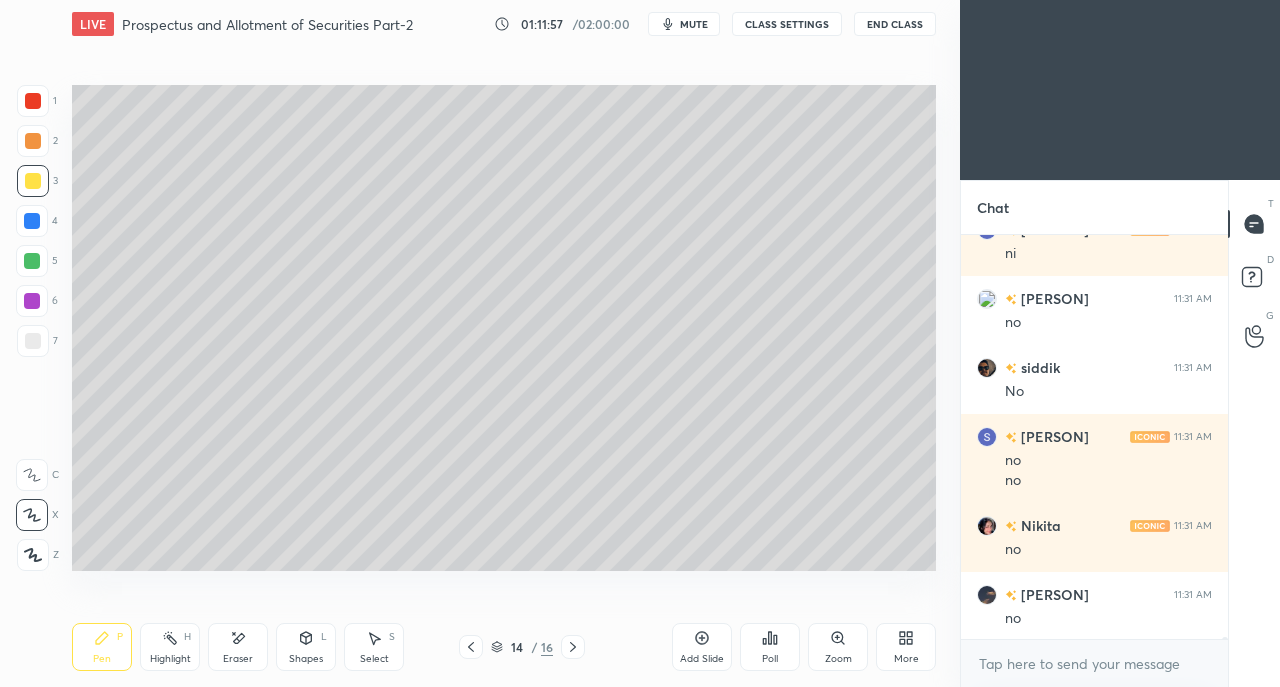 click at bounding box center [33, 341] 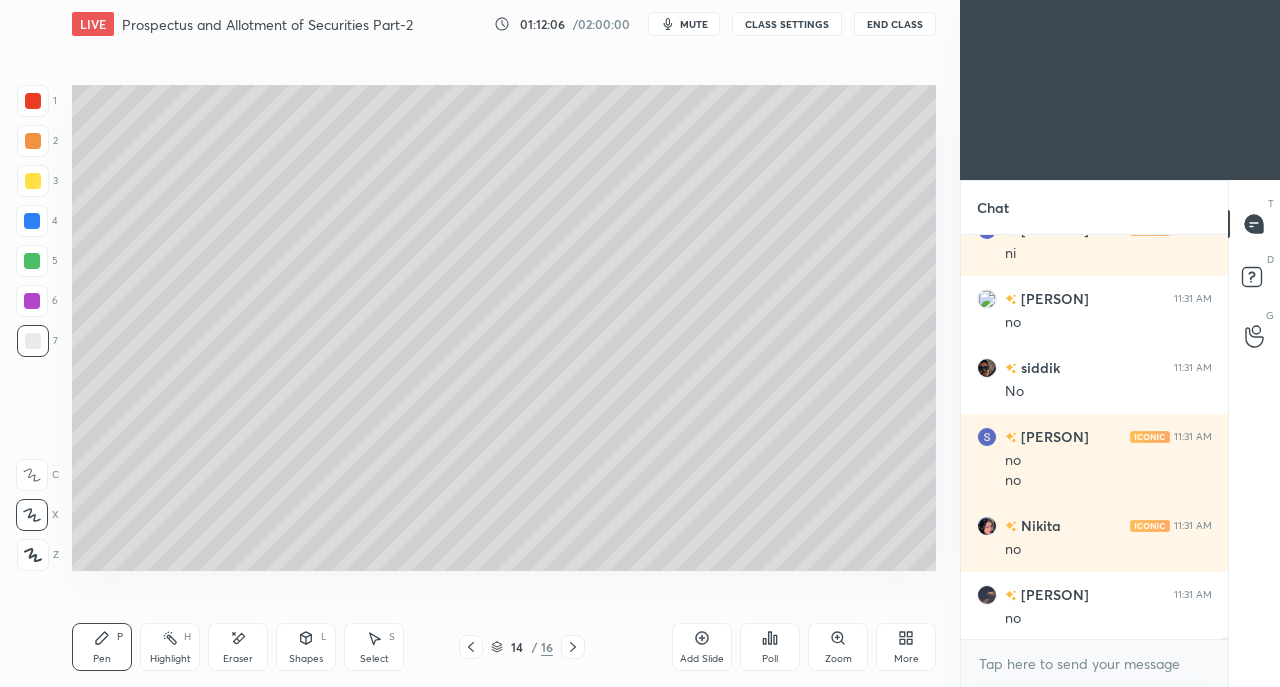 click at bounding box center [33, 101] 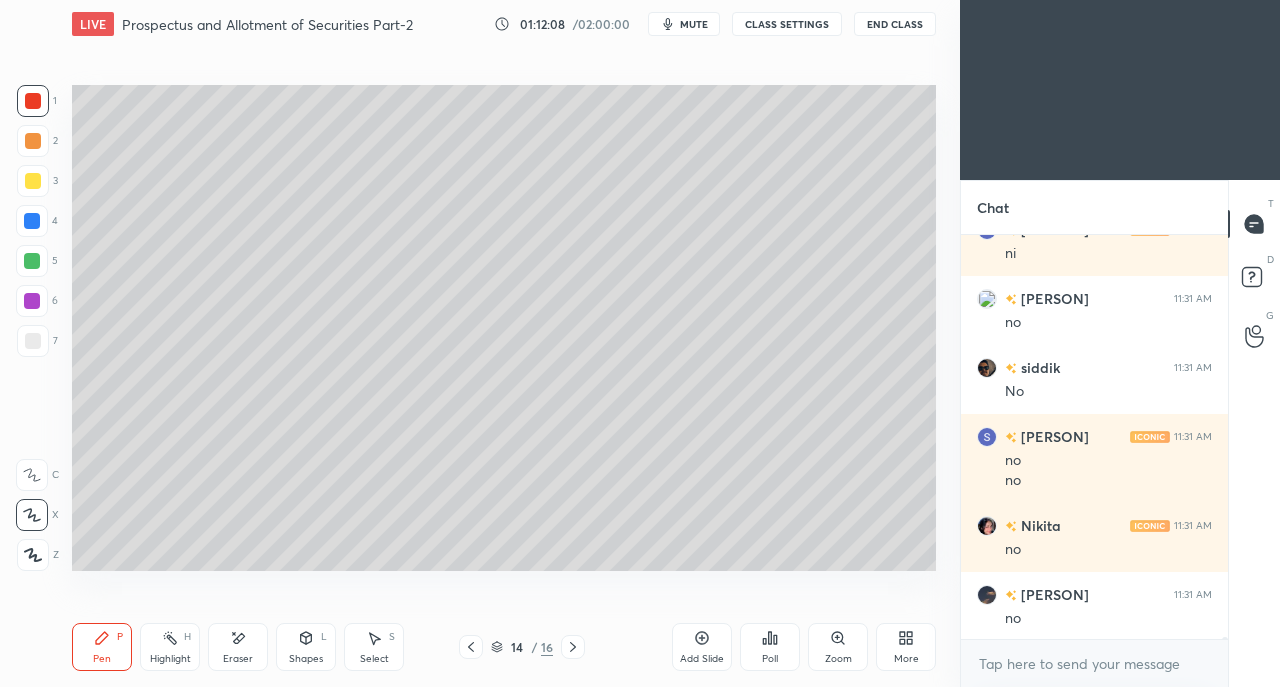 scroll, scrollTop: 73604, scrollLeft: 0, axis: vertical 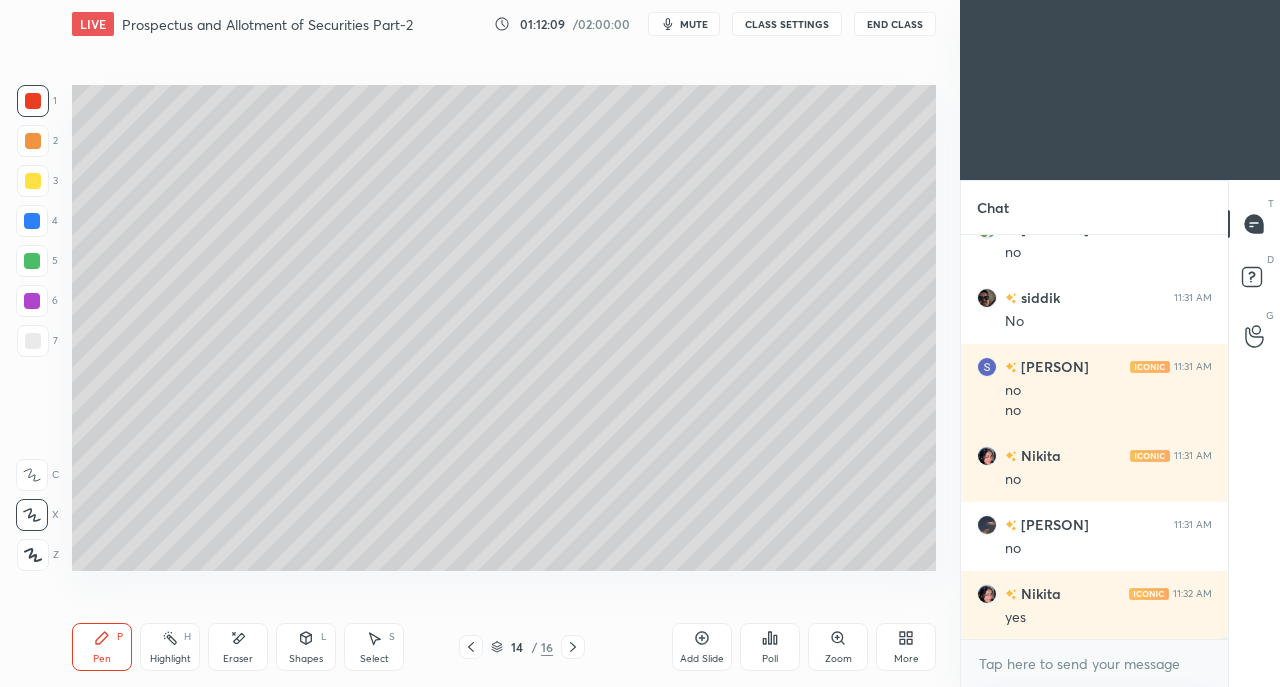 click at bounding box center [32, 221] 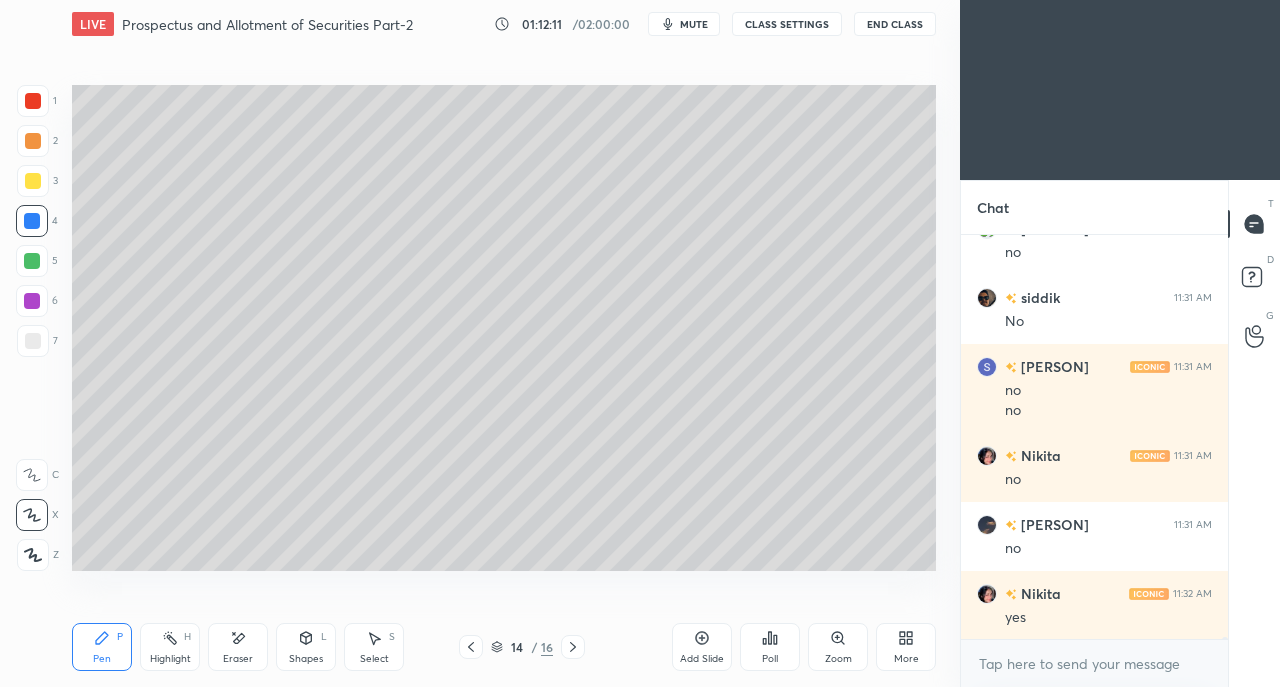 click at bounding box center (33, 101) 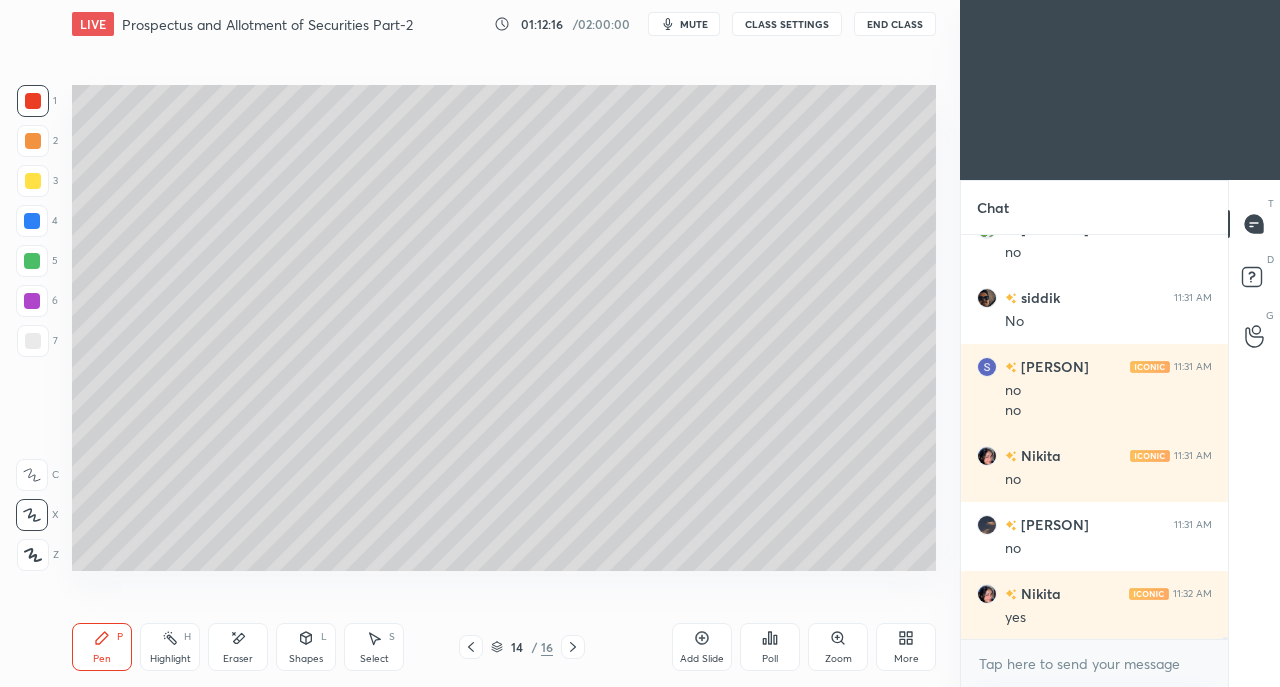 click at bounding box center [32, 221] 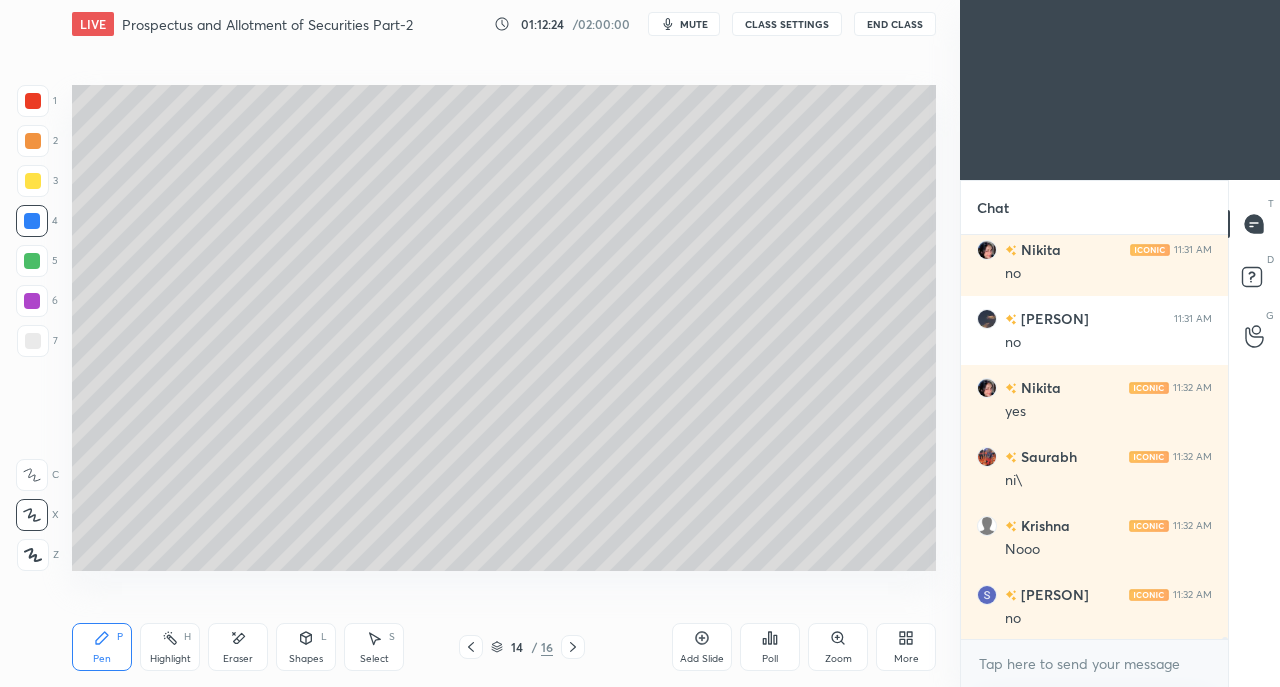 scroll, scrollTop: 73880, scrollLeft: 0, axis: vertical 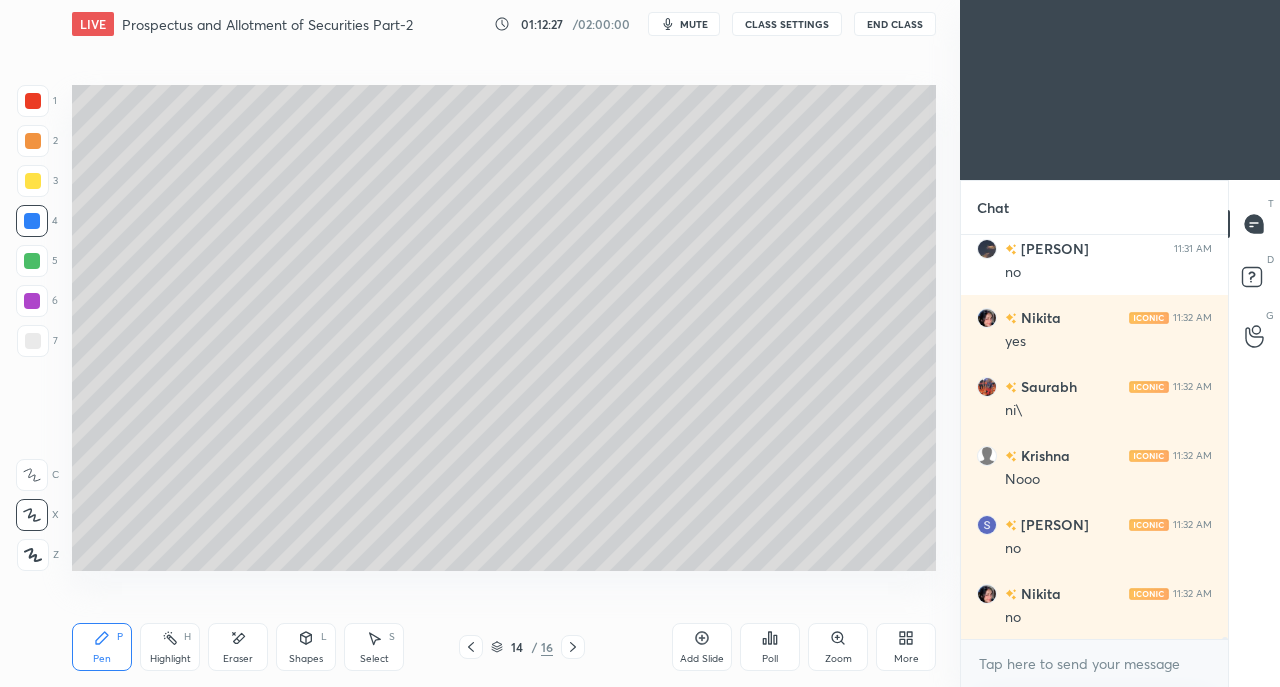 click at bounding box center (33, 101) 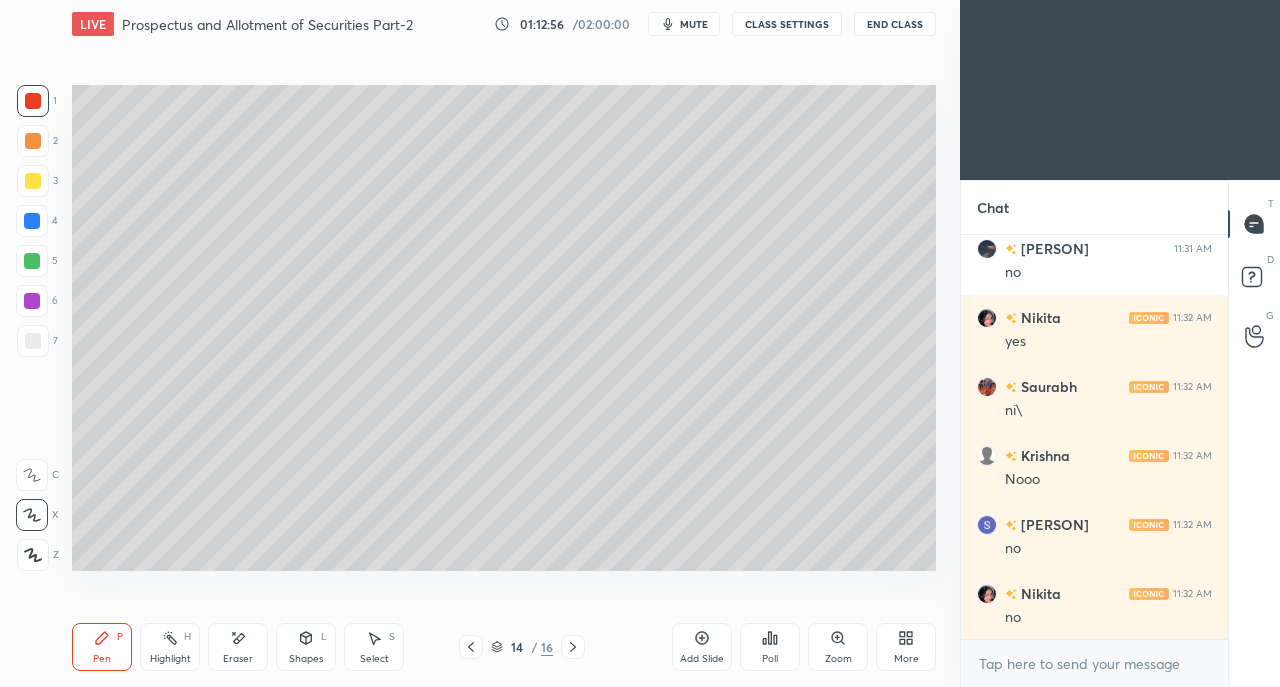click on "More" at bounding box center (906, 647) 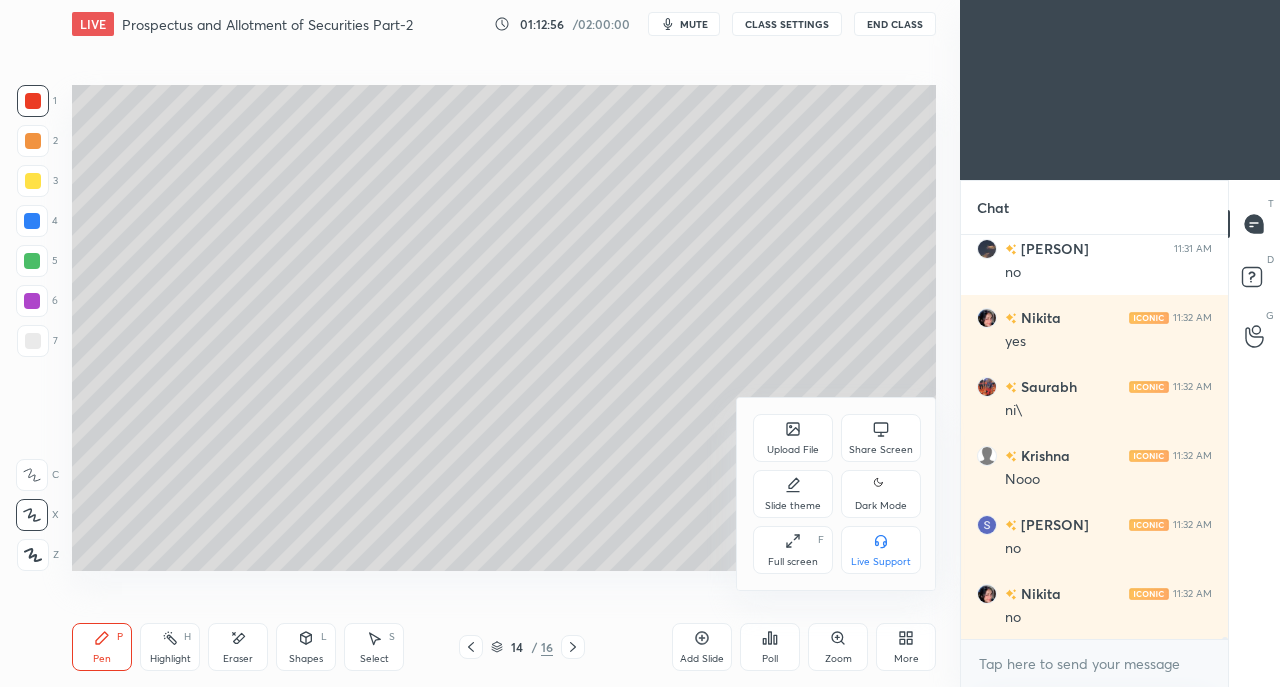 click on "Share Screen" at bounding box center (881, 450) 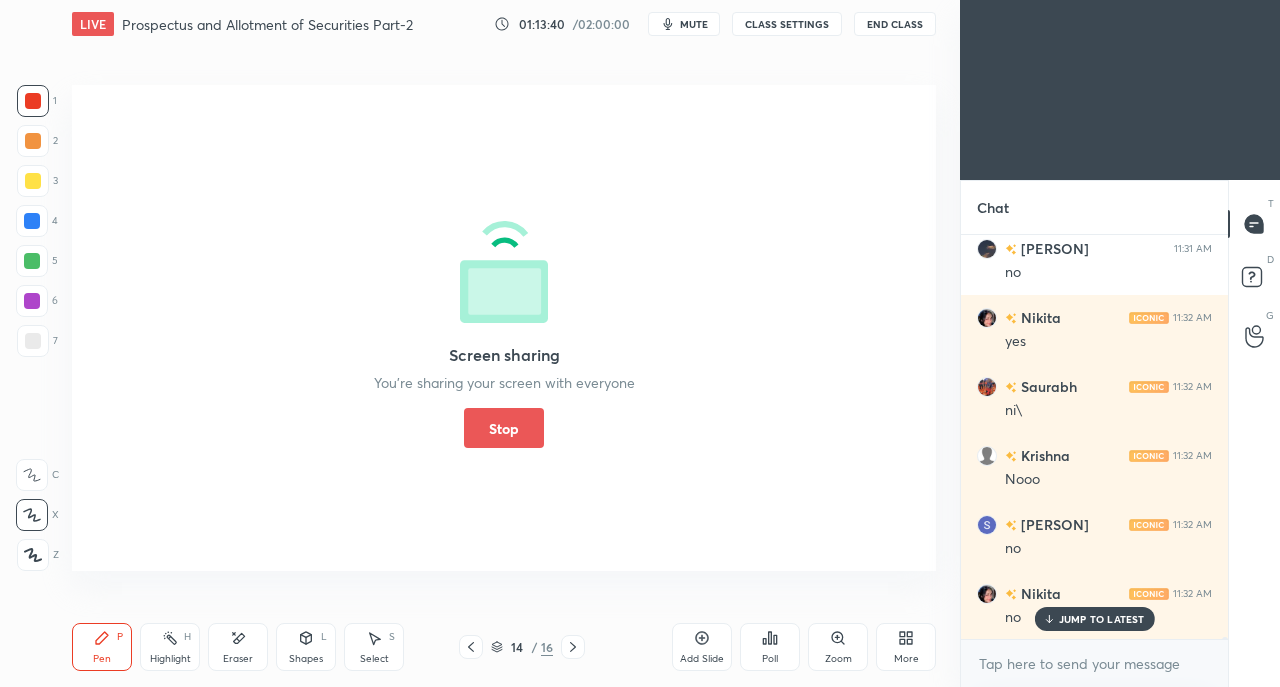 scroll, scrollTop: 73948, scrollLeft: 0, axis: vertical 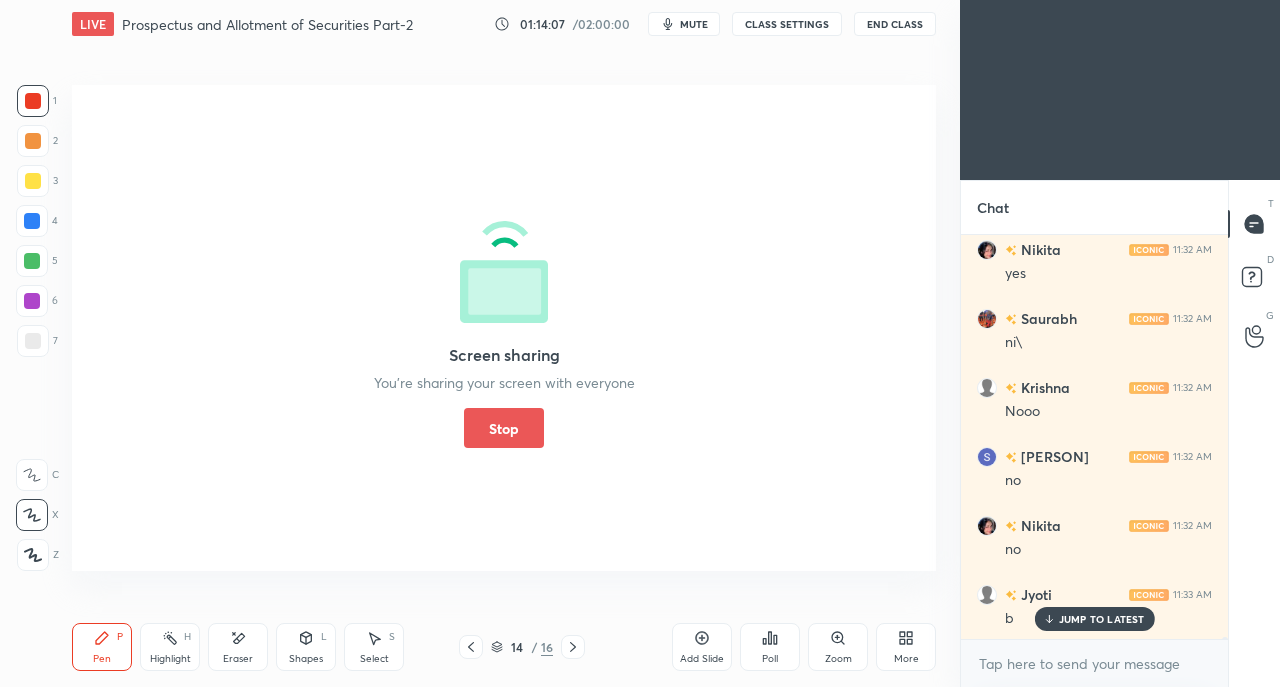 click on "Stop" at bounding box center (504, 428) 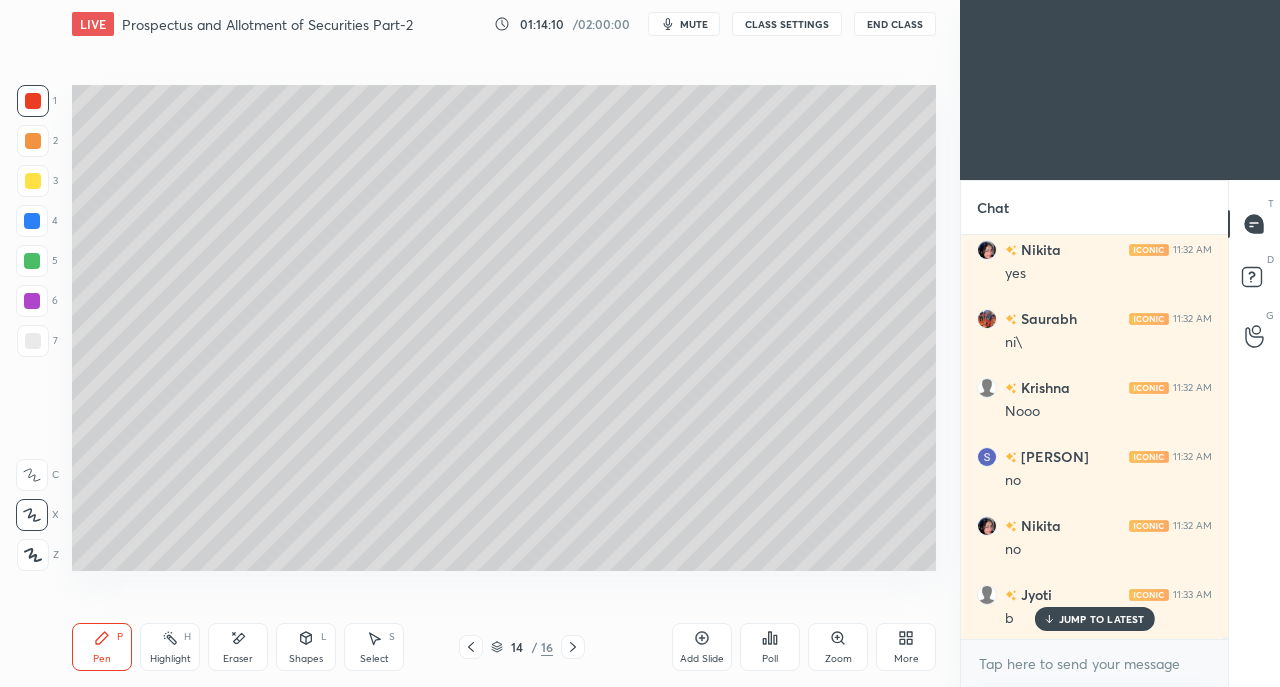 click 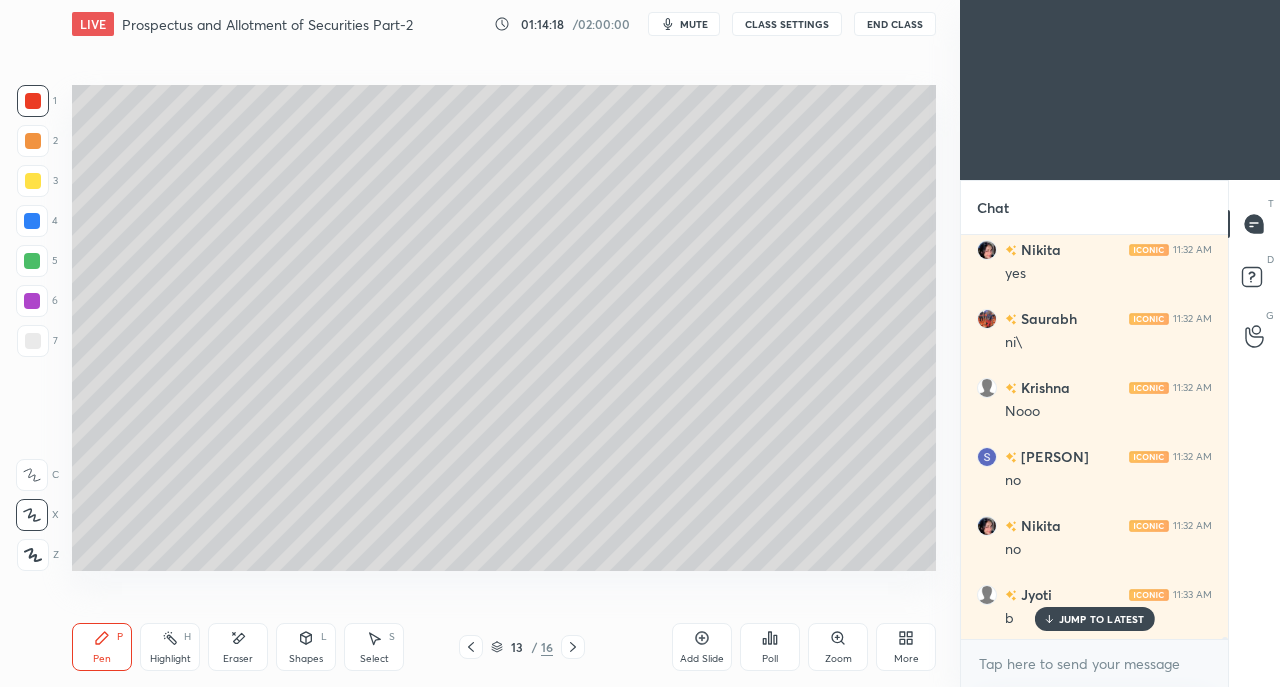 click on "JUMP TO LATEST" at bounding box center [1102, 619] 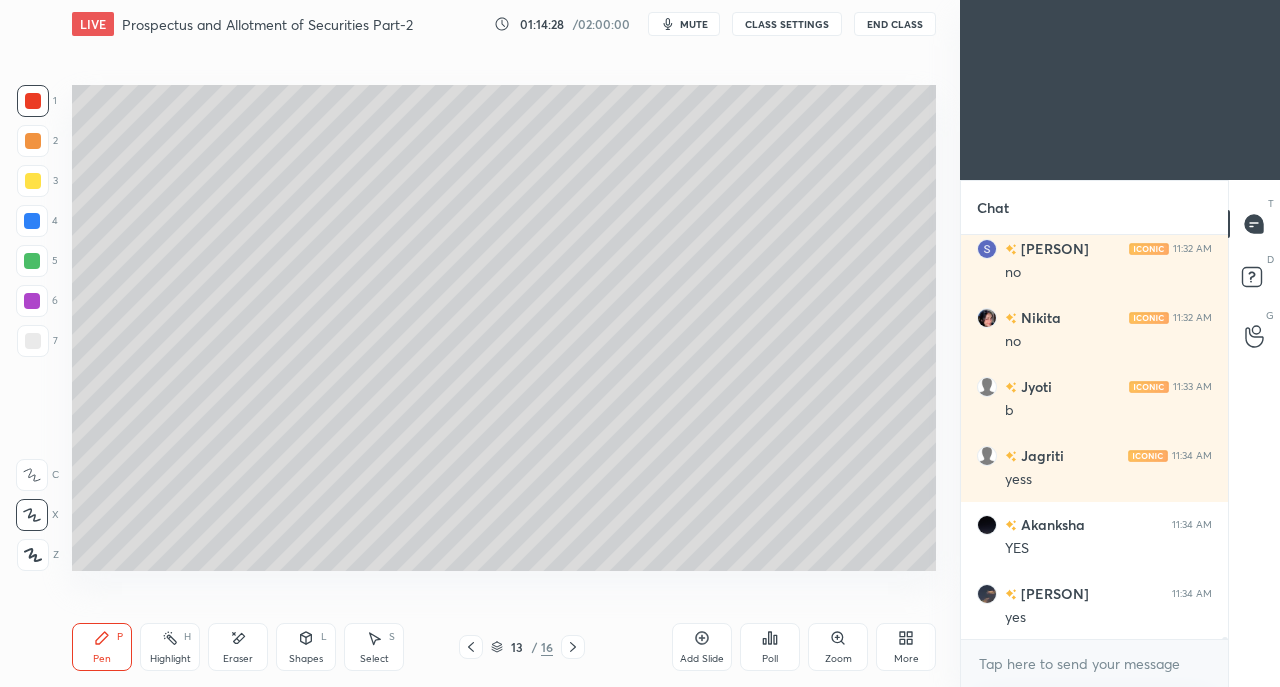 scroll, scrollTop: 74224, scrollLeft: 0, axis: vertical 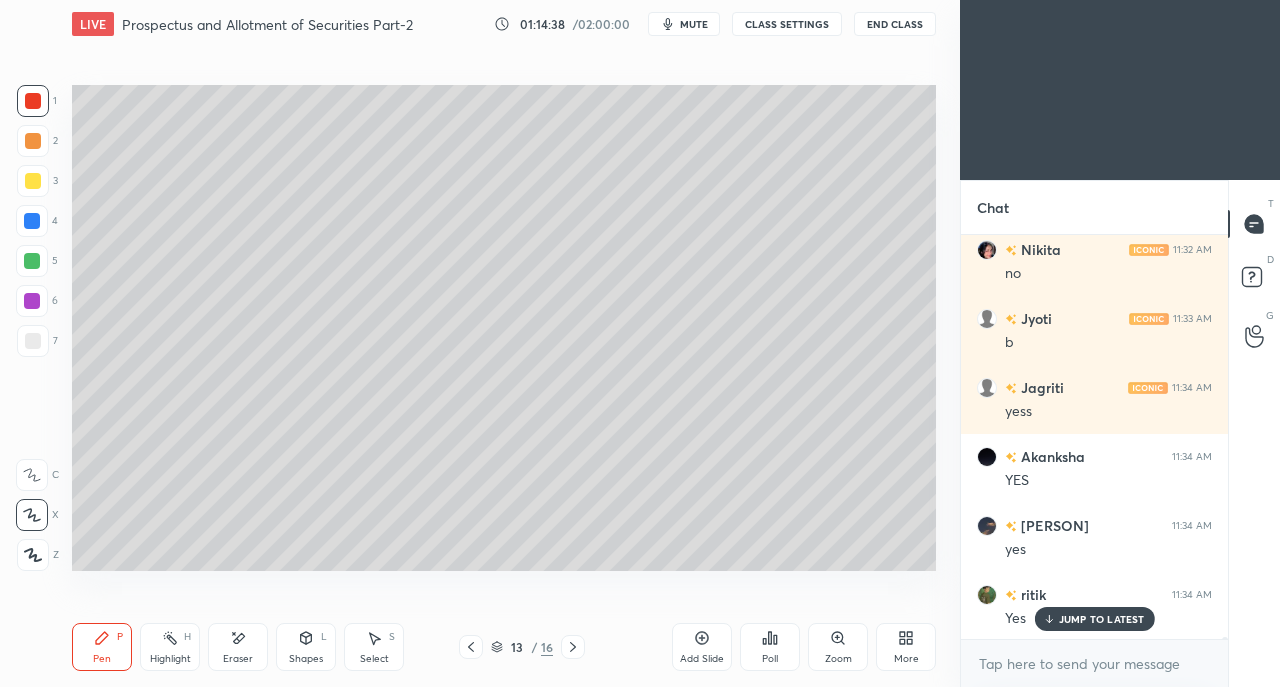 click at bounding box center [33, 181] 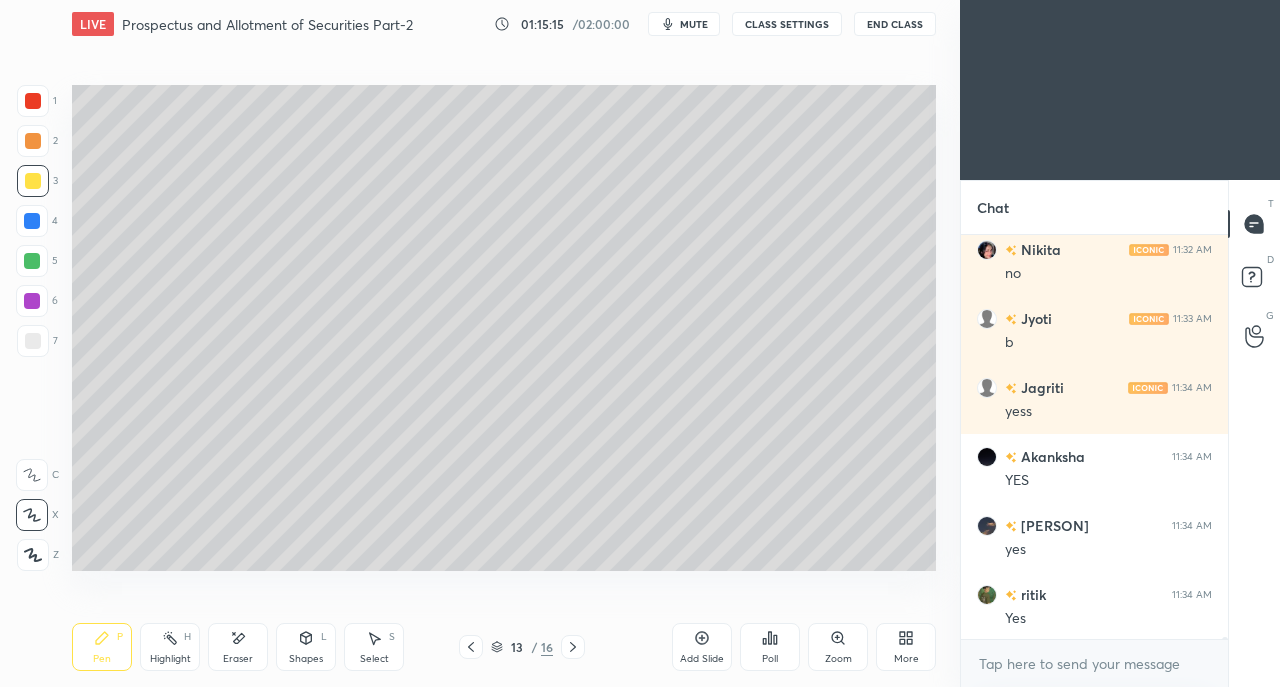scroll, scrollTop: 74294, scrollLeft: 0, axis: vertical 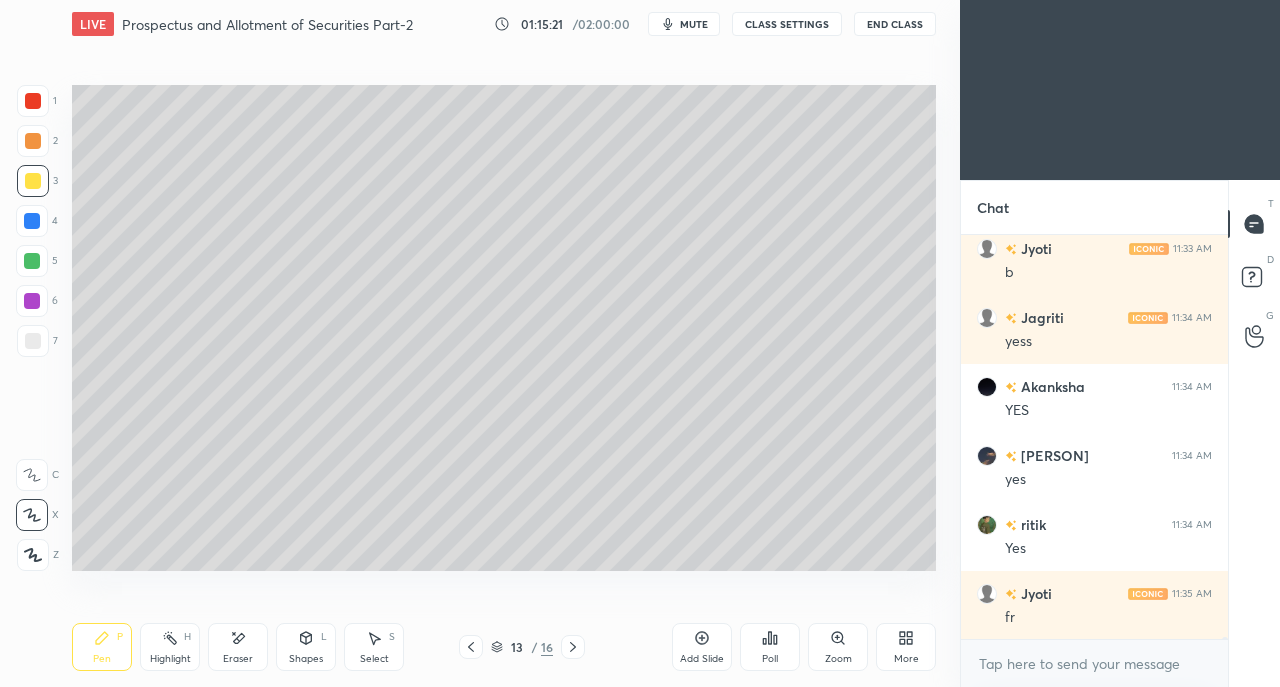 click at bounding box center [33, 341] 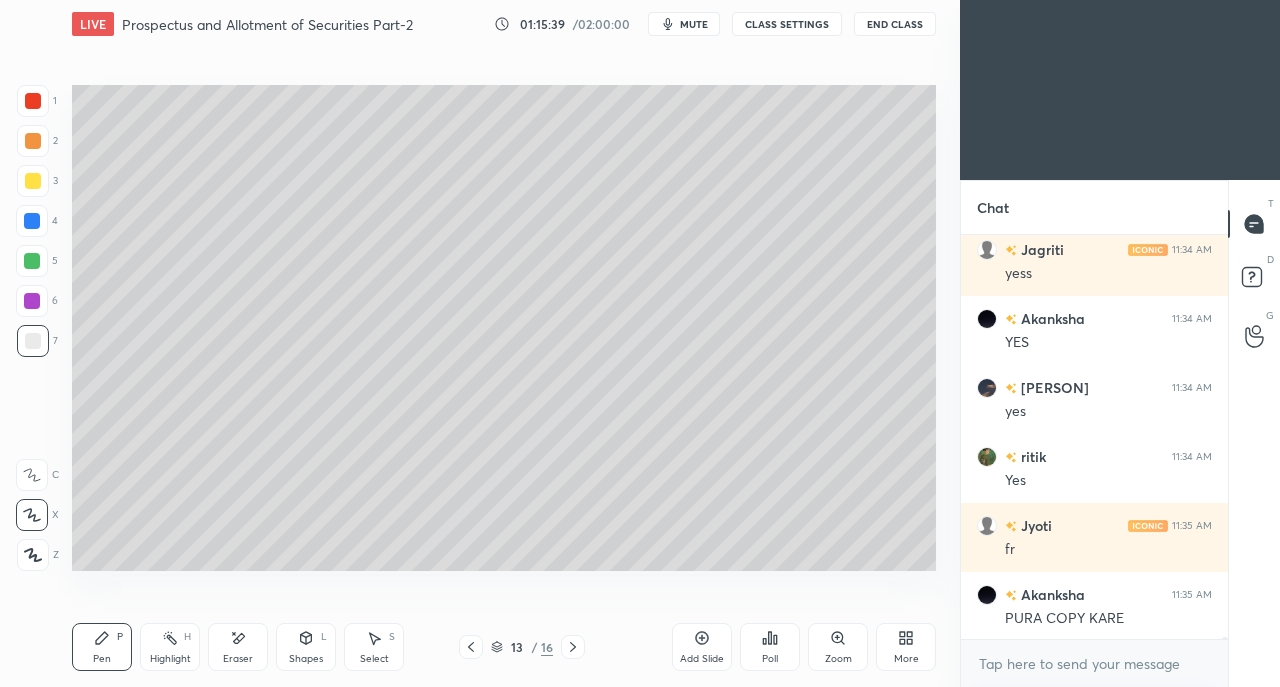 scroll, scrollTop: 74382, scrollLeft: 0, axis: vertical 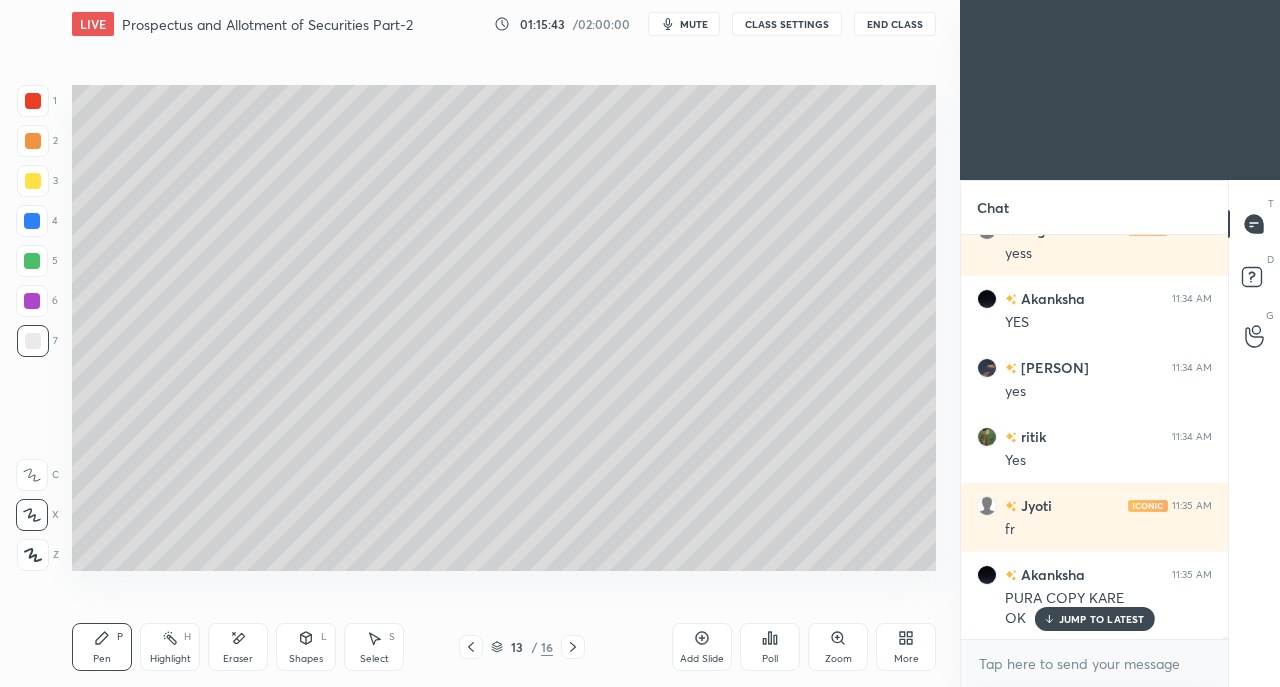 click 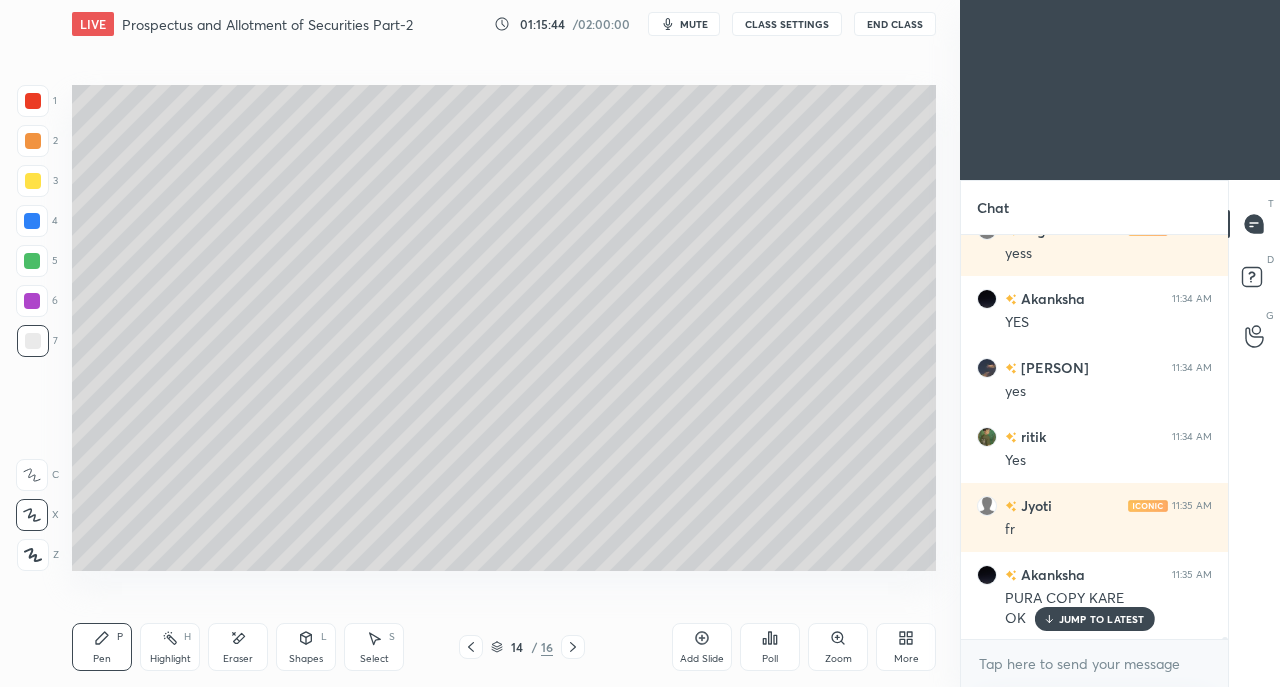 click 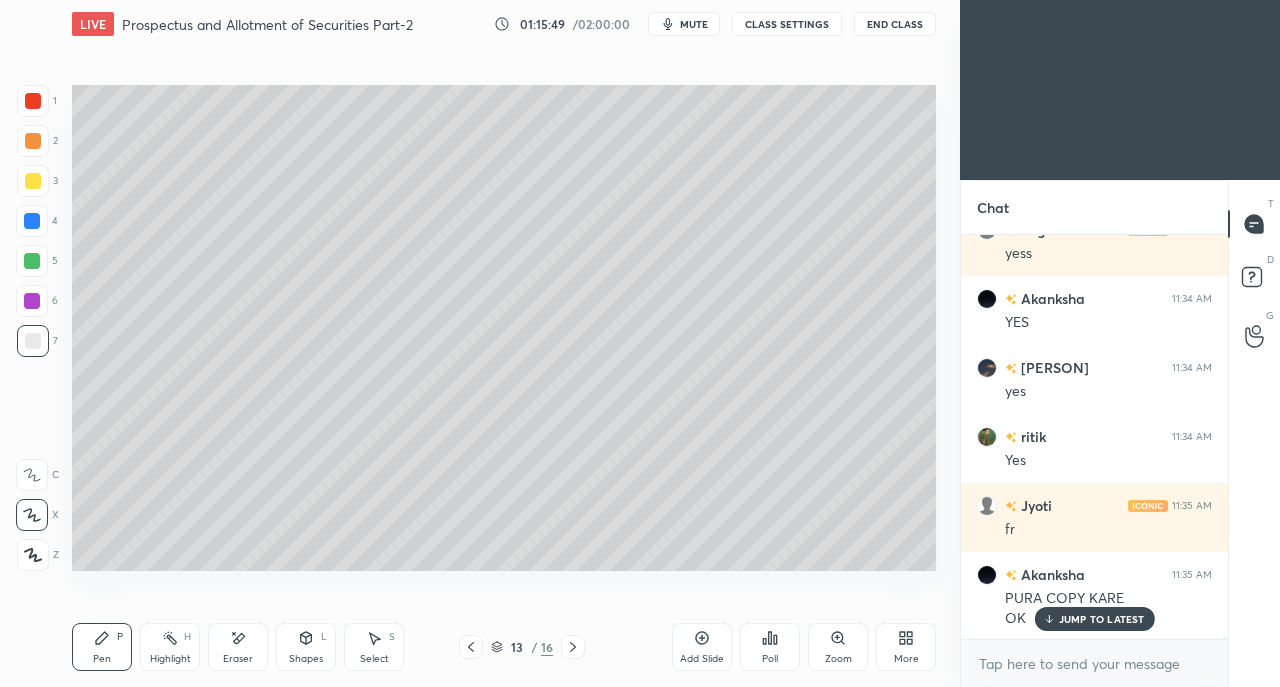 scroll, scrollTop: 74452, scrollLeft: 0, axis: vertical 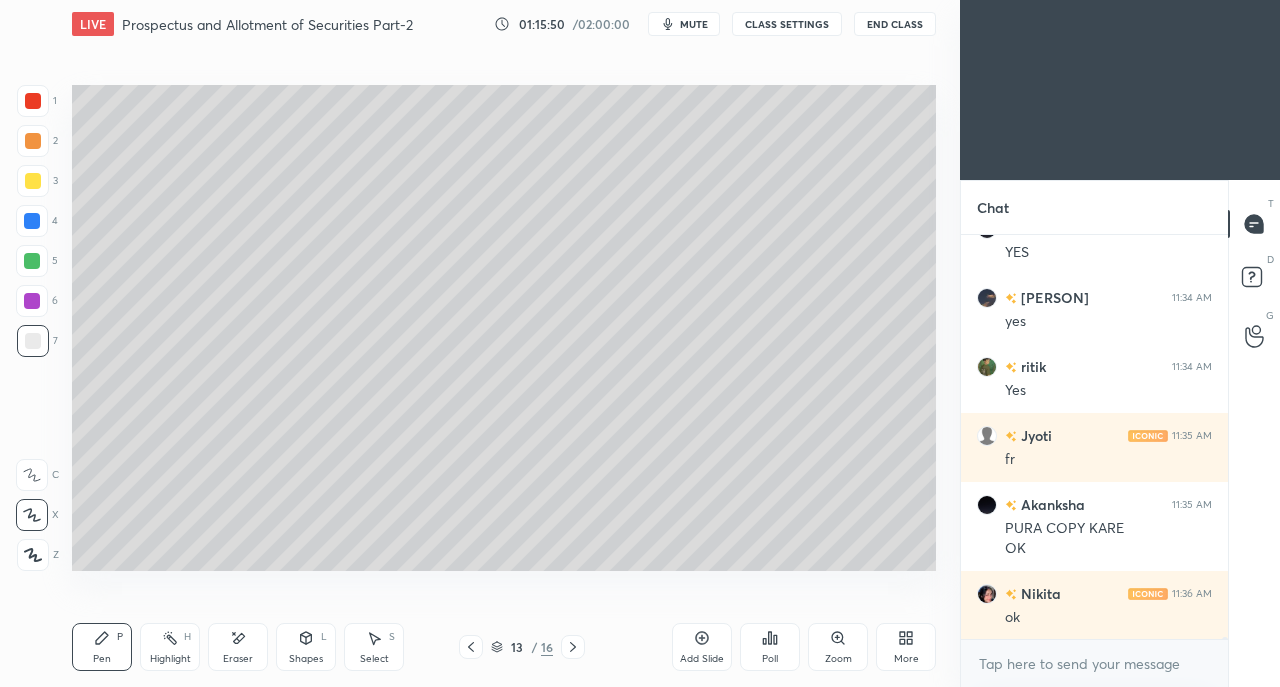 click 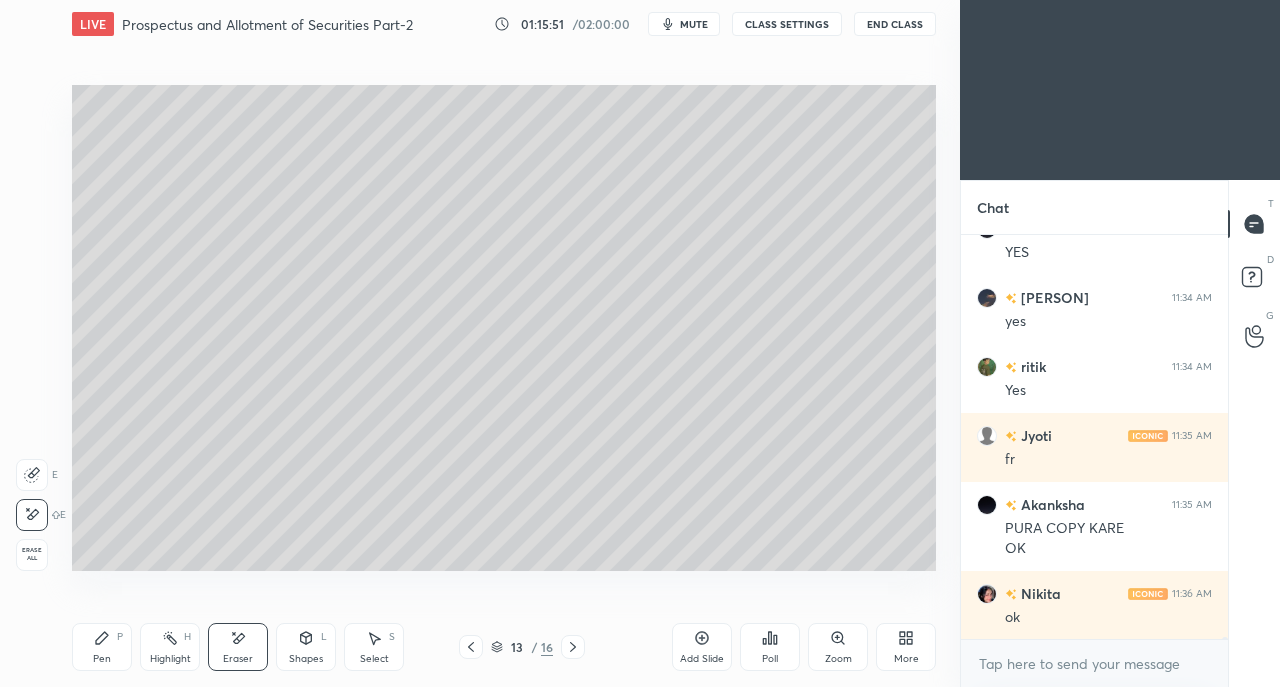 click on "Pen P" at bounding box center [102, 647] 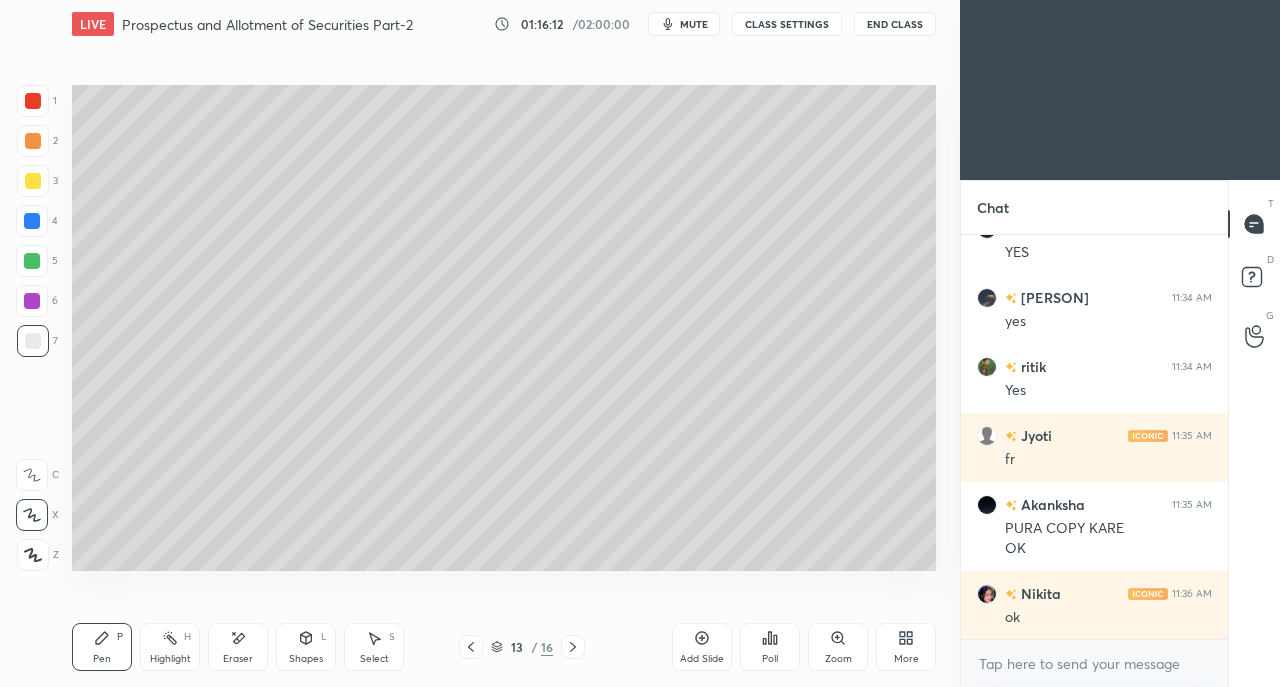 click at bounding box center [33, 181] 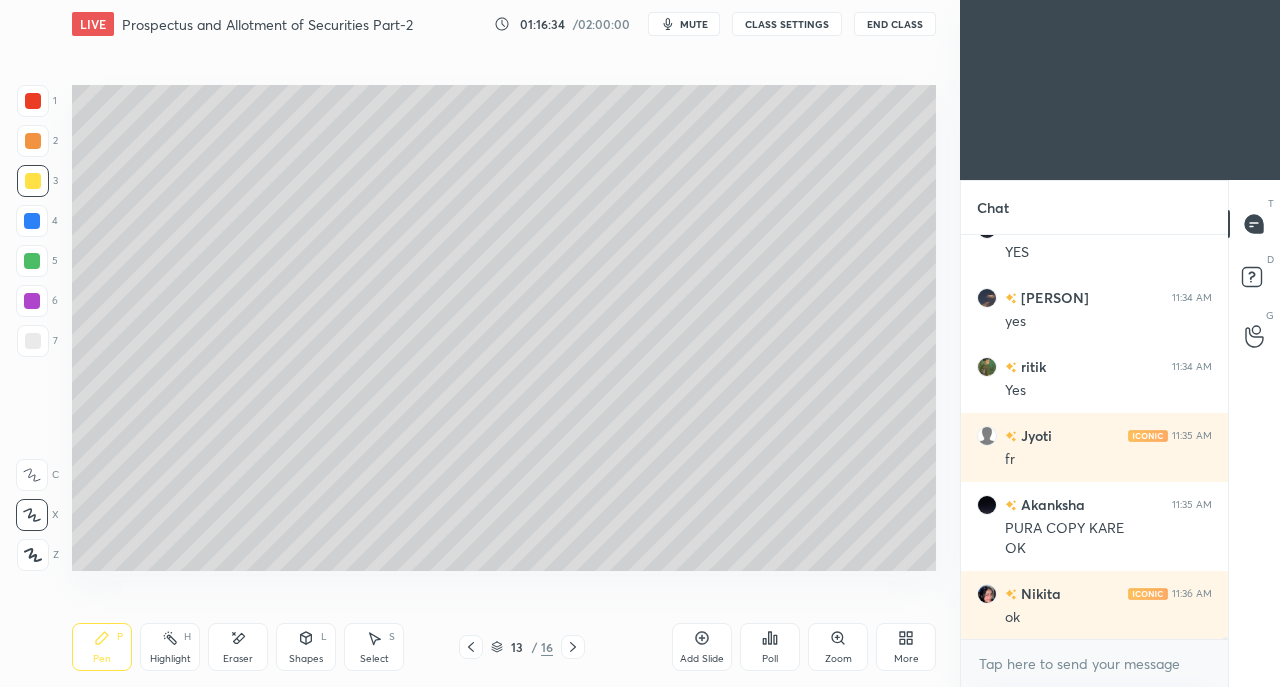 scroll, scrollTop: 74520, scrollLeft: 0, axis: vertical 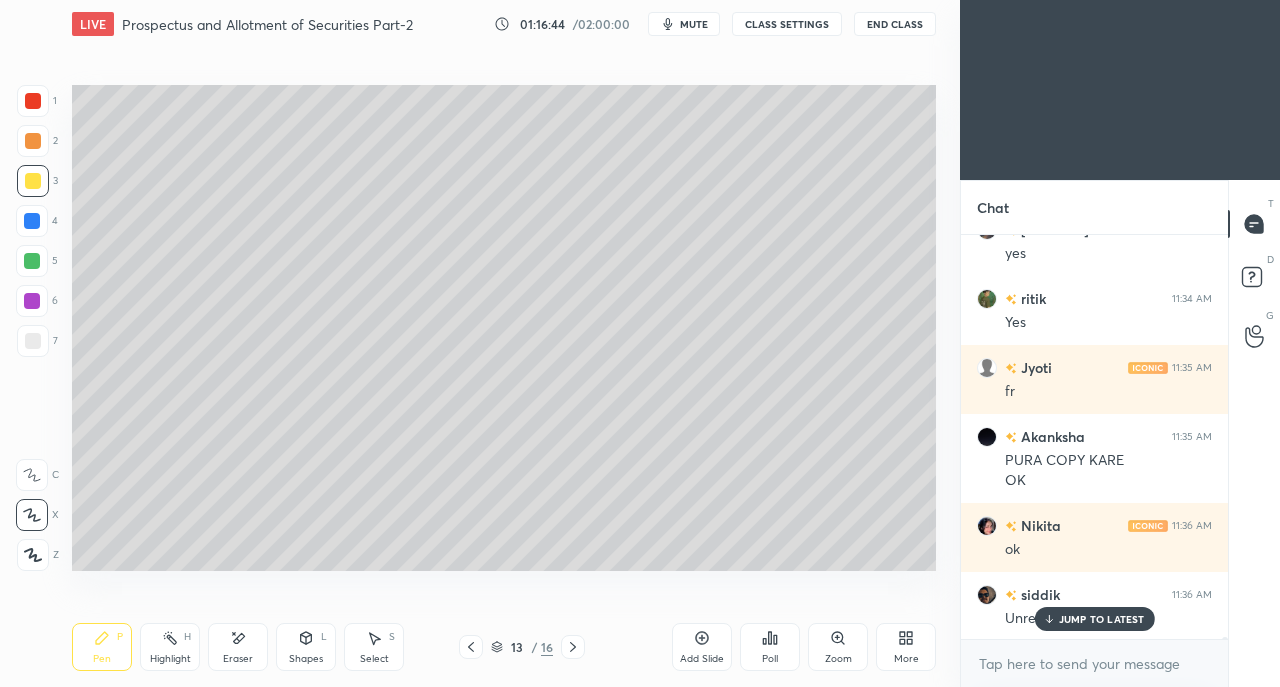 click at bounding box center [33, 341] 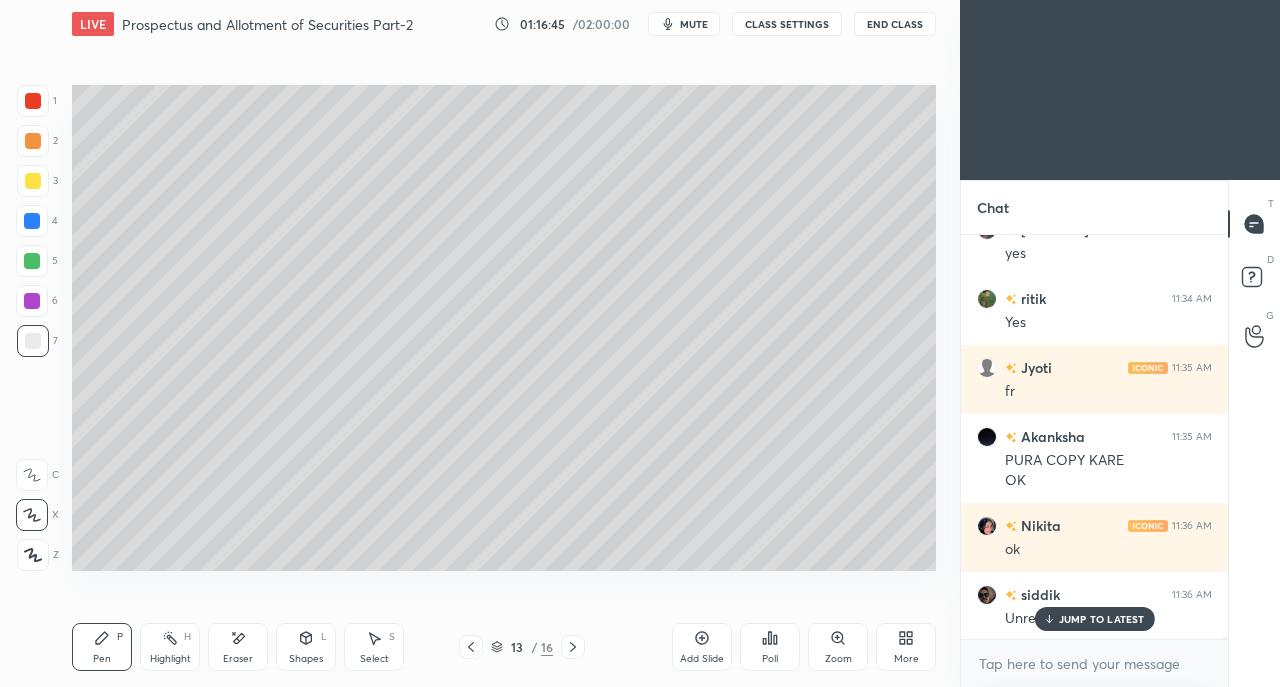 click on "JUMP TO LATEST" at bounding box center [1102, 619] 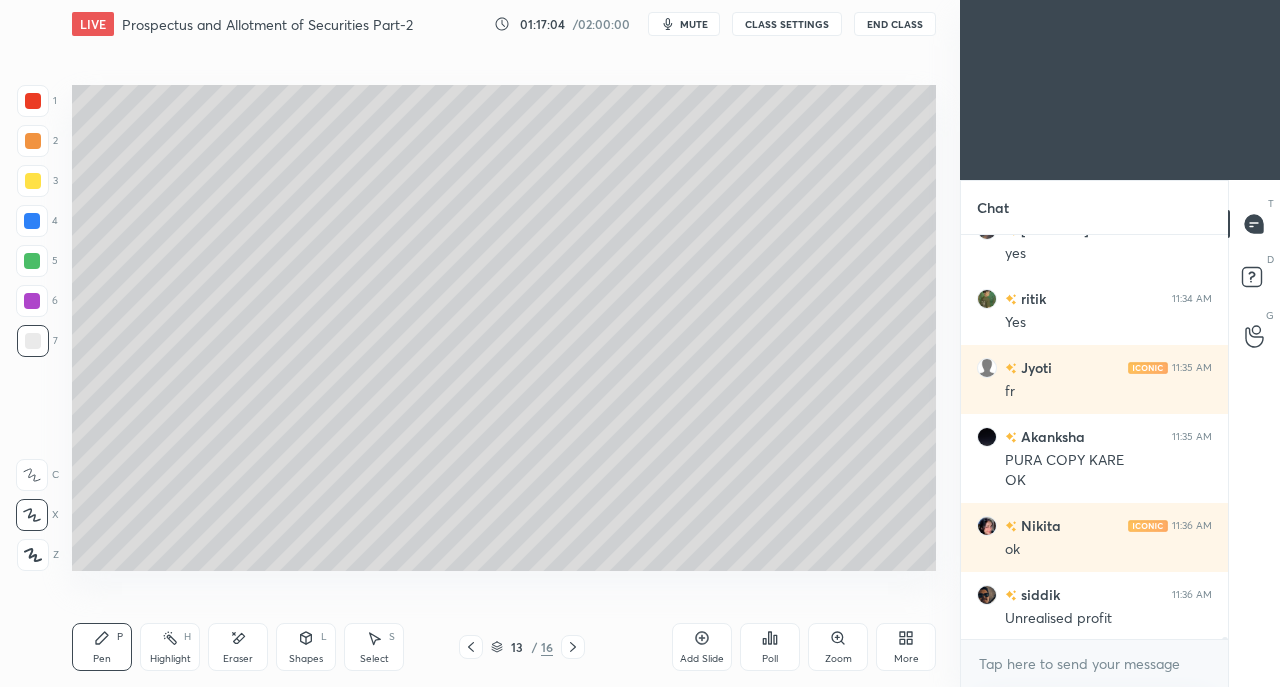 click on "Pen P Highlight H Eraser Shapes L Select S 13 / 16 Add Slide Poll Zoom More" at bounding box center (504, 647) 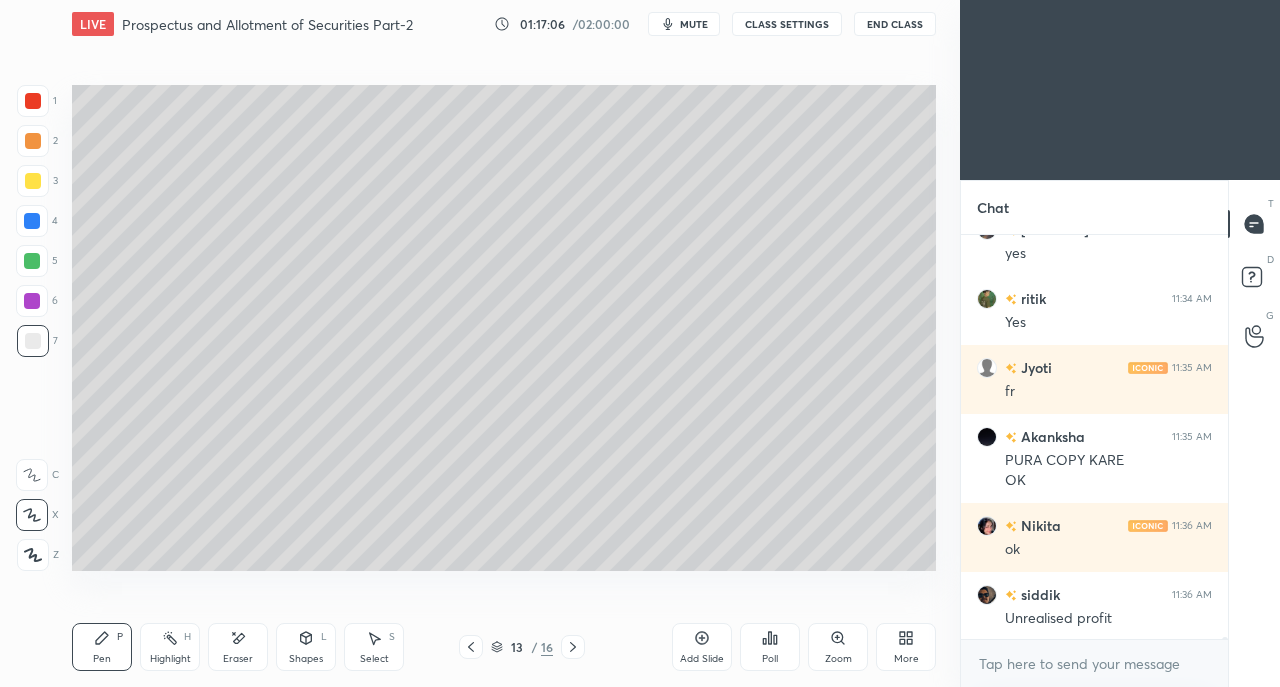 click on "Eraser" at bounding box center (238, 647) 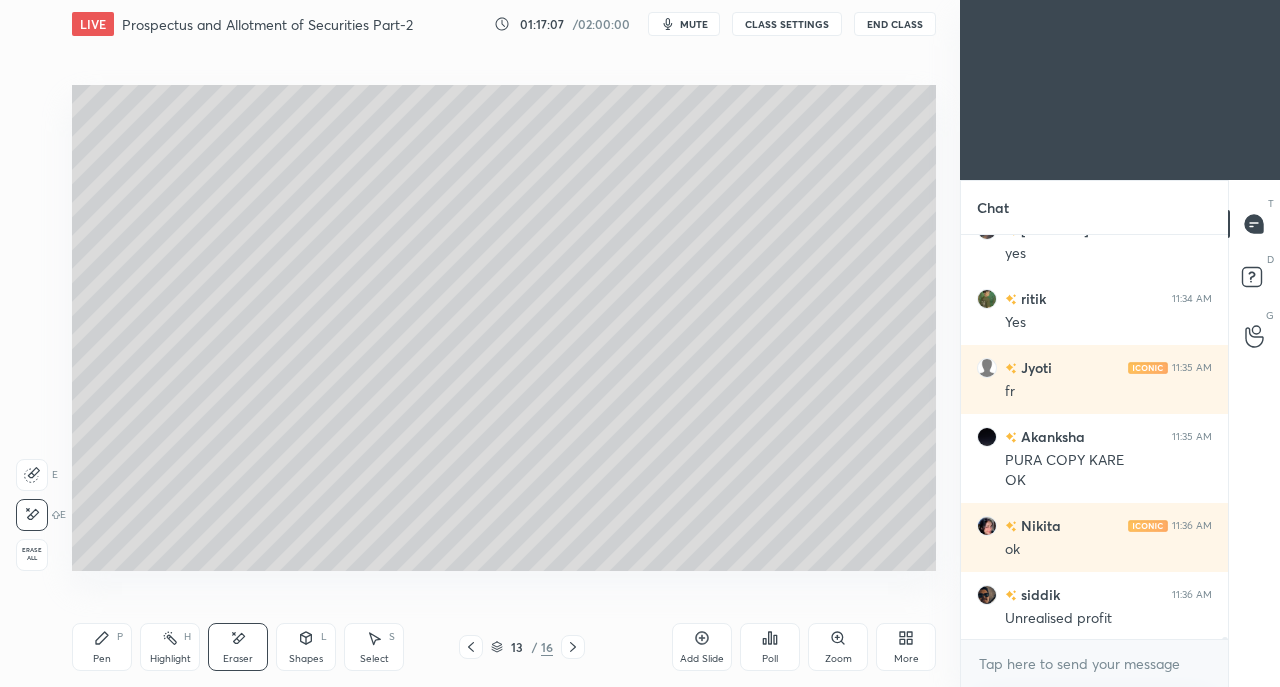 click on "Pen" at bounding box center (102, 659) 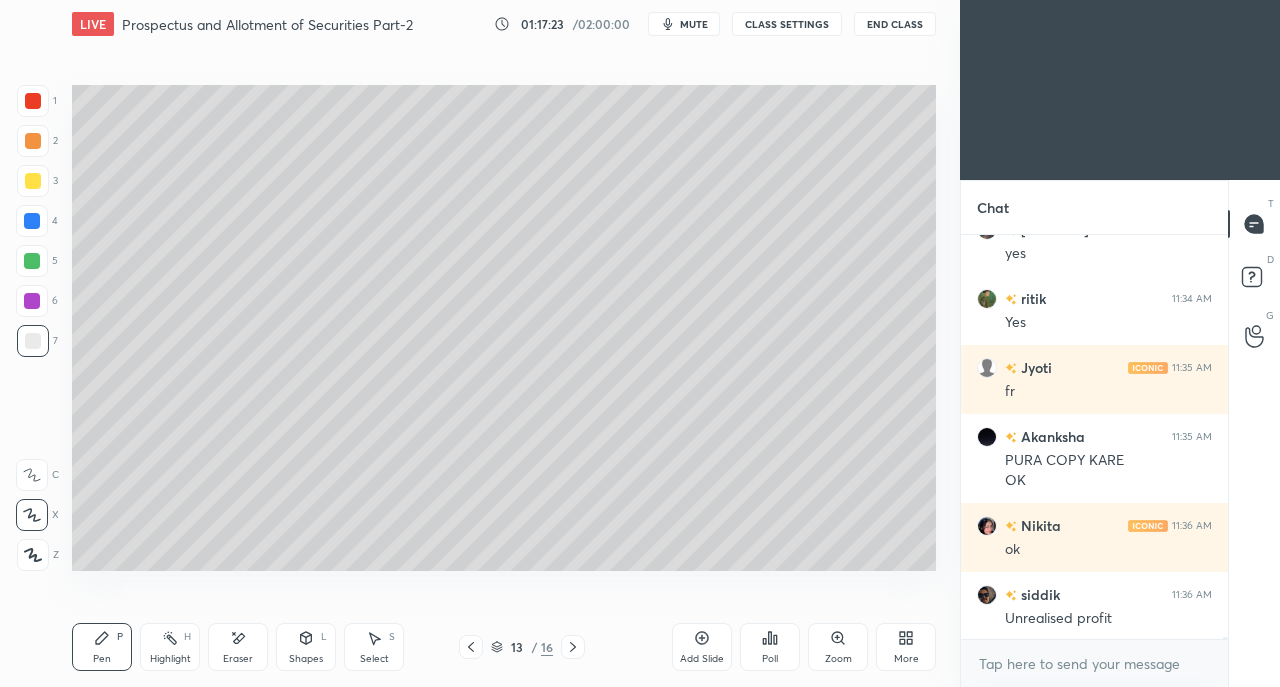 click at bounding box center [33, 181] 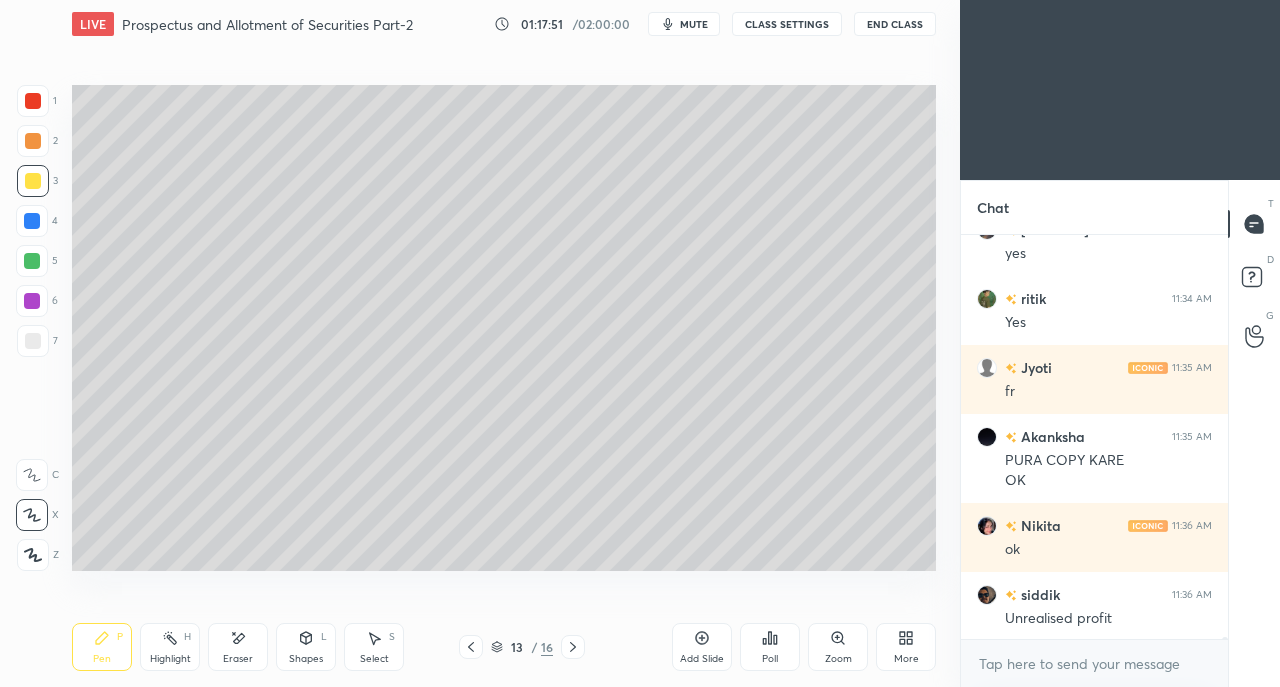 click at bounding box center [33, 341] 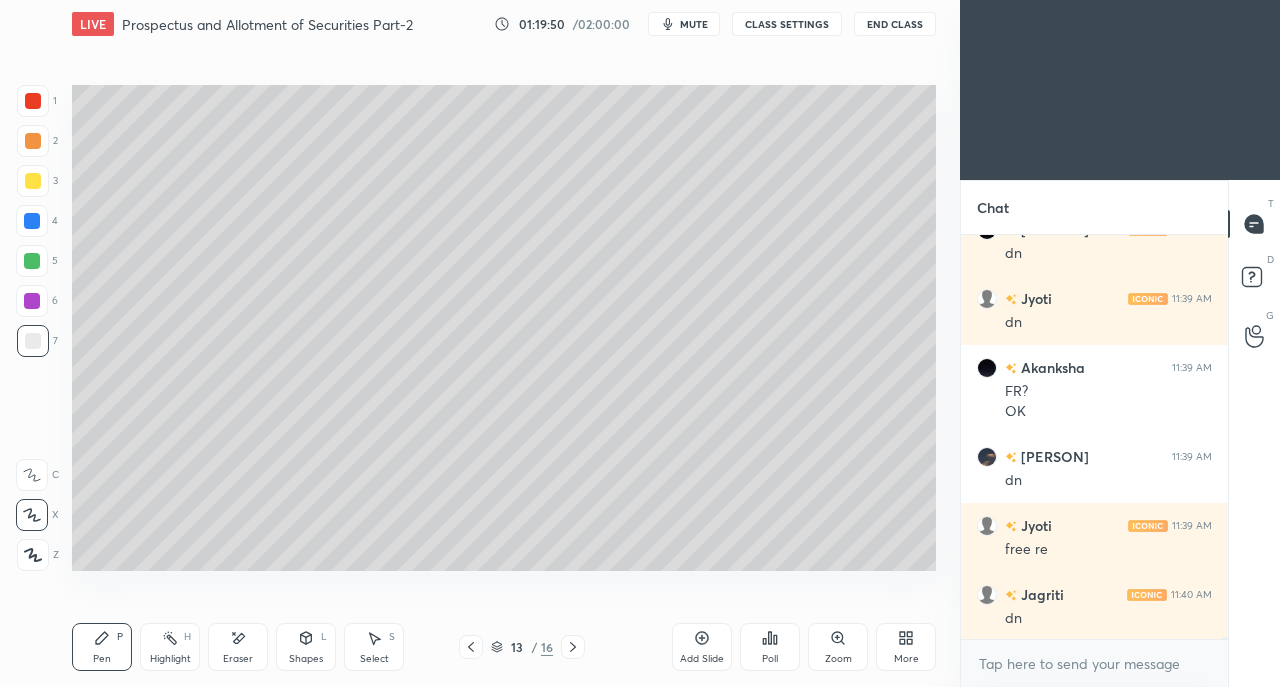scroll, scrollTop: 75024, scrollLeft: 0, axis: vertical 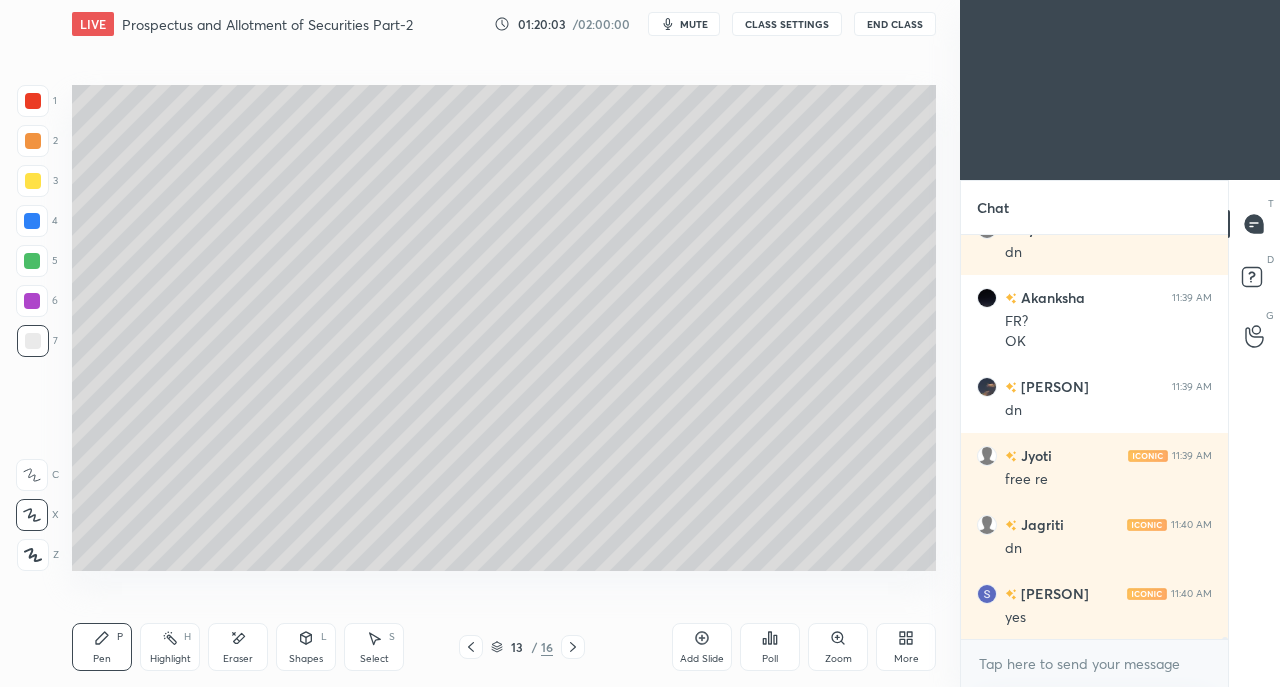 click 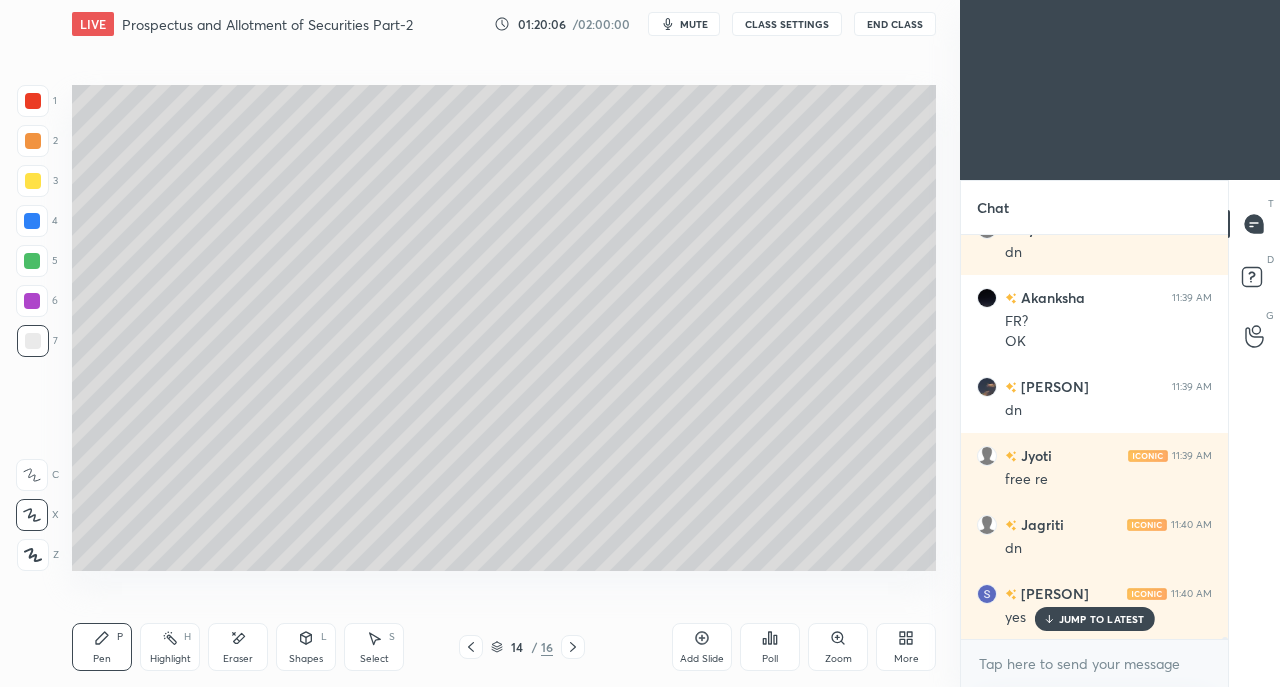 scroll, scrollTop: 75092, scrollLeft: 0, axis: vertical 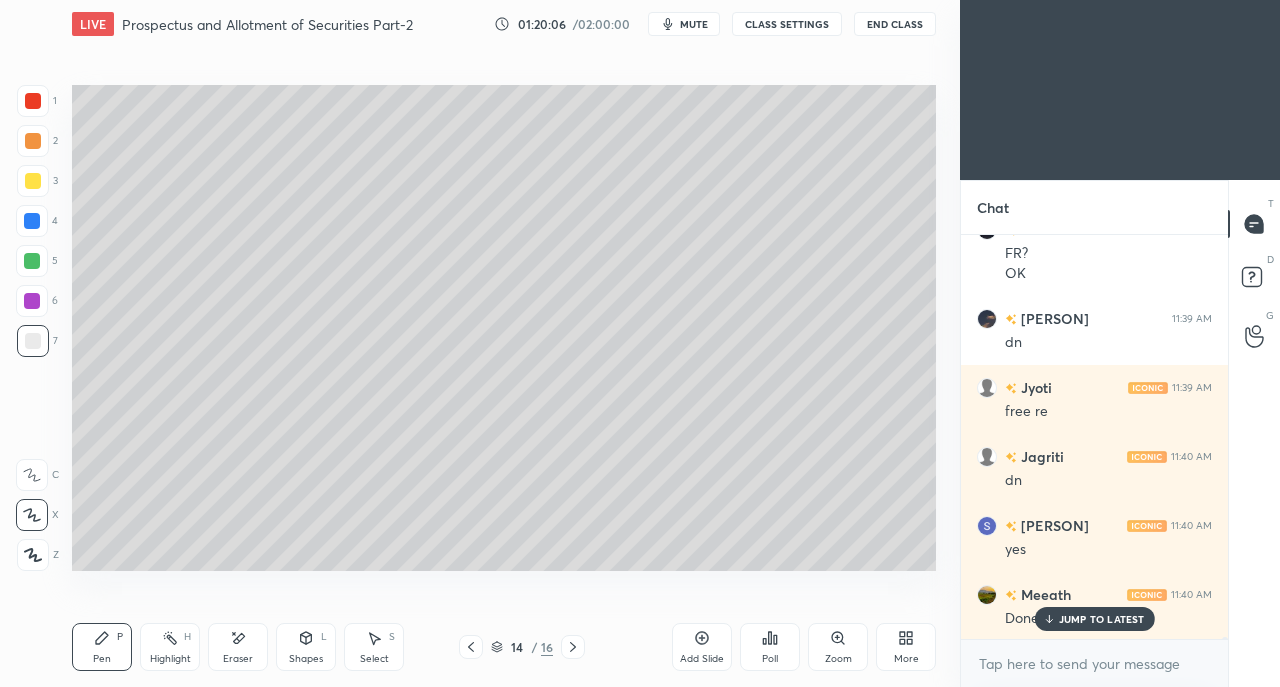 click at bounding box center [573, 647] 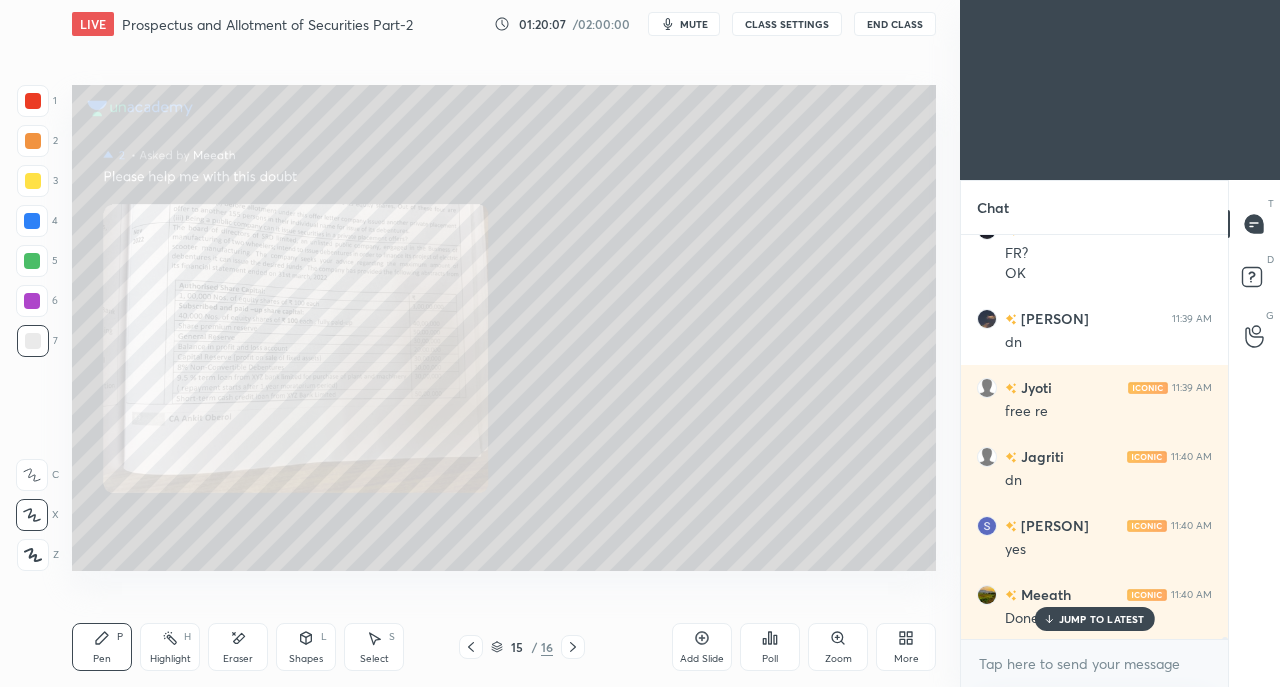 click 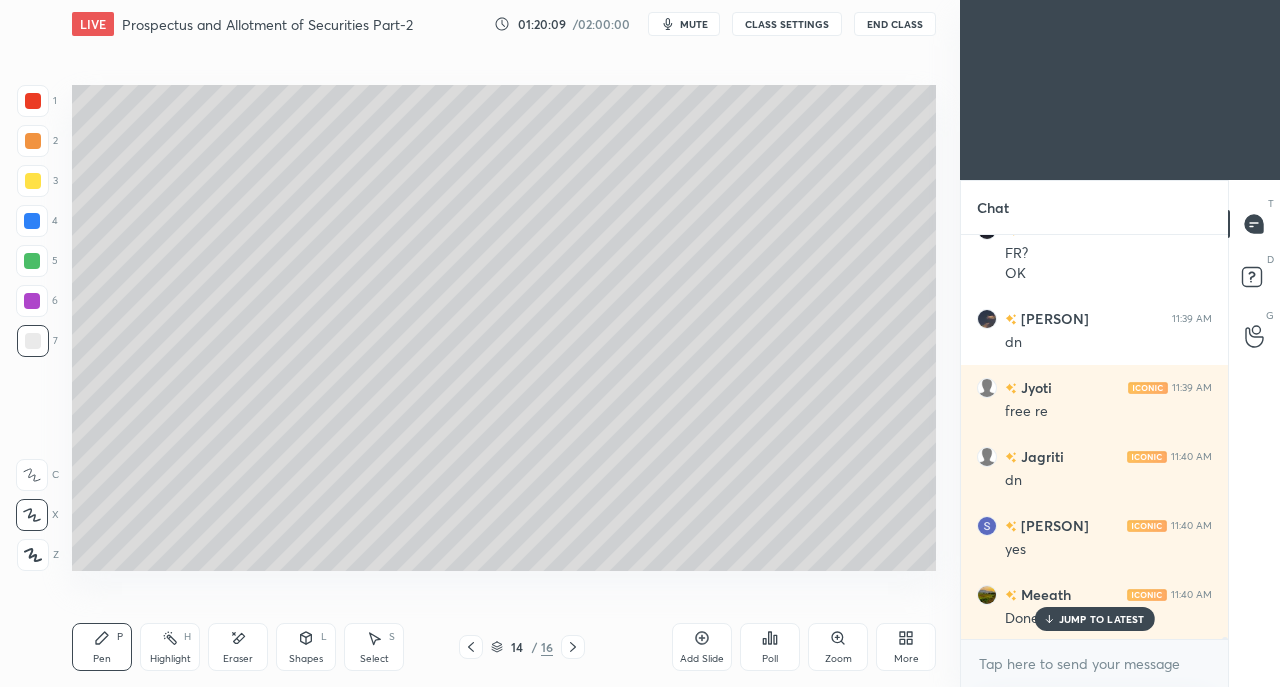 click on "JUMP TO LATEST" at bounding box center [1102, 619] 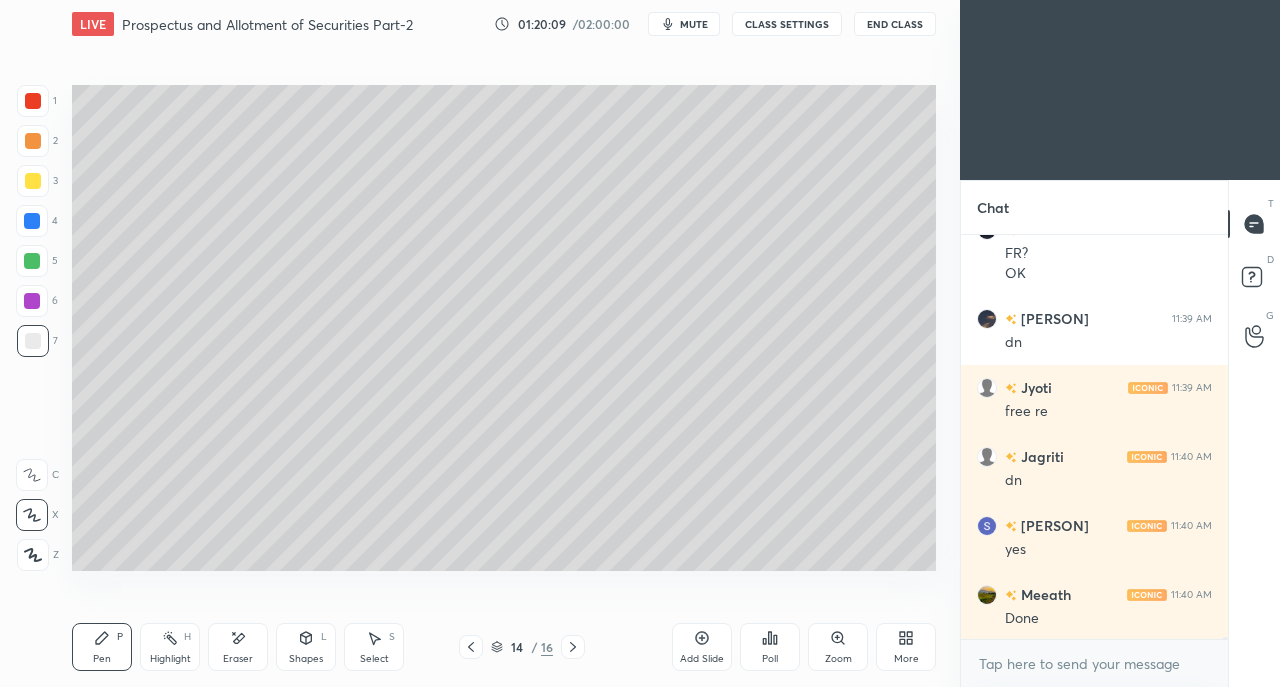 scroll, scrollTop: 75162, scrollLeft: 0, axis: vertical 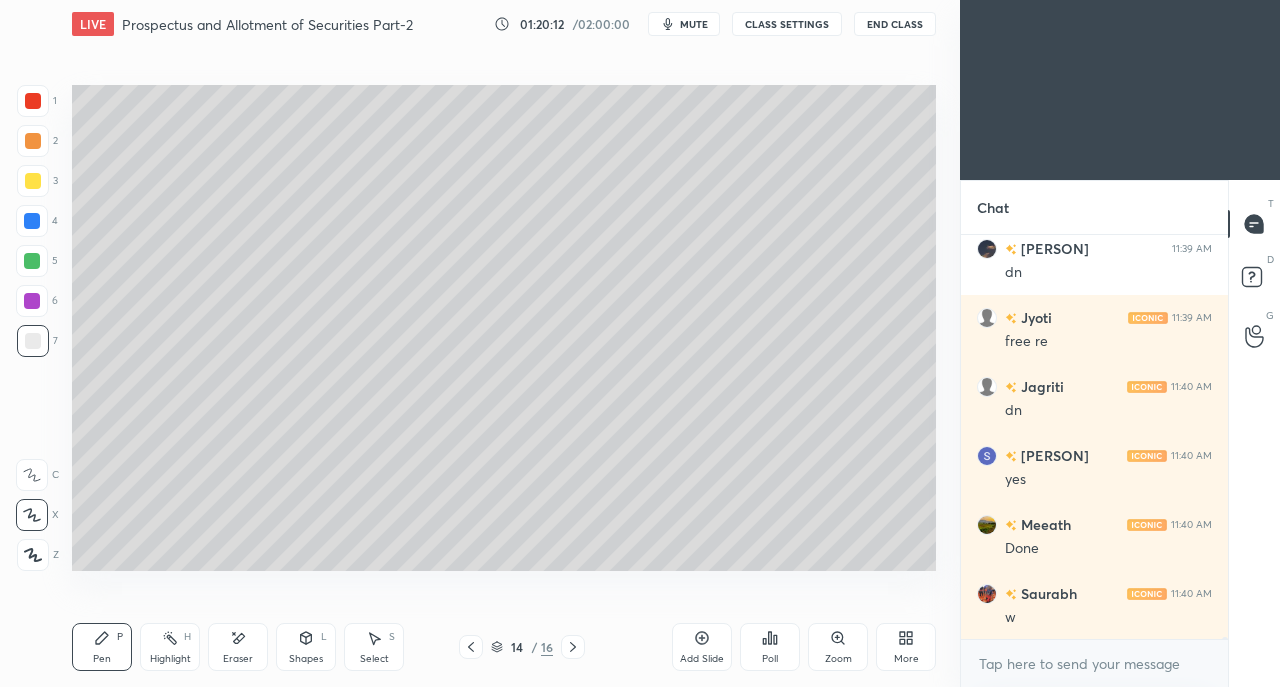 click 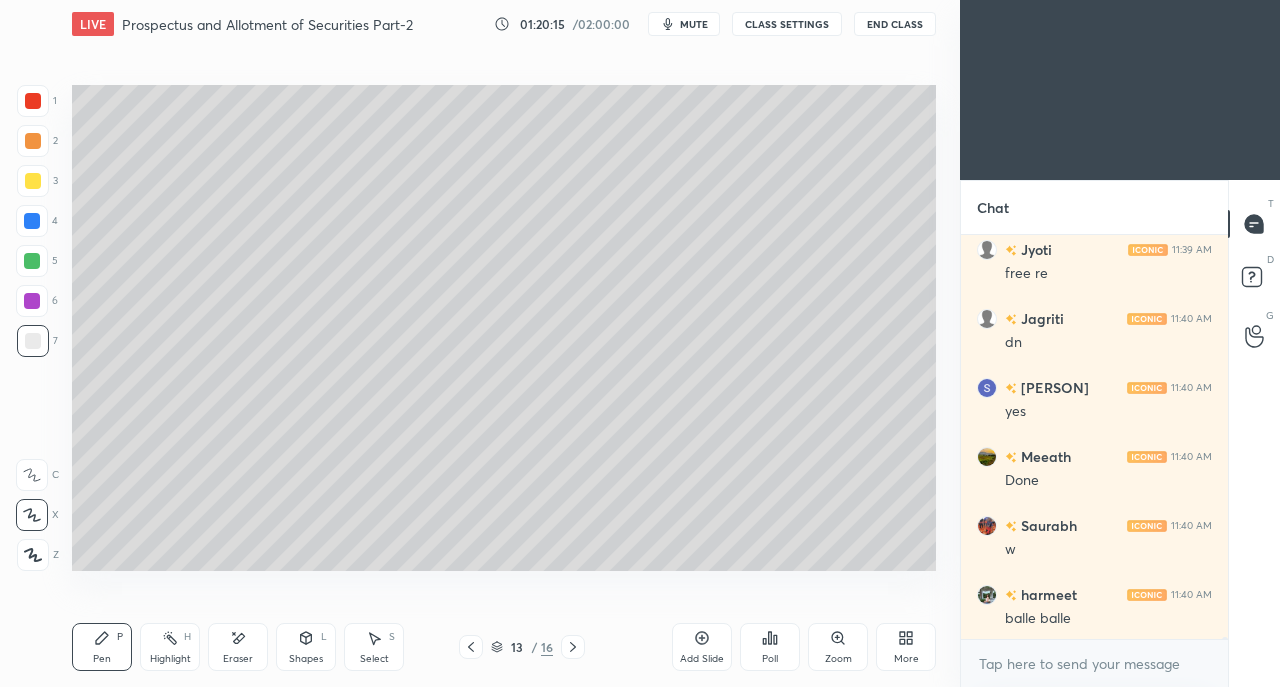 scroll, scrollTop: 75300, scrollLeft: 0, axis: vertical 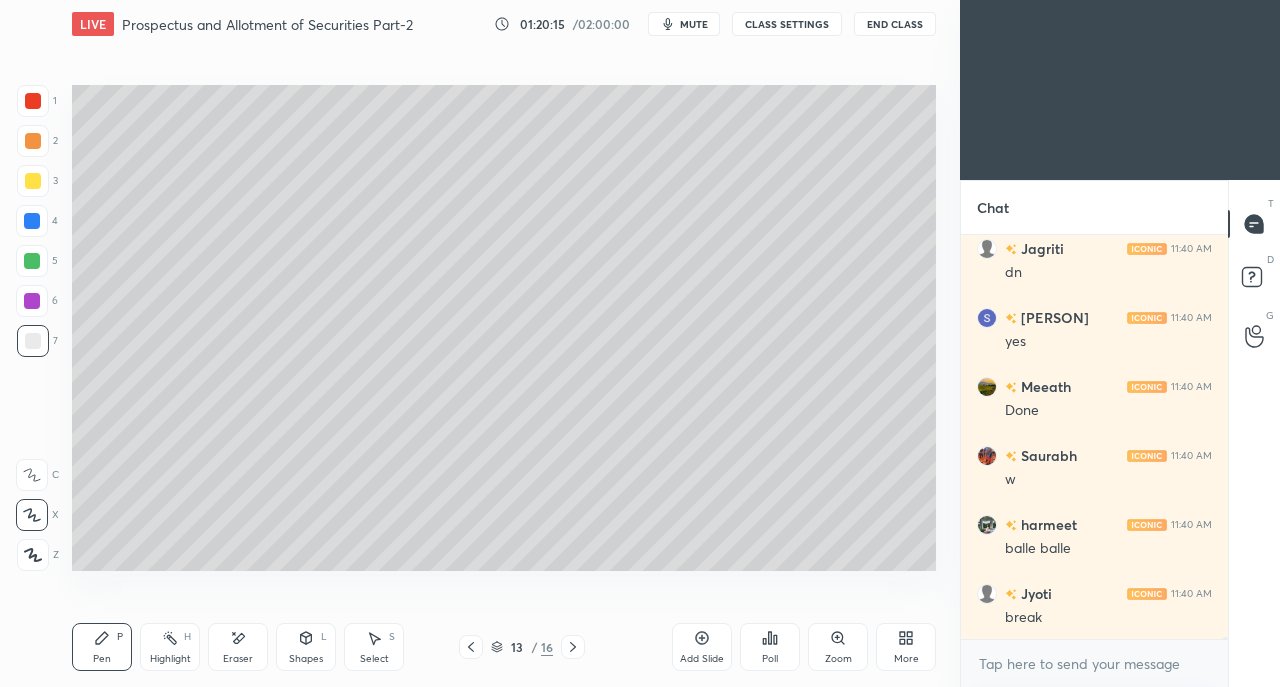 click on "break" at bounding box center (1108, 618) 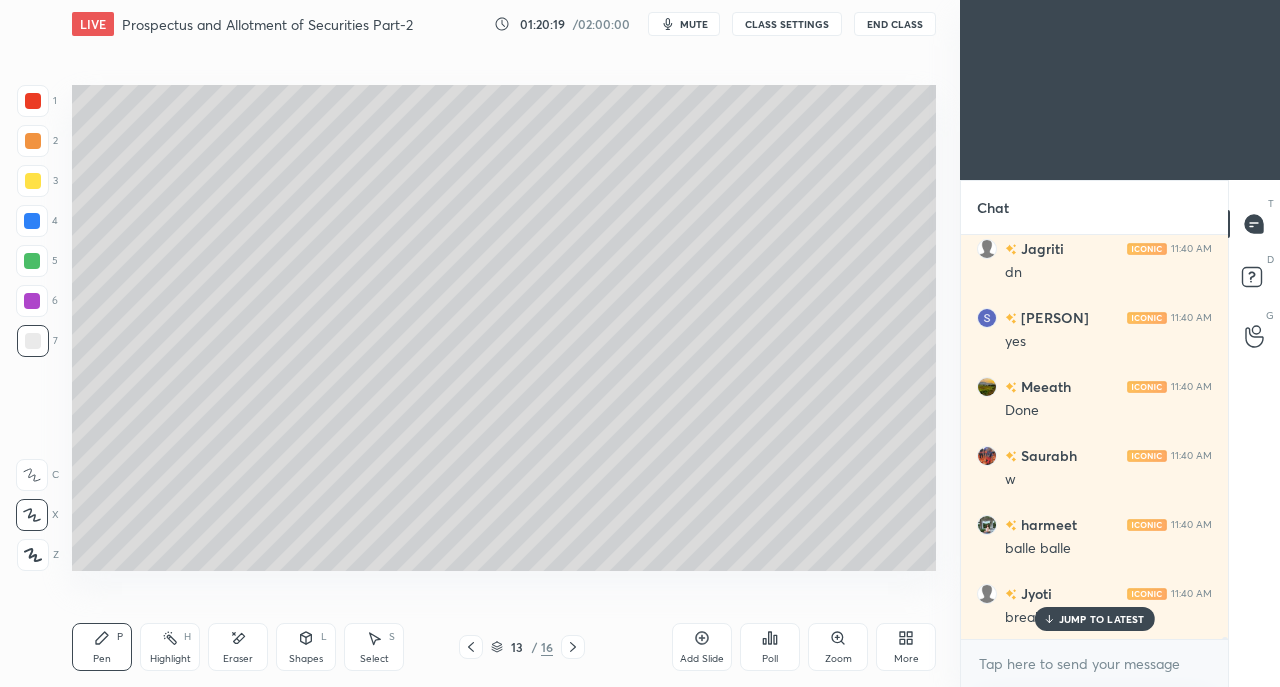 scroll, scrollTop: 75368, scrollLeft: 0, axis: vertical 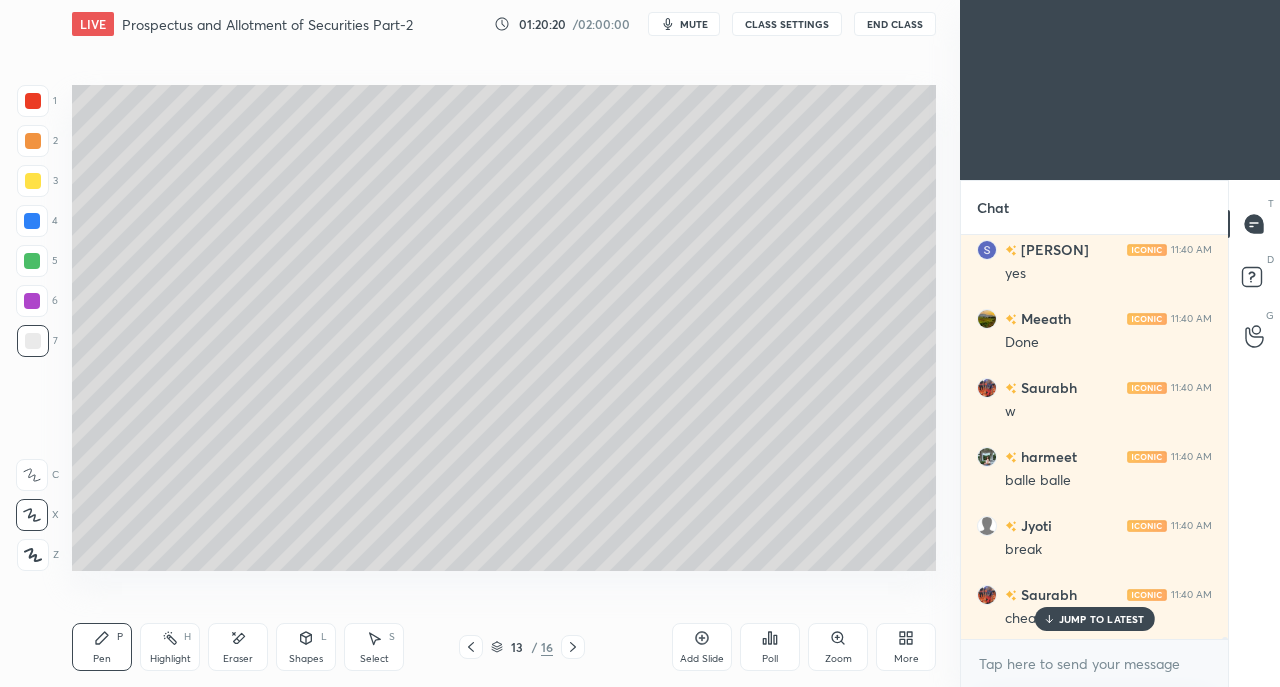 click on "JUMP TO LATEST" at bounding box center (1102, 619) 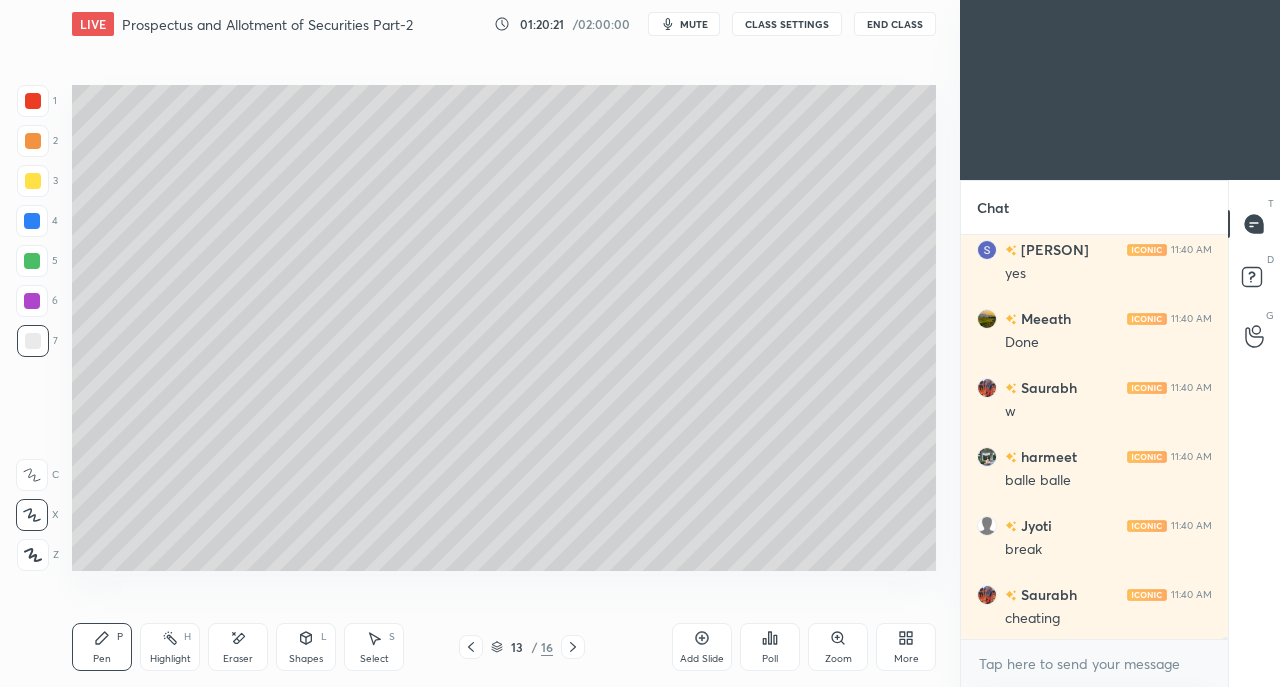 scroll, scrollTop: 75438, scrollLeft: 0, axis: vertical 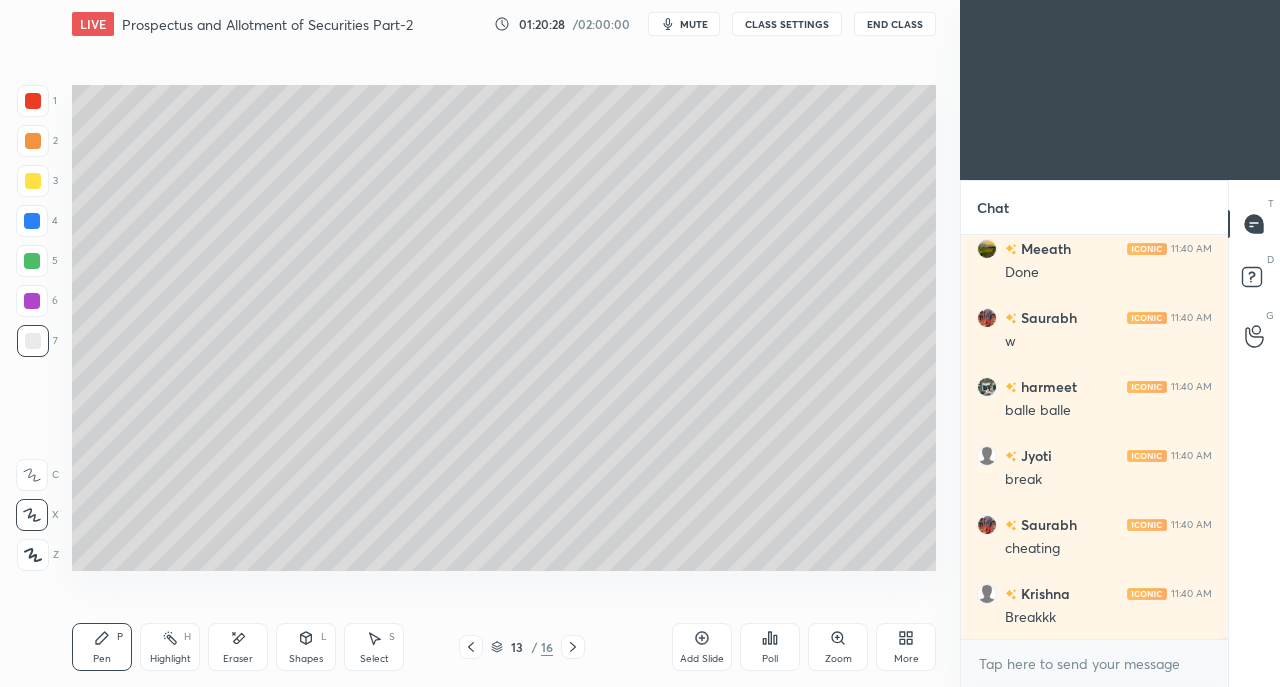 click 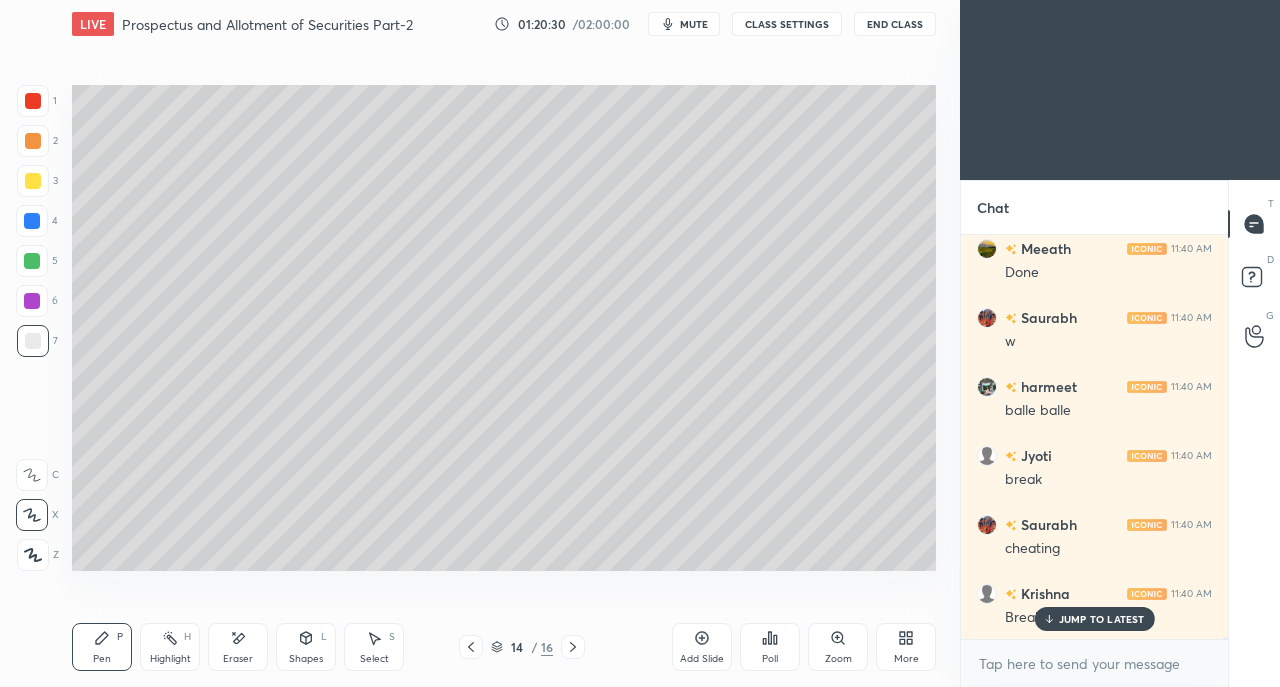 scroll, scrollTop: 75506, scrollLeft: 0, axis: vertical 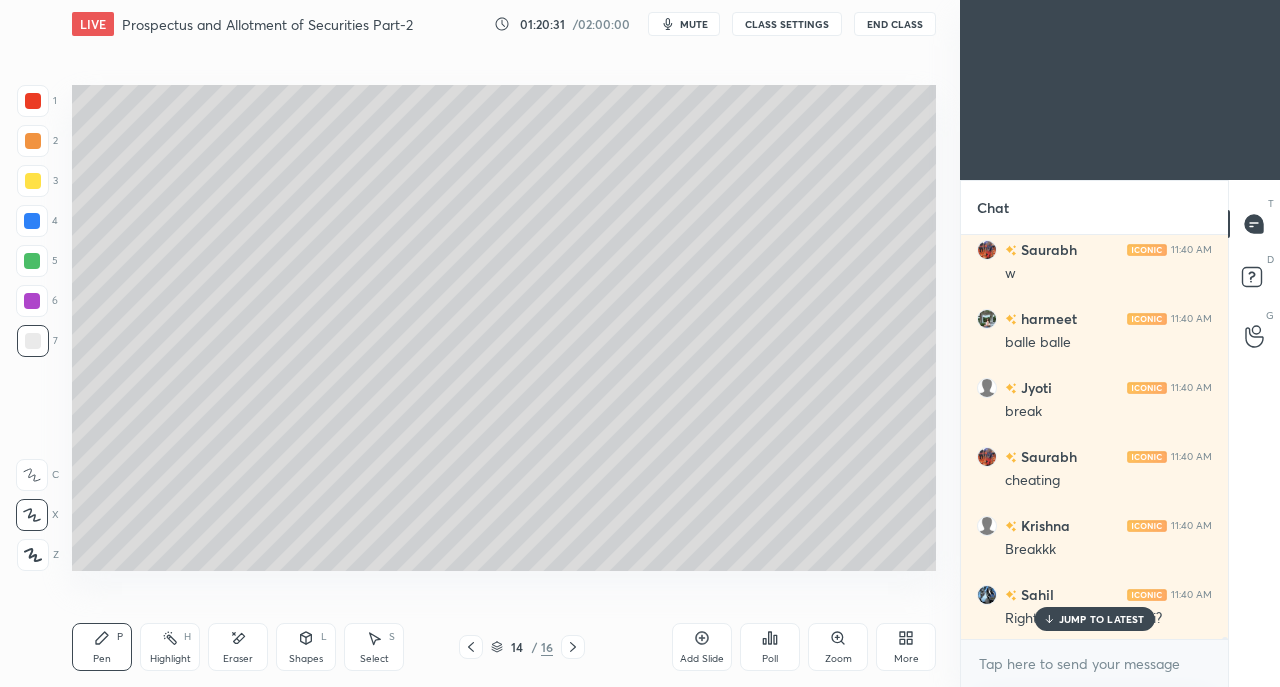 click on "JUMP TO LATEST" at bounding box center [1102, 619] 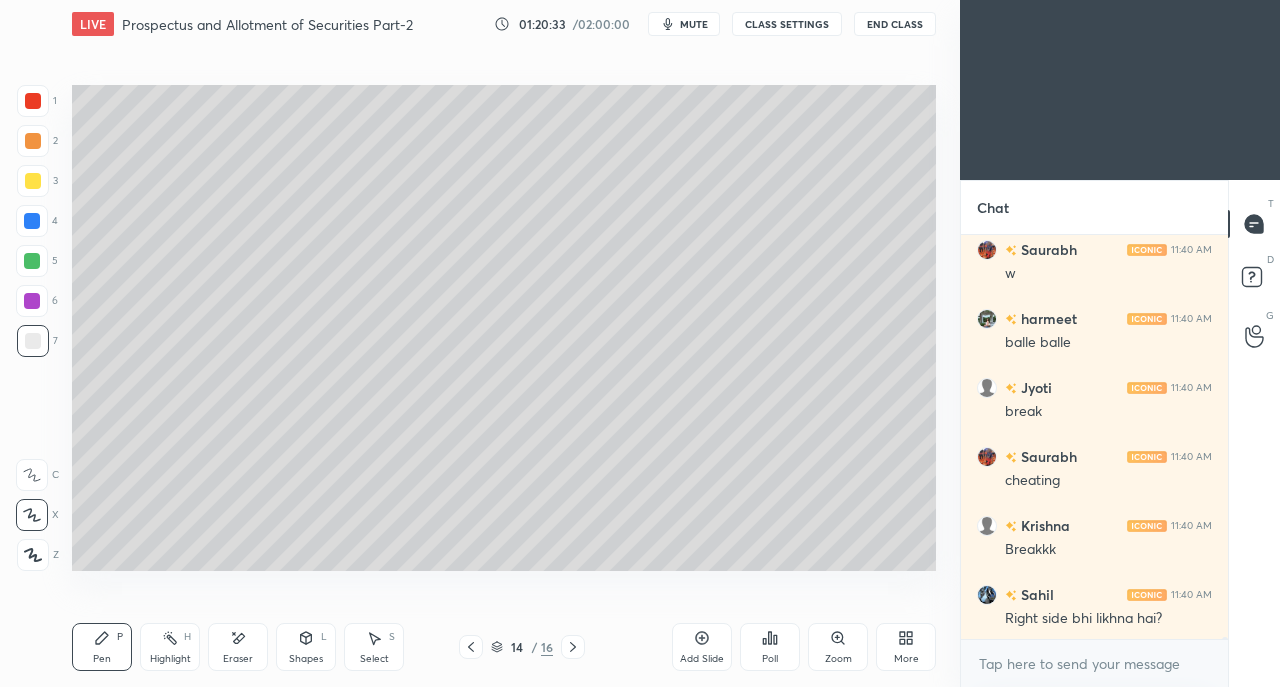 click 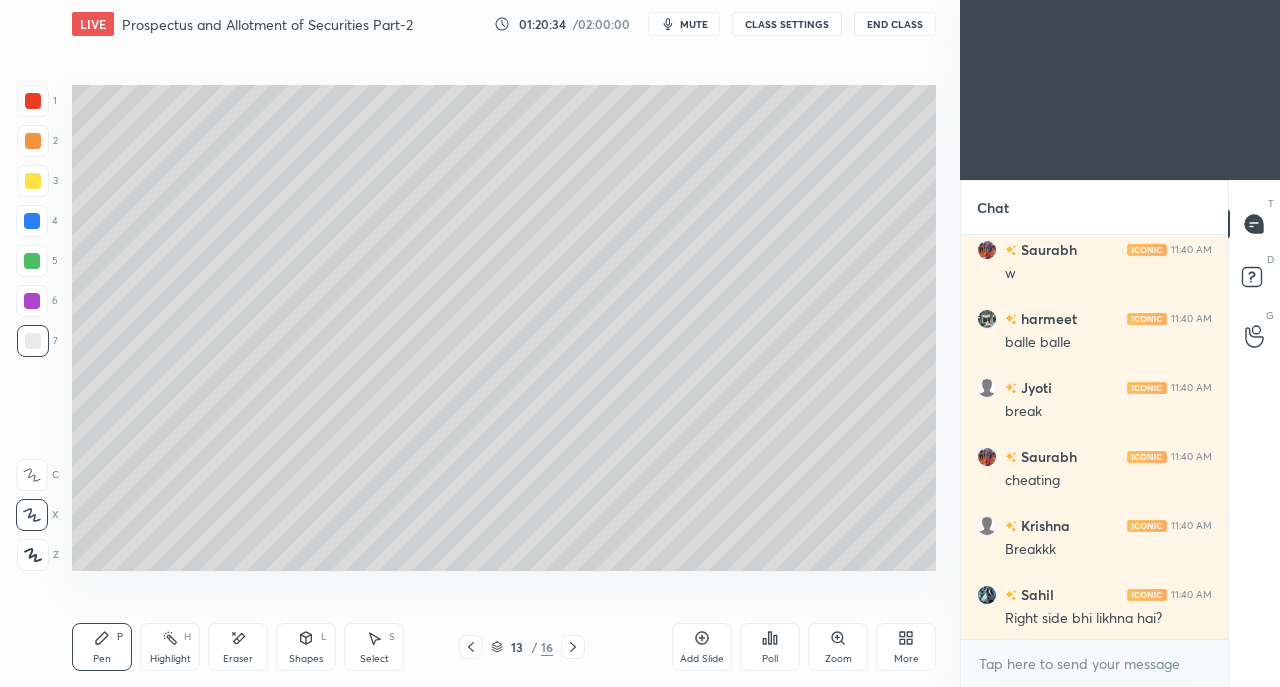 scroll, scrollTop: 75576, scrollLeft: 0, axis: vertical 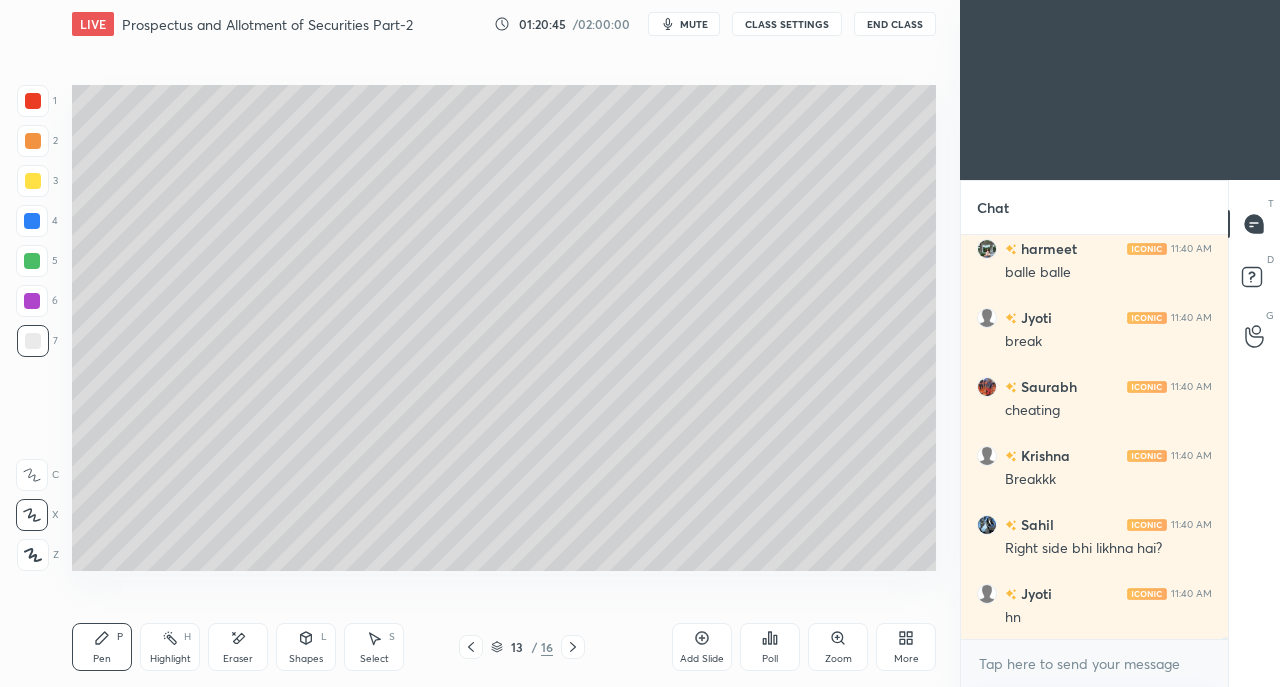 click 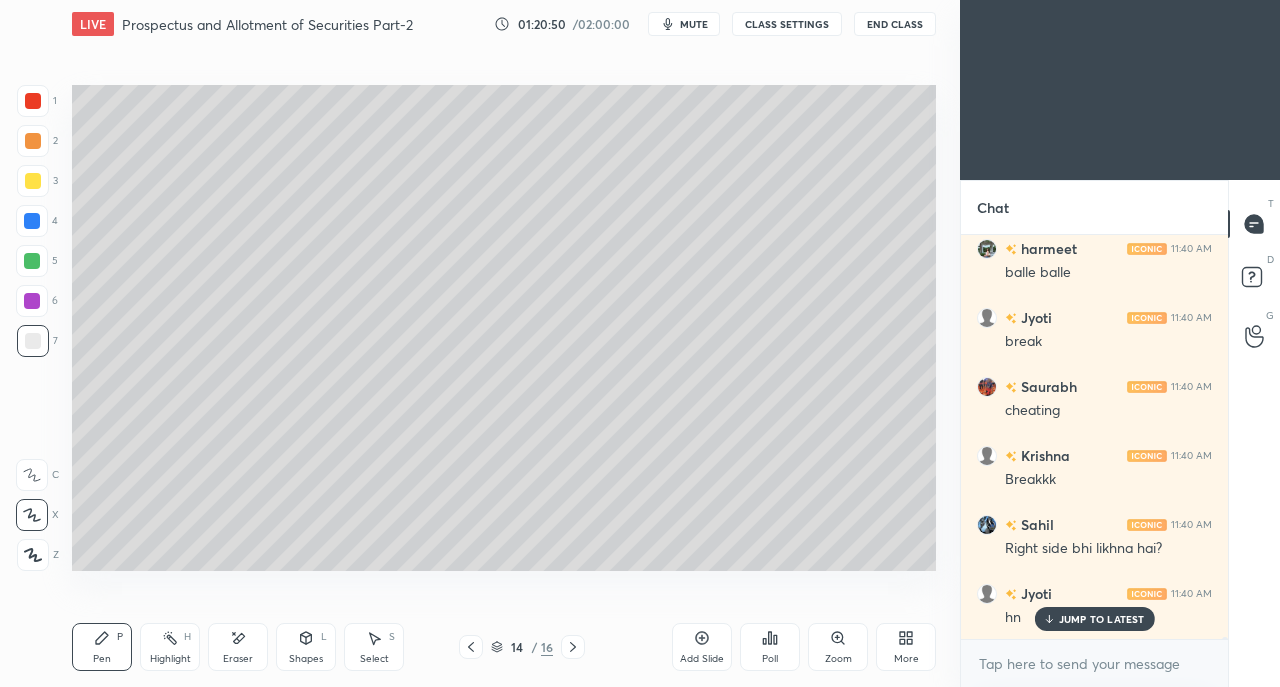 scroll, scrollTop: 75644, scrollLeft: 0, axis: vertical 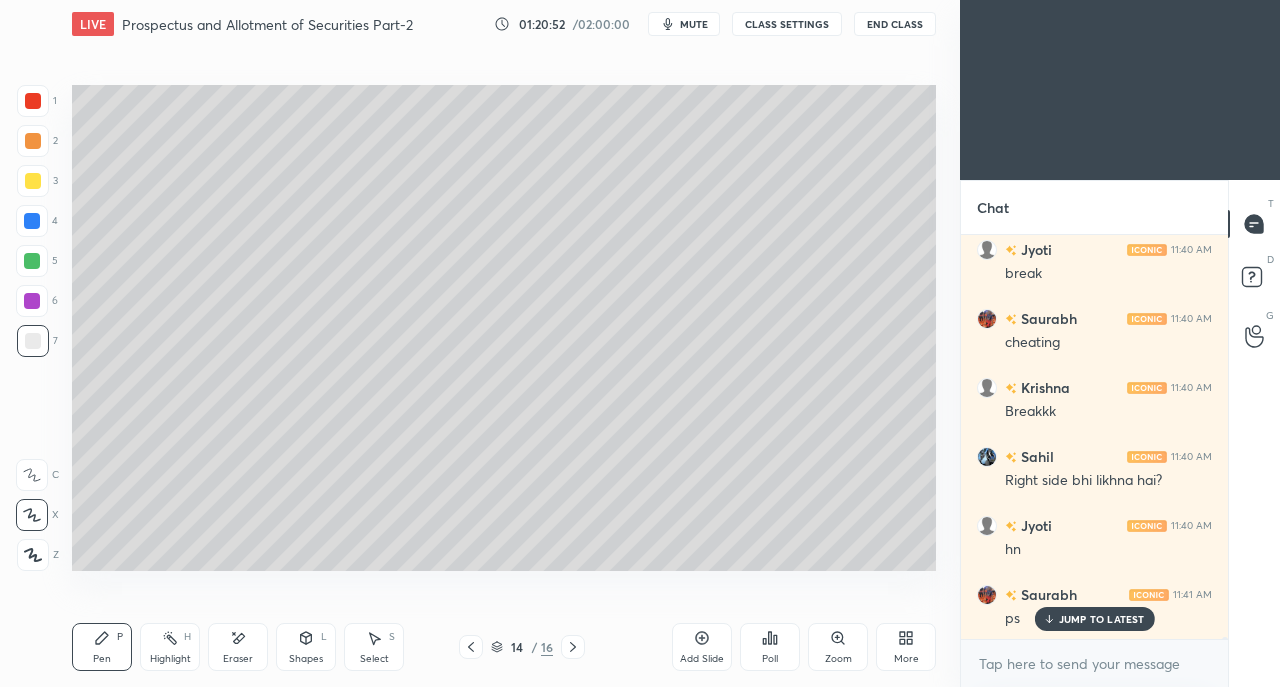 click on "Shapes L" at bounding box center [306, 647] 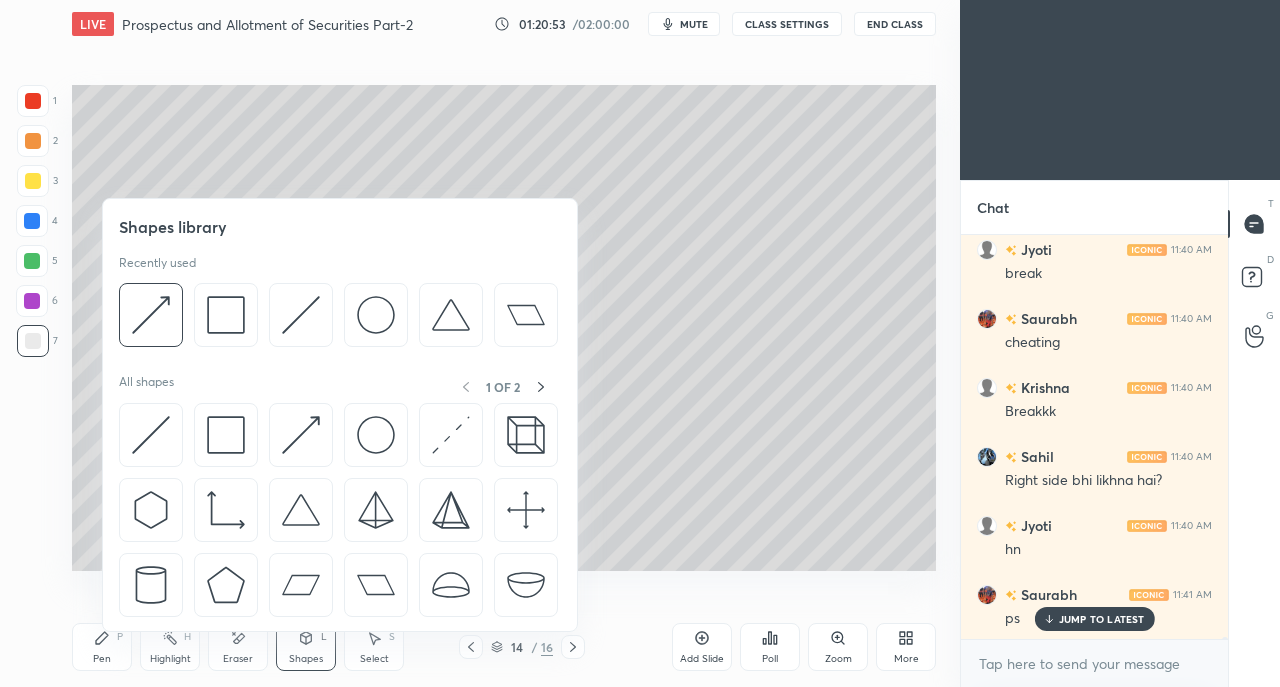 click at bounding box center (151, 435) 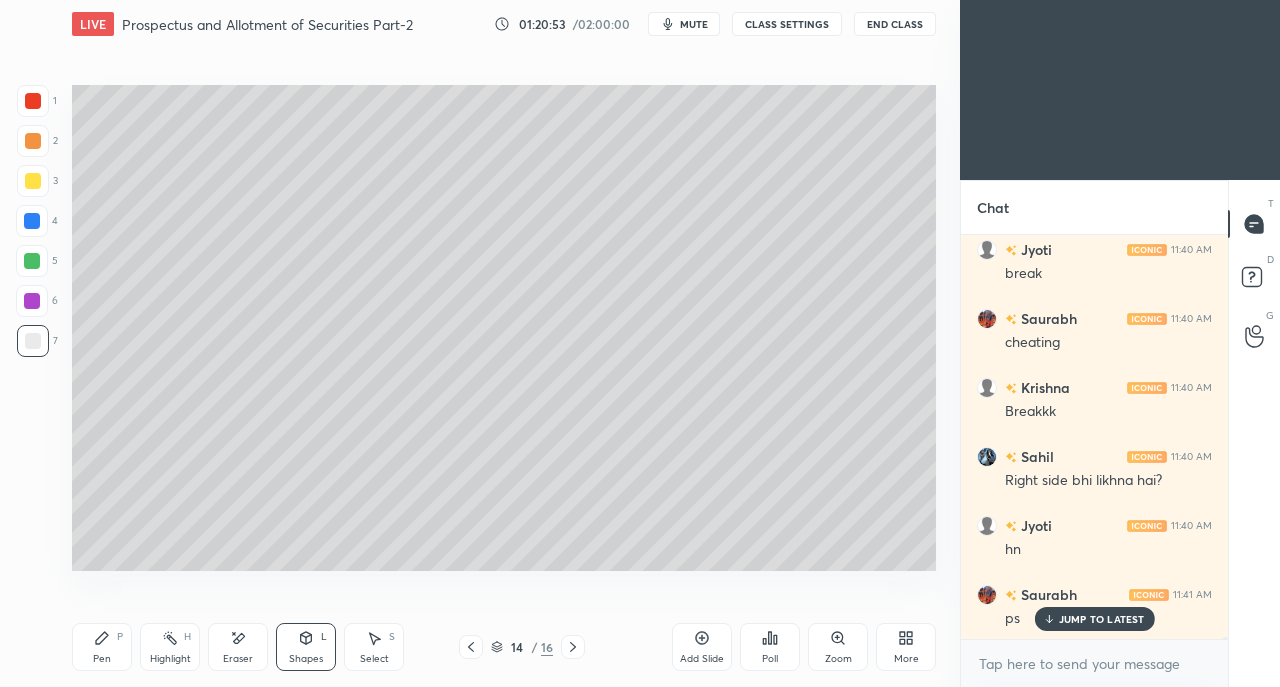 click at bounding box center (33, 181) 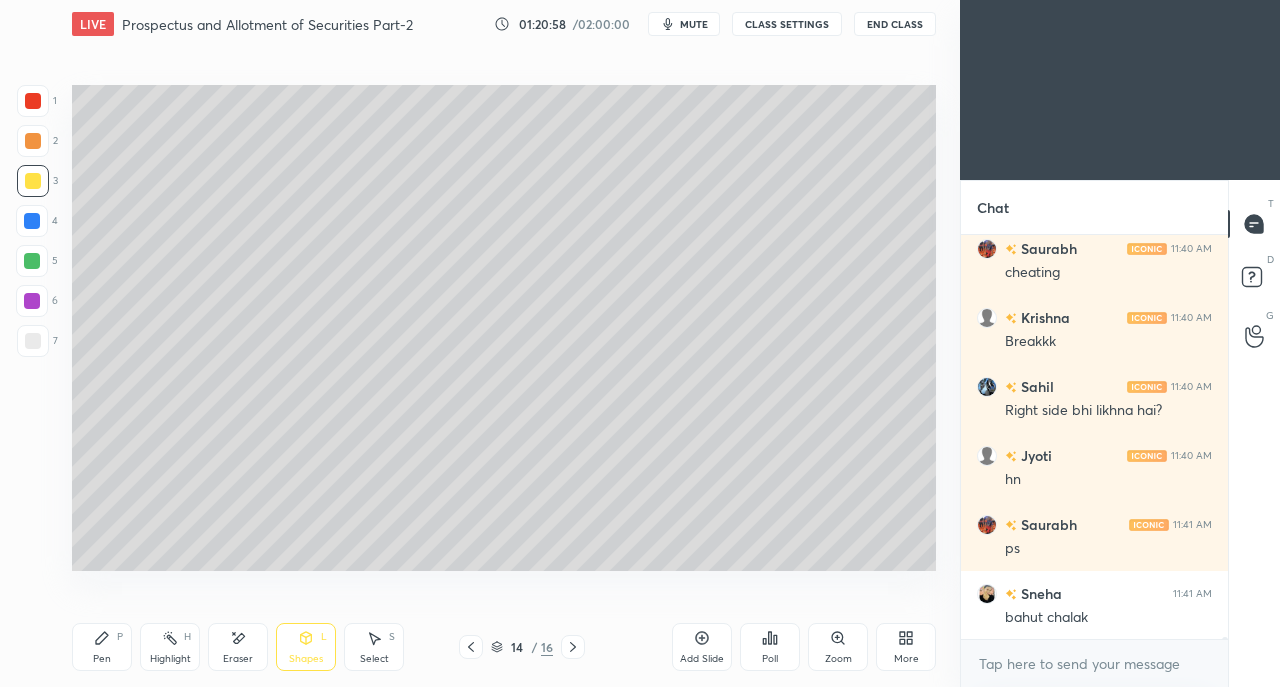 scroll, scrollTop: 75800, scrollLeft: 0, axis: vertical 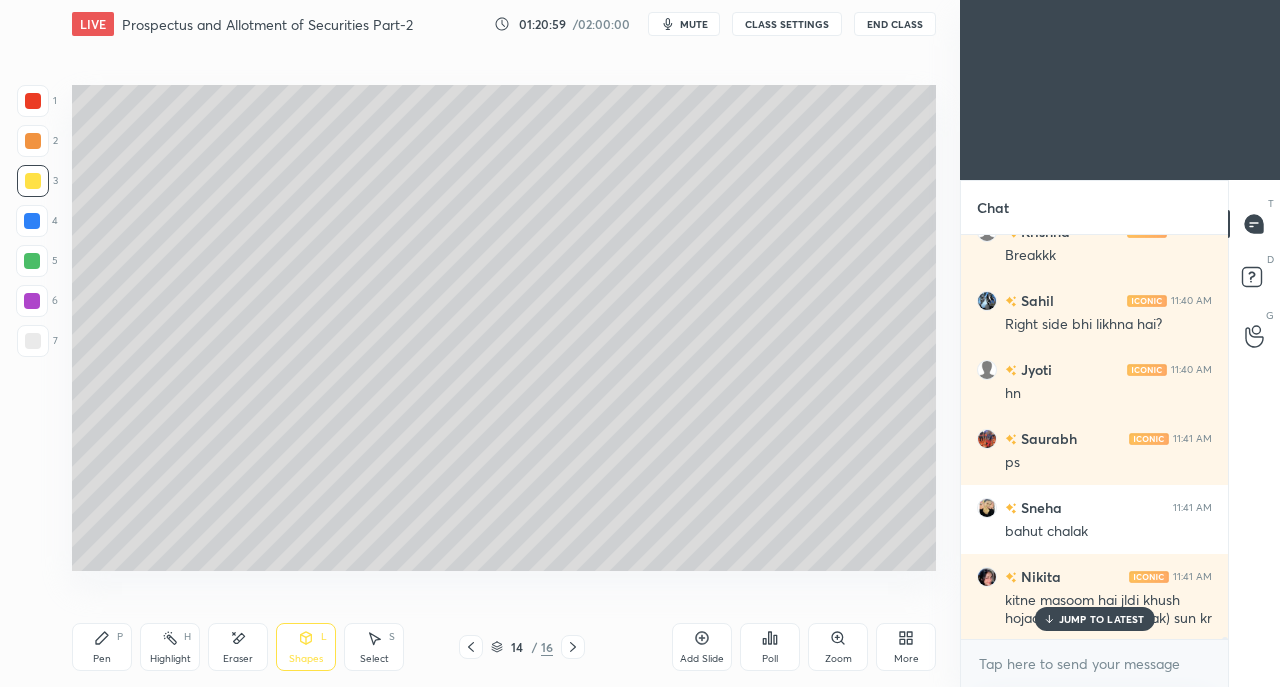 click on "JUMP TO LATEST" at bounding box center [1102, 619] 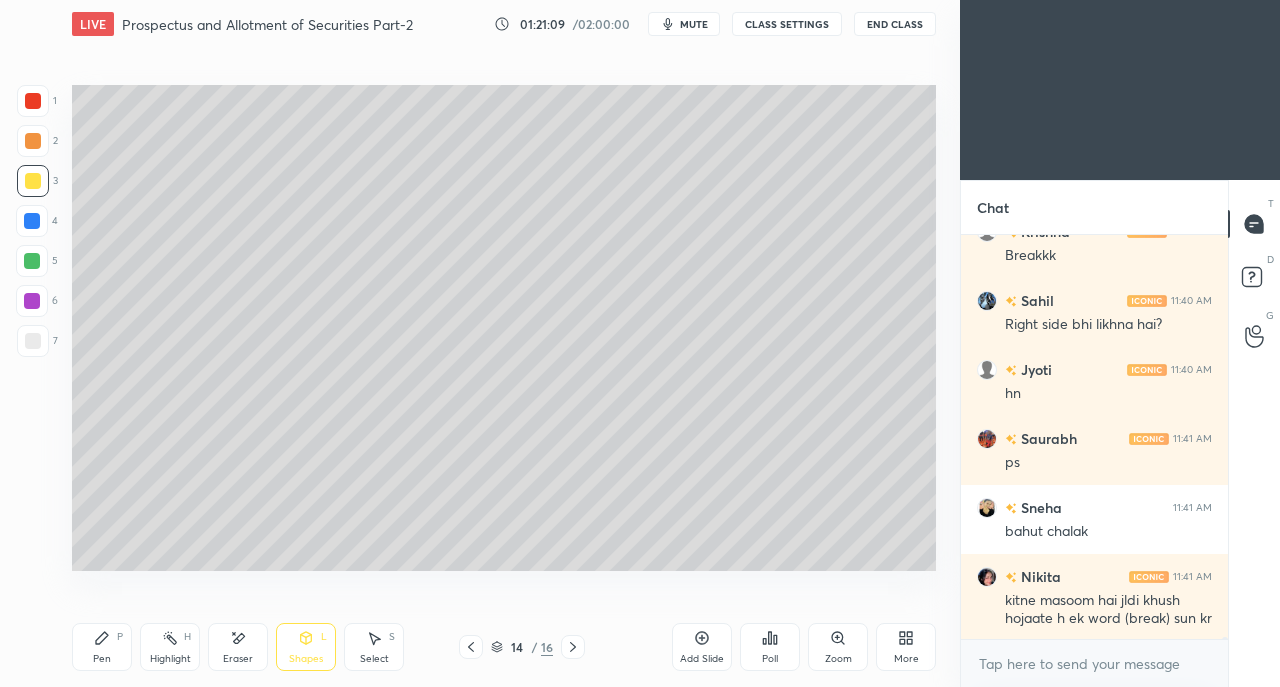 click on "mute" at bounding box center (694, 24) 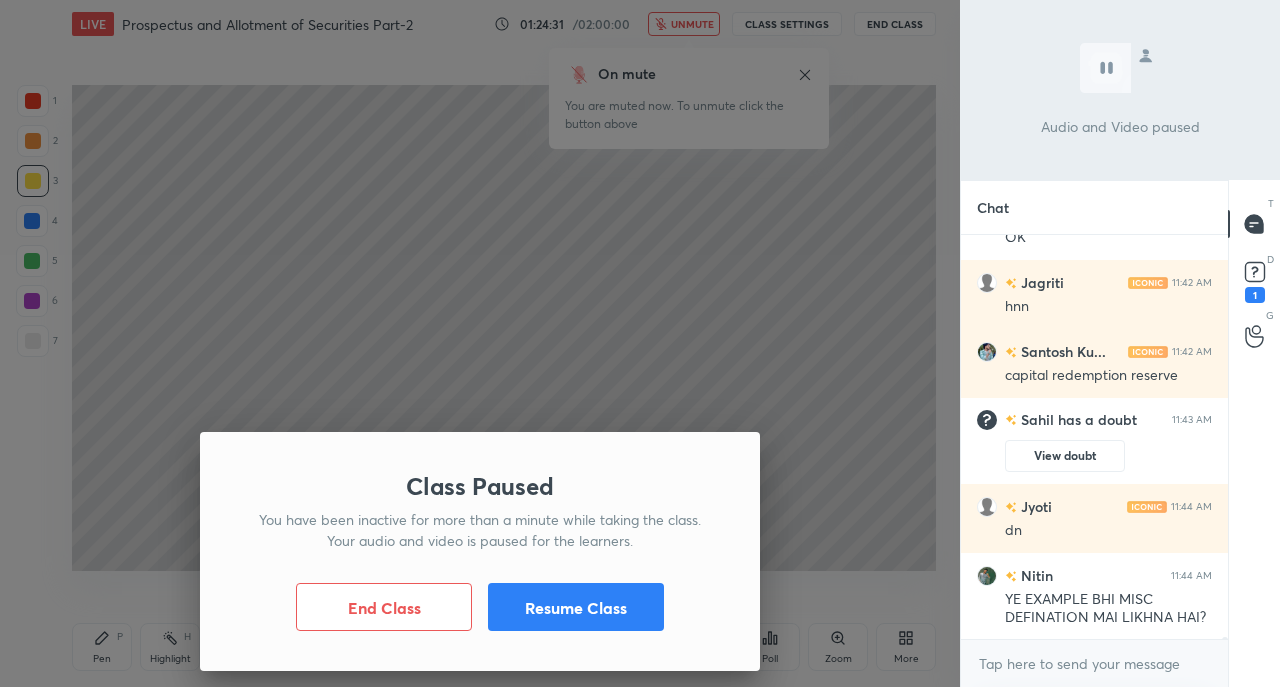 scroll, scrollTop: 71364, scrollLeft: 0, axis: vertical 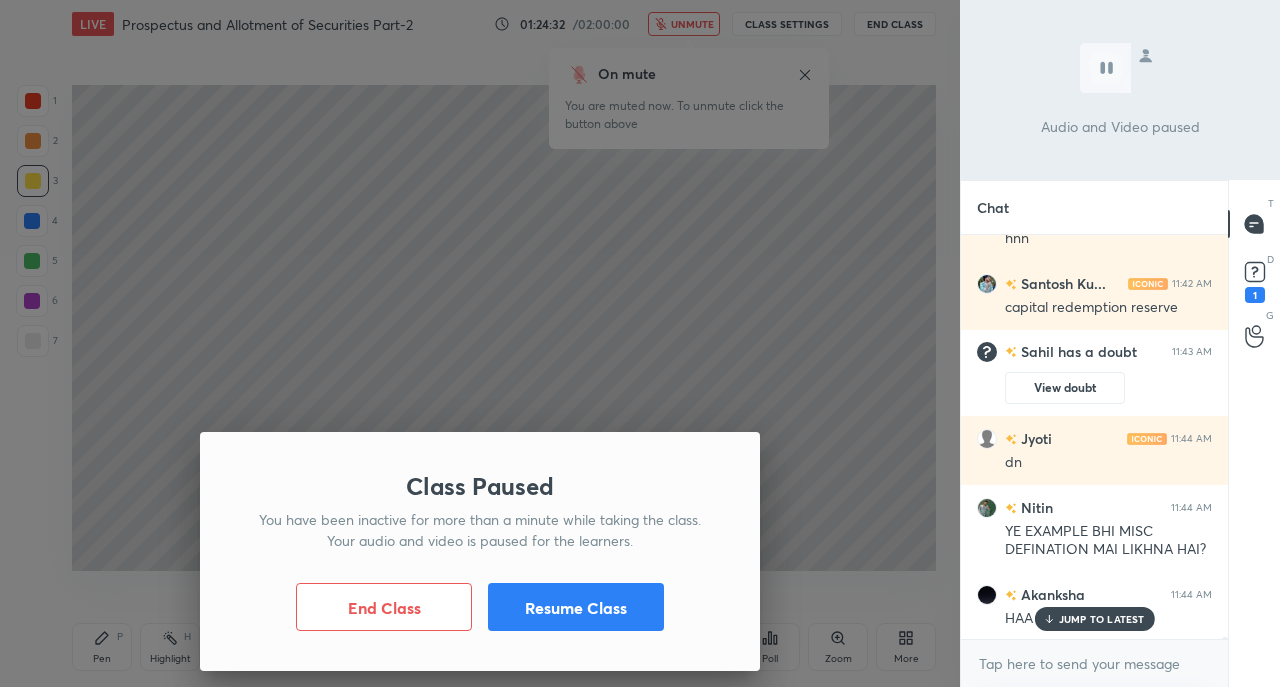 click on "Resume Class" at bounding box center [576, 607] 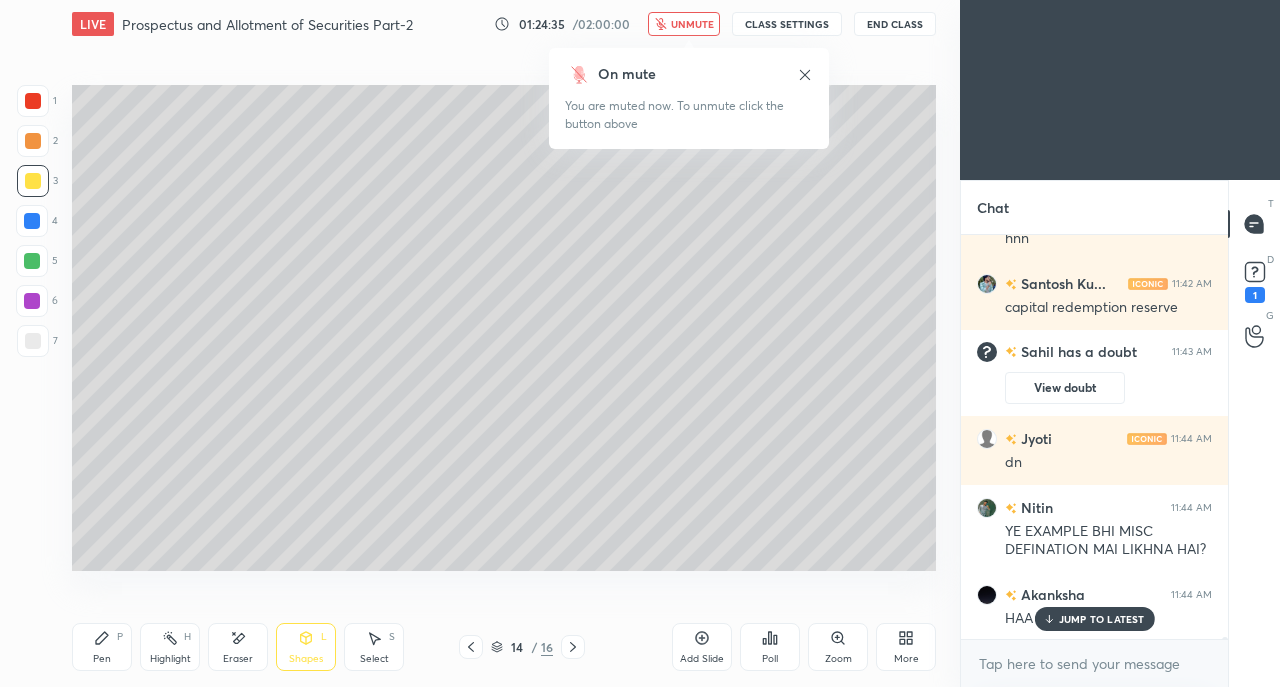 scroll, scrollTop: 71434, scrollLeft: 0, axis: vertical 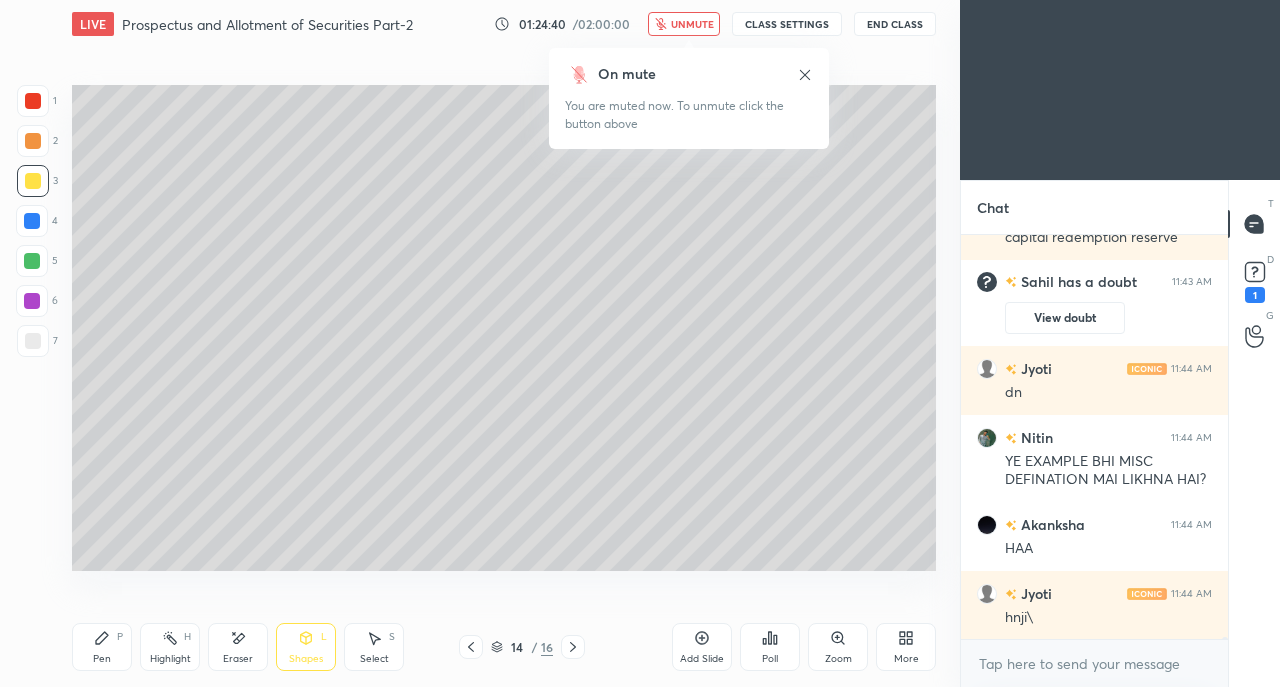 click on "unmute" at bounding box center [692, 24] 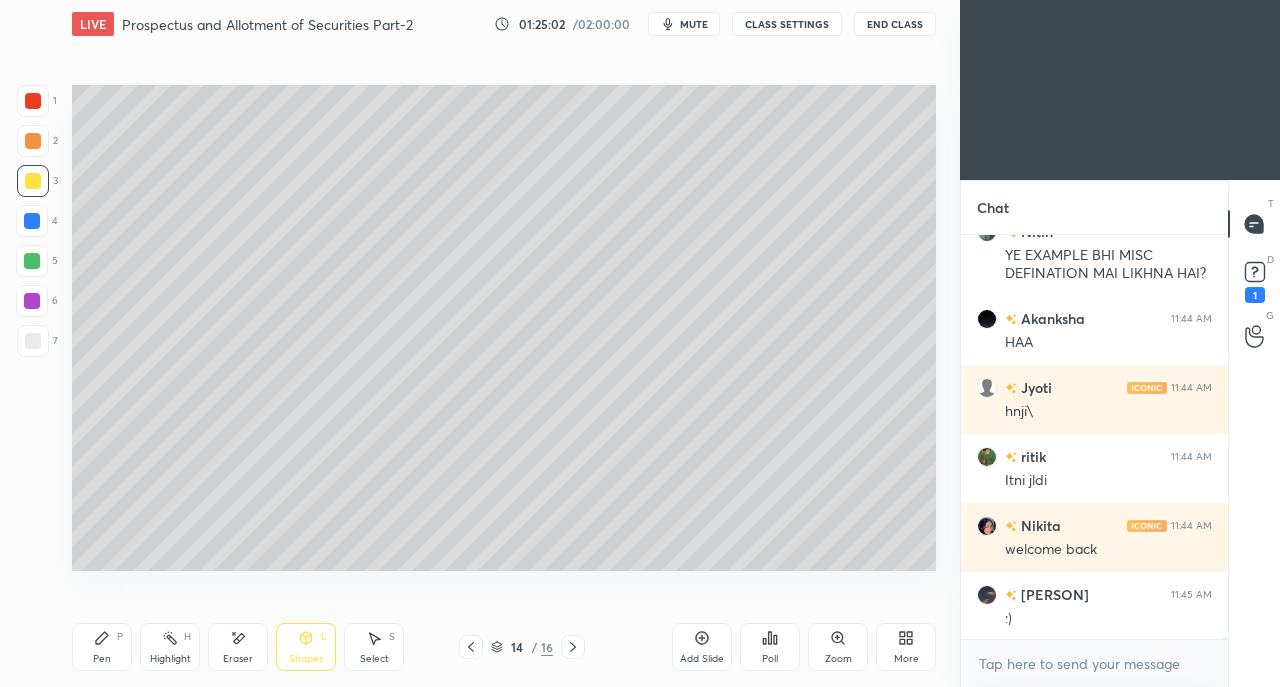 scroll, scrollTop: 71710, scrollLeft: 0, axis: vertical 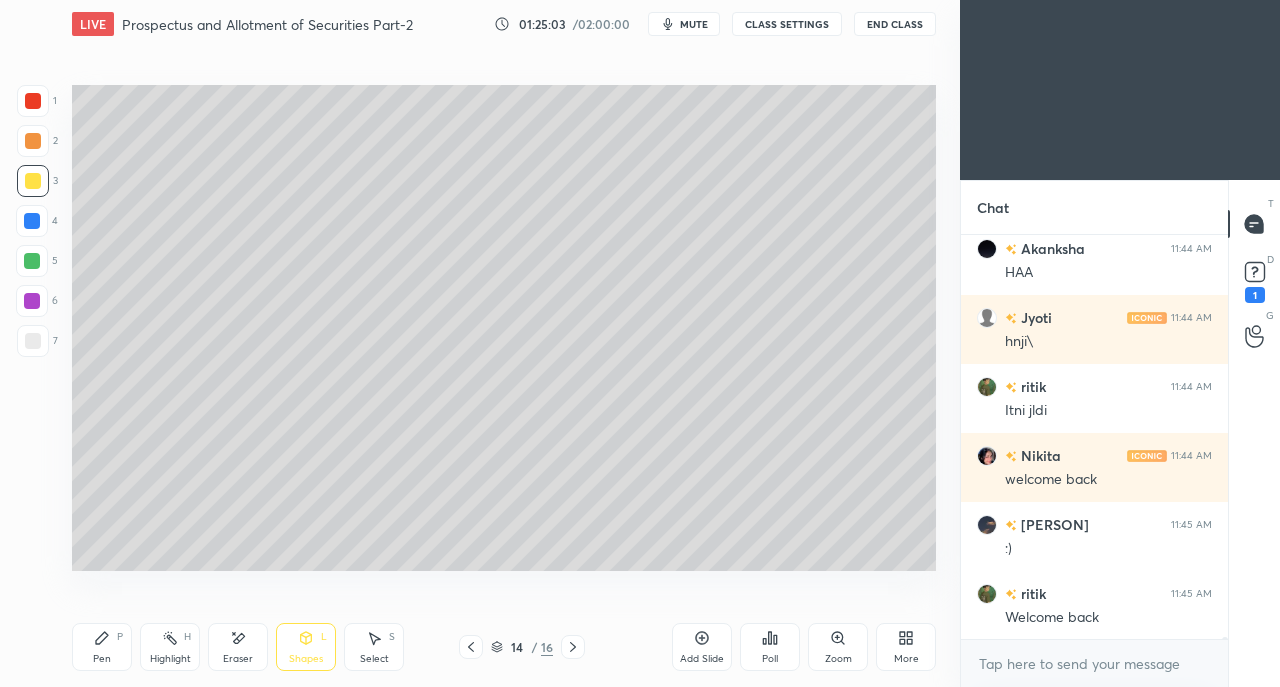 click on "1" at bounding box center (1255, 295) 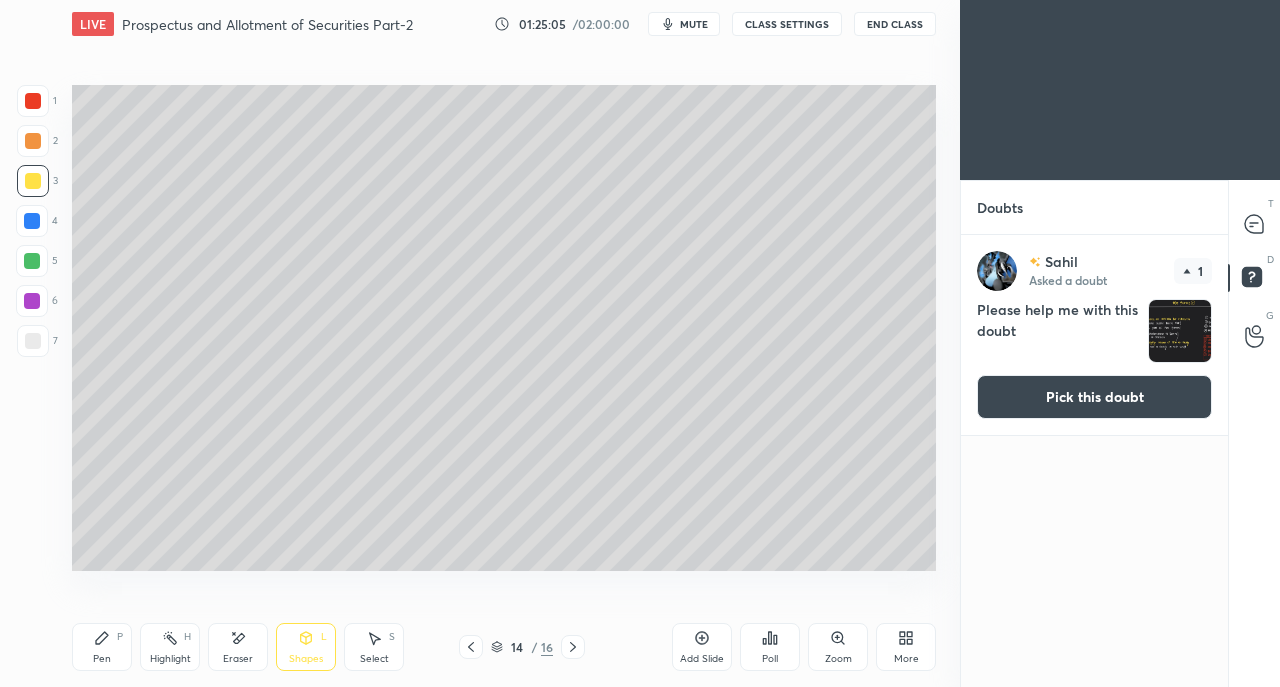 click on "Pick this doubt" at bounding box center (1094, 397) 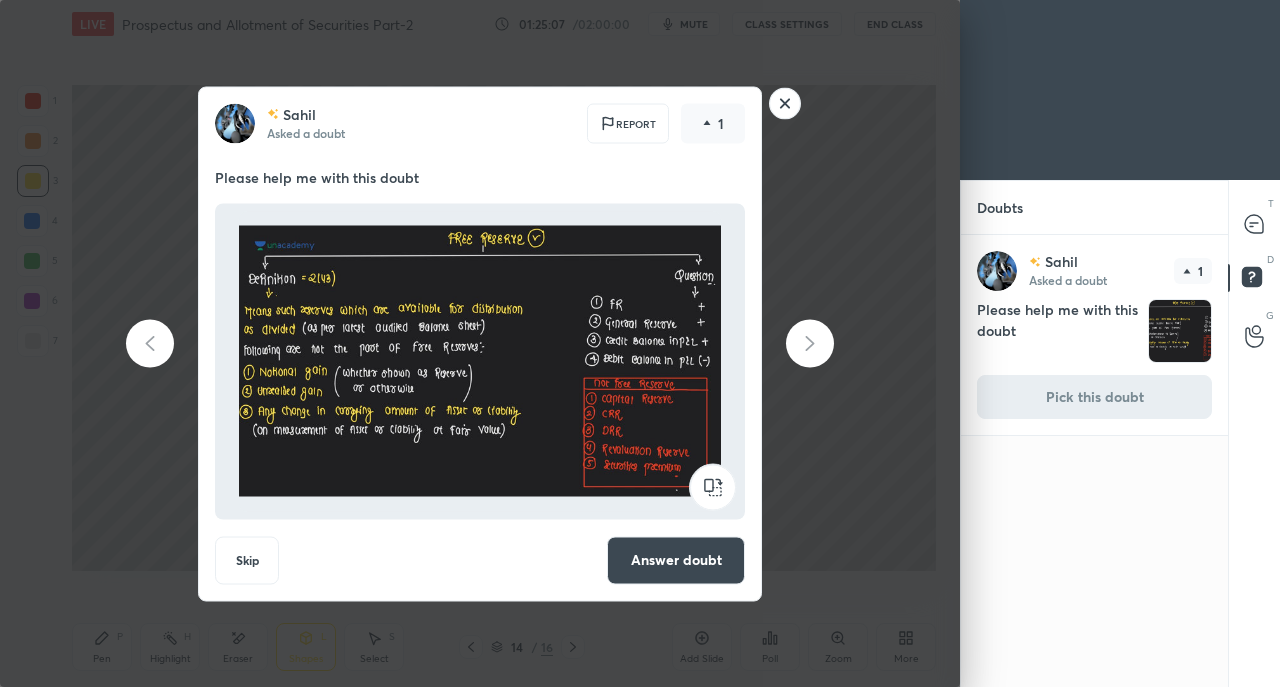 click 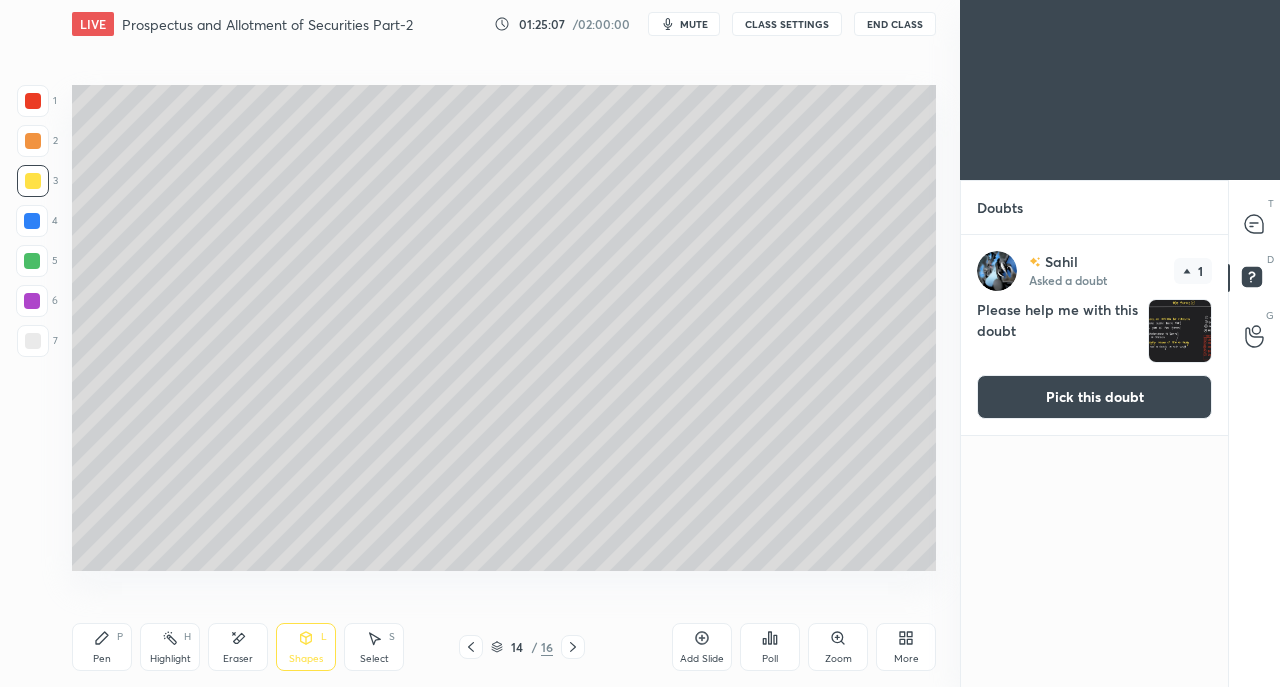 click 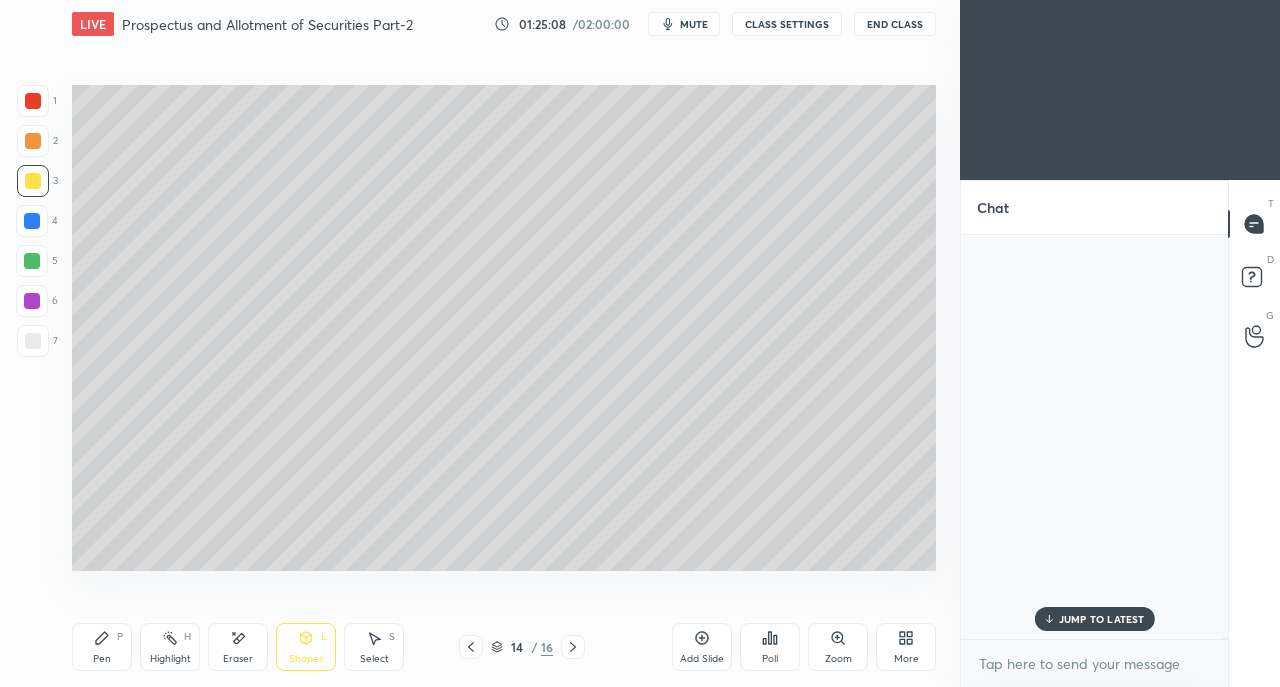 scroll, scrollTop: 72281, scrollLeft: 0, axis: vertical 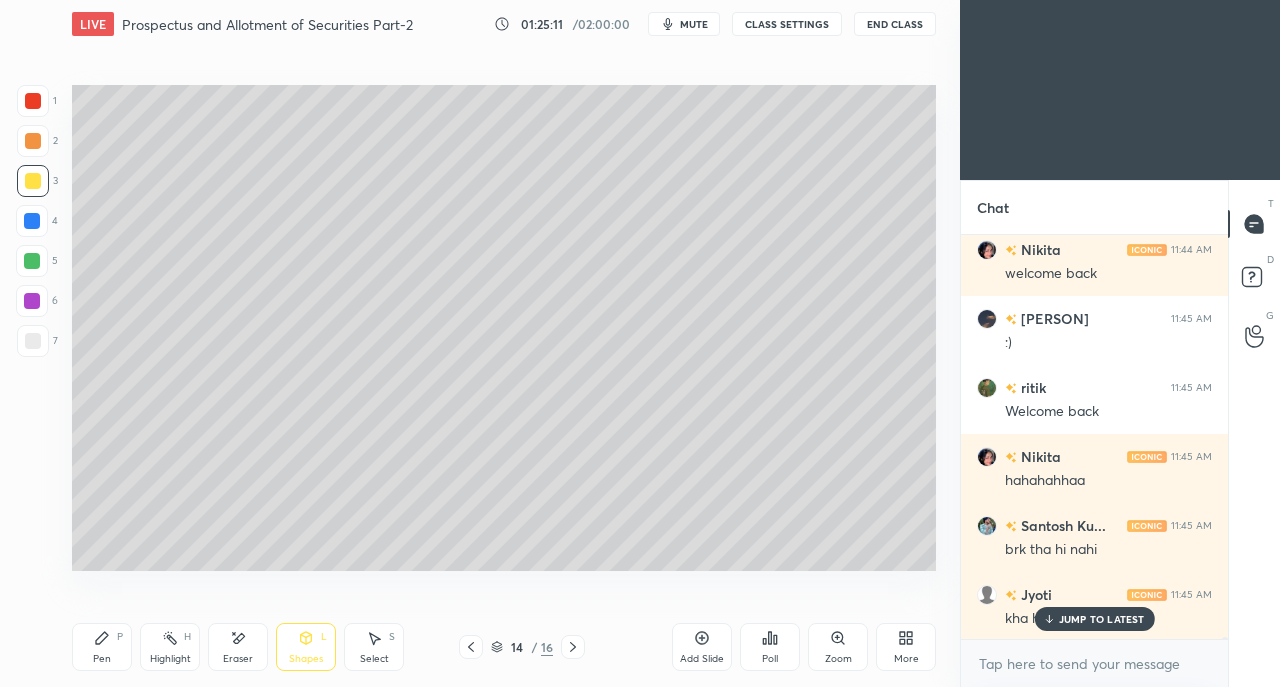 click on "JUMP TO LATEST" at bounding box center [1102, 619] 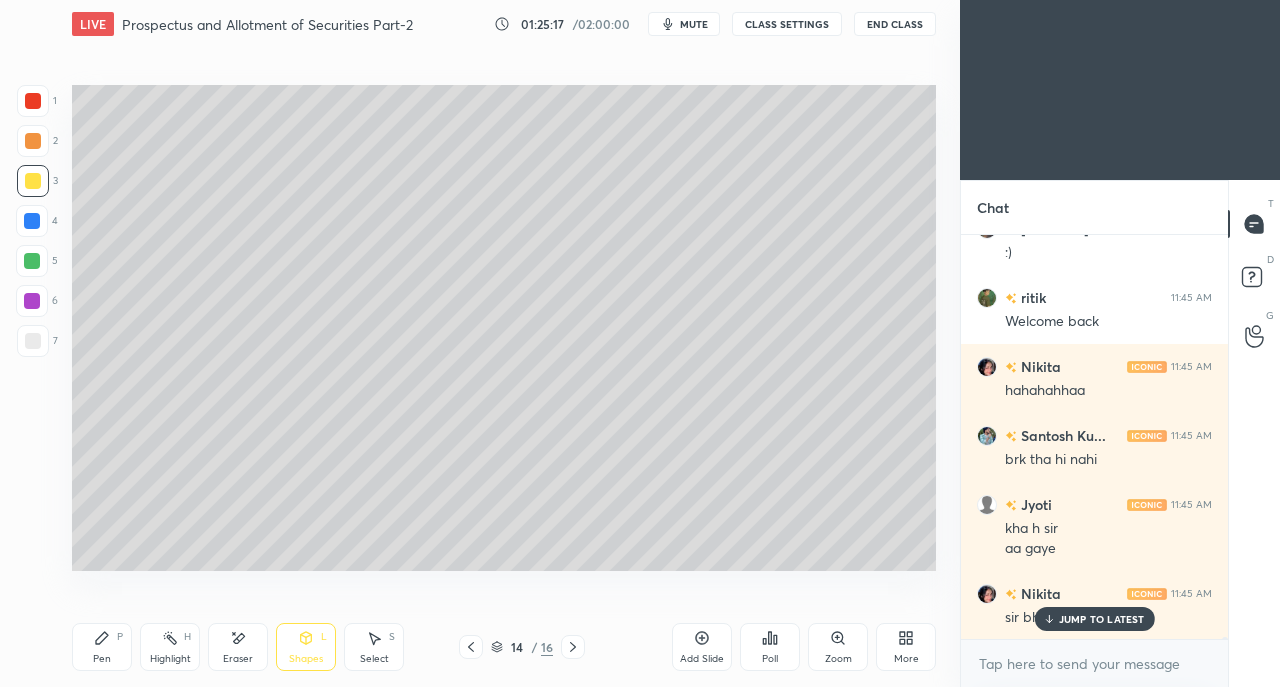 scroll, scrollTop: 72526, scrollLeft: 0, axis: vertical 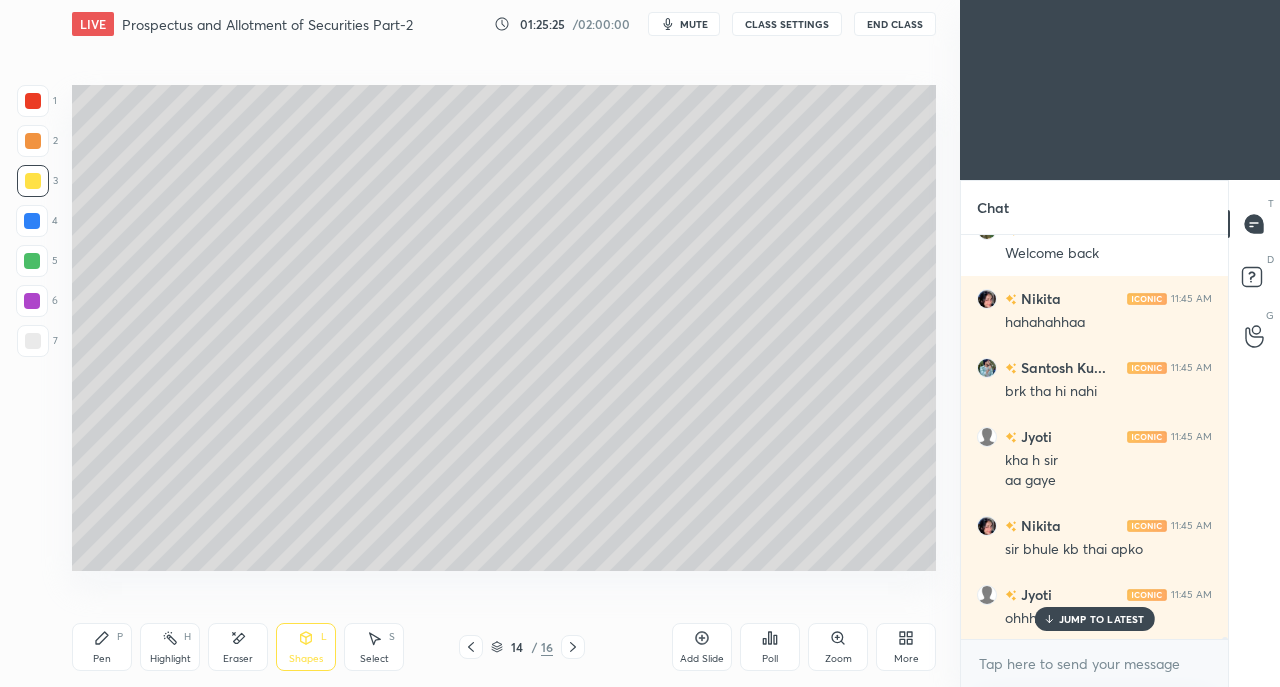 click on "JUMP TO LATEST" at bounding box center (1102, 619) 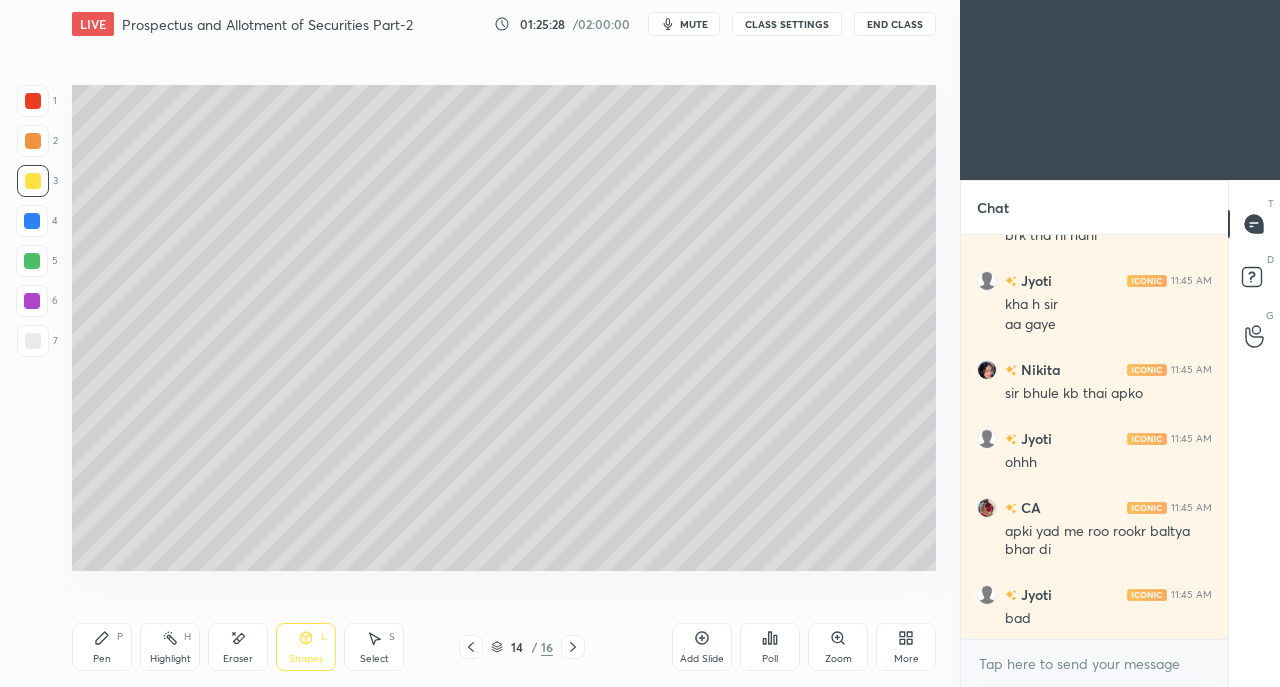 scroll, scrollTop: 72752, scrollLeft: 0, axis: vertical 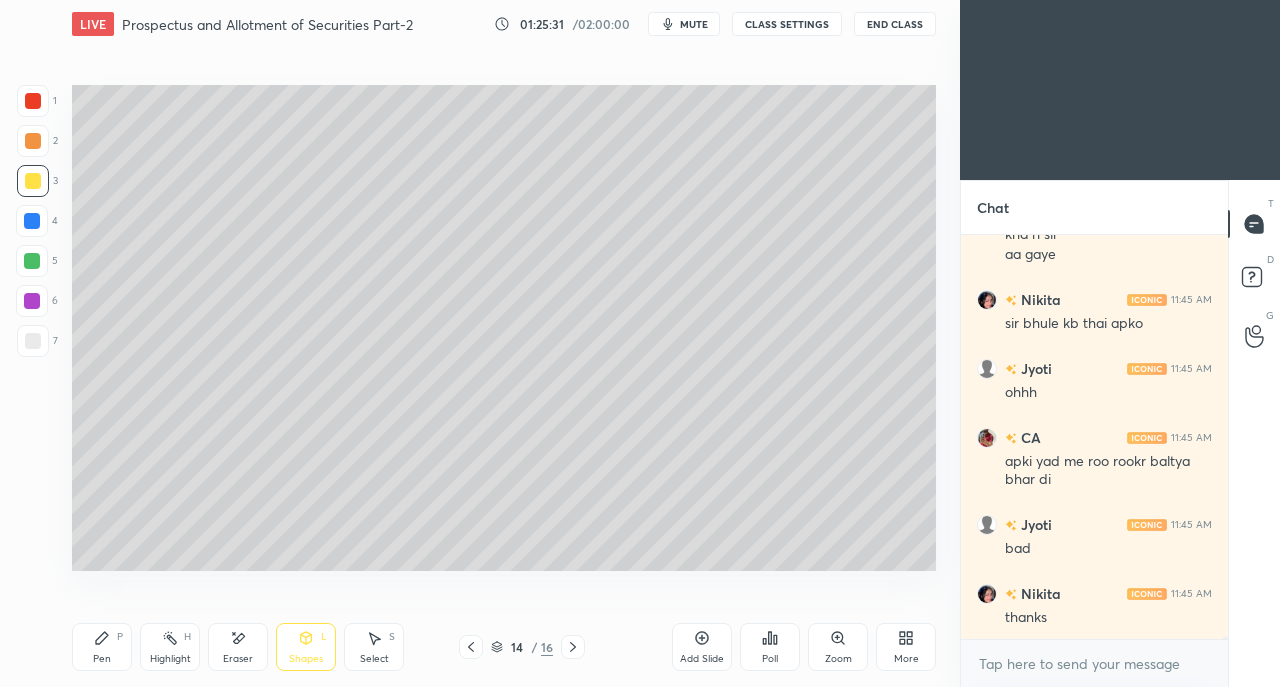 click on "apki yad me roo rookr baltya bhar di" at bounding box center (1108, 471) 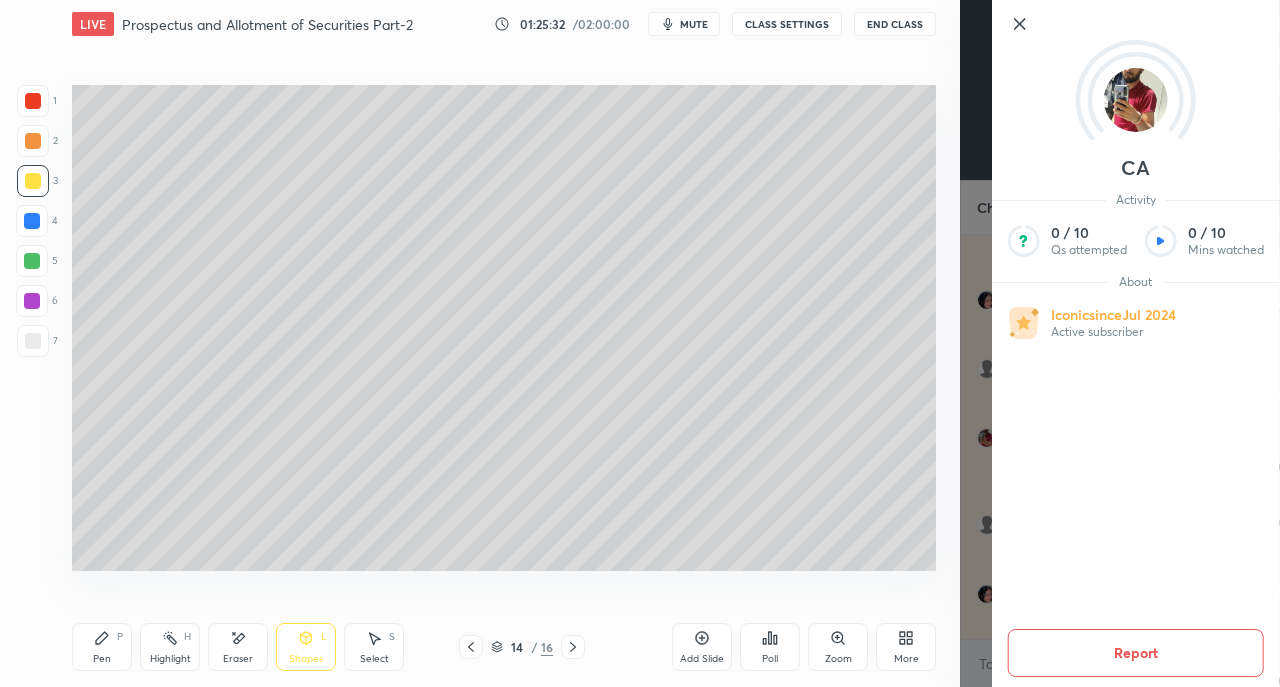 click 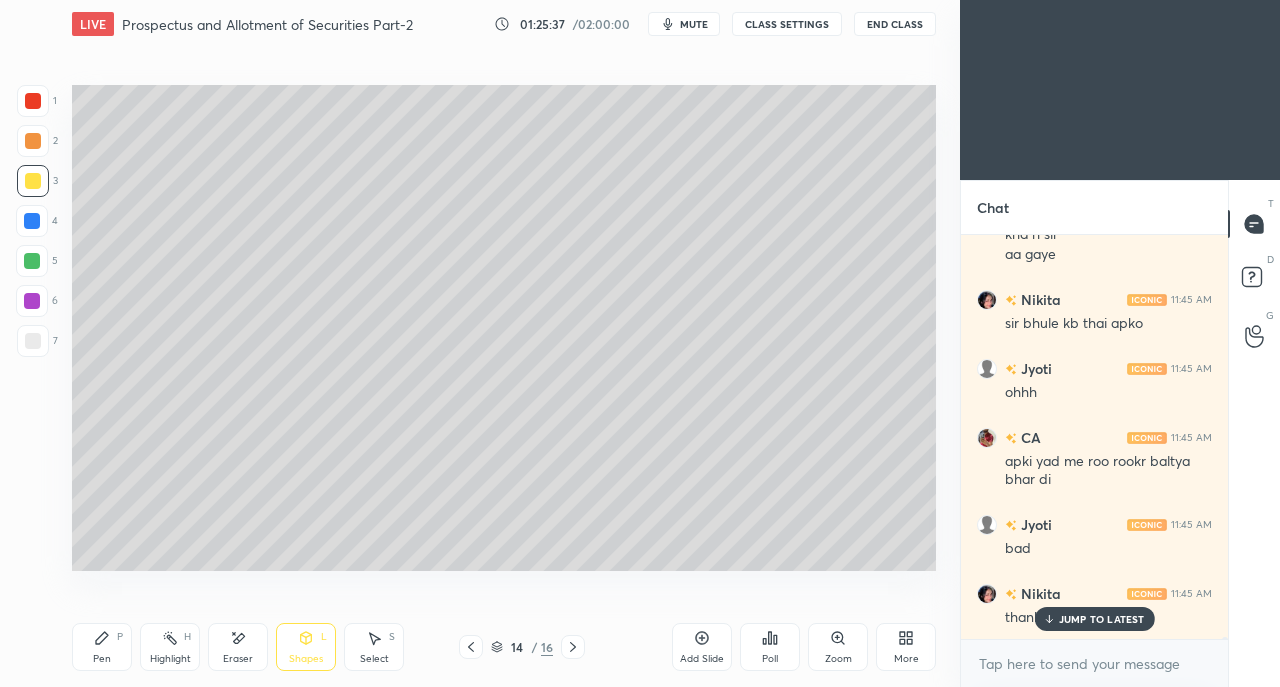 scroll, scrollTop: 72820, scrollLeft: 0, axis: vertical 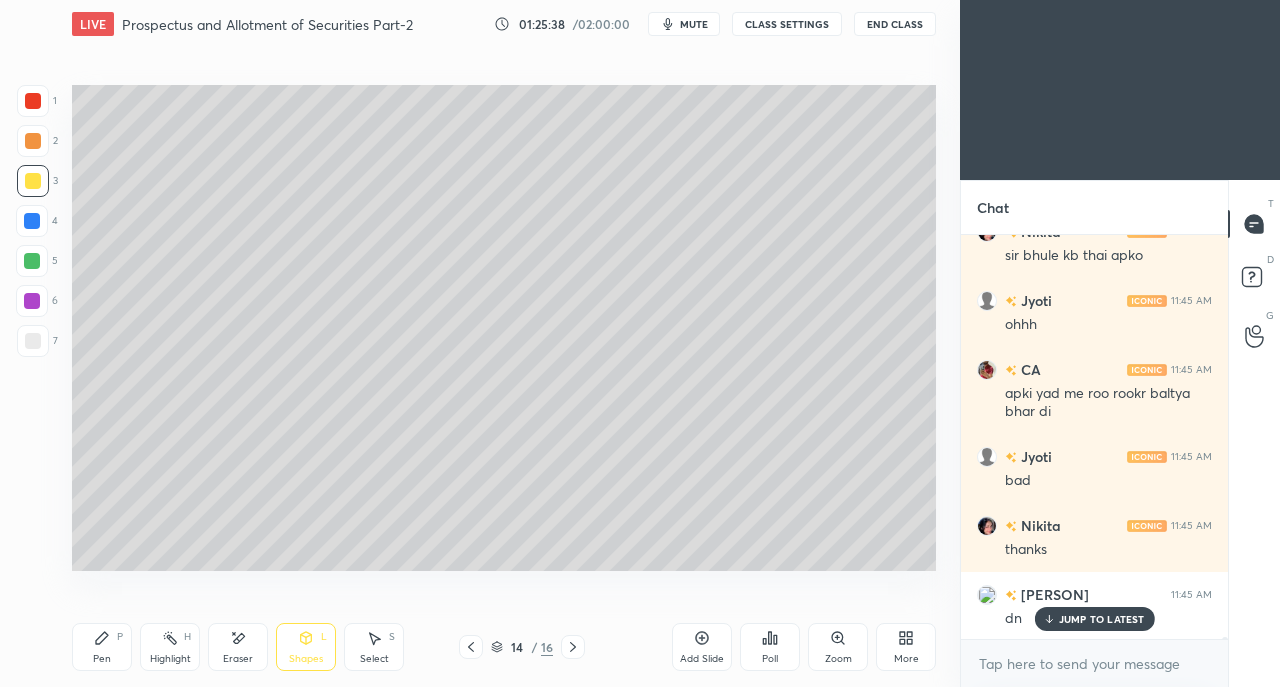 click on "JUMP TO LATEST" at bounding box center [1102, 619] 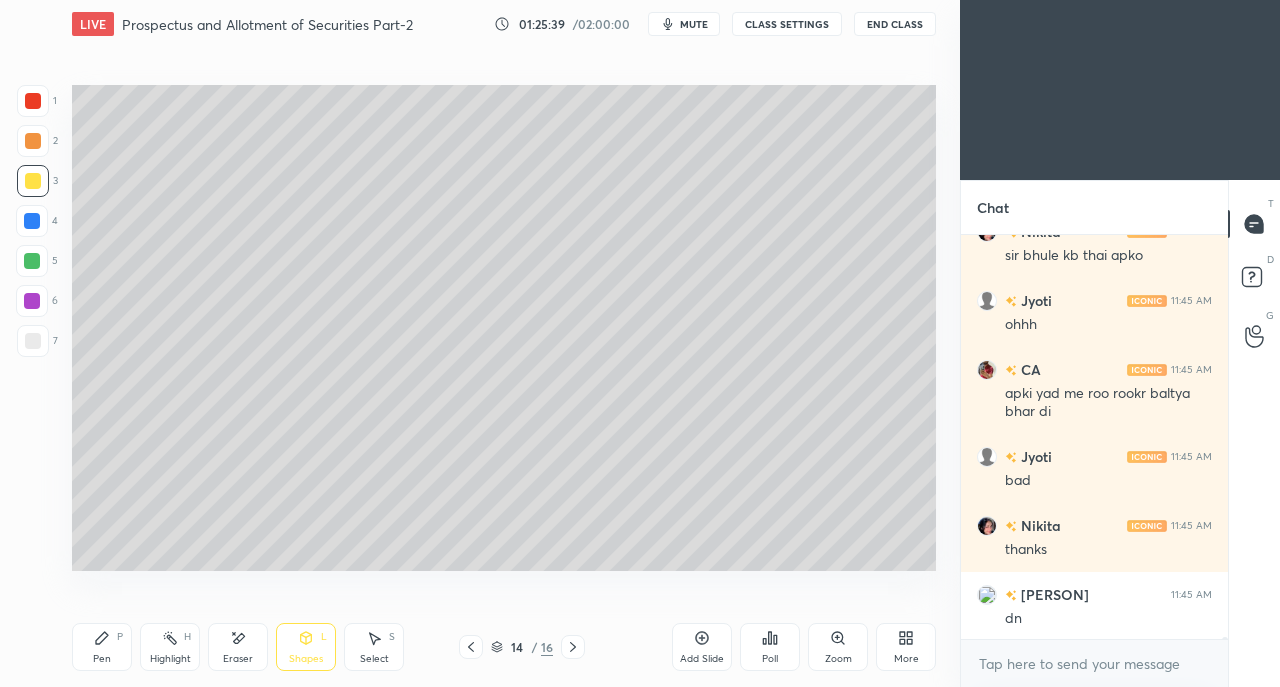 scroll, scrollTop: 72890, scrollLeft: 0, axis: vertical 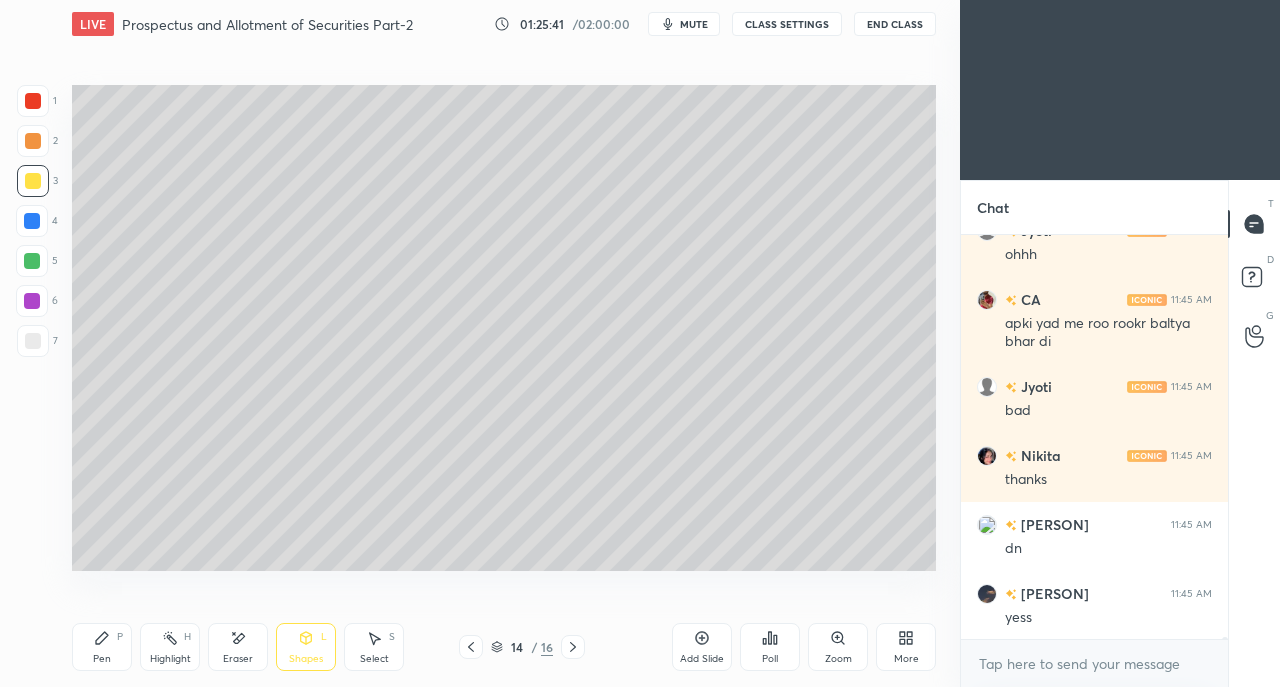 click 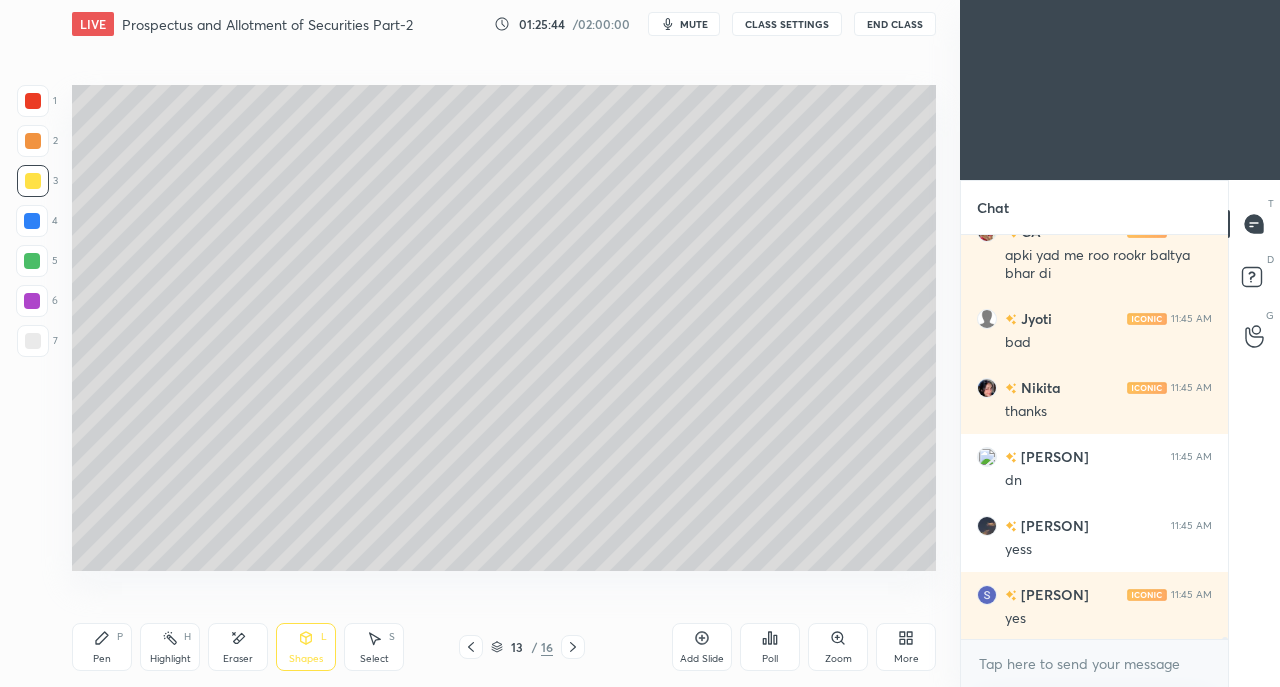 scroll, scrollTop: 73028, scrollLeft: 0, axis: vertical 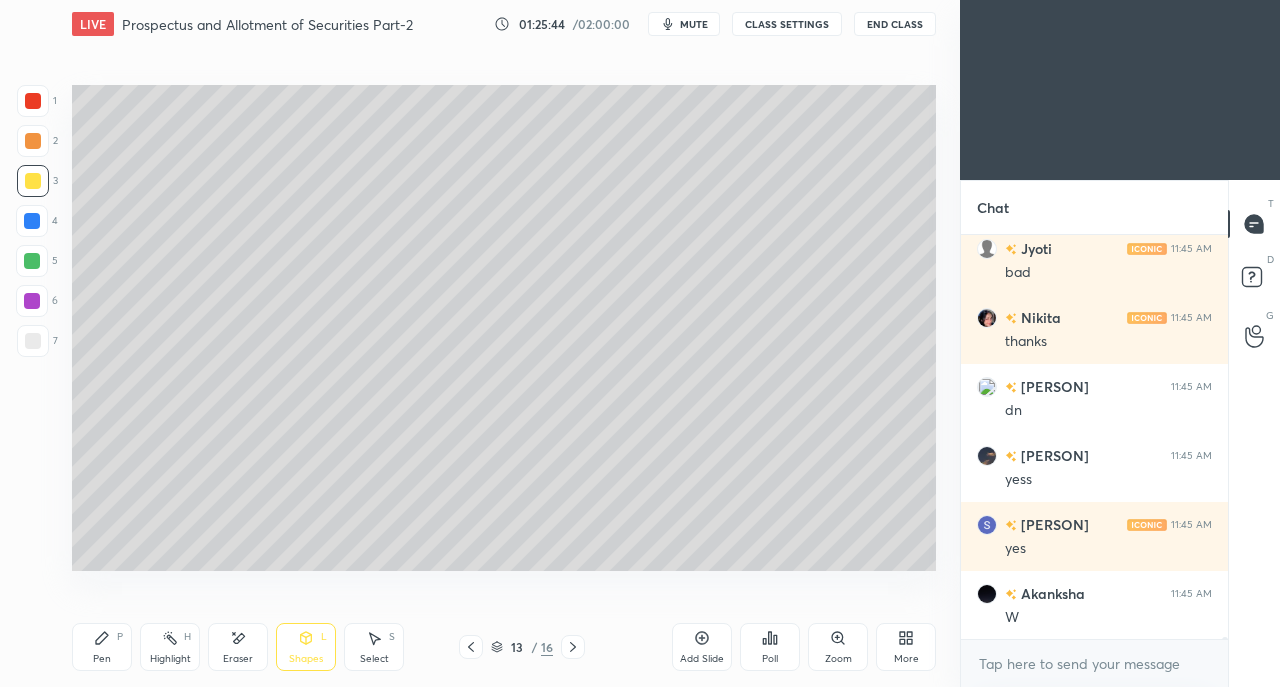 click 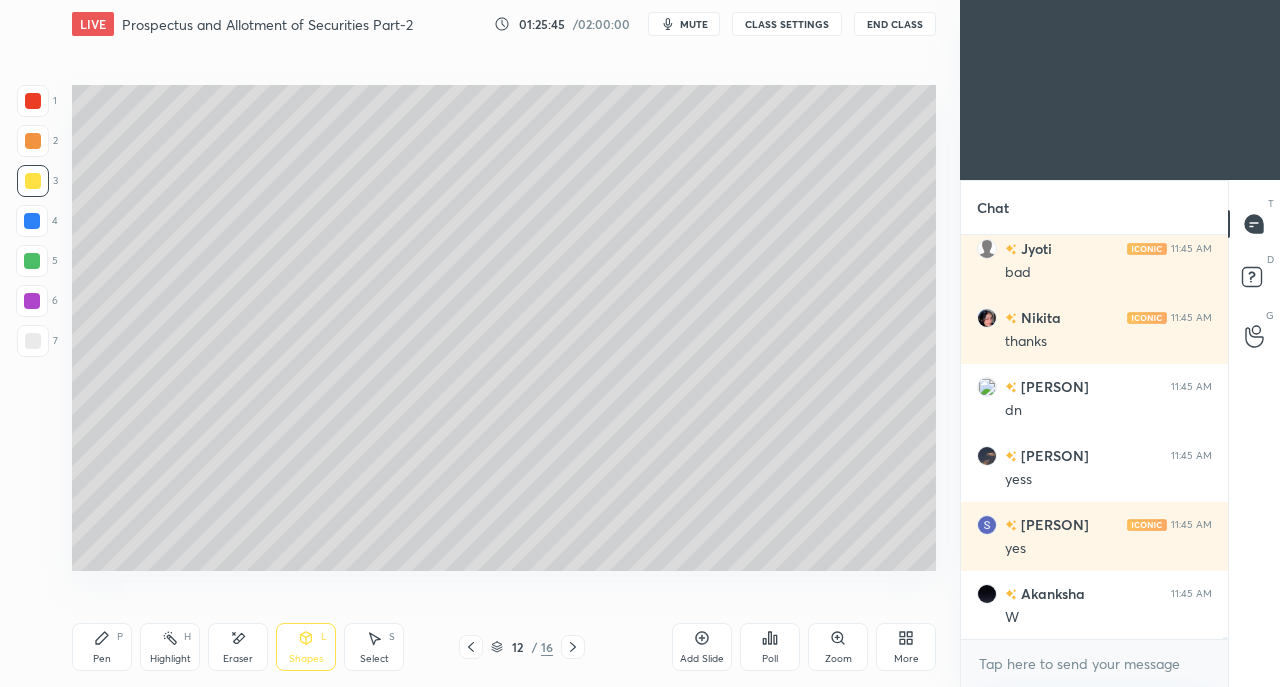 click 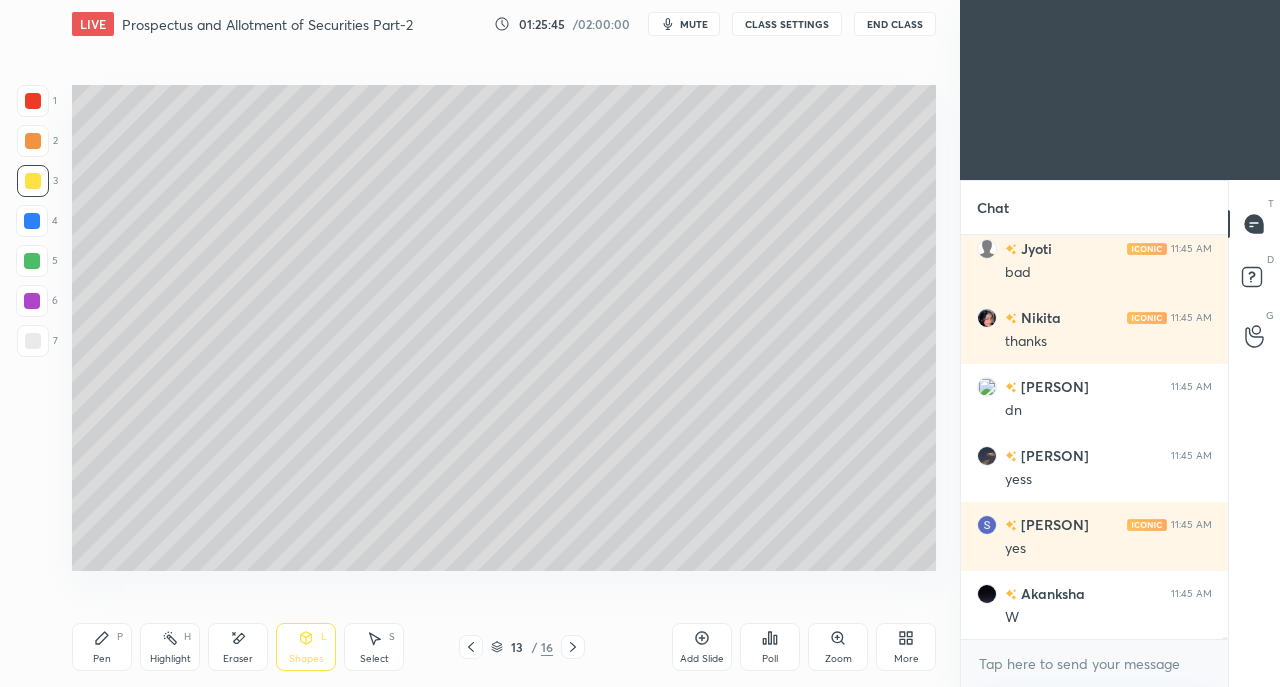 click at bounding box center [573, 647] 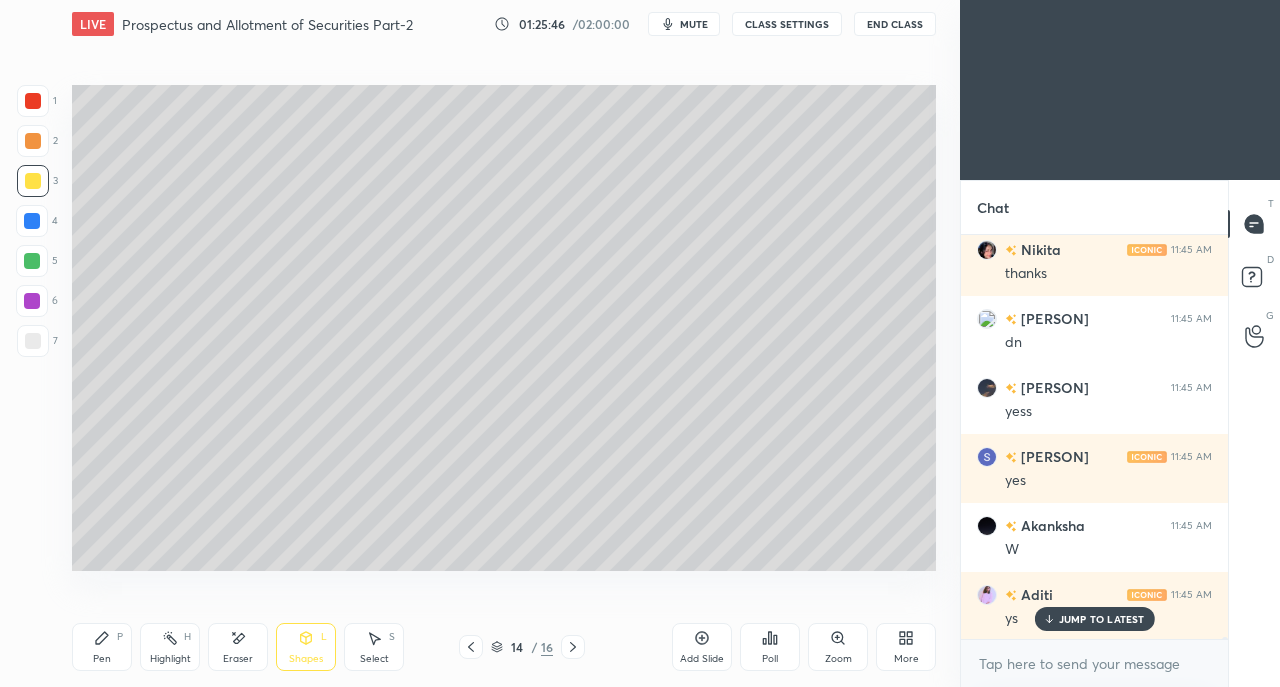 scroll, scrollTop: 73166, scrollLeft: 0, axis: vertical 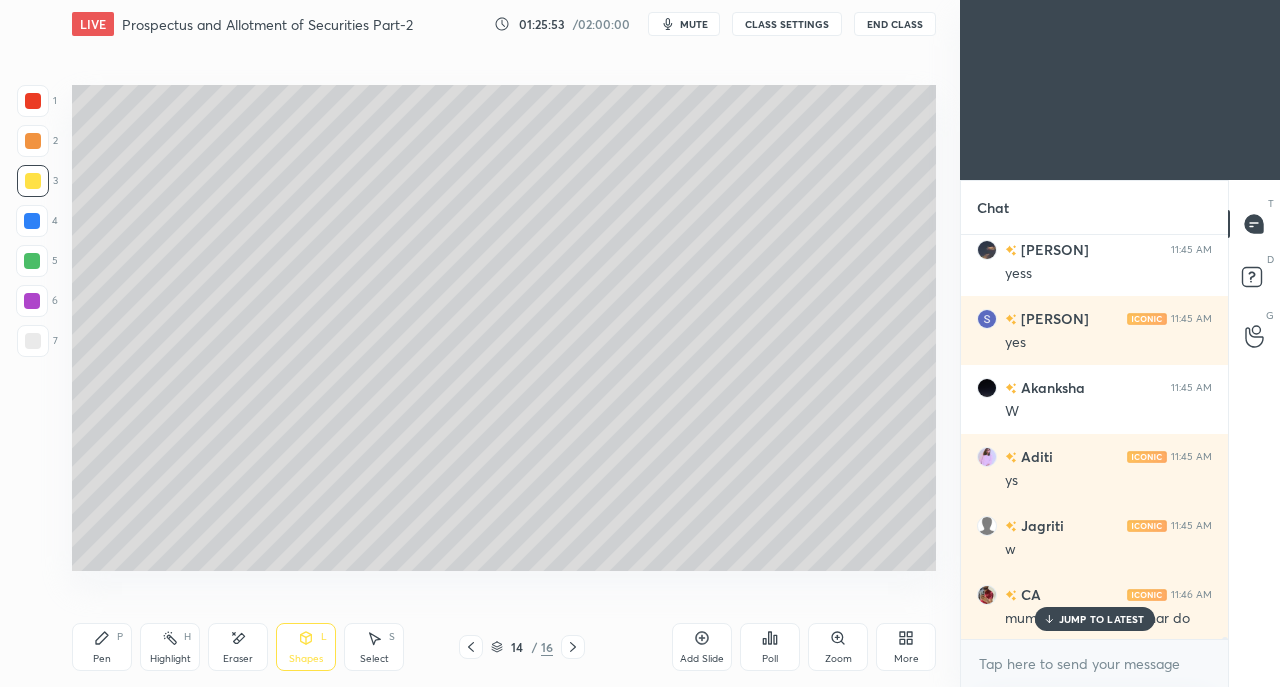 click on "JUMP TO LATEST" at bounding box center (1102, 619) 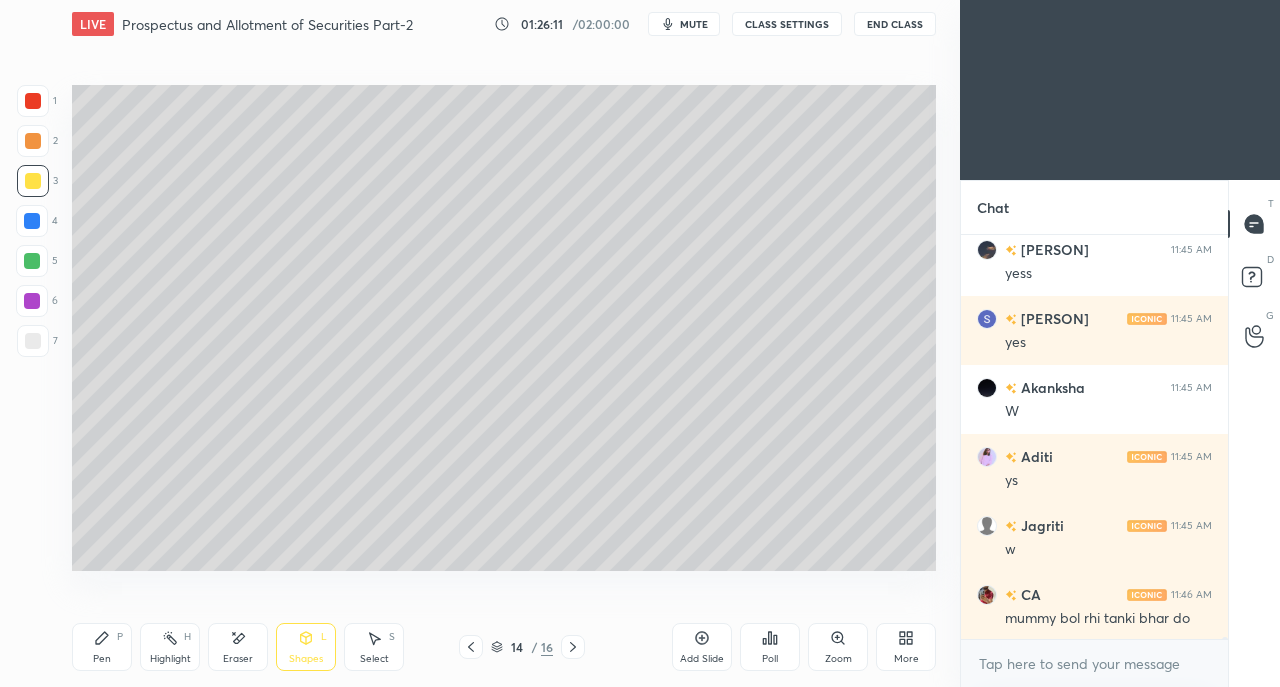click 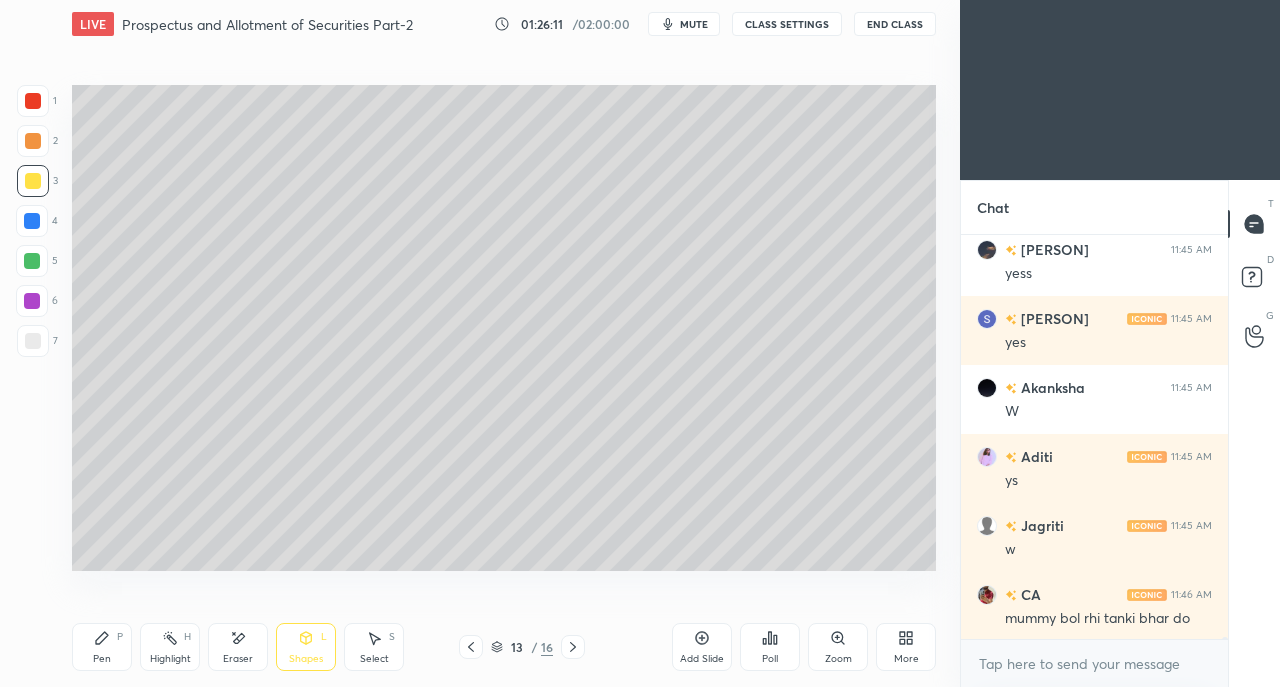 click 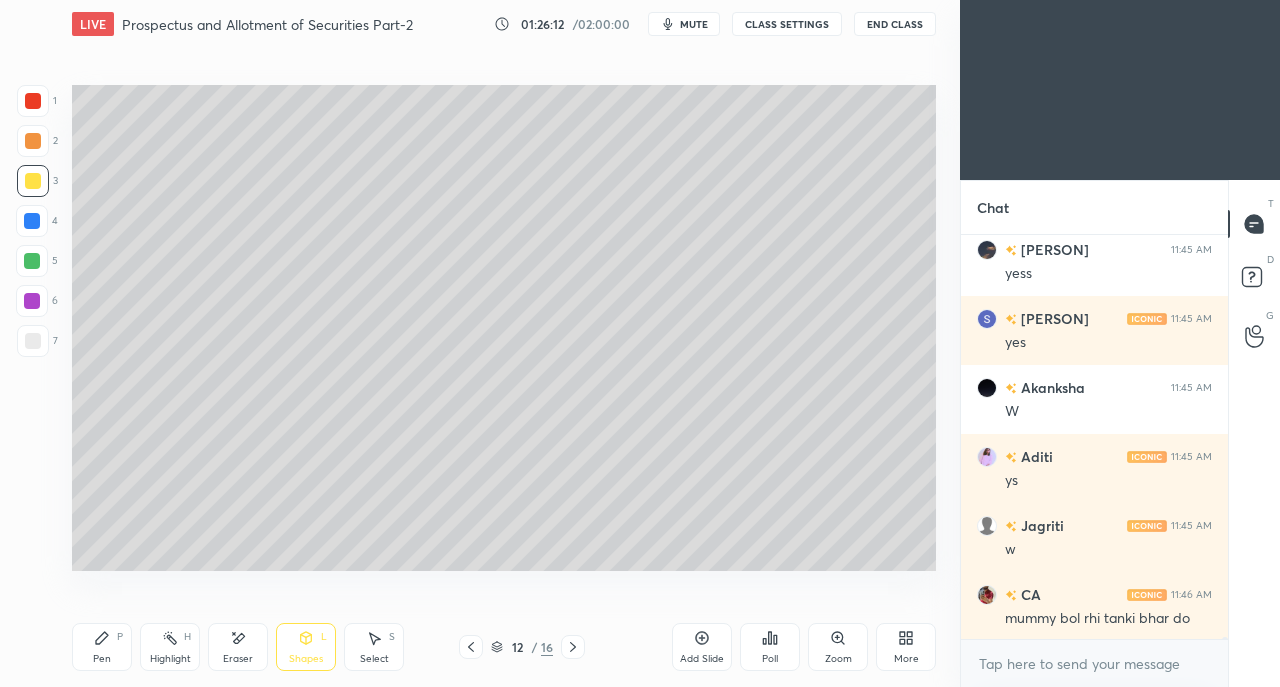 click 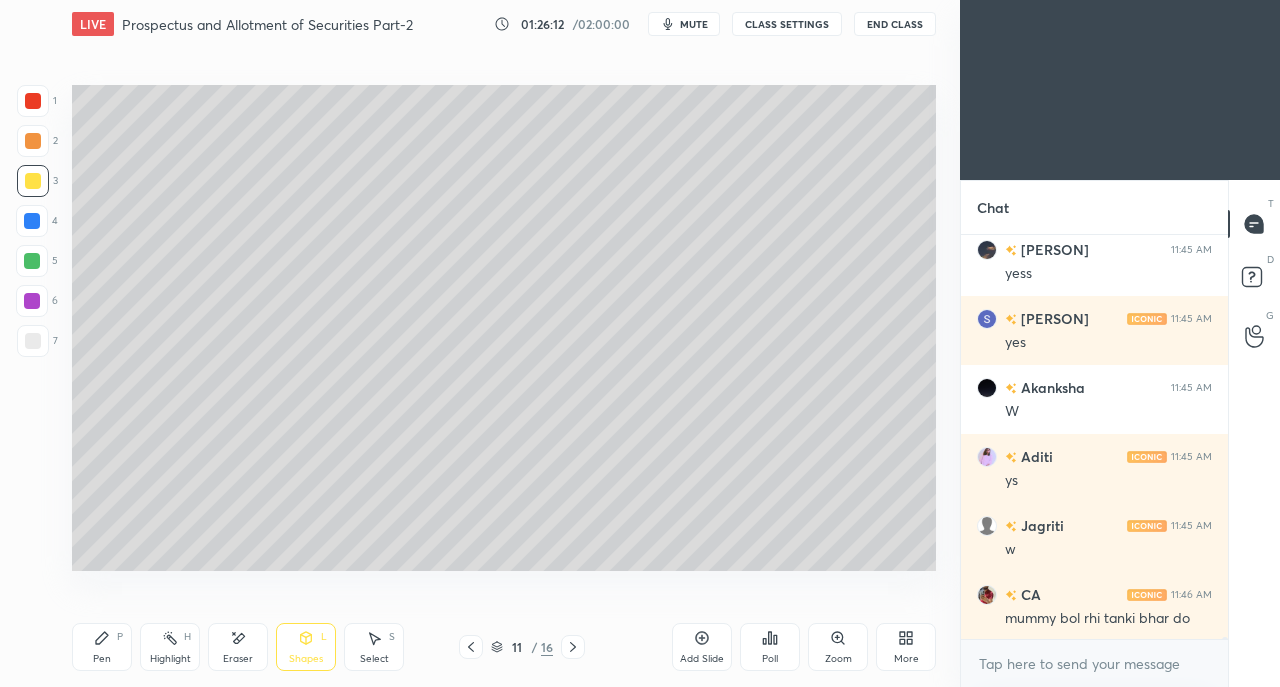 click 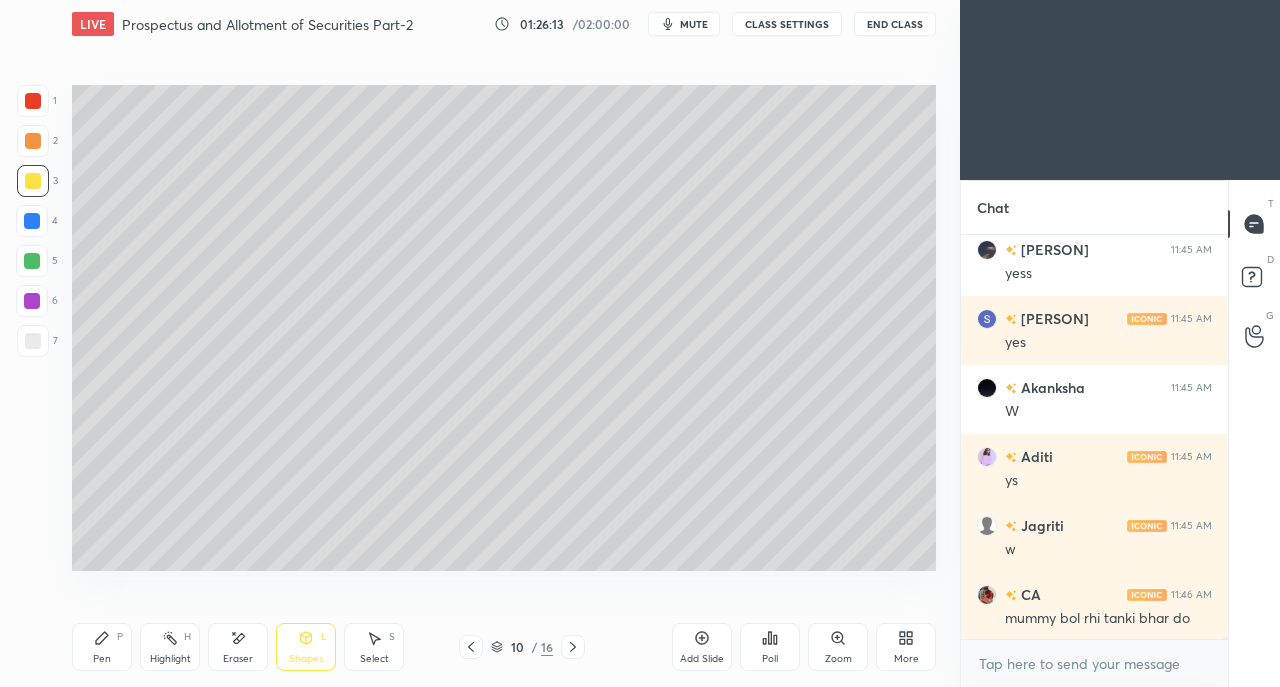 click 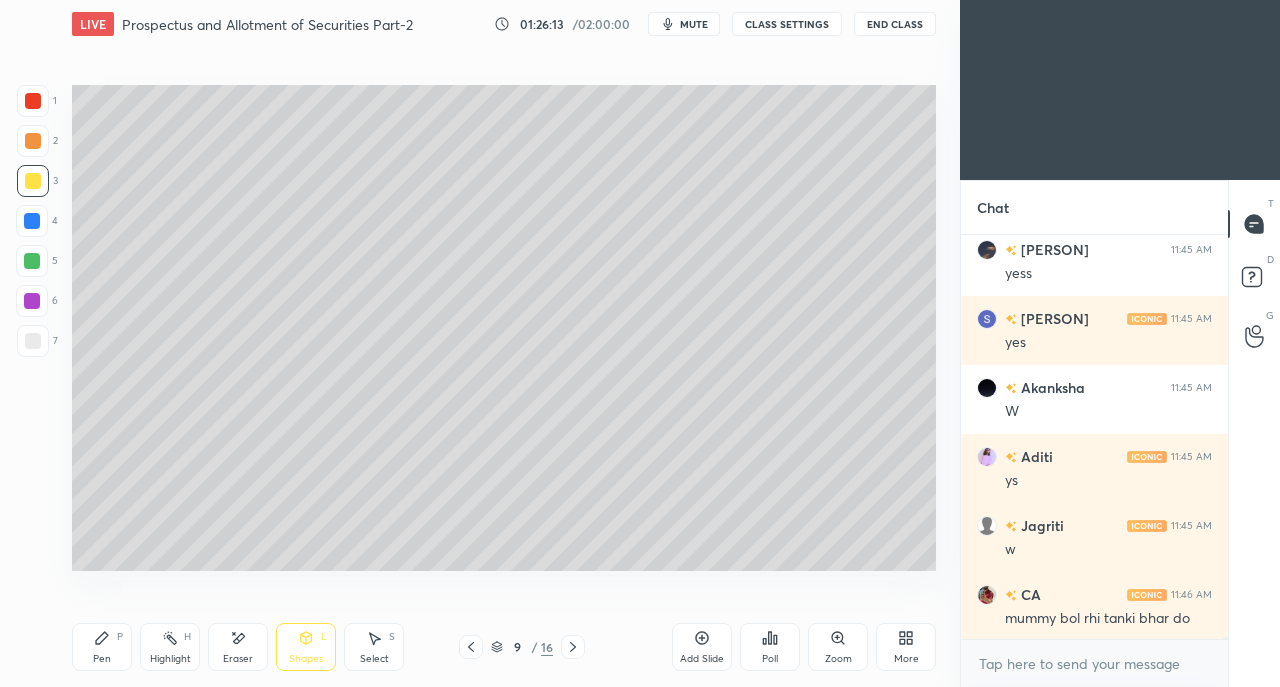 click 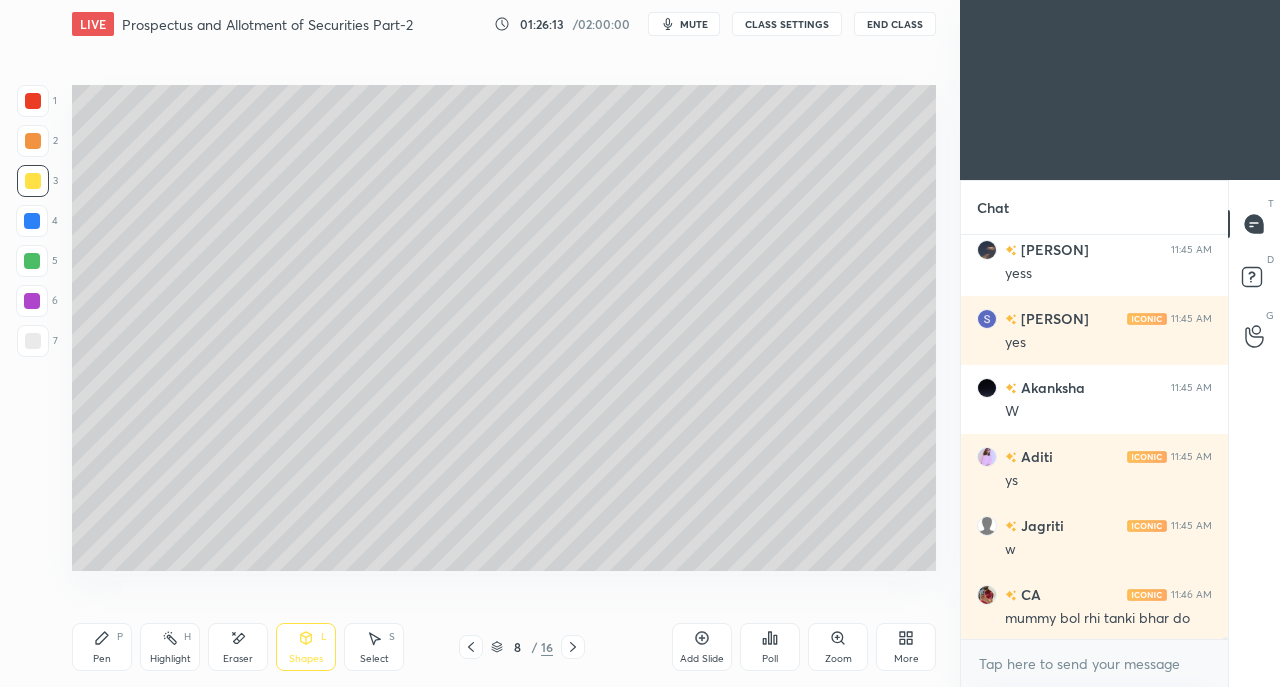 click 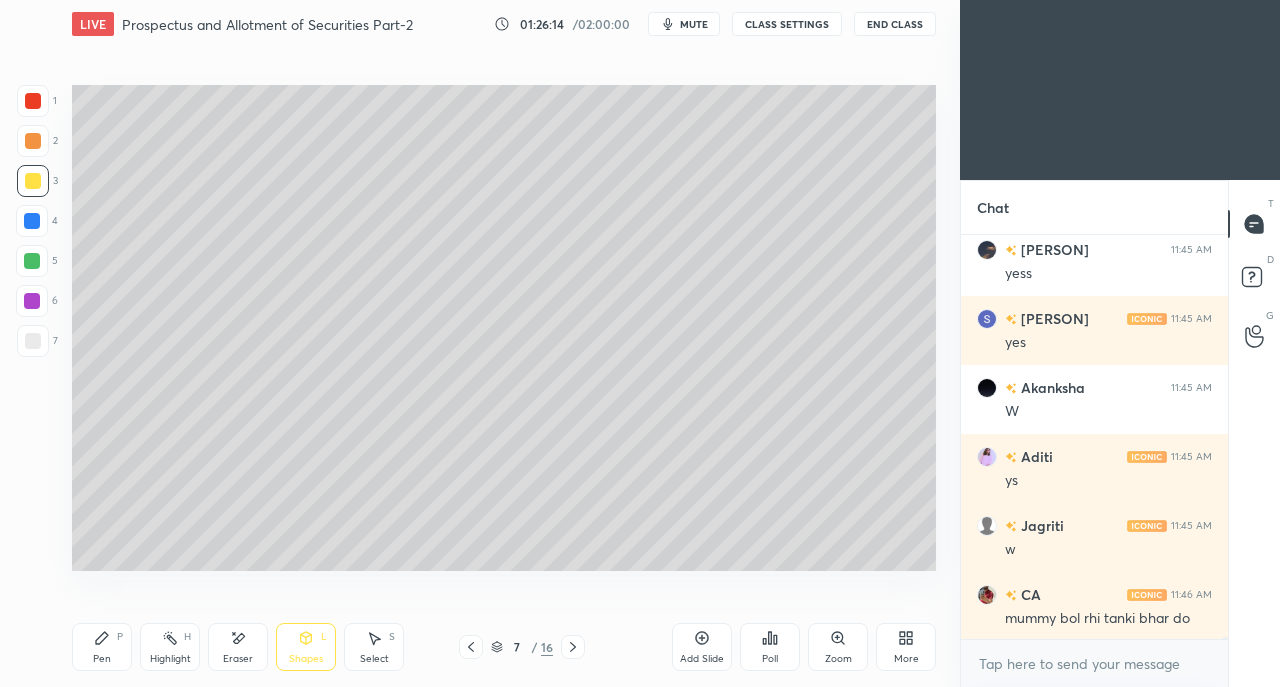 click 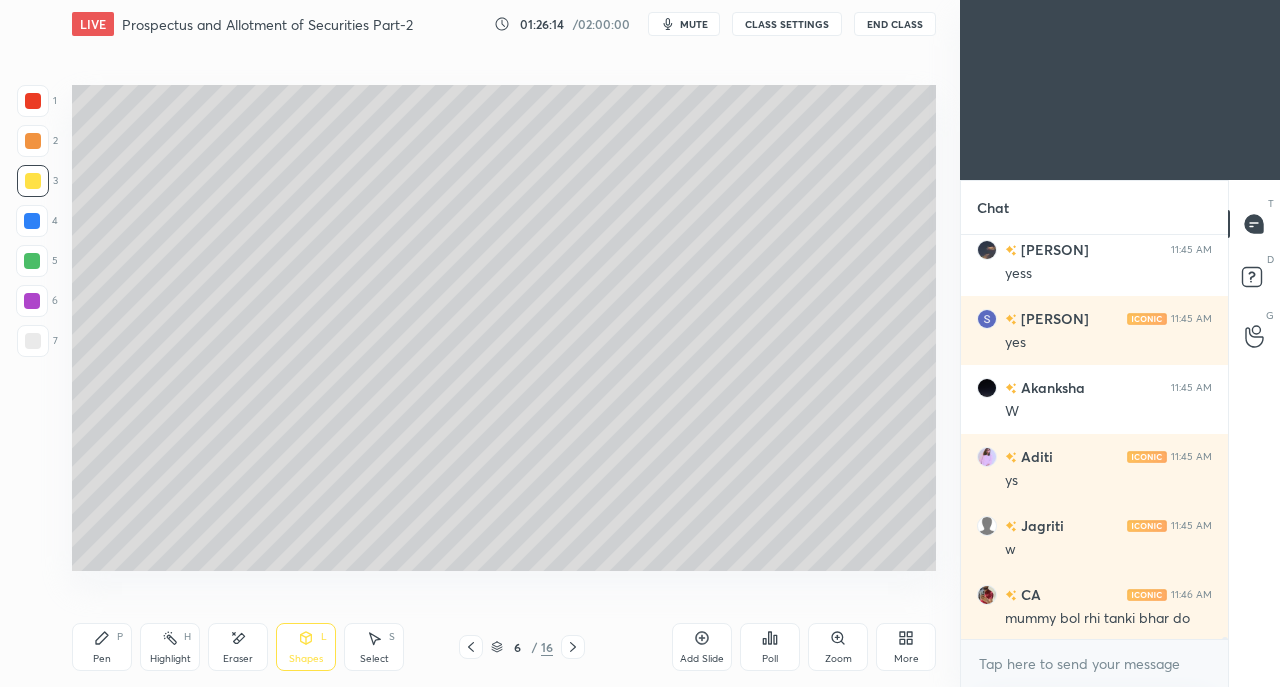 click 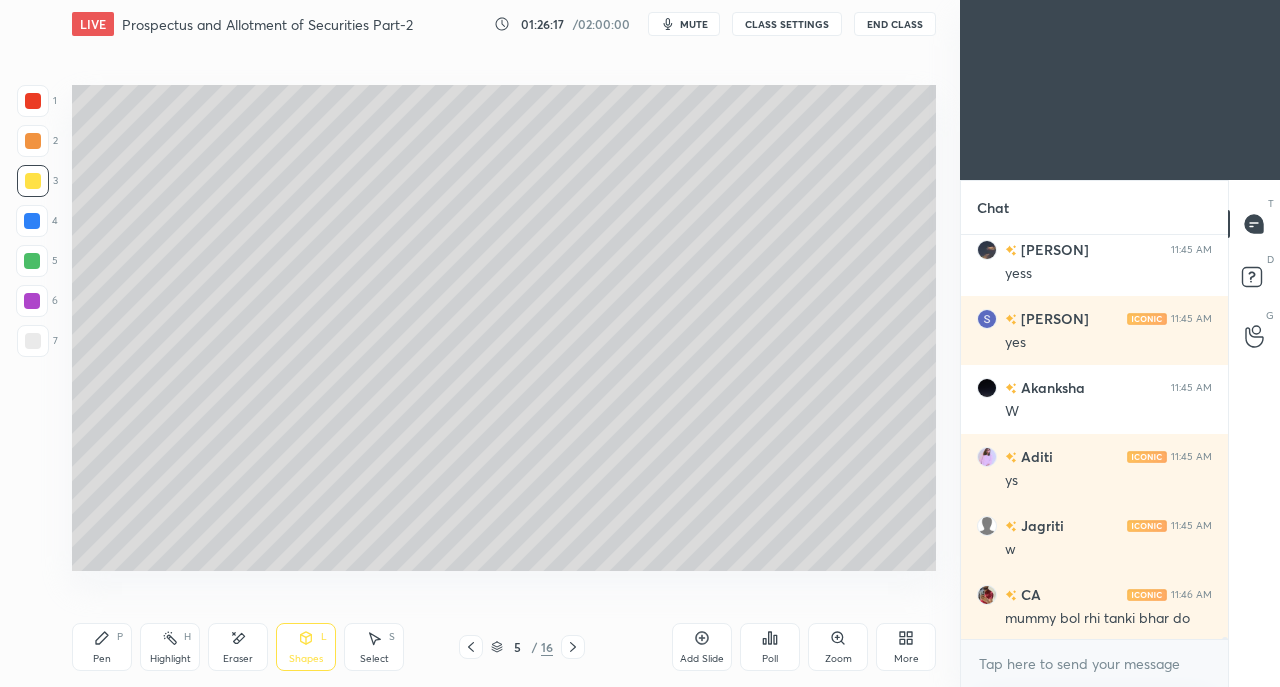 click at bounding box center [33, 181] 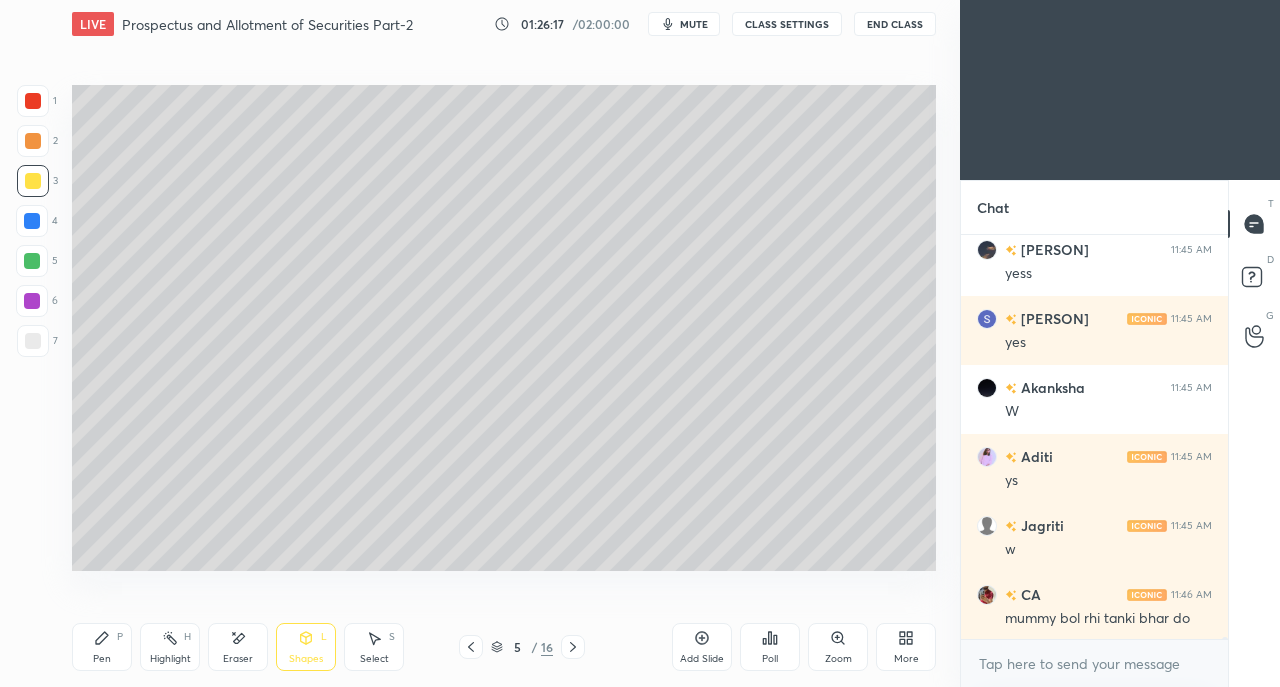 click at bounding box center [32, 221] 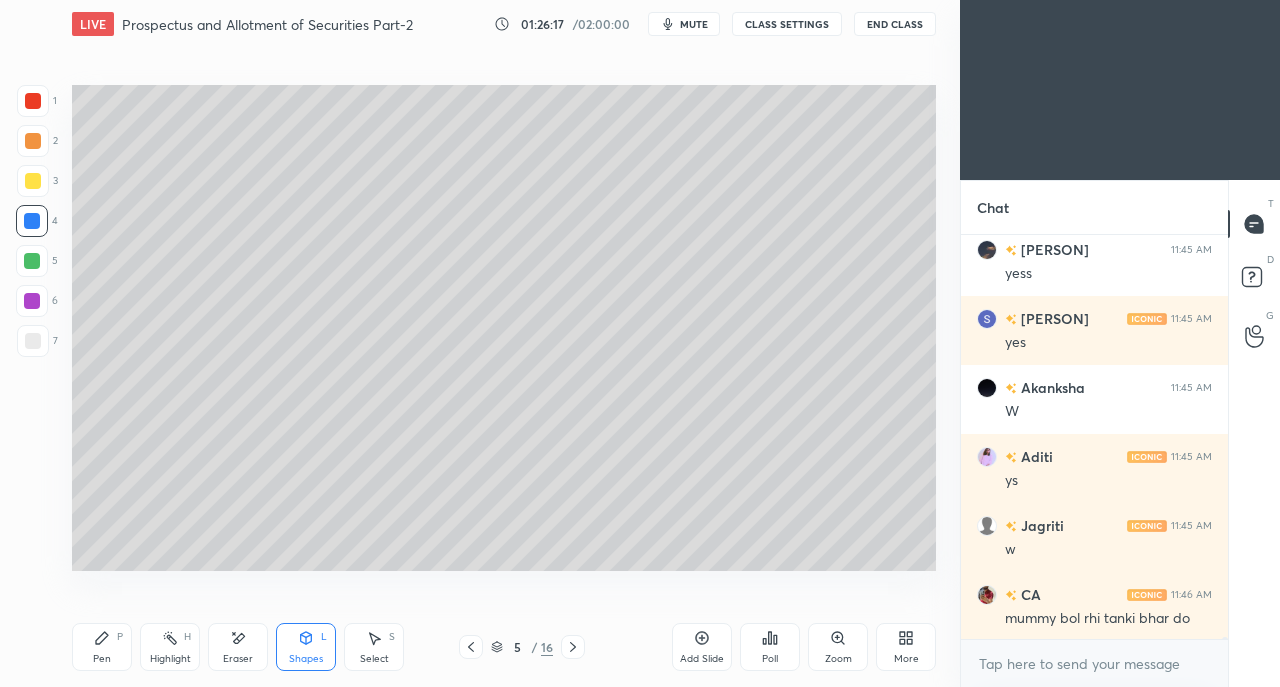 click at bounding box center [33, 181] 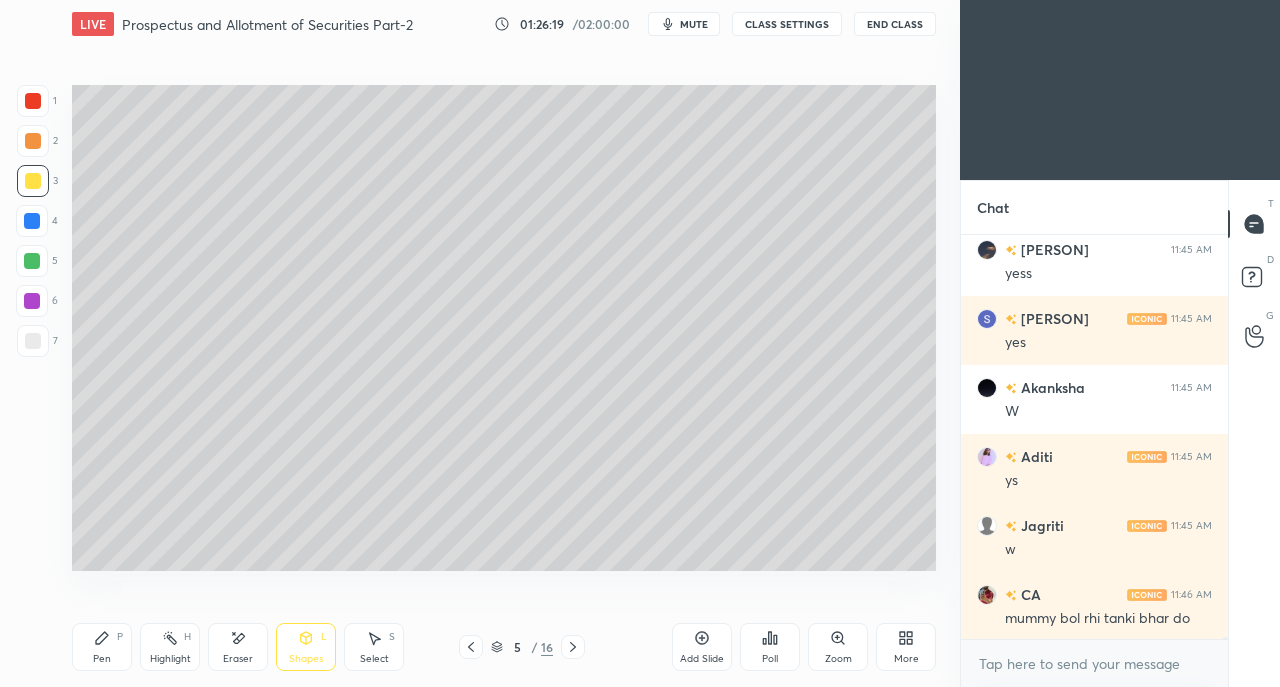 click on "Pen" at bounding box center [102, 659] 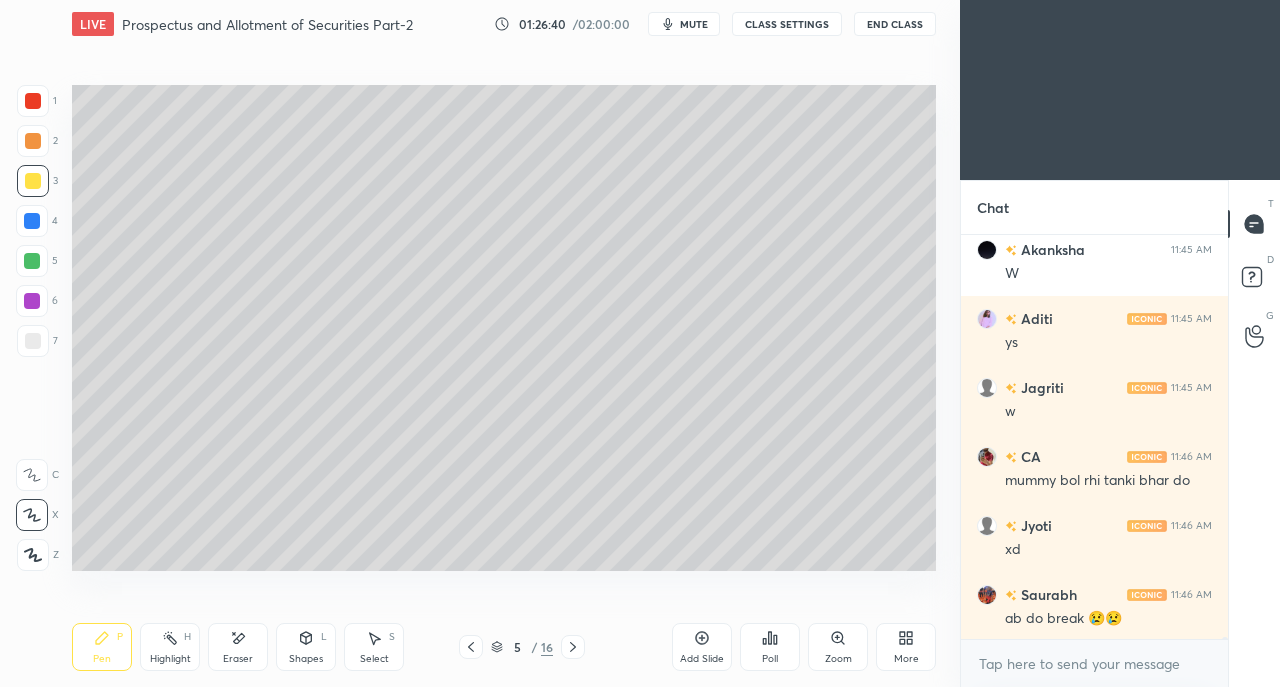 scroll, scrollTop: 73442, scrollLeft: 0, axis: vertical 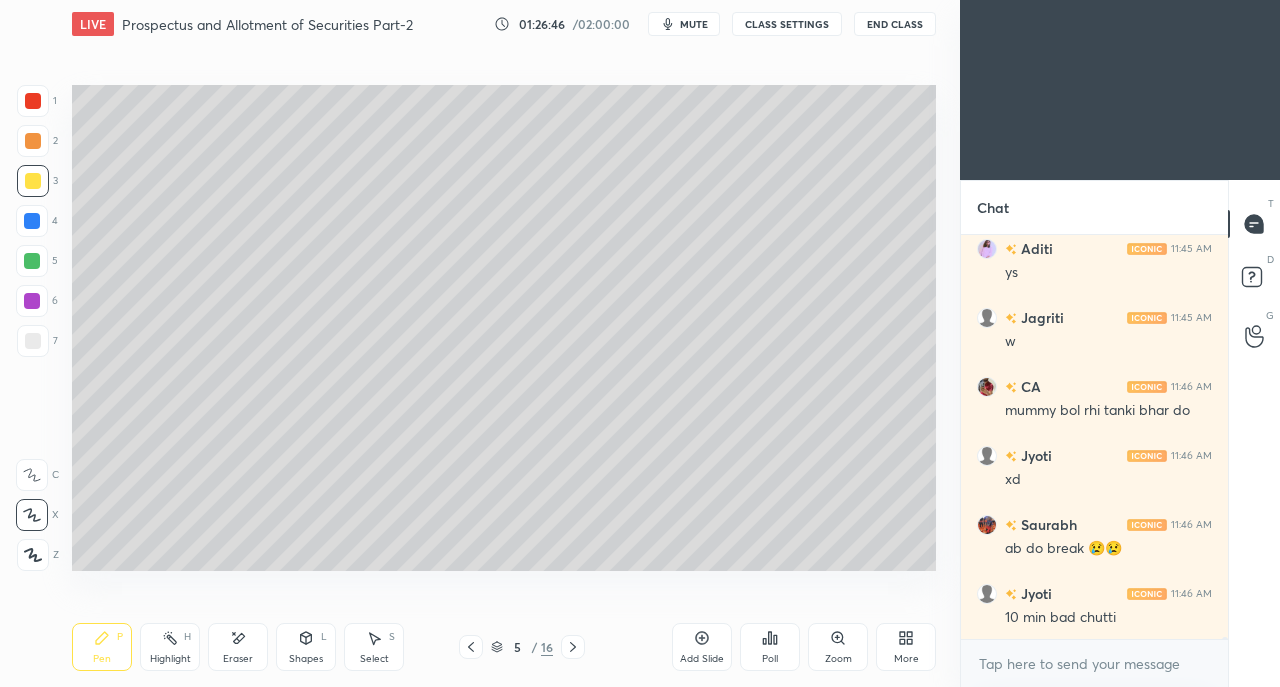 click on "Eraser" at bounding box center (238, 659) 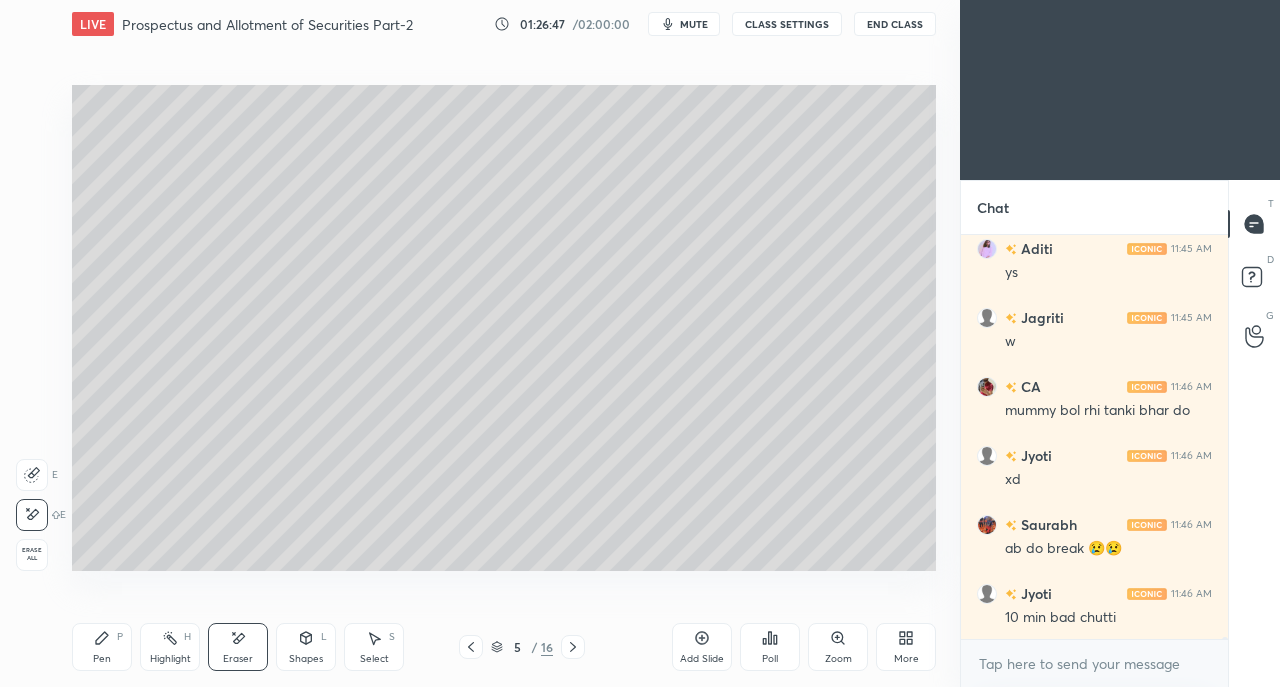 click on "Pen" at bounding box center [102, 659] 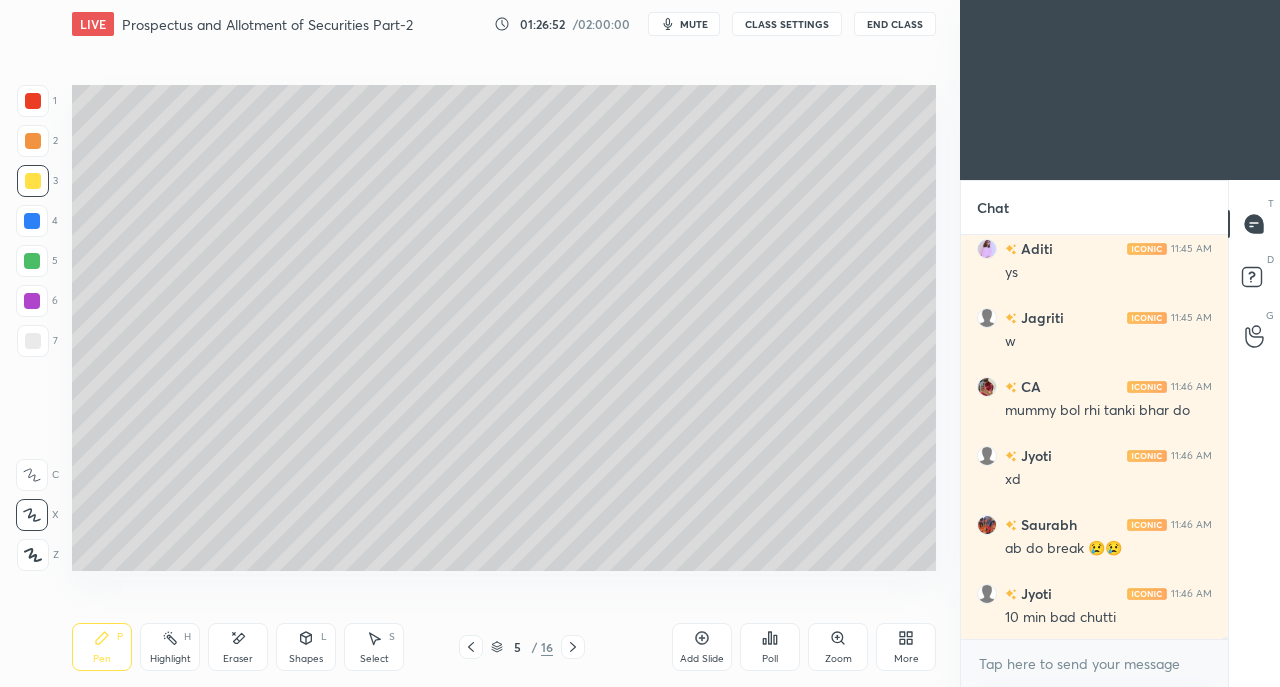 scroll, scrollTop: 73510, scrollLeft: 0, axis: vertical 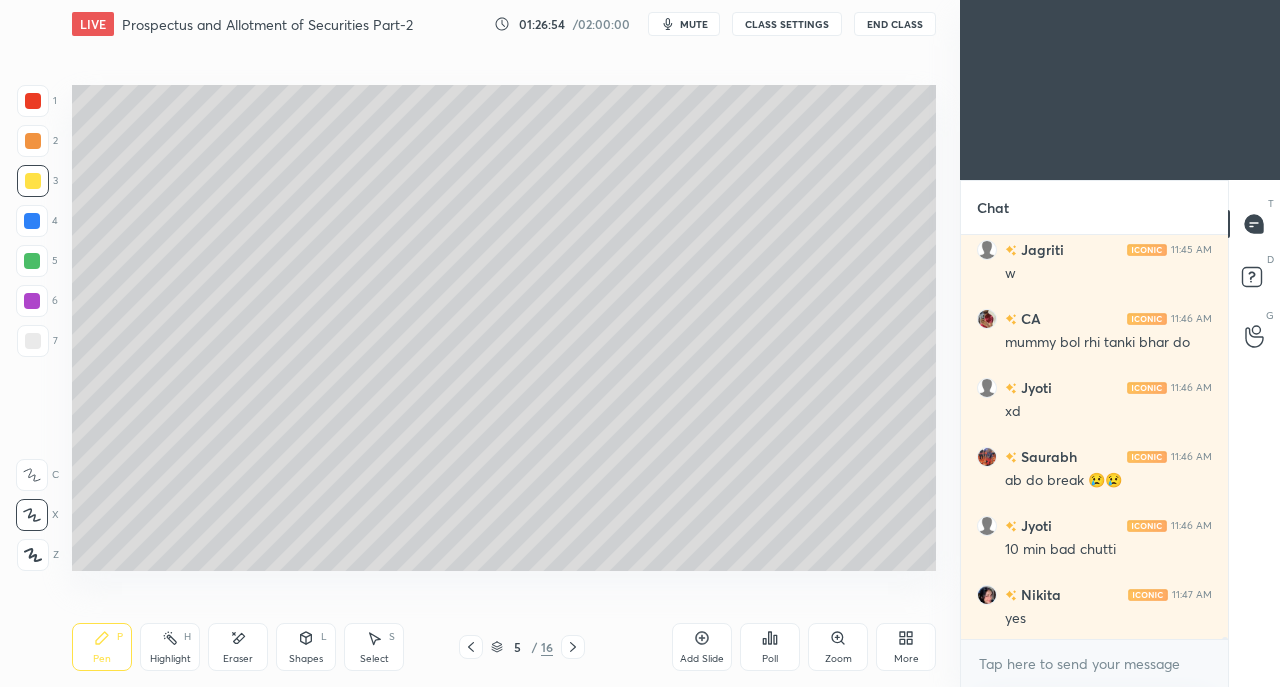 click at bounding box center [33, 341] 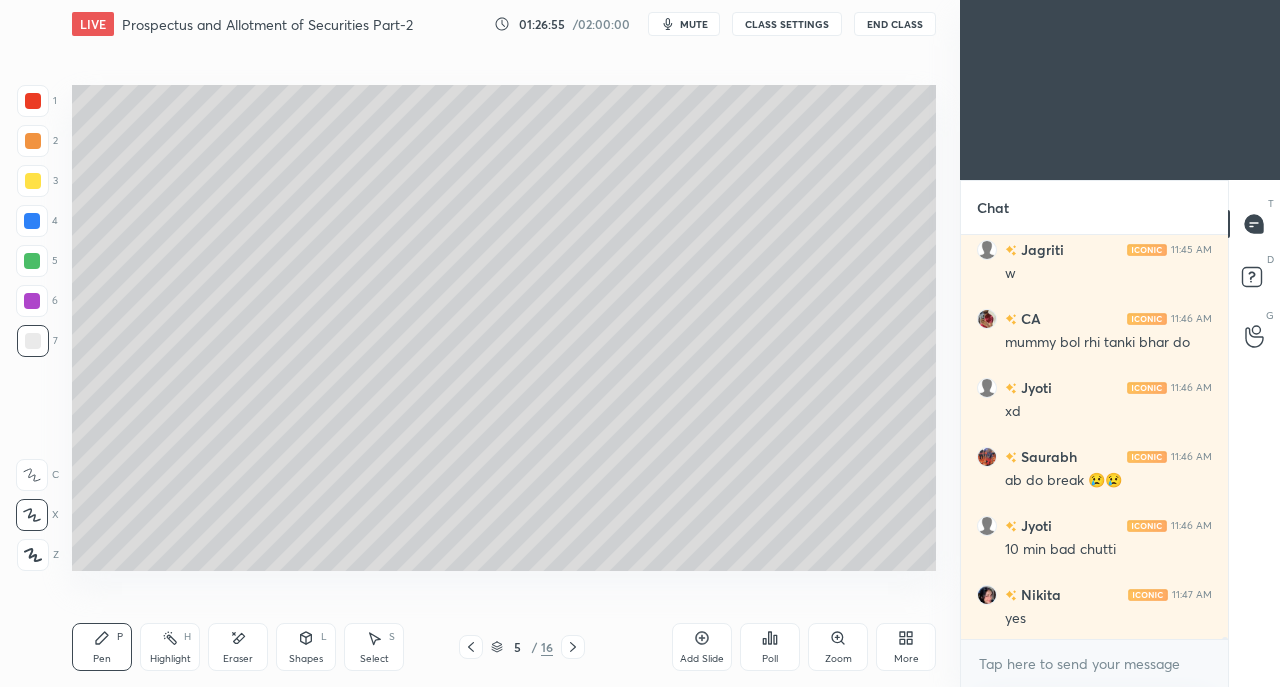 click on "Shapes L" at bounding box center (306, 647) 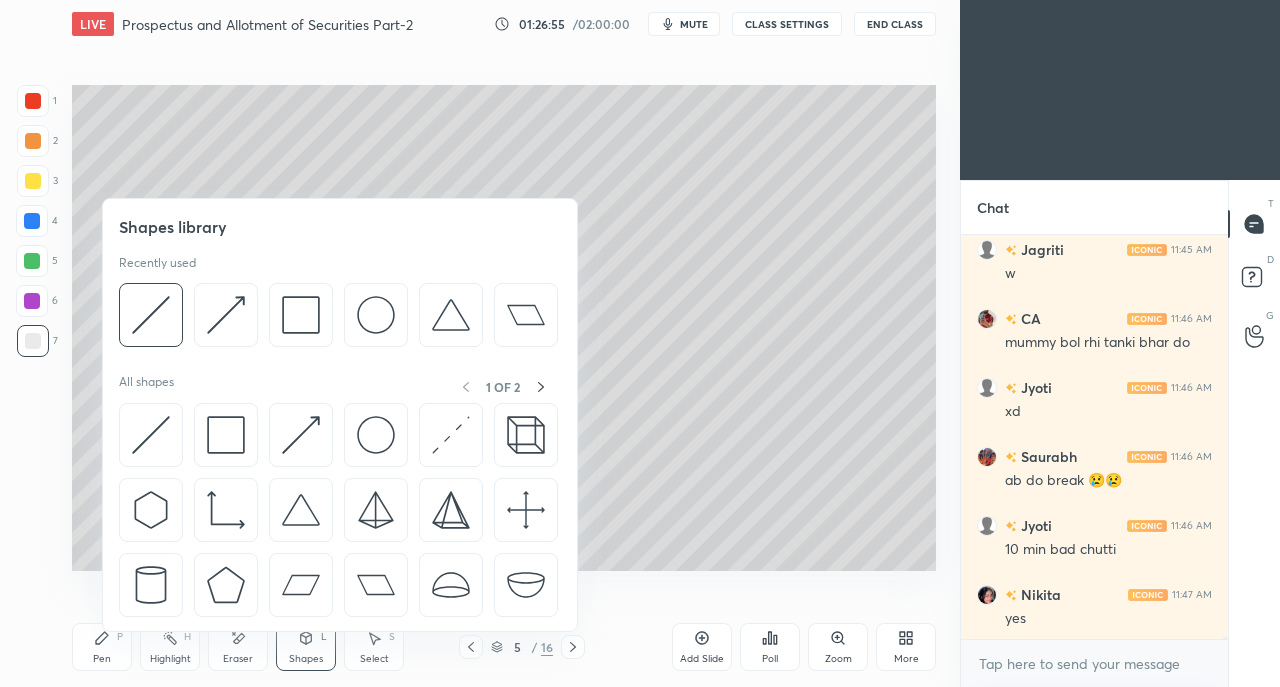 scroll, scrollTop: 73580, scrollLeft: 0, axis: vertical 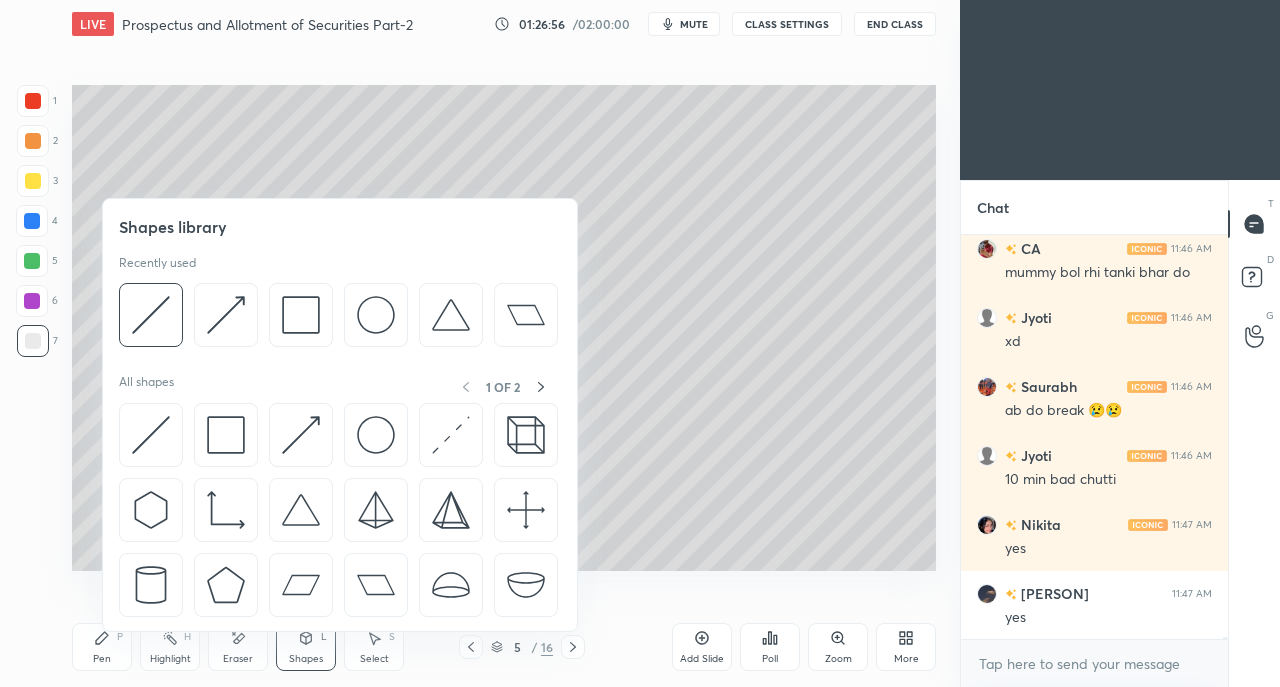 click at bounding box center (301, 315) 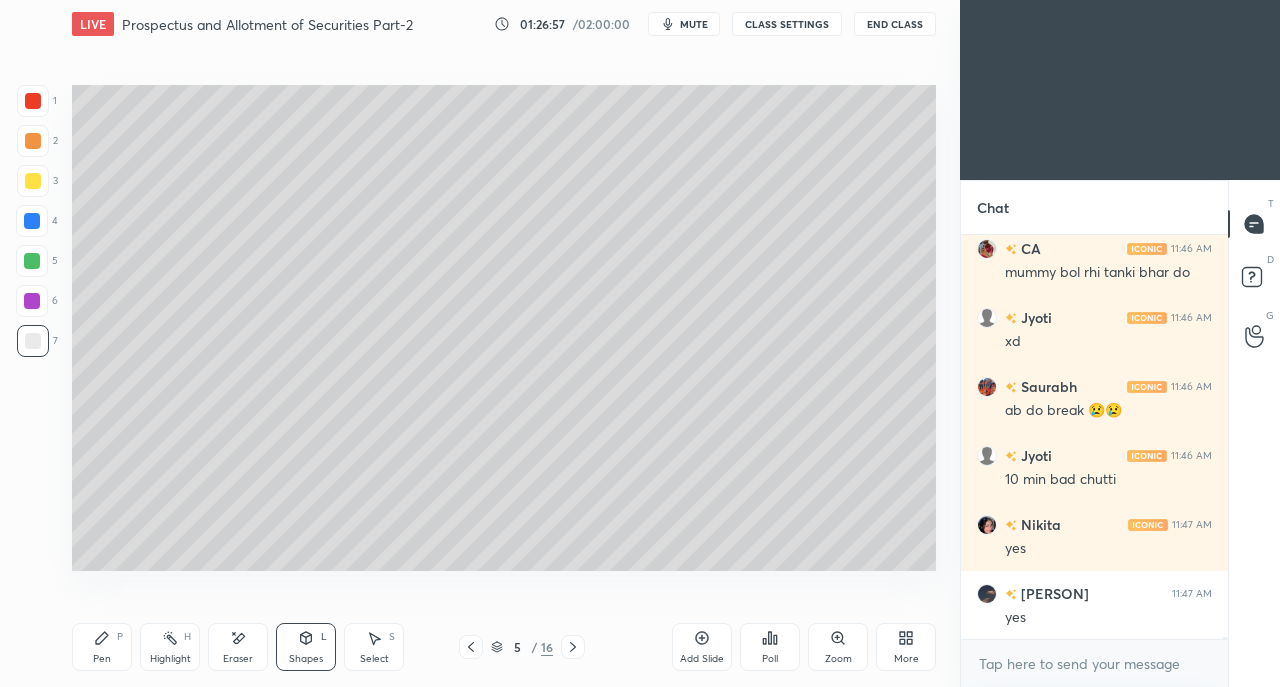 click at bounding box center [33, 101] 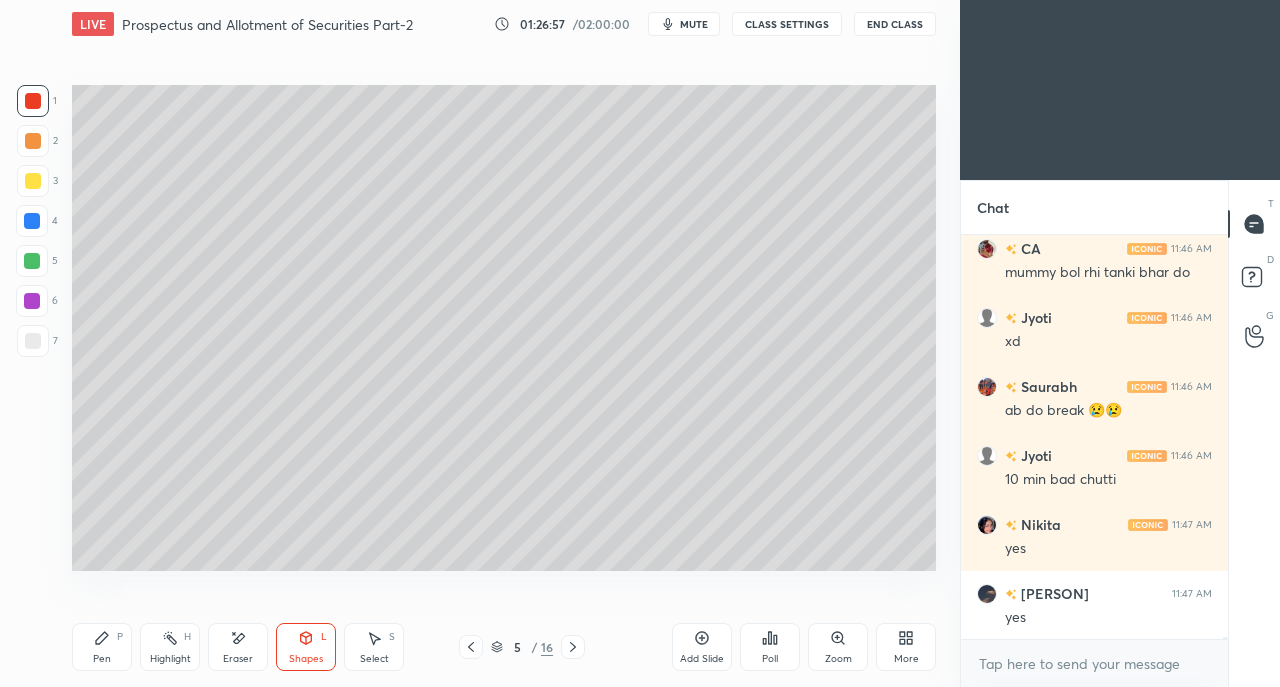 click 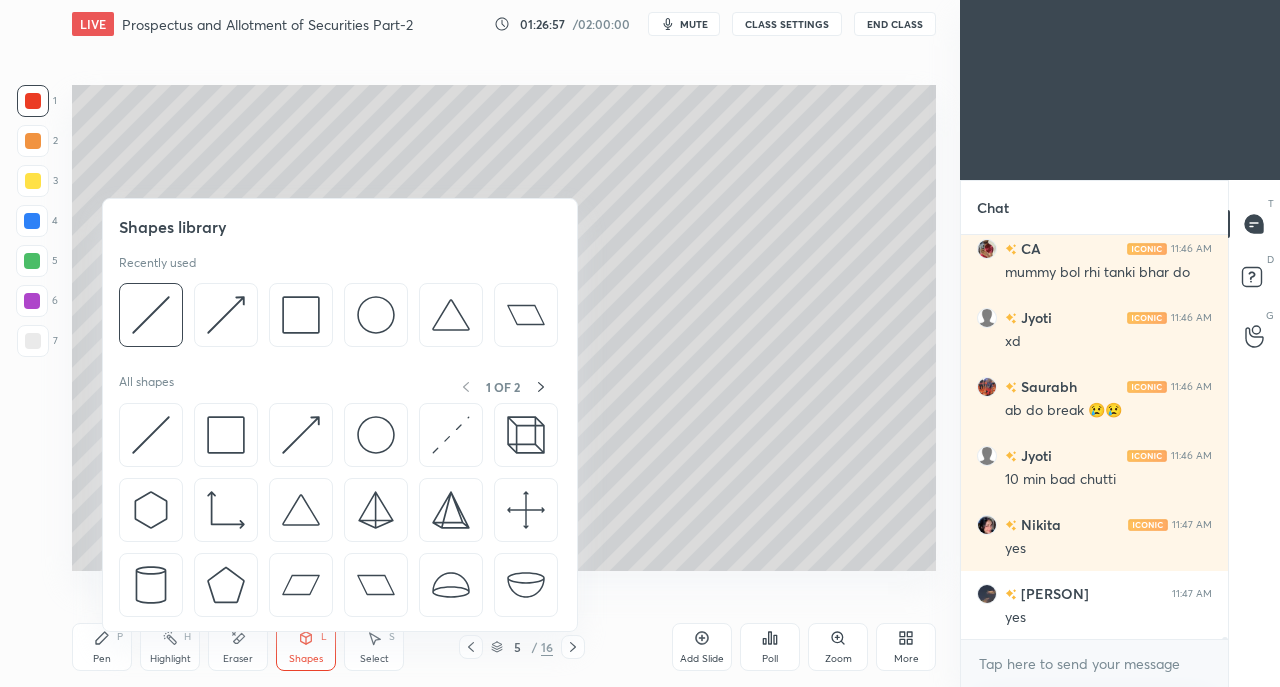 scroll, scrollTop: 73648, scrollLeft: 0, axis: vertical 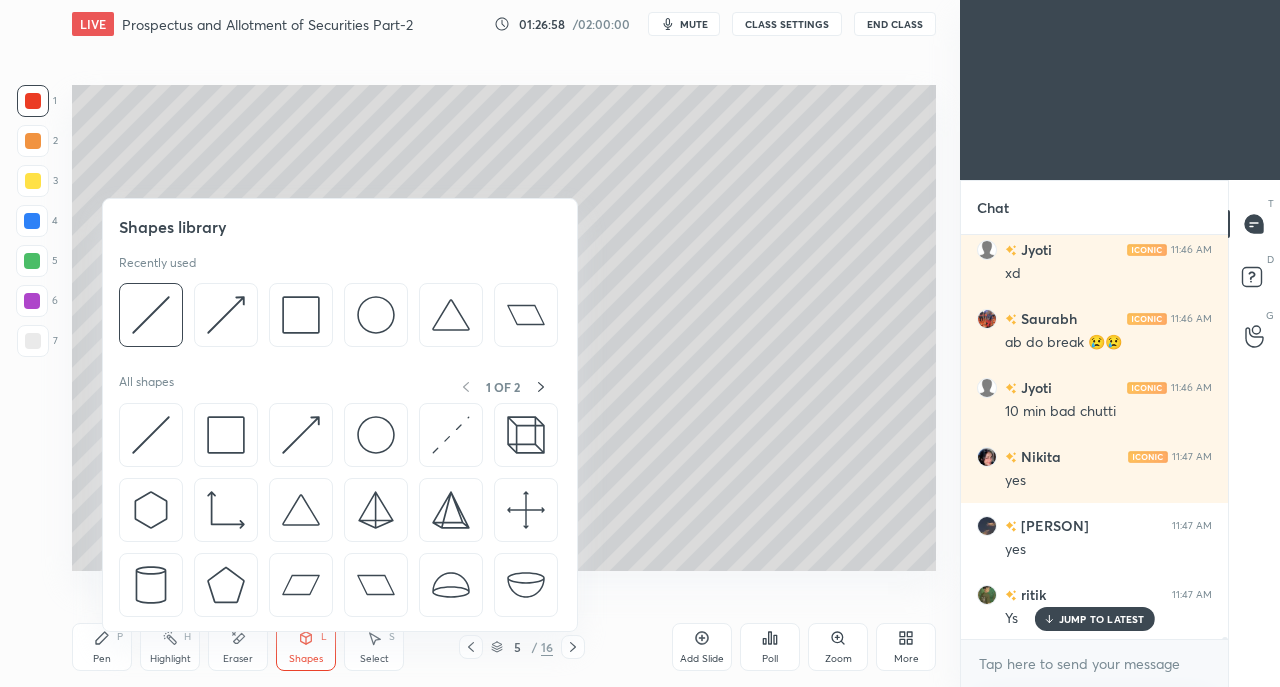 click at bounding box center (226, 435) 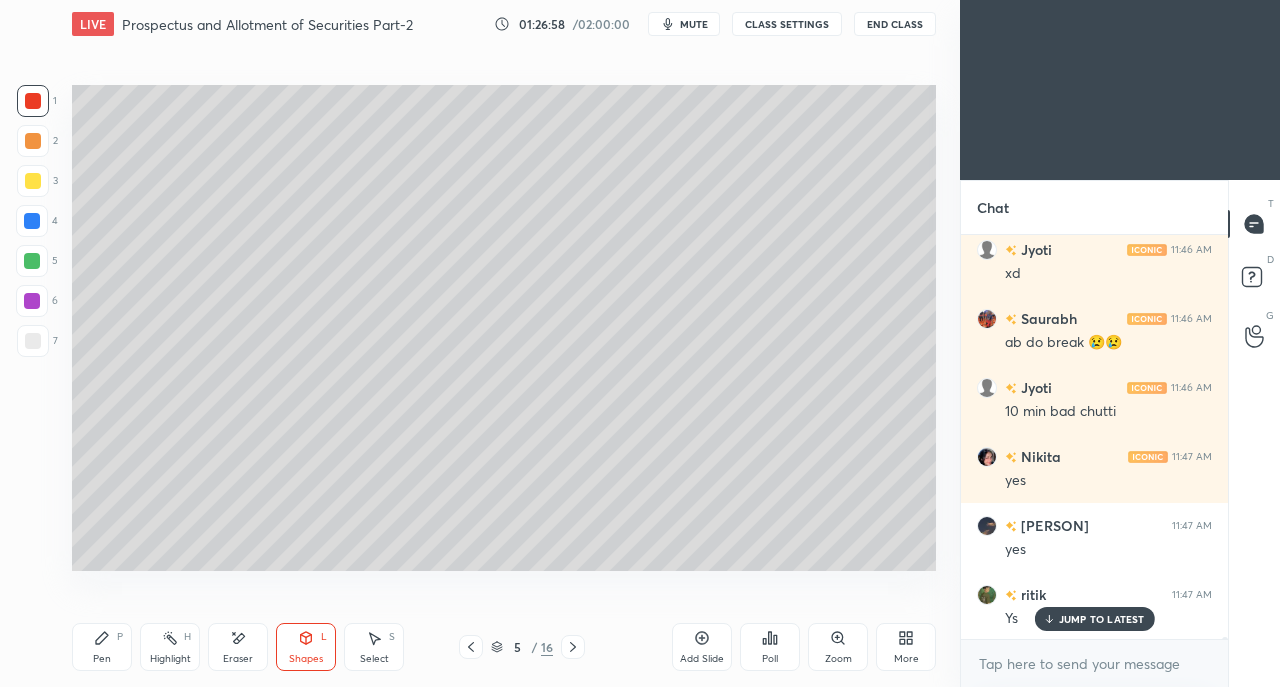 scroll, scrollTop: 73718, scrollLeft: 0, axis: vertical 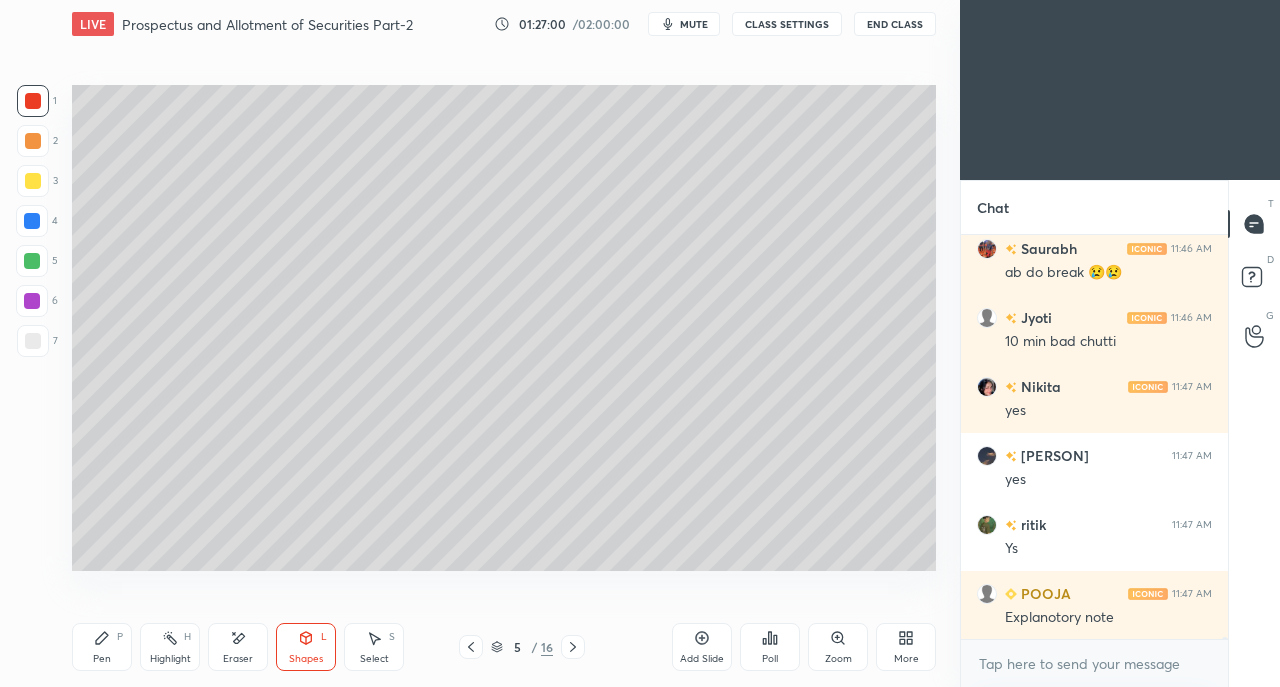 click on "Shapes L" at bounding box center (306, 647) 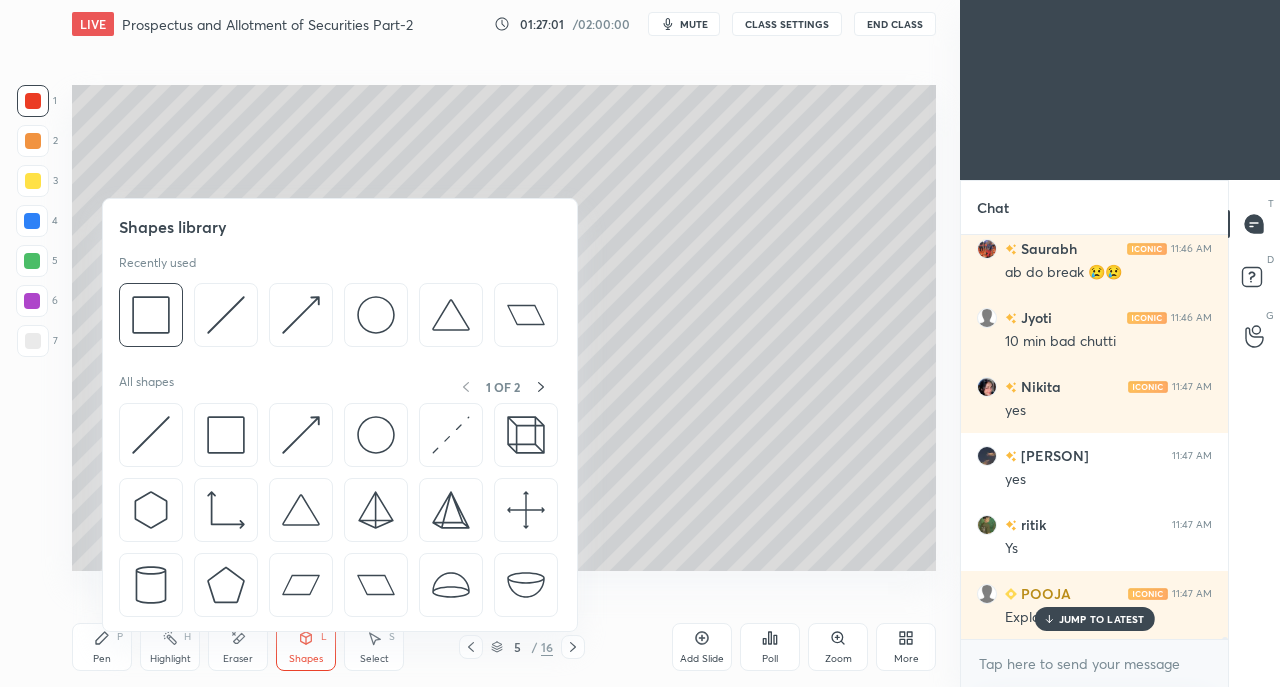 scroll, scrollTop: 73786, scrollLeft: 0, axis: vertical 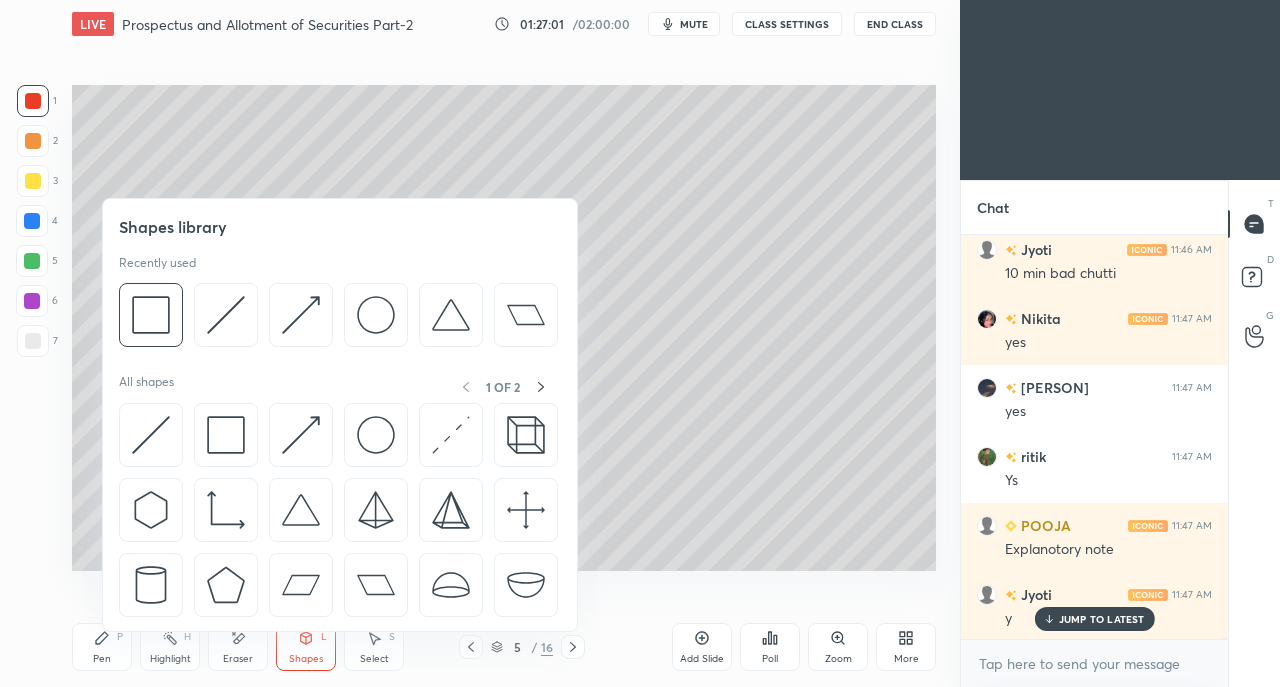 click at bounding box center [226, 315] 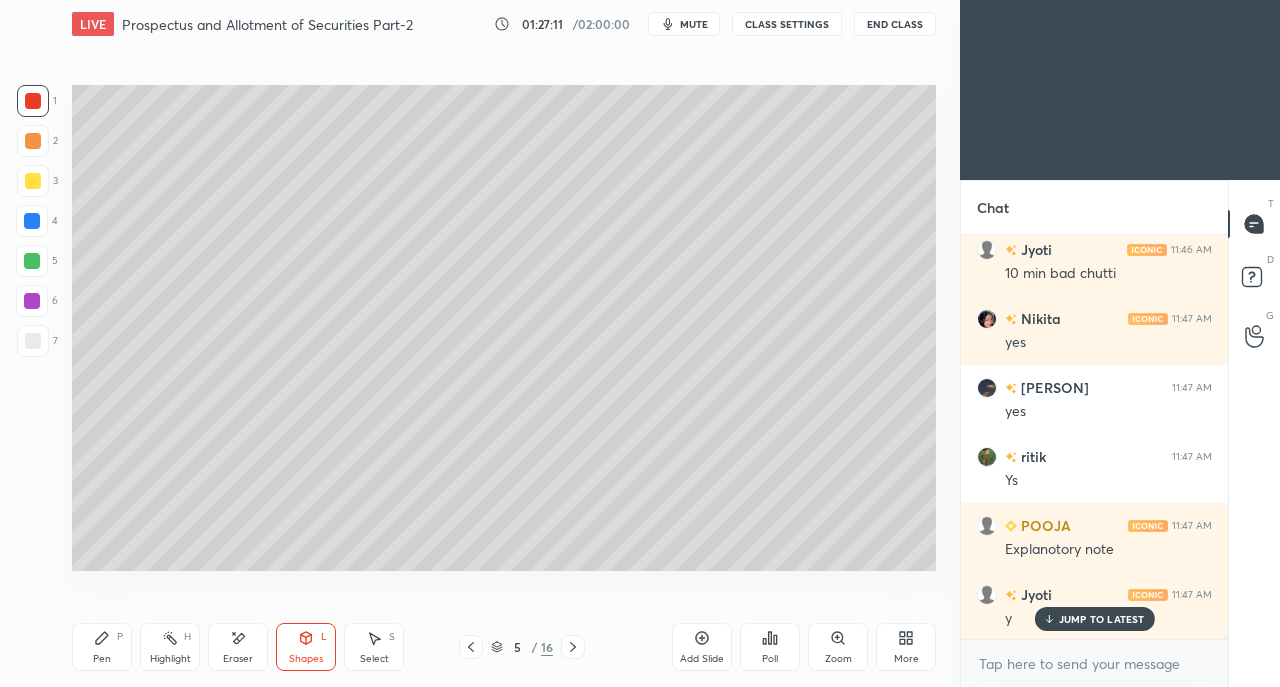 click on "Eraser" at bounding box center [238, 647] 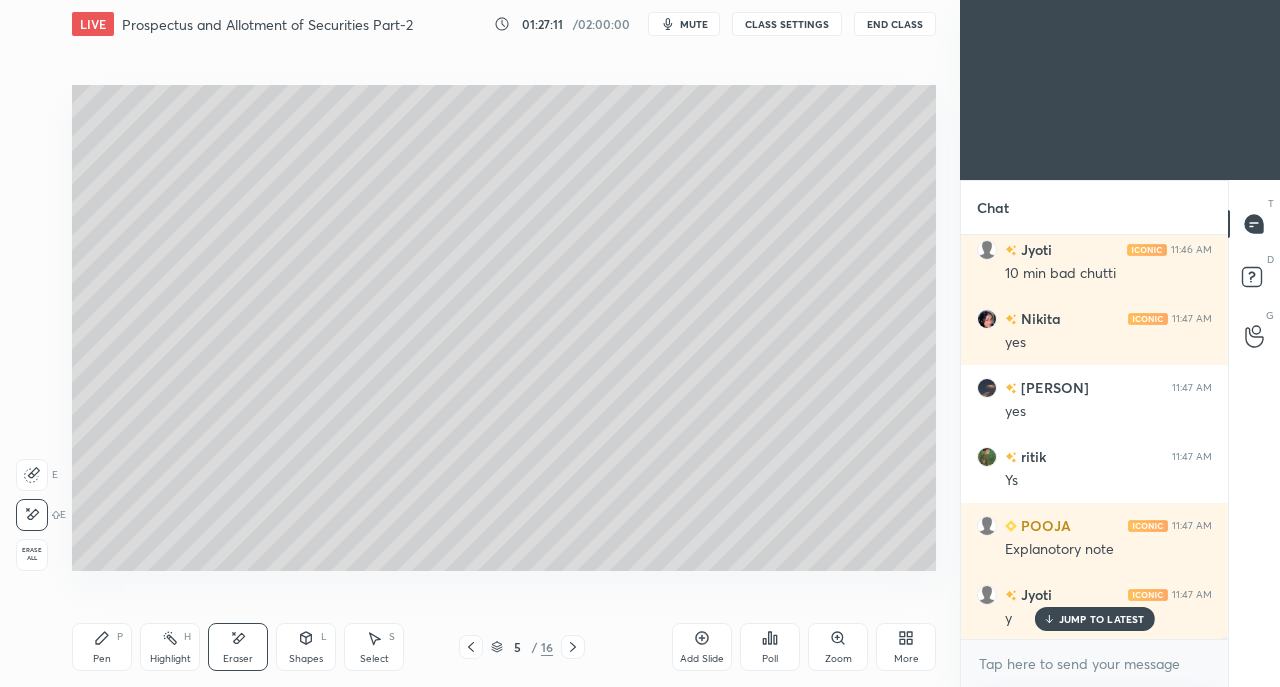 click 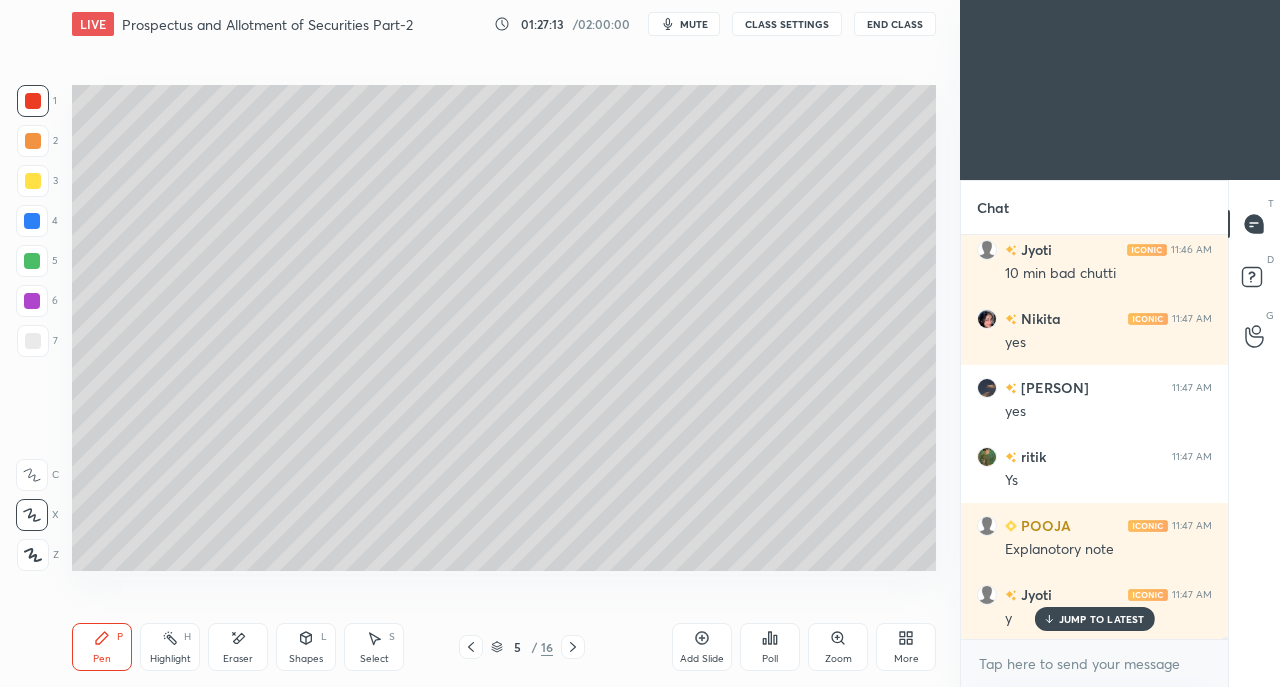 click 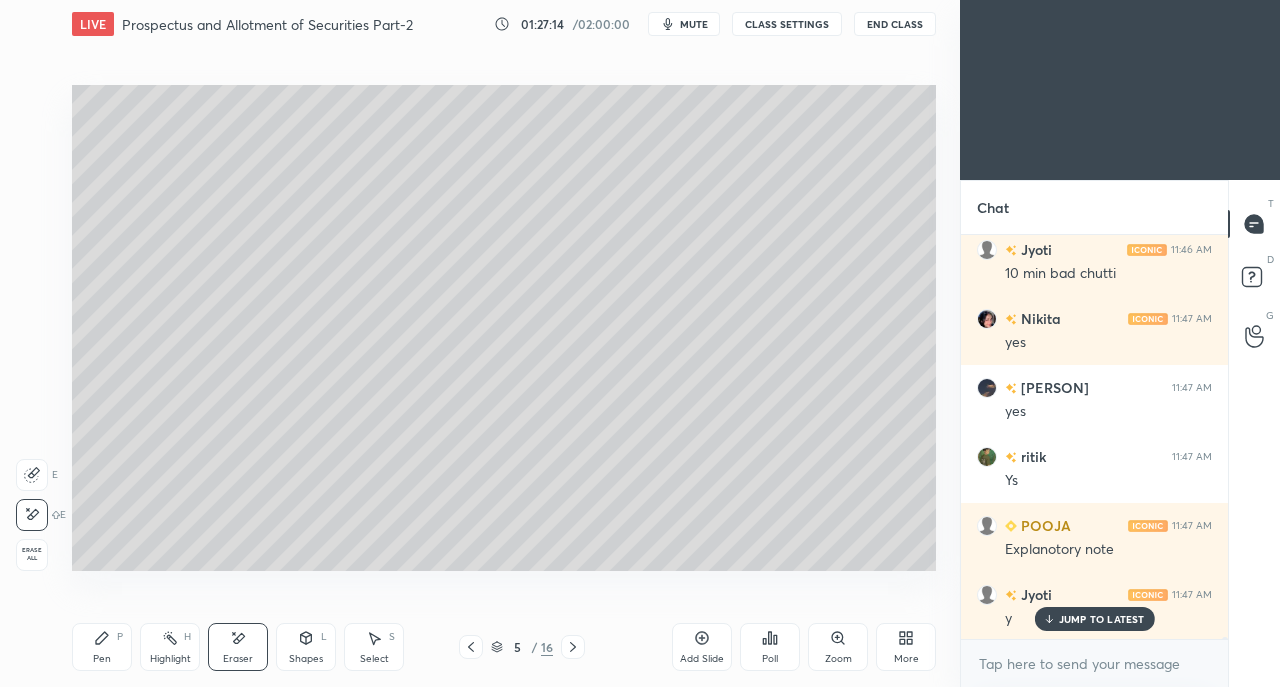 click 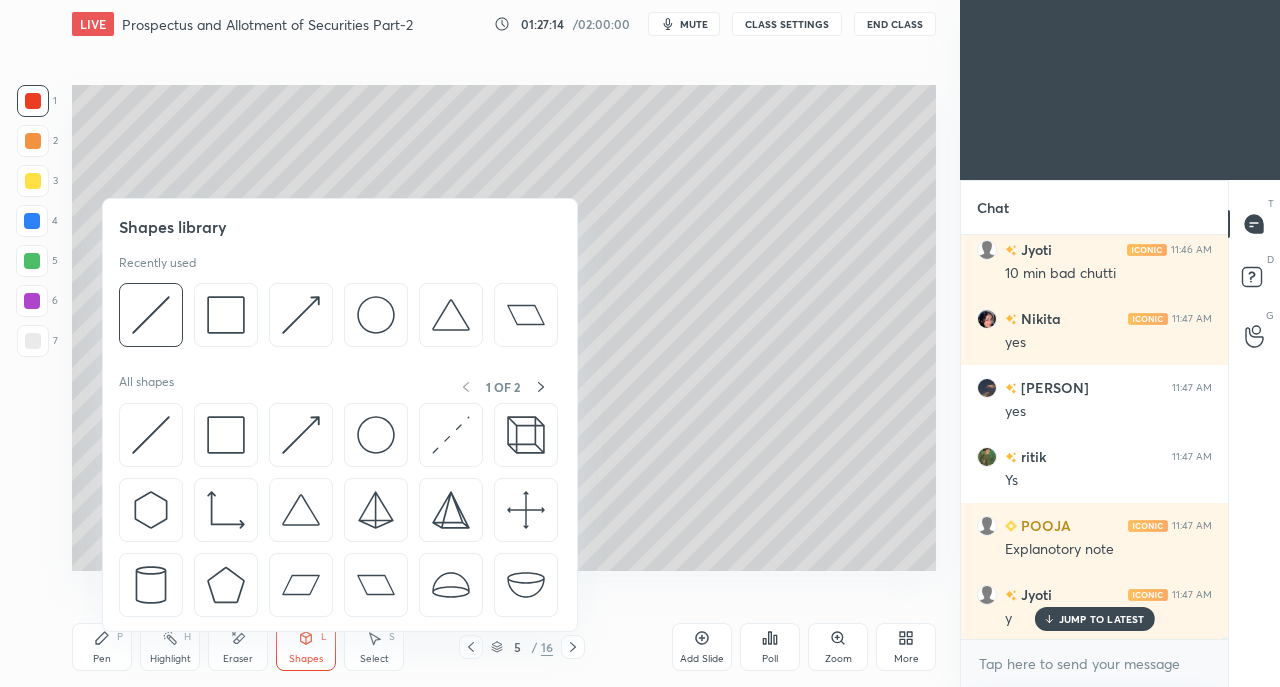 click at bounding box center (226, 435) 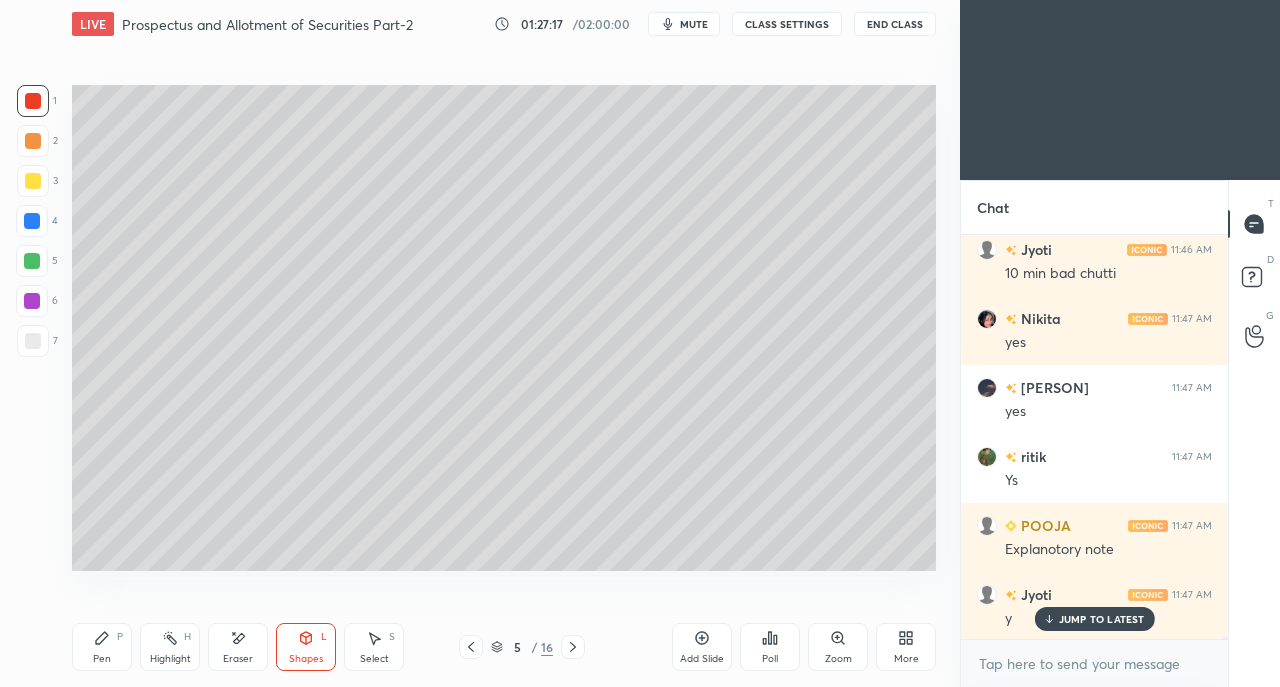 click on "Pen P" at bounding box center [102, 647] 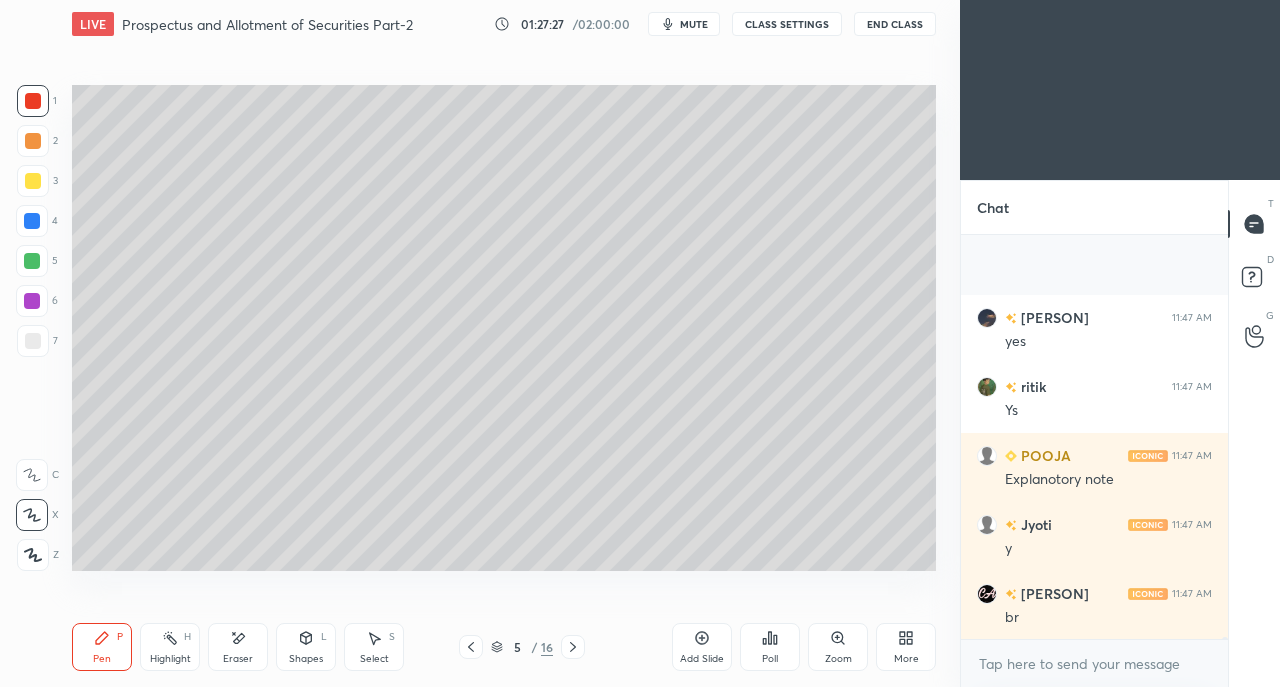 scroll, scrollTop: 73994, scrollLeft: 0, axis: vertical 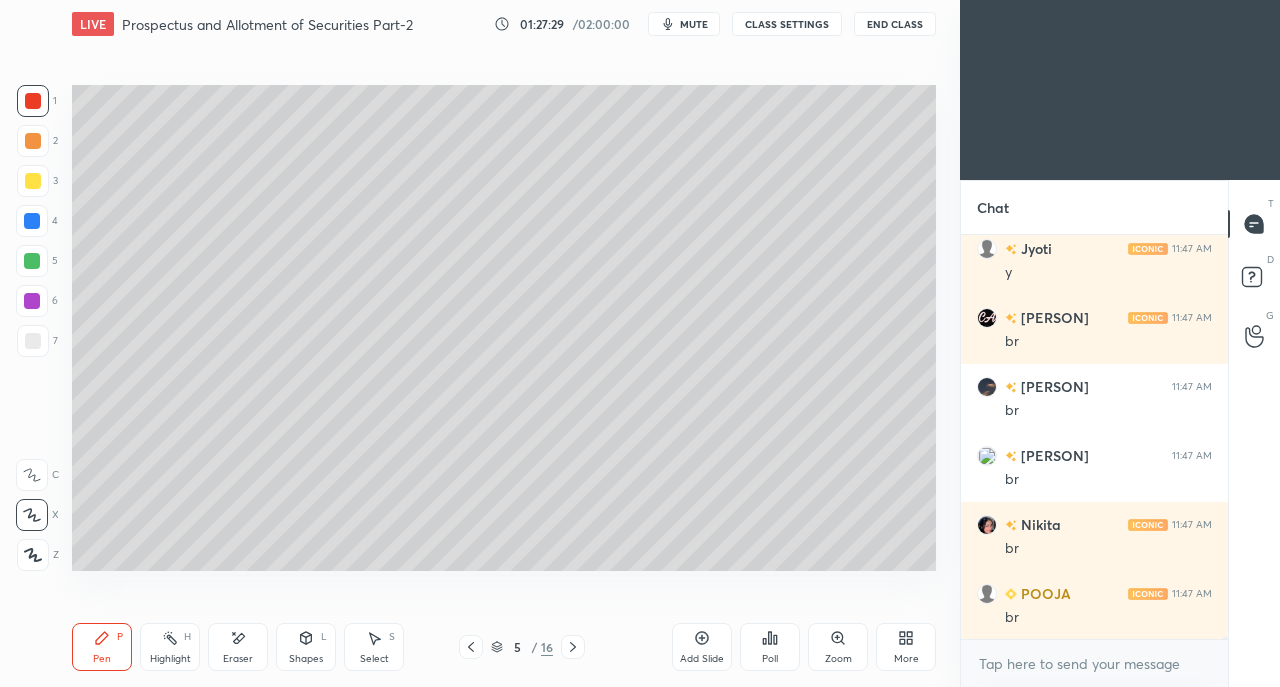 click at bounding box center [33, 341] 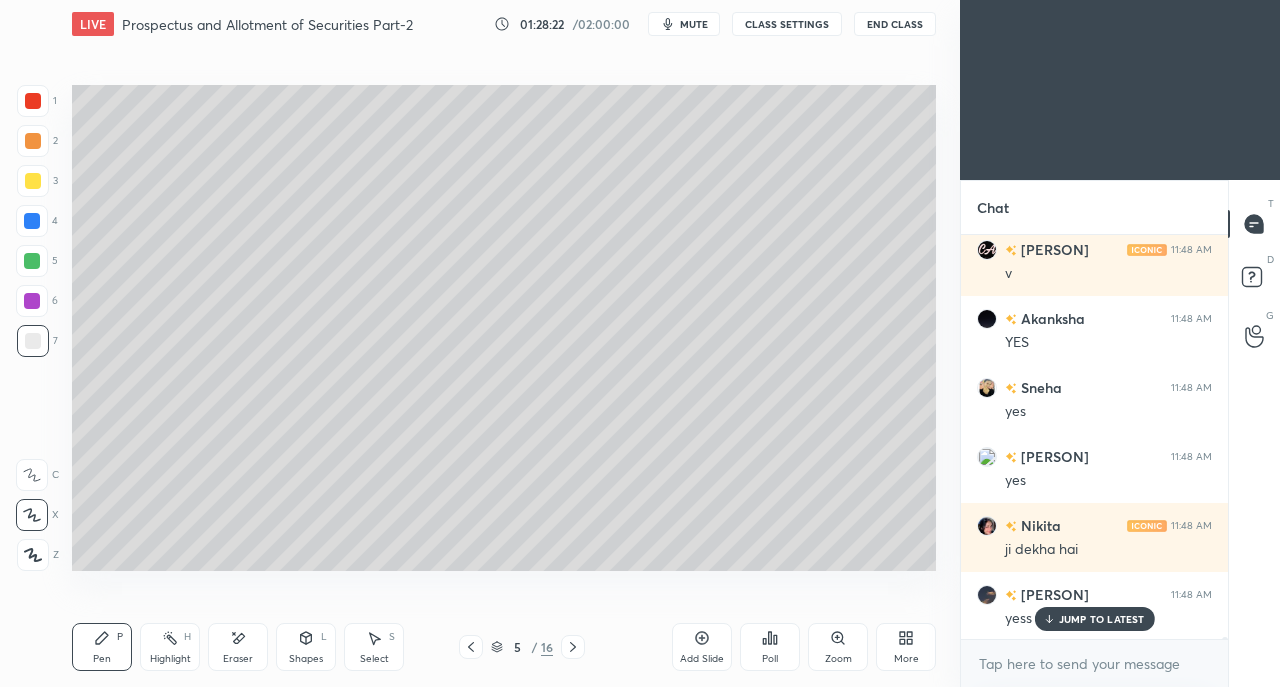 scroll, scrollTop: 74684, scrollLeft: 0, axis: vertical 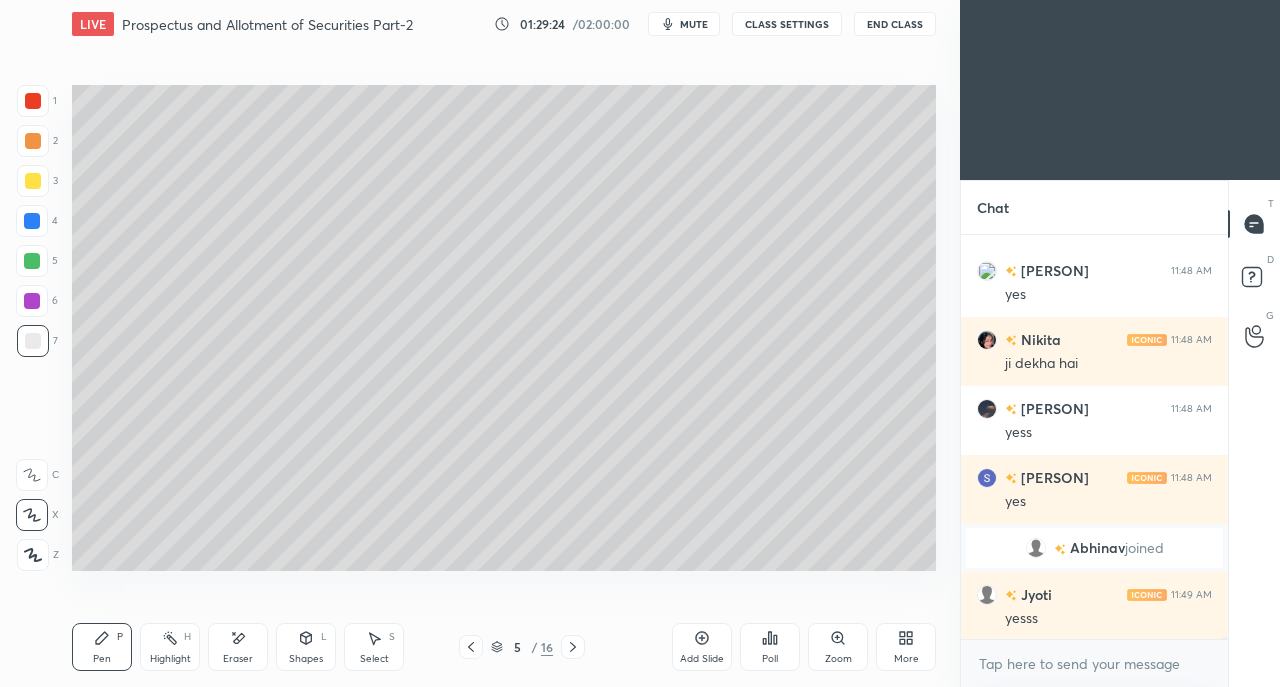 click 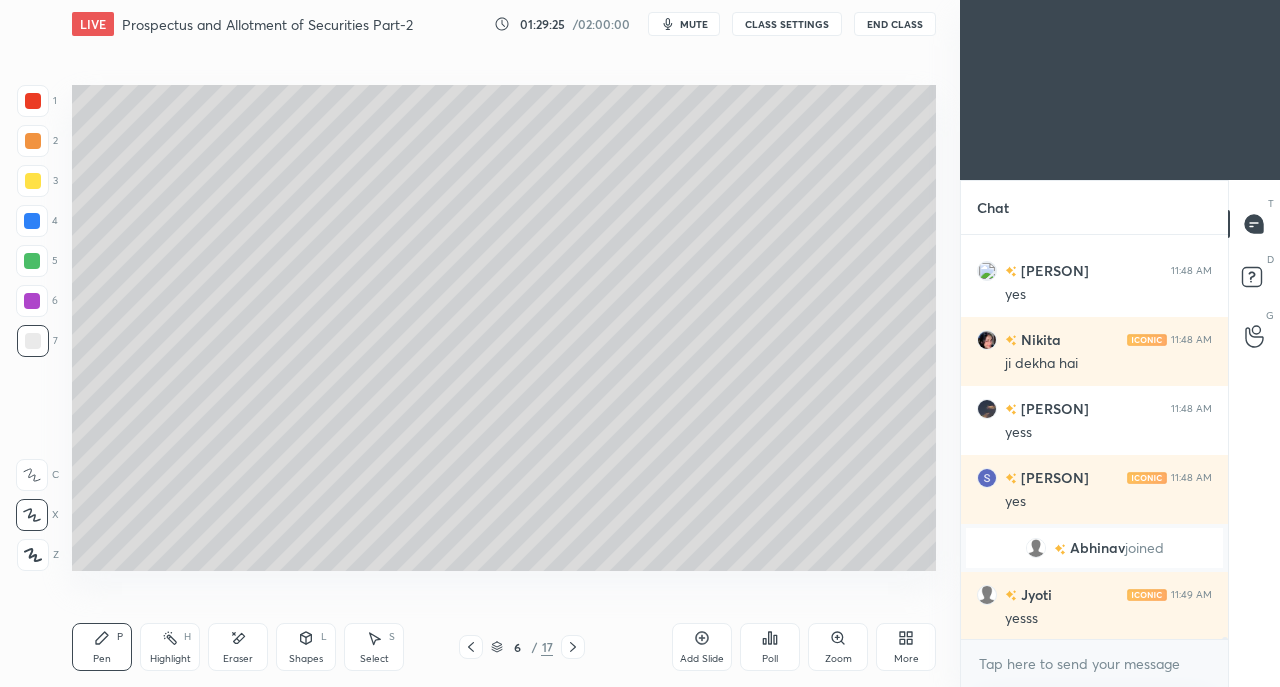 click at bounding box center (33, 181) 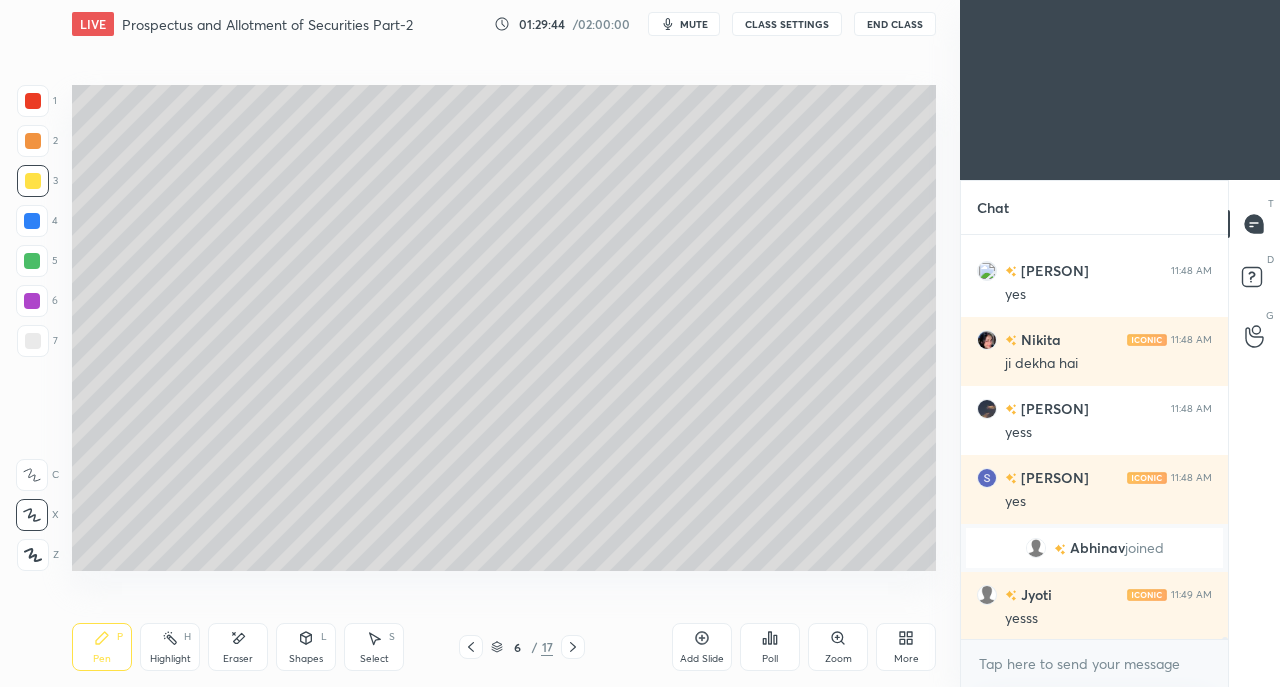 click at bounding box center (33, 341) 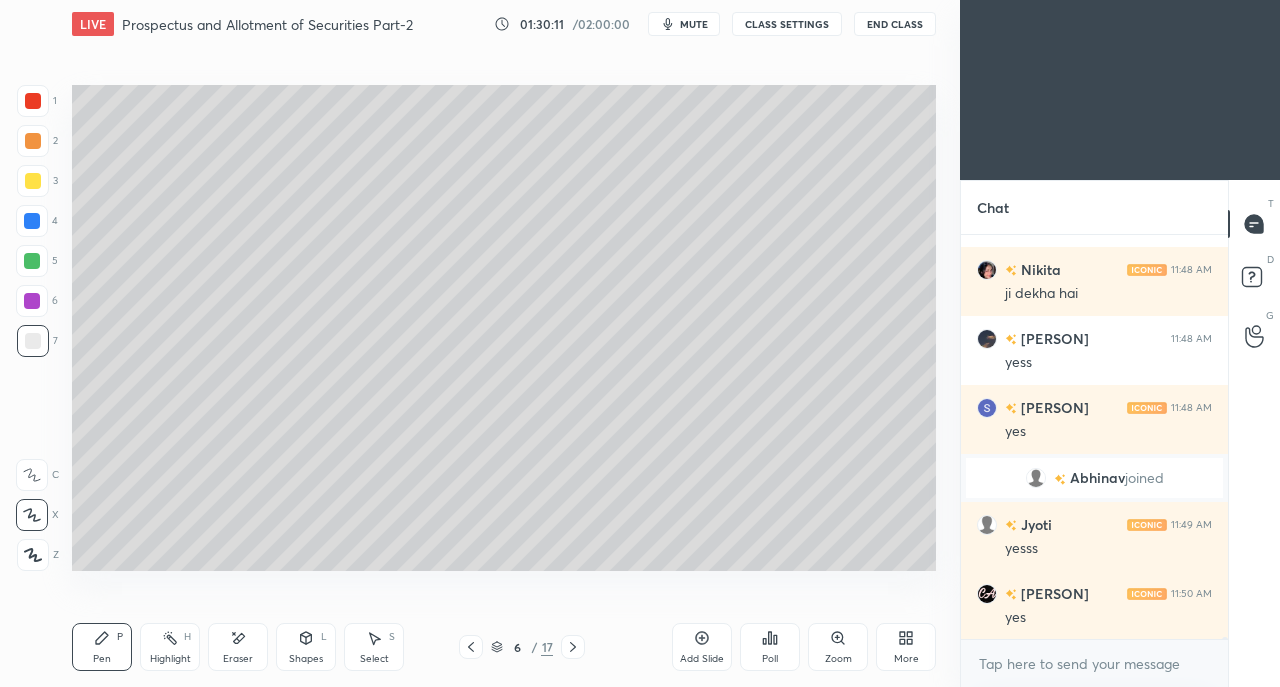 scroll, scrollTop: 73502, scrollLeft: 0, axis: vertical 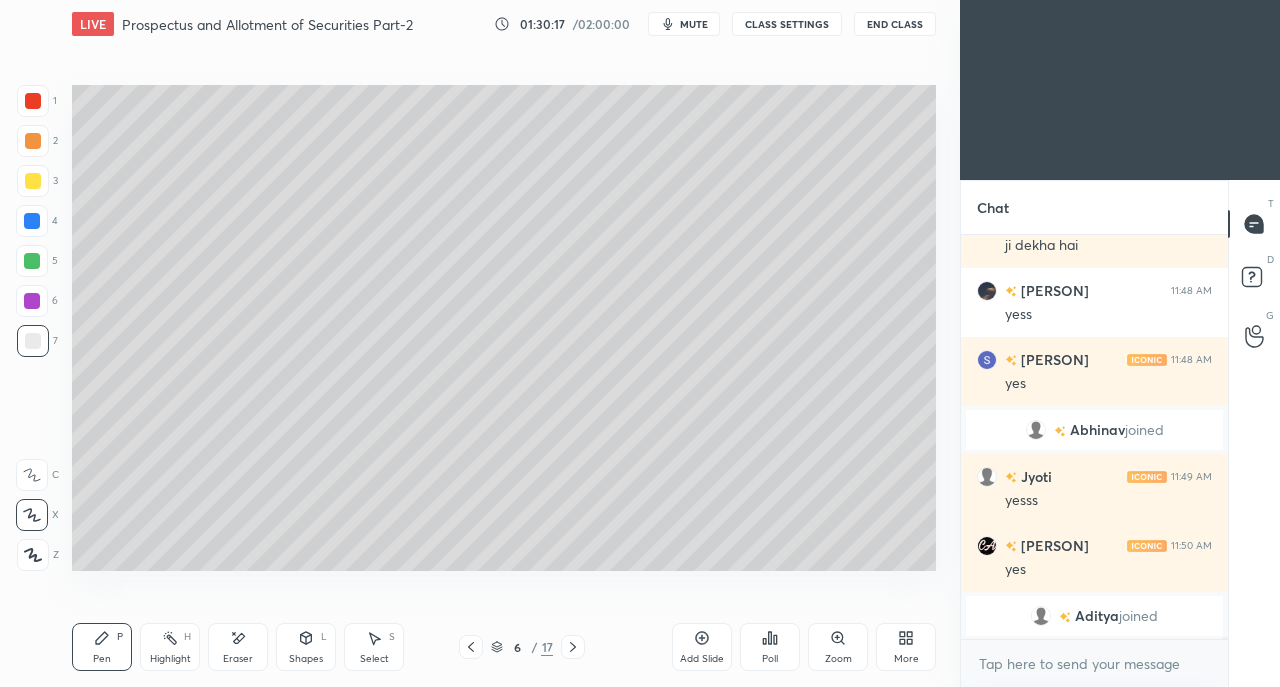 click at bounding box center [33, 181] 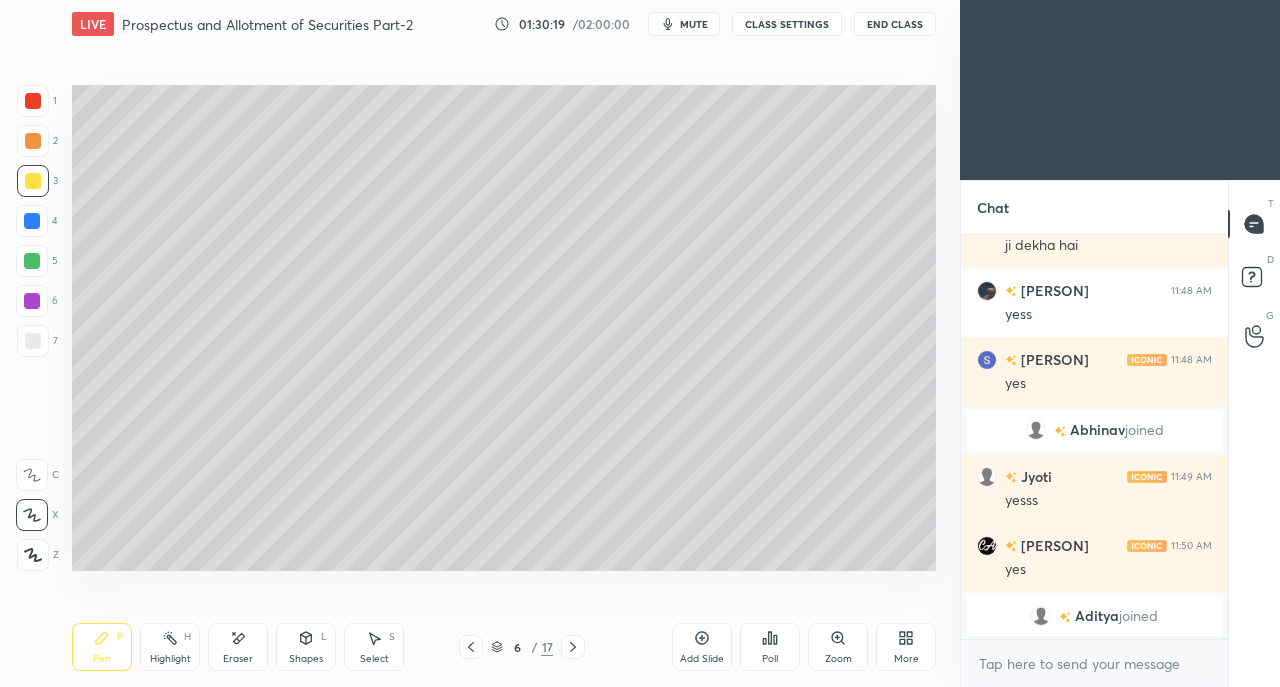 click at bounding box center (33, 101) 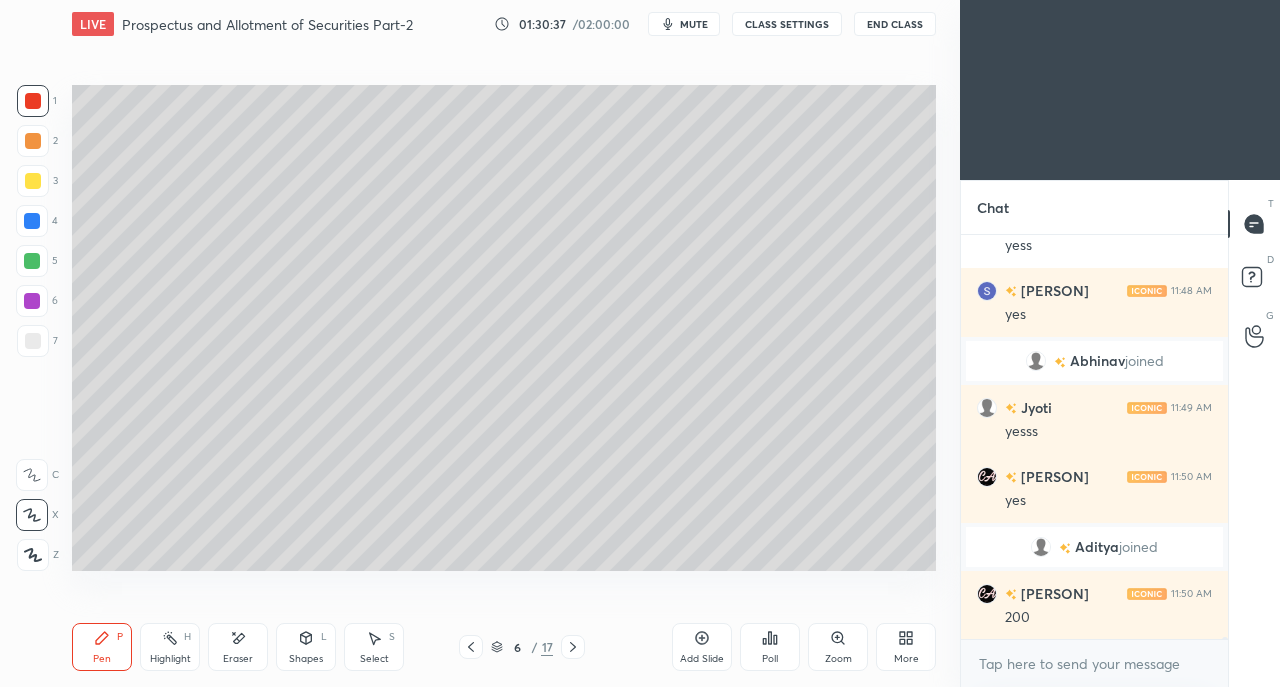 scroll, scrollTop: 73582, scrollLeft: 0, axis: vertical 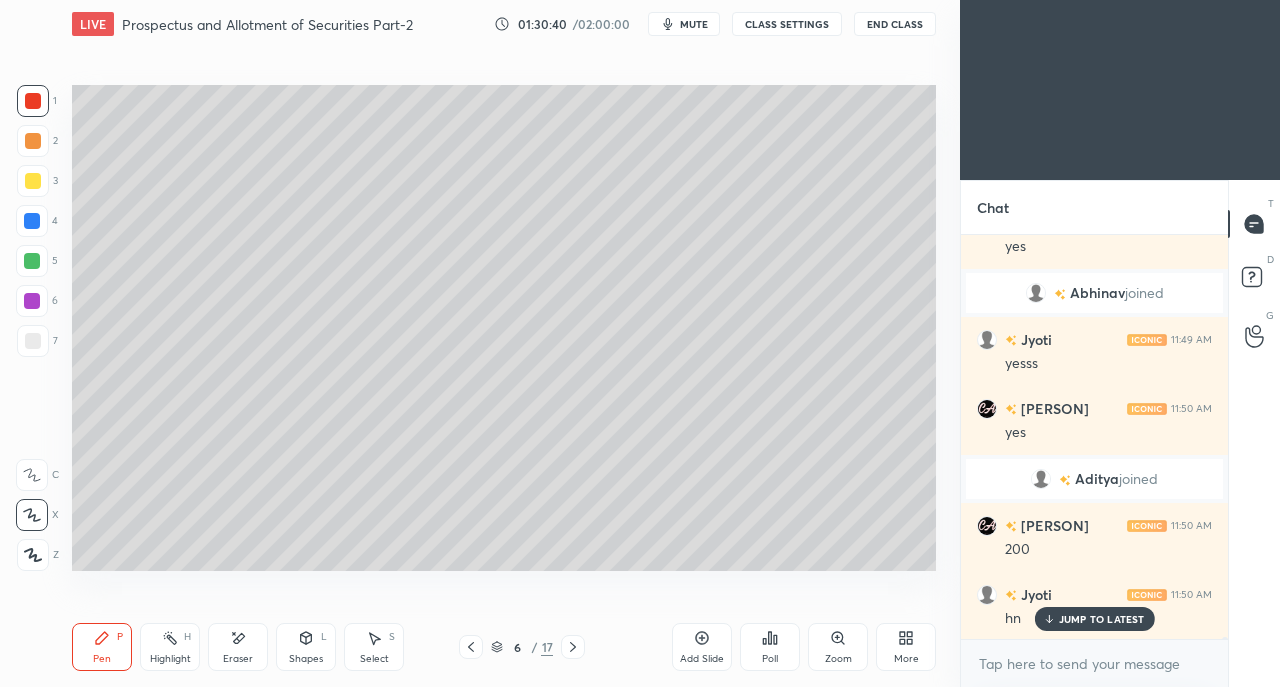 click on "Eraser" at bounding box center [238, 647] 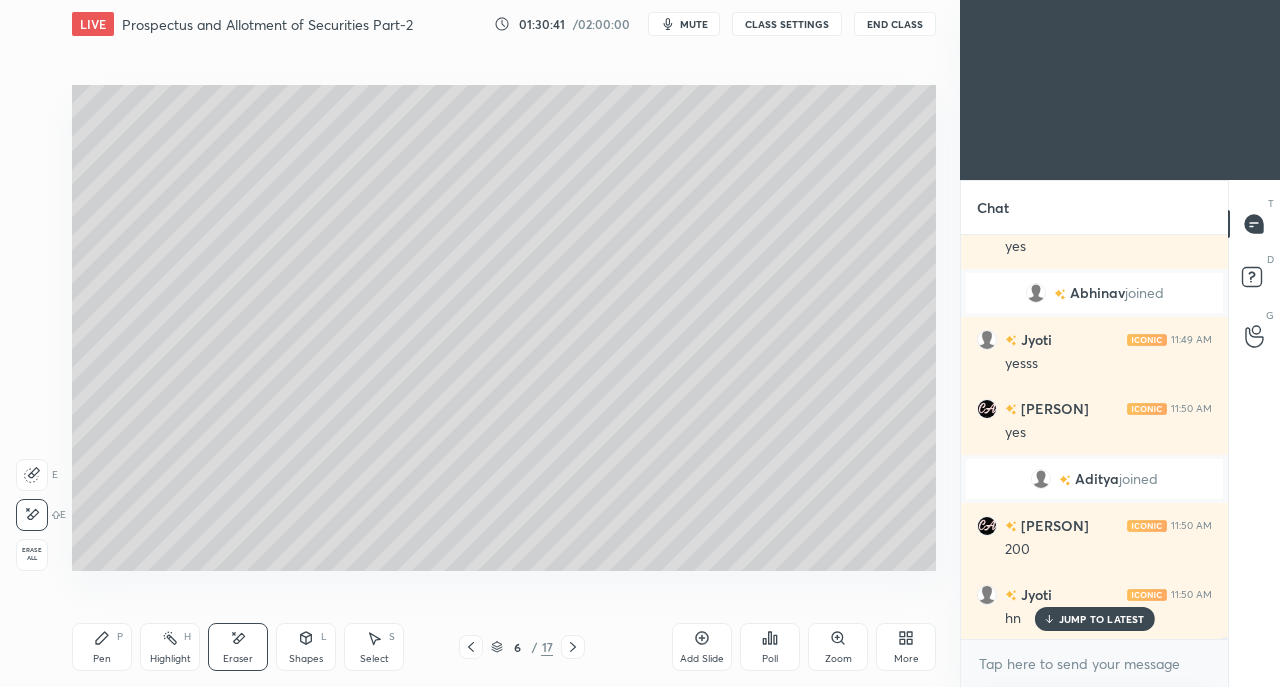 click on "Pen P" at bounding box center [102, 647] 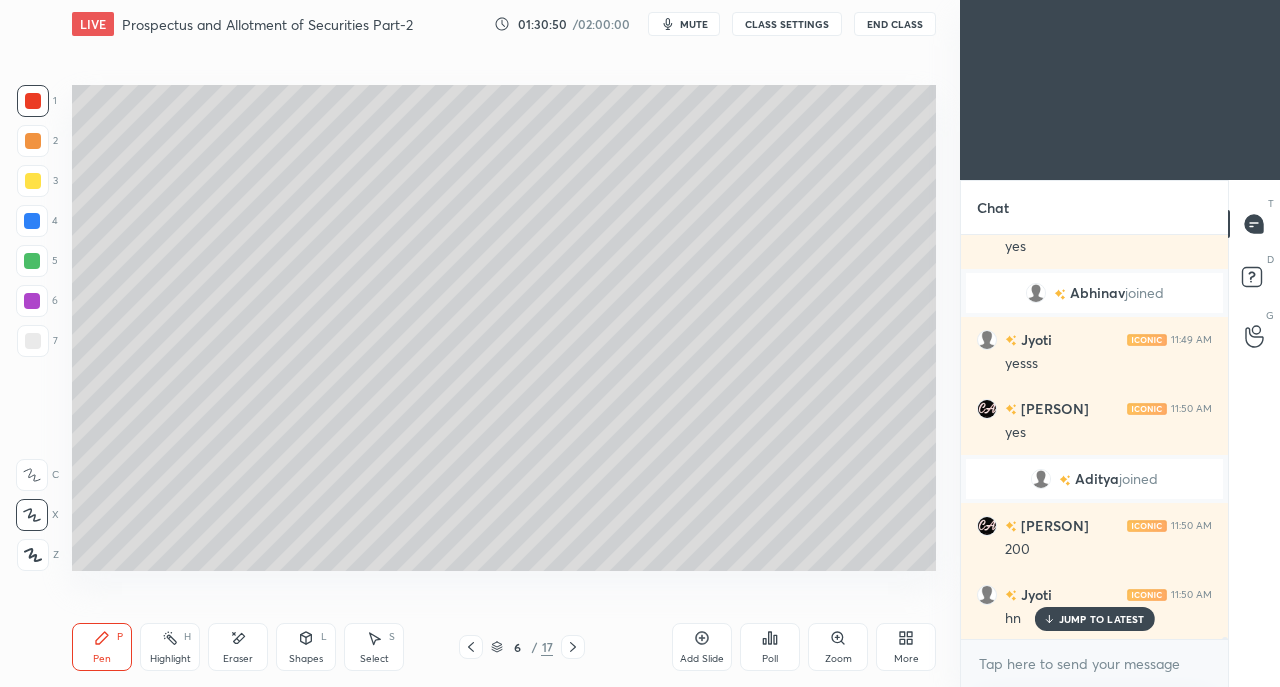 click at bounding box center (33, 341) 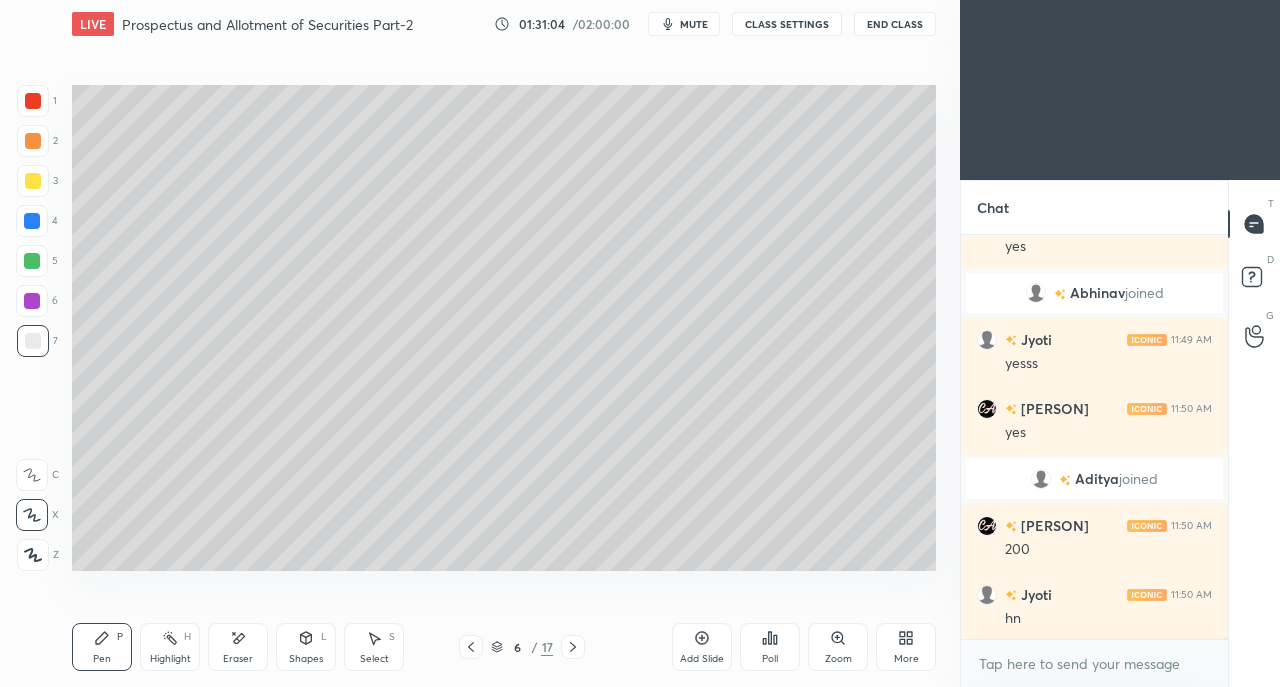 scroll, scrollTop: 73652, scrollLeft: 0, axis: vertical 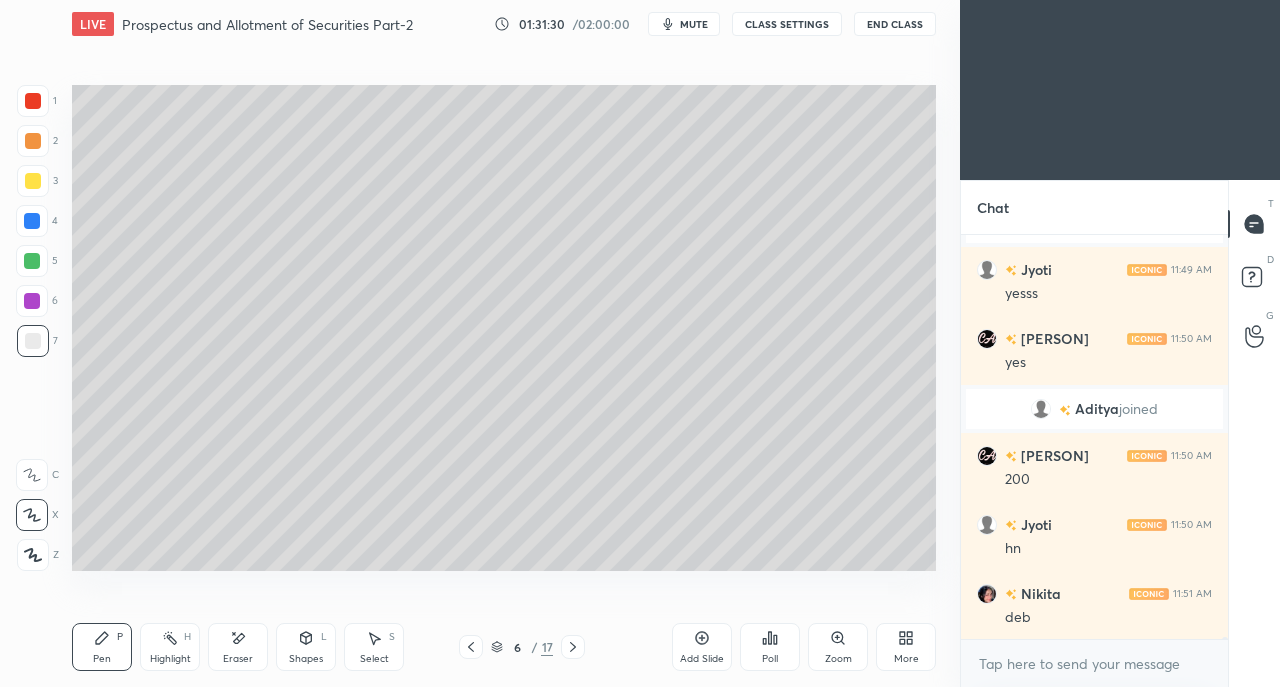 click on "Eraser" at bounding box center (238, 647) 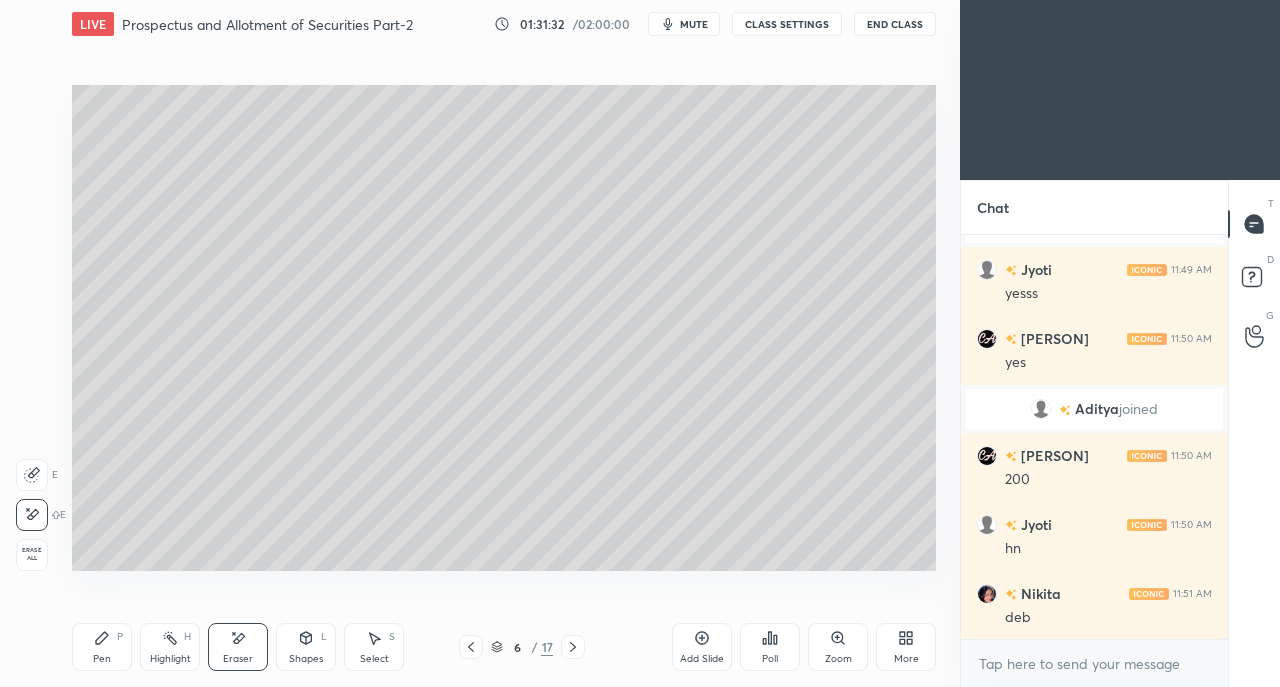 click on "Pen P" at bounding box center (102, 647) 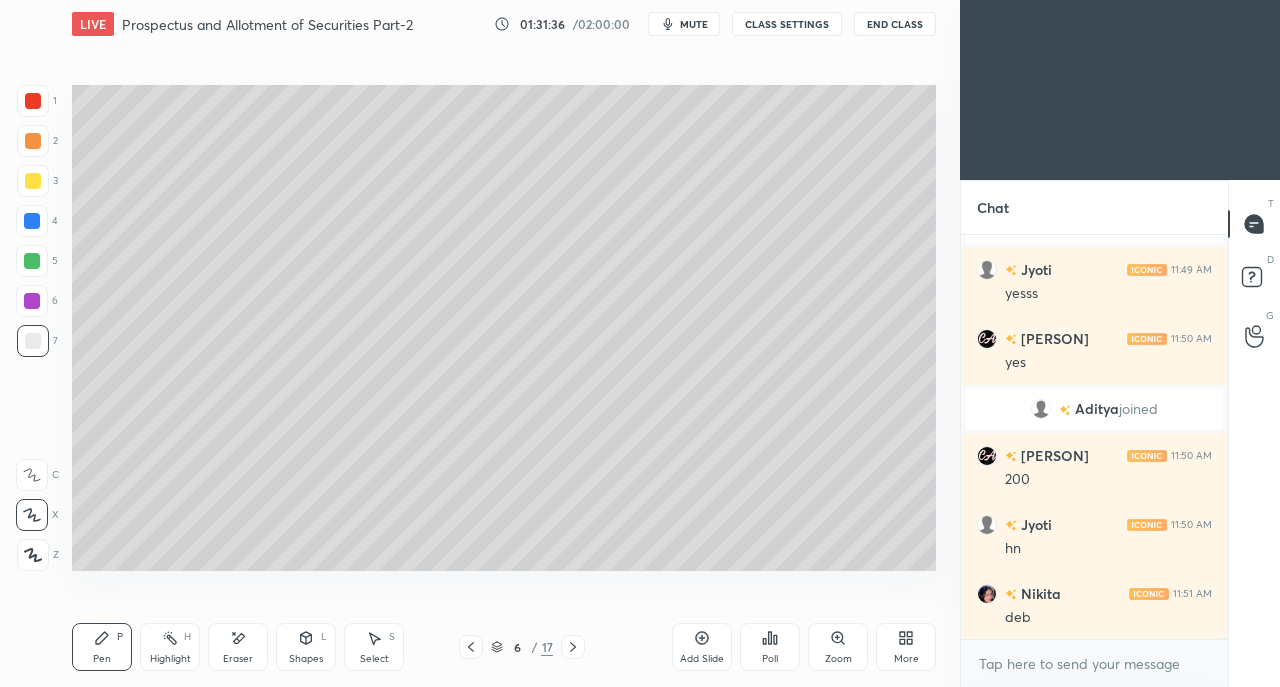 click at bounding box center [33, 181] 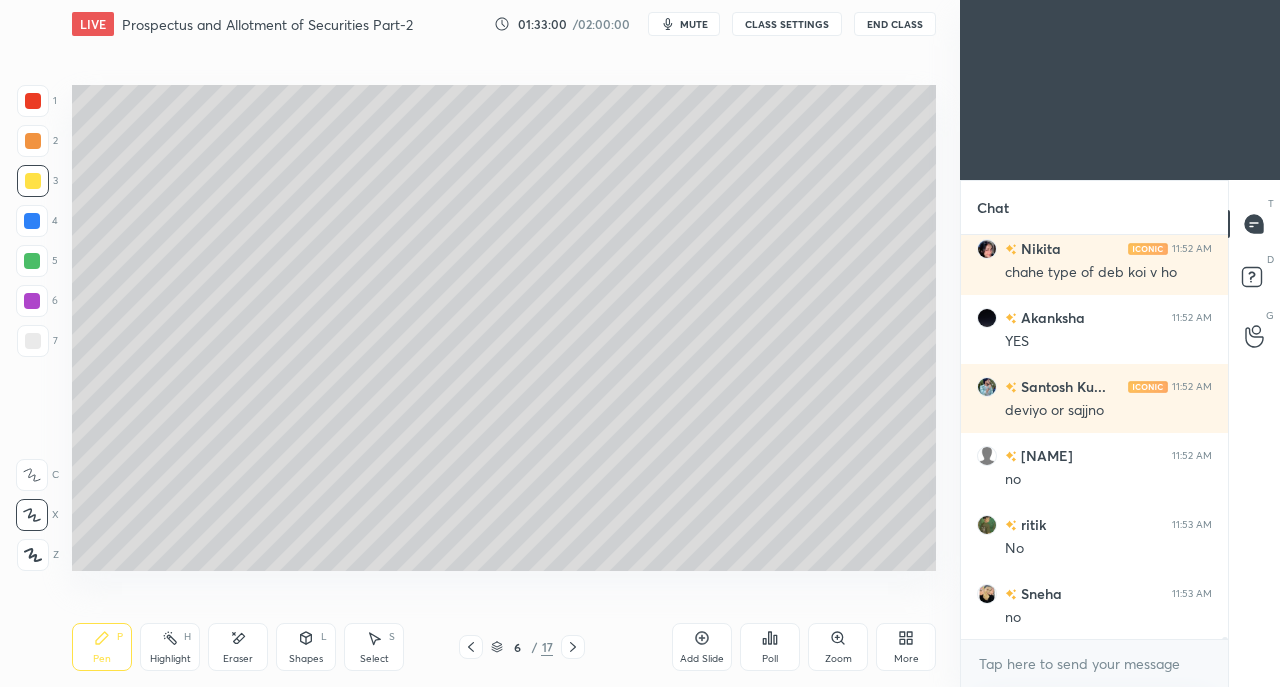 scroll, scrollTop: 74342, scrollLeft: 0, axis: vertical 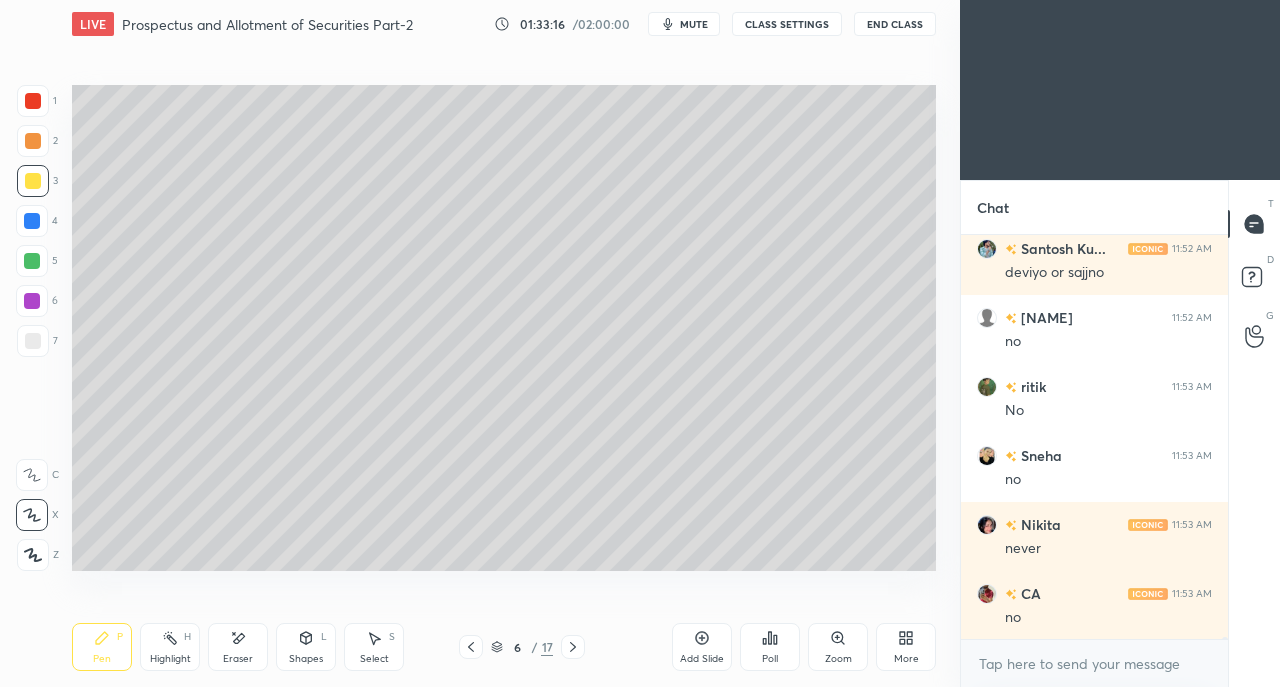 click 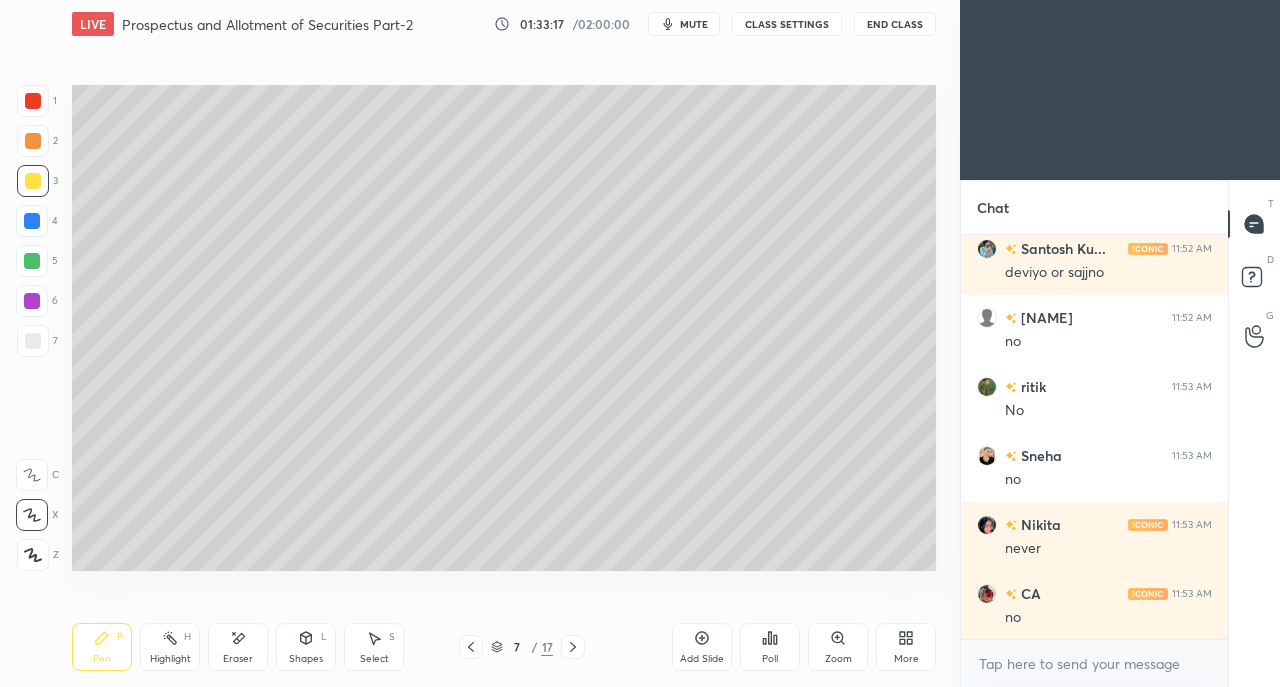 click 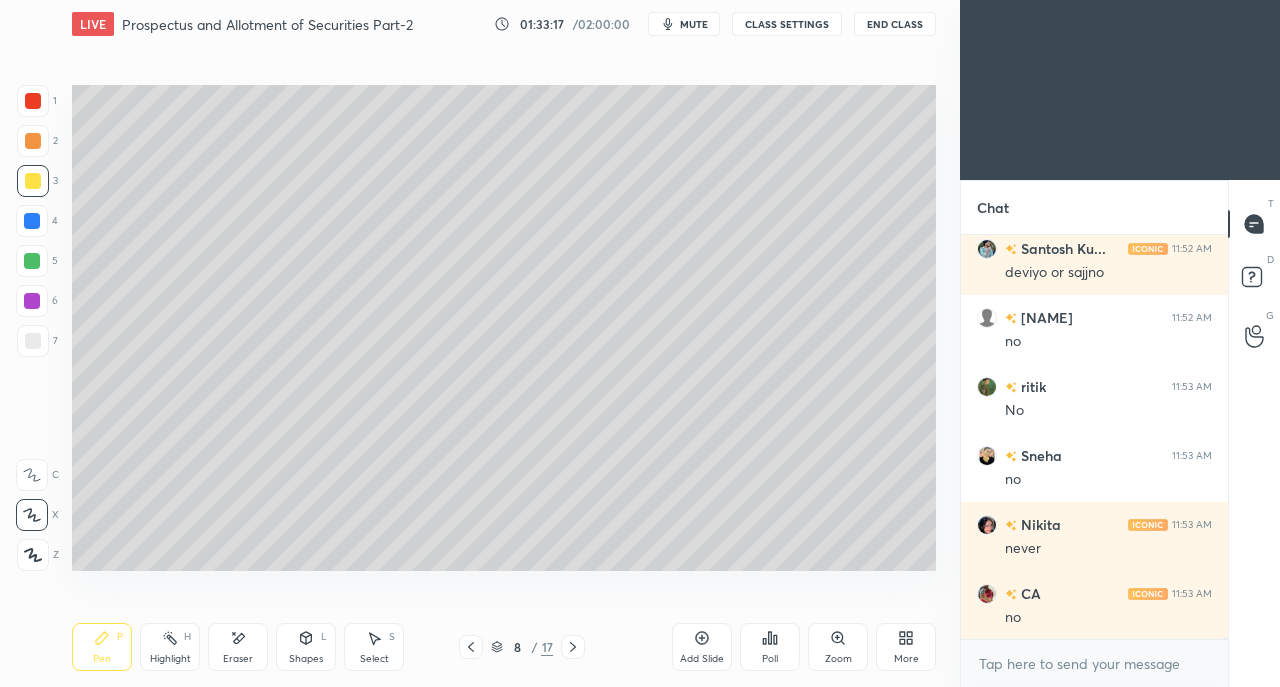 click 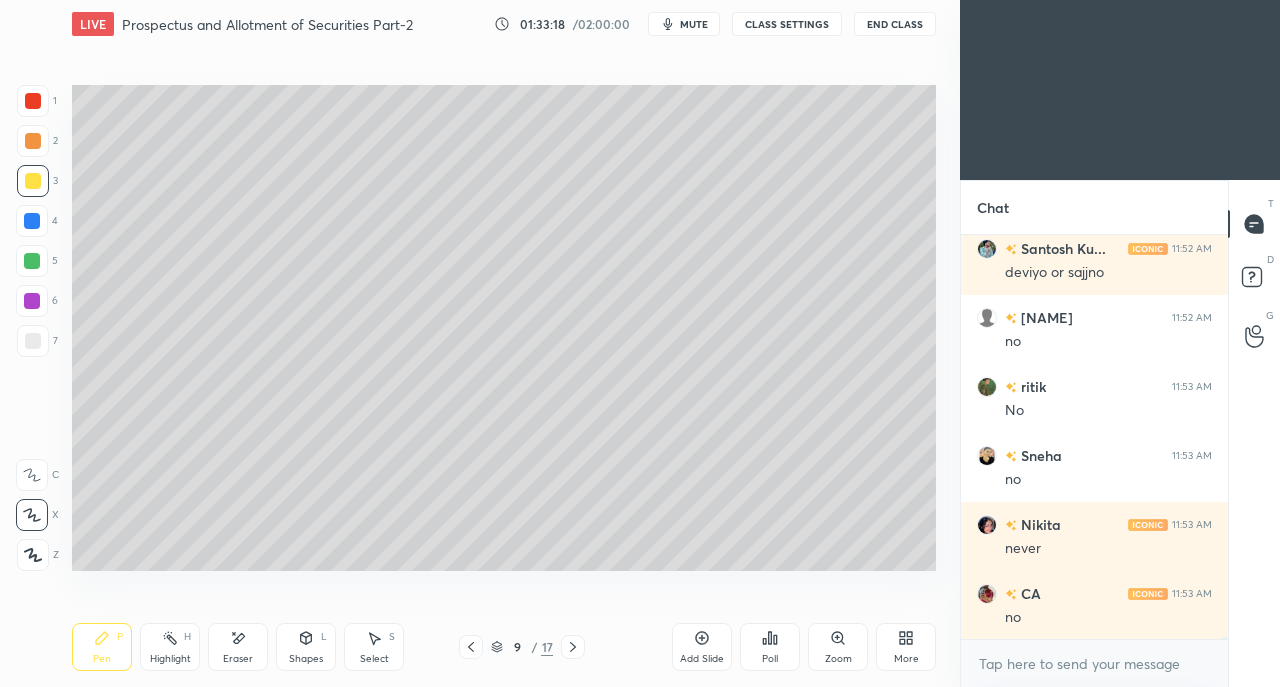 click 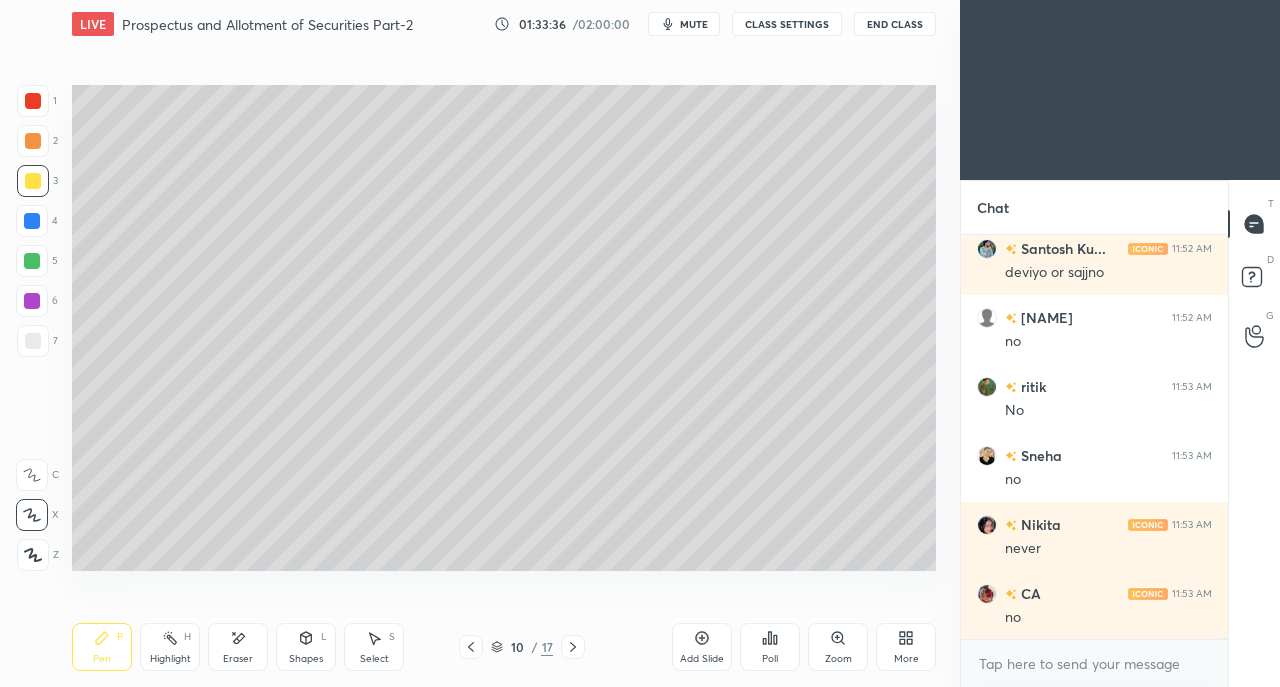 scroll, scrollTop: 74410, scrollLeft: 0, axis: vertical 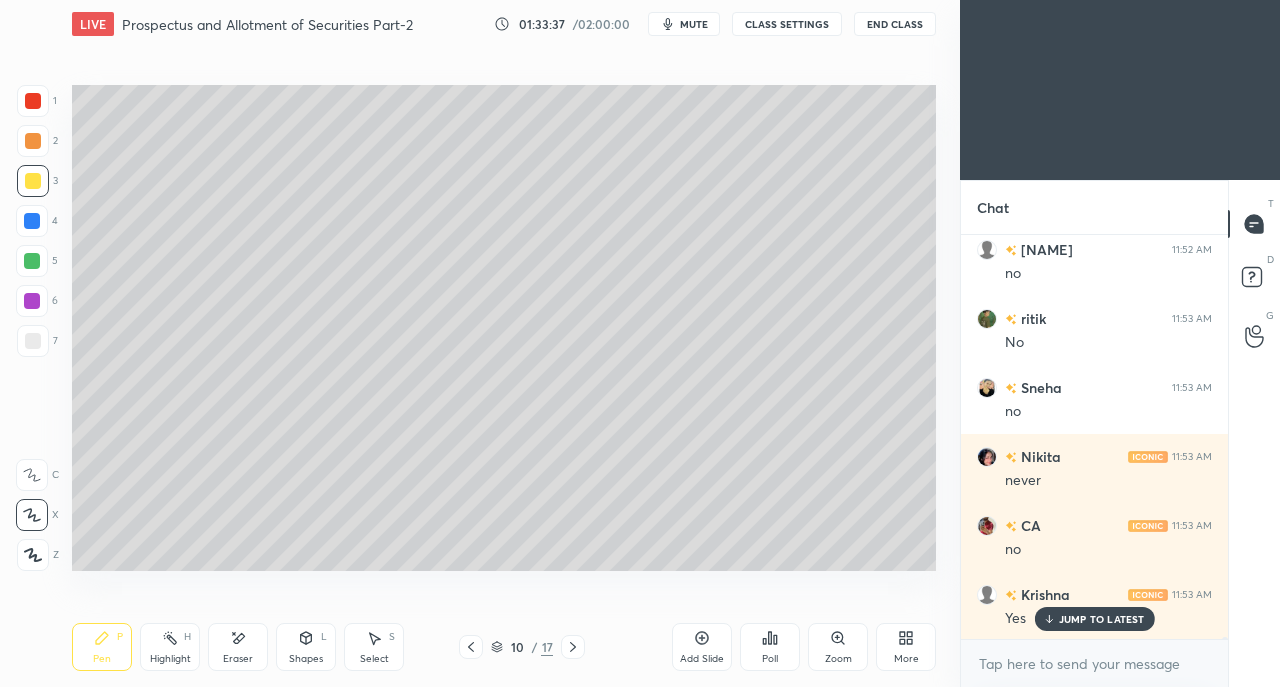 click 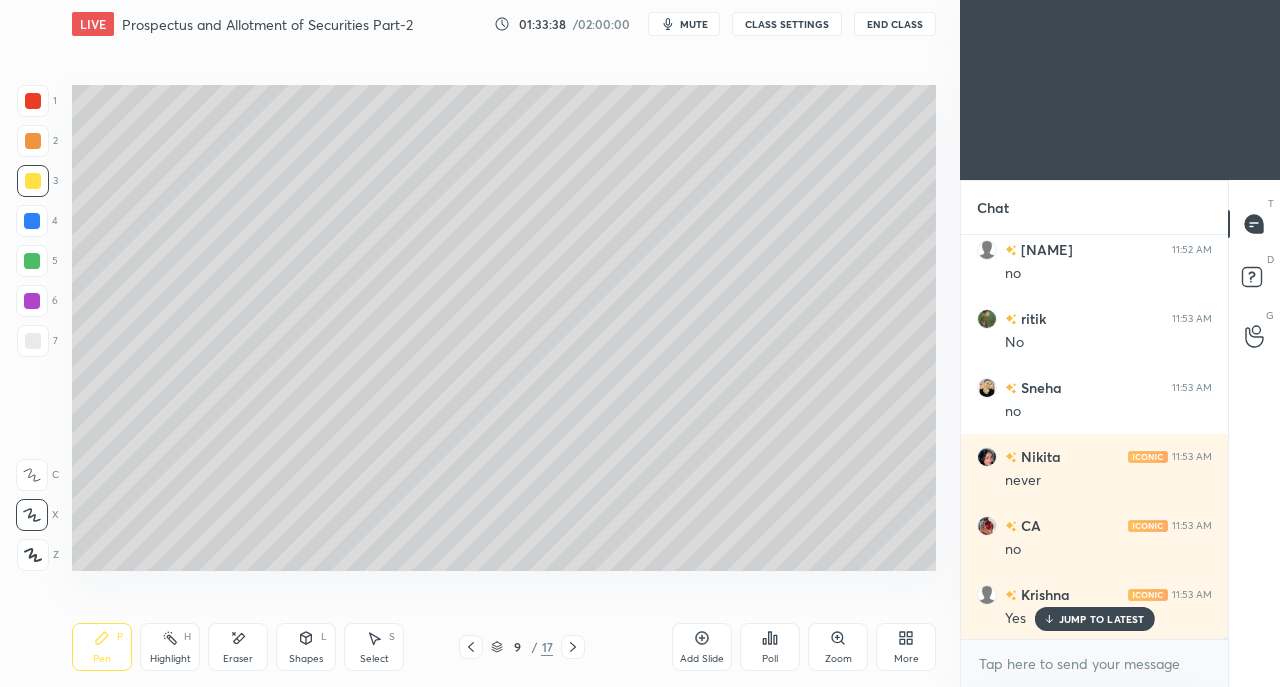 click 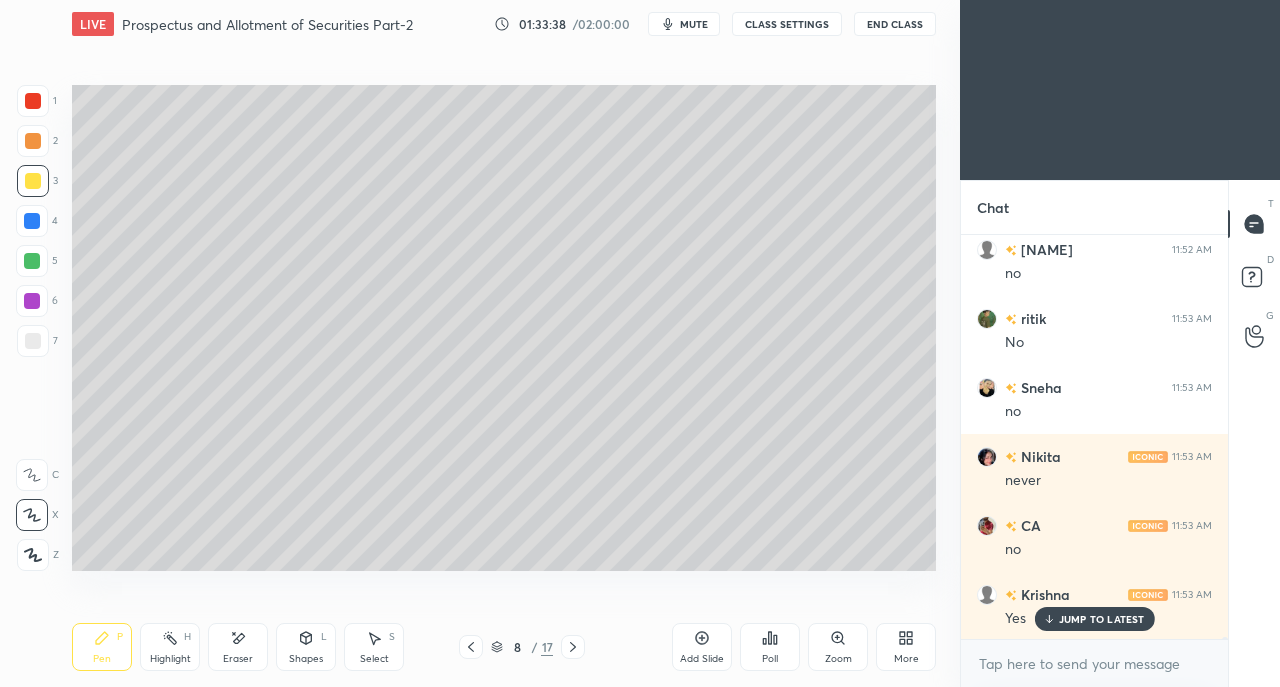 click 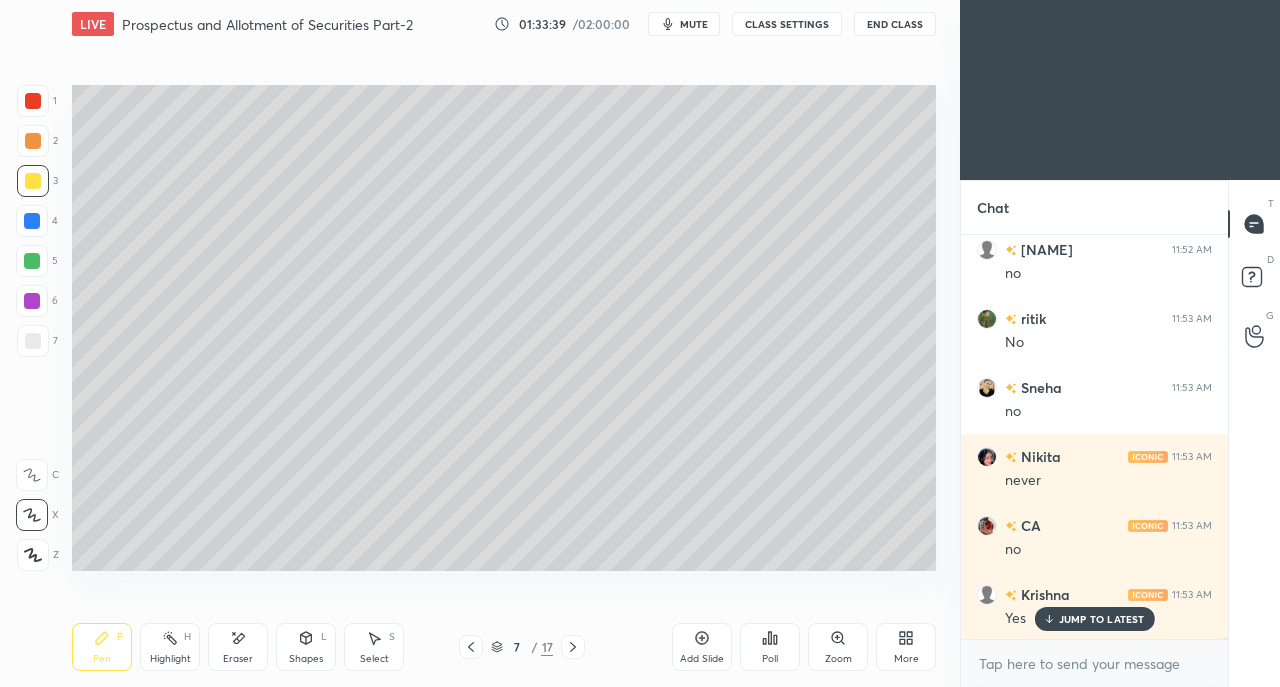 click 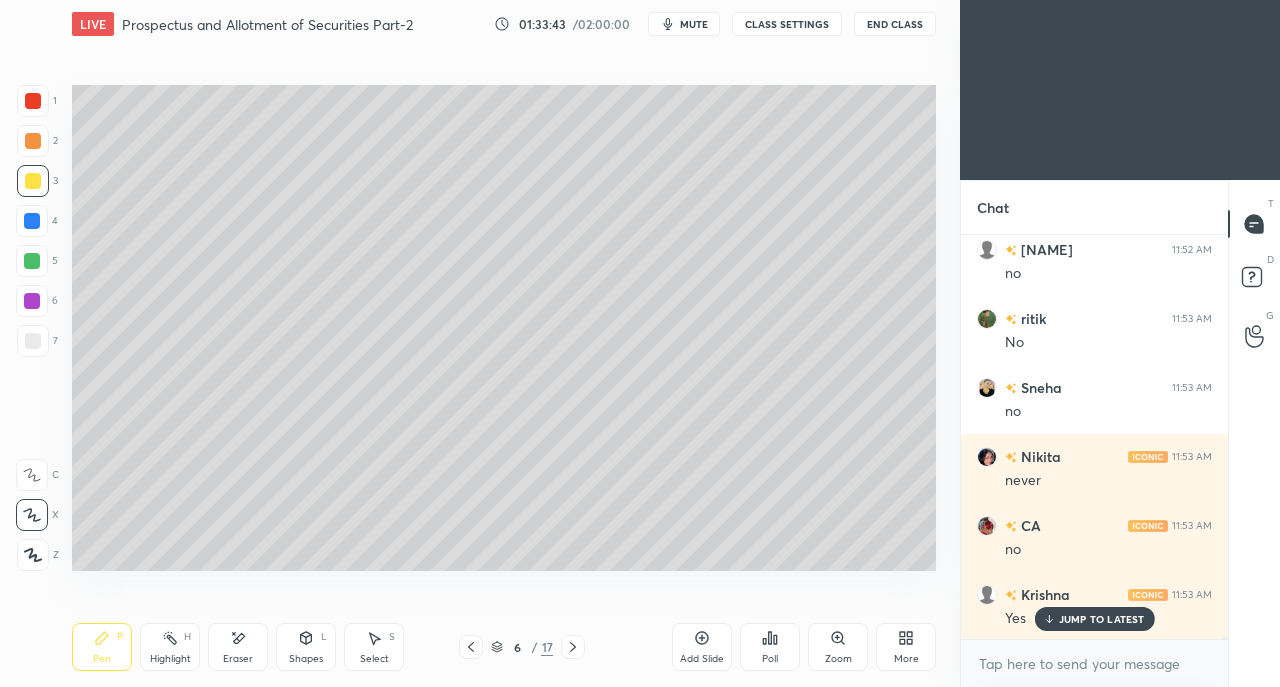 click on "Add Slide" at bounding box center (702, 647) 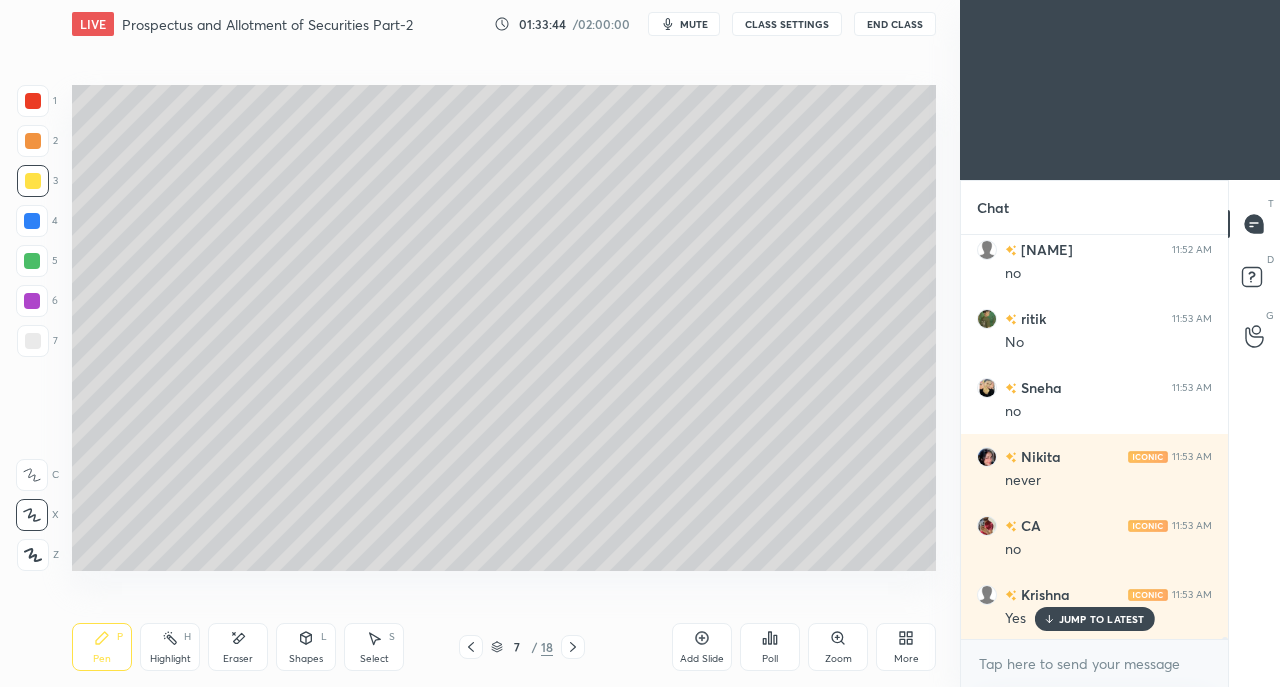 click 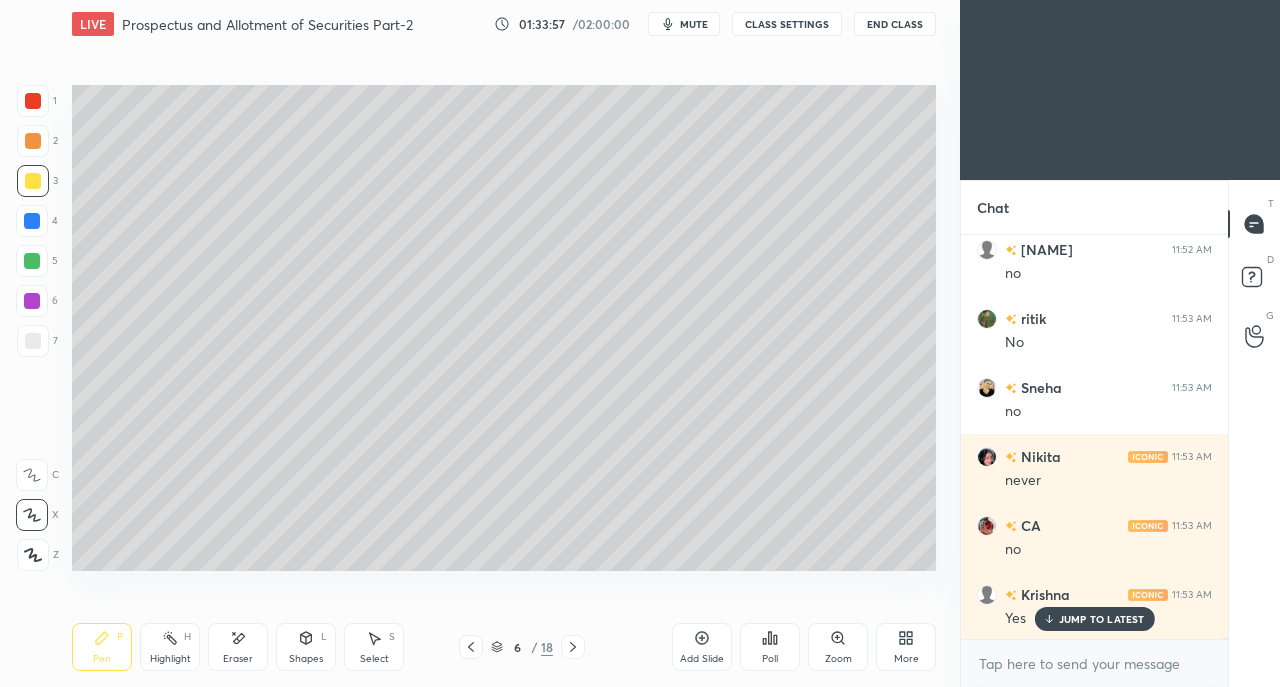 click on "Eraser" at bounding box center [238, 659] 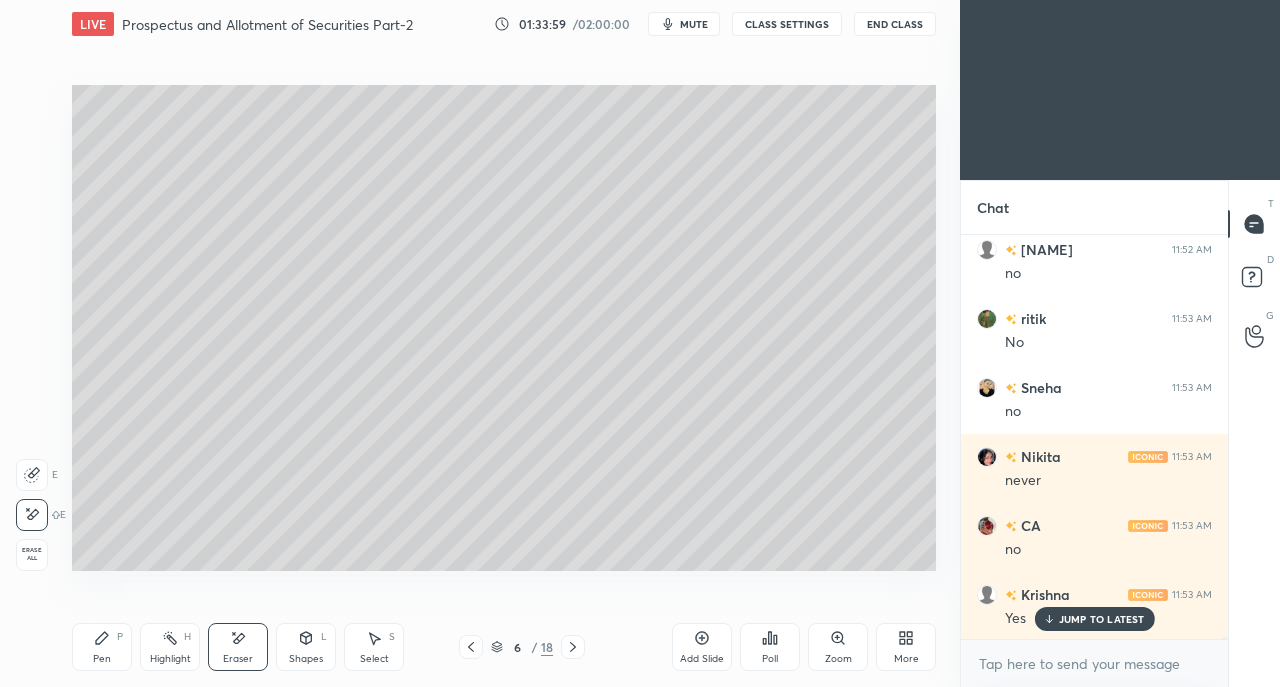 click on "Pen P" at bounding box center [102, 647] 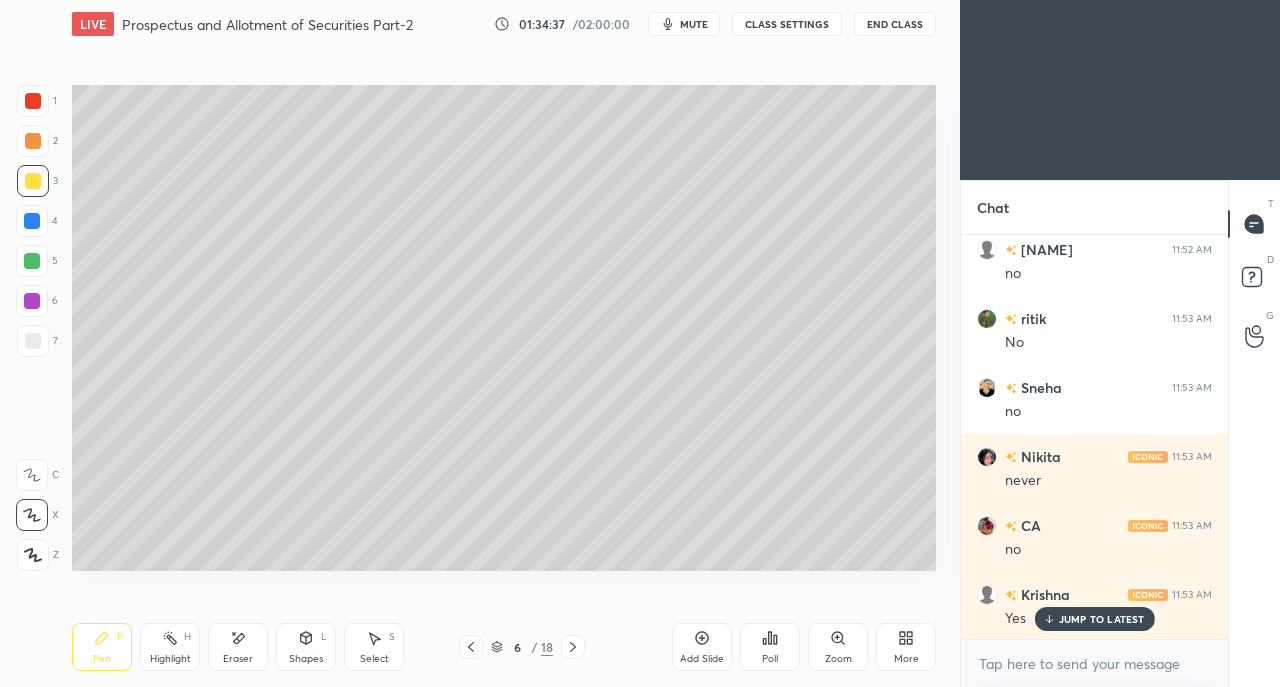 click at bounding box center [33, 101] 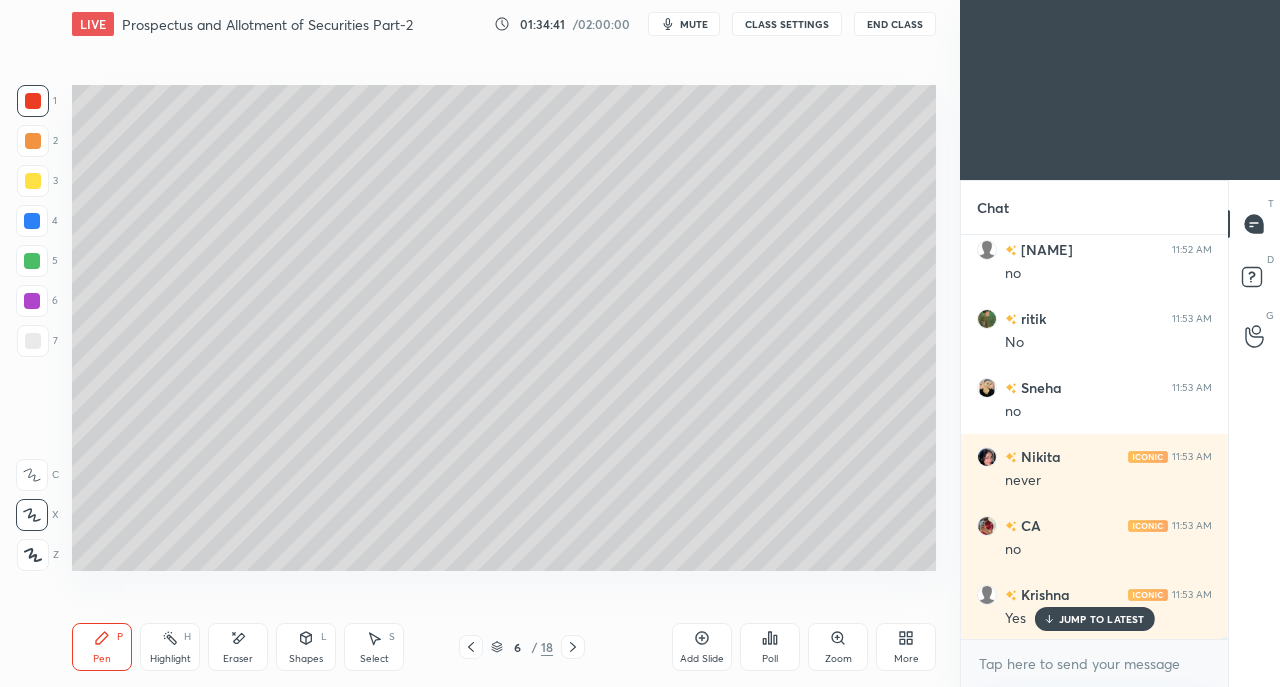 click at bounding box center [33, 341] 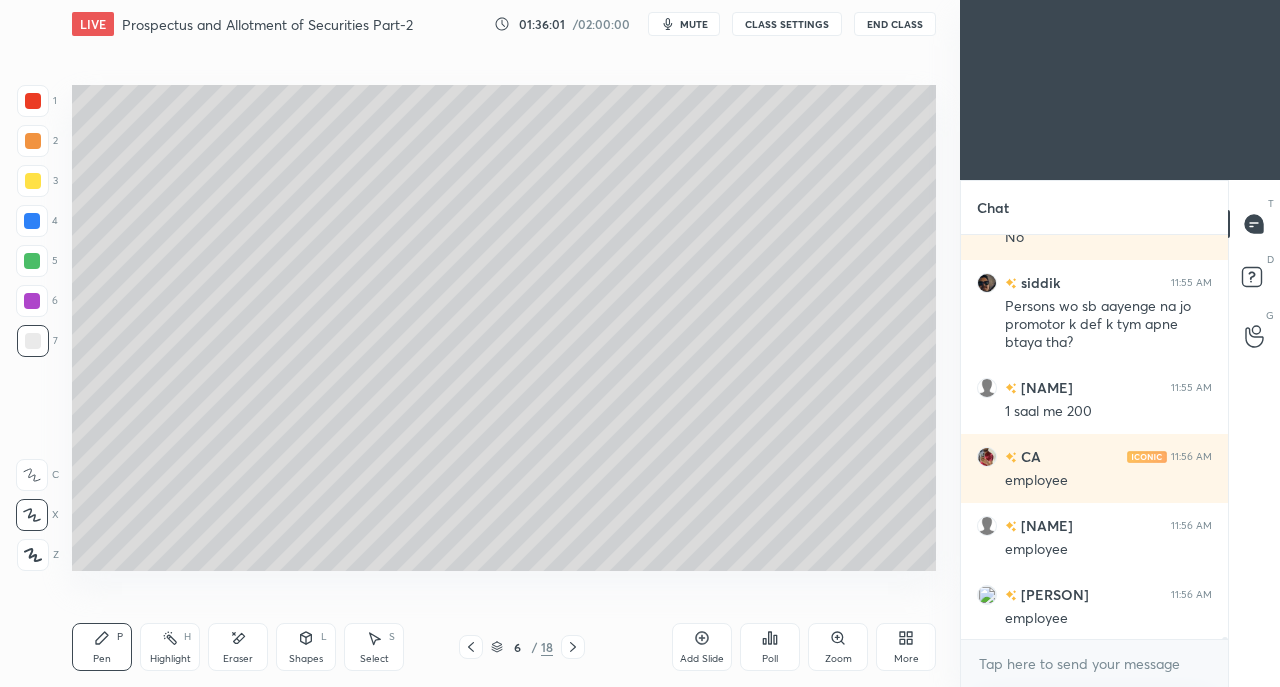 scroll, scrollTop: 74930, scrollLeft: 0, axis: vertical 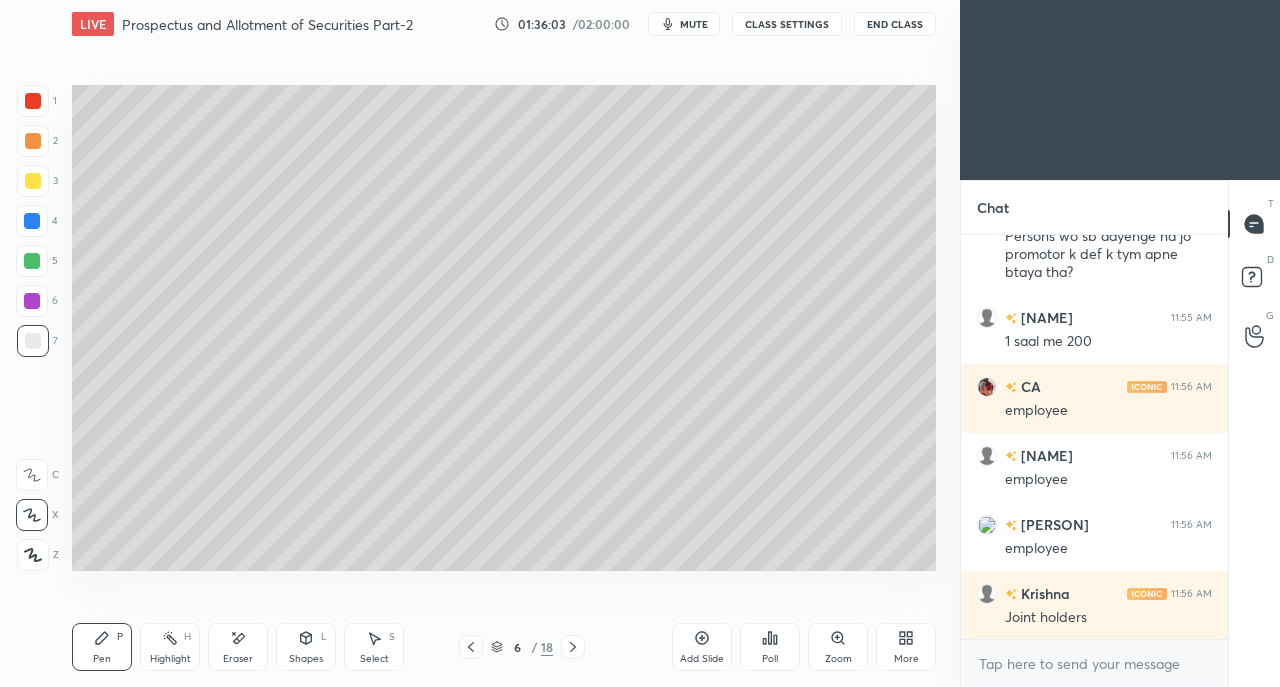 click on "Eraser" at bounding box center [238, 647] 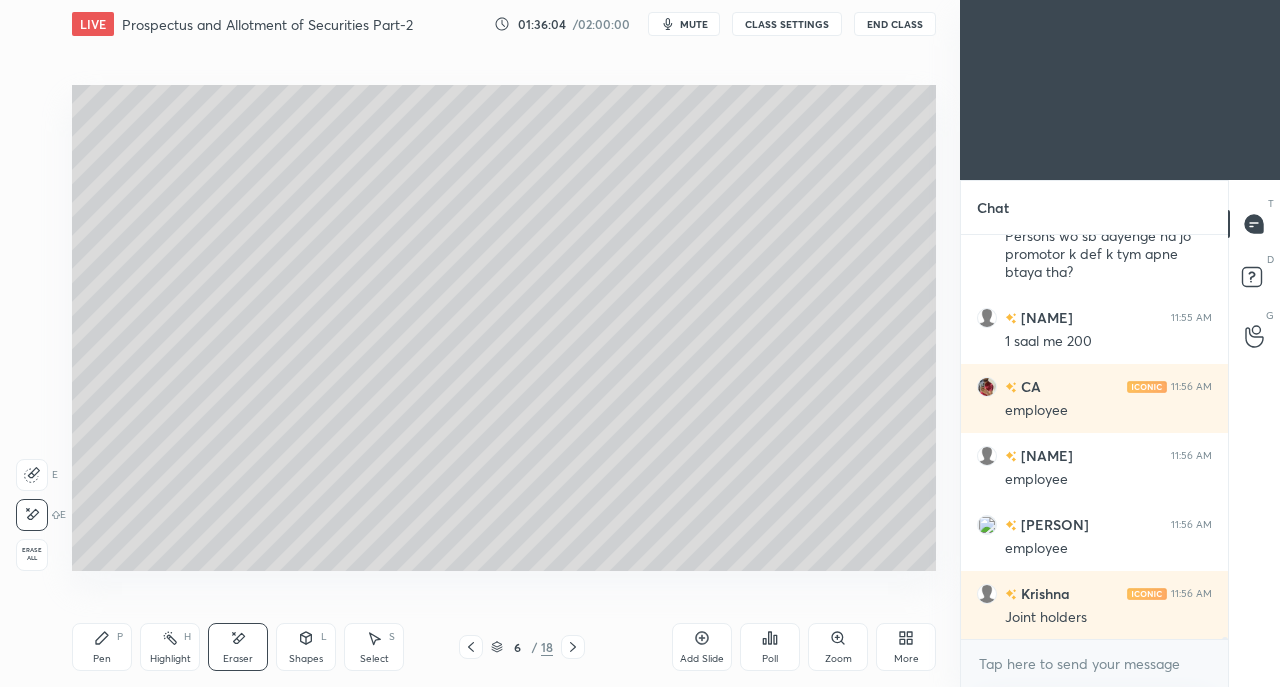 click 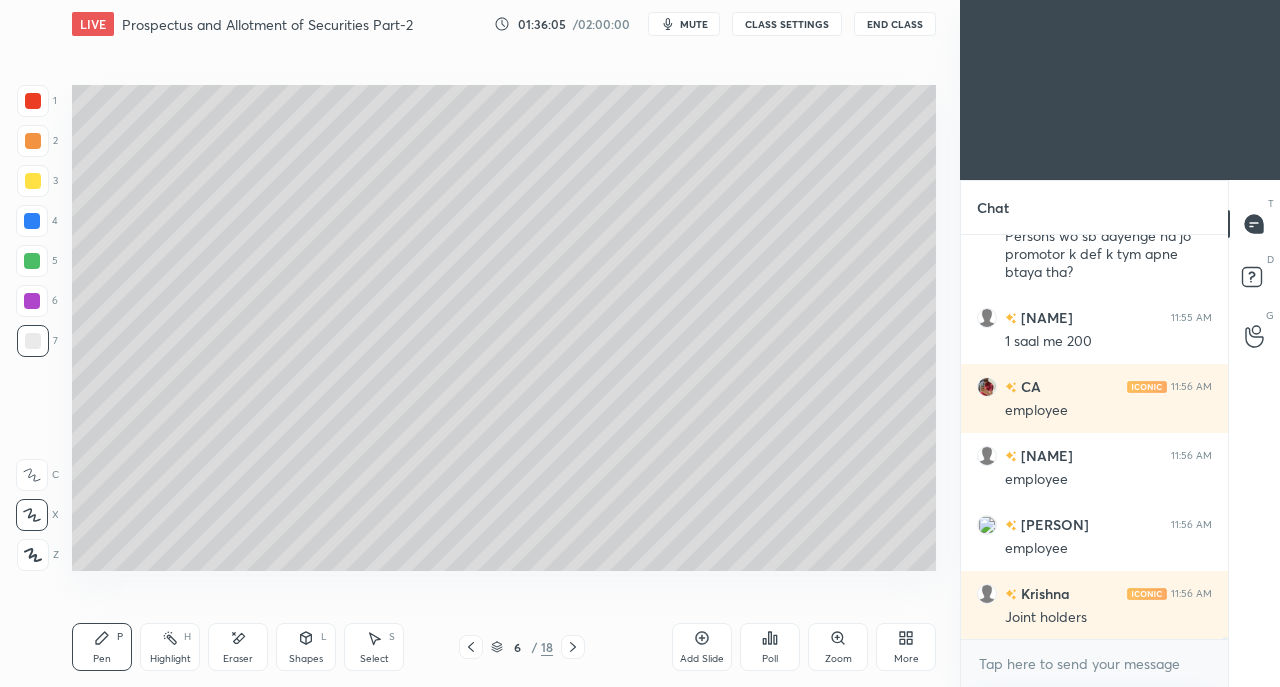 click at bounding box center [33, 341] 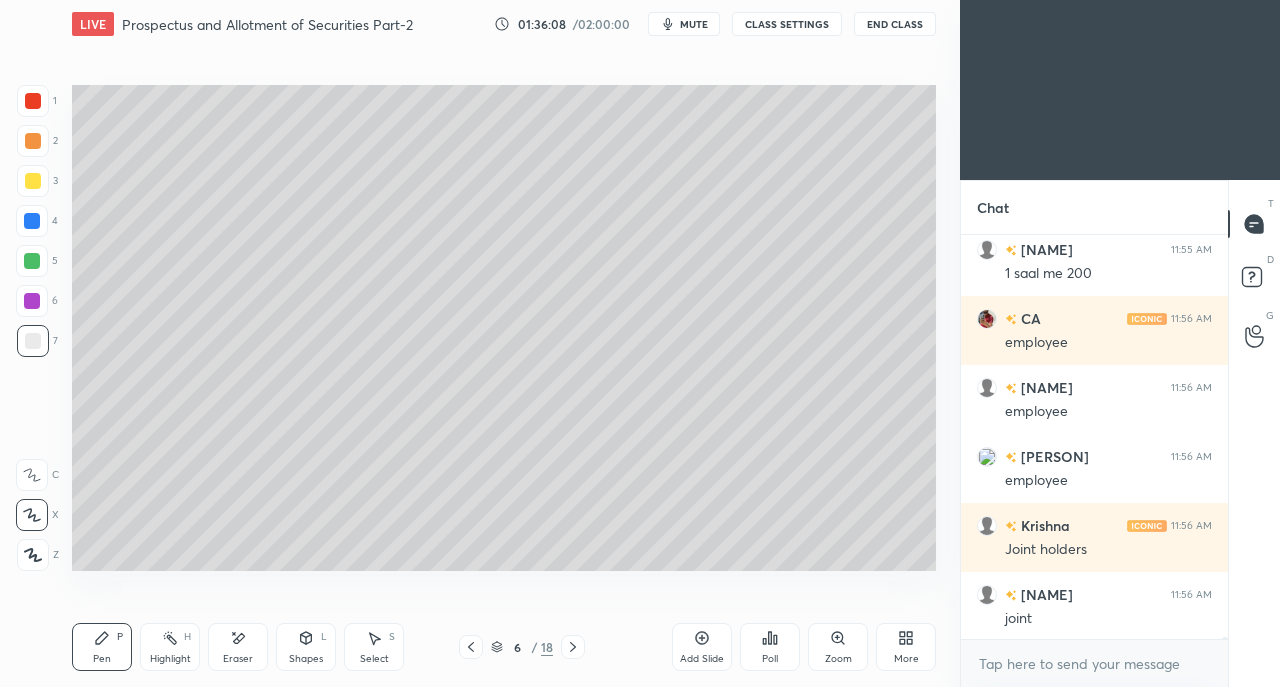 scroll, scrollTop: 75068, scrollLeft: 0, axis: vertical 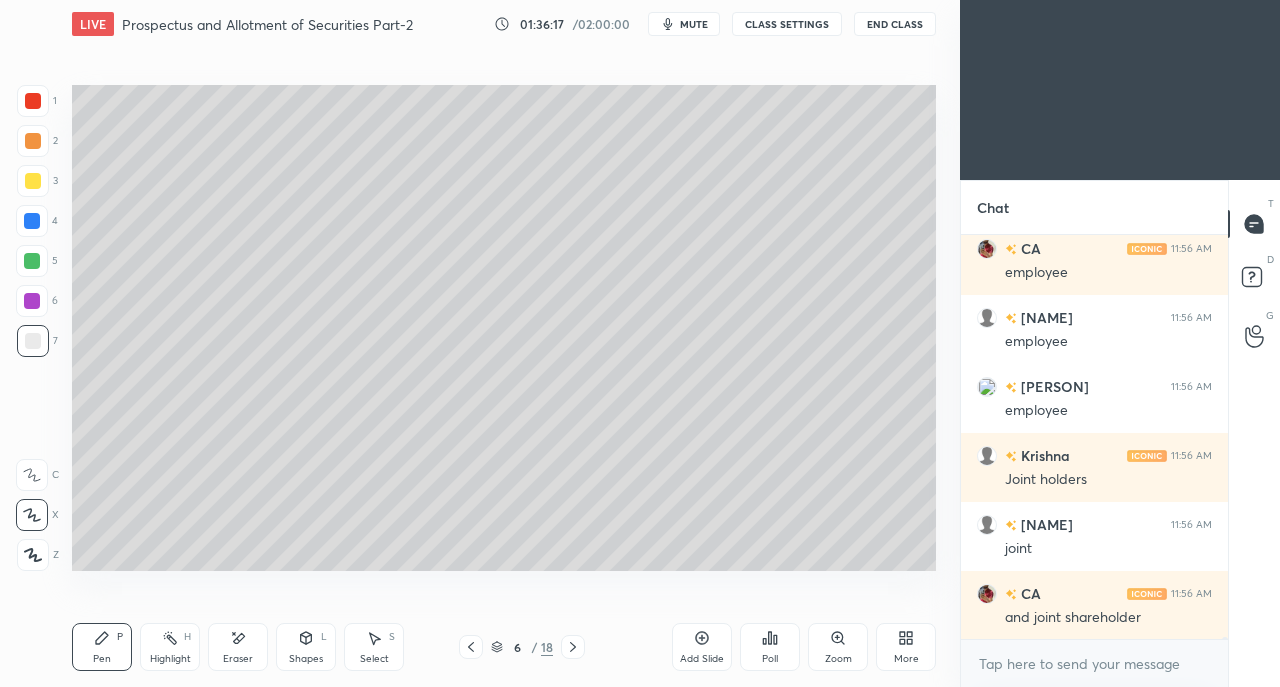 click at bounding box center [33, 181] 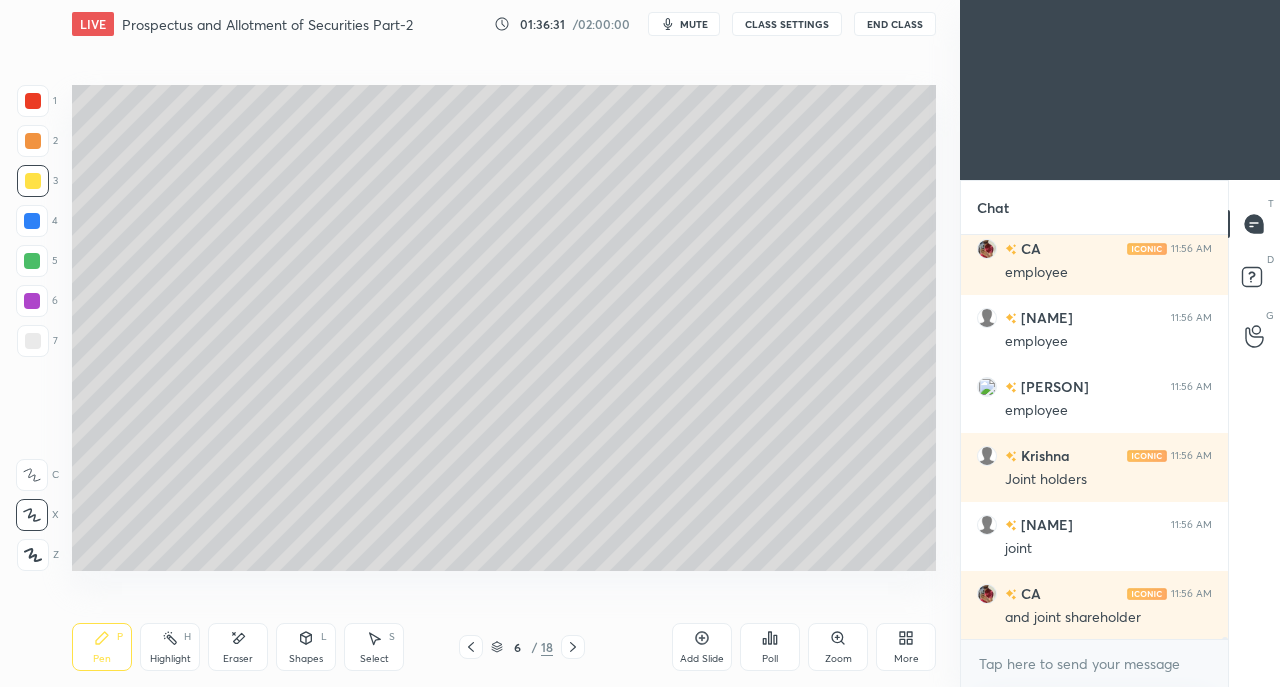 click 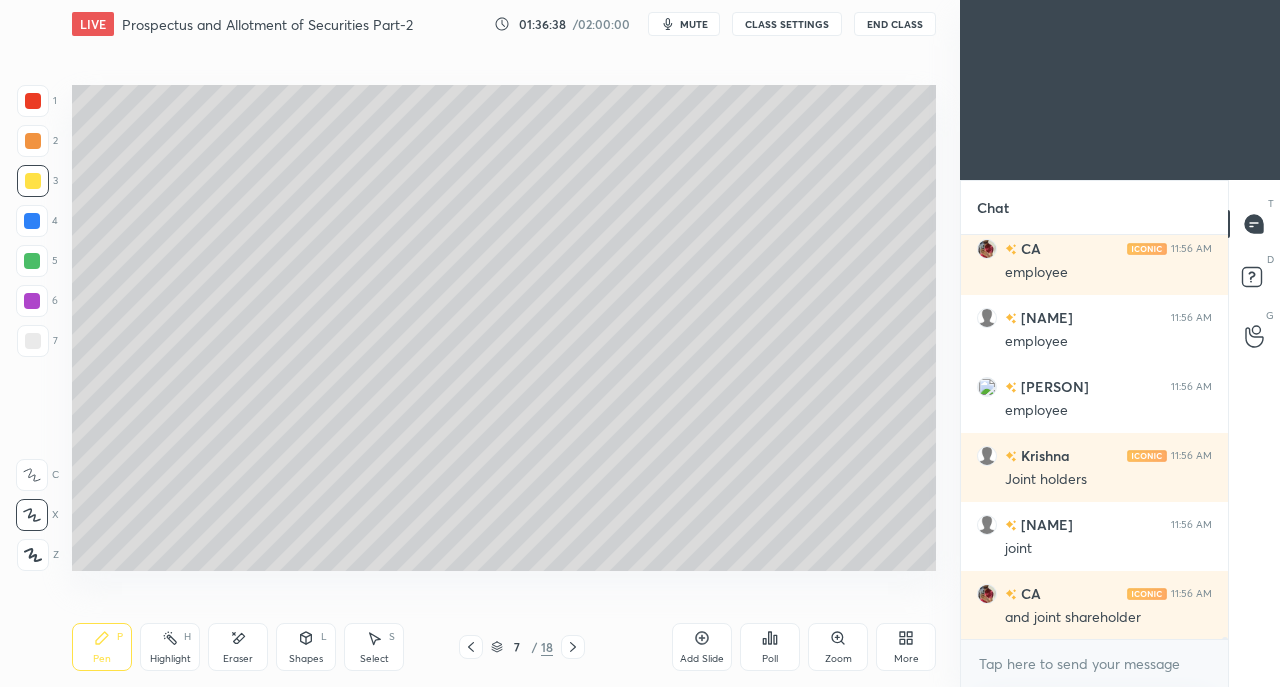 click on "Shapes L" at bounding box center (306, 647) 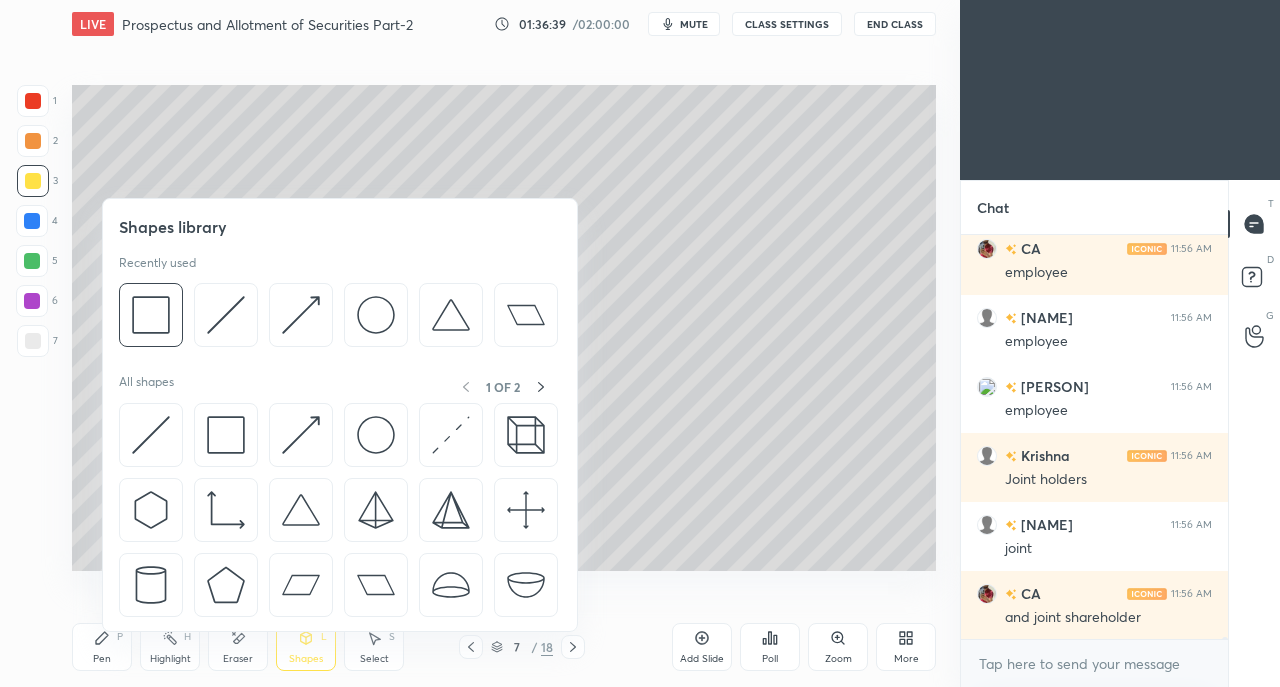 click at bounding box center (151, 435) 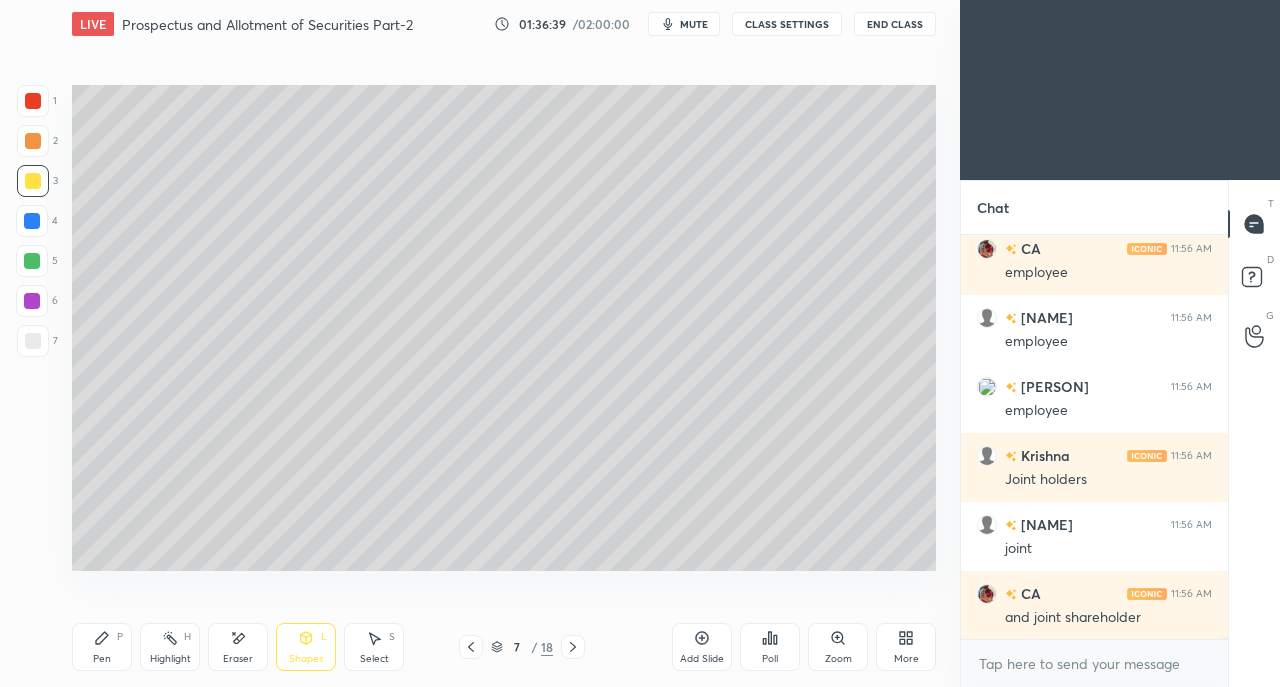 click at bounding box center (33, 341) 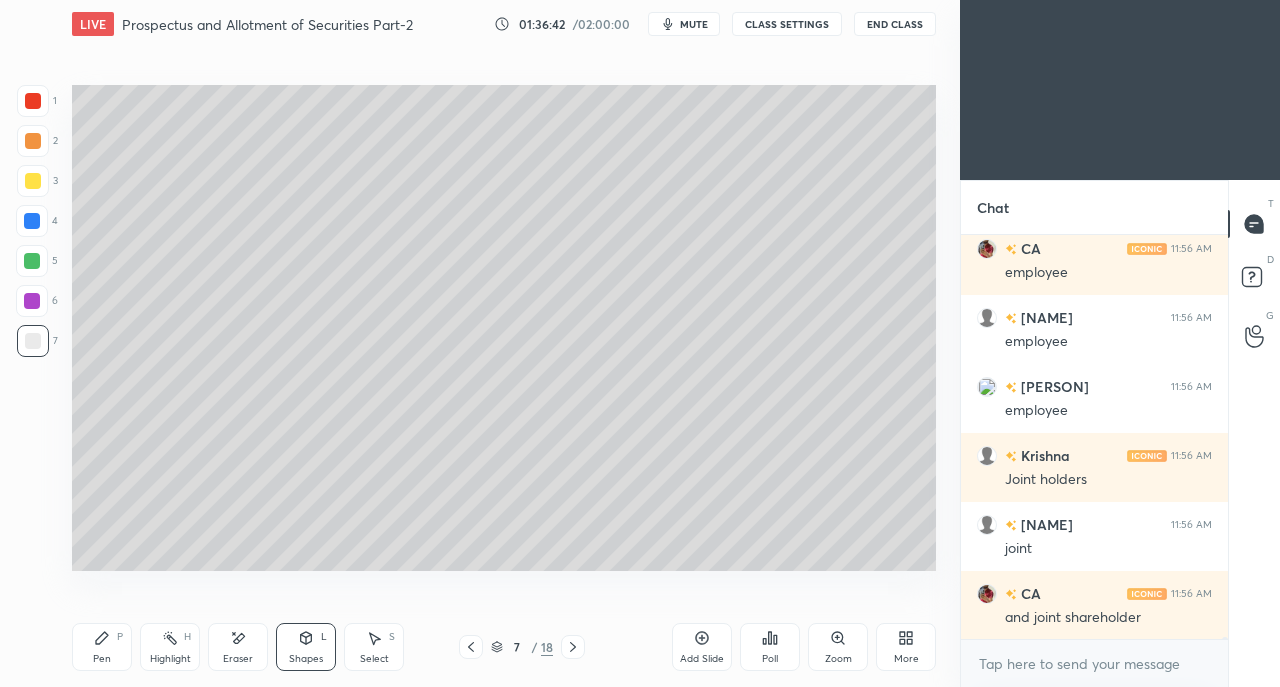 click on "Pen" at bounding box center [102, 659] 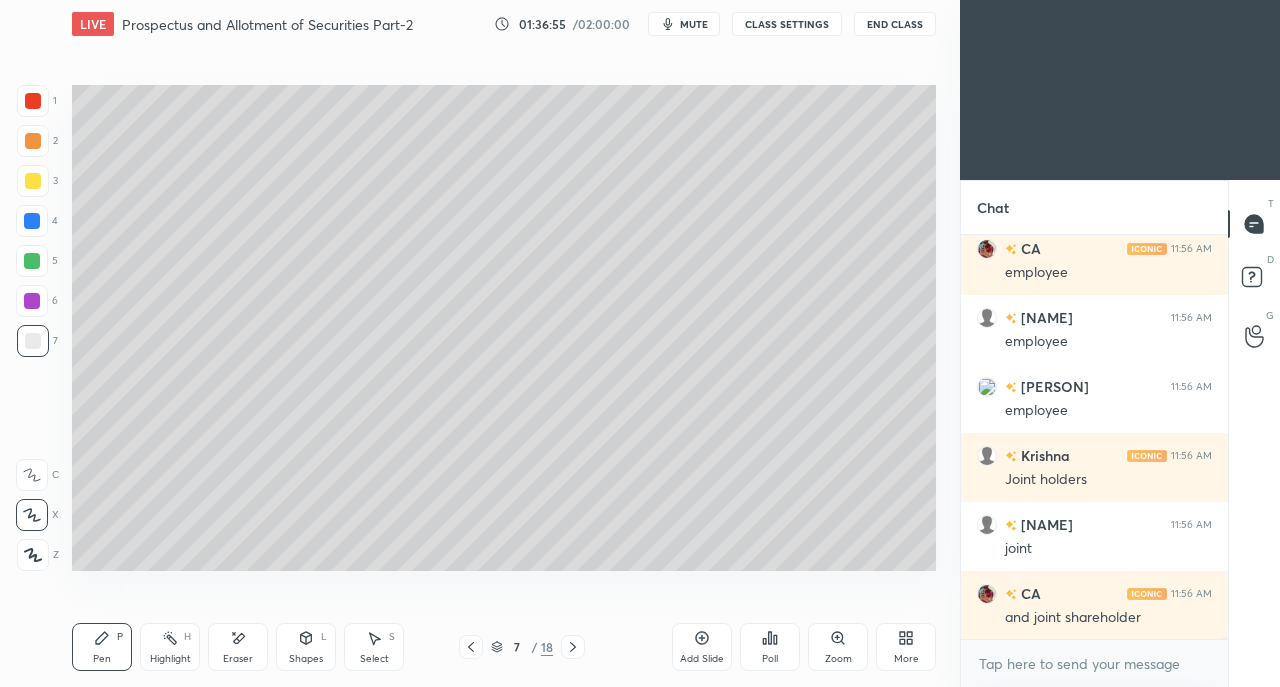 click at bounding box center [33, 181] 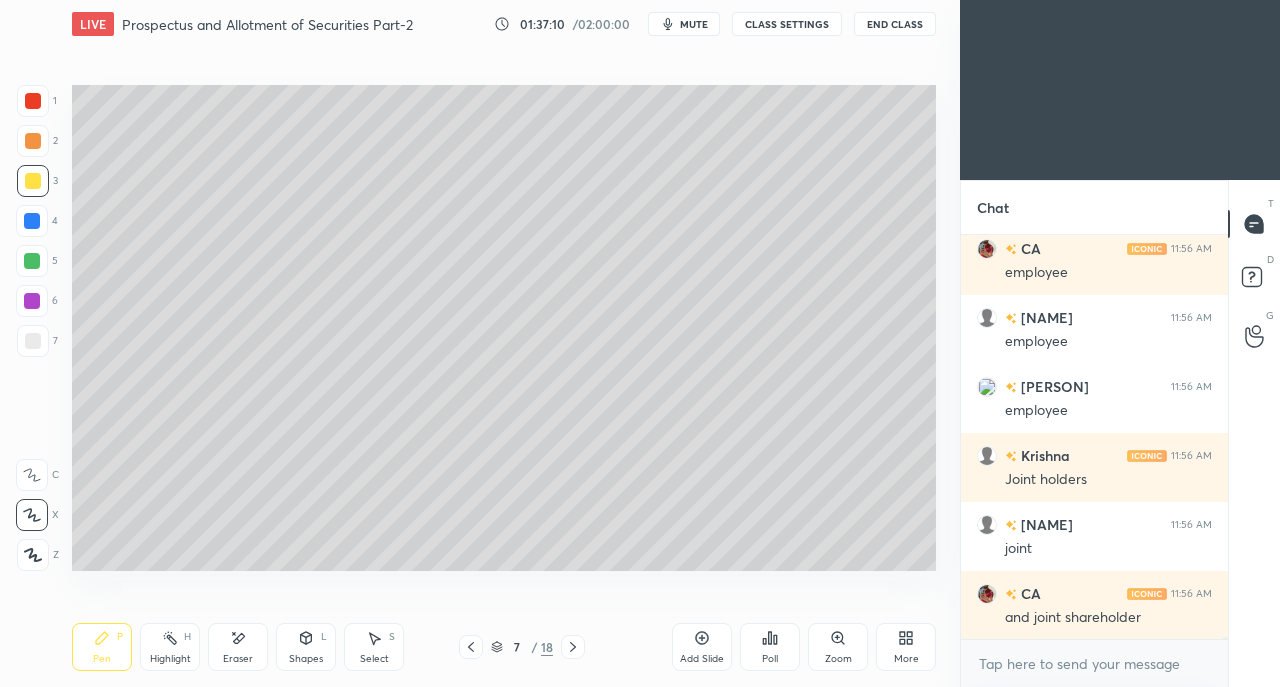 click at bounding box center [33, 101] 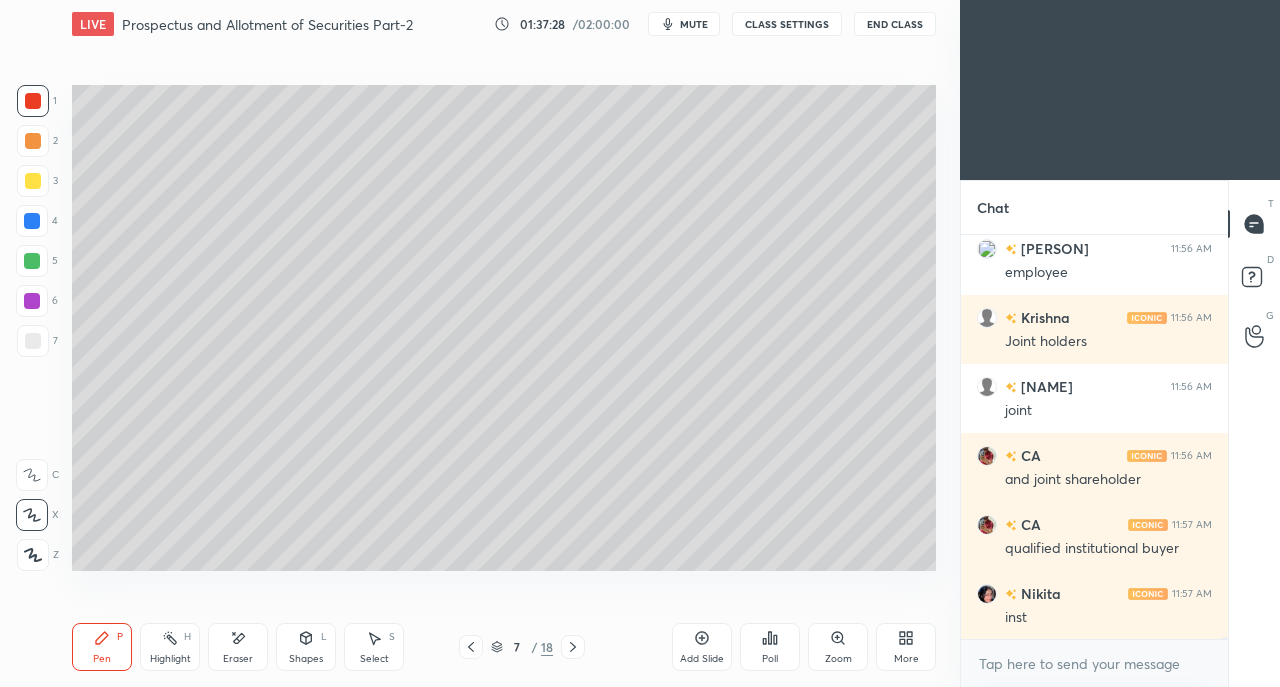 scroll, scrollTop: 75274, scrollLeft: 0, axis: vertical 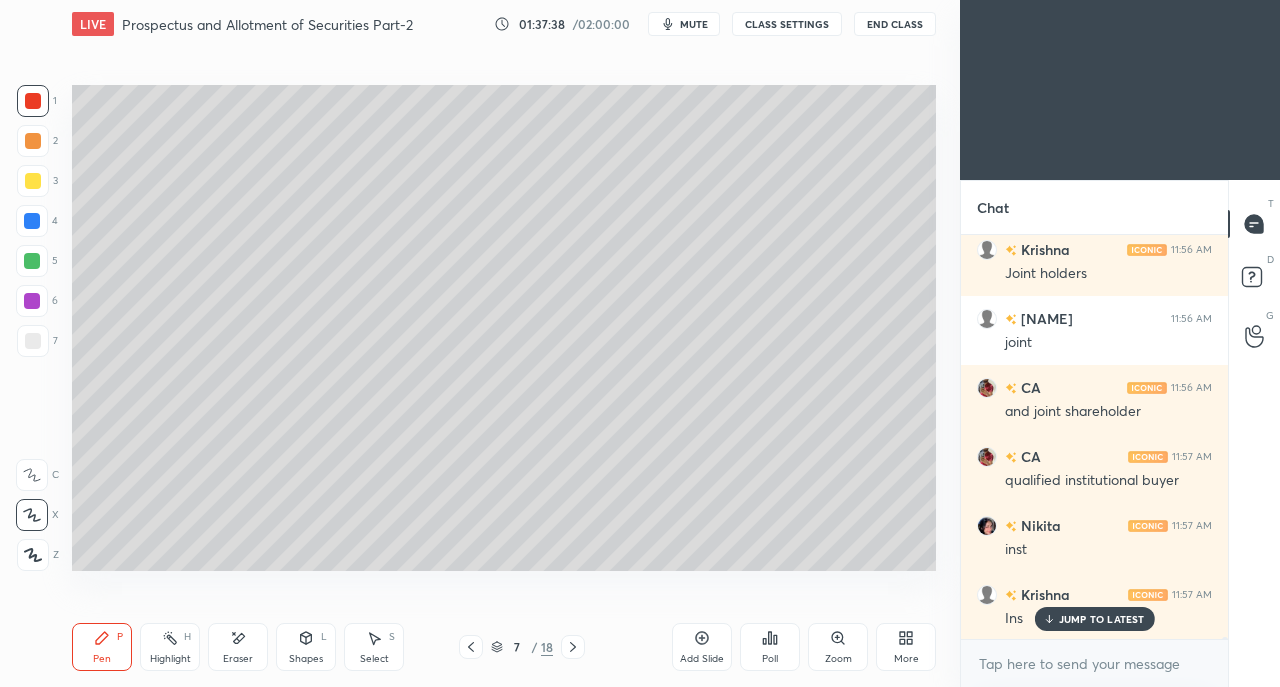 click on "7" at bounding box center (37, 345) 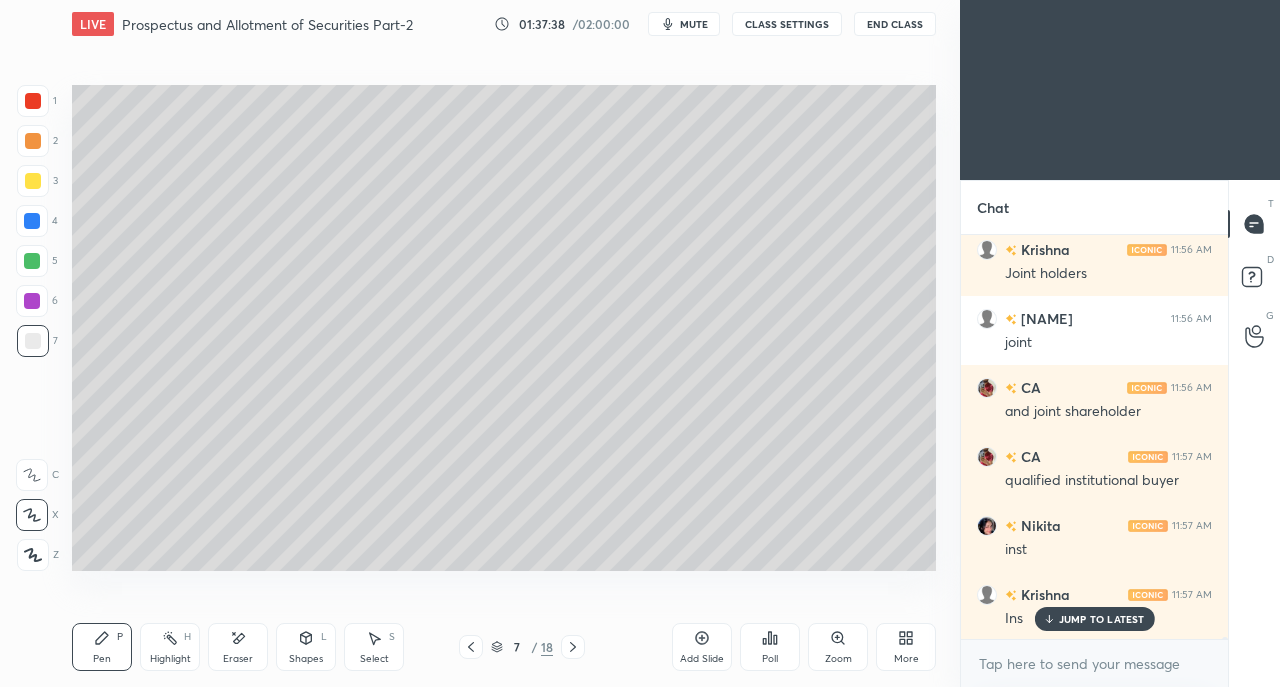 click at bounding box center [33, 341] 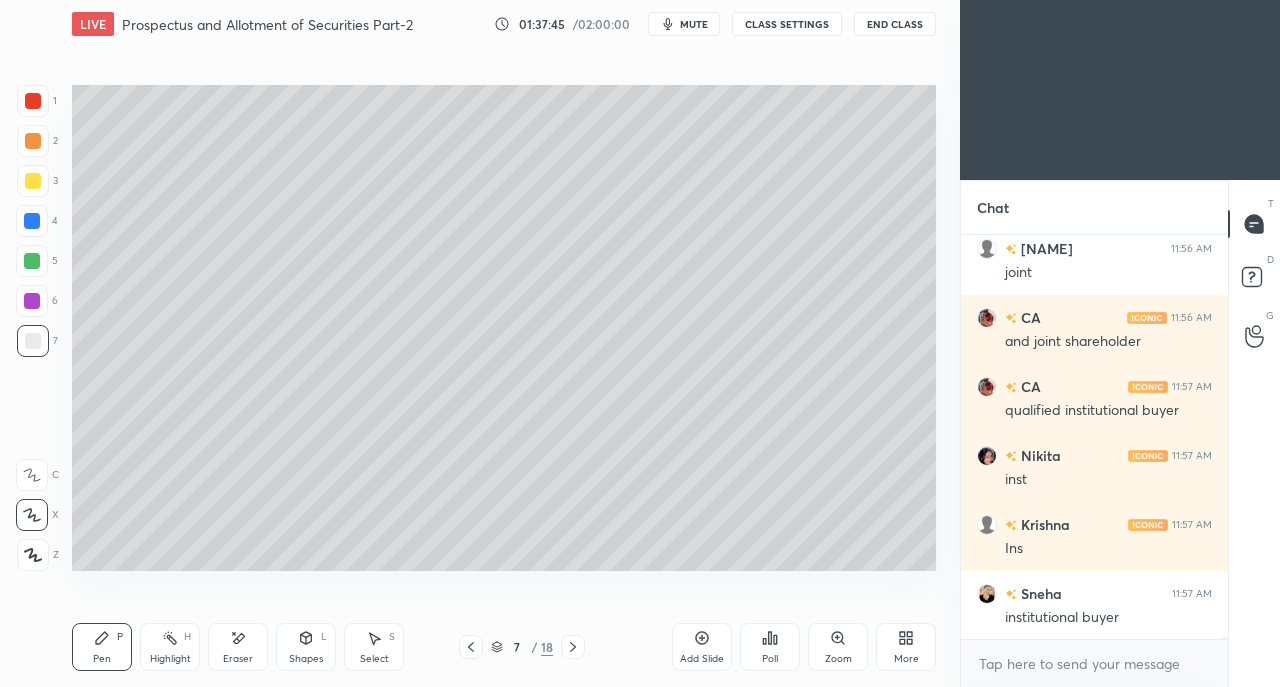 scroll, scrollTop: 75412, scrollLeft: 0, axis: vertical 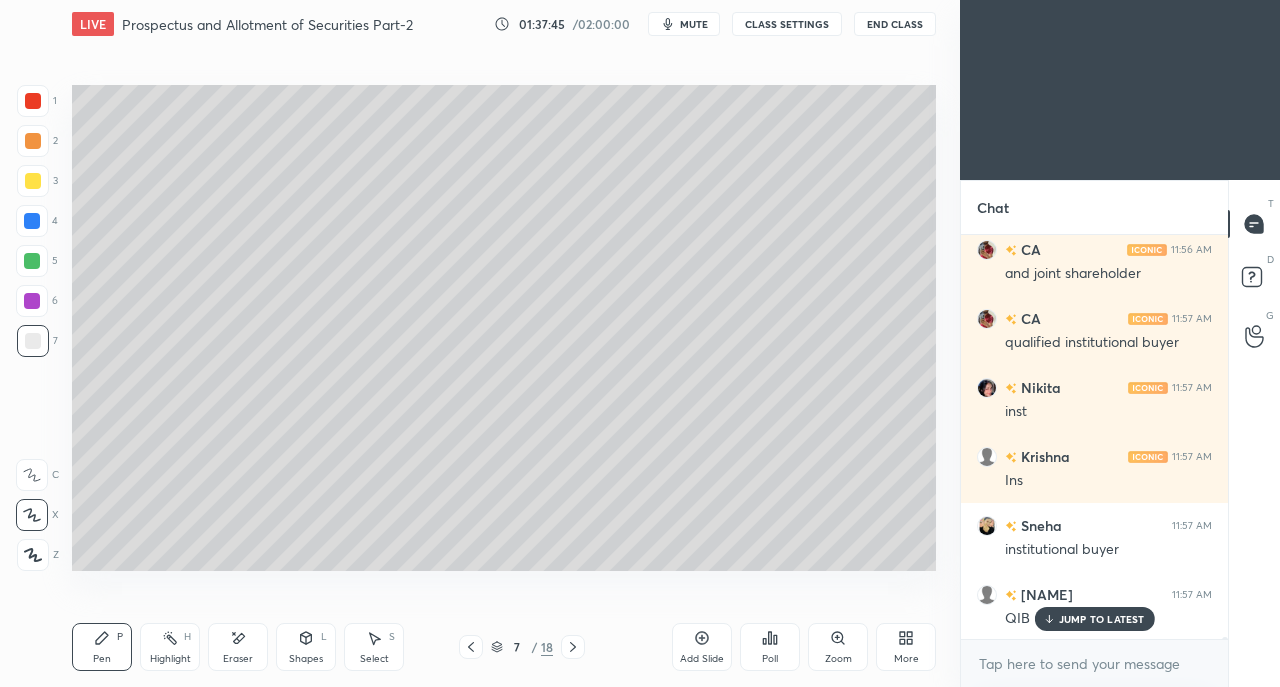 click at bounding box center [33, 181] 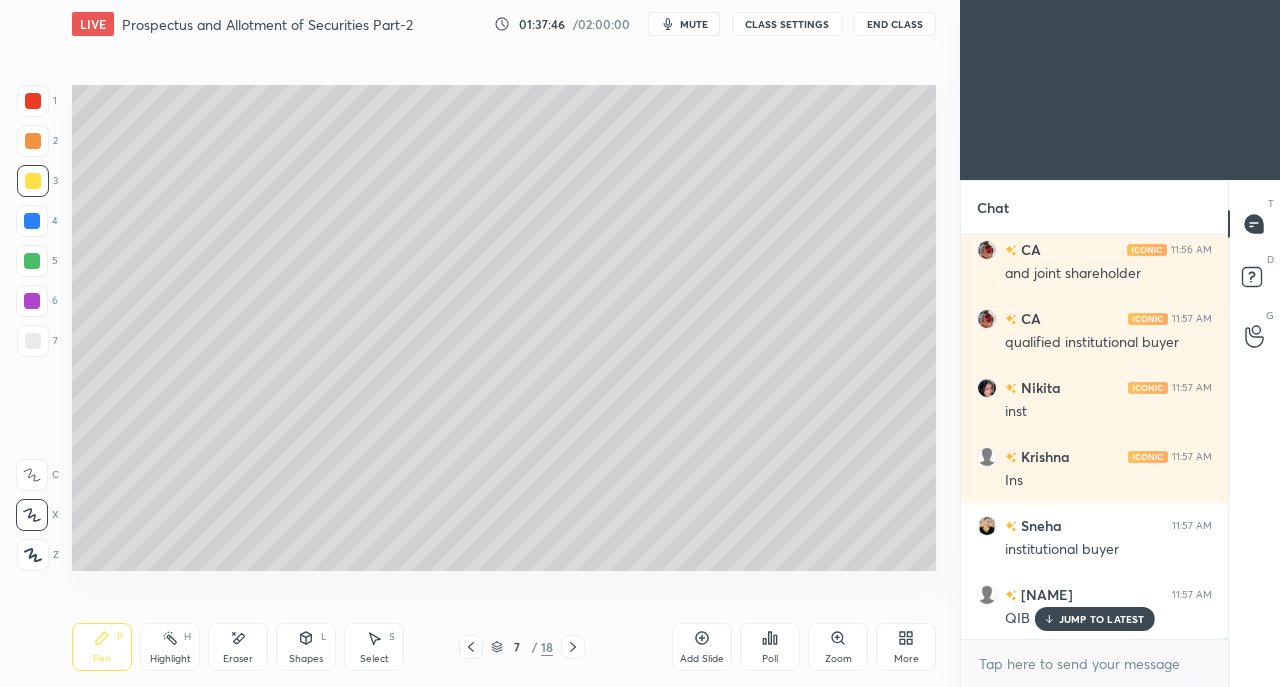 click 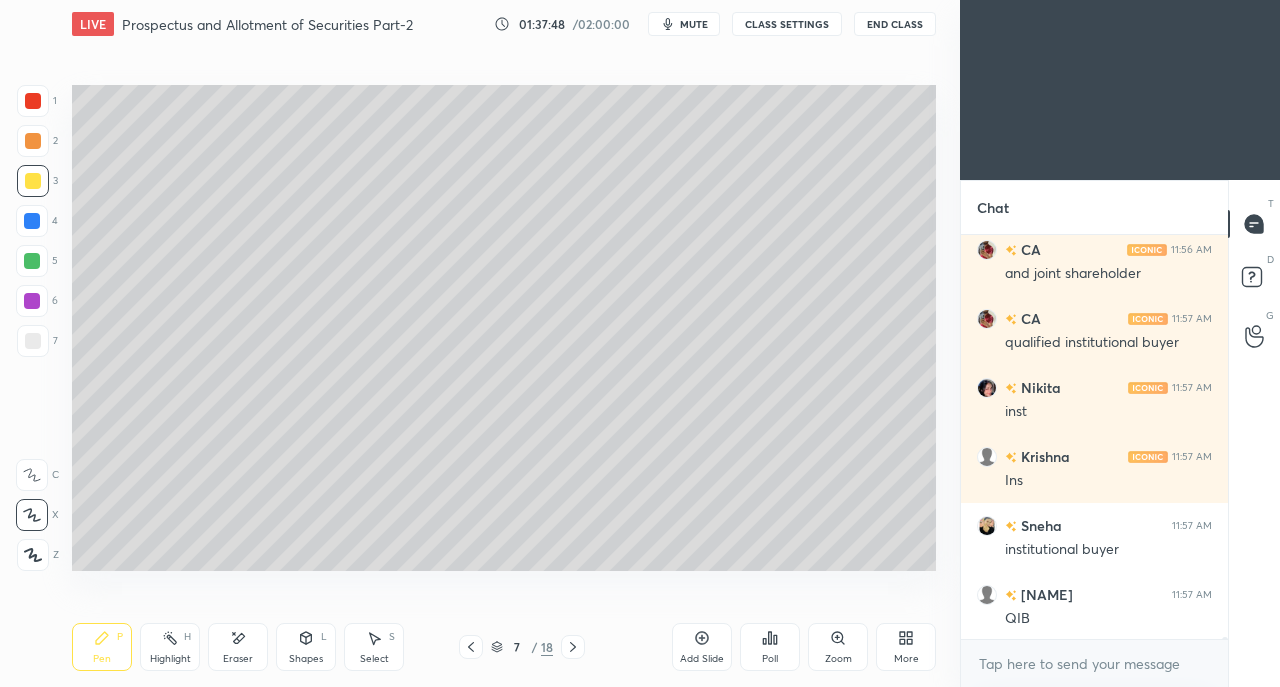 click at bounding box center (33, 341) 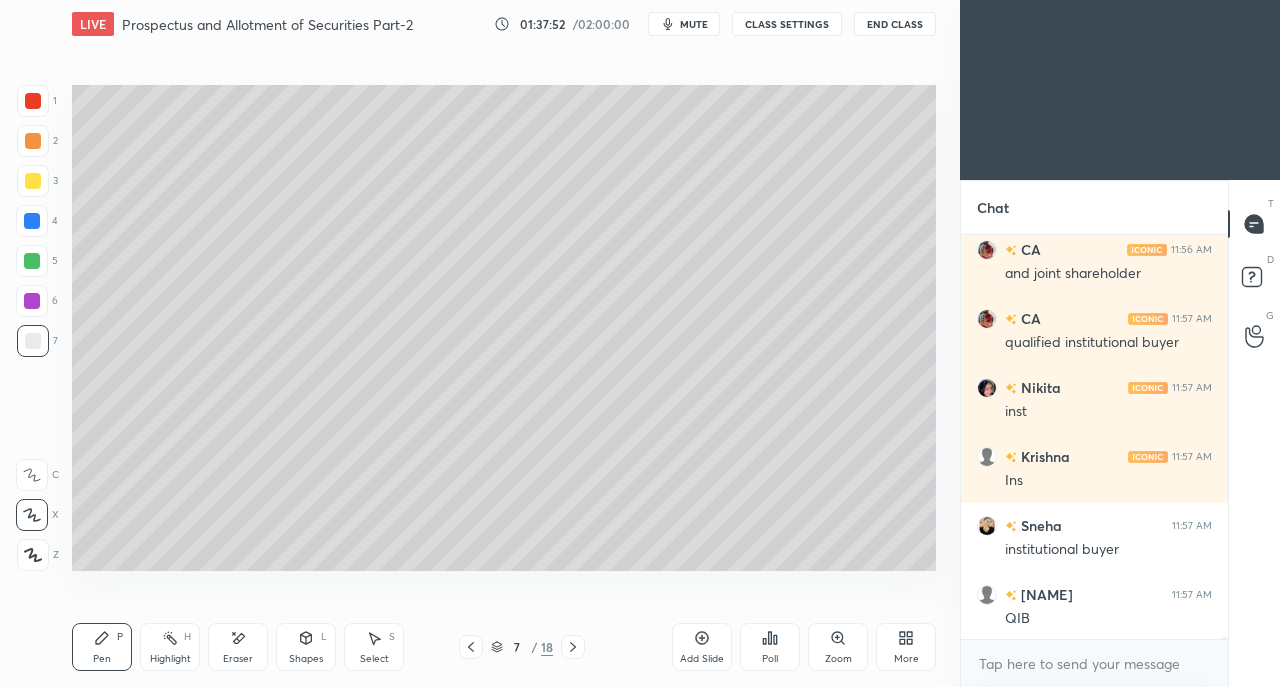 click at bounding box center [33, 181] 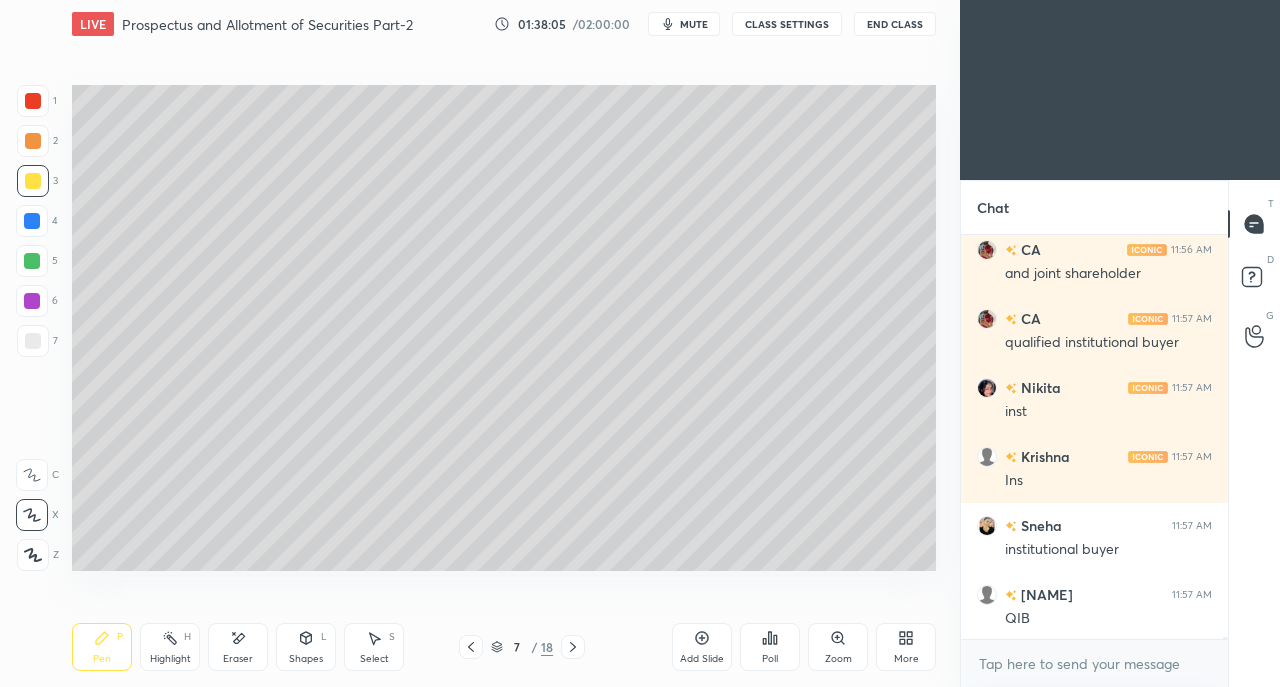 click at bounding box center (32, 221) 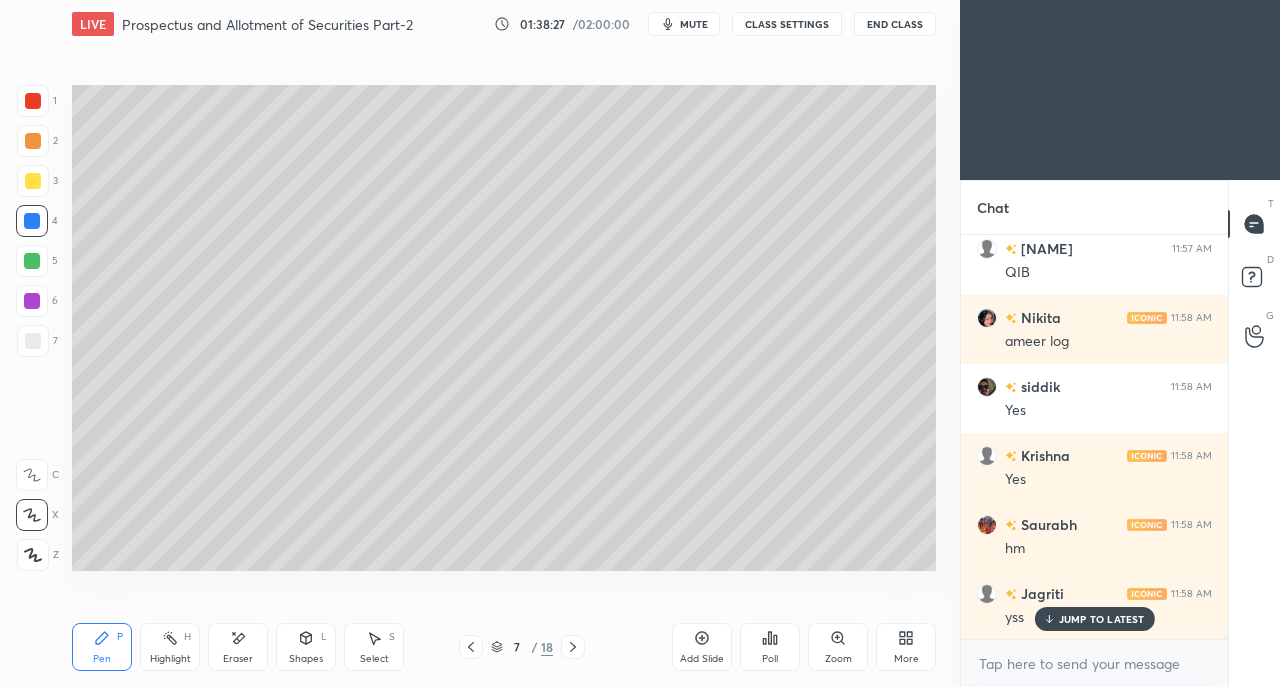 scroll, scrollTop: 75826, scrollLeft: 0, axis: vertical 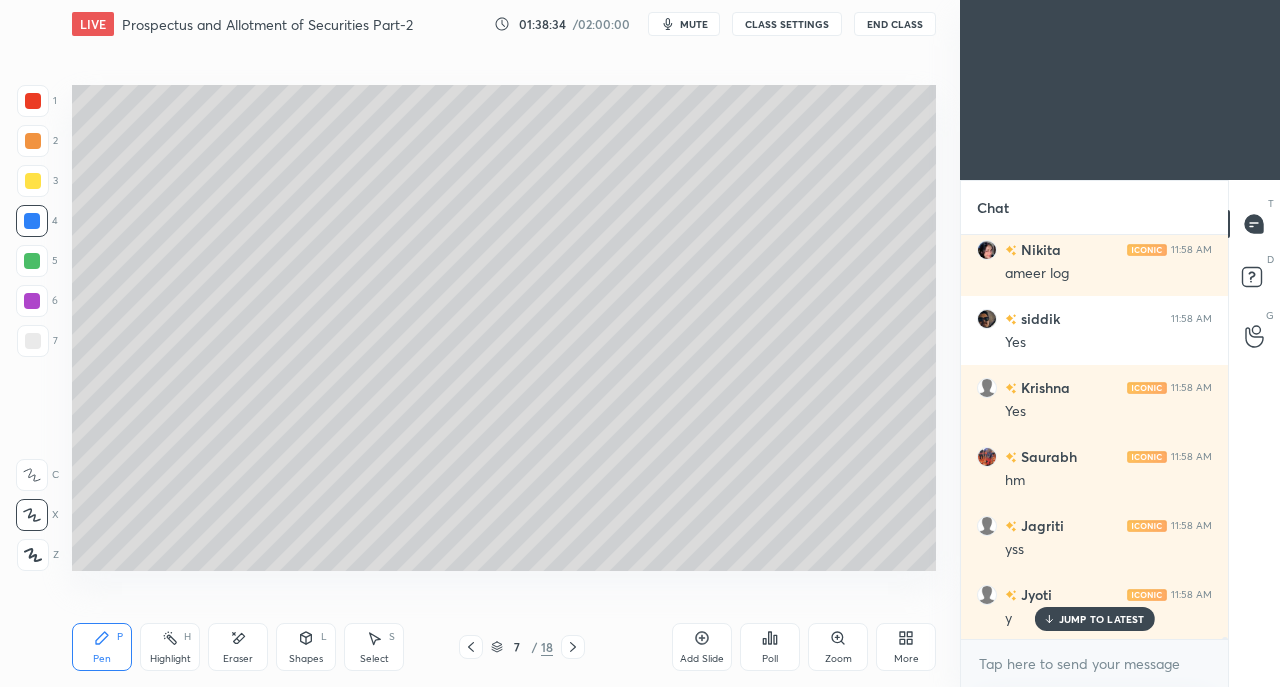 click at bounding box center [33, 341] 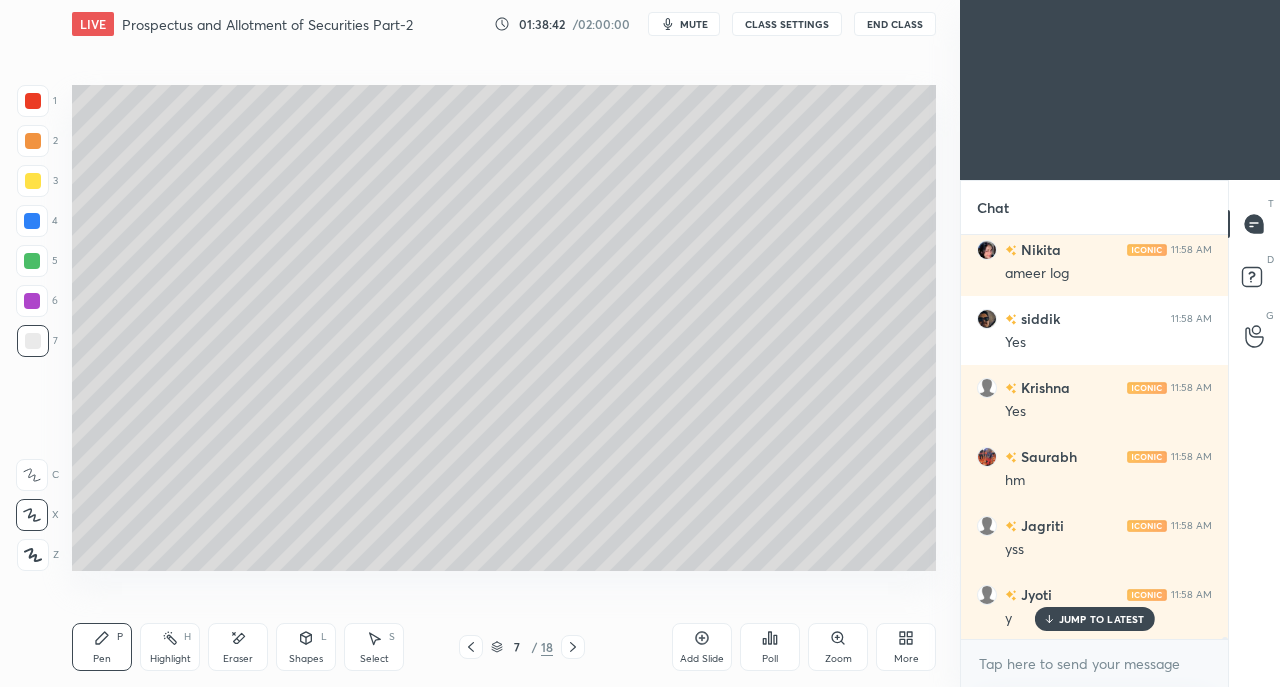 click at bounding box center [33, 181] 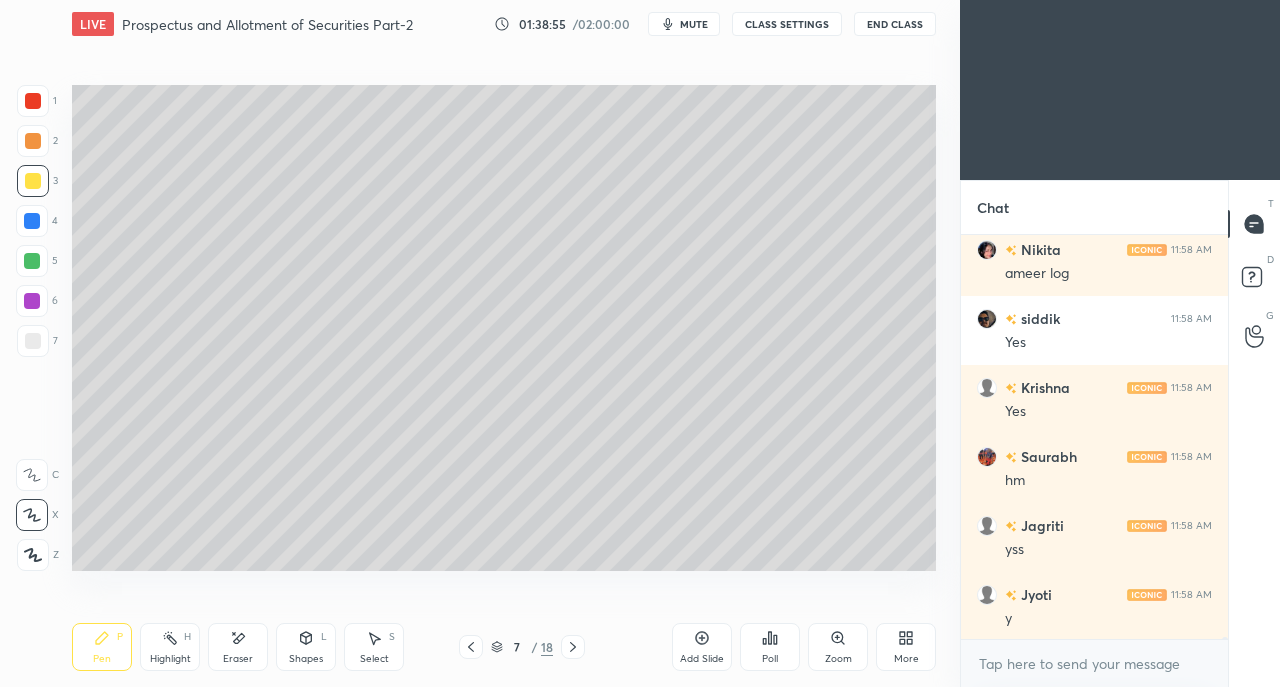 scroll, scrollTop: 75896, scrollLeft: 0, axis: vertical 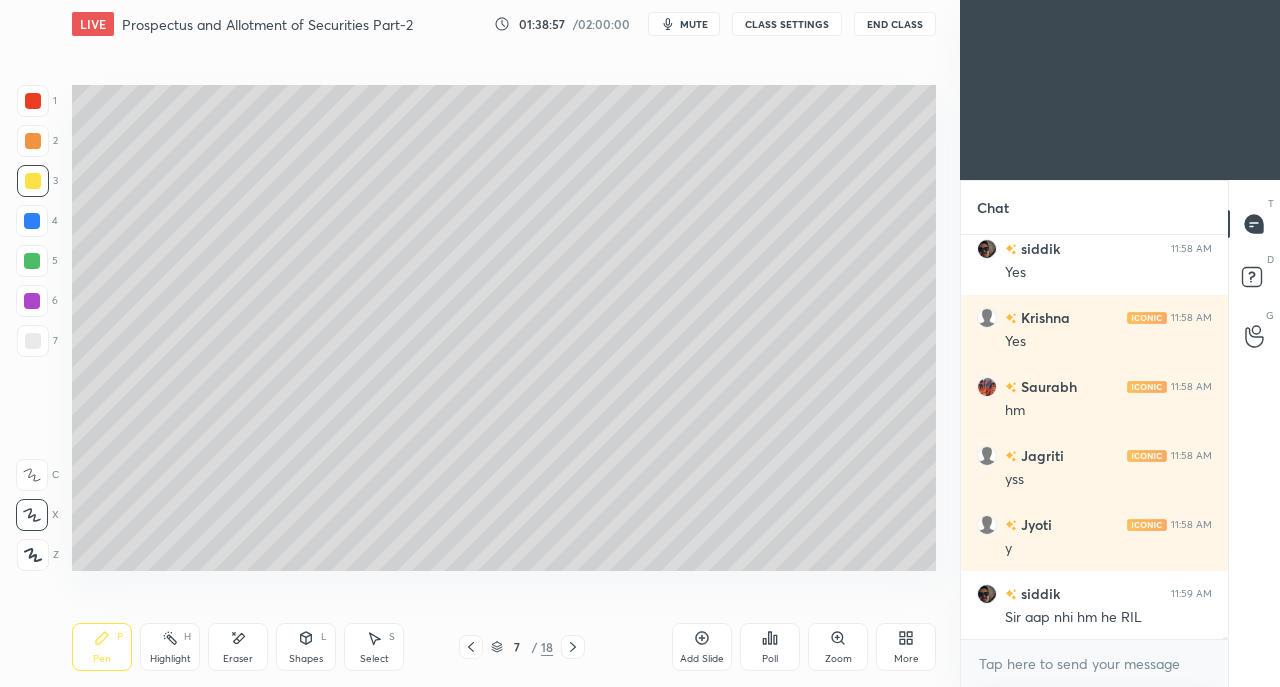 click at bounding box center [33, 341] 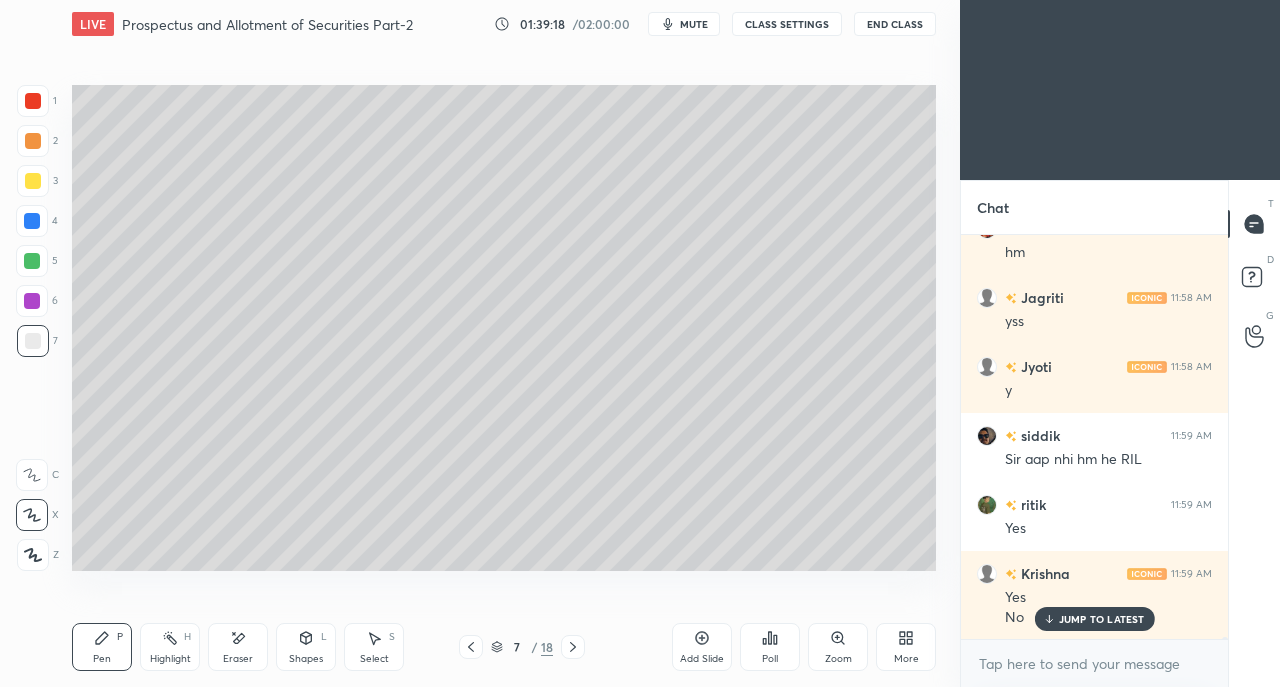 scroll, scrollTop: 76122, scrollLeft: 0, axis: vertical 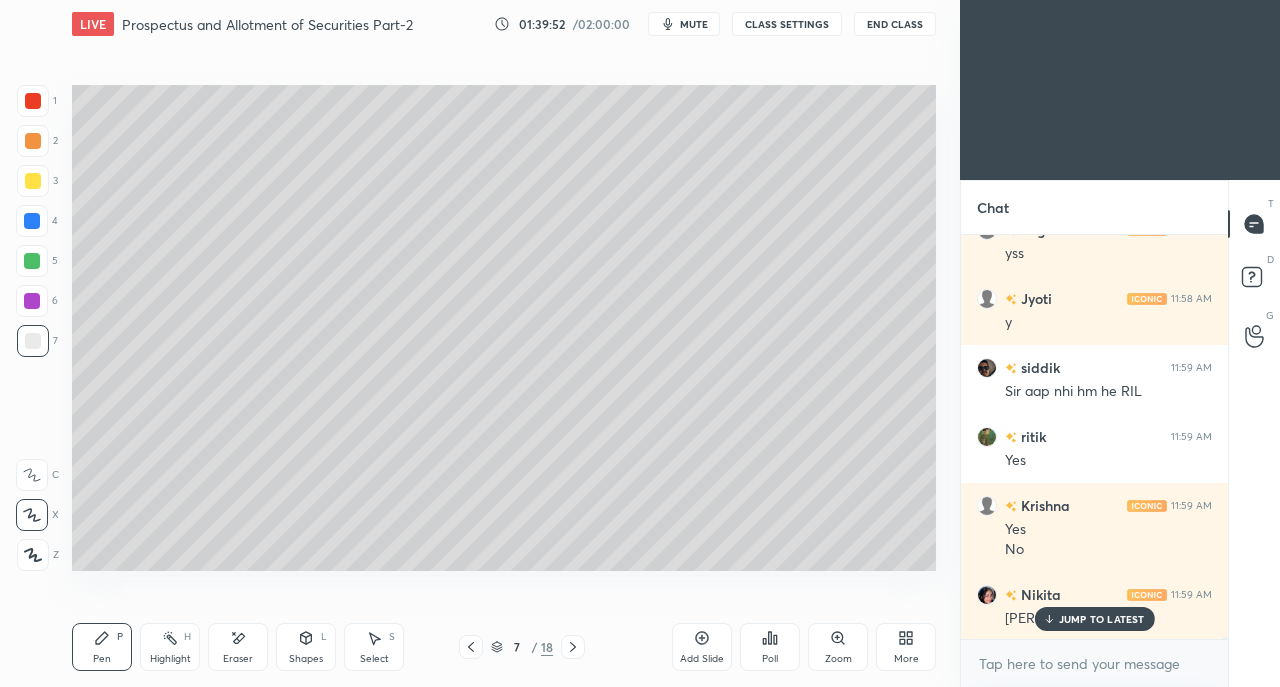 click on "JUMP TO LATEST" at bounding box center (1102, 619) 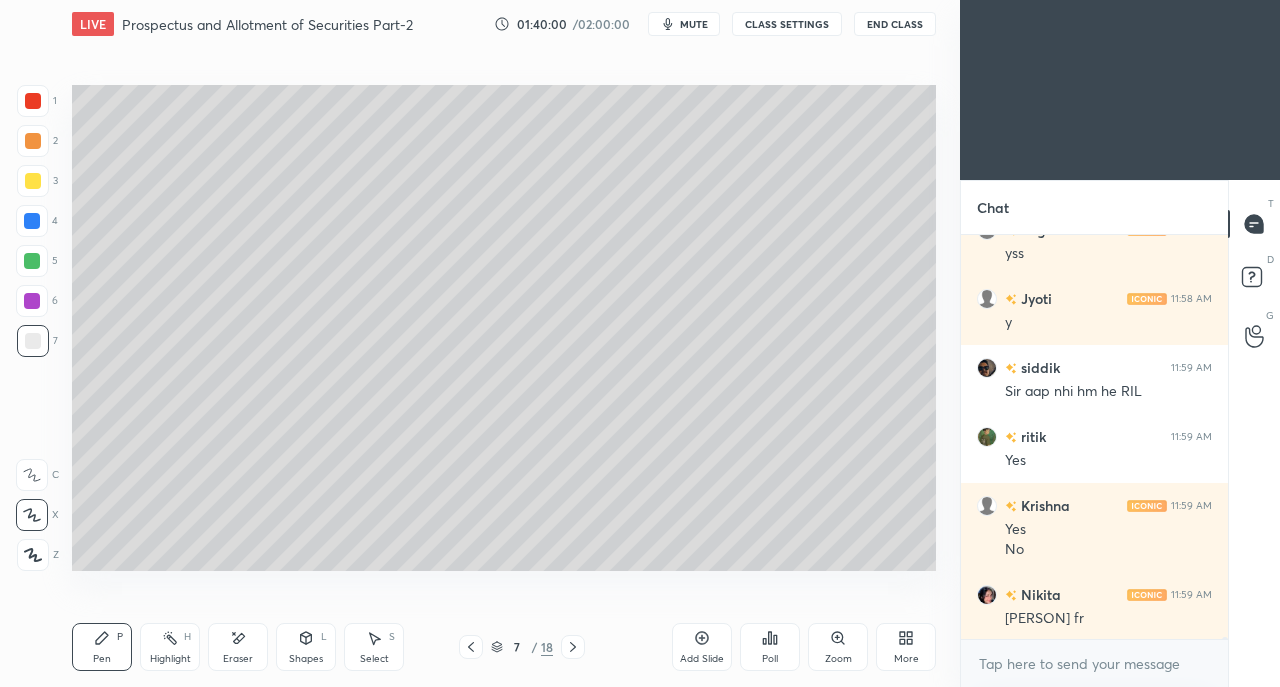 scroll, scrollTop: 76192, scrollLeft: 0, axis: vertical 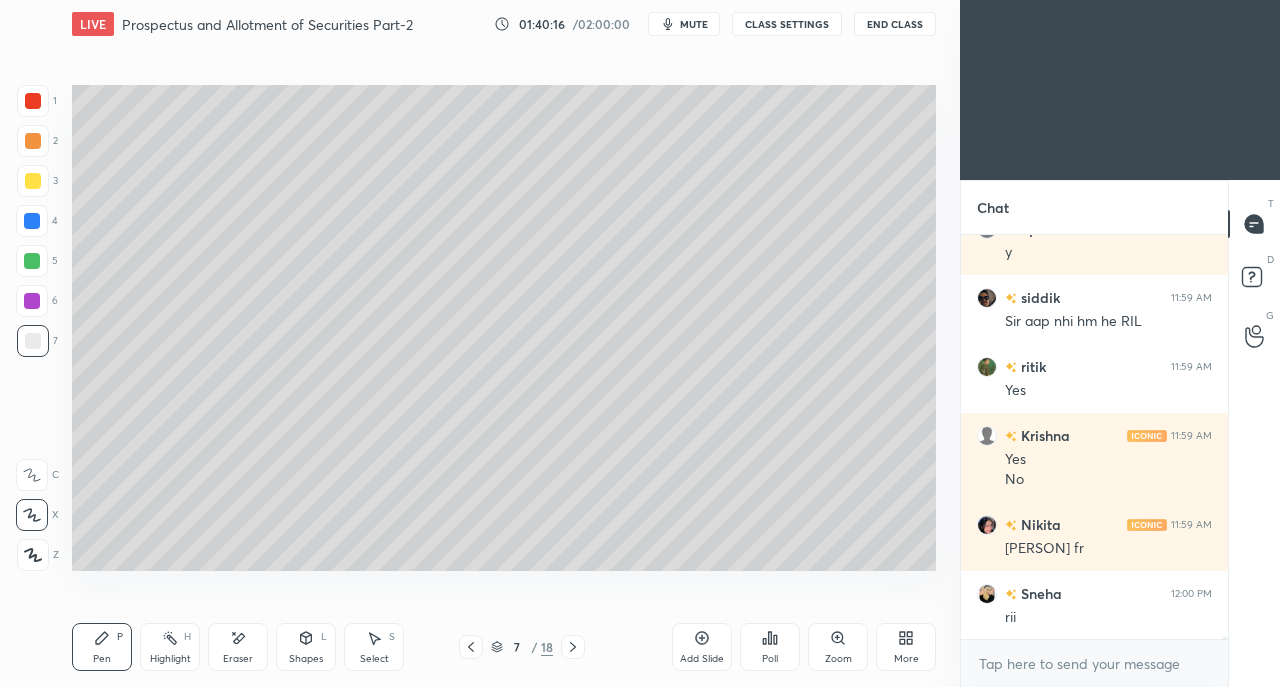 click 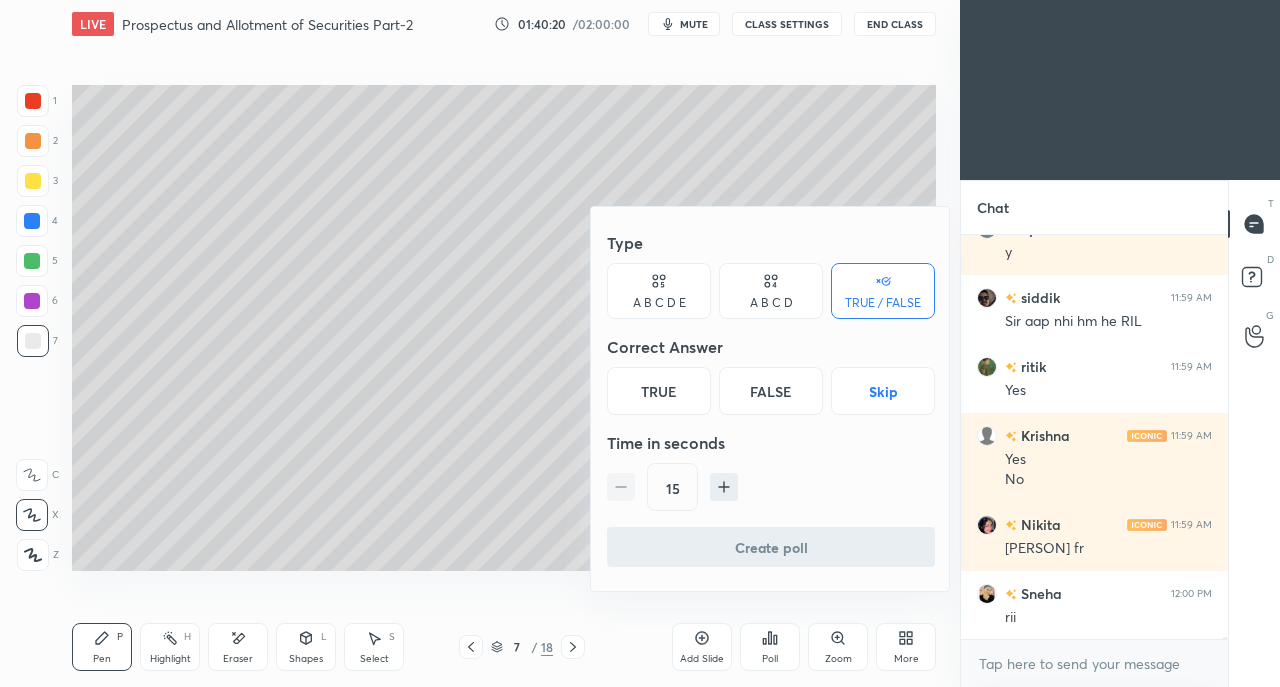 click at bounding box center (640, 343) 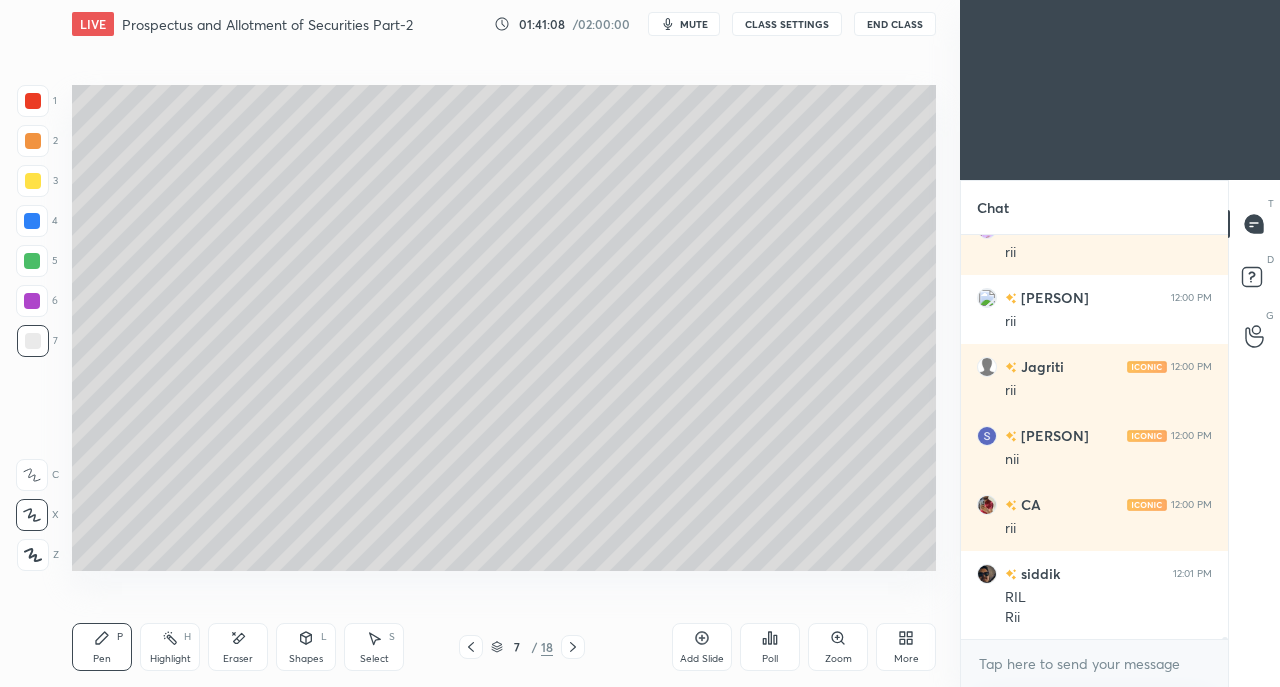 scroll, scrollTop: 77108, scrollLeft: 0, axis: vertical 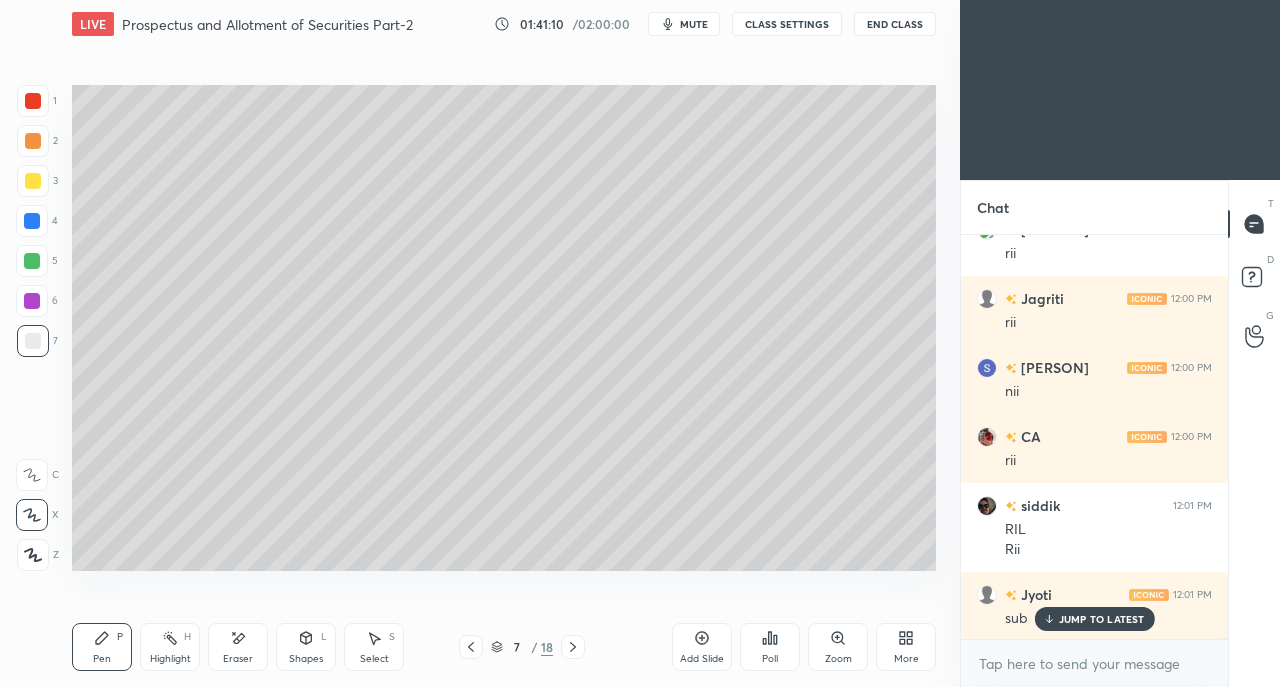 click on "Eraser" at bounding box center [238, 647] 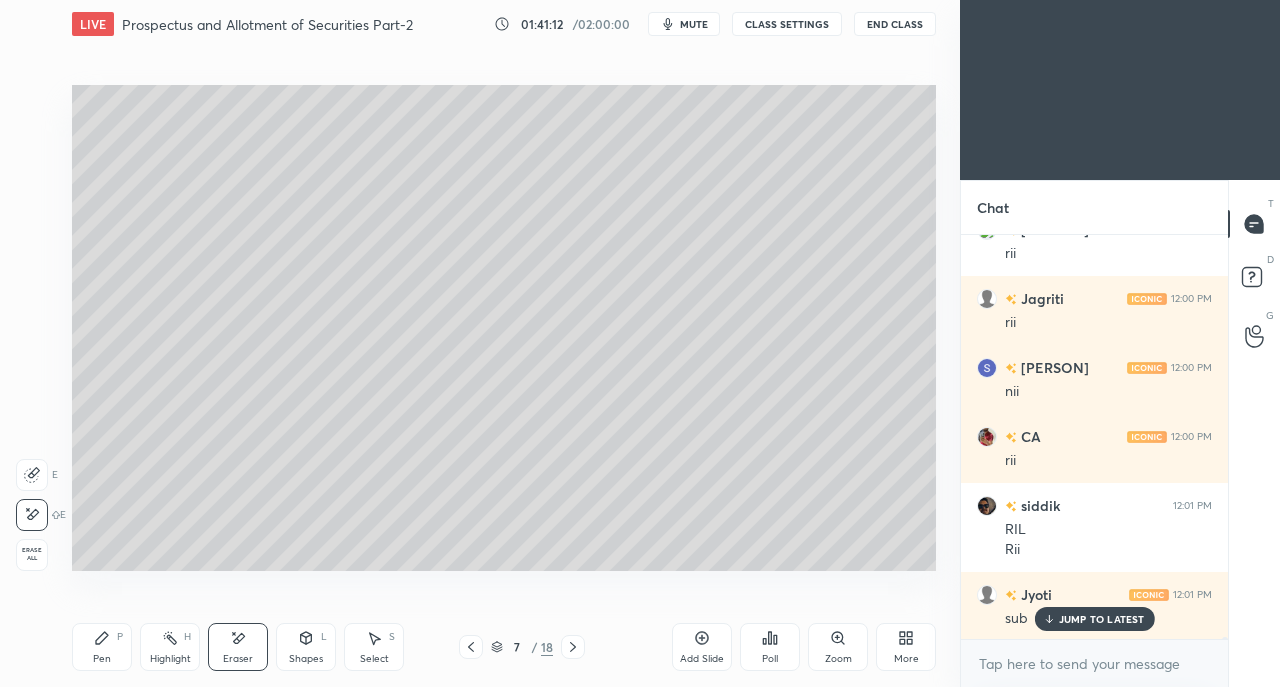 click on "Pen P" at bounding box center [102, 647] 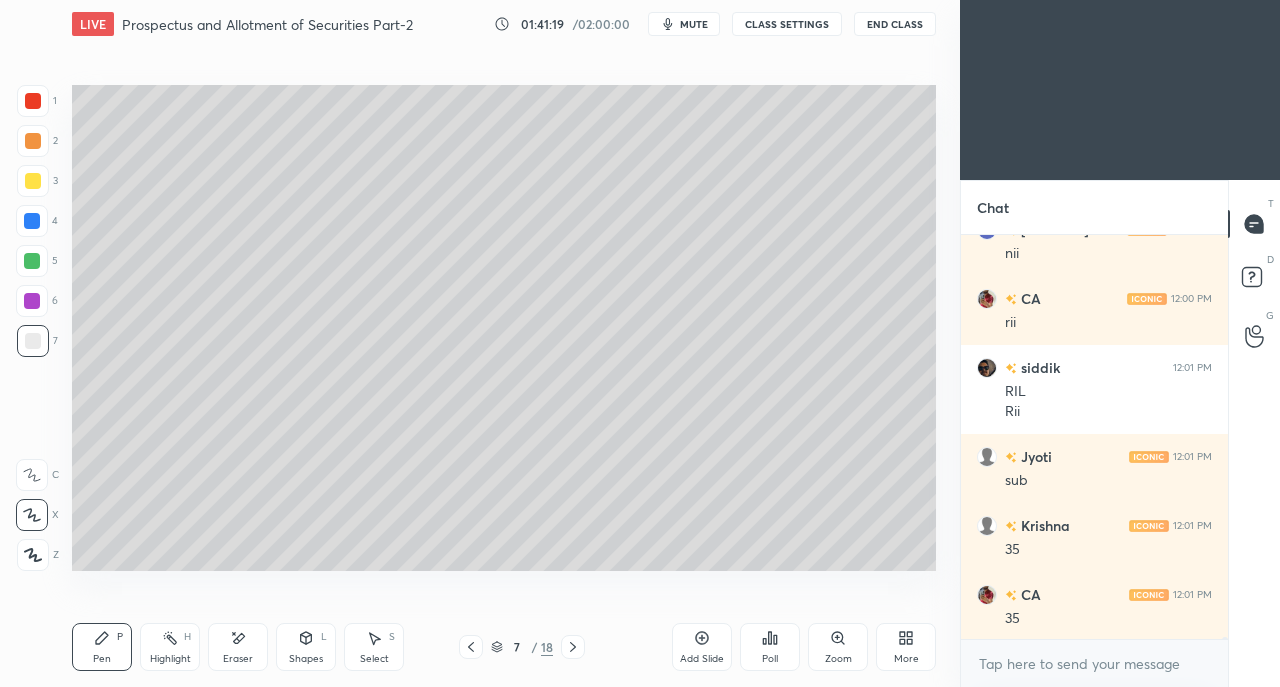 scroll, scrollTop: 77316, scrollLeft: 0, axis: vertical 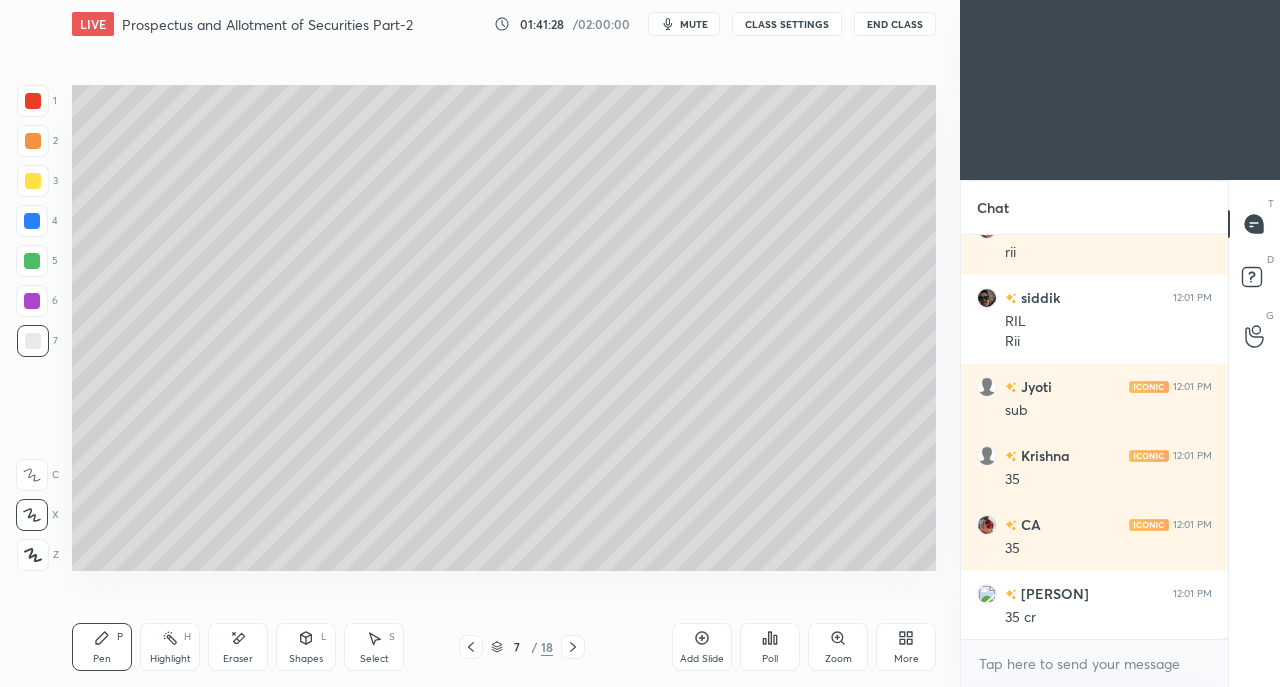 click 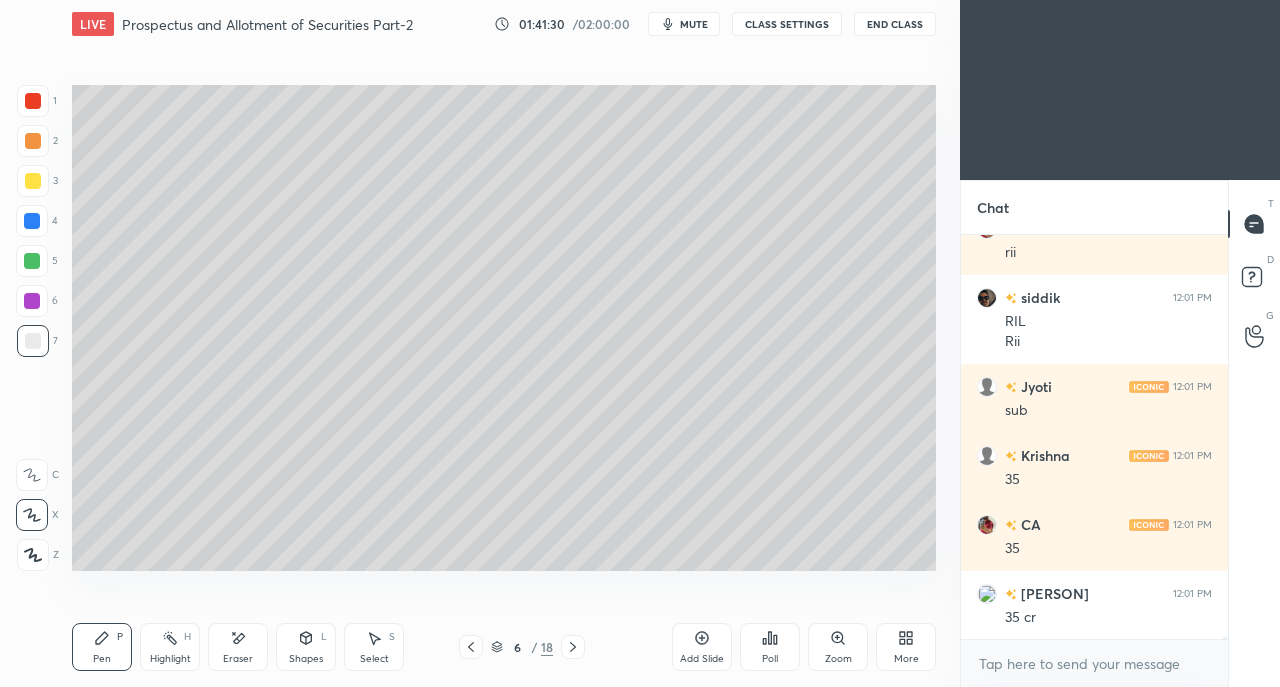 click 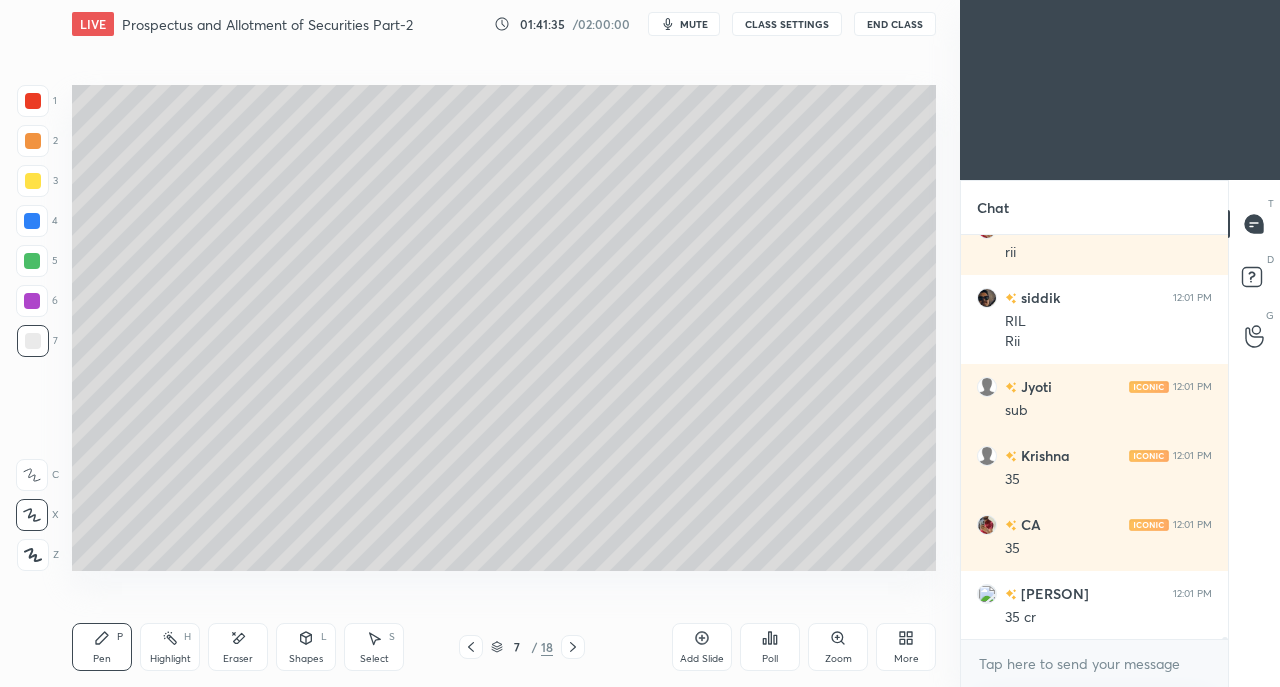 click 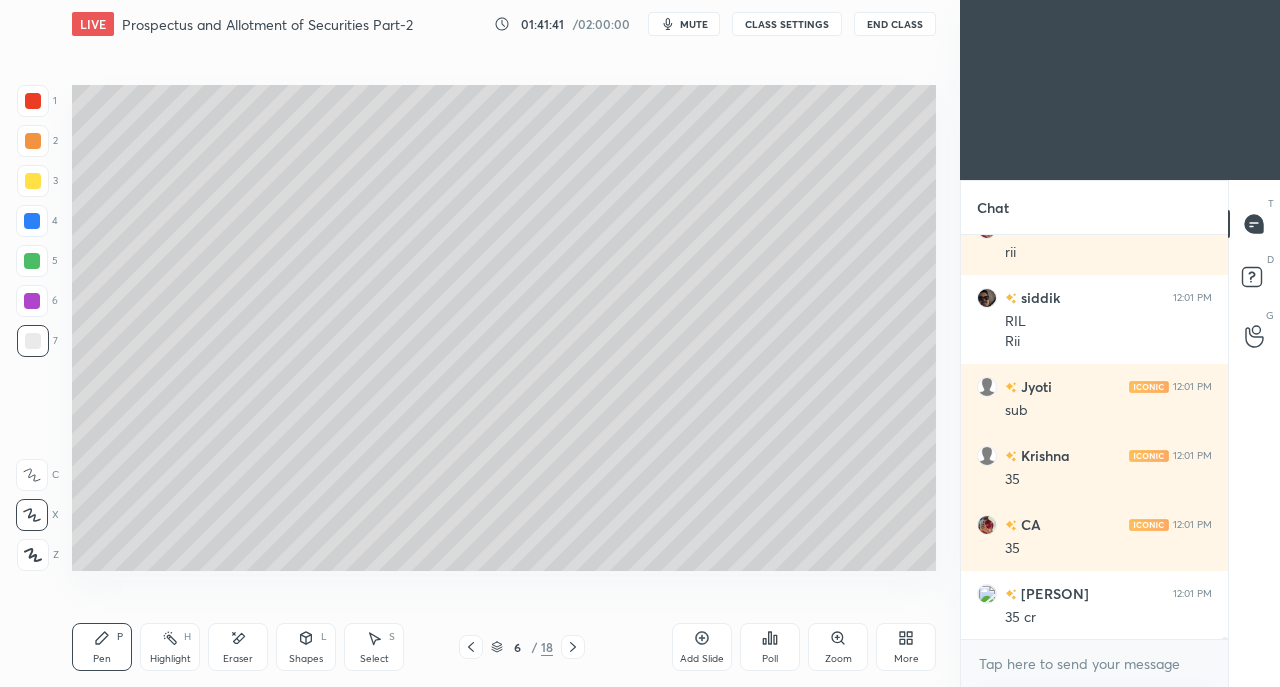 click at bounding box center (33, 181) 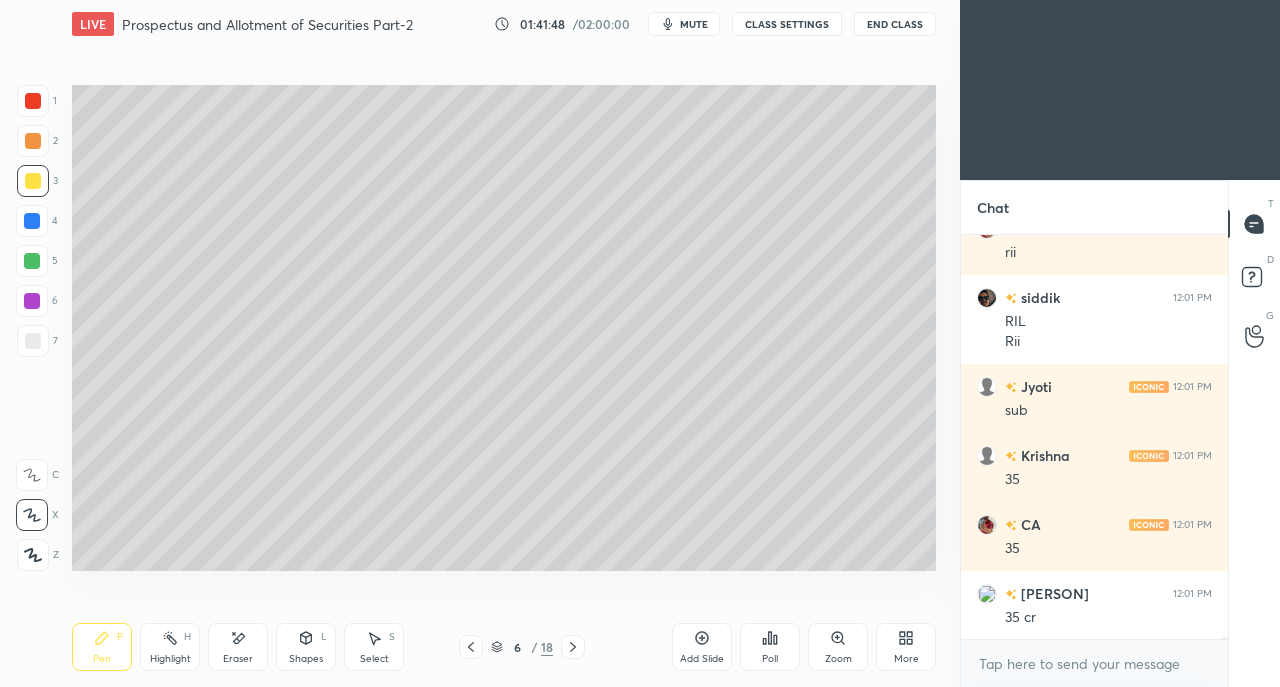 click at bounding box center [573, 647] 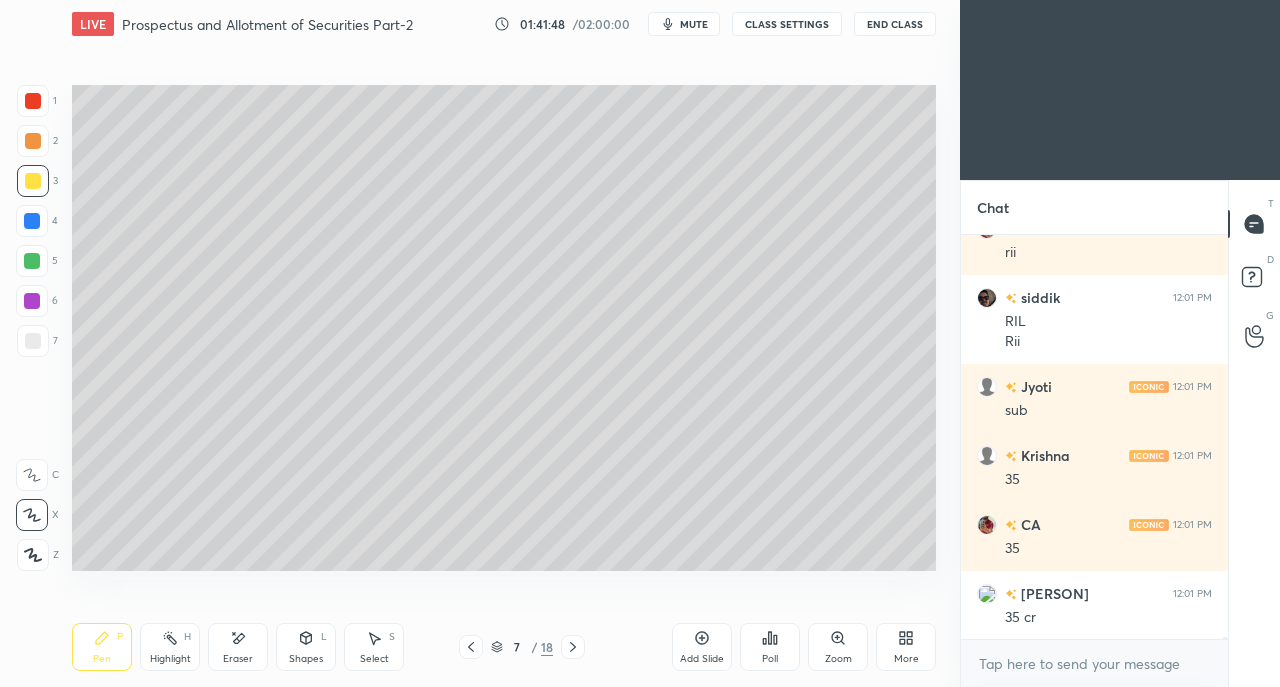 click at bounding box center (573, 647) 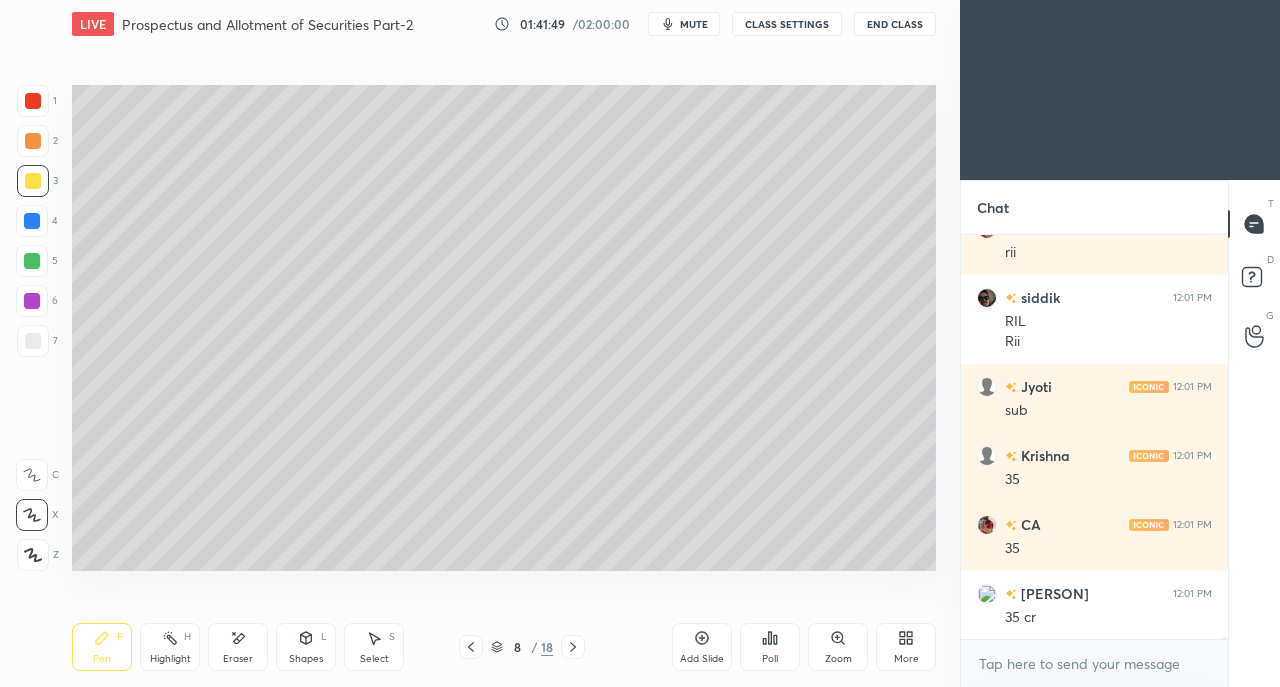 click at bounding box center (573, 647) 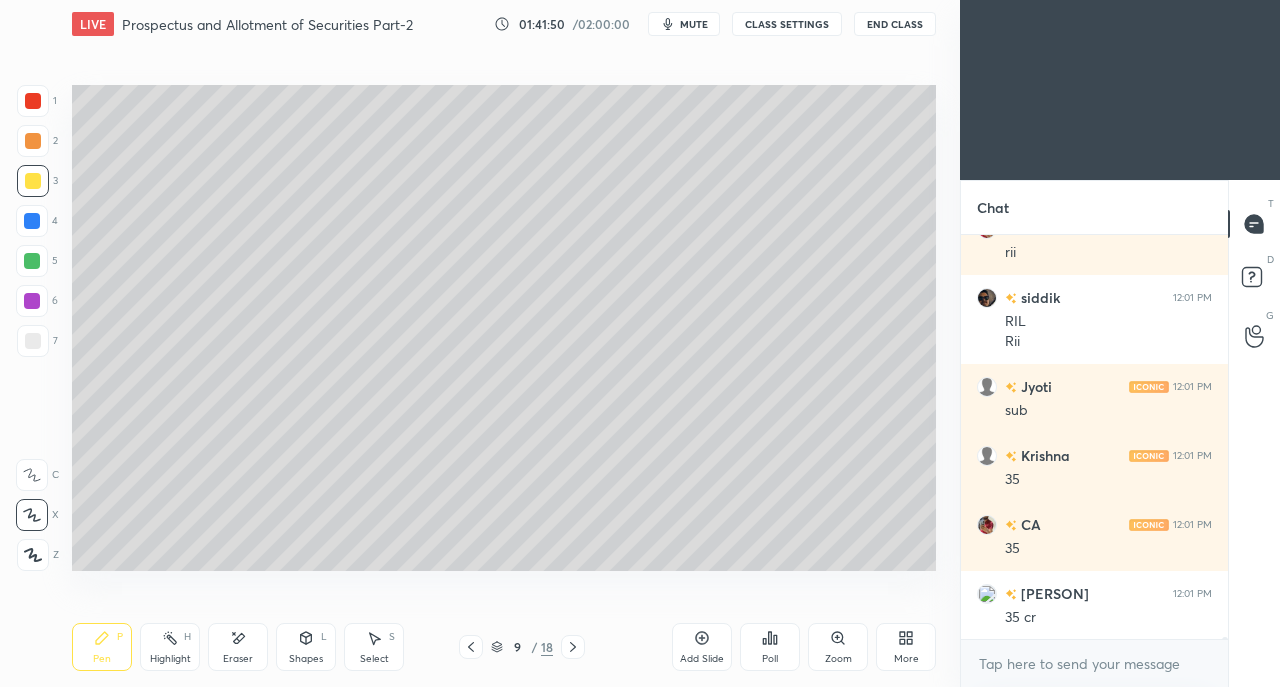 click 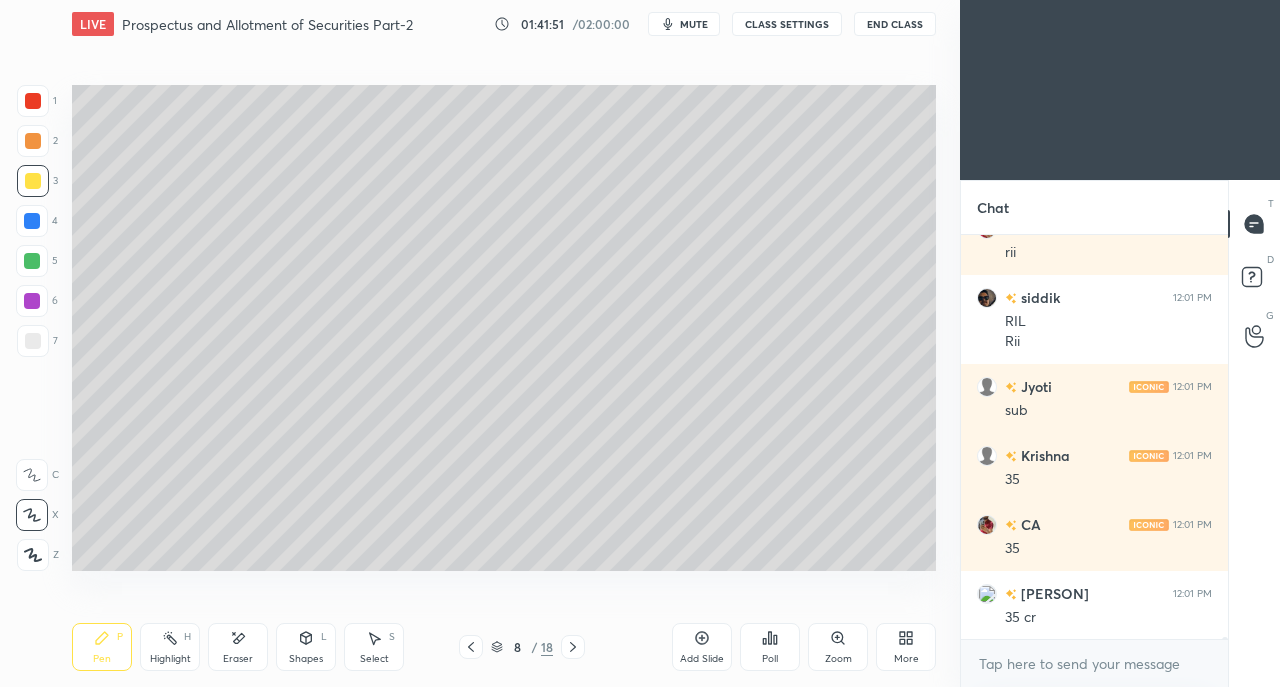 click 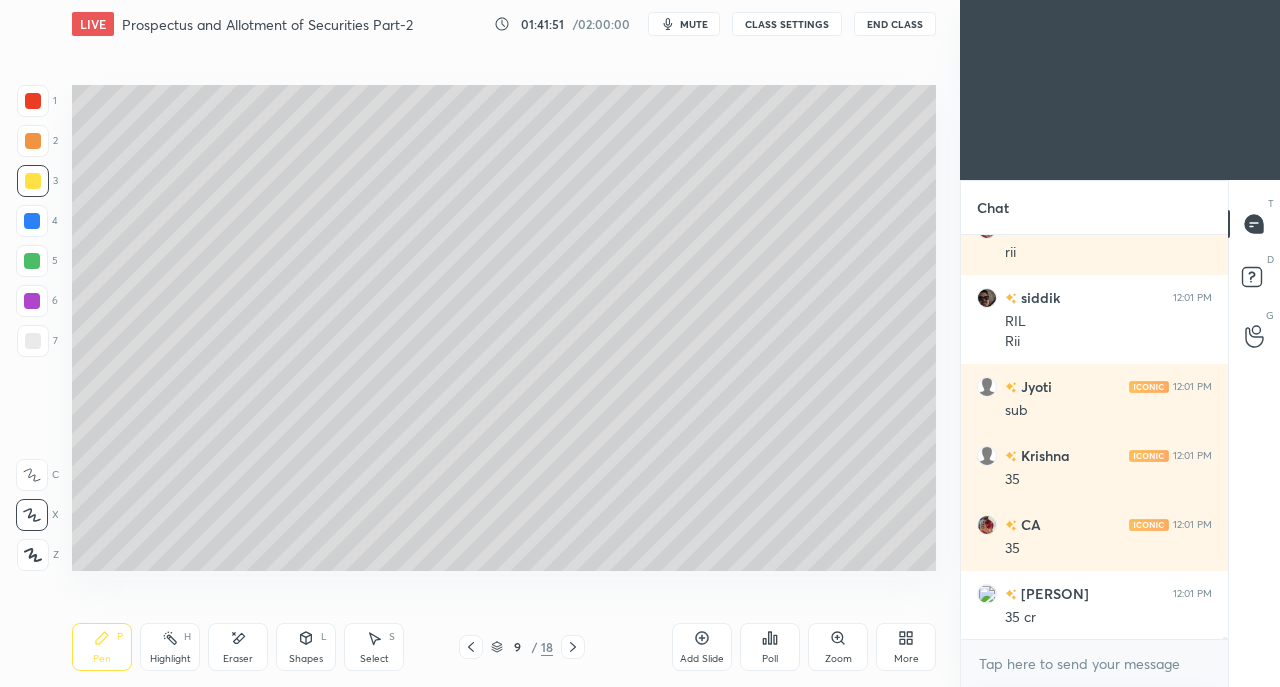 click 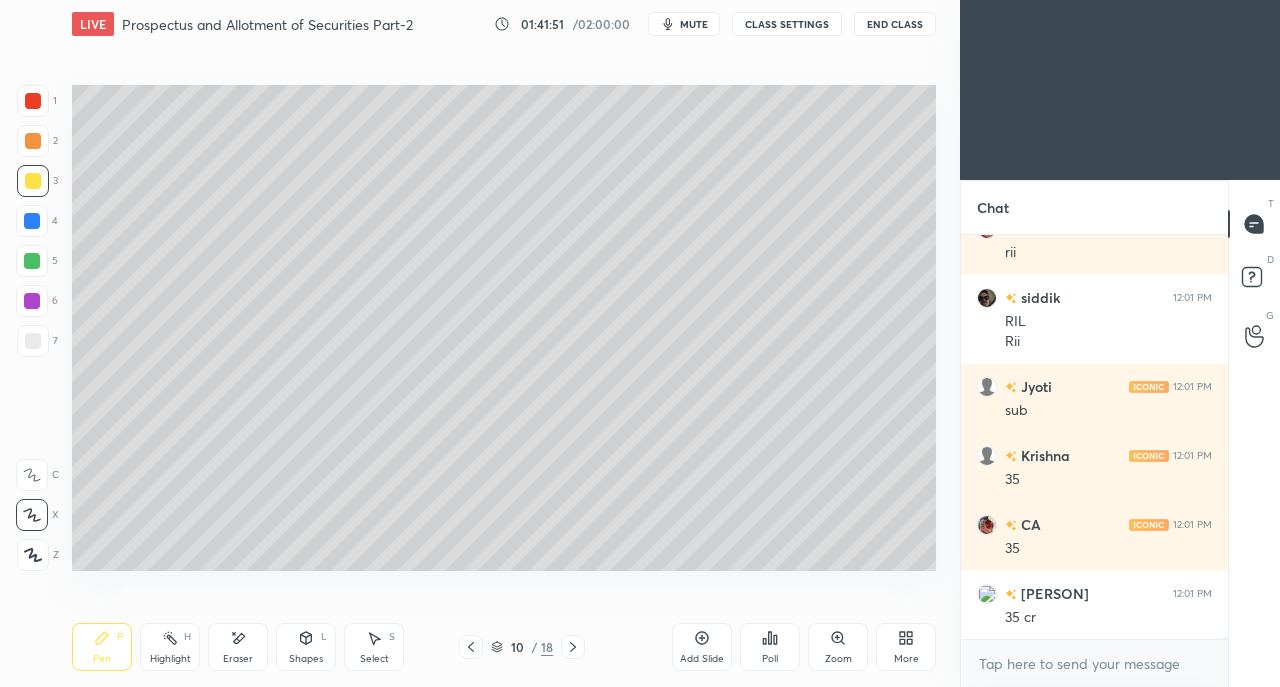 click 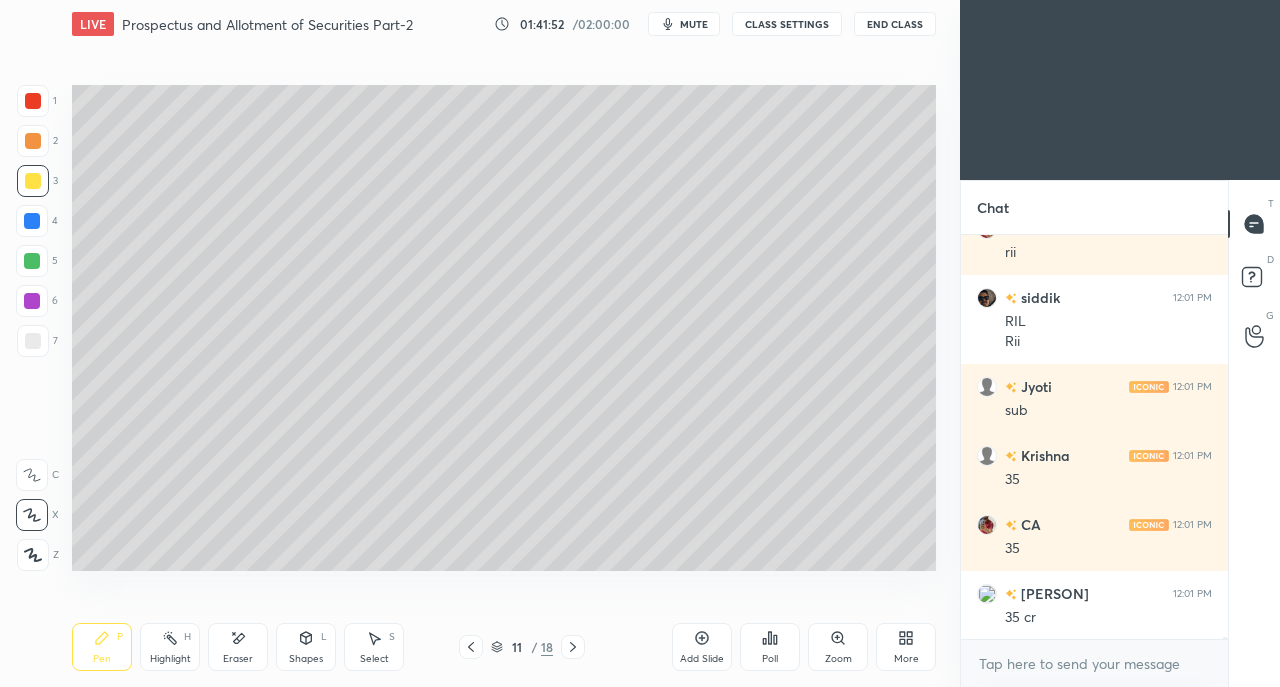 click 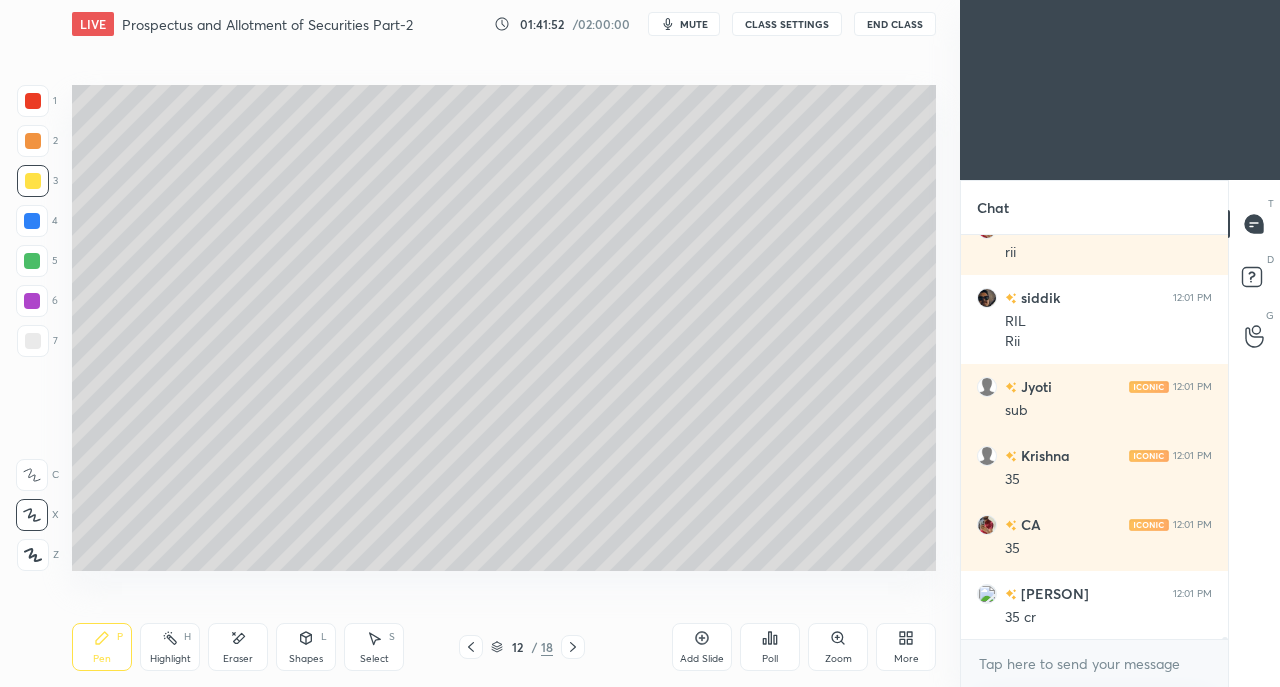click 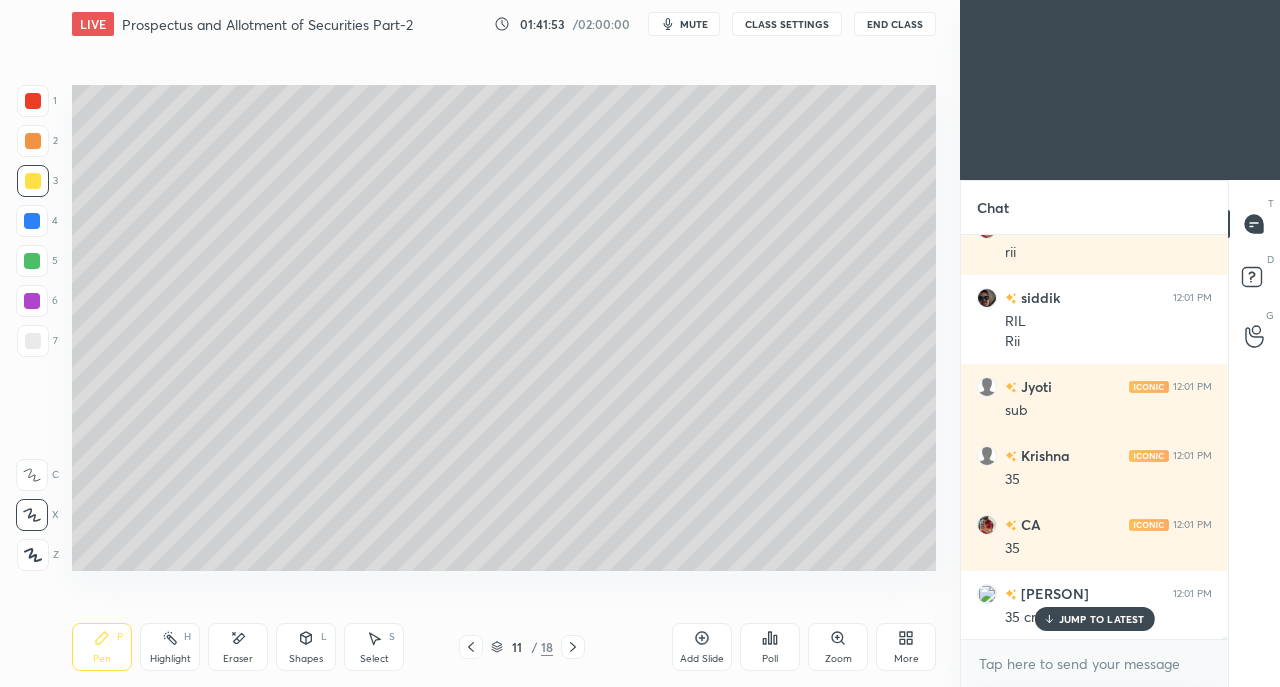 scroll, scrollTop: 77384, scrollLeft: 0, axis: vertical 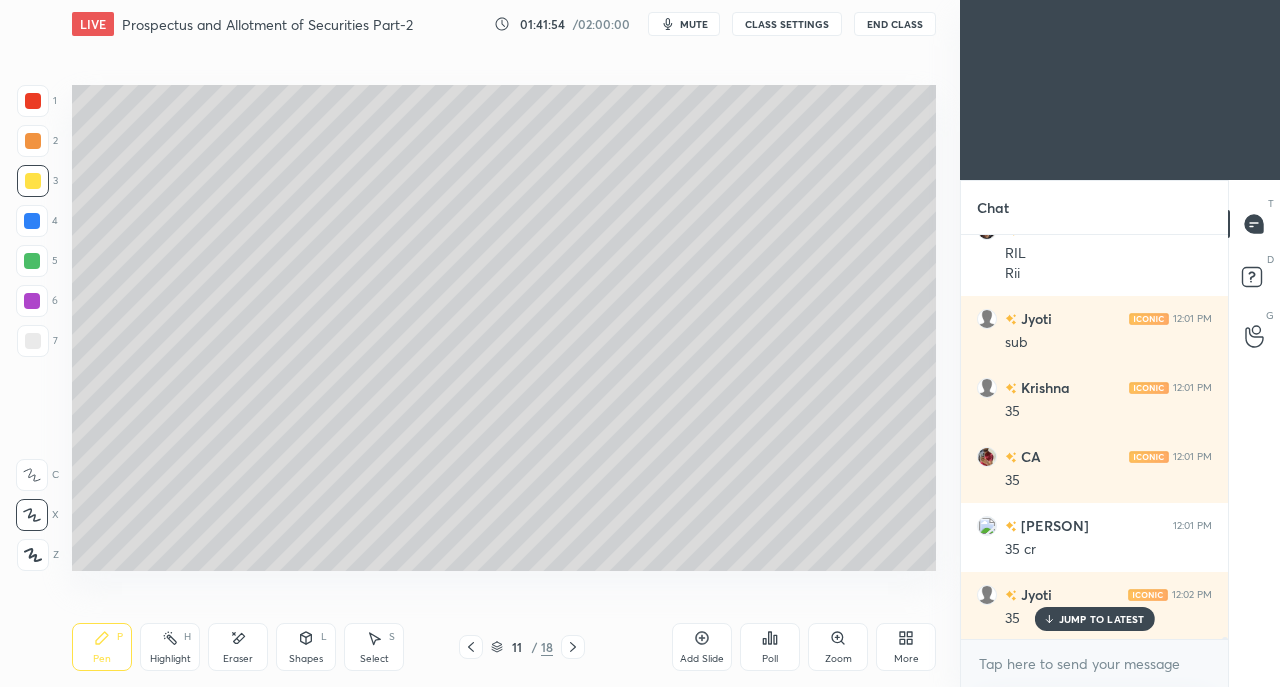 click on "JUMP TO LATEST" at bounding box center [1094, 619] 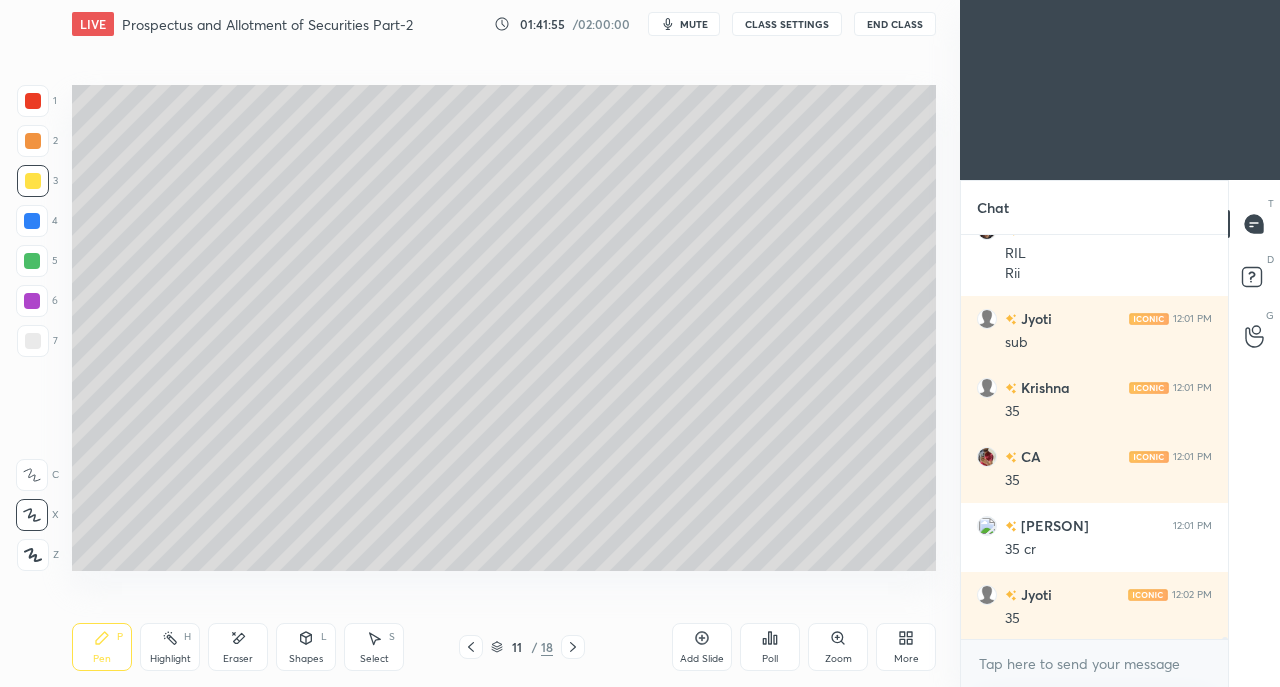 click at bounding box center (33, 101) 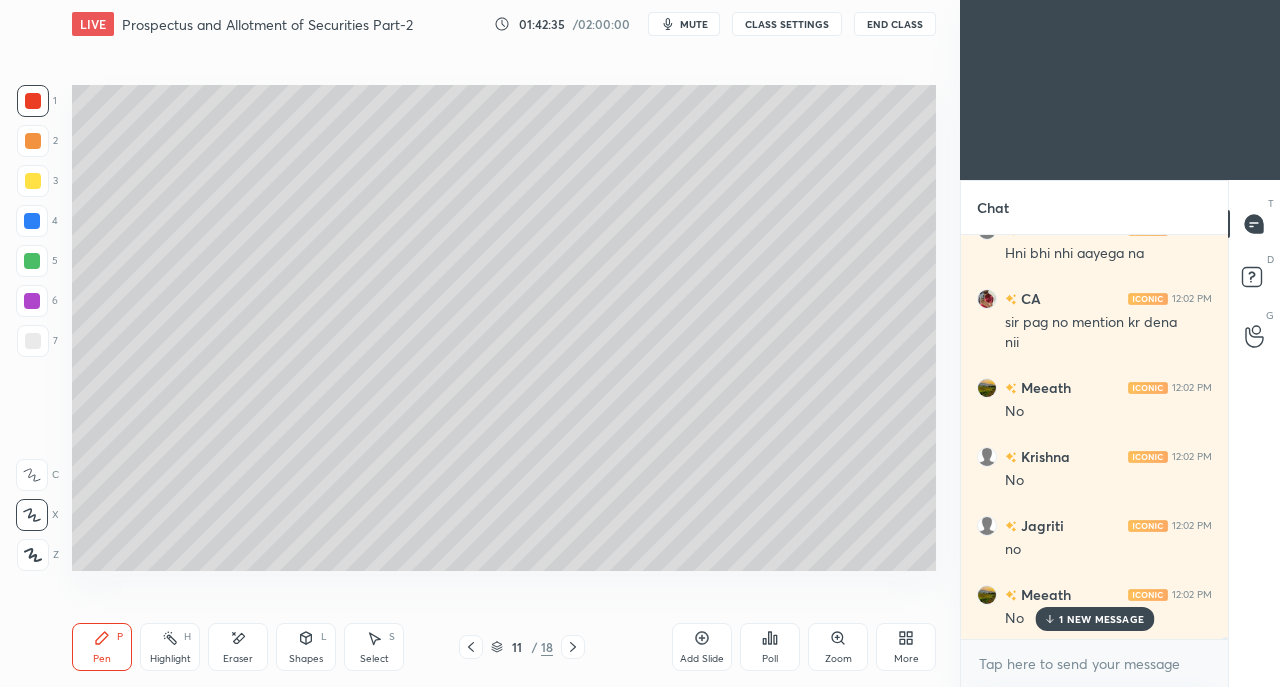 scroll, scrollTop: 77888, scrollLeft: 0, axis: vertical 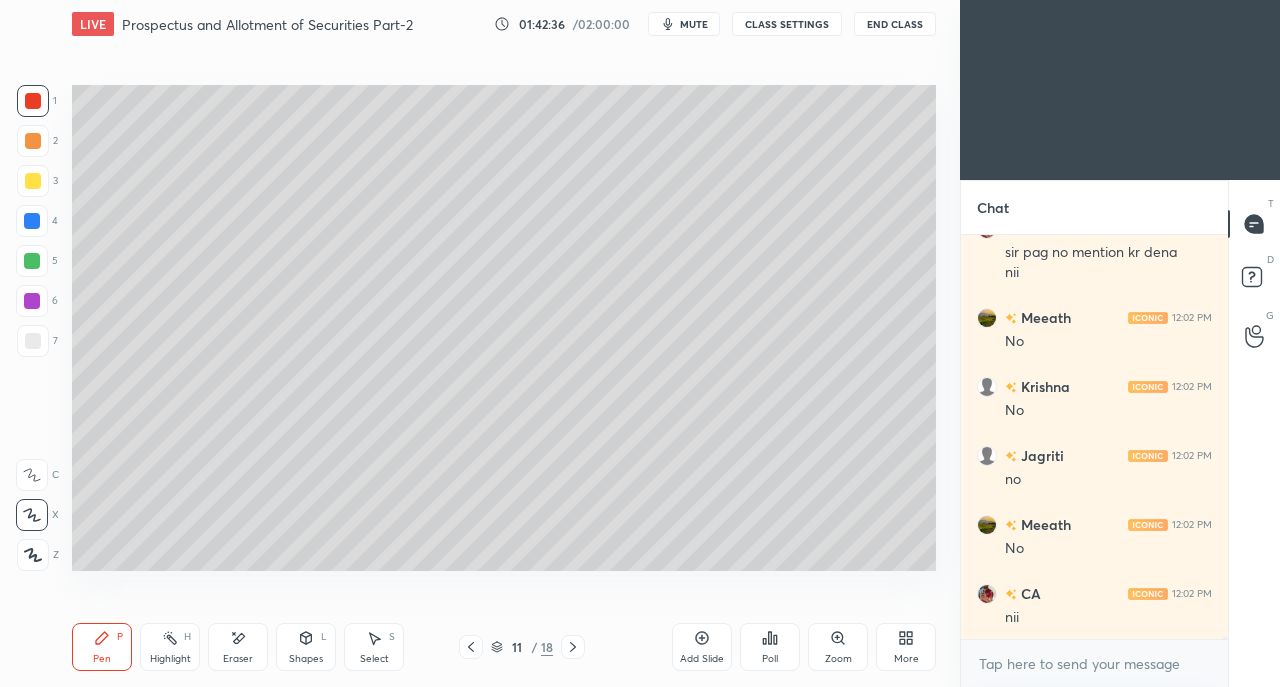 click at bounding box center (33, 181) 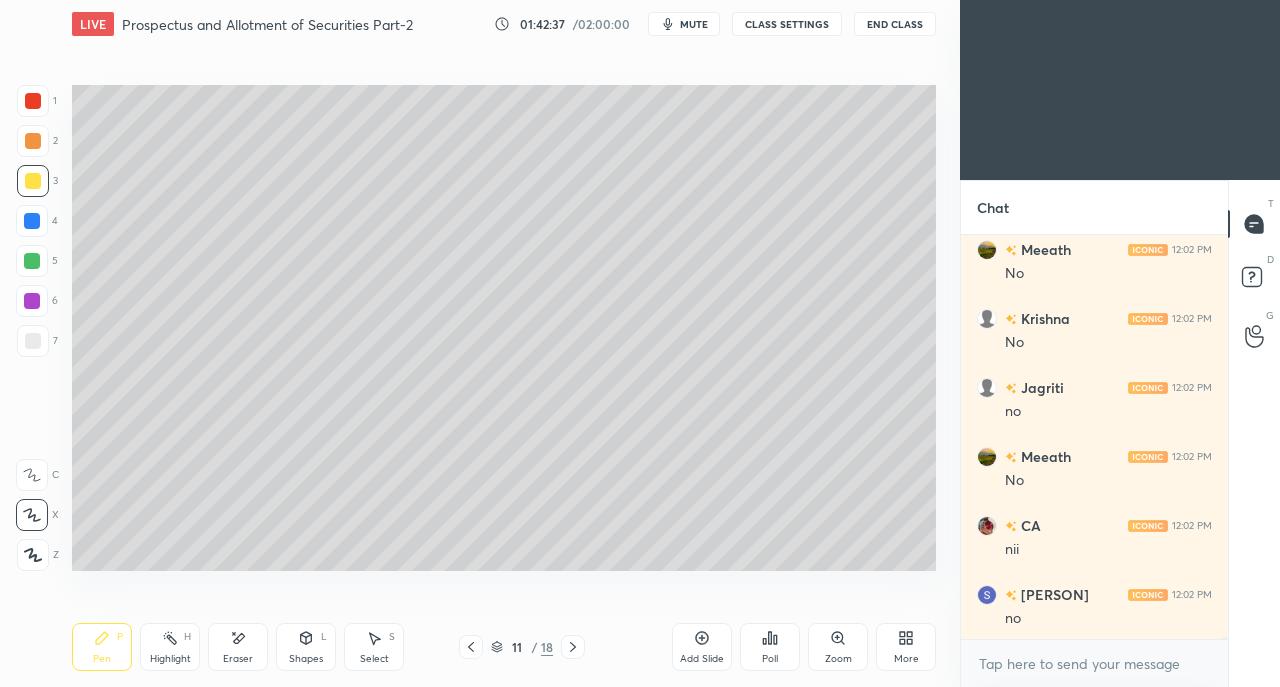 scroll, scrollTop: 78026, scrollLeft: 0, axis: vertical 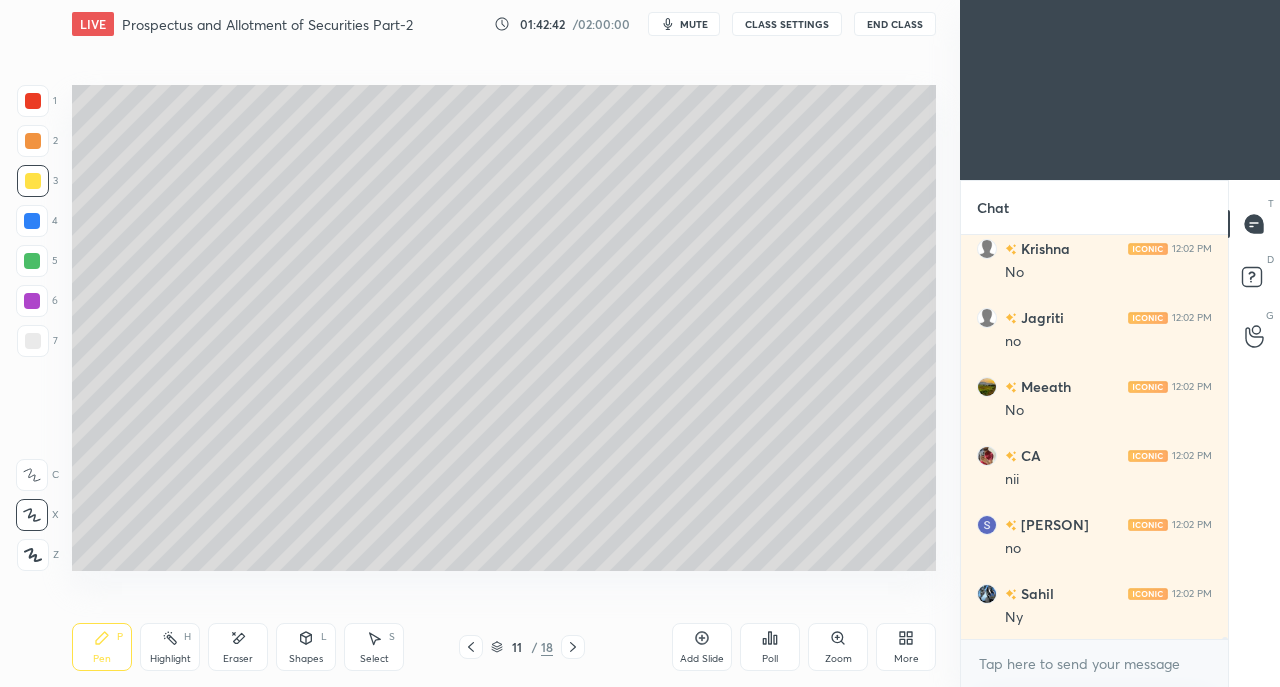 click on "6" at bounding box center [37, 305] 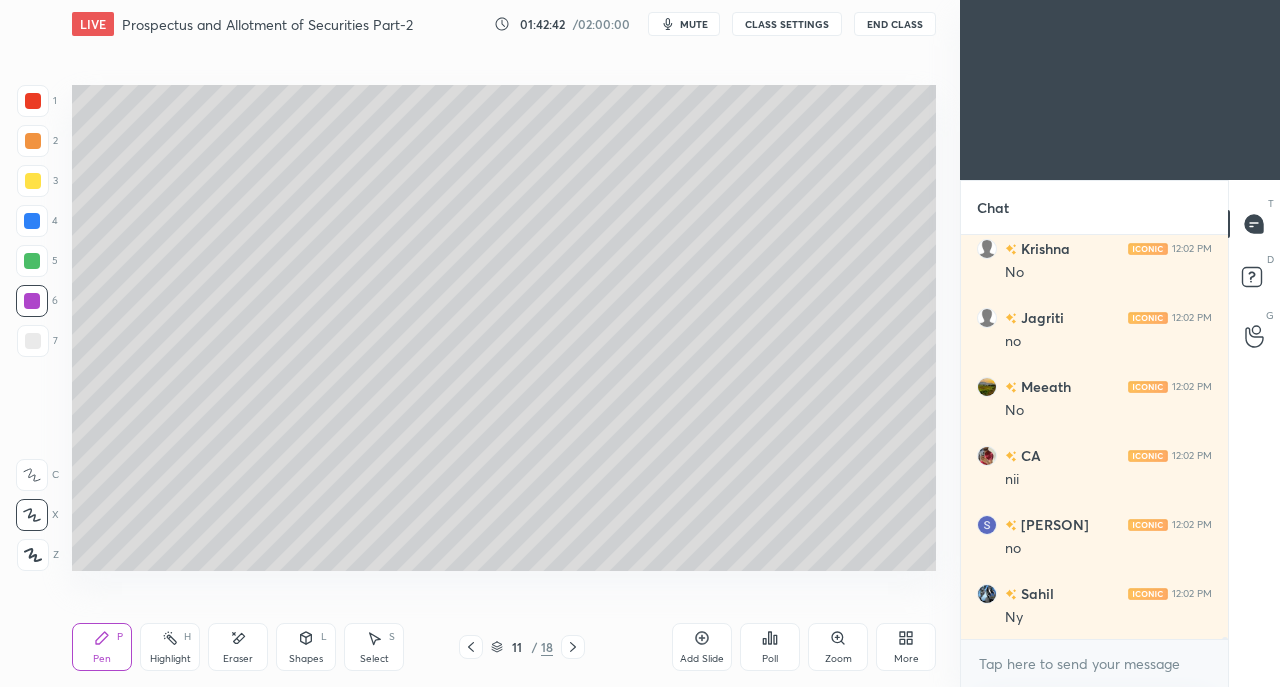 click at bounding box center [33, 341] 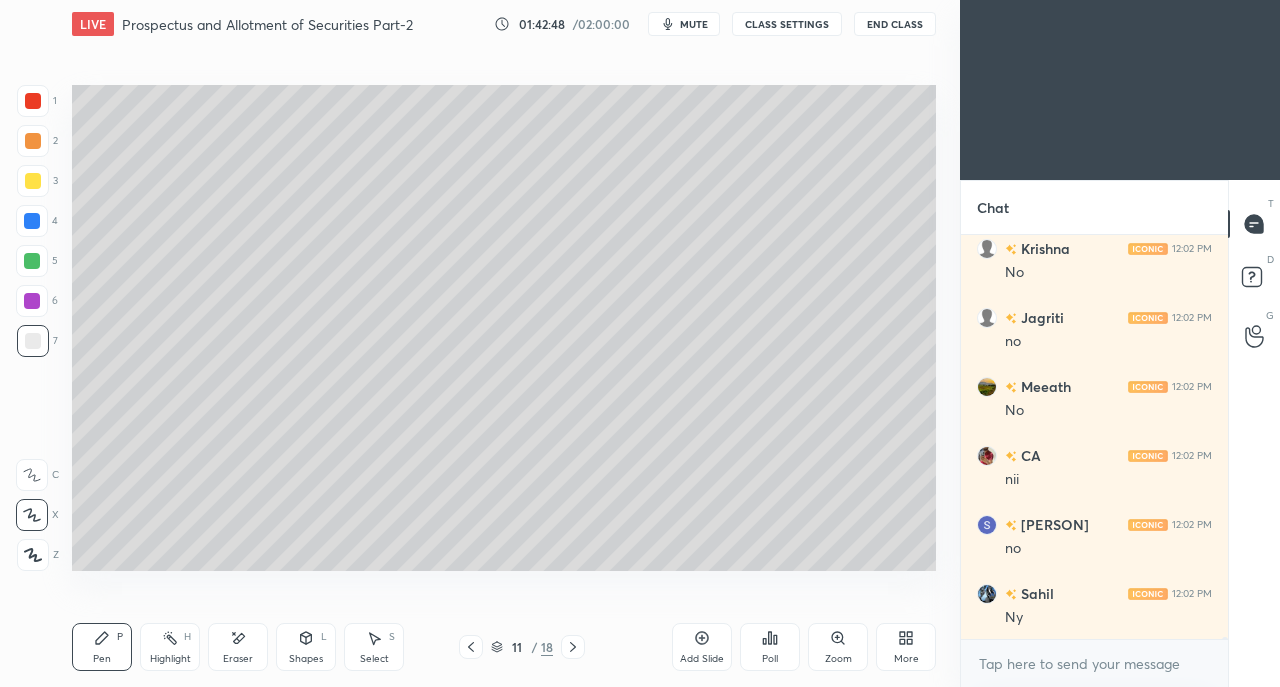 click at bounding box center [33, 101] 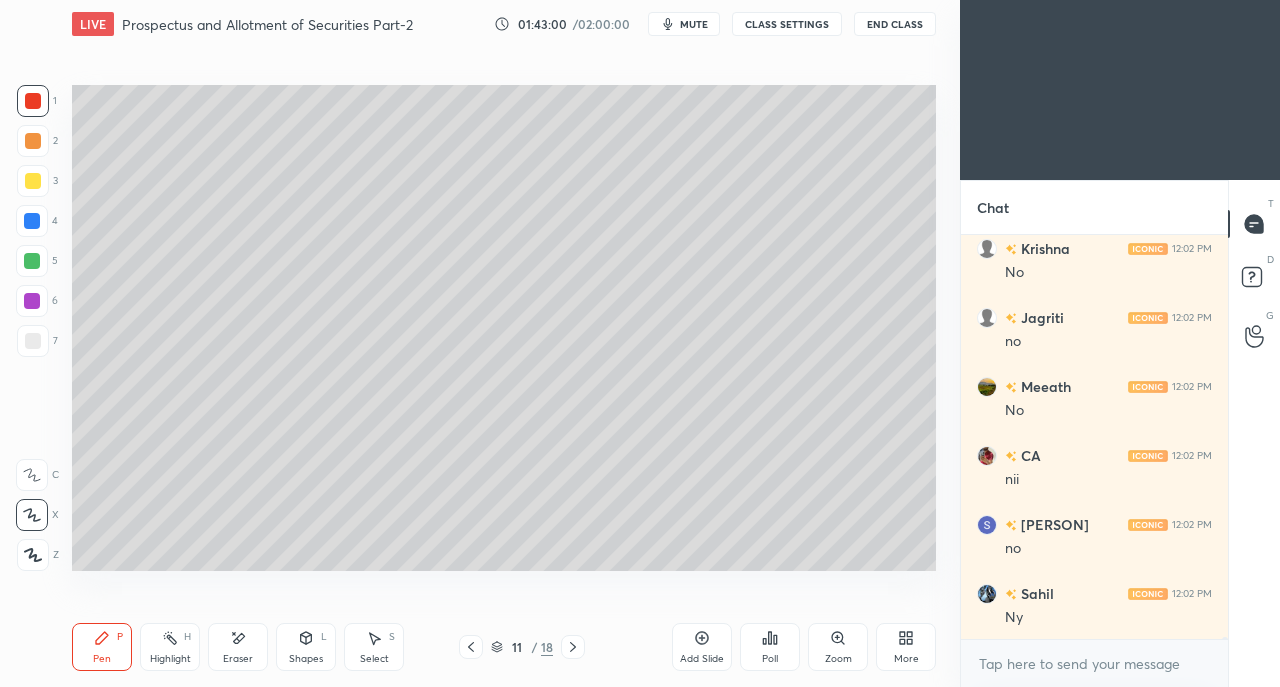click at bounding box center [33, 341] 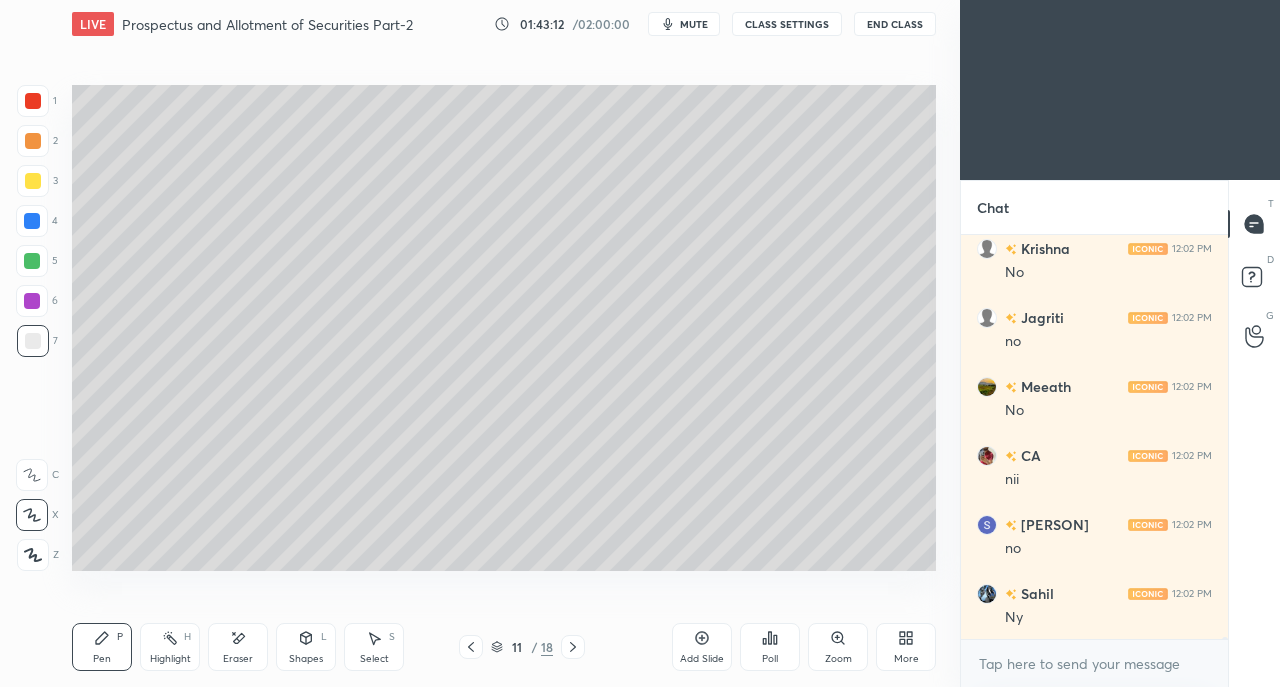 click on "Zoom" at bounding box center [838, 659] 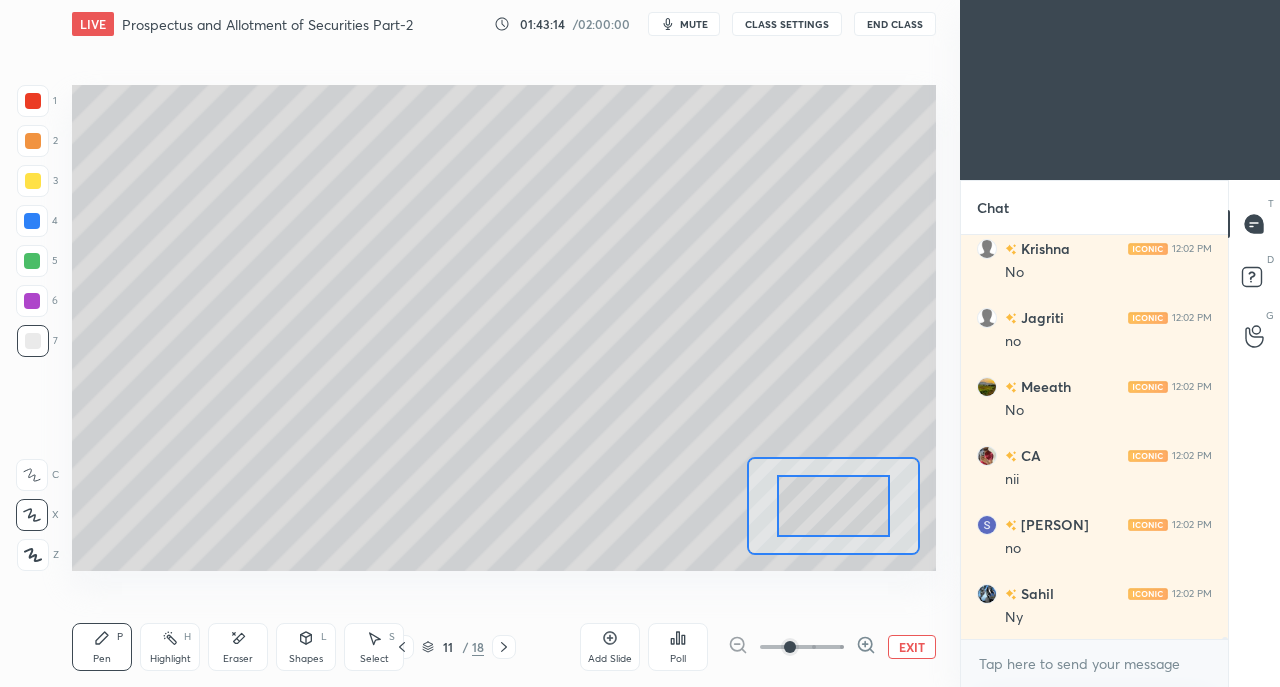 click 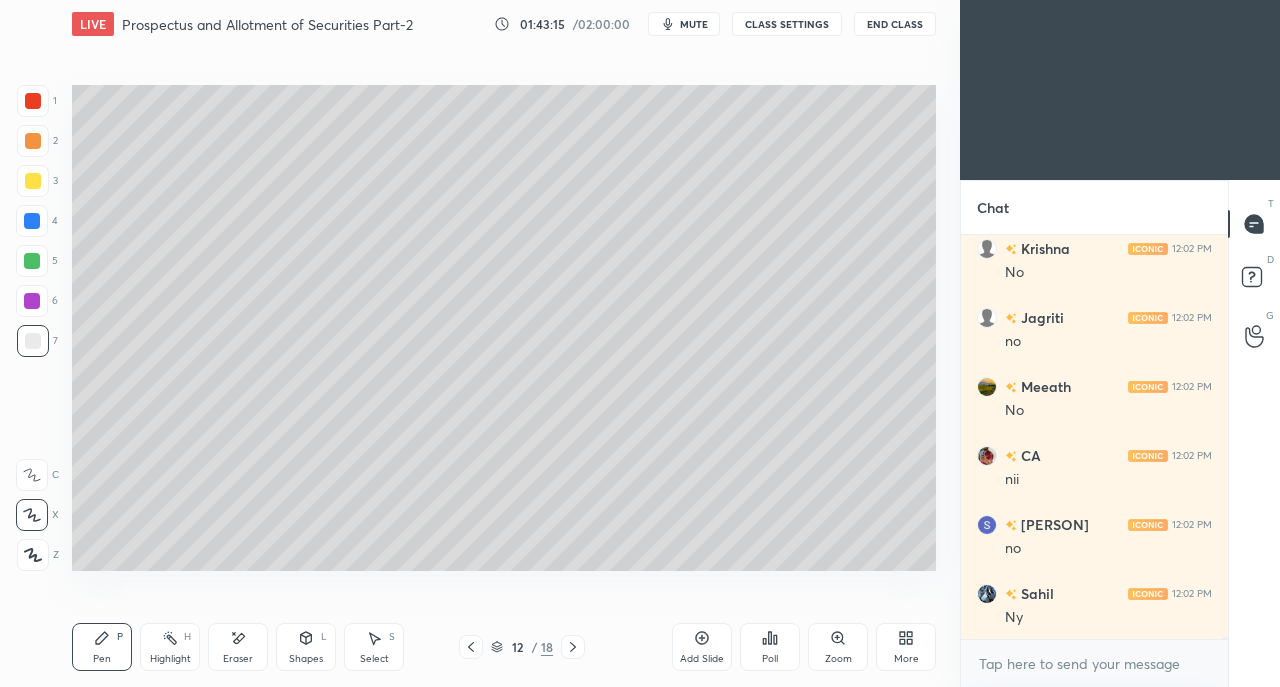click 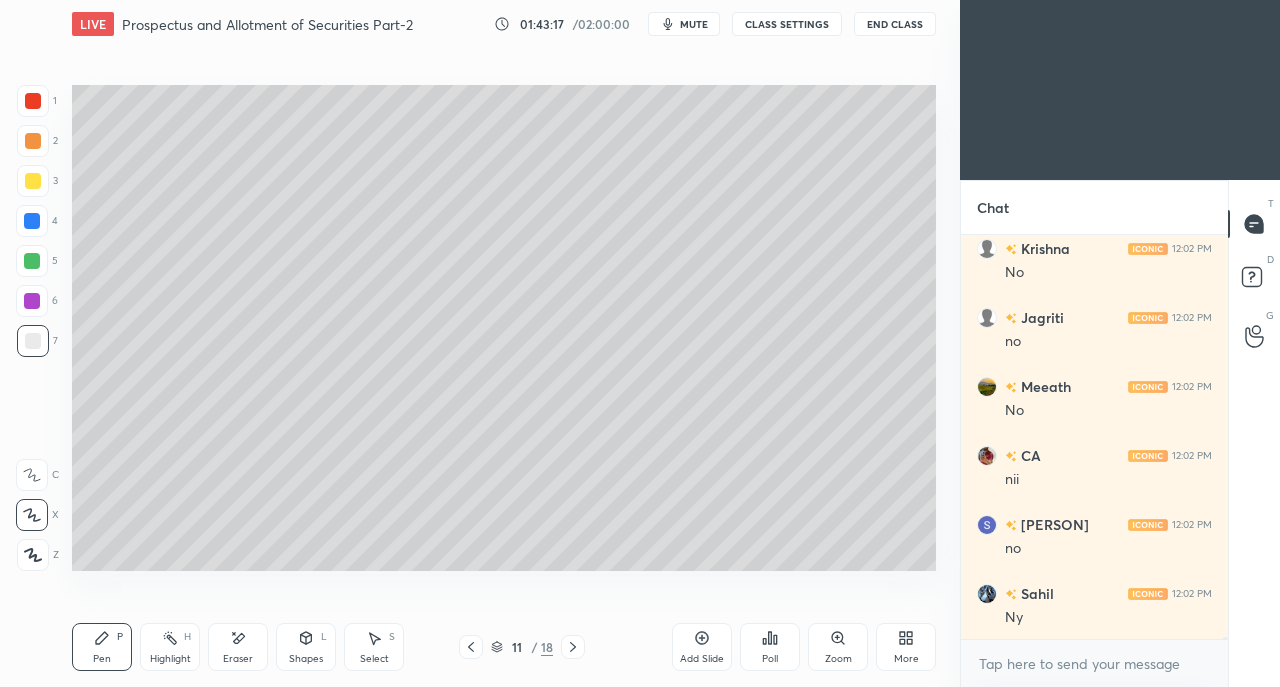 click at bounding box center [33, 101] 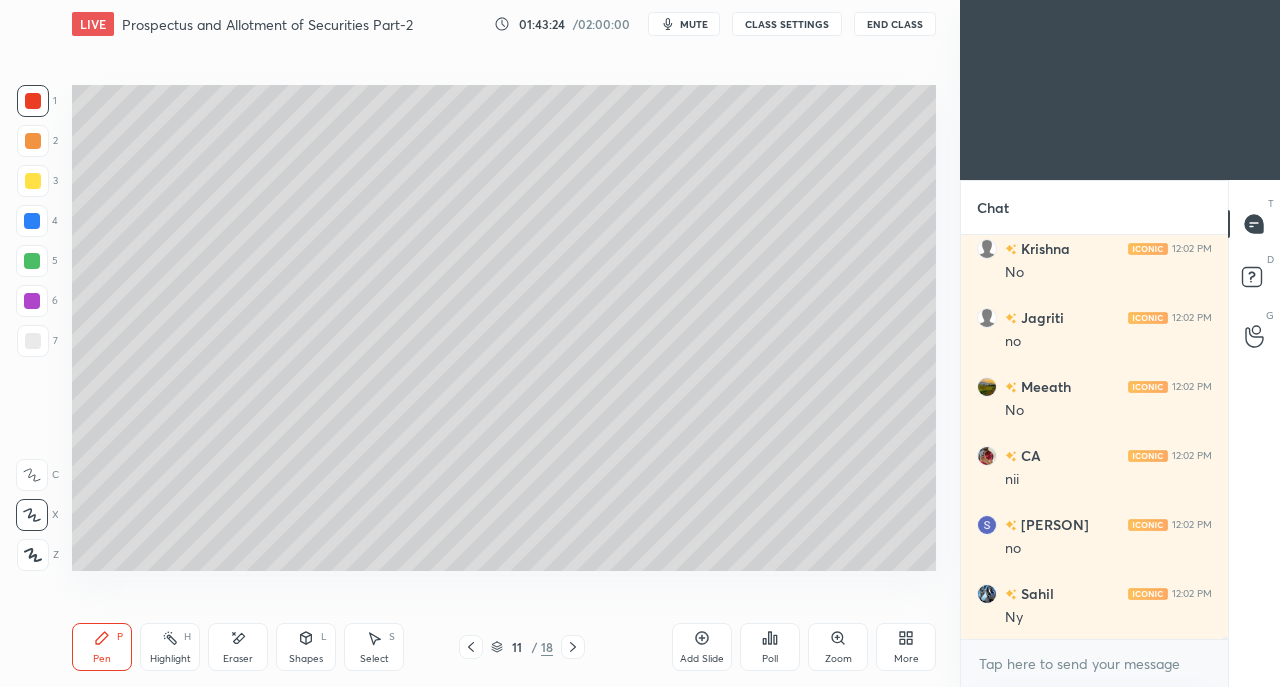click 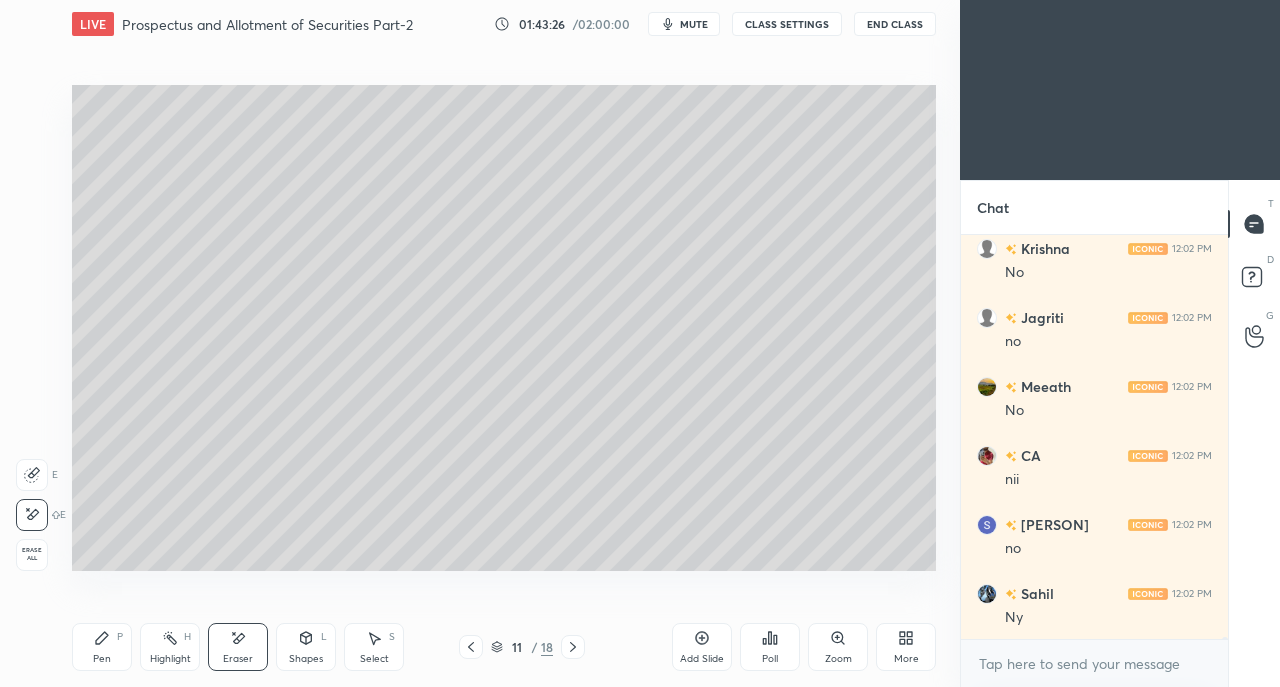 click on "Pen P" at bounding box center [102, 647] 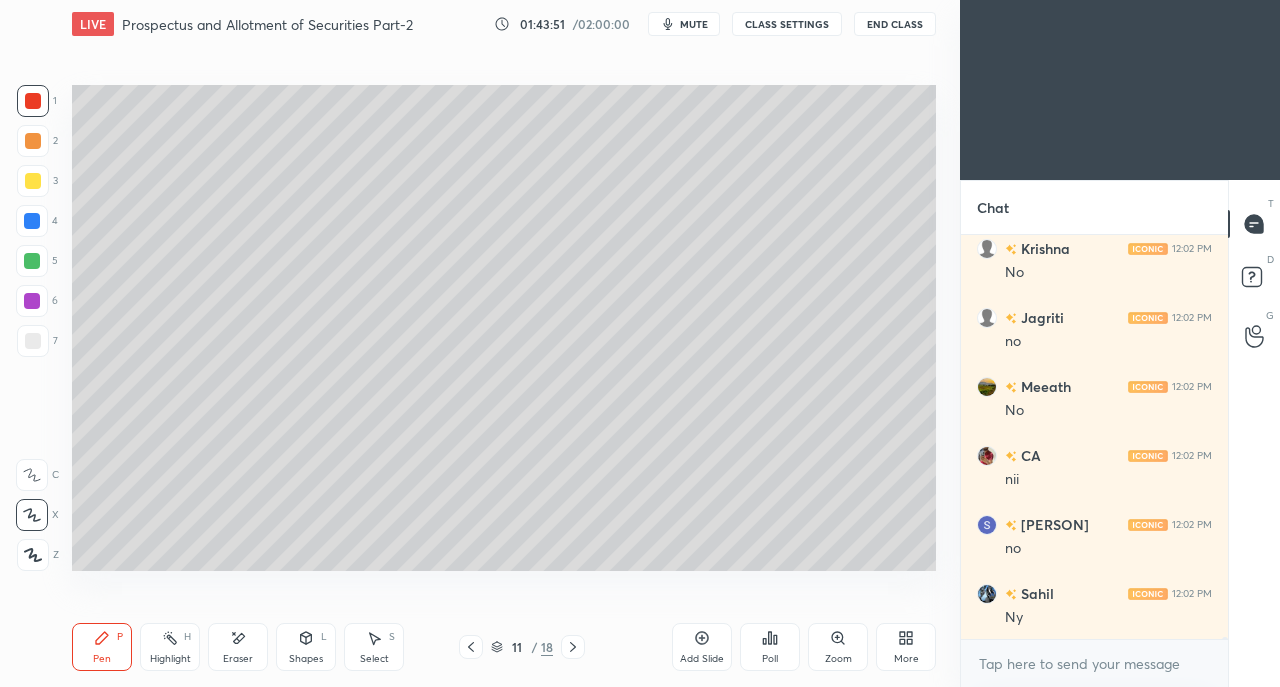 scroll, scrollTop: 78094, scrollLeft: 0, axis: vertical 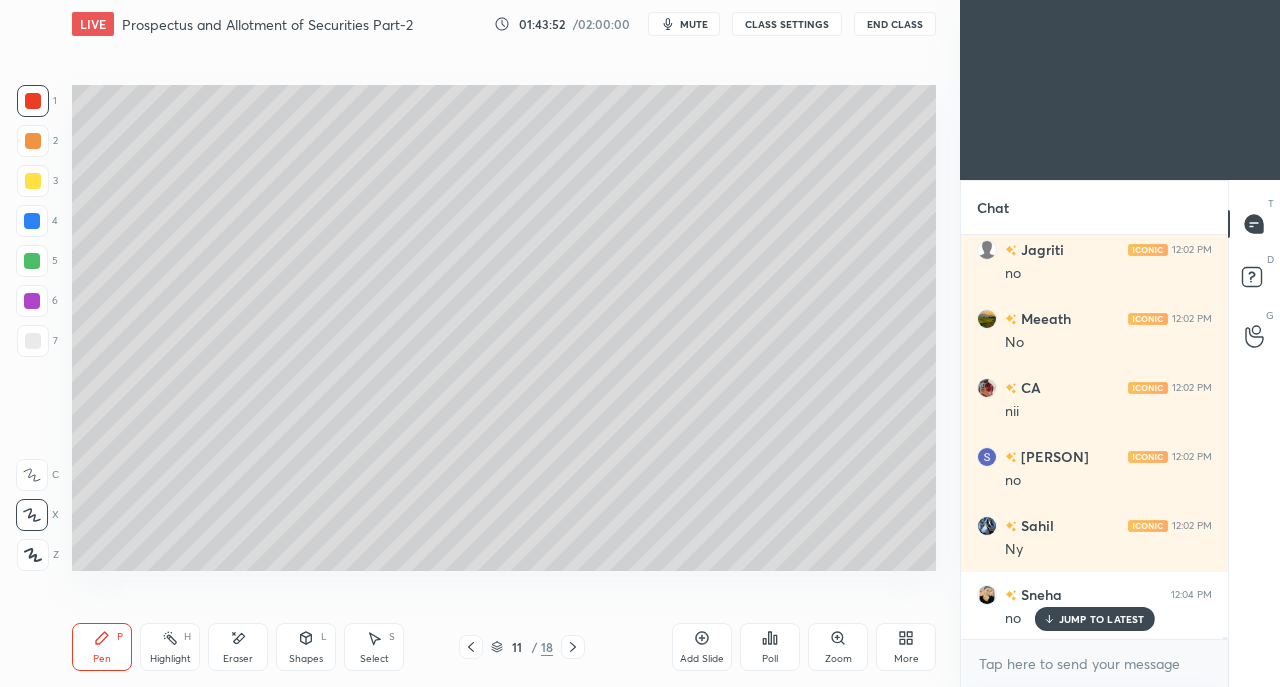 click at bounding box center (33, 341) 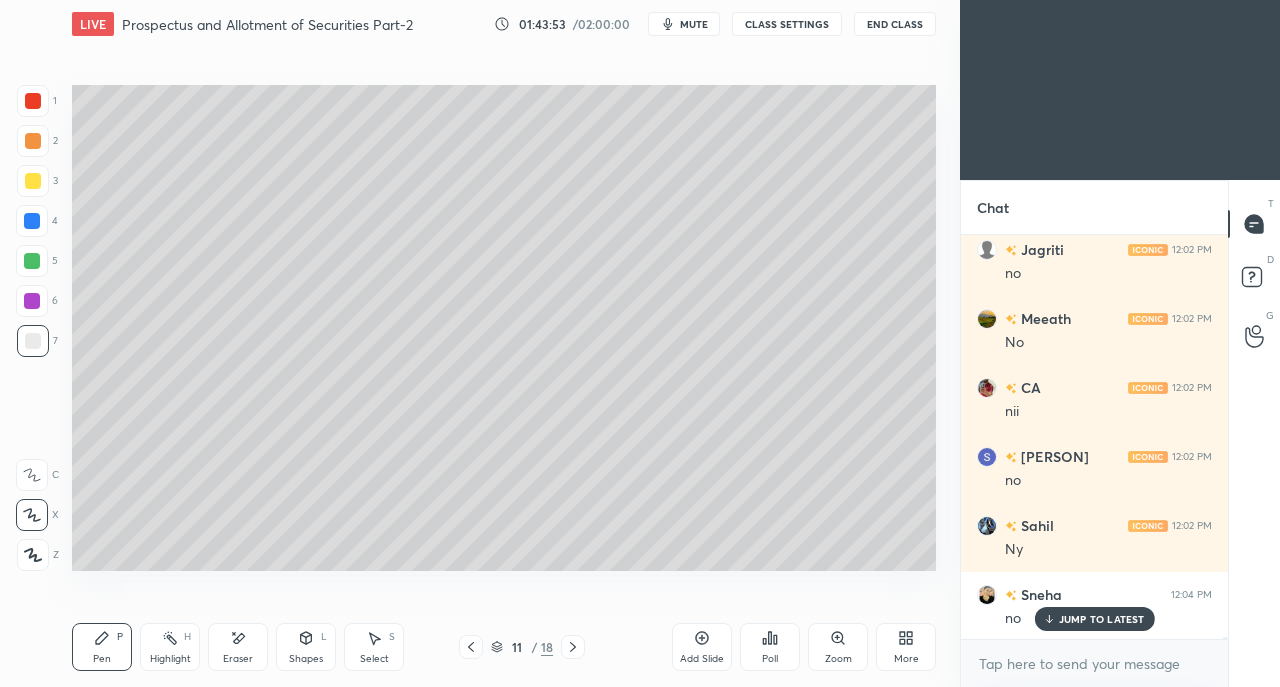 click at bounding box center [33, 181] 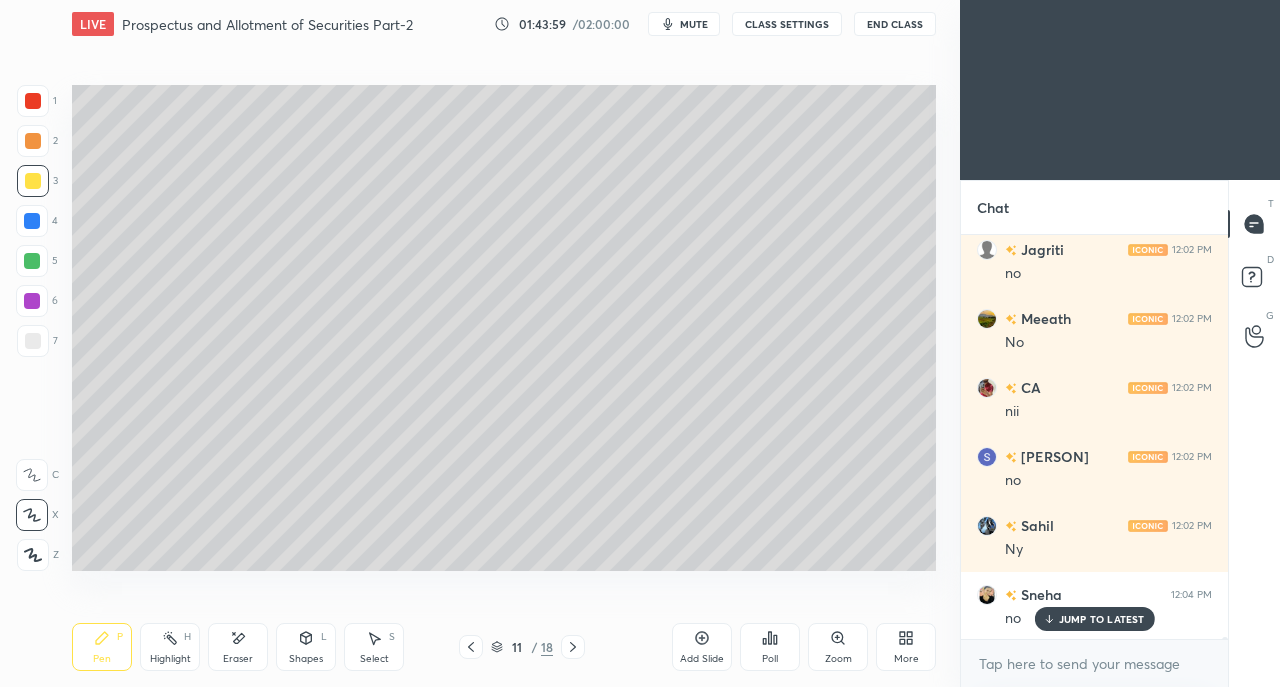 click at bounding box center (33, 101) 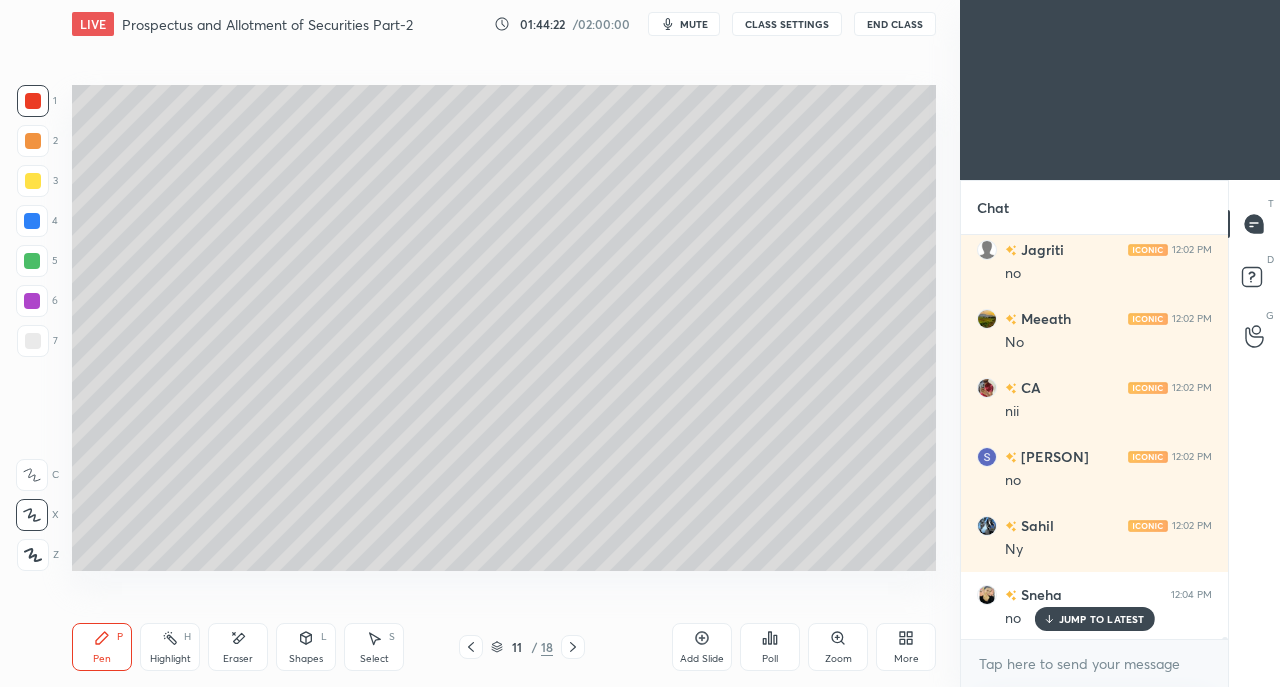 click on "JUMP TO LATEST" at bounding box center [1102, 619] 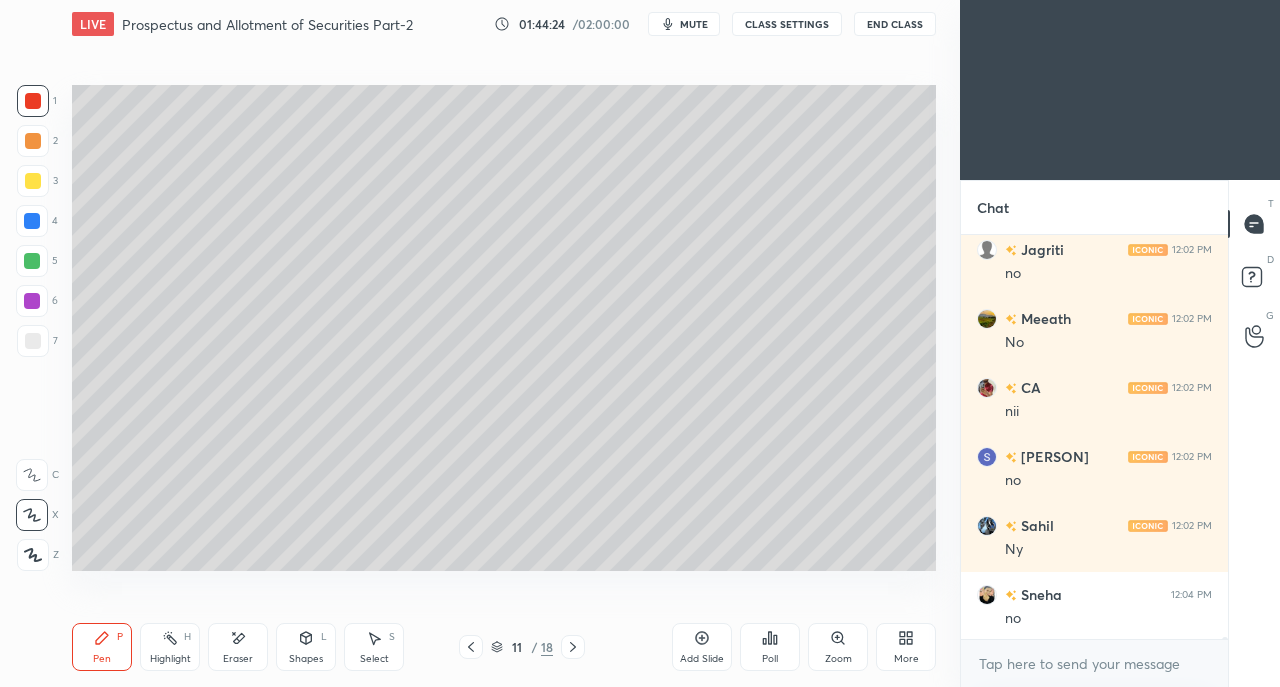 click 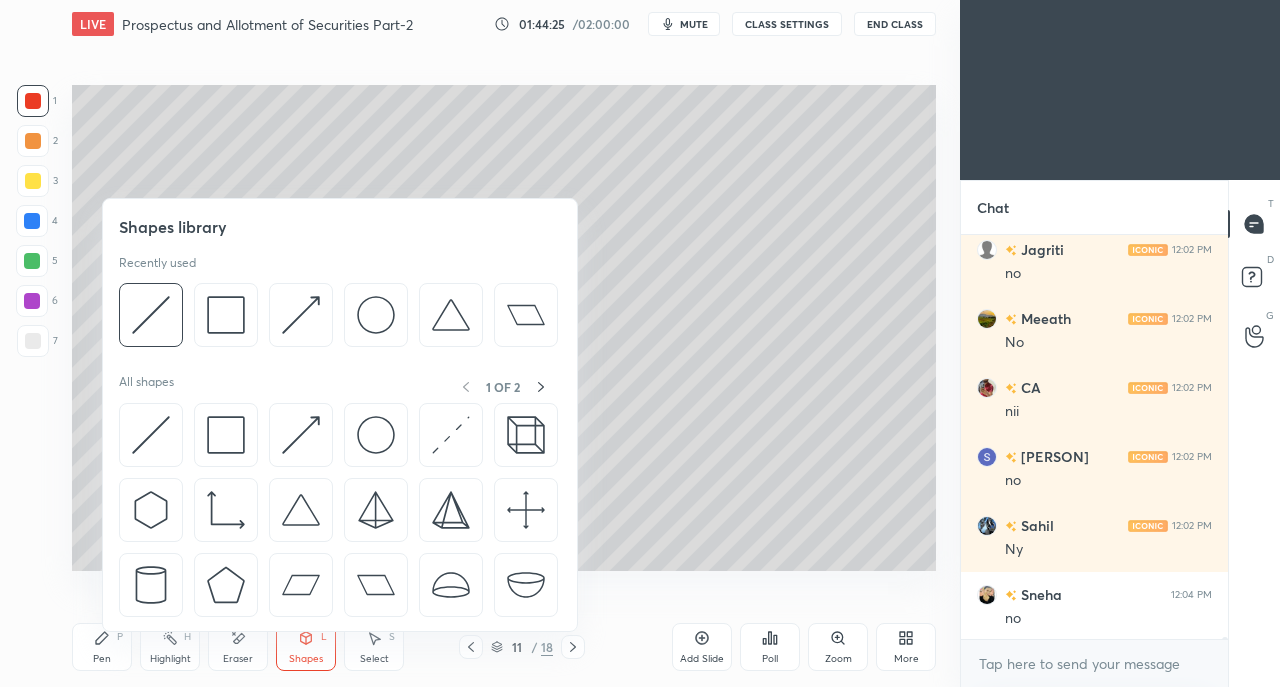 click at bounding box center (151, 435) 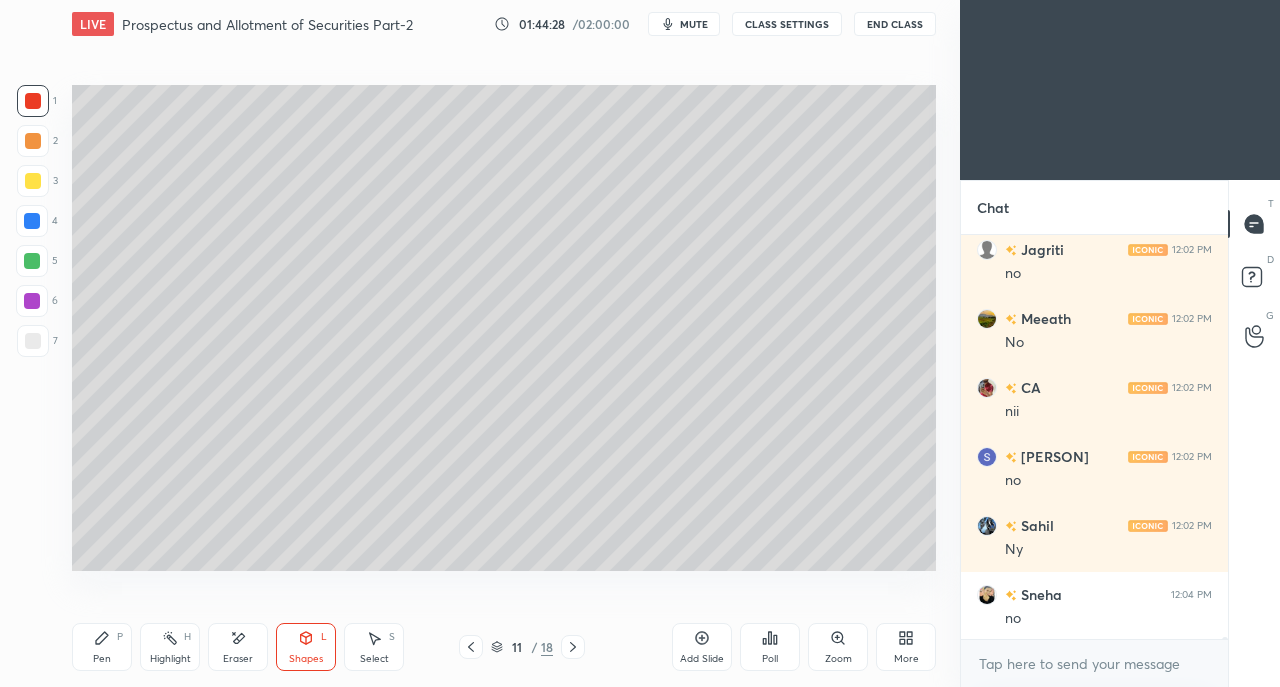 scroll, scrollTop: 78182, scrollLeft: 0, axis: vertical 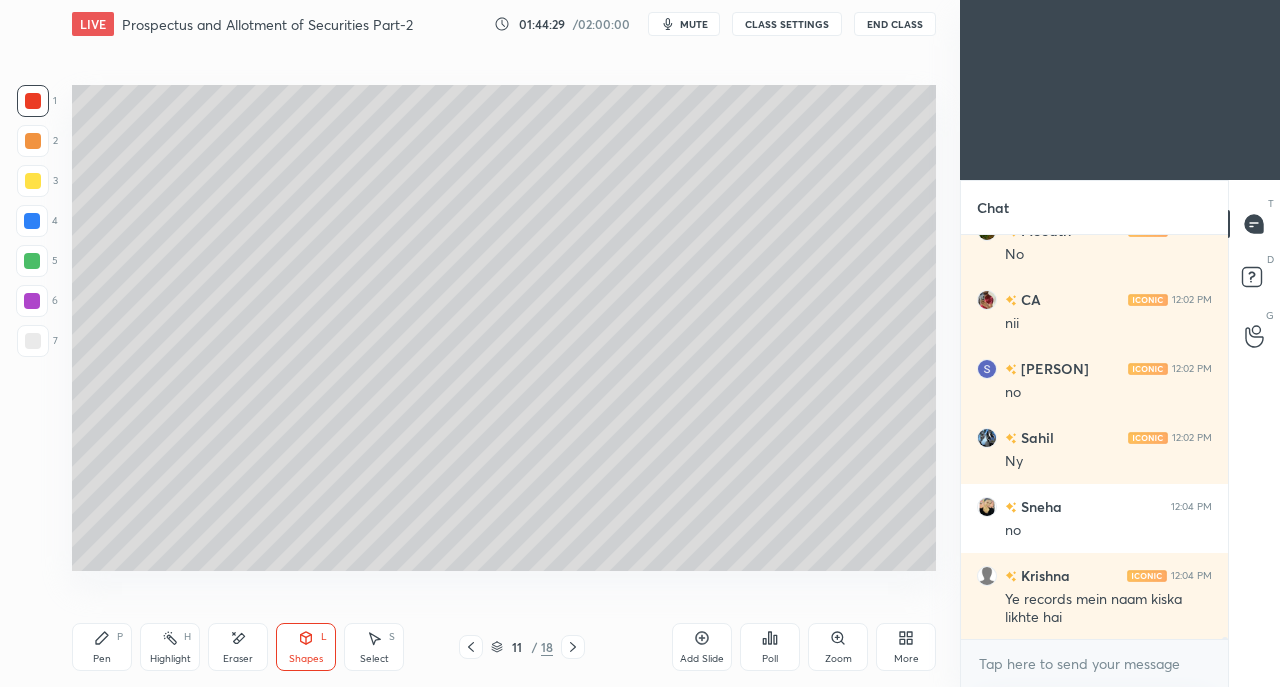 click 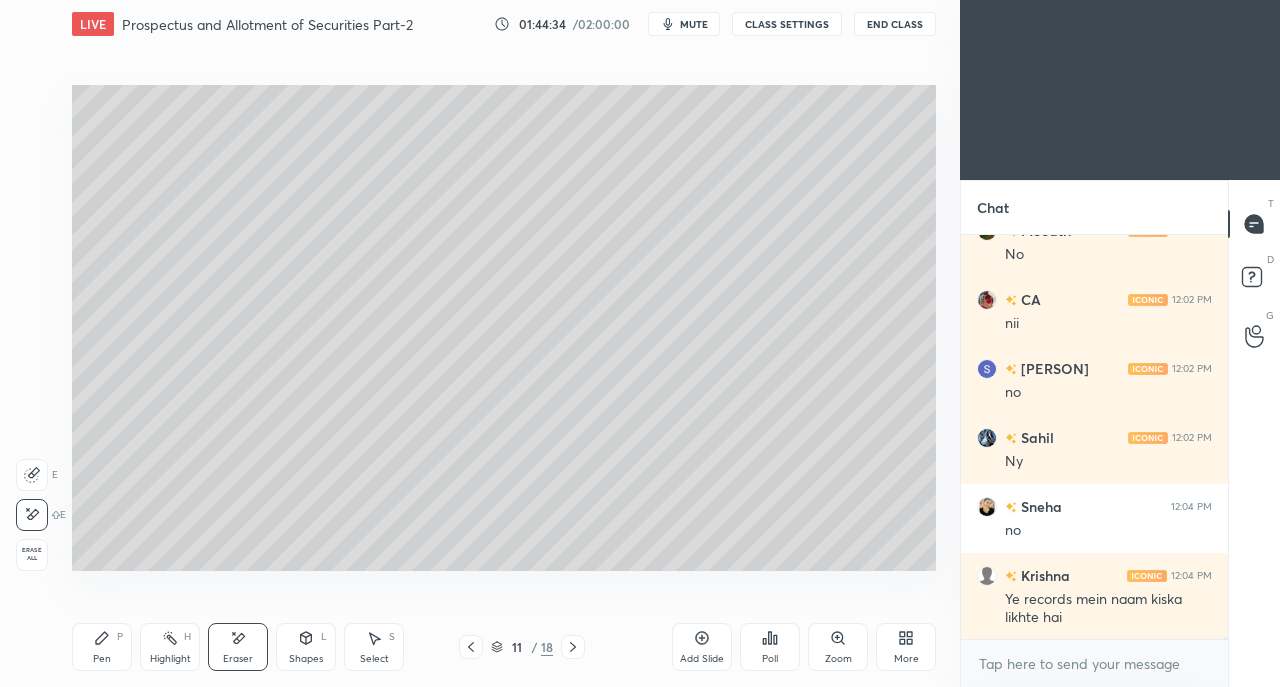 click on "Shapes L" at bounding box center (306, 647) 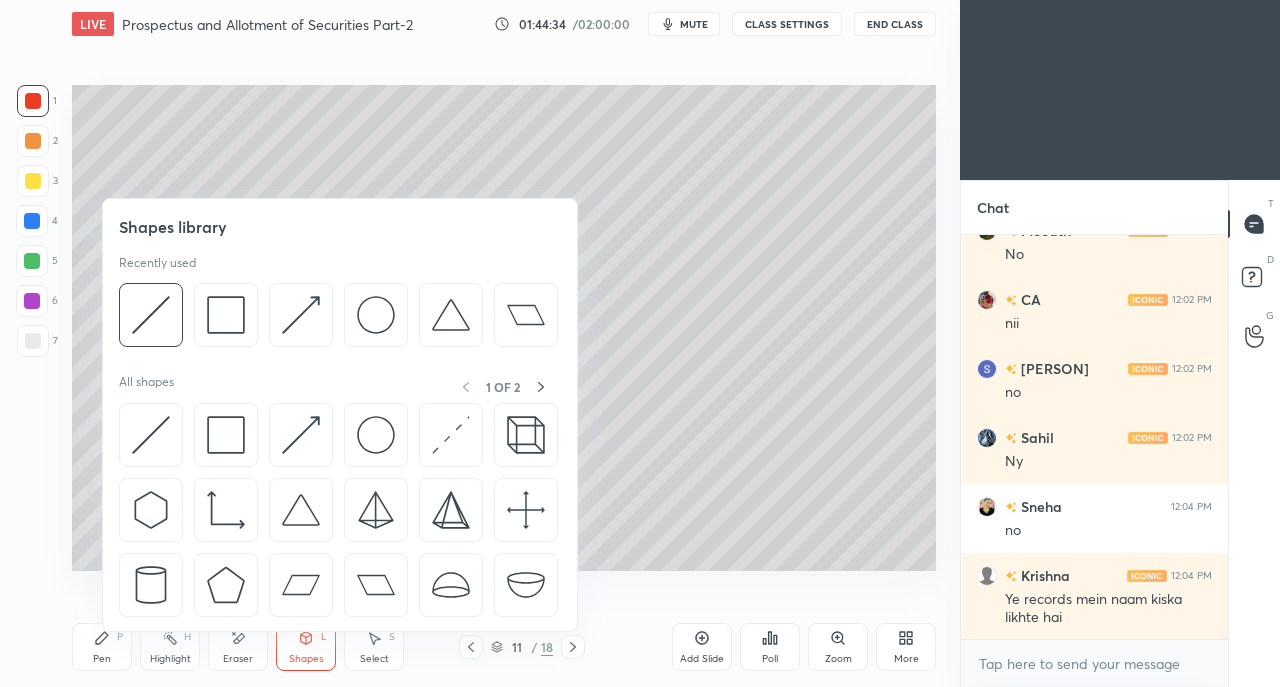 click at bounding box center [151, 435] 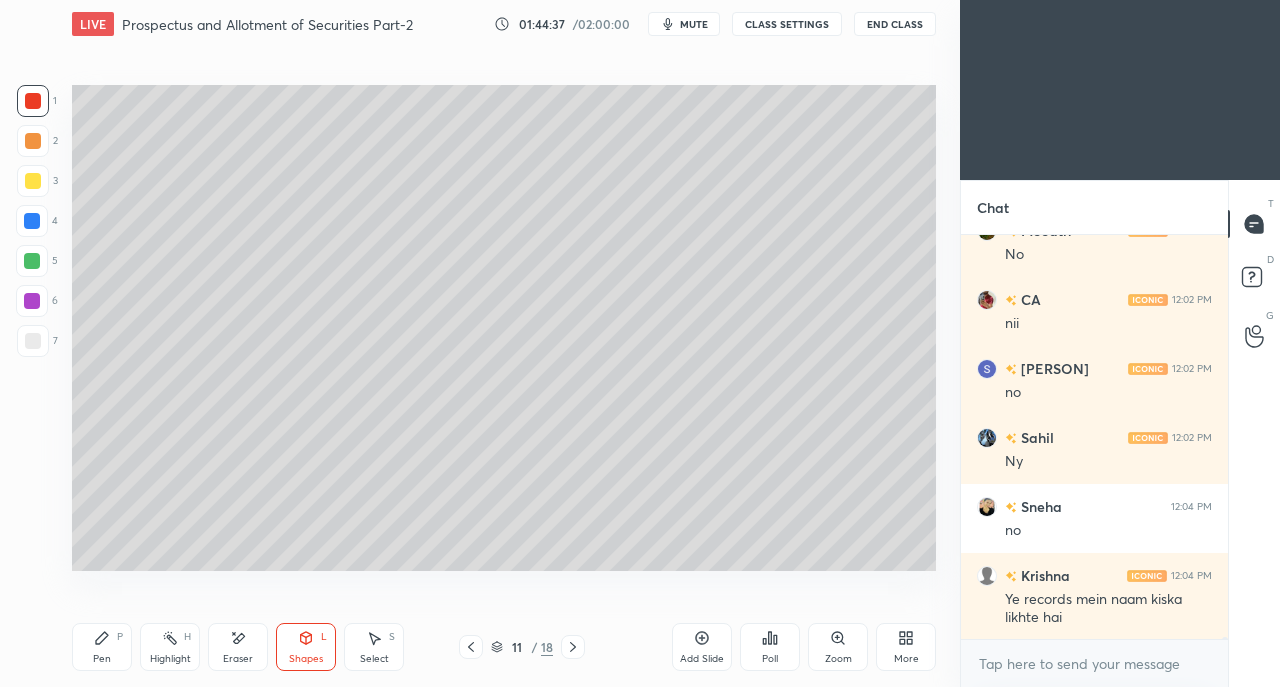 click at bounding box center (33, 341) 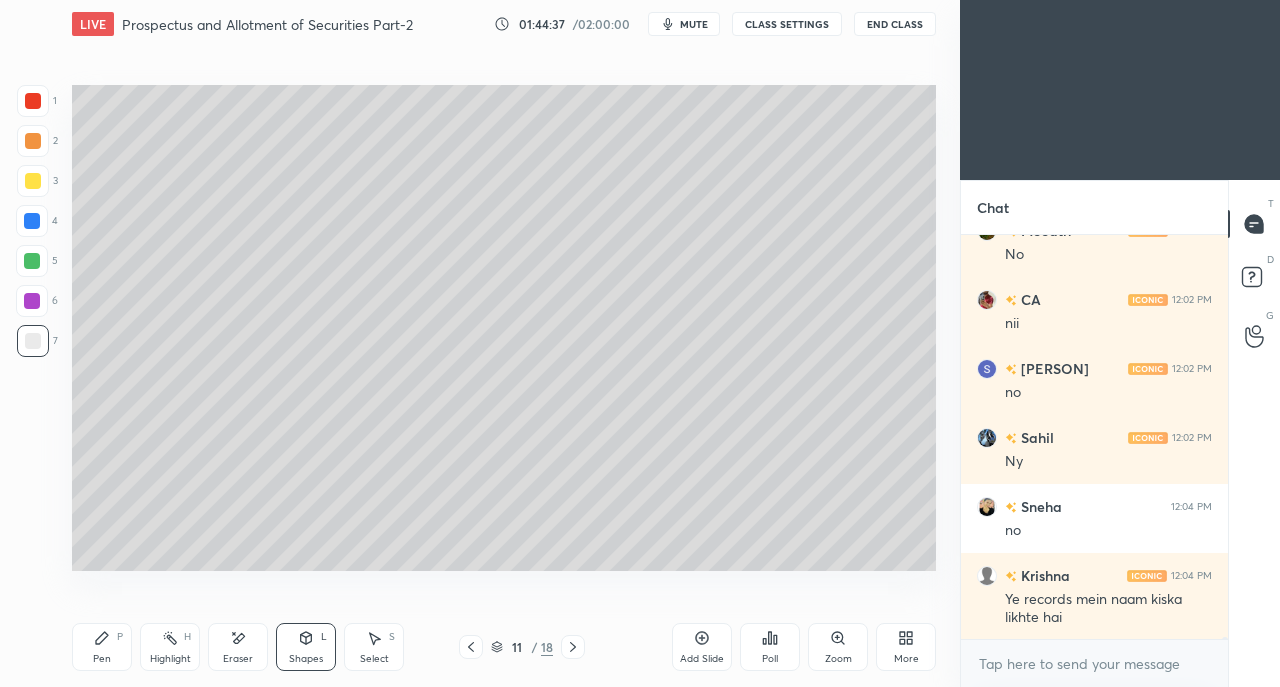 click 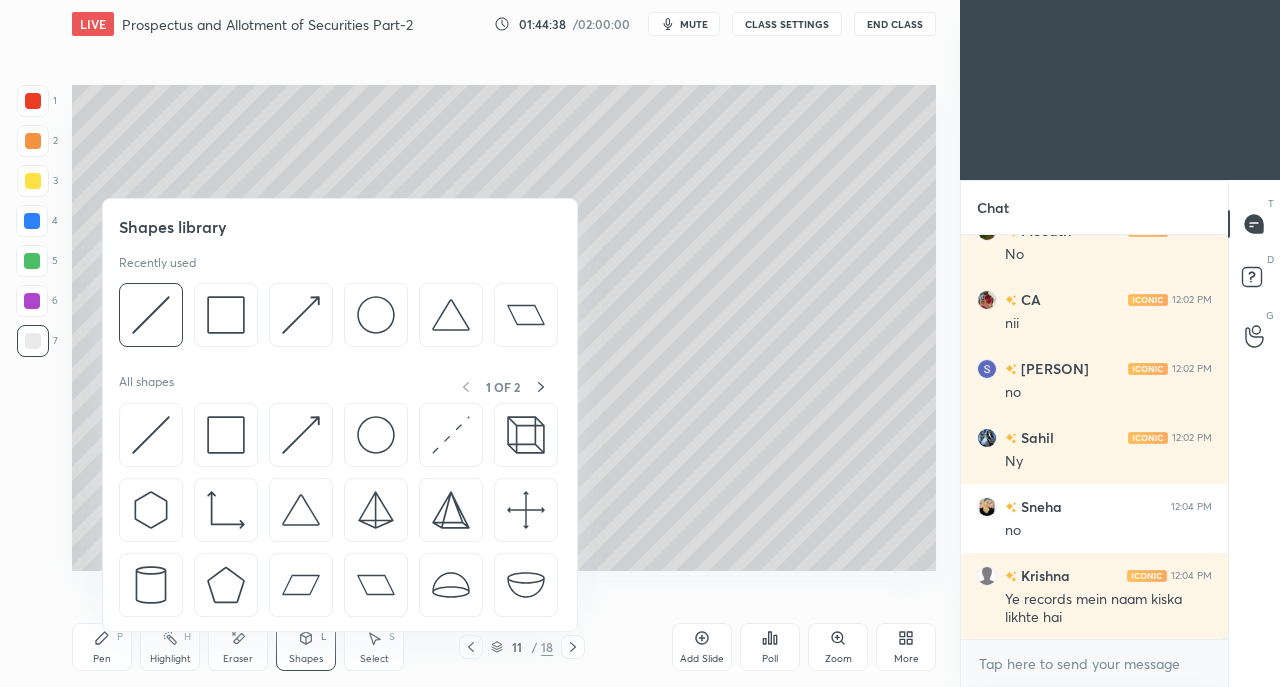scroll, scrollTop: 78250, scrollLeft: 0, axis: vertical 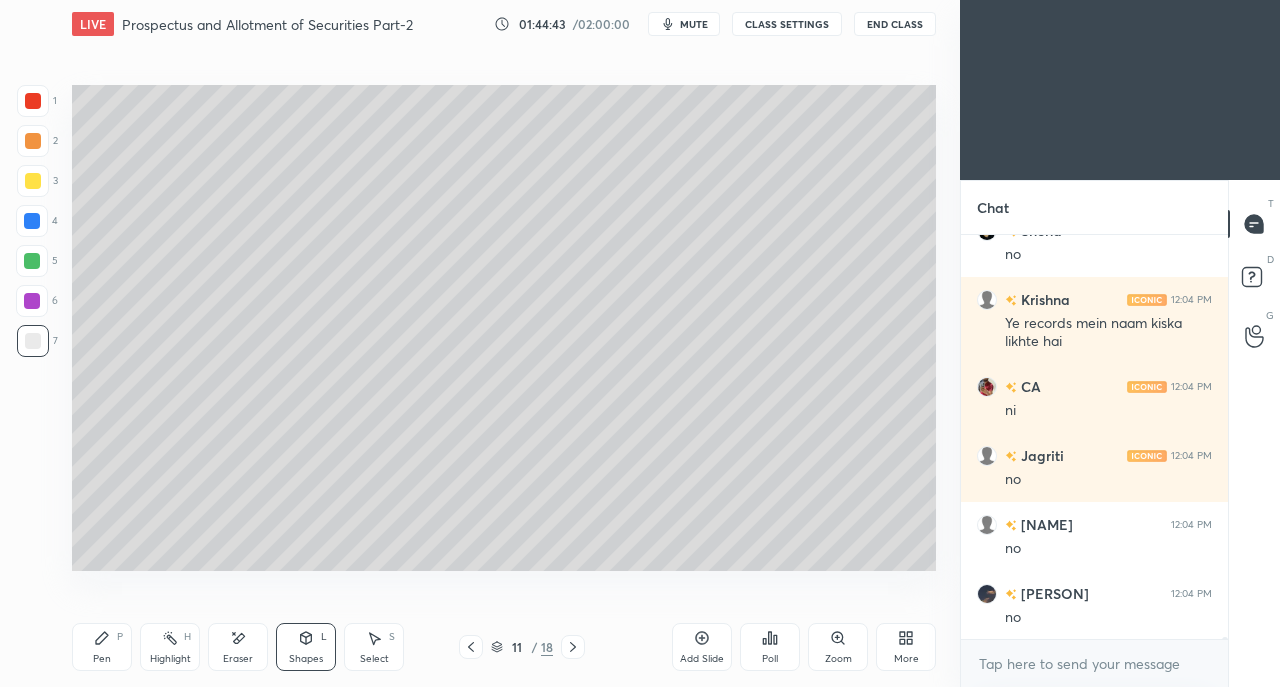 click on "Pen P" at bounding box center [102, 647] 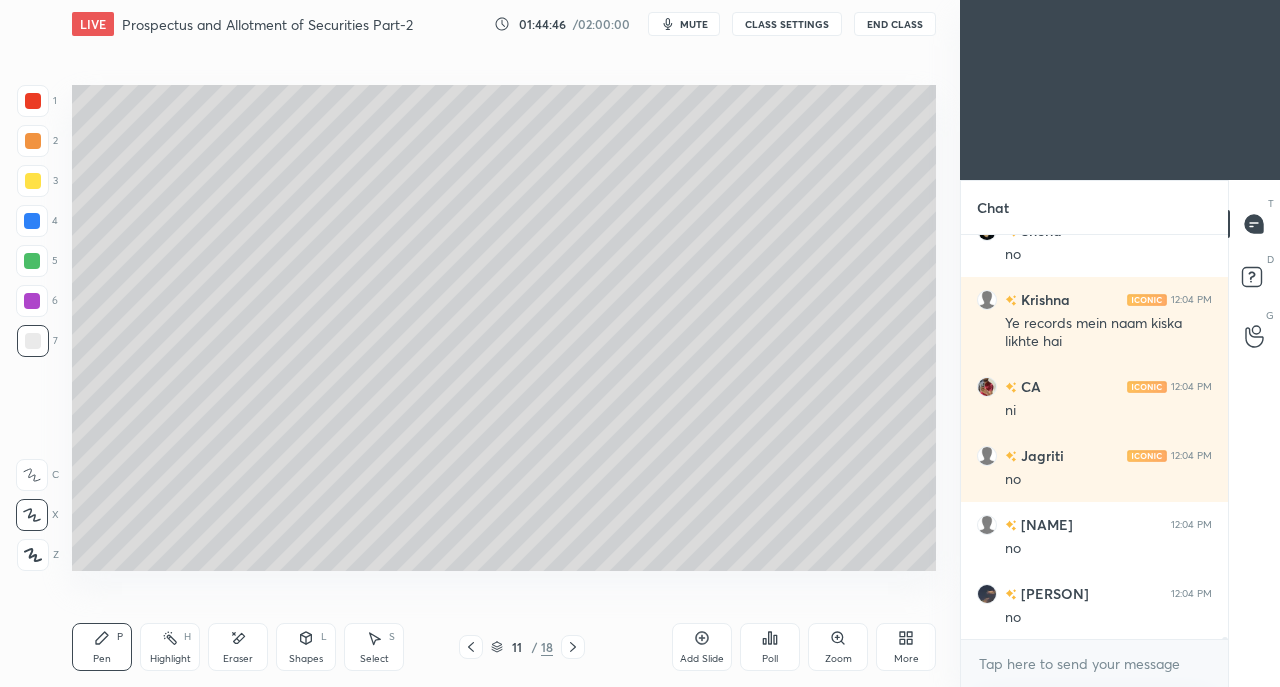 click at bounding box center (33, 181) 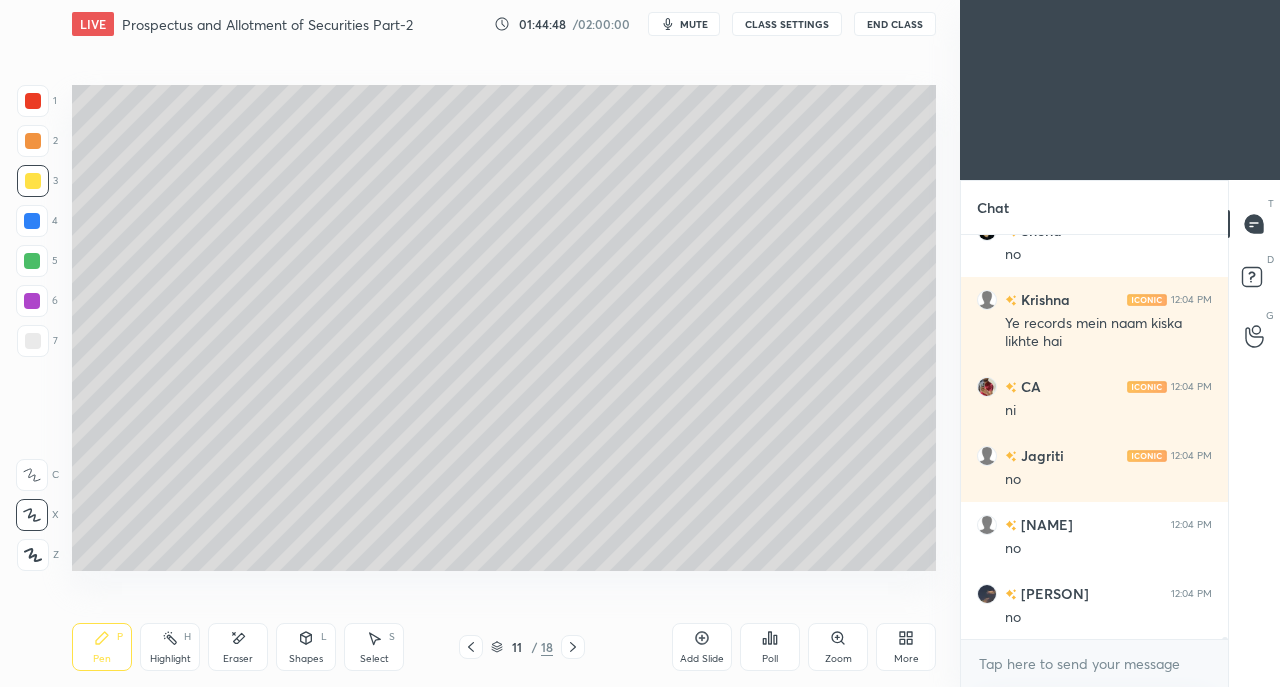 scroll, scrollTop: 78526, scrollLeft: 0, axis: vertical 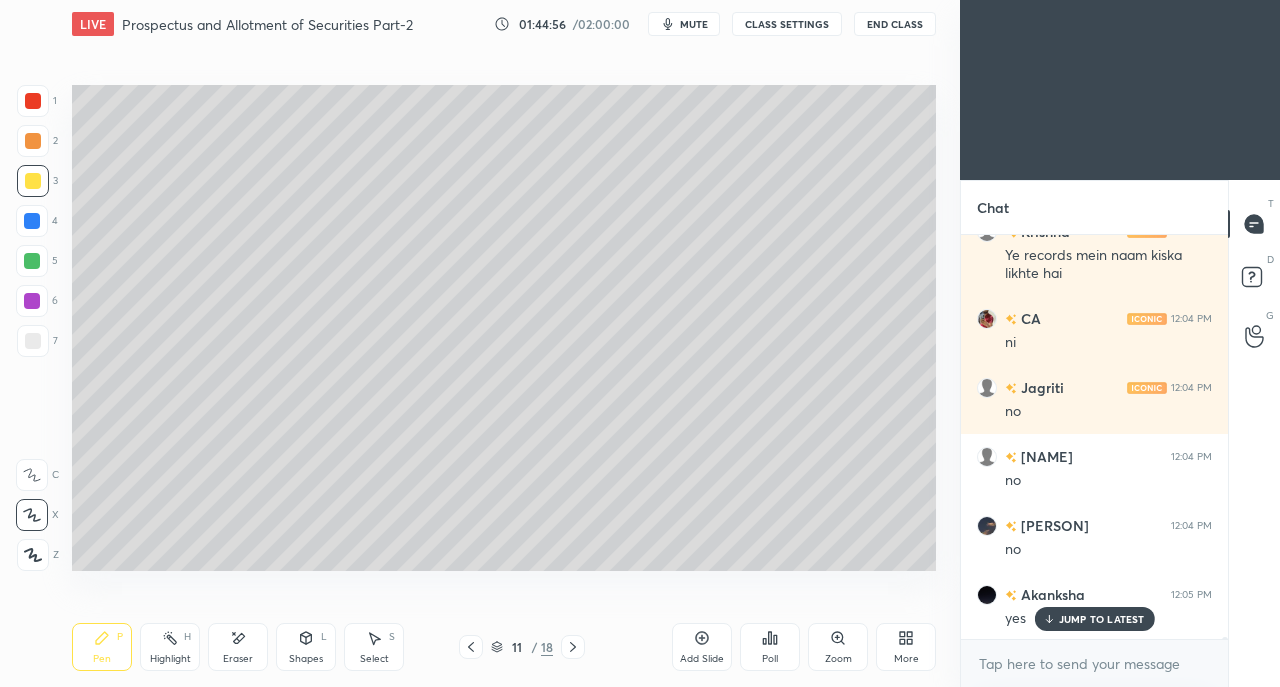 click at bounding box center [33, 341] 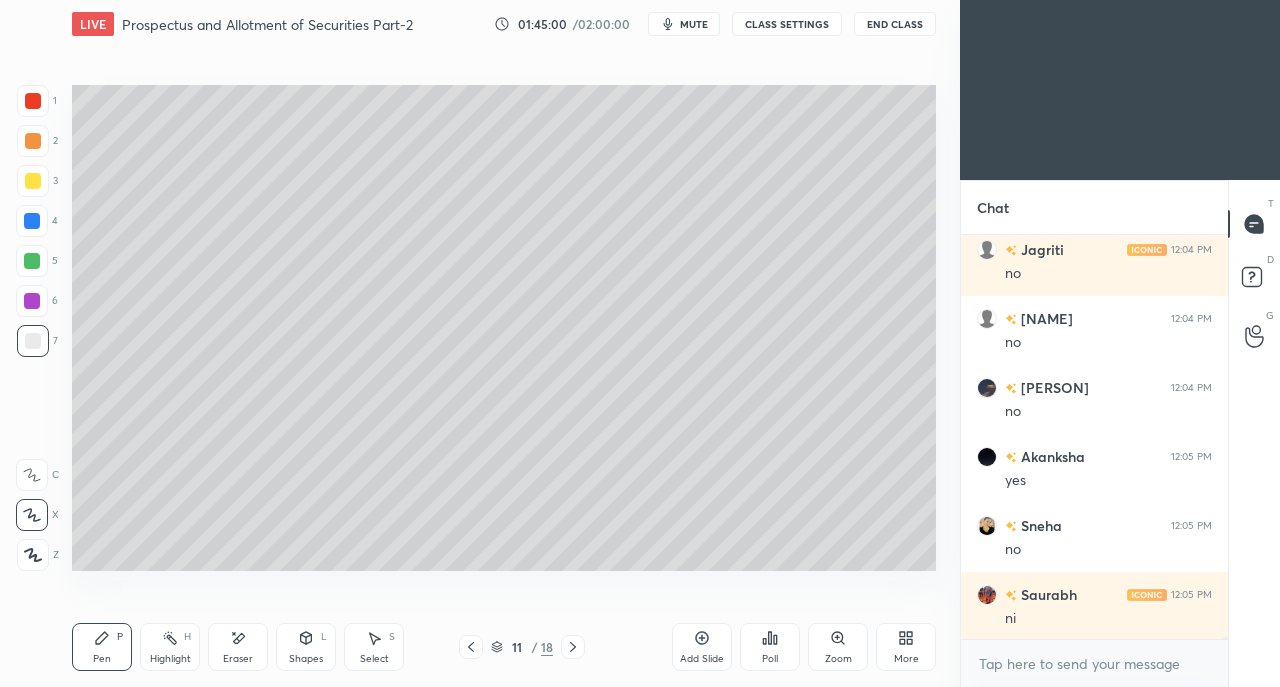 scroll, scrollTop: 78734, scrollLeft: 0, axis: vertical 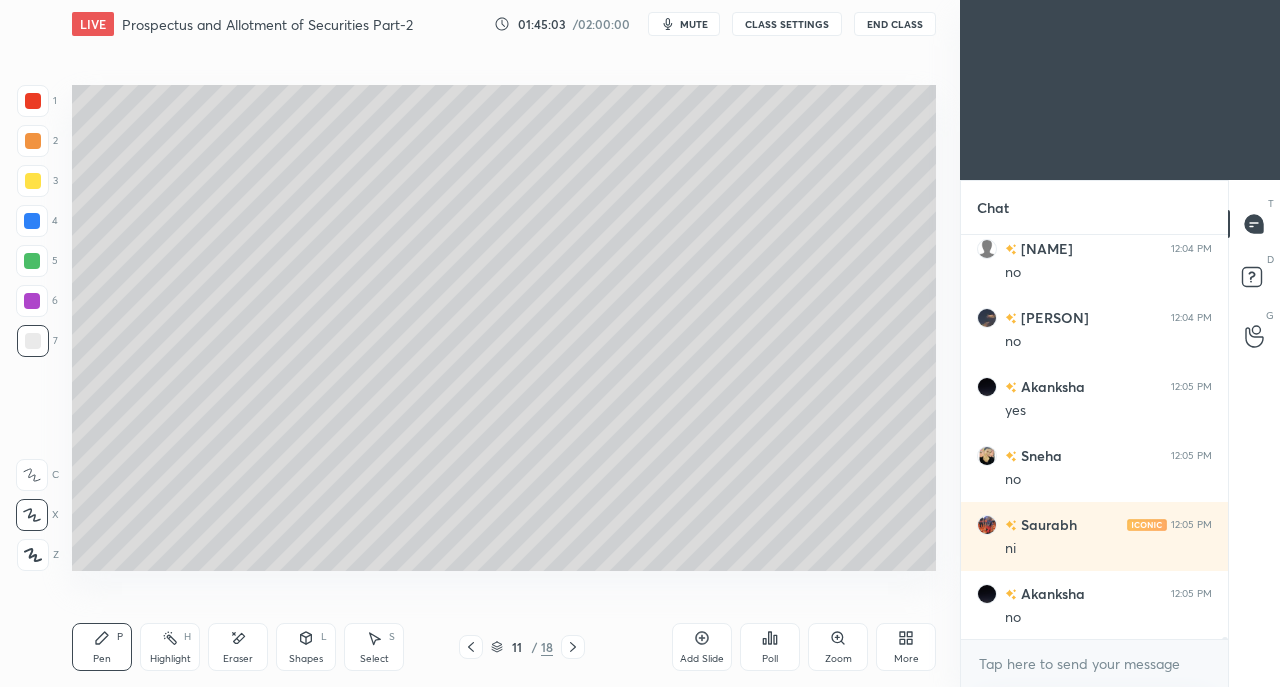 click on "Shapes L" at bounding box center [306, 647] 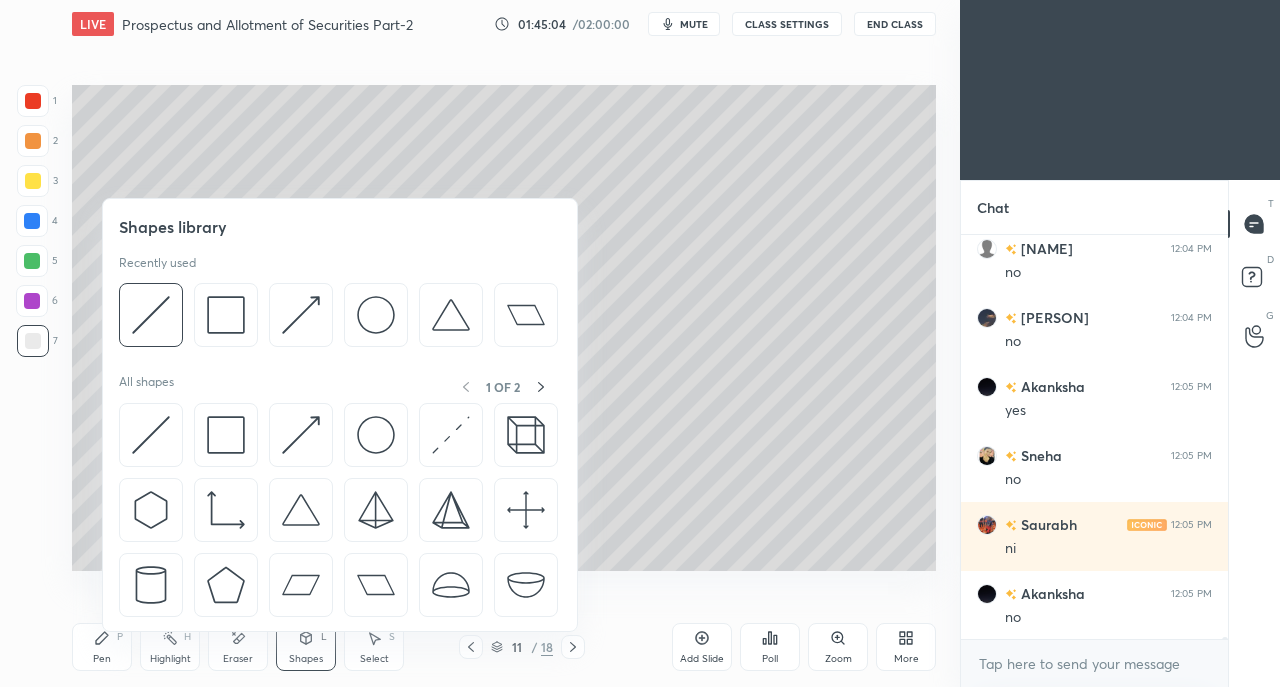 scroll, scrollTop: 78802, scrollLeft: 0, axis: vertical 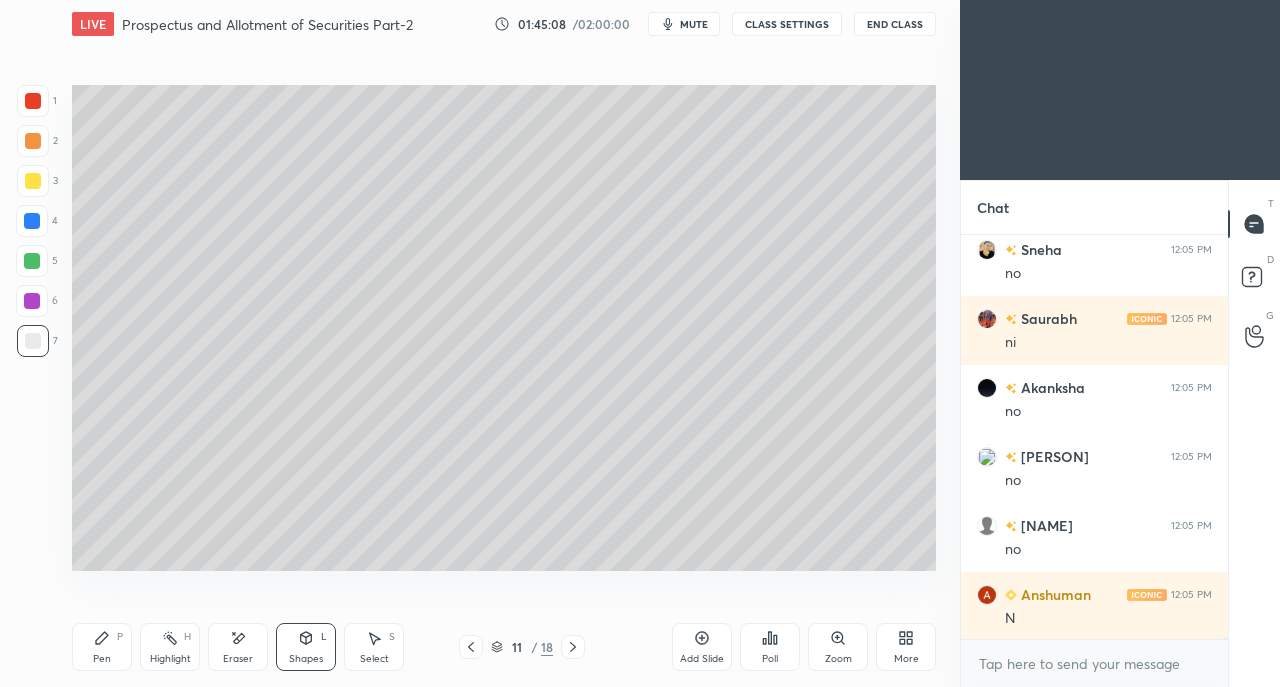 click 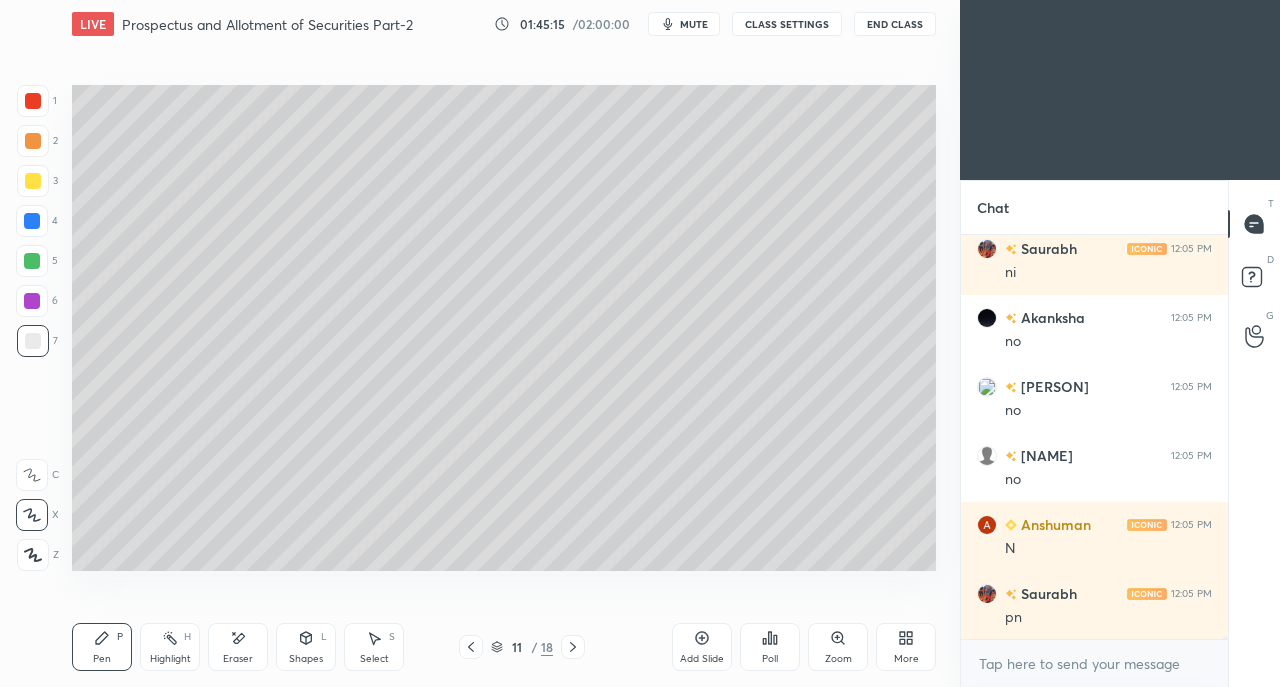 scroll, scrollTop: 79078, scrollLeft: 0, axis: vertical 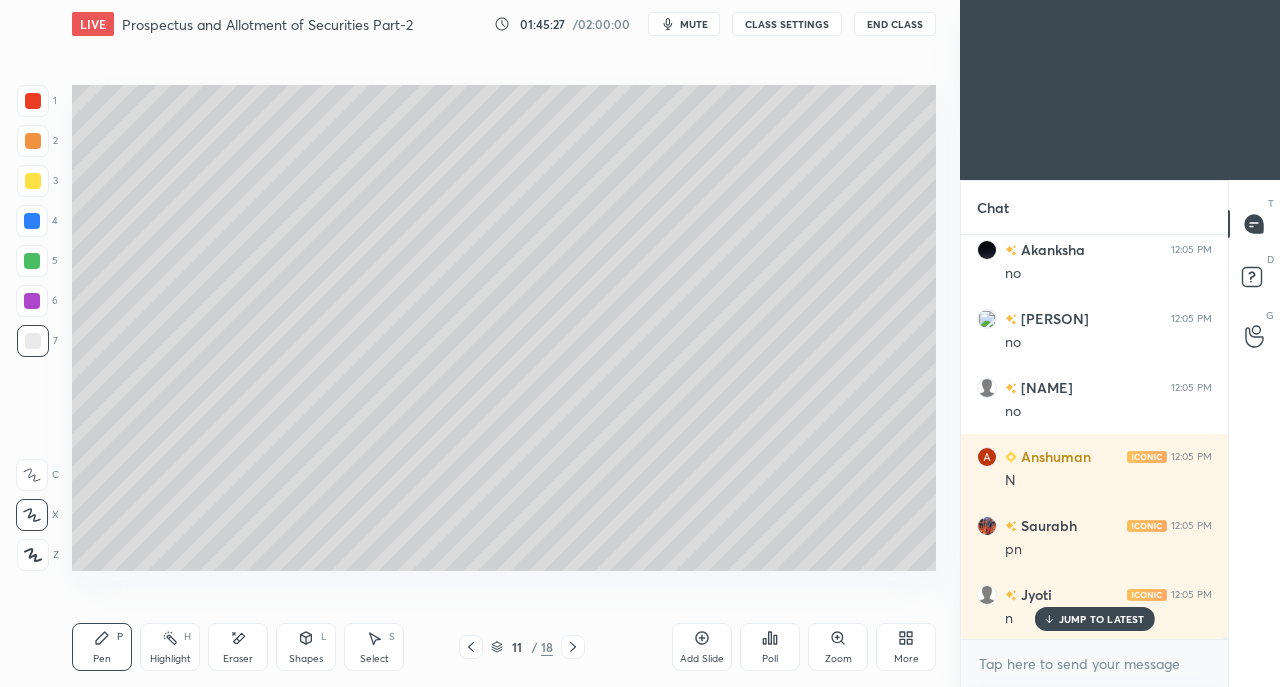 click on "JUMP TO LATEST" at bounding box center (1102, 619) 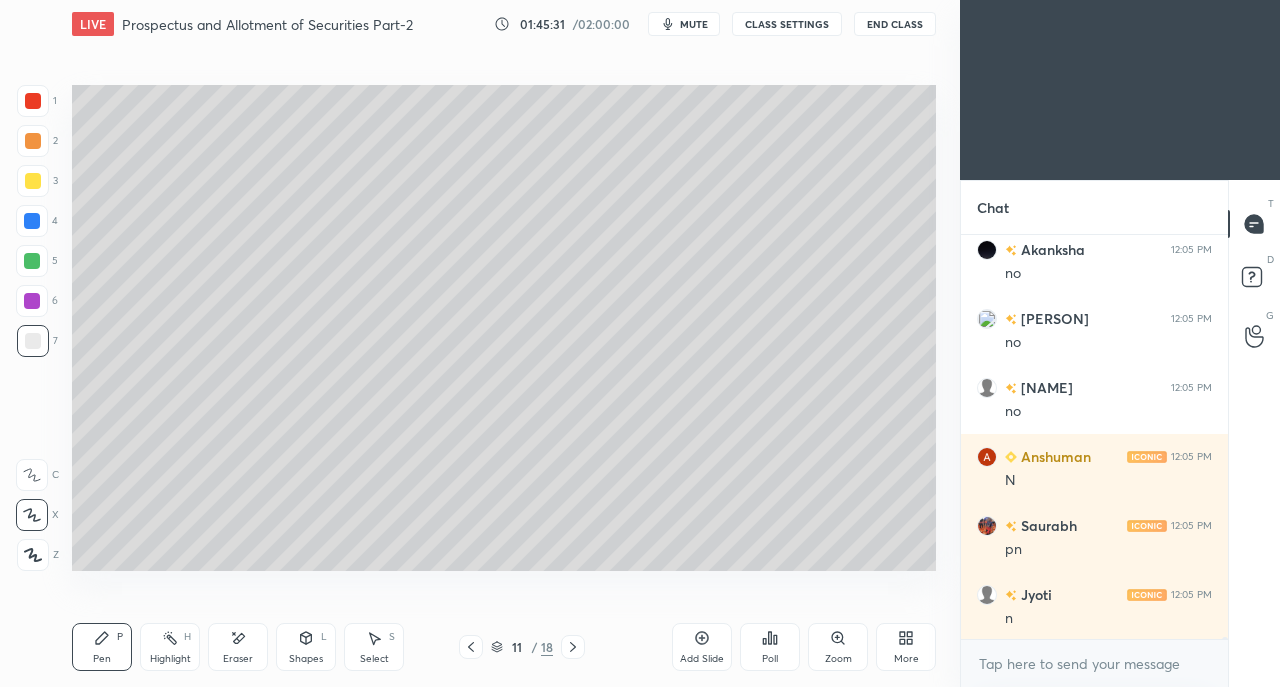 scroll, scrollTop: 79166, scrollLeft: 0, axis: vertical 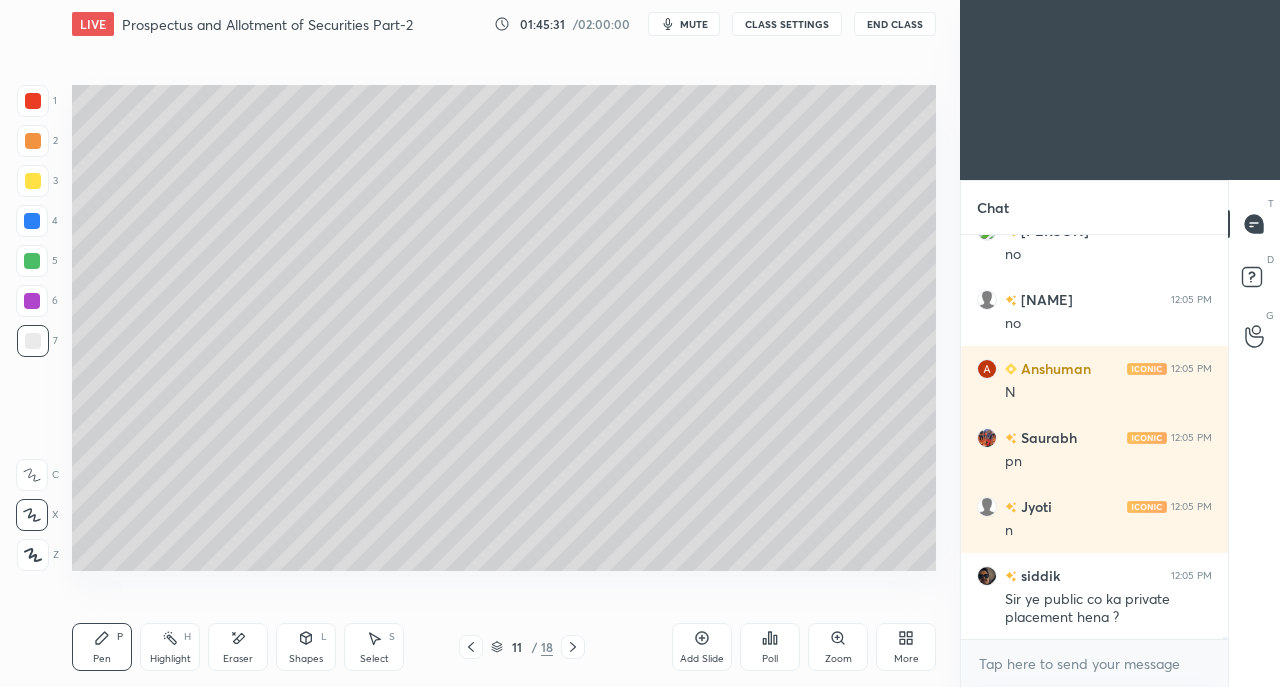 click at bounding box center [33, 181] 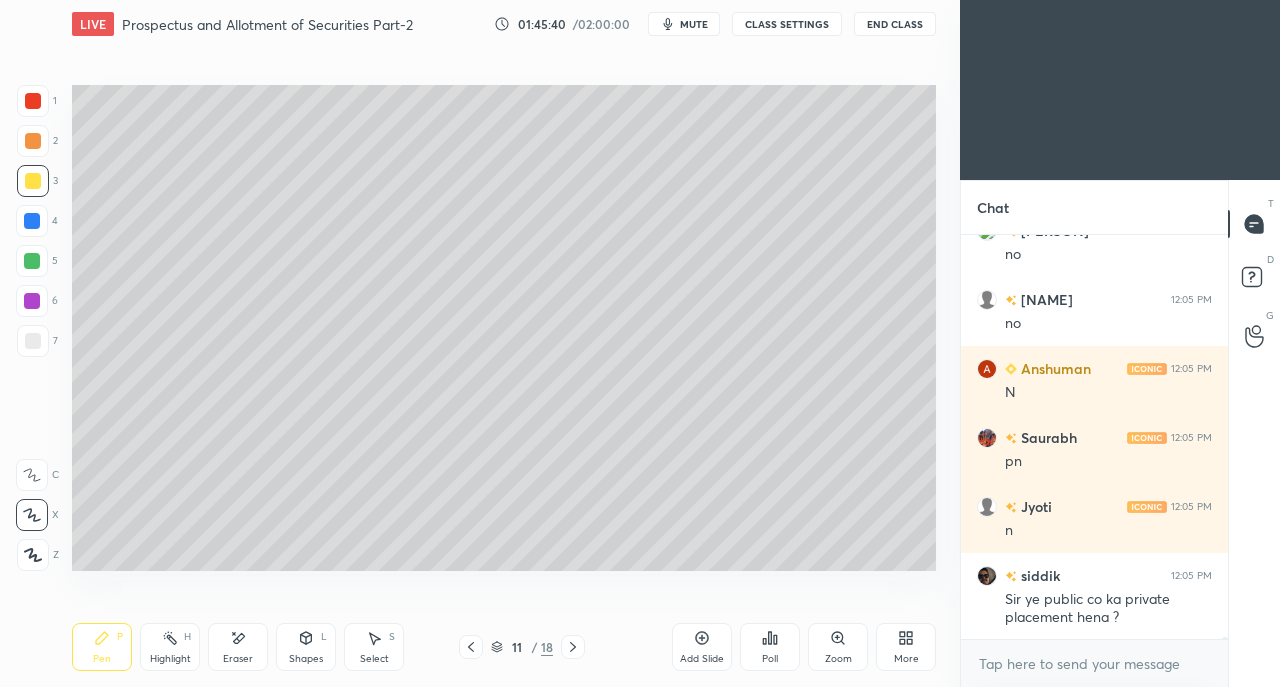 click at bounding box center [33, 341] 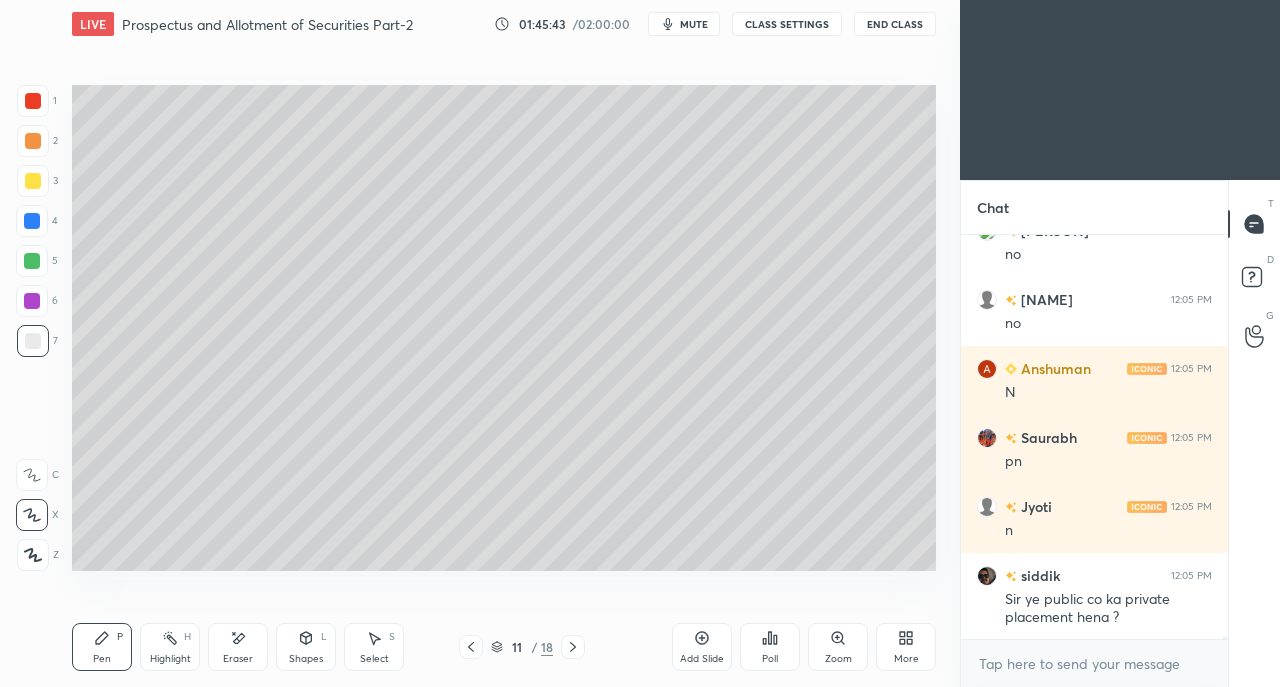 click at bounding box center (33, 101) 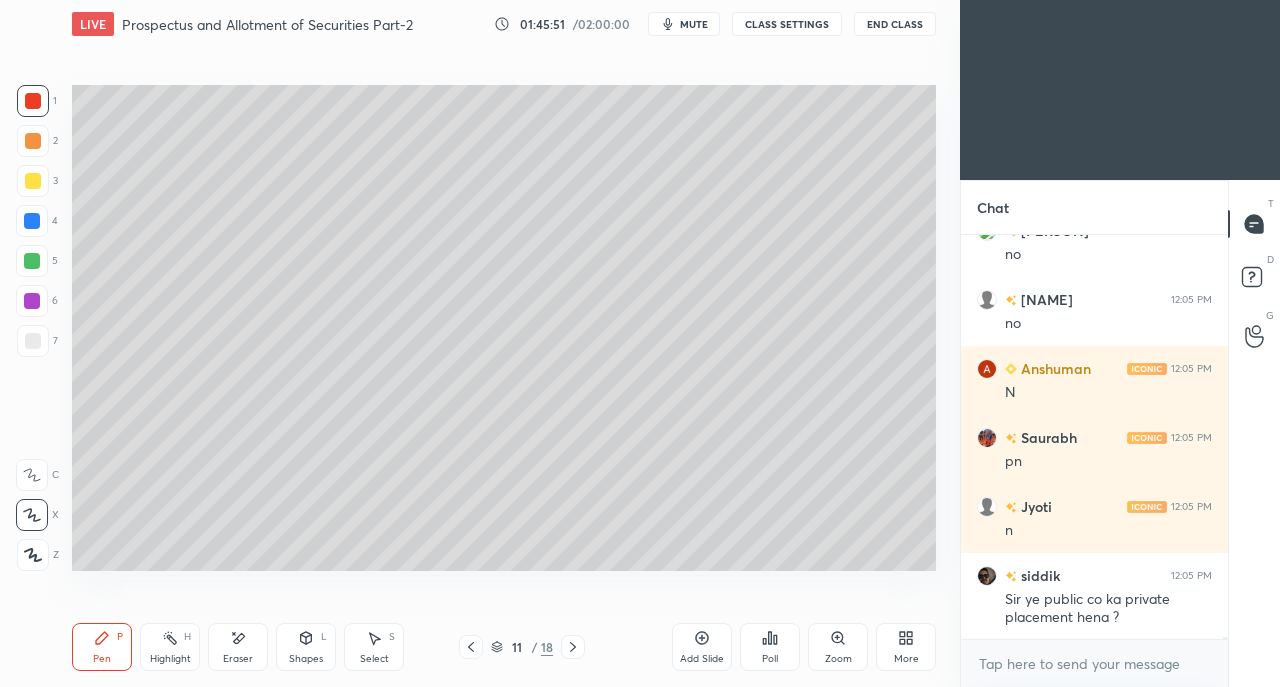 click at bounding box center [33, 181] 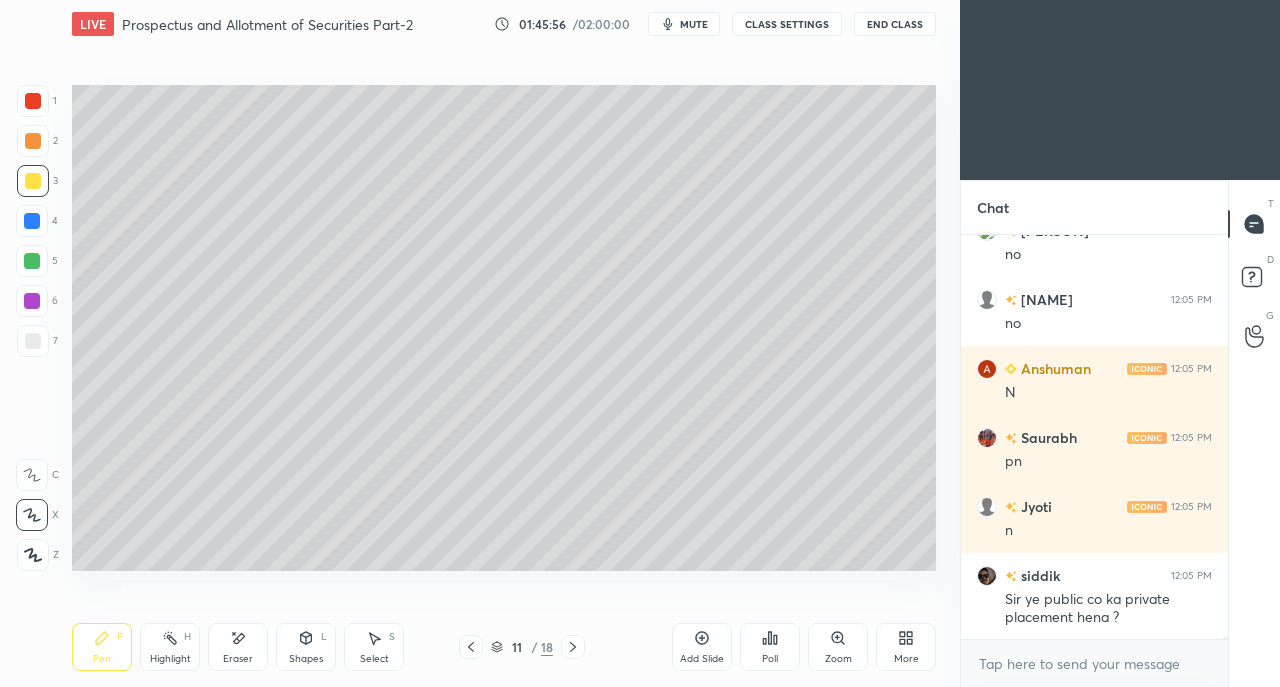 click on "6" at bounding box center (37, 305) 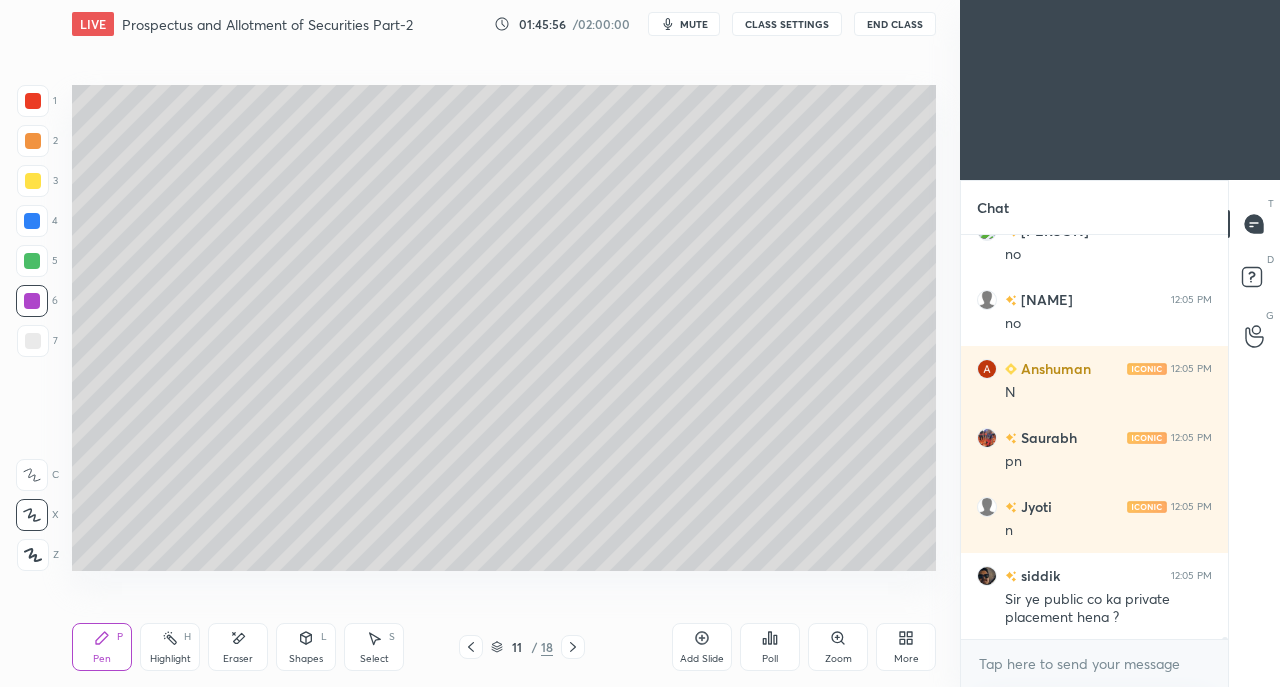 click at bounding box center [33, 341] 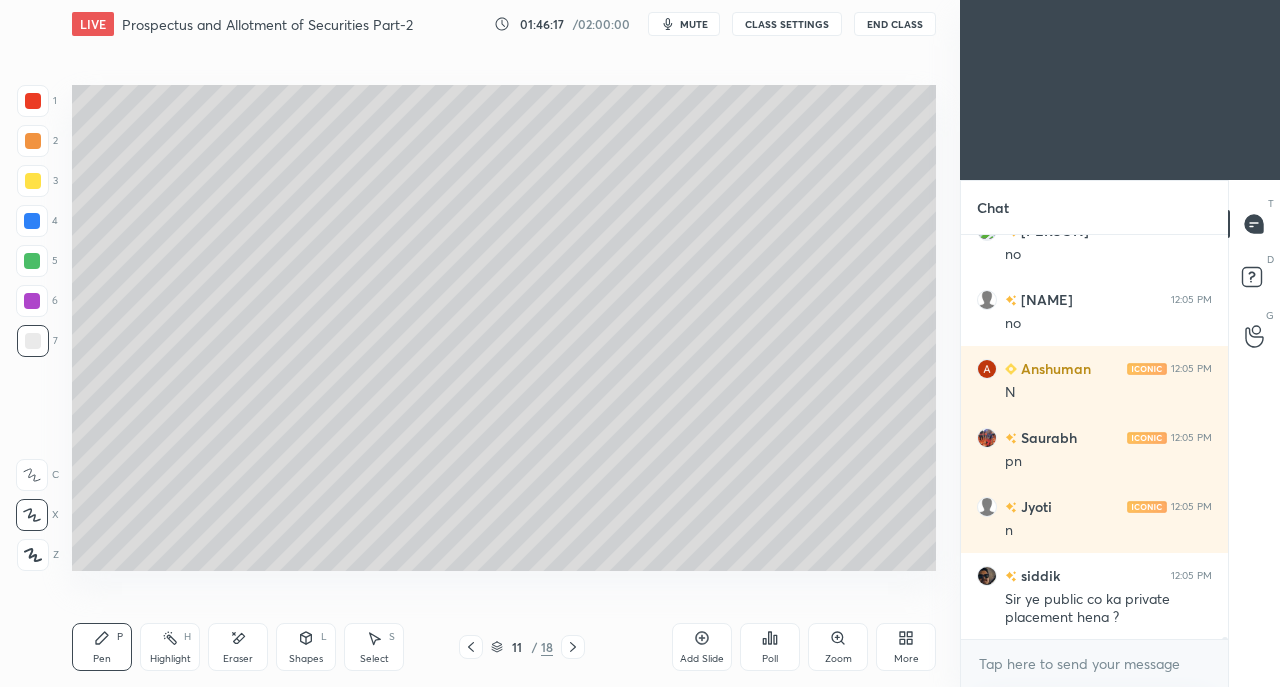 click 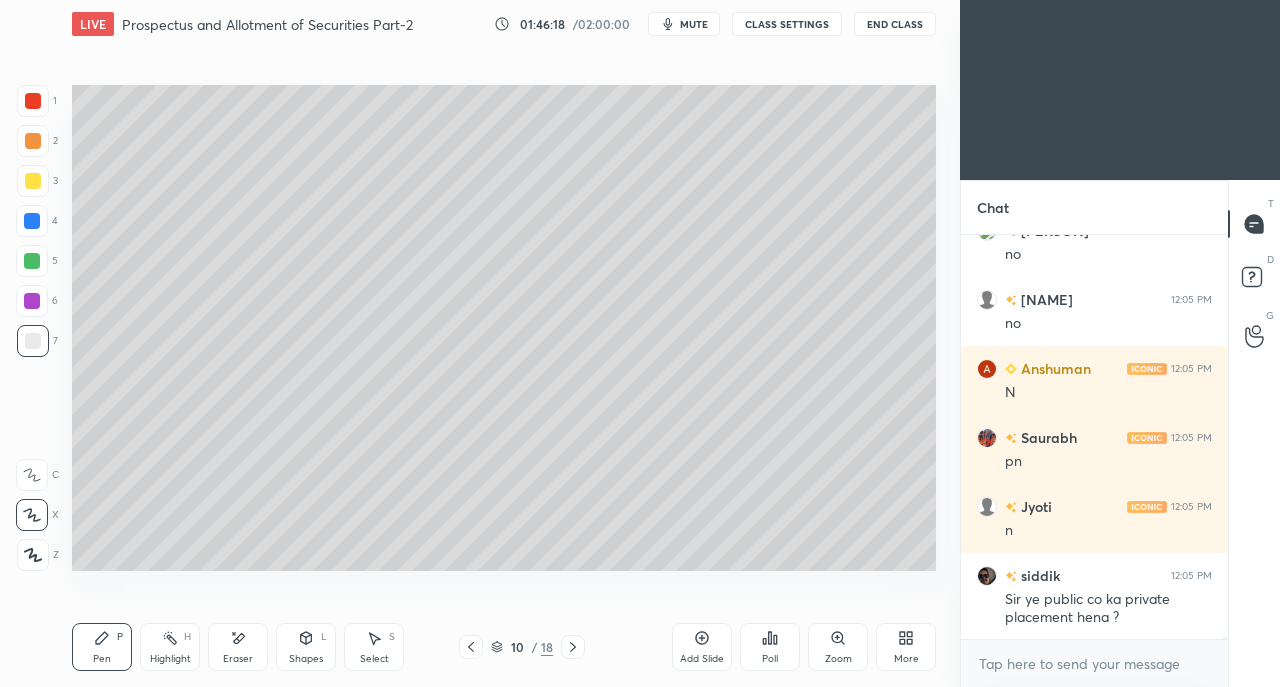 click 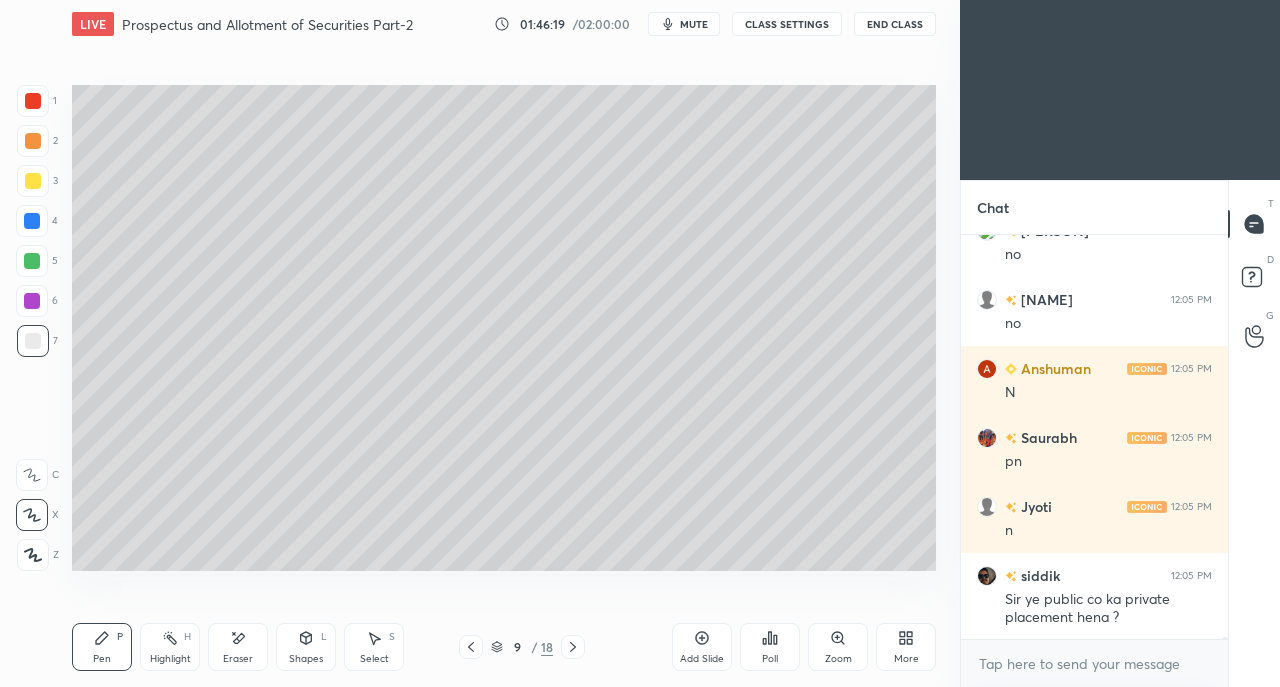 click 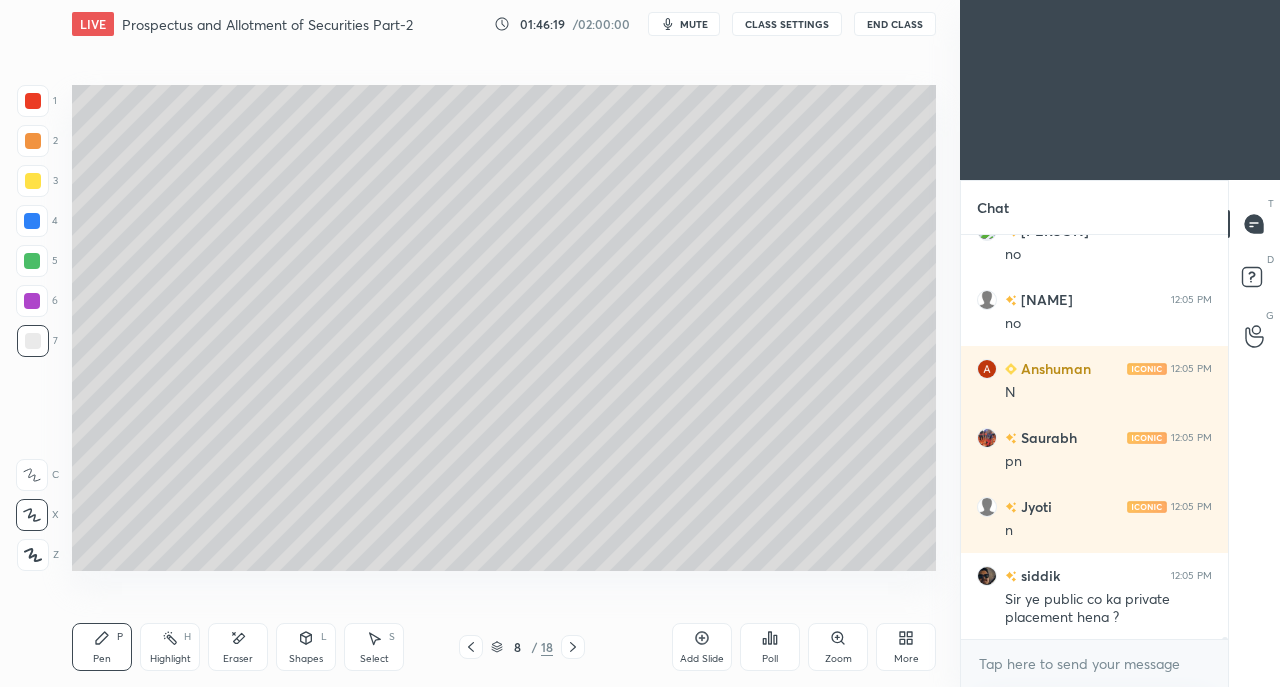click 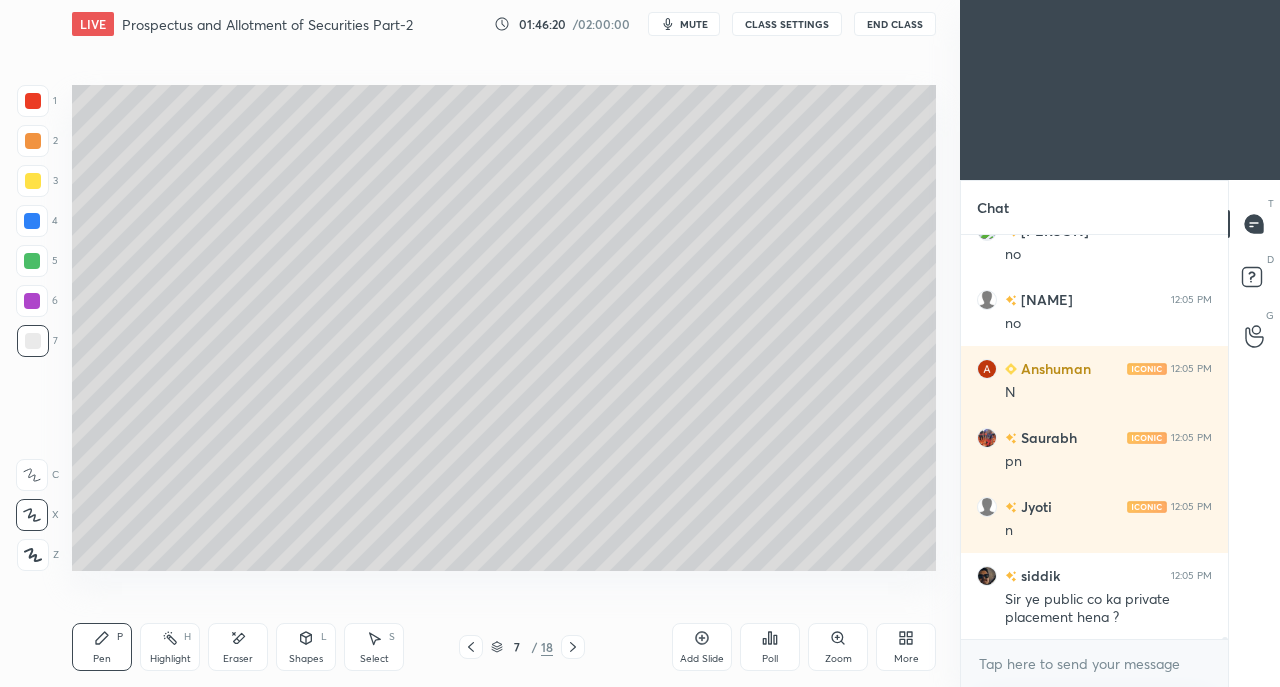 click 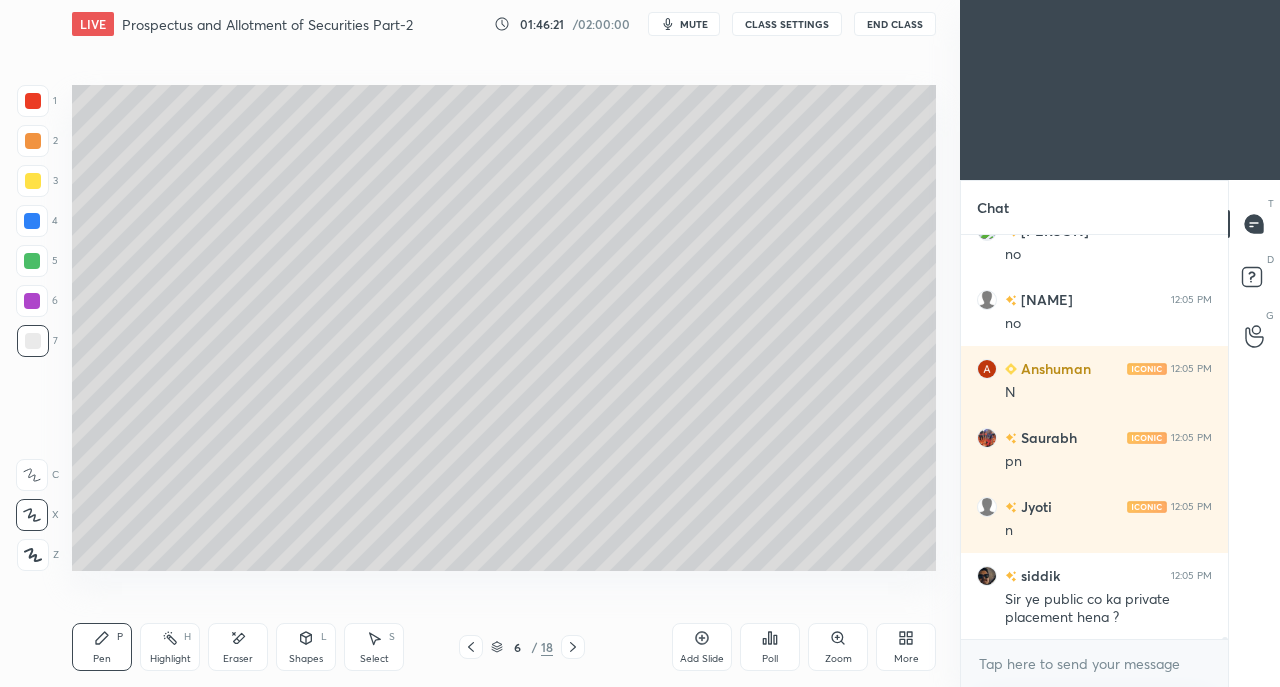 click at bounding box center [33, 181] 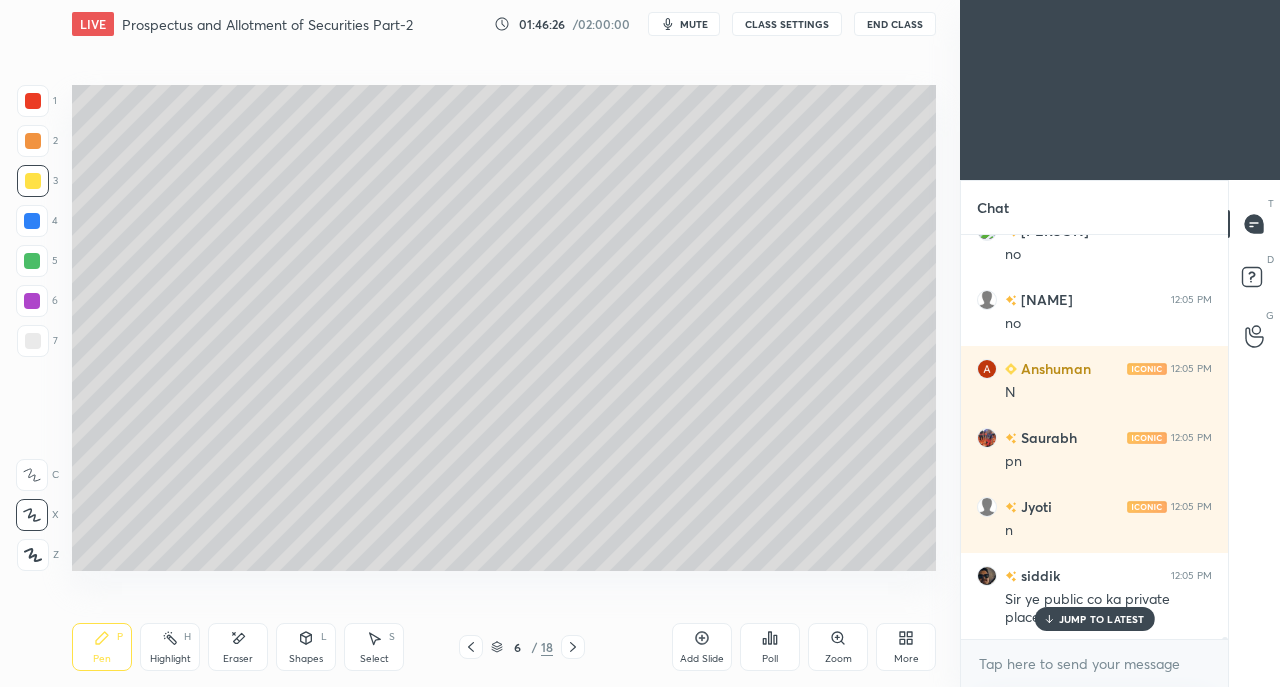 scroll, scrollTop: 79252, scrollLeft: 0, axis: vertical 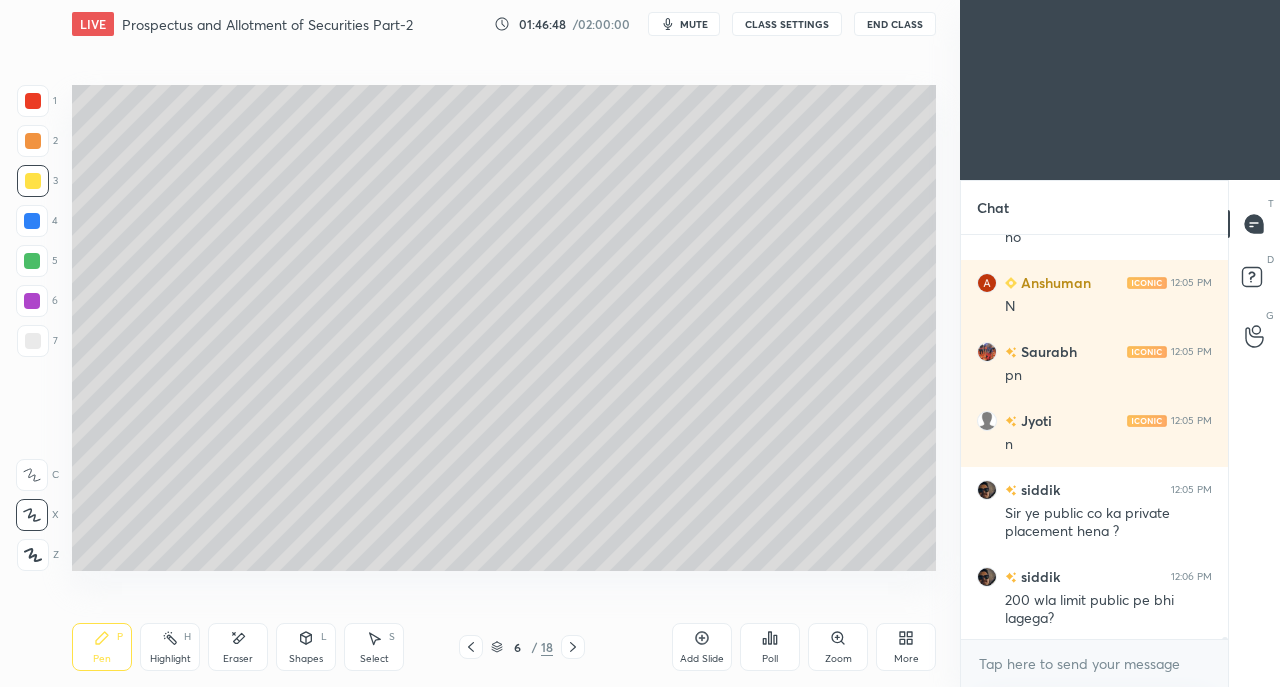 click at bounding box center [33, 341] 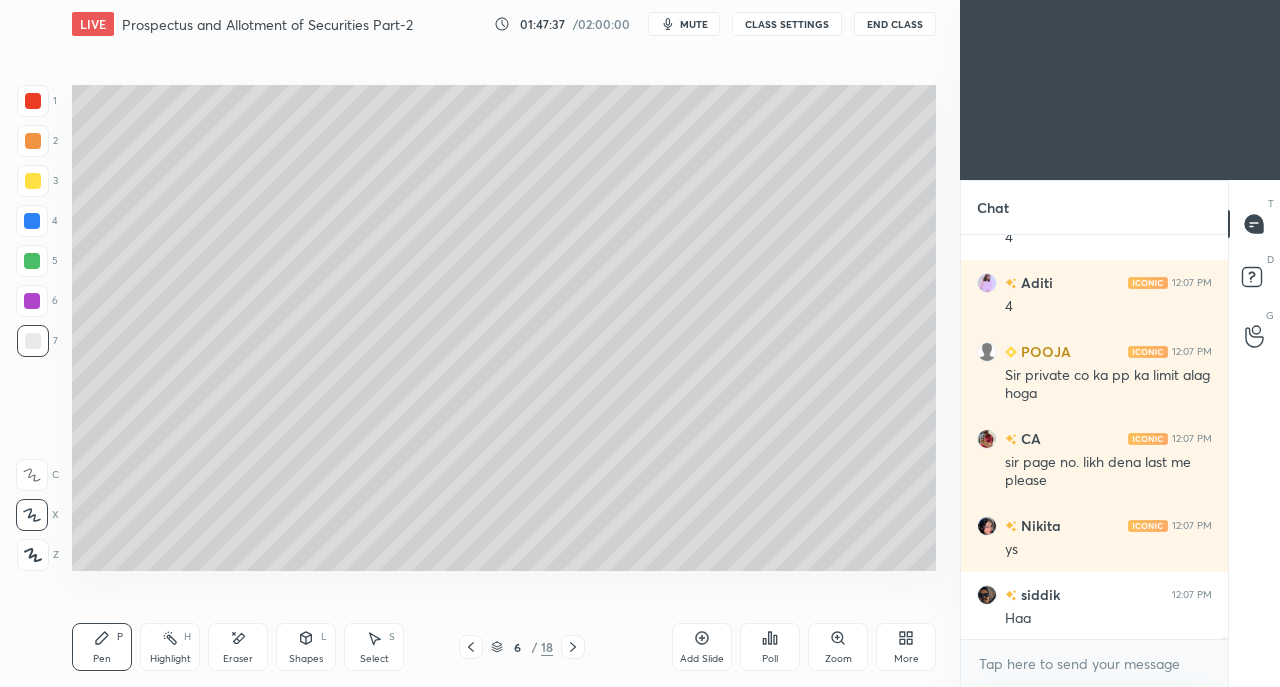 scroll, scrollTop: 79792, scrollLeft: 0, axis: vertical 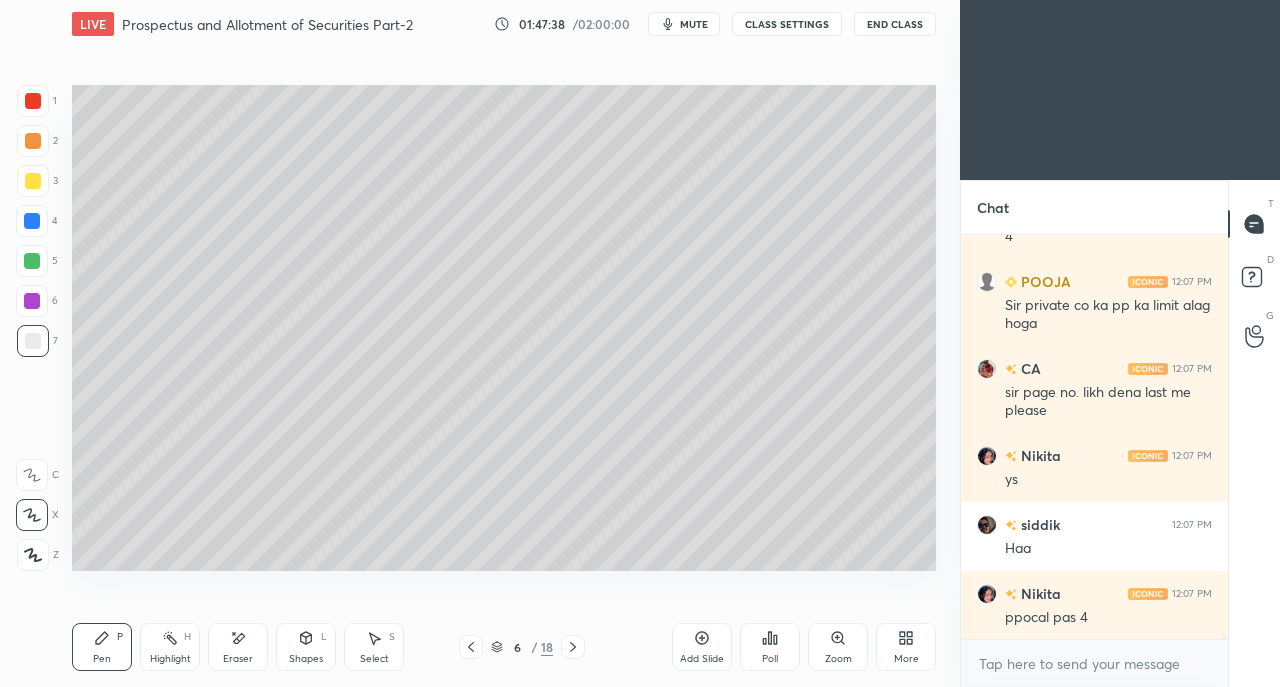 click on "More" at bounding box center (906, 647) 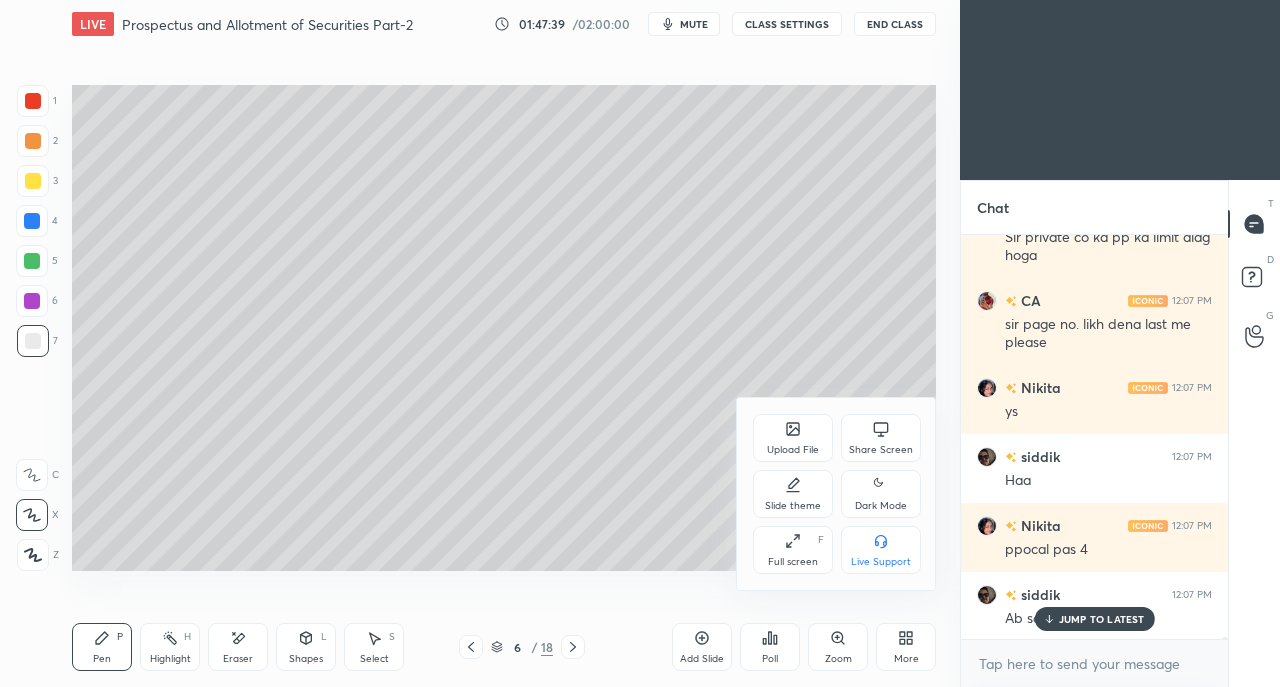 click at bounding box center (640, 343) 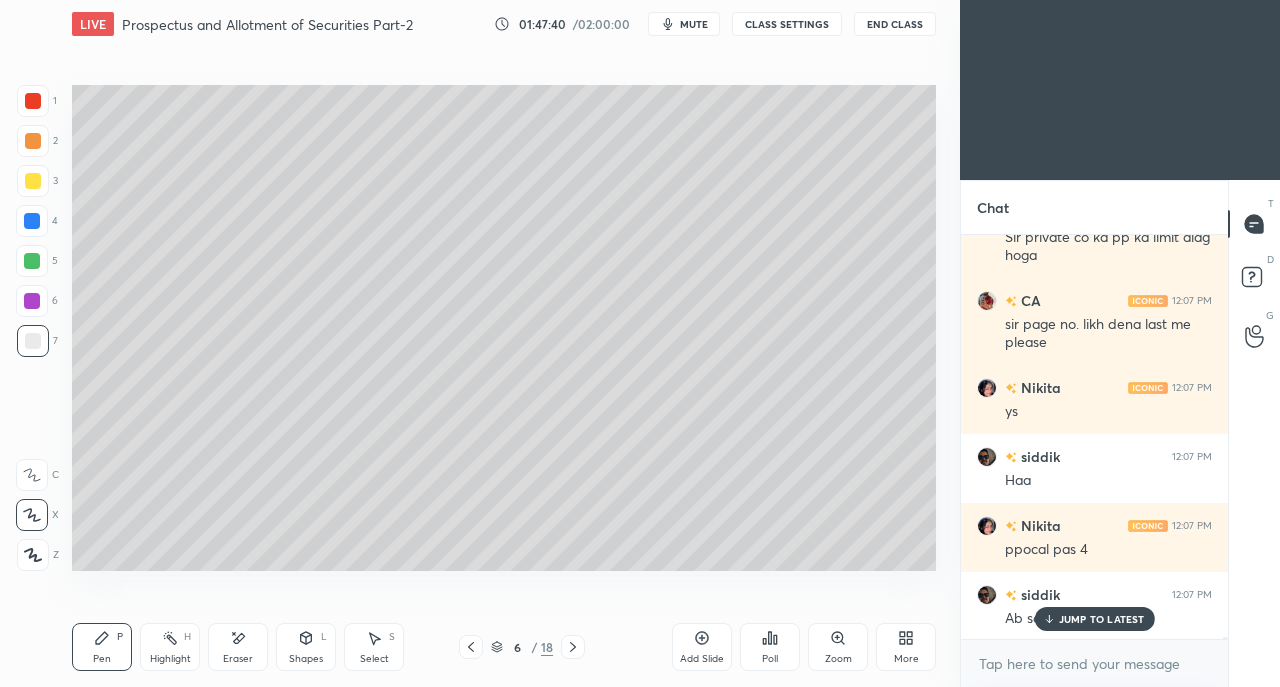 scroll, scrollTop: 79930, scrollLeft: 0, axis: vertical 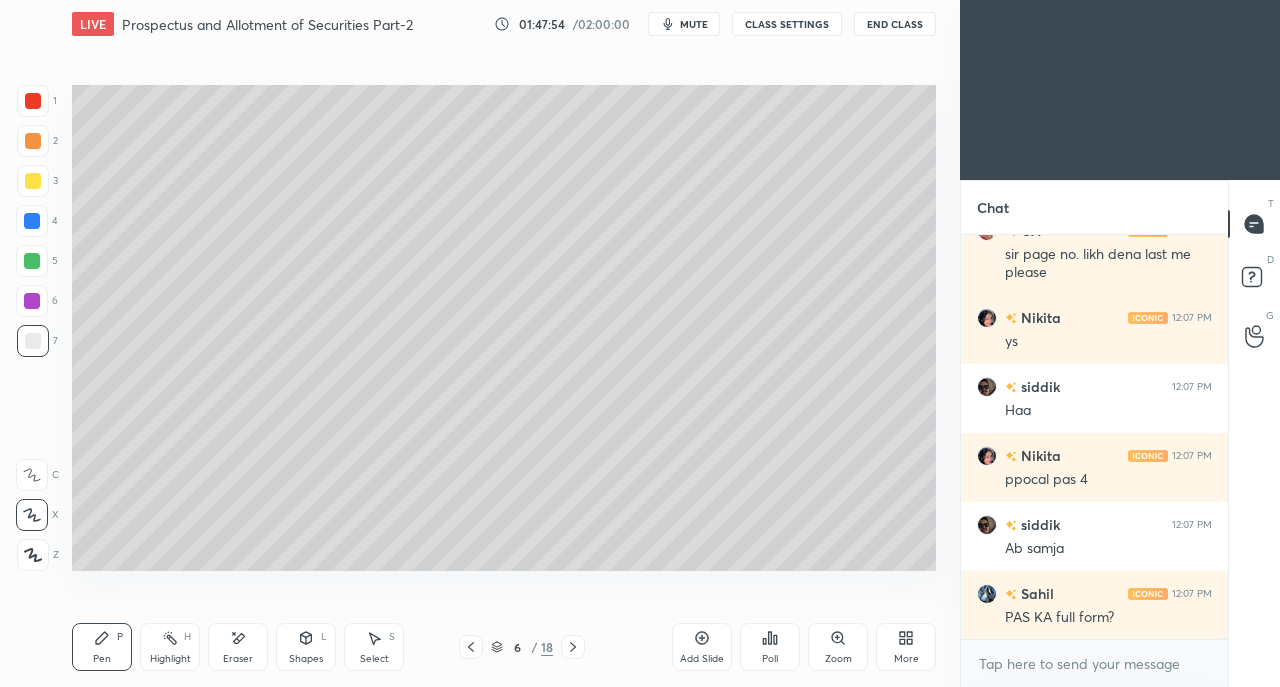 click on "More" at bounding box center [906, 647] 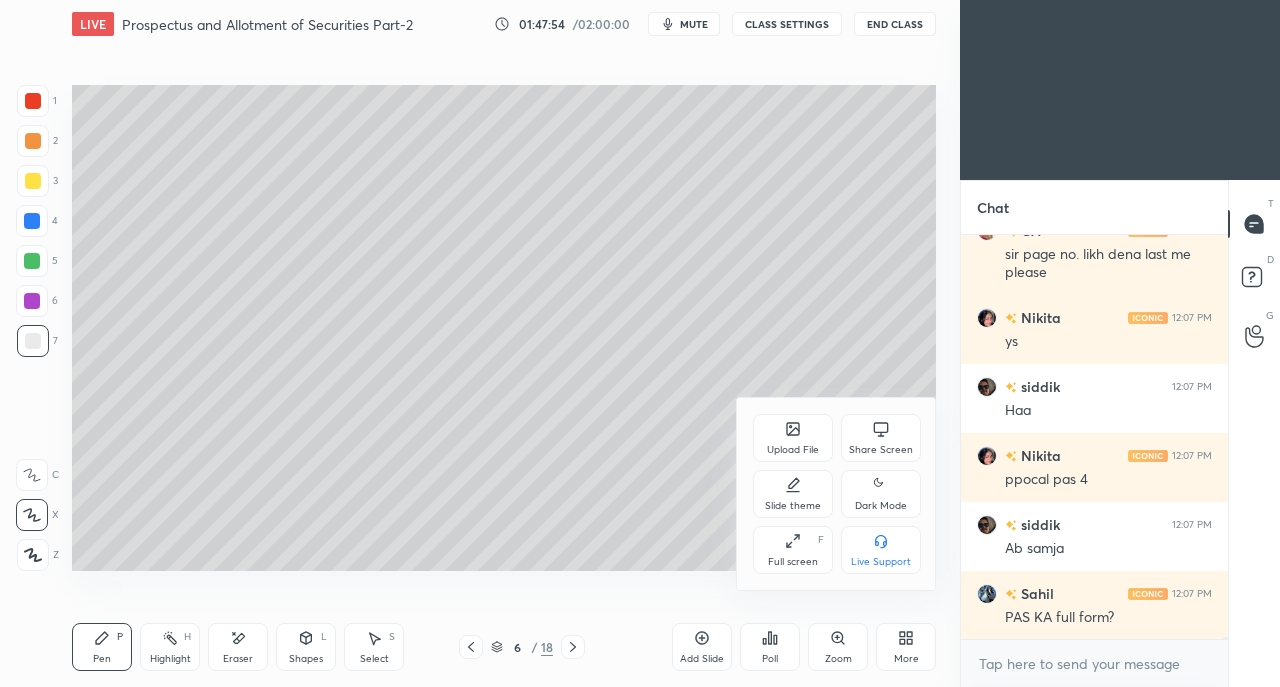 click 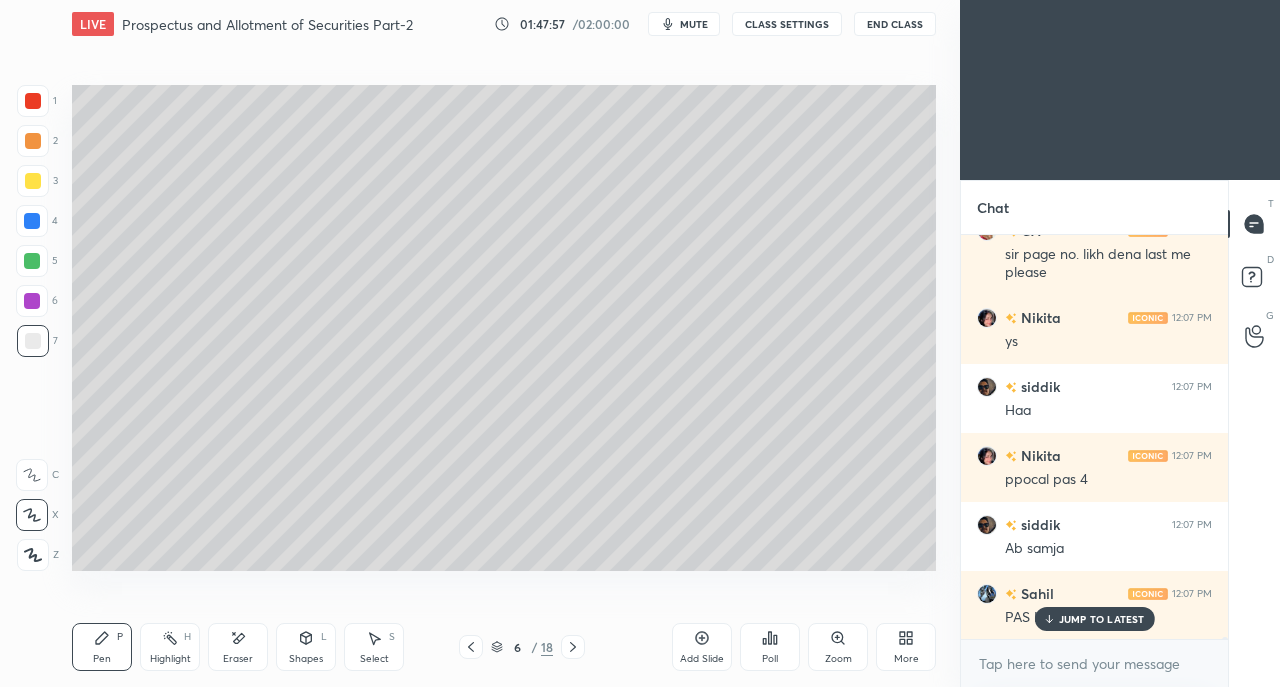 scroll, scrollTop: 79998, scrollLeft: 0, axis: vertical 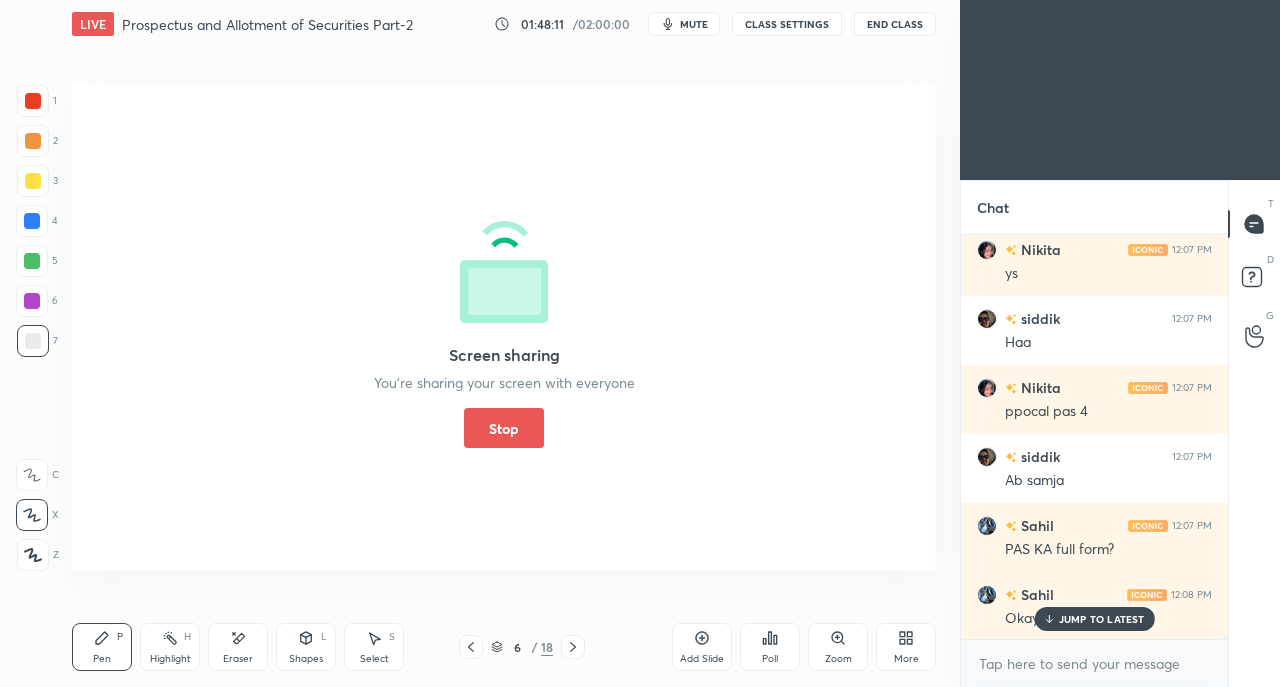 click on "Stop" at bounding box center [504, 428] 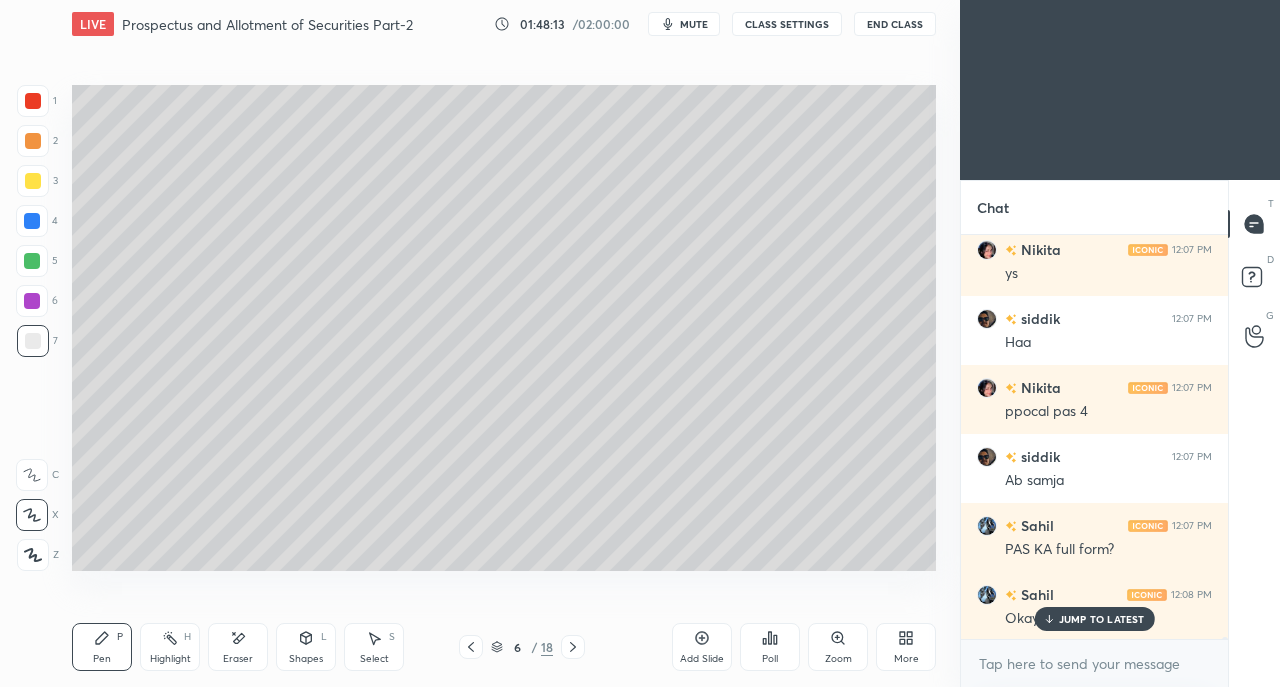 click 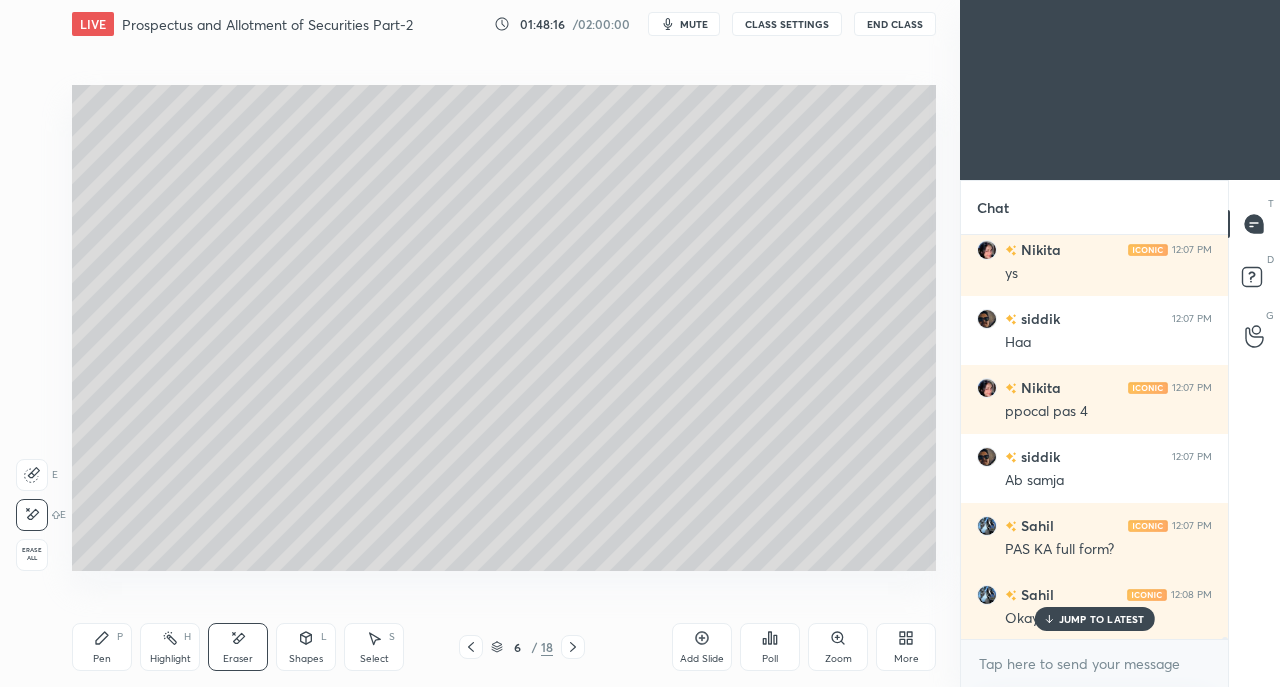 click 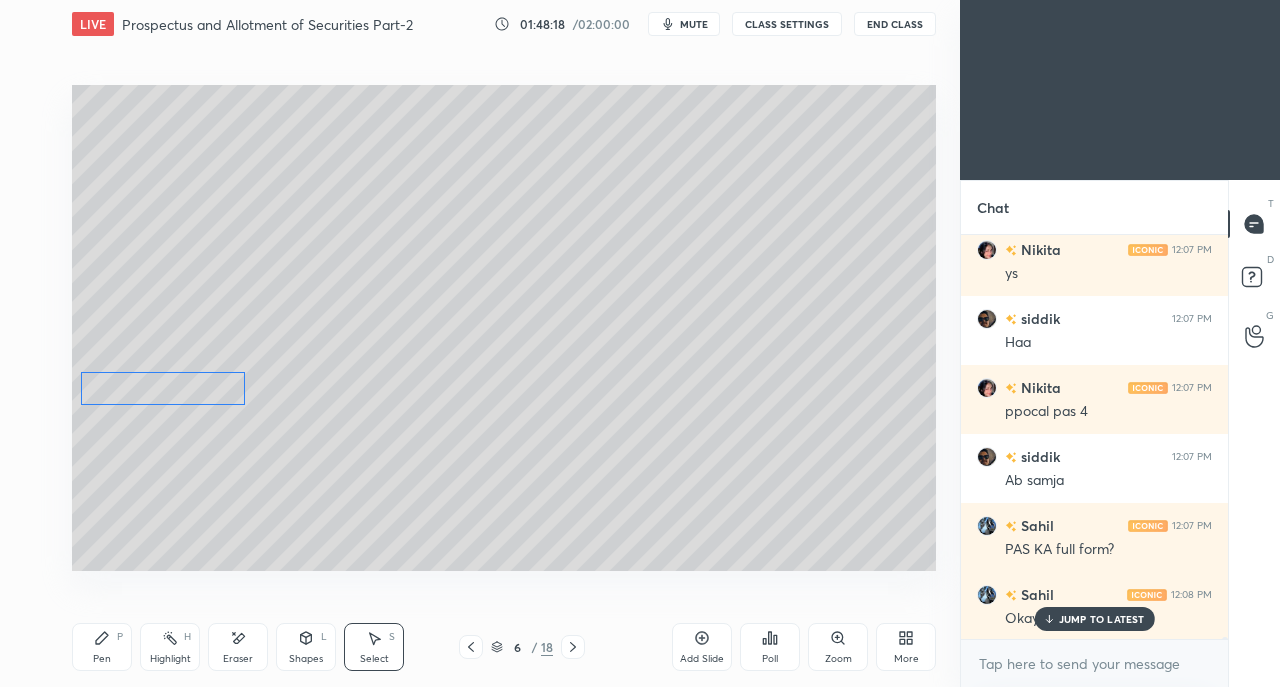 click on "0 ° Undo Copy Duplicate Duplicate to new slide Delete" at bounding box center (504, 328) 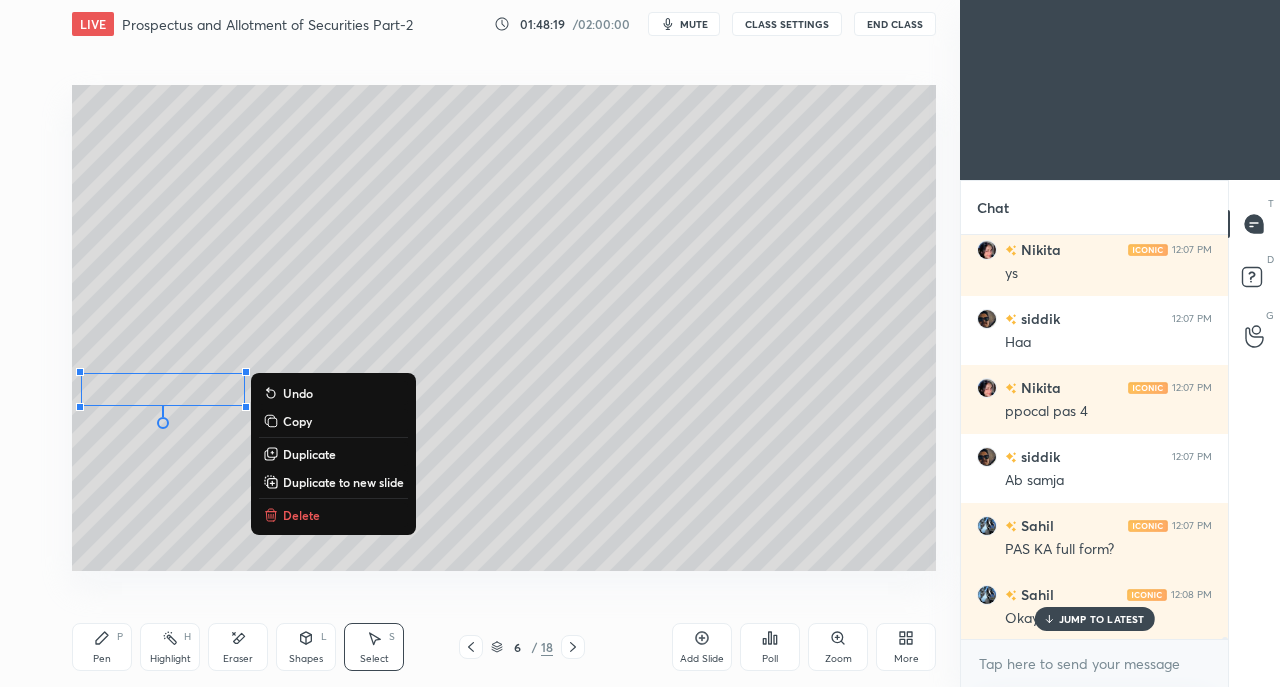 click on "0 ° Undo Copy Duplicate Duplicate to new slide Delete Setting up your live class Poll for   secs No correct answer Start poll" at bounding box center [504, 327] 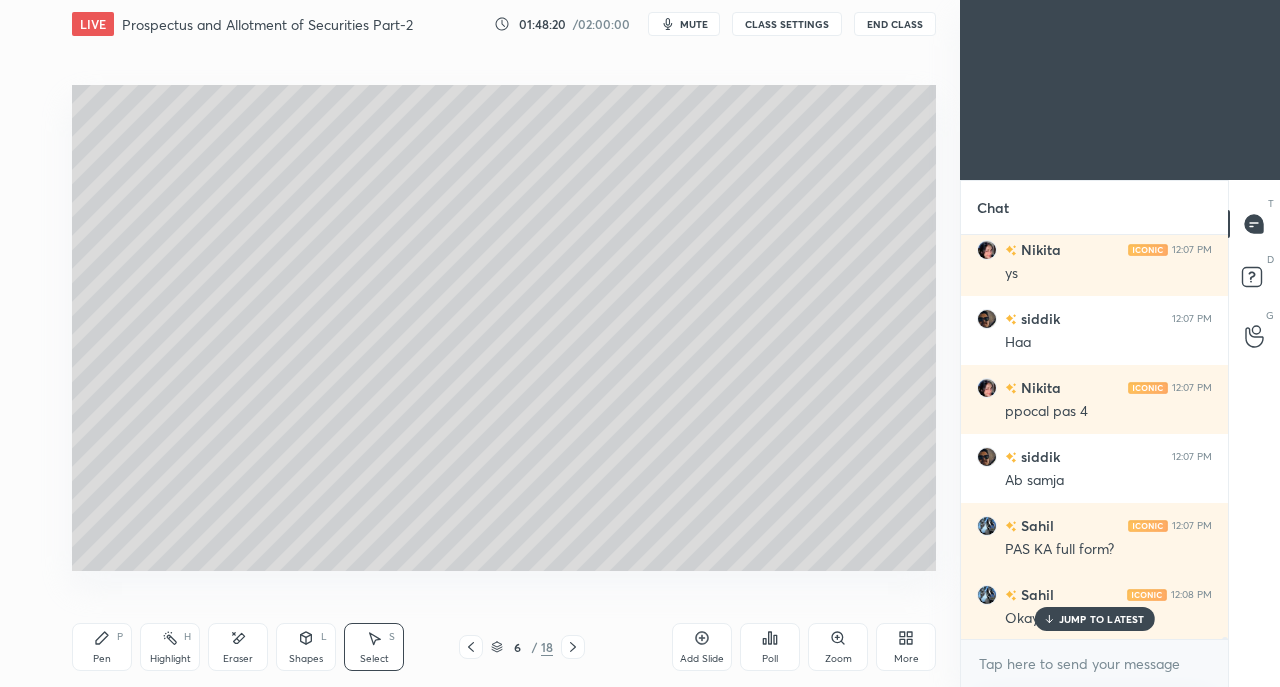 click on "Eraser" at bounding box center (238, 647) 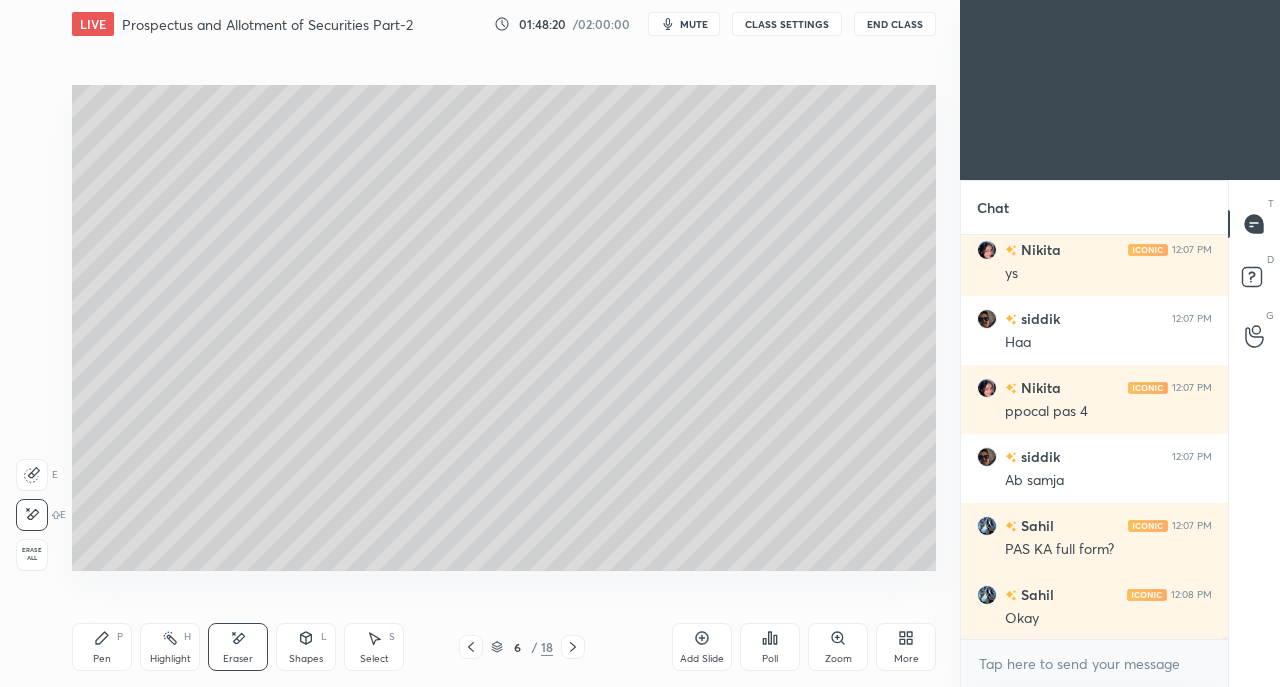 scroll, scrollTop: 80086, scrollLeft: 0, axis: vertical 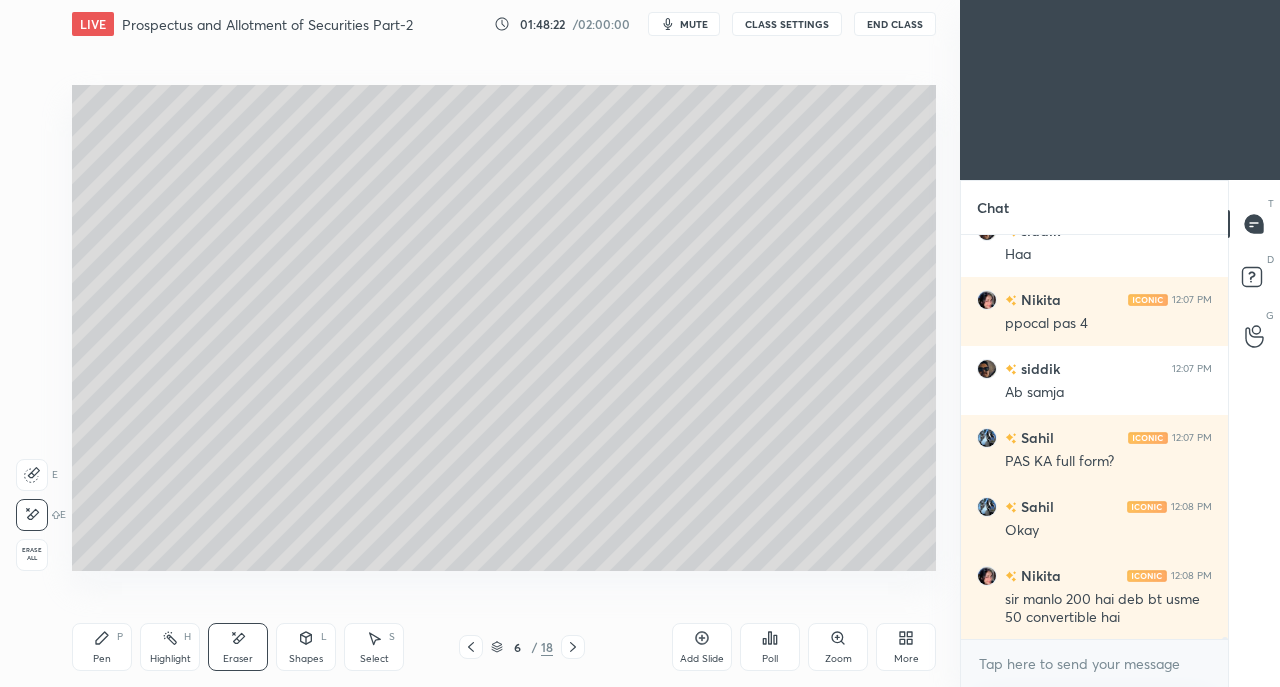 click on "Pen P" at bounding box center (102, 647) 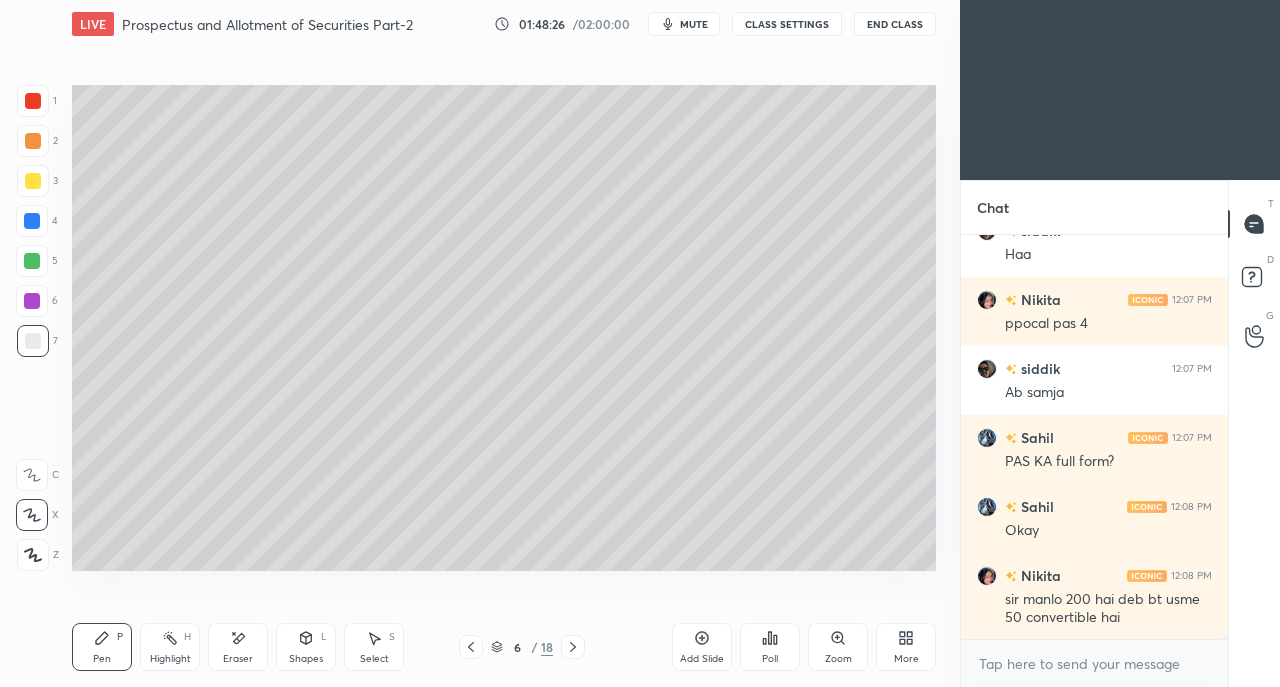 click at bounding box center (33, 181) 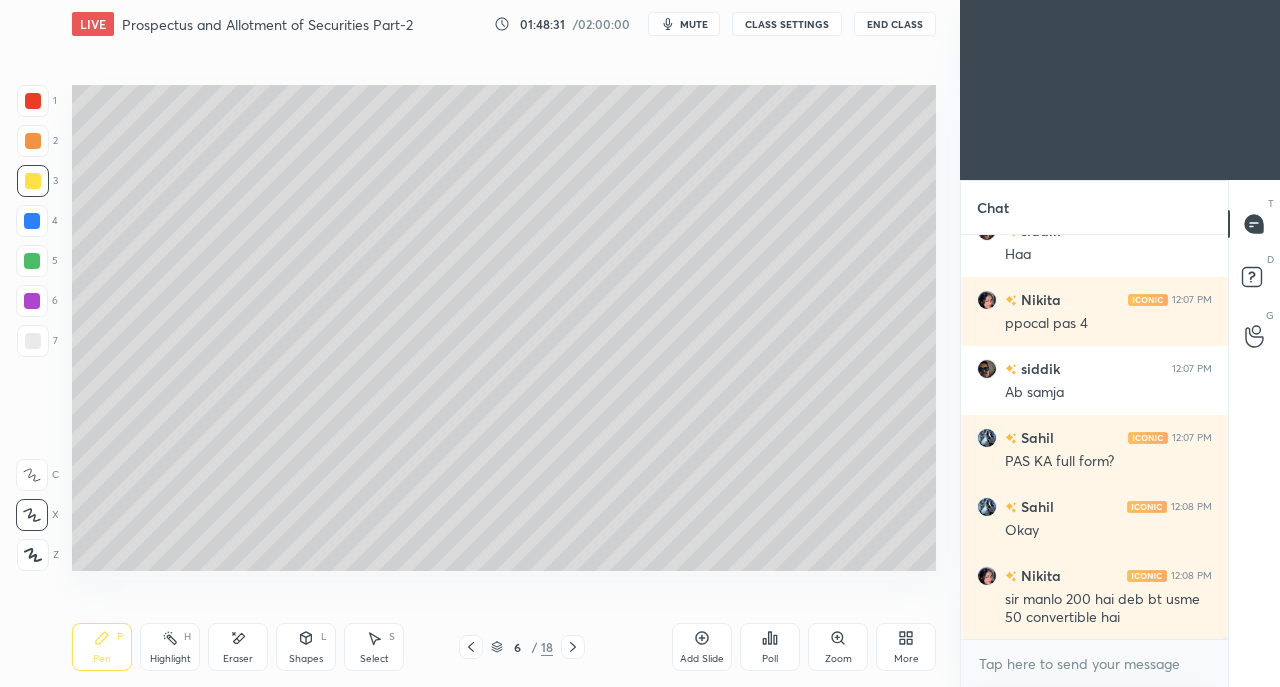 scroll, scrollTop: 80134, scrollLeft: 0, axis: vertical 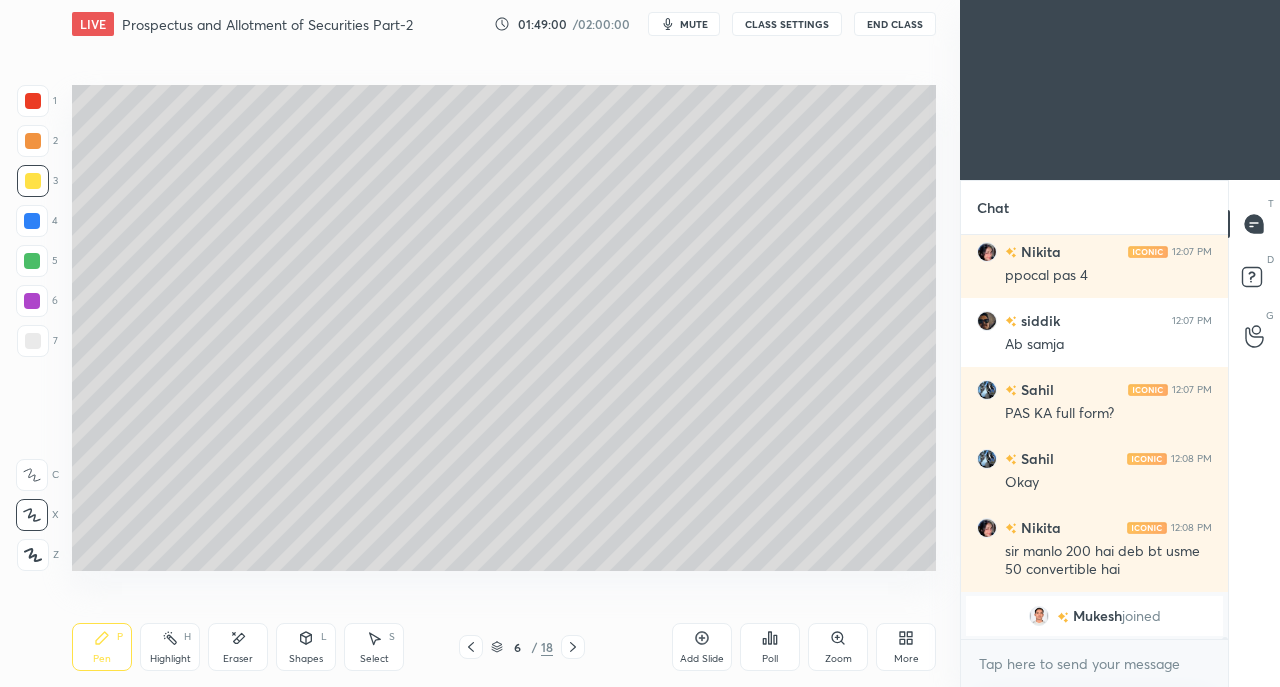 click on "6 / 18" at bounding box center (522, 647) 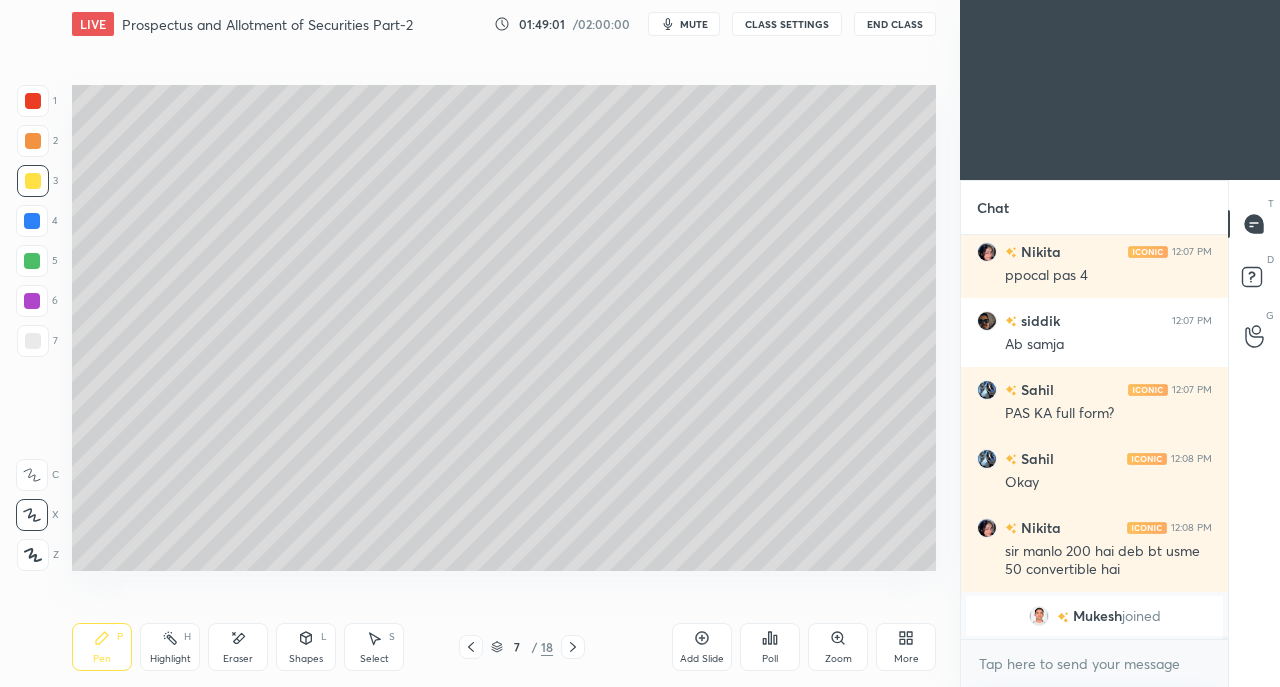 click 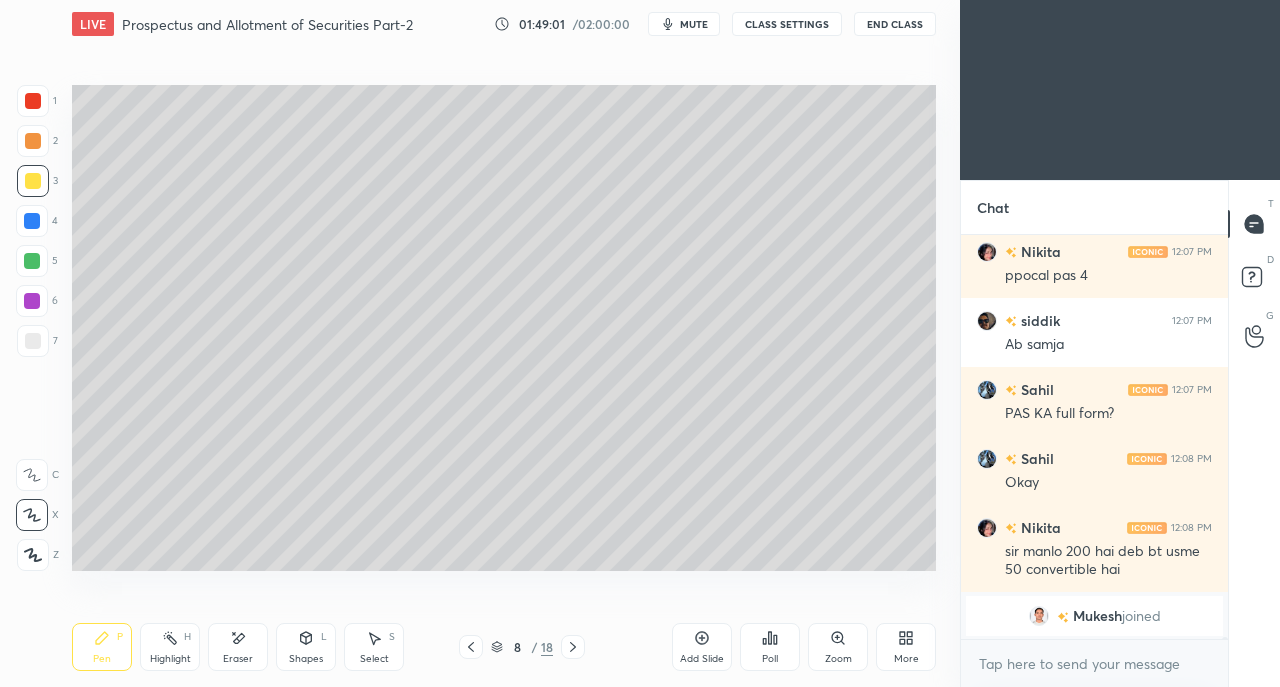 click 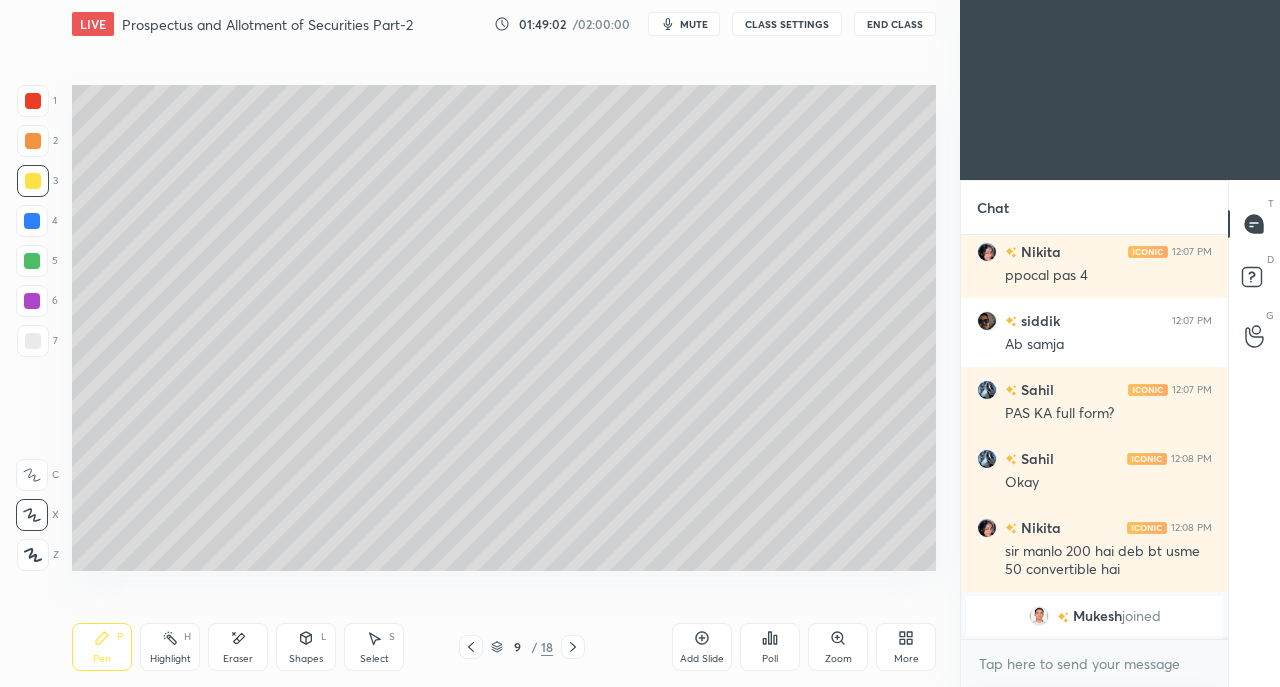 click at bounding box center (573, 647) 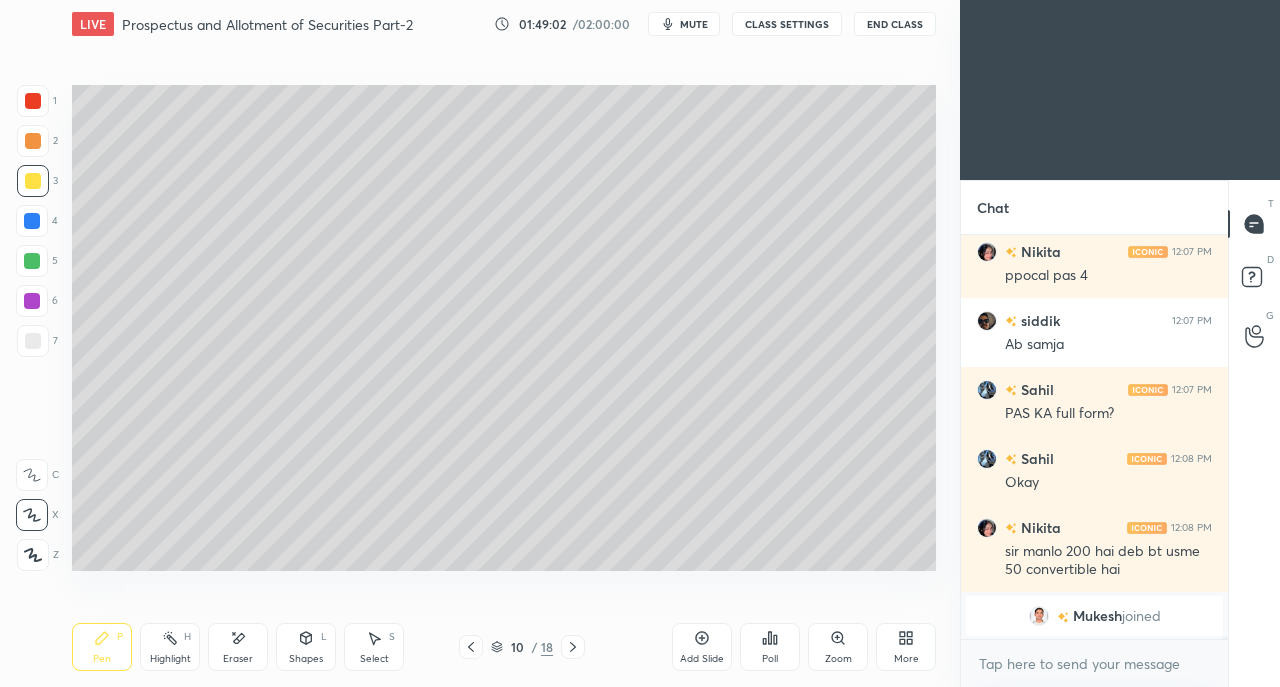 click at bounding box center [573, 647] 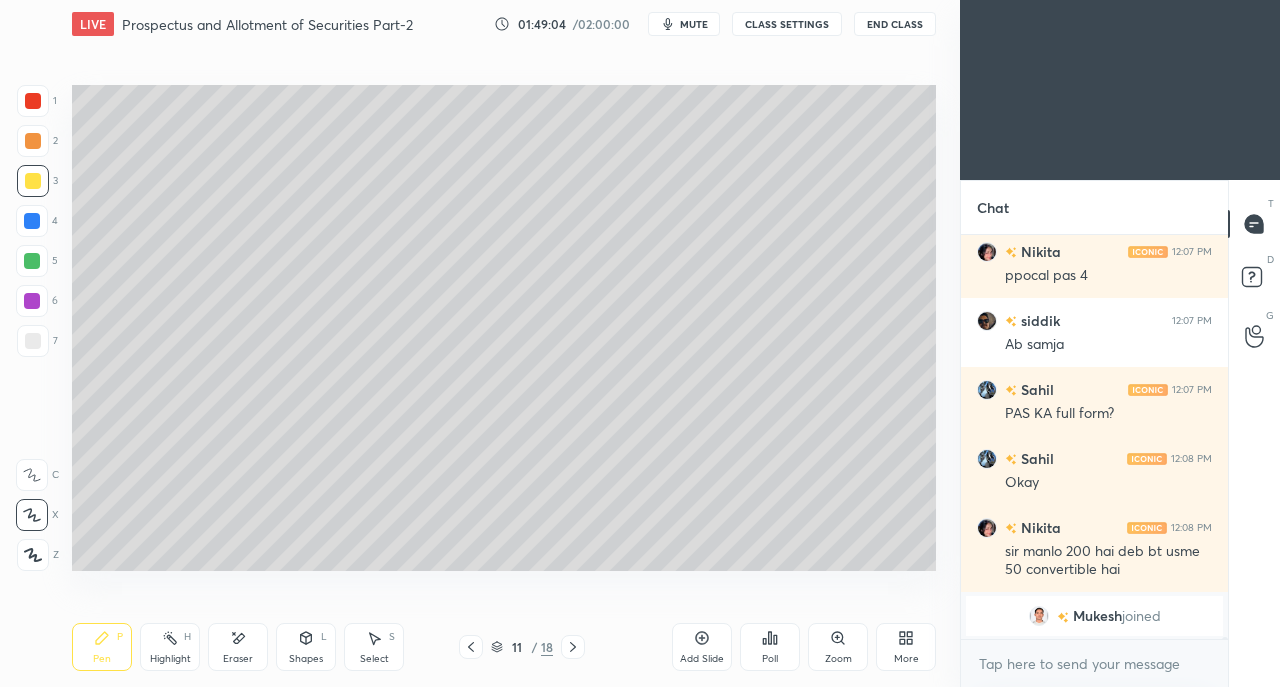 click at bounding box center (33, 341) 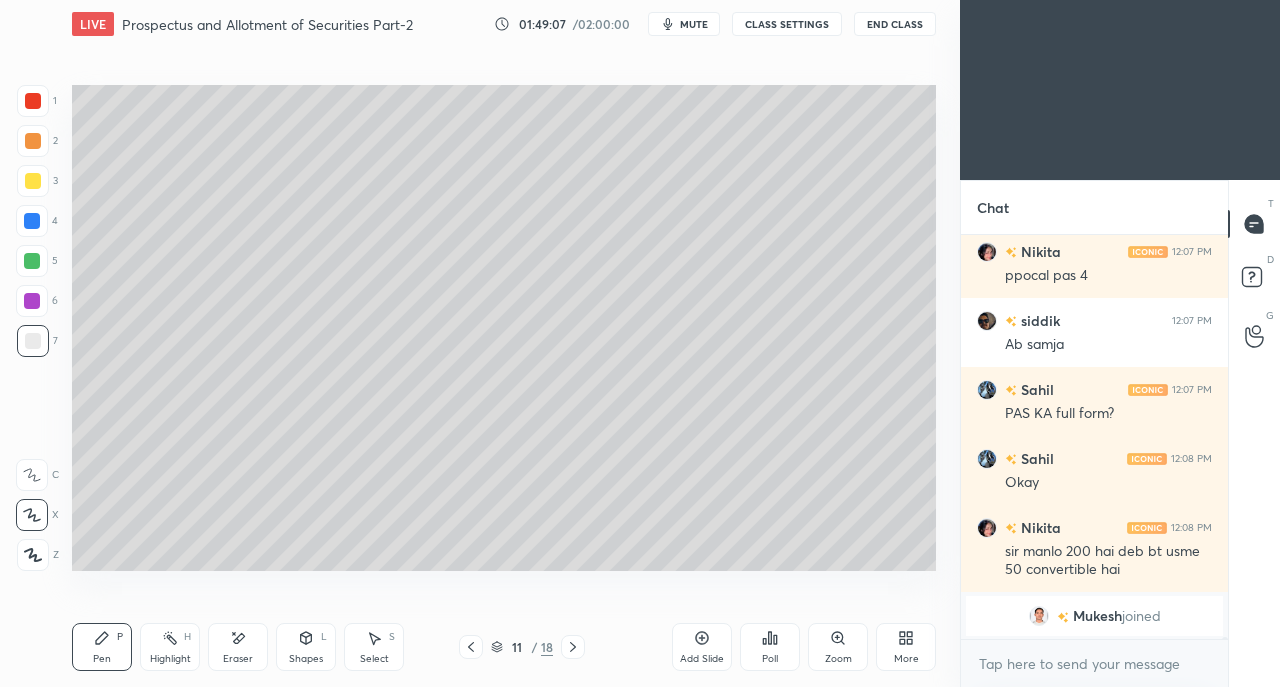 click on "Shapes L" at bounding box center [306, 647] 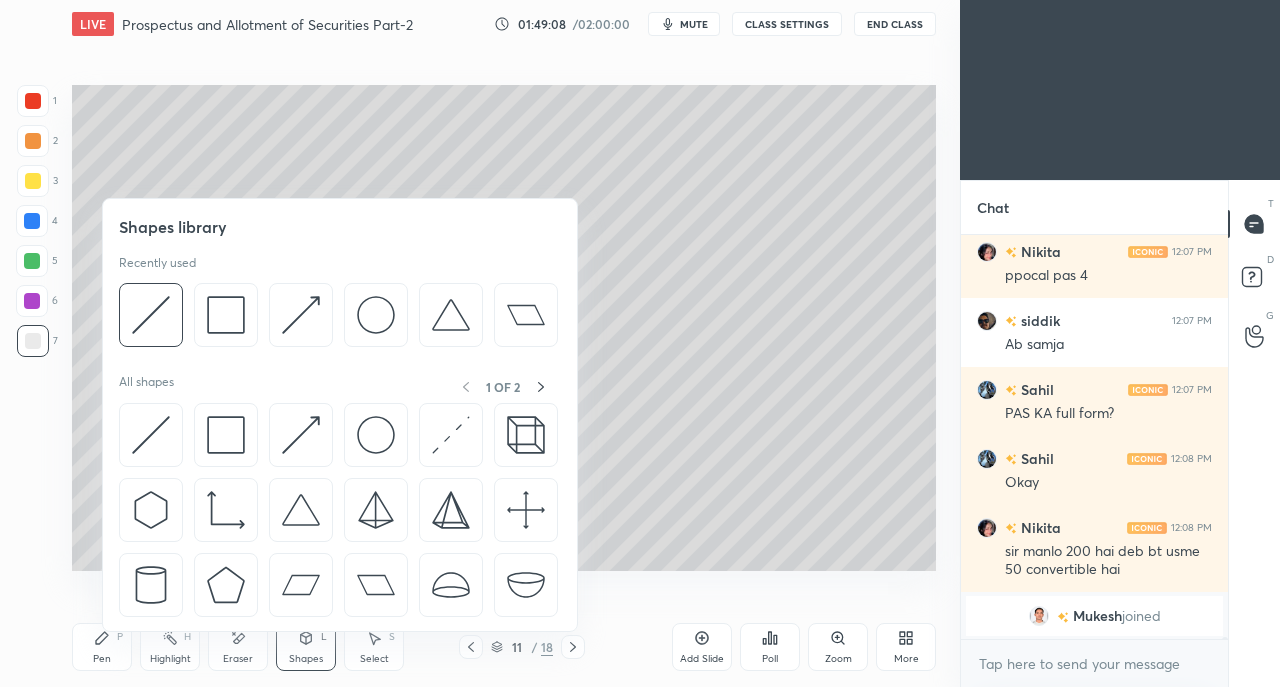 click at bounding box center (151, 435) 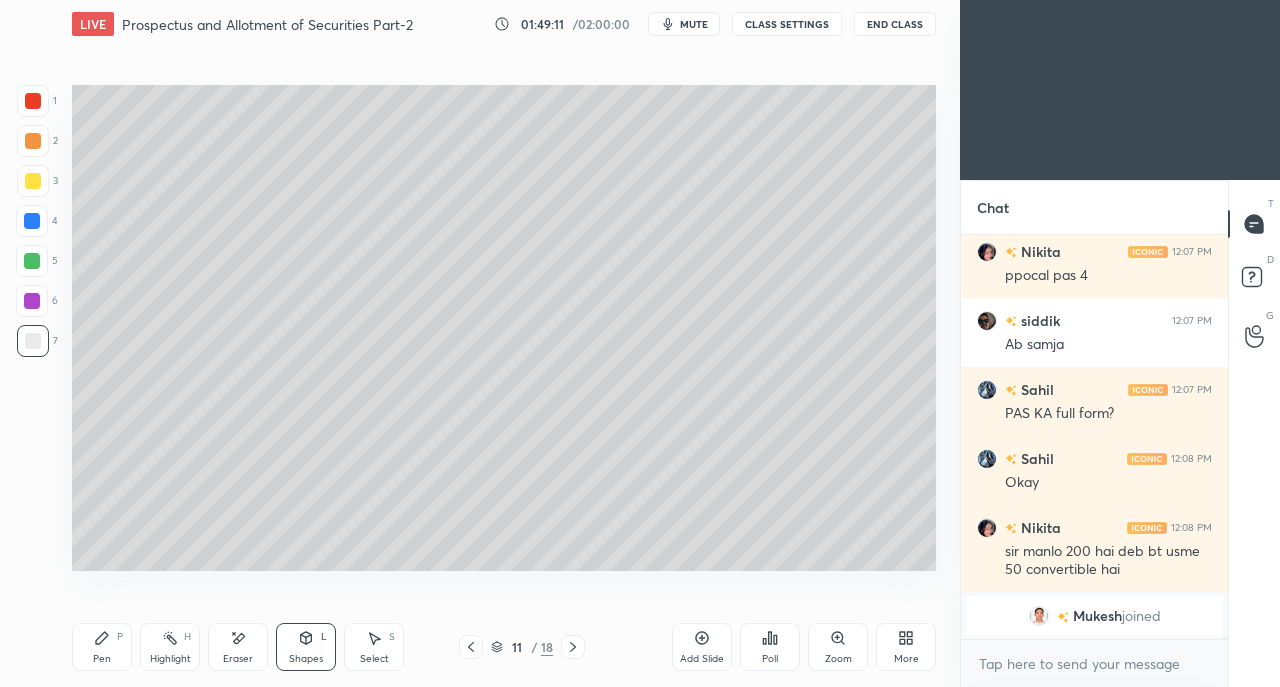 click 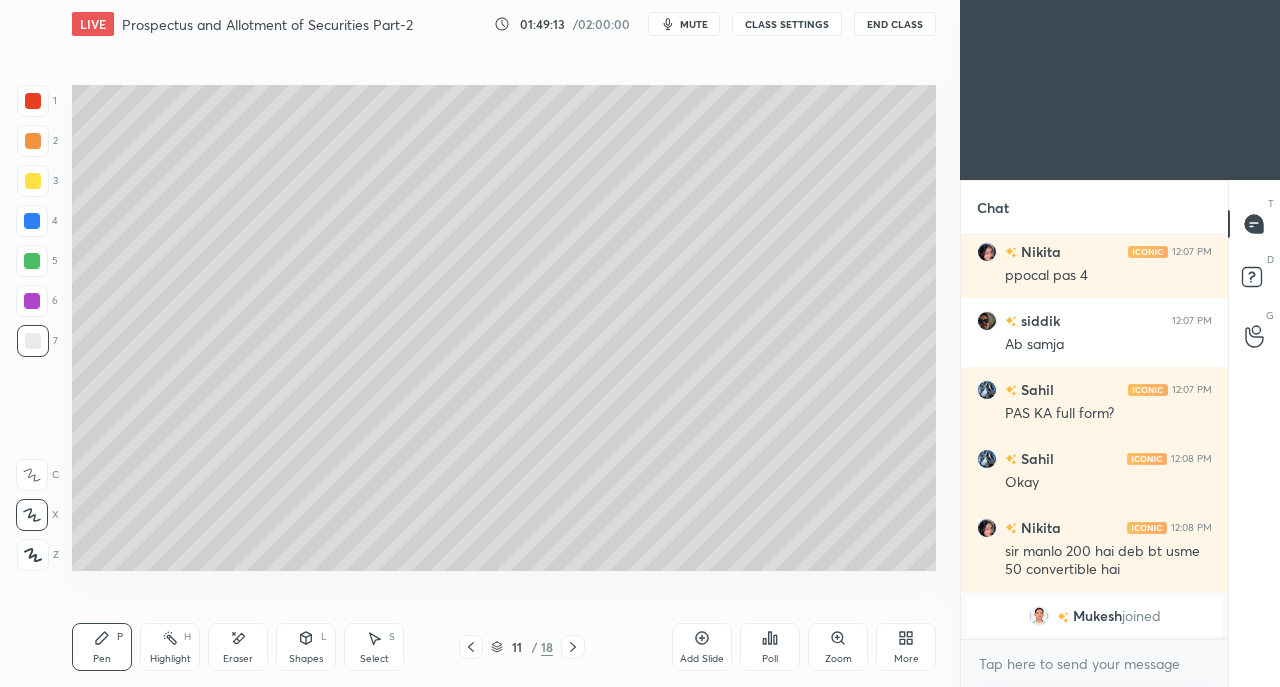 click on "Eraser" at bounding box center [238, 647] 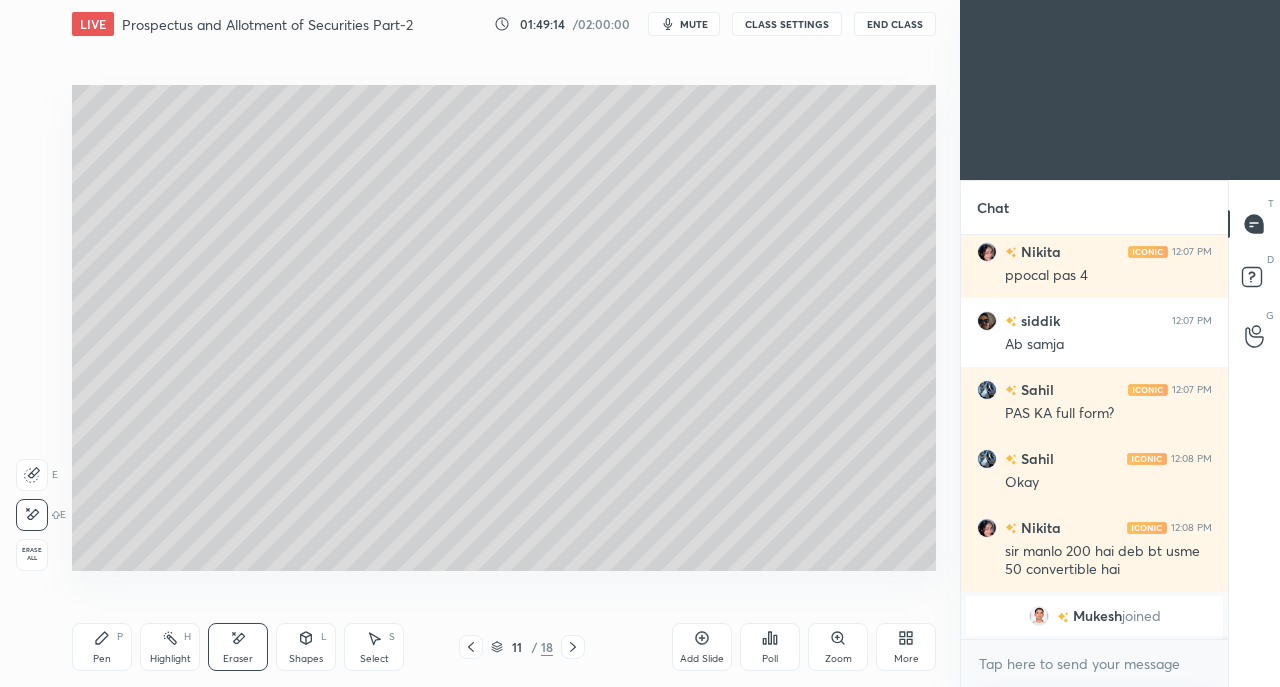 click 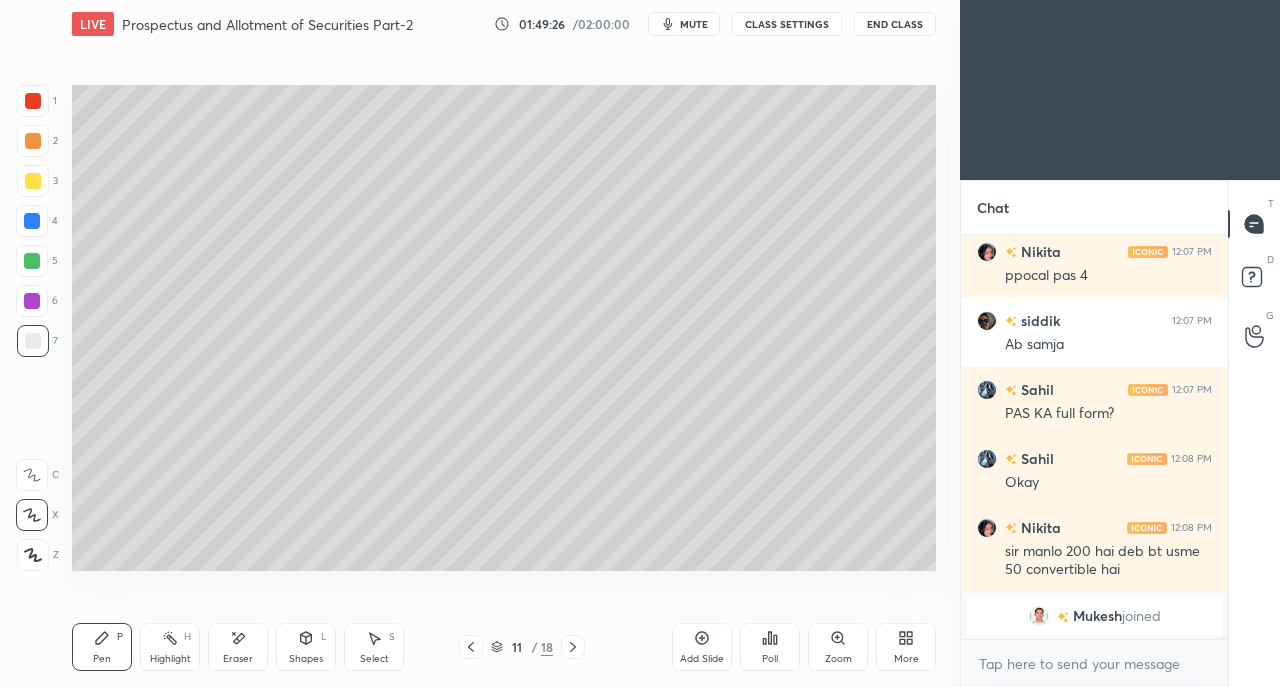 click at bounding box center (33, 181) 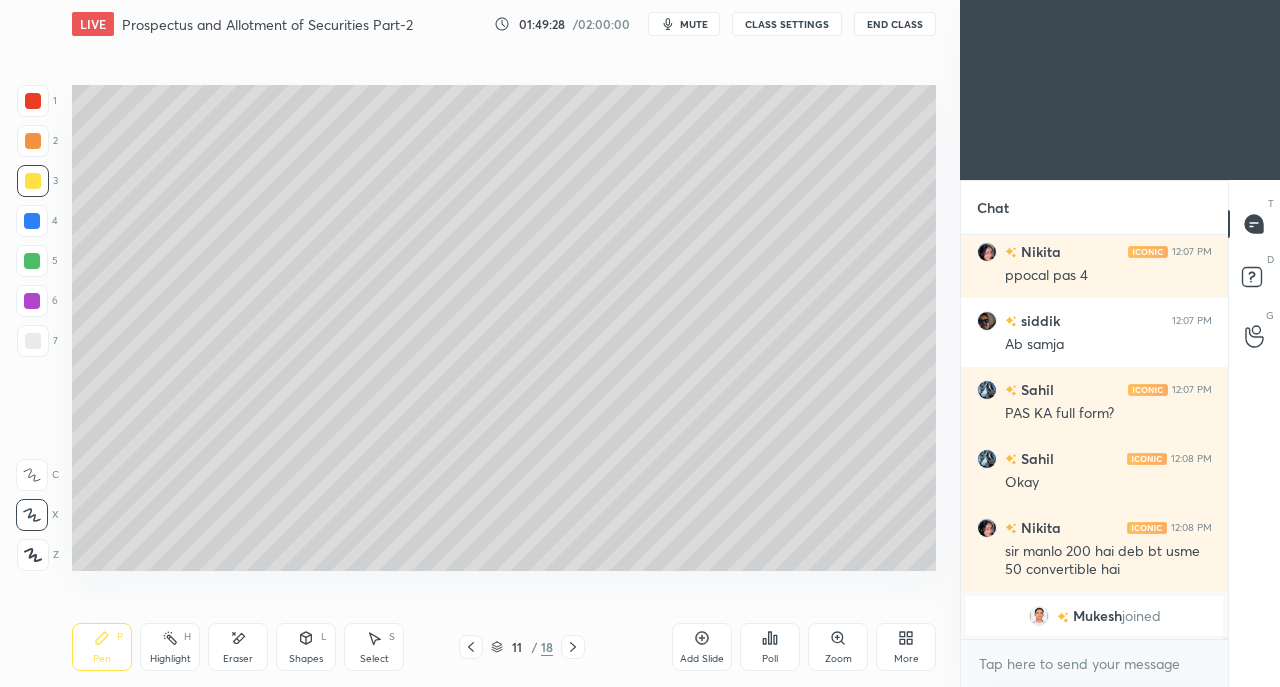 click at bounding box center (33, 341) 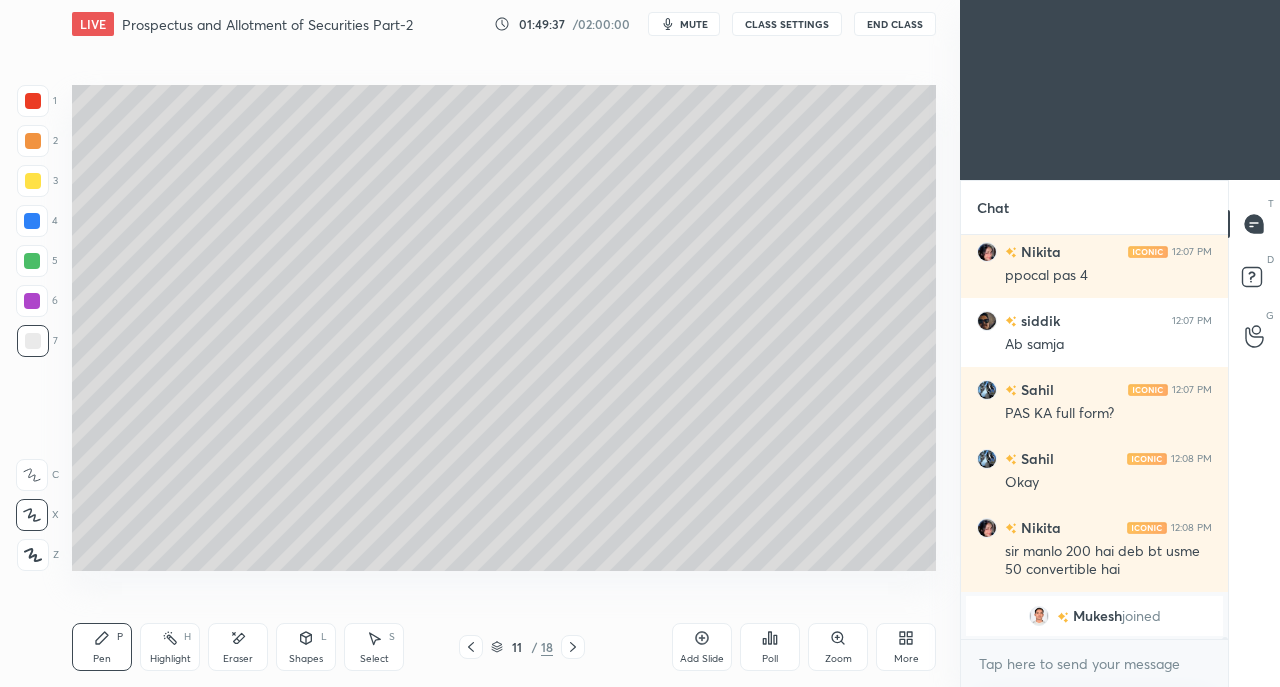 click at bounding box center (32, 221) 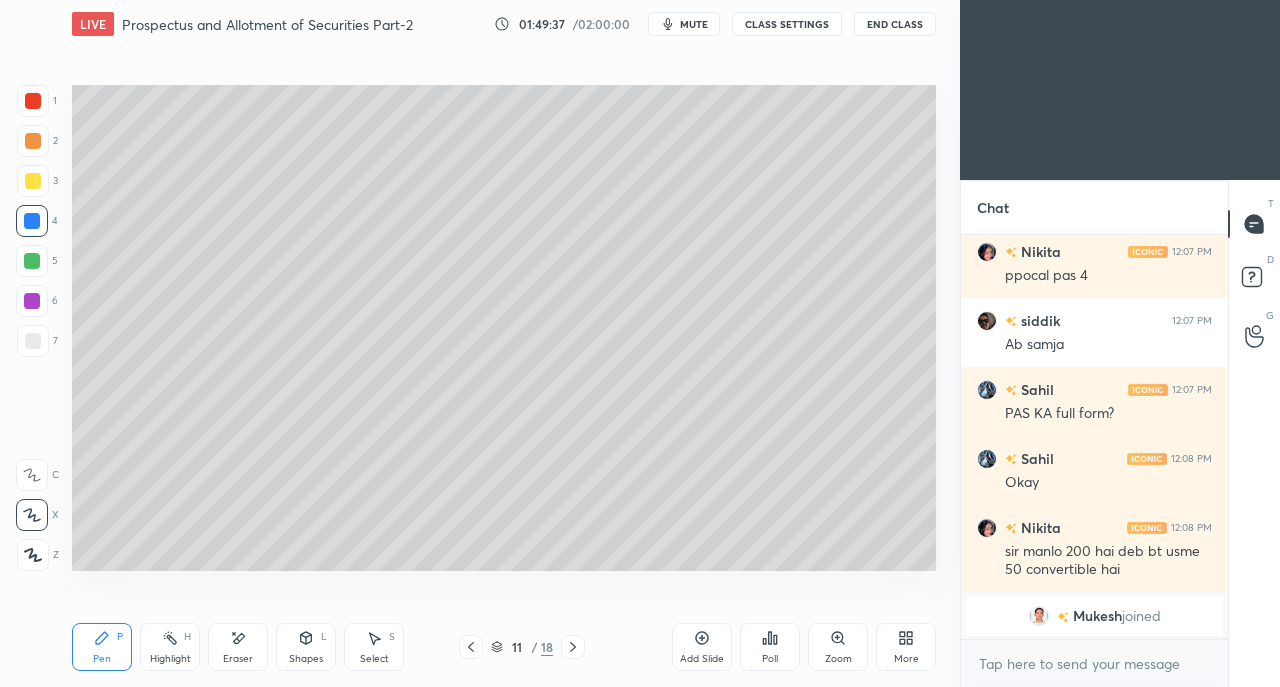 click at bounding box center [33, 181] 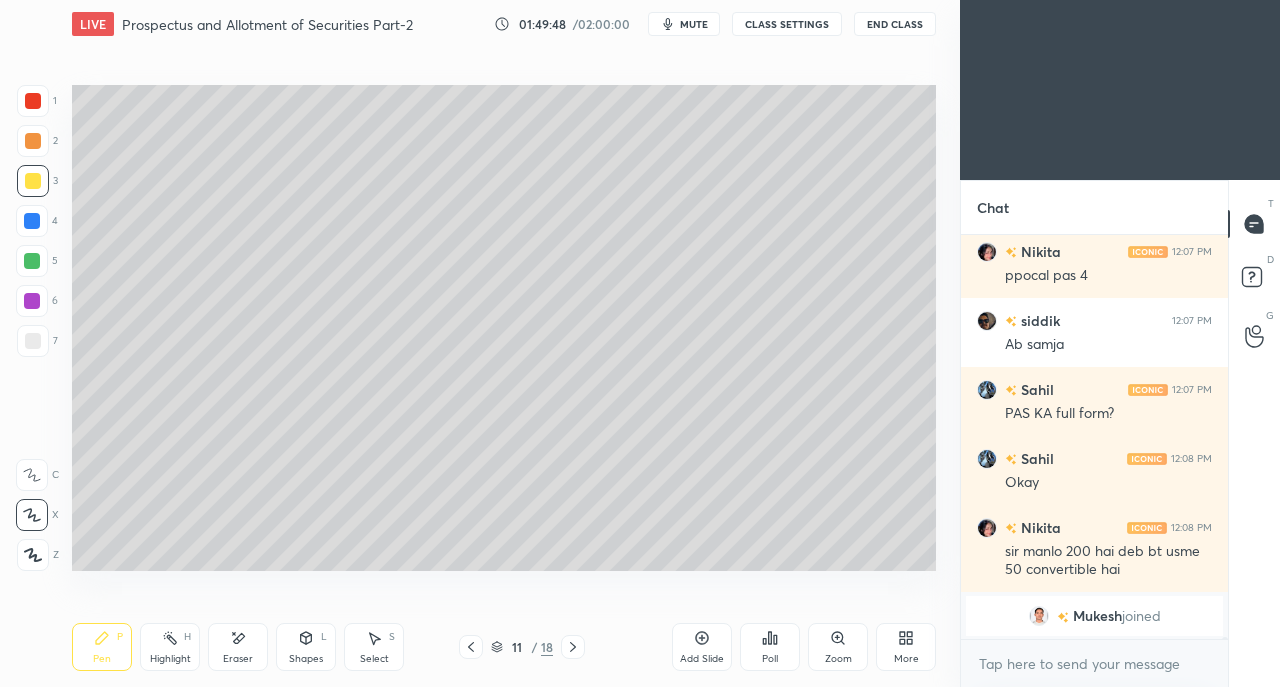 click at bounding box center (33, 101) 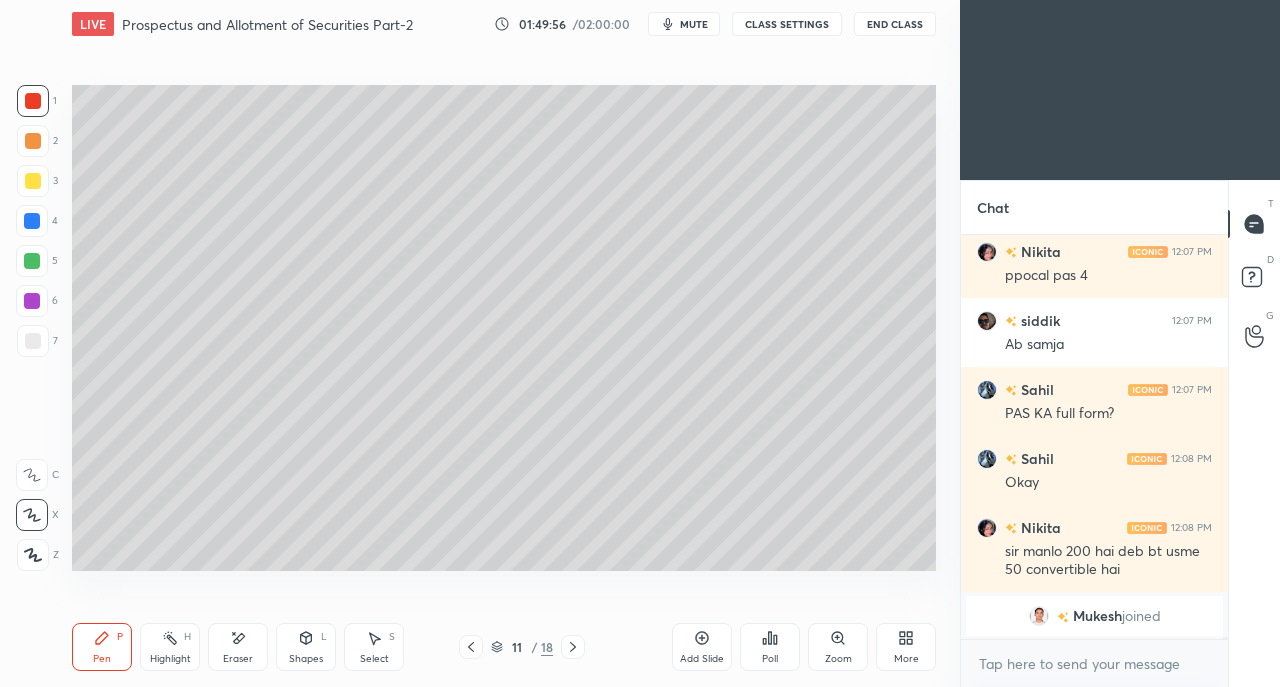 click 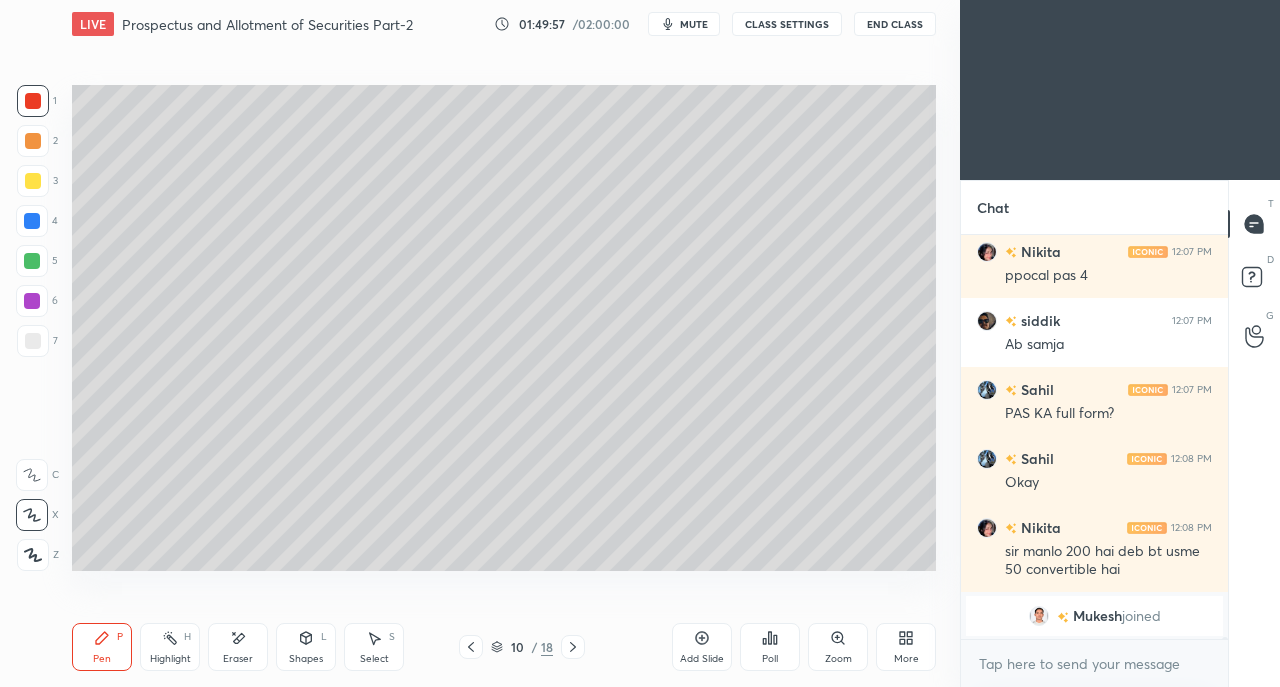 click 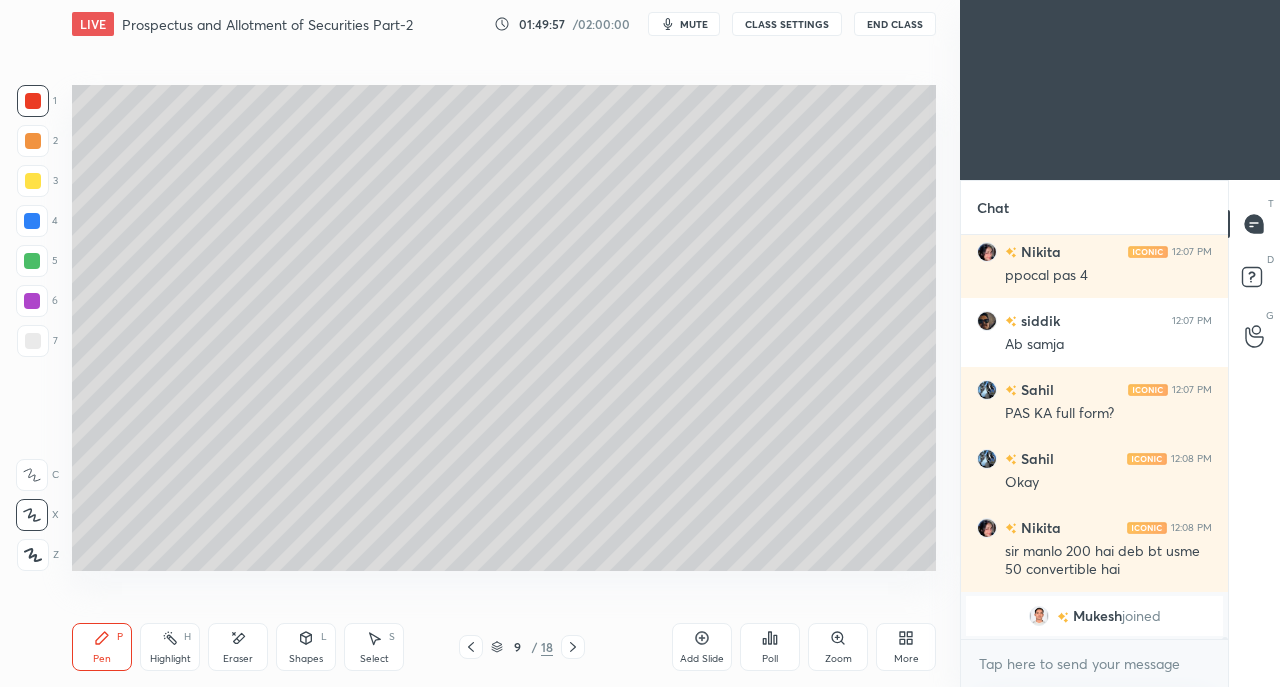 click 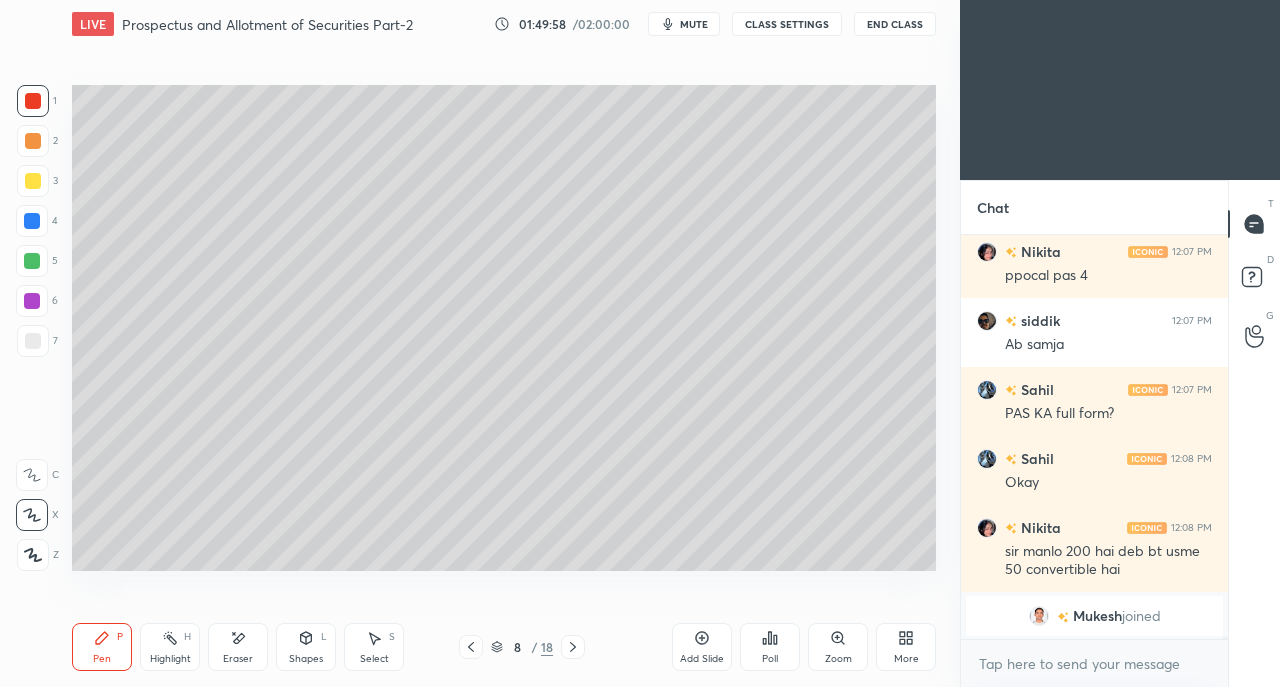 click 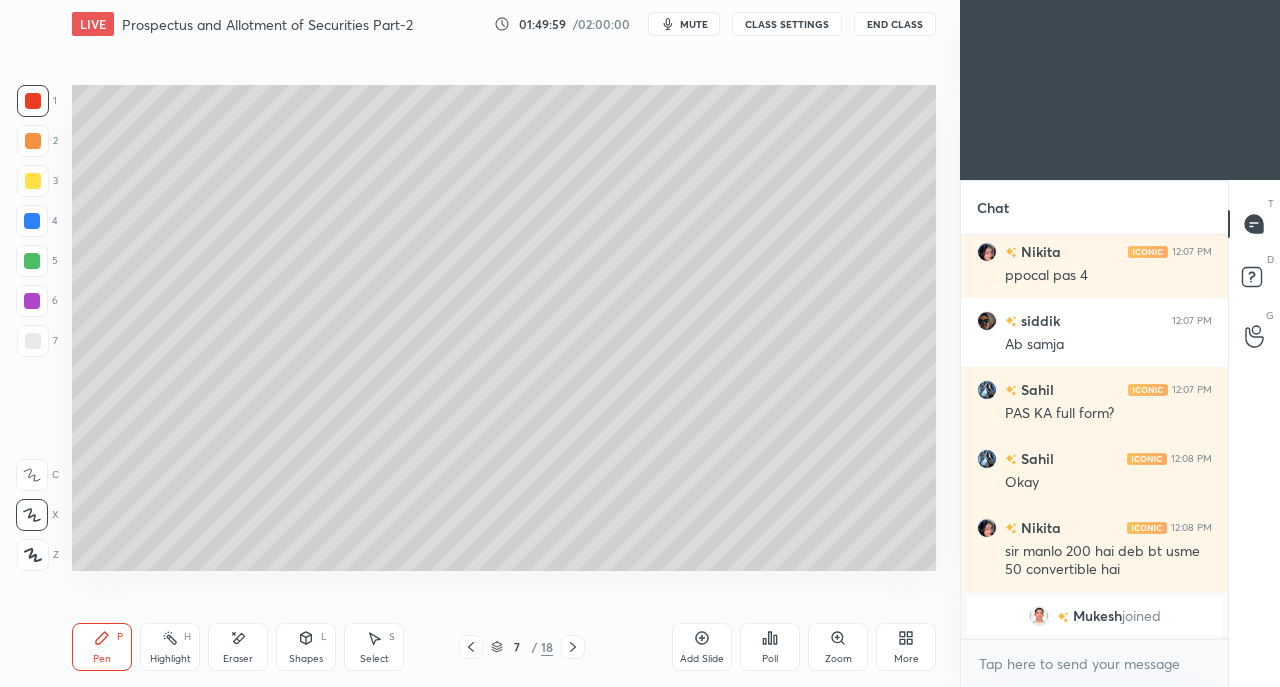 click 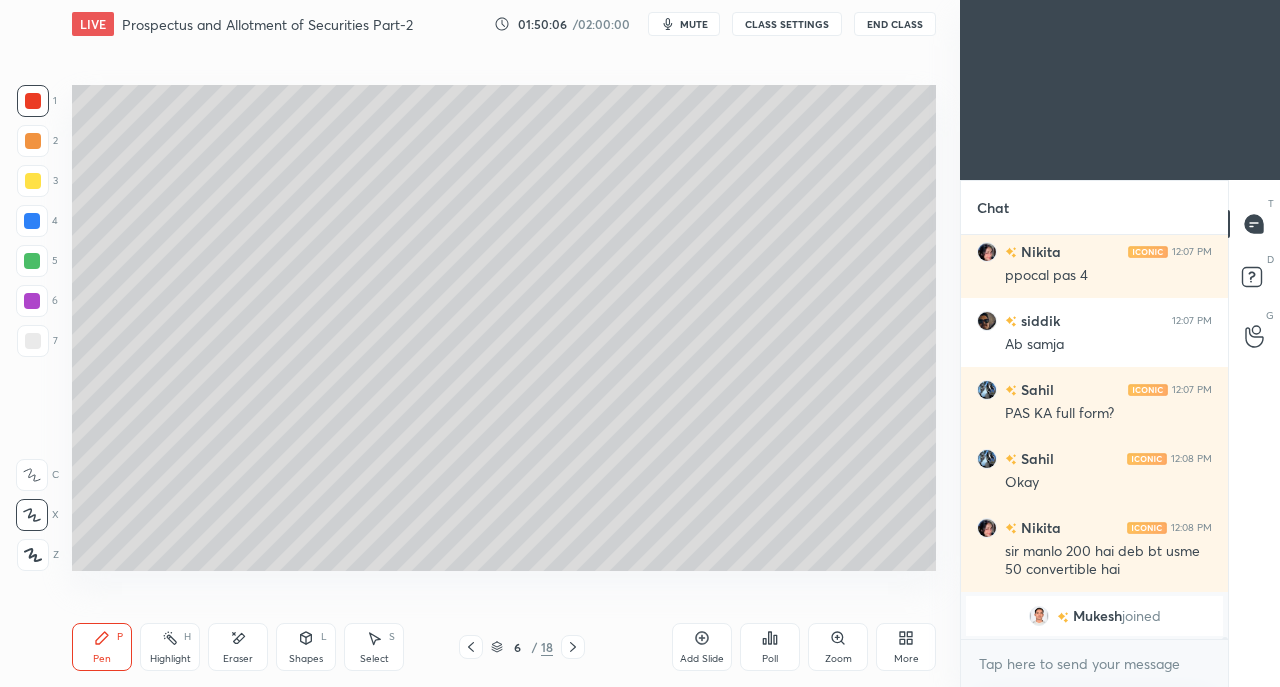 click at bounding box center [33, 181] 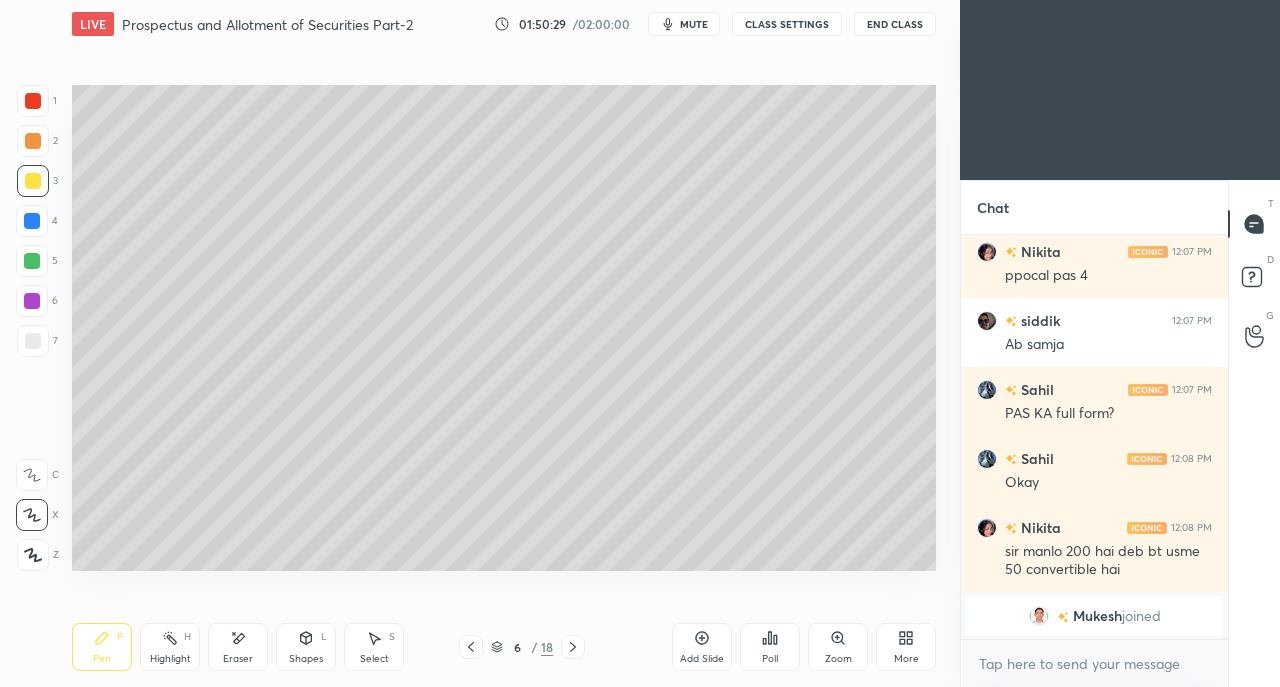 click on "Pen P Highlight H Eraser Shapes L Select S 6 / 18 Add Slide Poll Zoom More" at bounding box center [504, 647] 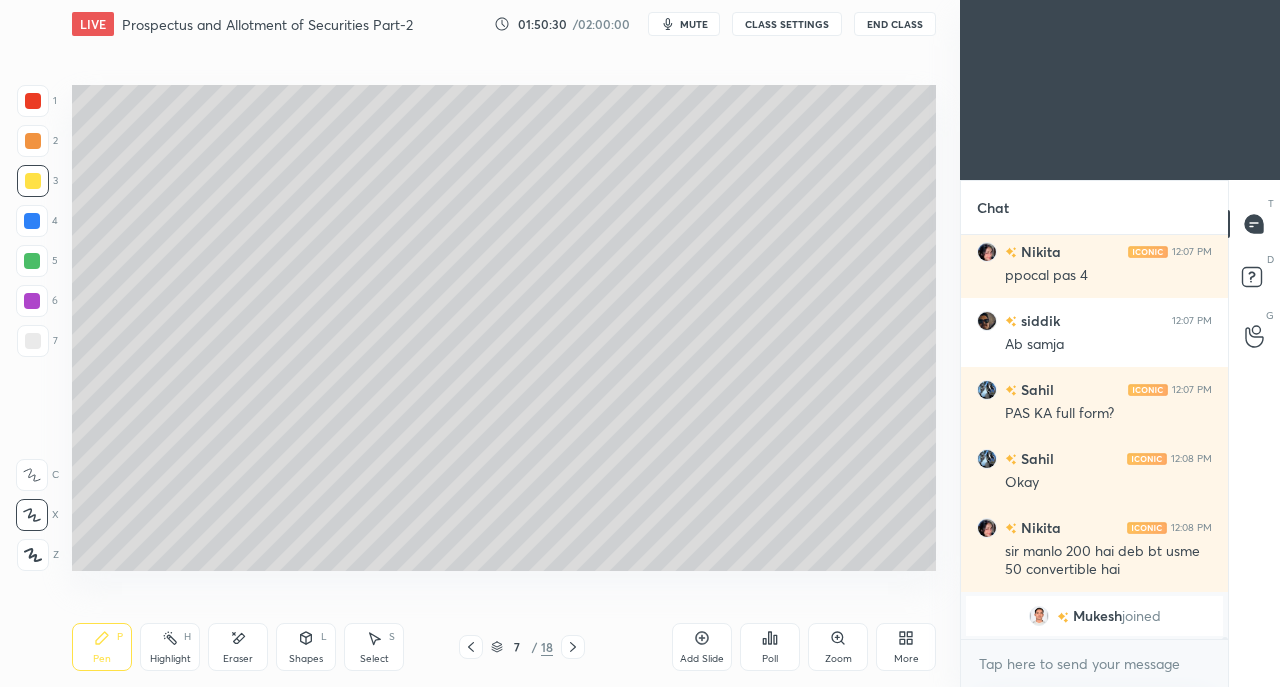 click 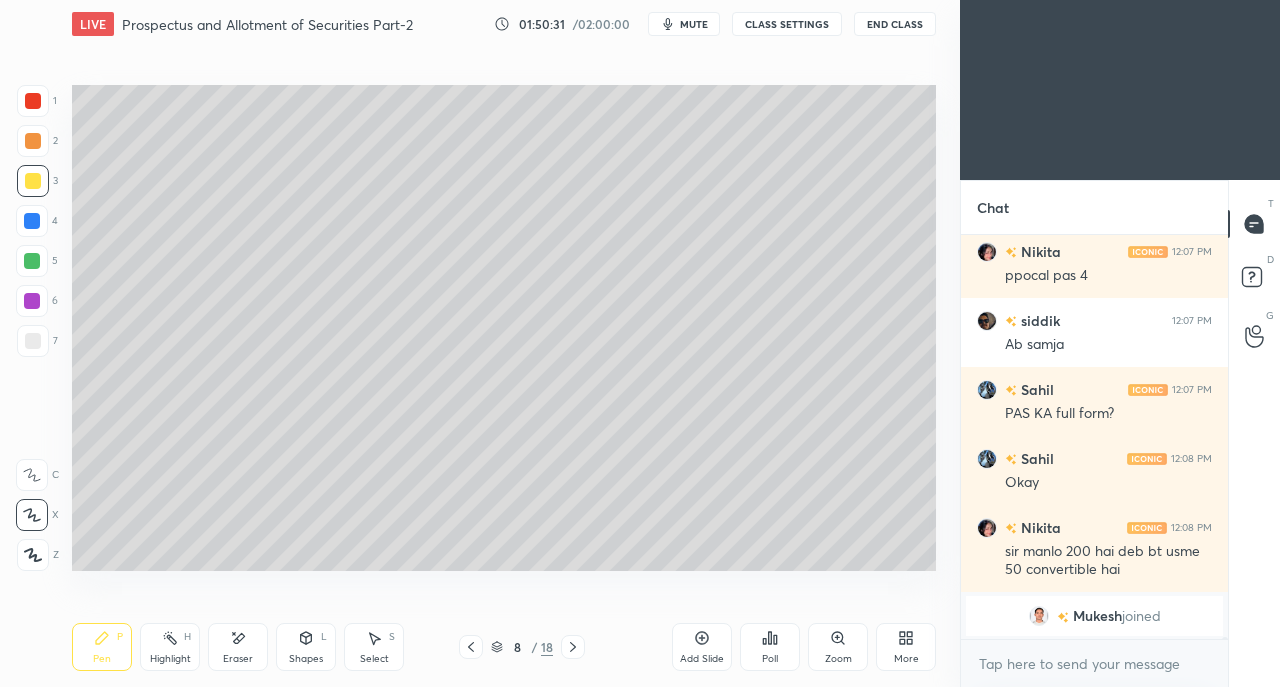 click 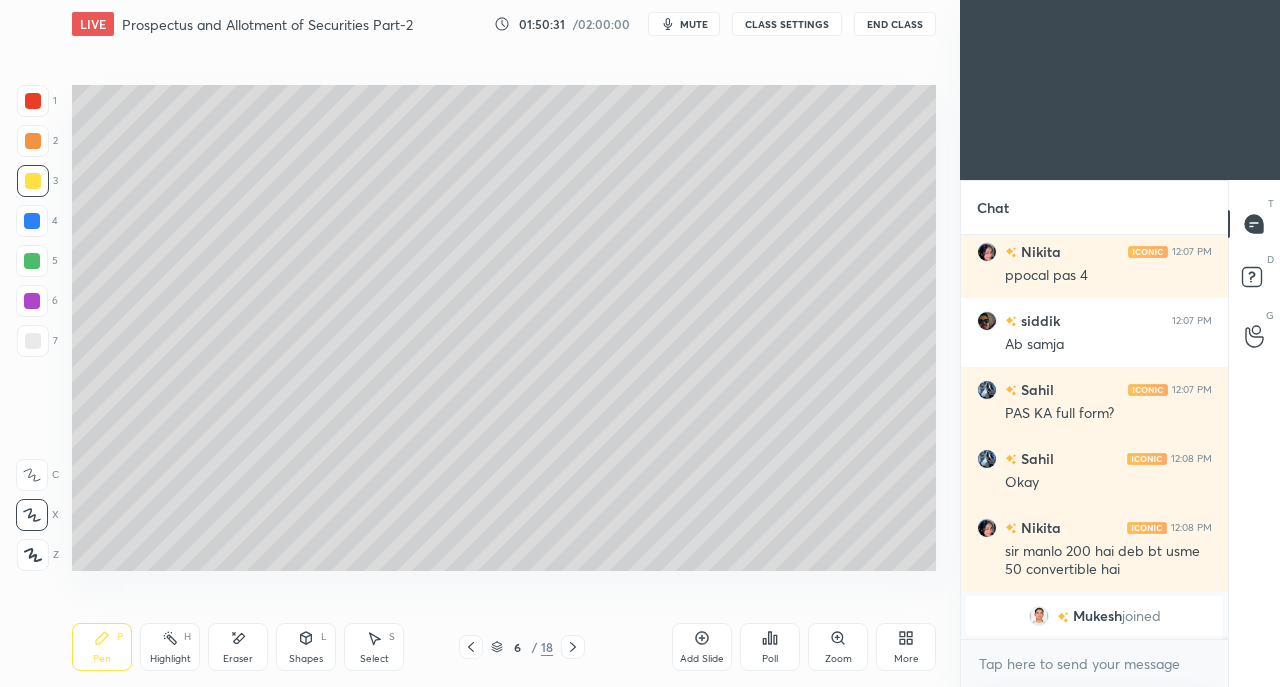 click 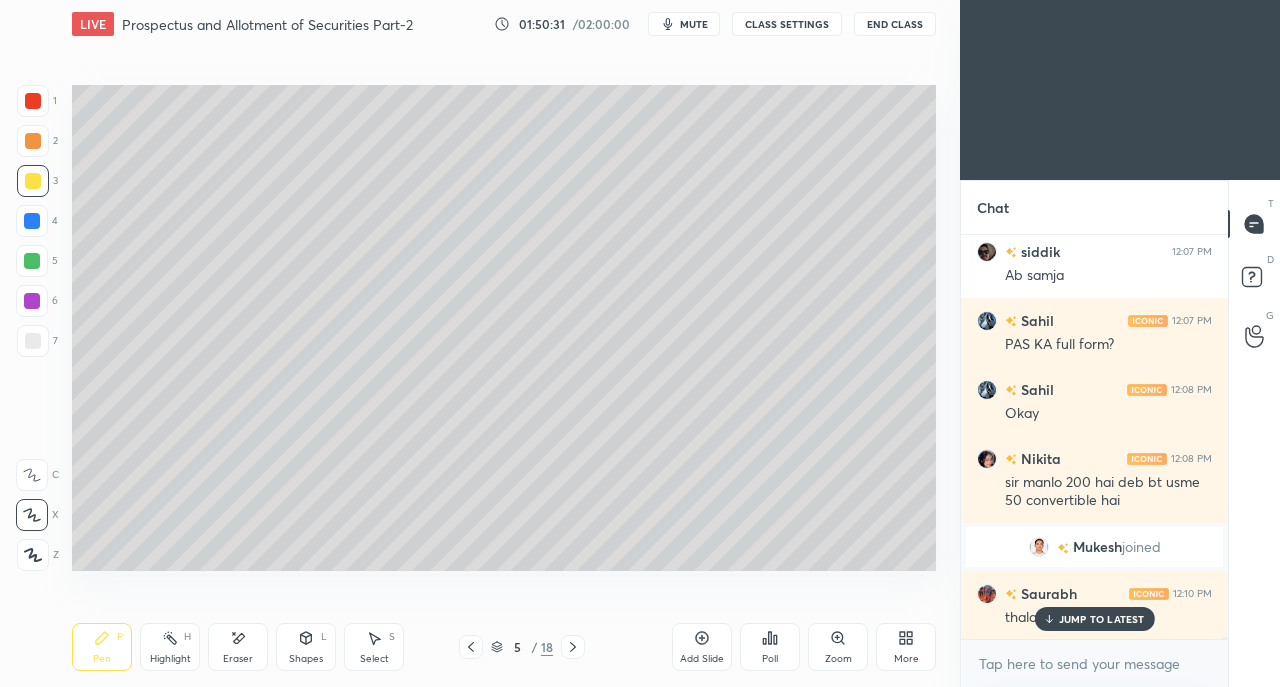 scroll, scrollTop: 78382, scrollLeft: 0, axis: vertical 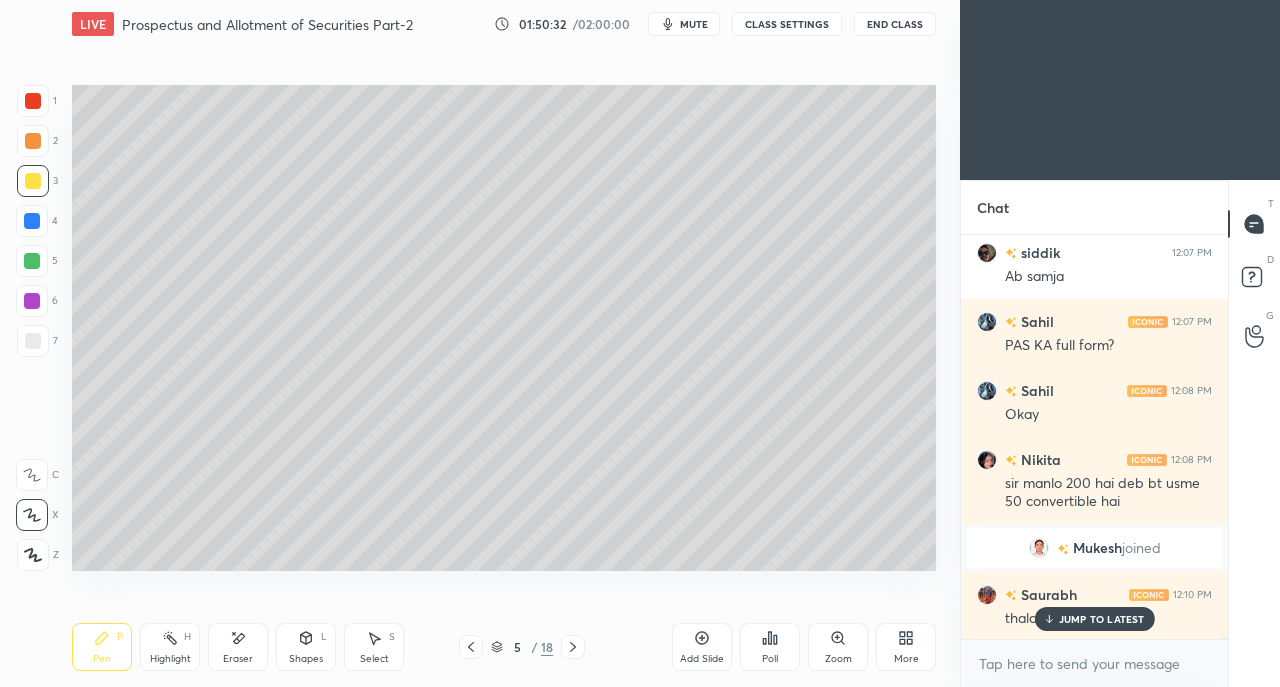 click on "thala" at bounding box center [1108, 619] 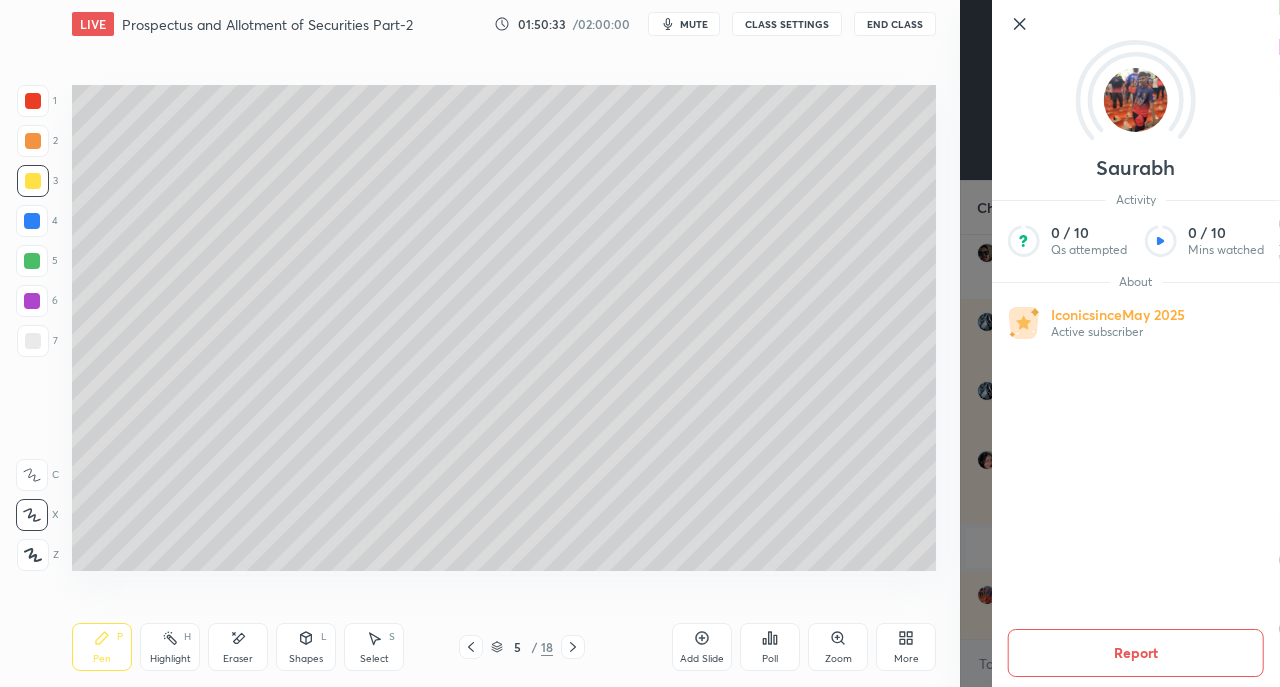click on "Poll" at bounding box center [770, 647] 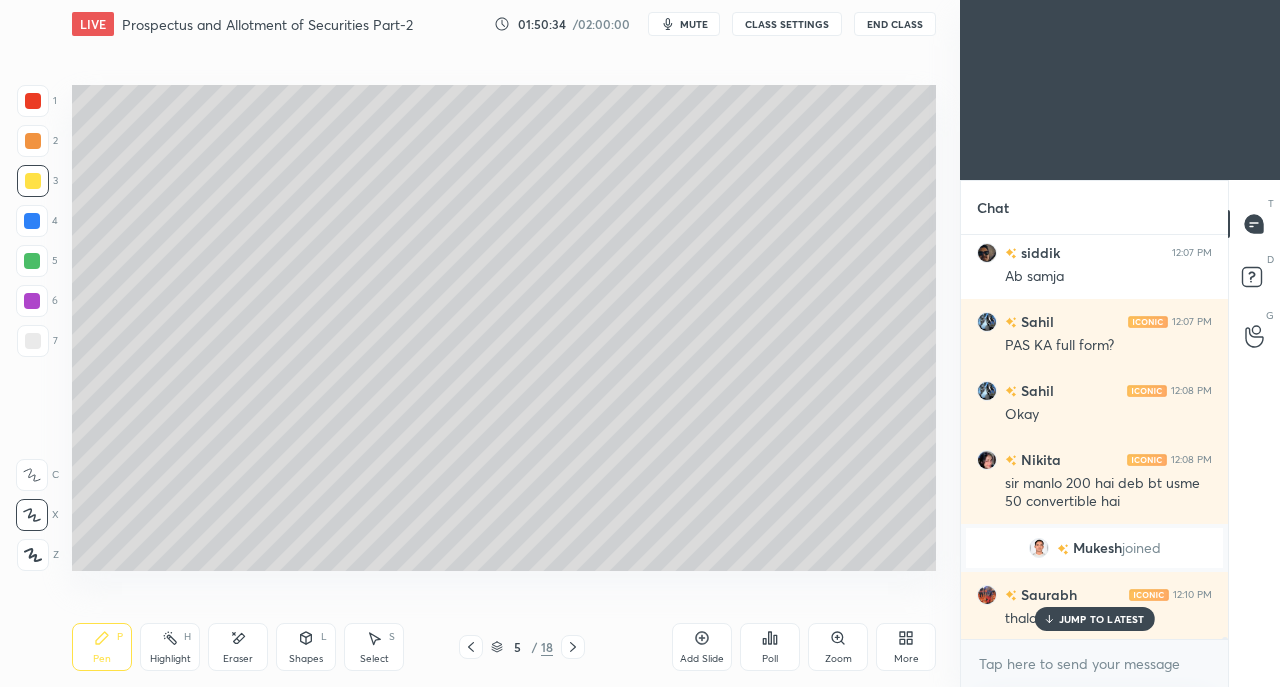 click on "JUMP TO LATEST" at bounding box center [1094, 619] 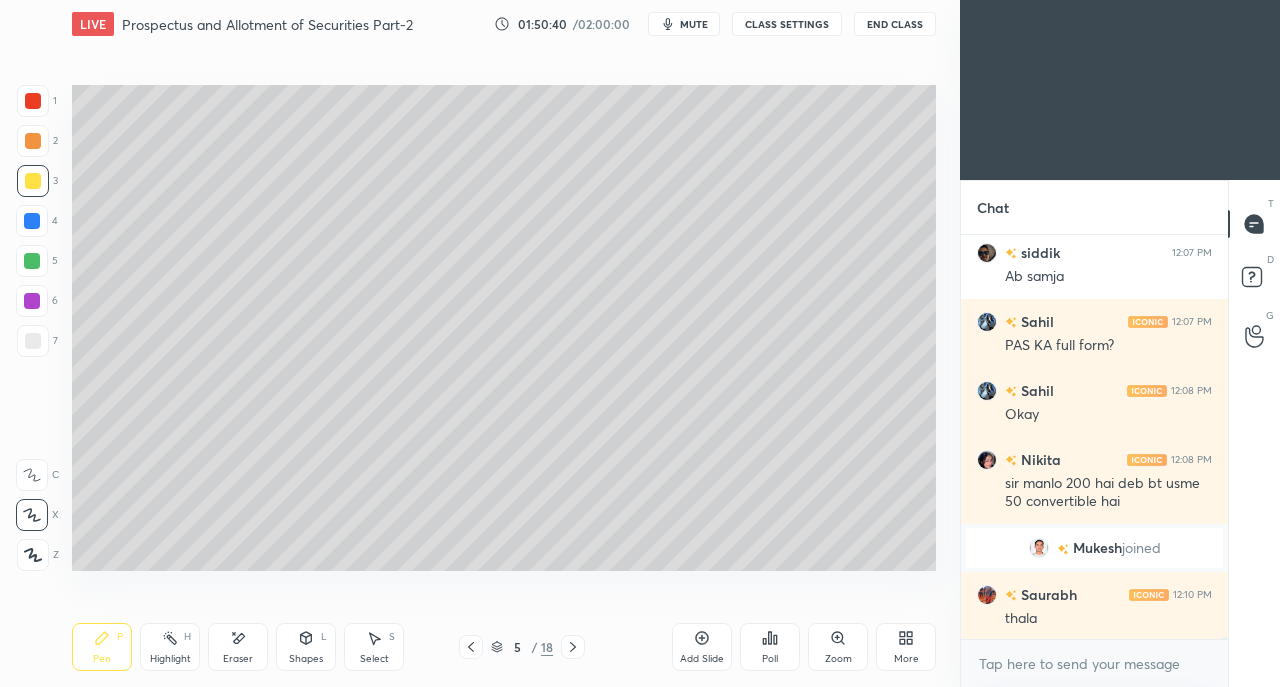 click on "5 / 18" at bounding box center (522, 647) 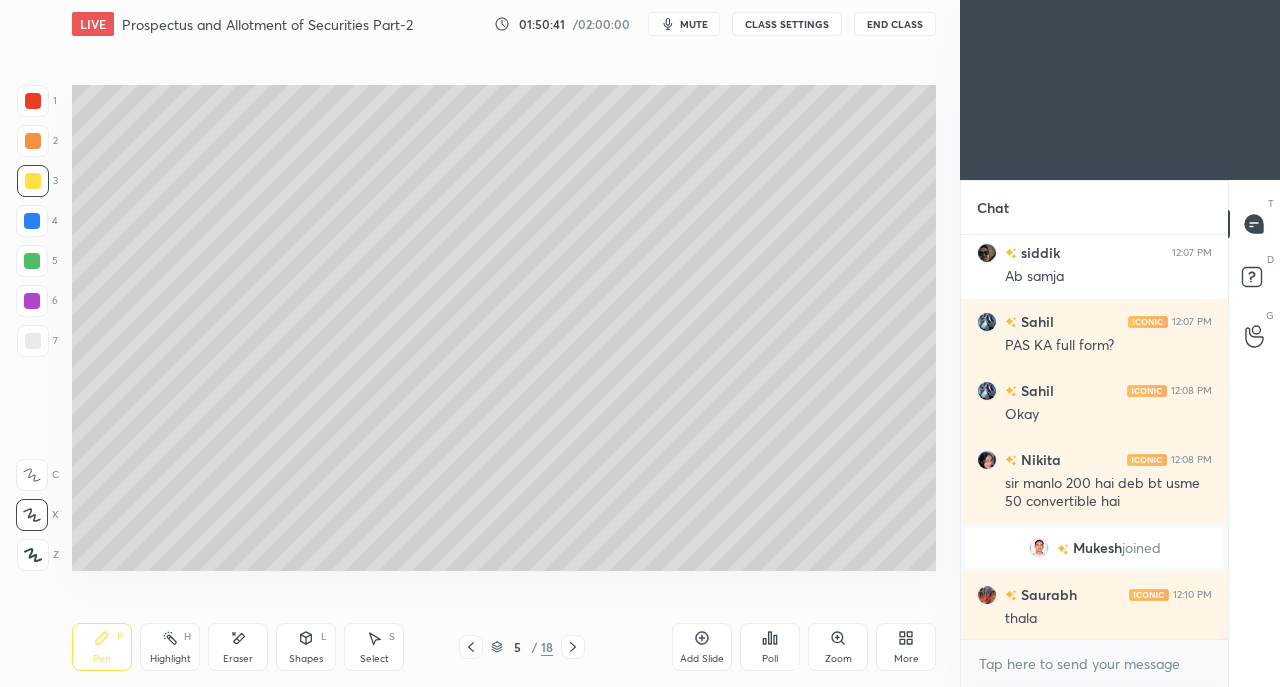 click 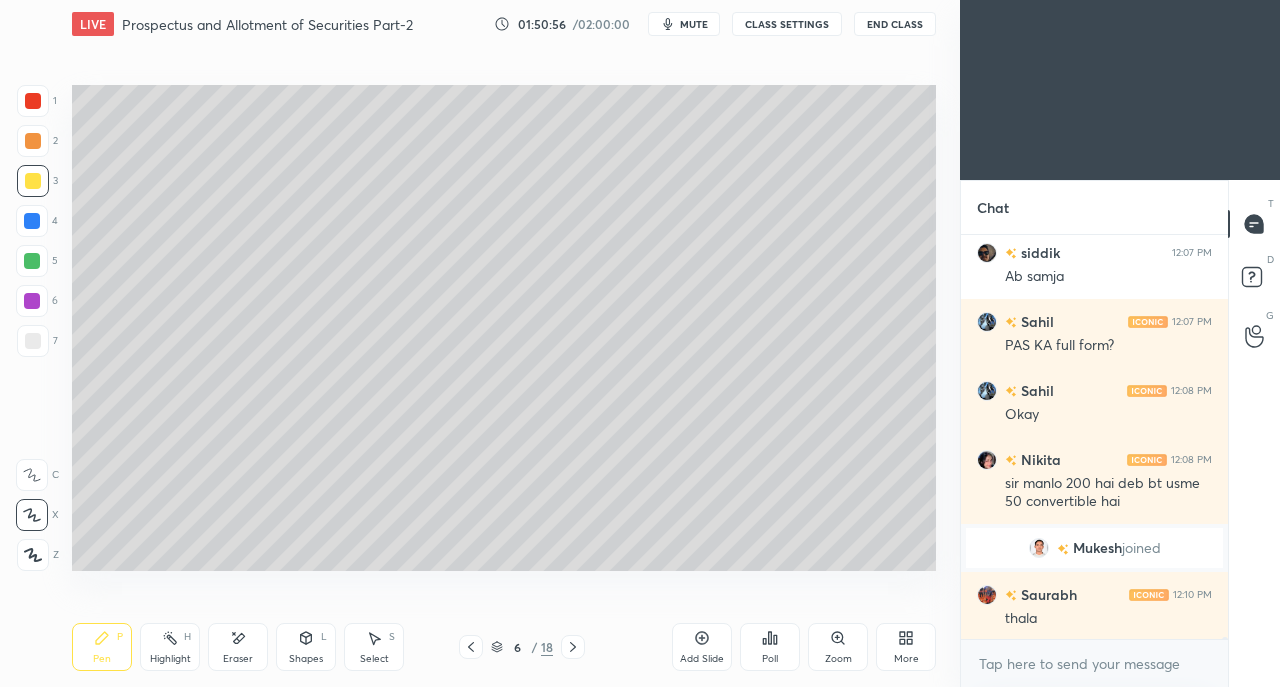 click on "More" at bounding box center [906, 659] 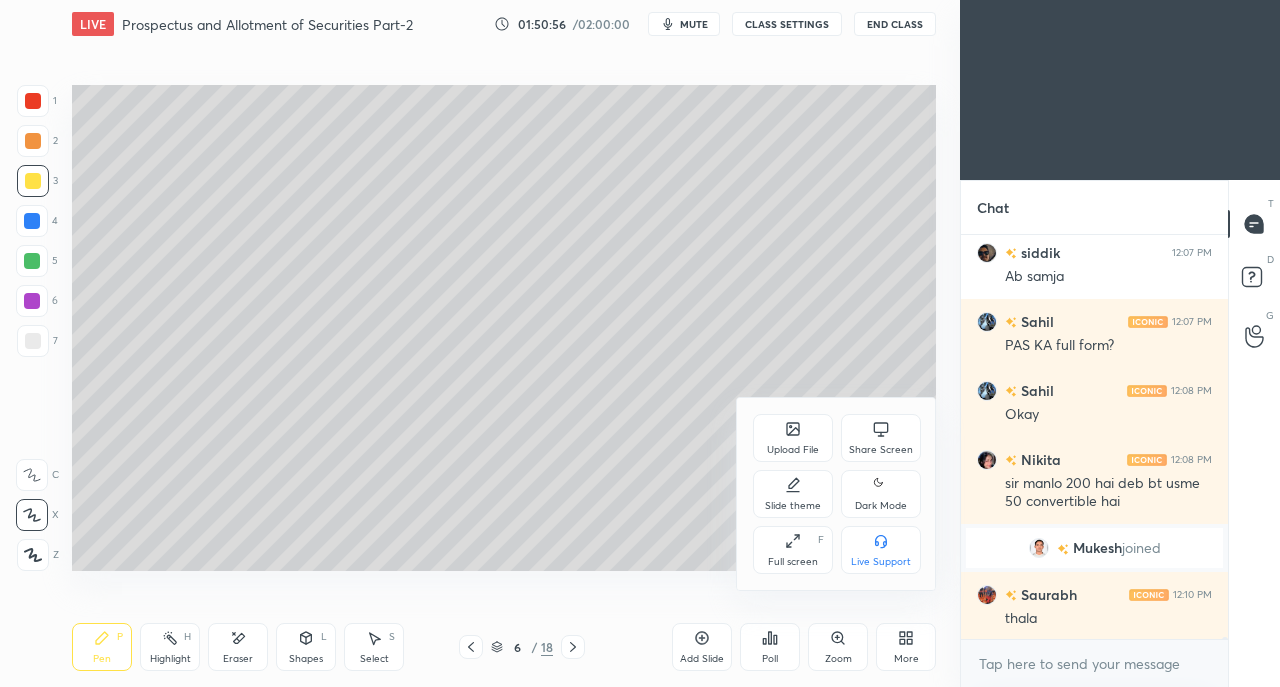 click 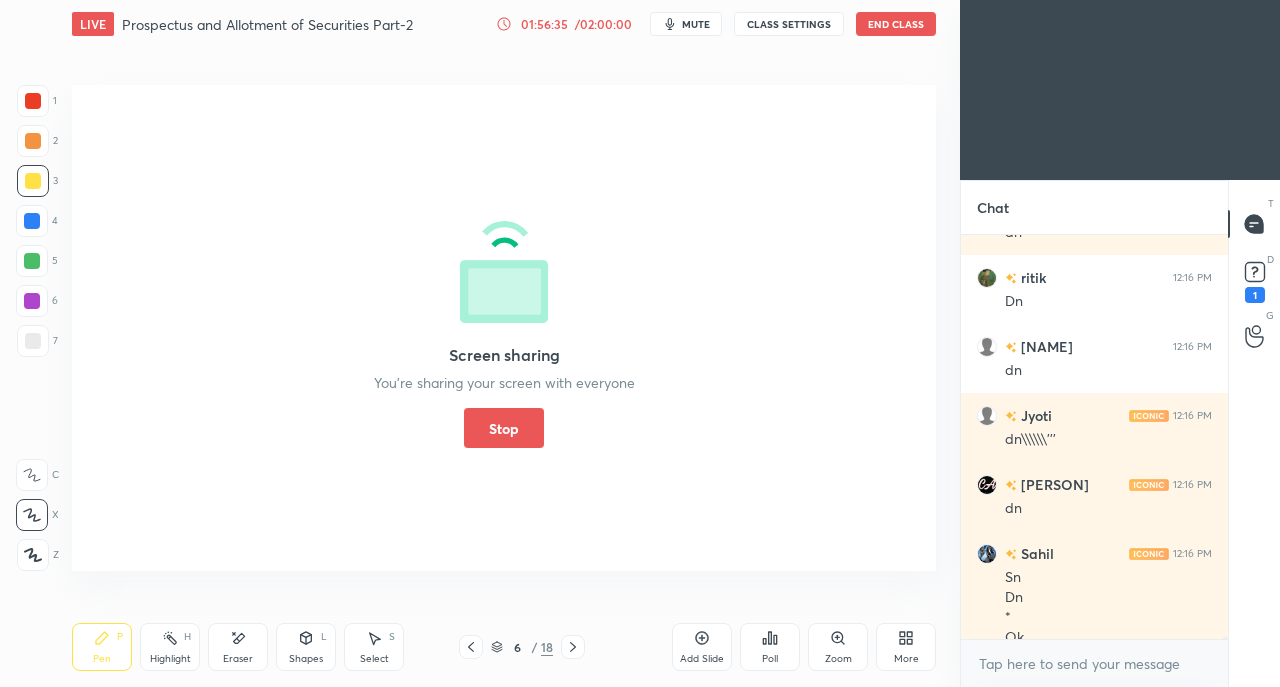 scroll, scrollTop: 87450, scrollLeft: 0, axis: vertical 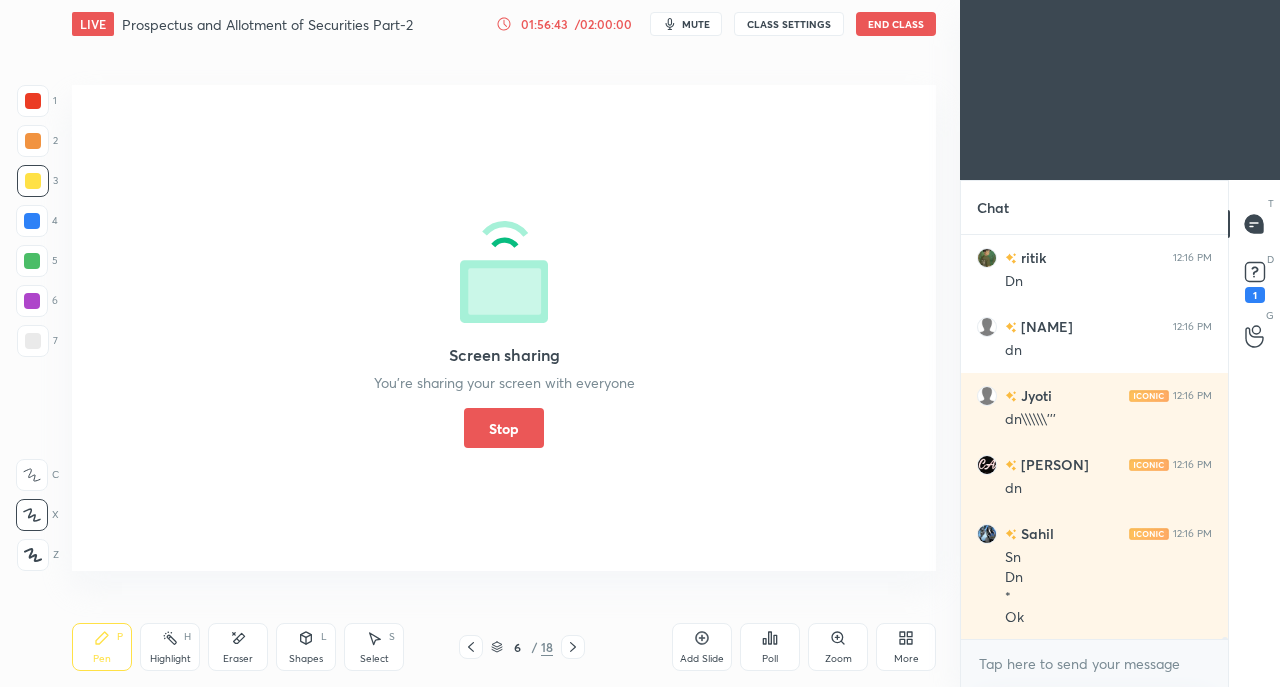 click on "Stop" at bounding box center [504, 428] 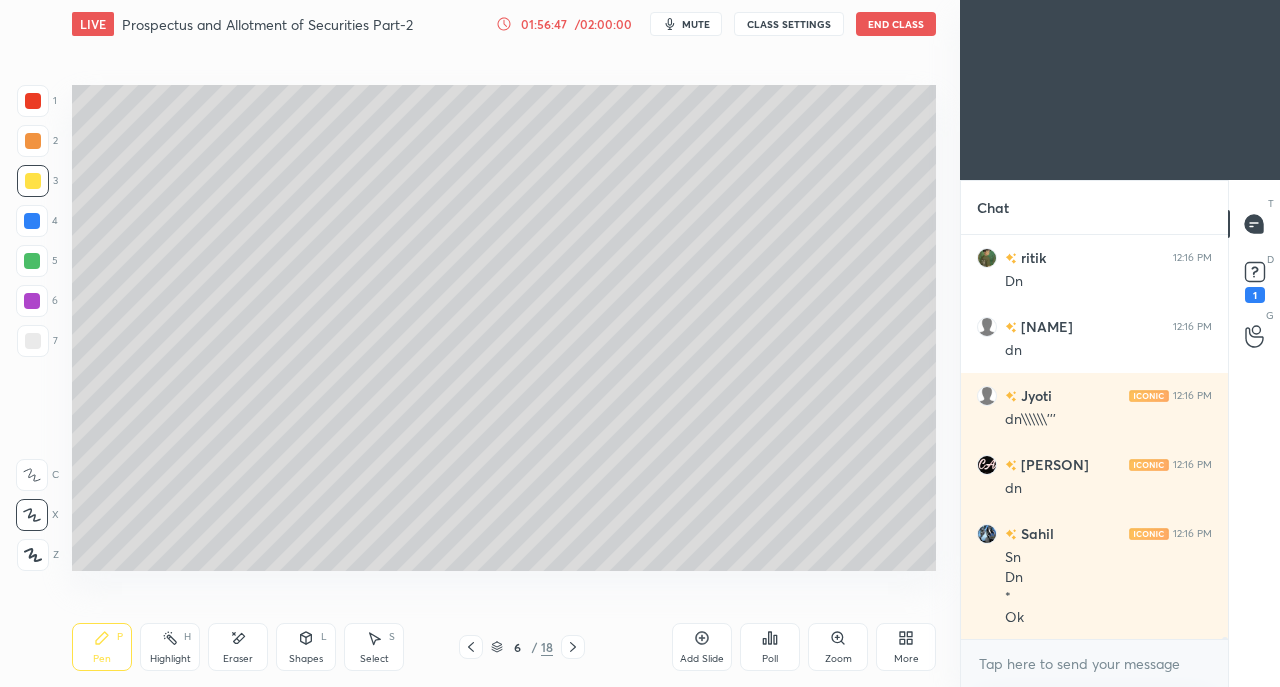 click on "1" at bounding box center [1255, 295] 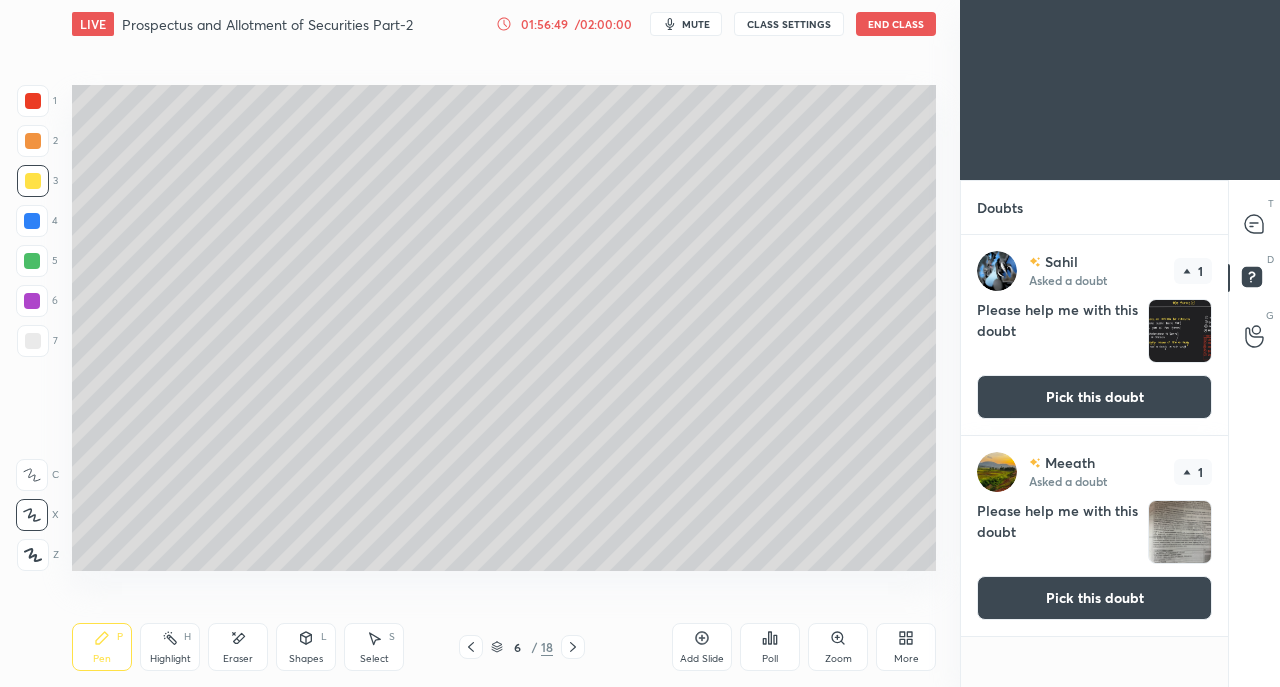 click at bounding box center [1255, 224] 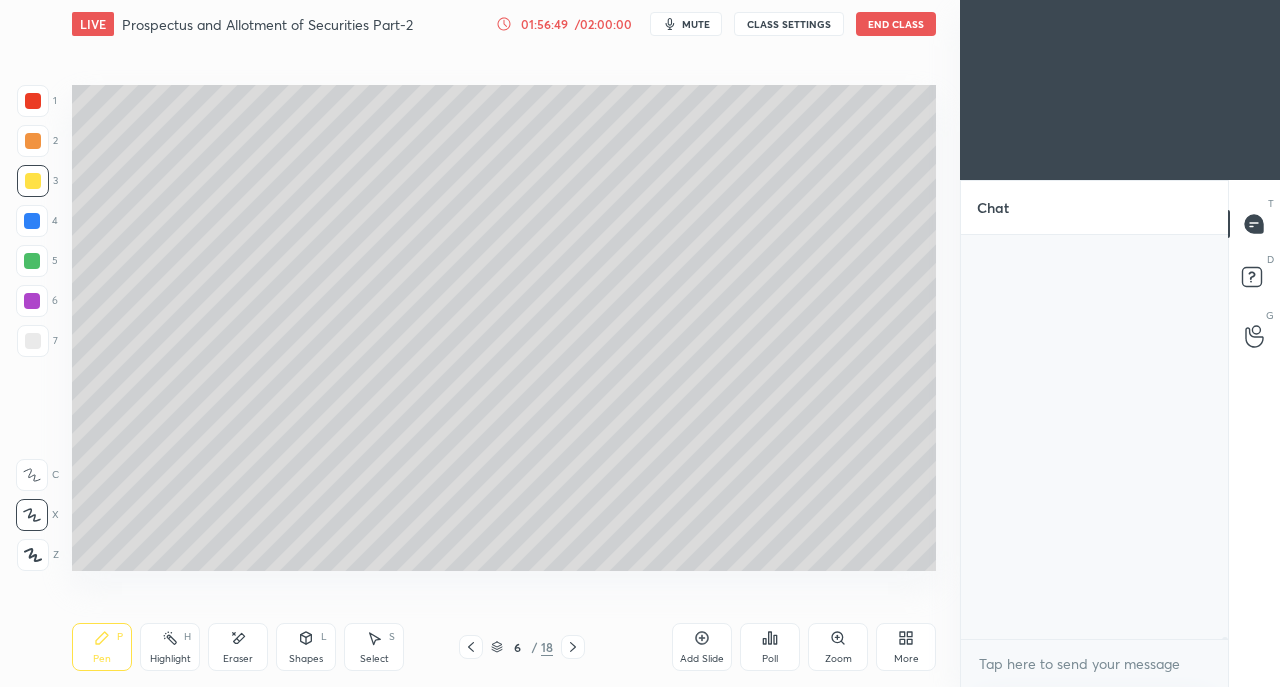 scroll, scrollTop: 87902, scrollLeft: 0, axis: vertical 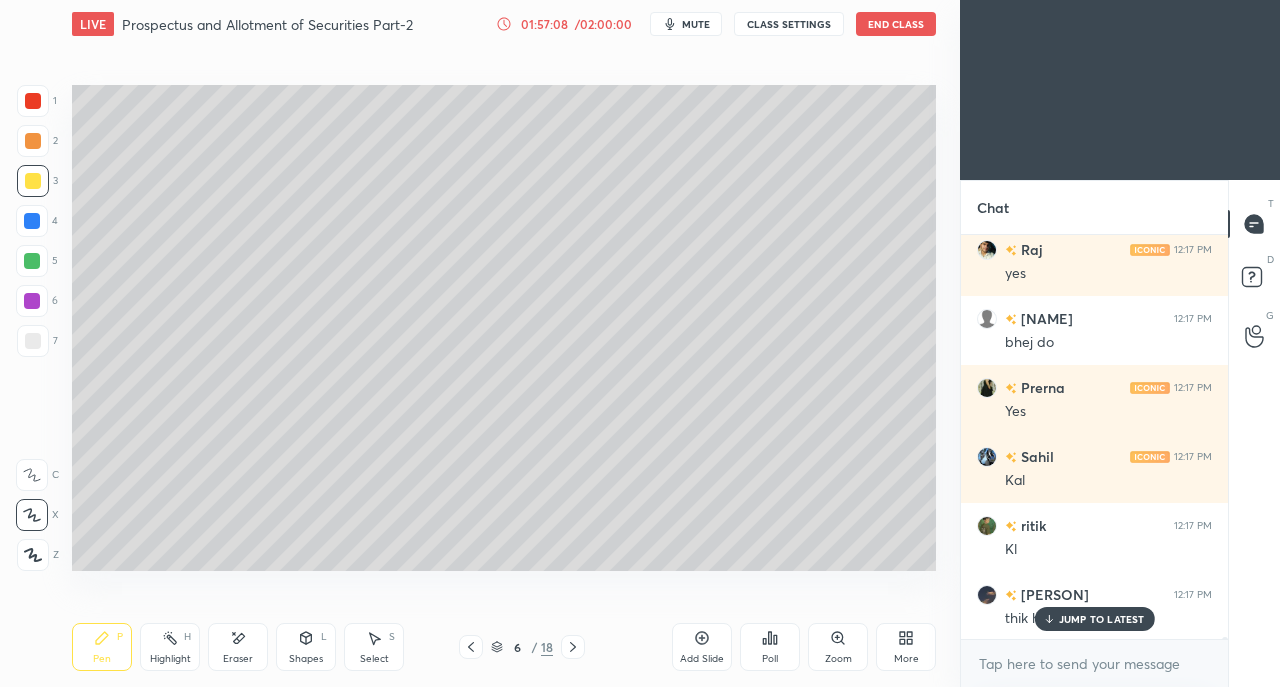 click on "JUMP TO LATEST" at bounding box center [1102, 619] 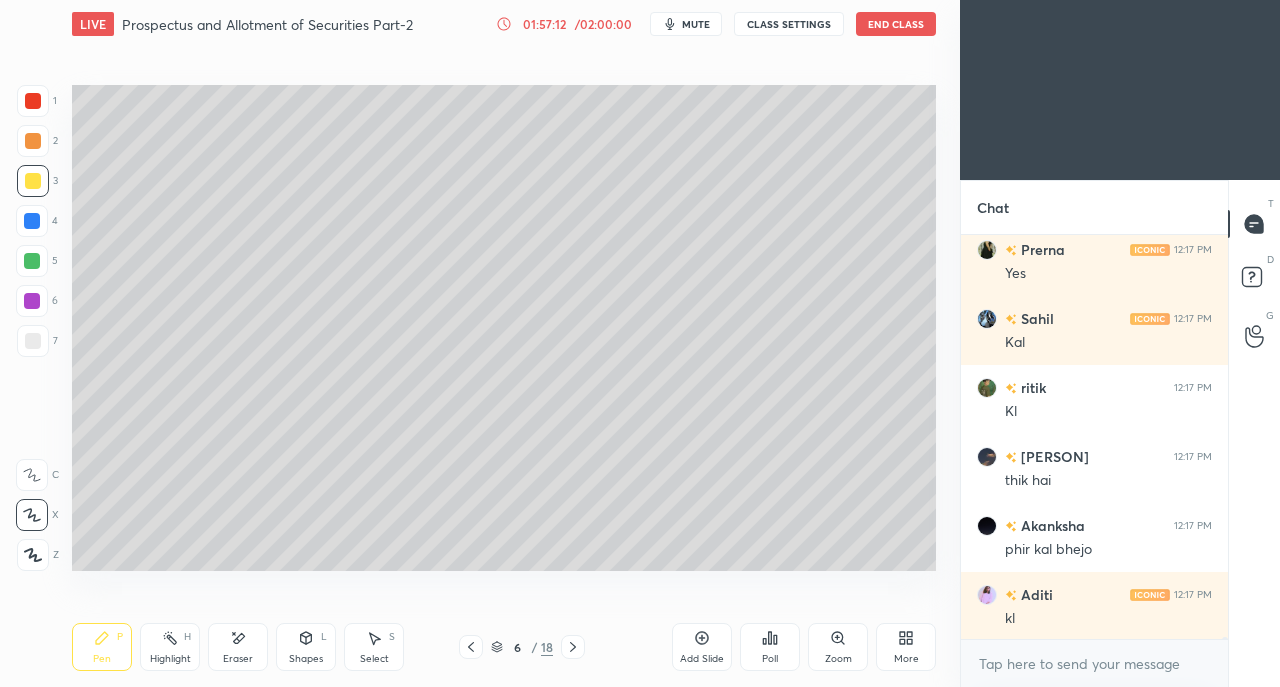 scroll, scrollTop: 88936, scrollLeft: 0, axis: vertical 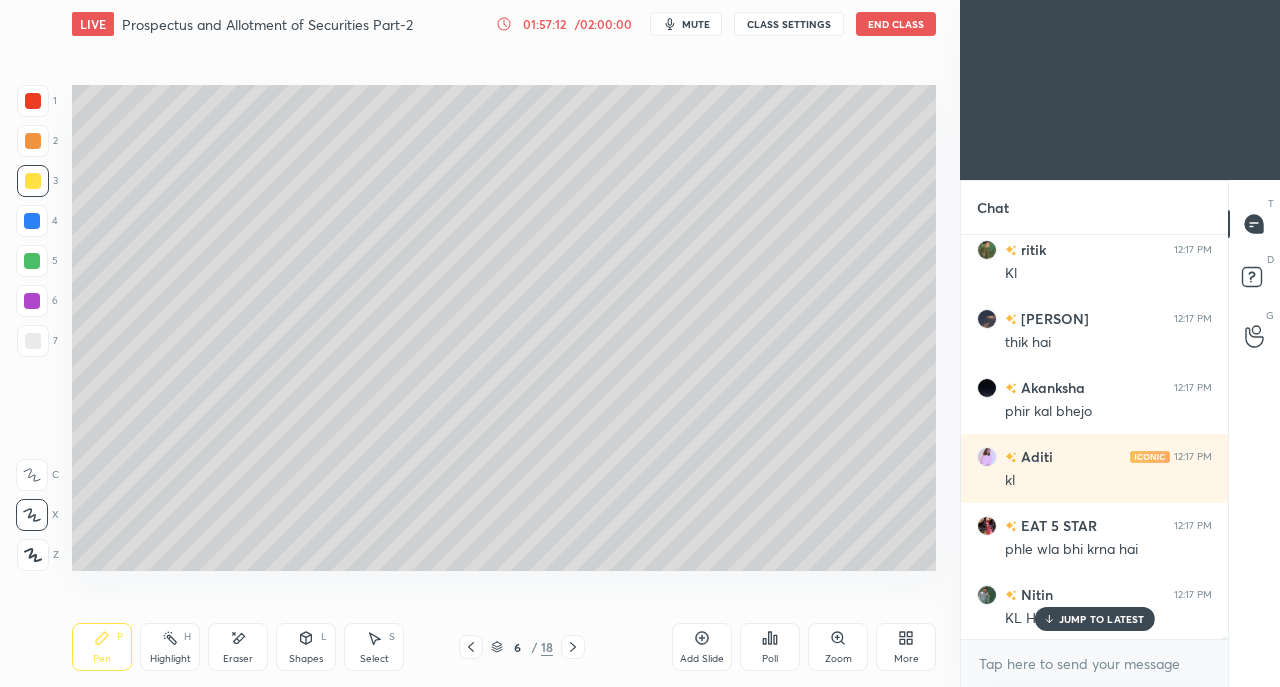 click on "JUMP TO LATEST" at bounding box center (1102, 619) 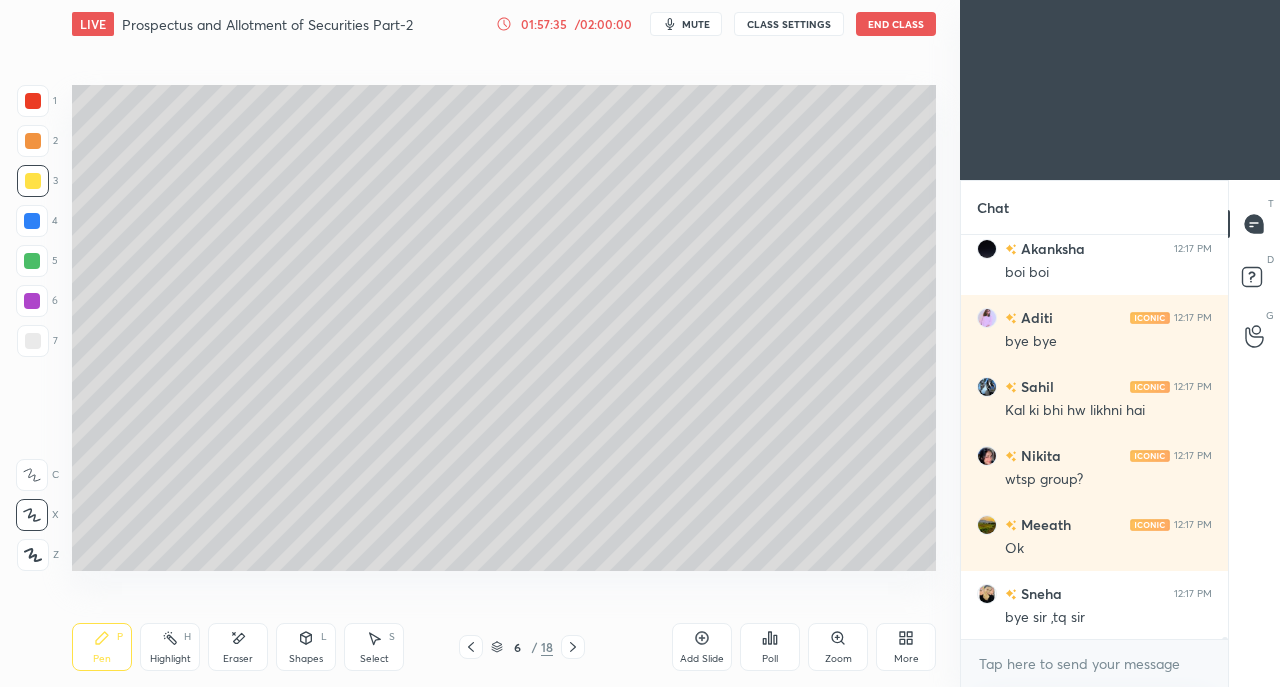 scroll, scrollTop: 90196, scrollLeft: 0, axis: vertical 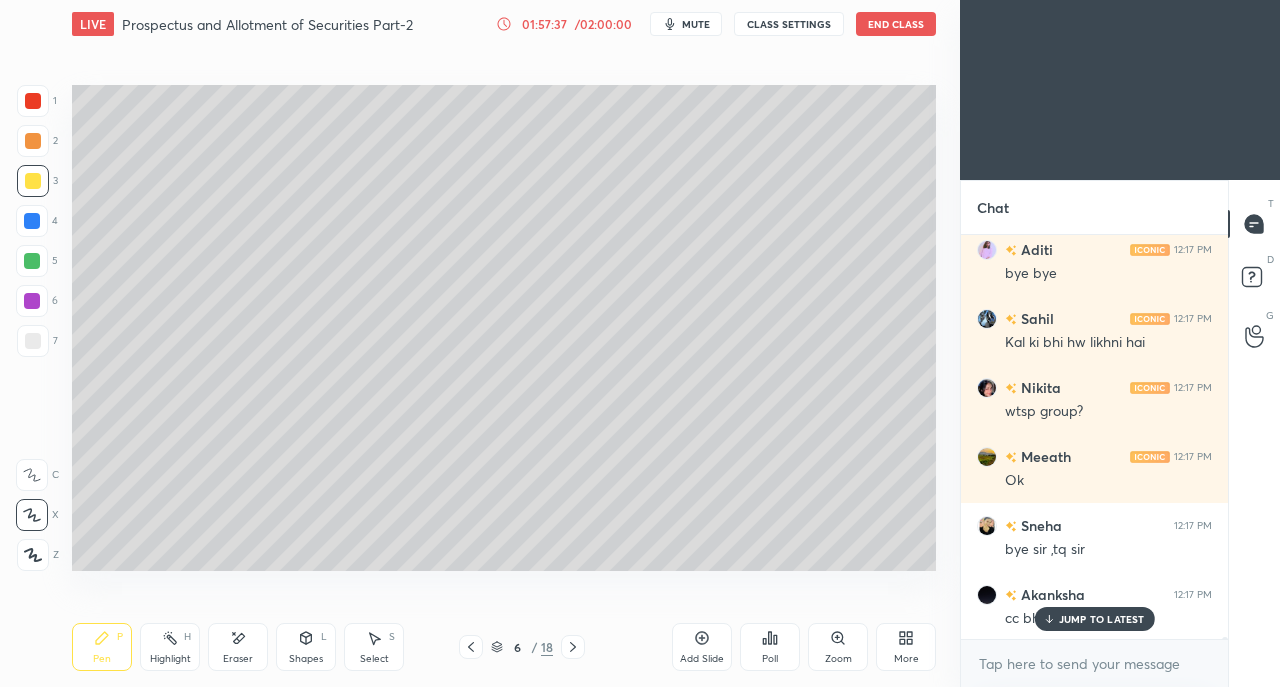 click on "JUMP TO LATEST" at bounding box center (1102, 619) 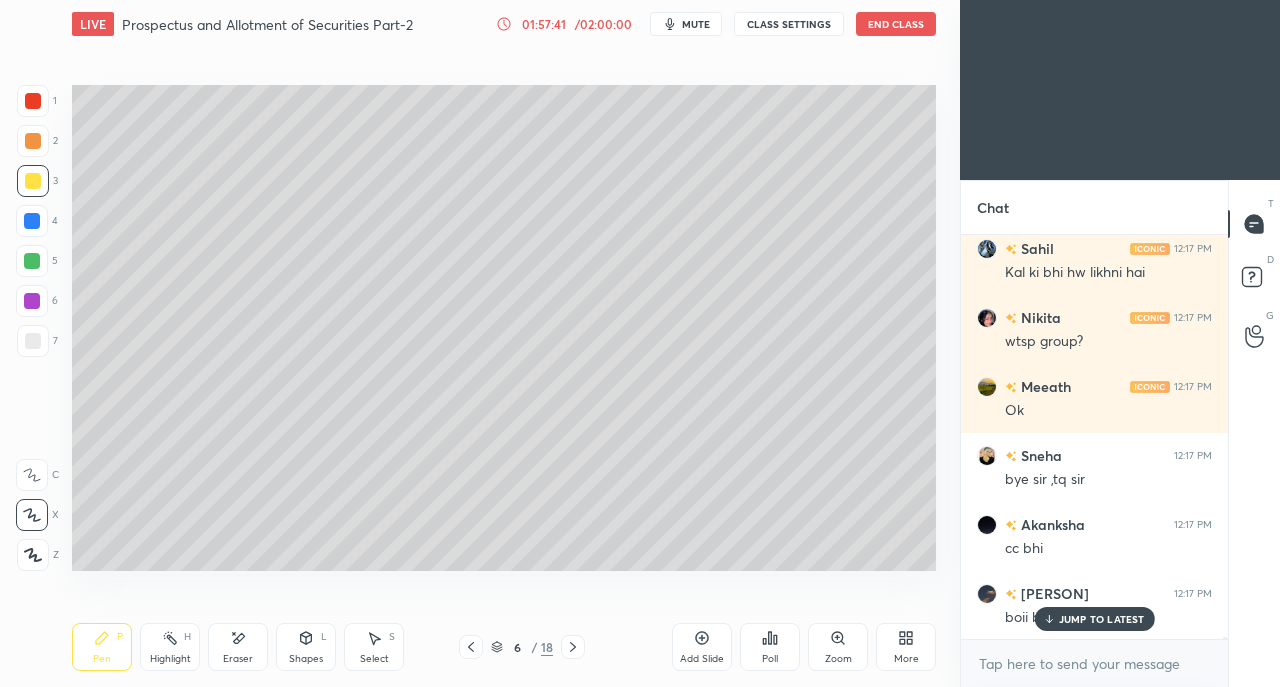 scroll, scrollTop: 90334, scrollLeft: 0, axis: vertical 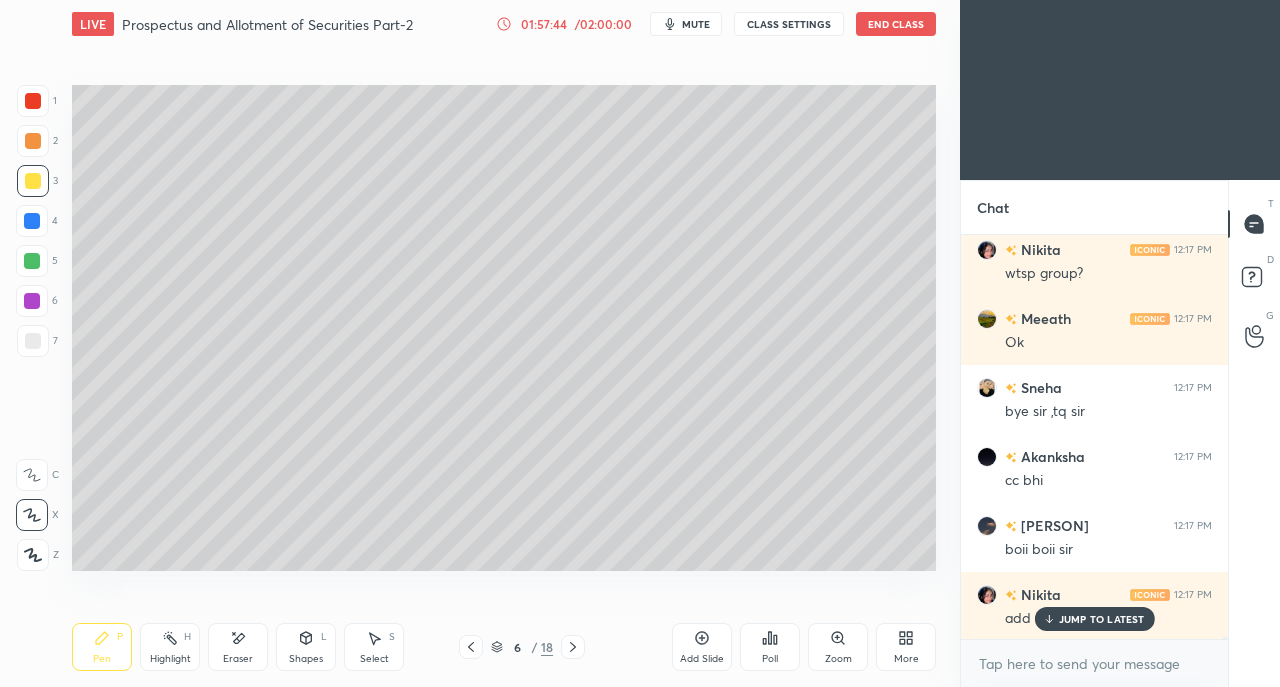 click on "JUMP TO LATEST" at bounding box center [1102, 619] 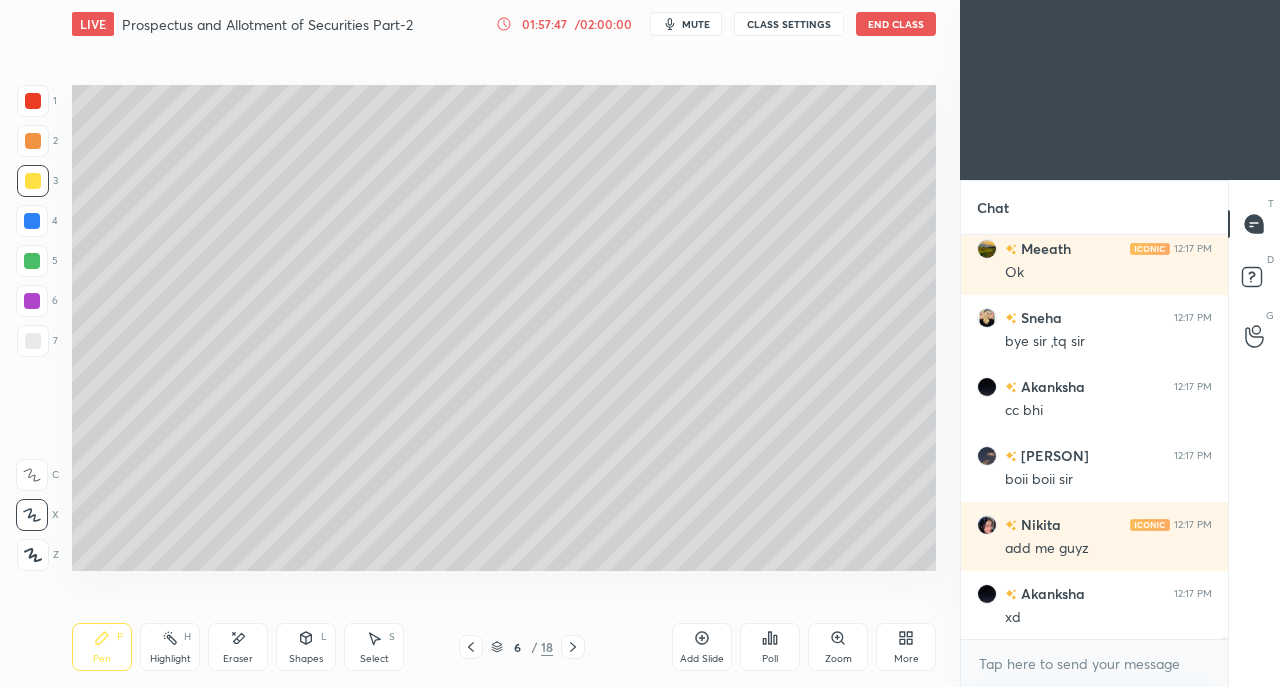 scroll, scrollTop: 90472, scrollLeft: 0, axis: vertical 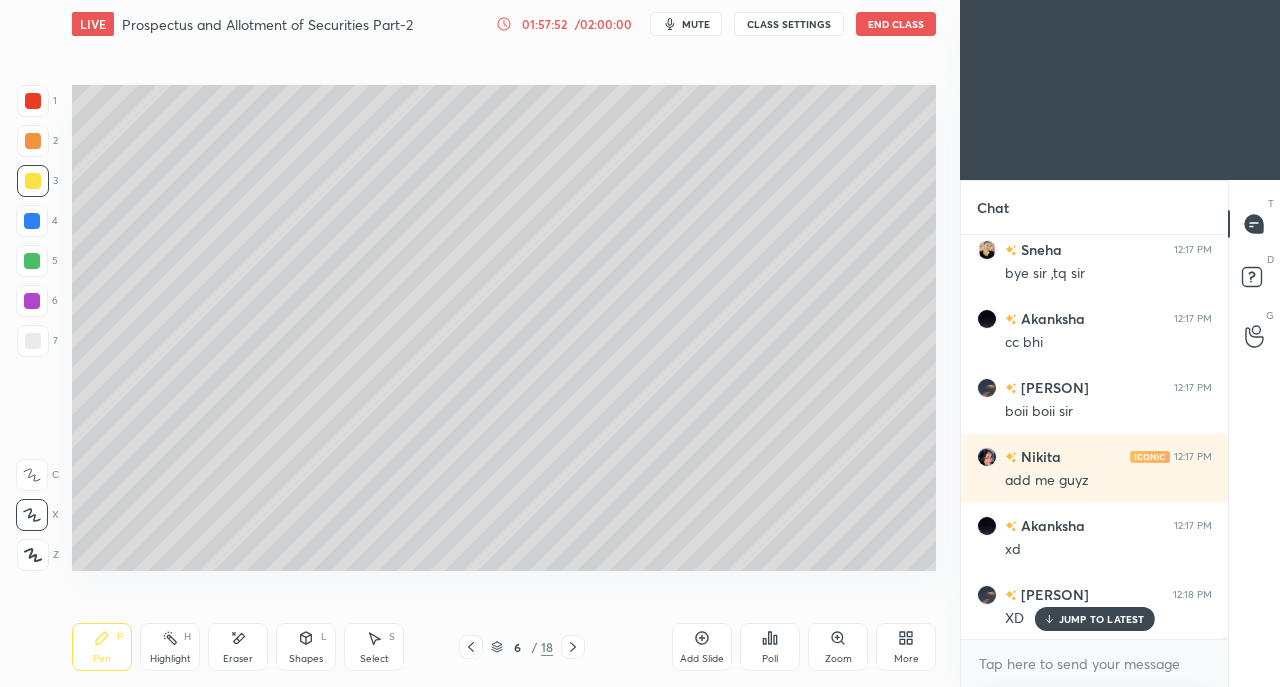 click on "End Class" at bounding box center (896, 24) 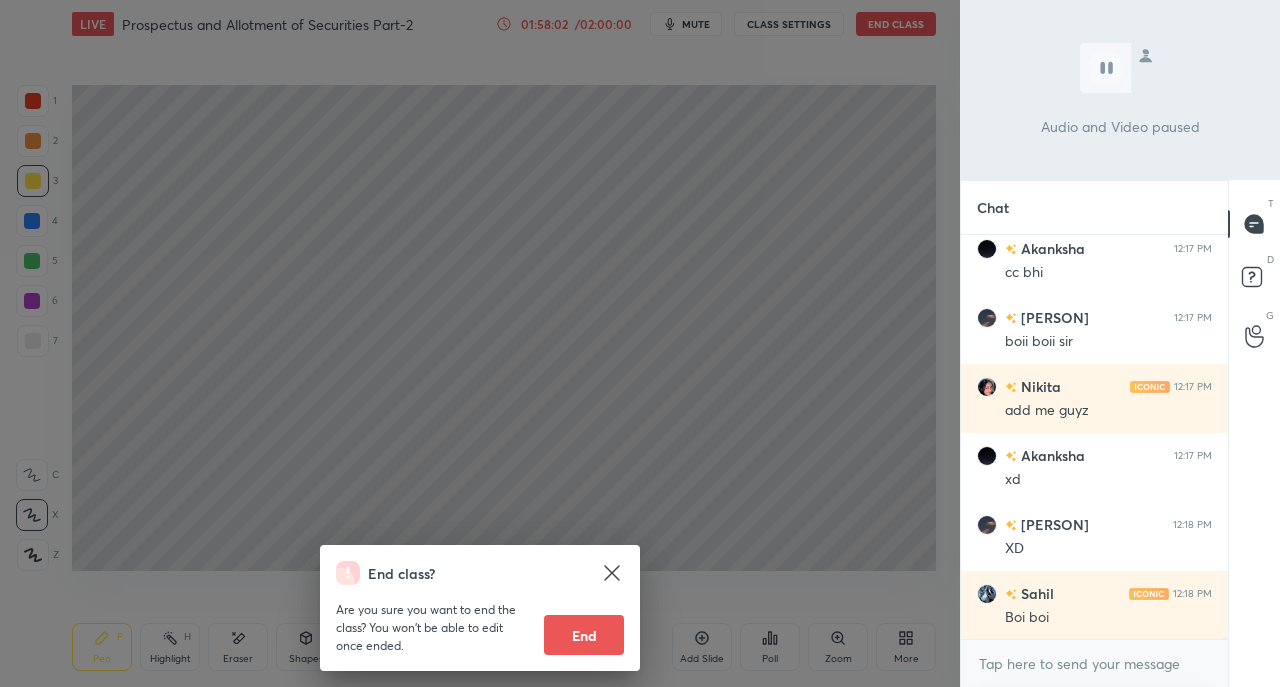 scroll, scrollTop: 90610, scrollLeft: 0, axis: vertical 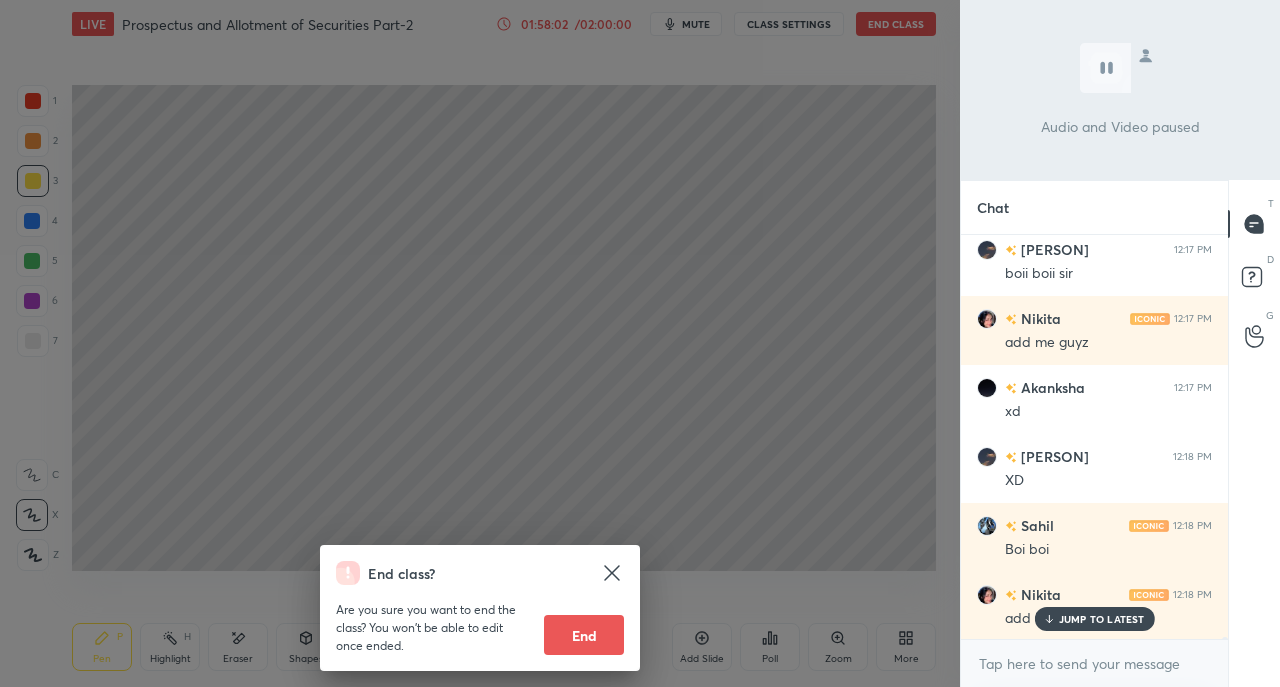 click on "End" at bounding box center [584, 635] 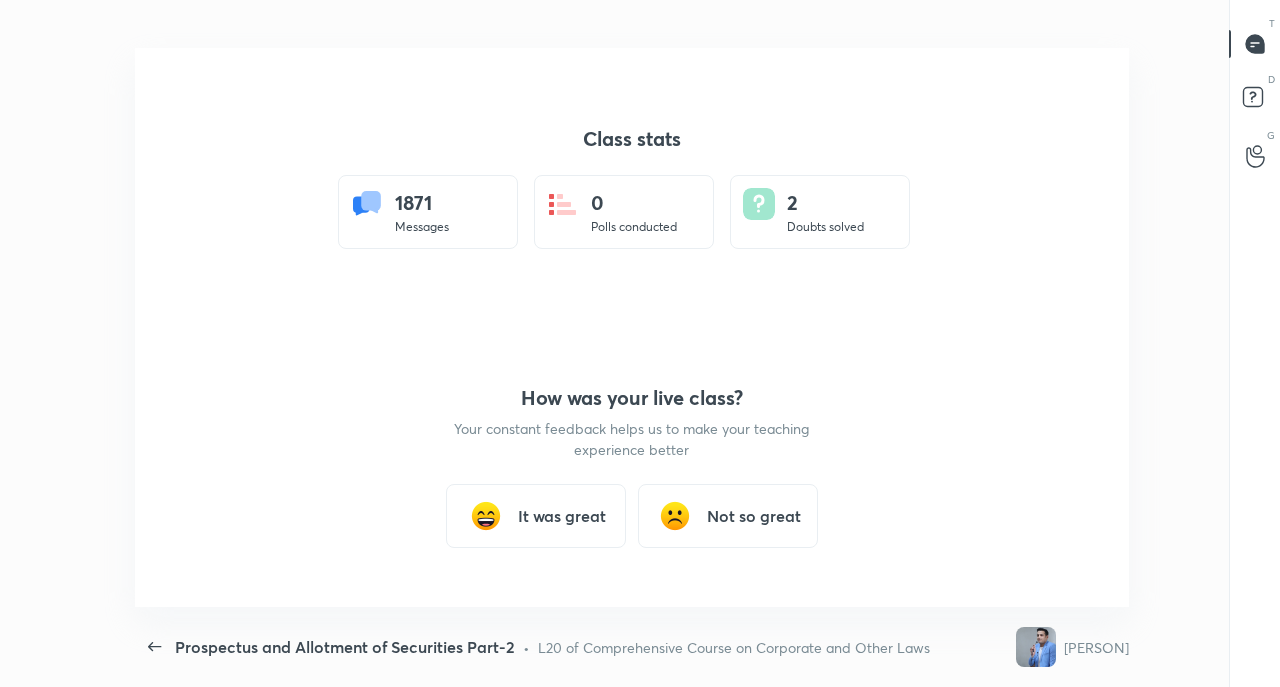 scroll, scrollTop: 99440, scrollLeft: 98736, axis: both 